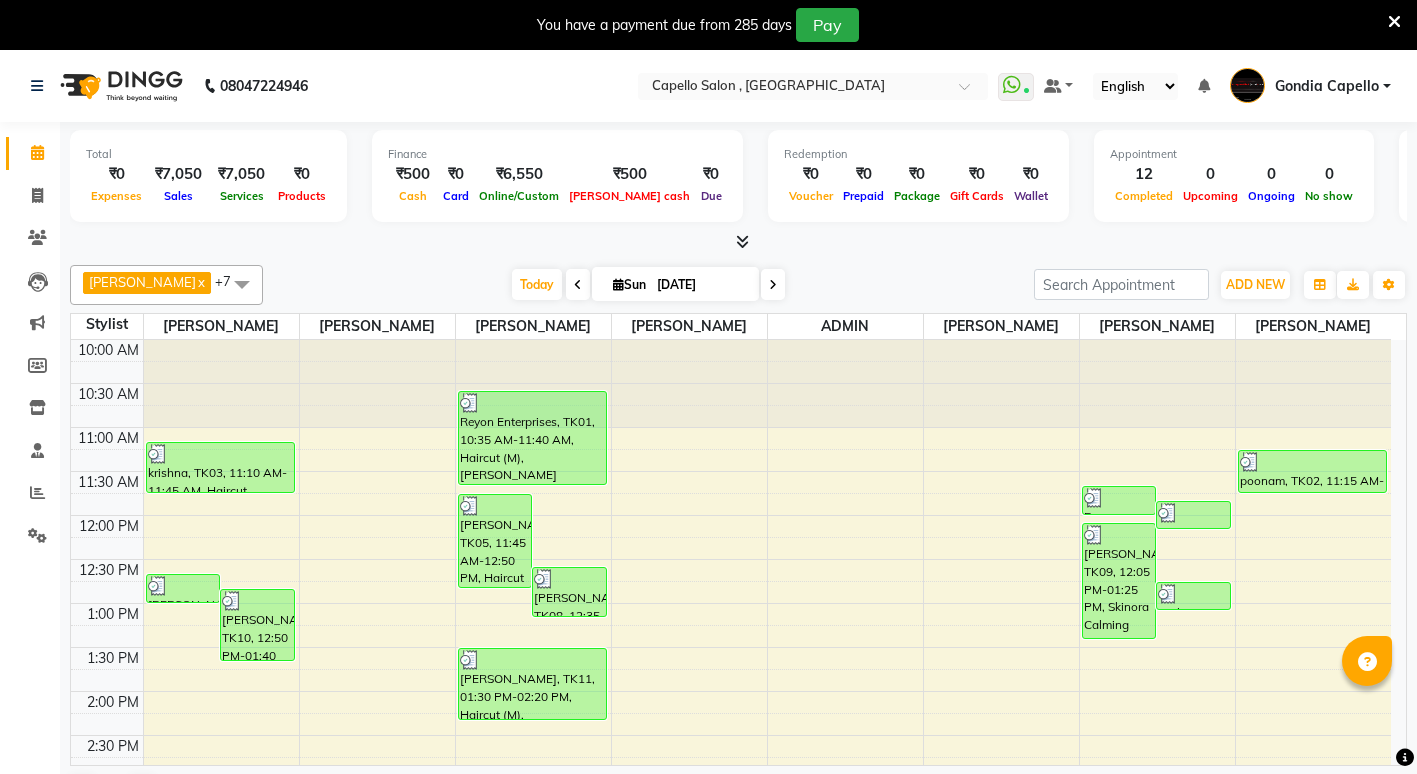 scroll, scrollTop: 0, scrollLeft: 0, axis: both 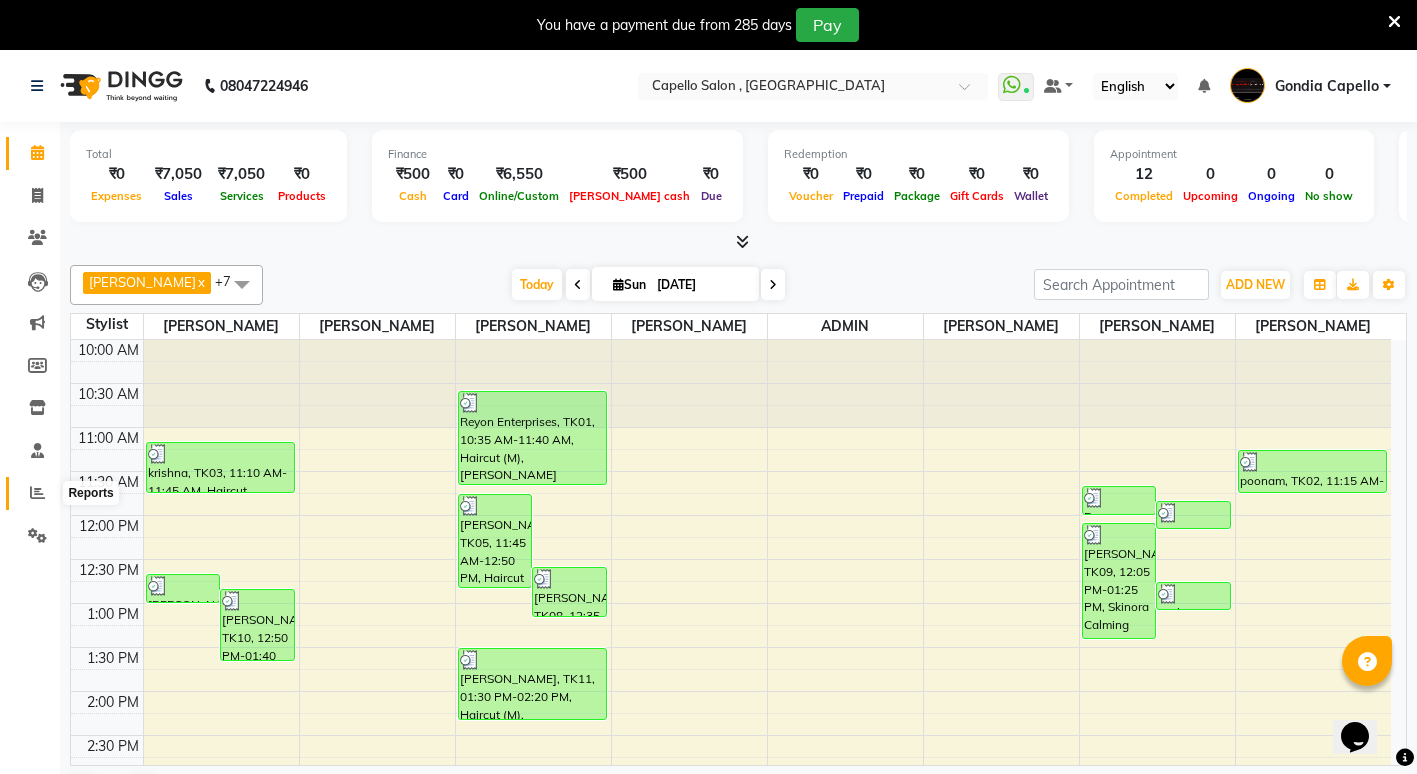 drag, startPoint x: 34, startPoint y: 490, endPoint x: 45, endPoint y: 514, distance: 26.400757 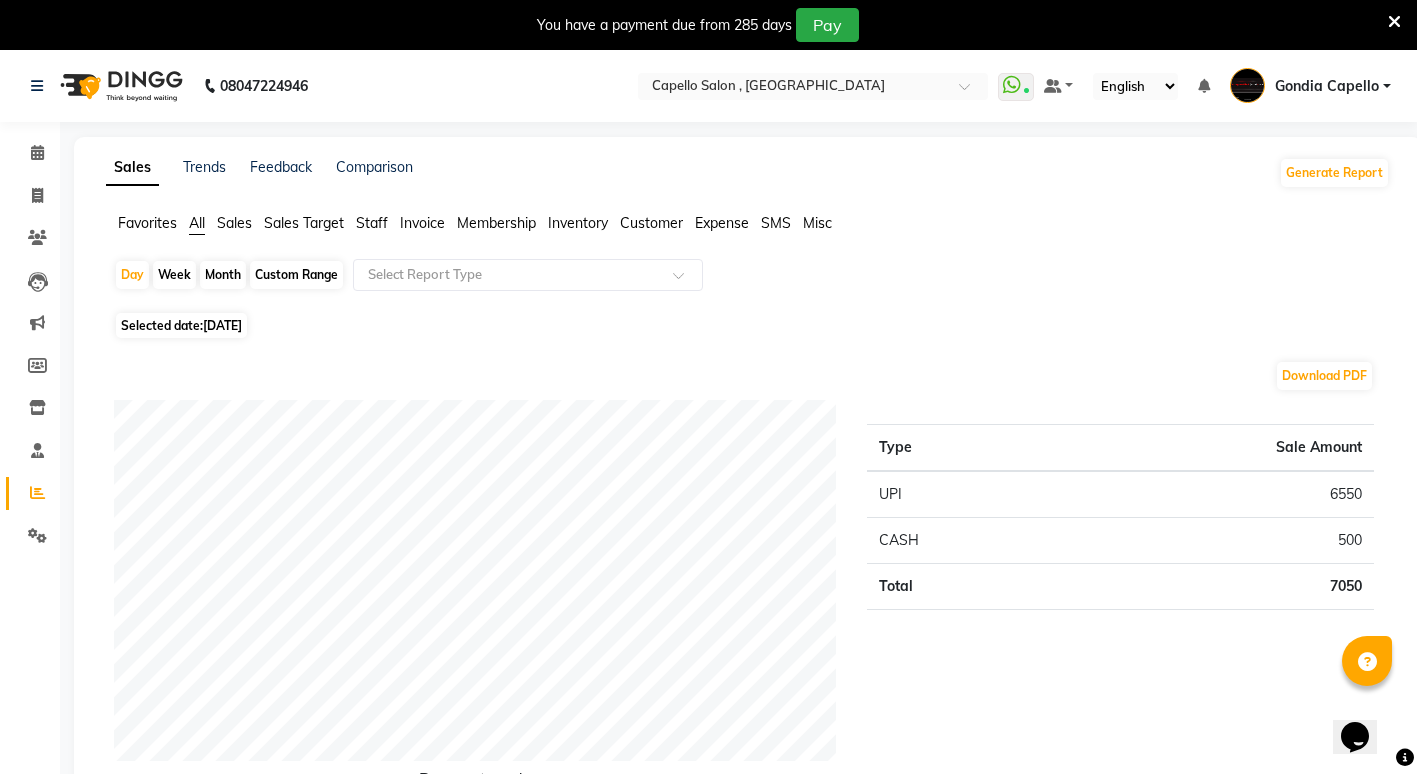 click on "Staff" 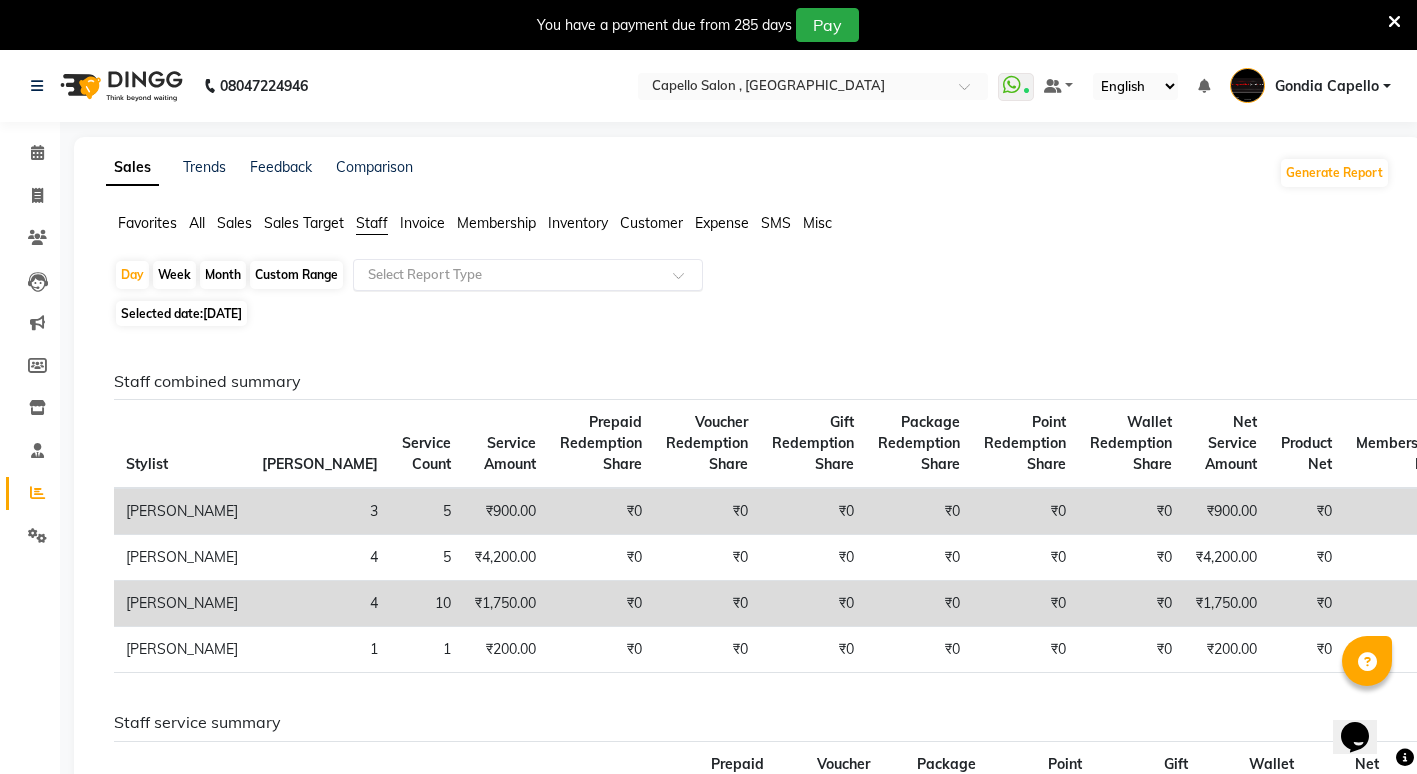 click on "Select Report Type" 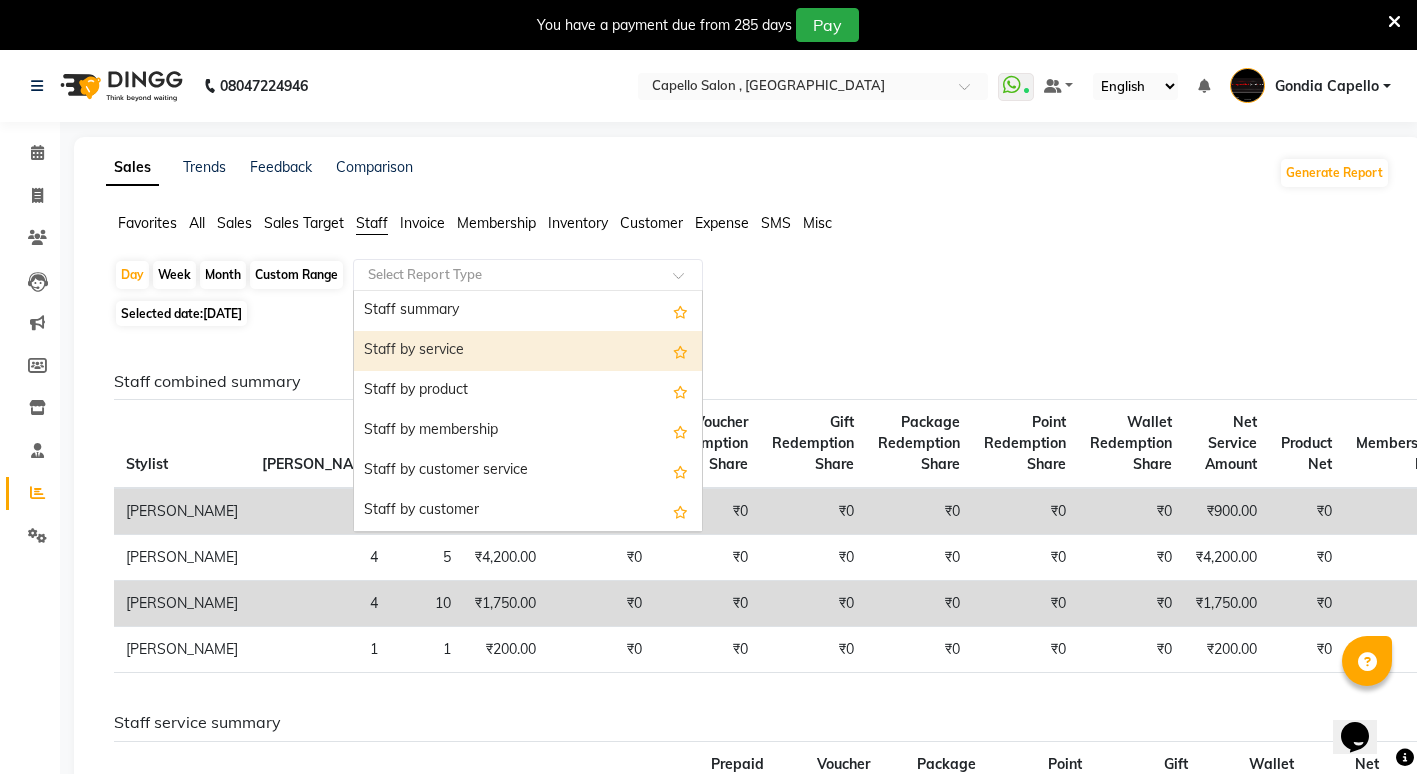 click on "Staff by service" at bounding box center [528, 351] 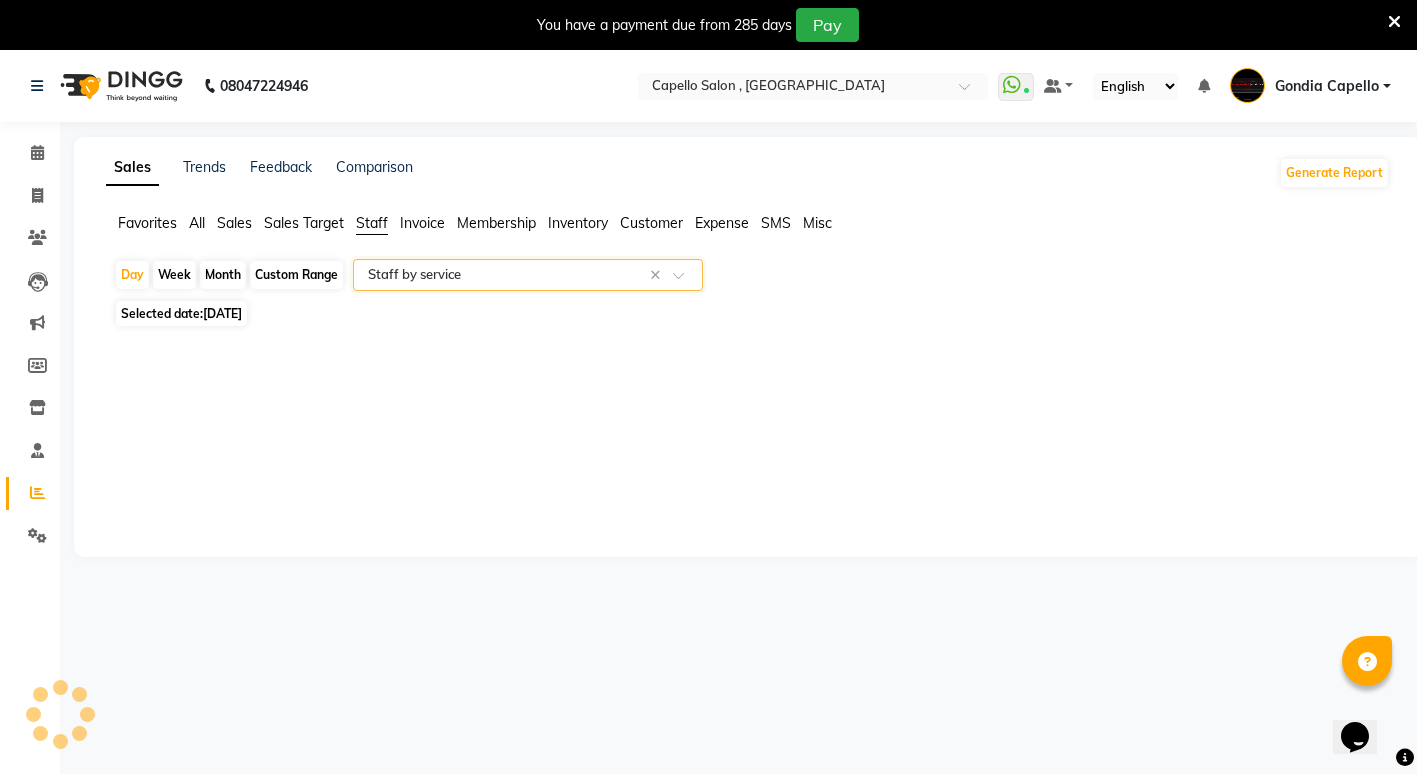 select on "full_report" 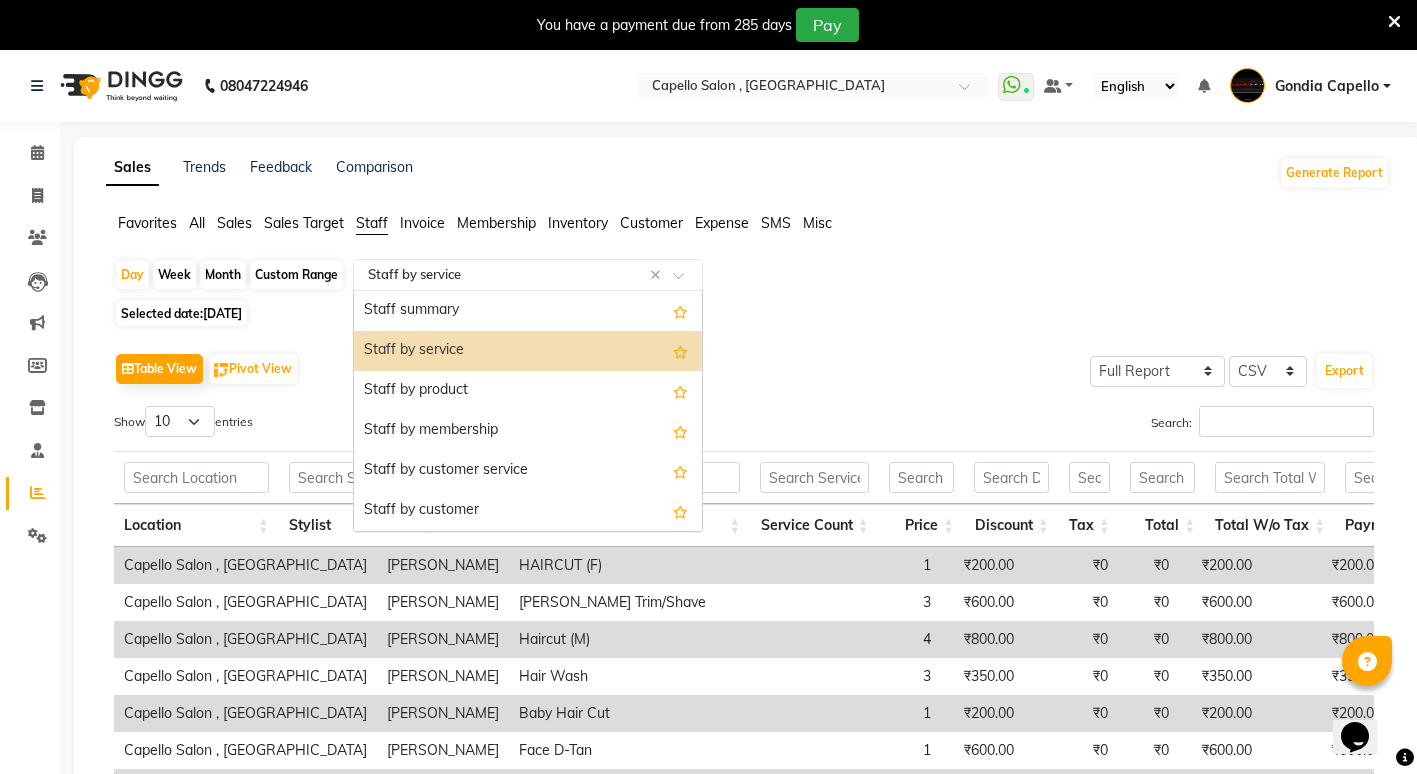 click 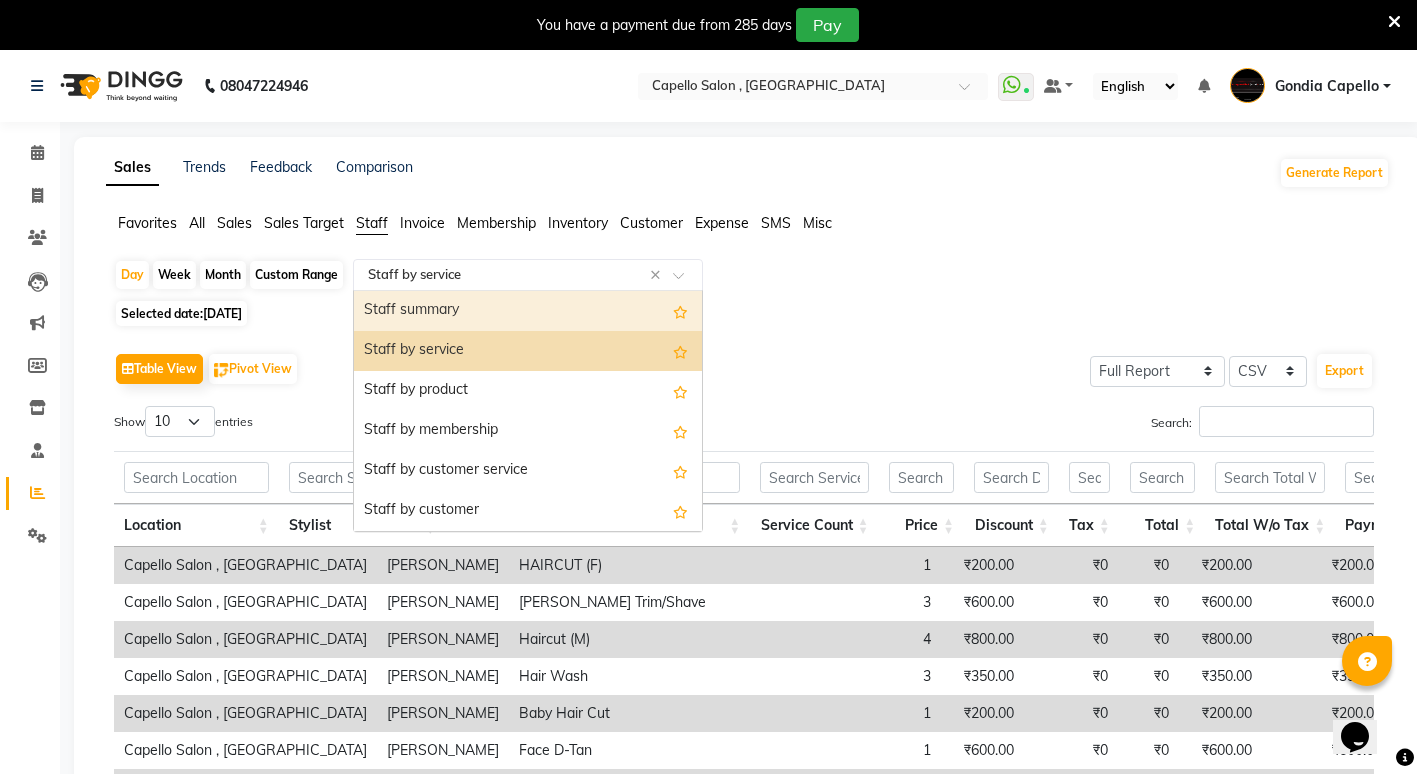 click on "Staff summary" at bounding box center [528, 311] 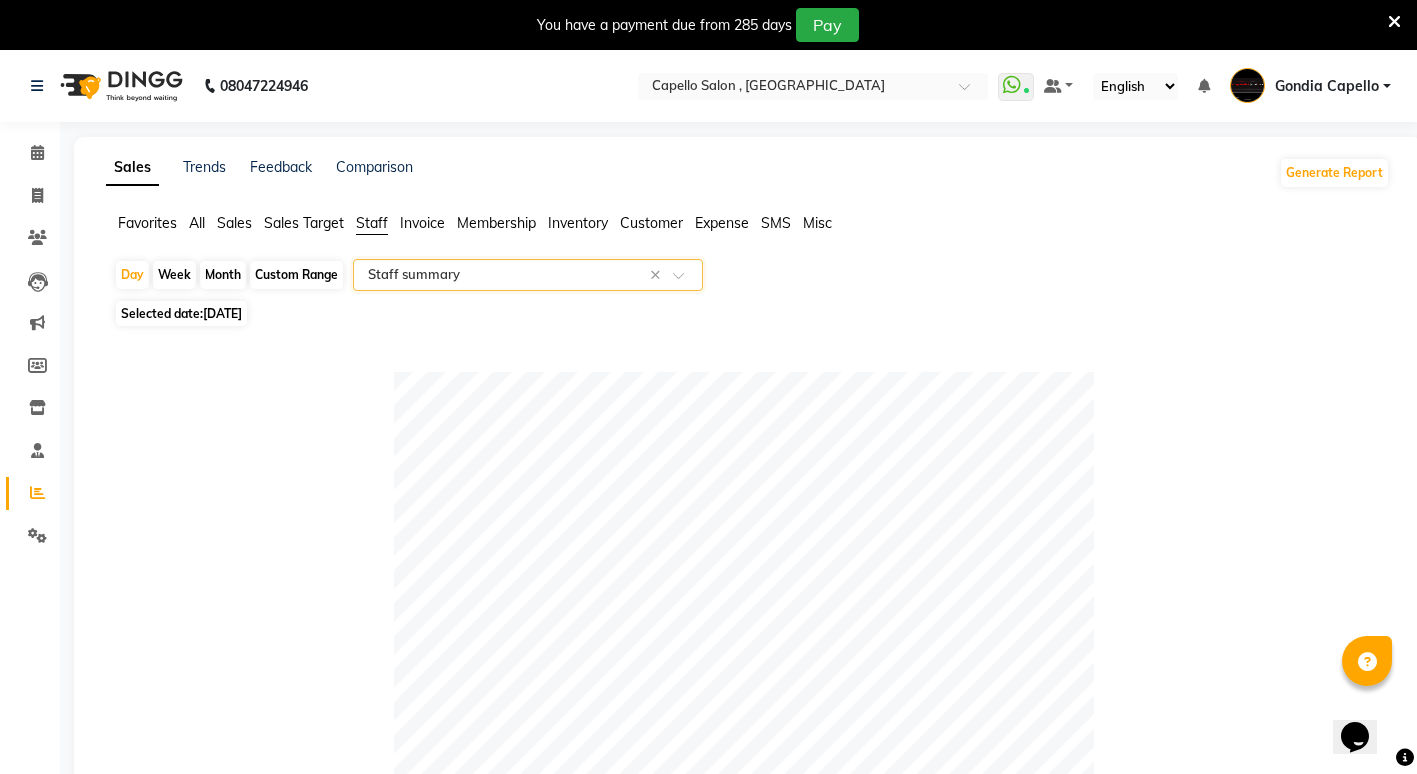 click on "Select Report Type × Staff summary ×" 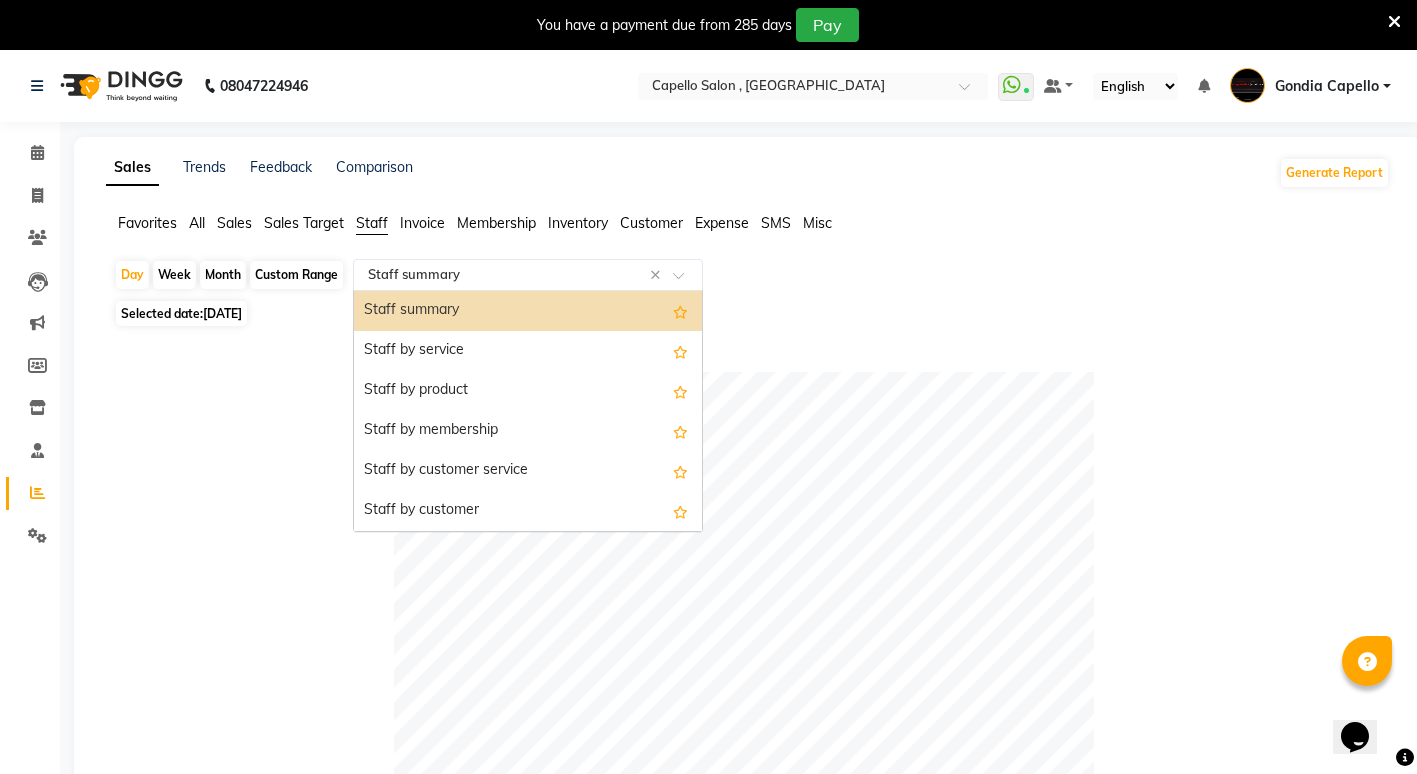 click on "Staff" 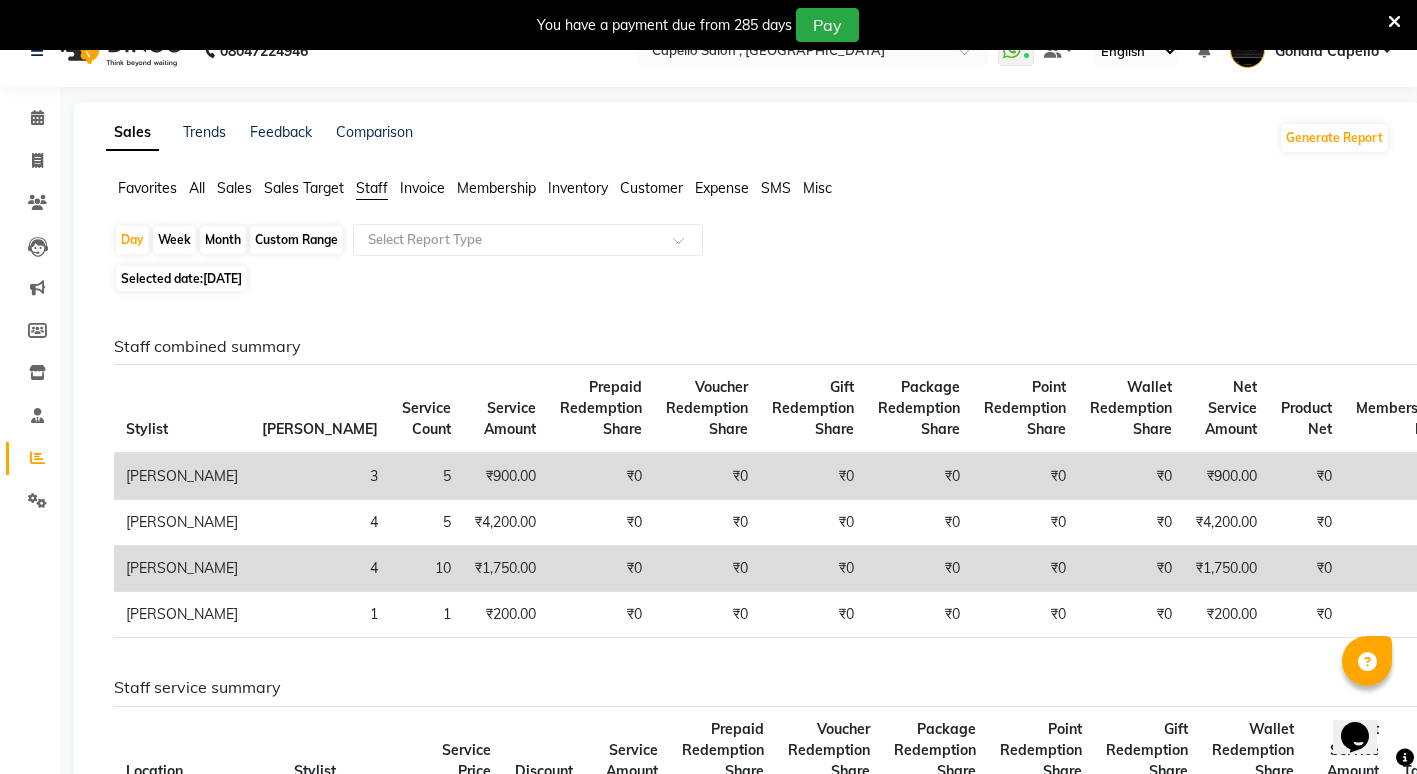 scroll, scrollTop: 0, scrollLeft: 0, axis: both 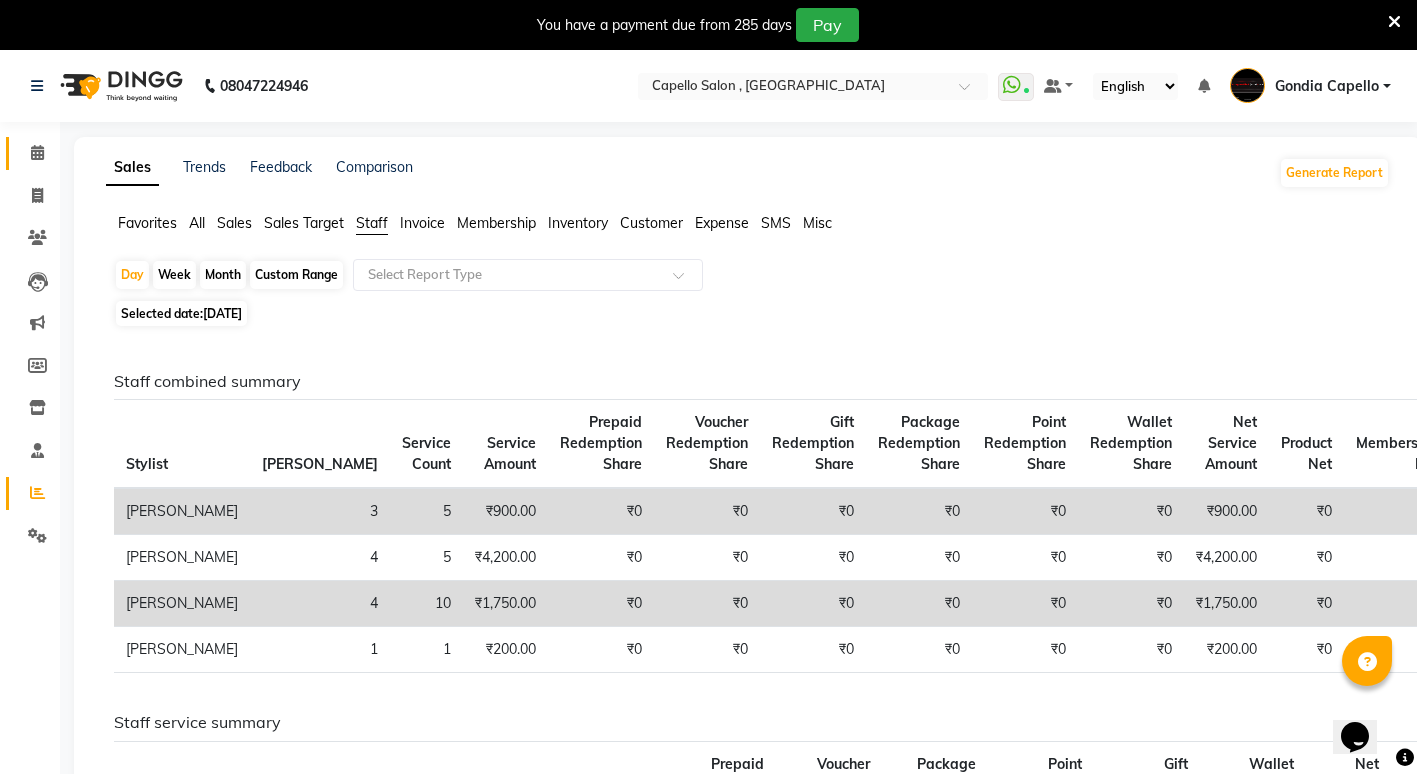 click on "Calendar" 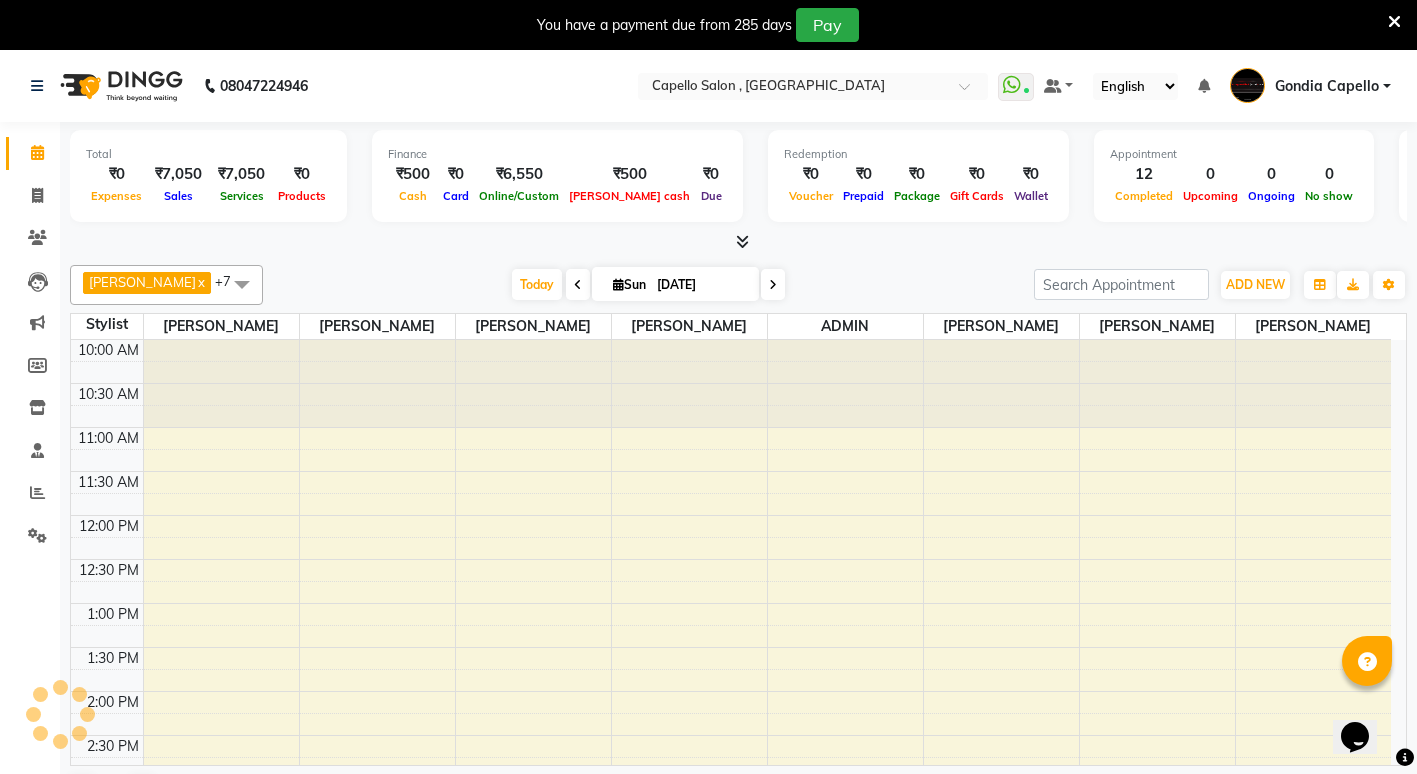 scroll, scrollTop: 0, scrollLeft: 0, axis: both 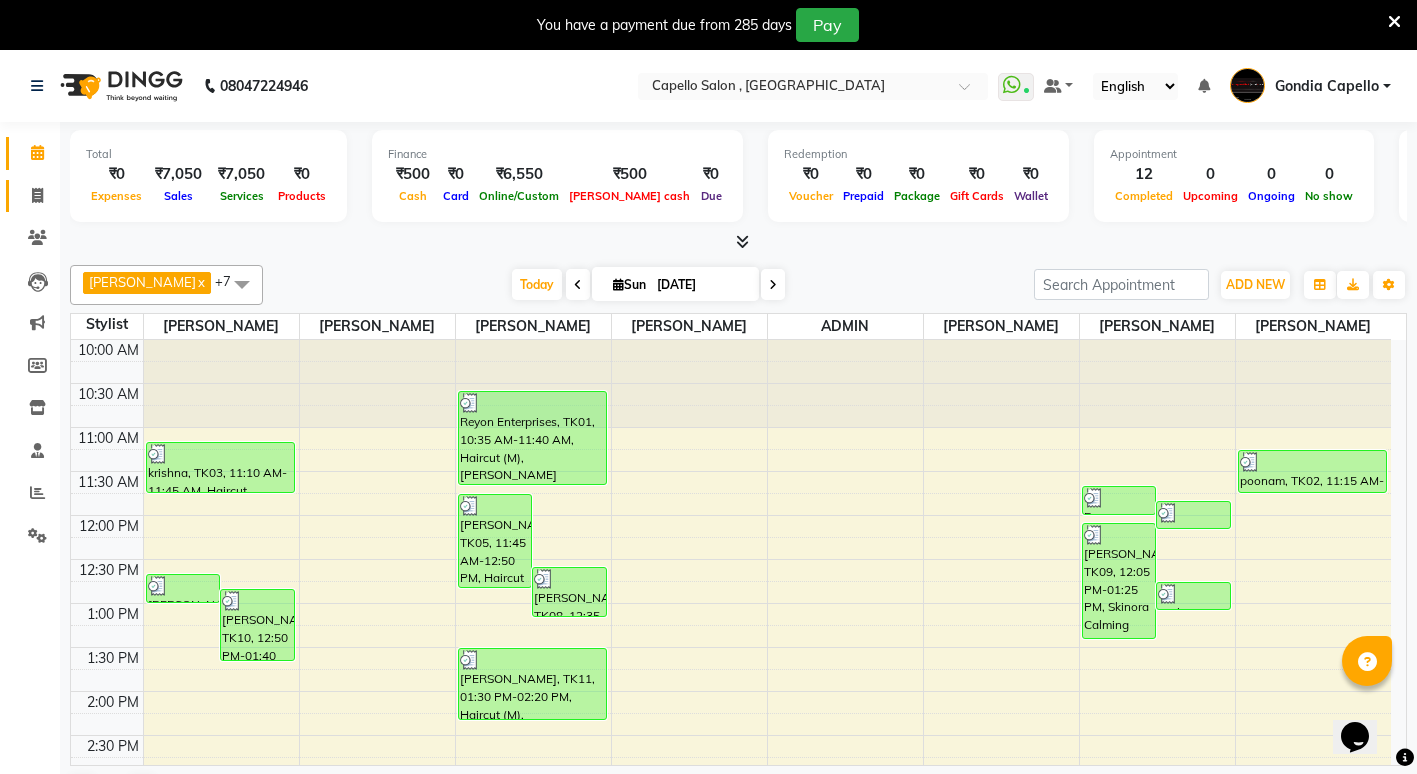 click on "Invoice" 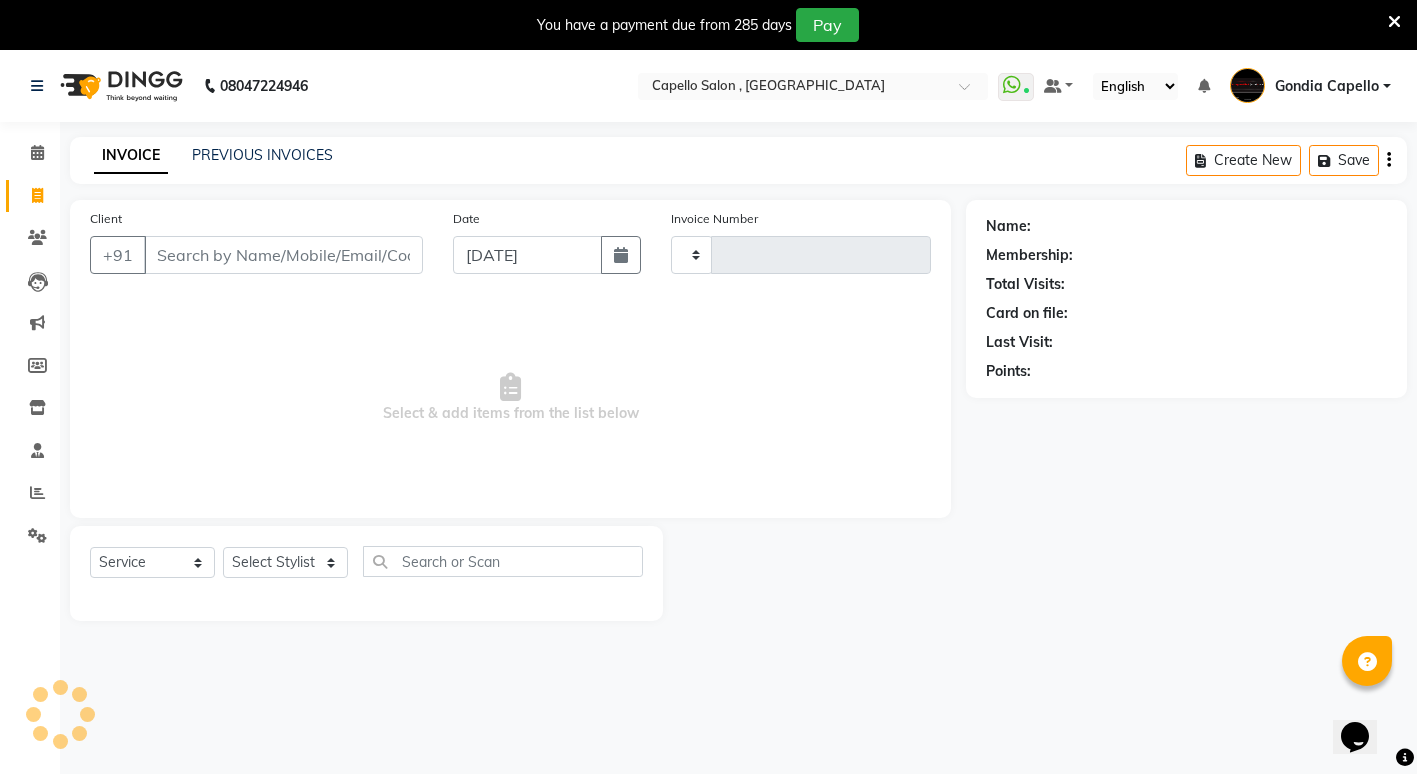 type on "1493" 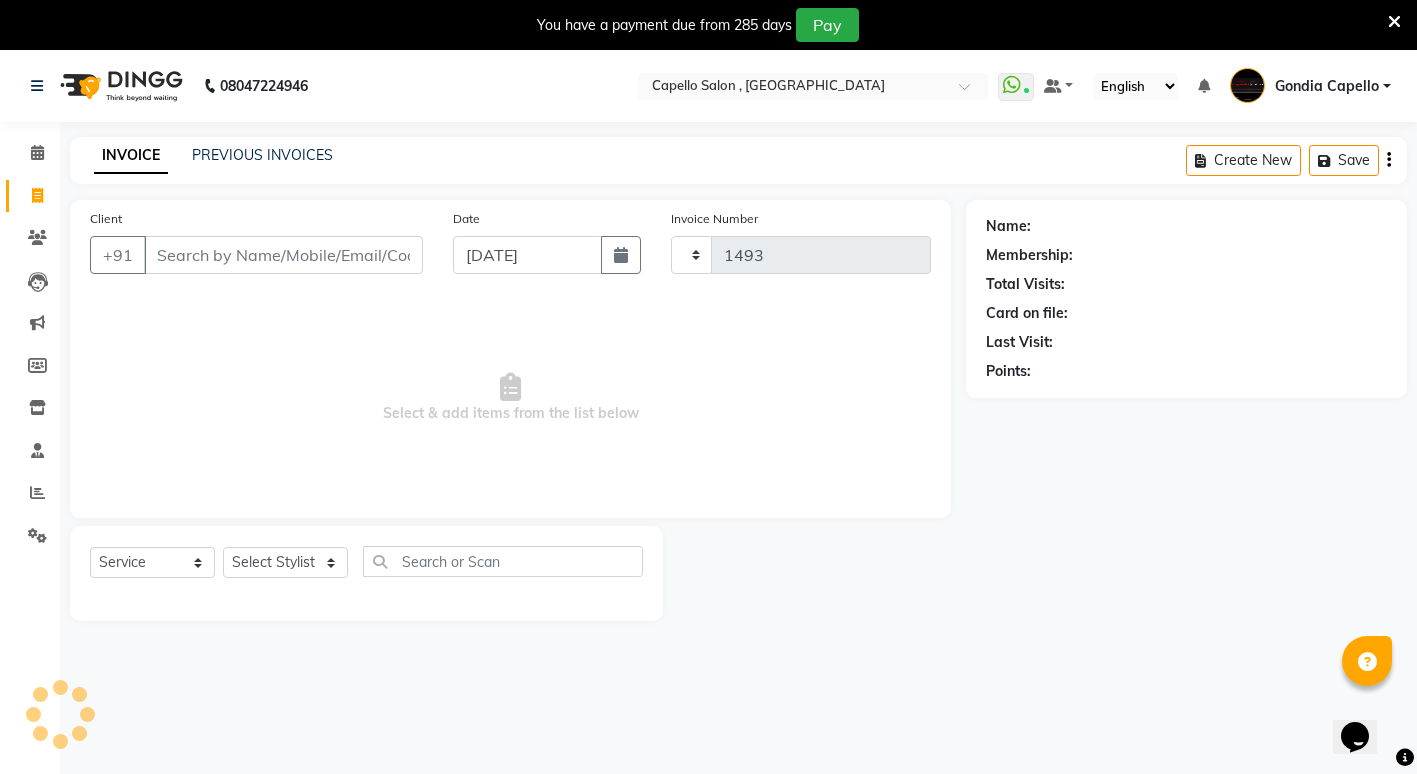 select on "853" 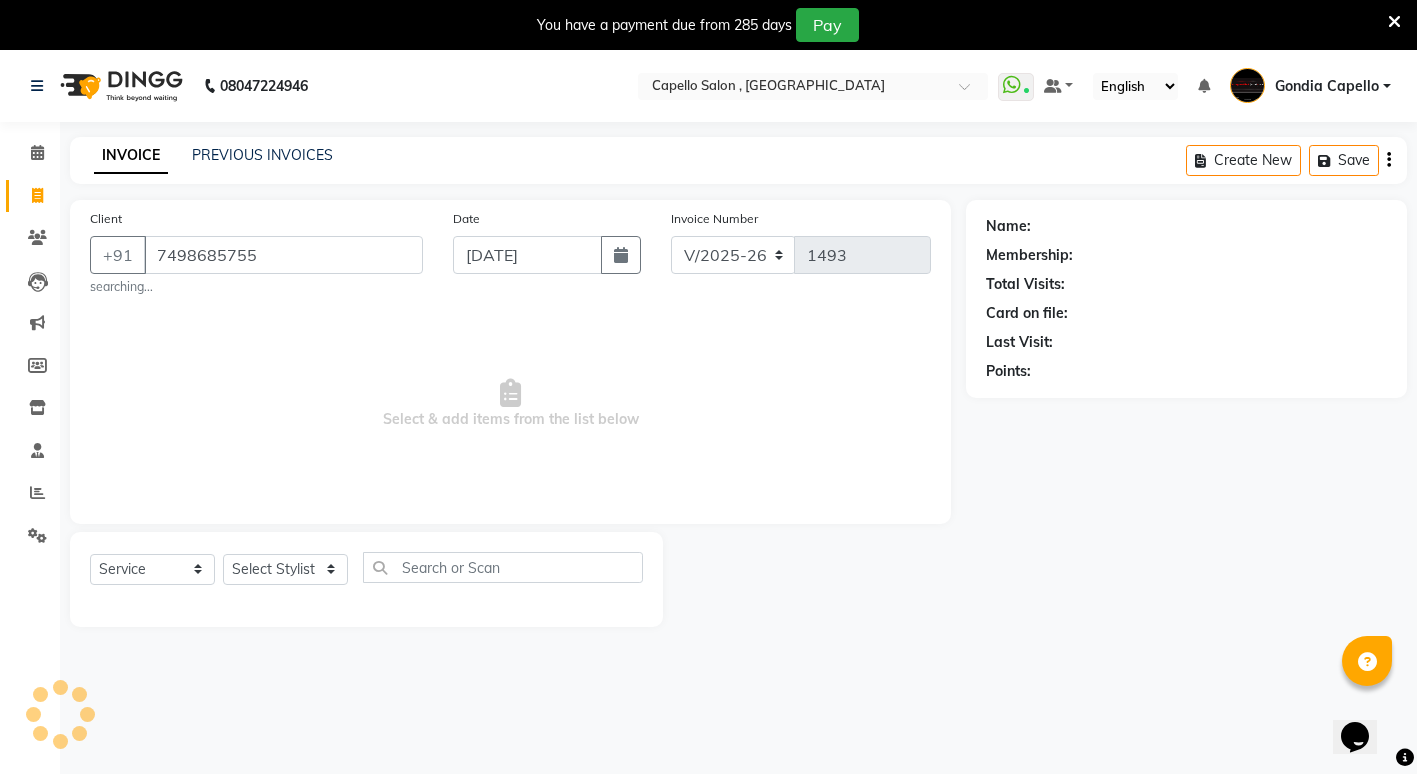 type on "7498685755" 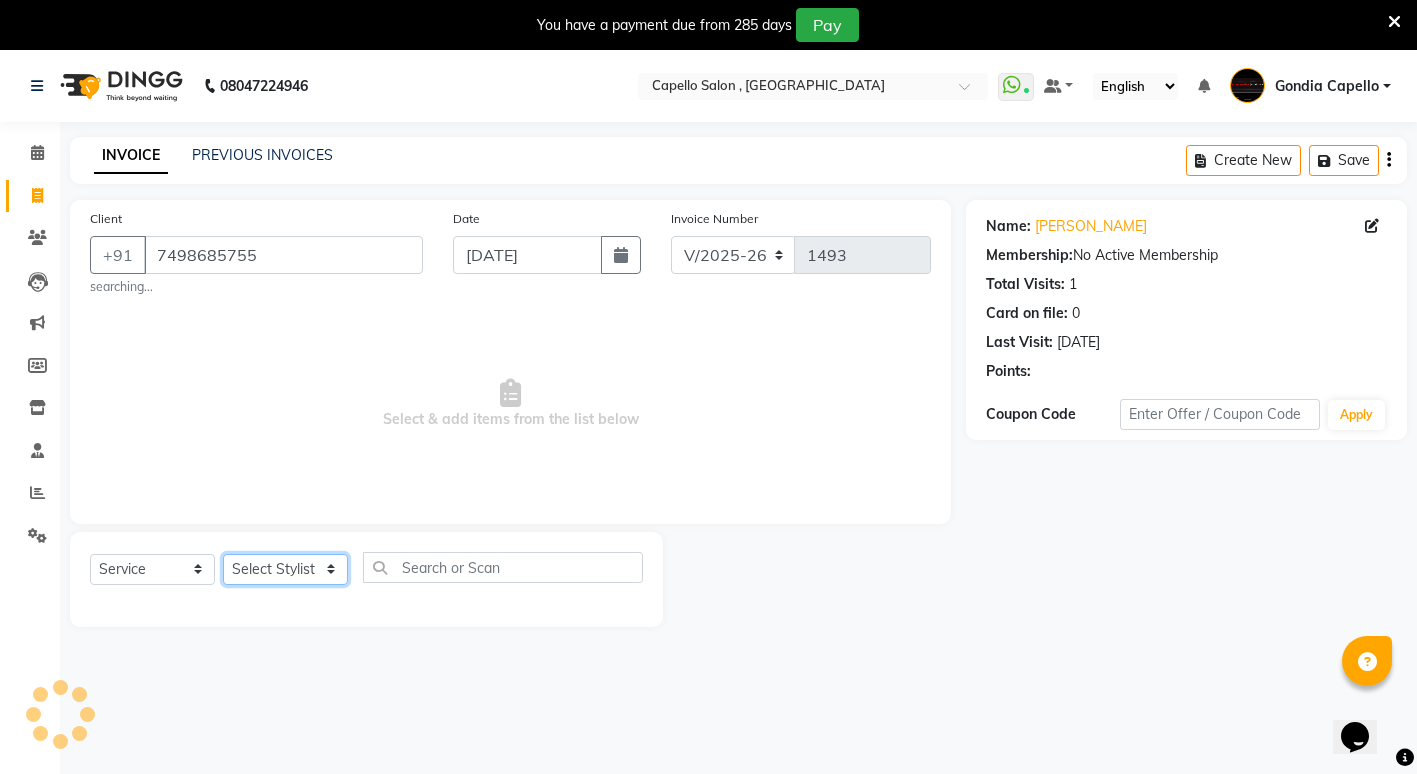 click on "Select Stylist ADMIN [PERSON_NAME] [PERSON_NAME] [PERSON_NAME] Gondia [PERSON_NAME] [PERSON_NAME] [PERSON_NAME] yewatkar [PERSON_NAME] [PERSON_NAME] [PERSON_NAME] (M) [PERSON_NAME]" 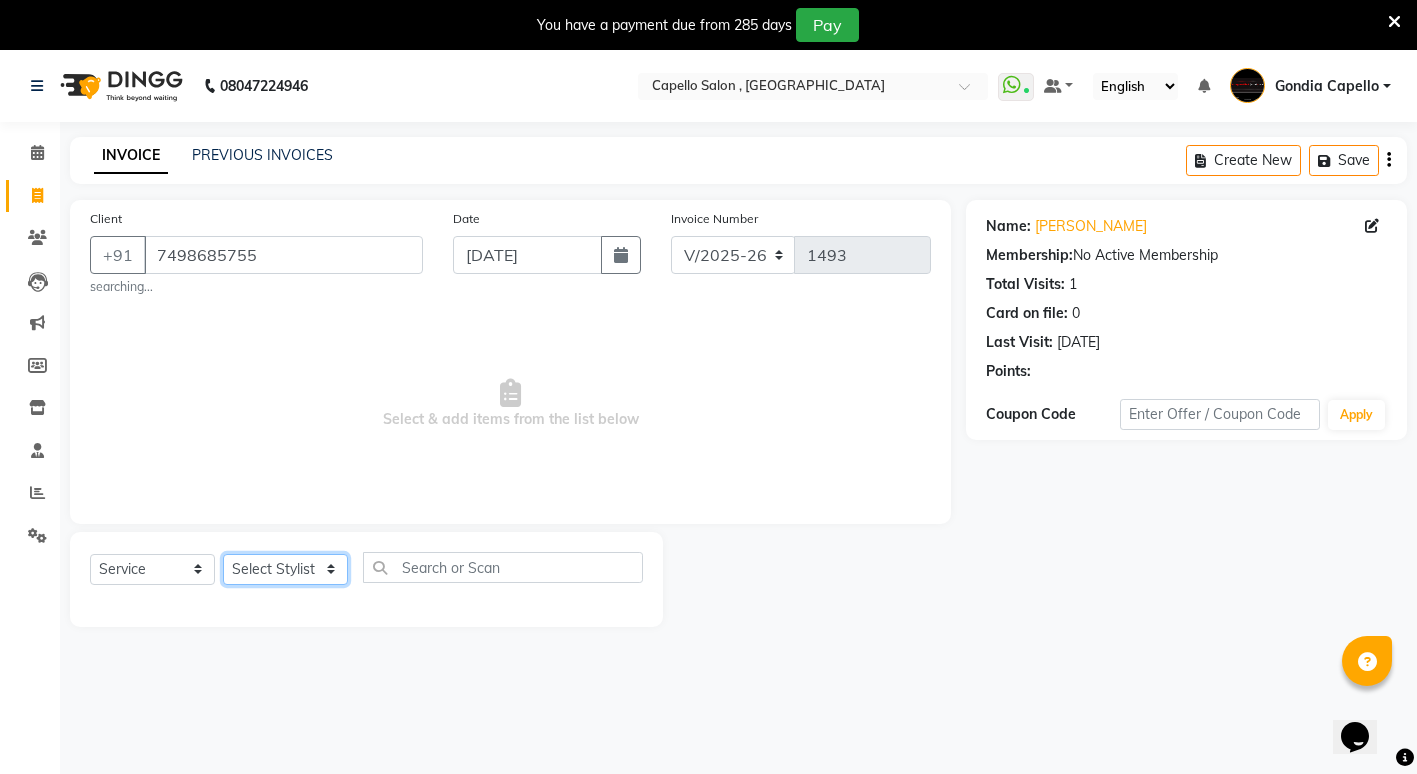 select on "14383" 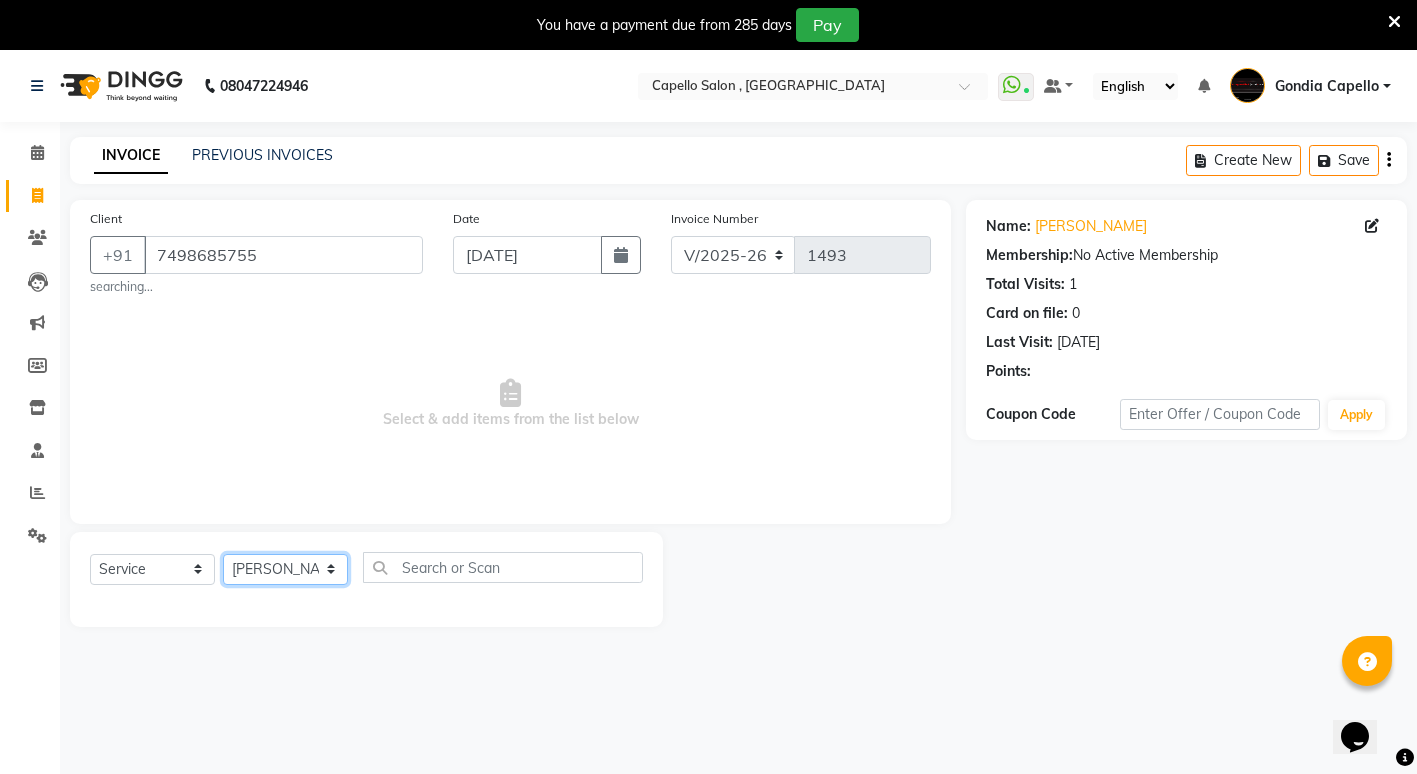 click on "Select Stylist ADMIN [PERSON_NAME] [PERSON_NAME] [PERSON_NAME] Gondia [PERSON_NAME] [PERSON_NAME] [PERSON_NAME] yewatkar [PERSON_NAME] [PERSON_NAME] [PERSON_NAME] (M) [PERSON_NAME]" 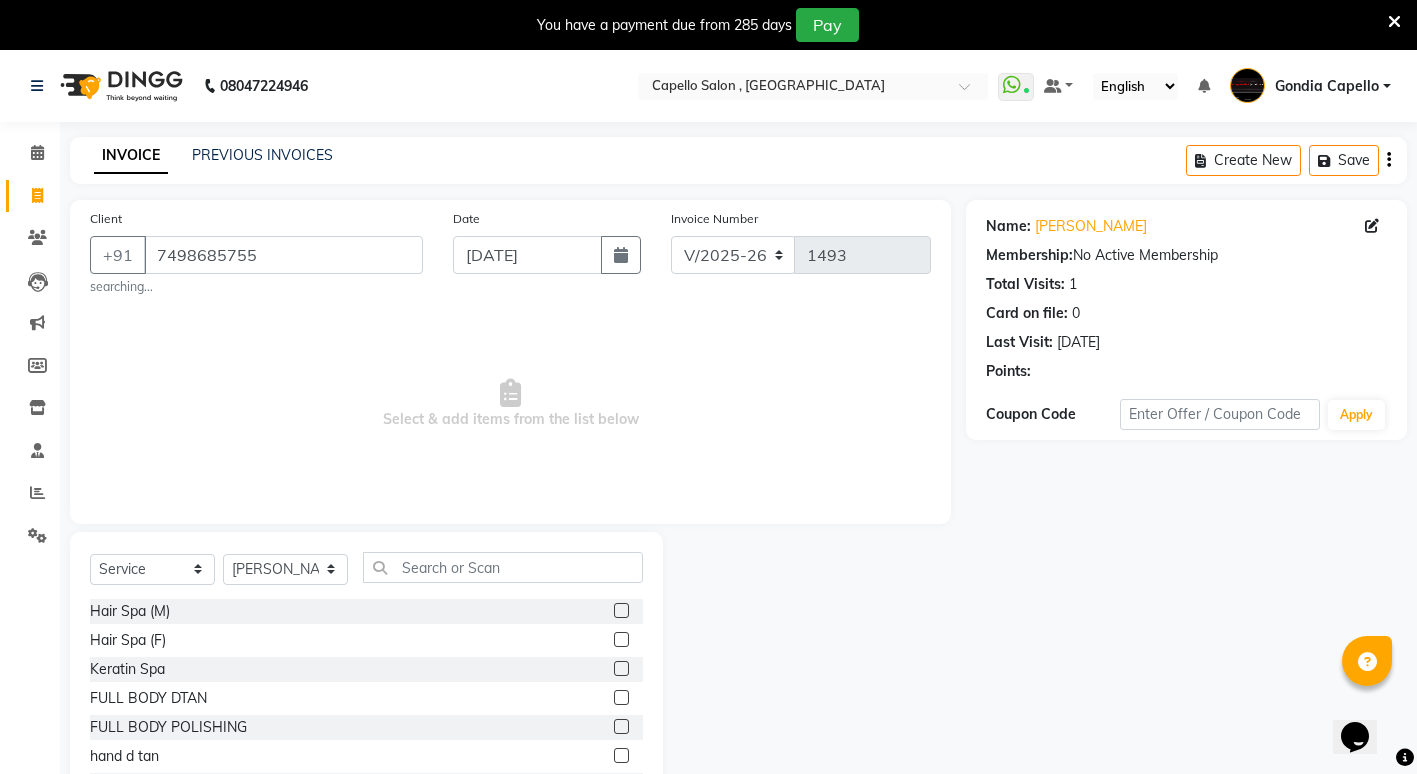 click on "Select  Service  Product  Membership  Package Voucher Prepaid Gift Card  Select Stylist ADMIN ANIKET BAGDE BHASKAR KAWDE GAURAV KHOBRAGADE Gondia Capello NIKHIL KANETKAR  NITIN TANDE priyanshi yewatkar Rahul Suryawanshi SHUBHANGI BANSOD Uma Khandare (M) YAKSHITA KURVE Hair Spa (M)  Hair Spa (F)  Keratin Spa  FULL BODY DTAN  FULL BODY POLISHING  hand d tan  unde arms d tan  keratin copa cabana  chin  botox copa cabana  Hair Treatment  Hair Treatment Smartbond  Hair Smoothing  Hair Straightening  Hair Rebonding  Hair Keratin Cadiveu  Head Massage L  Hair Keratin Keramelon  Hair Botox Keramelon  Scalp Advance (F)  Scalp Advance (M)  Brillare head Massage  Face Bleach  Reflexology (U lux) 1400  Face D-Tan  Face Clean Up  Facial Actiblend  Glass Facial Mask  Signature Facial  Deluxe Facial  Luxury Facial  Magical Facial  Premium Facial  Royal Treatment  Skinora Age Control F Treatment ( Snow Algae&Saffron)  Skinora Calming Treatment (Avacado & Oat)  Skinora Hydra Treatment (Butter&Coconut Milk)  Classic Manicure" 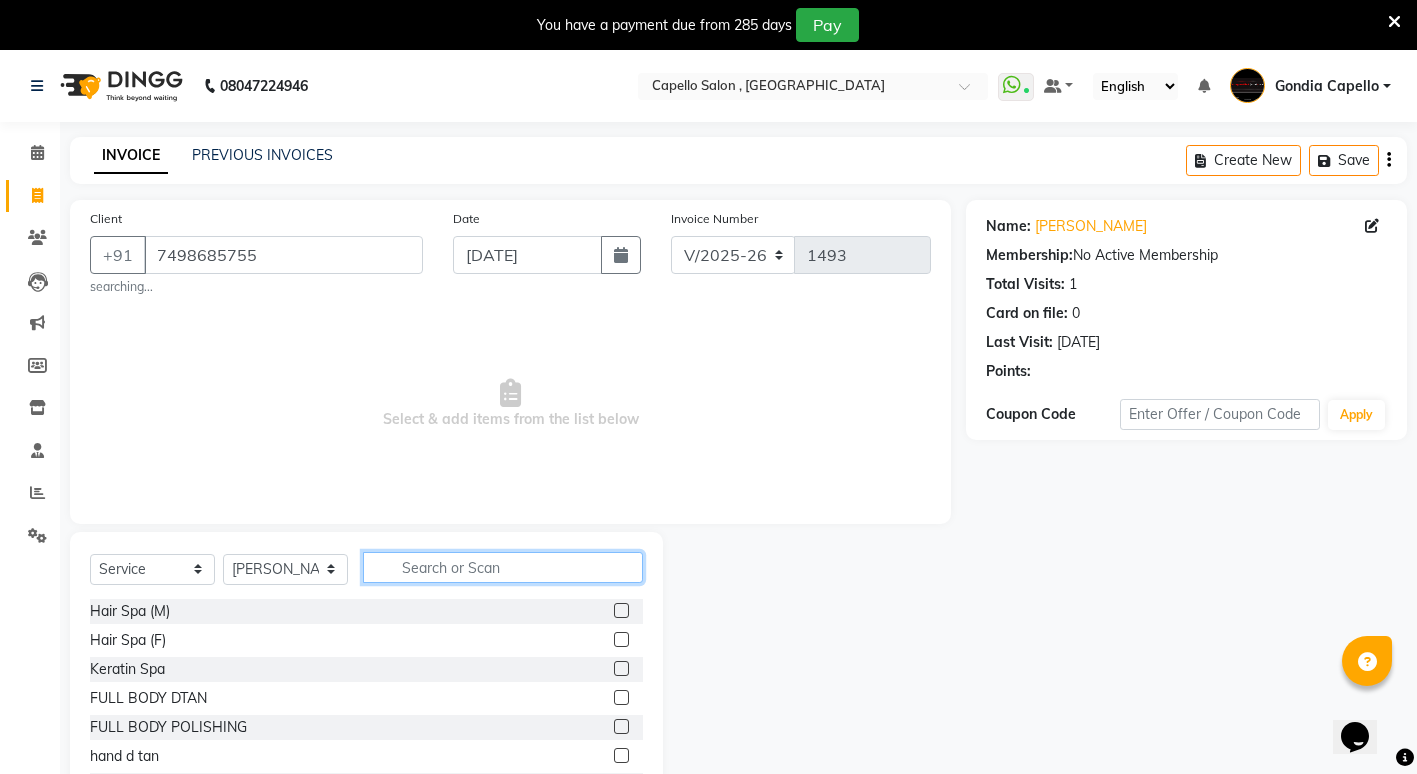 click 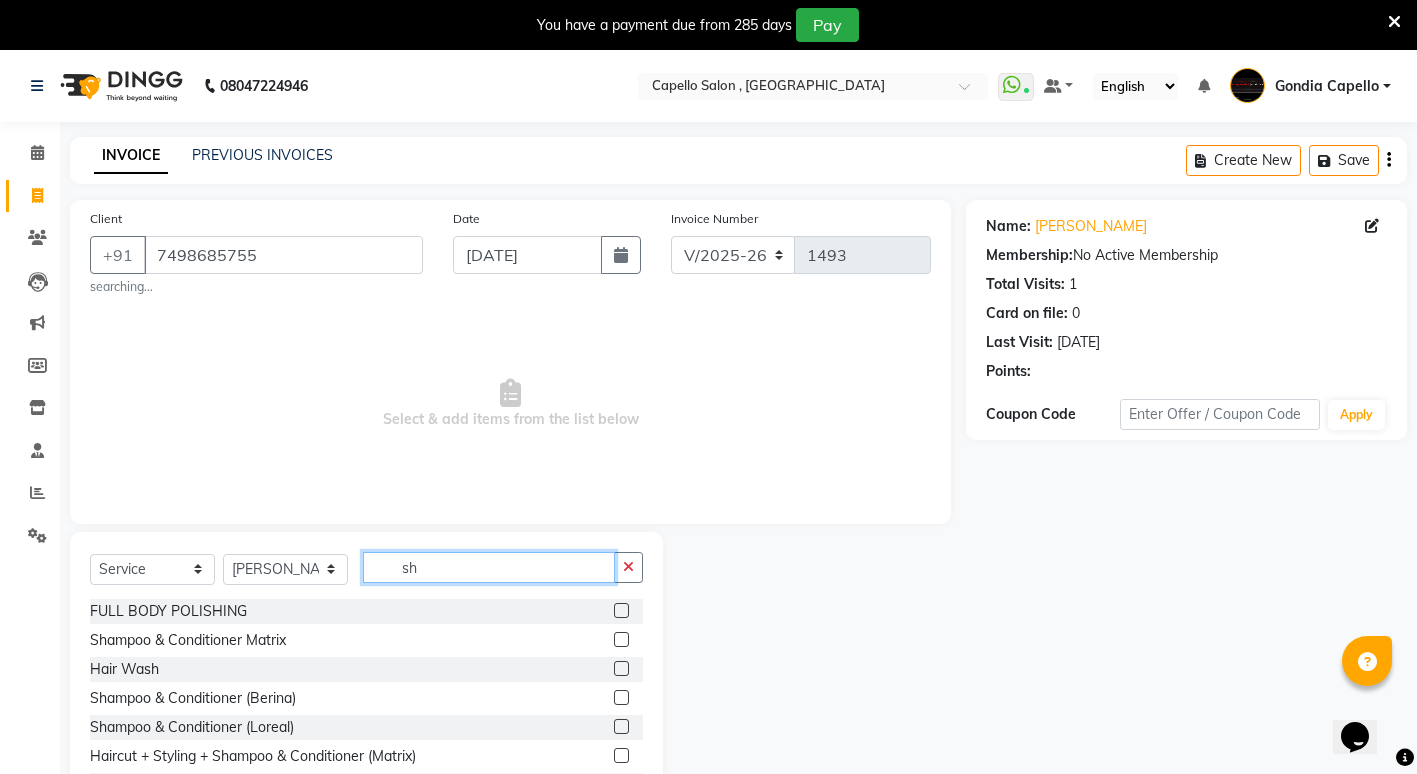 type on "s" 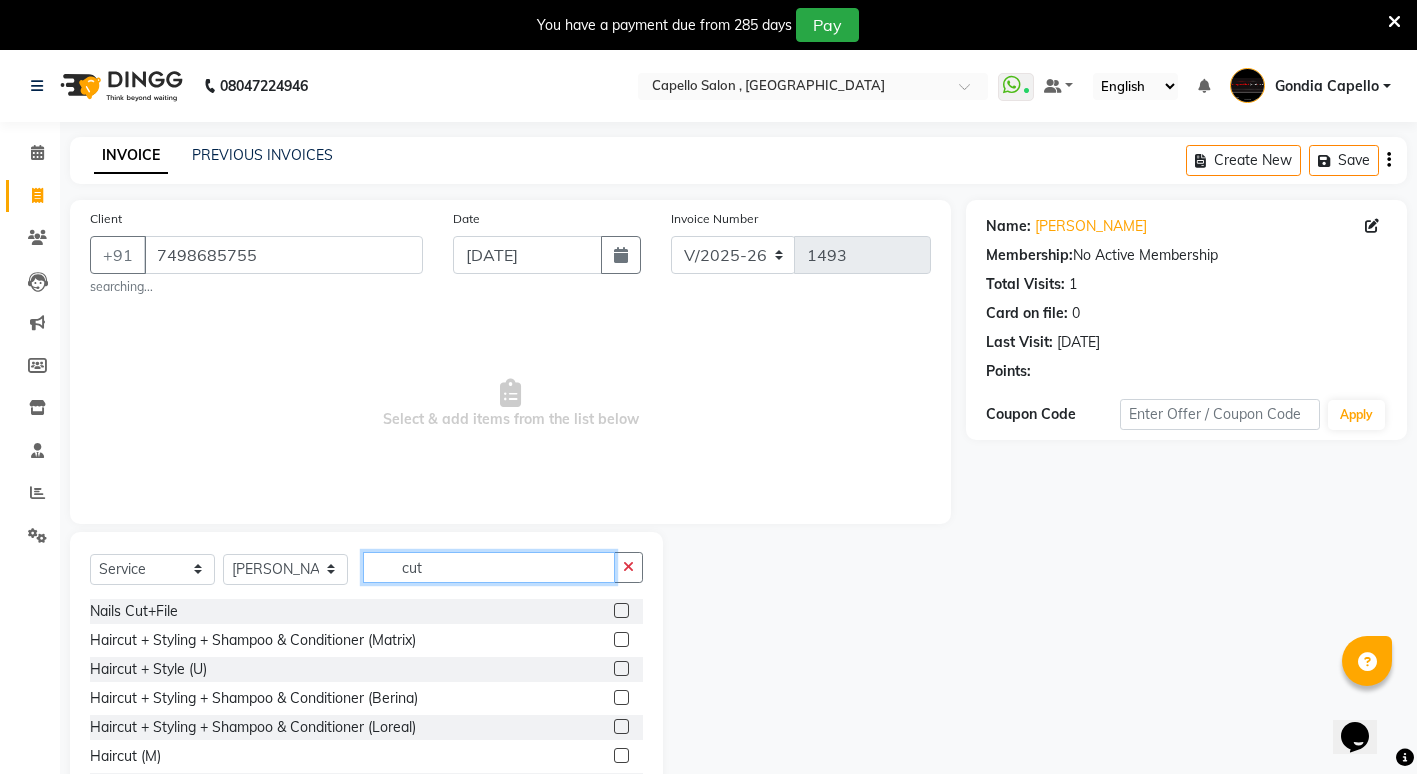 type on "cut" 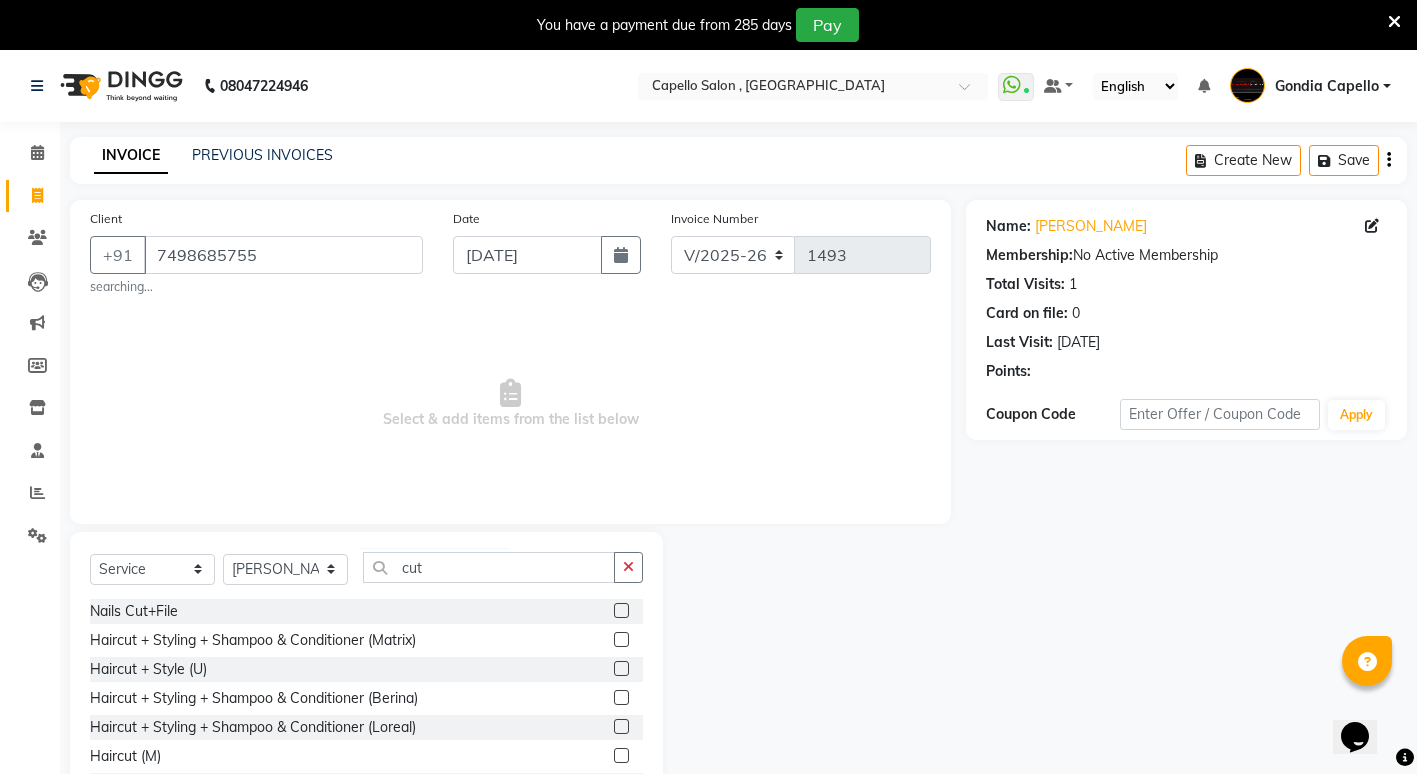click 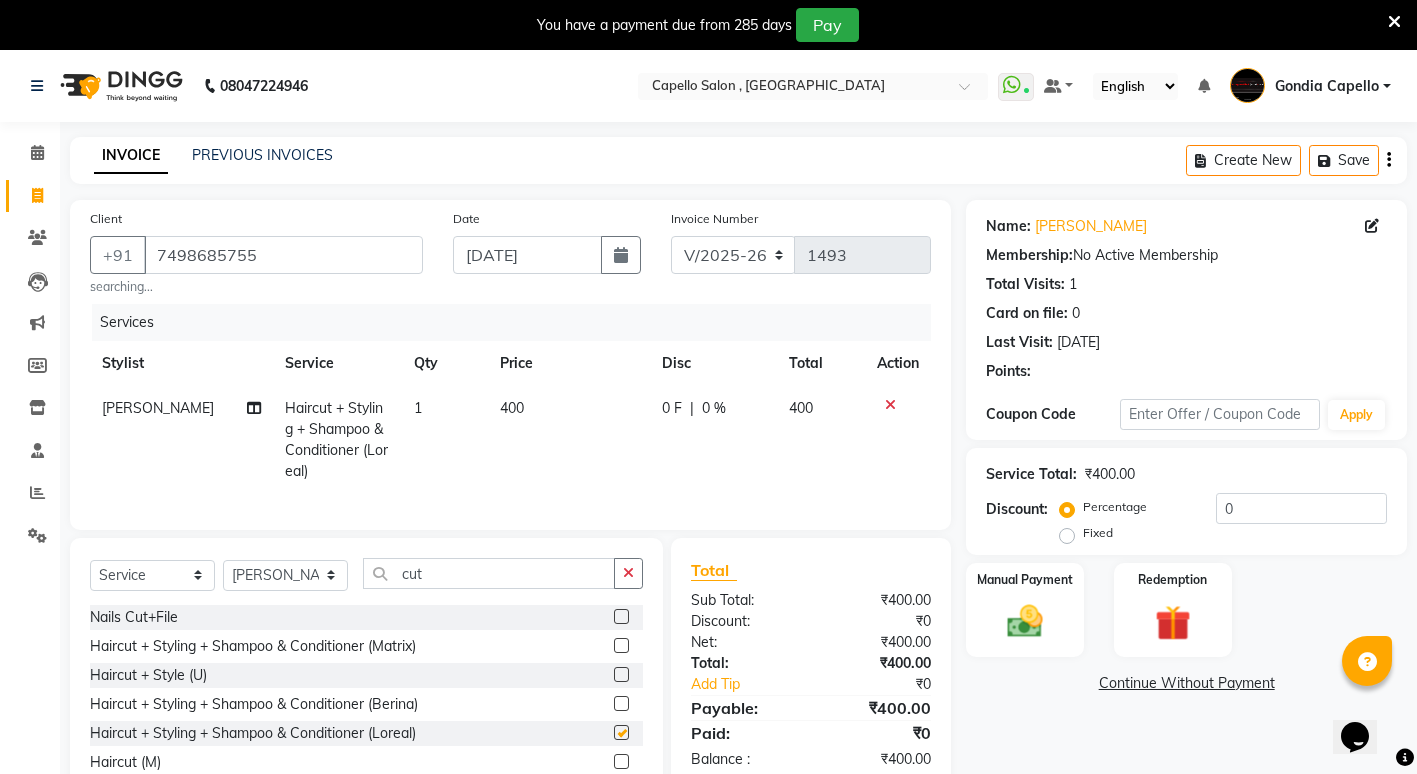 checkbox on "false" 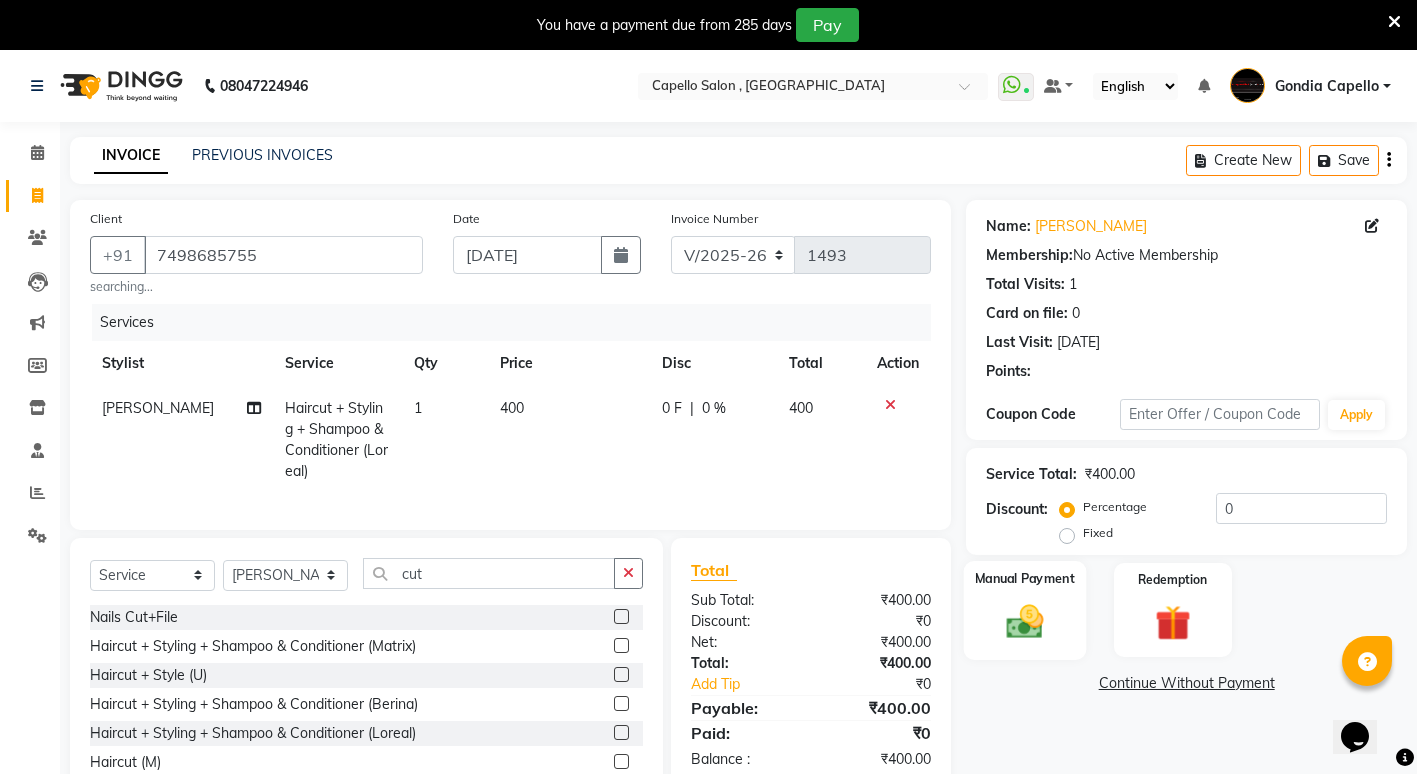 click on "Manual Payment" 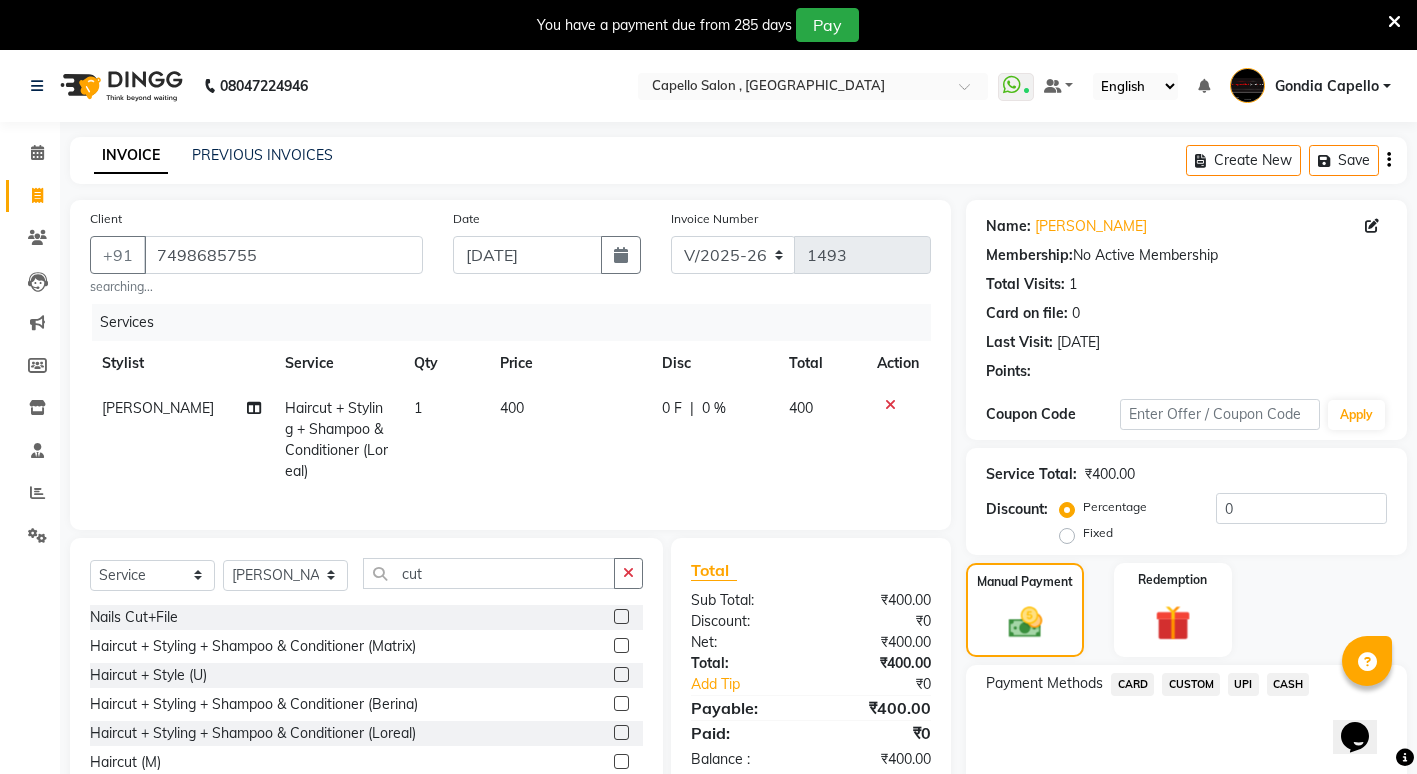 click on "UPI" 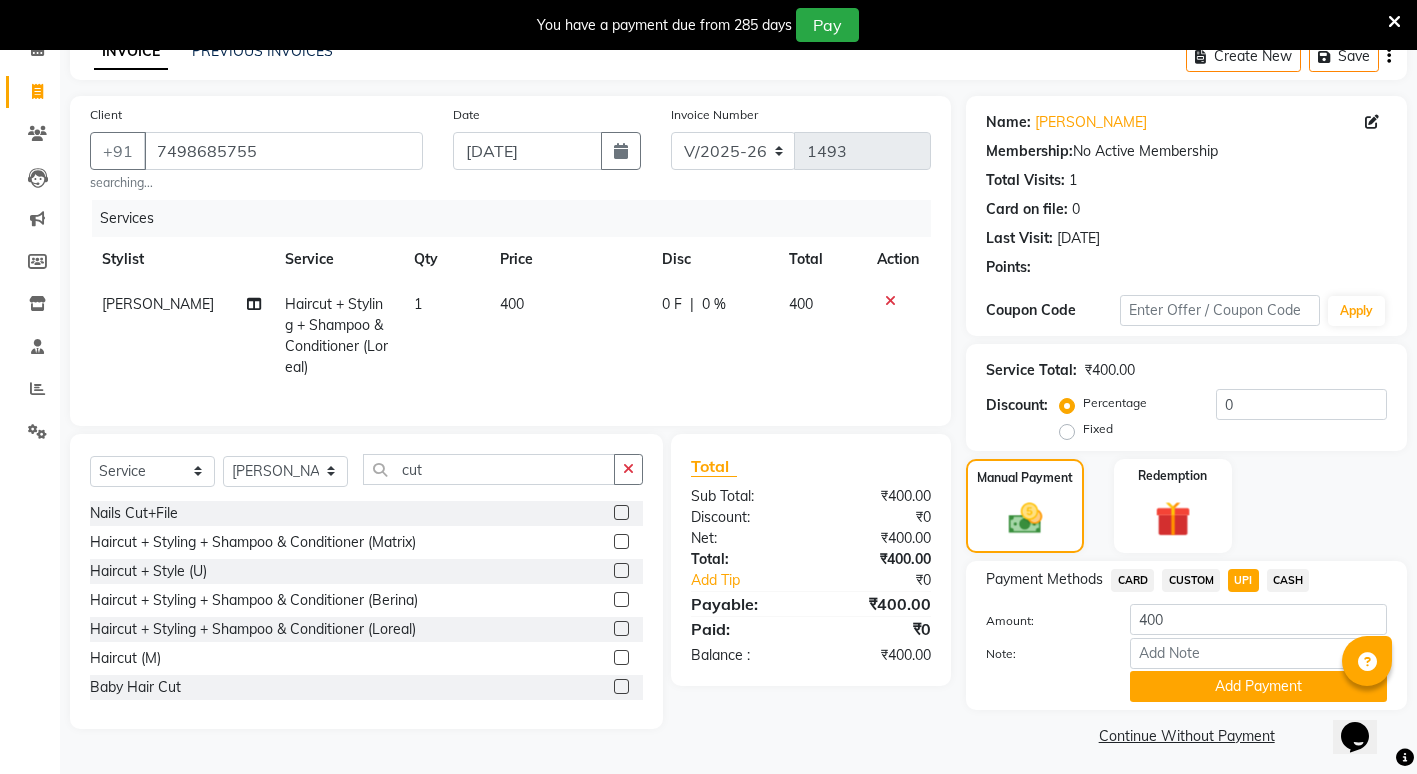 scroll, scrollTop: 111, scrollLeft: 0, axis: vertical 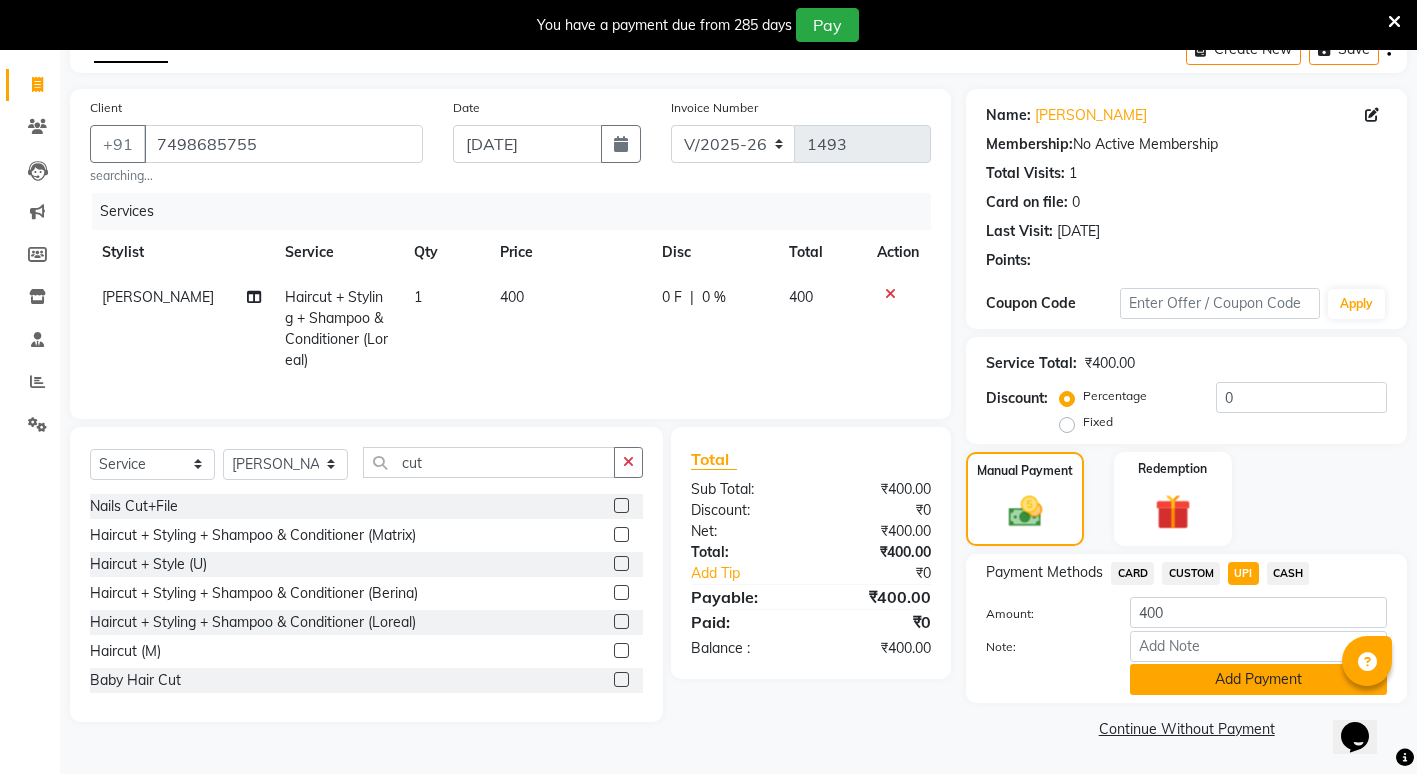 click on "Add Payment" 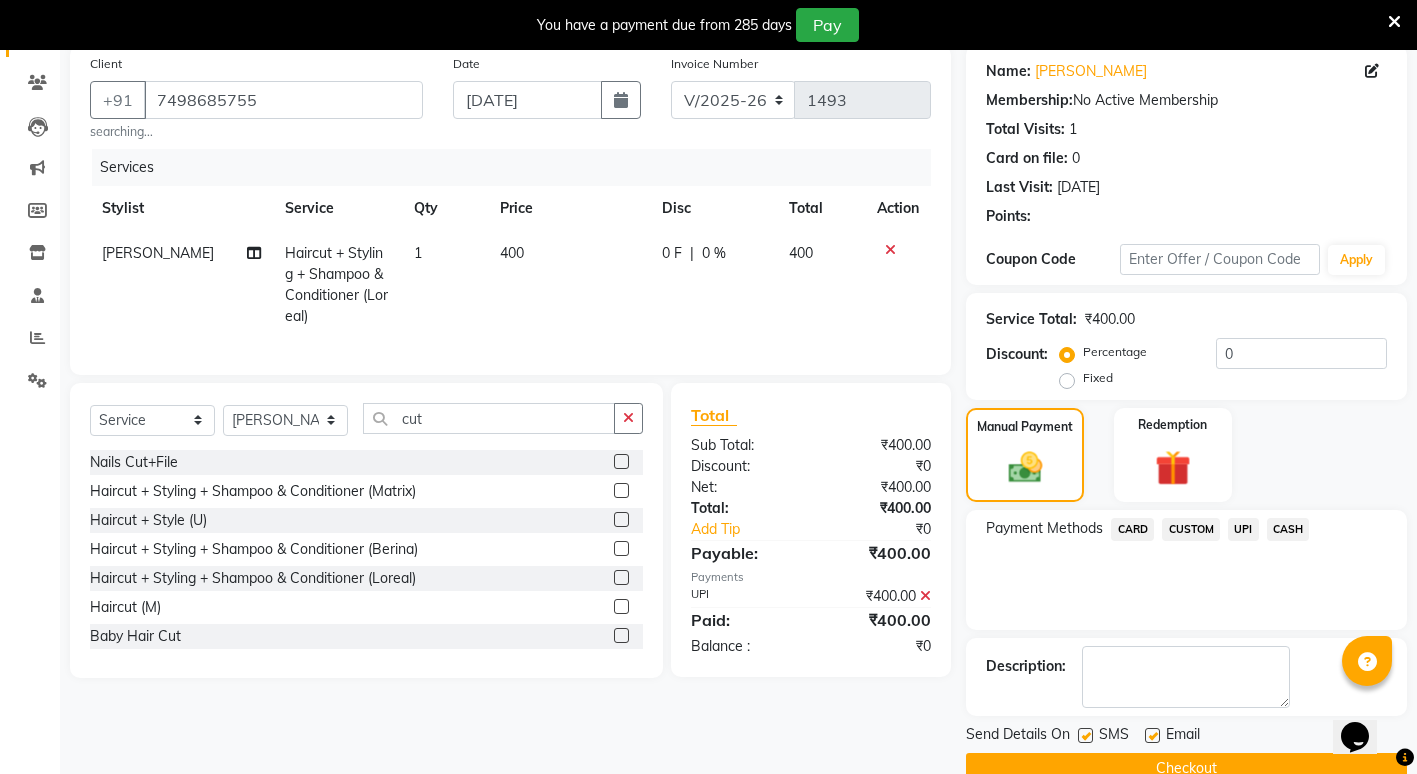 scroll, scrollTop: 195, scrollLeft: 0, axis: vertical 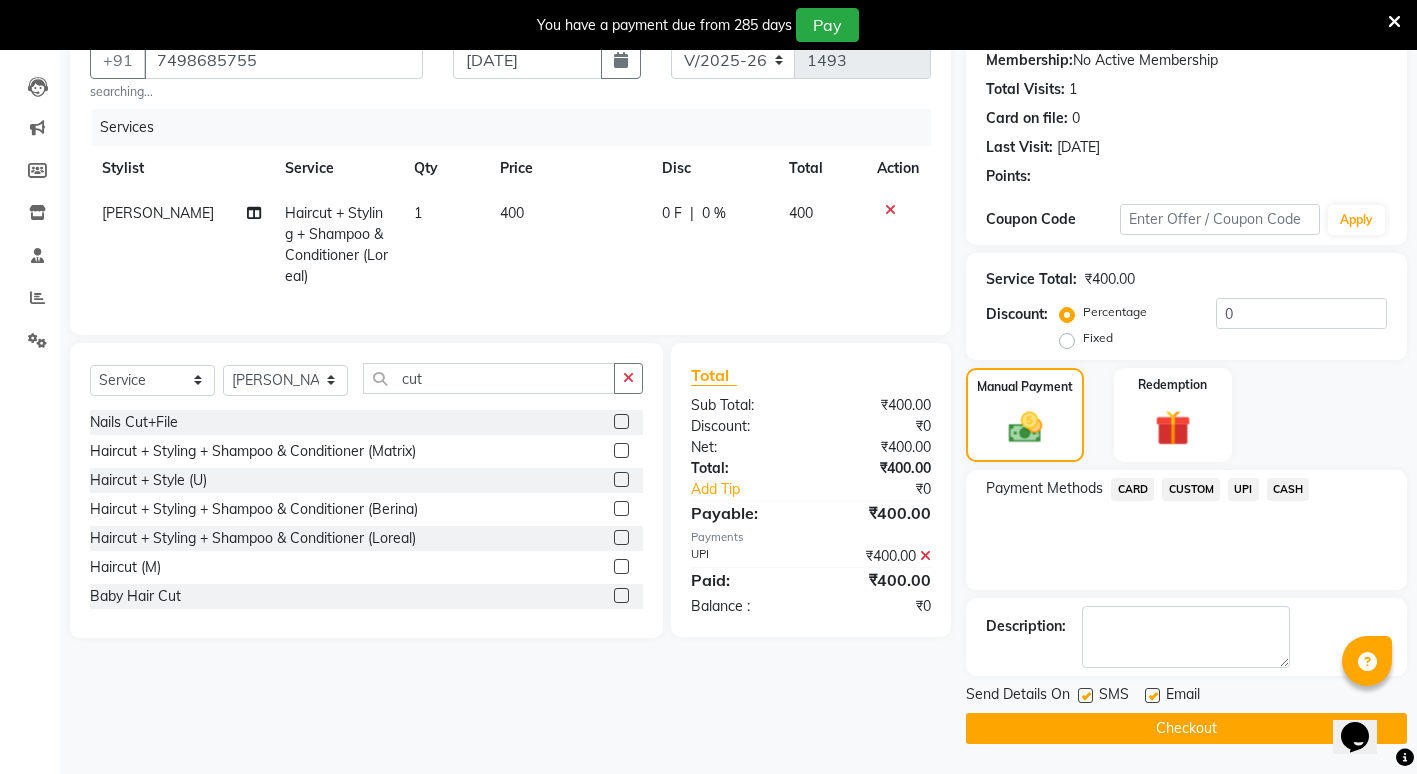 click on "Send Details On SMS Email  Checkout" 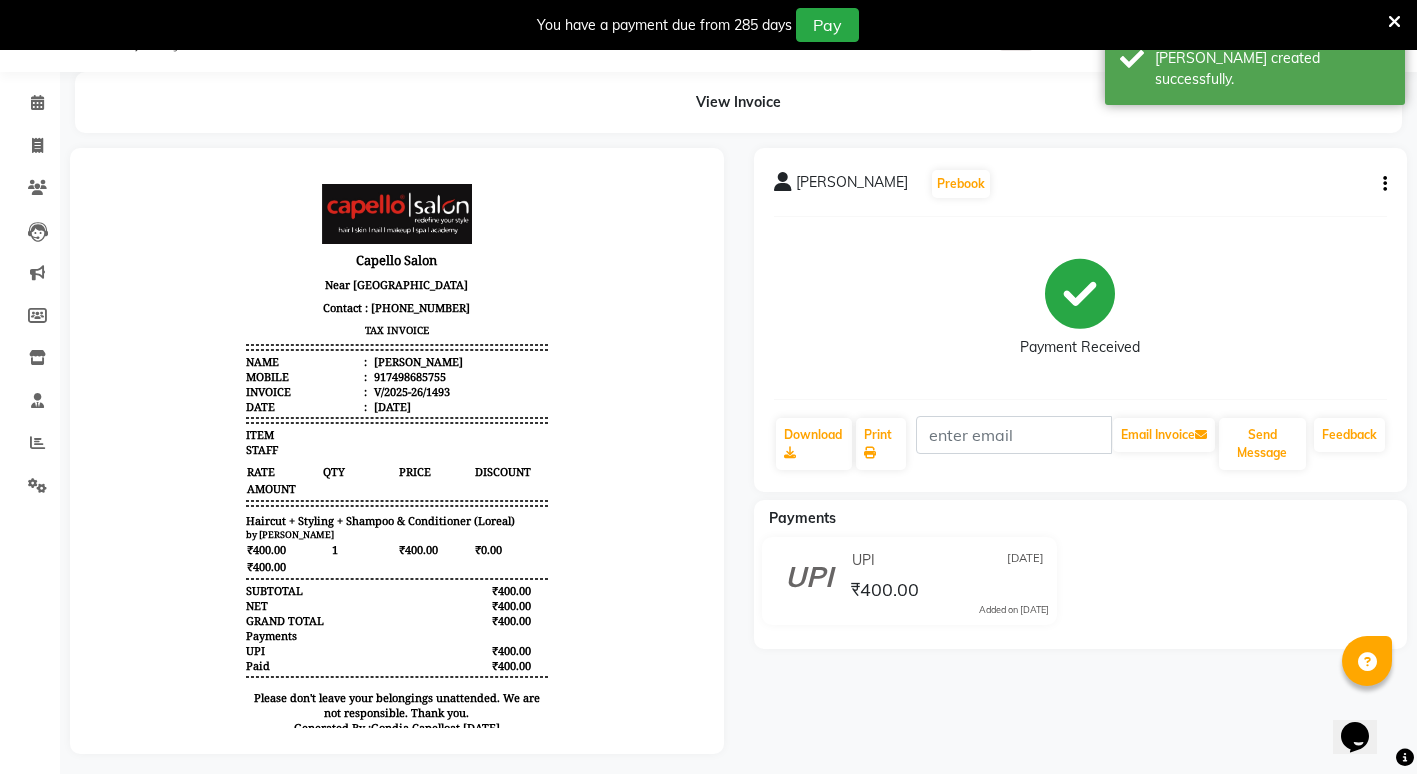 scroll, scrollTop: 75, scrollLeft: 0, axis: vertical 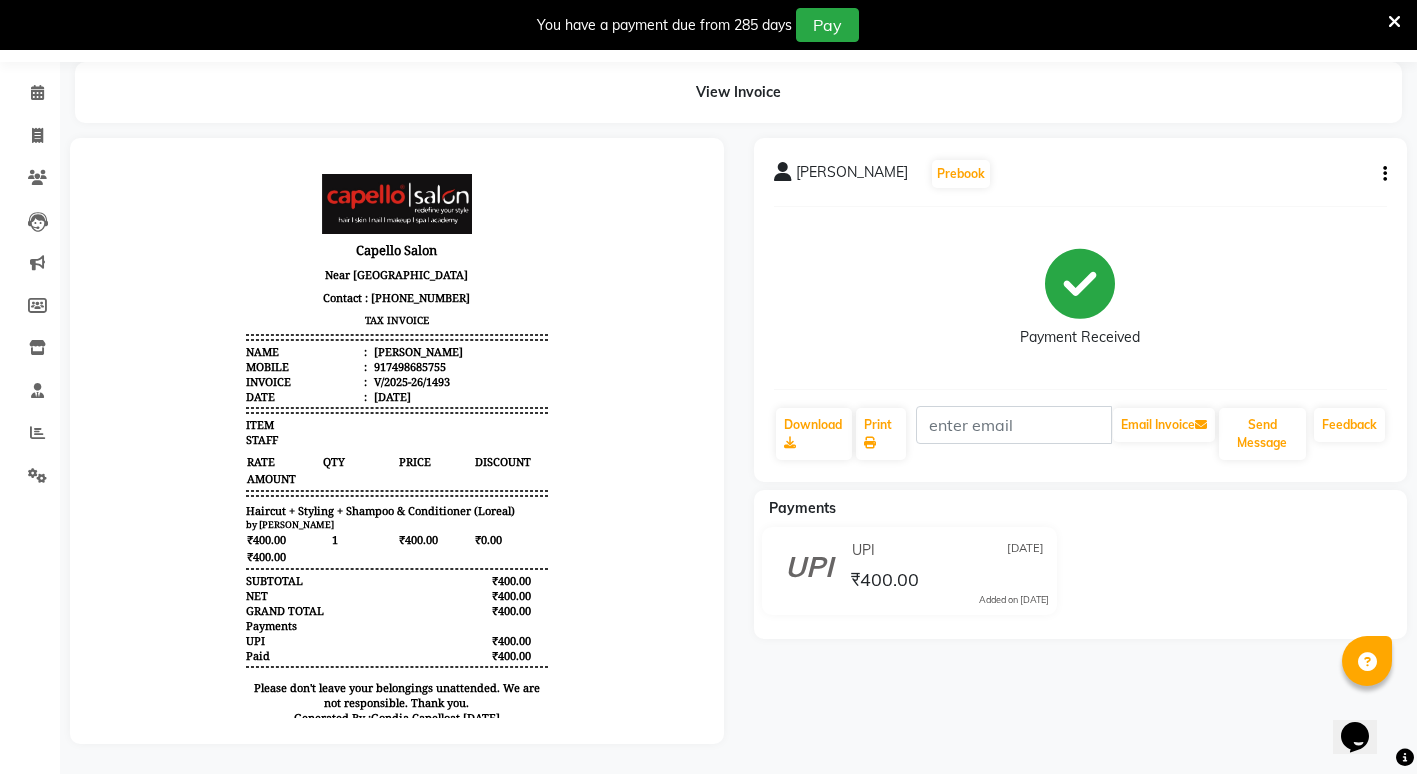 select on "service" 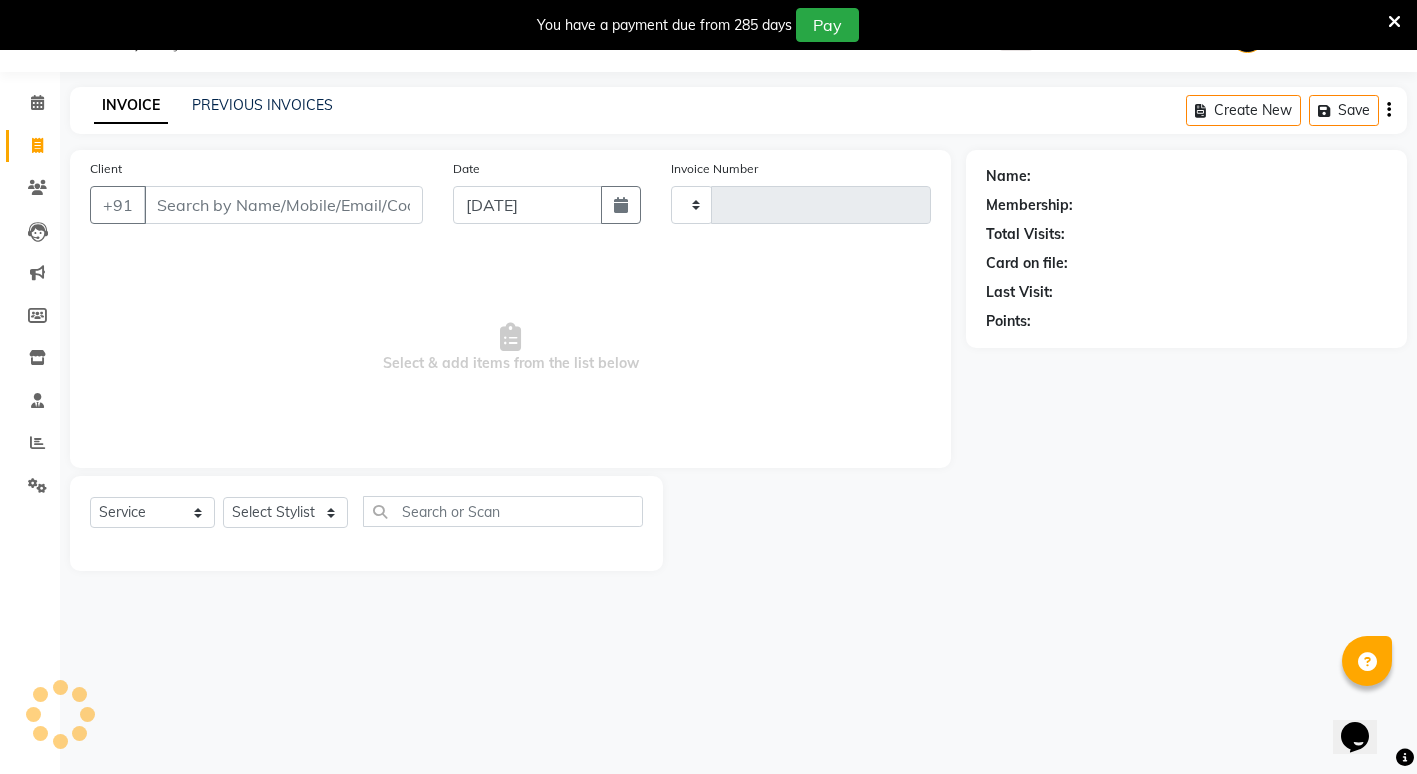 scroll, scrollTop: 50, scrollLeft: 0, axis: vertical 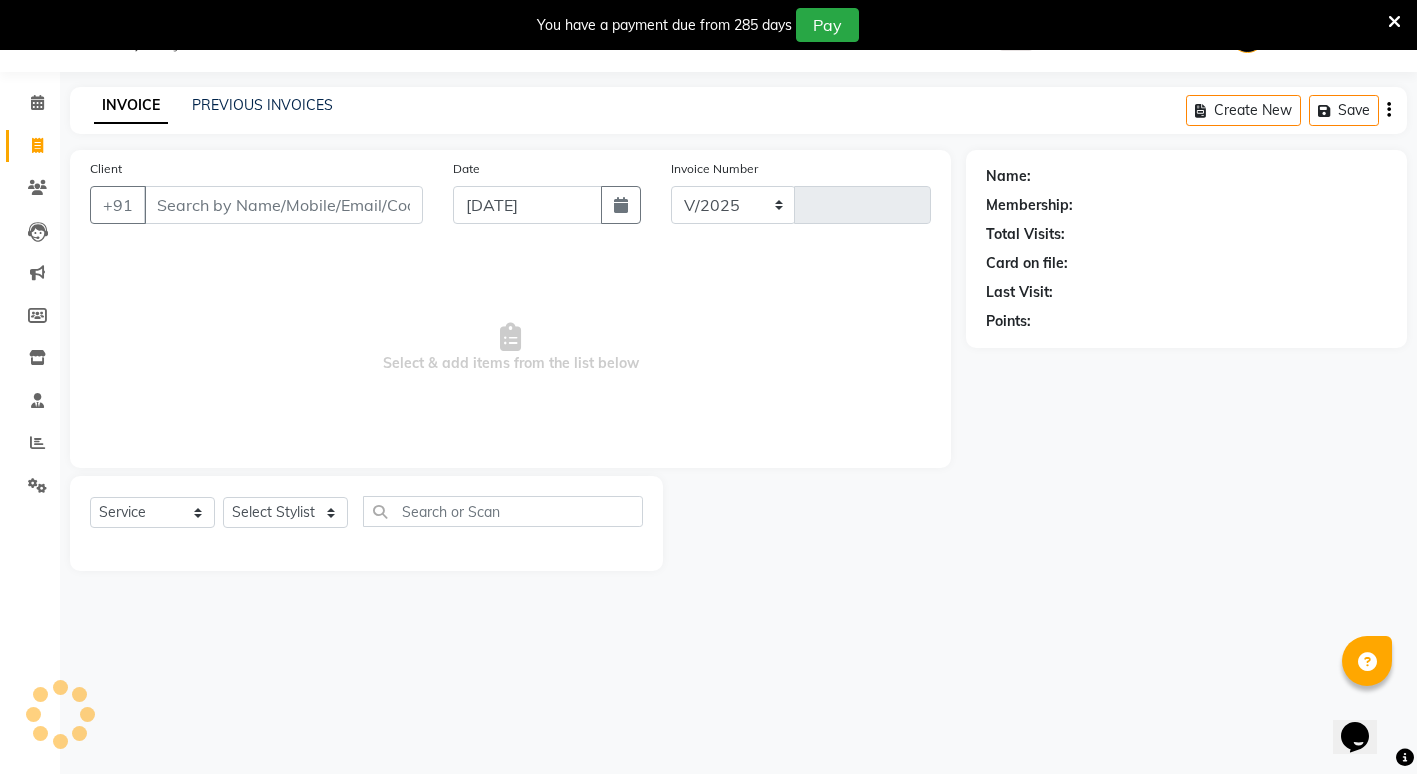 select on "853" 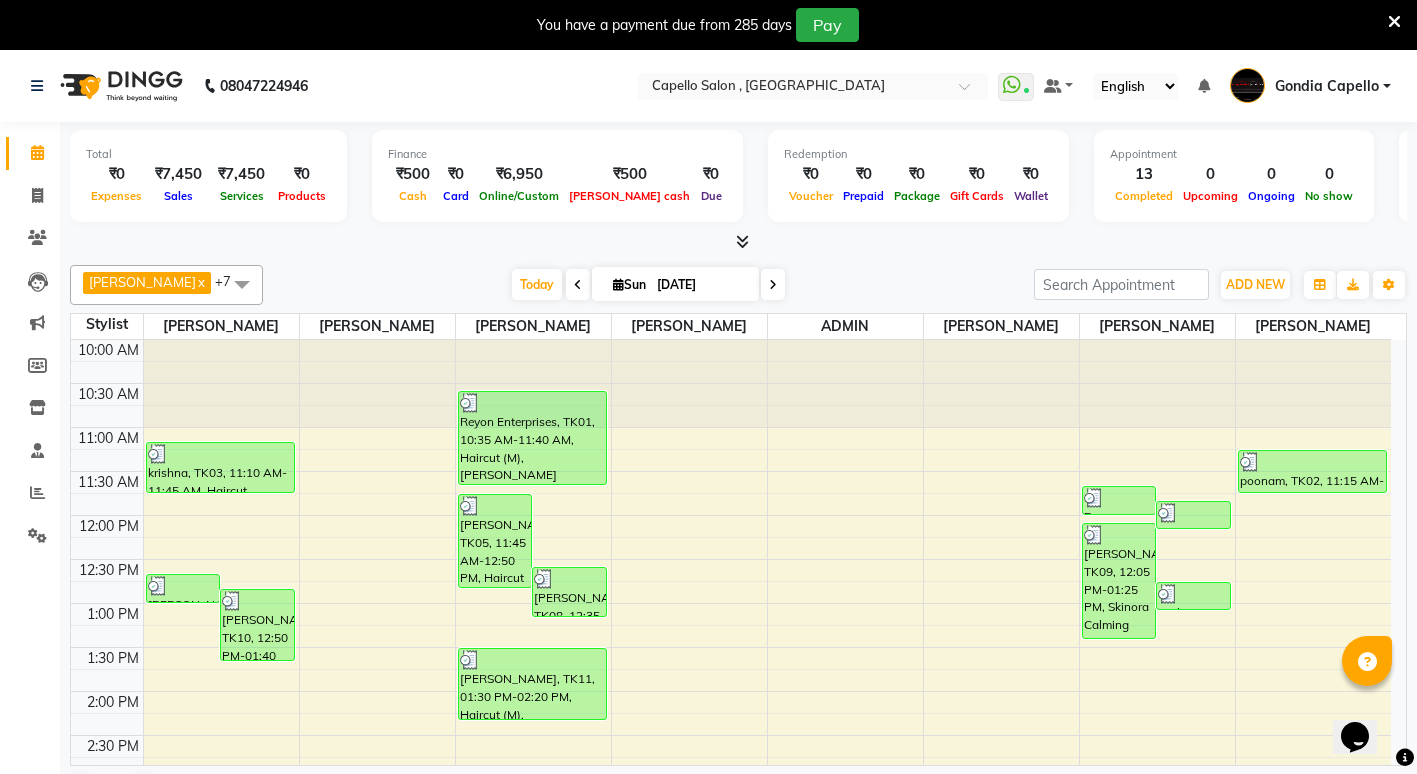 scroll, scrollTop: 51, scrollLeft: 0, axis: vertical 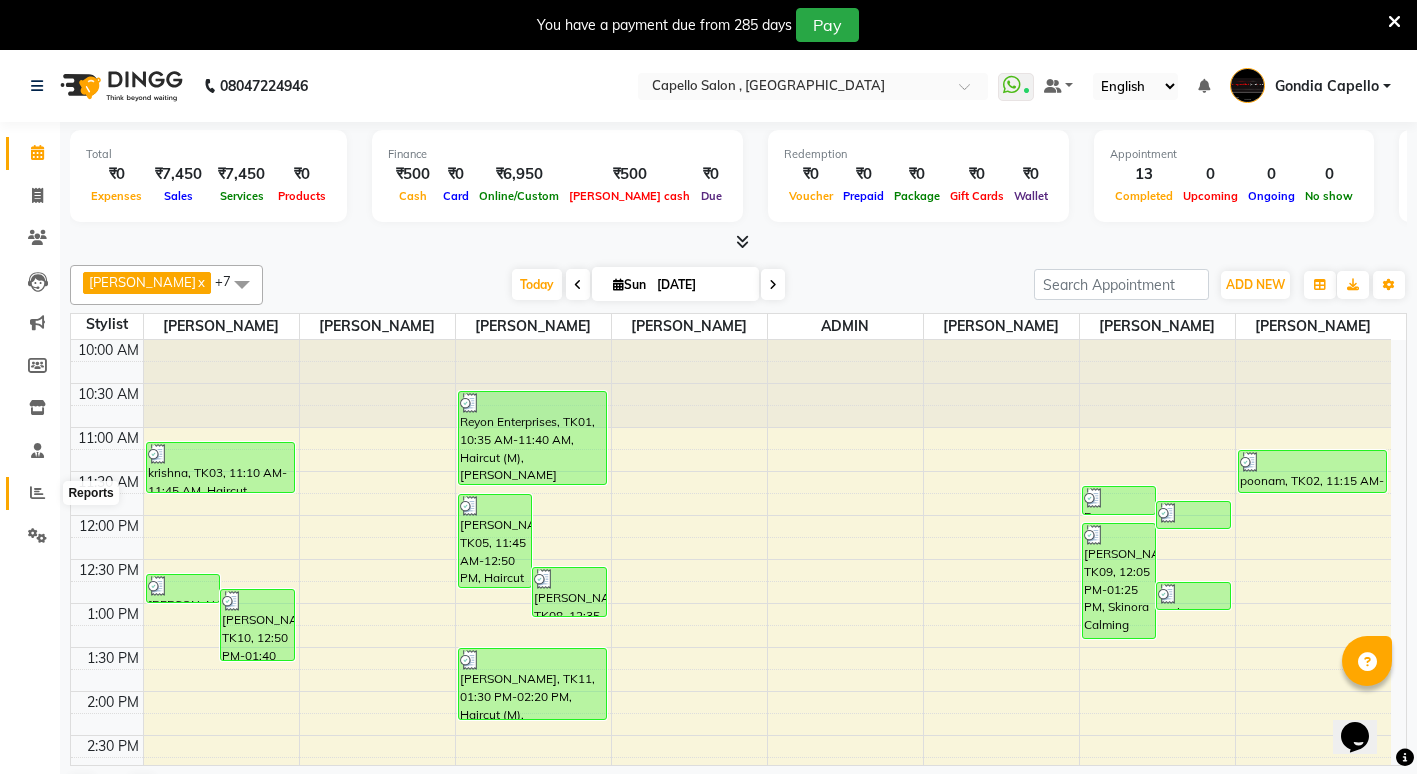click 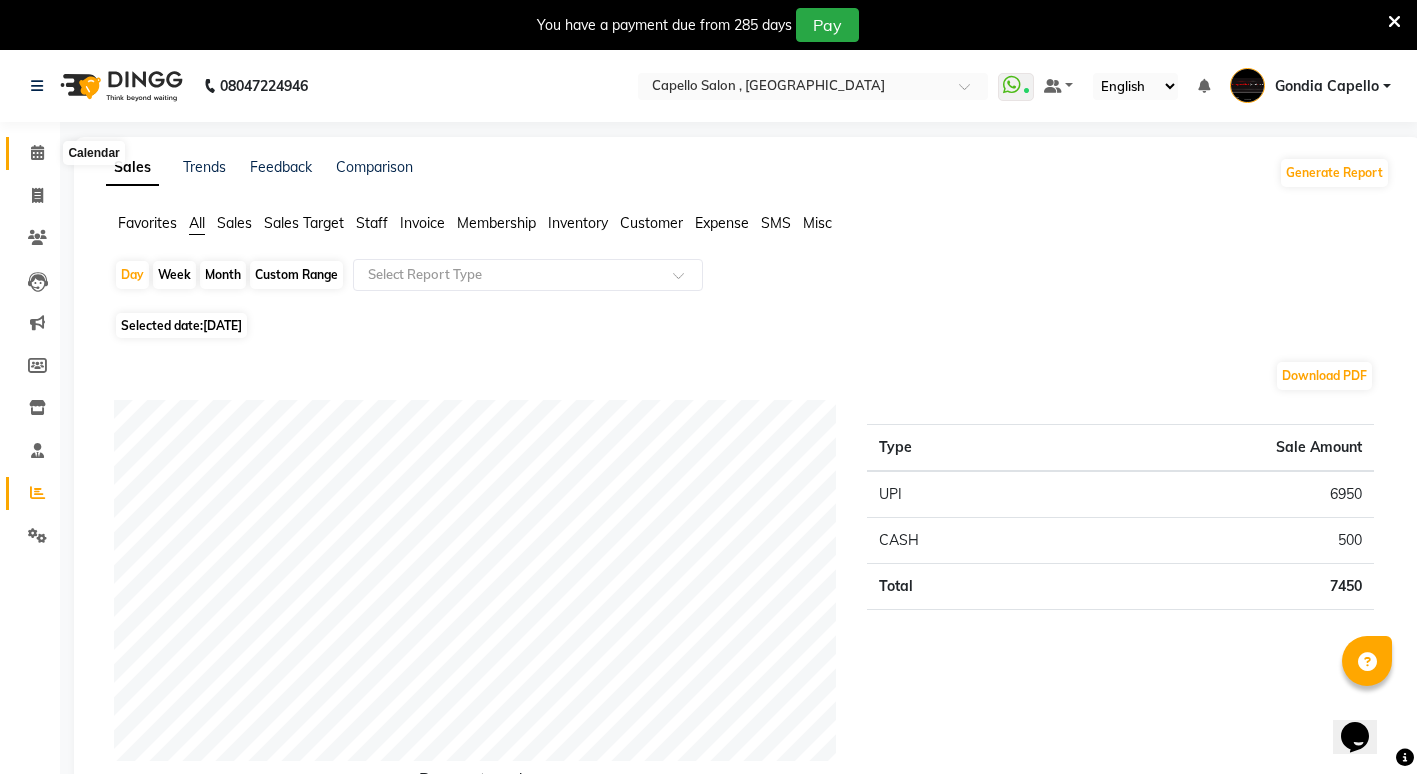 click 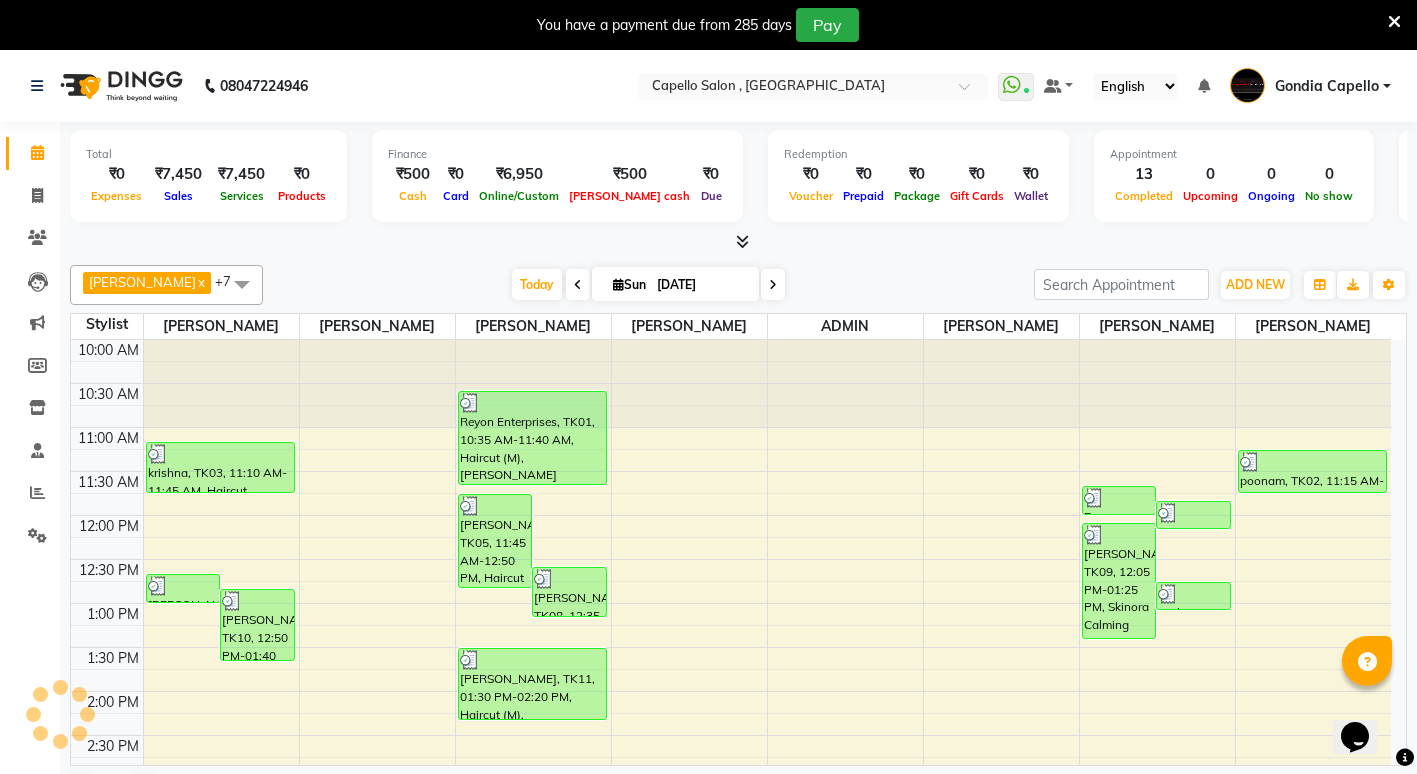 scroll, scrollTop: 0, scrollLeft: 0, axis: both 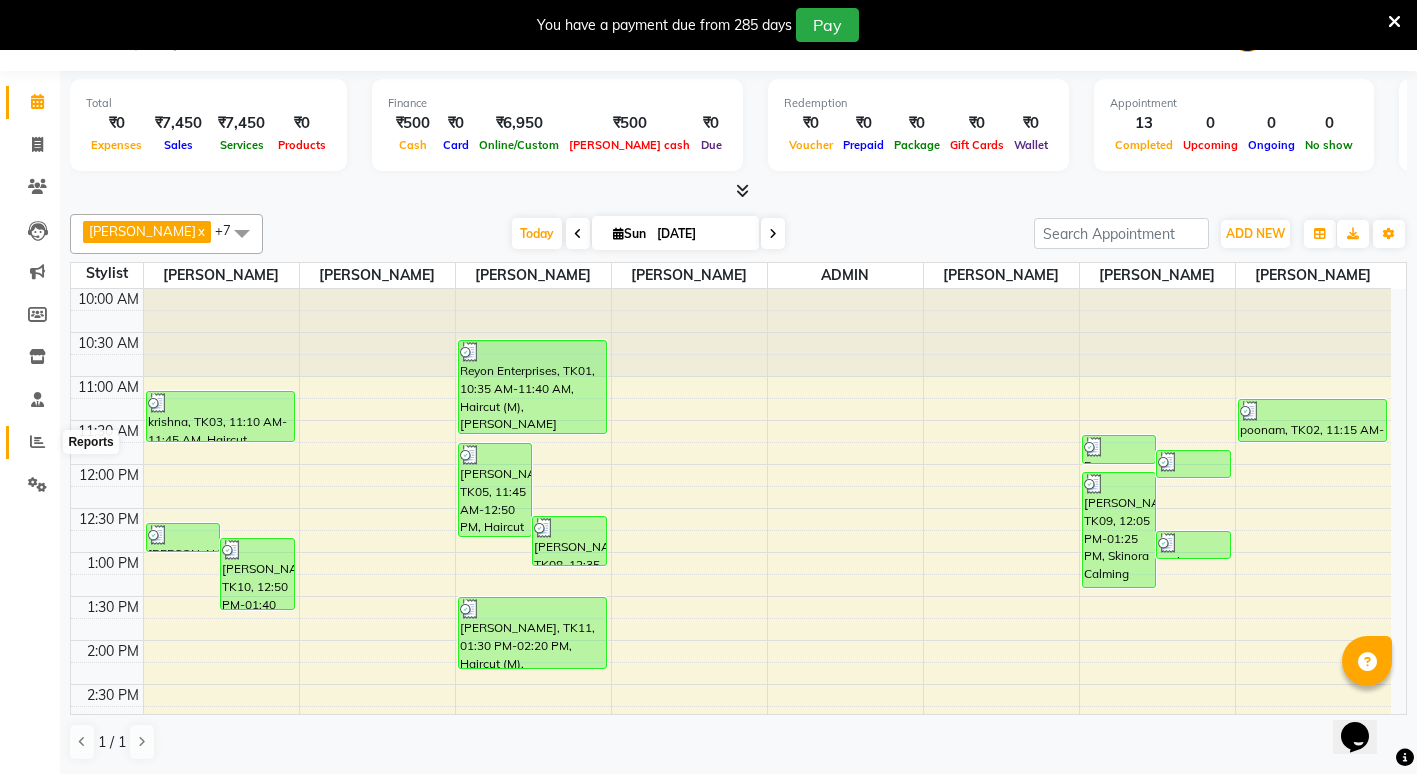 click 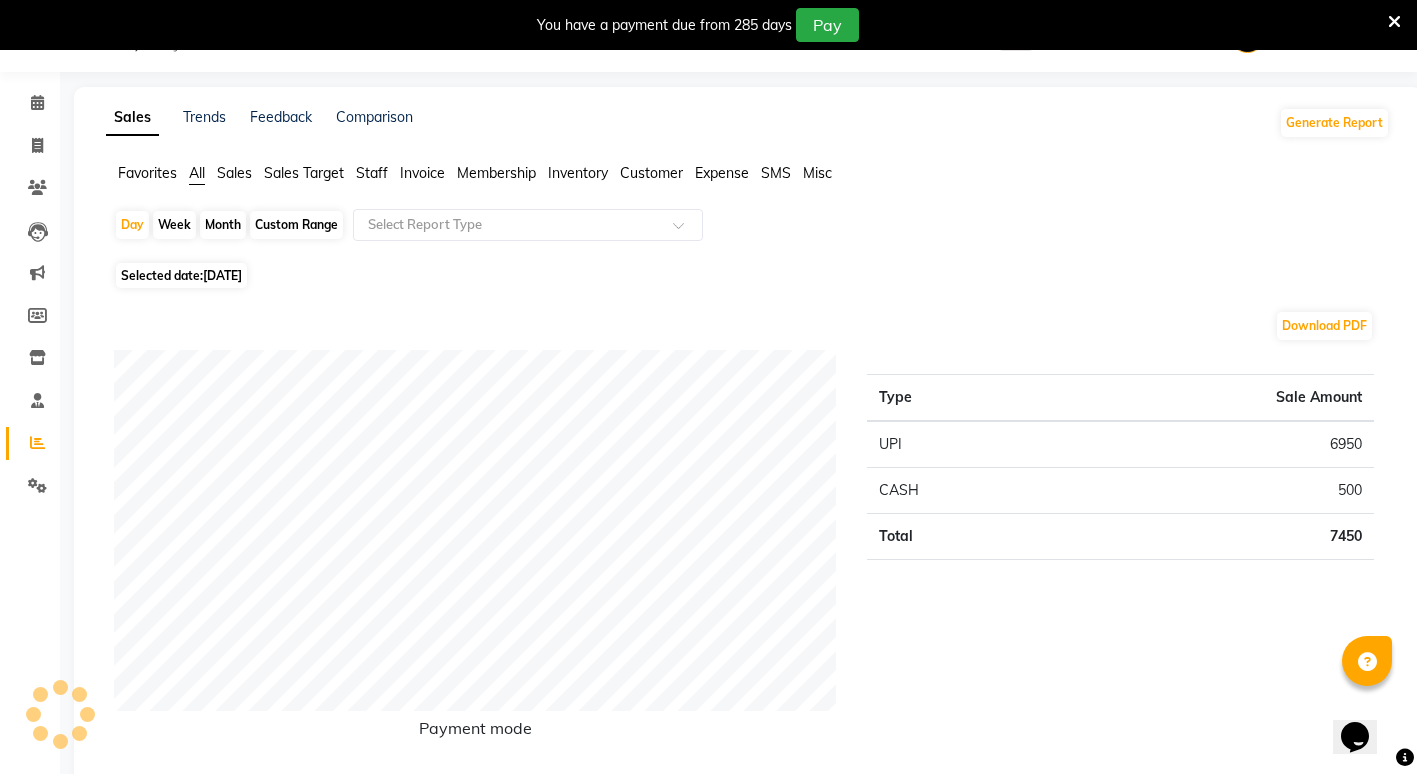 scroll, scrollTop: 51, scrollLeft: 0, axis: vertical 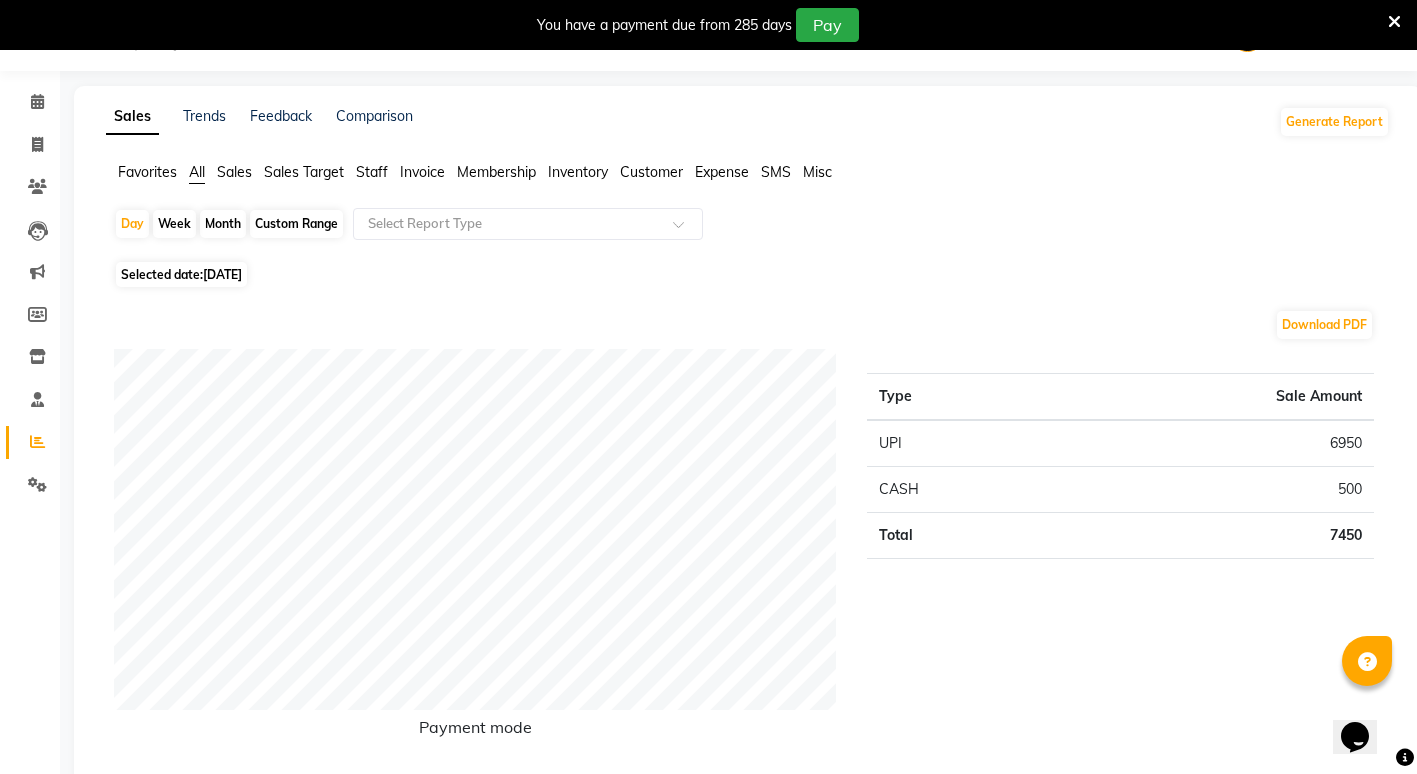 click on "Month" 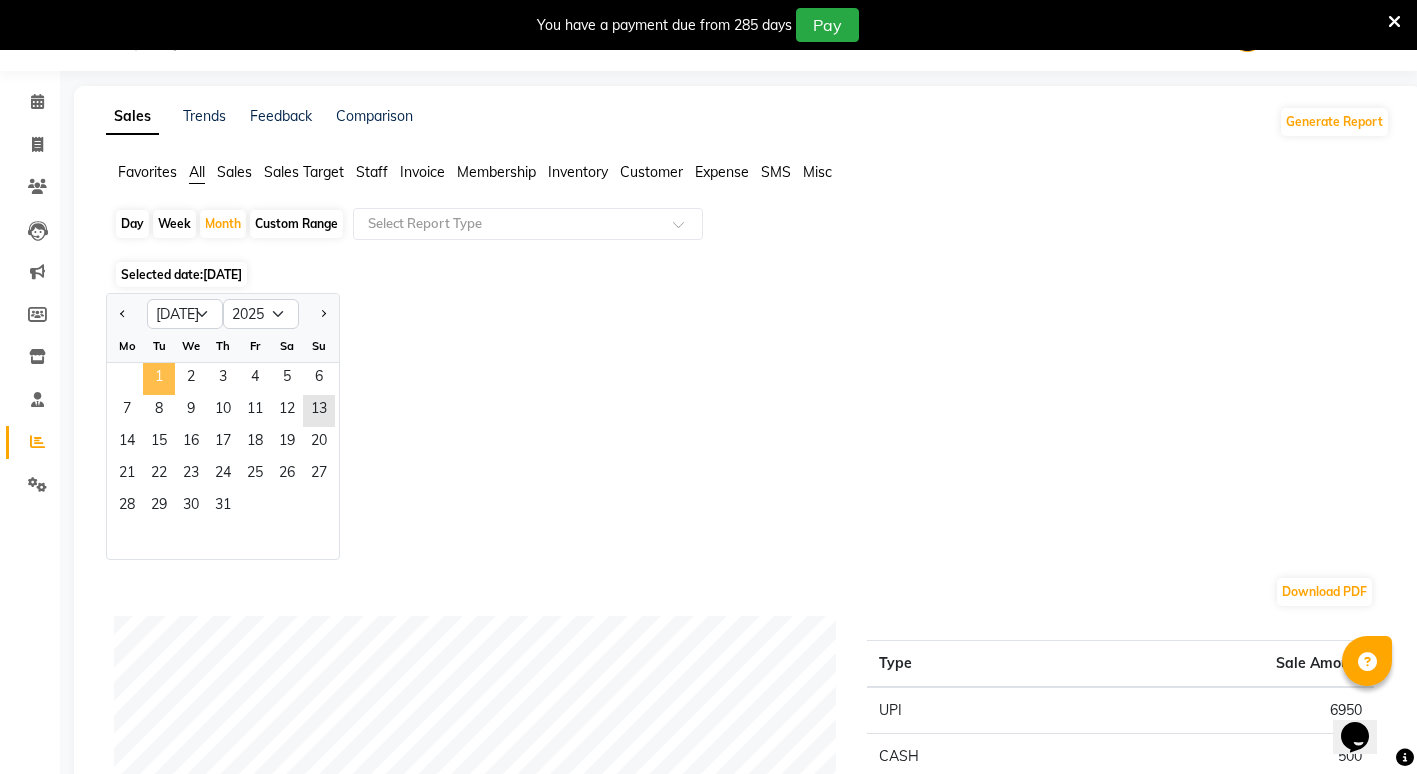 click on "1" 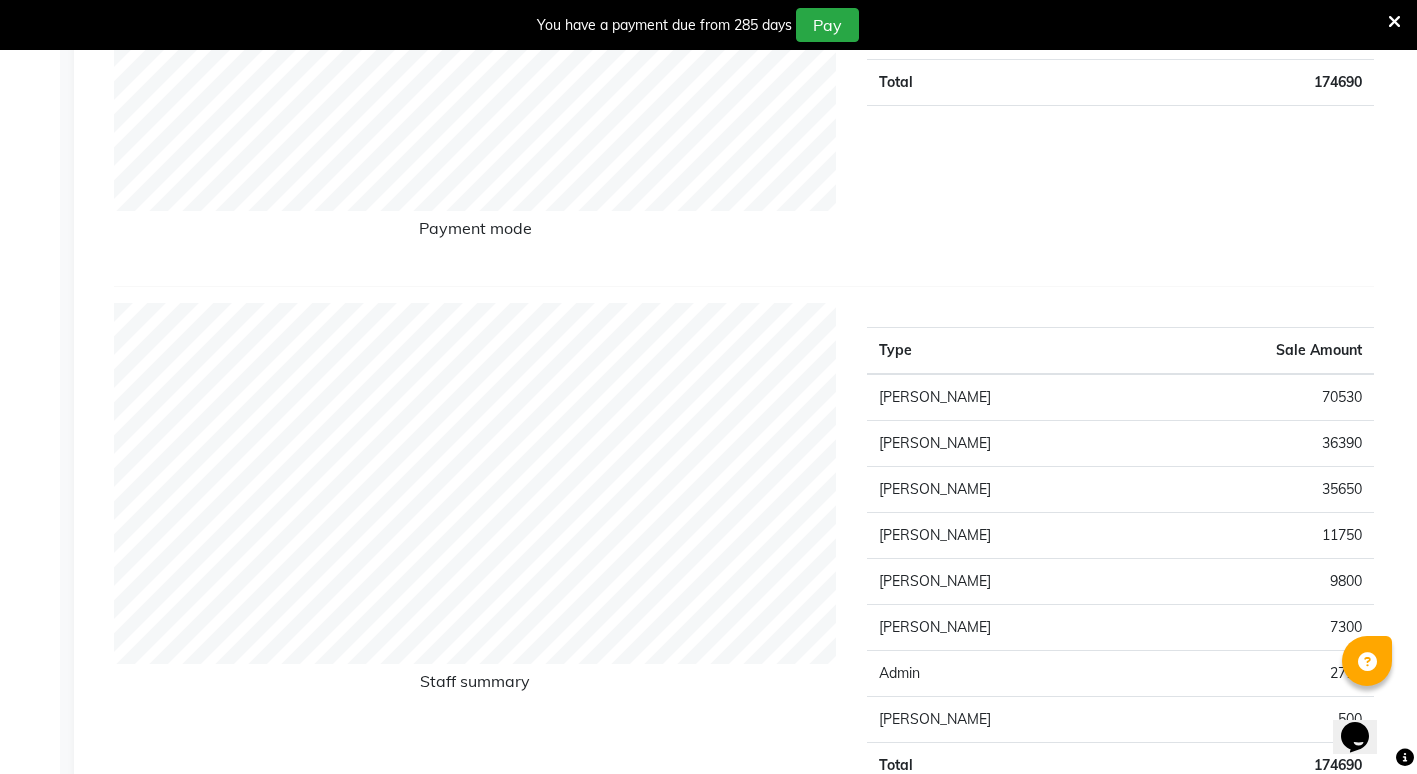 scroll, scrollTop: 551, scrollLeft: 0, axis: vertical 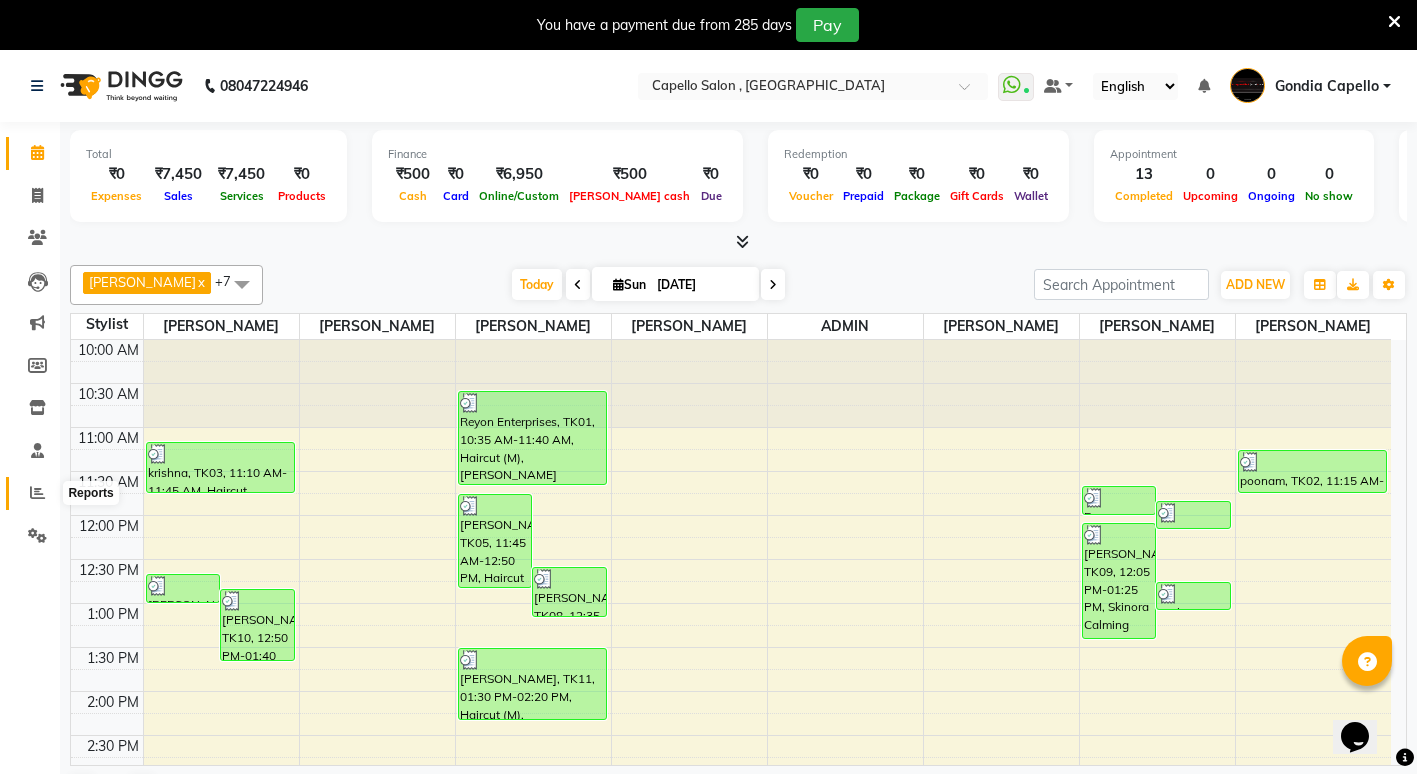 click 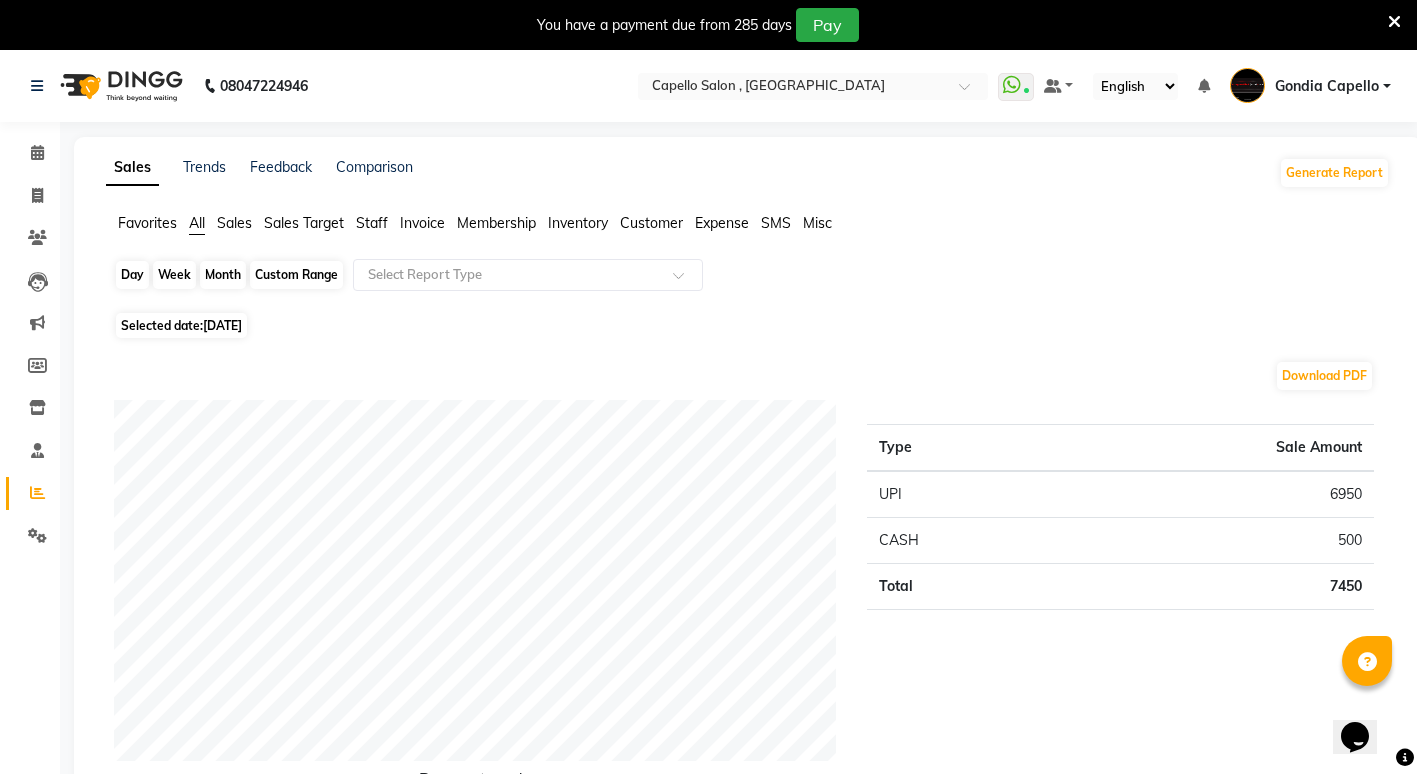 click on "Day" 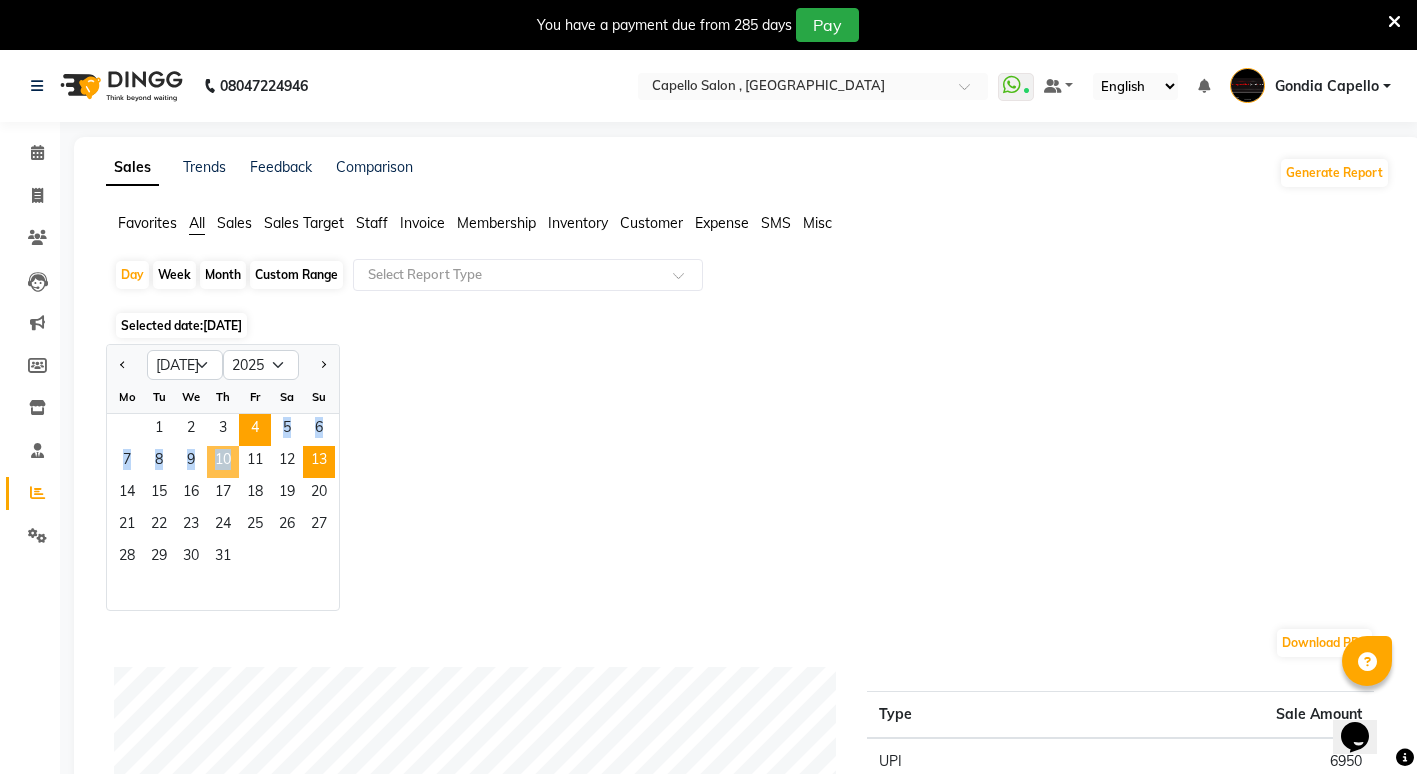click on "Mo Tu We Th Fr Sa Su  1   2   3   4   5   6   7   8   9   10   11   12   13   14   15   16   17   18   19   20   21   22   23   24   25   26   27   28   29   30   31" 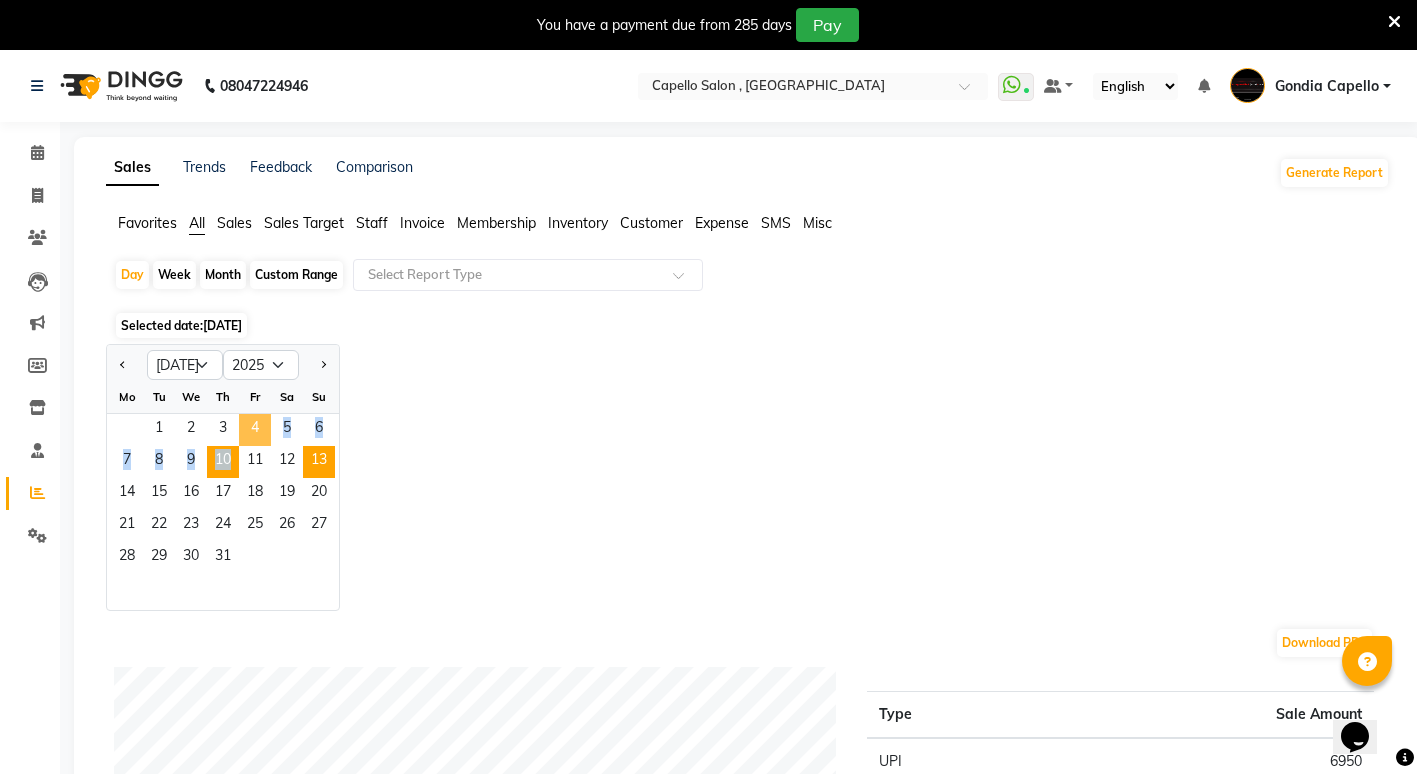 drag, startPoint x: 242, startPoint y: 436, endPoint x: 230, endPoint y: 460, distance: 26.832815 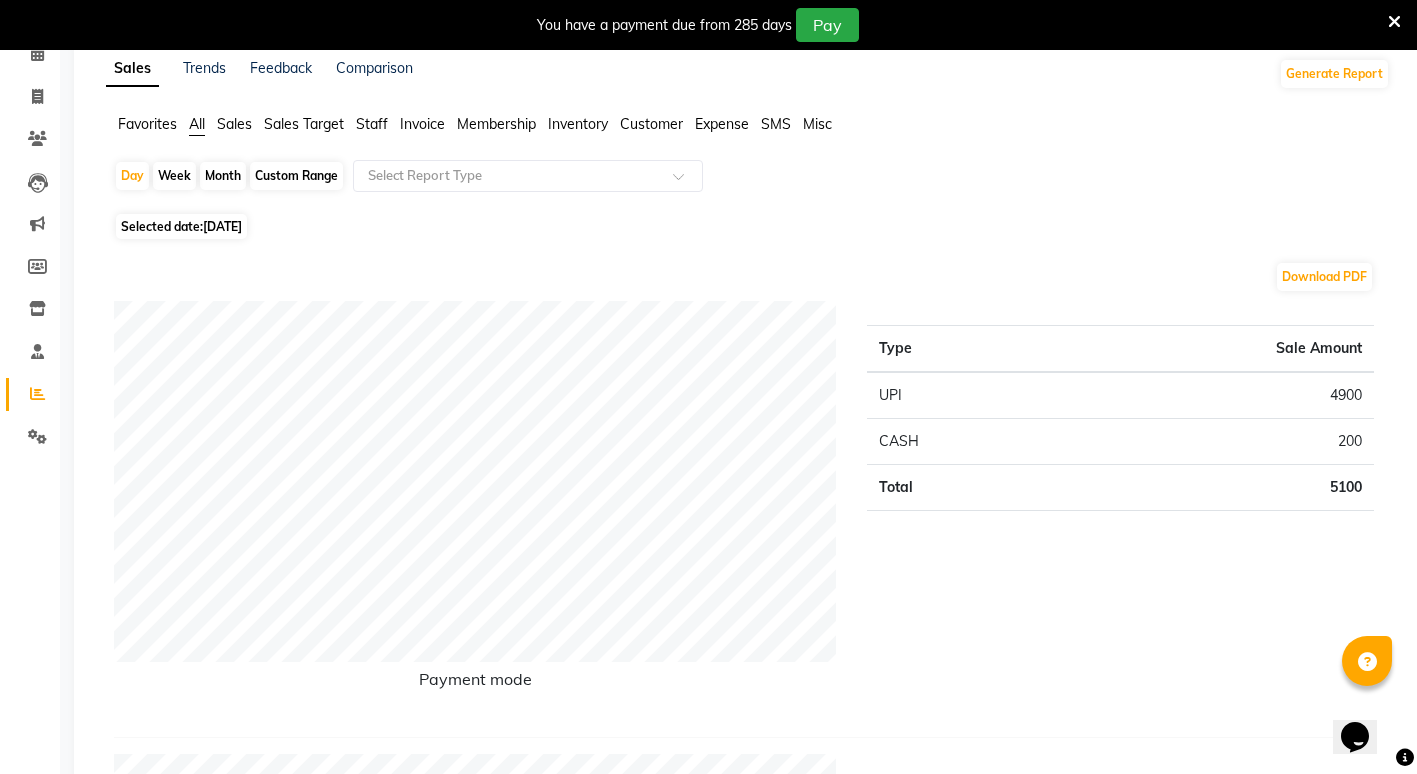 scroll, scrollTop: 0, scrollLeft: 0, axis: both 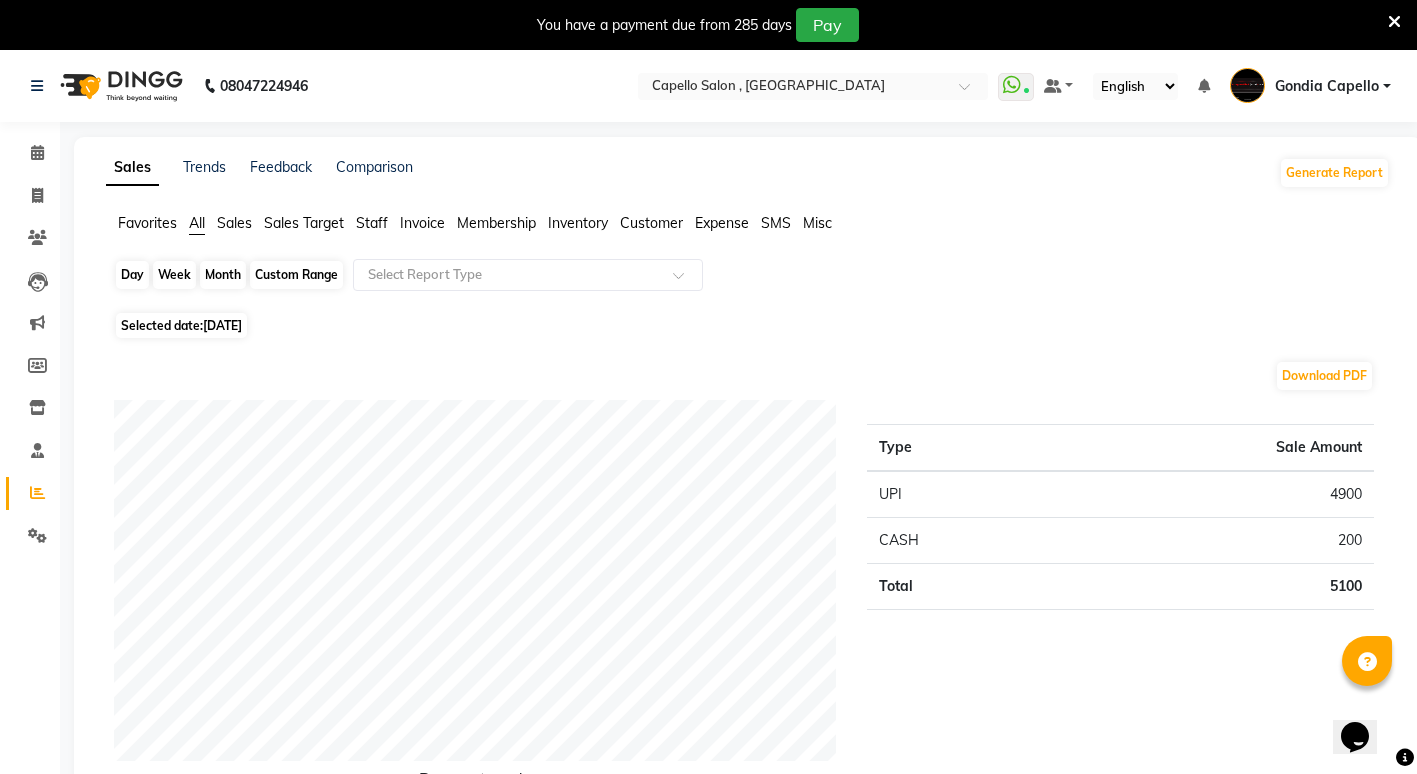 click on "Day" 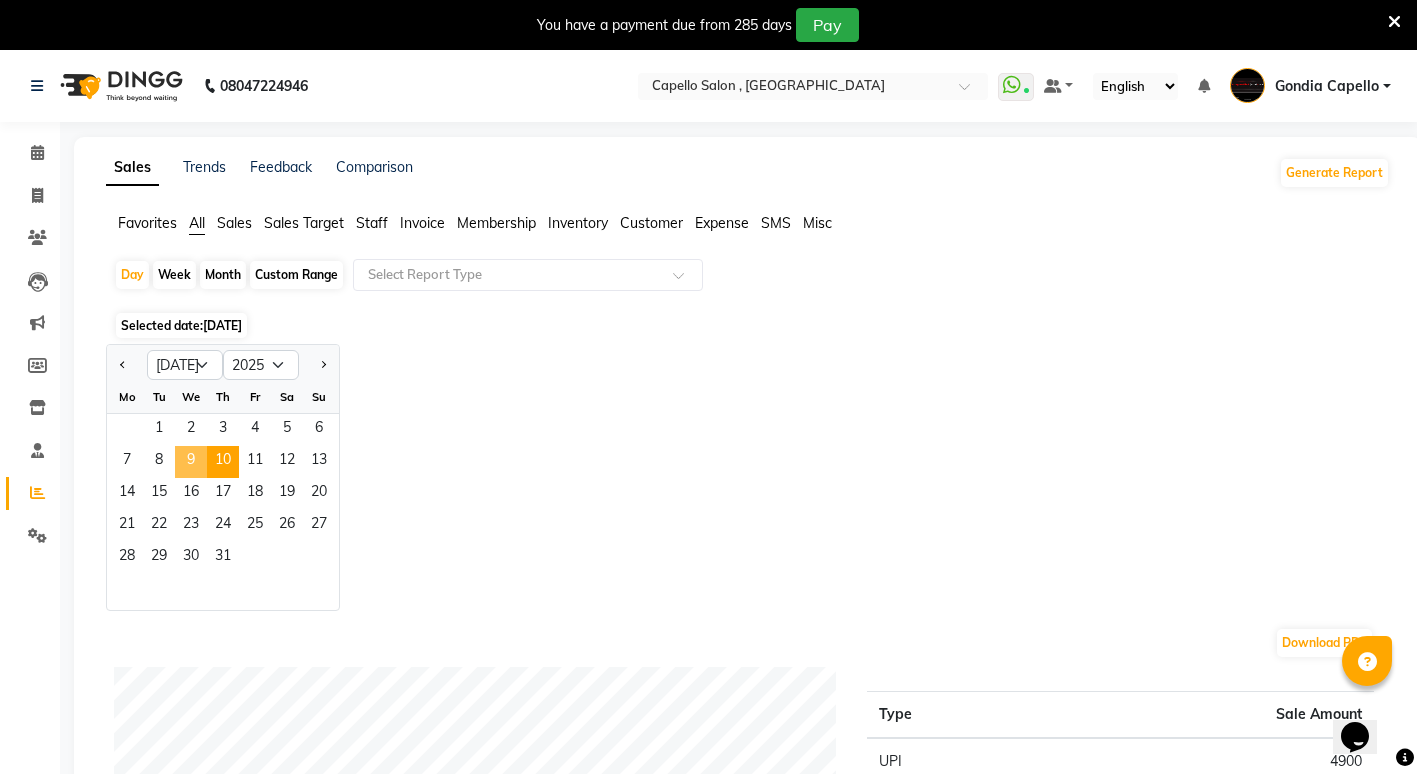 click on "9" 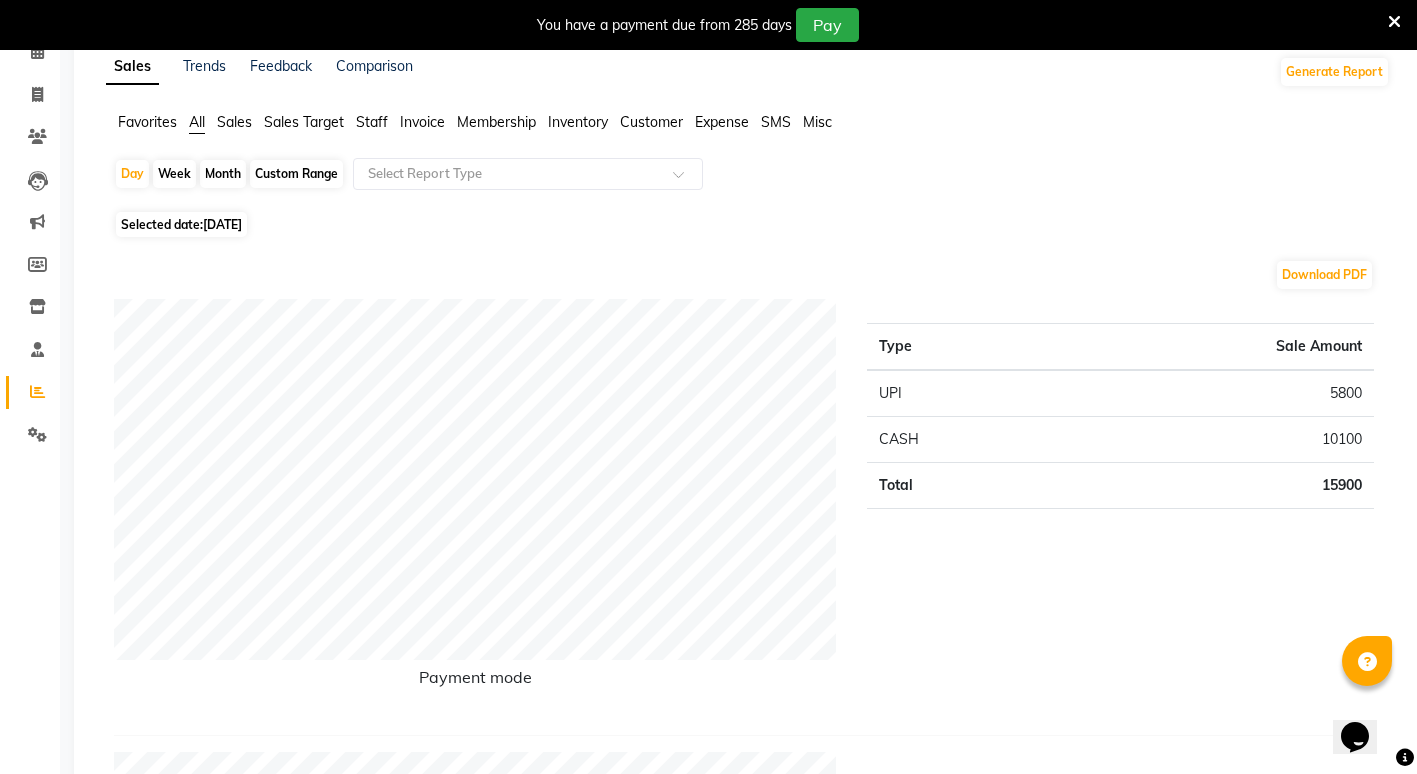 scroll, scrollTop: 100, scrollLeft: 0, axis: vertical 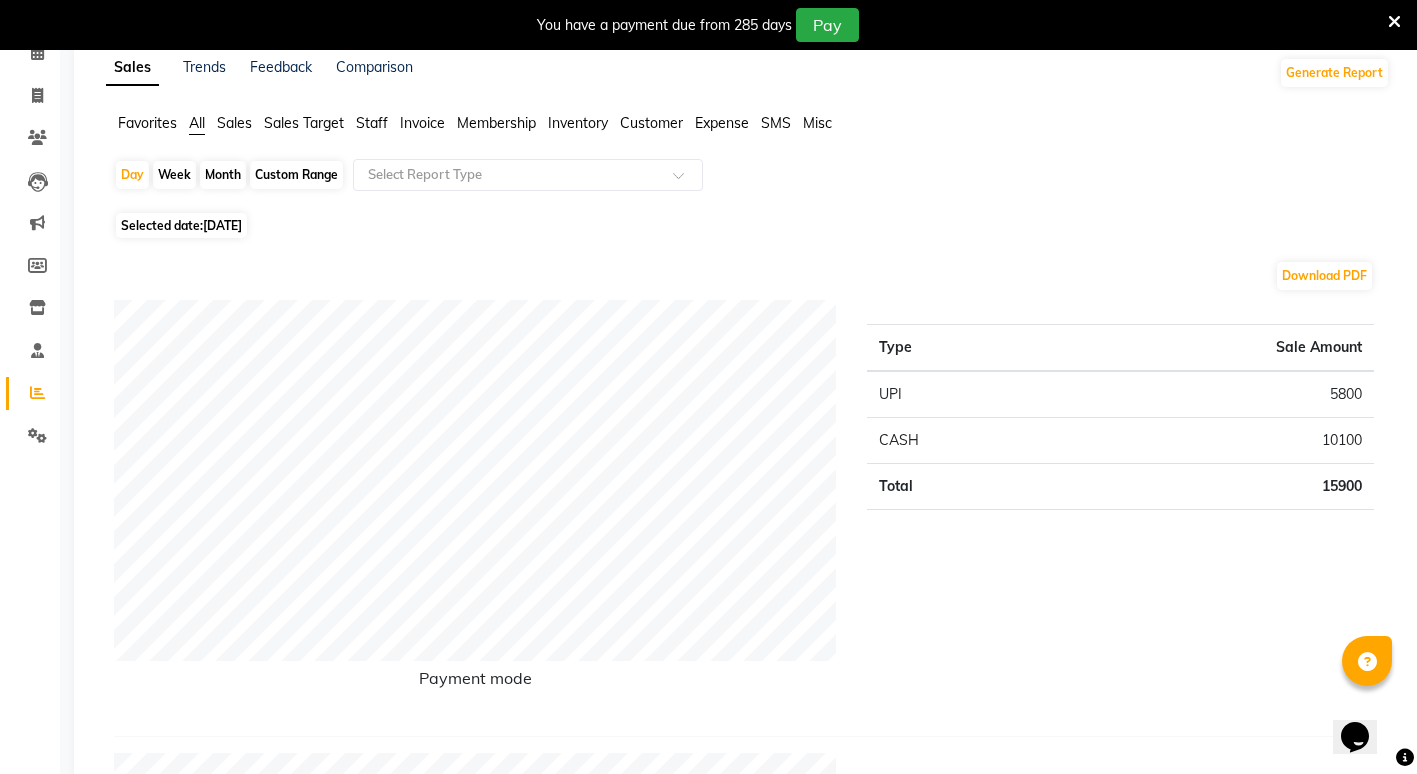 click on "Day   Week   Month   Custom Range  Select Report Type" 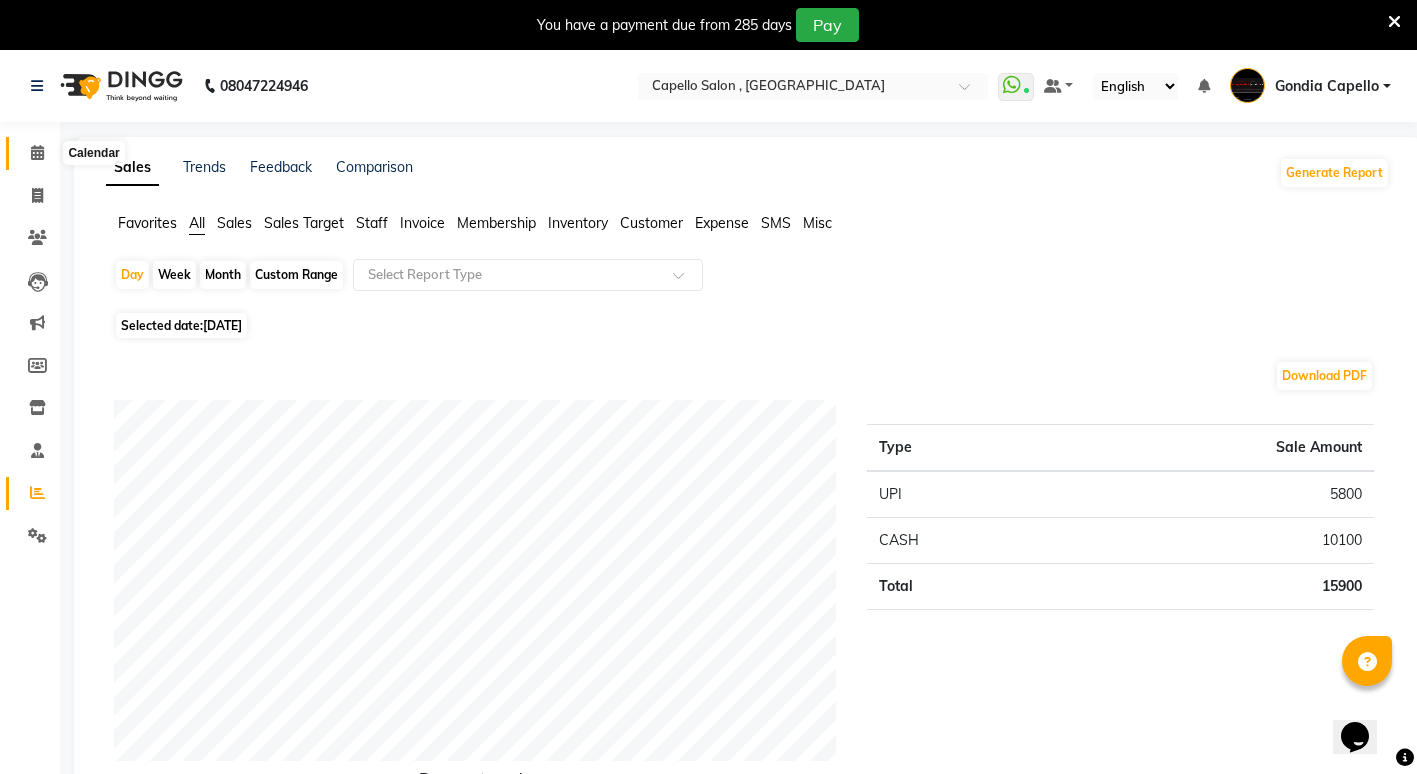 click 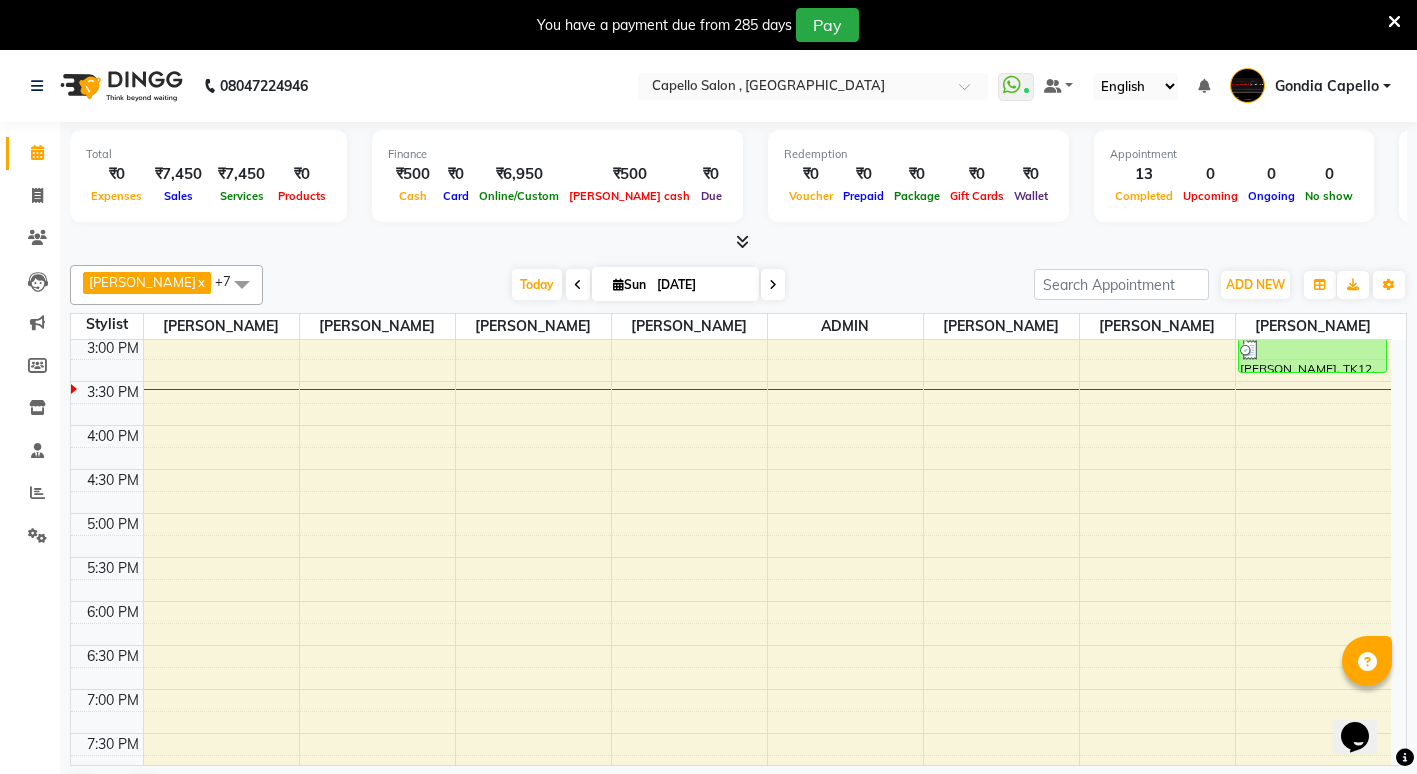scroll, scrollTop: 441, scrollLeft: 0, axis: vertical 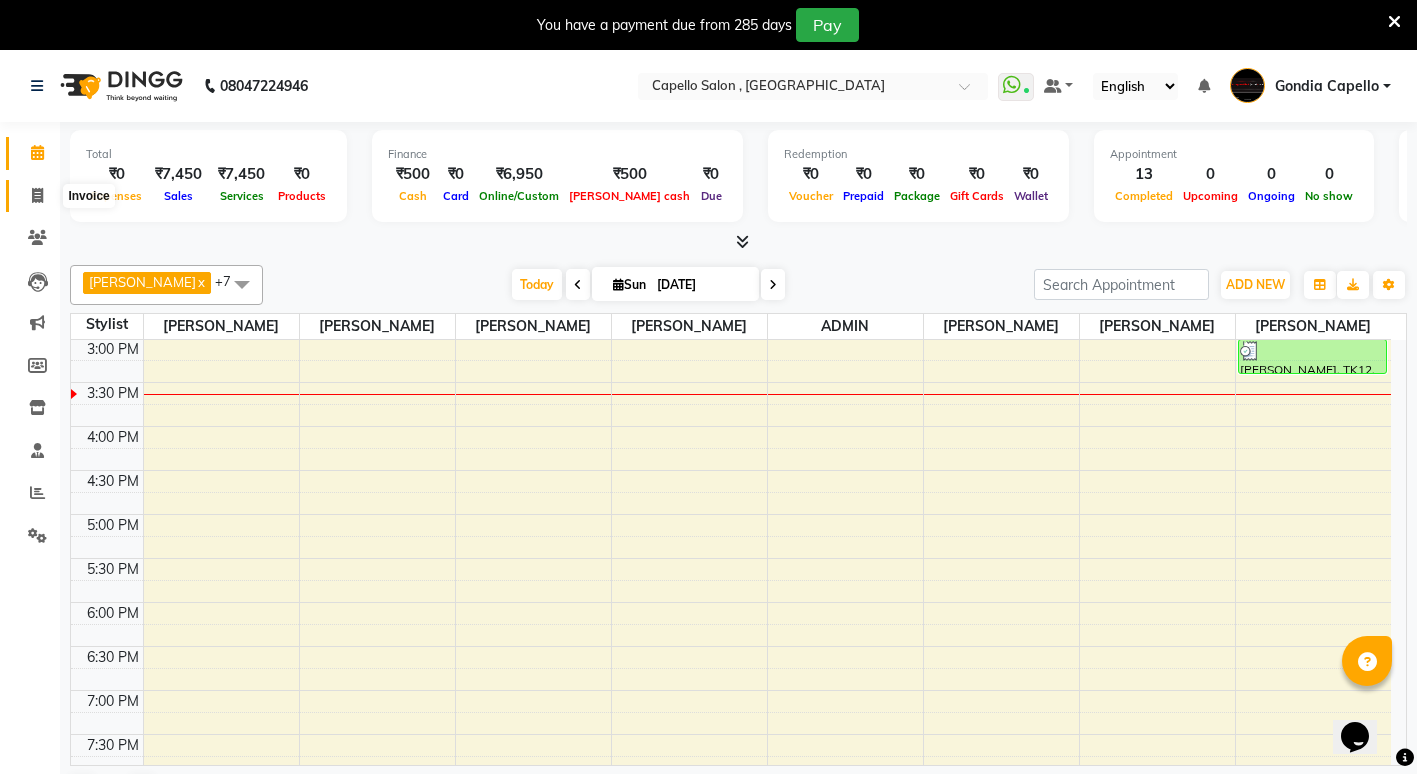 click 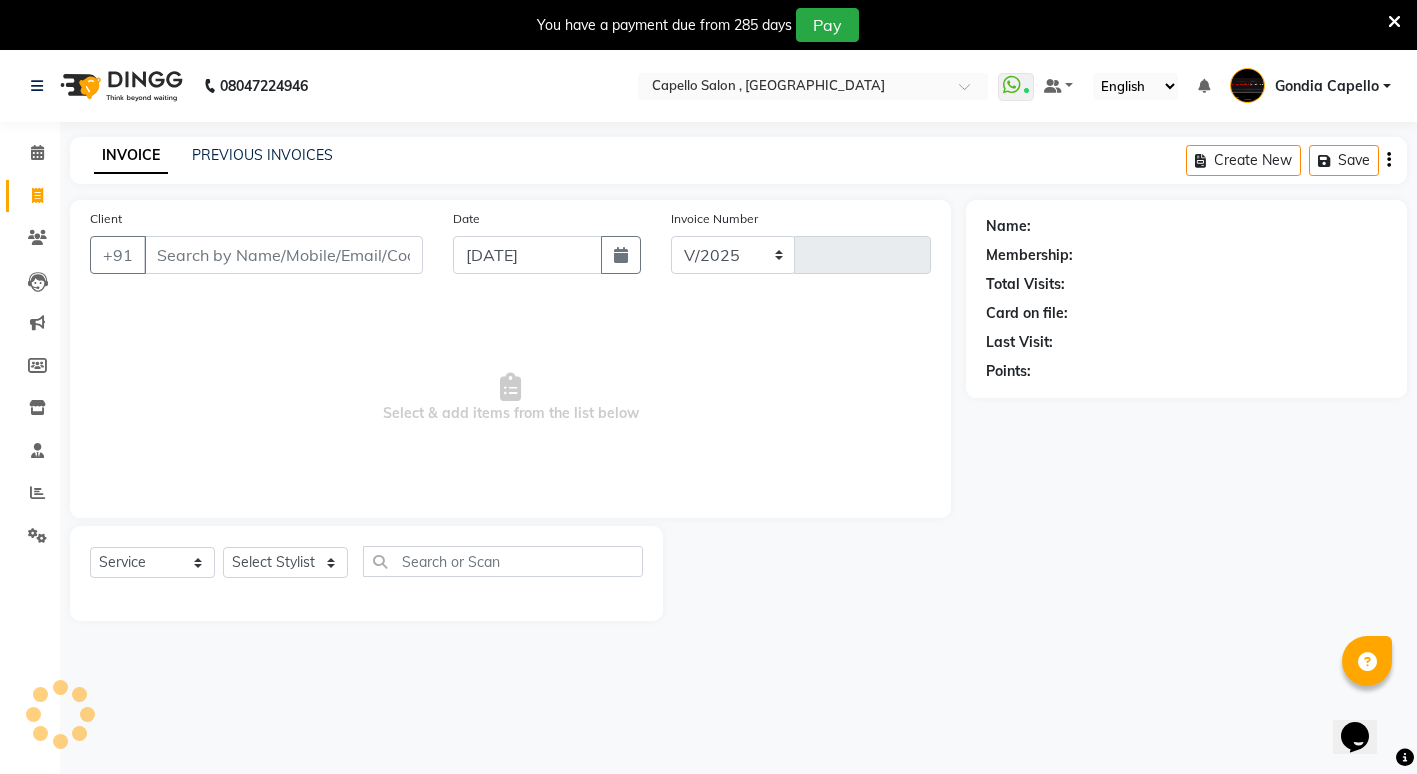 select on "853" 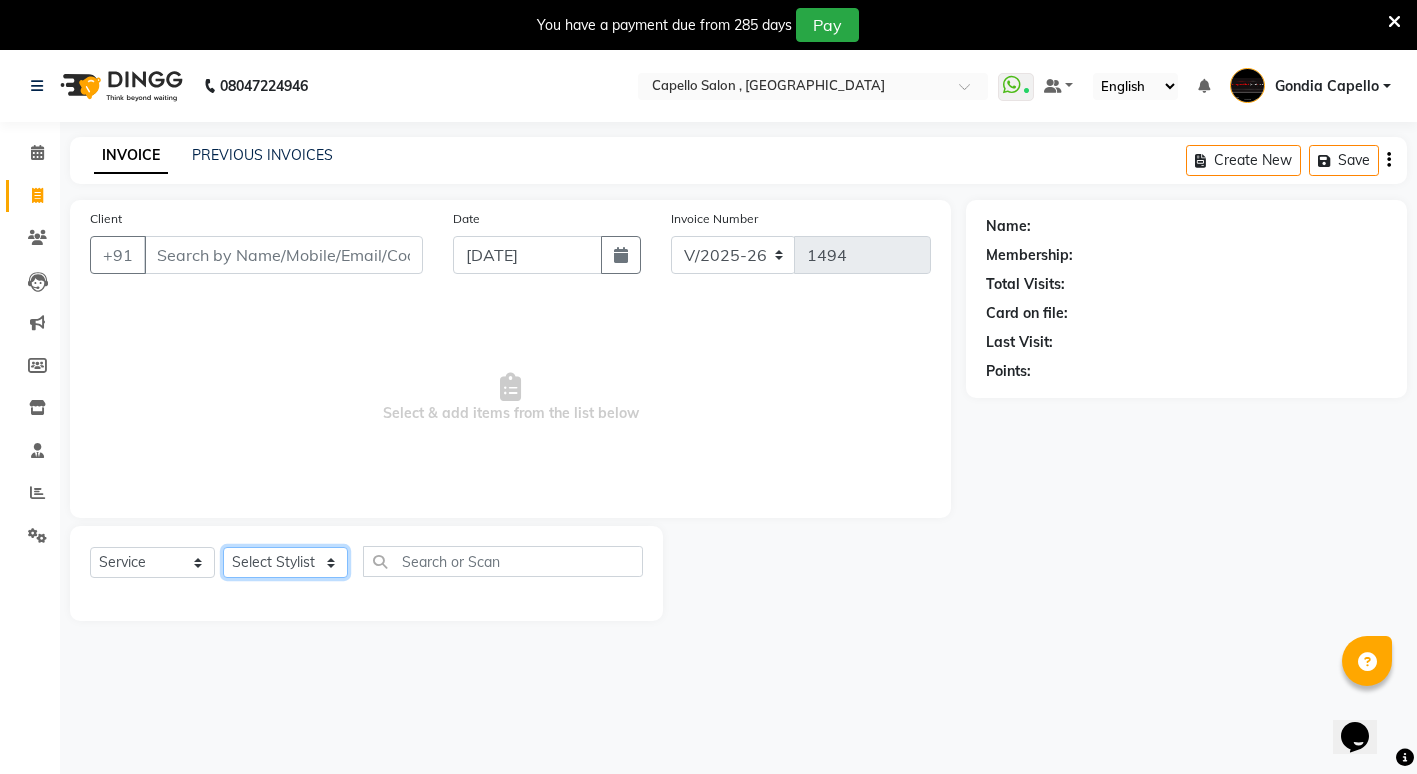 click on "Select Stylist ADMIN [PERSON_NAME] [PERSON_NAME] [PERSON_NAME] Gondia [PERSON_NAME] [PERSON_NAME] [PERSON_NAME] yewatkar [PERSON_NAME] [PERSON_NAME] [PERSON_NAME] (M) [PERSON_NAME]" 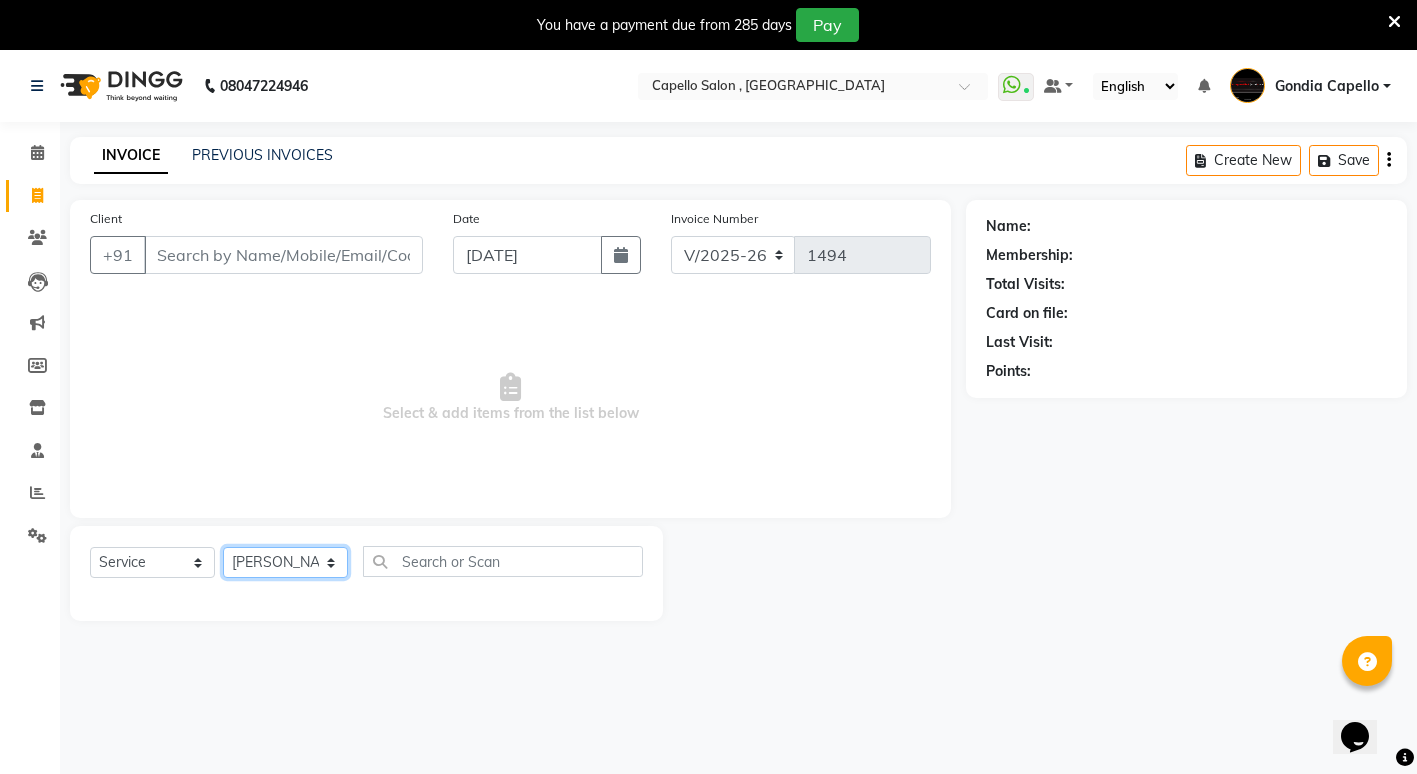 click on "Select Stylist ADMIN [PERSON_NAME] [PERSON_NAME] [PERSON_NAME] Gondia [PERSON_NAME] [PERSON_NAME] [PERSON_NAME] yewatkar [PERSON_NAME] [PERSON_NAME] [PERSON_NAME] (M) [PERSON_NAME]" 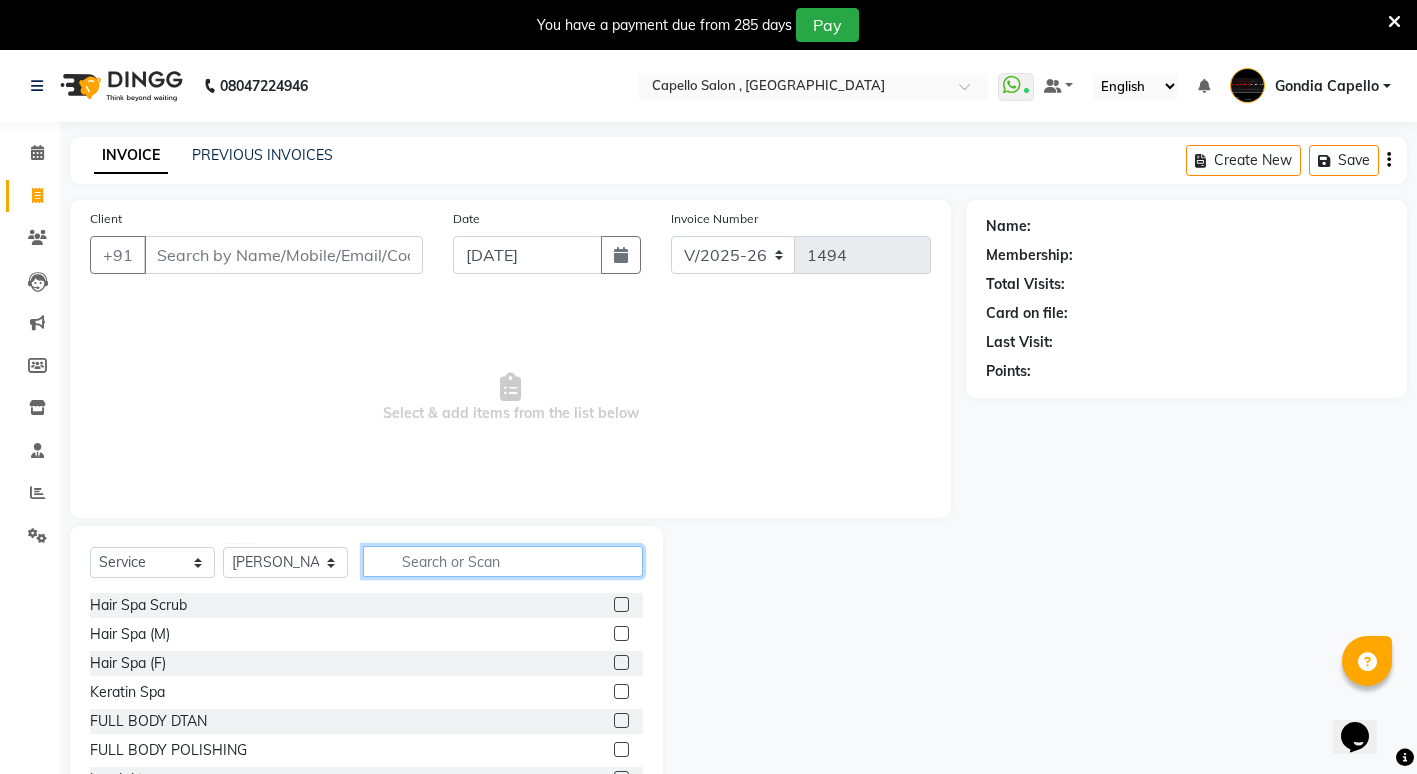 click 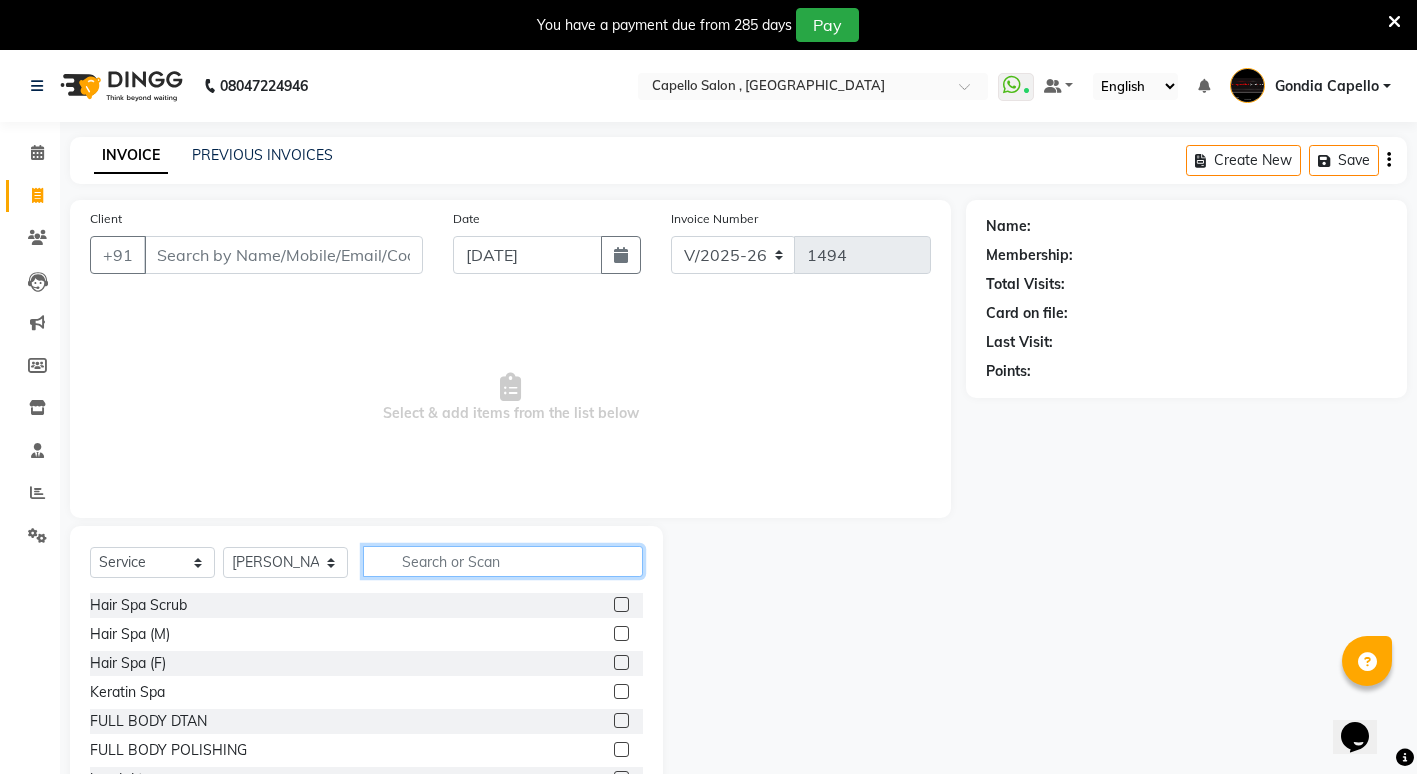 click 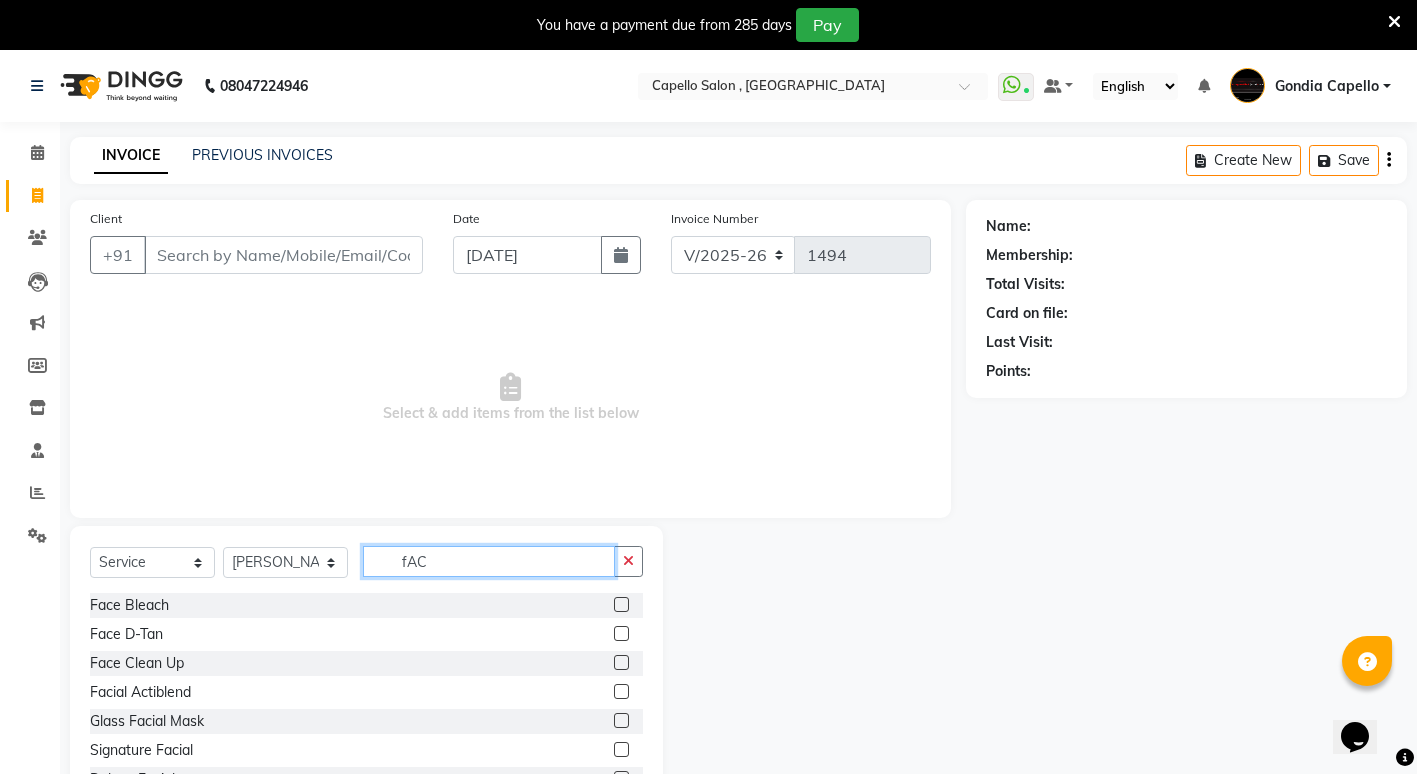 type on "fAC" 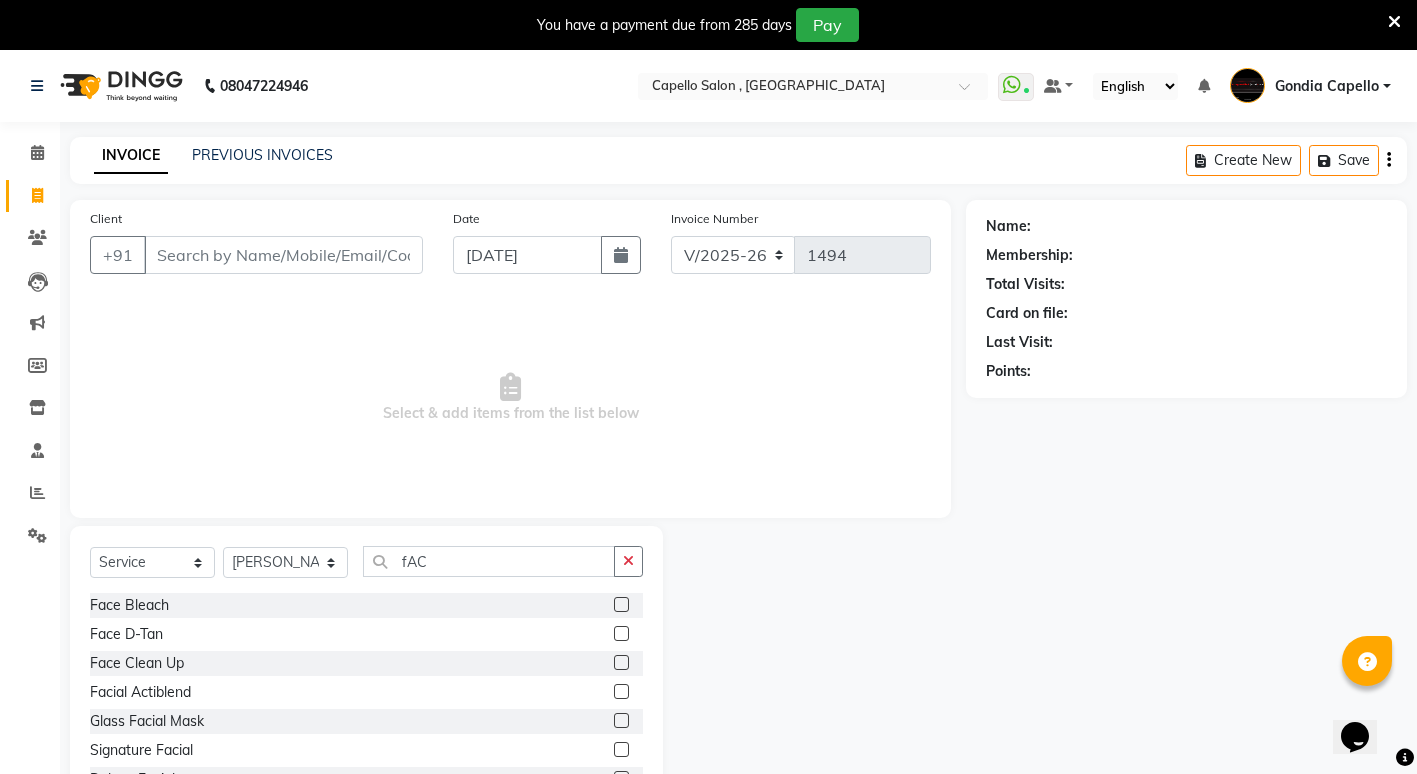 click 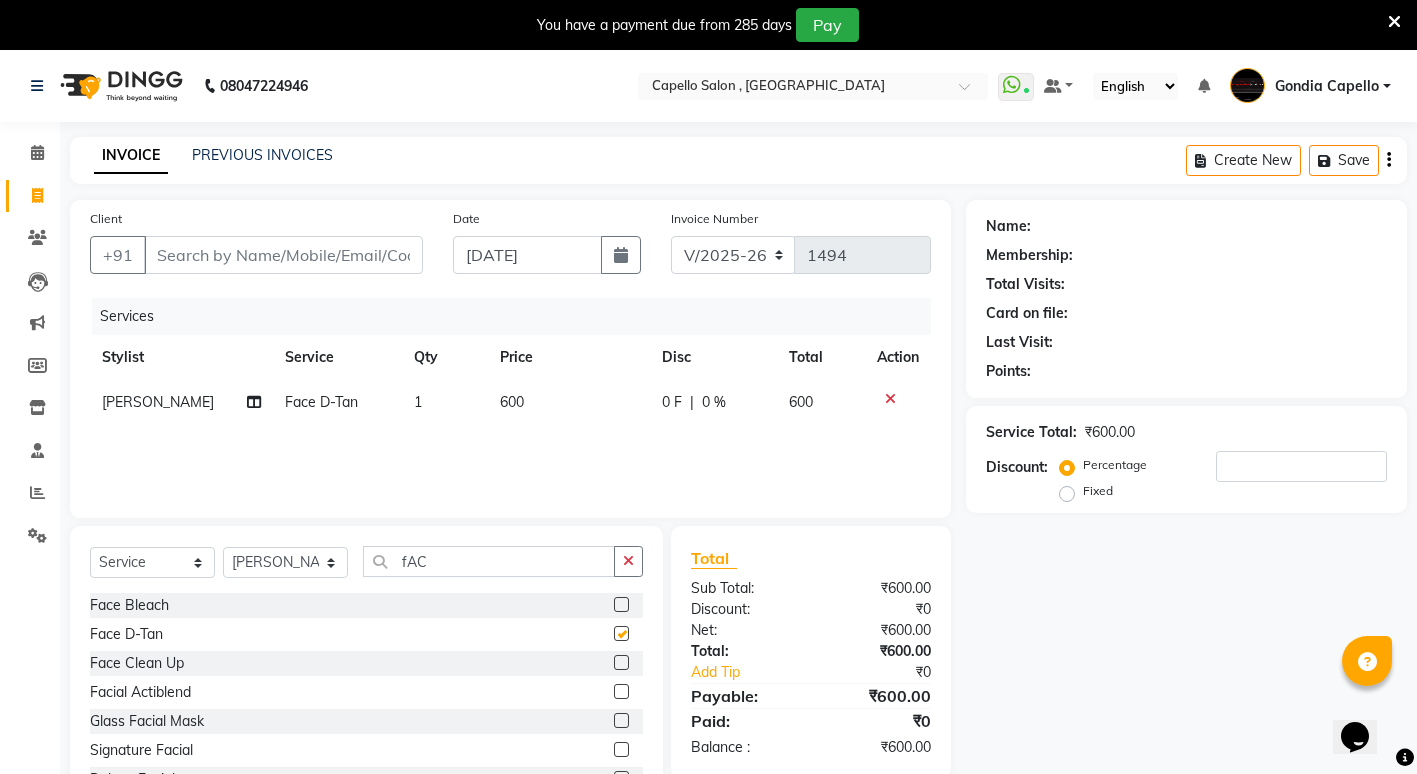 checkbox on "false" 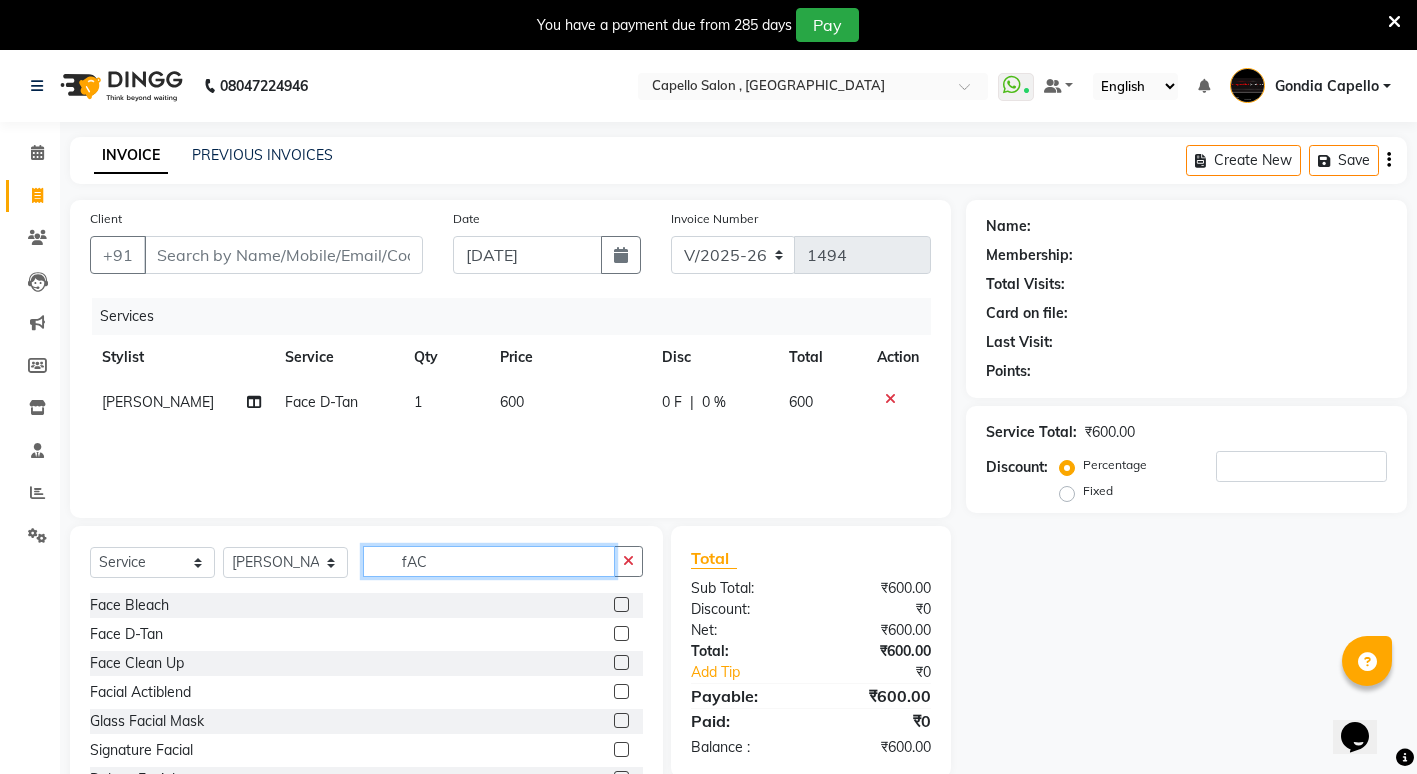 click on "fAC" 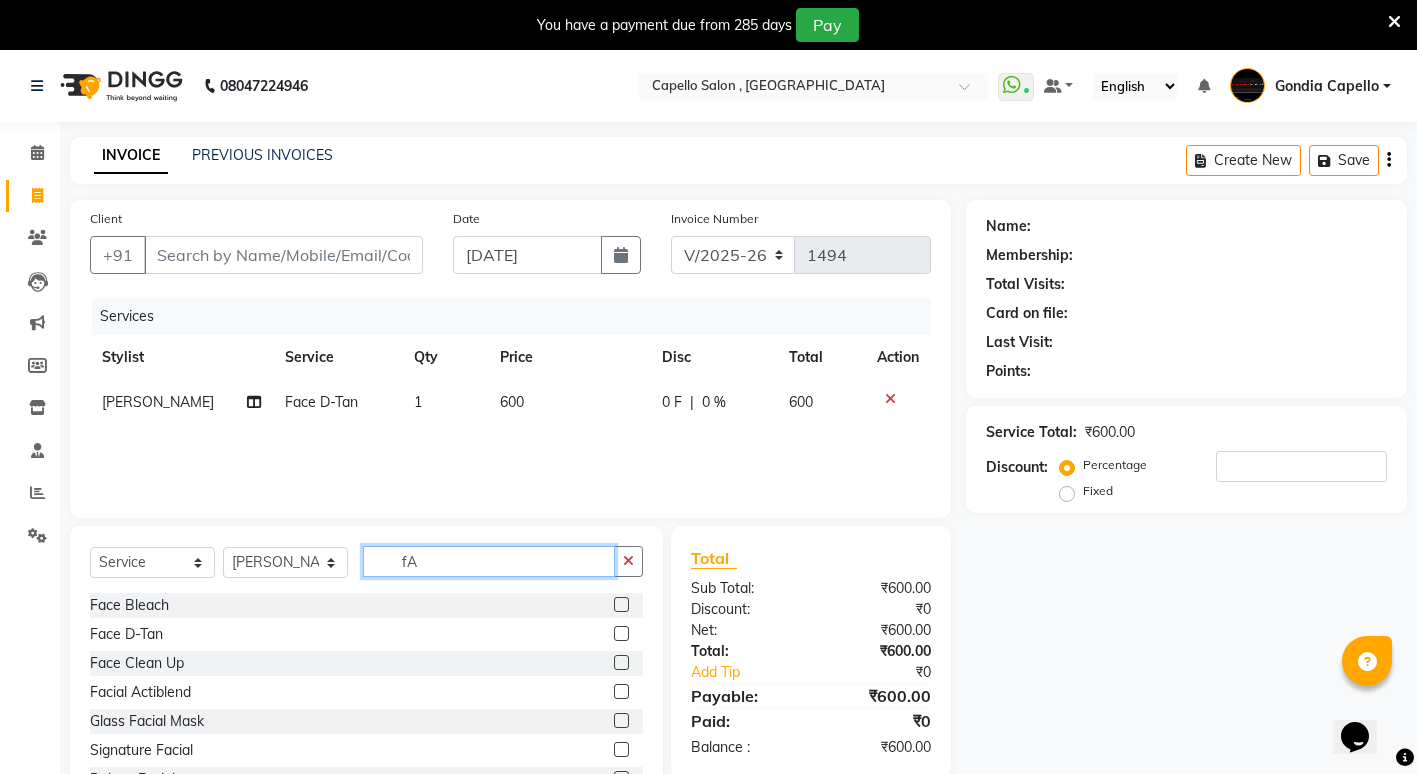 type on "f" 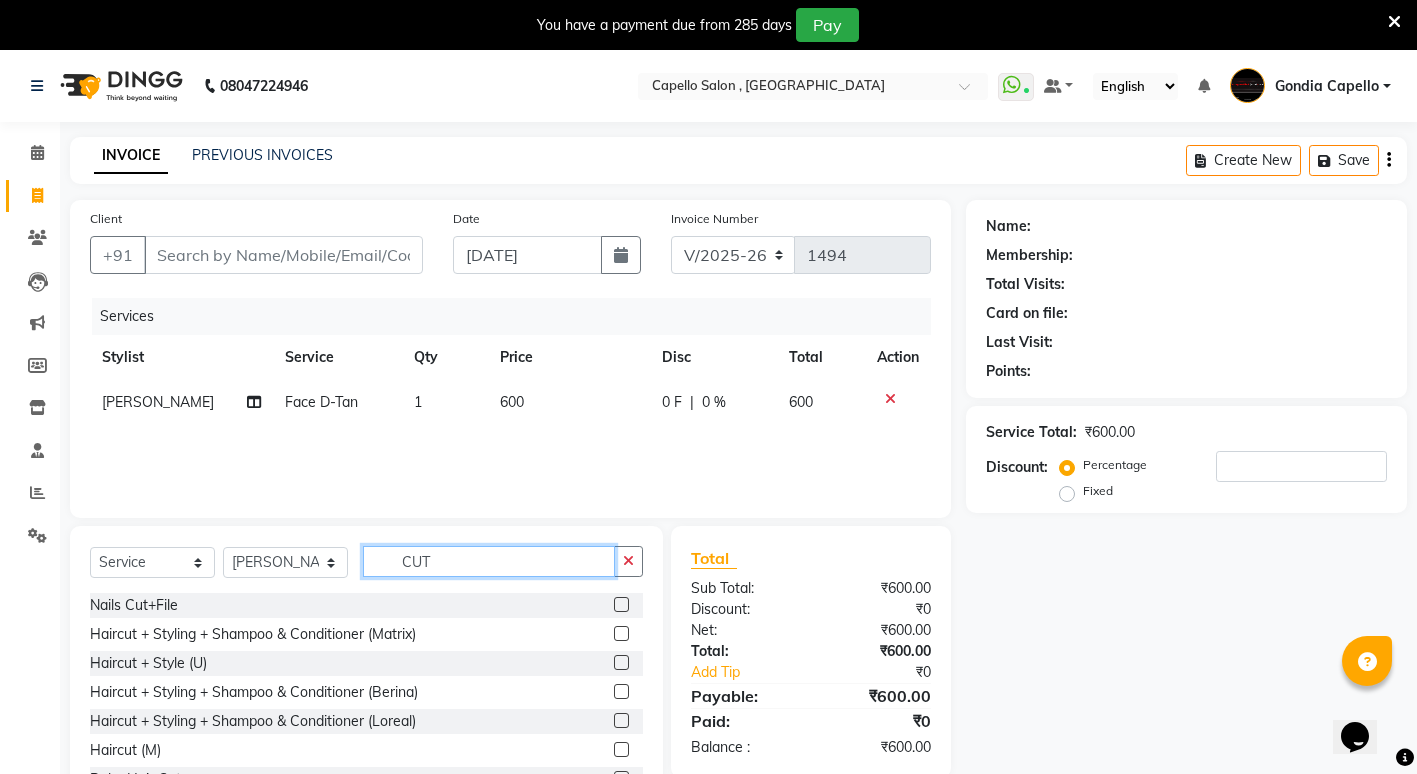 type on "CUT" 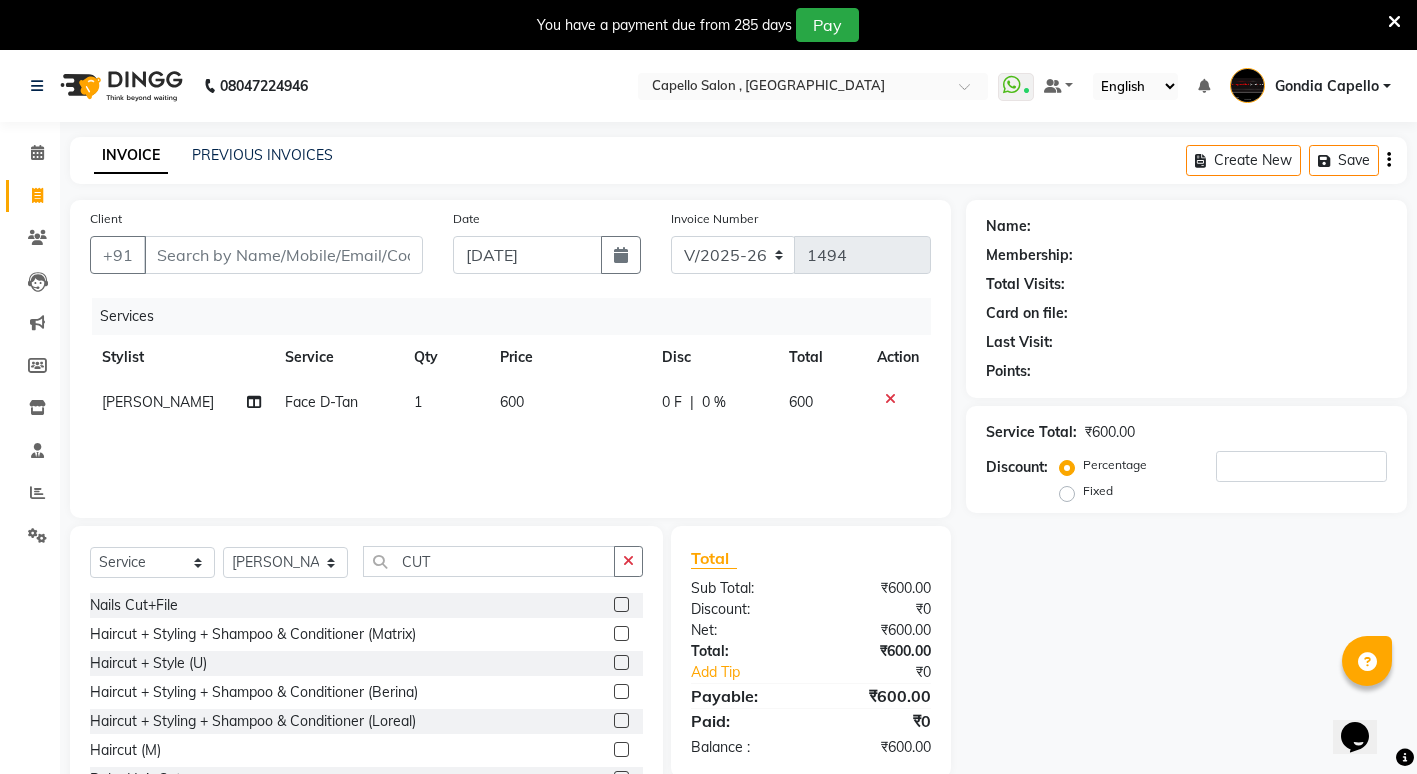 click 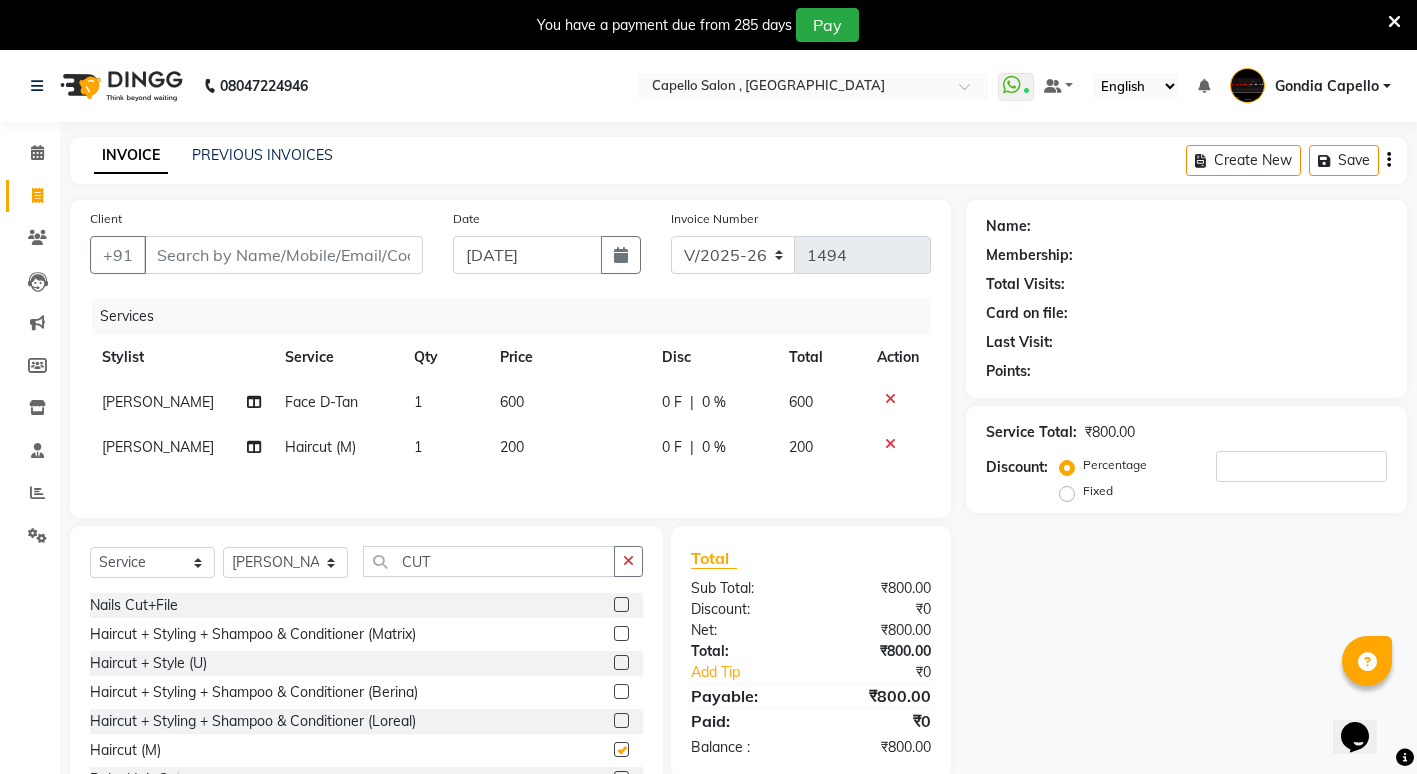 checkbox on "false" 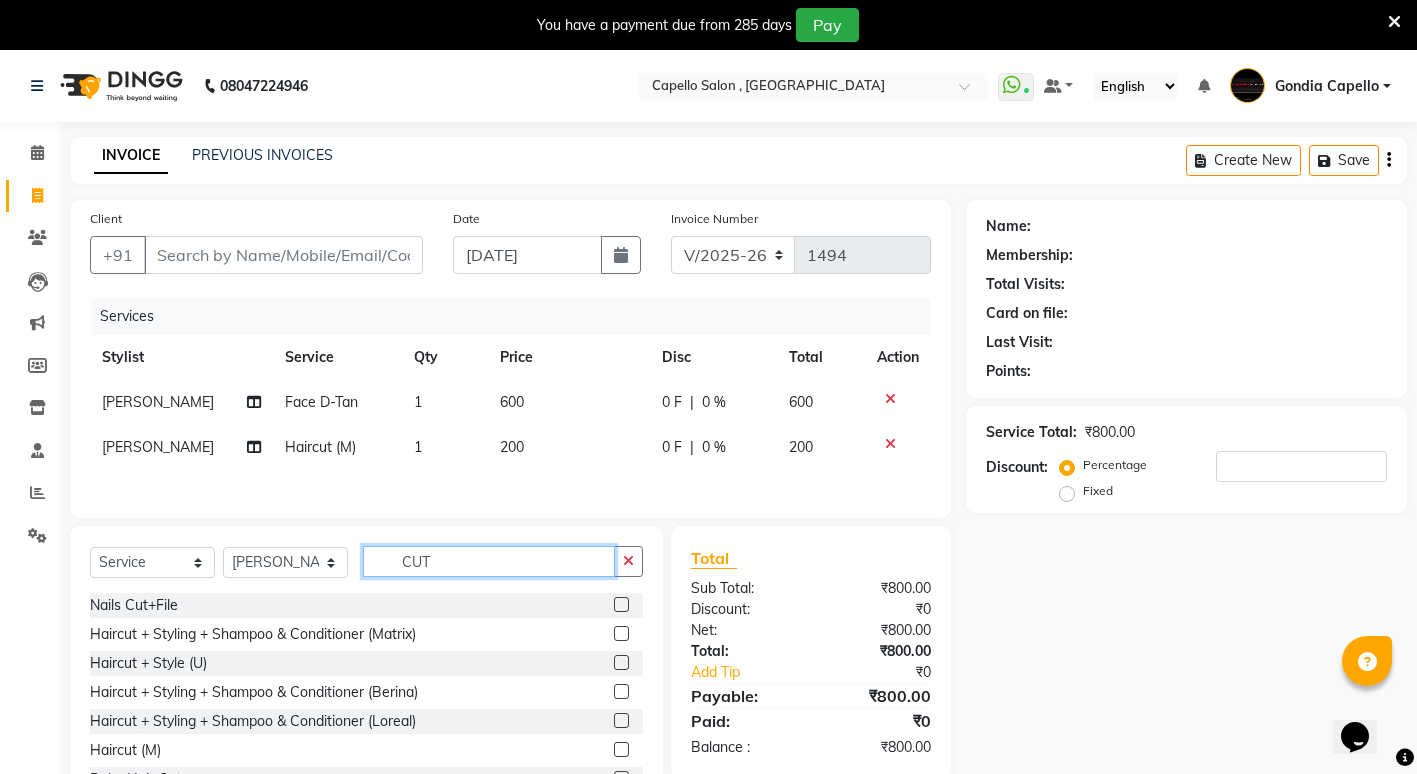 click on "CUT" 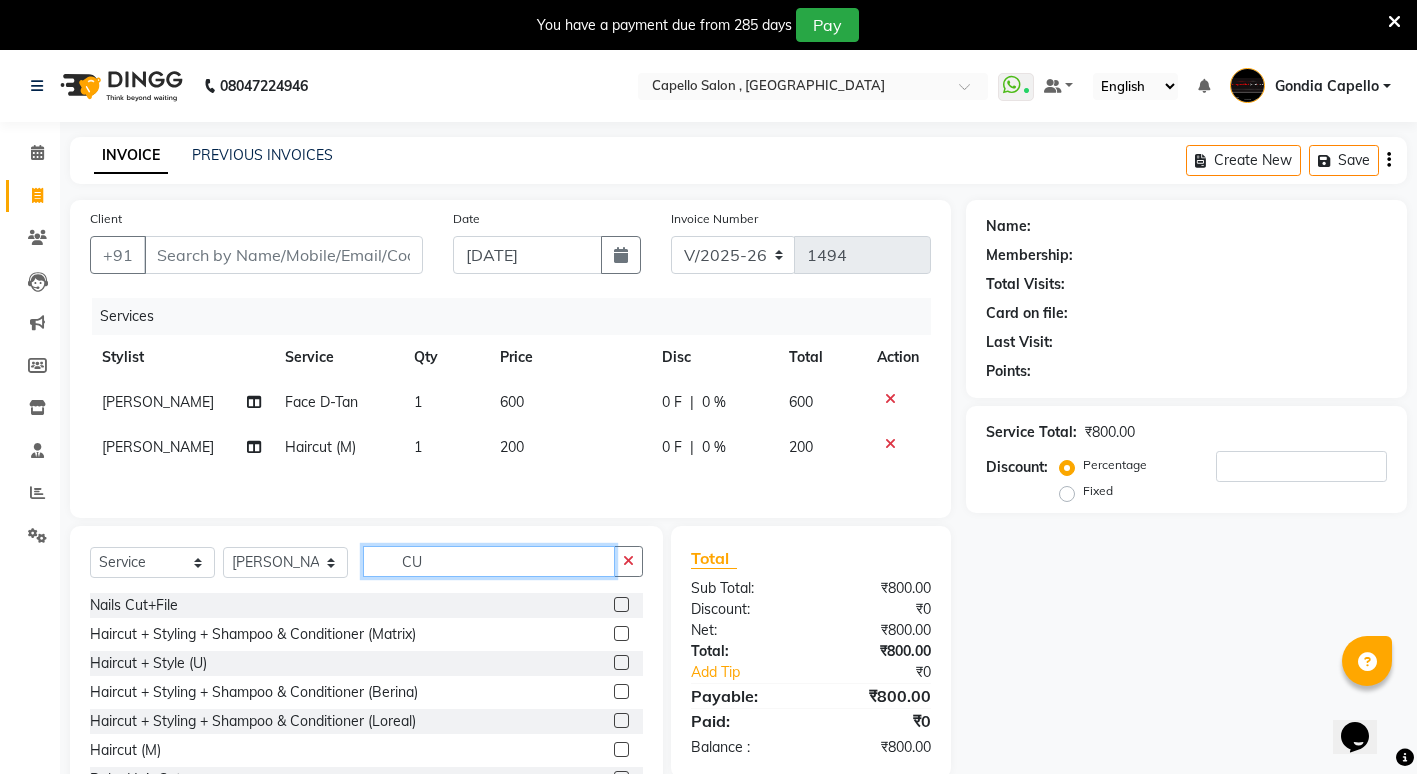 type on "C" 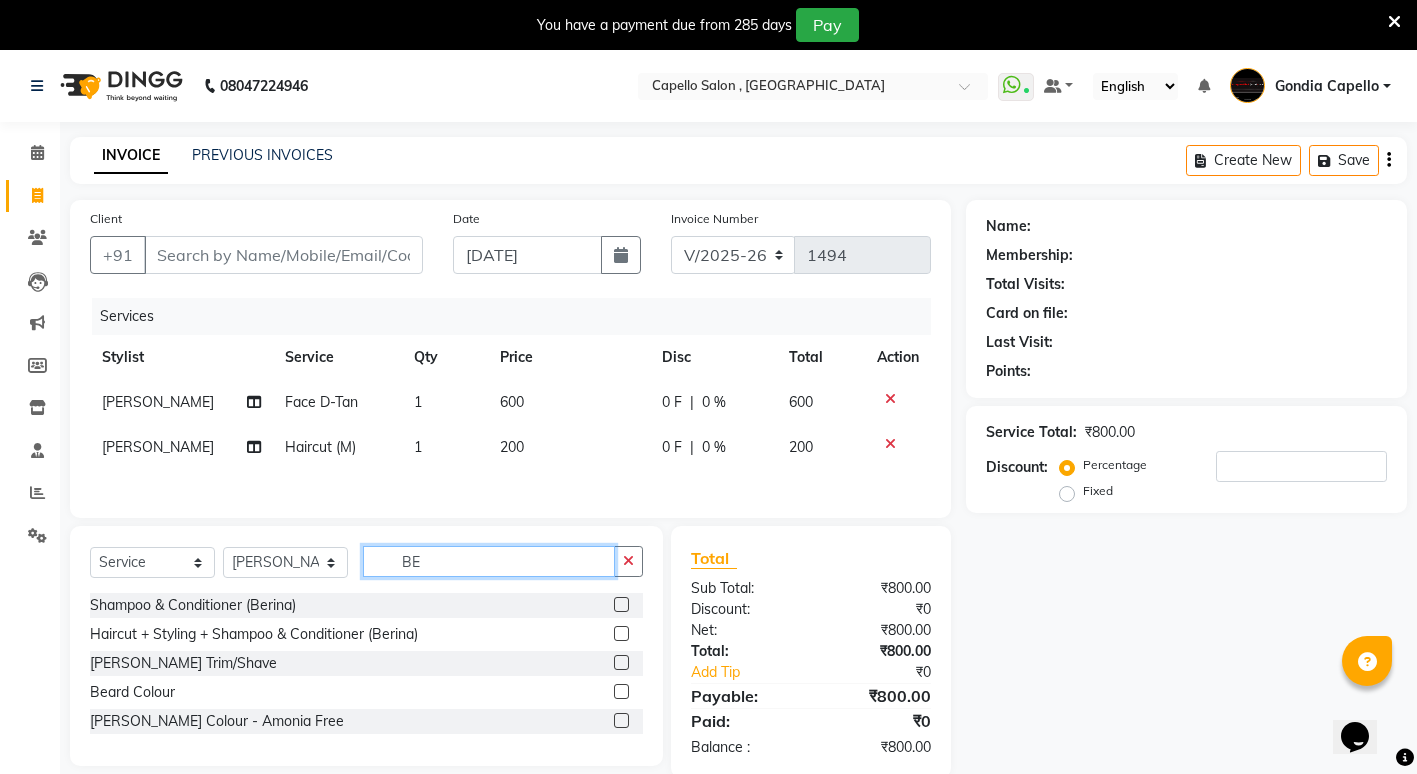 type on "BE" 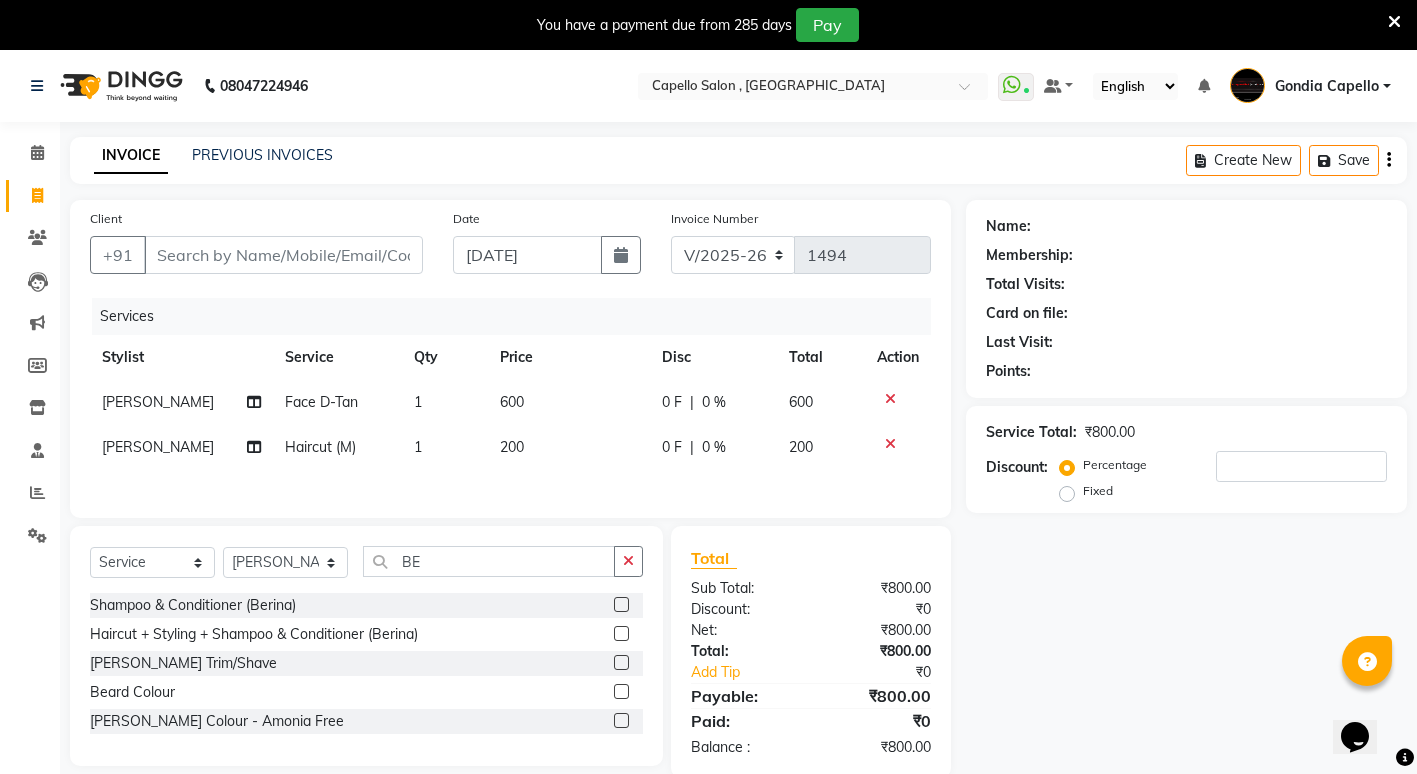 click 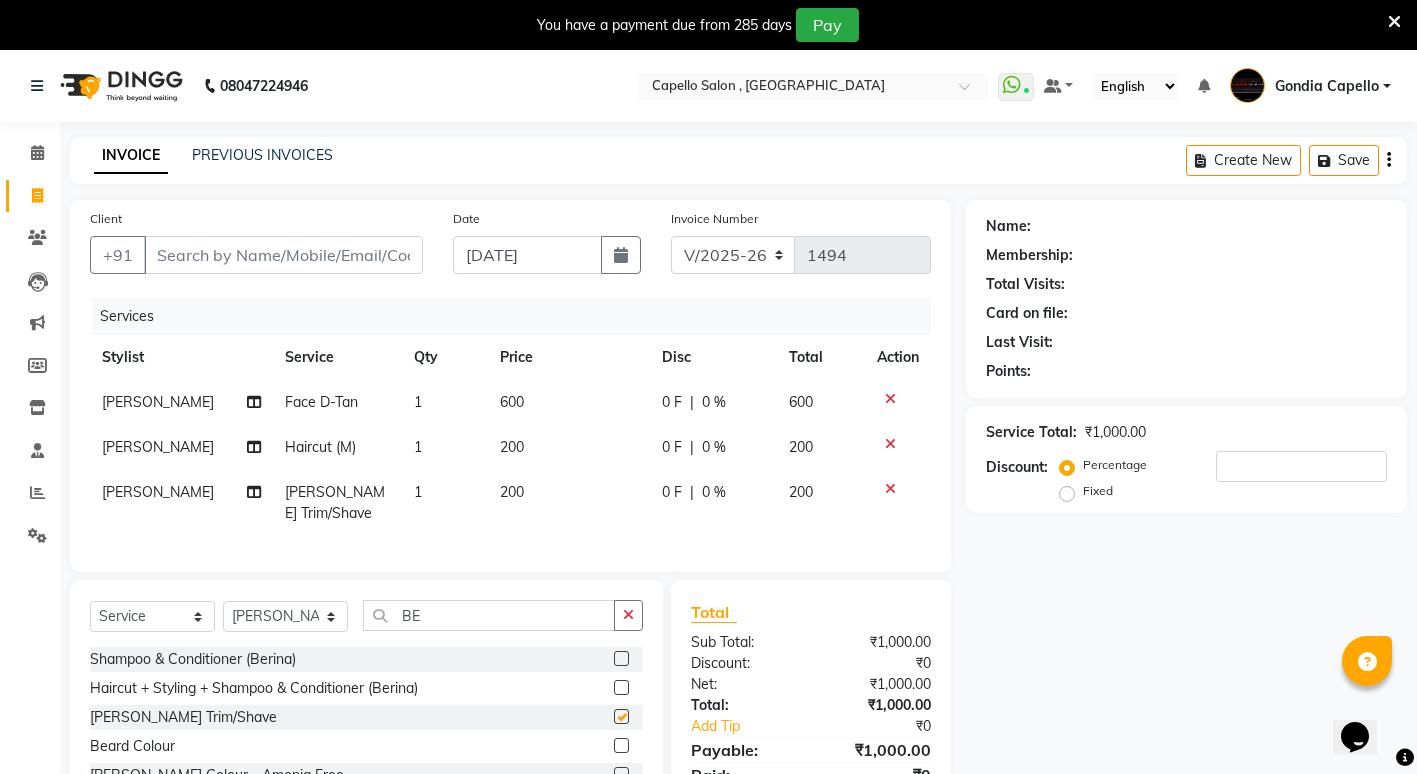 checkbox on "false" 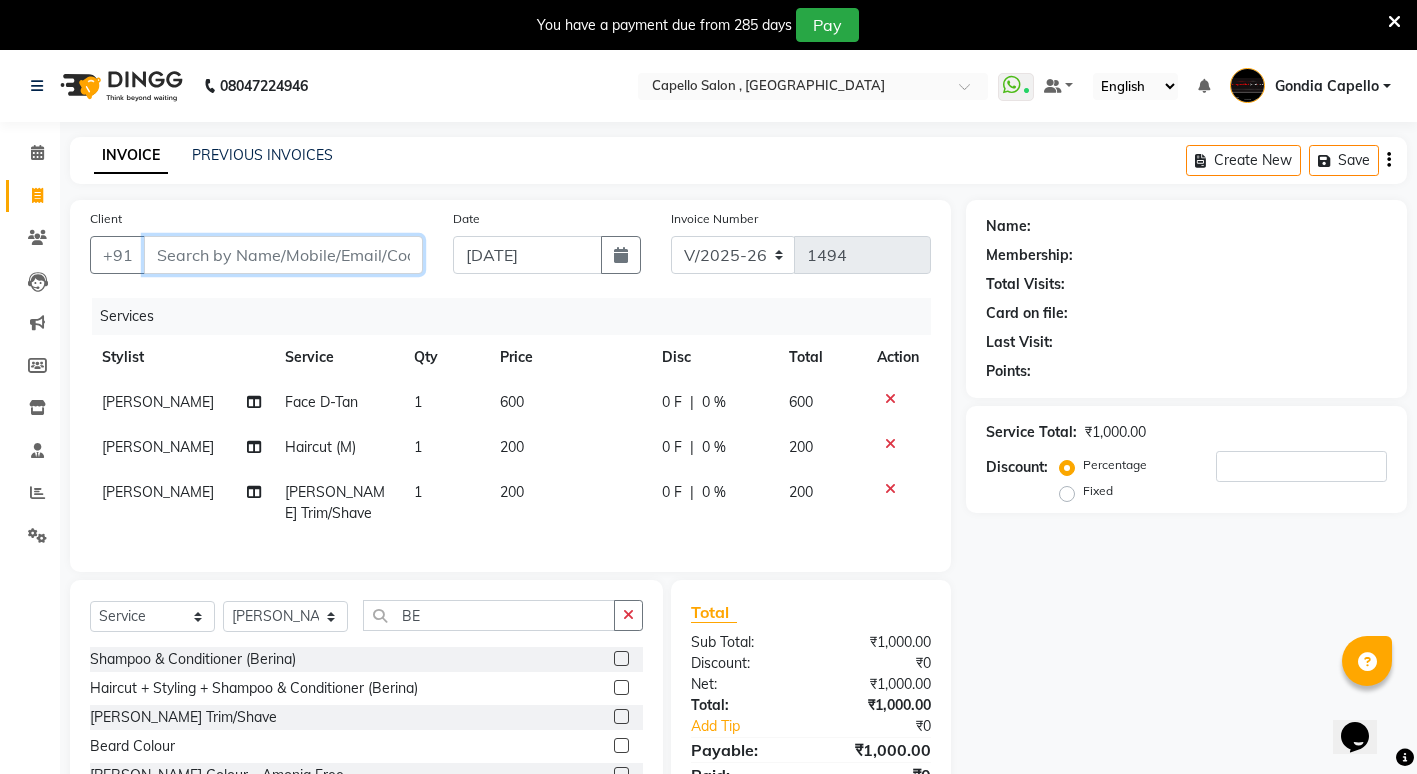 click on "Client" at bounding box center (283, 255) 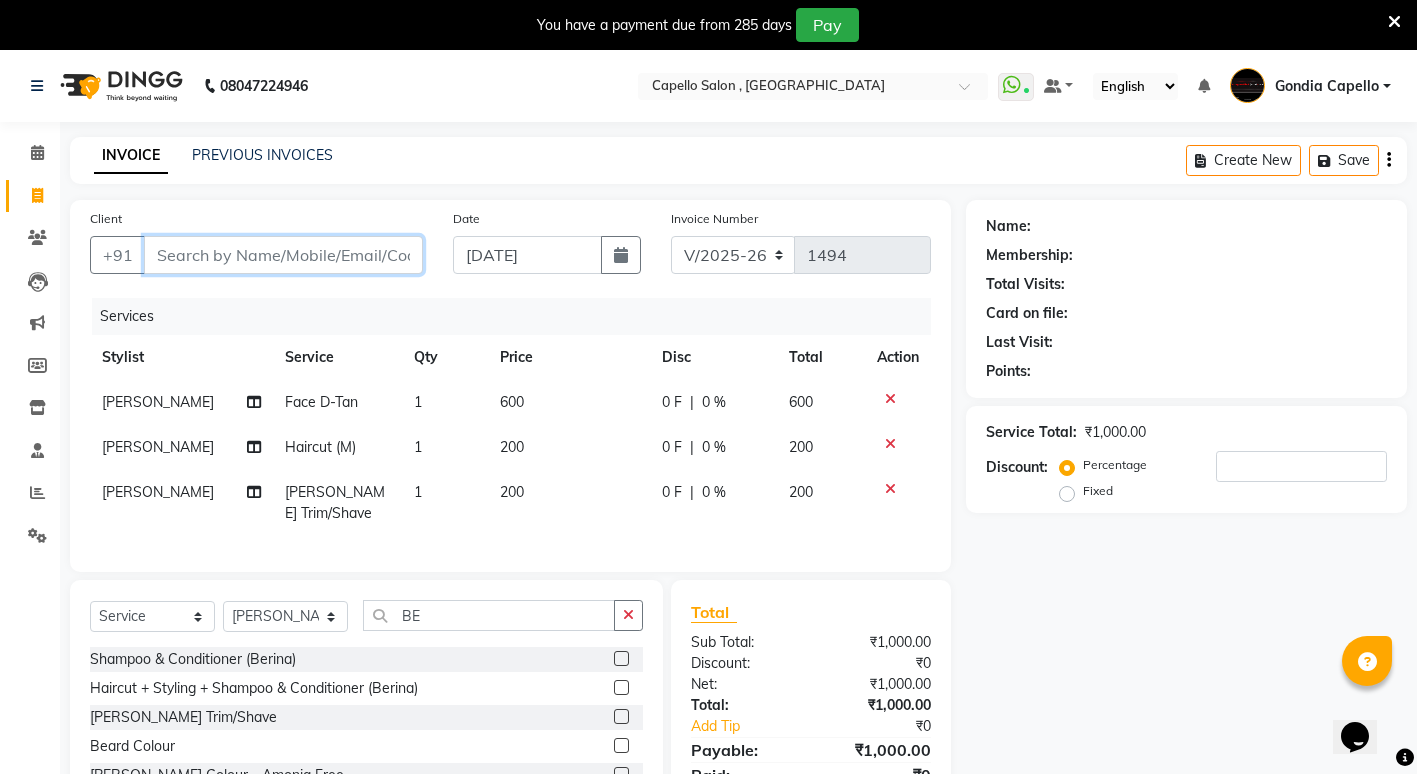 type on "8" 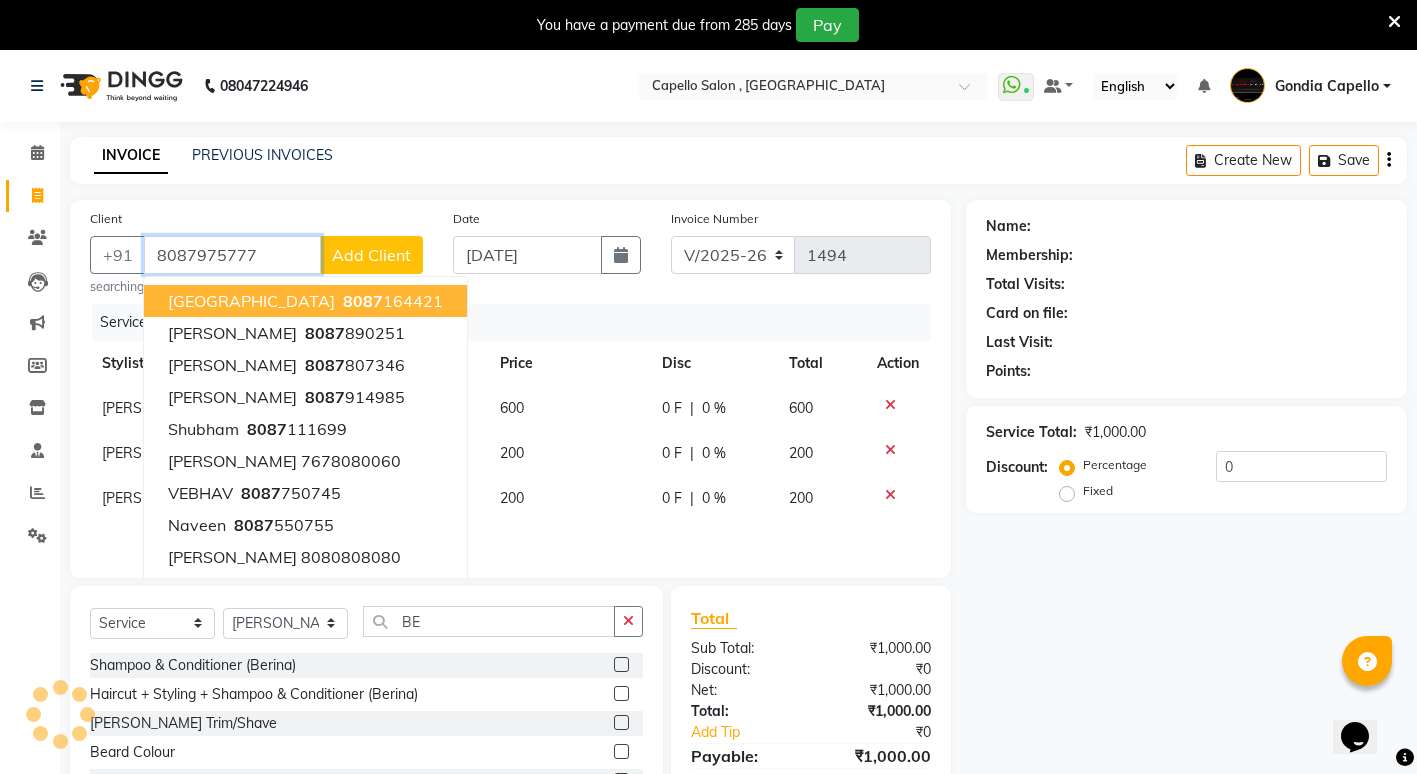 type on "8087975777" 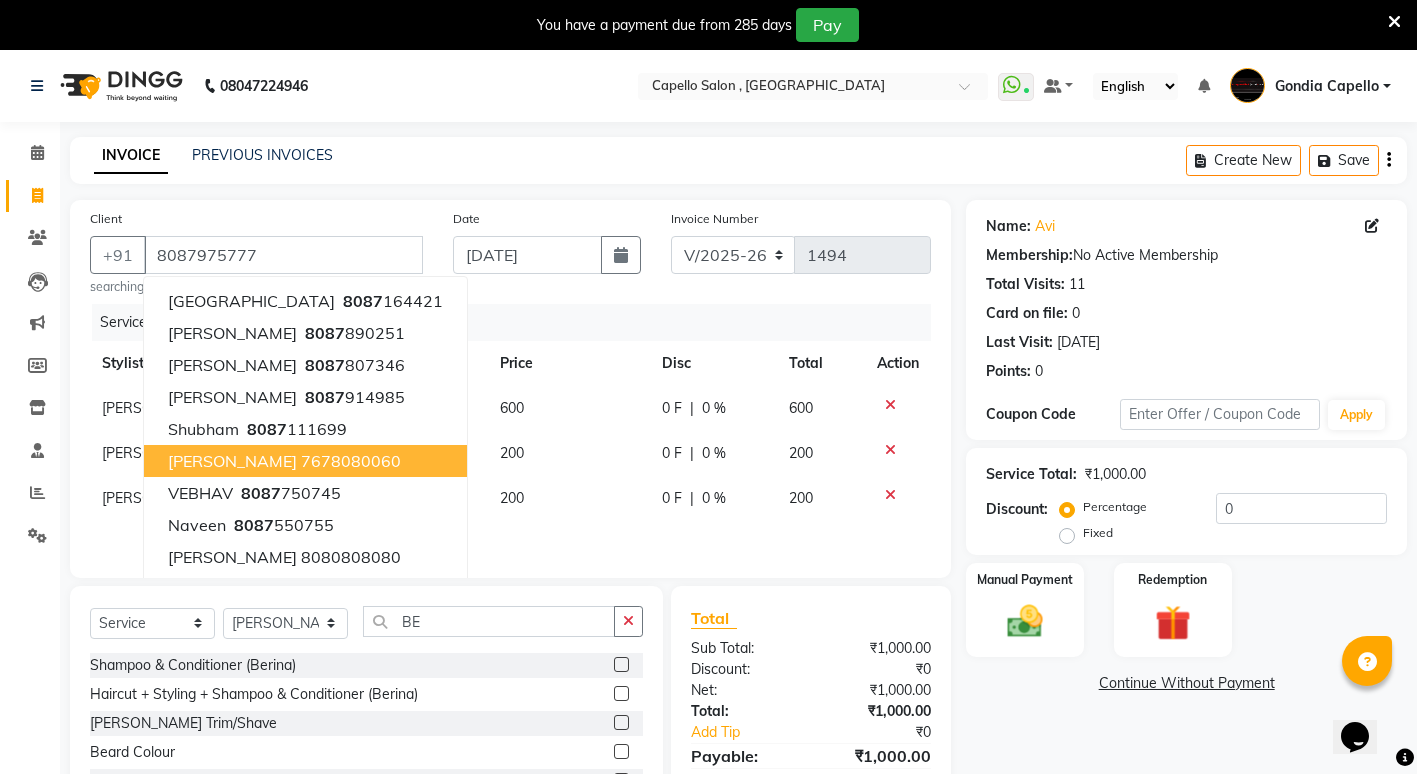 click on "Name: Avi  Membership:  No Active Membership  Total Visits:  11 Card on file:  0 Last Visit:   22-08-2024 Points:   0  Coupon Code Apply Service Total:  ₹1,000.00  Discount:  Percentage   Fixed  0 Manual Payment Redemption  Continue Without Payment" 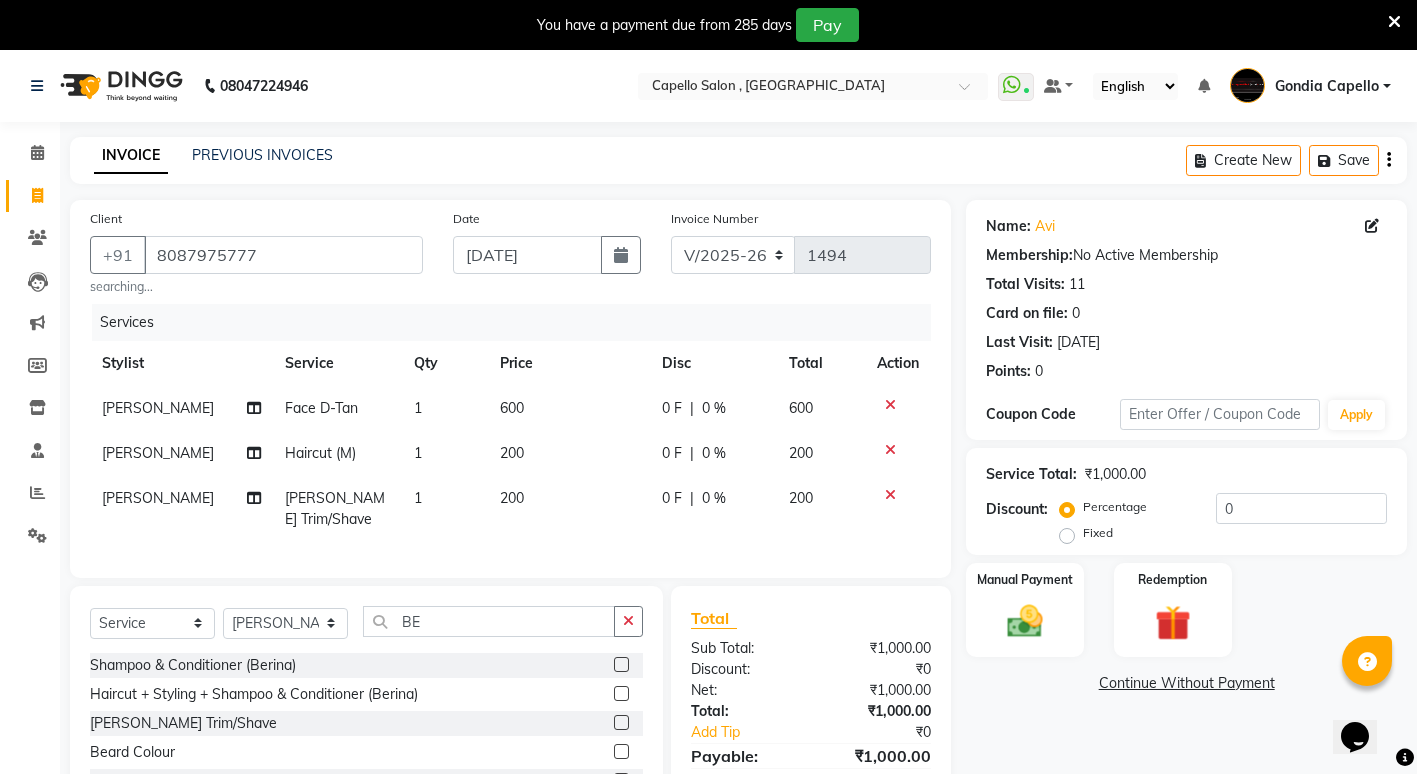scroll, scrollTop: 109, scrollLeft: 0, axis: vertical 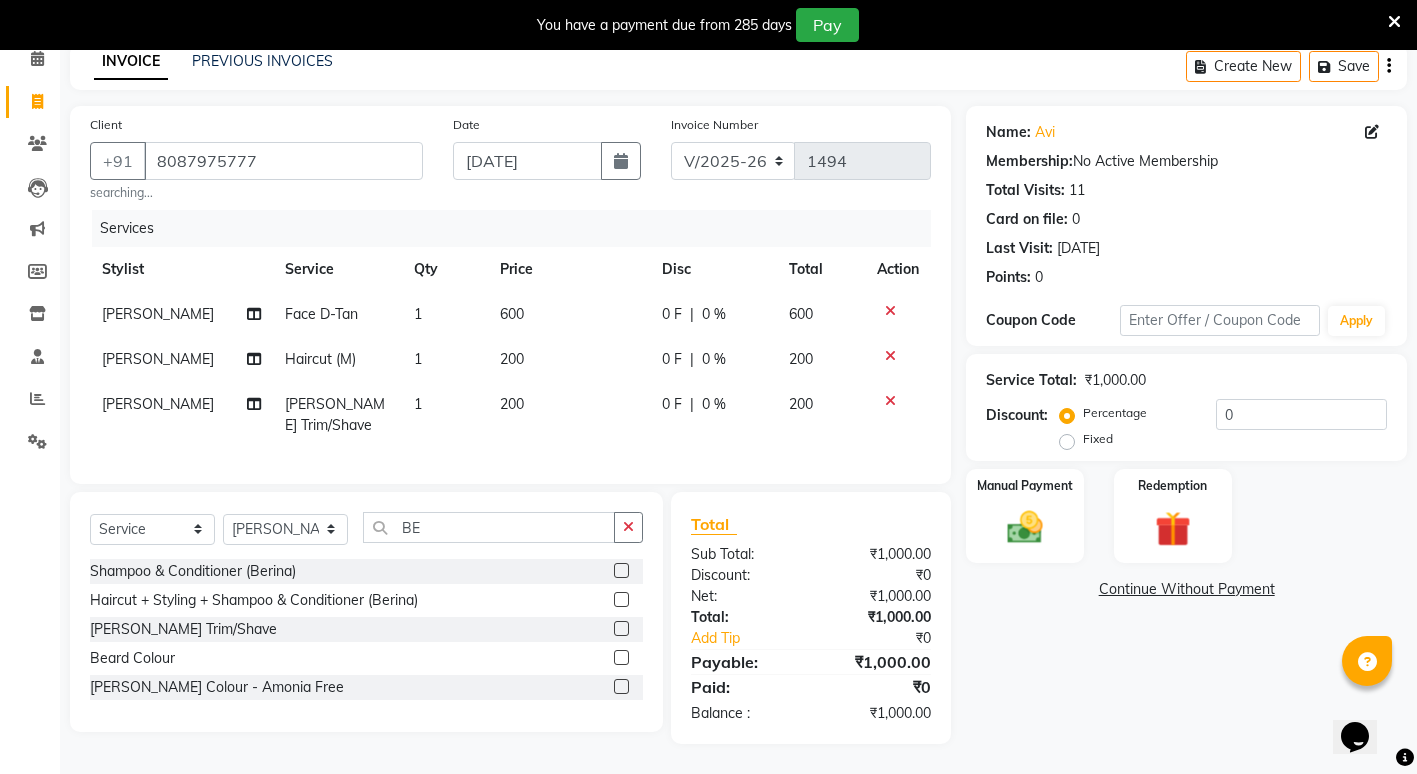 click on "600" 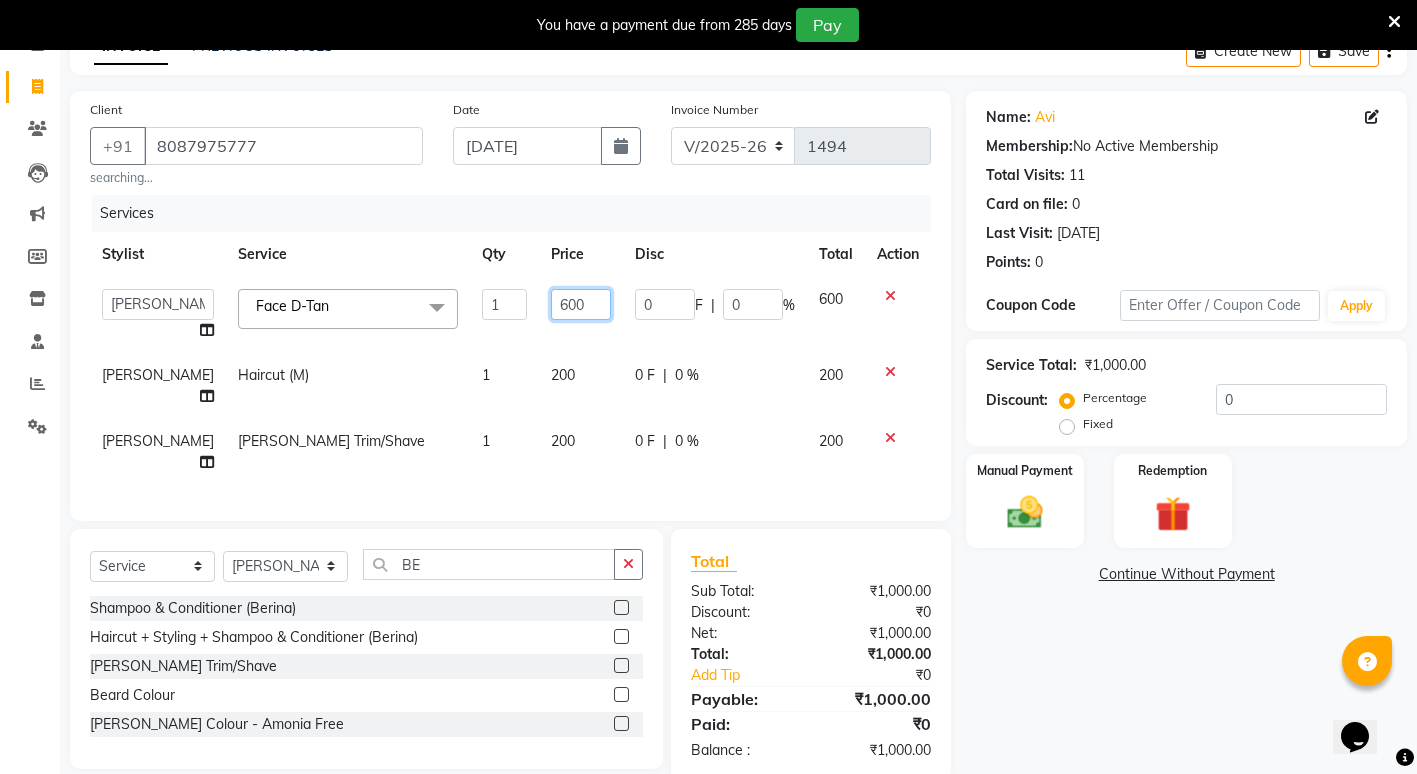 click on "600" 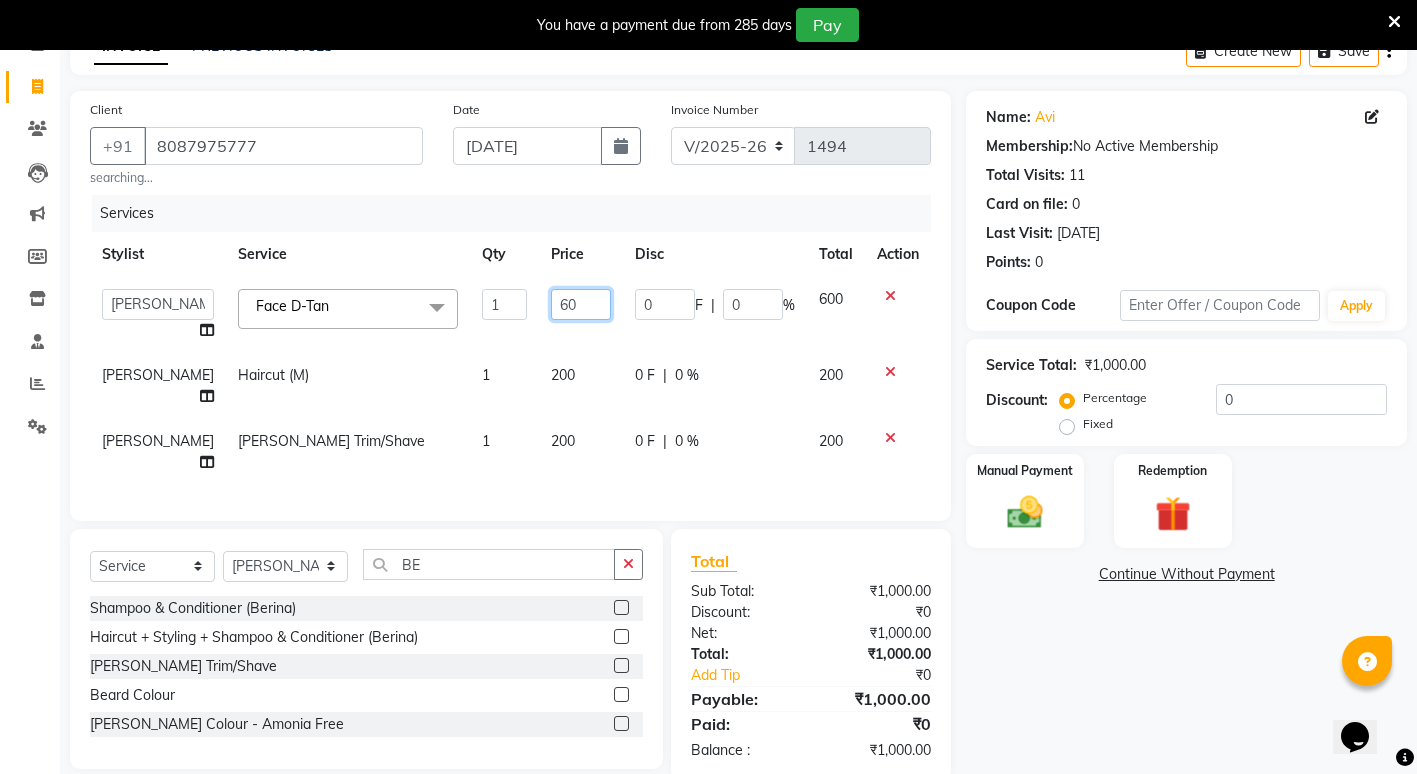 type on "6" 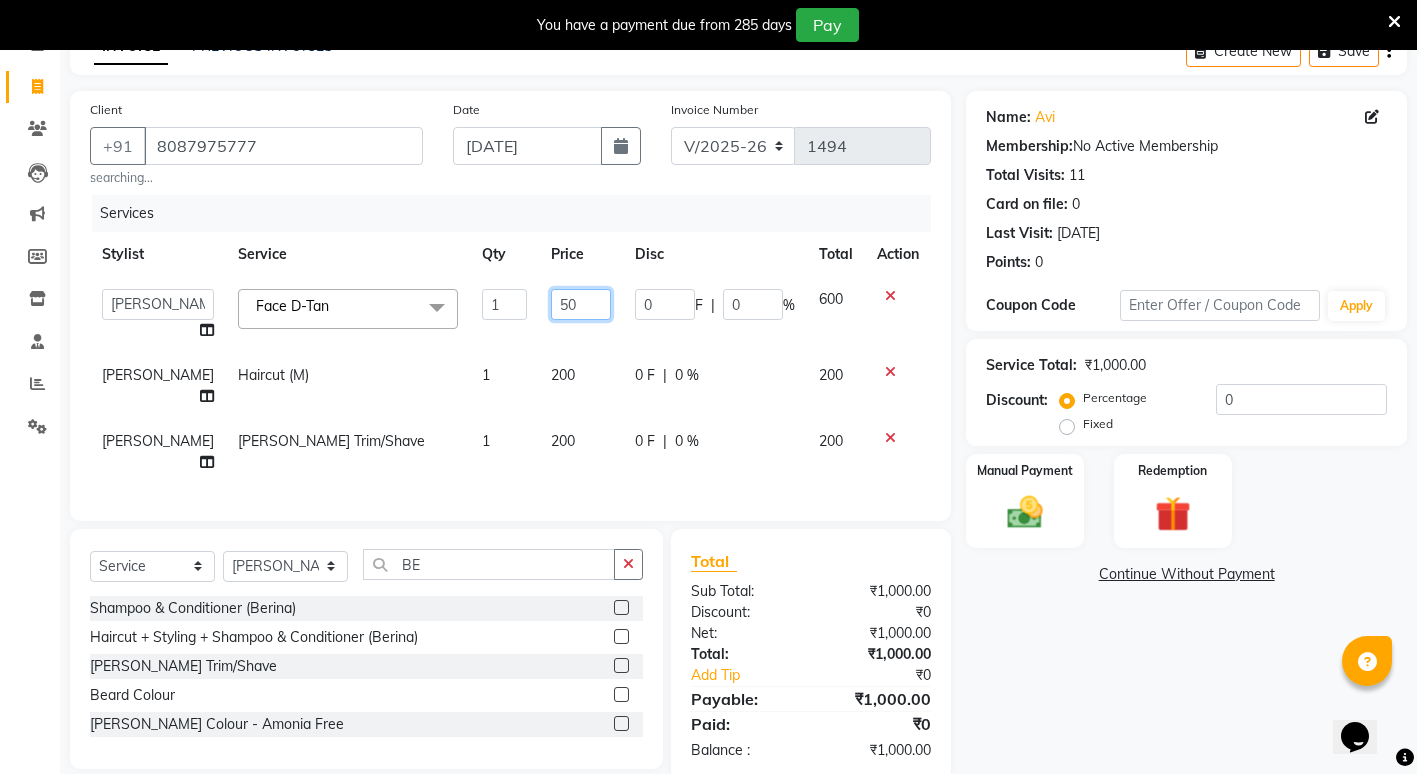 type on "500" 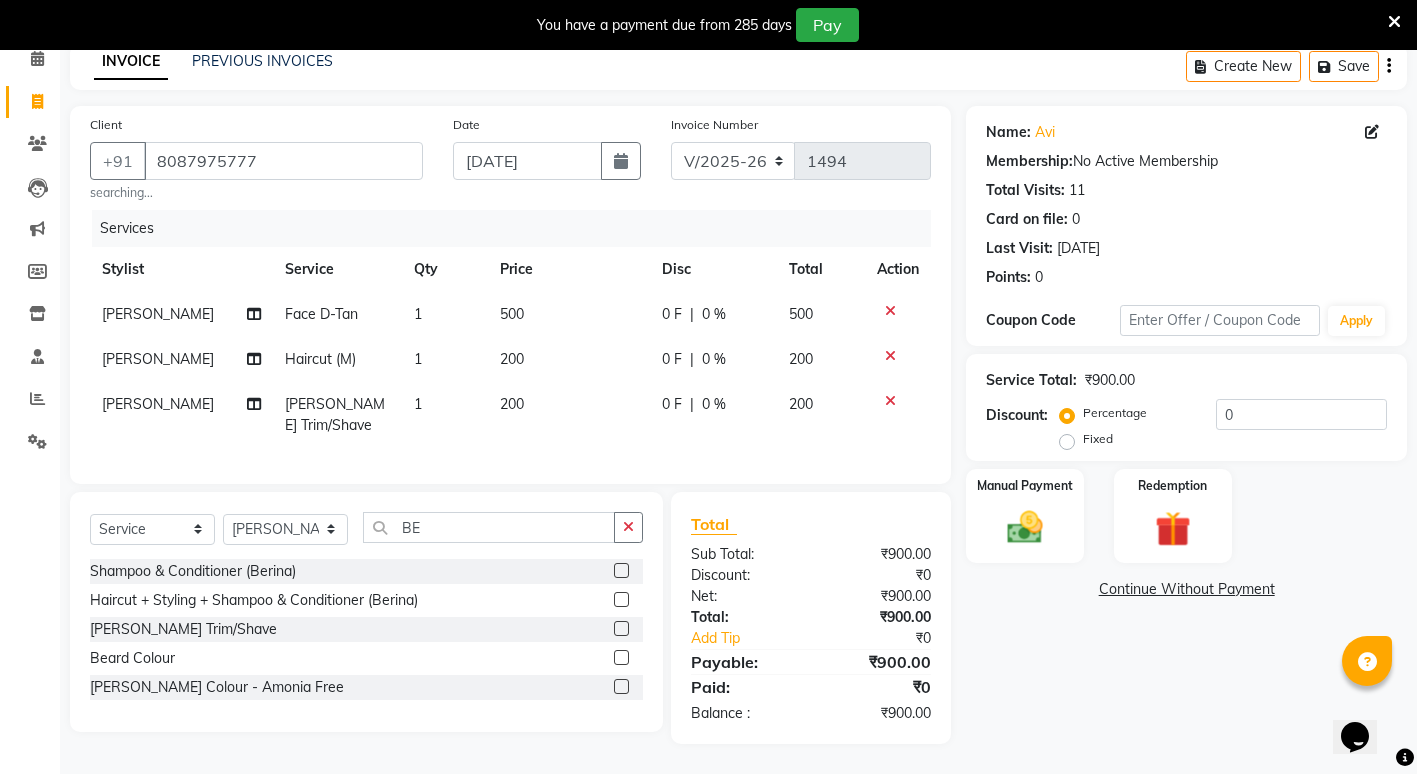 click on "Name: Avi  Membership:  No Active Membership  Total Visits:  11 Card on file:  0 Last Visit:   22-08-2024 Points:   0  Coupon Code Apply Service Total:  ₹900.00  Discount:  Percentage   Fixed  0 Manual Payment Redemption  Continue Without Payment" 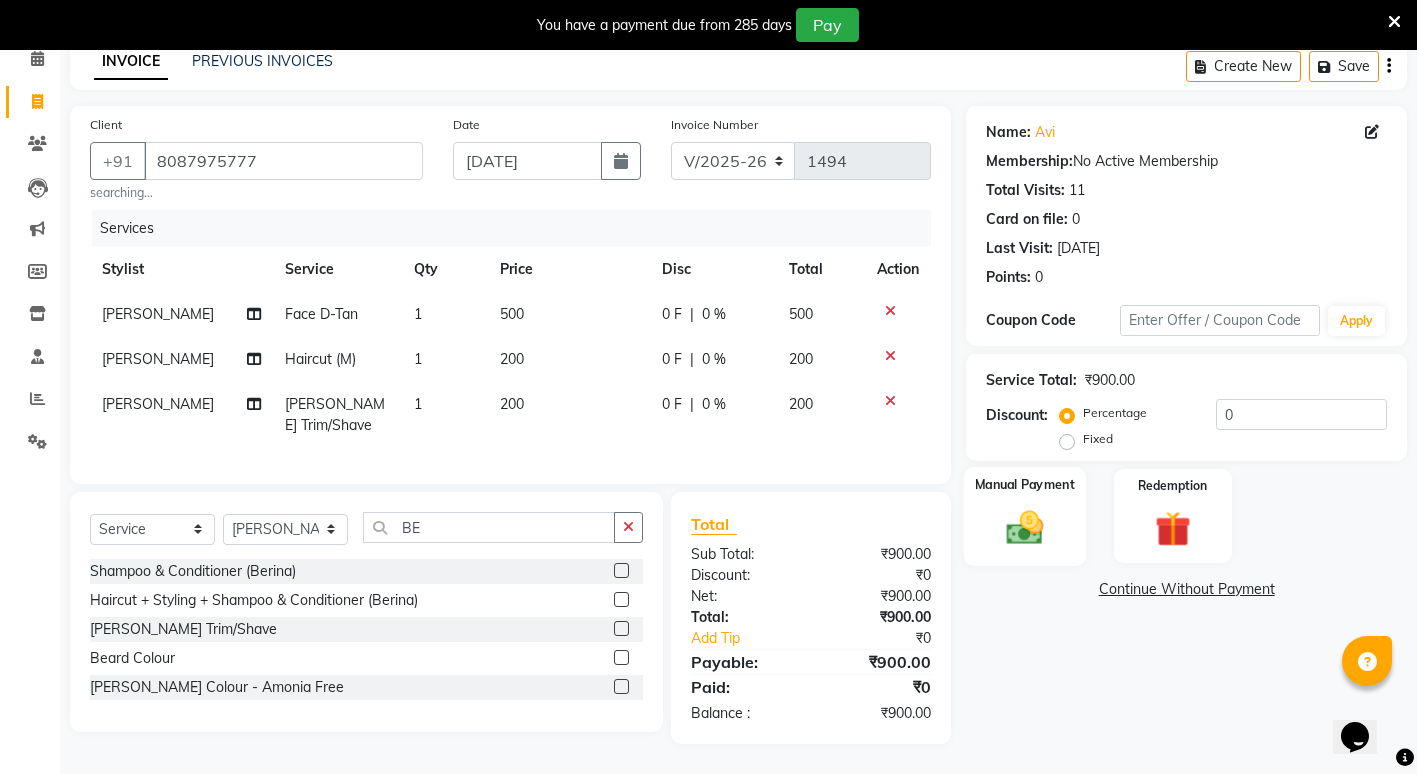 click 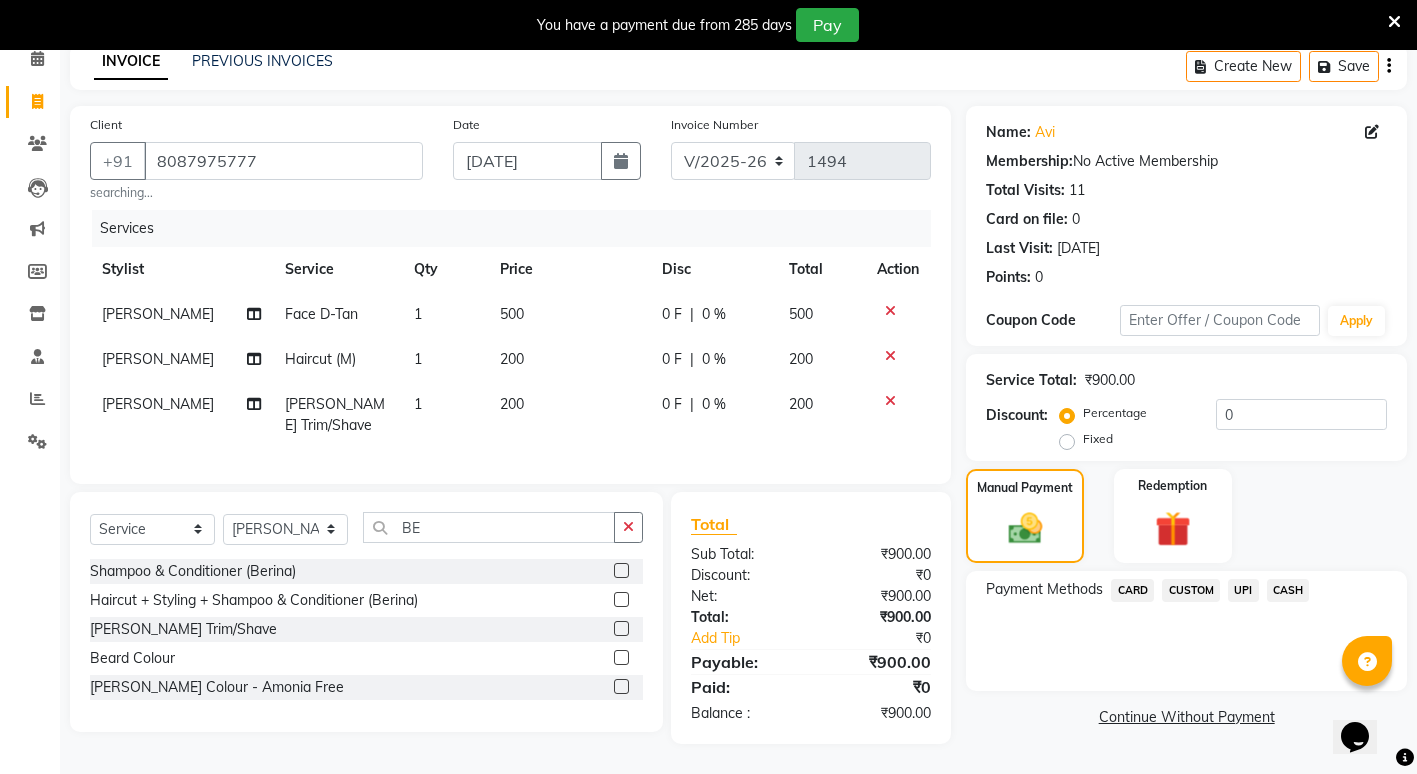 click on "CASH" 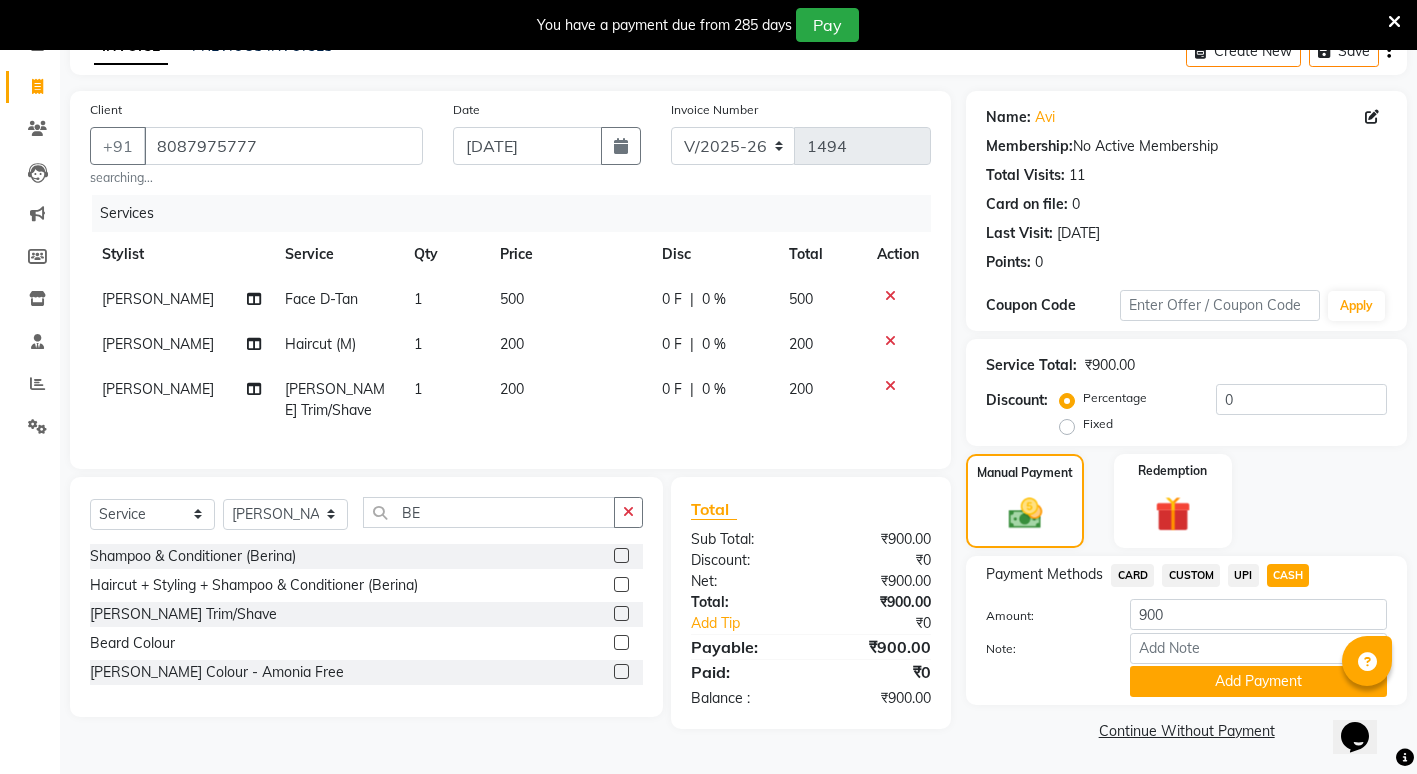 scroll, scrollTop: 111, scrollLeft: 0, axis: vertical 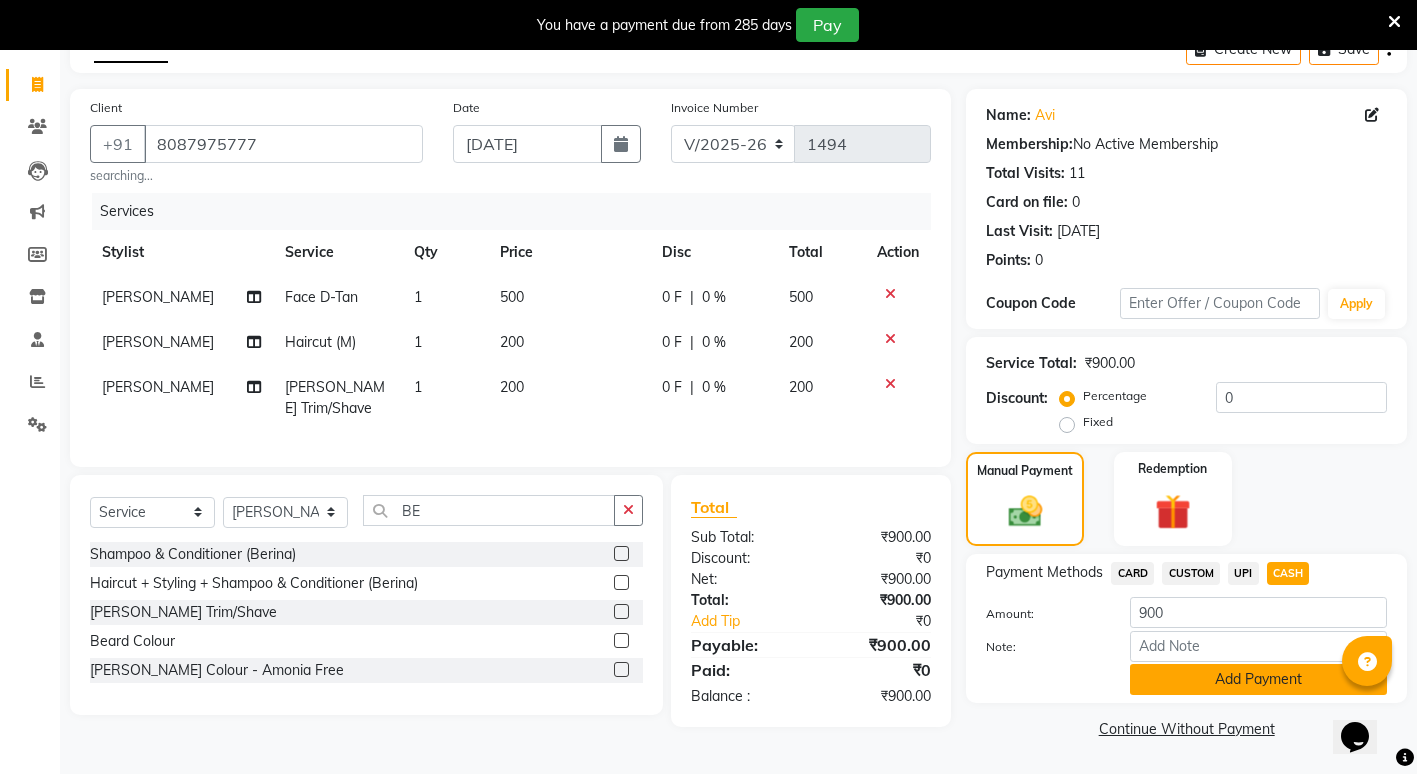 click on "Add Payment" 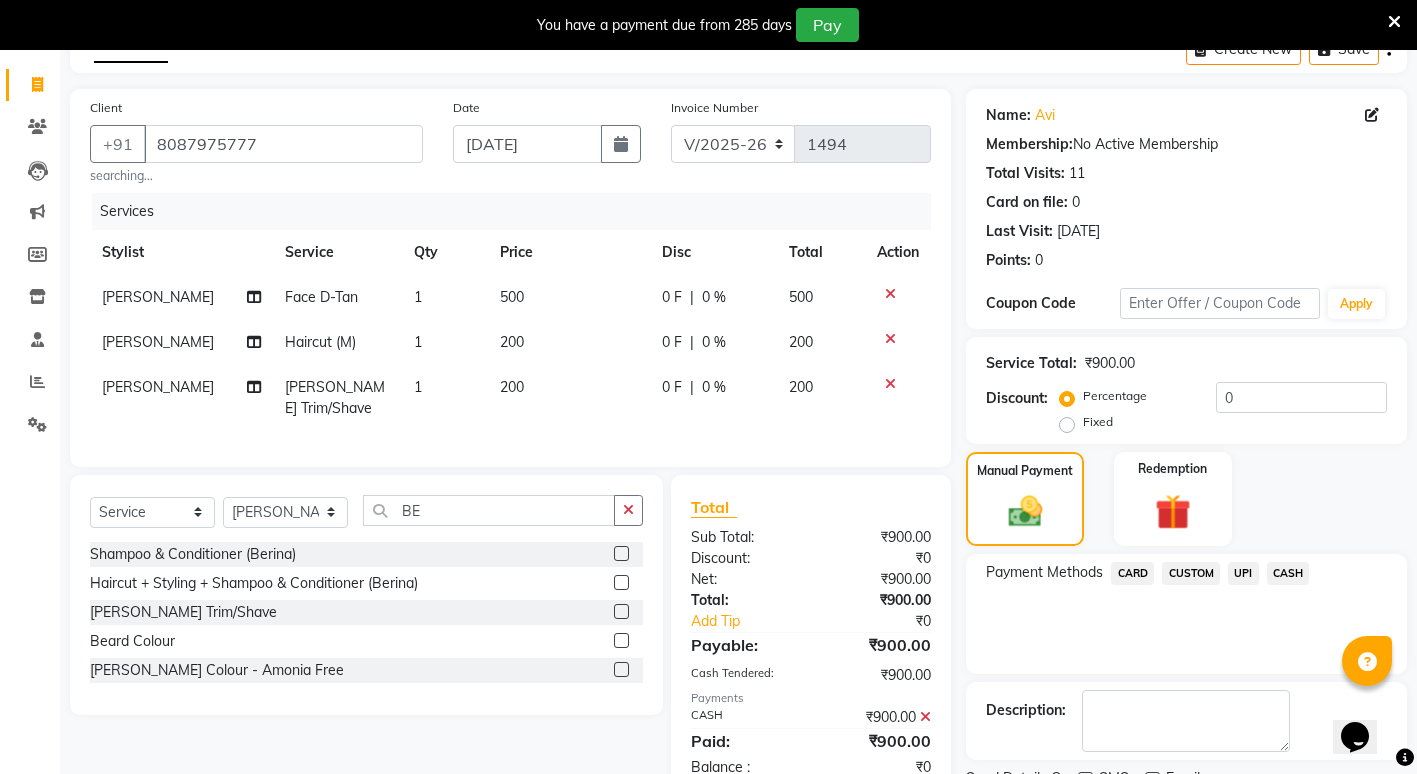 scroll, scrollTop: 195, scrollLeft: 0, axis: vertical 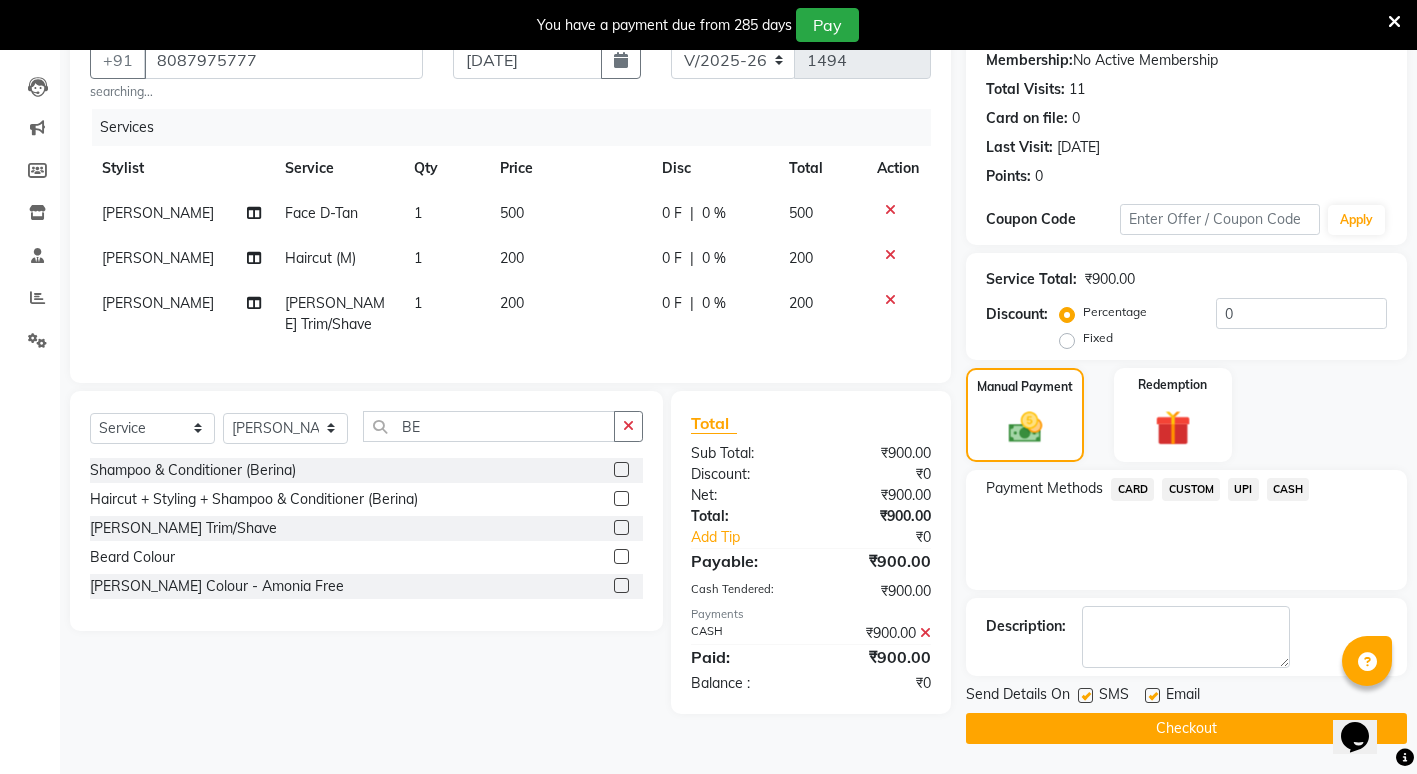 click on "Checkout" 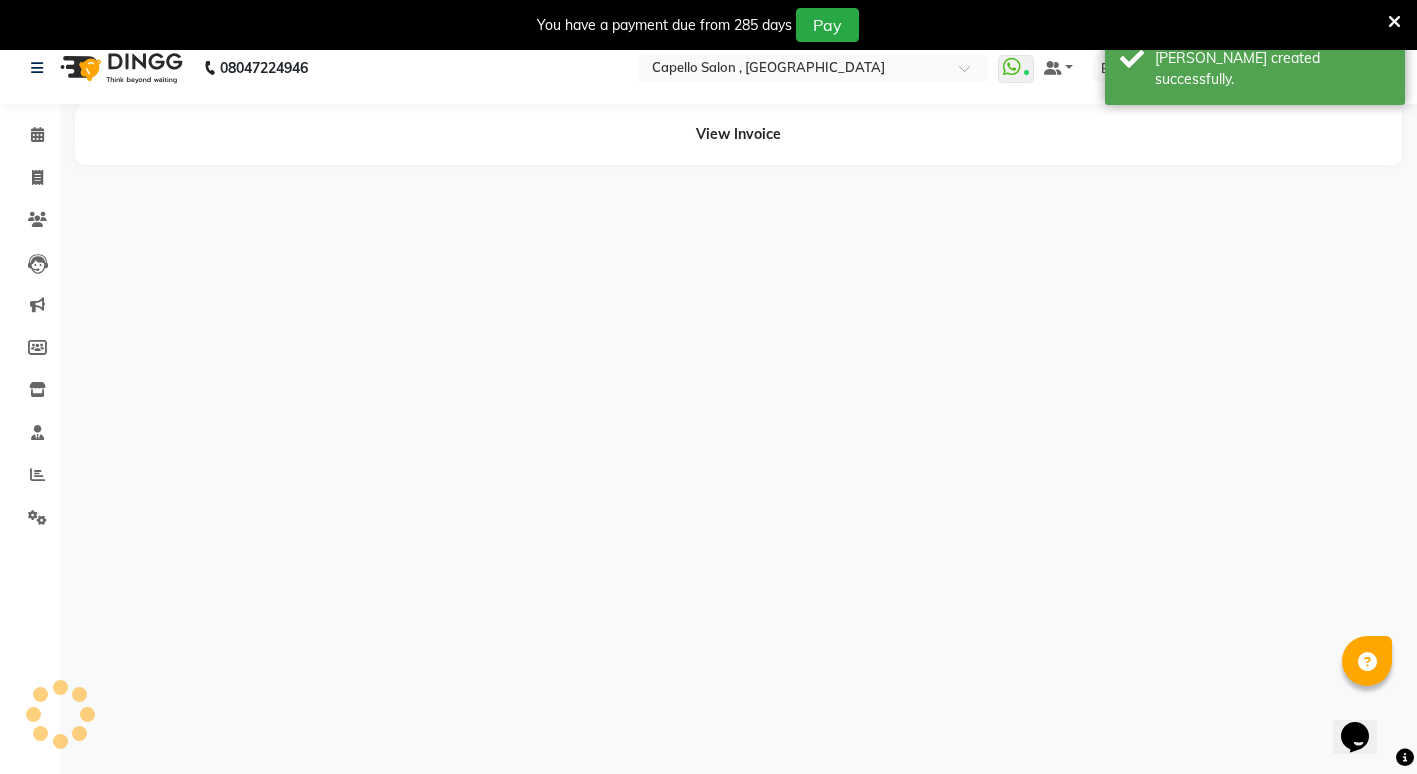 scroll, scrollTop: 0, scrollLeft: 0, axis: both 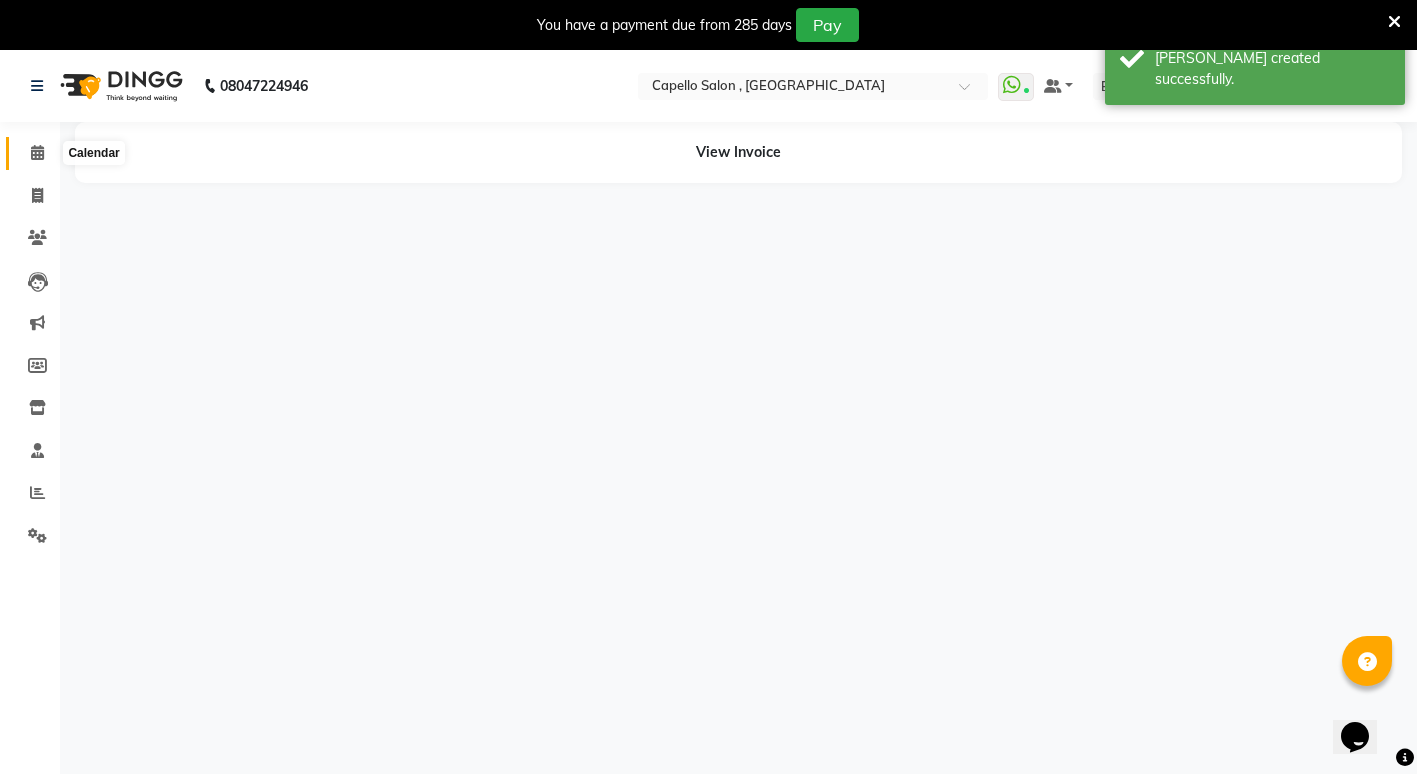 click 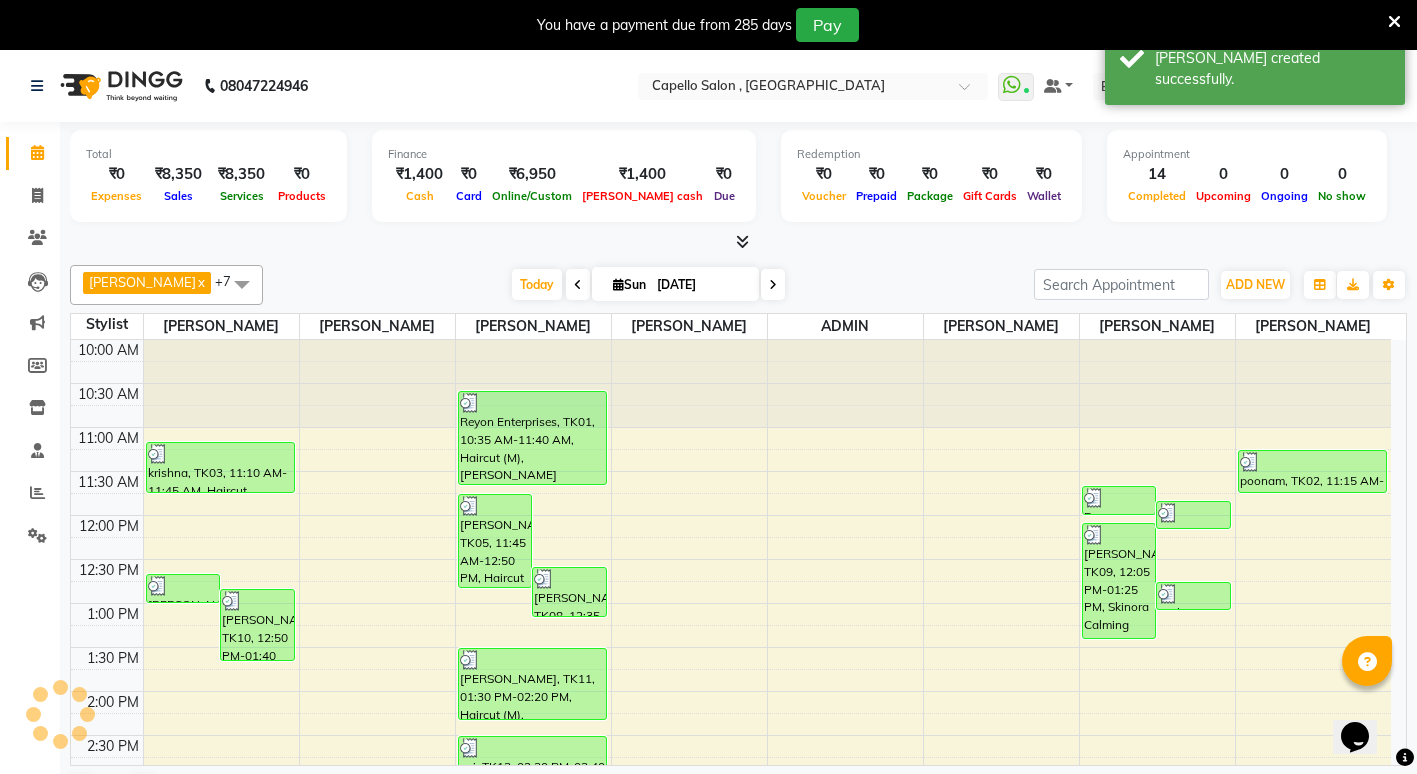 scroll, scrollTop: 441, scrollLeft: 0, axis: vertical 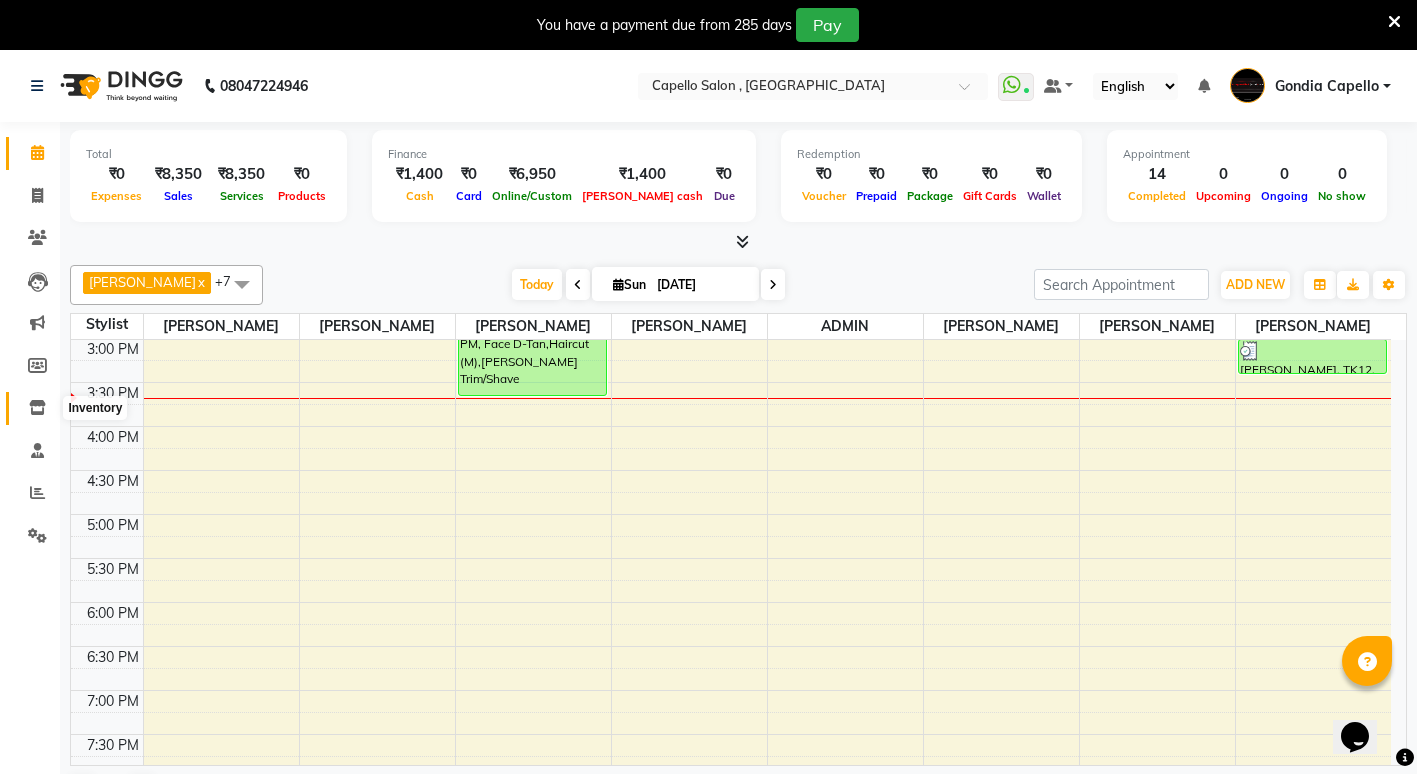 drag, startPoint x: 41, startPoint y: 411, endPoint x: 52, endPoint y: 408, distance: 11.401754 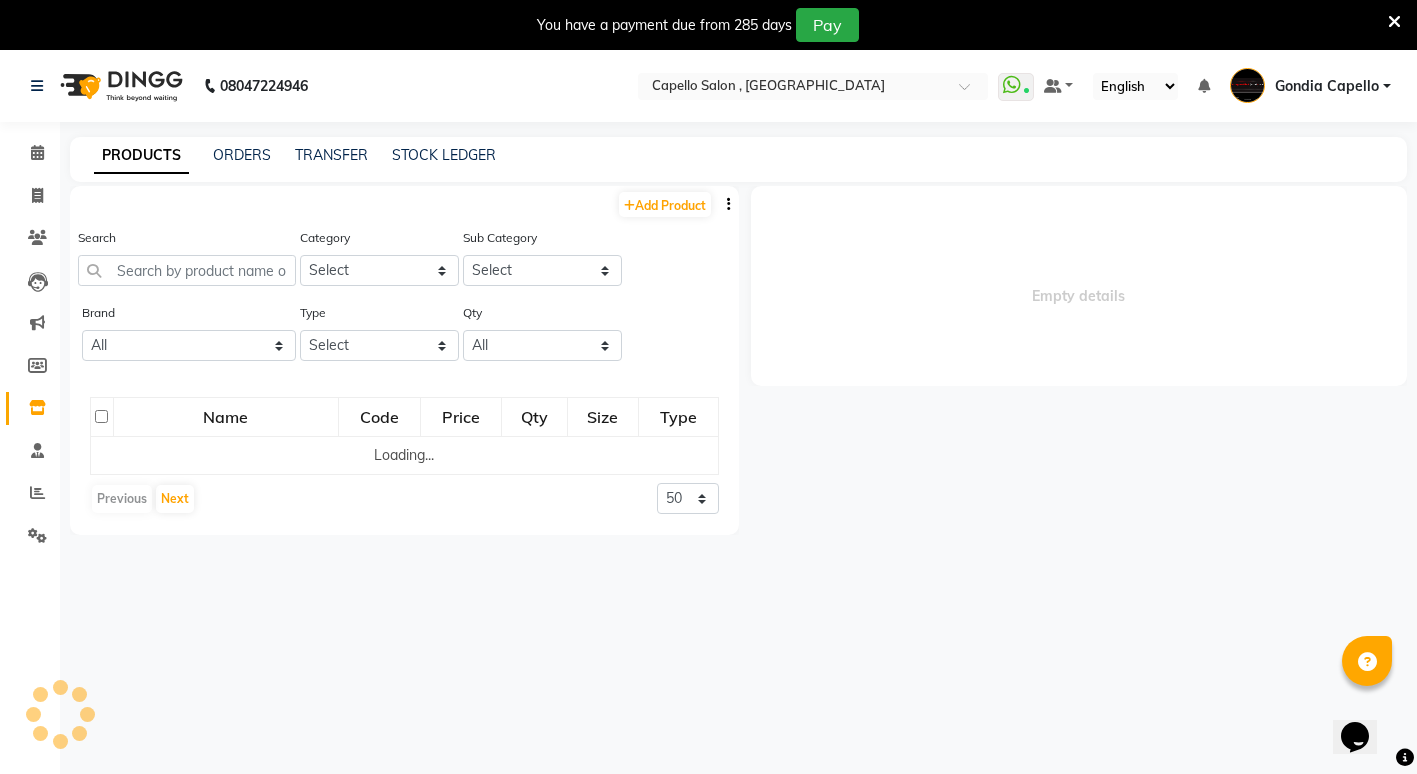 select 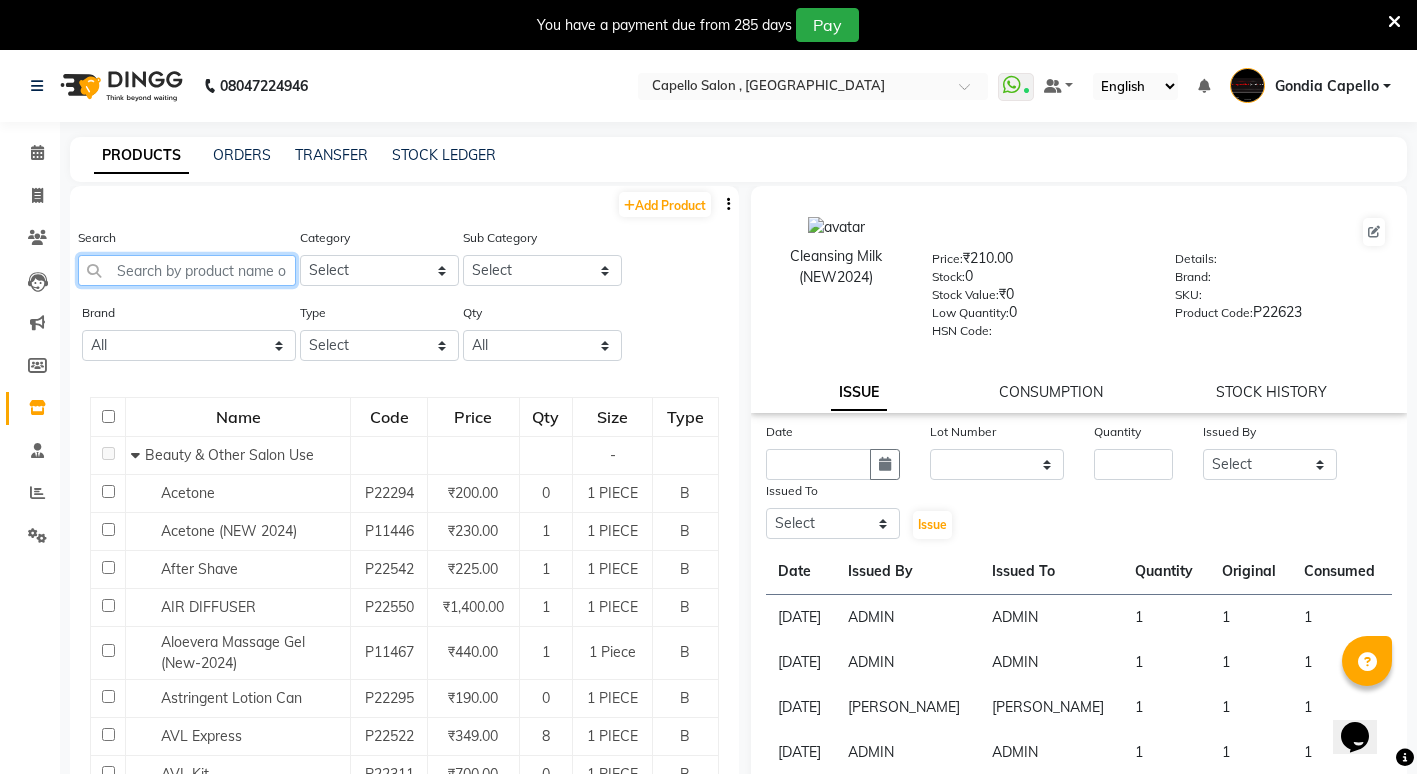 click 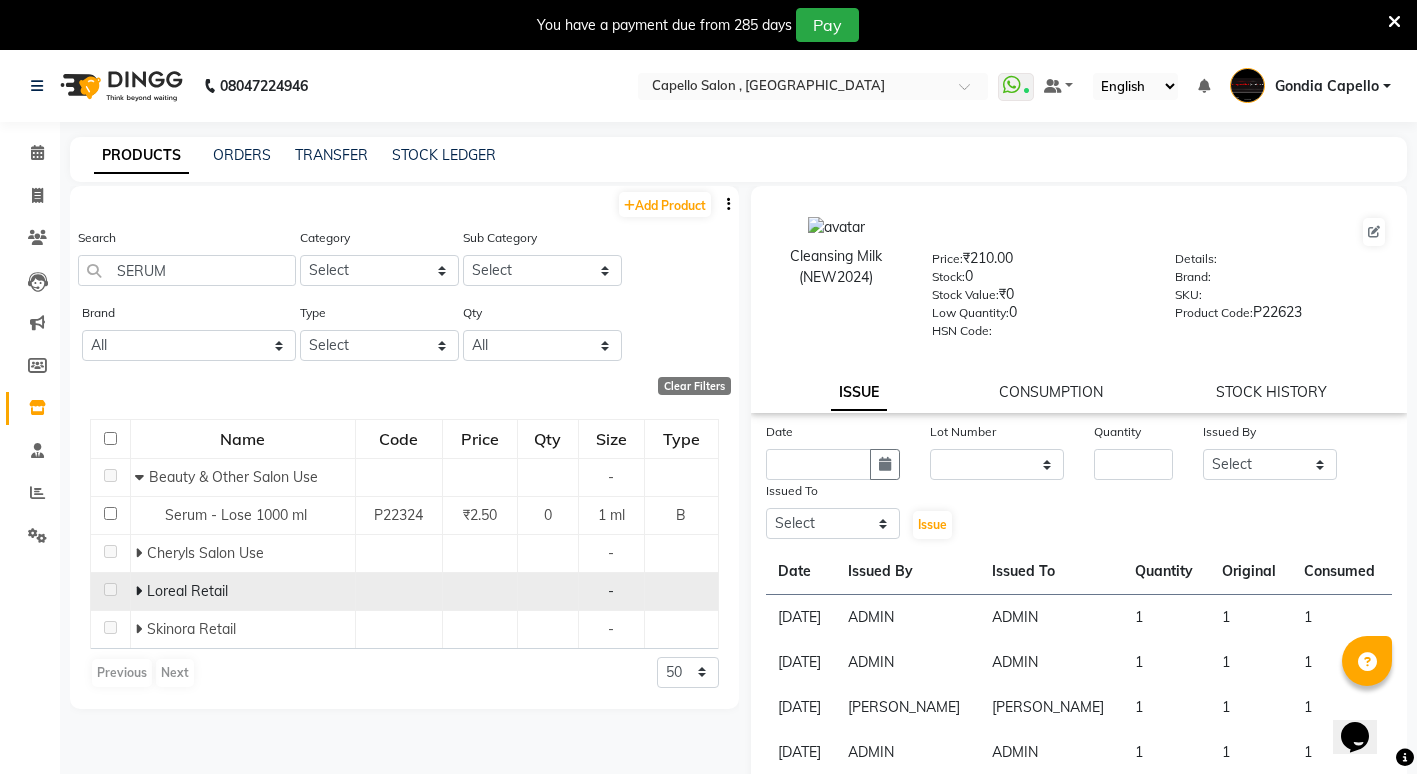 click 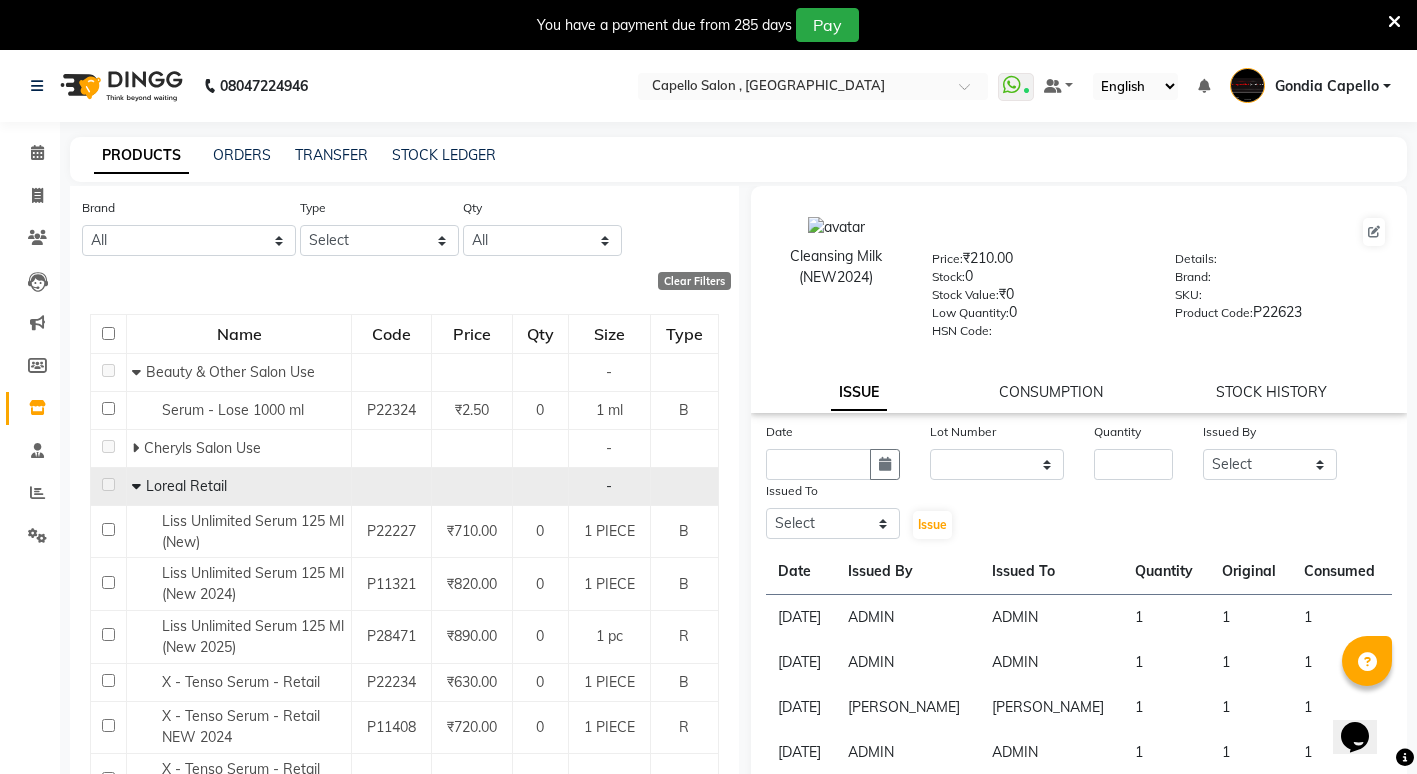 scroll, scrollTop: 0, scrollLeft: 0, axis: both 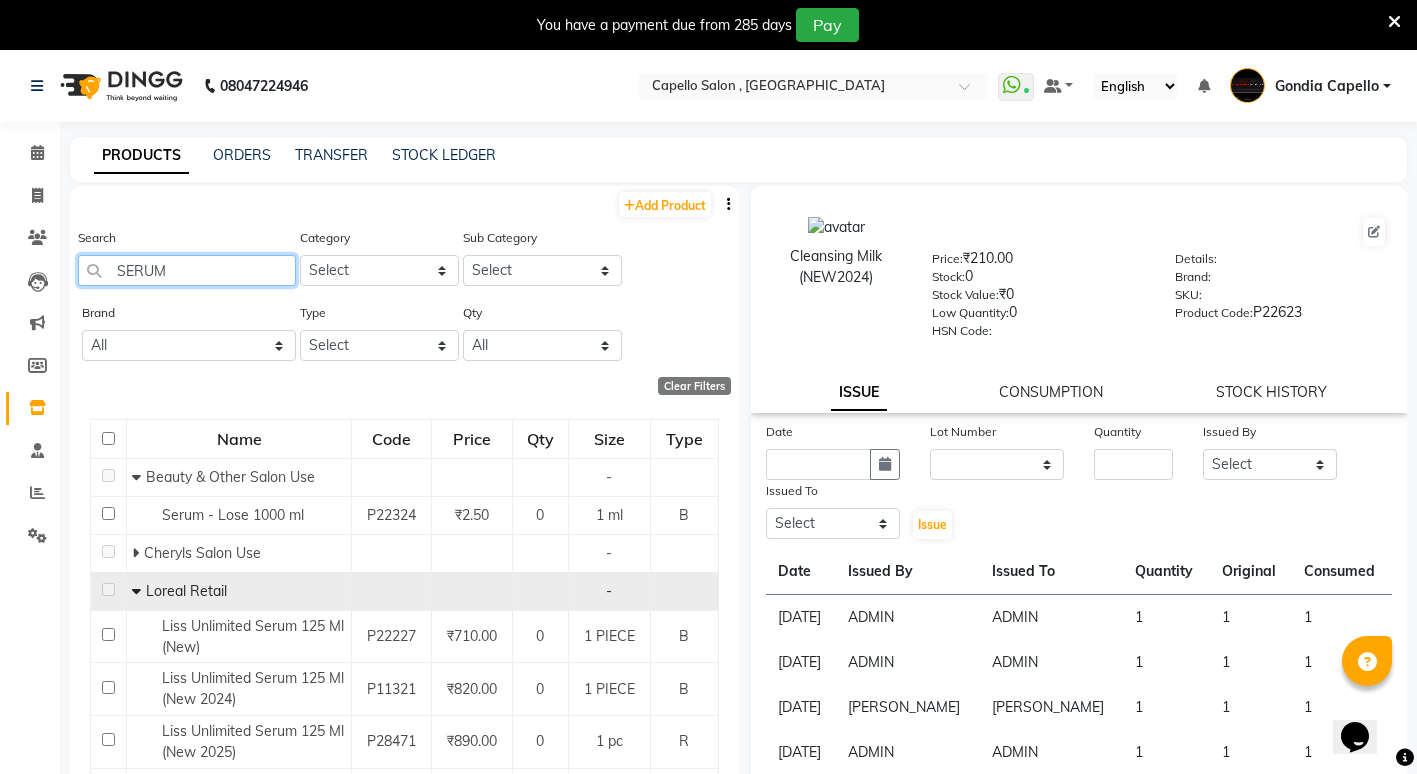 click on "SERUM" 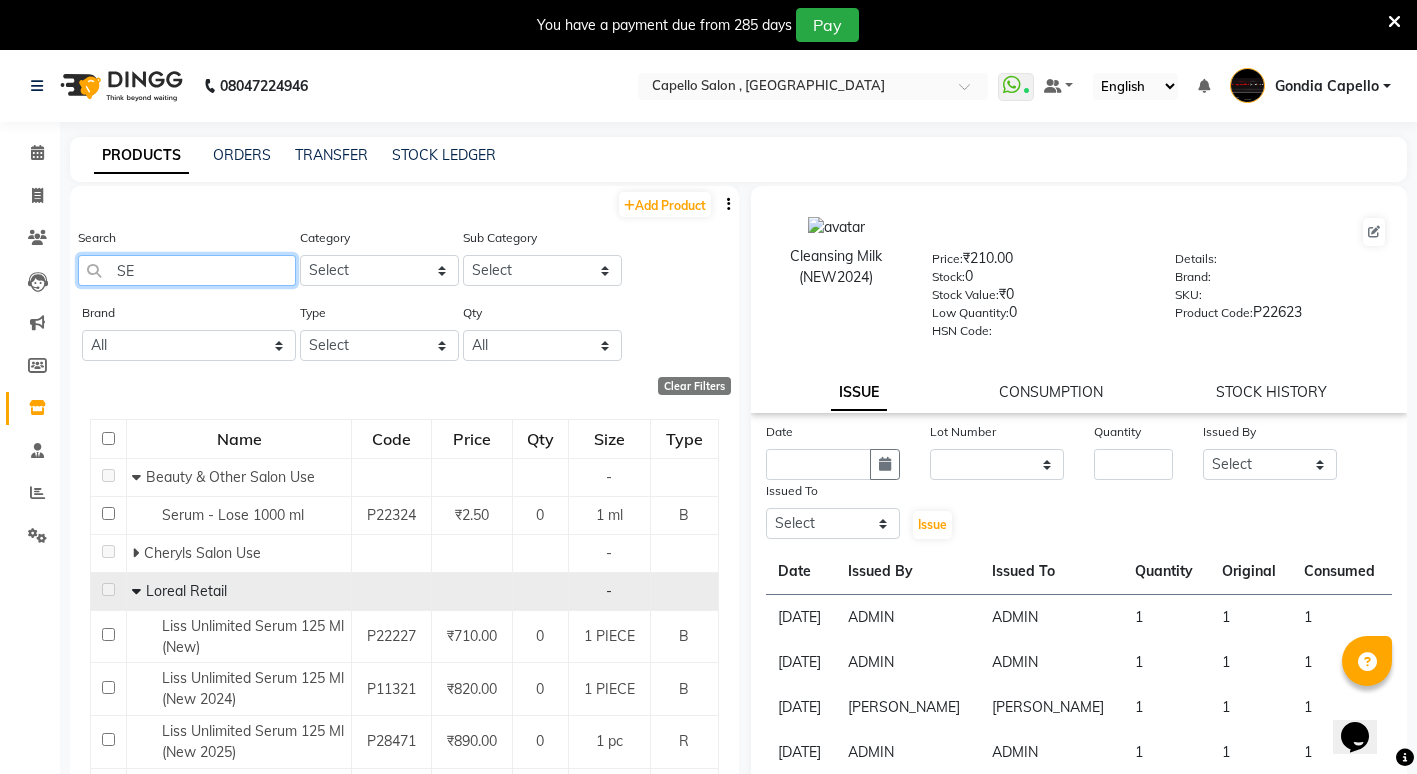 type on "S" 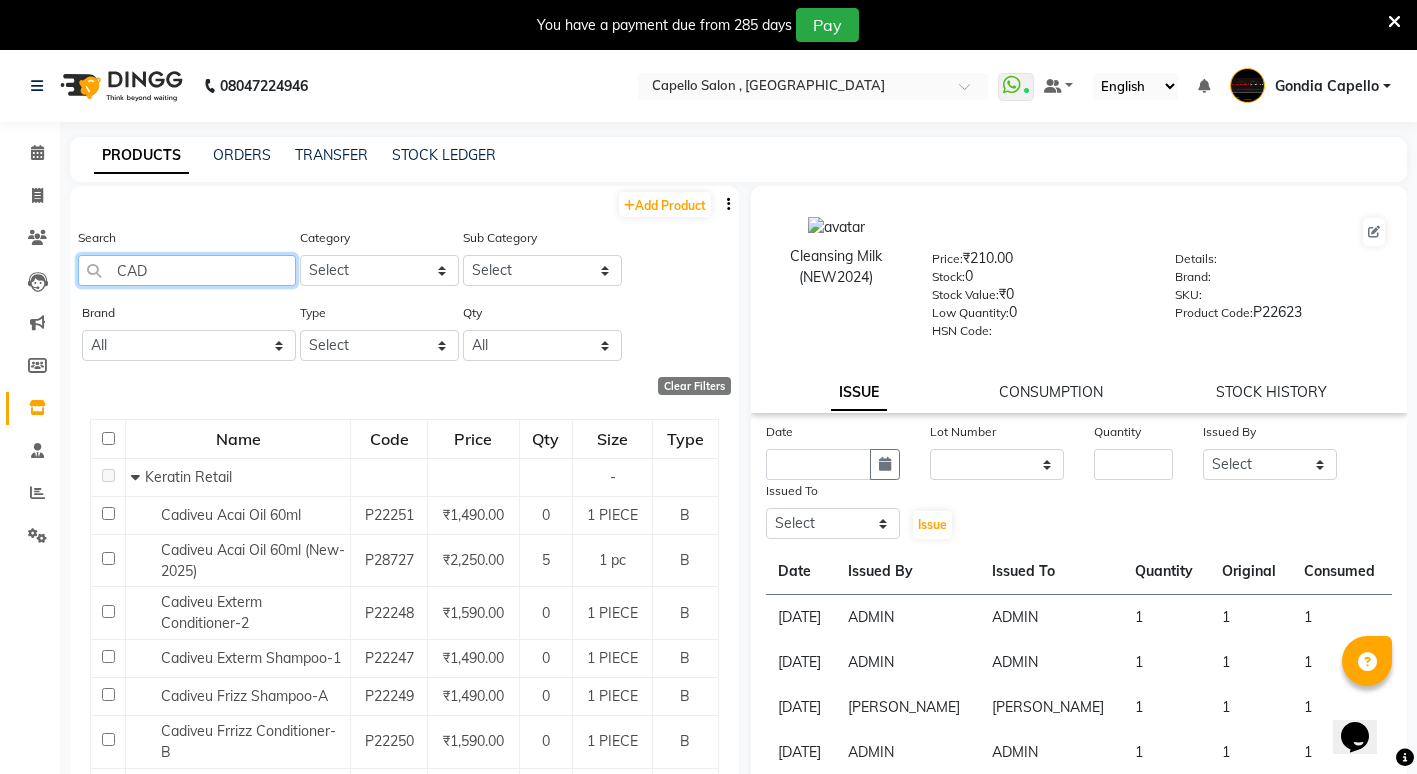 click on "CAD" 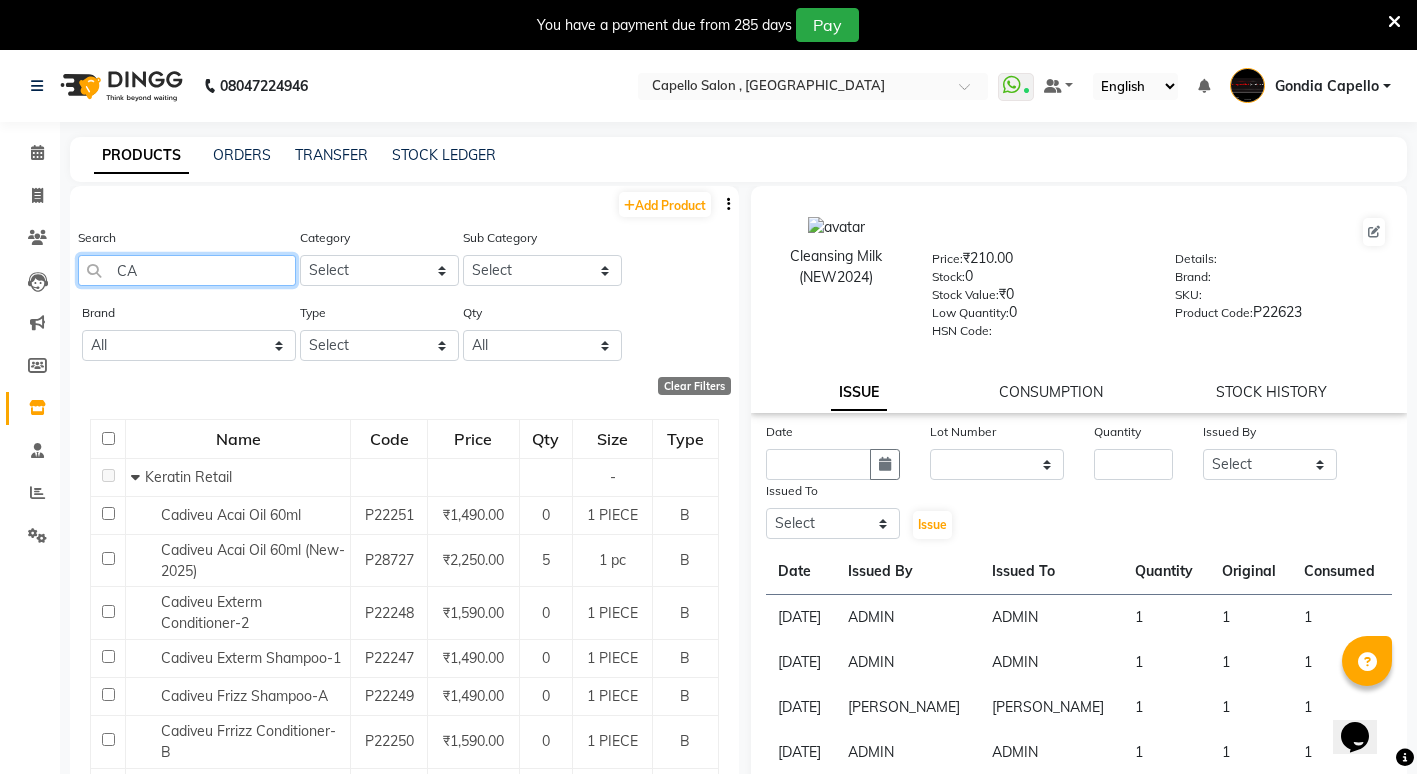 type on "C" 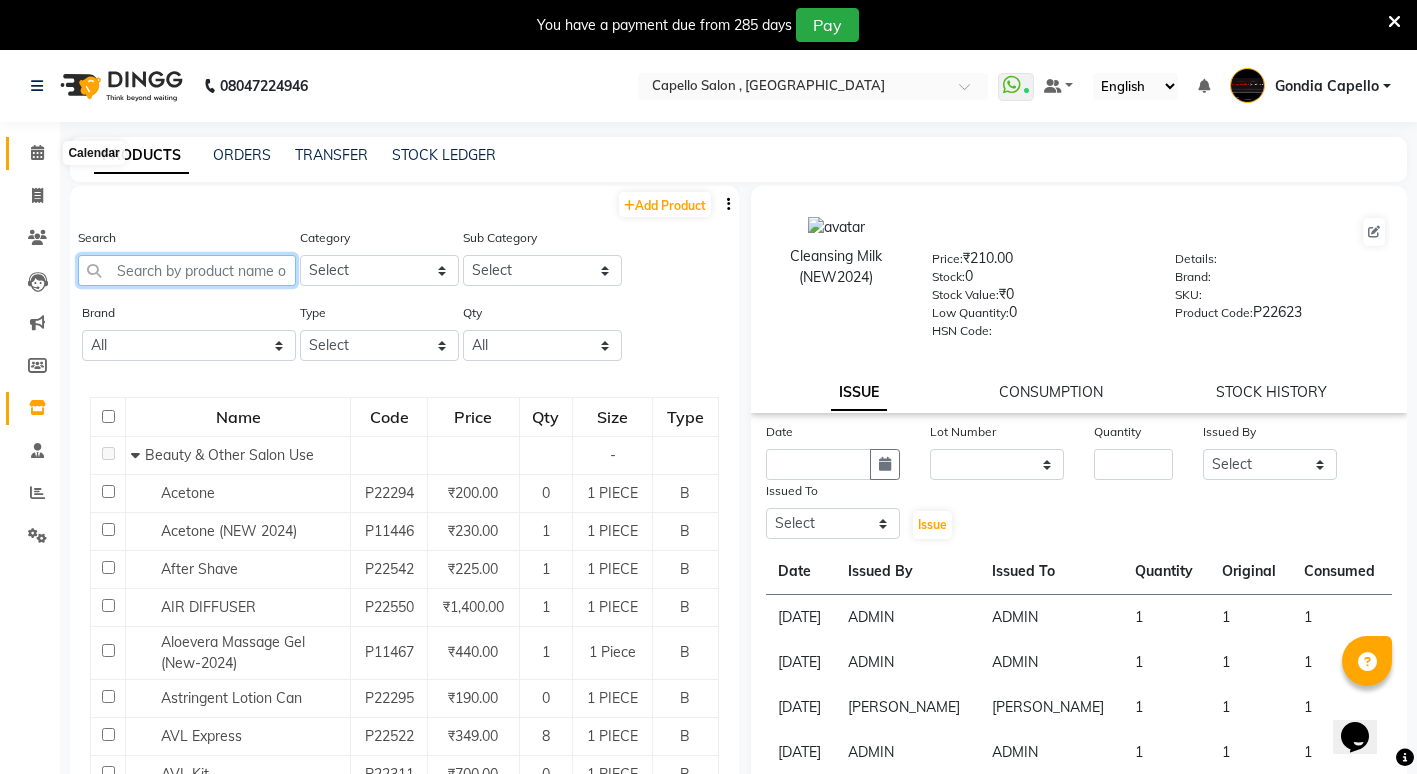 type 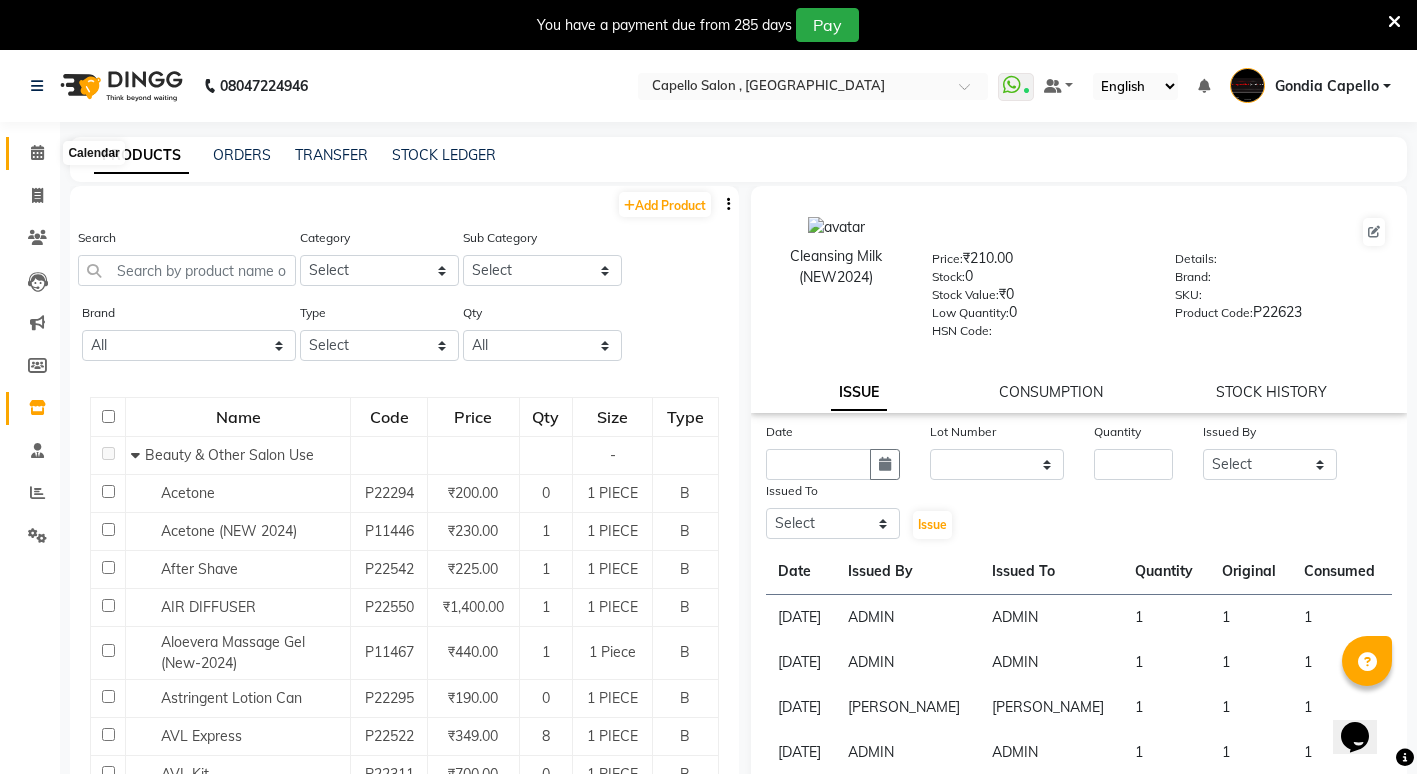 click 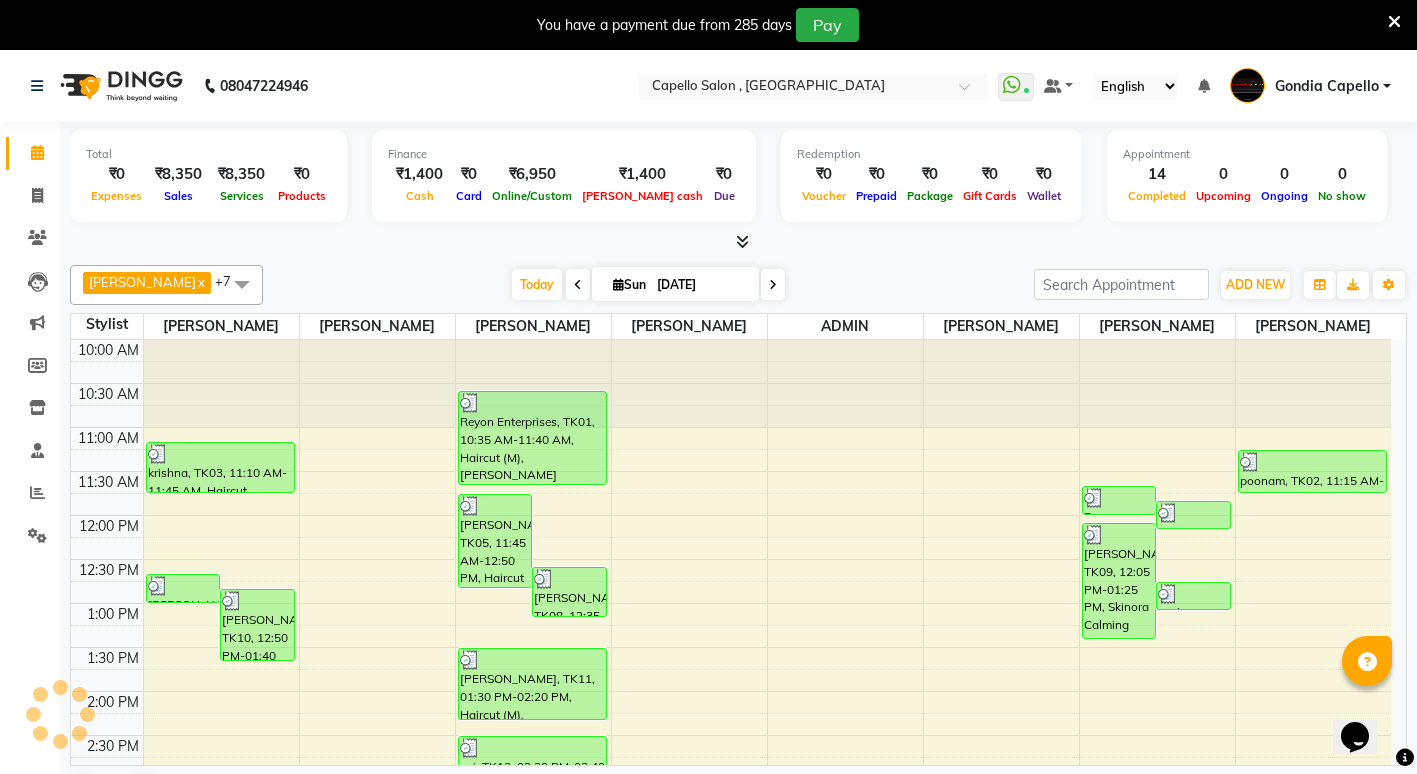 scroll, scrollTop: 0, scrollLeft: 0, axis: both 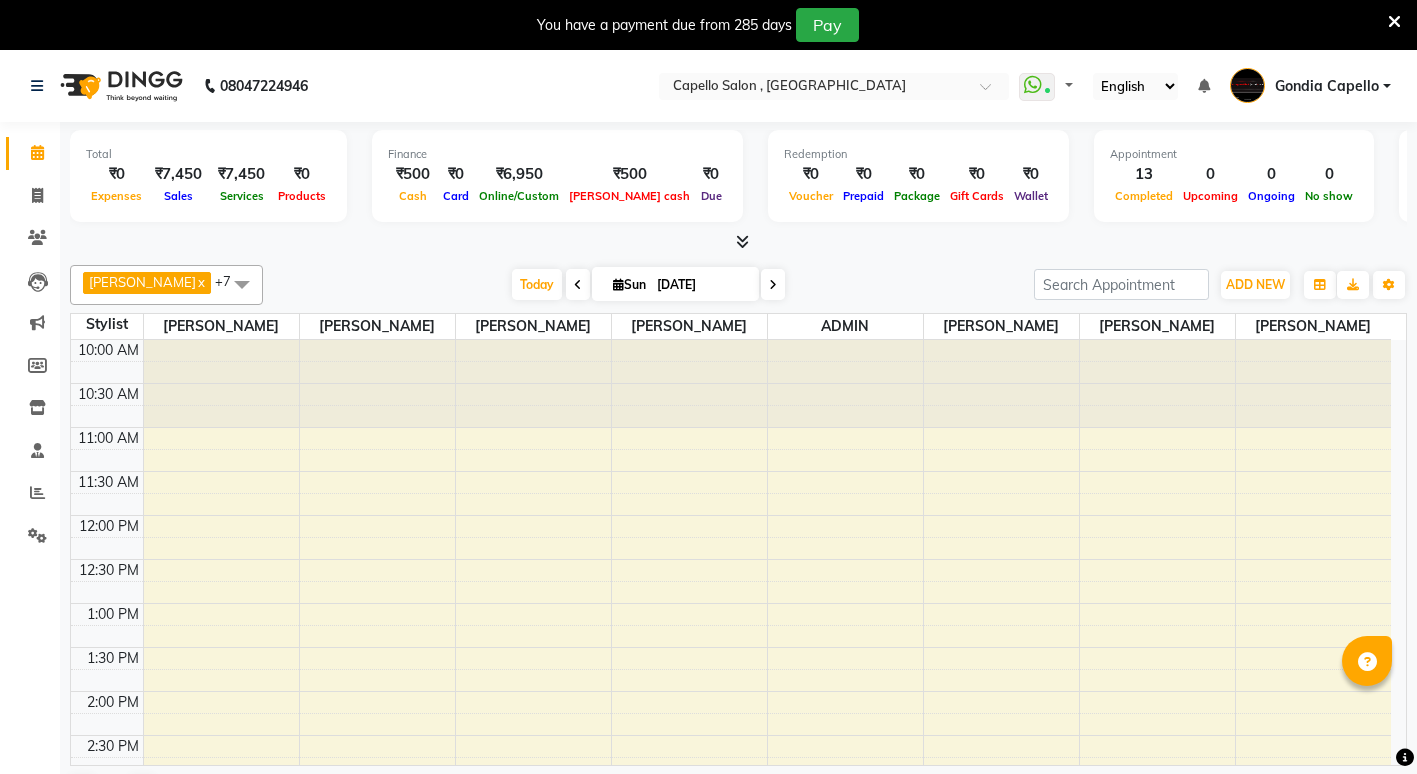 select on "en" 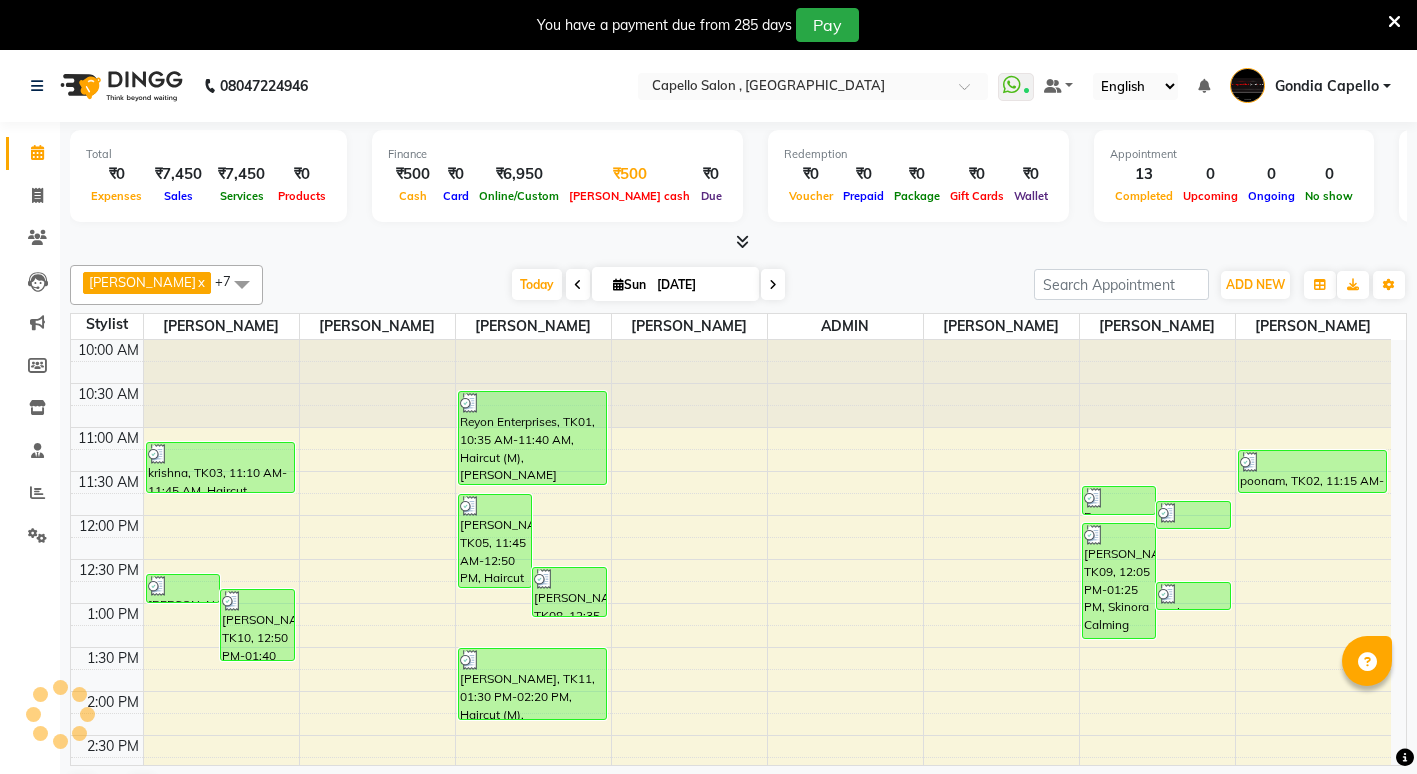 scroll, scrollTop: 0, scrollLeft: 0, axis: both 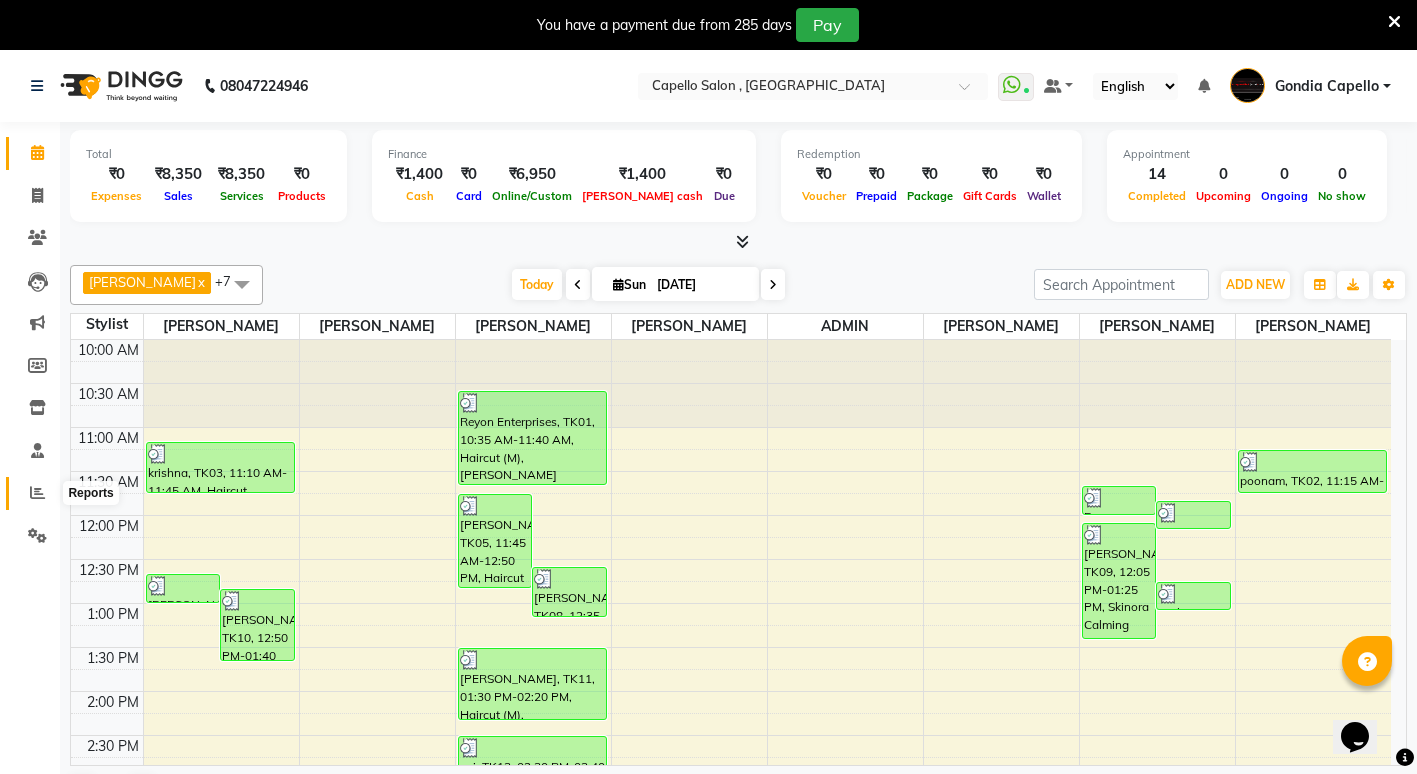 click 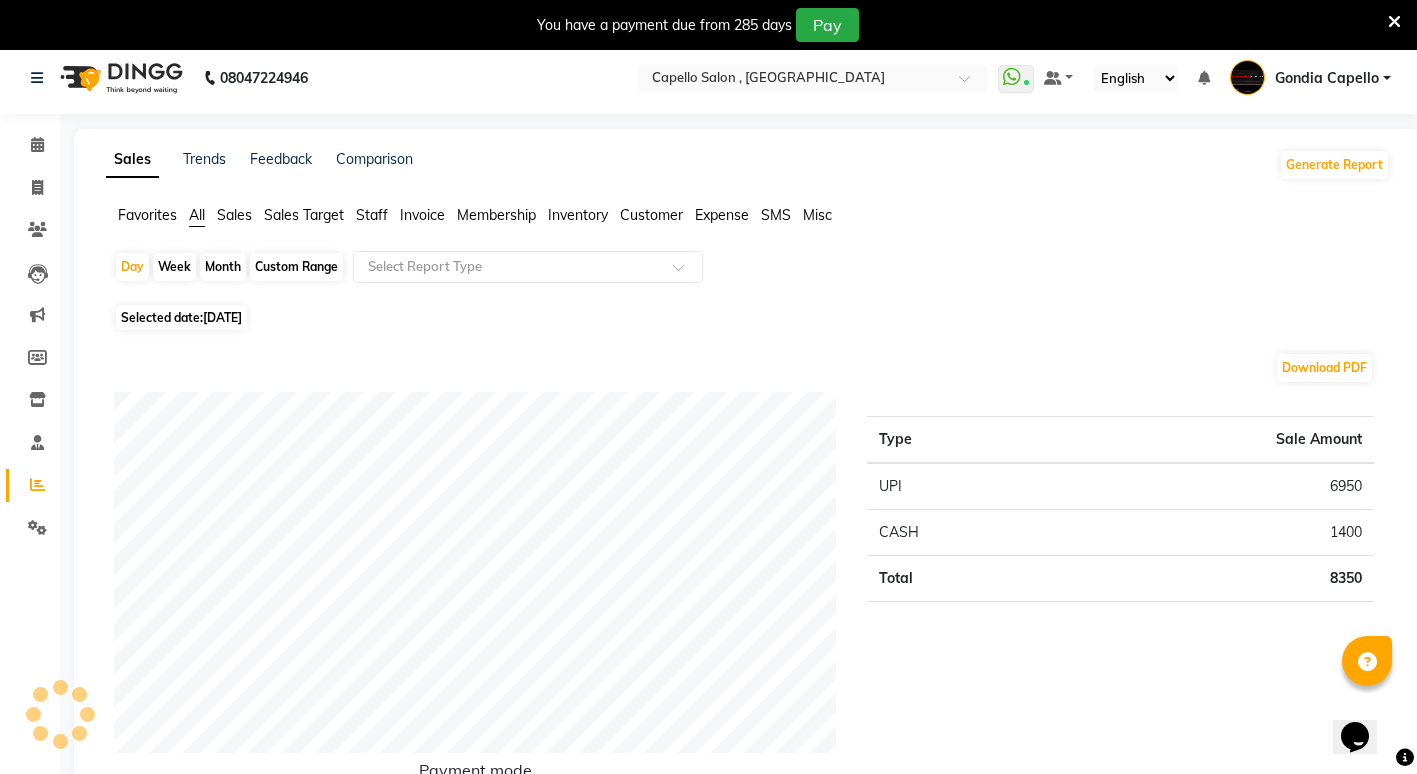 scroll, scrollTop: 0, scrollLeft: 0, axis: both 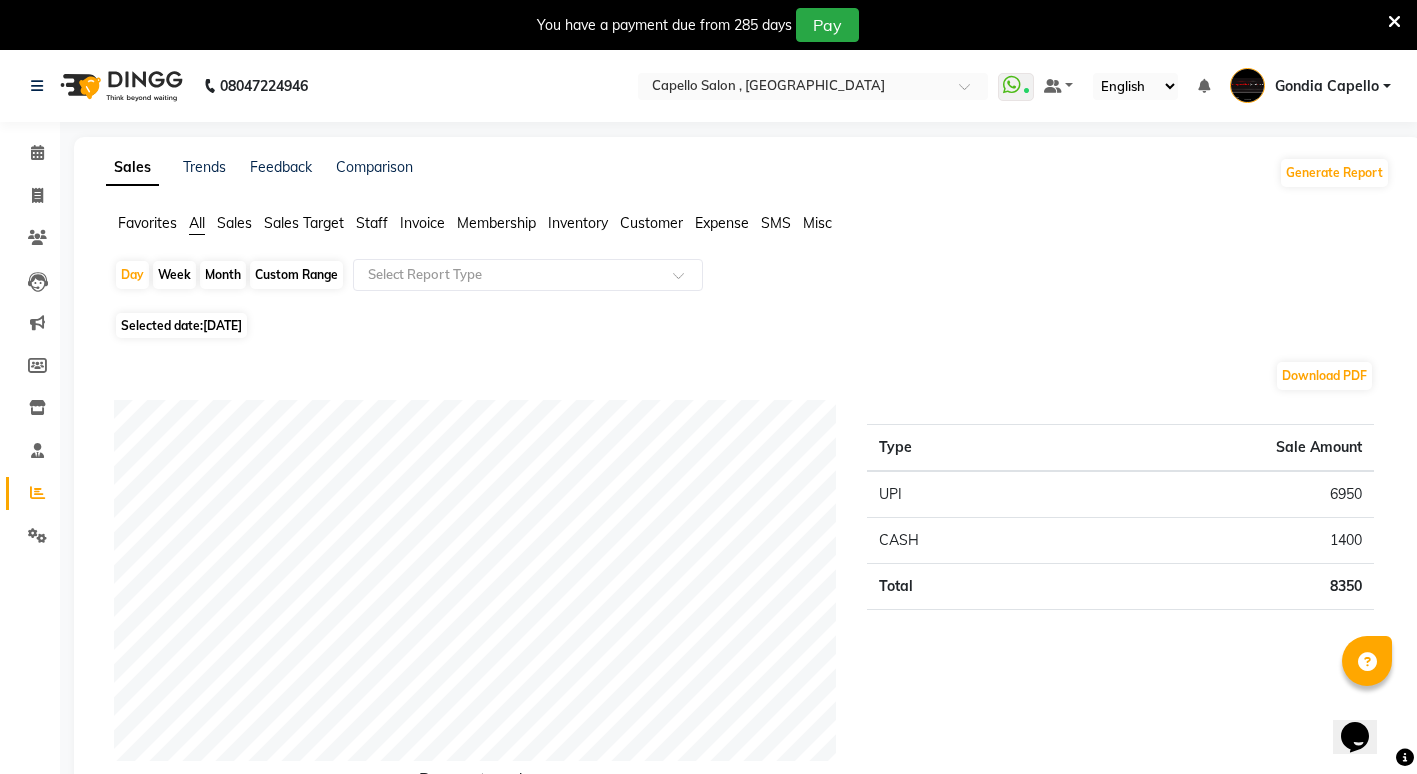 click on "Staff" 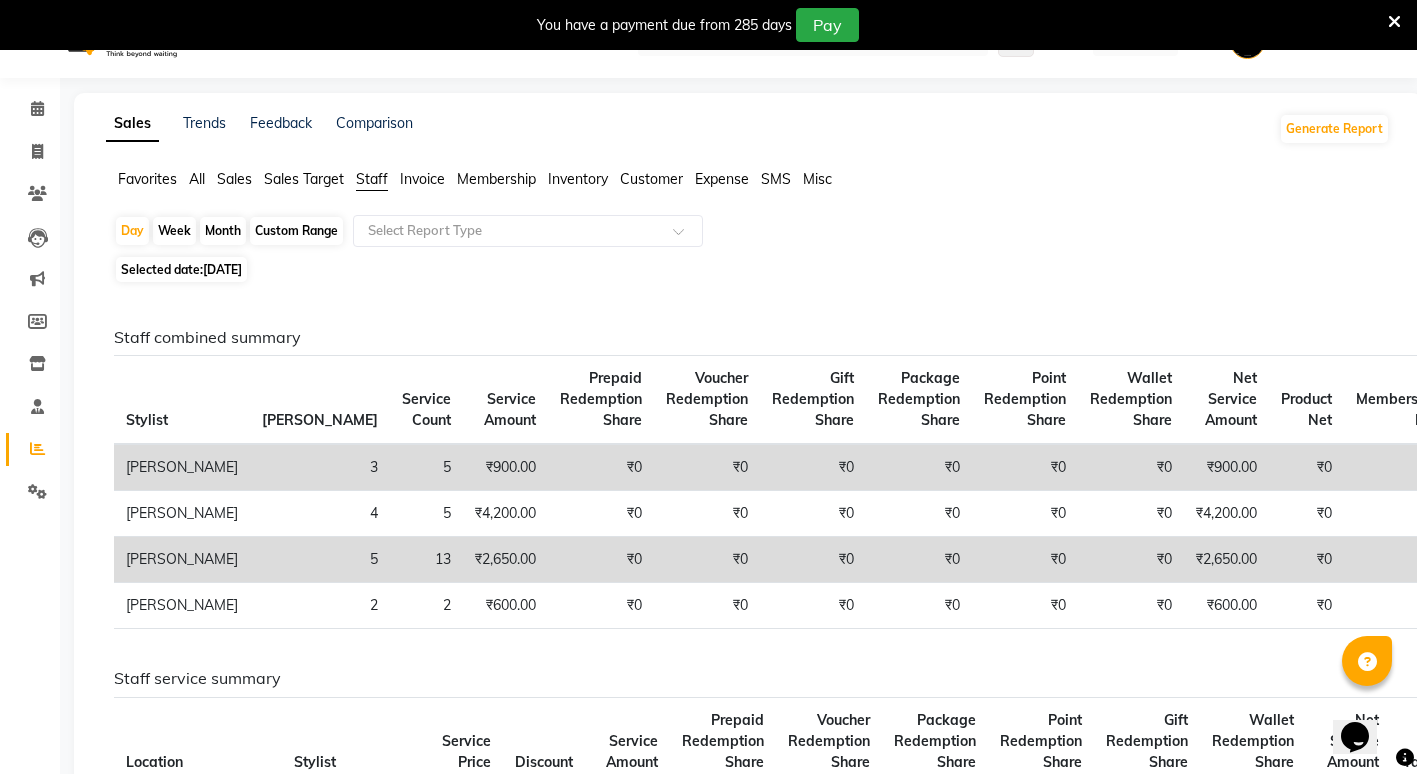 scroll, scrollTop: 0, scrollLeft: 0, axis: both 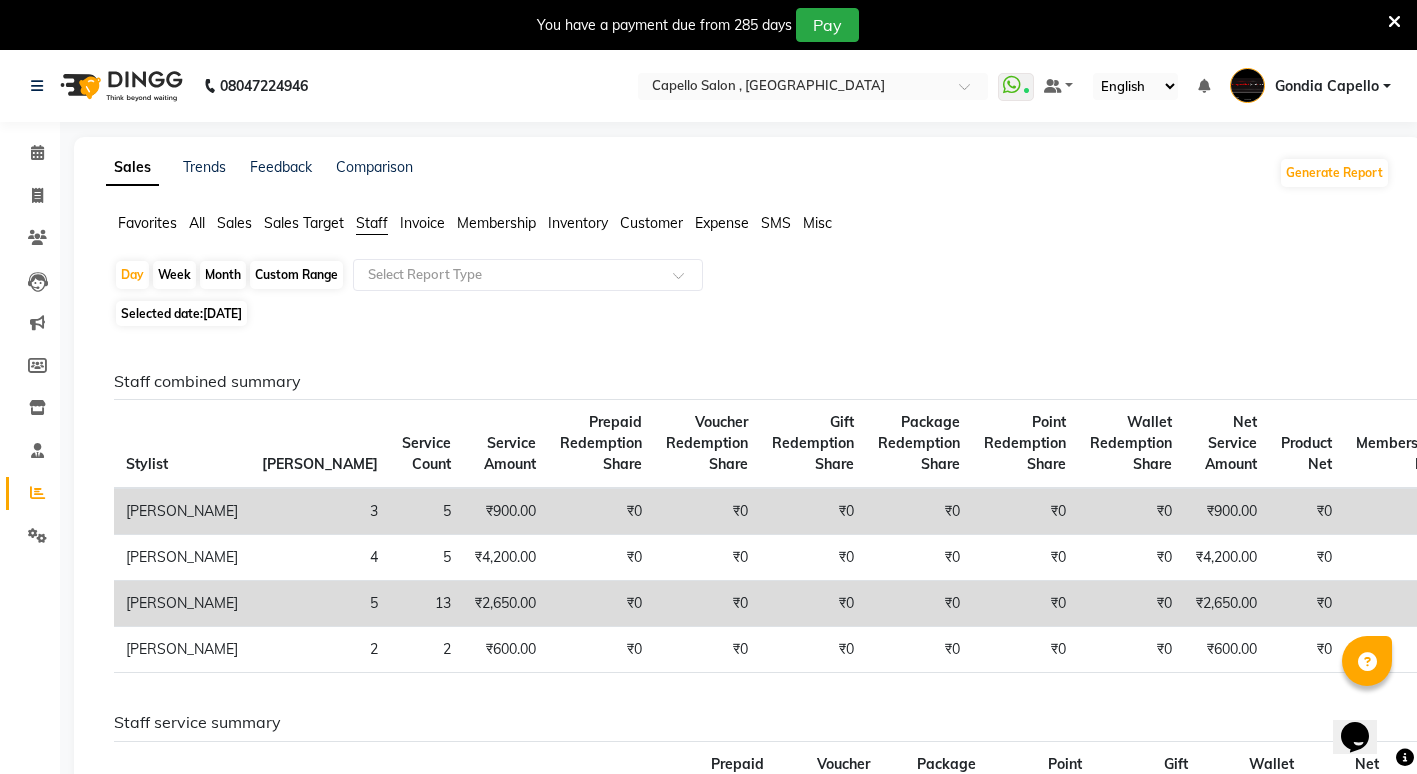 click on "Month" 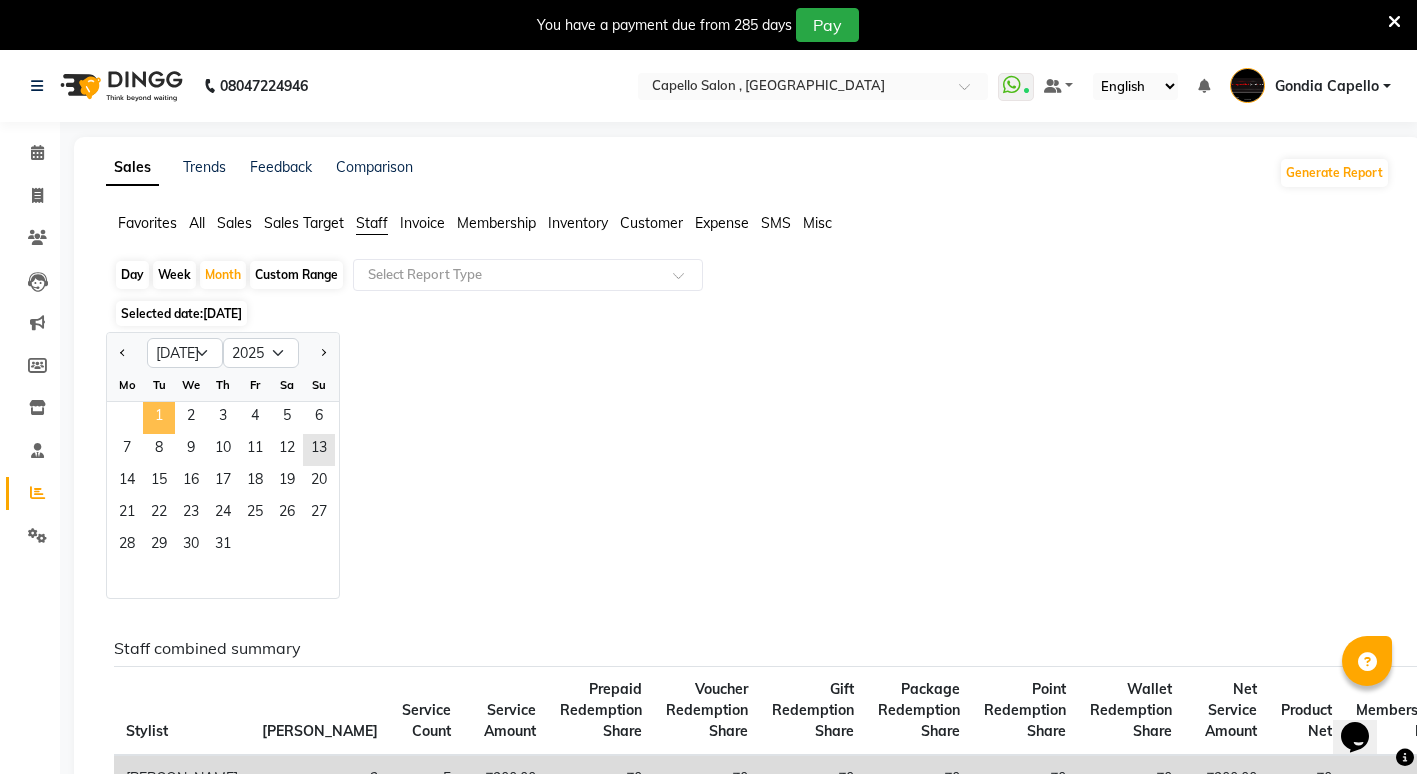 click on "1" 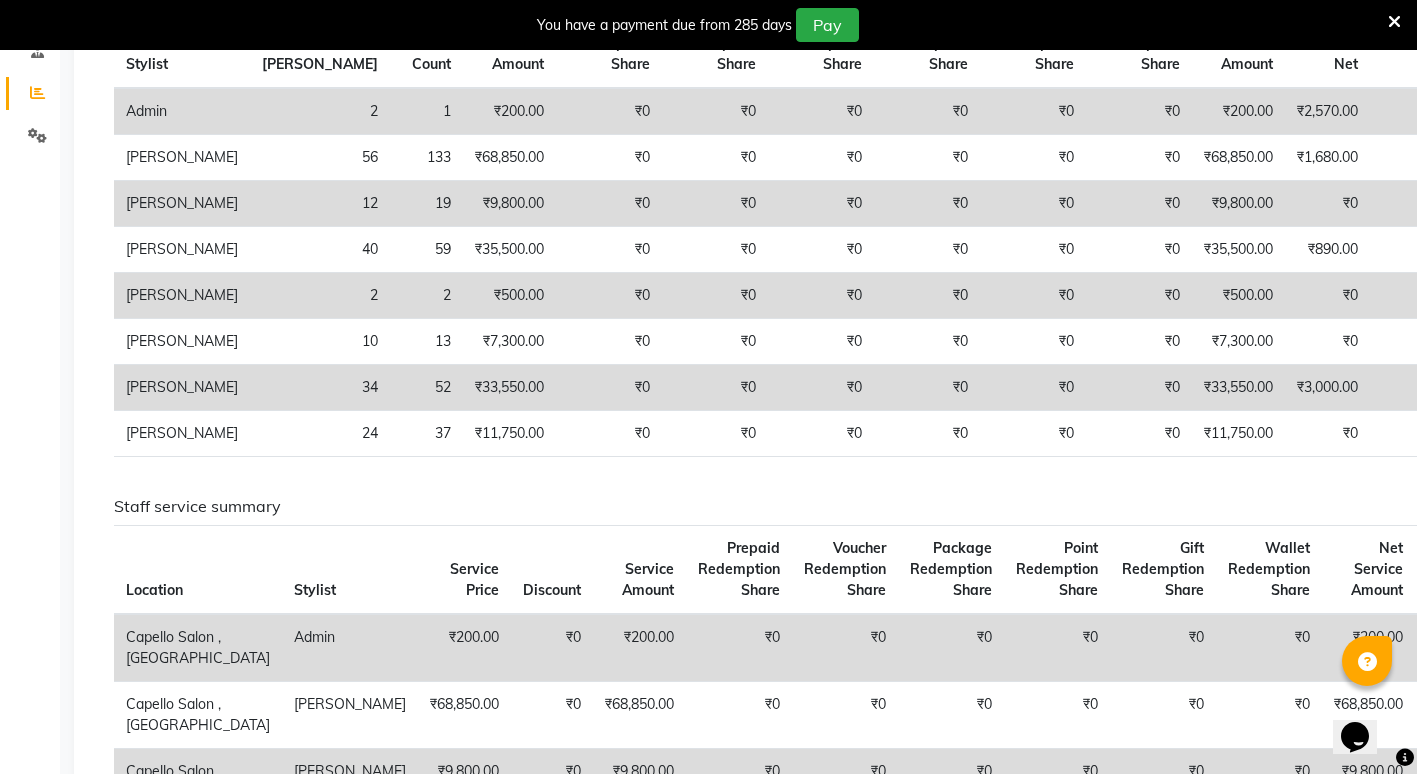 scroll, scrollTop: 0, scrollLeft: 0, axis: both 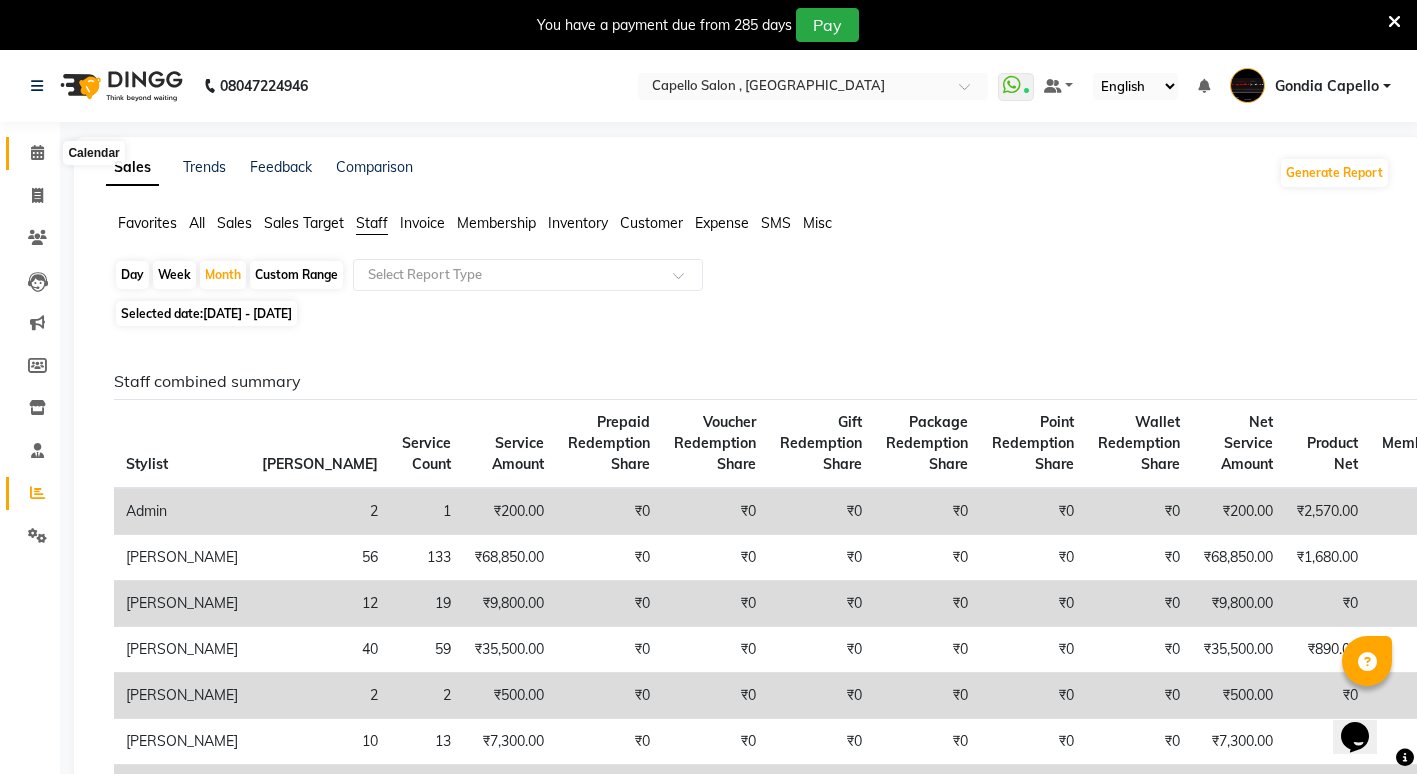 click 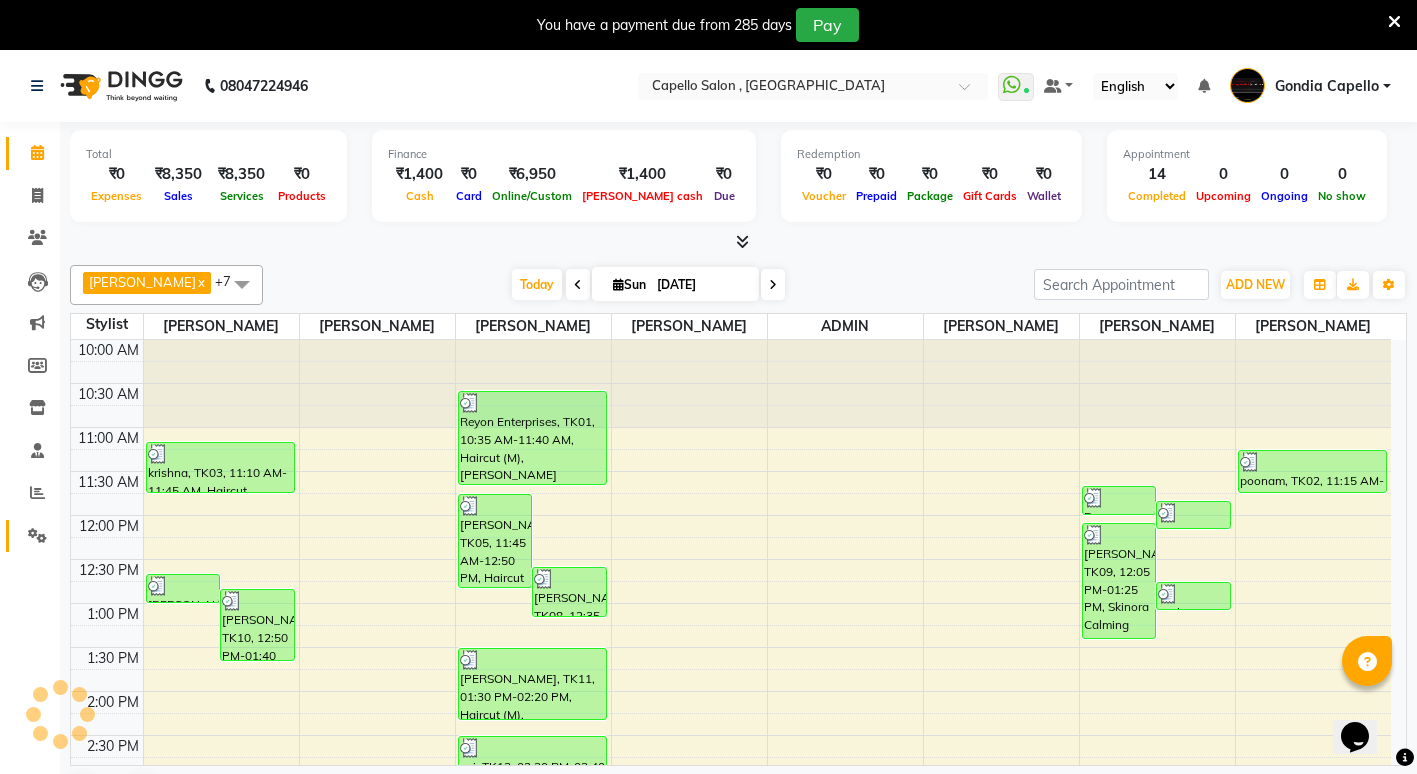 scroll, scrollTop: 0, scrollLeft: 0, axis: both 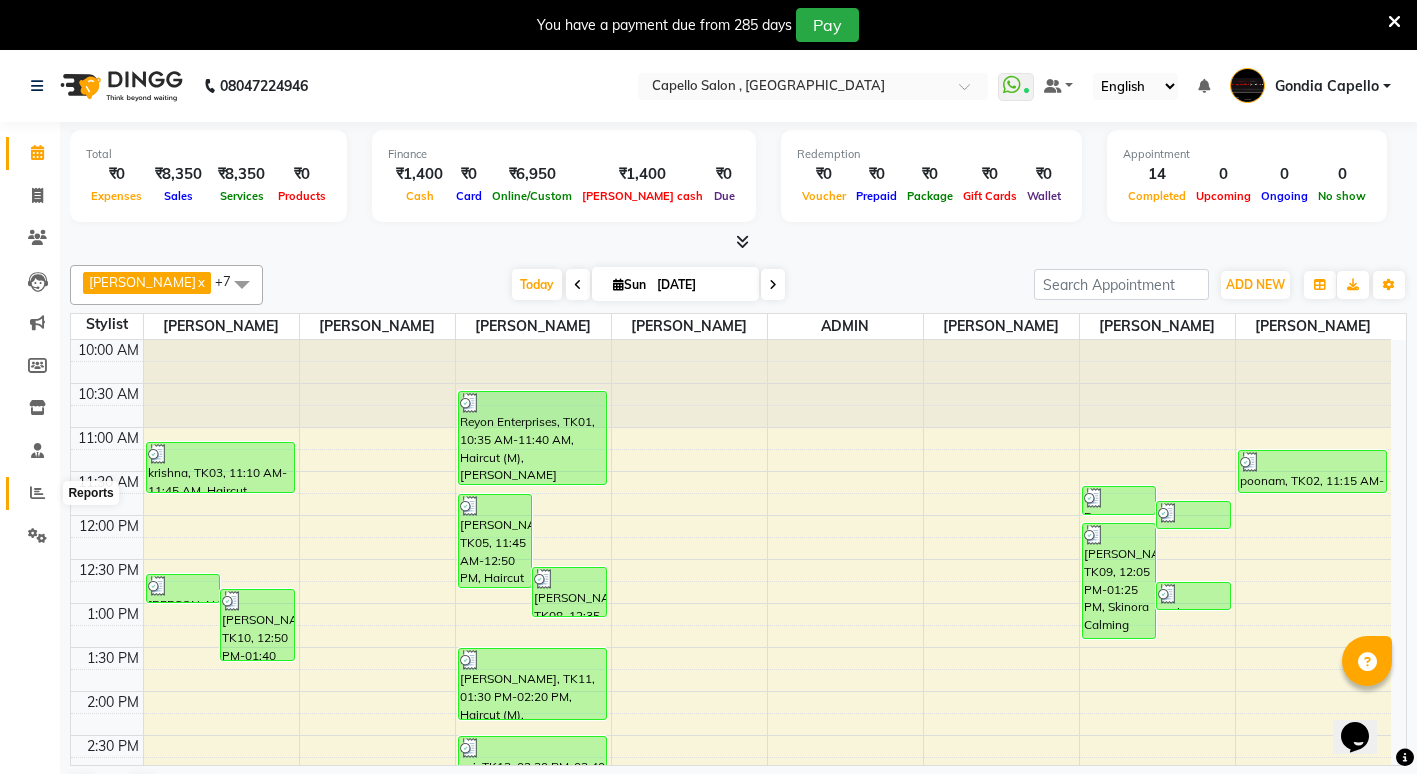 click 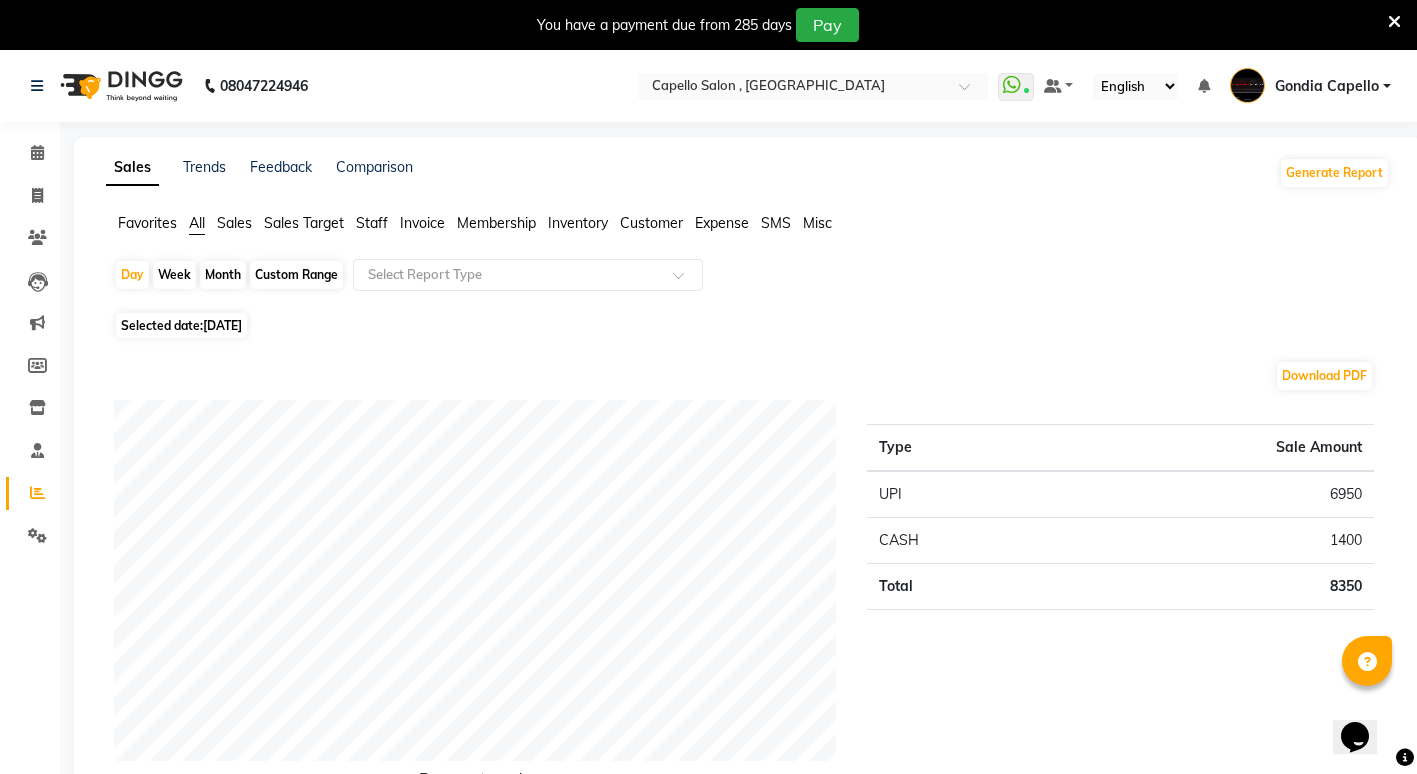 click on "Month" 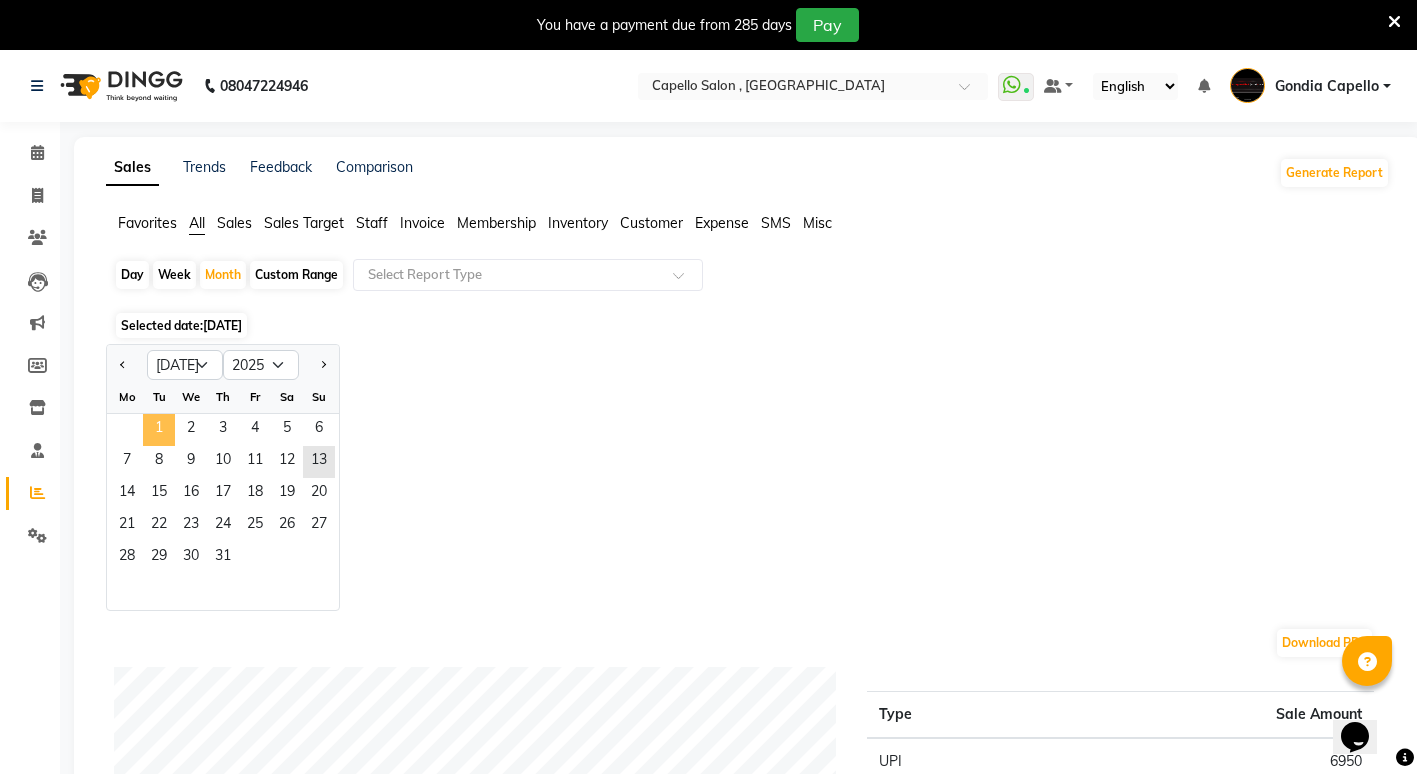 click on "1" 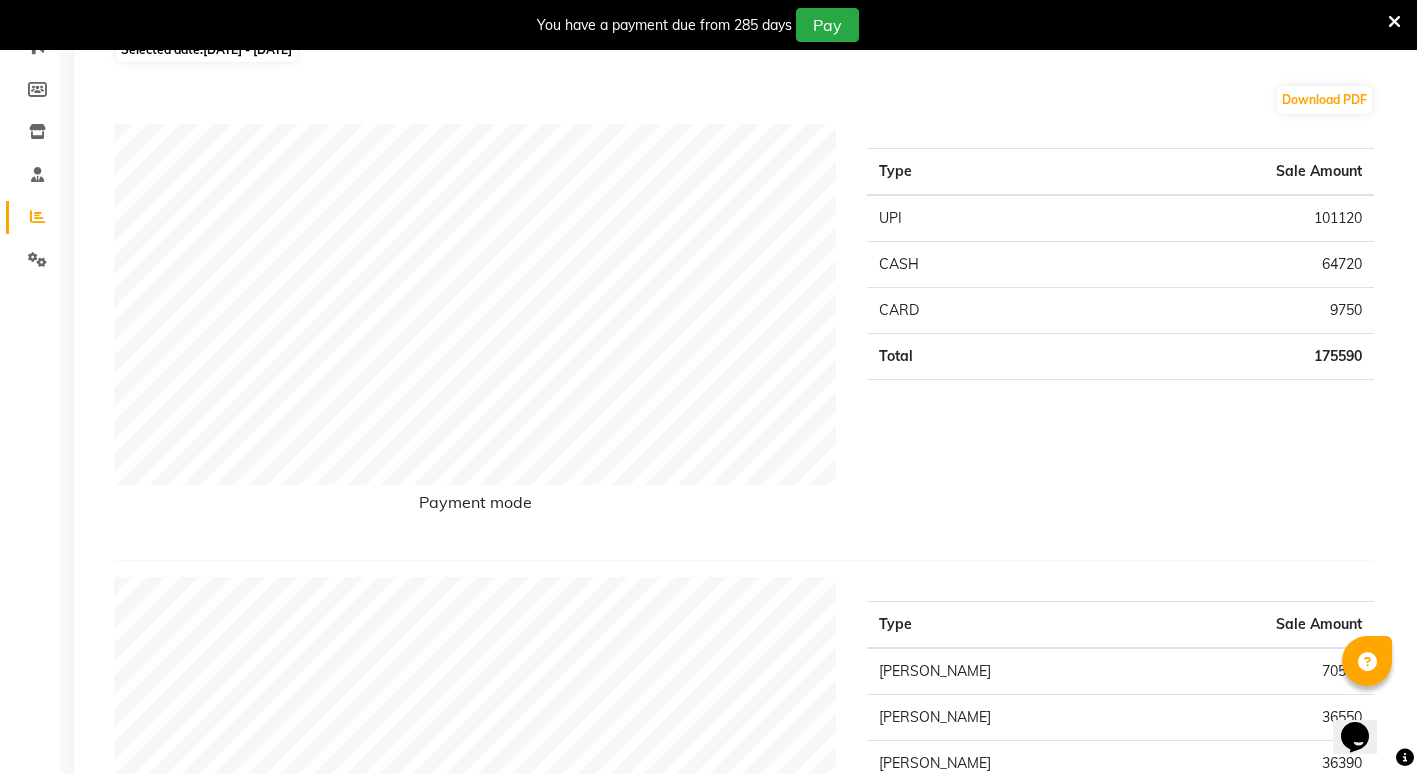scroll, scrollTop: 0, scrollLeft: 0, axis: both 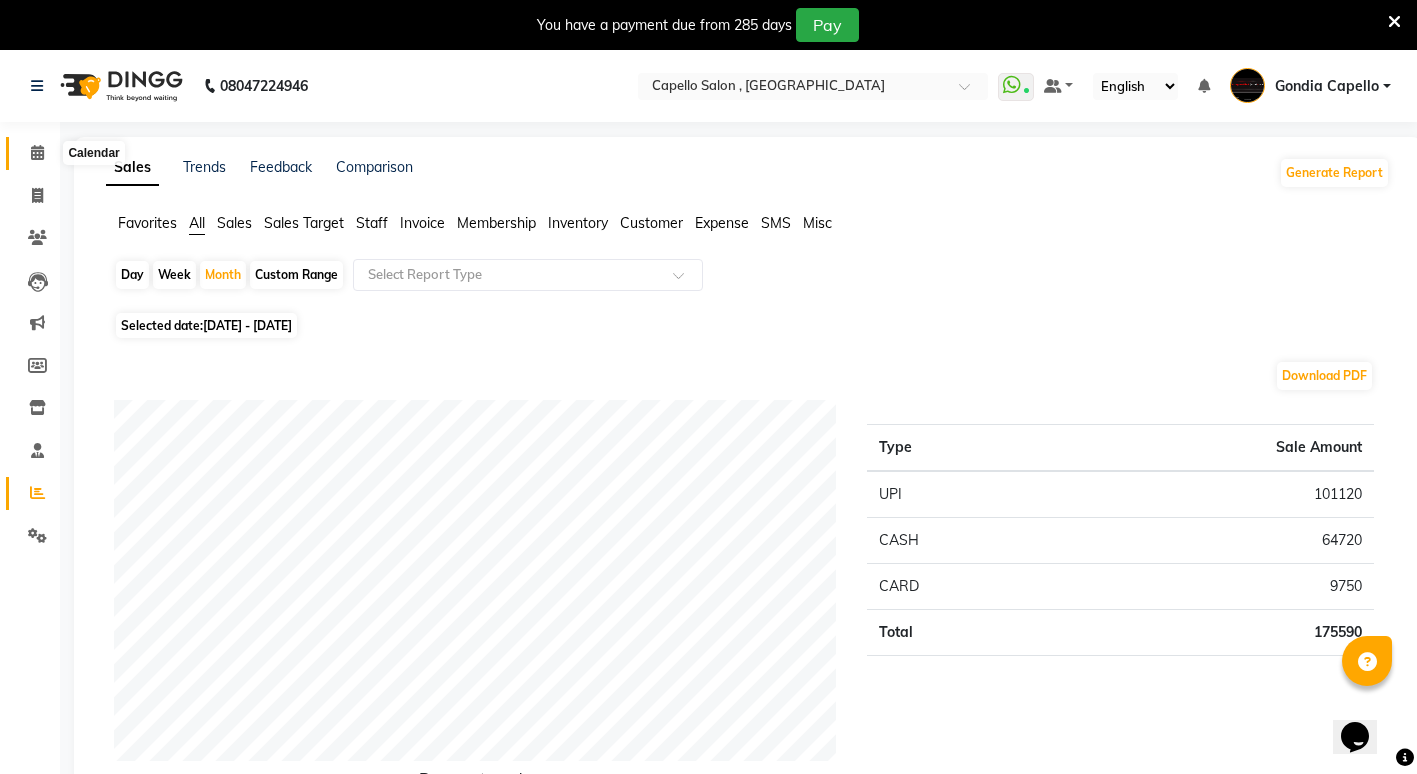 click 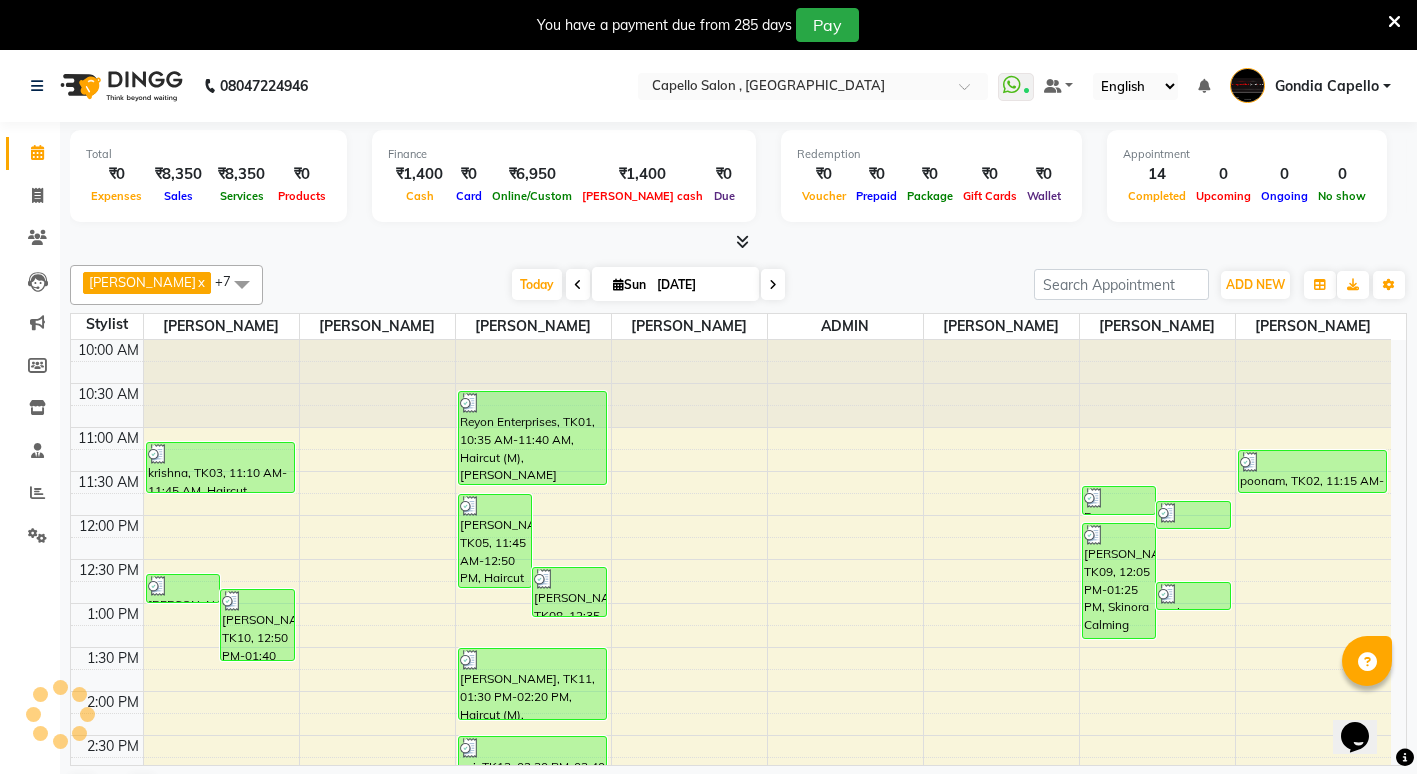 scroll, scrollTop: 0, scrollLeft: 0, axis: both 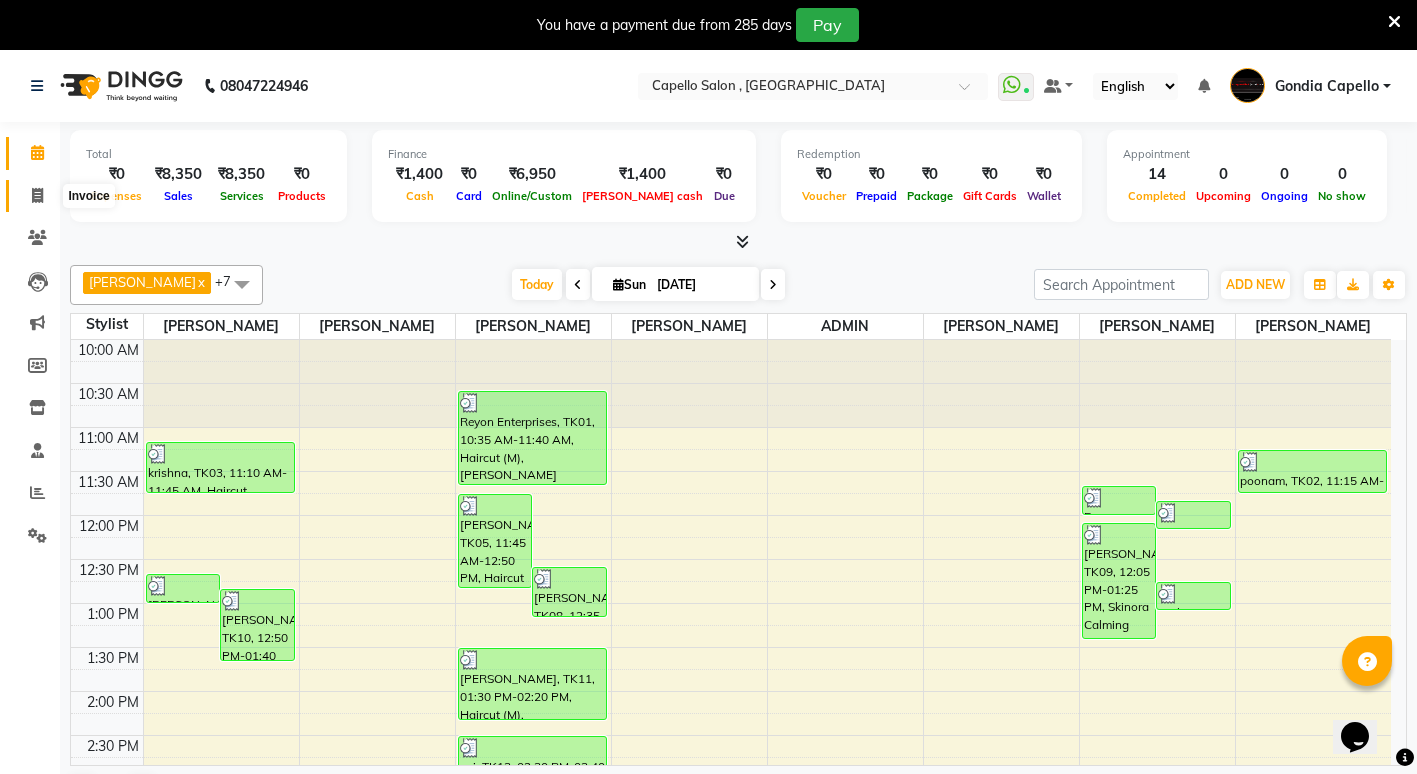 click 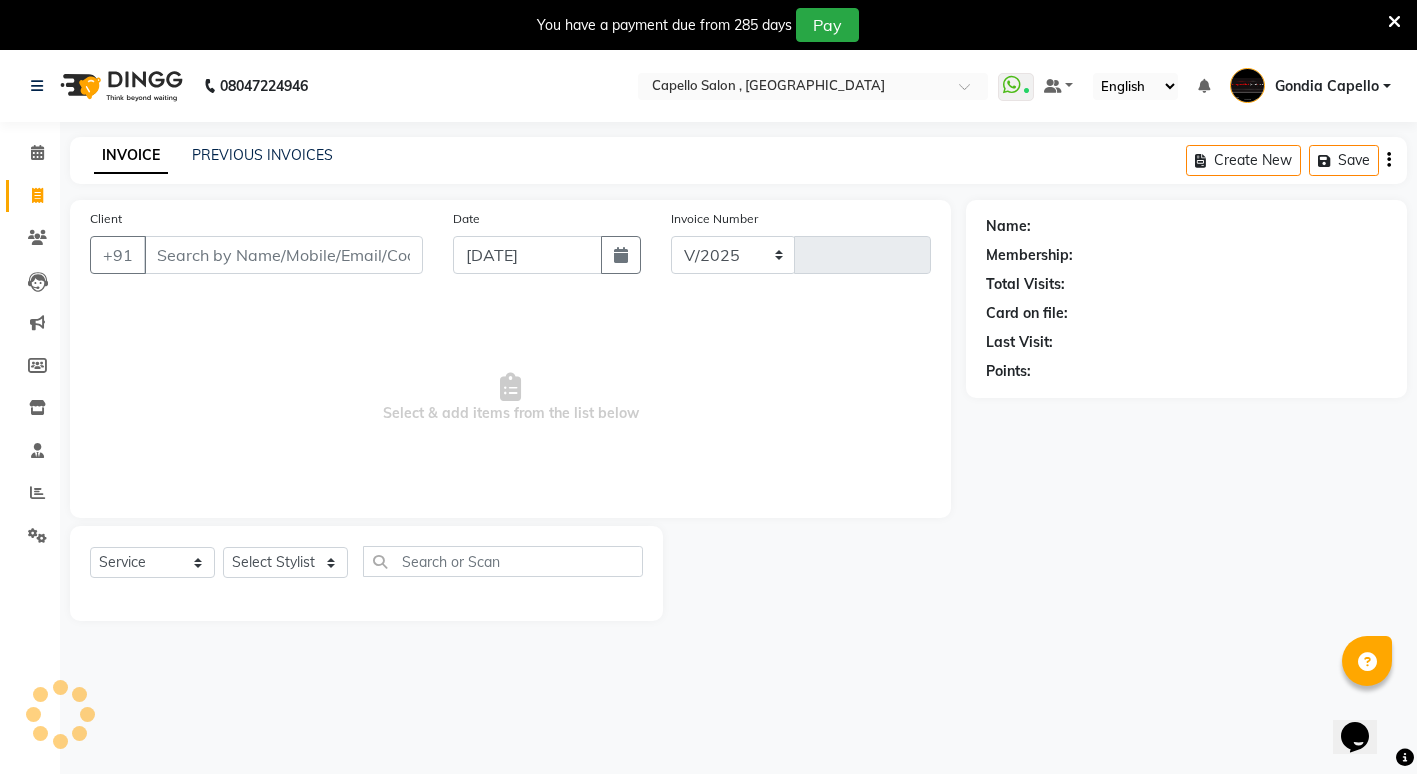 select on "853" 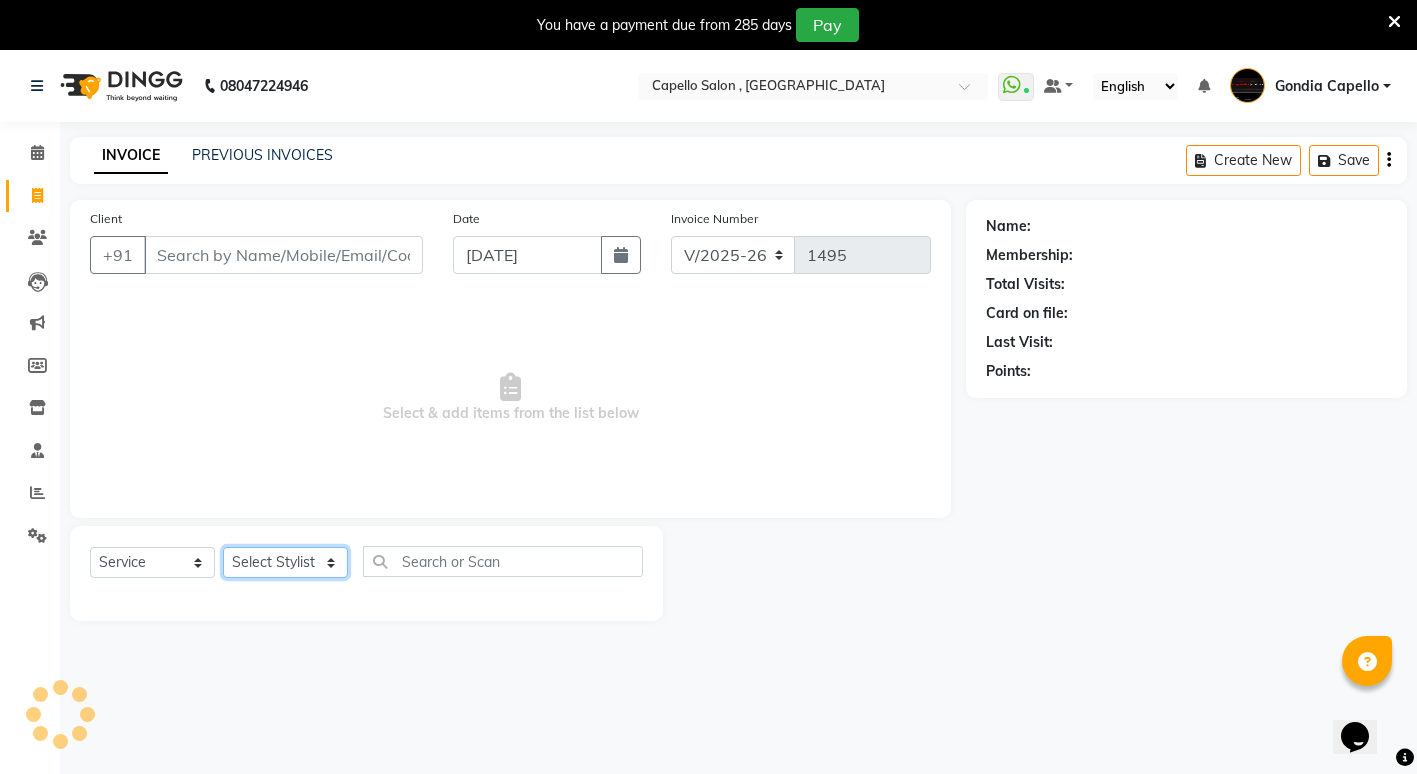 click on "Select Stylist" 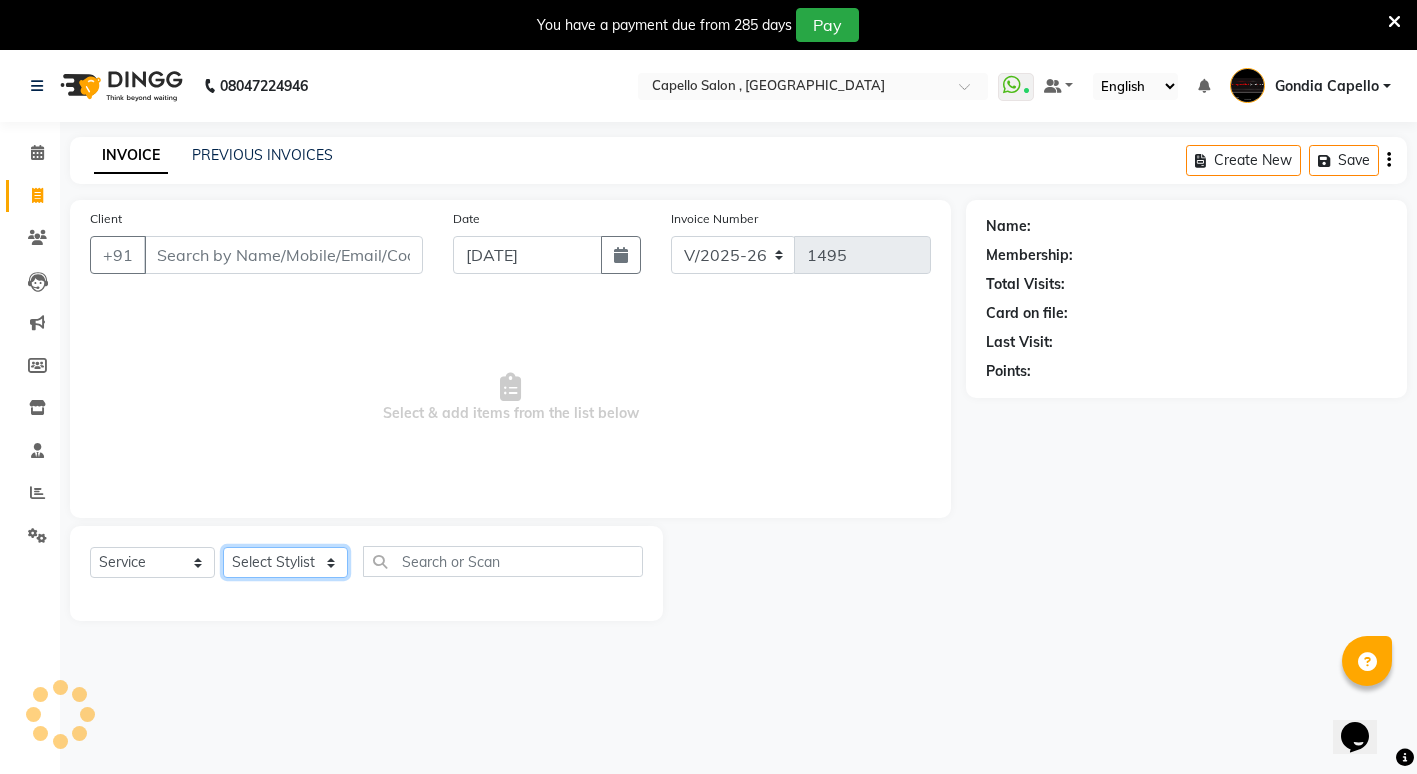 click on "Select Stylist ADMIN [PERSON_NAME] [PERSON_NAME] [PERSON_NAME] Gondia [PERSON_NAME] [PERSON_NAME] [PERSON_NAME] yewatkar [PERSON_NAME] [PERSON_NAME] [PERSON_NAME] (M) [PERSON_NAME]" 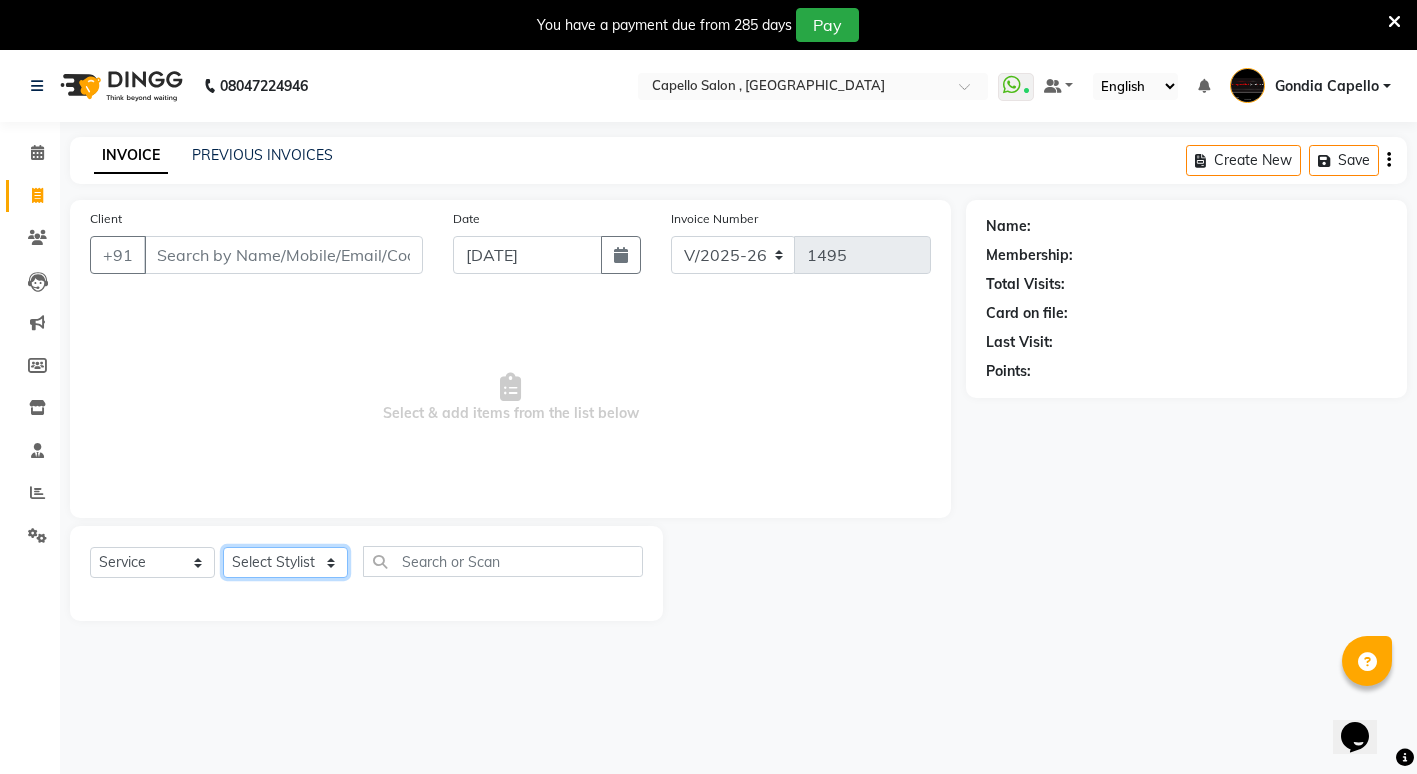click on "Select Stylist ADMIN [PERSON_NAME] [PERSON_NAME] [PERSON_NAME] Gondia [PERSON_NAME] [PERSON_NAME] [PERSON_NAME] yewatkar [PERSON_NAME] [PERSON_NAME] [PERSON_NAME] (M) [PERSON_NAME]" 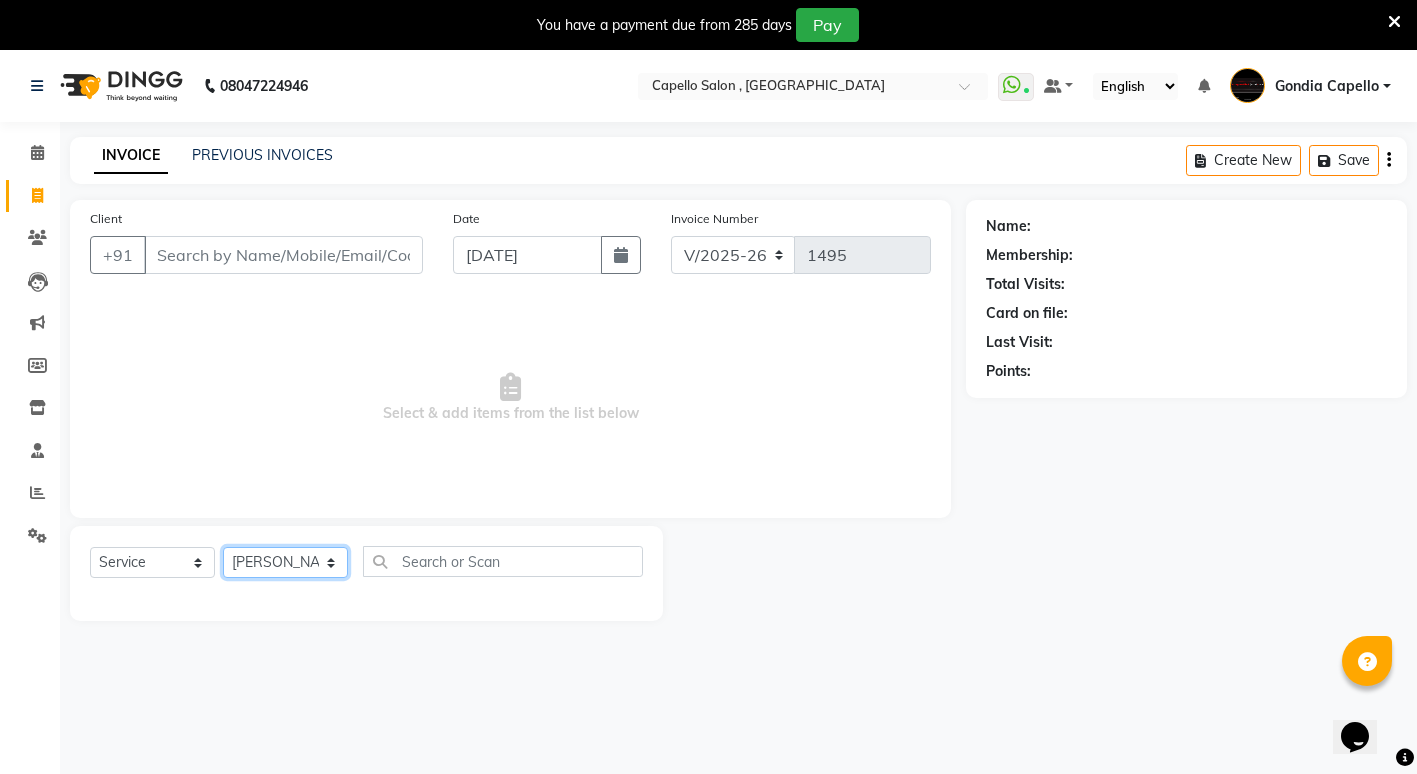click on "Select Stylist ADMIN [PERSON_NAME] [PERSON_NAME] [PERSON_NAME] Gondia [PERSON_NAME] [PERSON_NAME] [PERSON_NAME] yewatkar [PERSON_NAME] [PERSON_NAME] [PERSON_NAME] (M) [PERSON_NAME]" 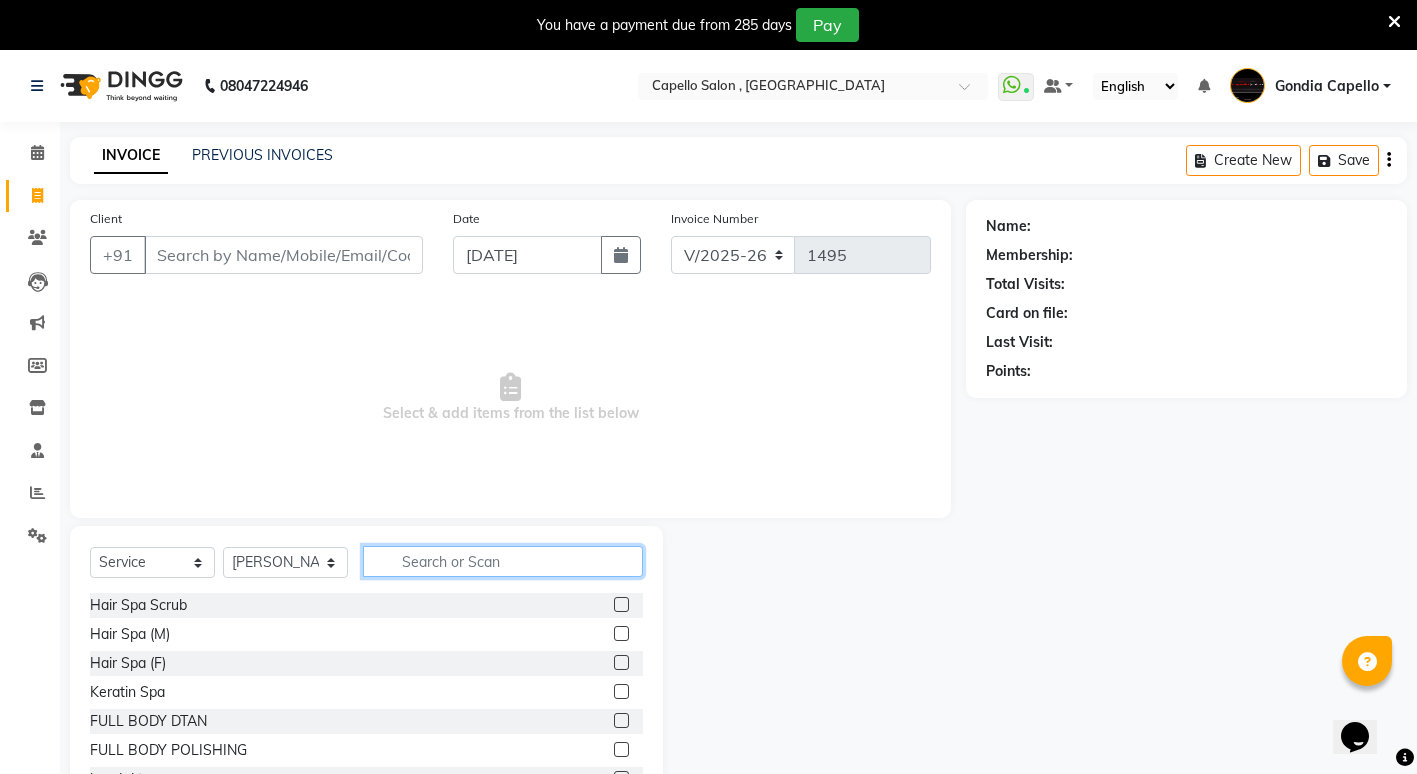 click 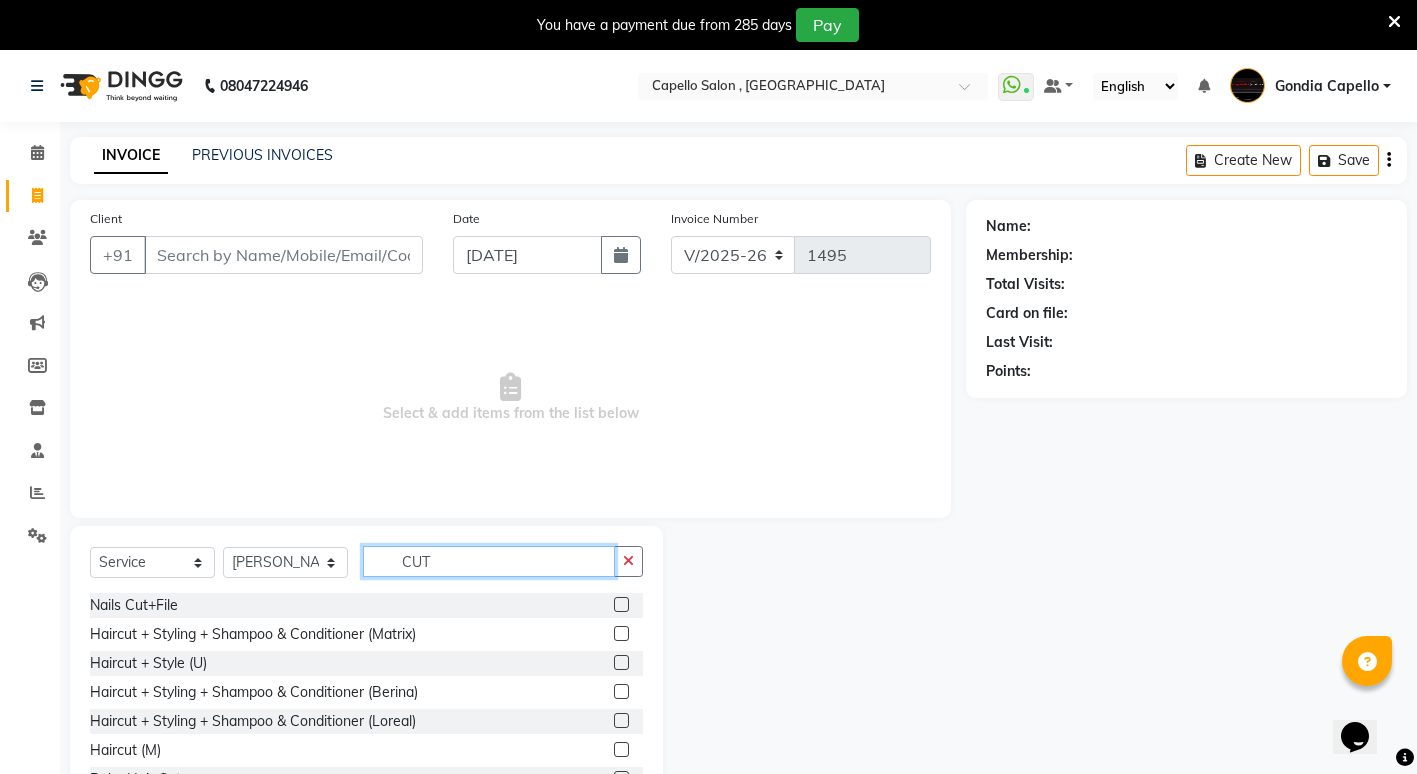 type on "CUT" 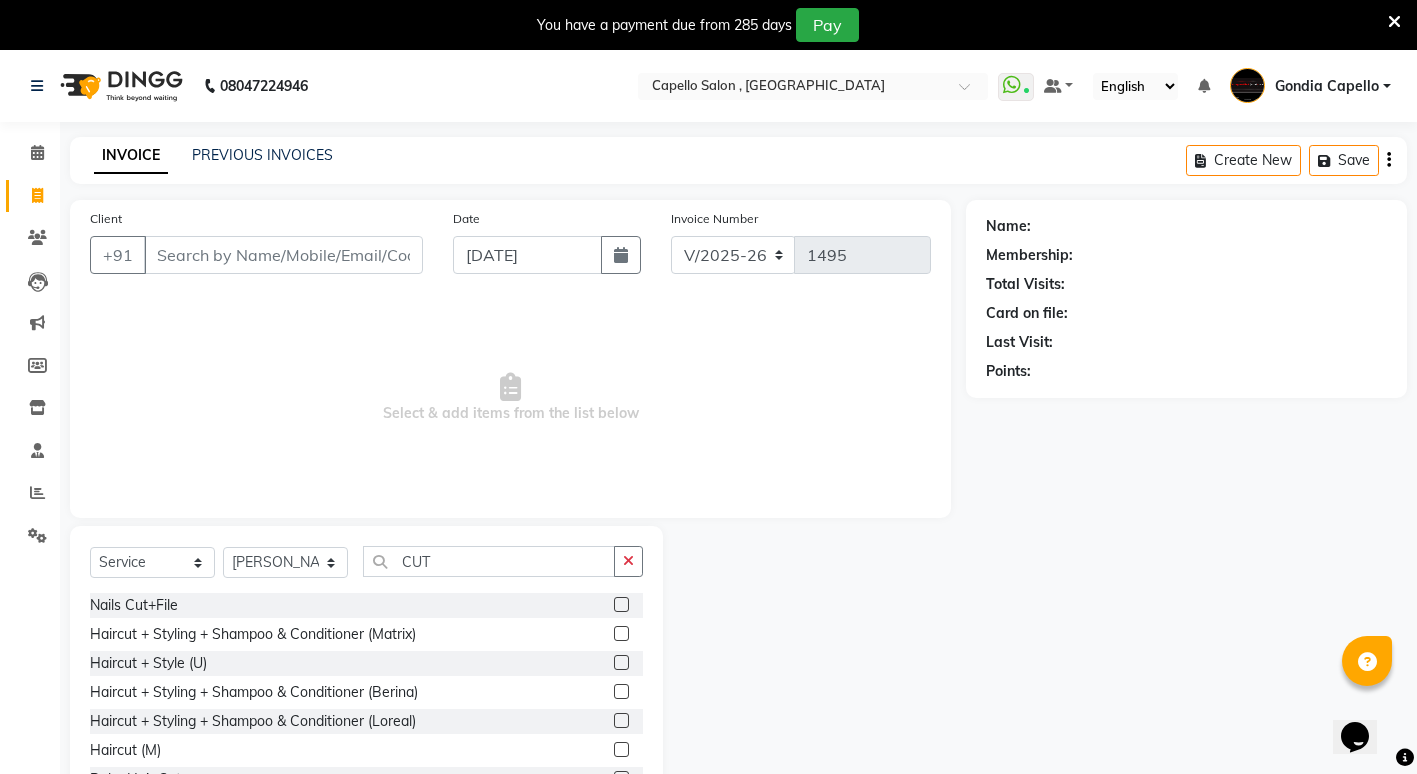 click 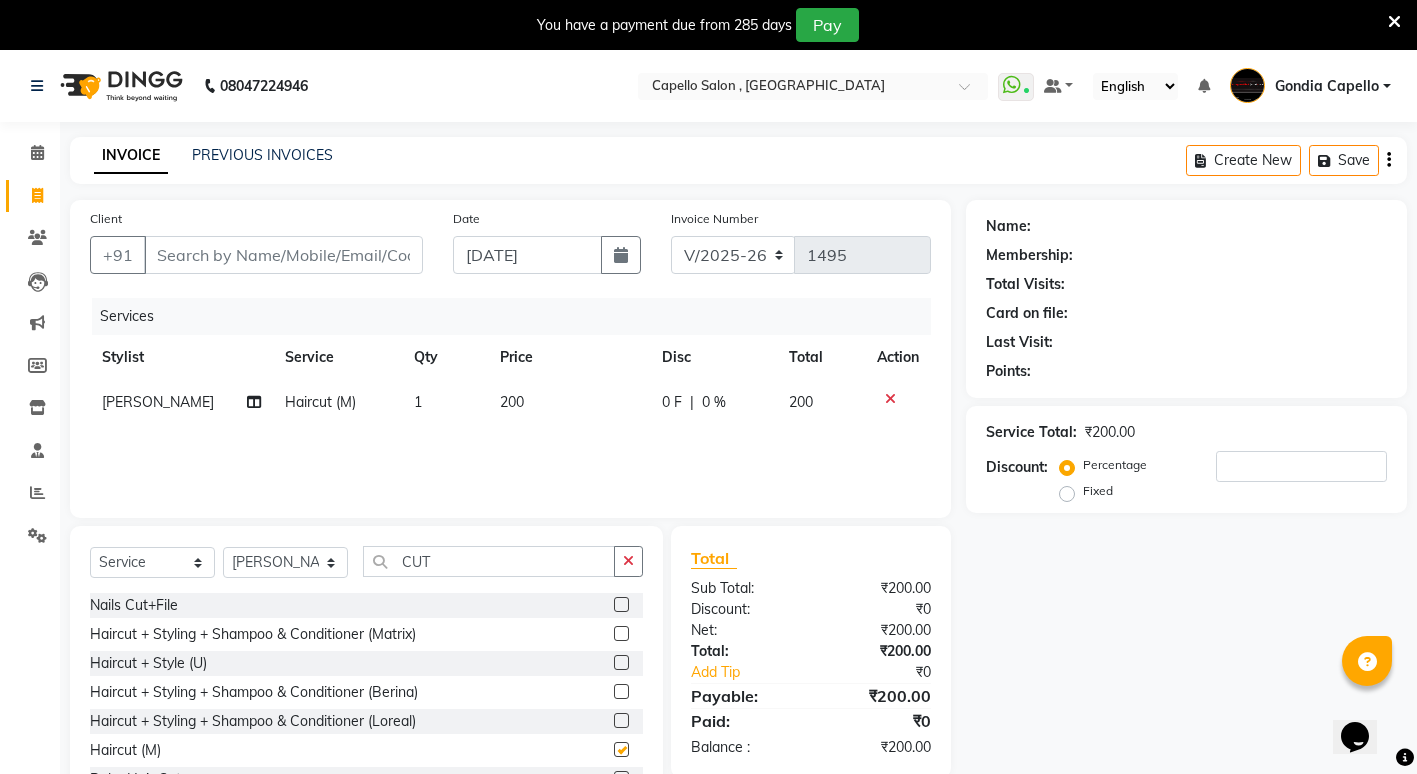 checkbox on "false" 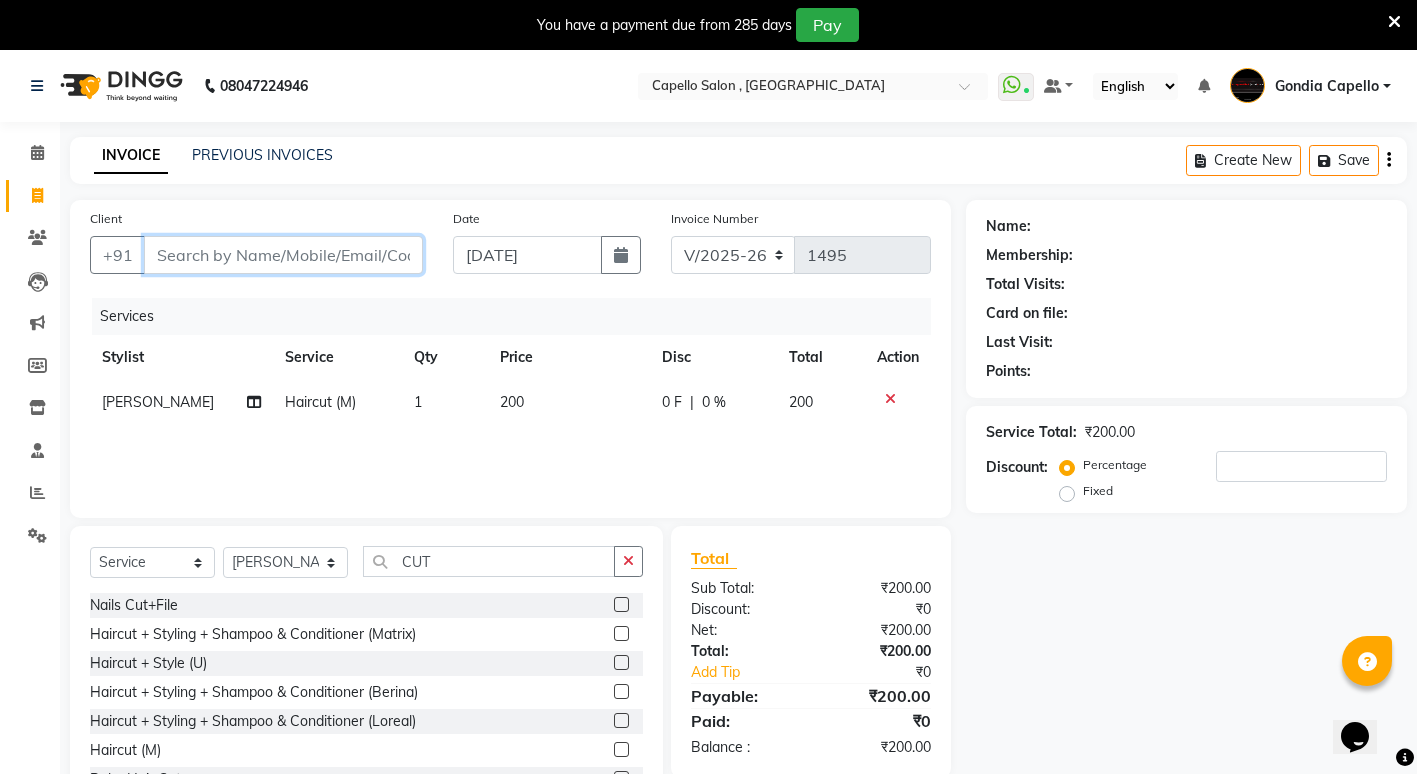 click on "Client" at bounding box center [283, 255] 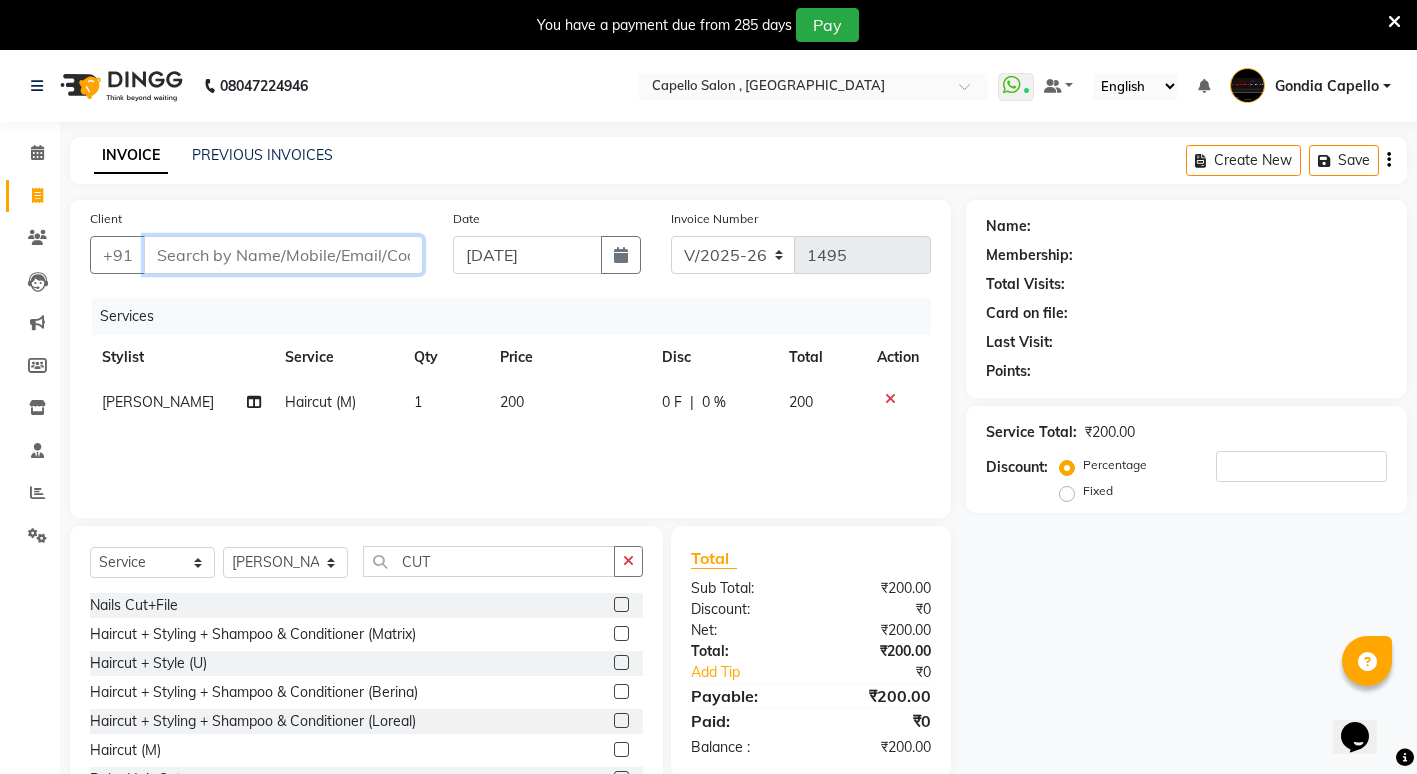 click on "Client" at bounding box center [283, 255] 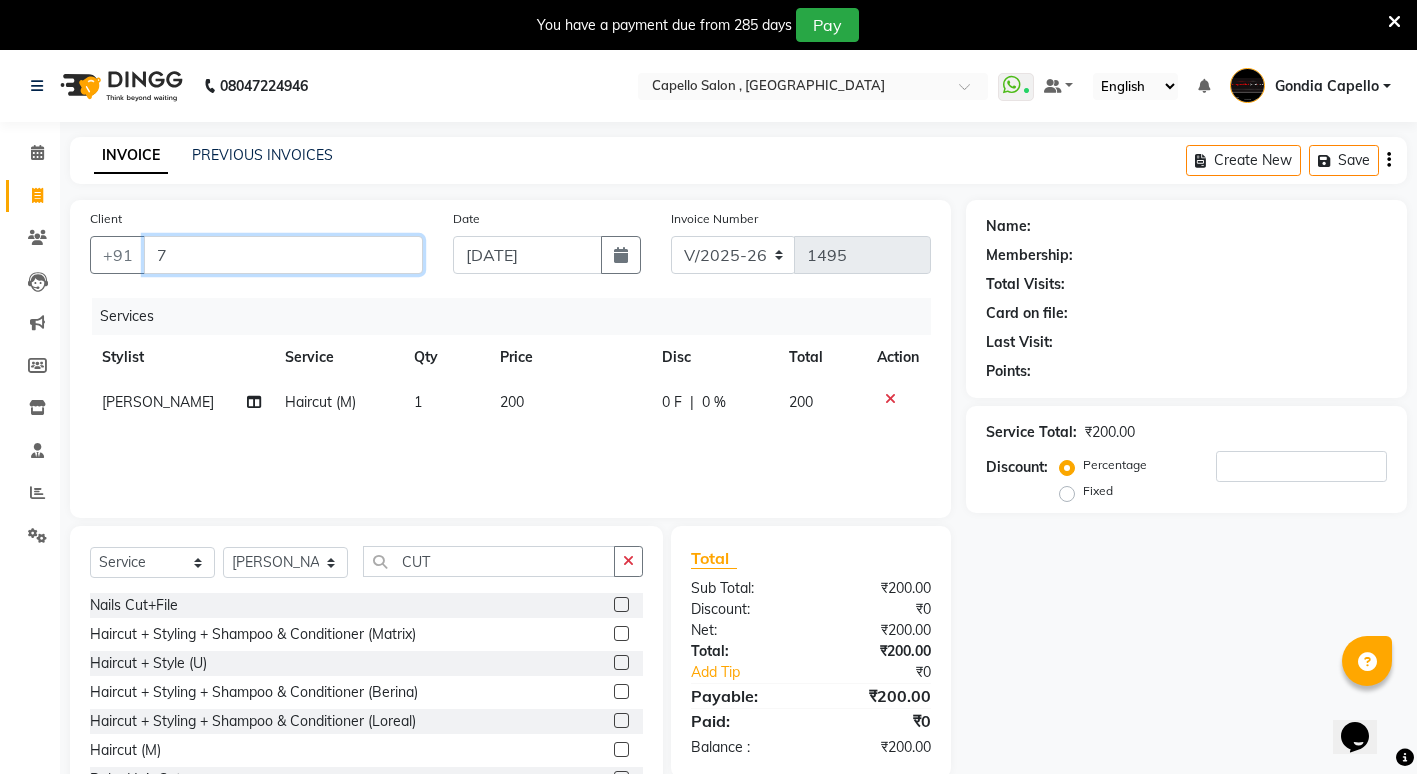 type on "0" 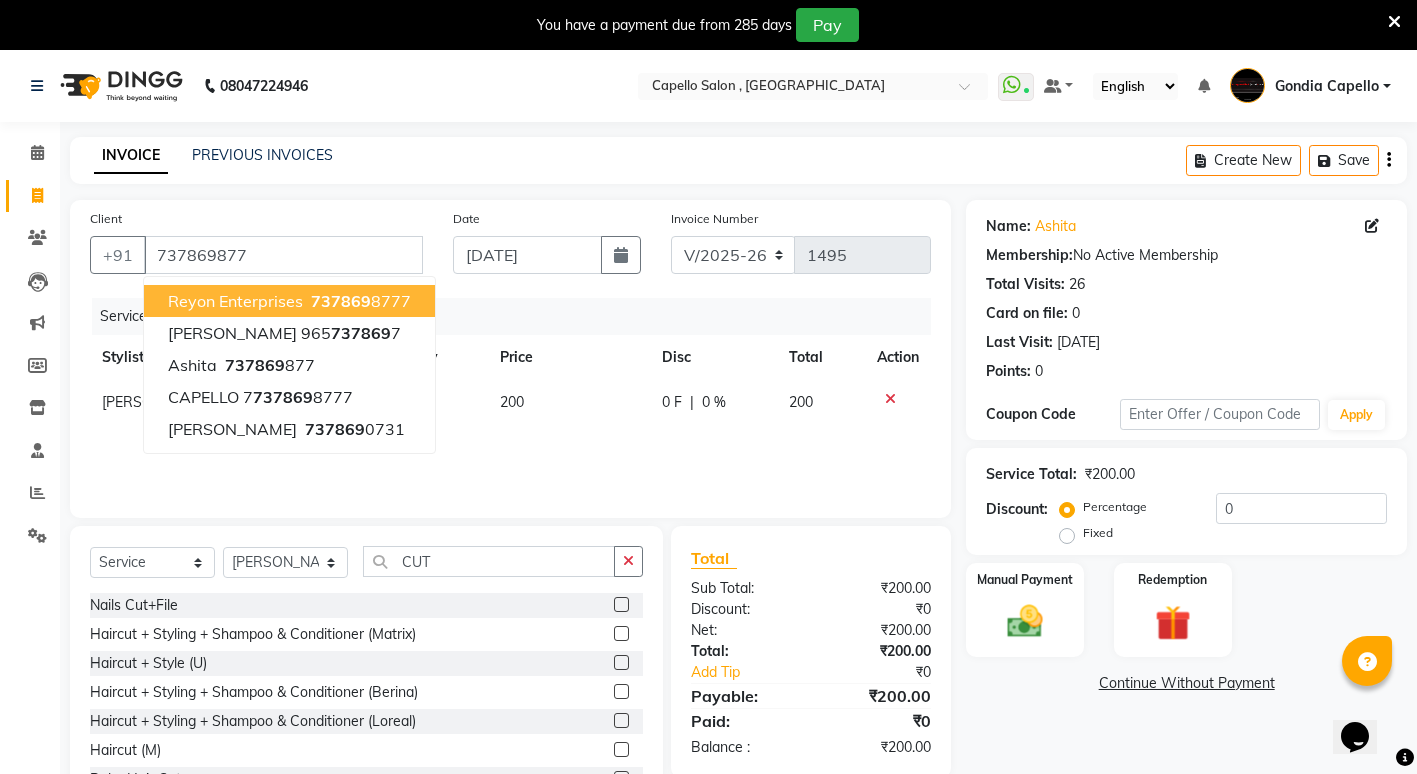 click on "737869" at bounding box center [341, 301] 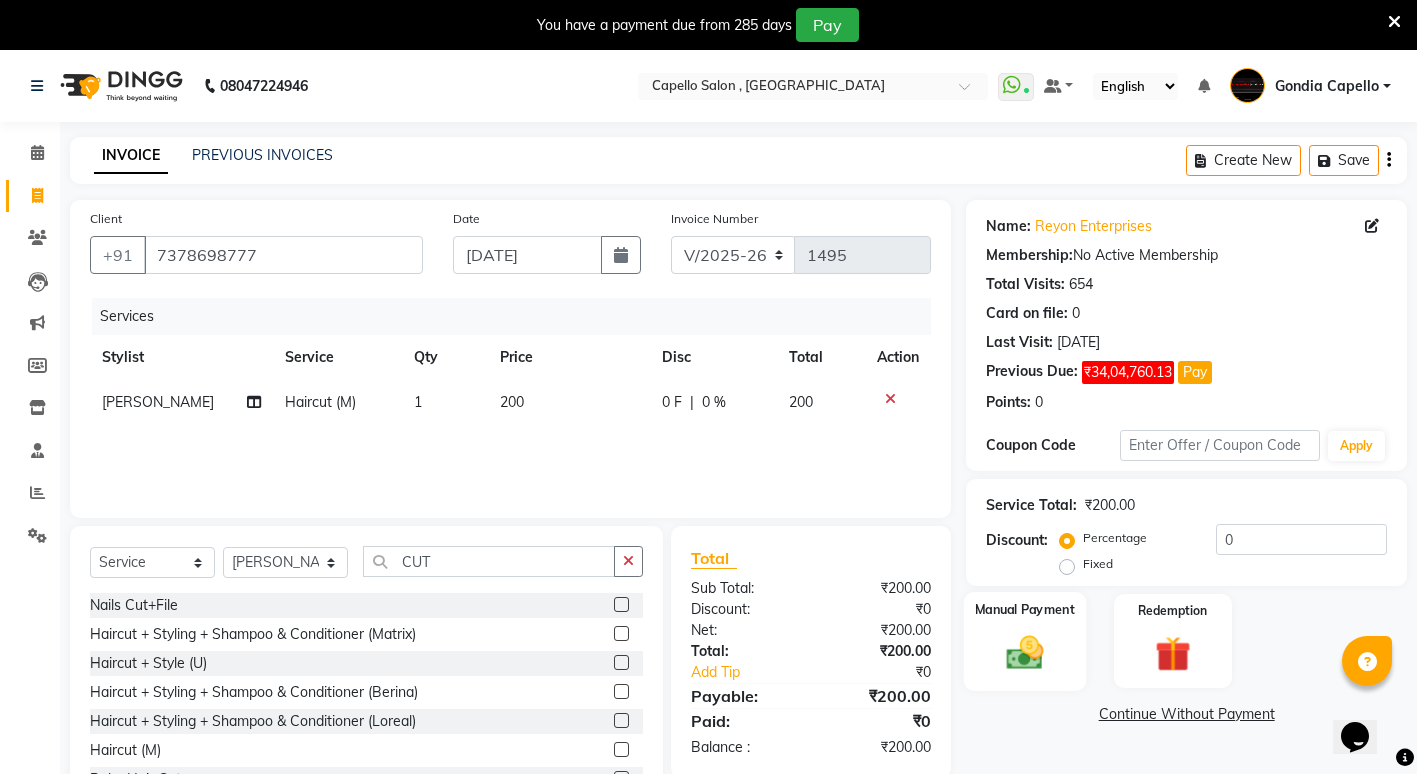 click on "Manual Payment" 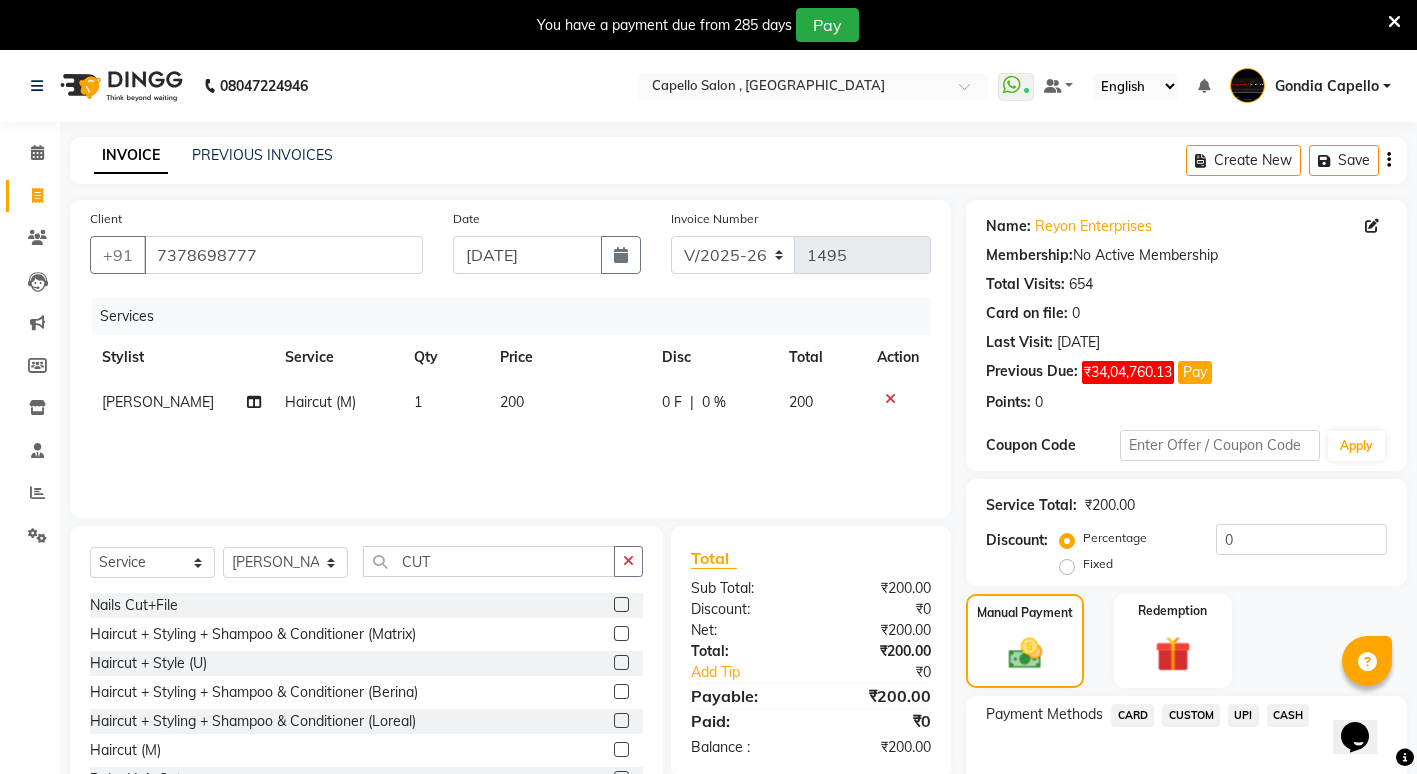 click on "UPI" 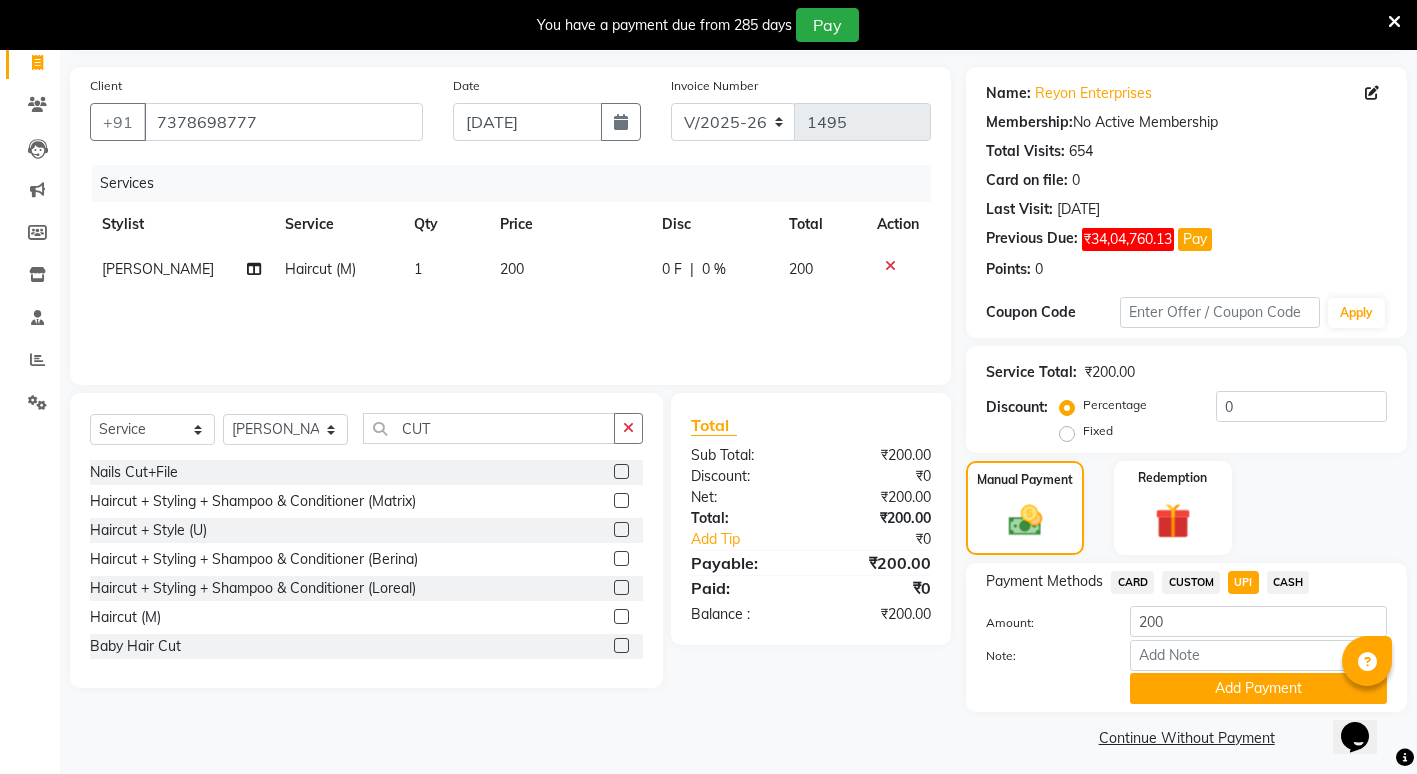 scroll, scrollTop: 142, scrollLeft: 0, axis: vertical 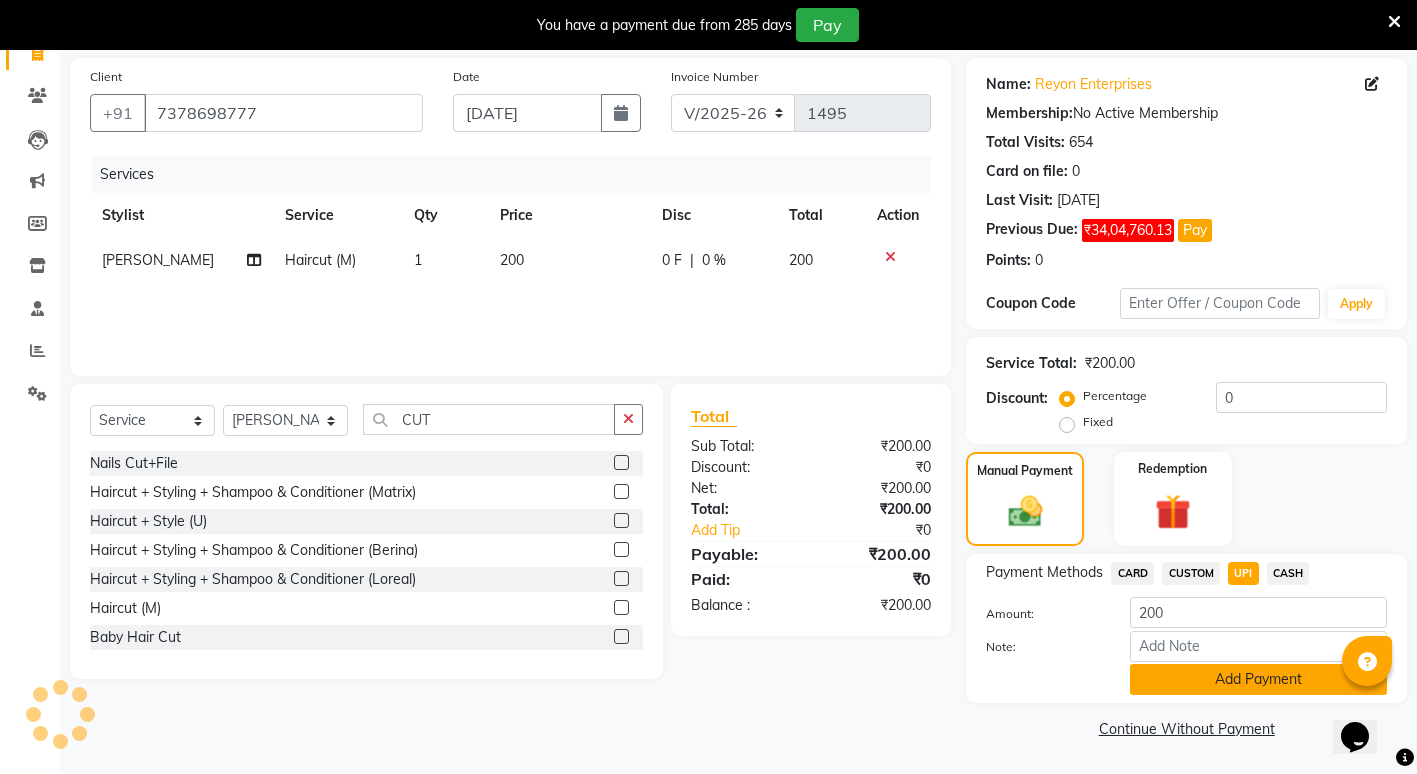 click on "Add Payment" 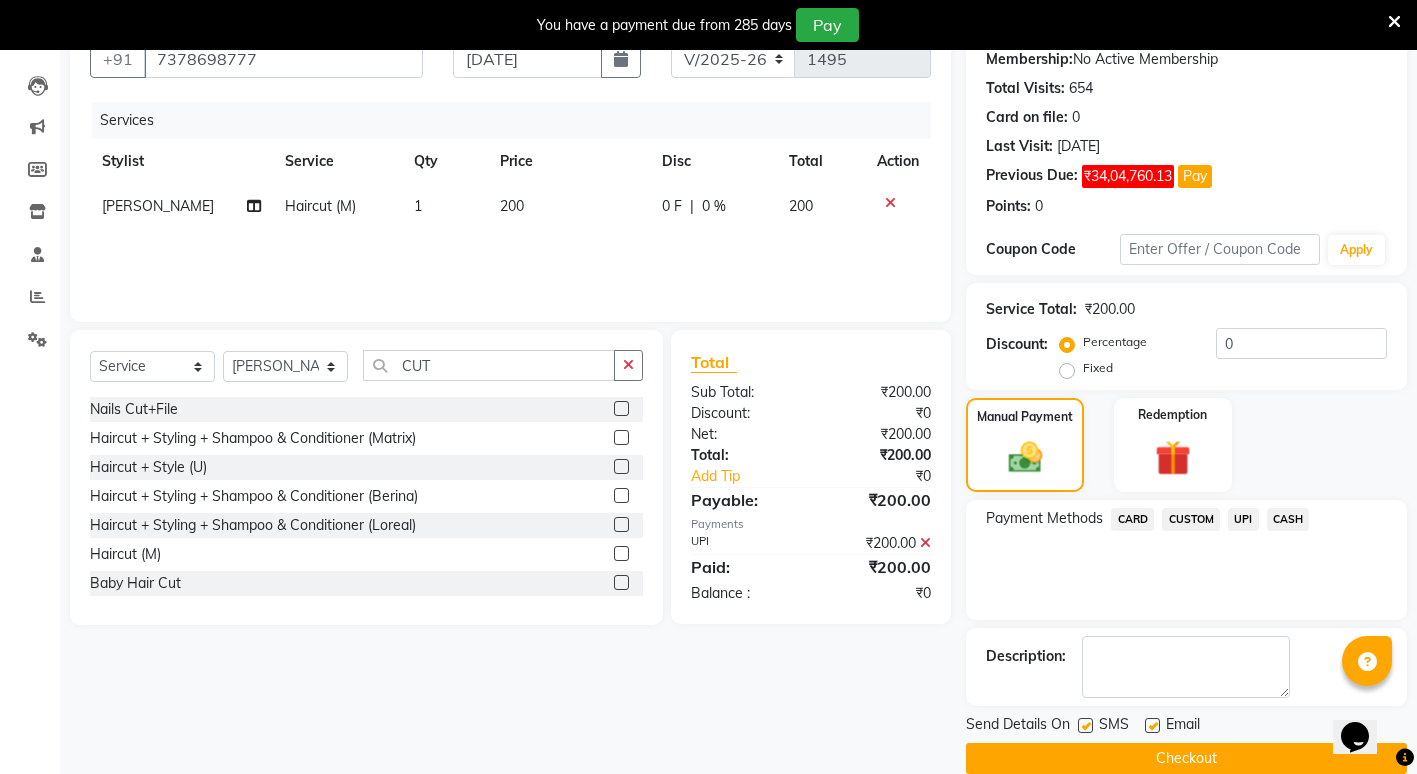 scroll, scrollTop: 226, scrollLeft: 0, axis: vertical 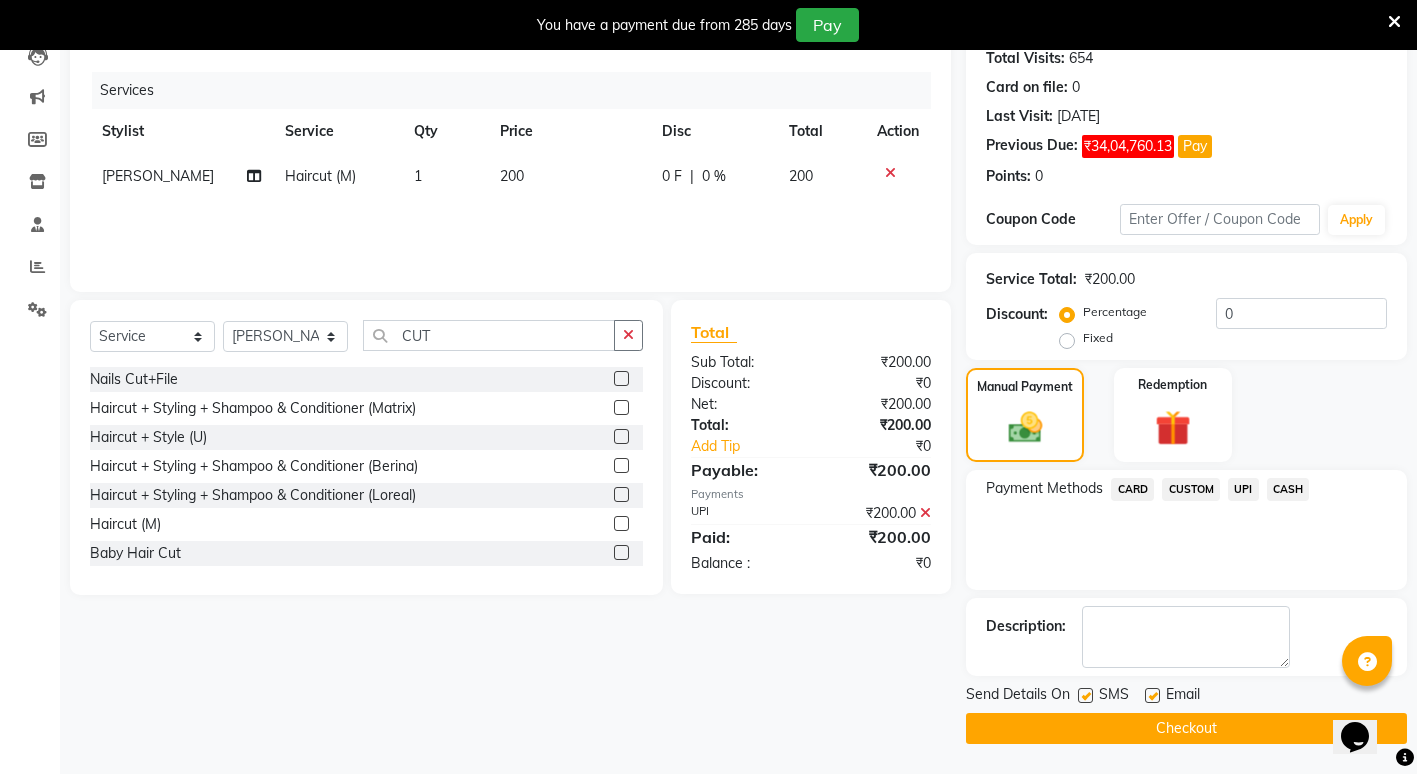 click on "Checkout" 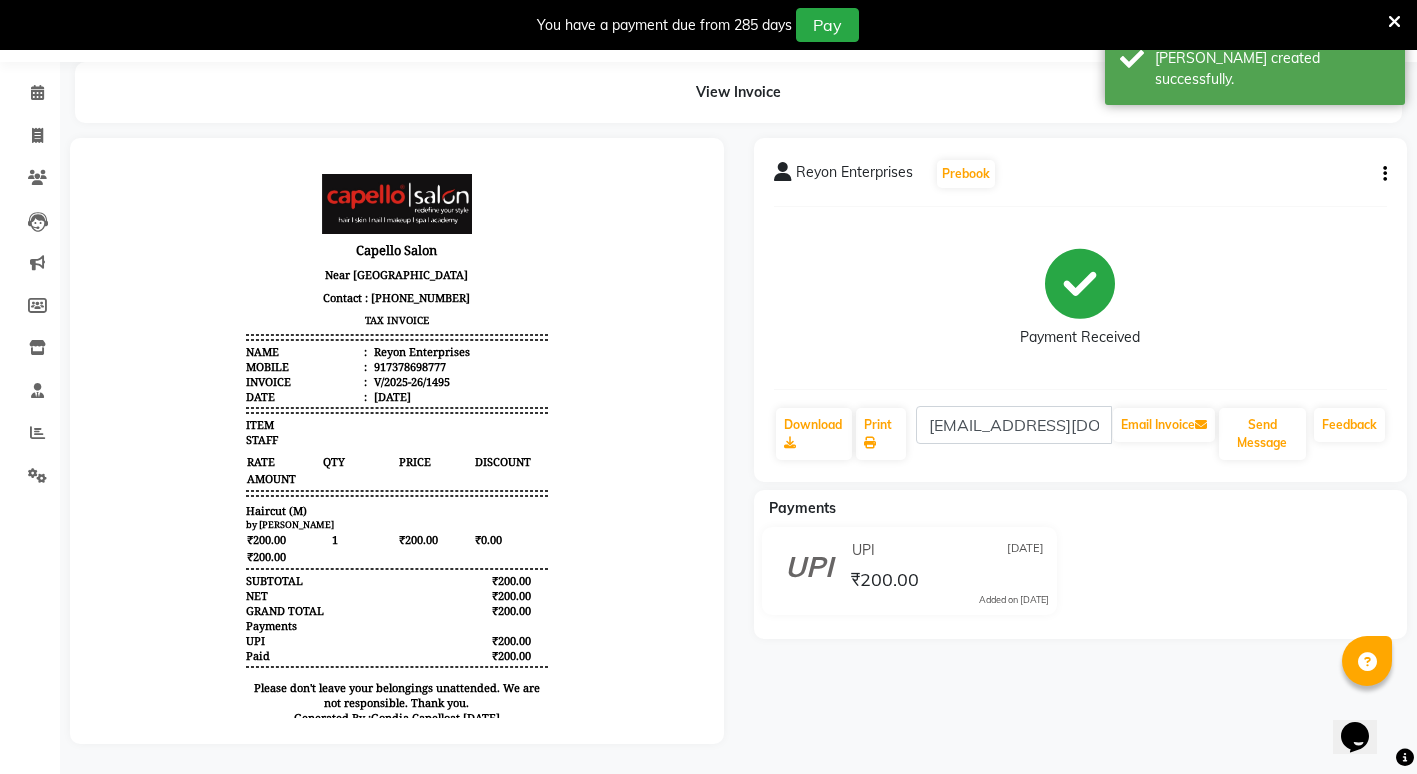 scroll, scrollTop: 0, scrollLeft: 0, axis: both 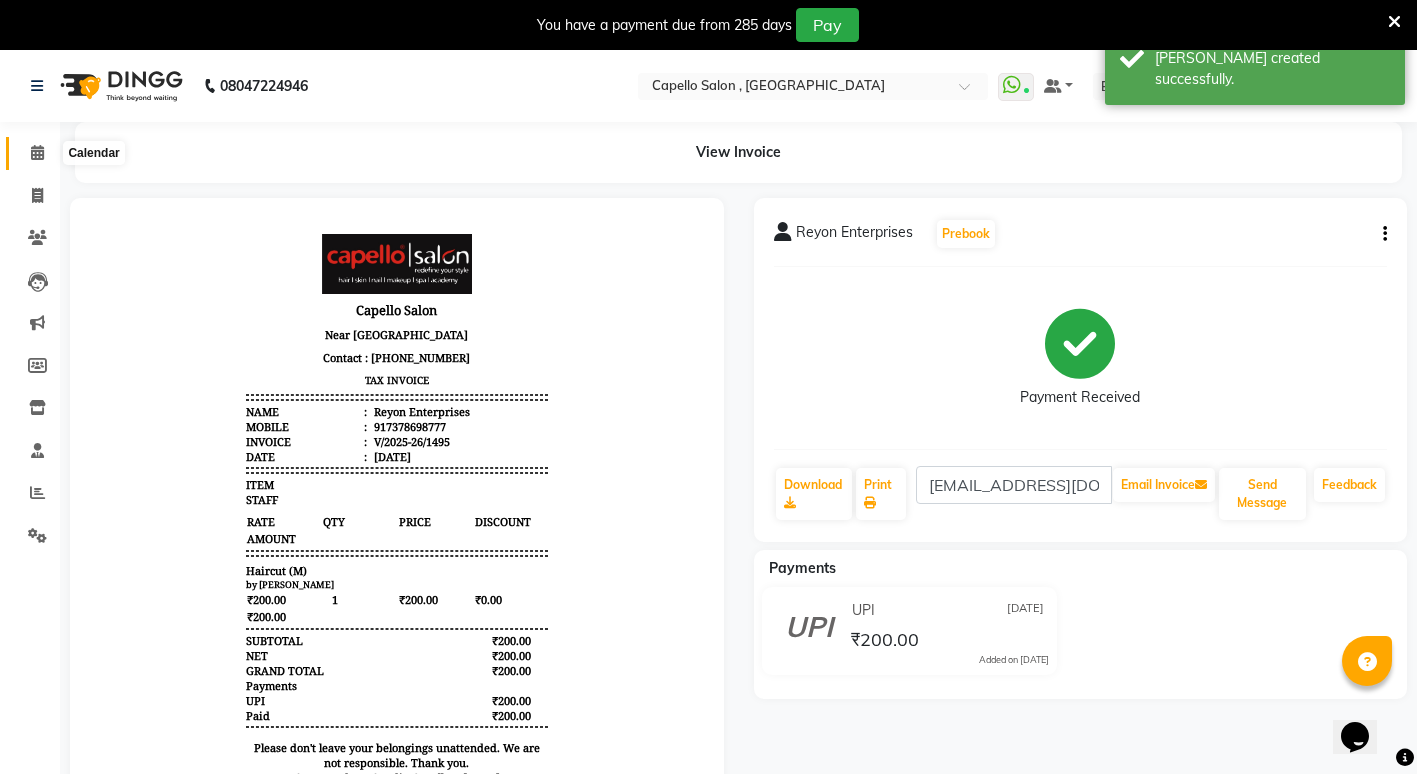 click 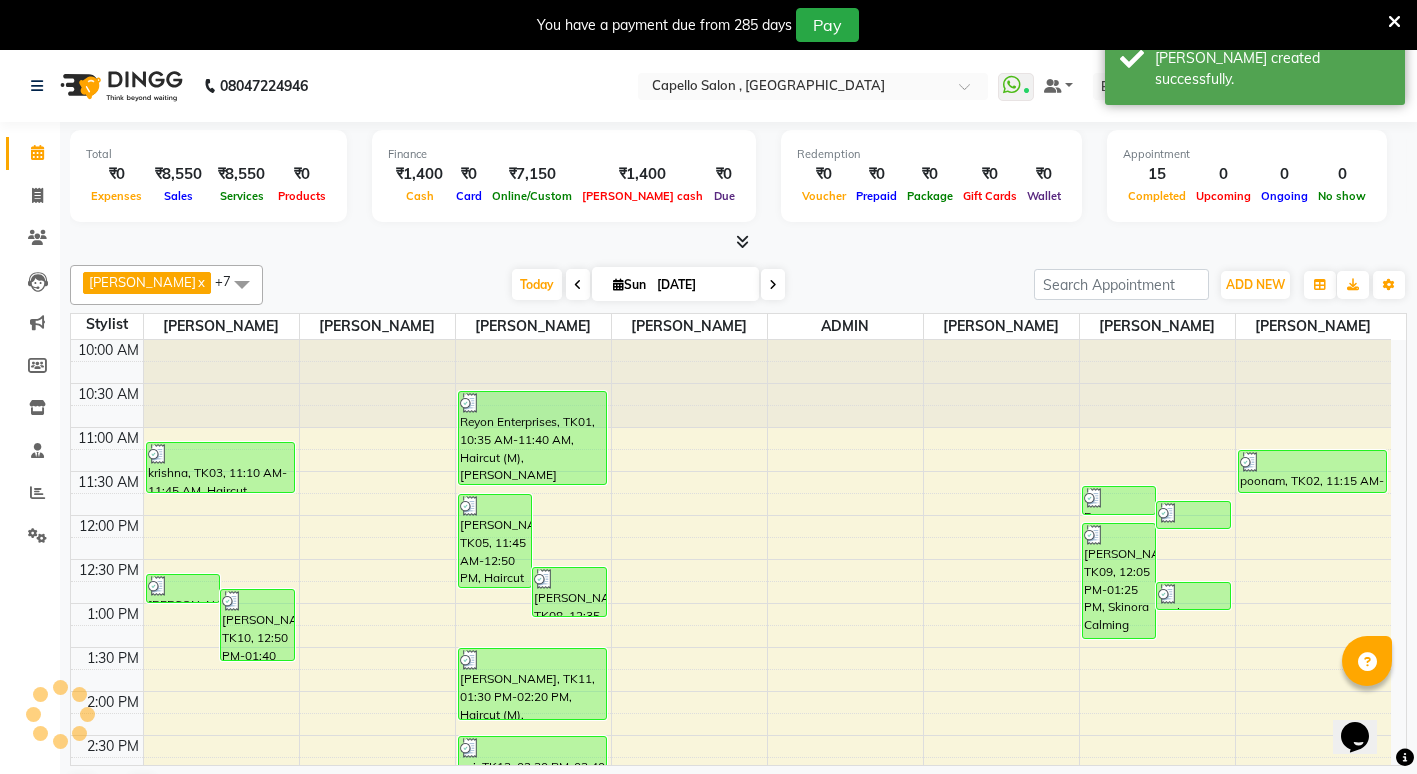 scroll, scrollTop: 0, scrollLeft: 0, axis: both 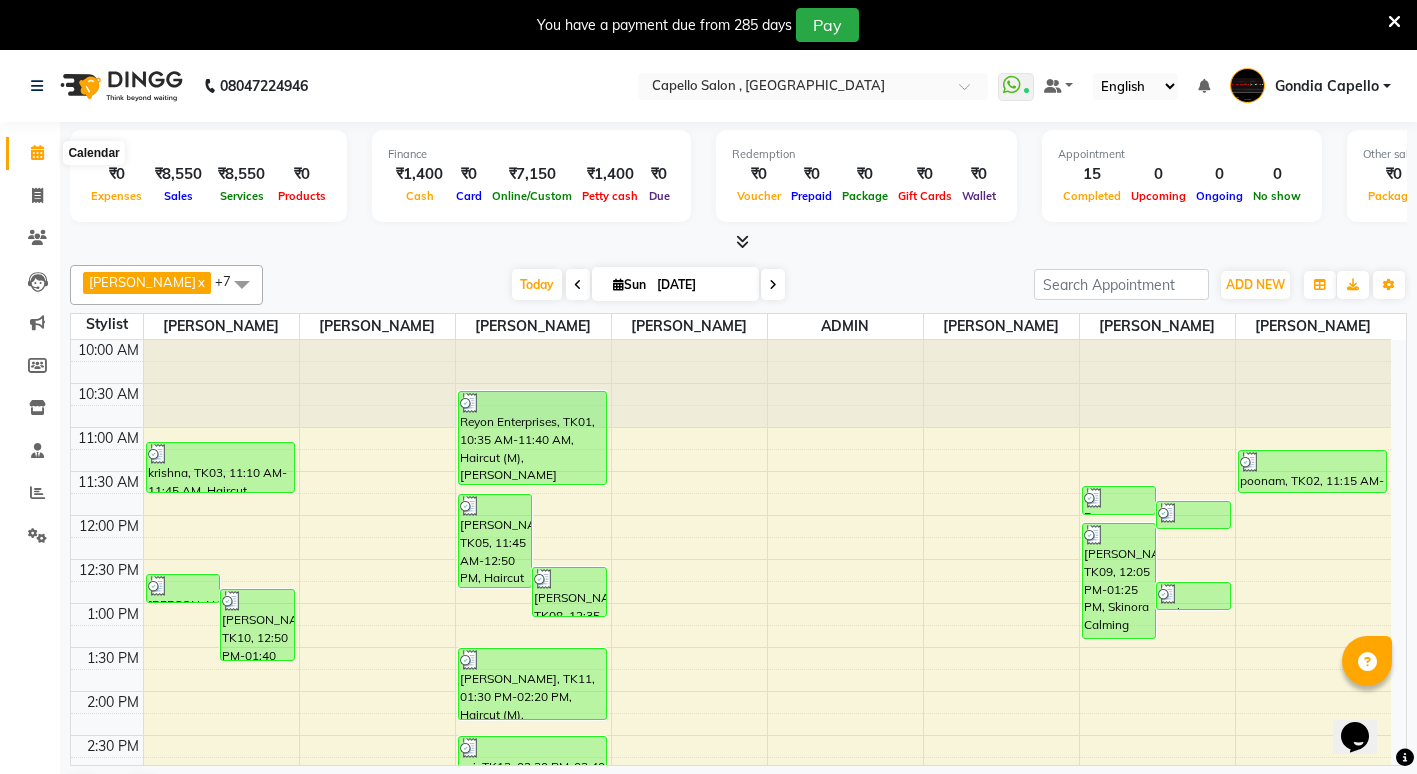 click 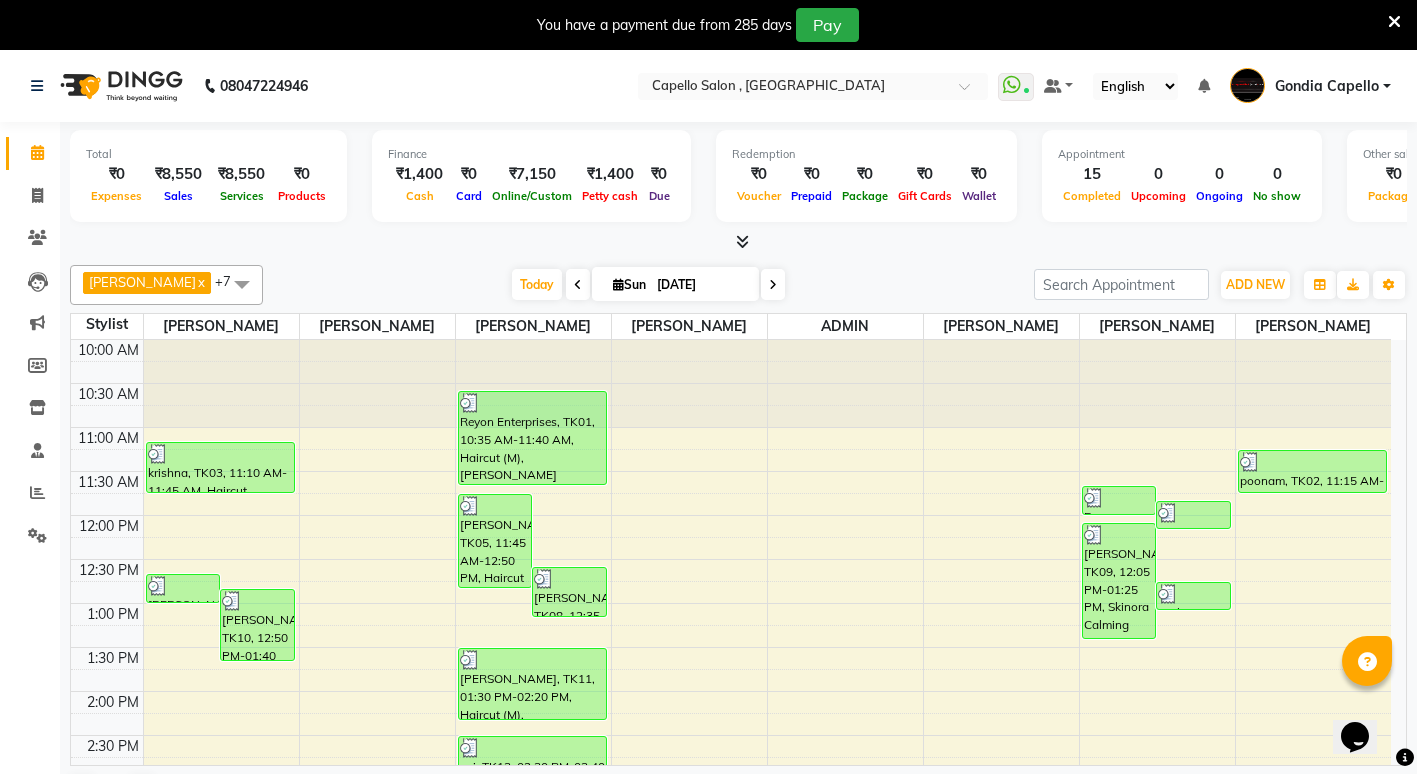 click 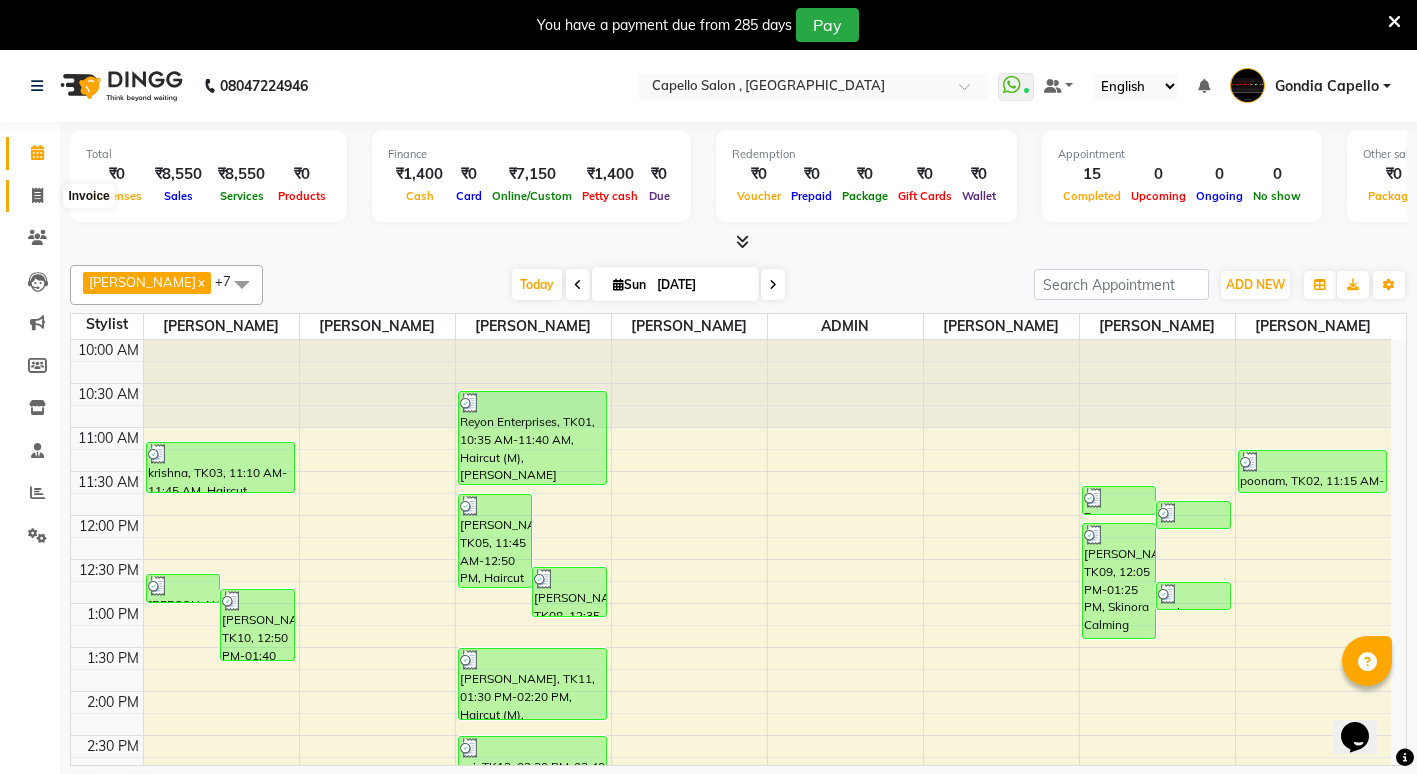 click 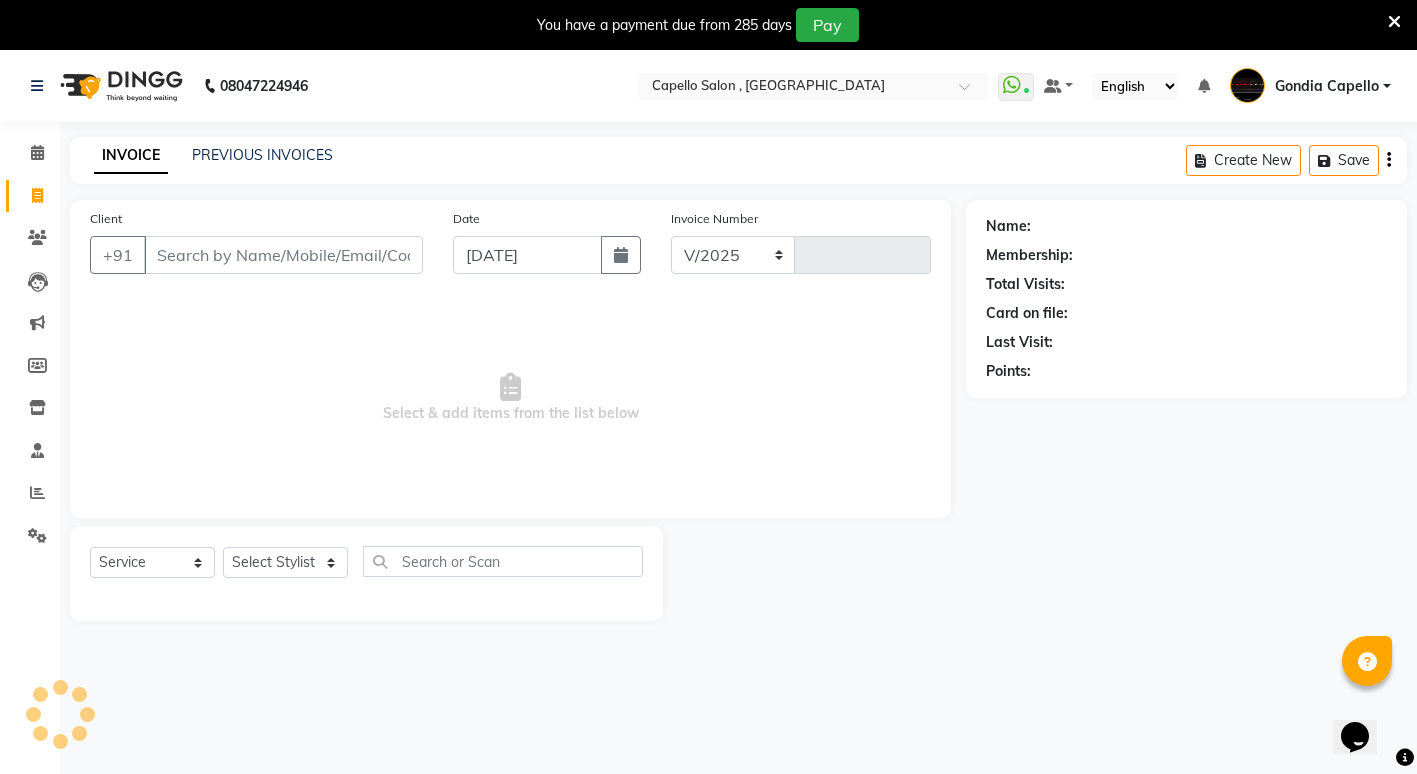 select on "853" 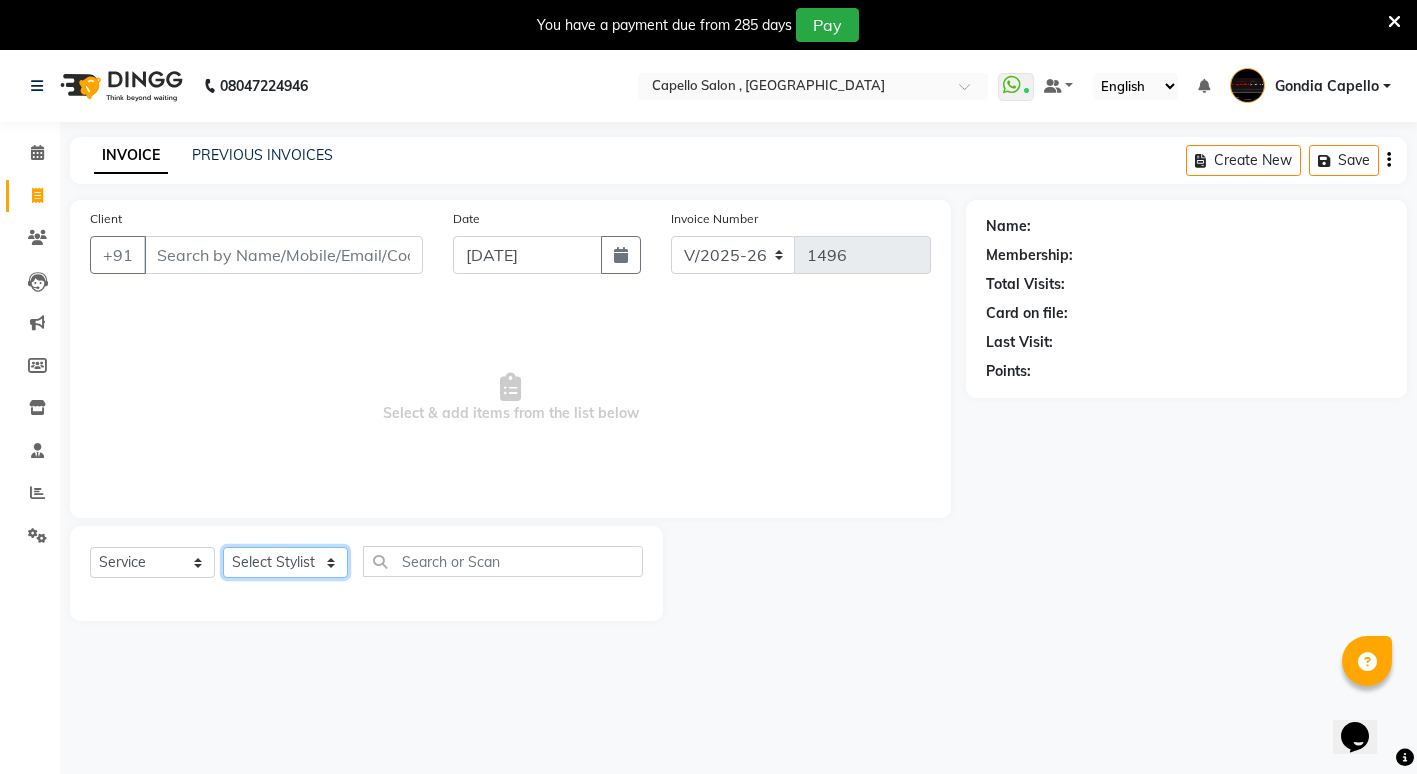click on "Select Stylist ADMIN [PERSON_NAME] [PERSON_NAME] [PERSON_NAME] Gondia [PERSON_NAME] [PERSON_NAME] [PERSON_NAME] yewatkar [PERSON_NAME] [PERSON_NAME] [PERSON_NAME] (M) [PERSON_NAME]" 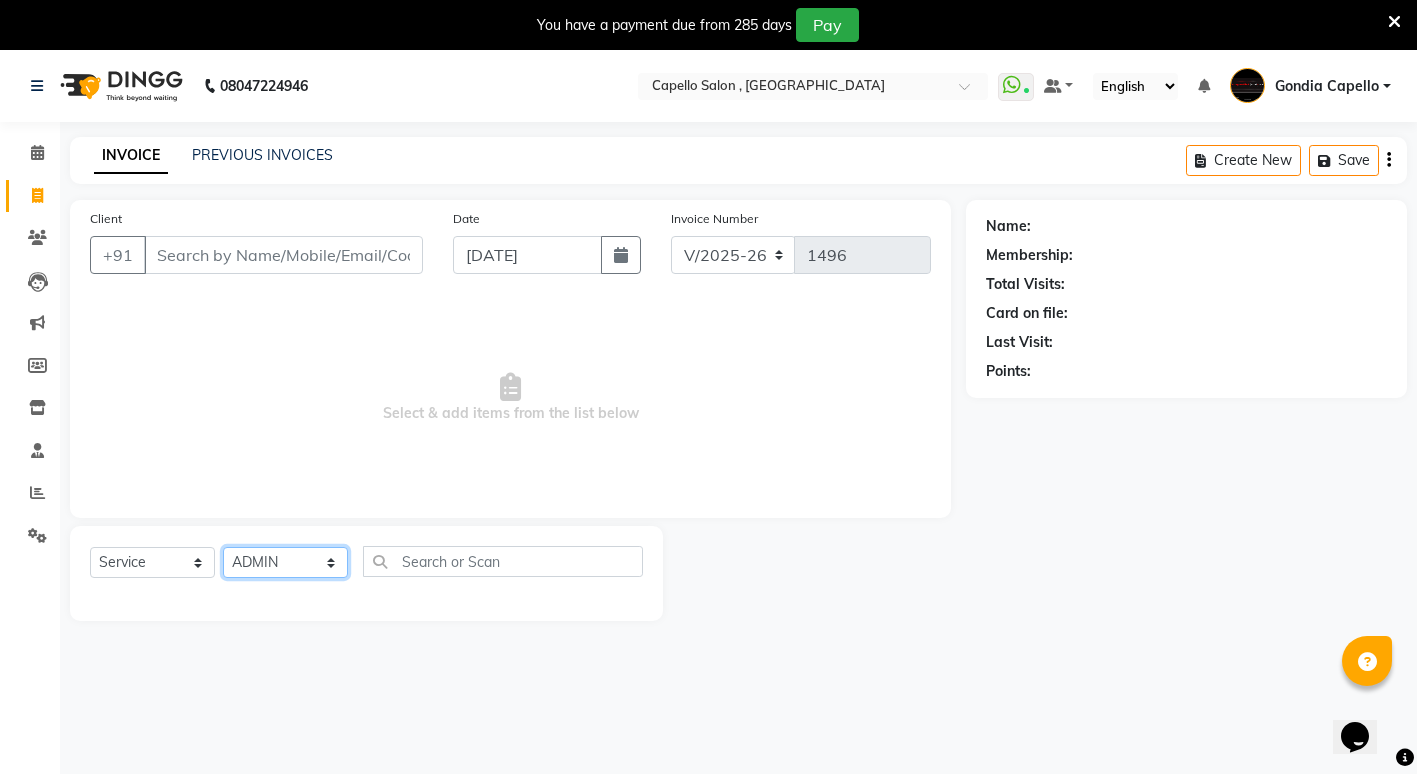 click on "Select Stylist ADMIN [PERSON_NAME] [PERSON_NAME] [PERSON_NAME] Gondia [PERSON_NAME] [PERSON_NAME] [PERSON_NAME] yewatkar [PERSON_NAME] [PERSON_NAME] [PERSON_NAME] (M) [PERSON_NAME]" 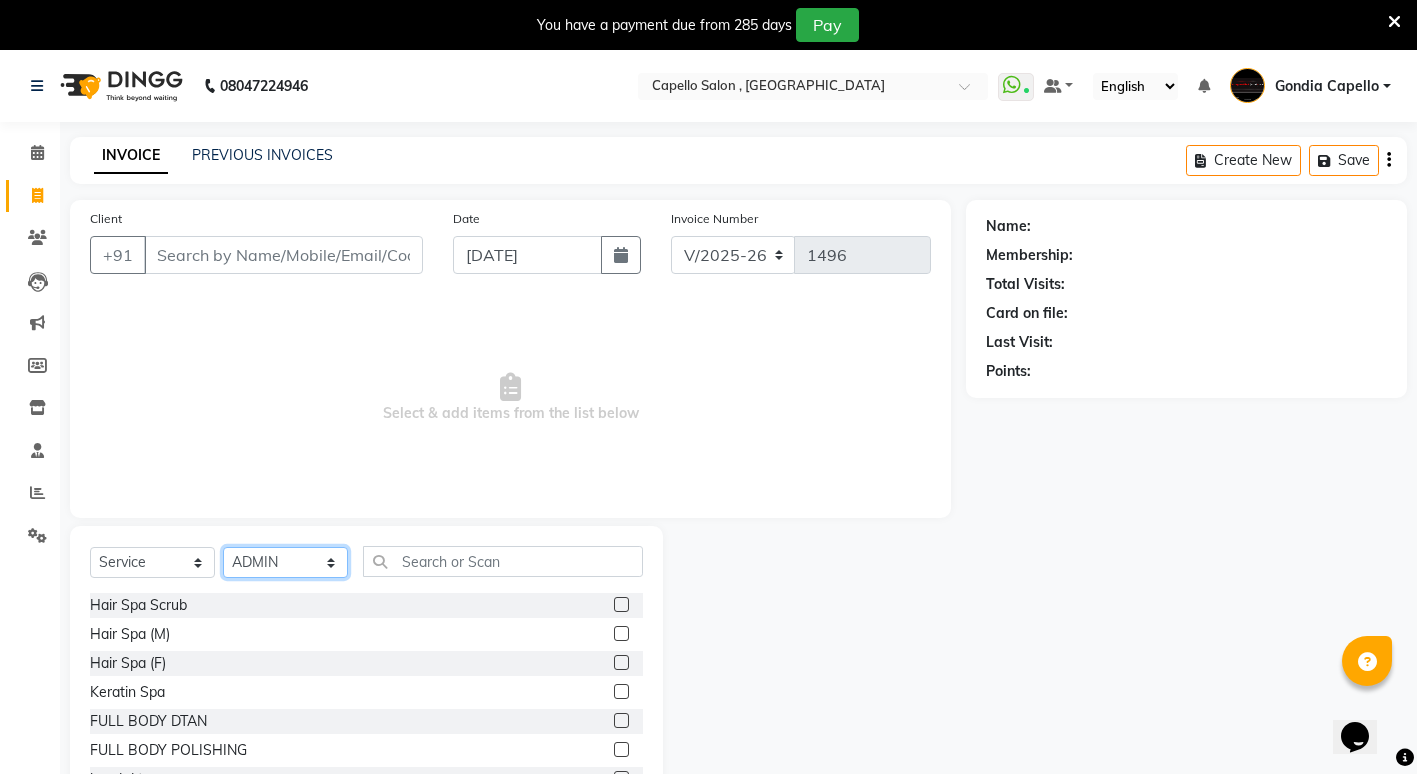 click on "Select Stylist ADMIN [PERSON_NAME] [PERSON_NAME] [PERSON_NAME] Gondia [PERSON_NAME] [PERSON_NAME] [PERSON_NAME] yewatkar [PERSON_NAME] [PERSON_NAME] [PERSON_NAME] (M) [PERSON_NAME]" 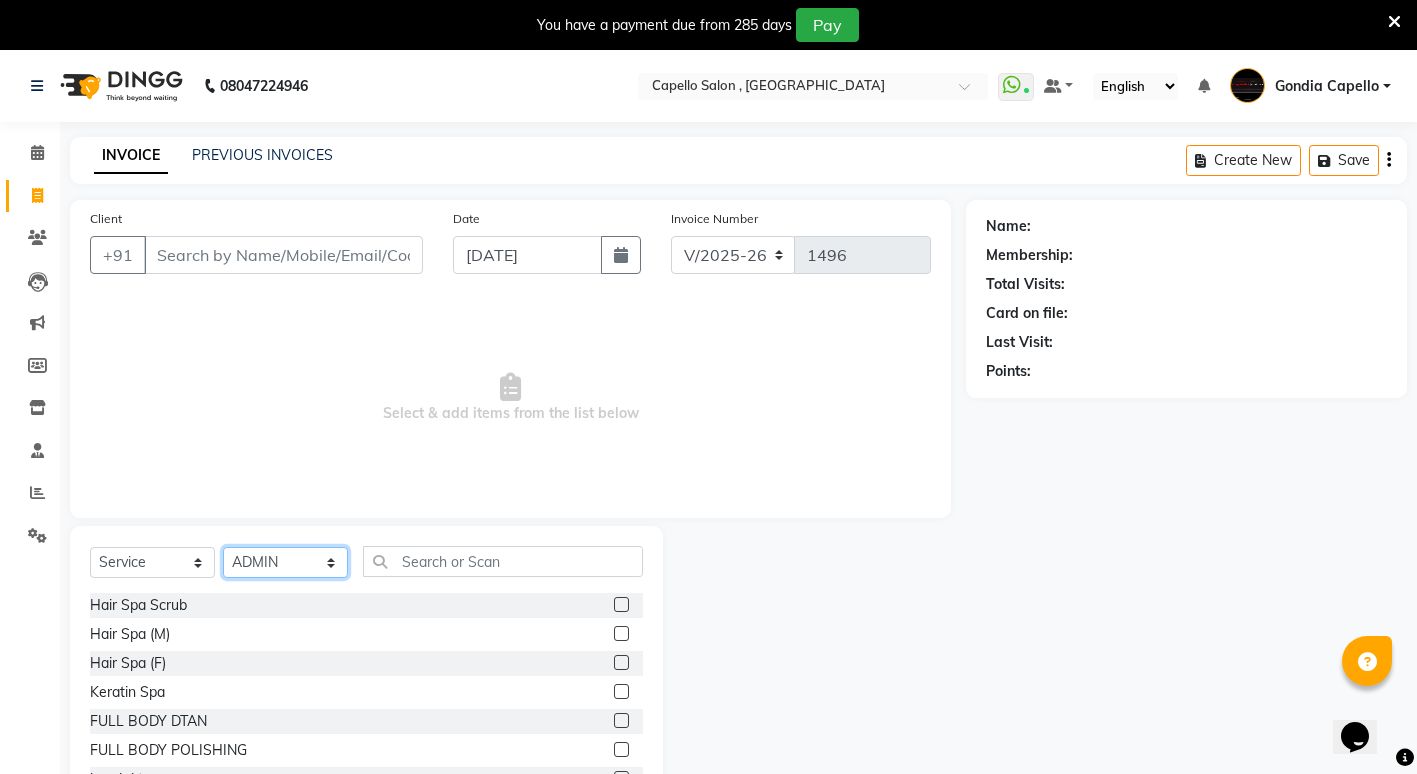 select on "14375" 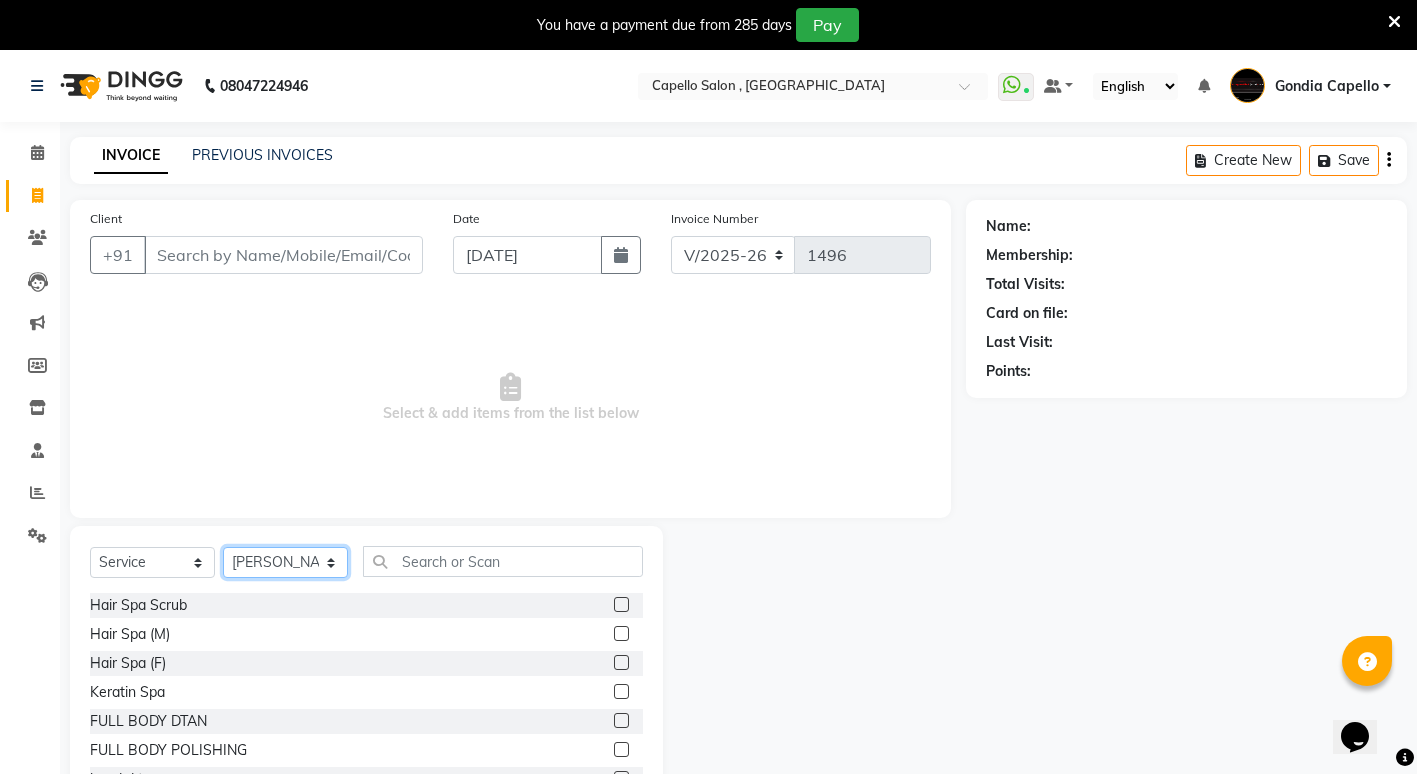 click on "Select Stylist ADMIN [PERSON_NAME] [PERSON_NAME] [PERSON_NAME] Gondia [PERSON_NAME] [PERSON_NAME] [PERSON_NAME] yewatkar [PERSON_NAME] [PERSON_NAME] [PERSON_NAME] (M) [PERSON_NAME]" 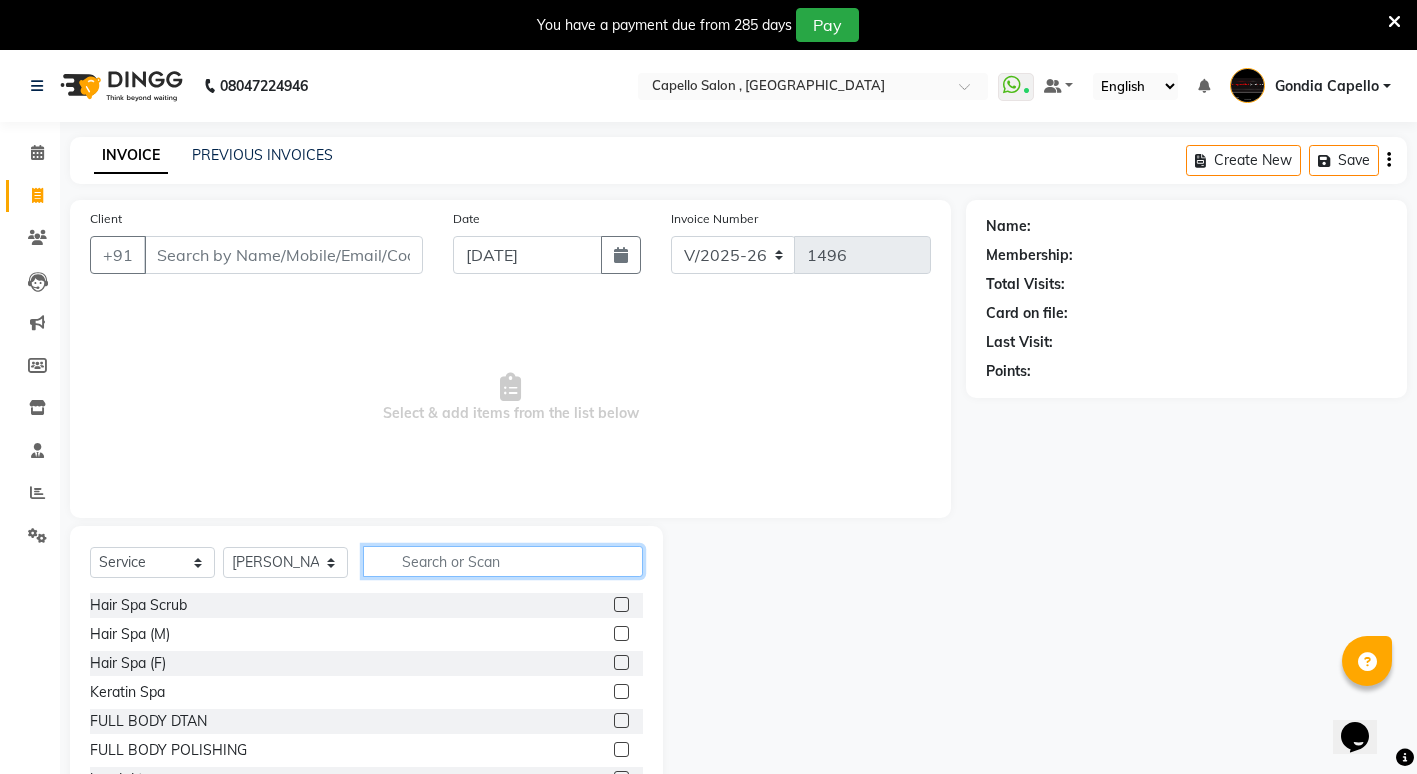 drag, startPoint x: 423, startPoint y: 570, endPoint x: 449, endPoint y: 554, distance: 30.528675 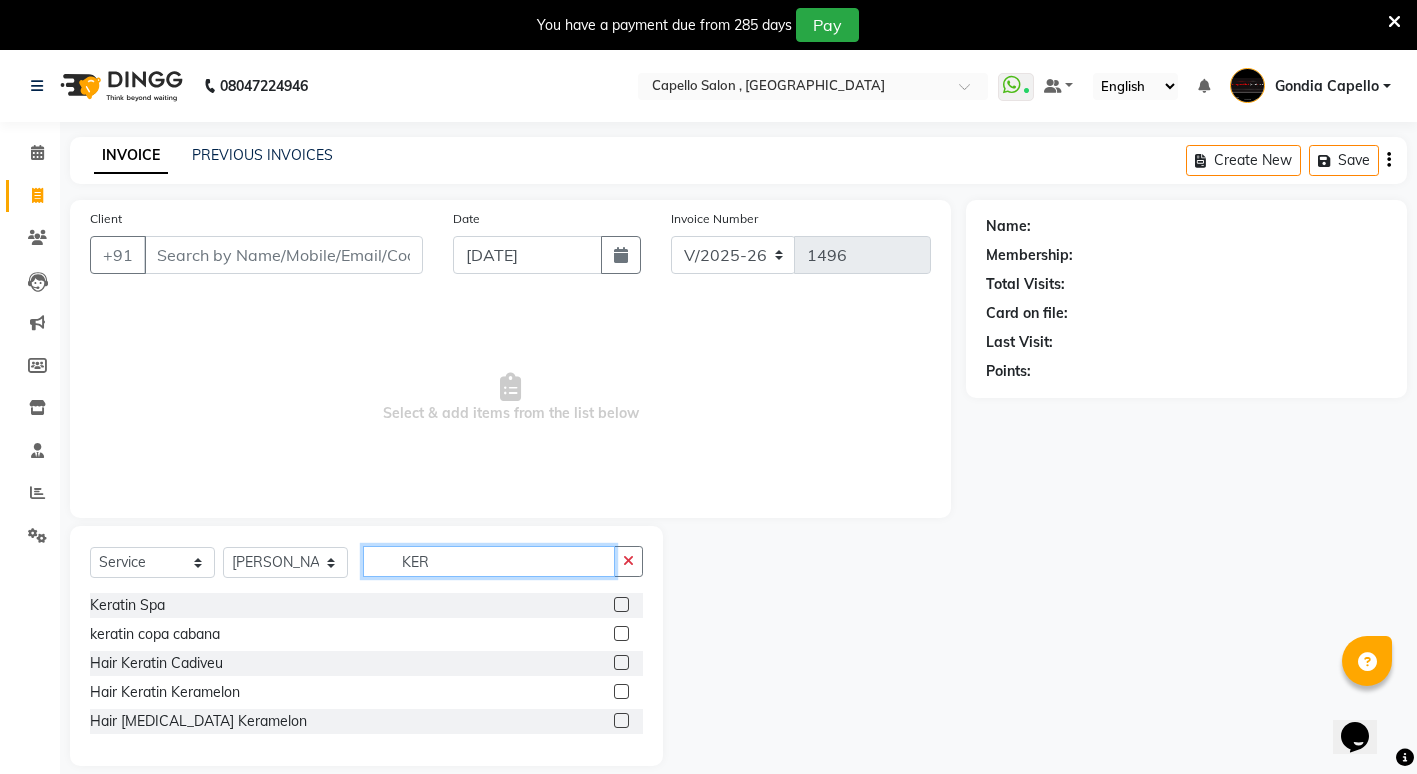 type on "KER" 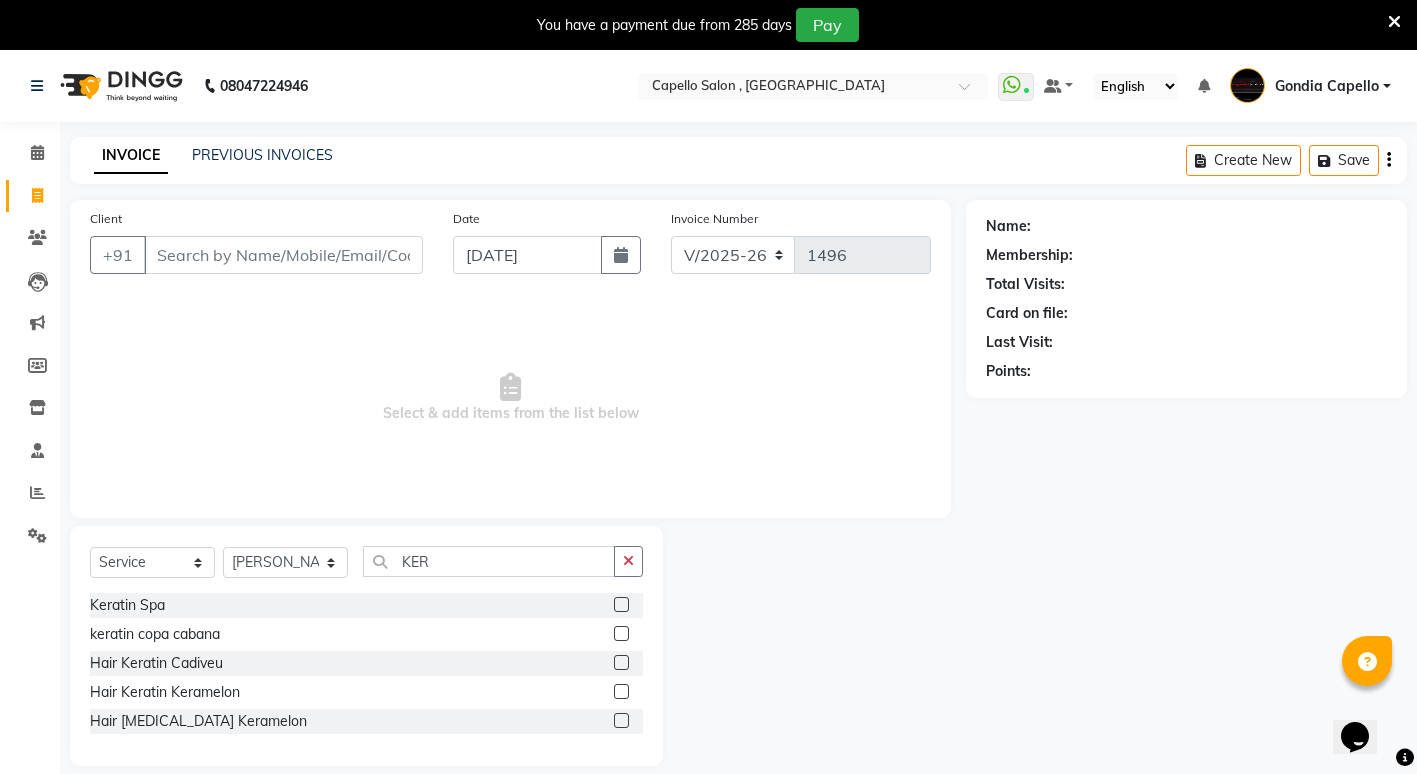 click 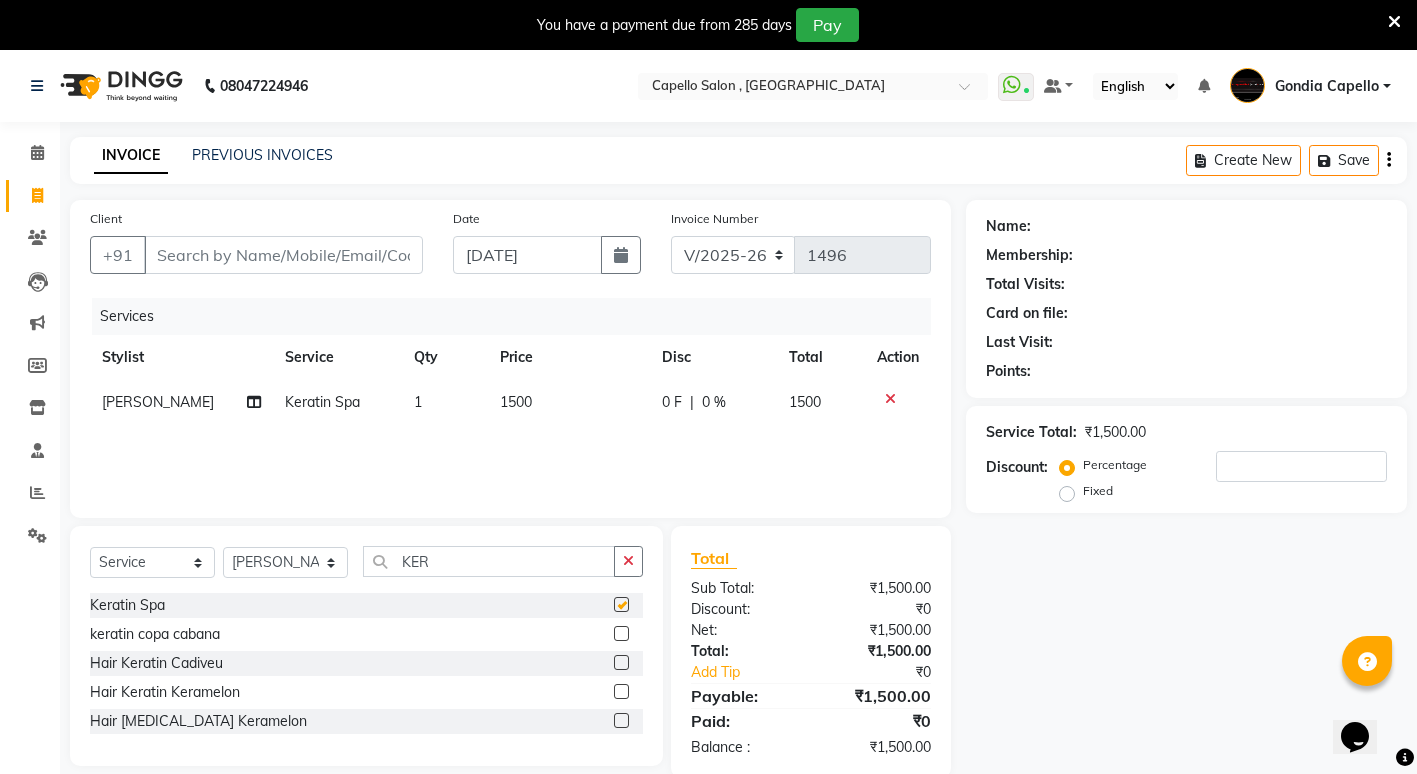 checkbox on "false" 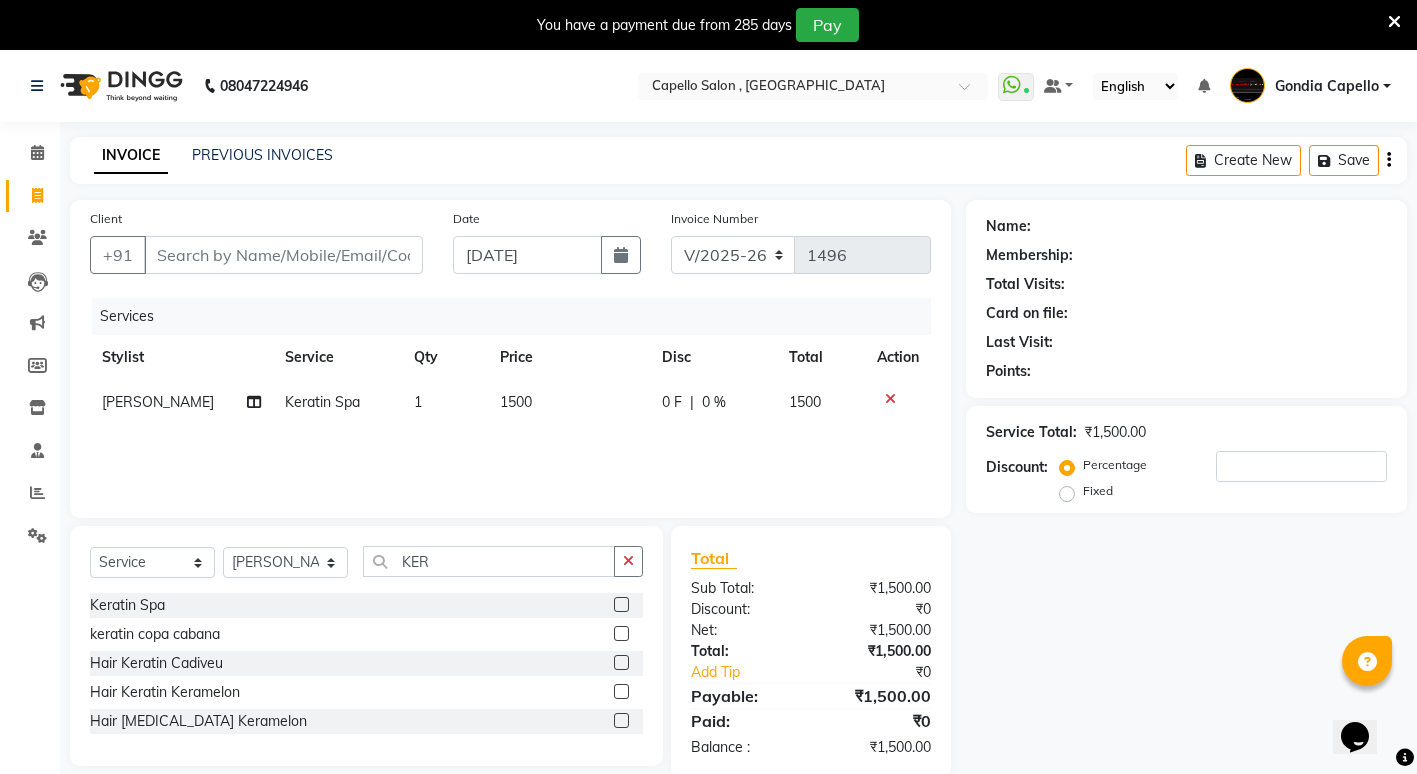 click on "1500" 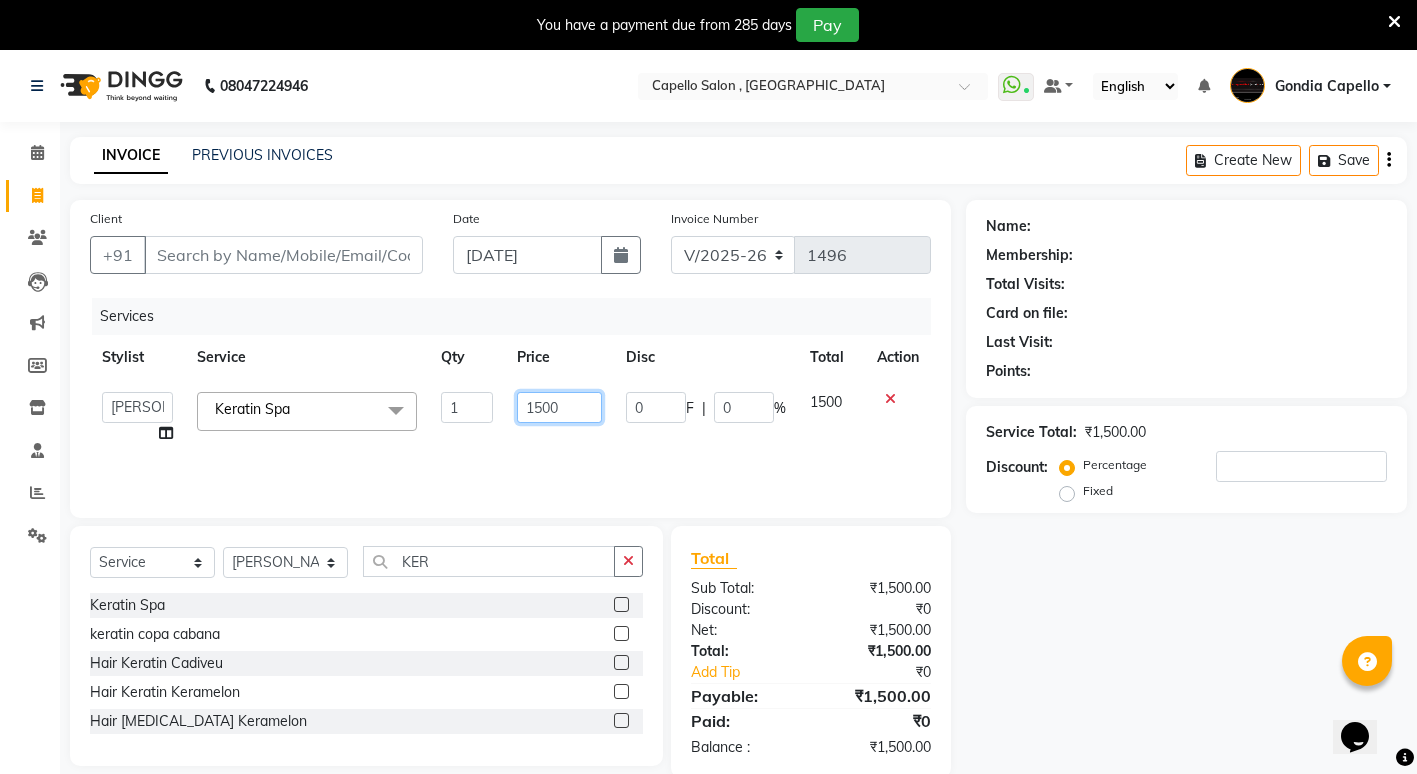 click on "1500" 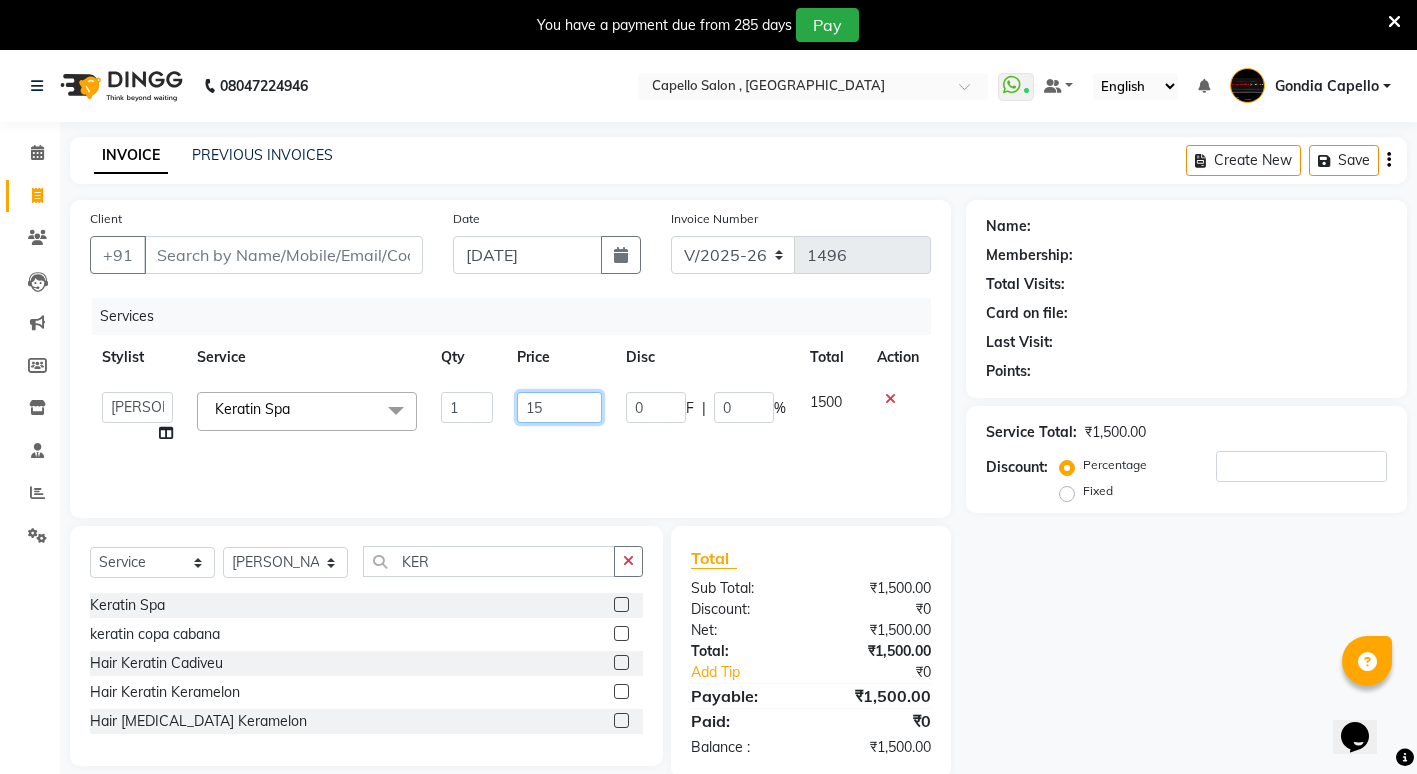 type on "1" 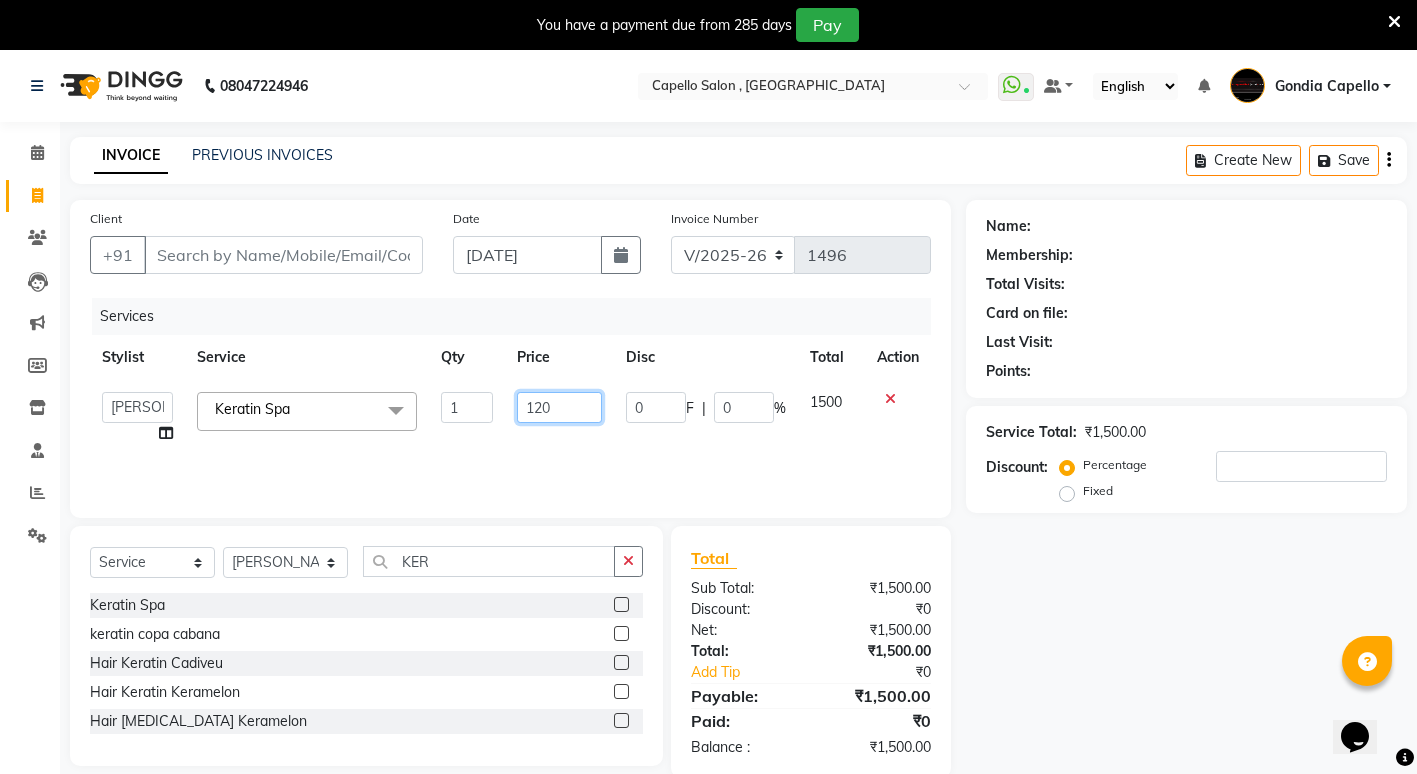 type on "1200" 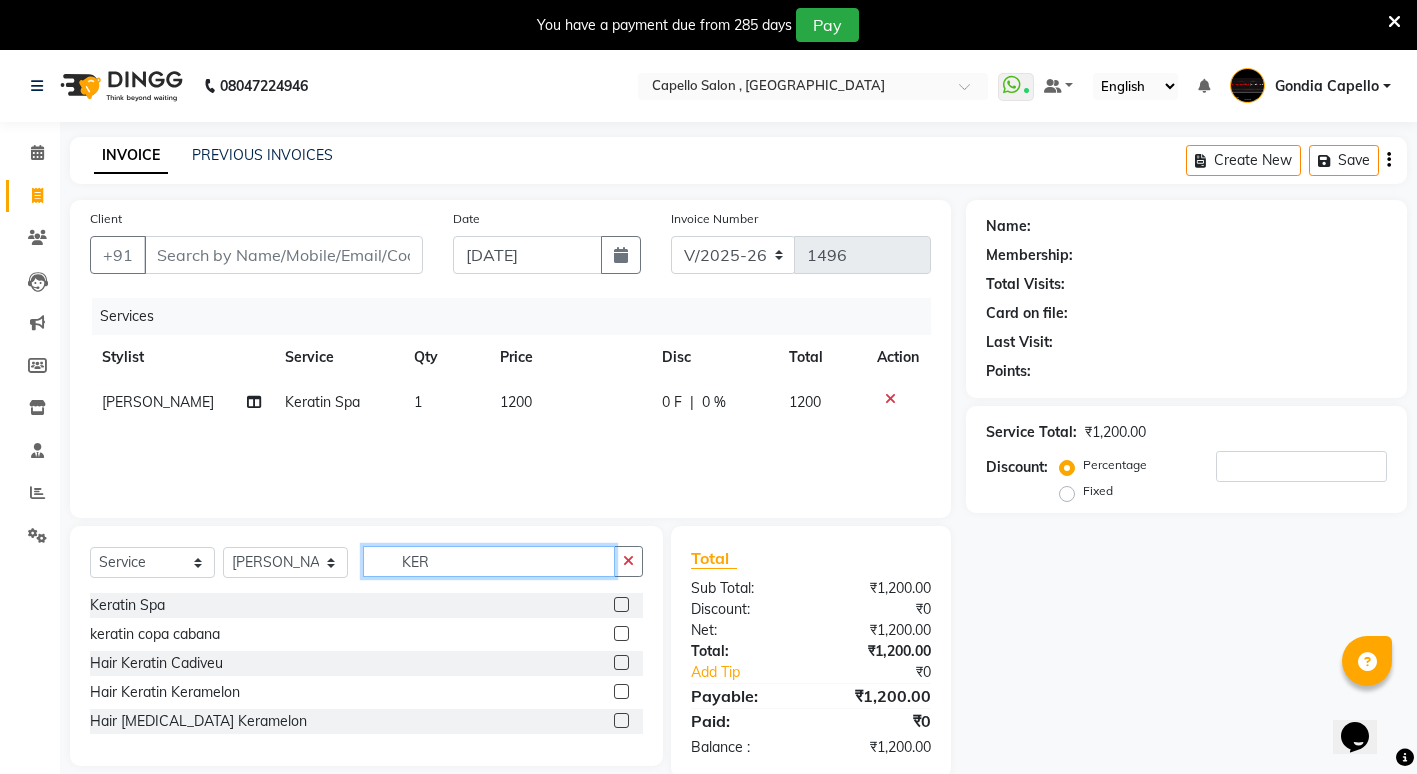 click on "KER" 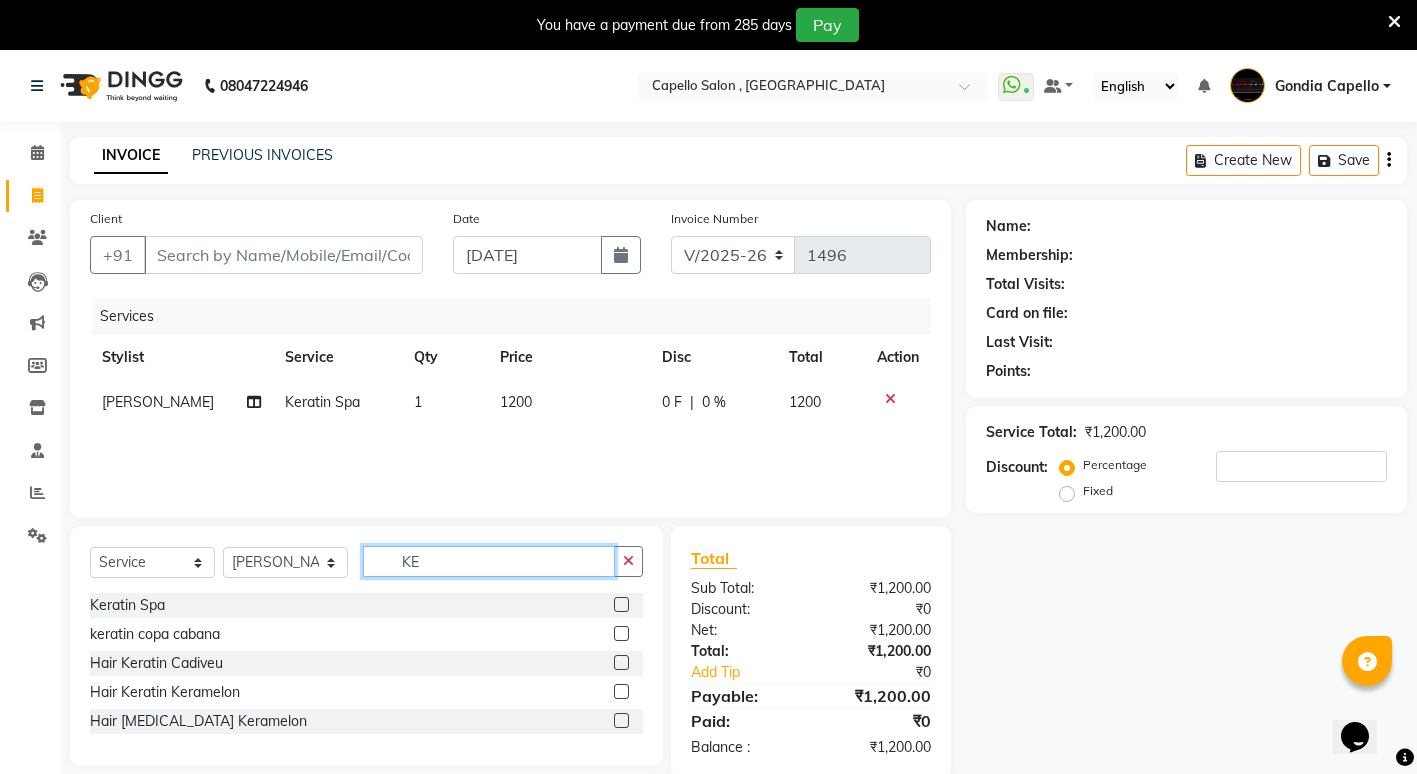 type on "K" 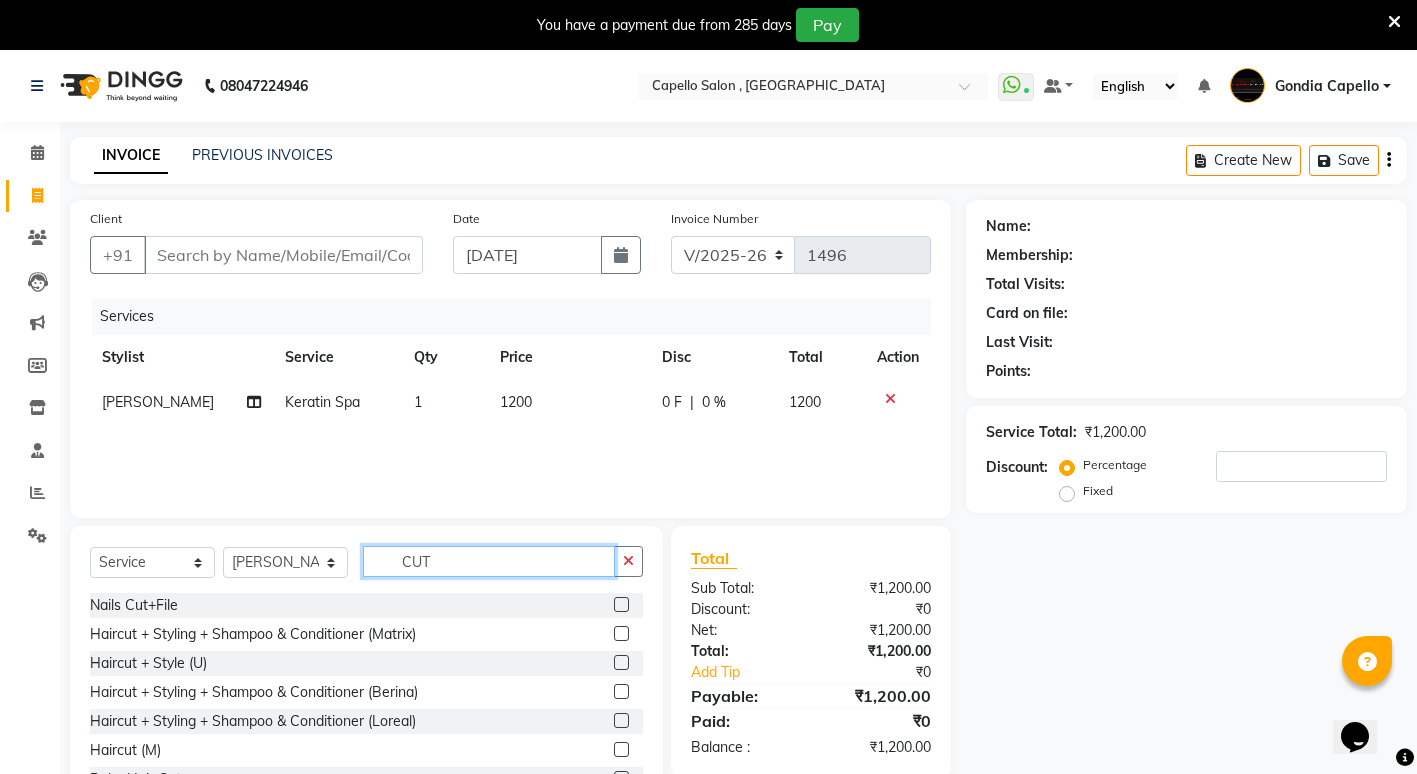type on "CUT" 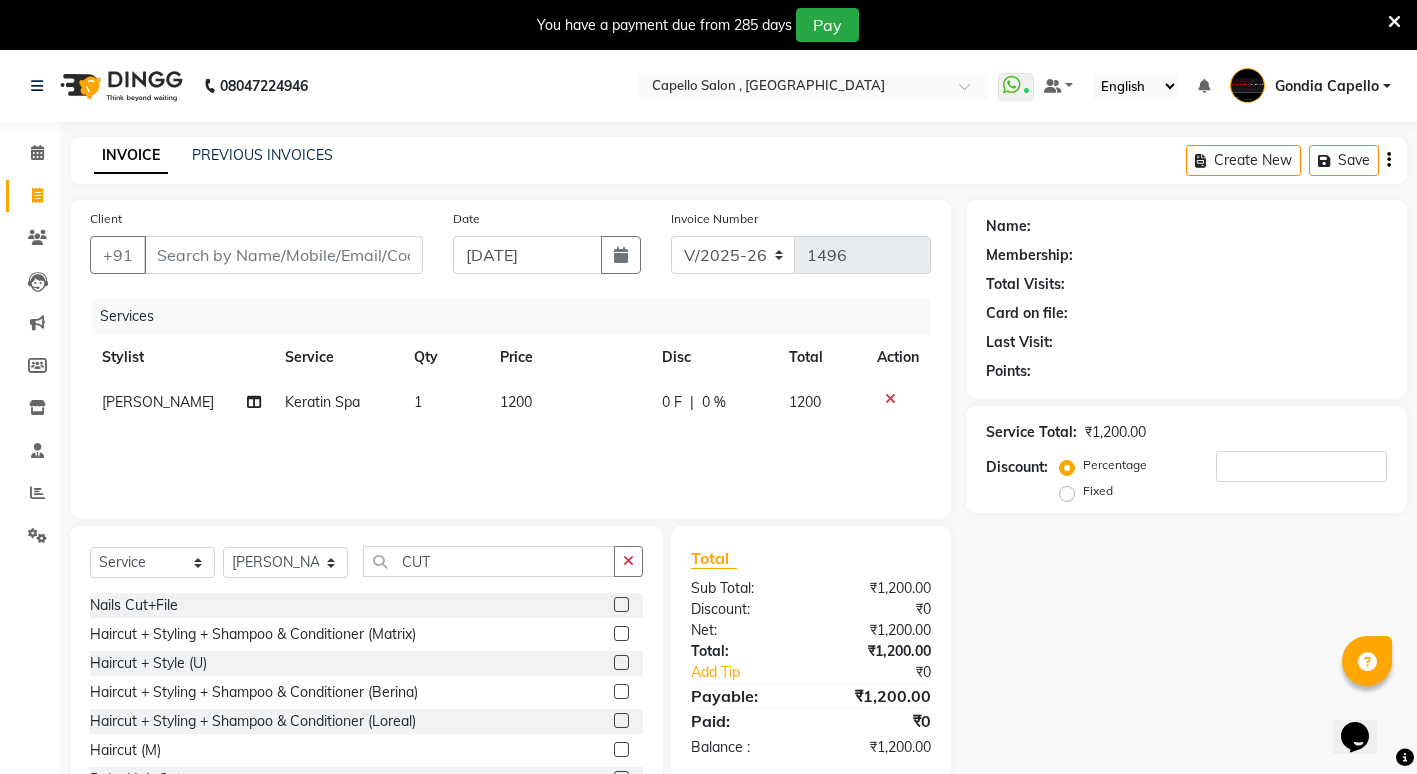 click 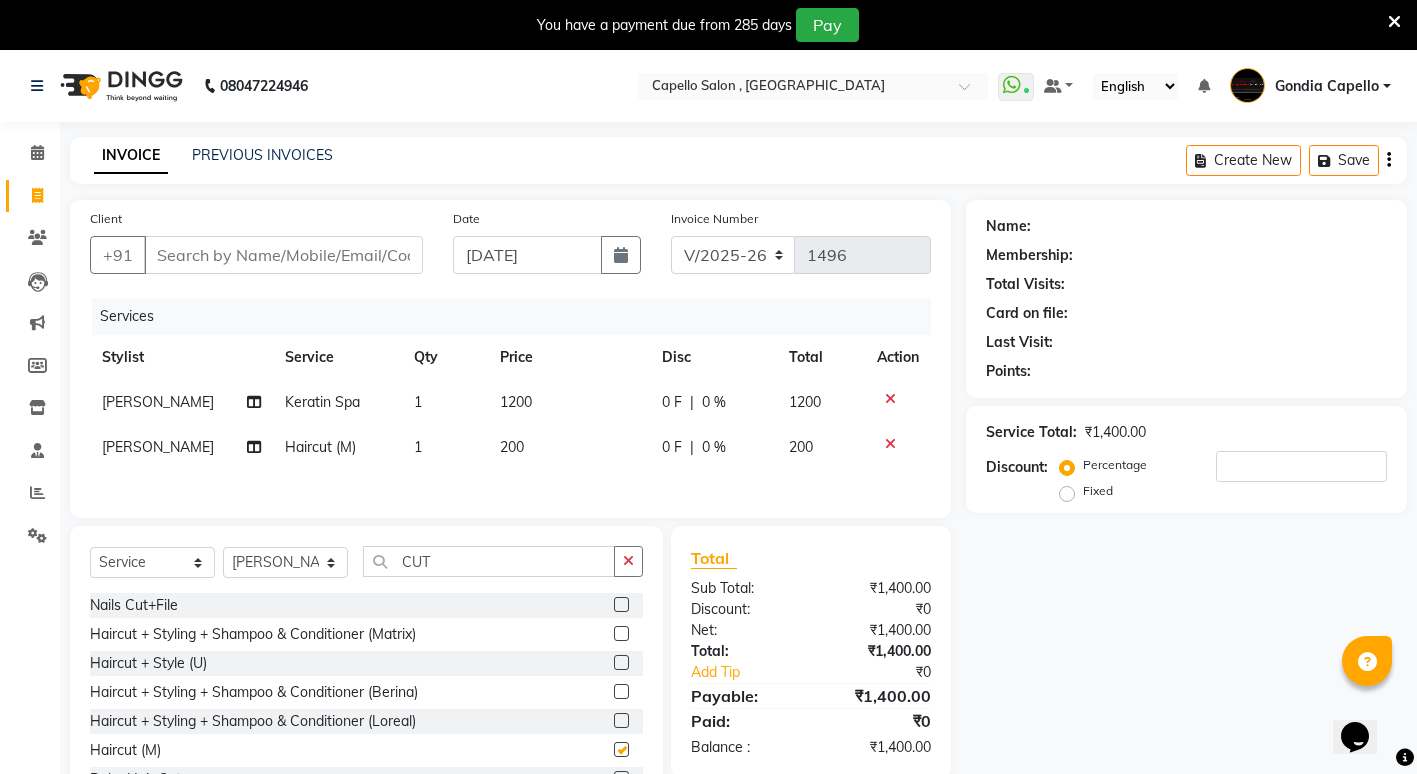 checkbox on "false" 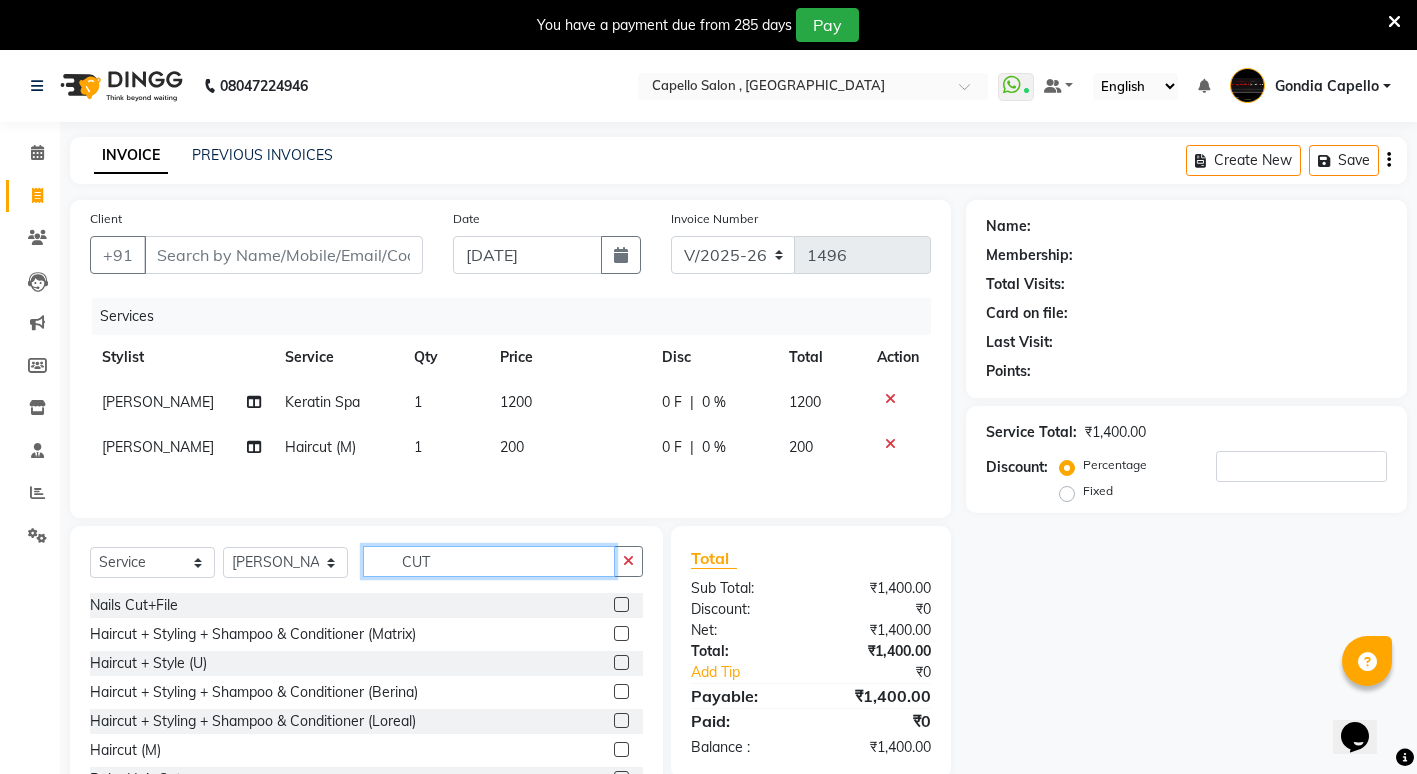 click on "CUT" 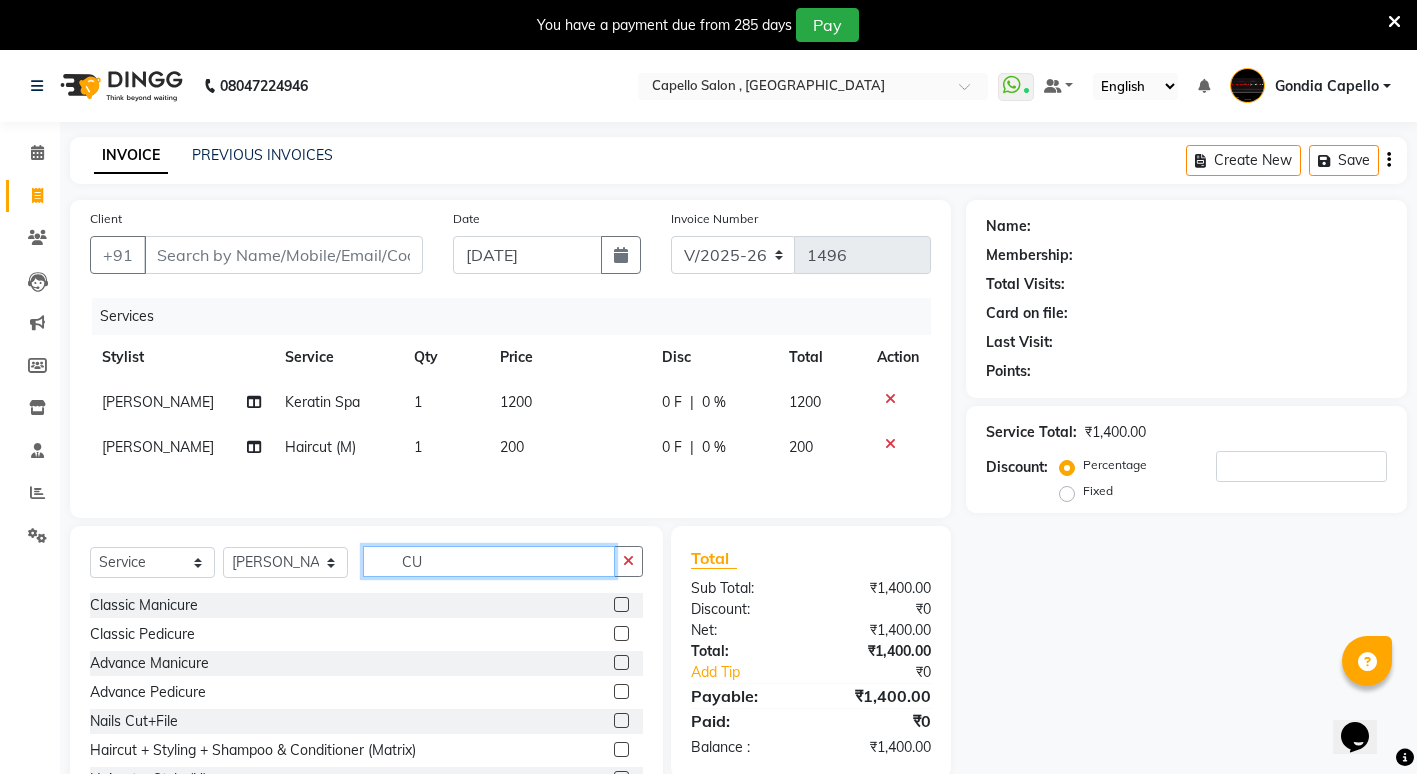 type on "C" 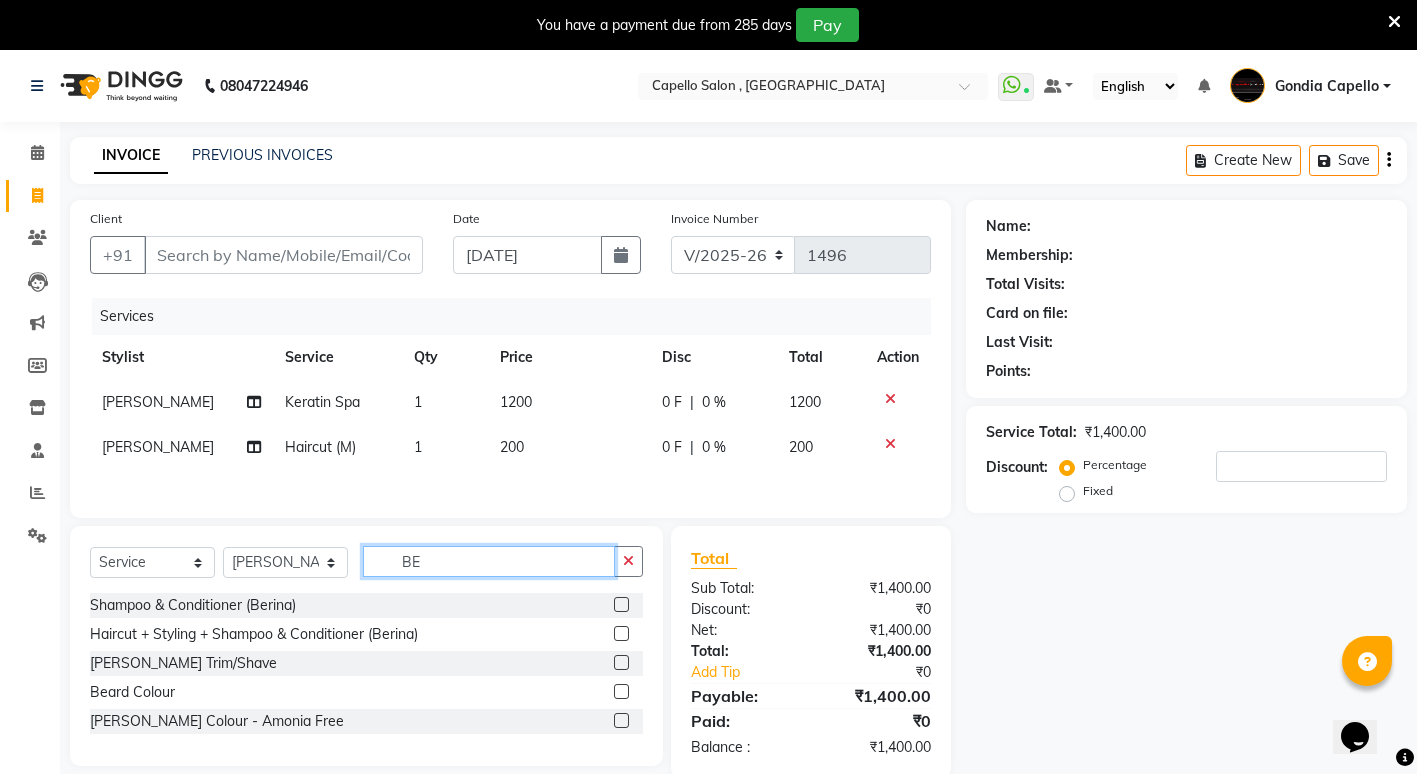 type on "BE" 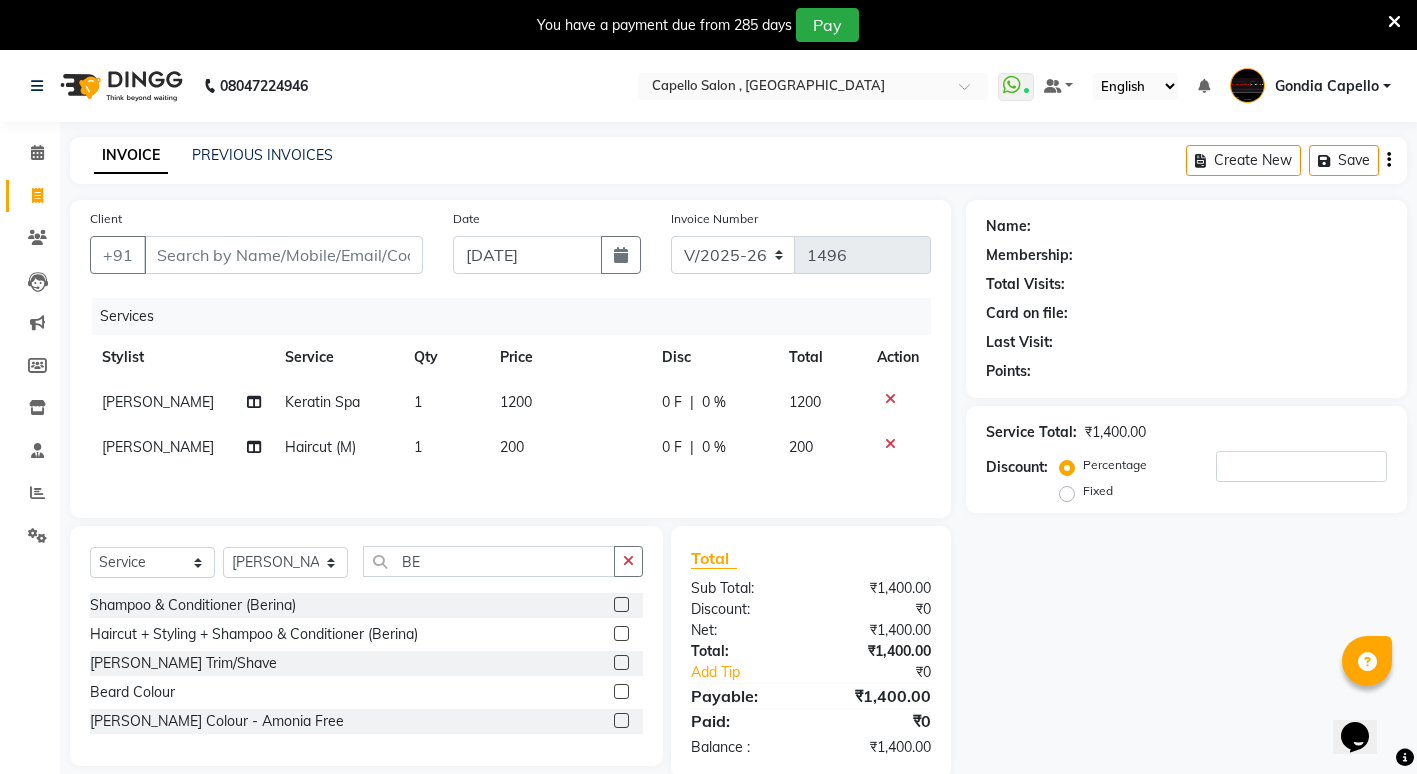 click 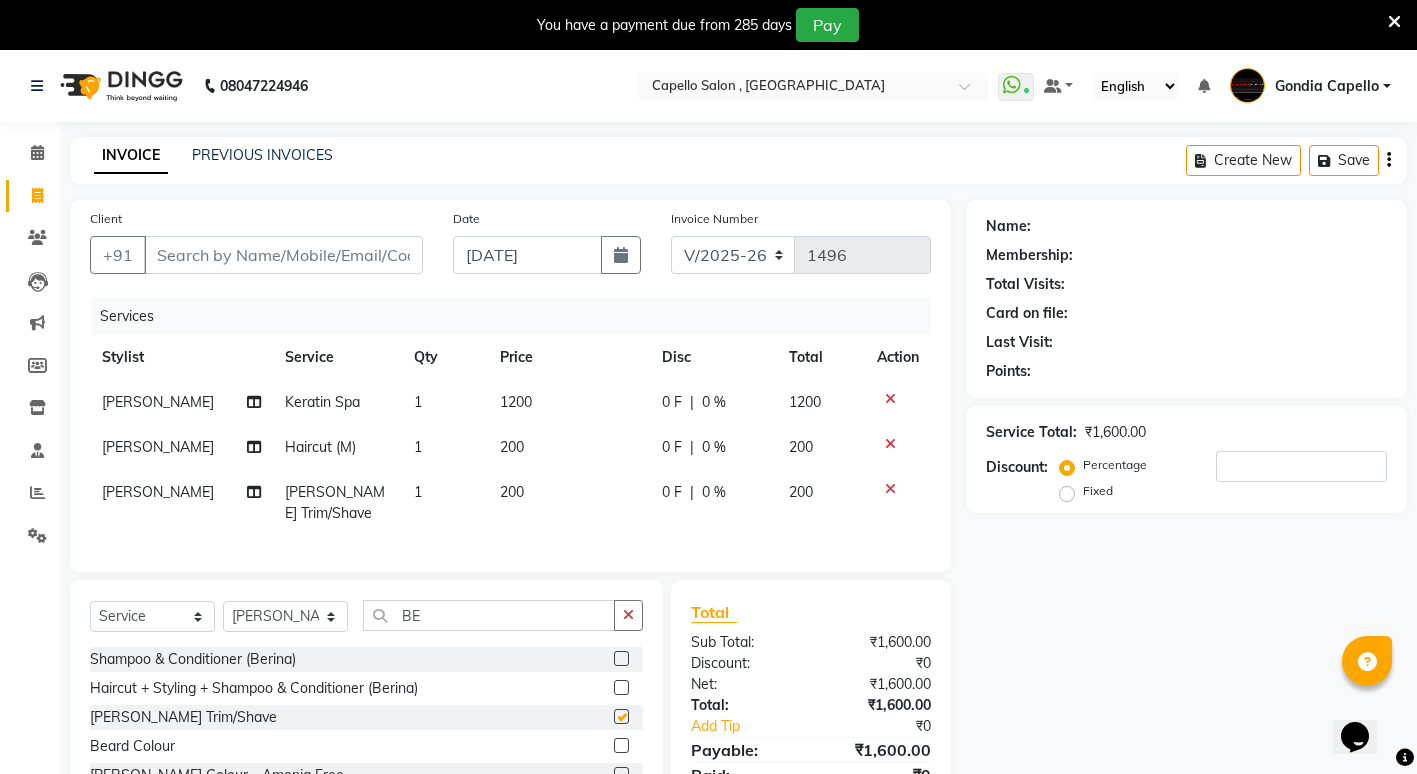 checkbox on "false" 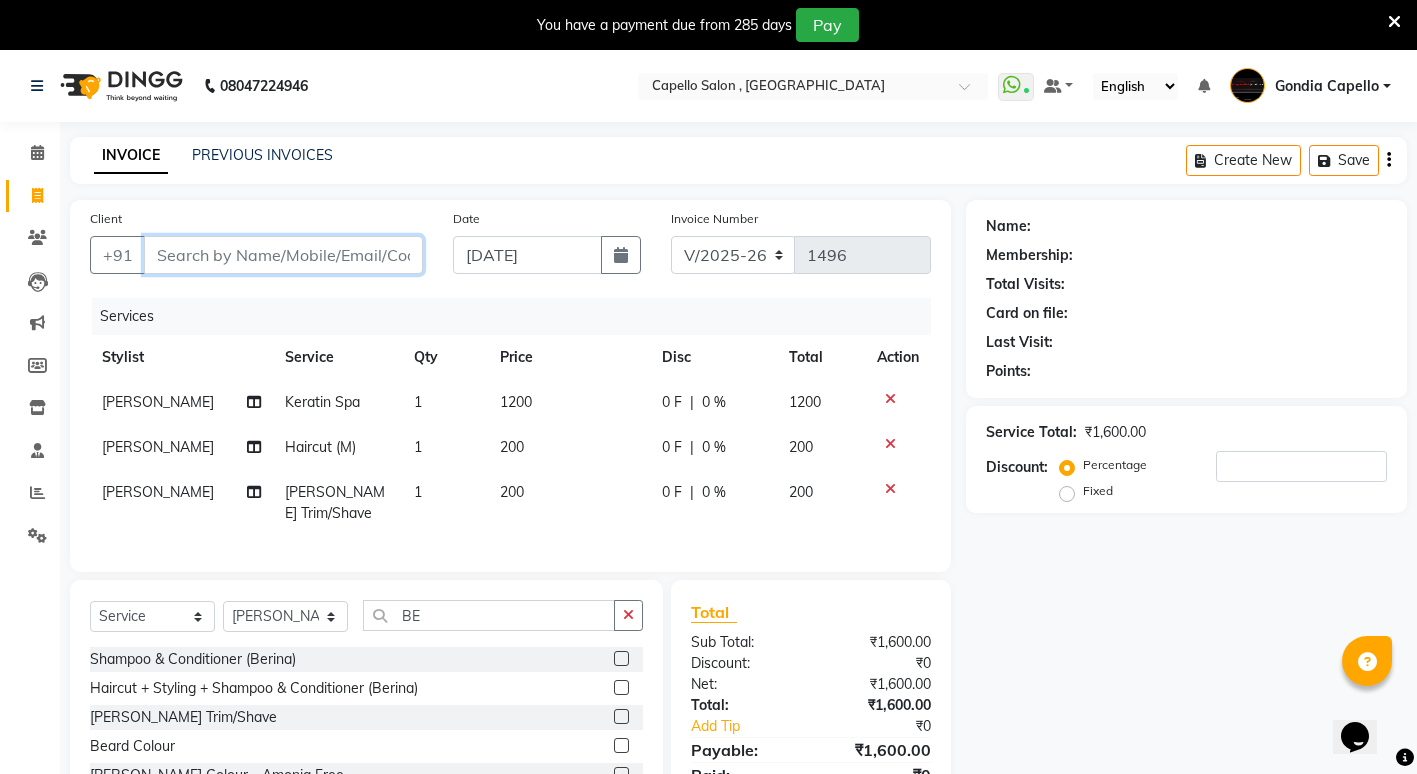 click on "Client" at bounding box center [283, 255] 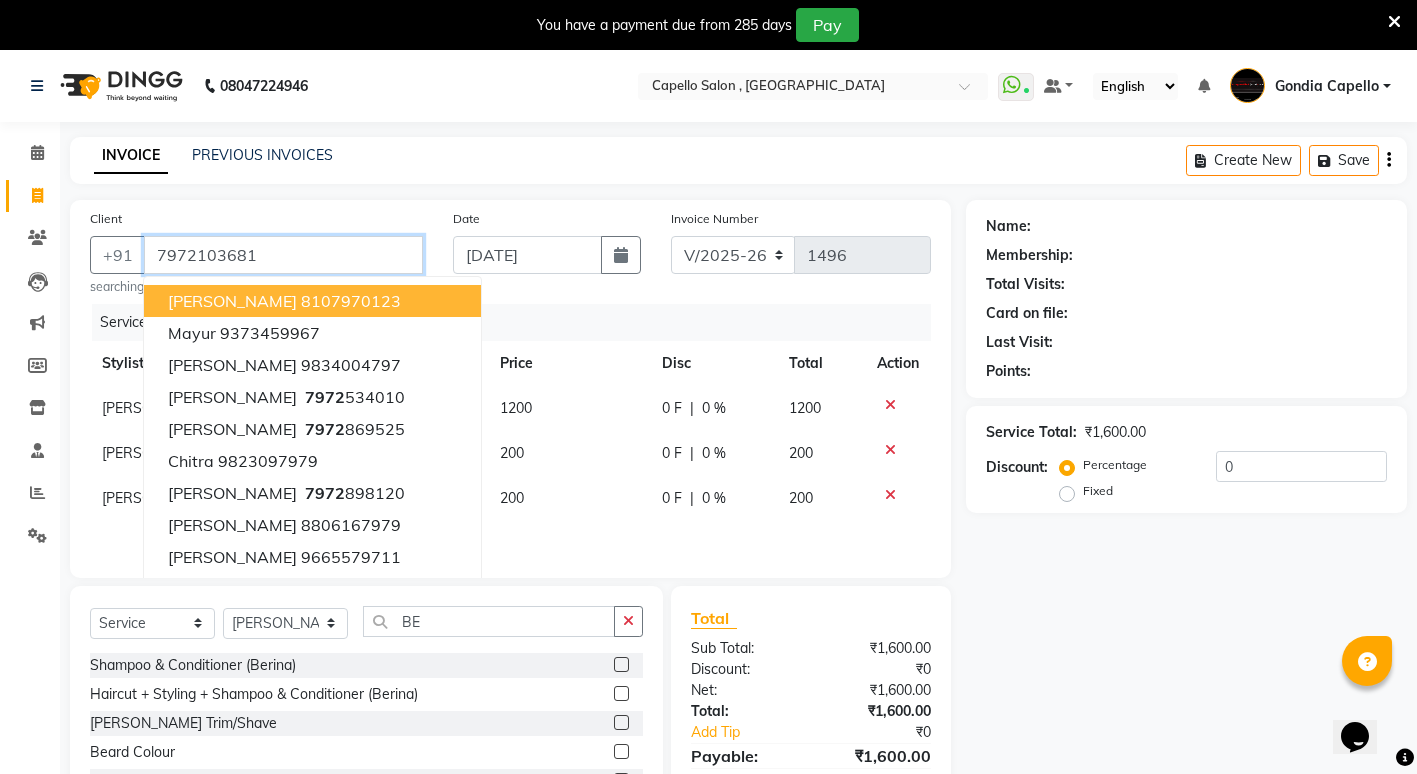 type on "7972103681" 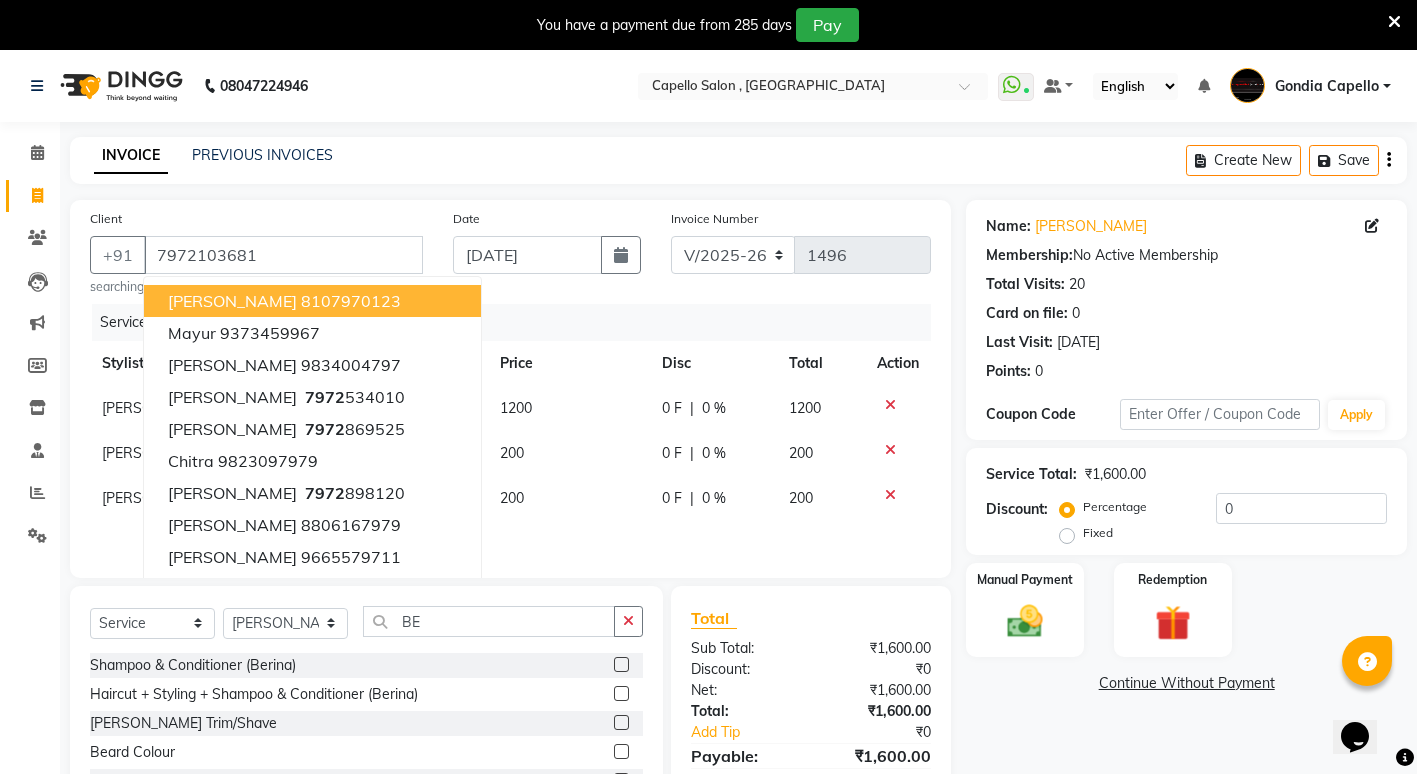 click on "Name: Akash Chaurasia Membership:  No Active Membership  Total Visits:  20 Card on file:  0 Last Visit:   11-06-2025 Points:   0  Coupon Code Apply Service Total:  ₹1,600.00  Discount:  Percentage   Fixed  0 Manual Payment Redemption  Continue Without Payment" 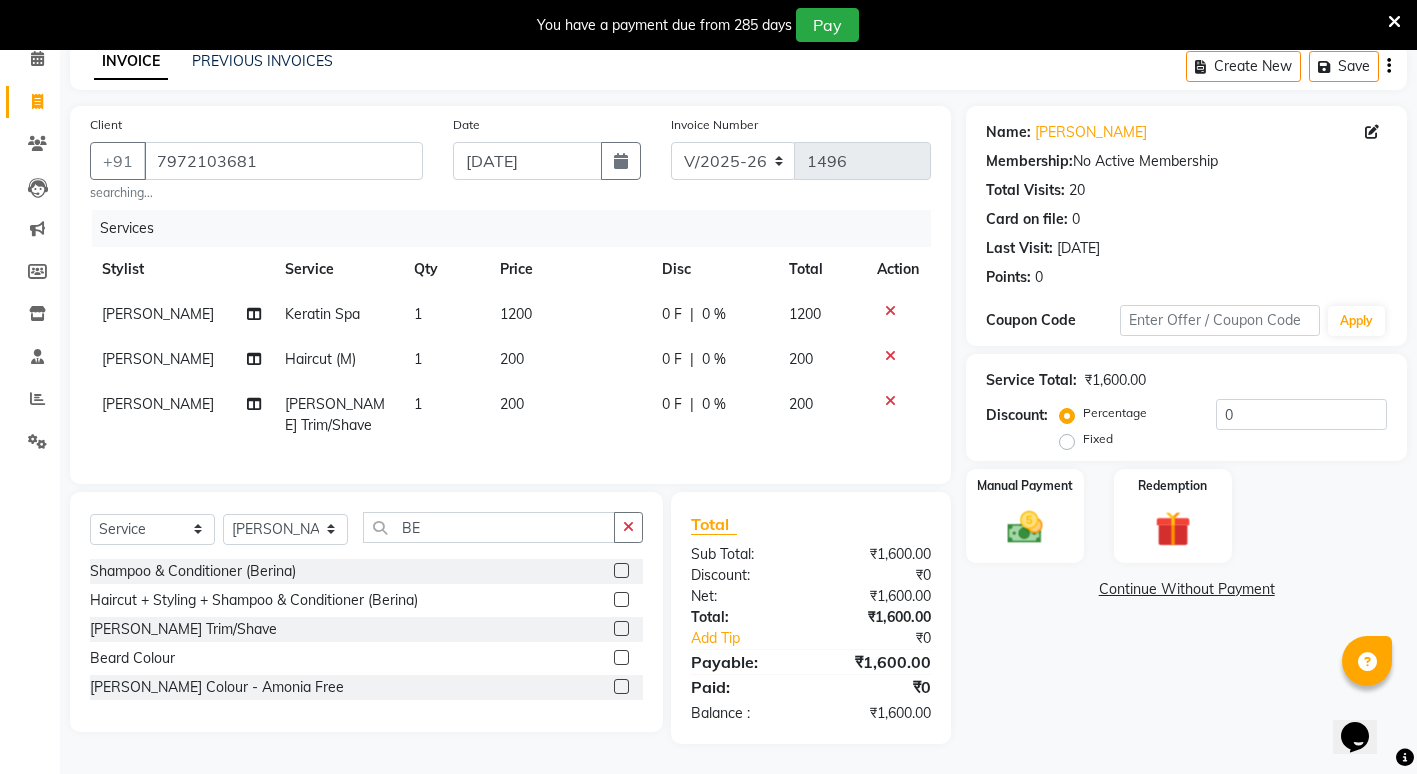 scroll, scrollTop: 109, scrollLeft: 0, axis: vertical 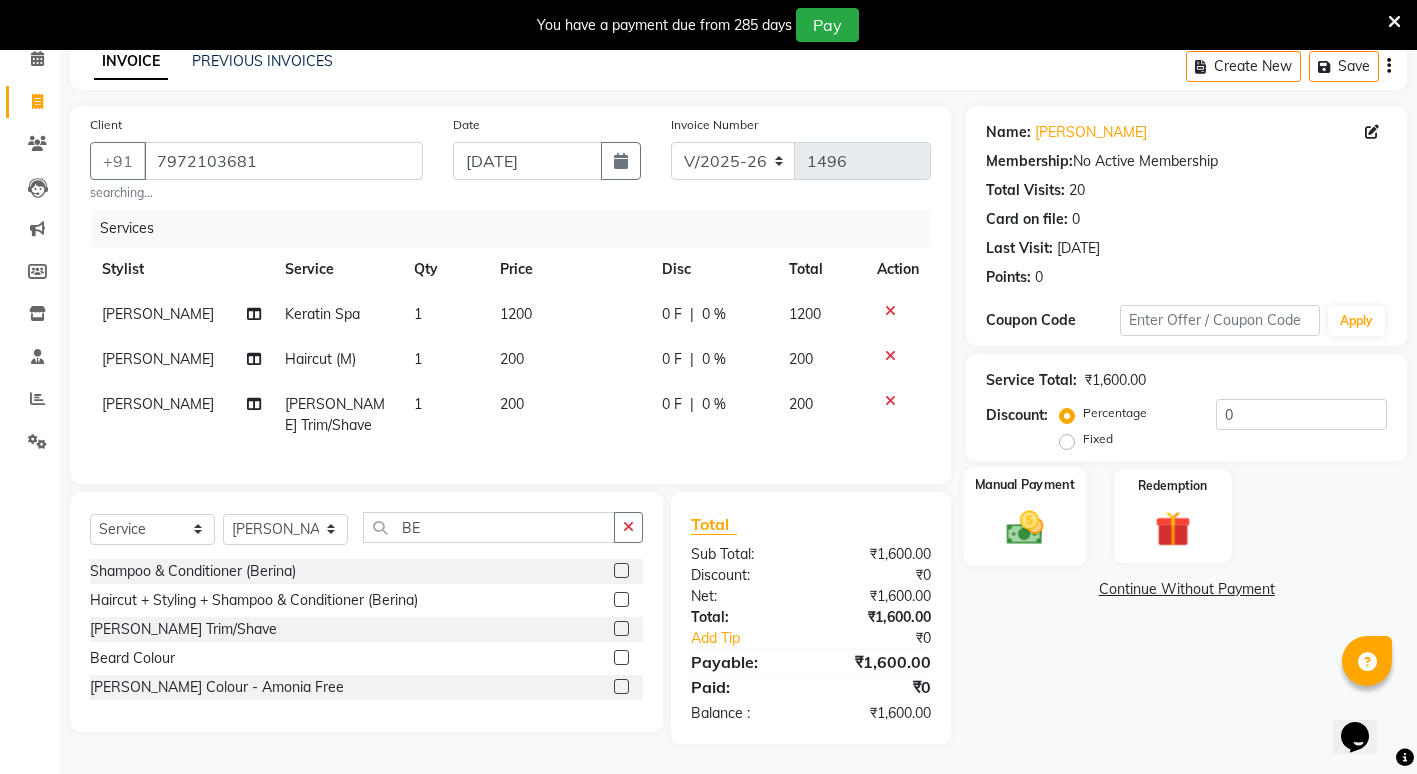 click 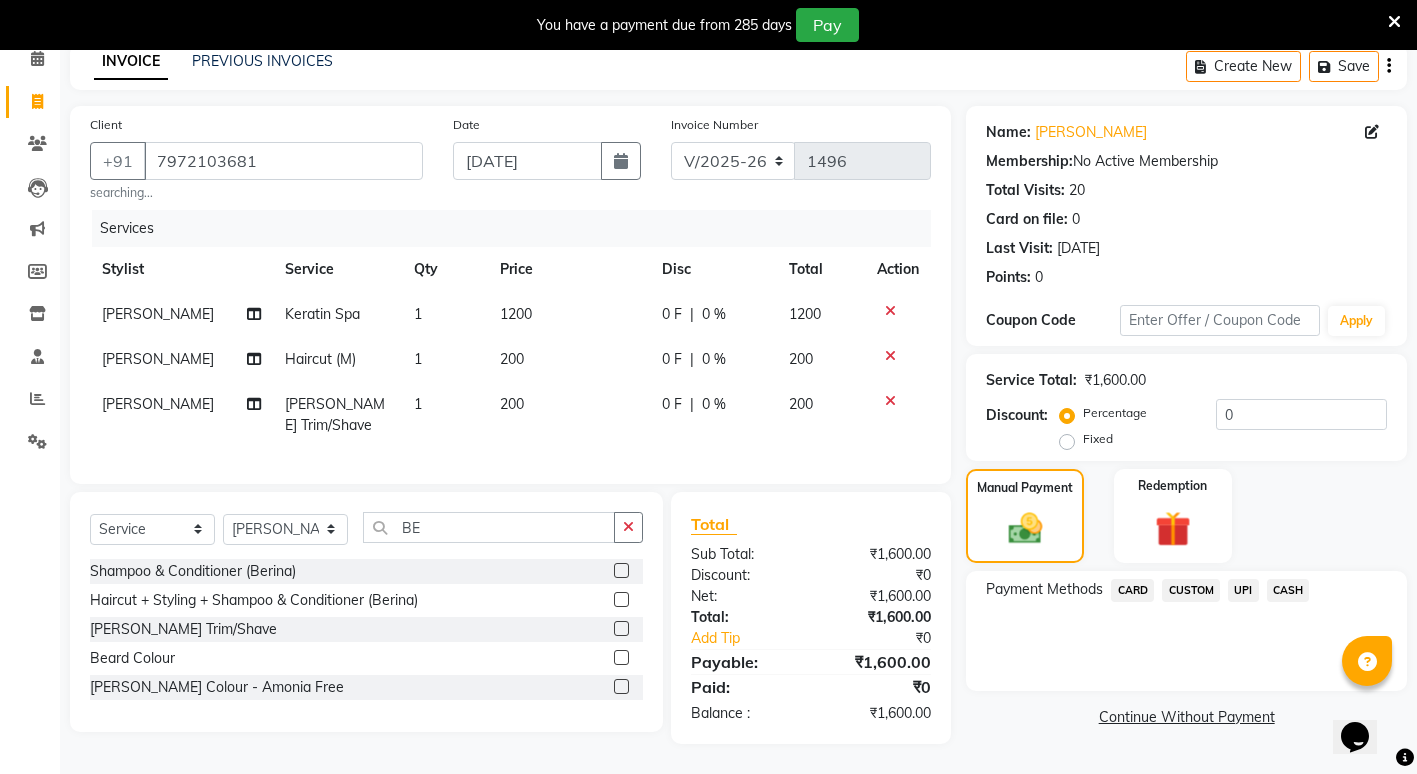 click on "UPI" 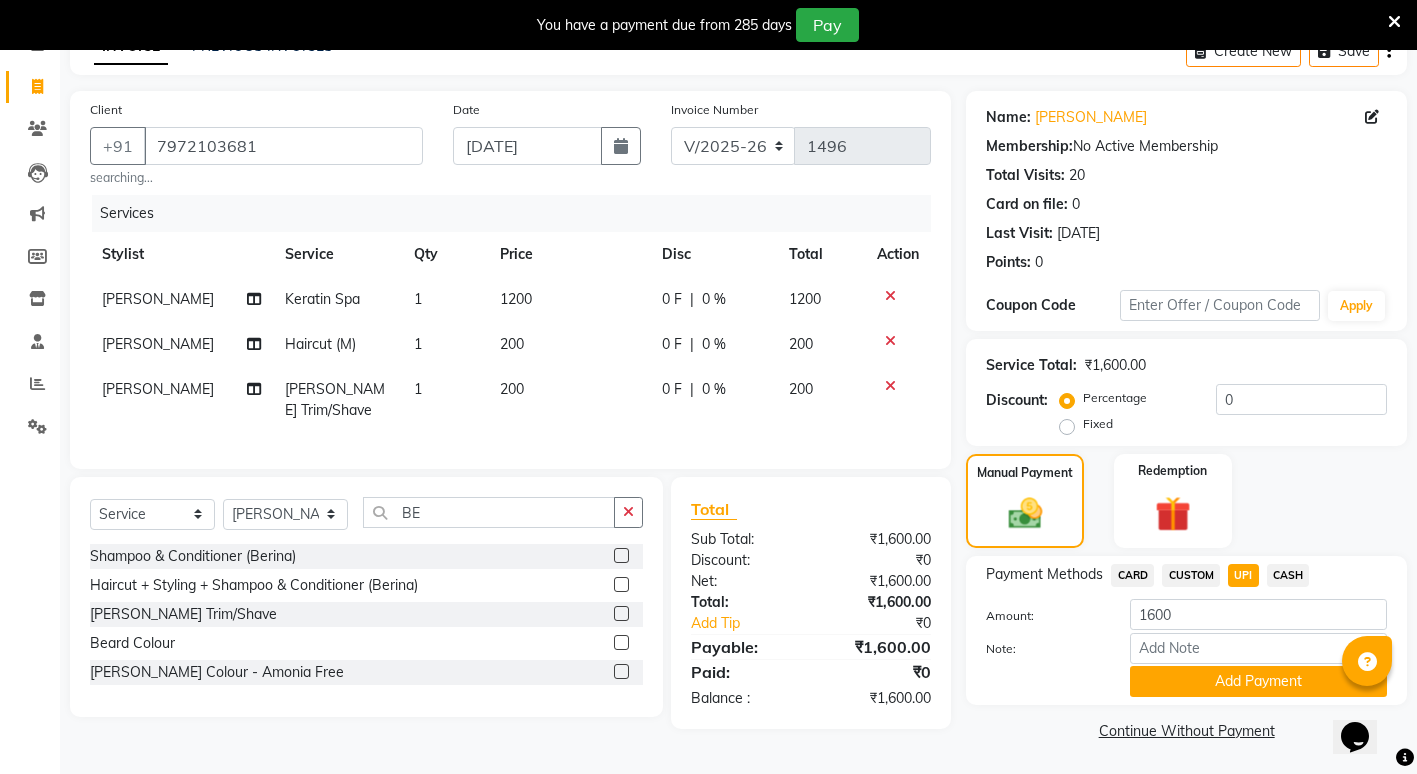 scroll, scrollTop: 111, scrollLeft: 0, axis: vertical 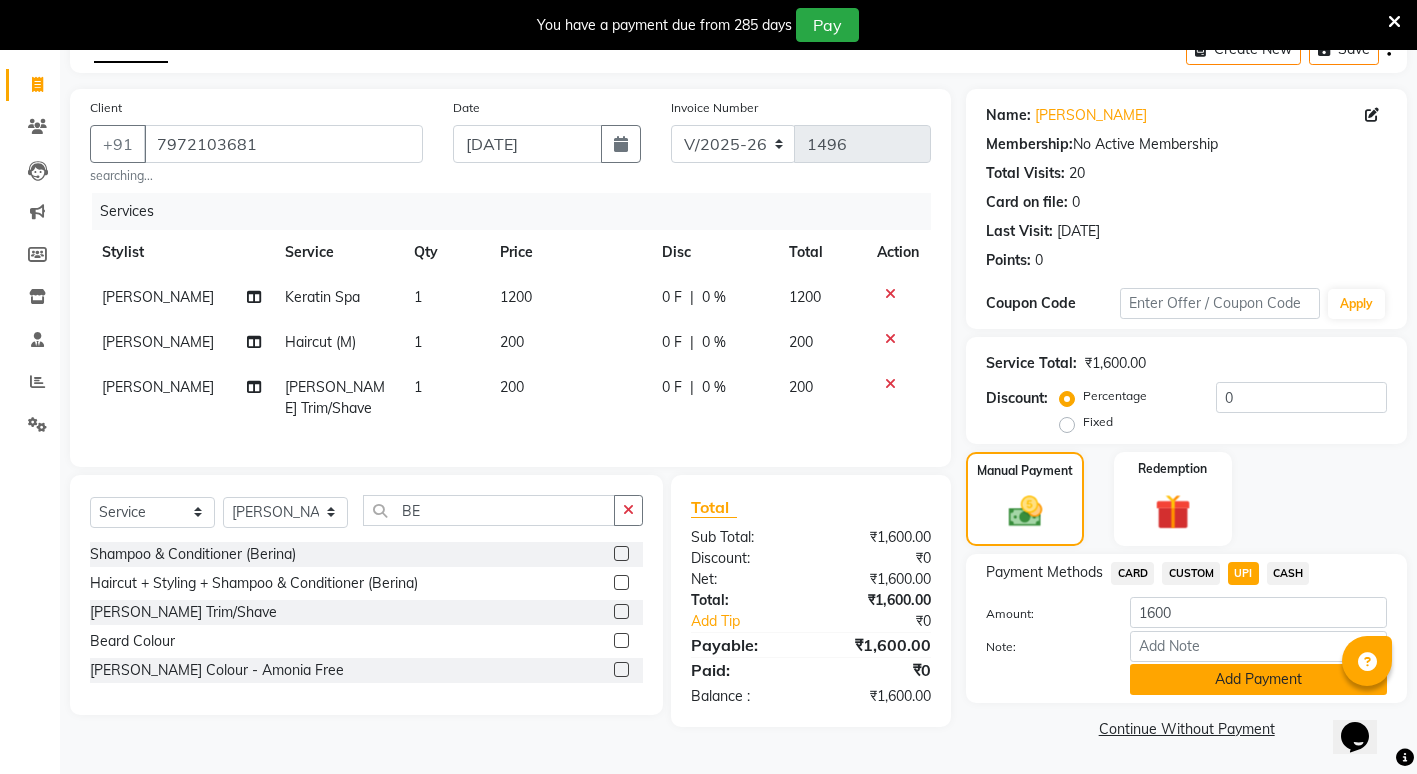 click on "Add Payment" 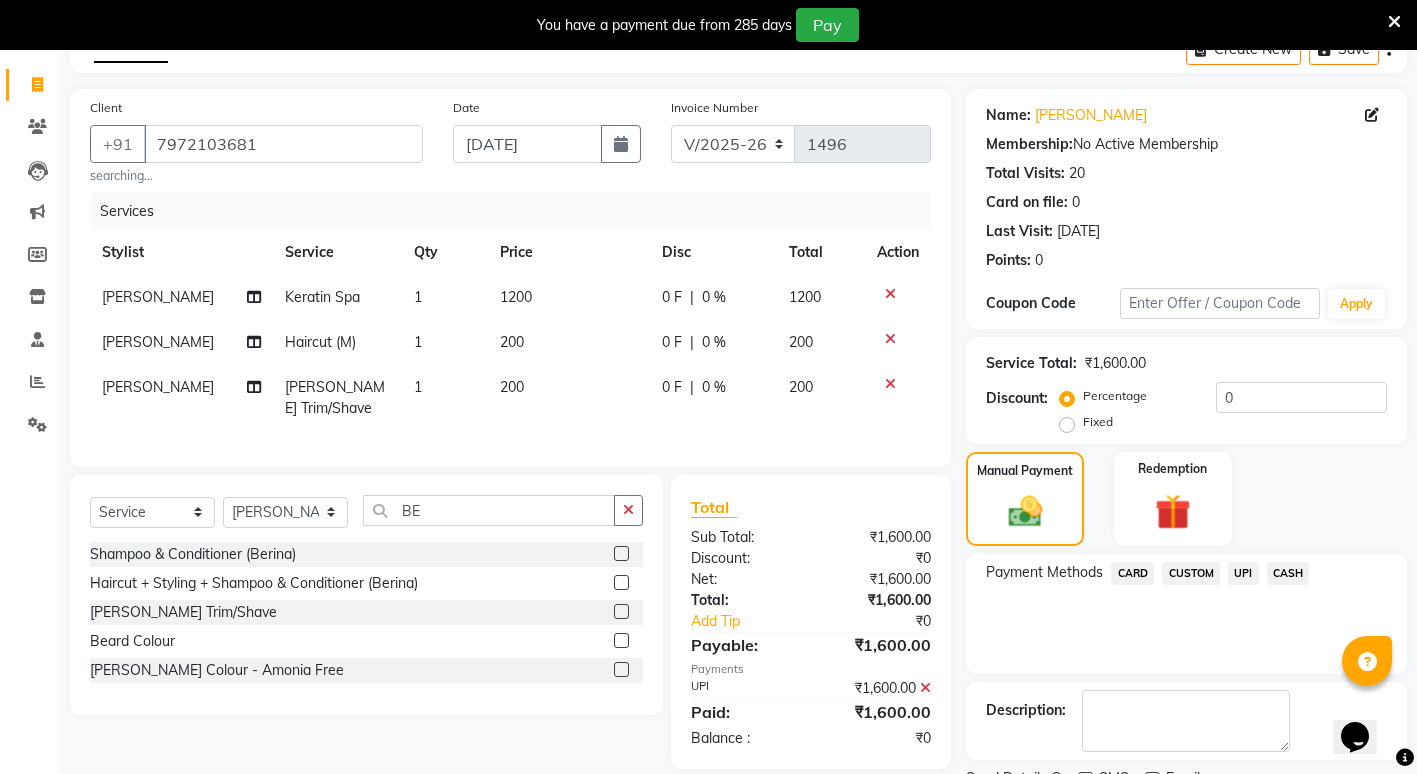 scroll, scrollTop: 195, scrollLeft: 0, axis: vertical 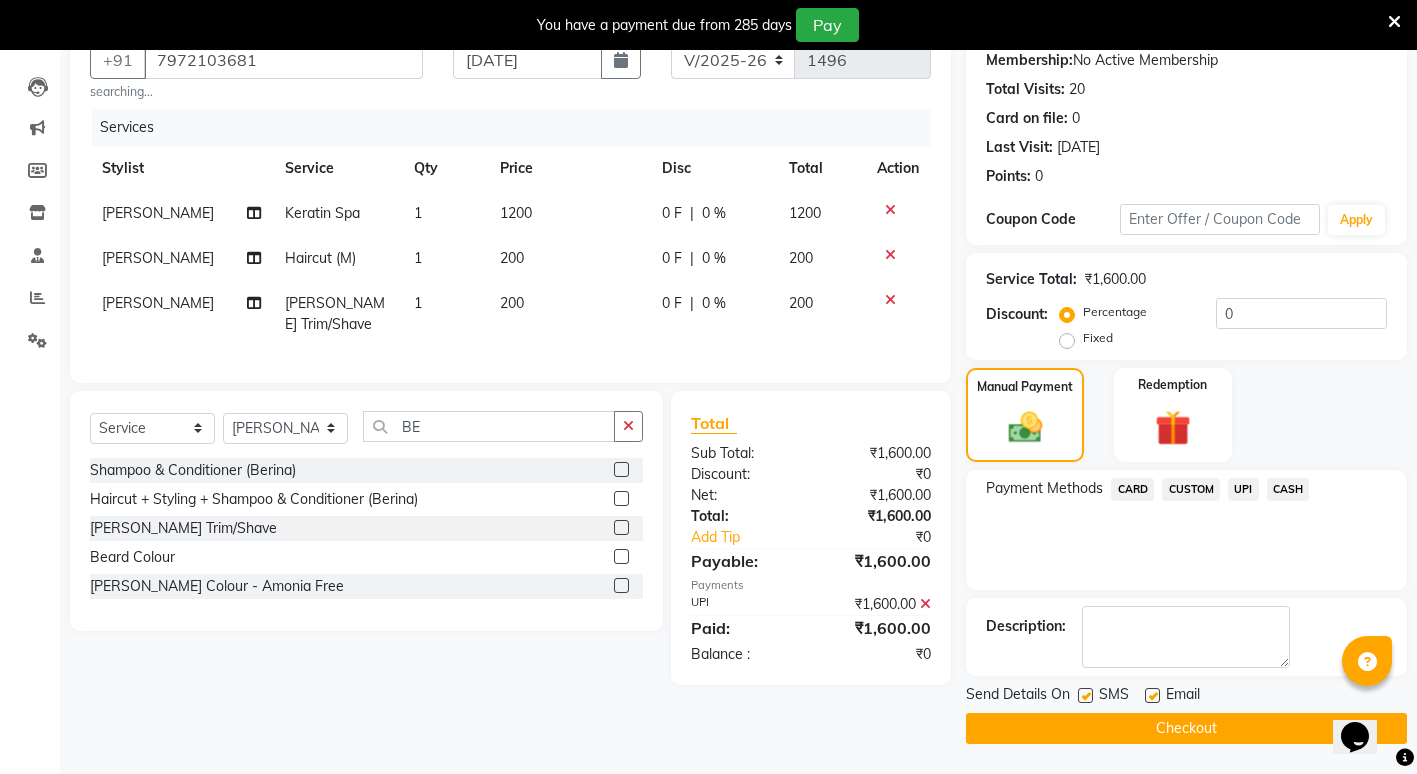 click on "Checkout" 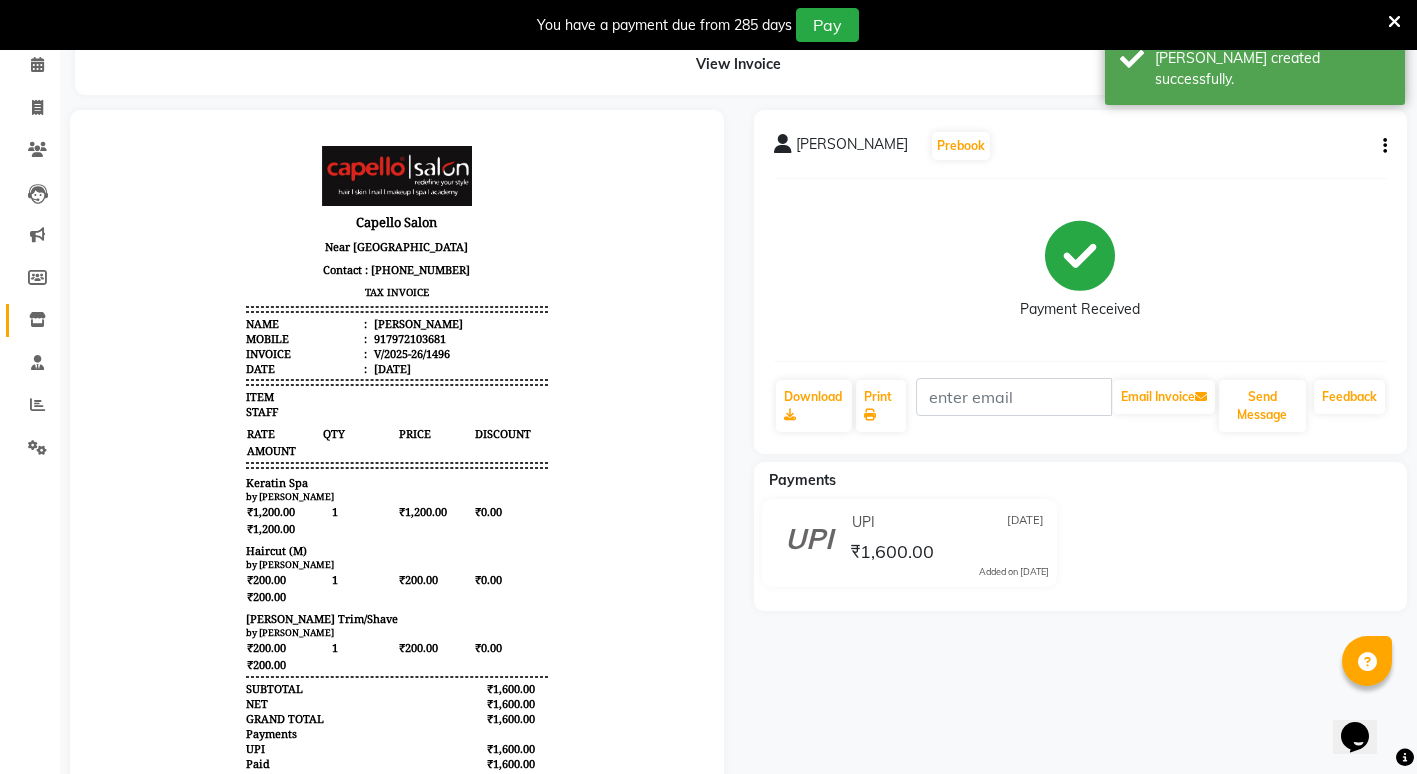 scroll, scrollTop: 0, scrollLeft: 0, axis: both 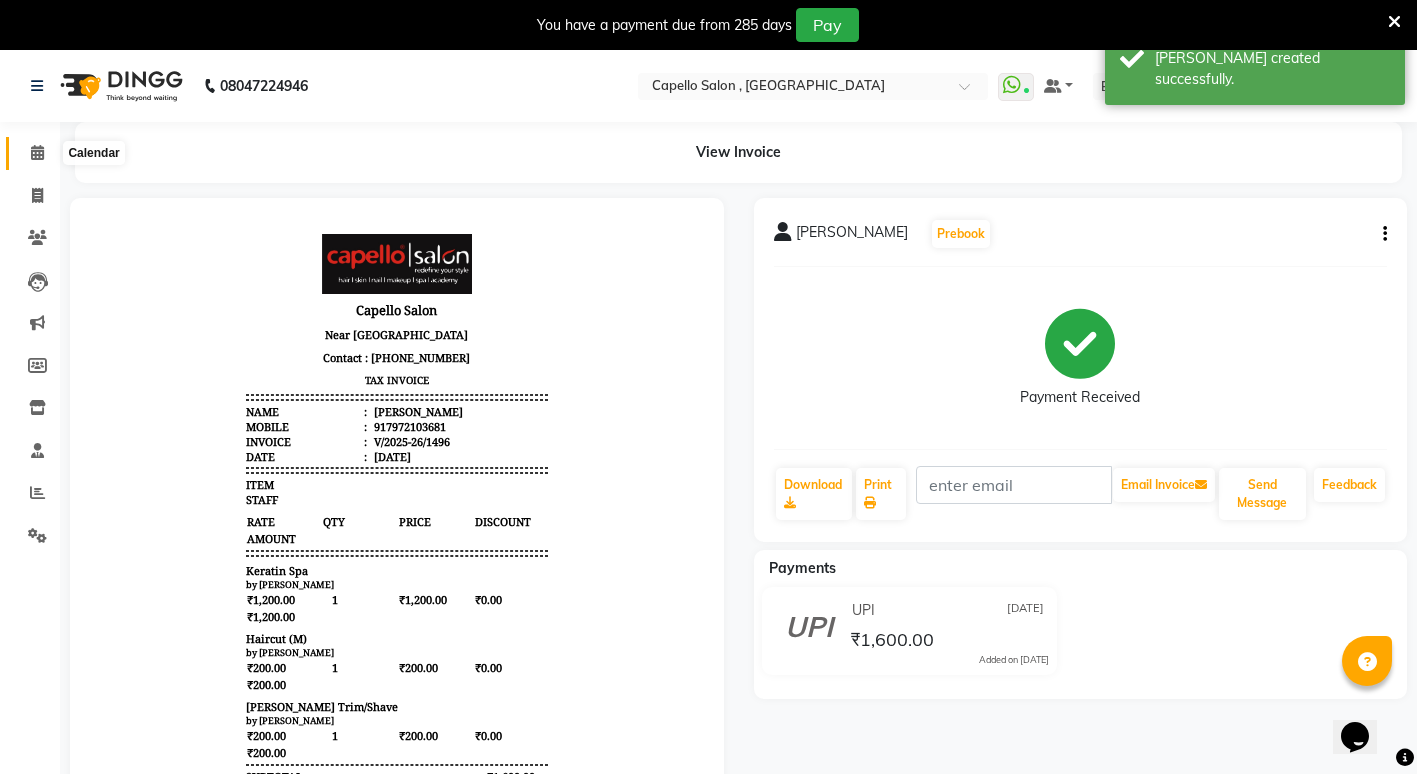 drag, startPoint x: 31, startPoint y: 153, endPoint x: 52, endPoint y: 169, distance: 26.400757 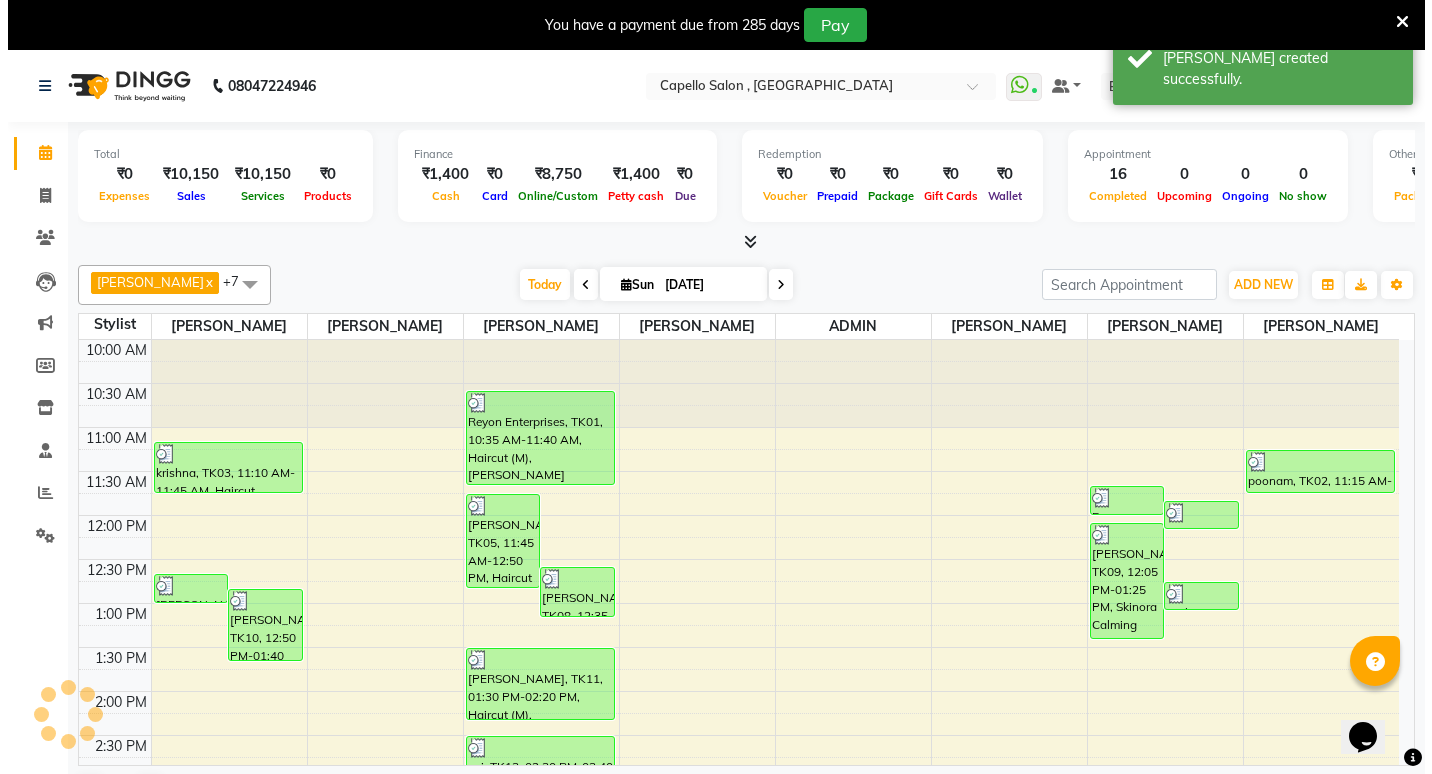 scroll, scrollTop: 0, scrollLeft: 0, axis: both 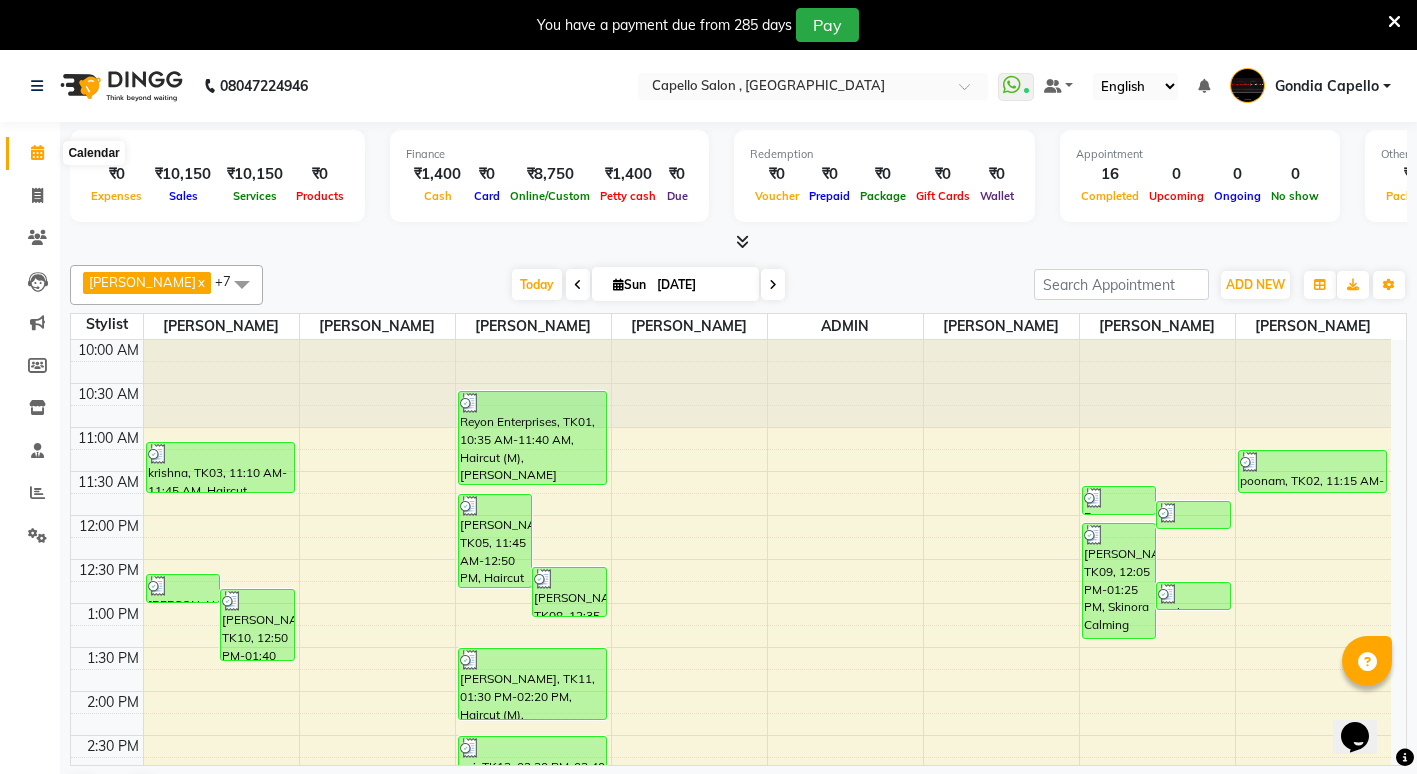 click 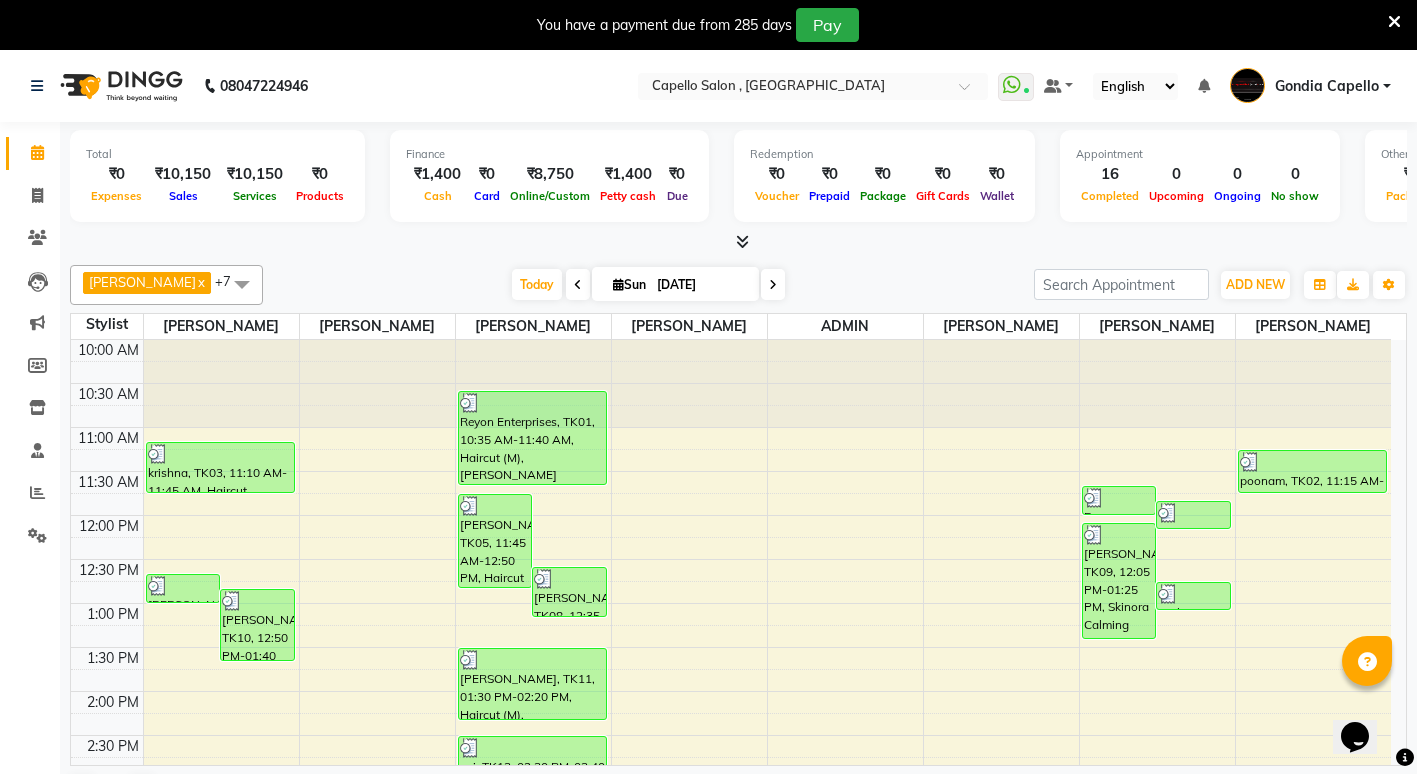click on "08047224946 Select Location × Capello Salon , Gondia  WhatsApp Status  ✕ Status:  Connected Most Recent Message: 13-07-2025     03:40 PM Recent Service Activity: 13-07-2025     04:01 PM Default Panel My Panel English ENGLISH Español العربية मराठी हिंदी ગુજરાતી தமிழ் 中文 Notifications nothing to show Gondia Capello Manage Profile Change Password Sign out  Version:3.15.4" 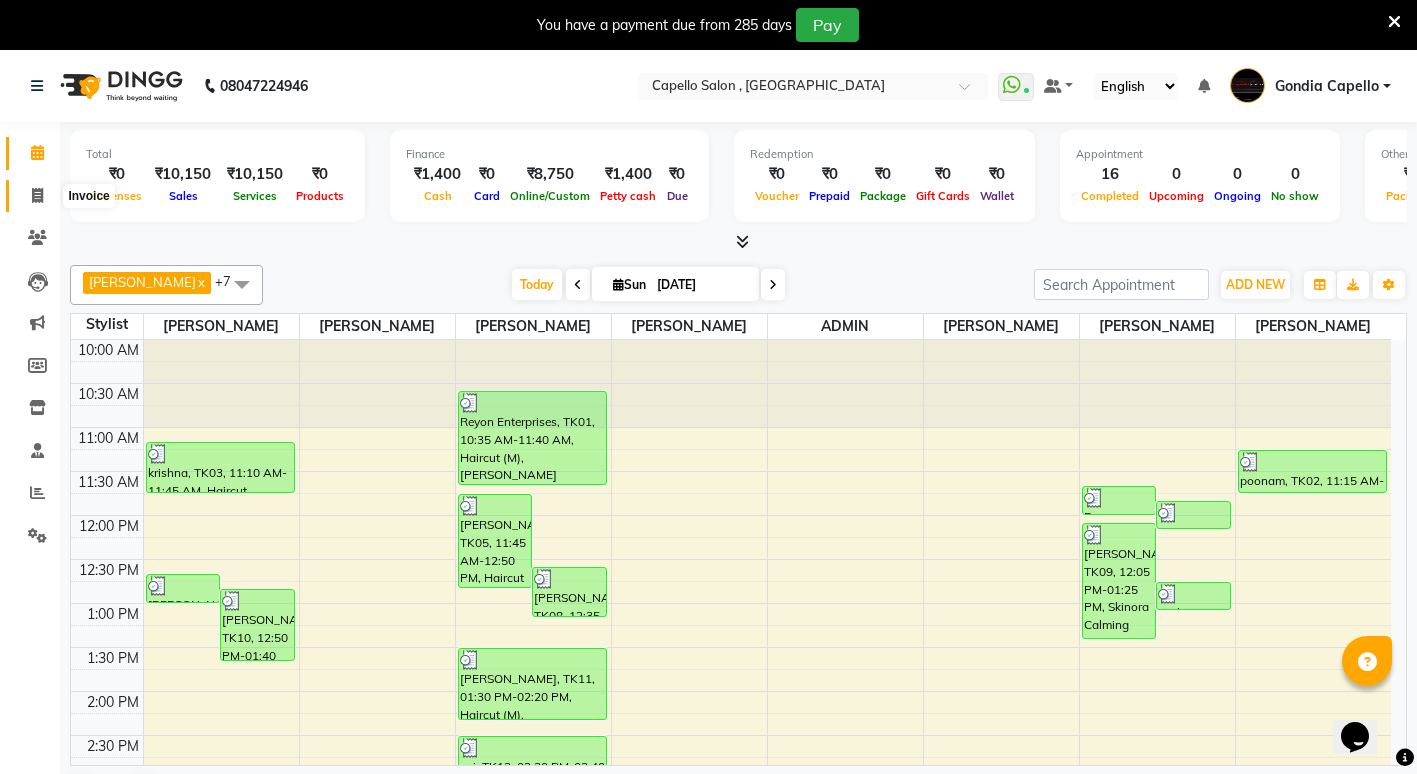 click 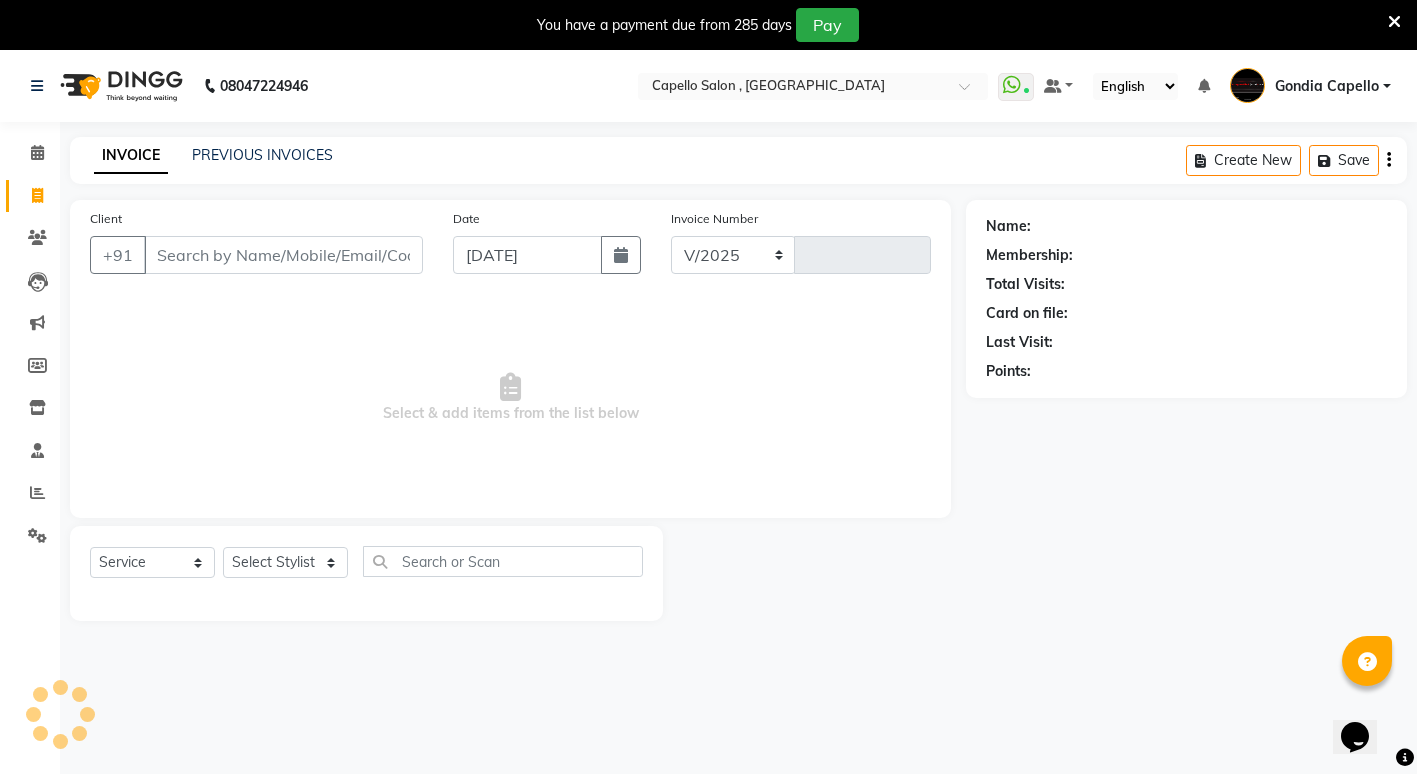 select on "853" 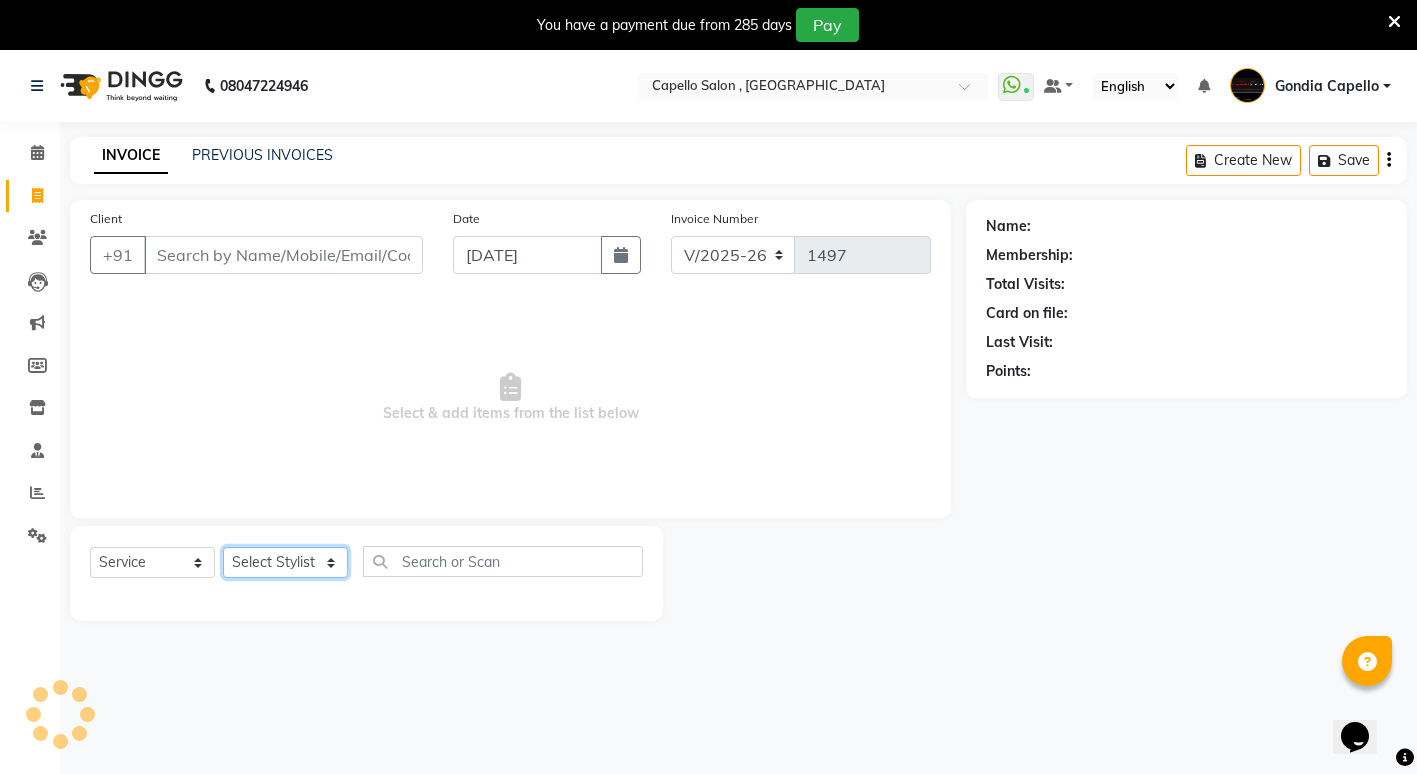 click on "Select Stylist ADMIN [PERSON_NAME] [PERSON_NAME] [PERSON_NAME] Gondia [PERSON_NAME] [PERSON_NAME] [PERSON_NAME] yewatkar [PERSON_NAME] [PERSON_NAME] [PERSON_NAME] (M) [PERSON_NAME]" 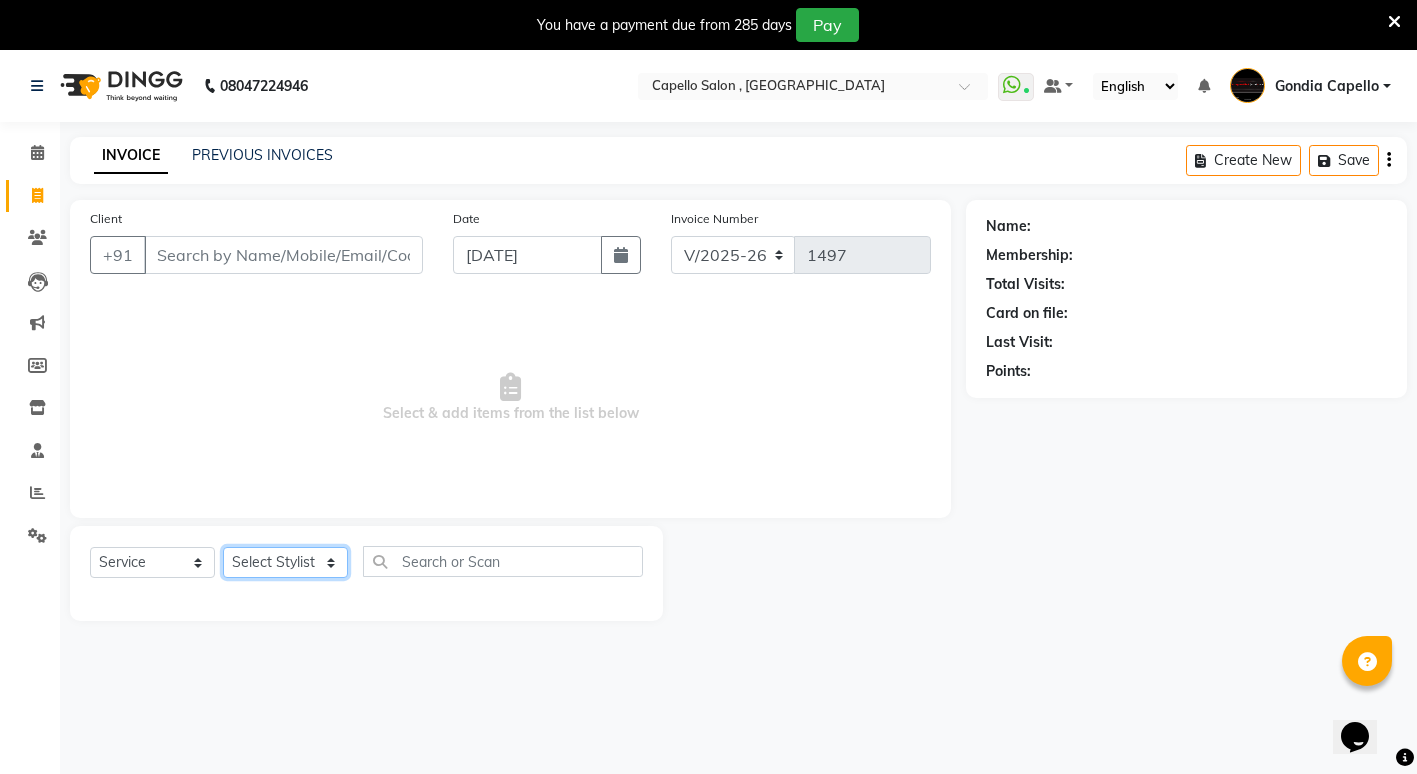 select on "58211" 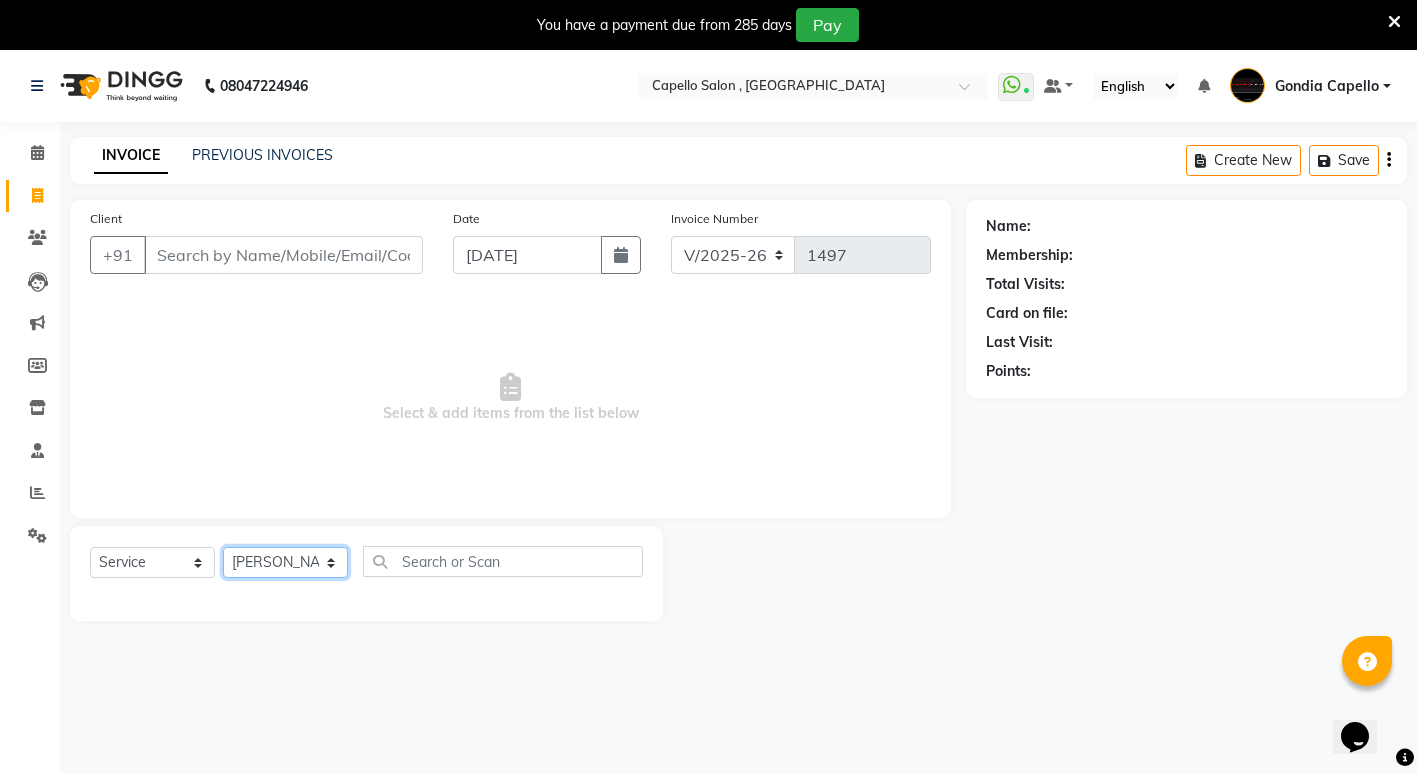 click on "Select Stylist ADMIN [PERSON_NAME] [PERSON_NAME] [PERSON_NAME] Gondia [PERSON_NAME] [PERSON_NAME] [PERSON_NAME] yewatkar [PERSON_NAME] [PERSON_NAME] [PERSON_NAME] (M) [PERSON_NAME]" 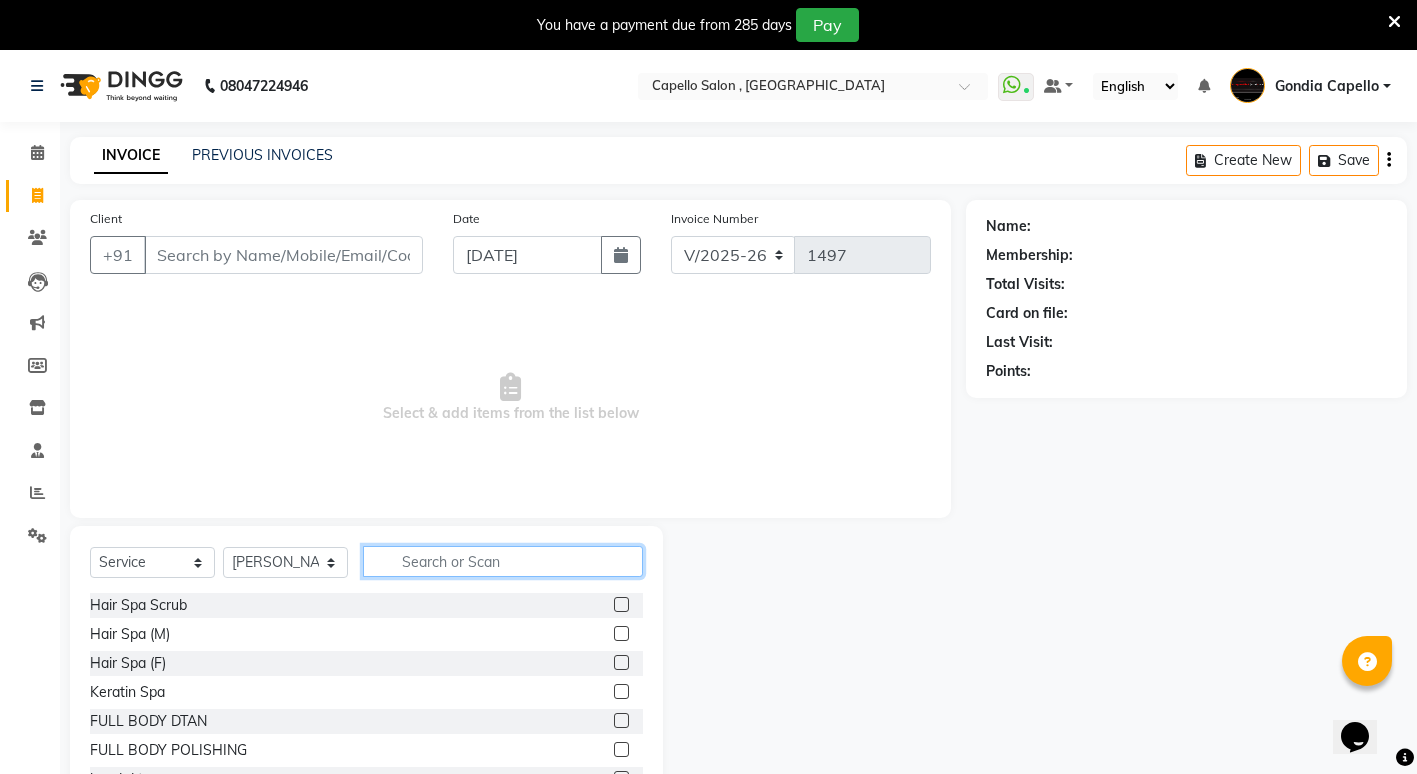 click 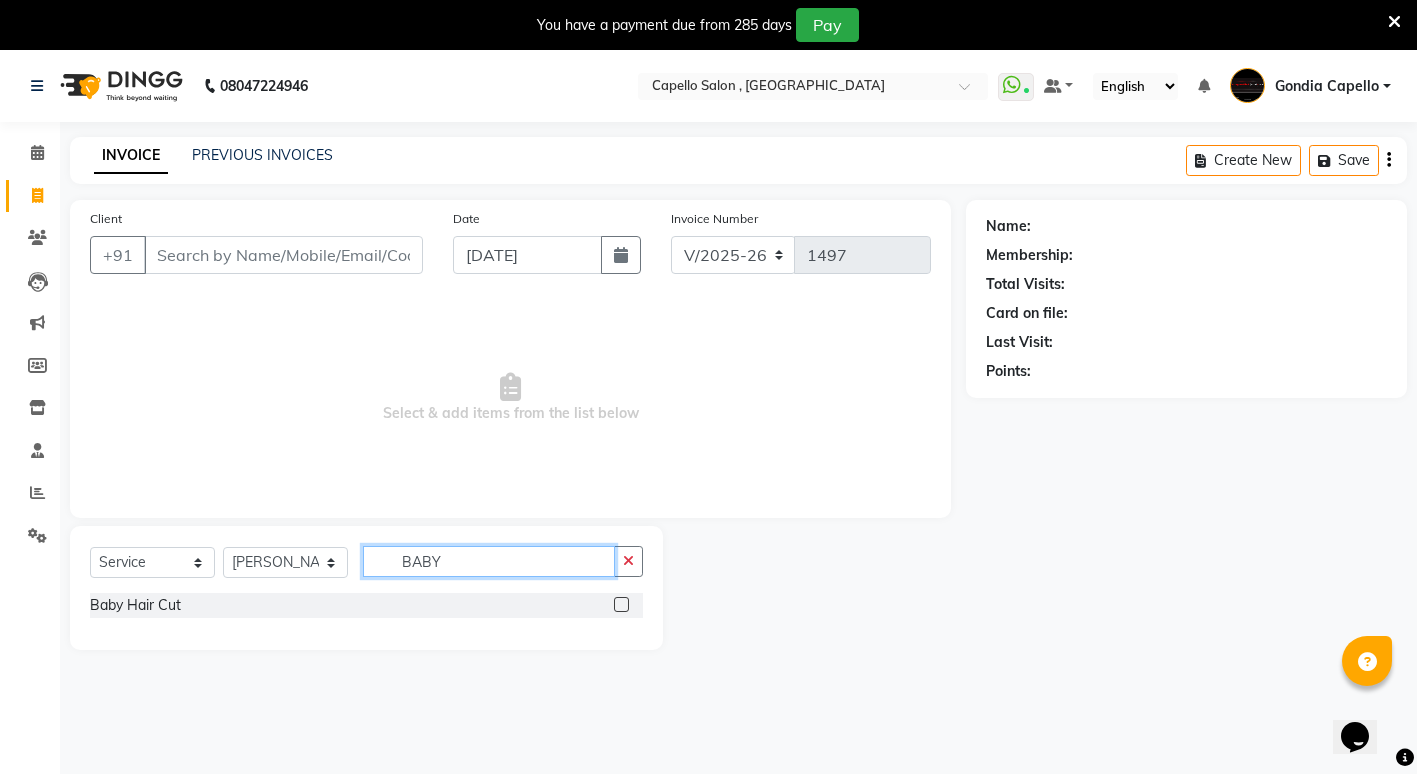 type on "BABY" 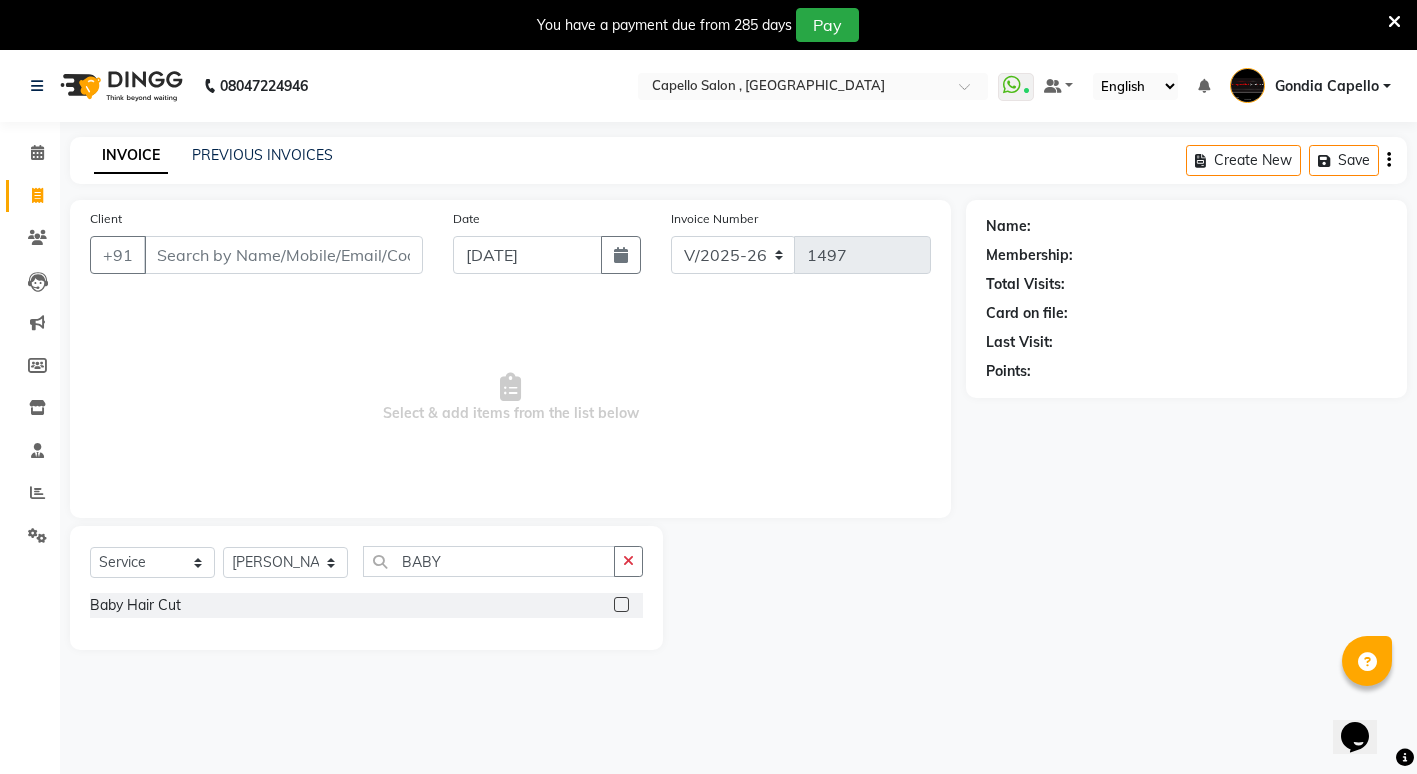 click 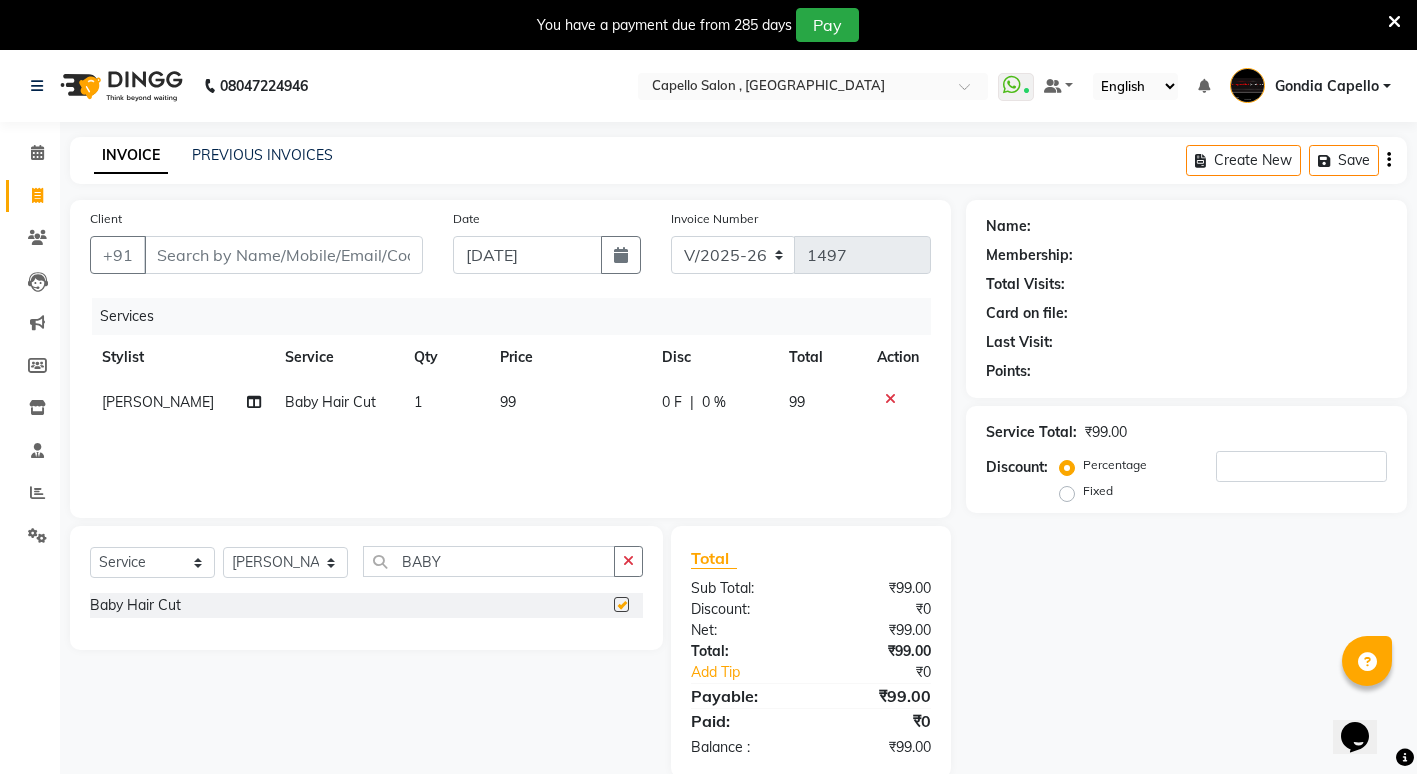 checkbox on "false" 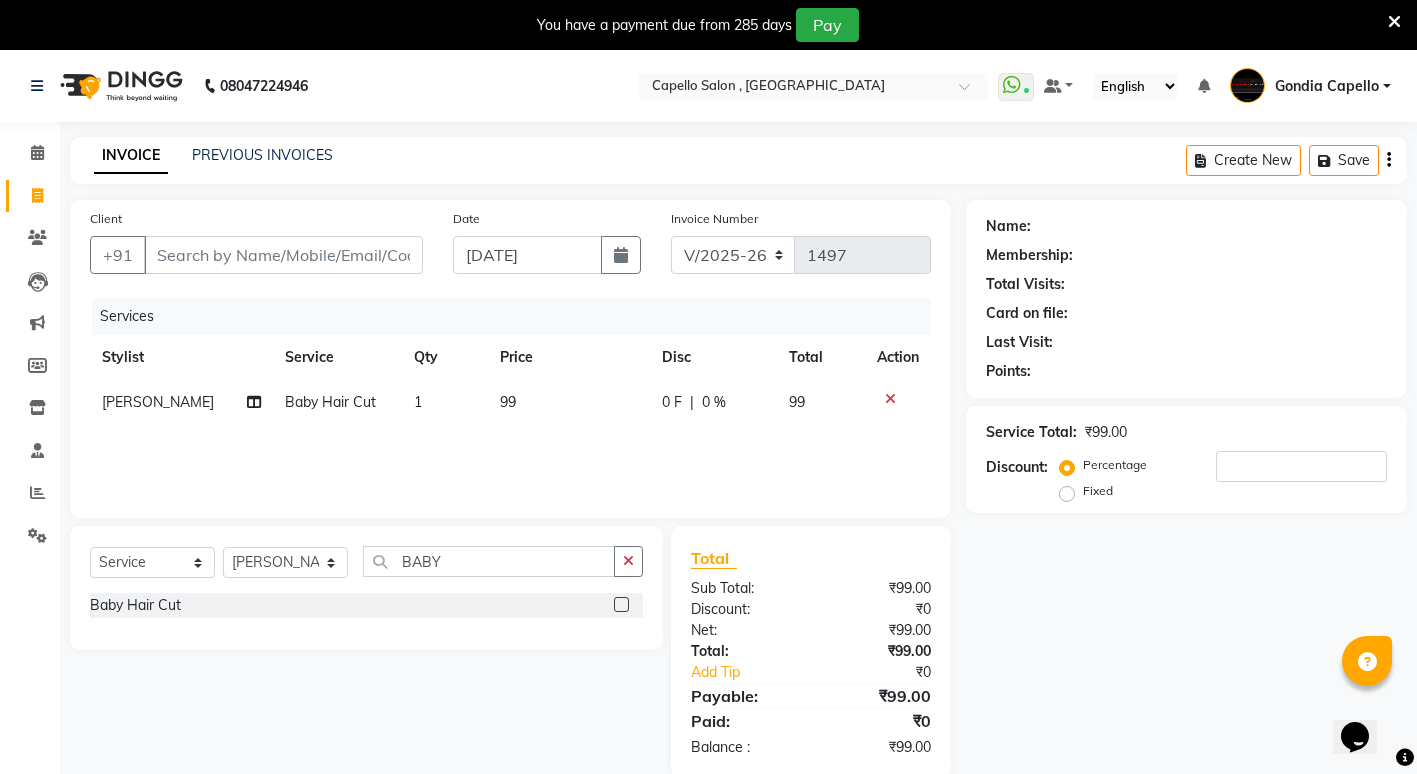 click on "99" 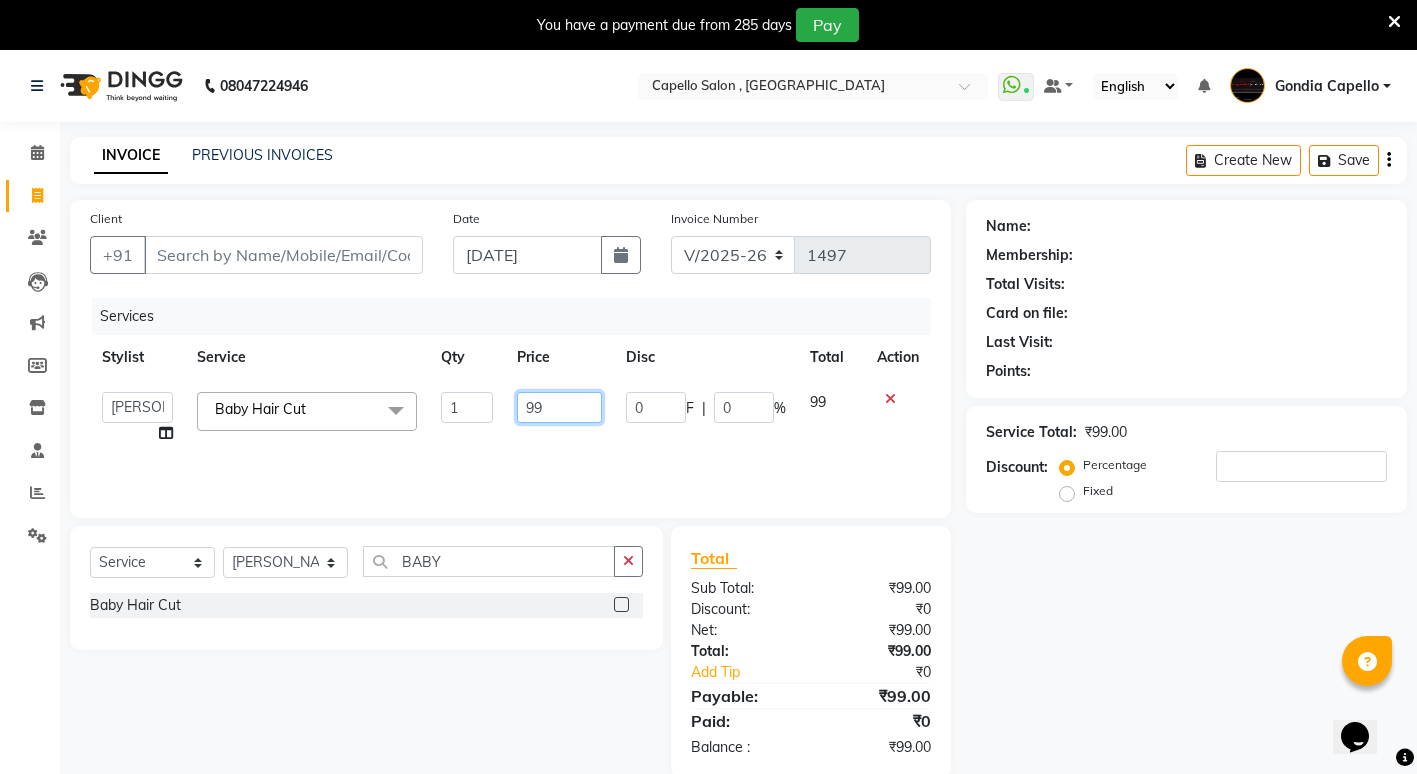 click on "99" 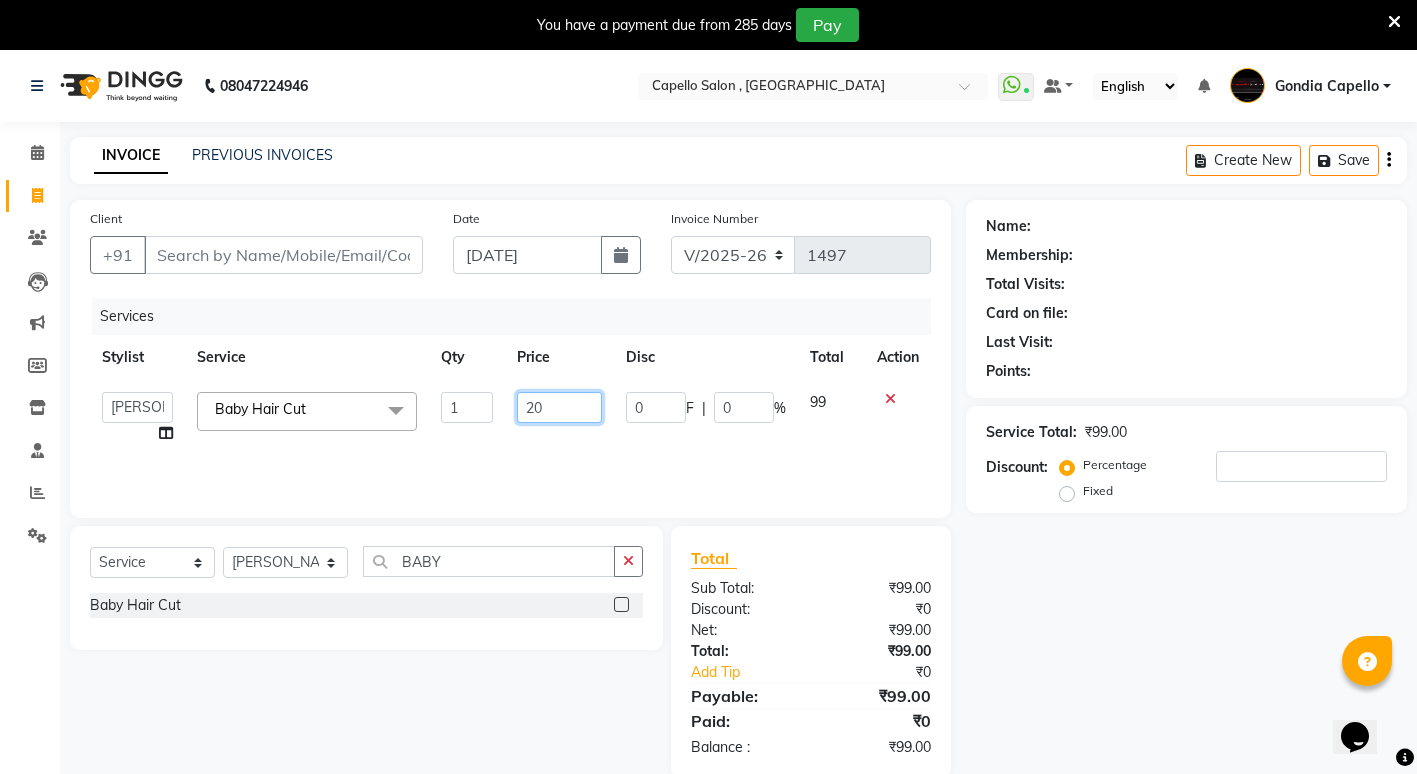 type on "200" 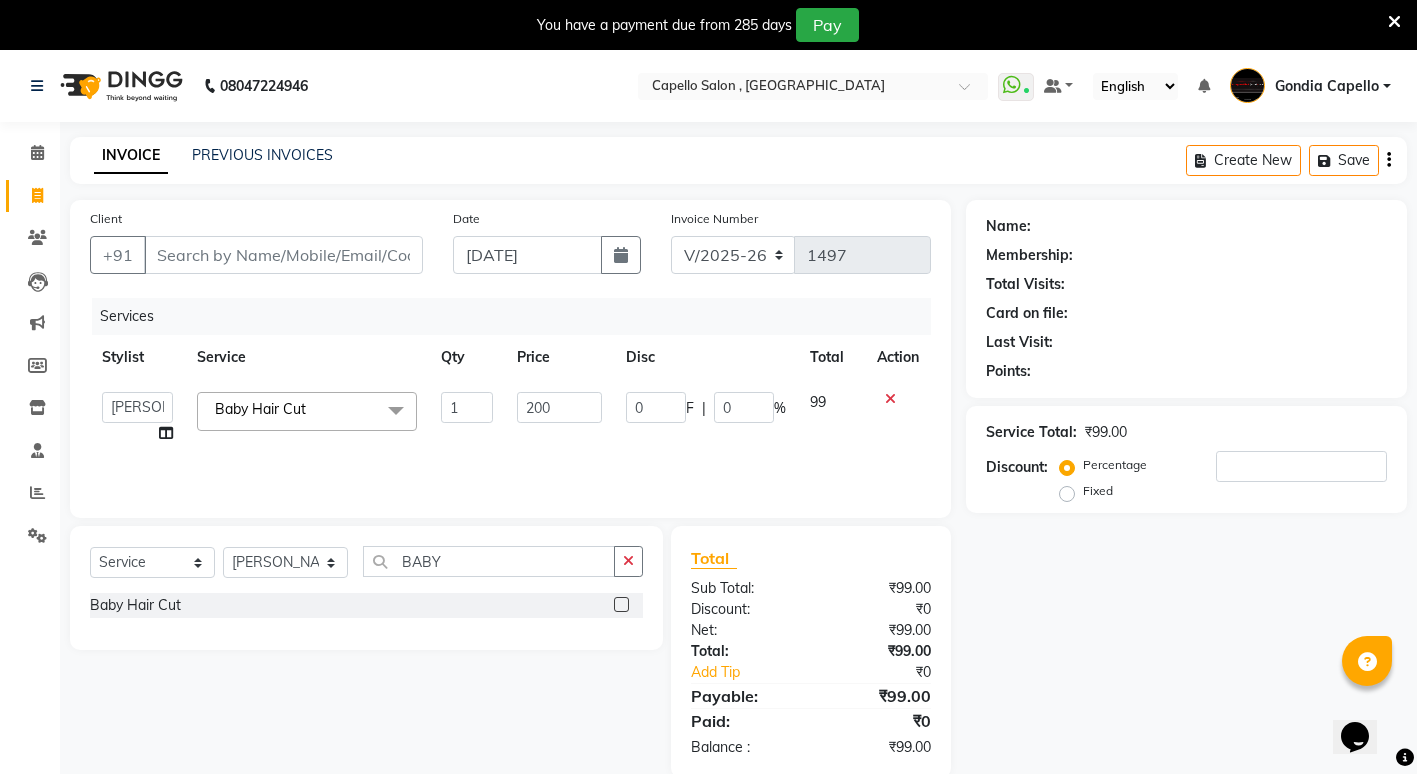 click on "Name: Membership: Total Visits: Card on file: Last Visit:  Points:  Service Total:  ₹99.00  Discount:  Percentage   Fixed" 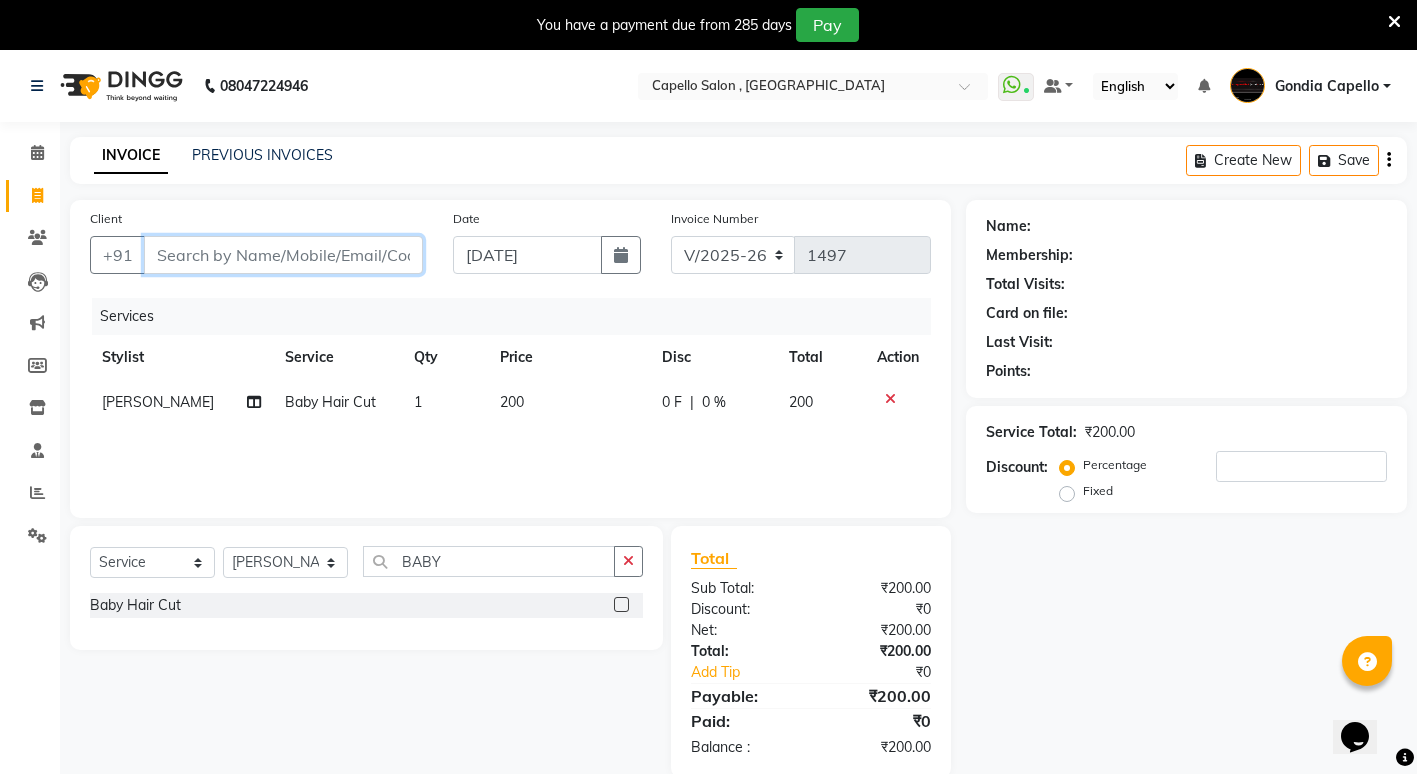 click on "Client" at bounding box center (283, 255) 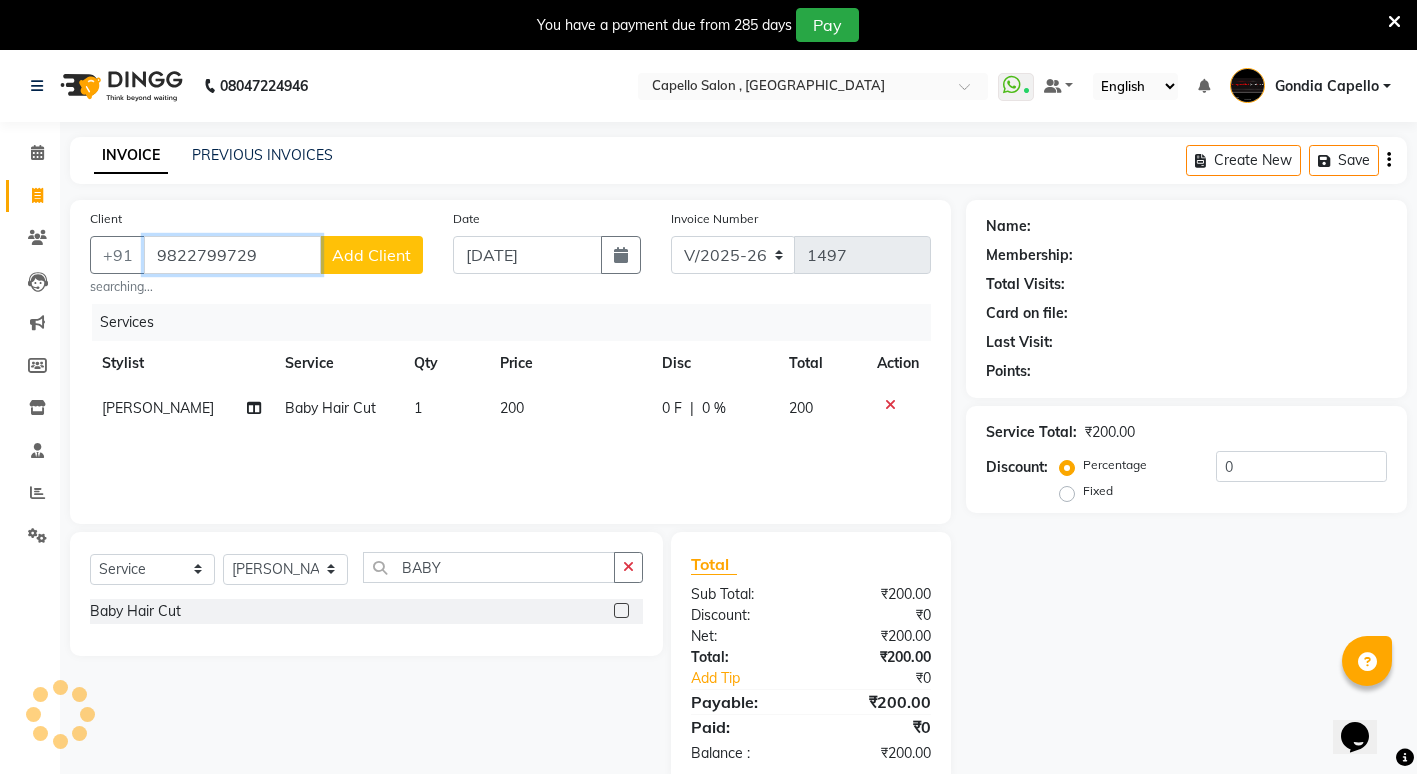 type on "9822799729" 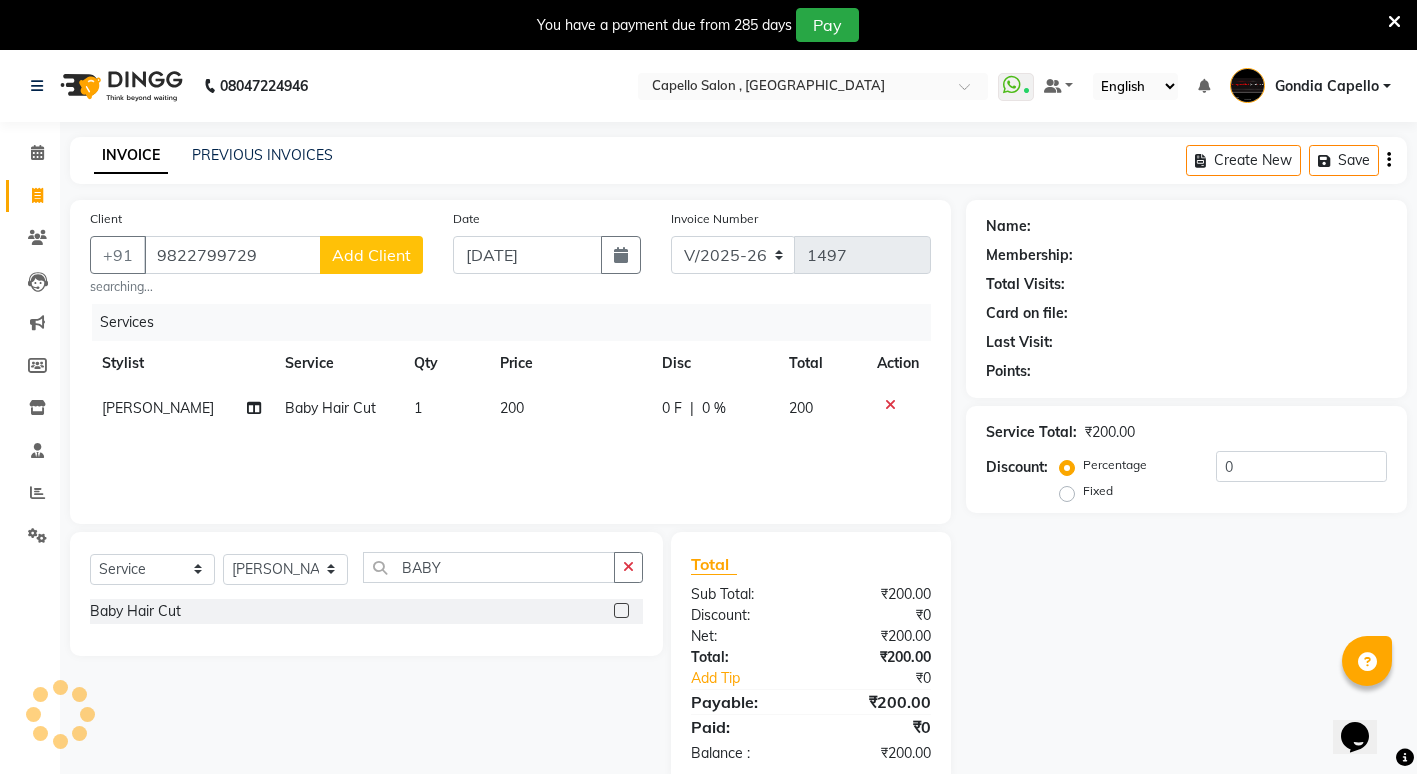 click on "Add Client" 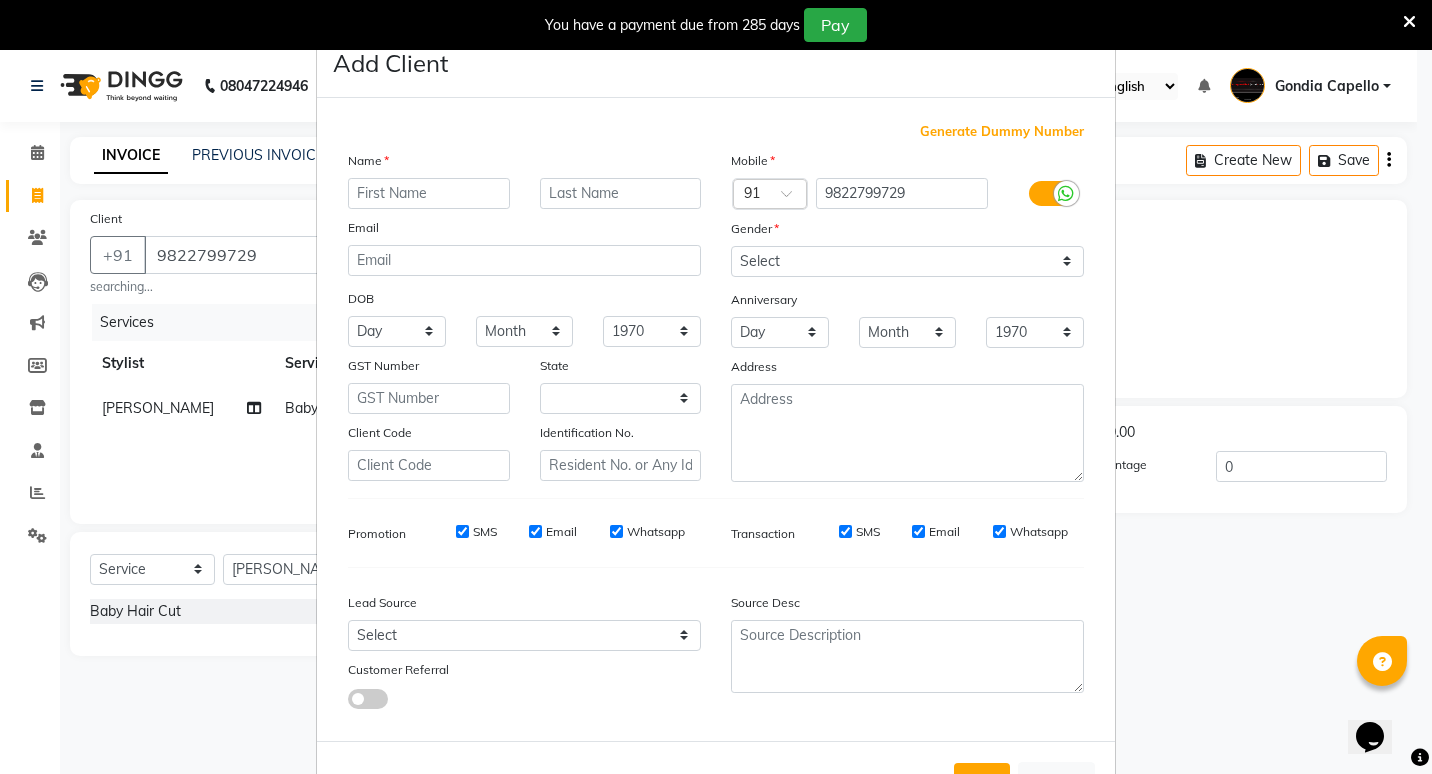 select on "22" 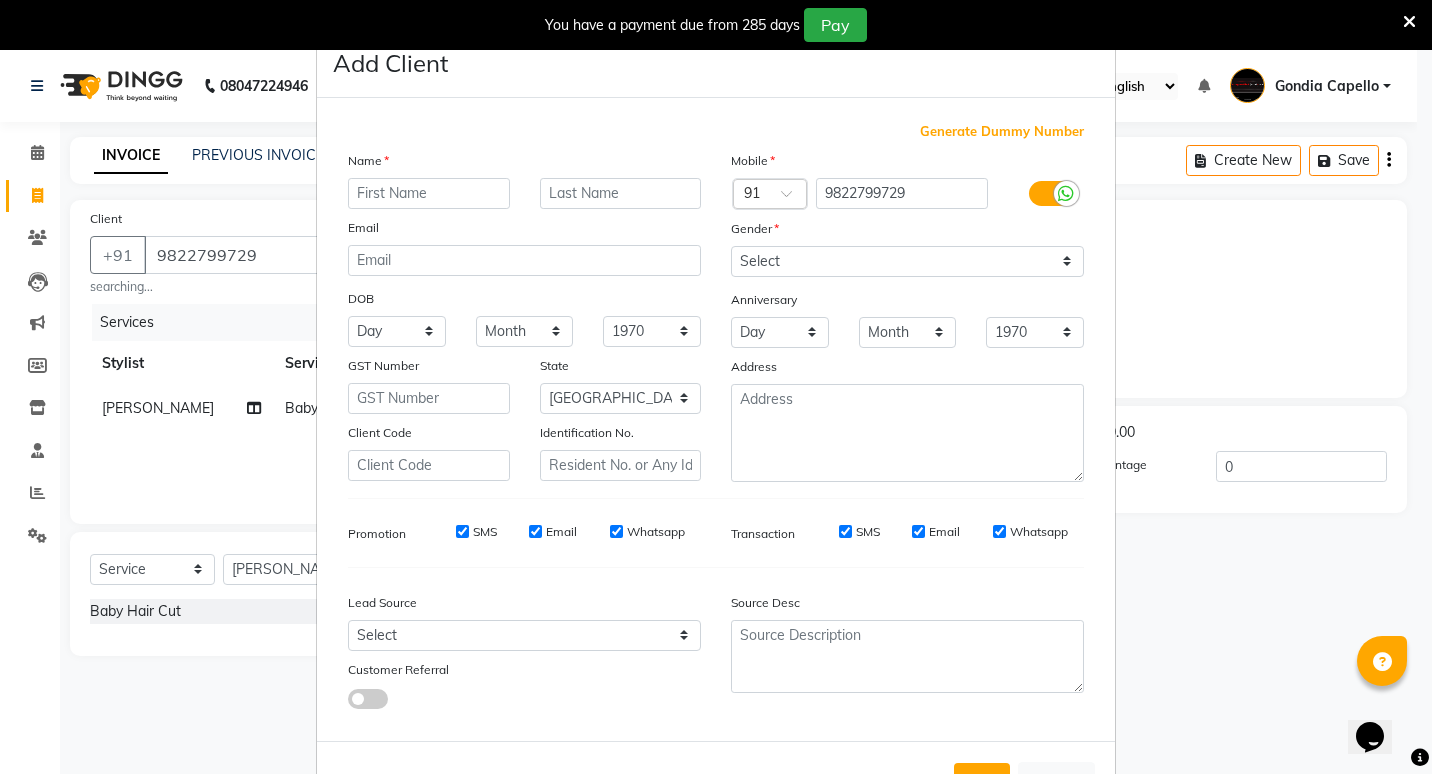 click at bounding box center [429, 193] 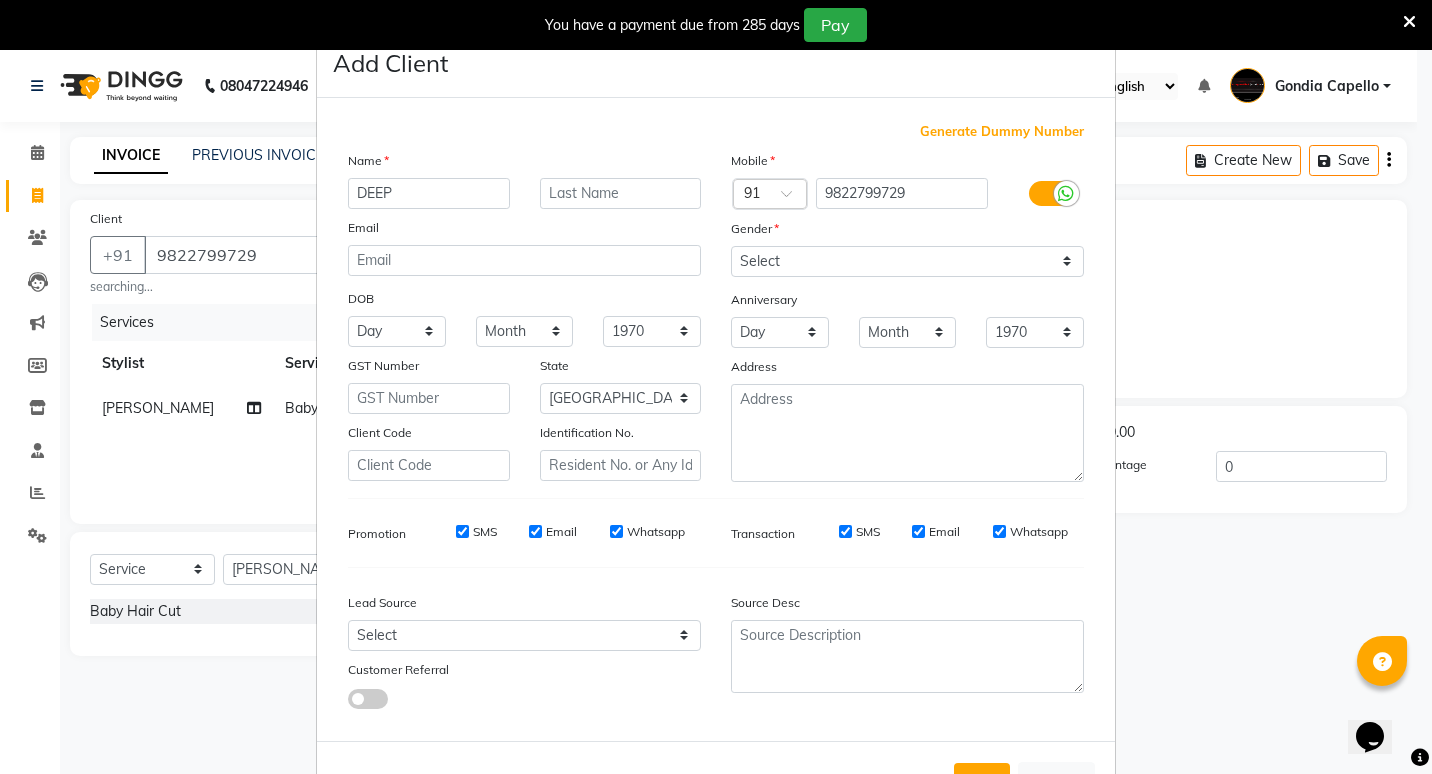 type on "DEEP" 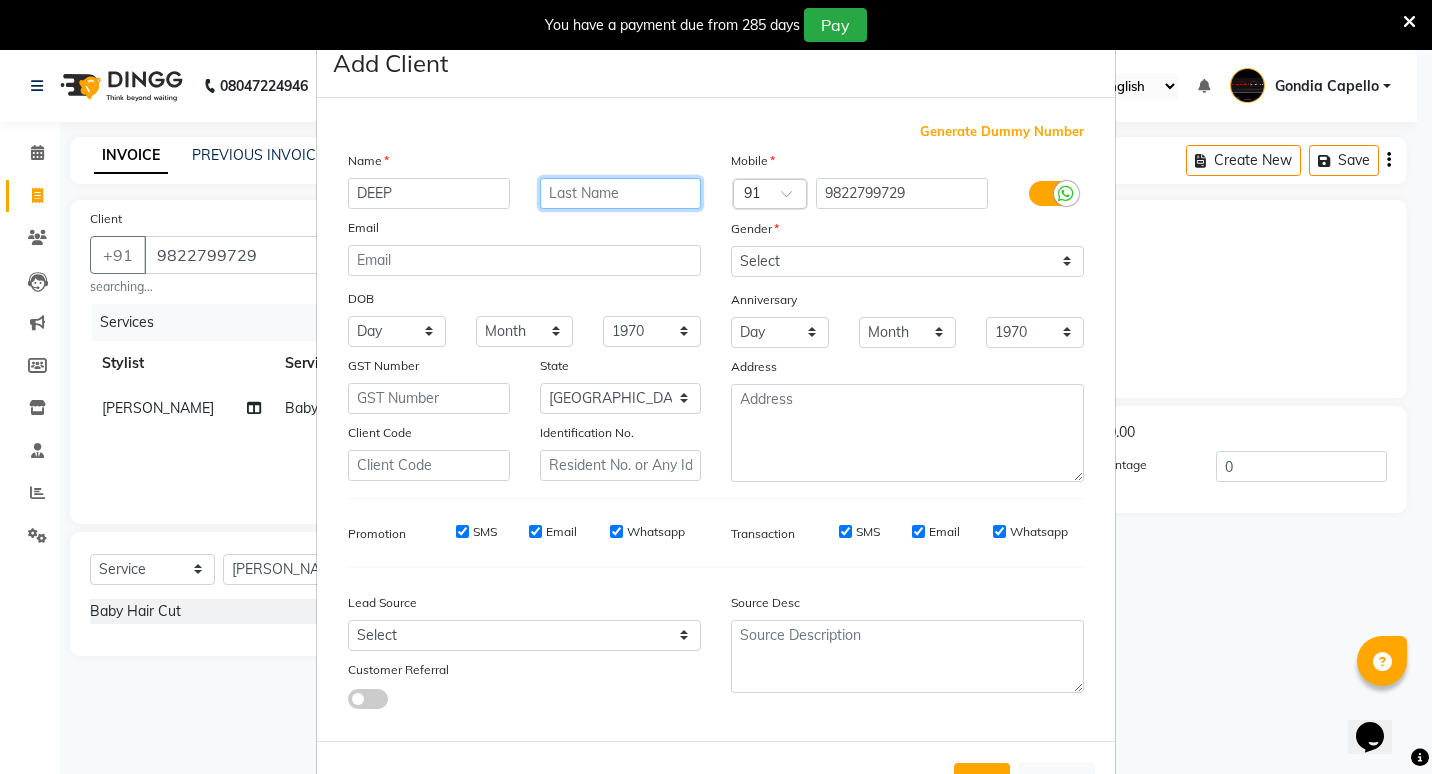 click at bounding box center [621, 193] 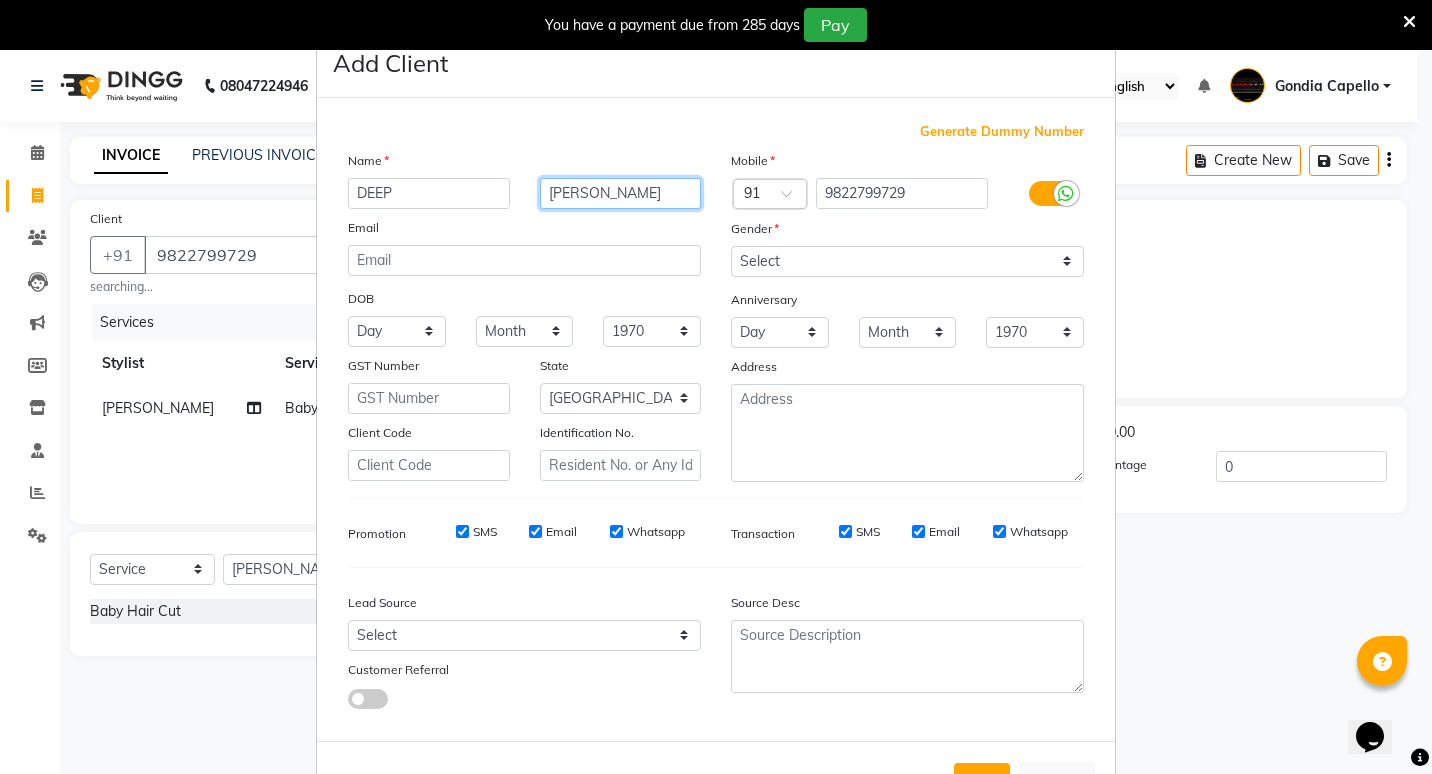 type on "BISEN" 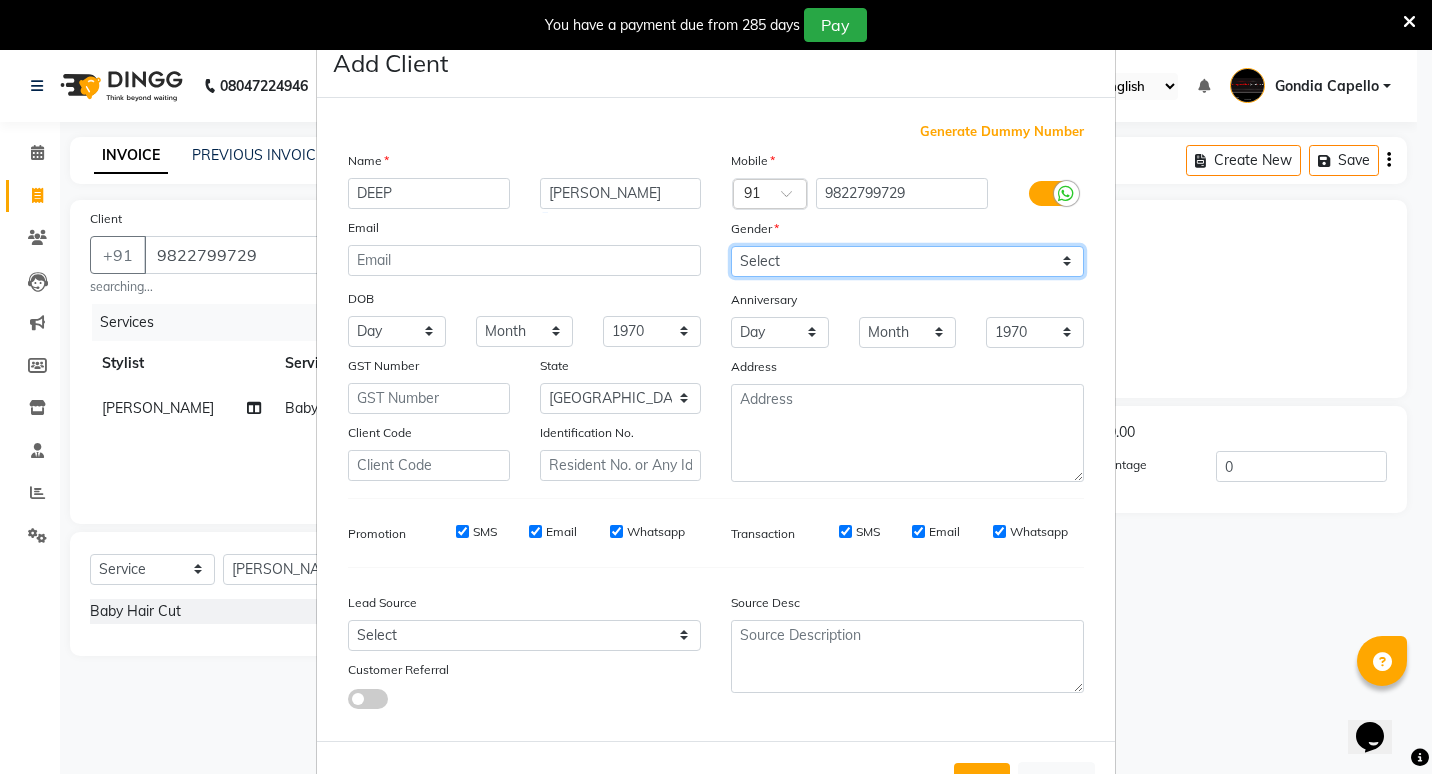 click on "Select [DEMOGRAPHIC_DATA] [DEMOGRAPHIC_DATA] Other Prefer Not To Say" at bounding box center [907, 261] 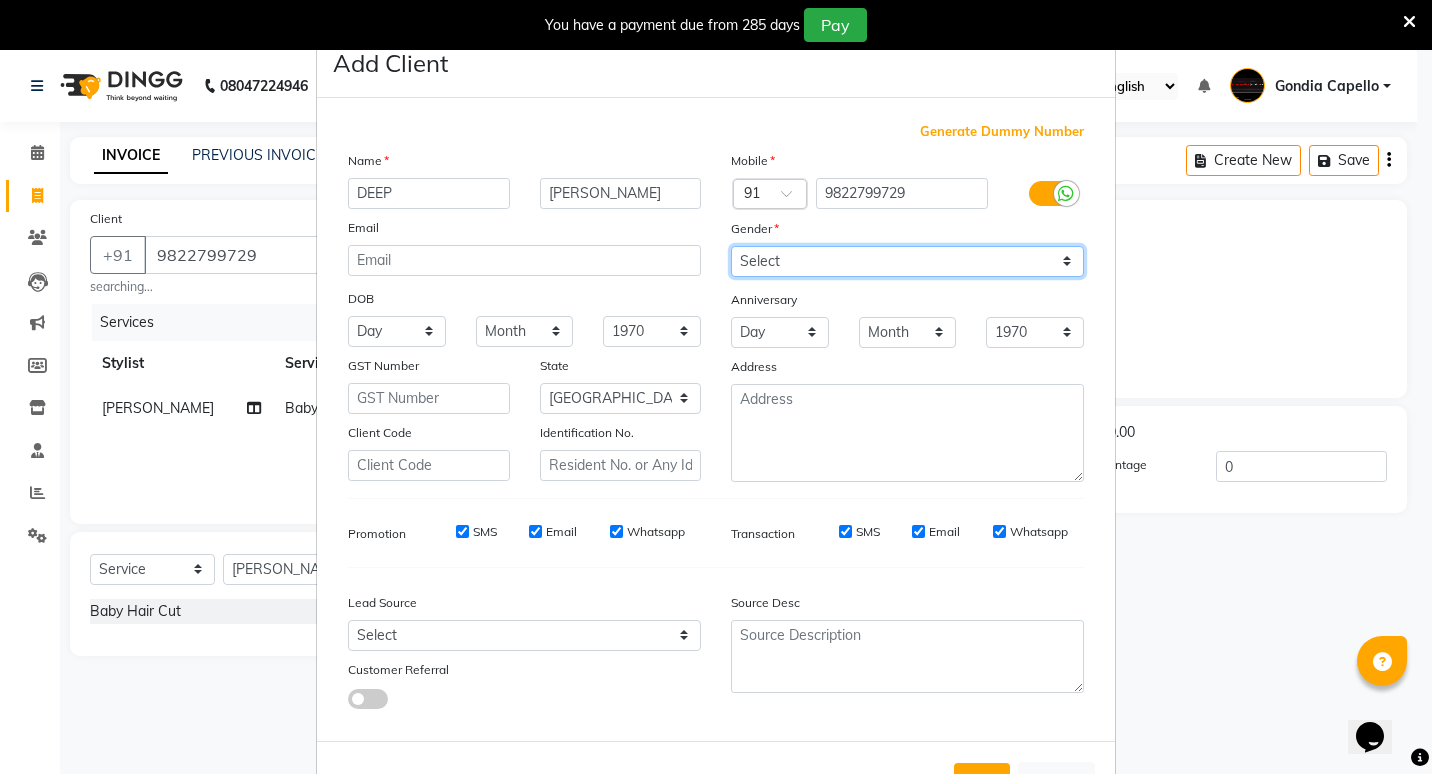 select on "male" 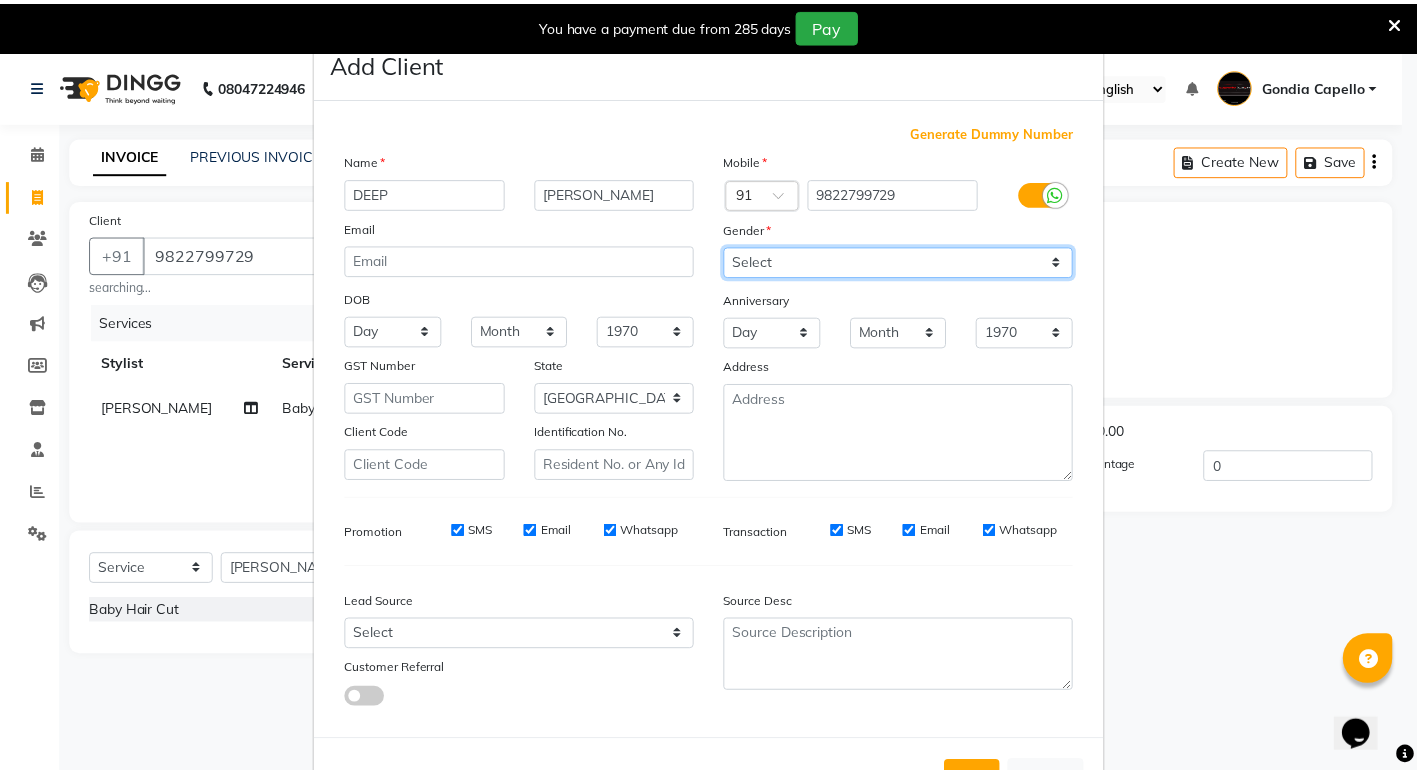 scroll, scrollTop: 75, scrollLeft: 0, axis: vertical 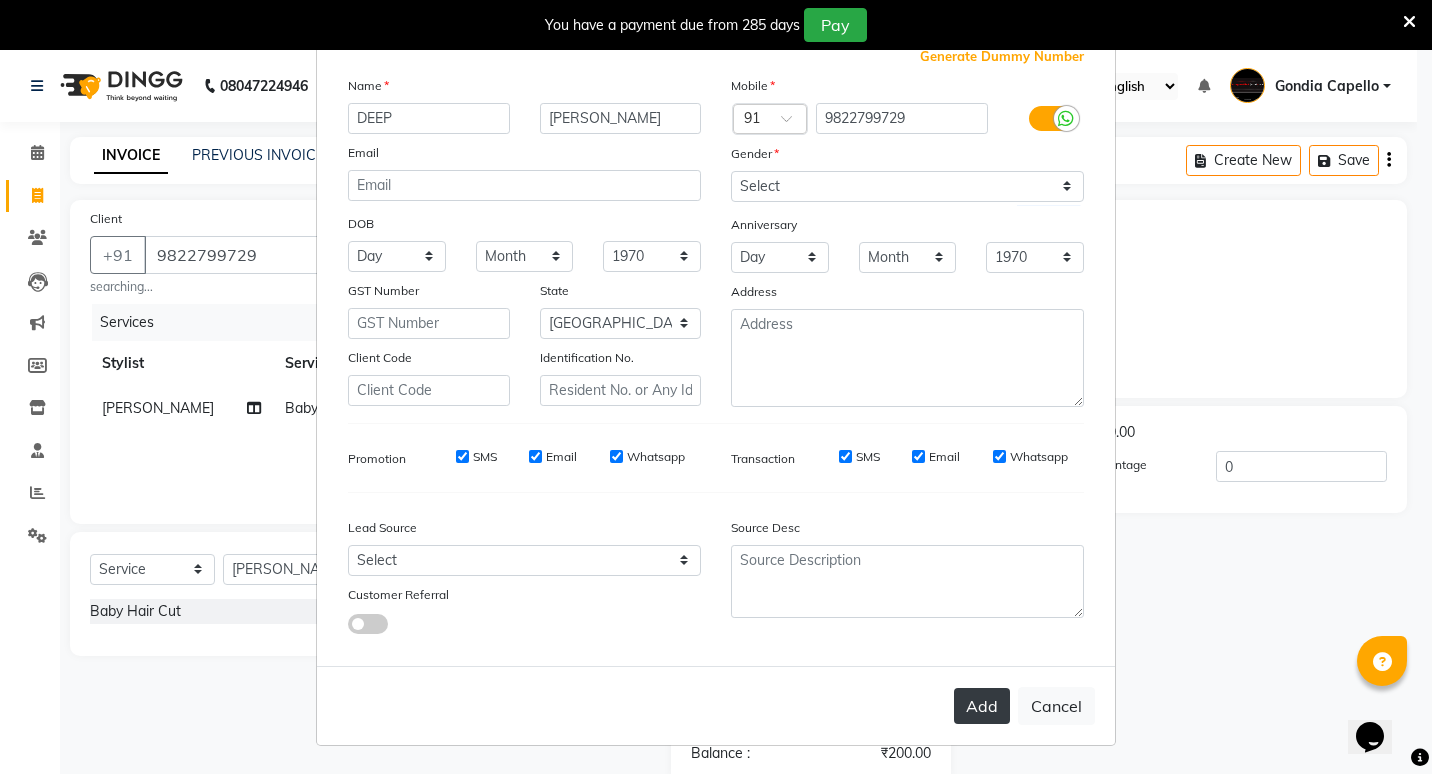 click on "Add" at bounding box center [982, 706] 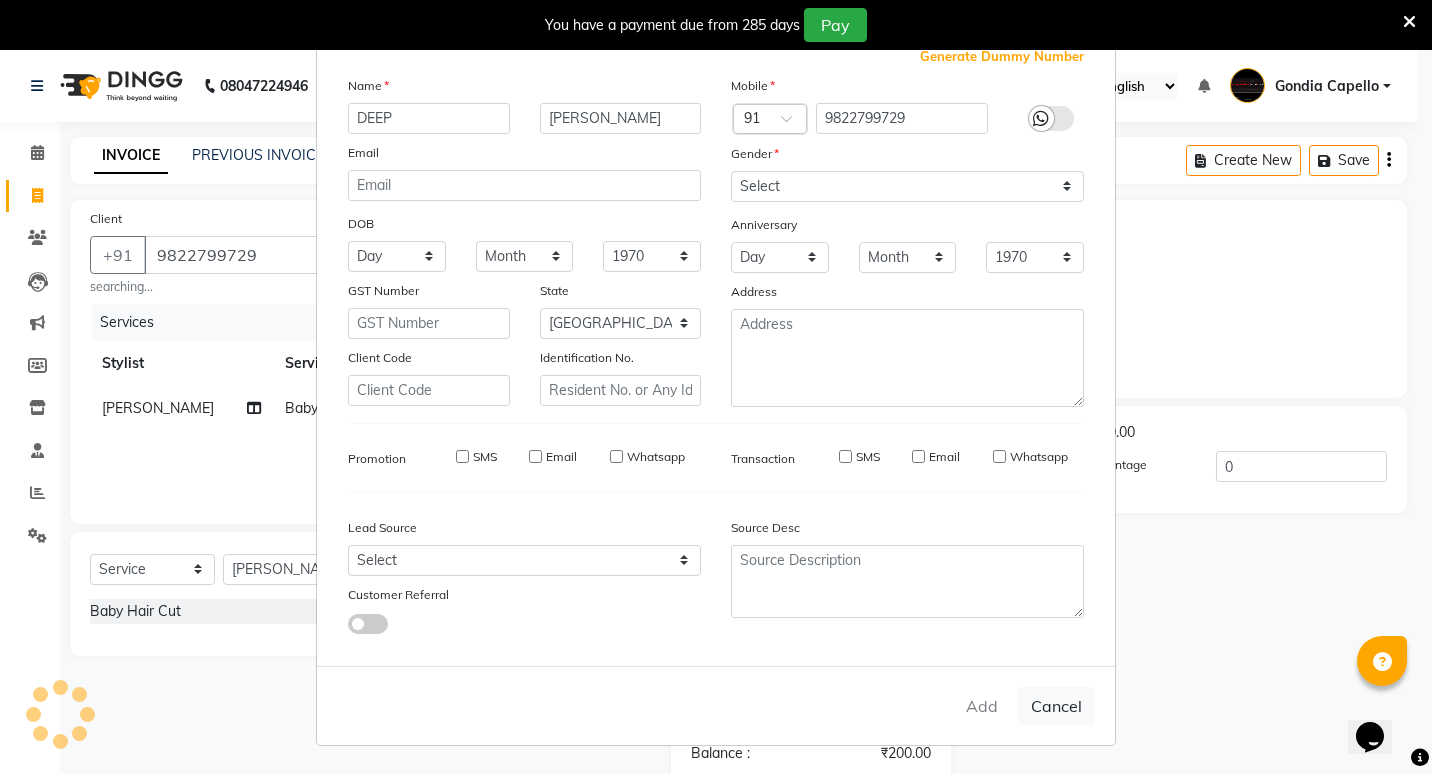 type 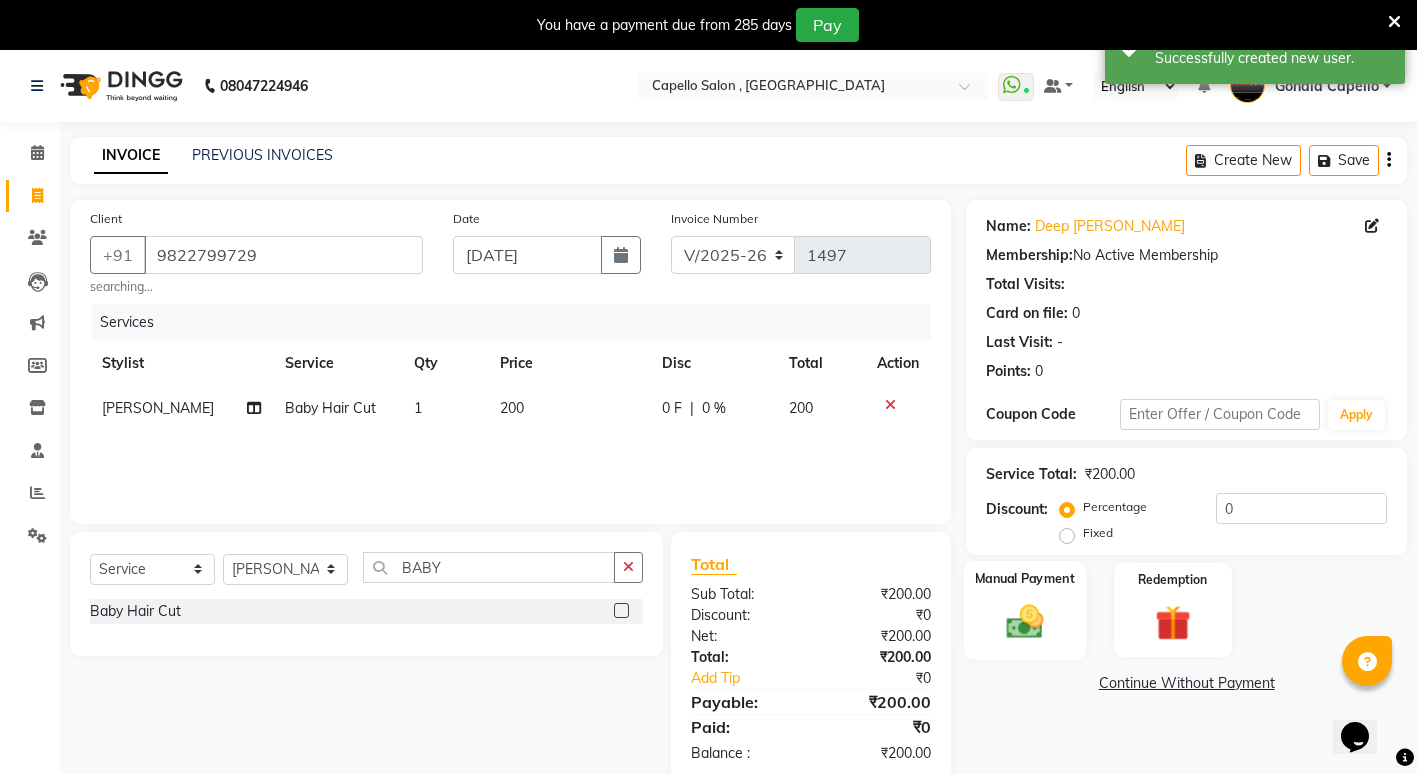 click 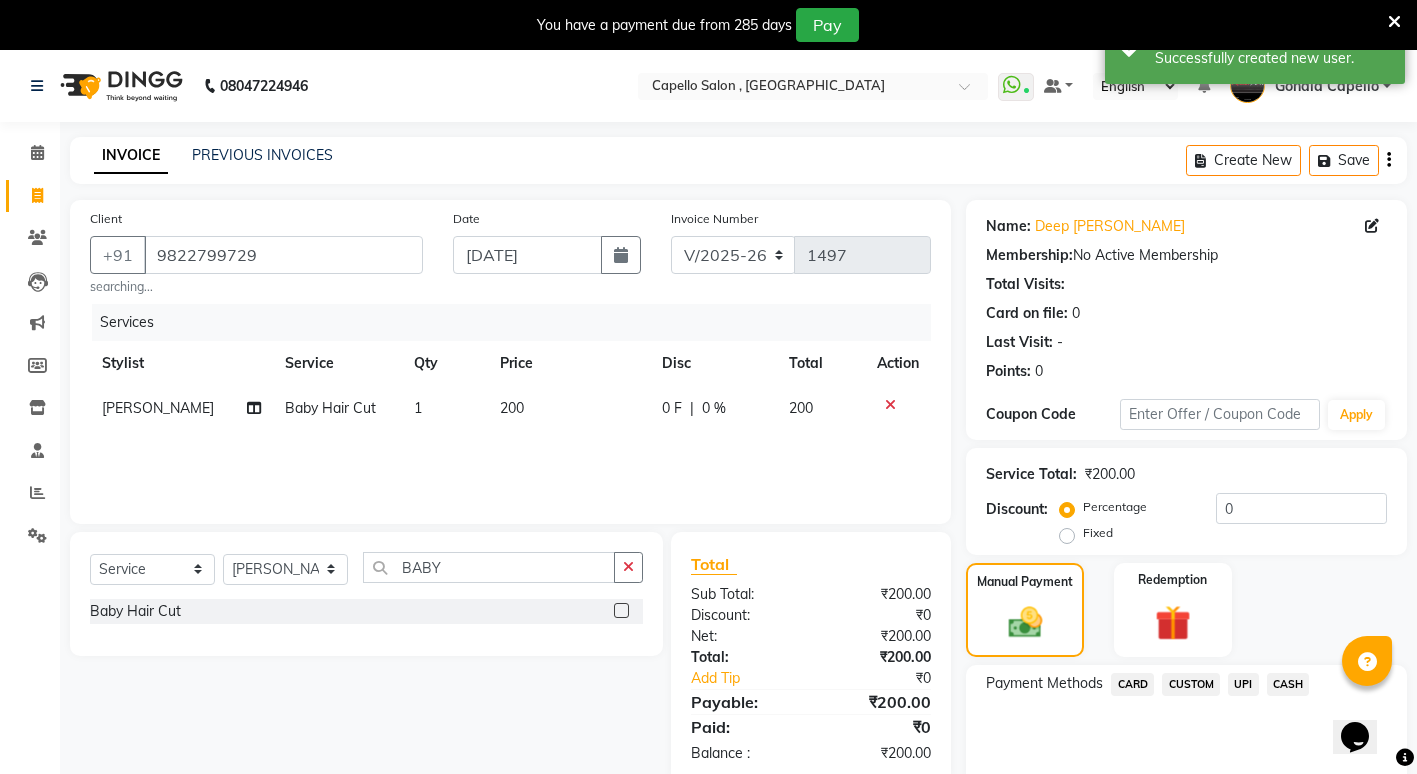 click on "CASH" 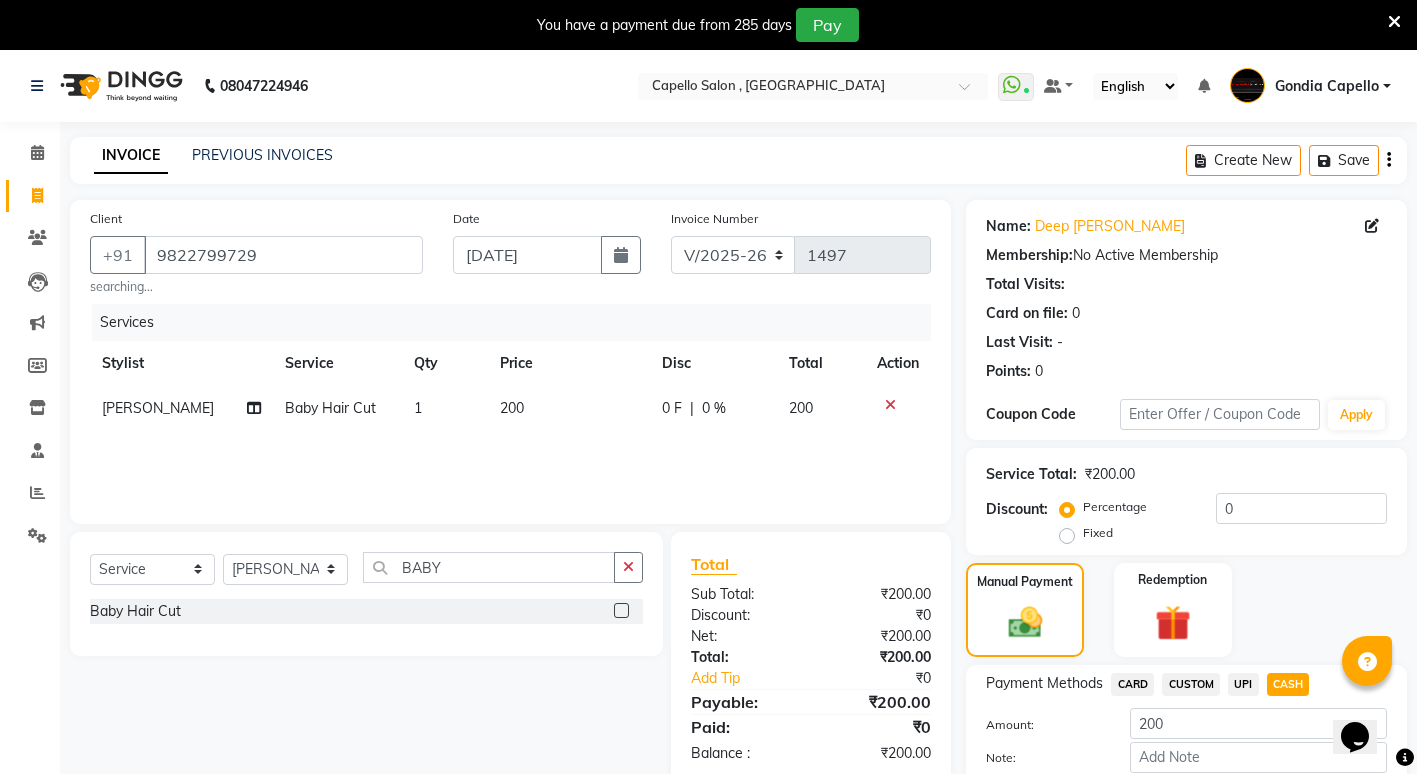 scroll, scrollTop: 111, scrollLeft: 0, axis: vertical 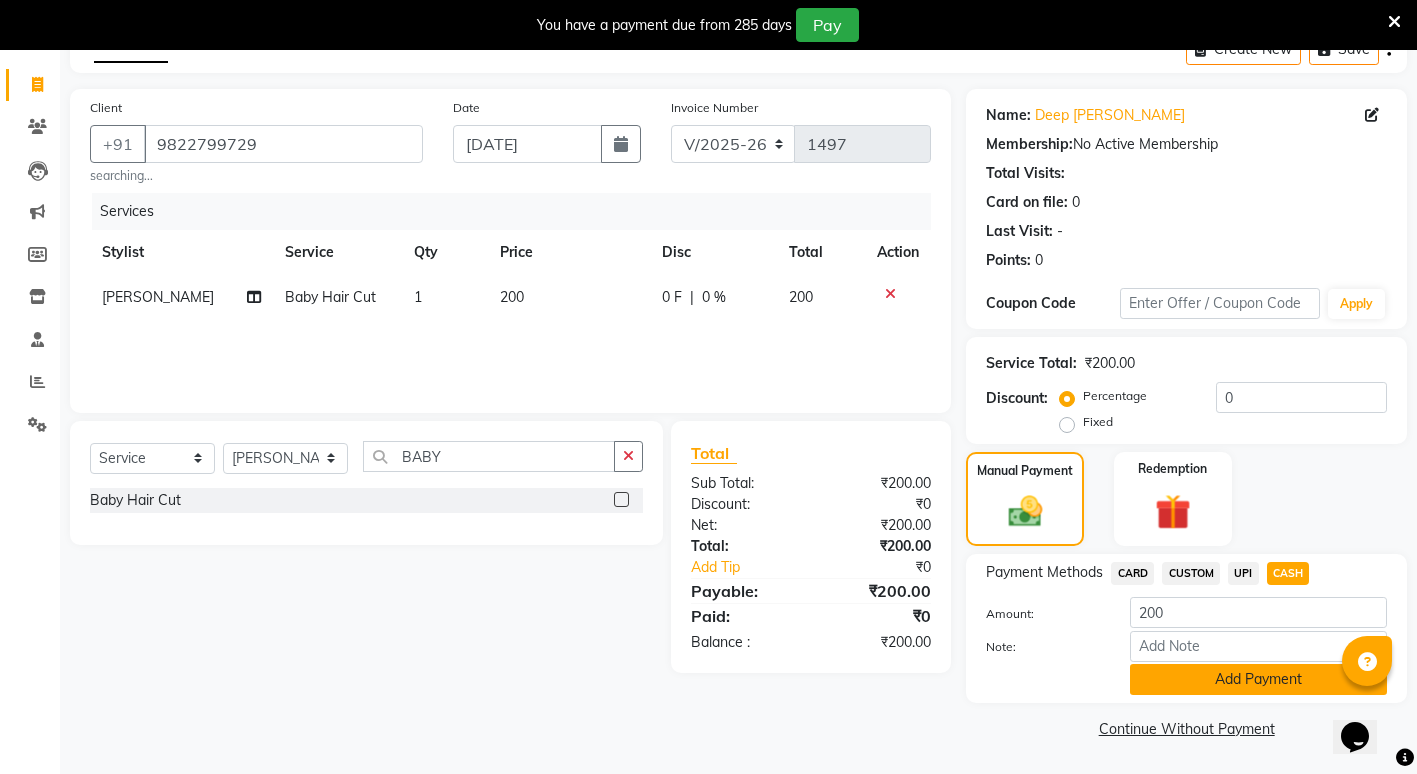 click on "Add Payment" 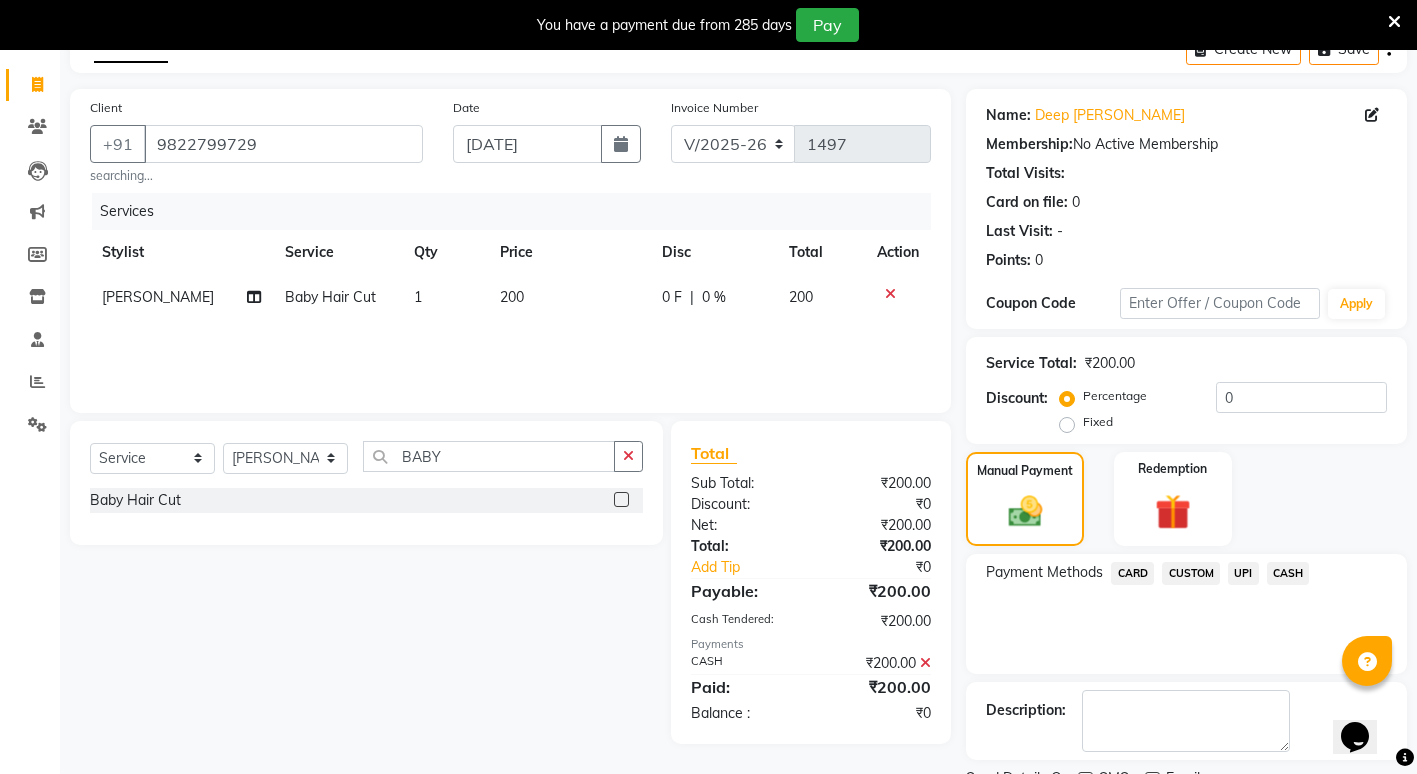 scroll, scrollTop: 195, scrollLeft: 0, axis: vertical 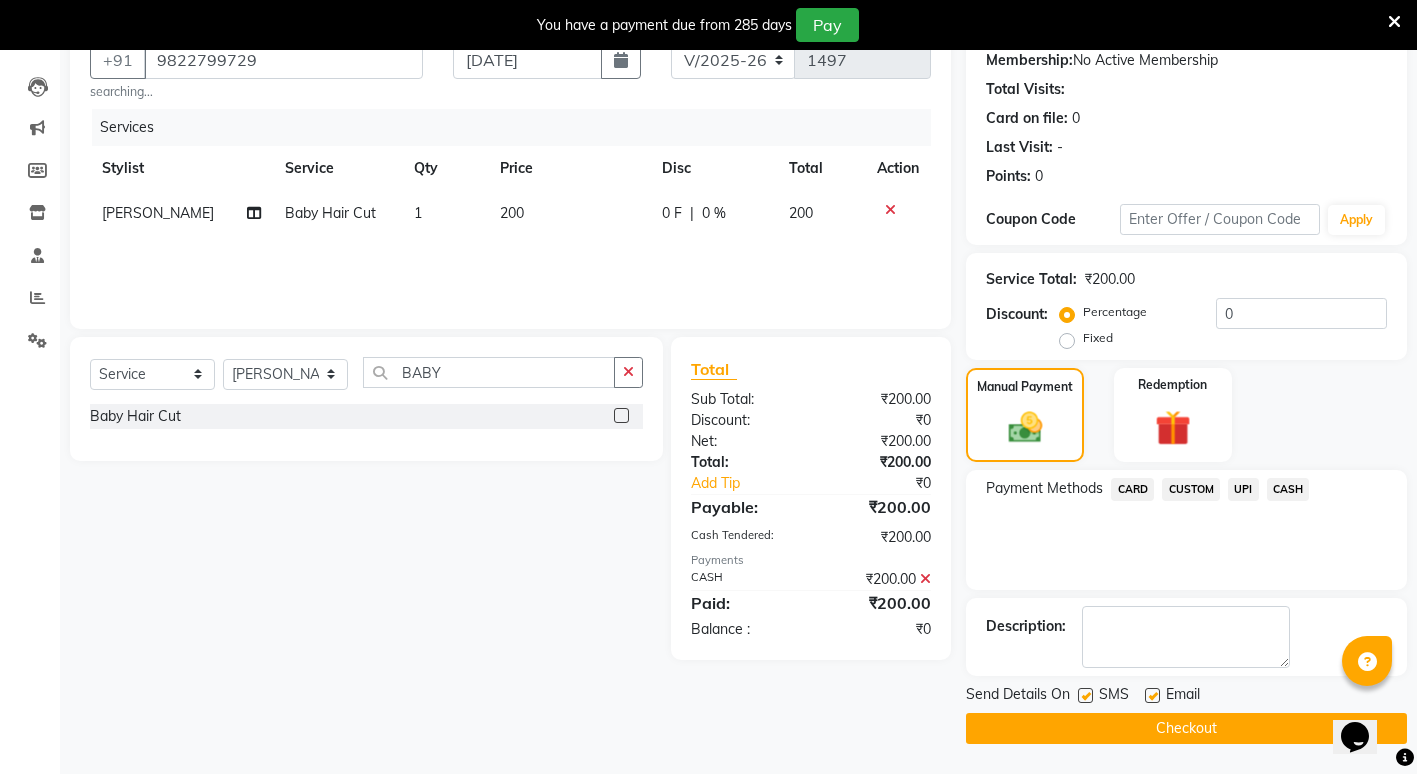 click on "Checkout" 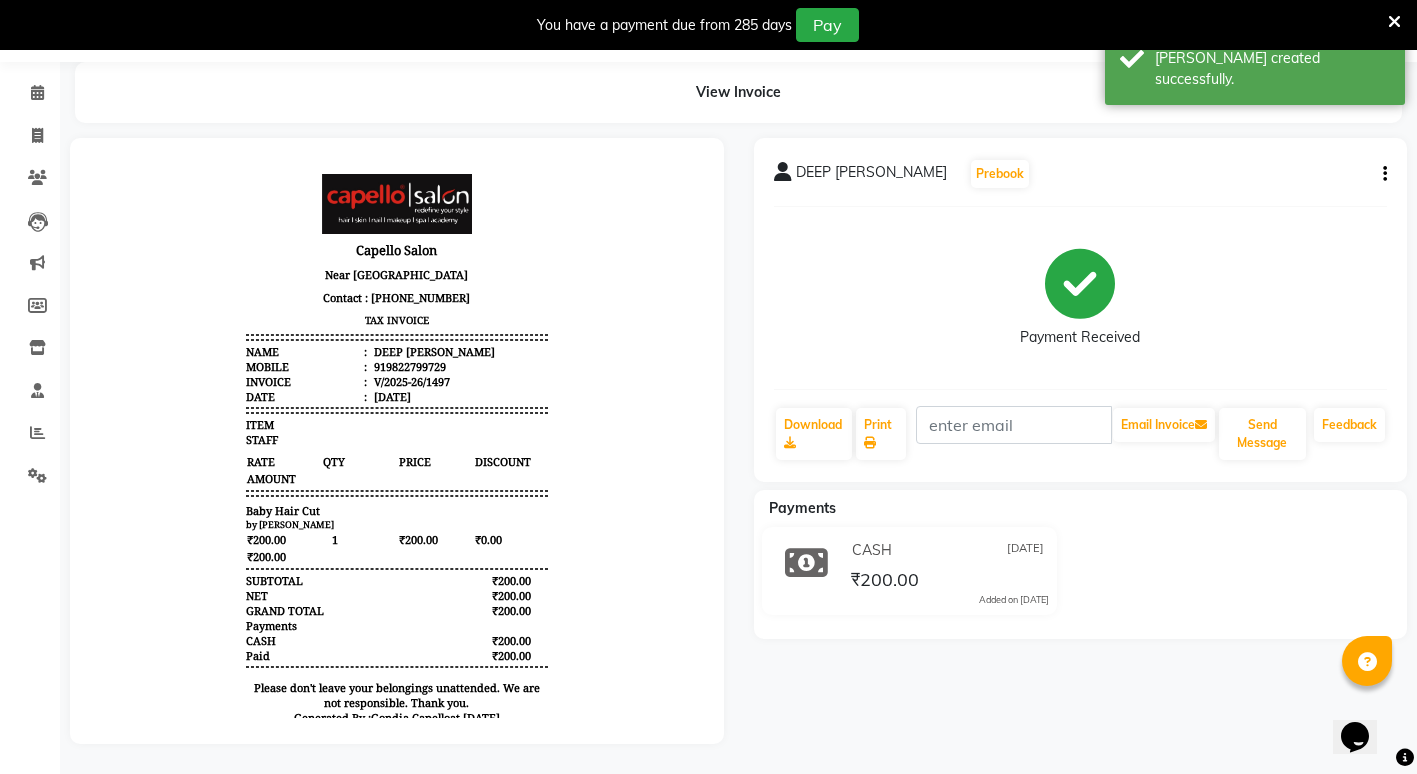 scroll, scrollTop: 0, scrollLeft: 0, axis: both 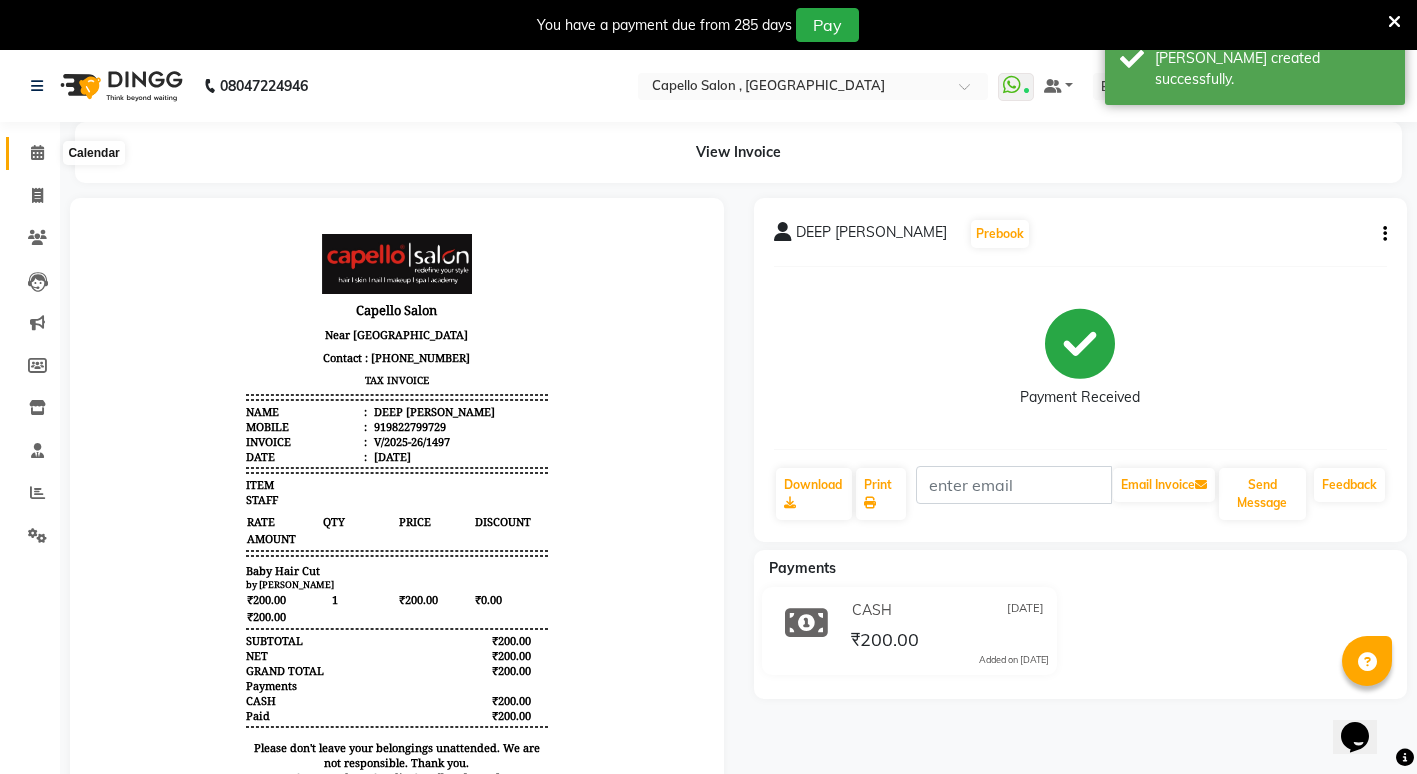 click 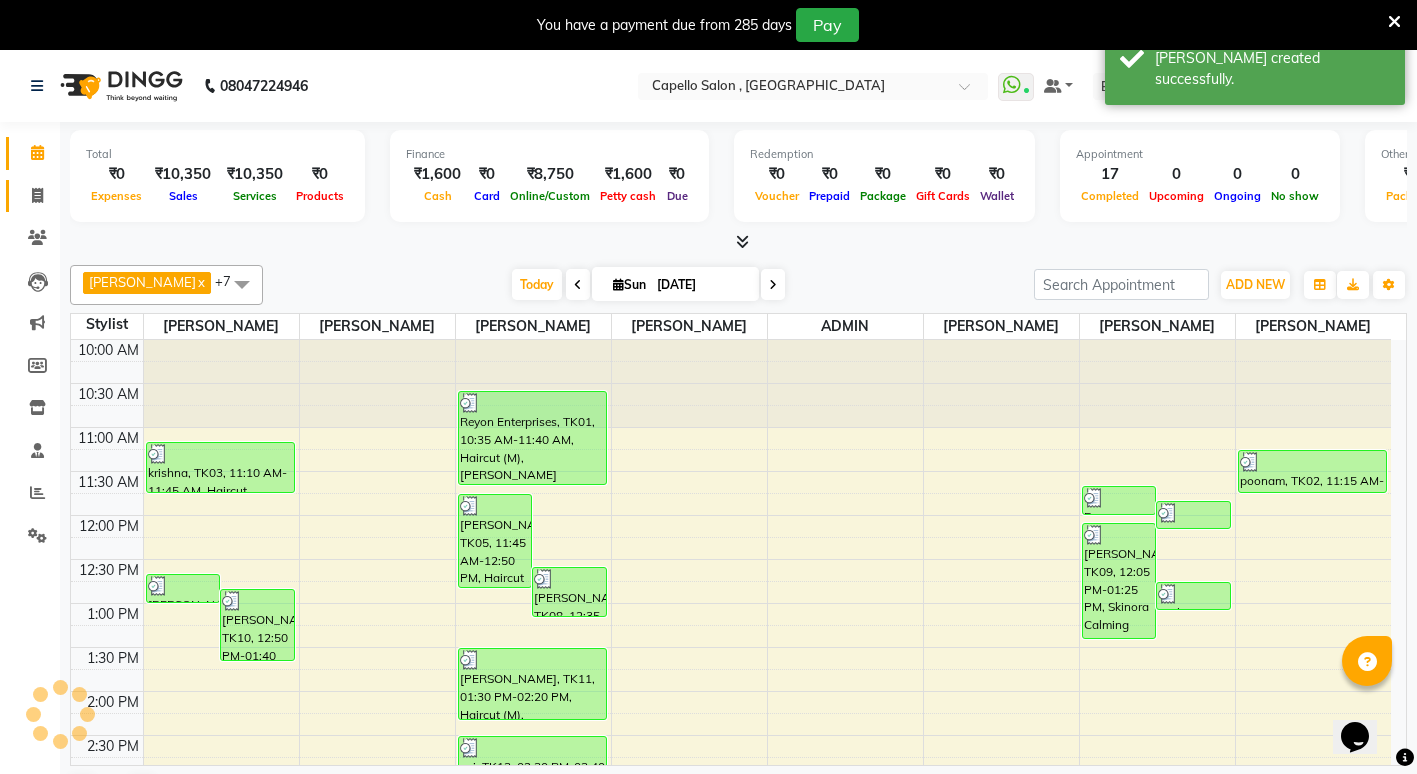 scroll, scrollTop: 0, scrollLeft: 0, axis: both 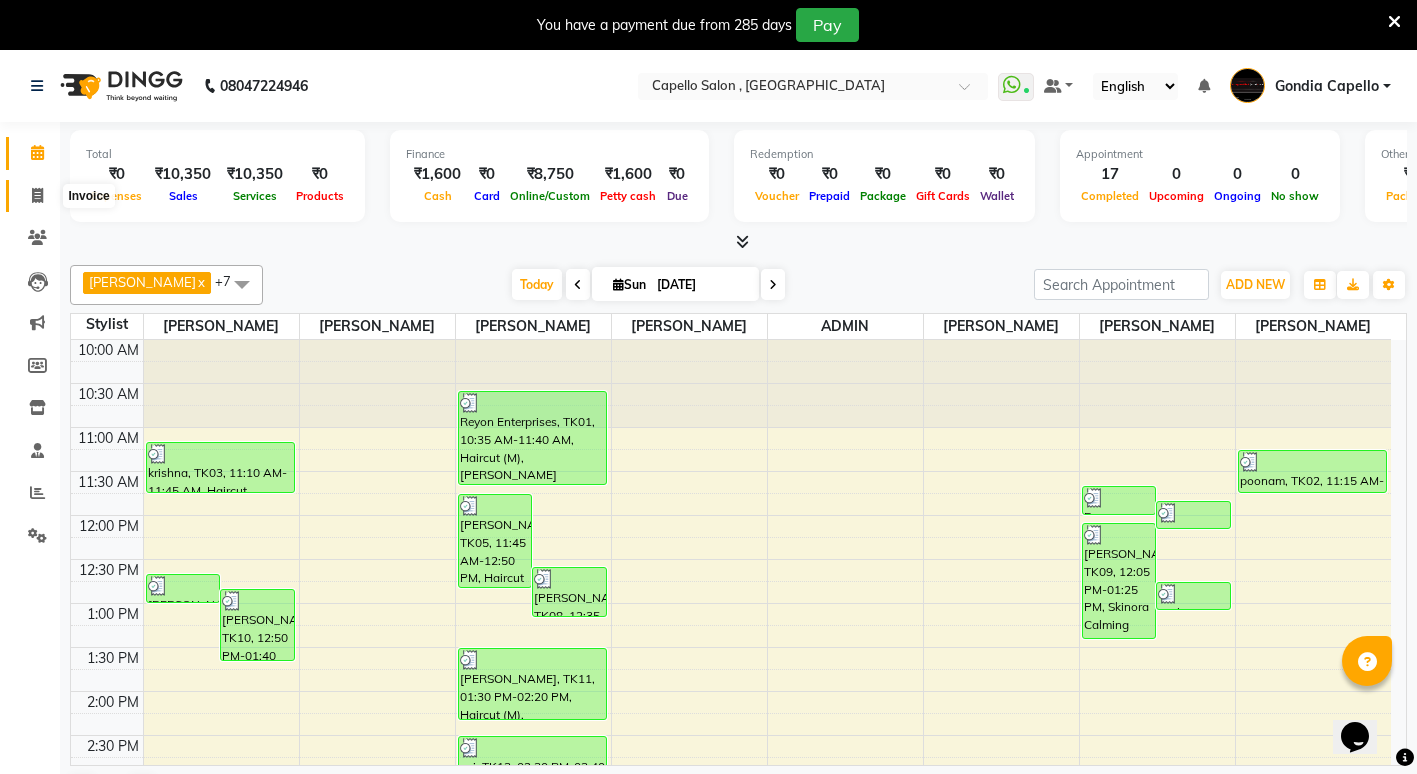 click 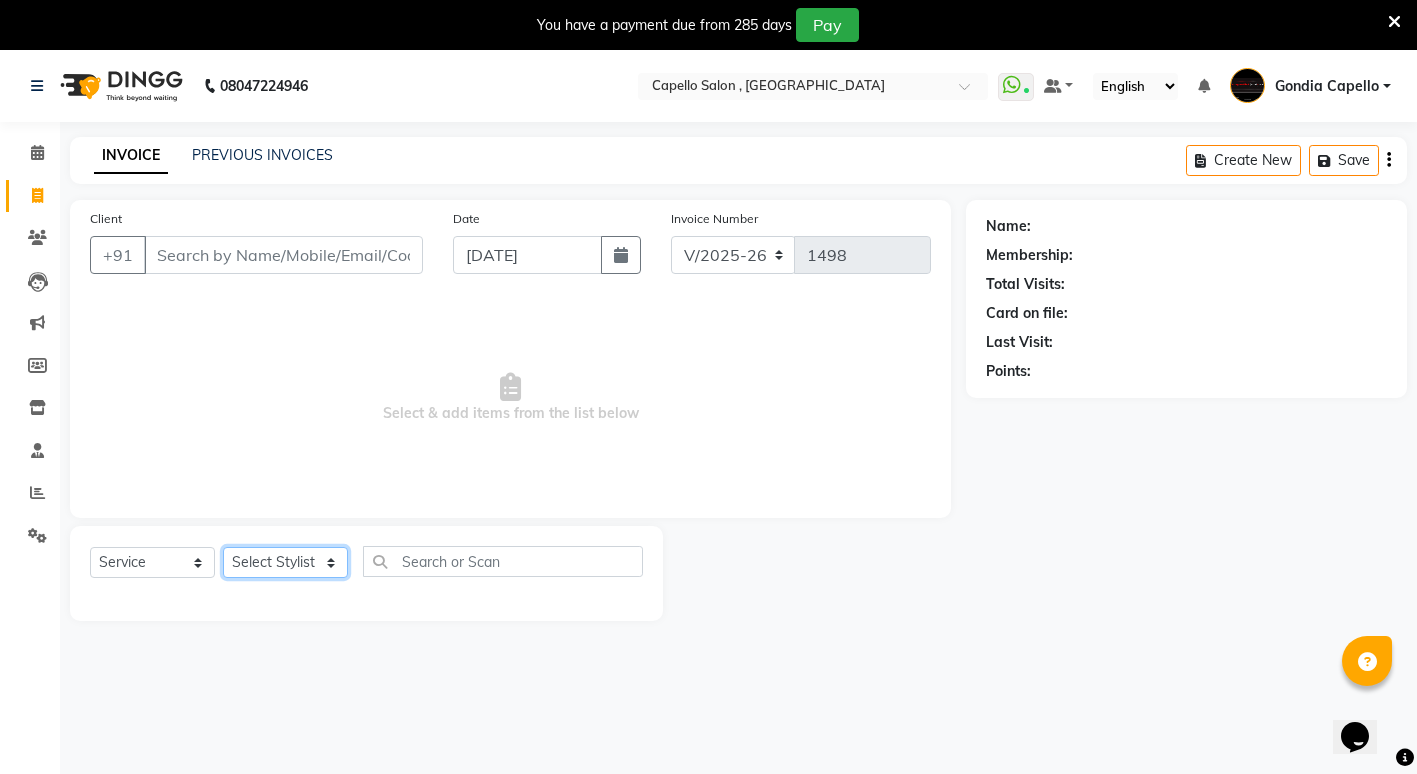 click on "Select Stylist ADMIN [PERSON_NAME] [PERSON_NAME] [PERSON_NAME] Gondia [PERSON_NAME] [PERSON_NAME] [PERSON_NAME] yewatkar [PERSON_NAME] [PERSON_NAME] [PERSON_NAME] (M) [PERSON_NAME]" 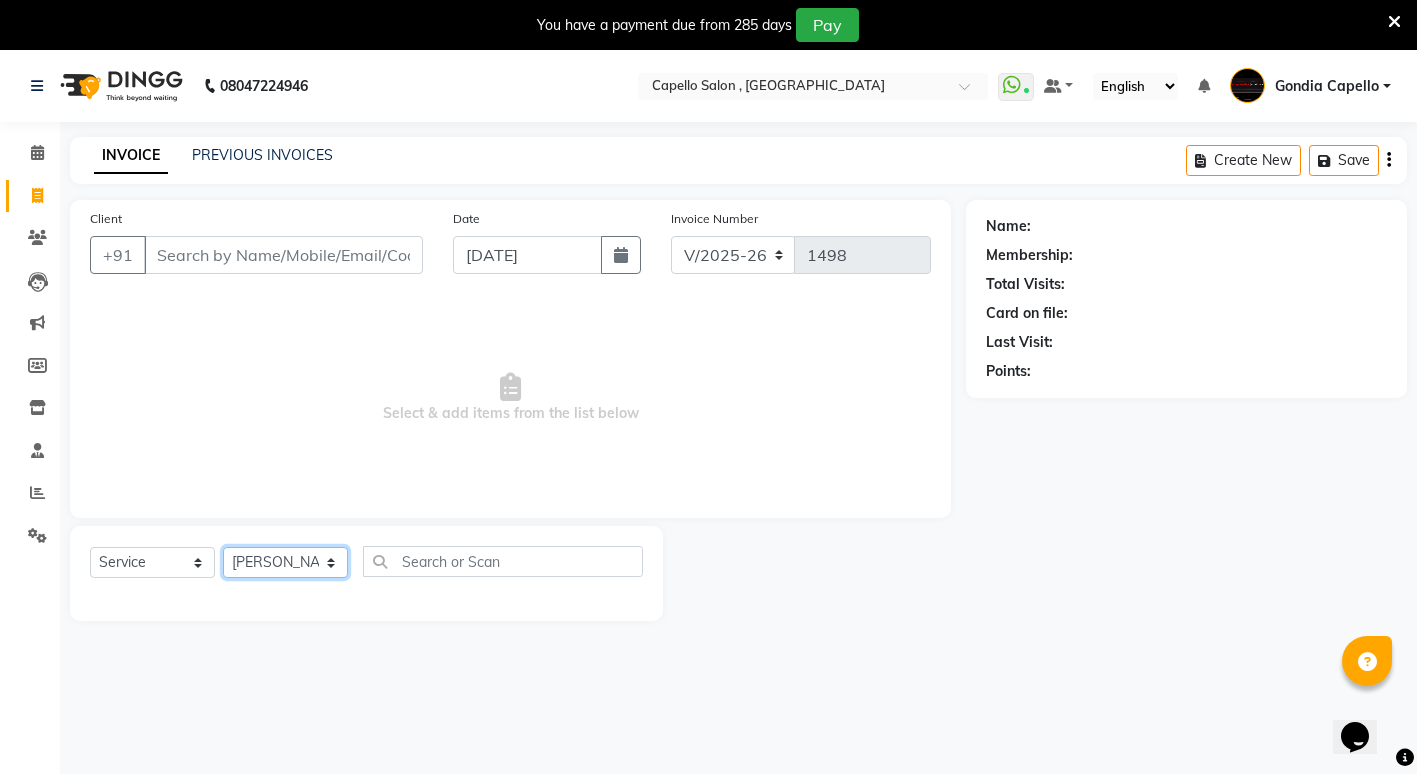 click on "Select Stylist ADMIN [PERSON_NAME] [PERSON_NAME] [PERSON_NAME] Gondia [PERSON_NAME] [PERSON_NAME] [PERSON_NAME] yewatkar [PERSON_NAME] [PERSON_NAME] [PERSON_NAME] (M) [PERSON_NAME]" 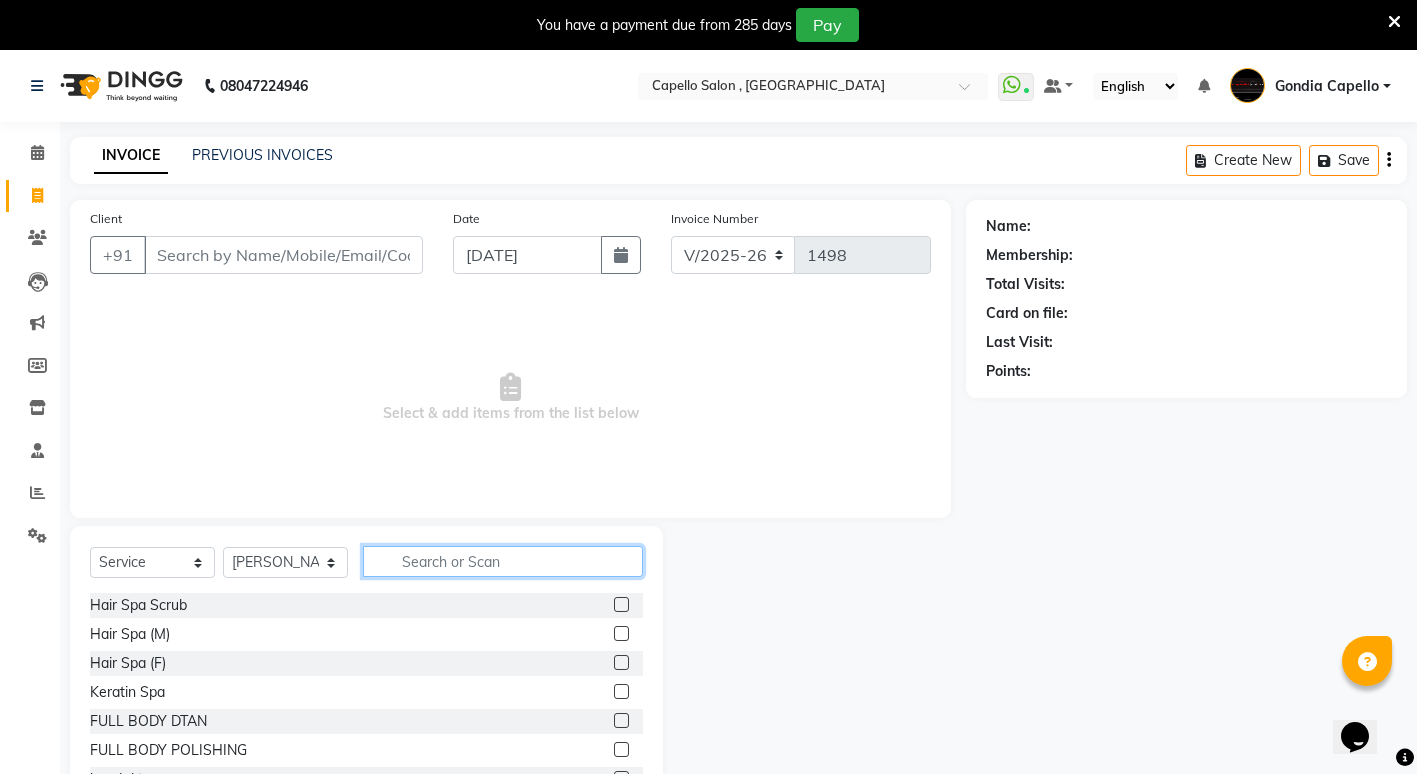 click 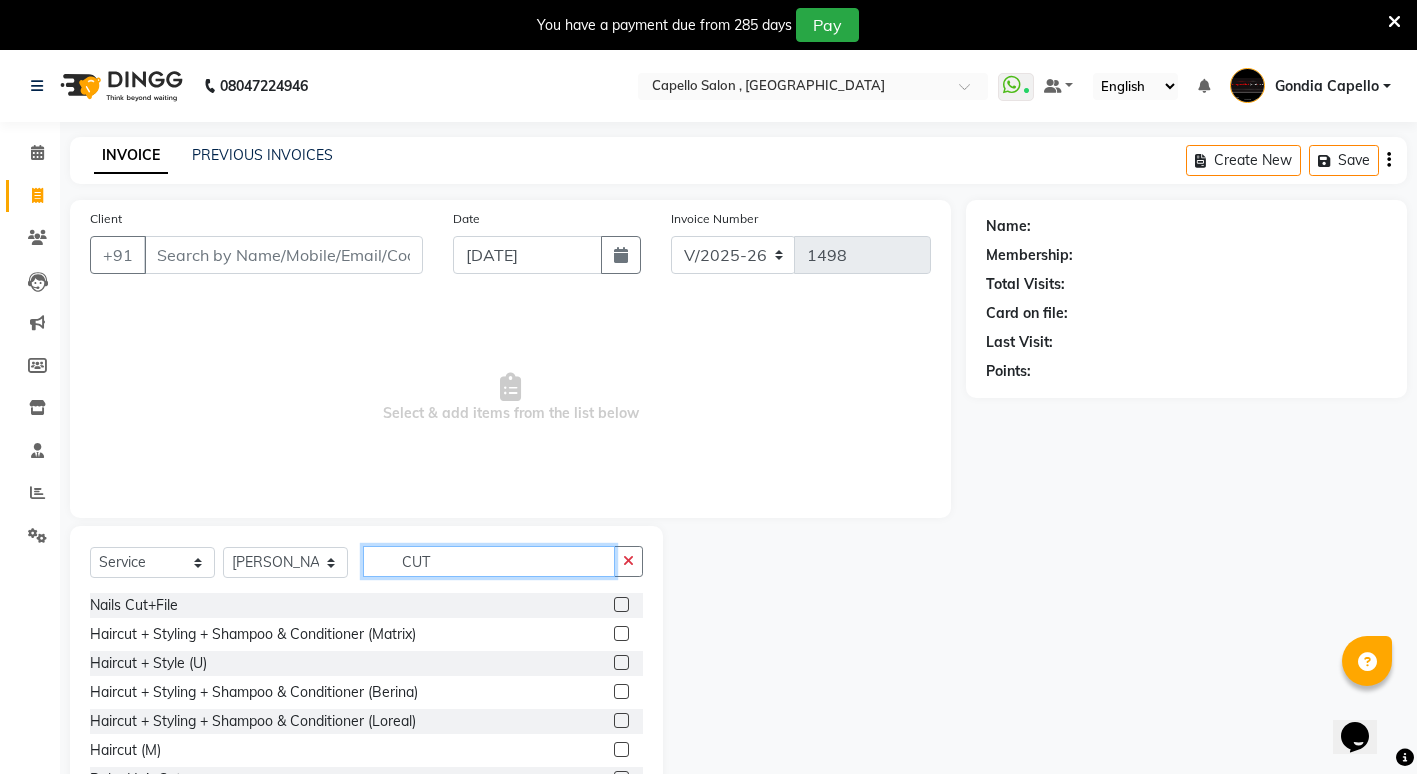 type on "CUT" 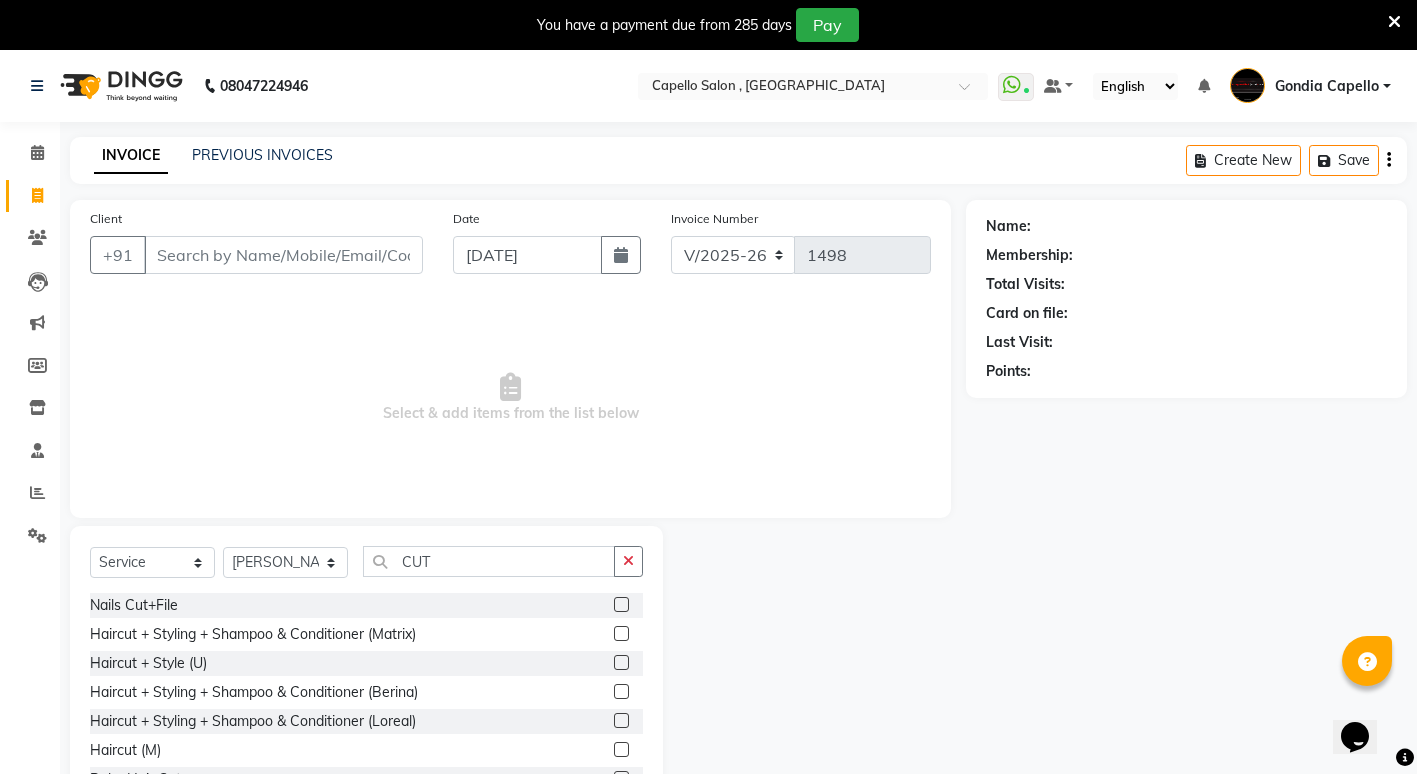 click 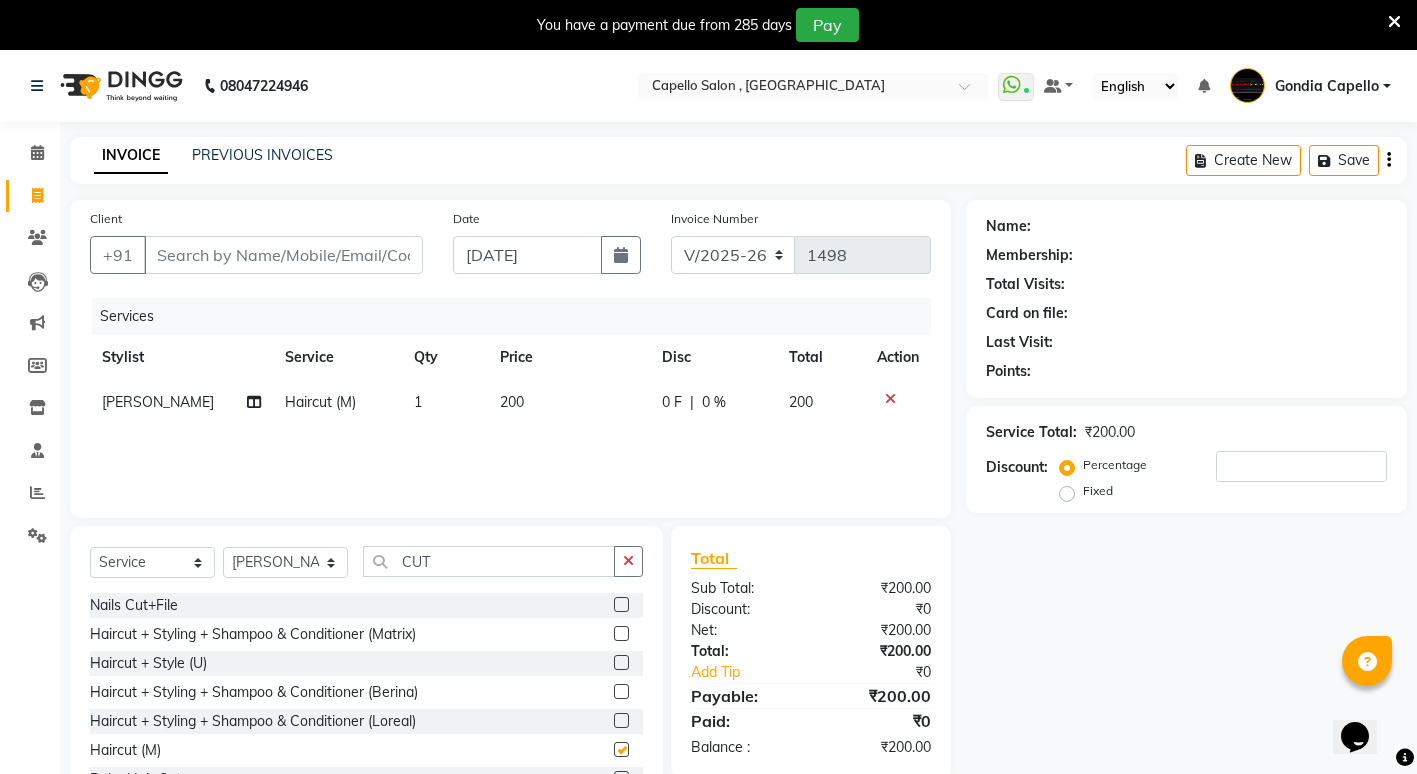 checkbox on "false" 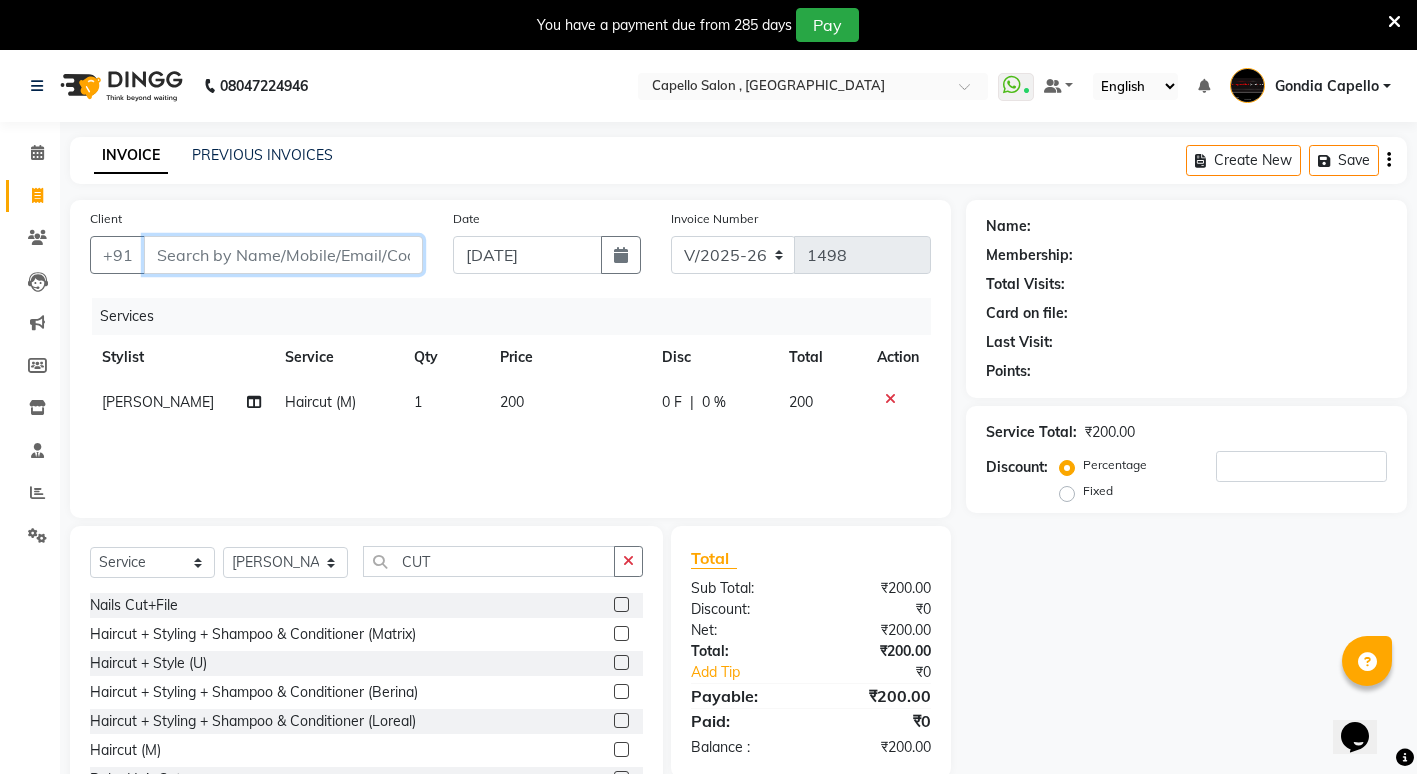 click on "Client" at bounding box center [283, 255] 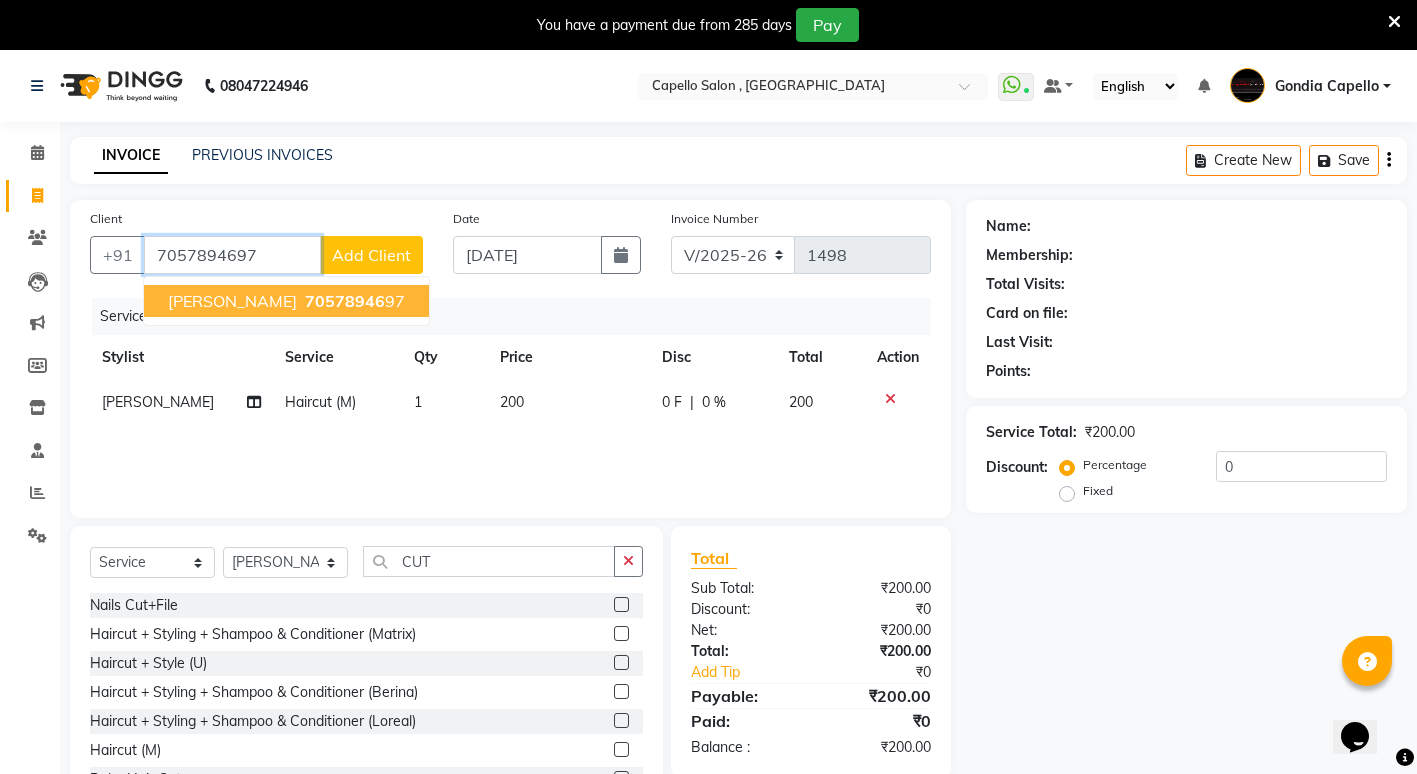 type on "7057894697" 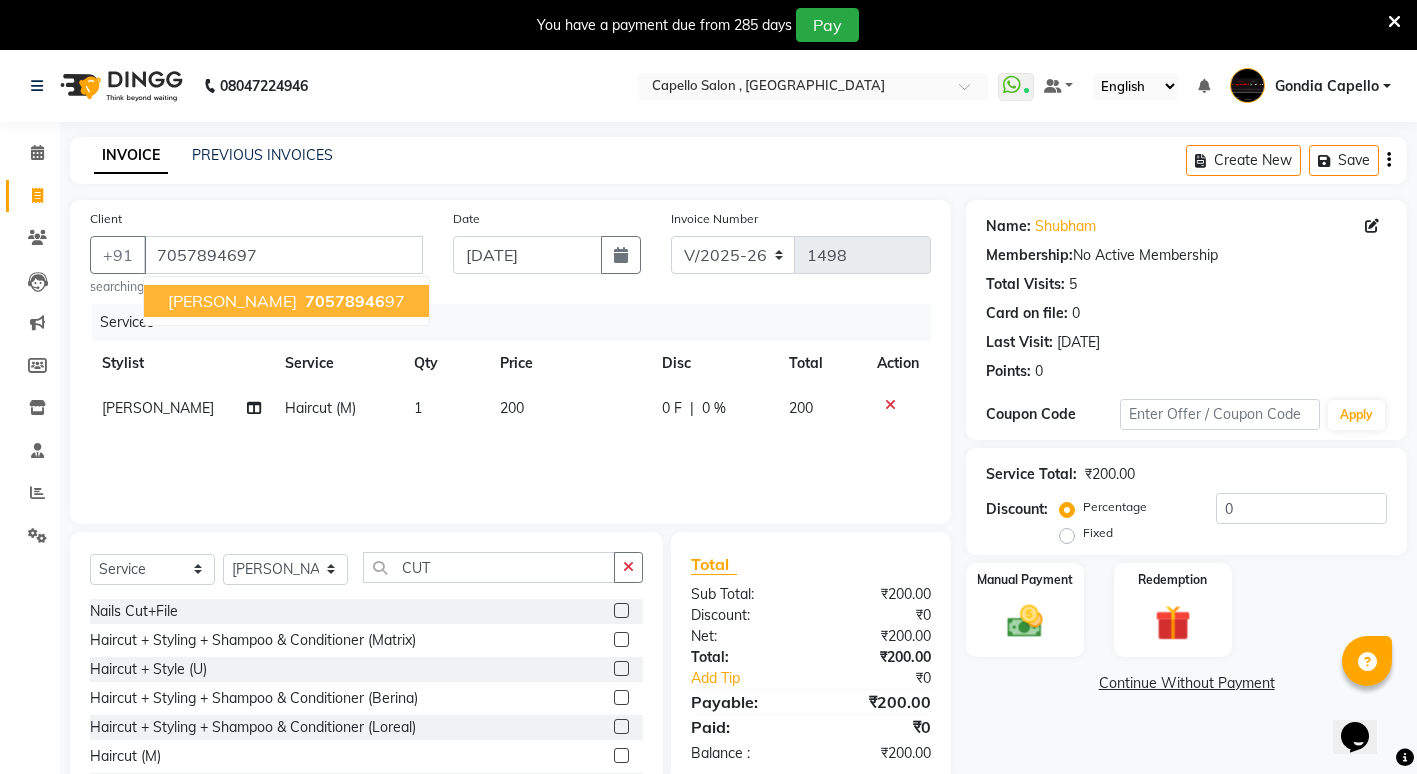 click on "Name: Shubham  Membership:  No Active Membership  Total Visits:  5 Card on file:  0 Last Visit:   01-06-2025 Points:   0  Coupon Code Apply Service Total:  ₹200.00  Discount:  Percentage   Fixed  0 Manual Payment Redemption  Continue Without Payment" 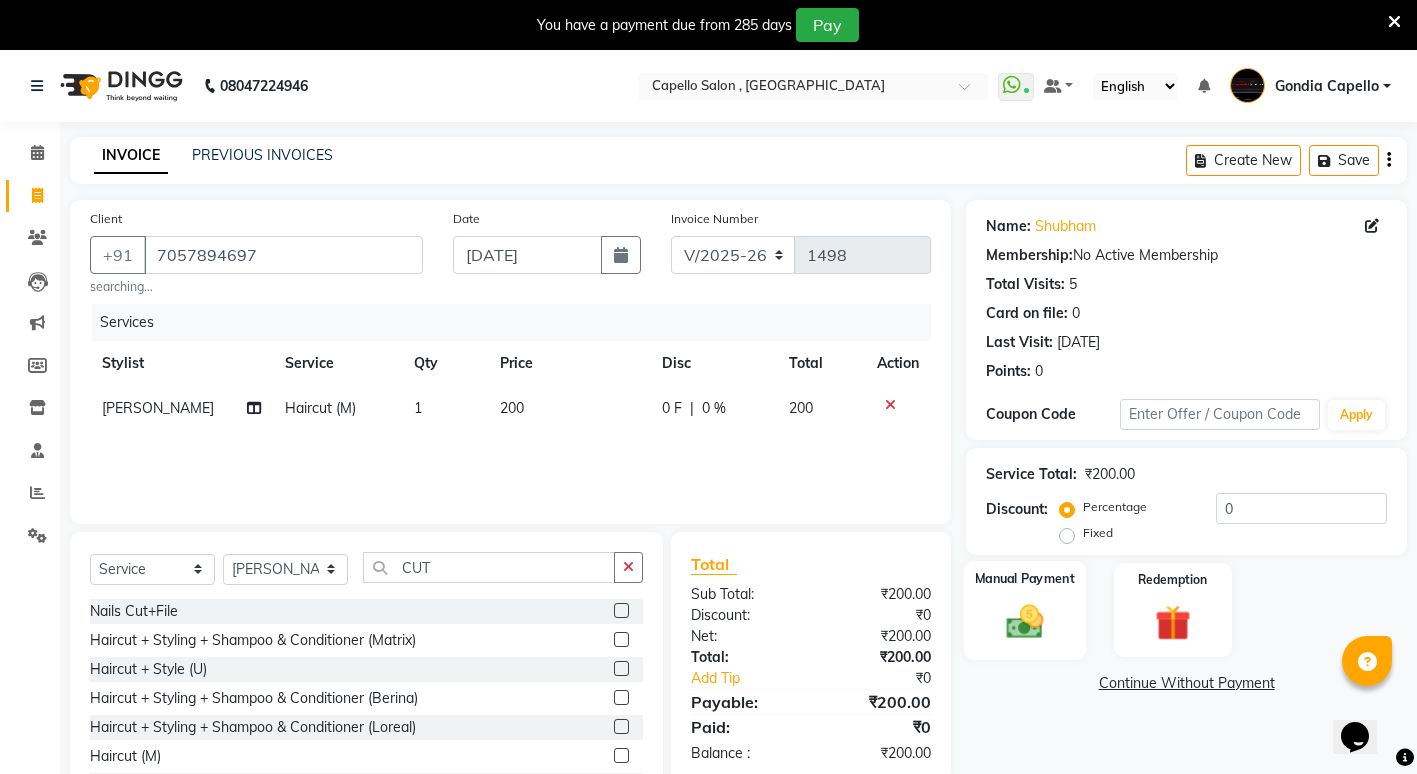 click 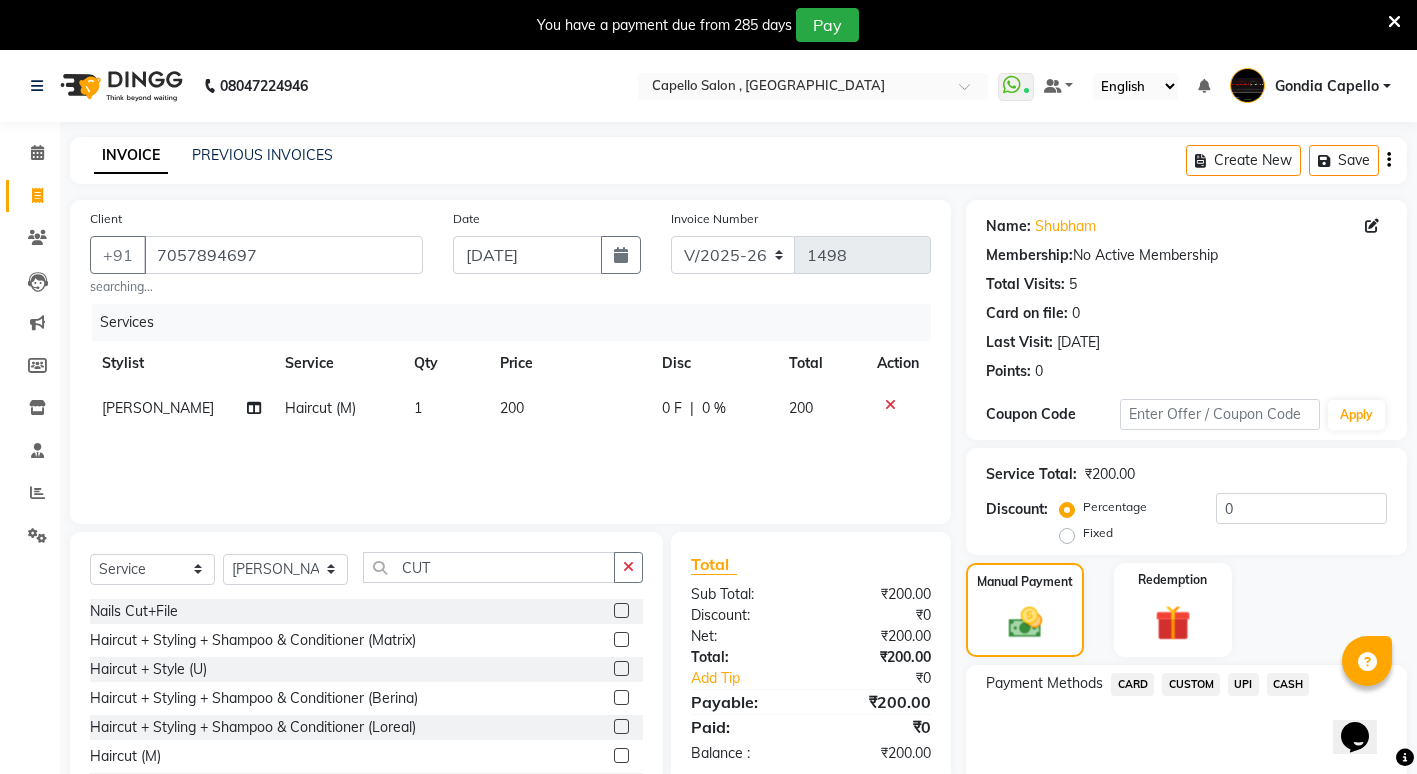 click on "CASH" 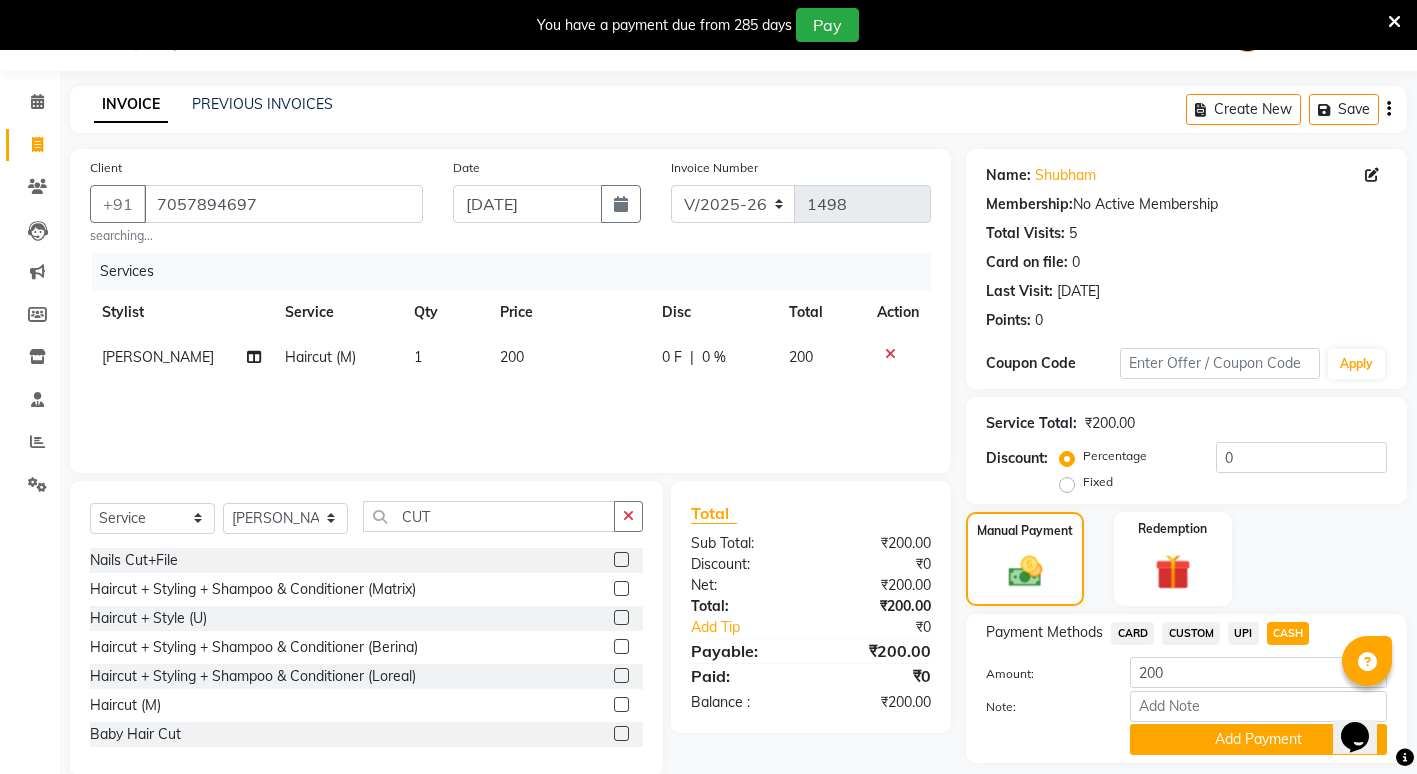 scroll, scrollTop: 100, scrollLeft: 0, axis: vertical 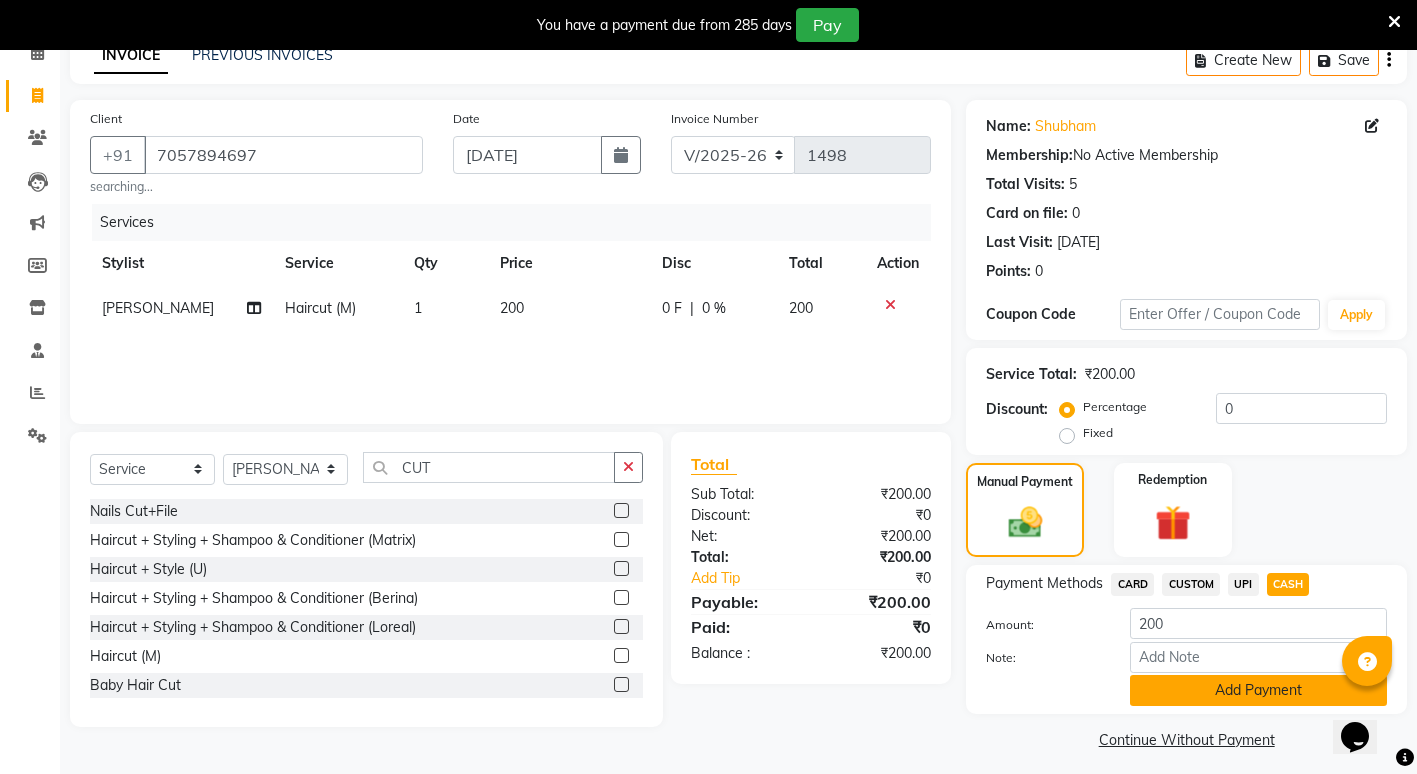 click on "Add Payment" 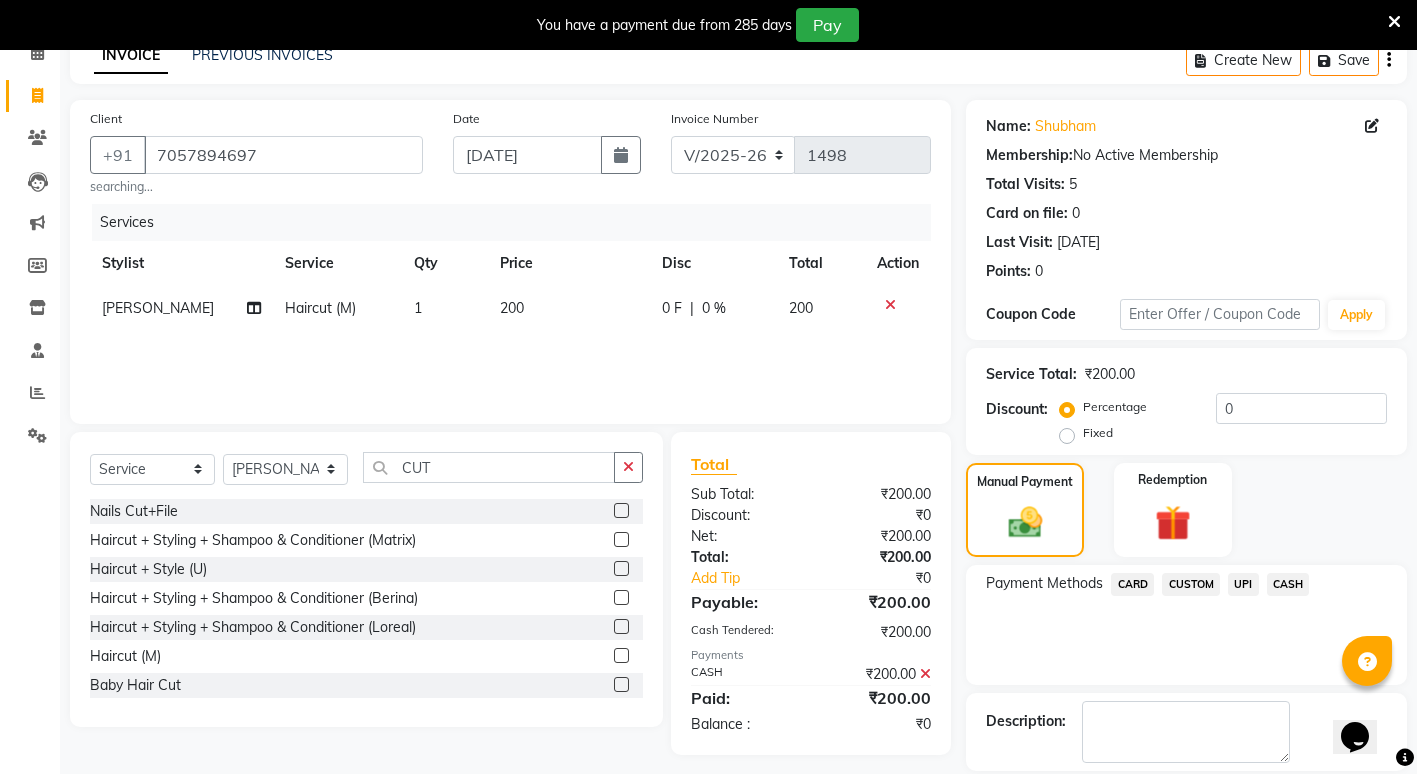 scroll, scrollTop: 195, scrollLeft: 0, axis: vertical 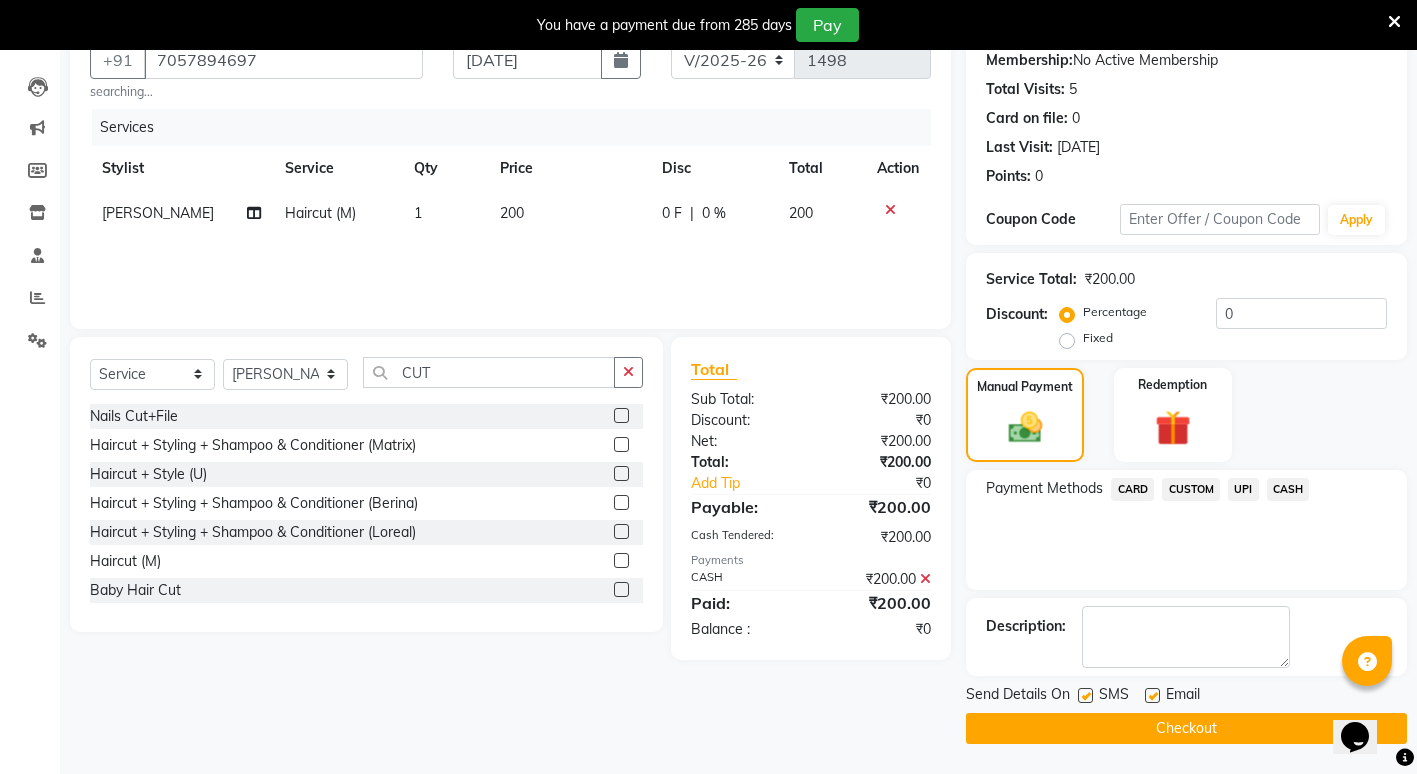 click on "Checkout" 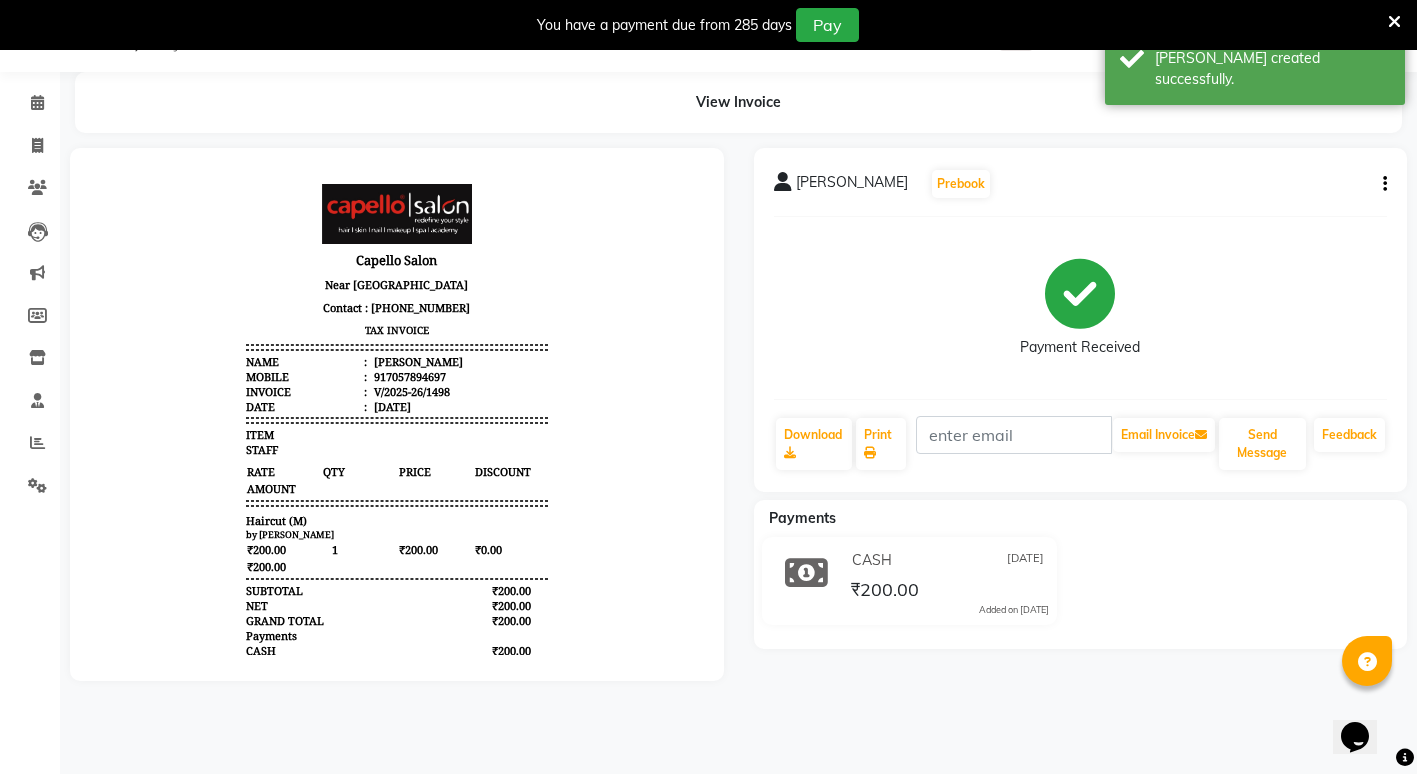 scroll, scrollTop: 0, scrollLeft: 0, axis: both 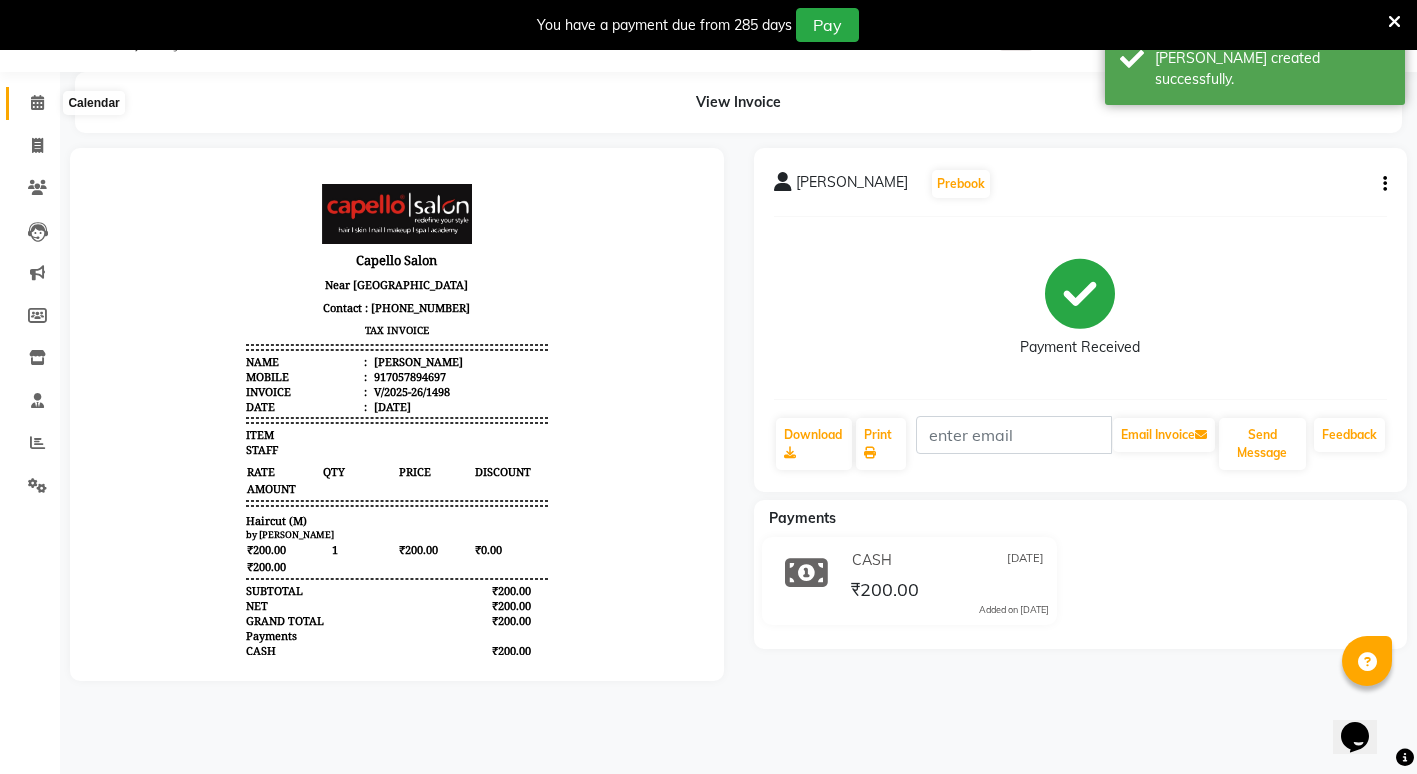 click 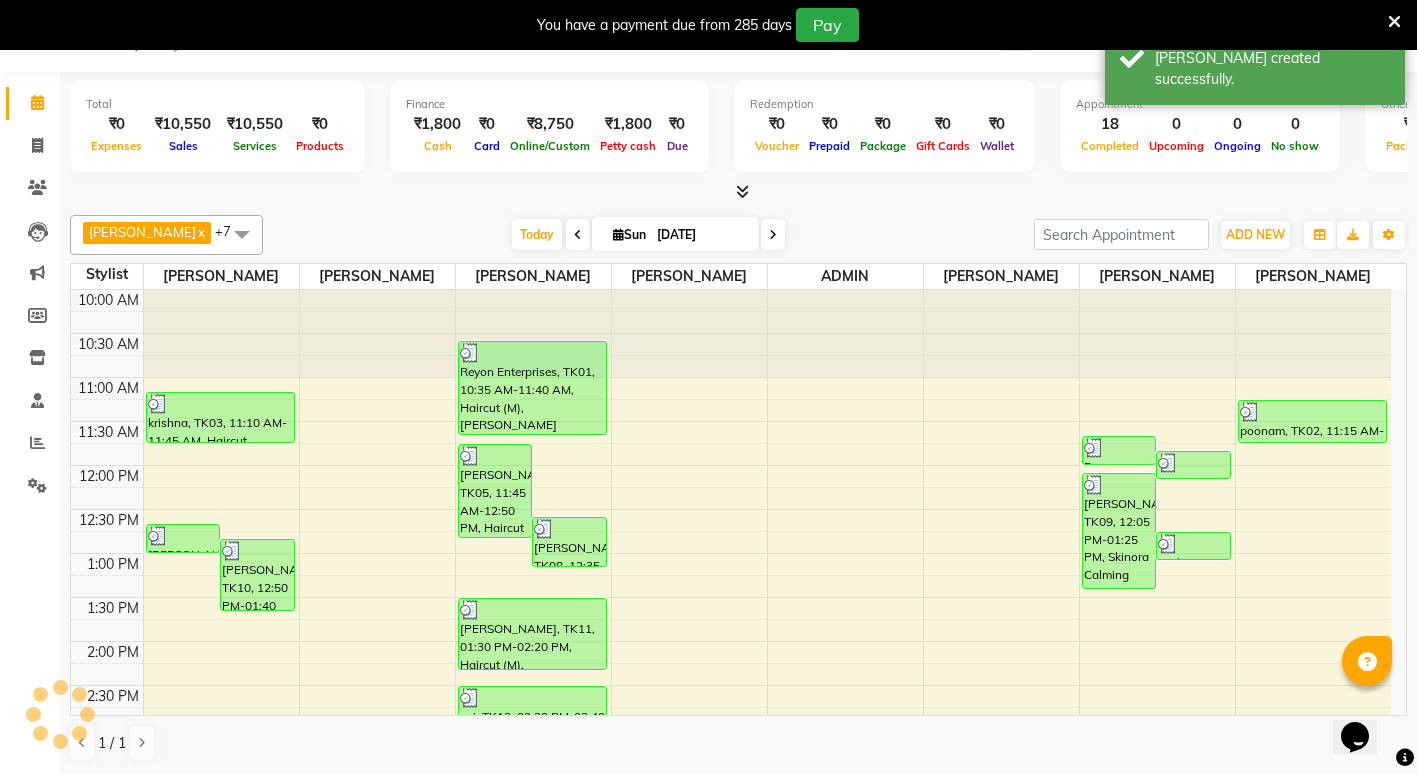 scroll, scrollTop: 529, scrollLeft: 0, axis: vertical 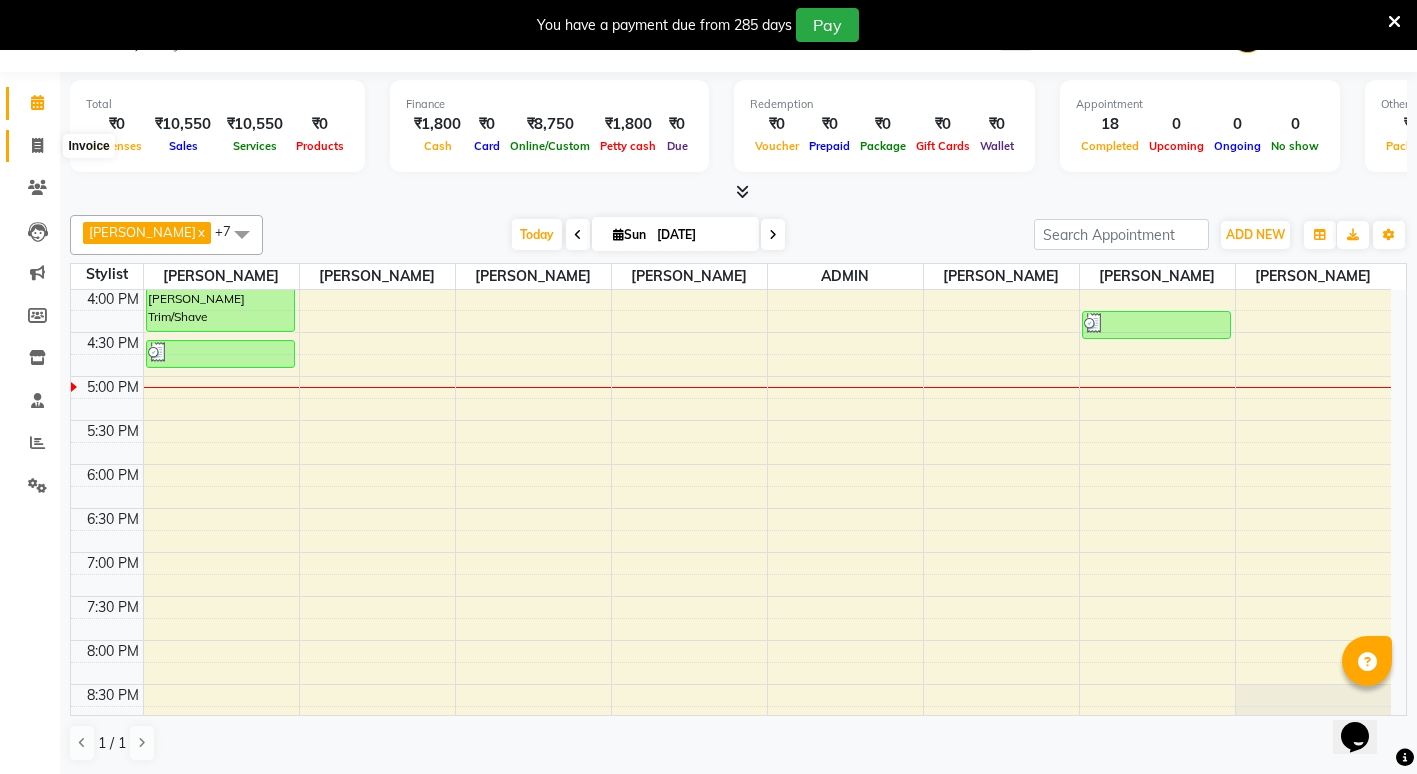 click 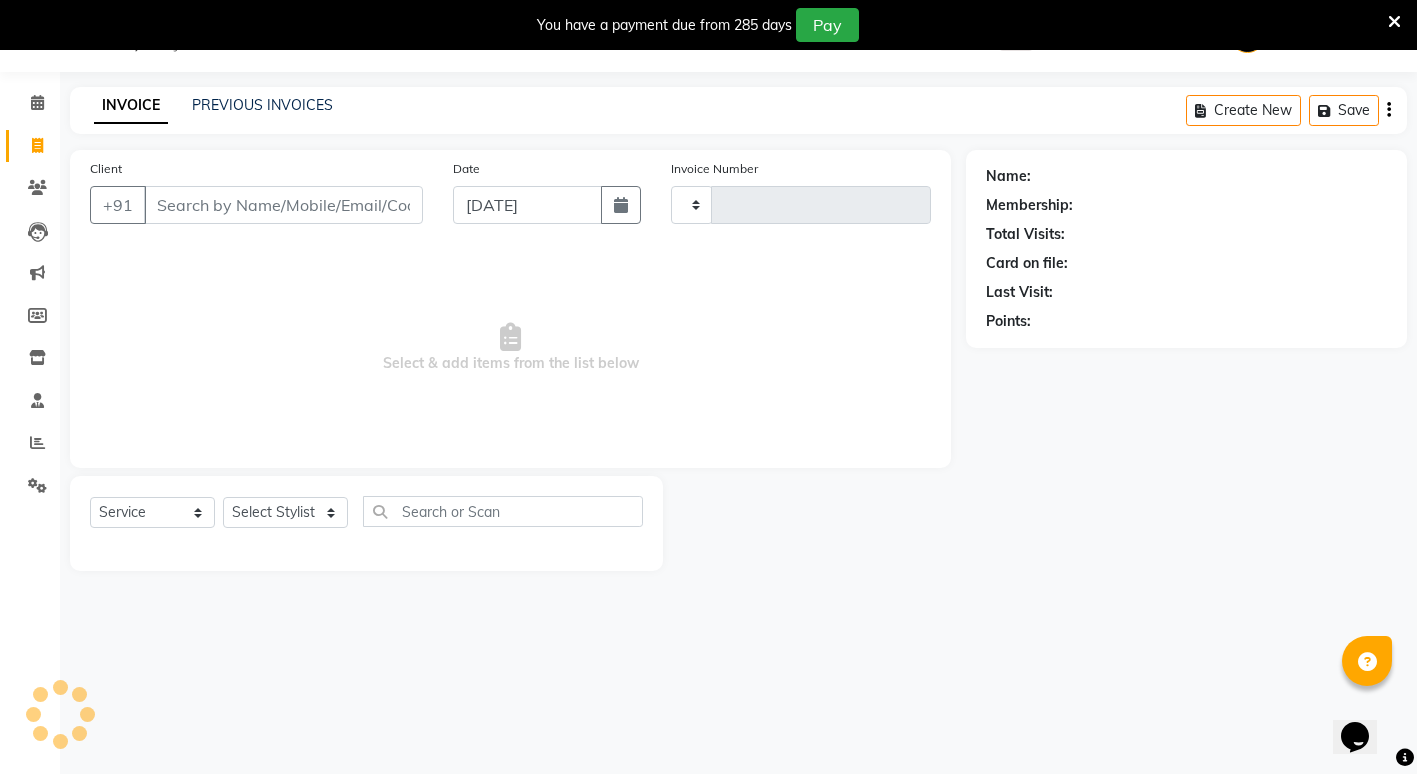type on "1499" 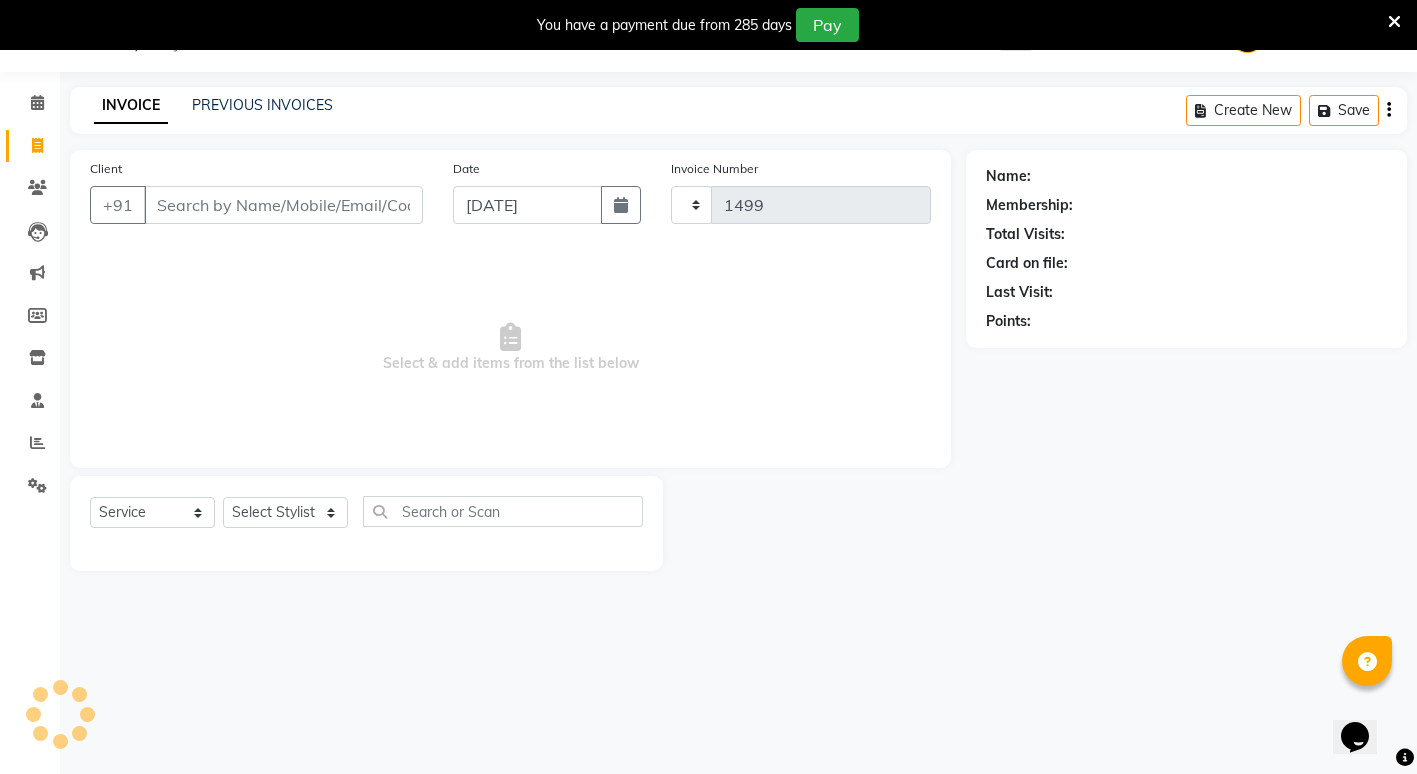 select on "853" 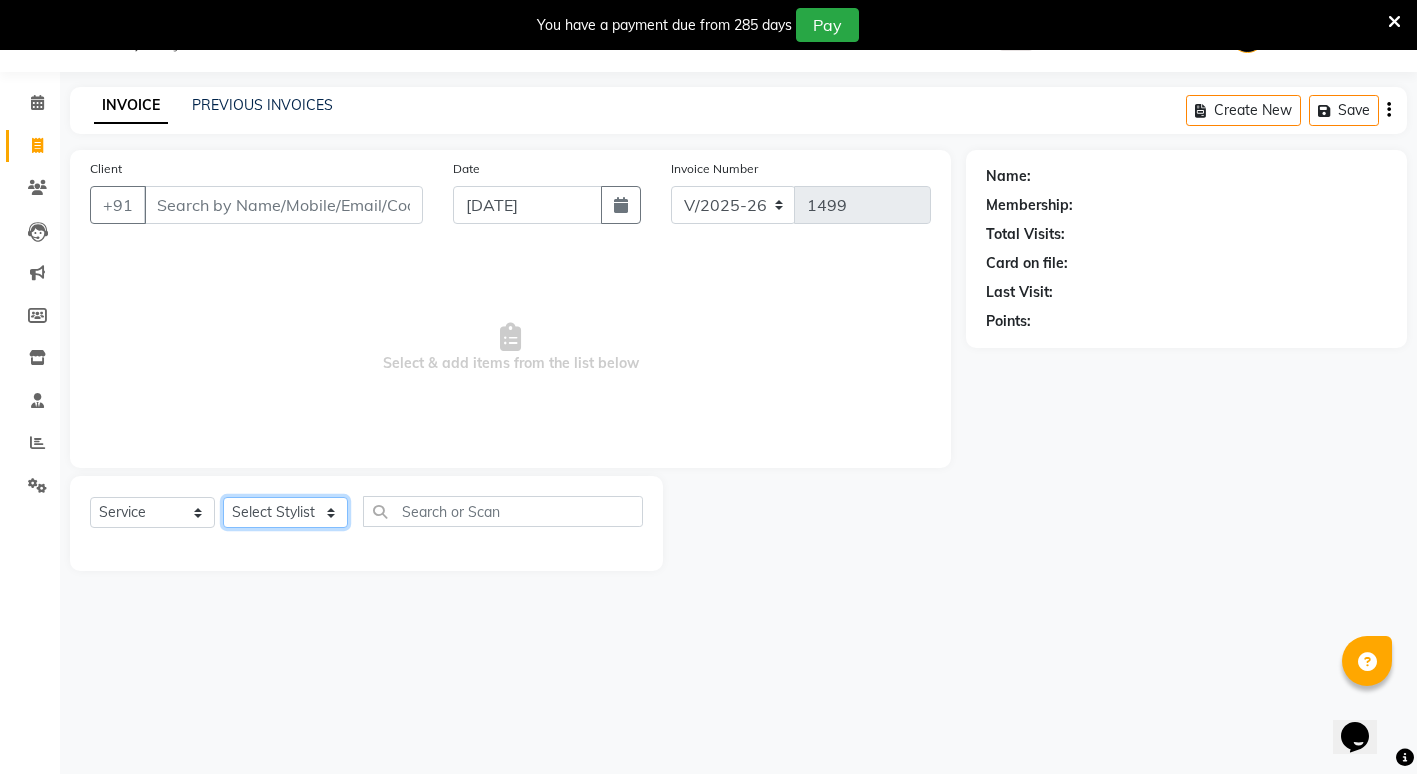 click on "Select Stylist" 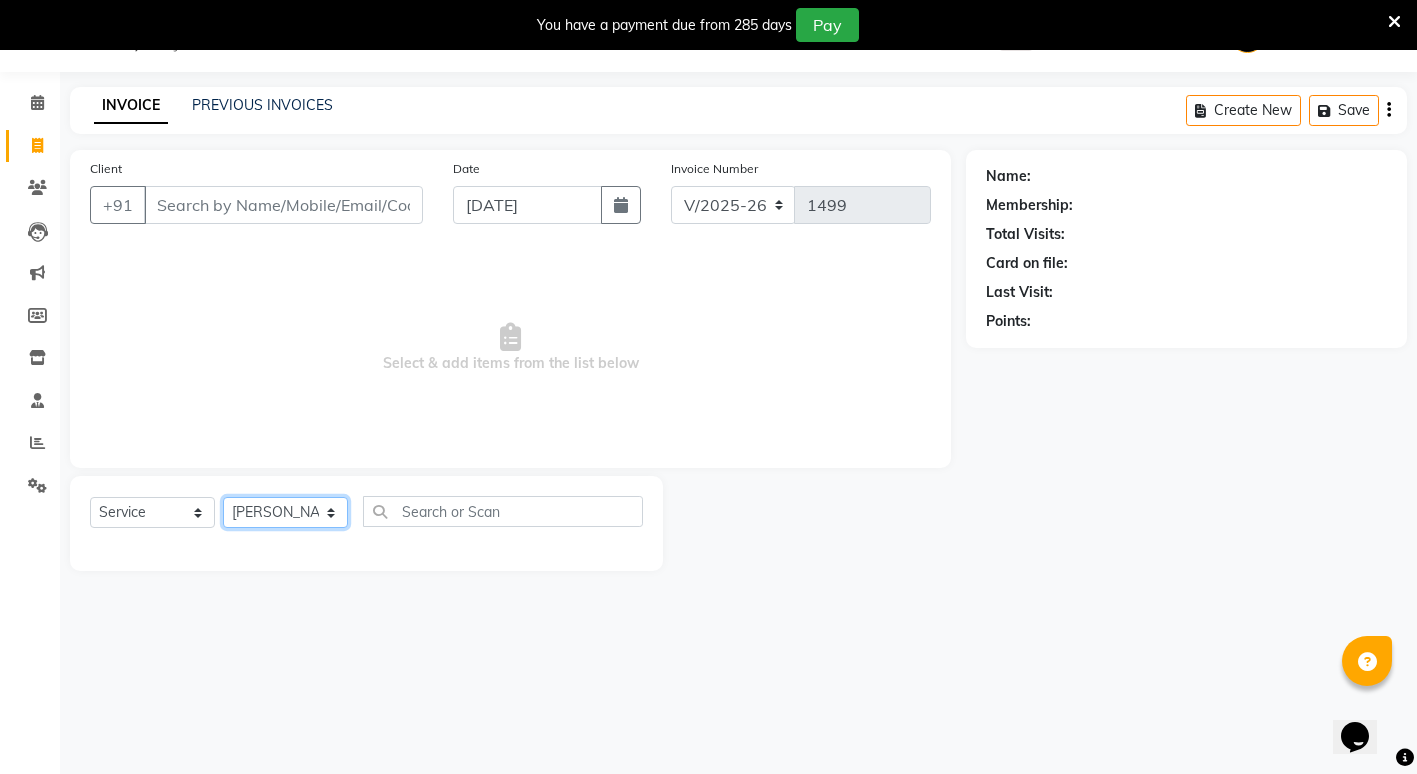 click on "Select Stylist ADMIN [PERSON_NAME] [PERSON_NAME] [PERSON_NAME] Gondia [PERSON_NAME] [PERSON_NAME] [PERSON_NAME] yewatkar [PERSON_NAME] [PERSON_NAME] [PERSON_NAME] (M) [PERSON_NAME]" 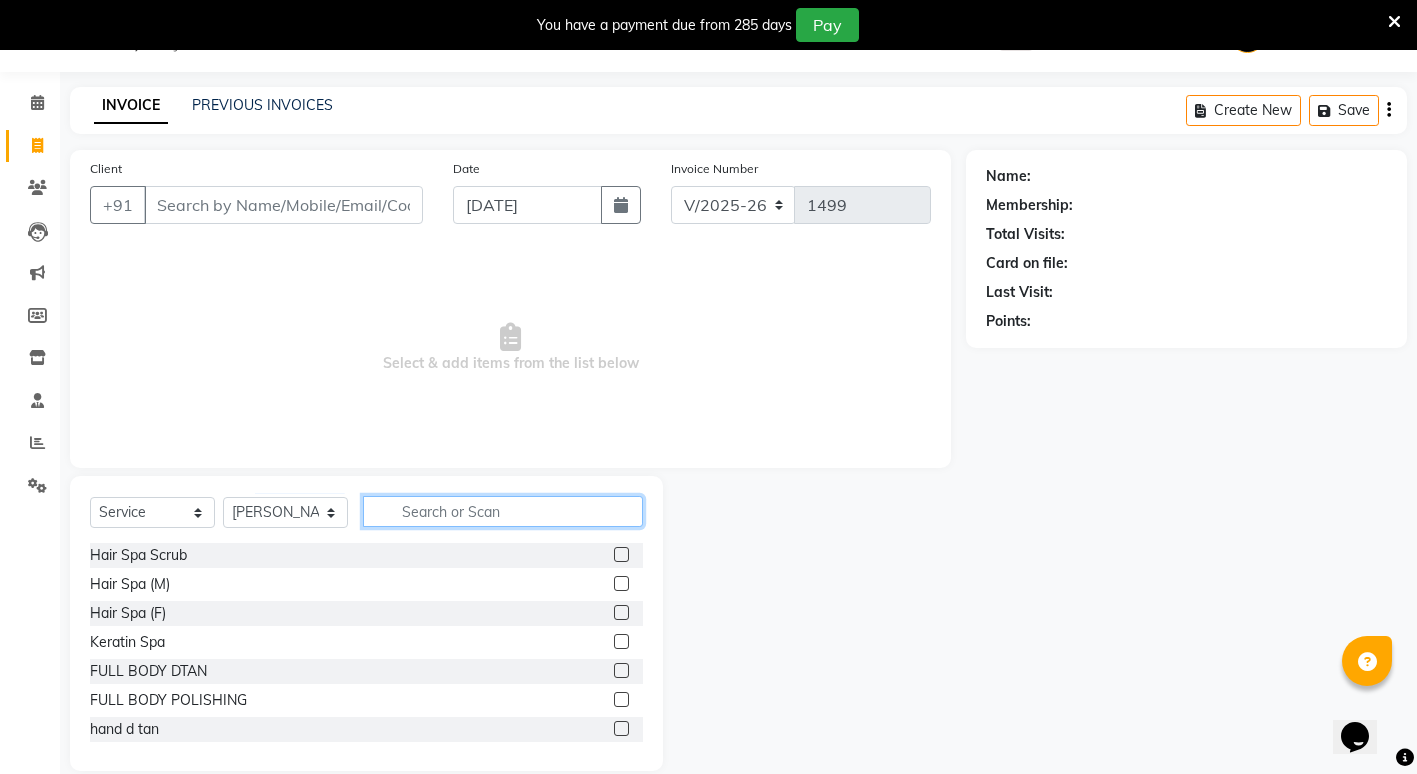 click 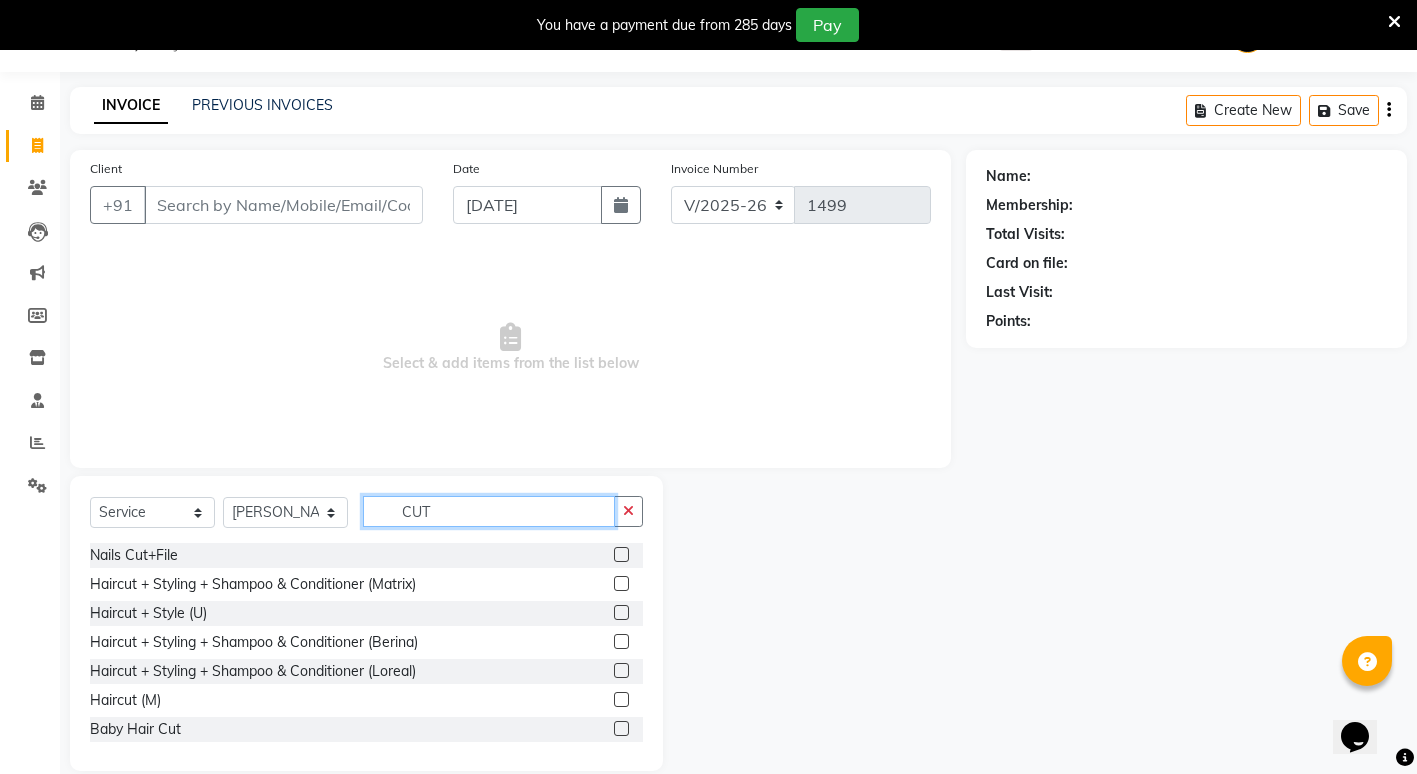 type on "CUT" 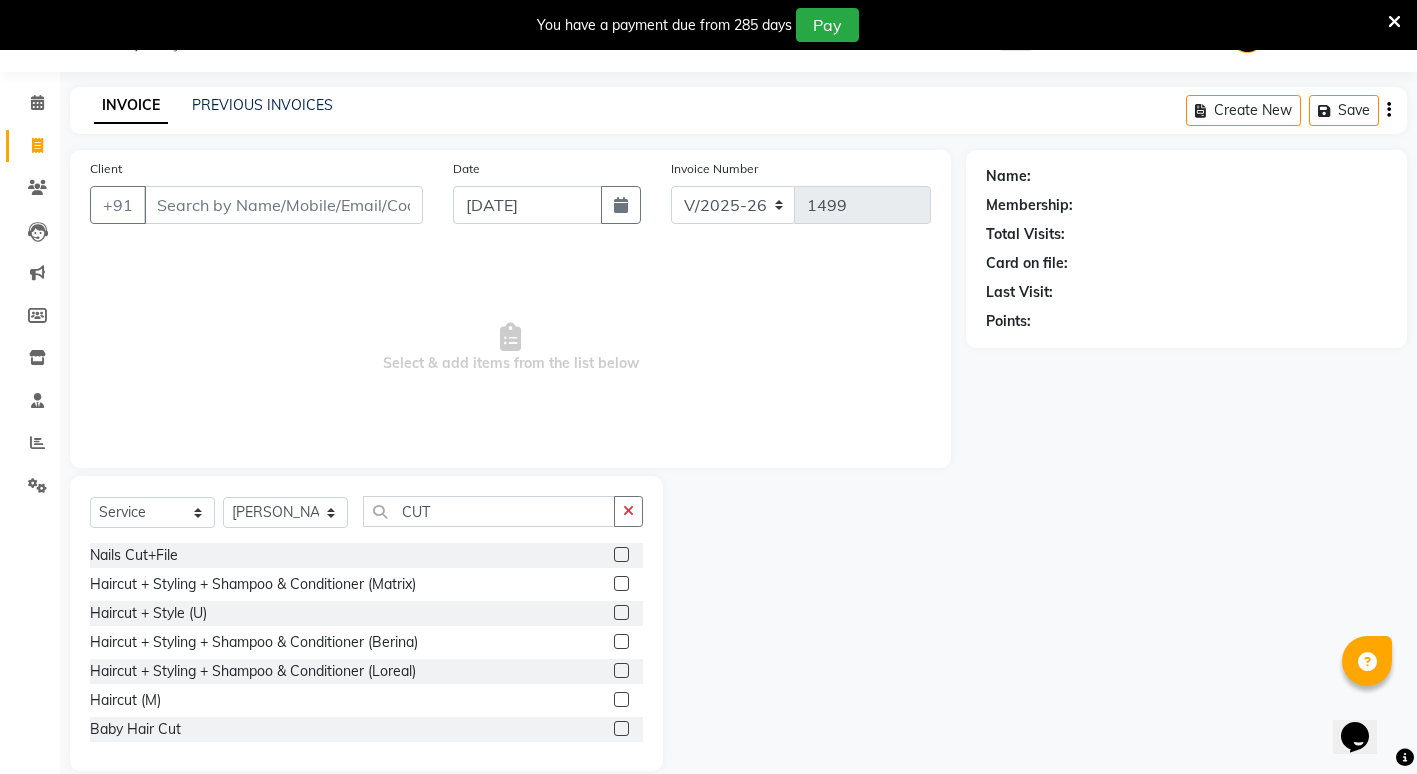 click 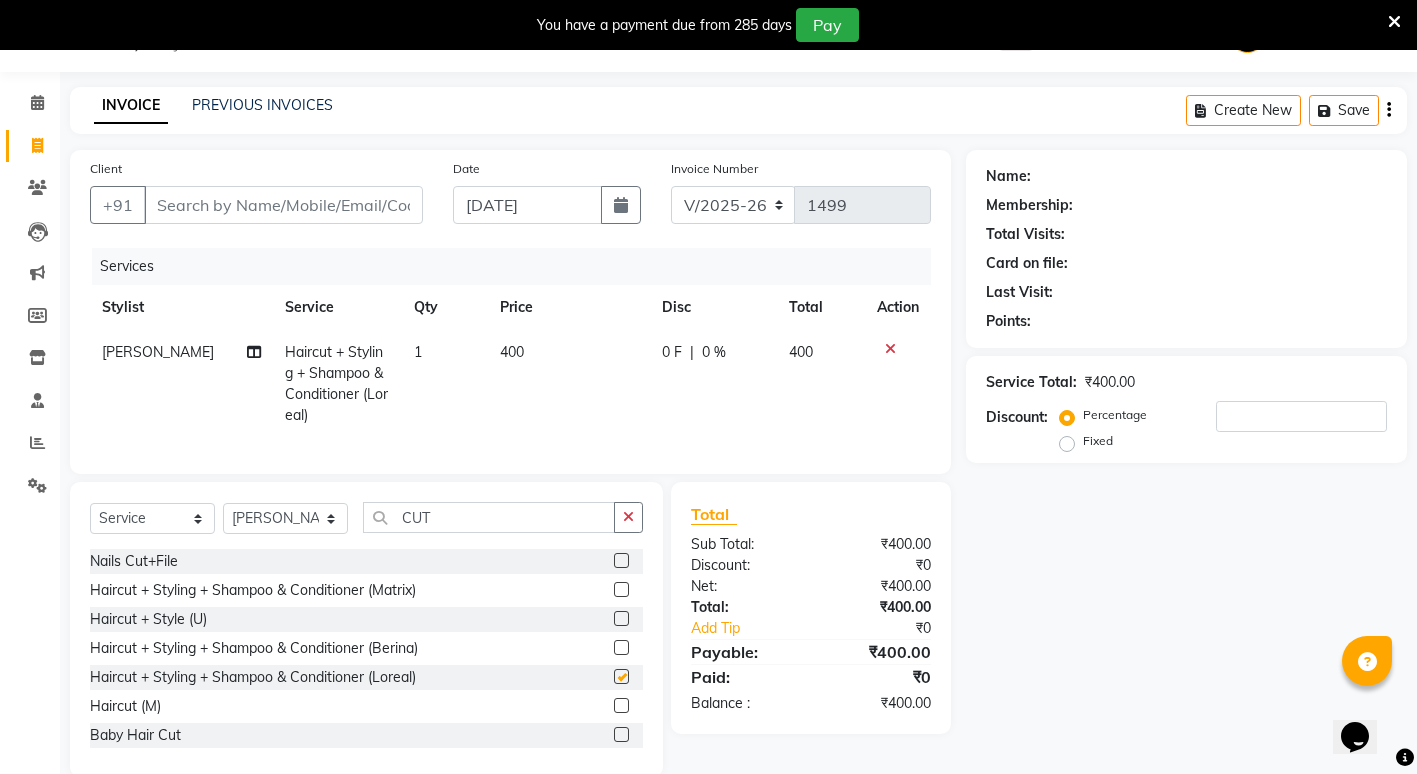 checkbox on "false" 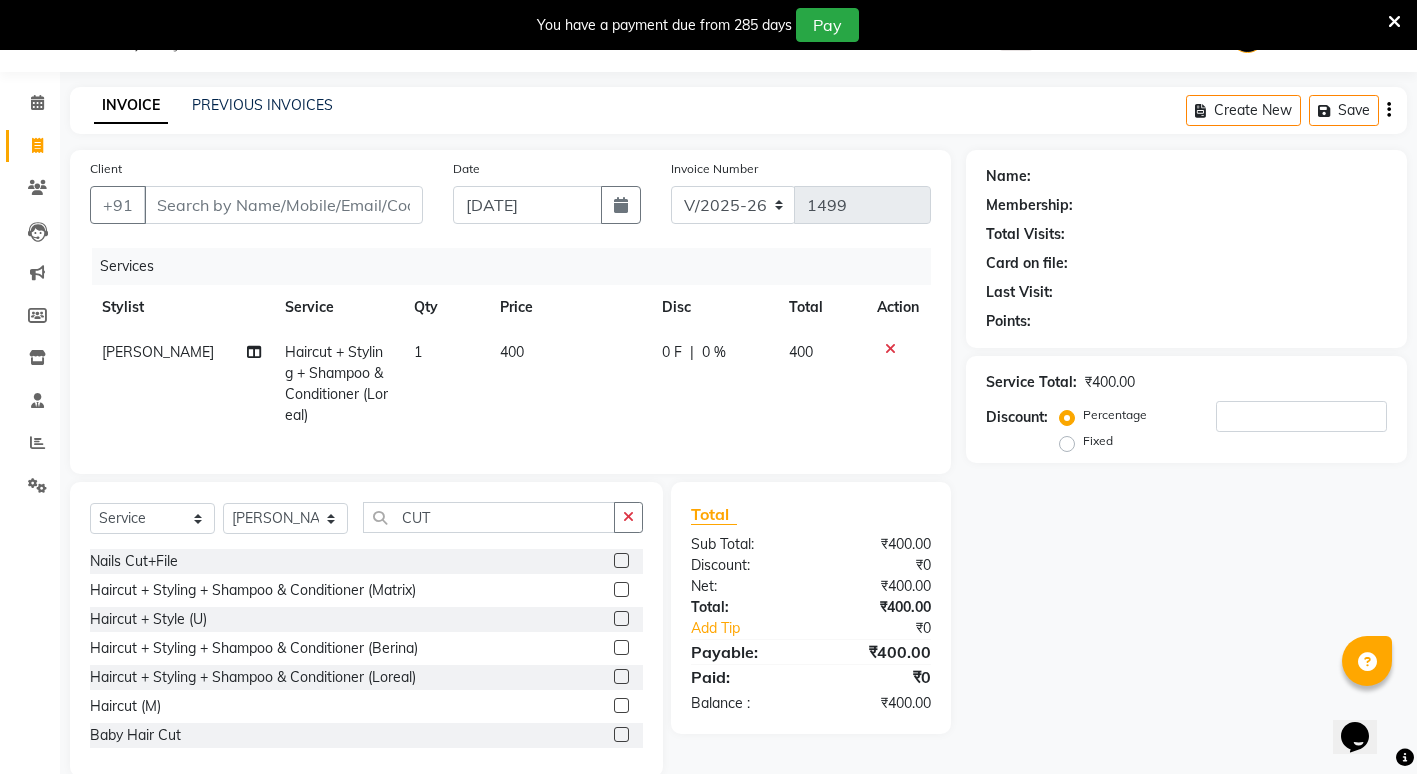 click on "400" 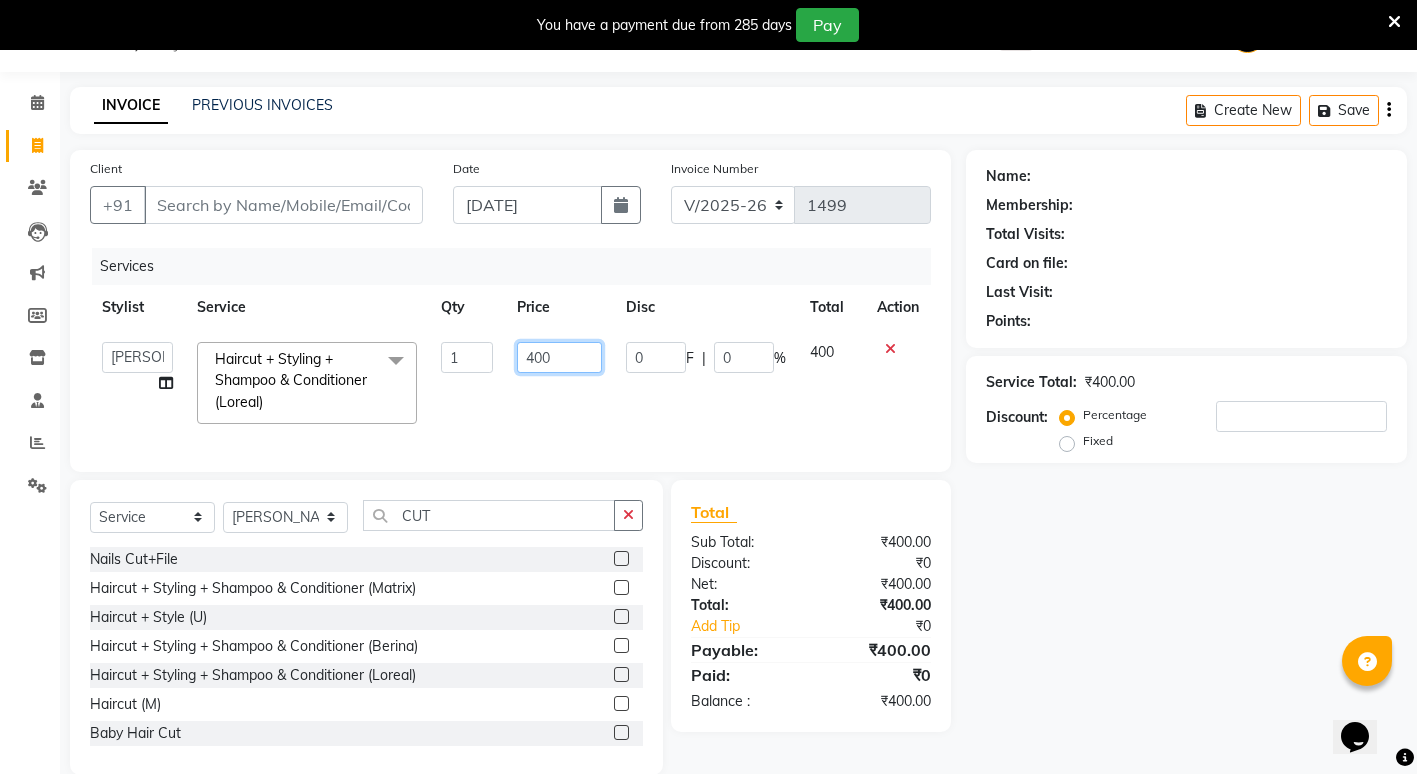 click on "400" 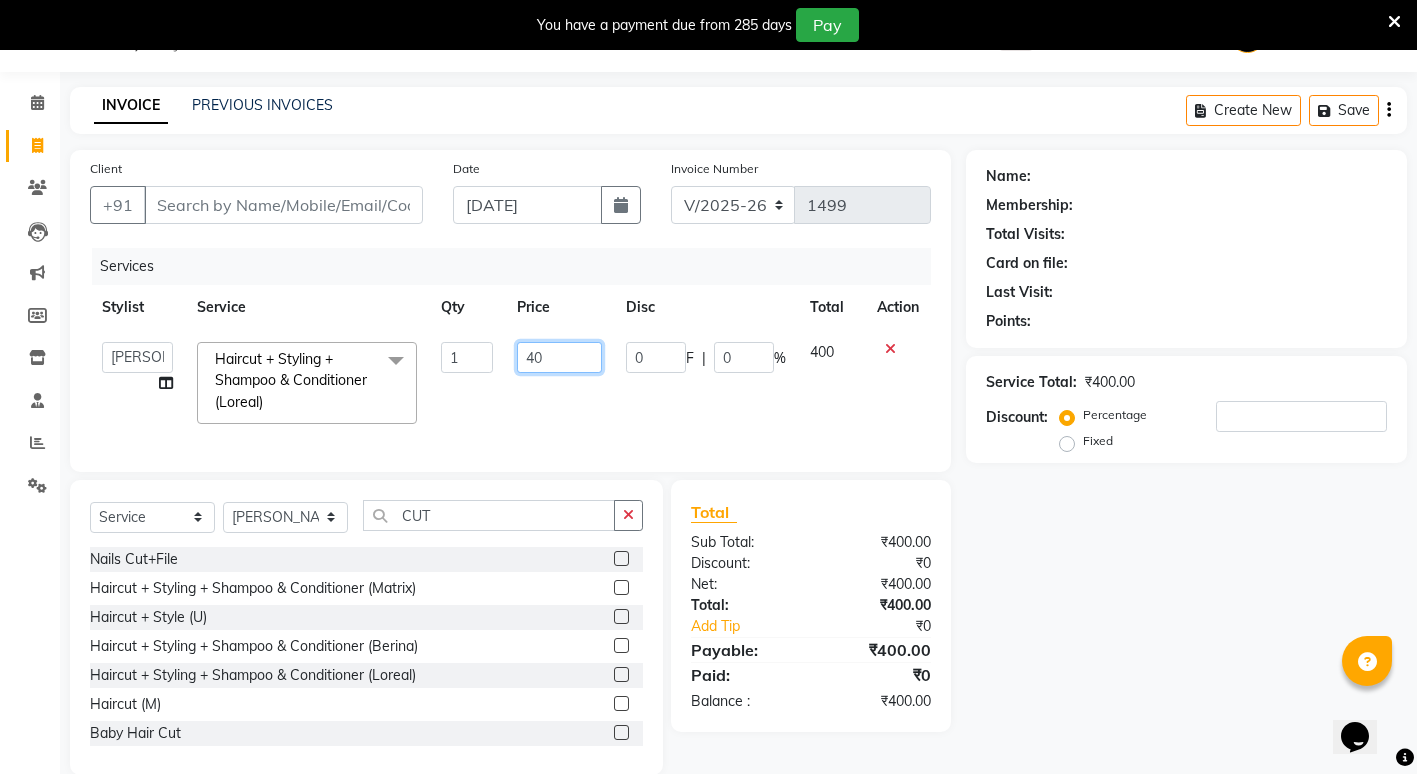 type on "4" 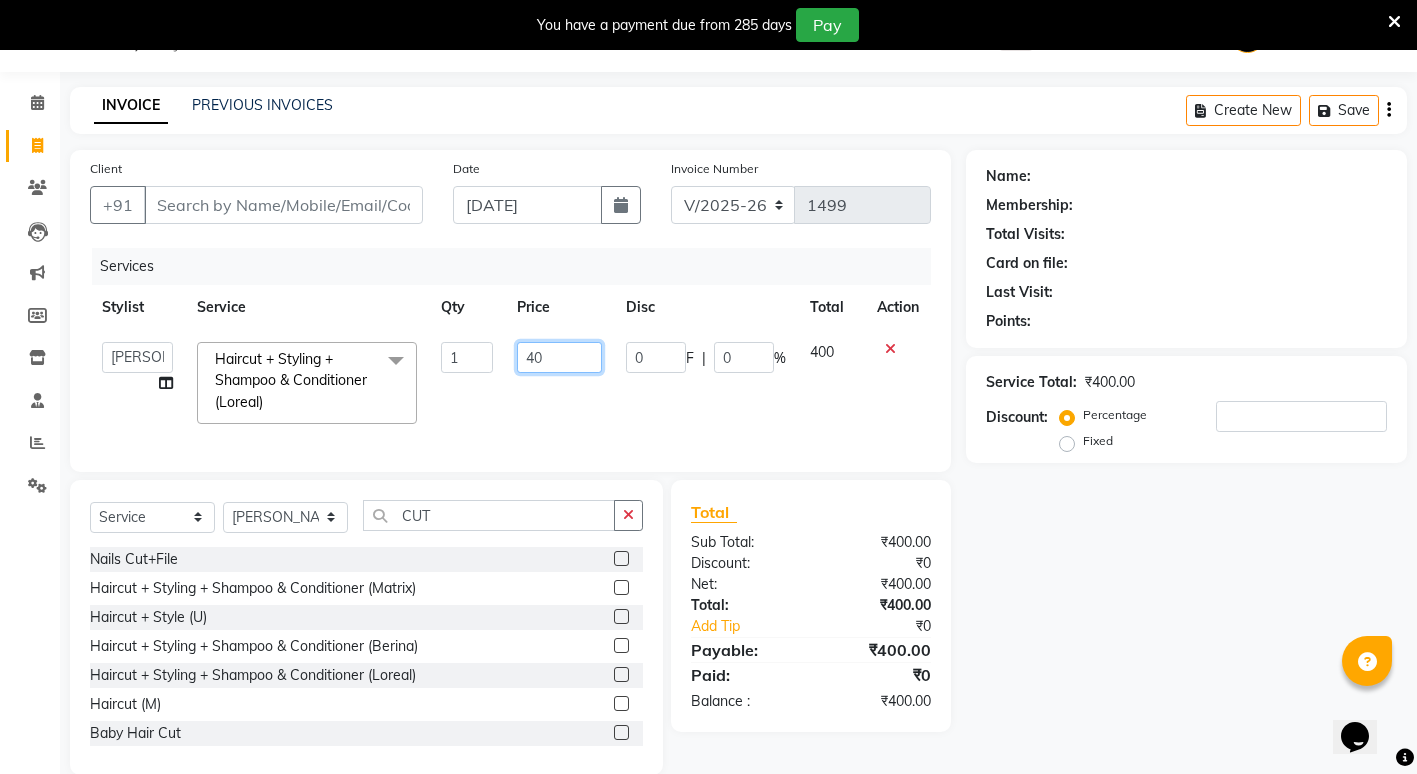 type on "400" 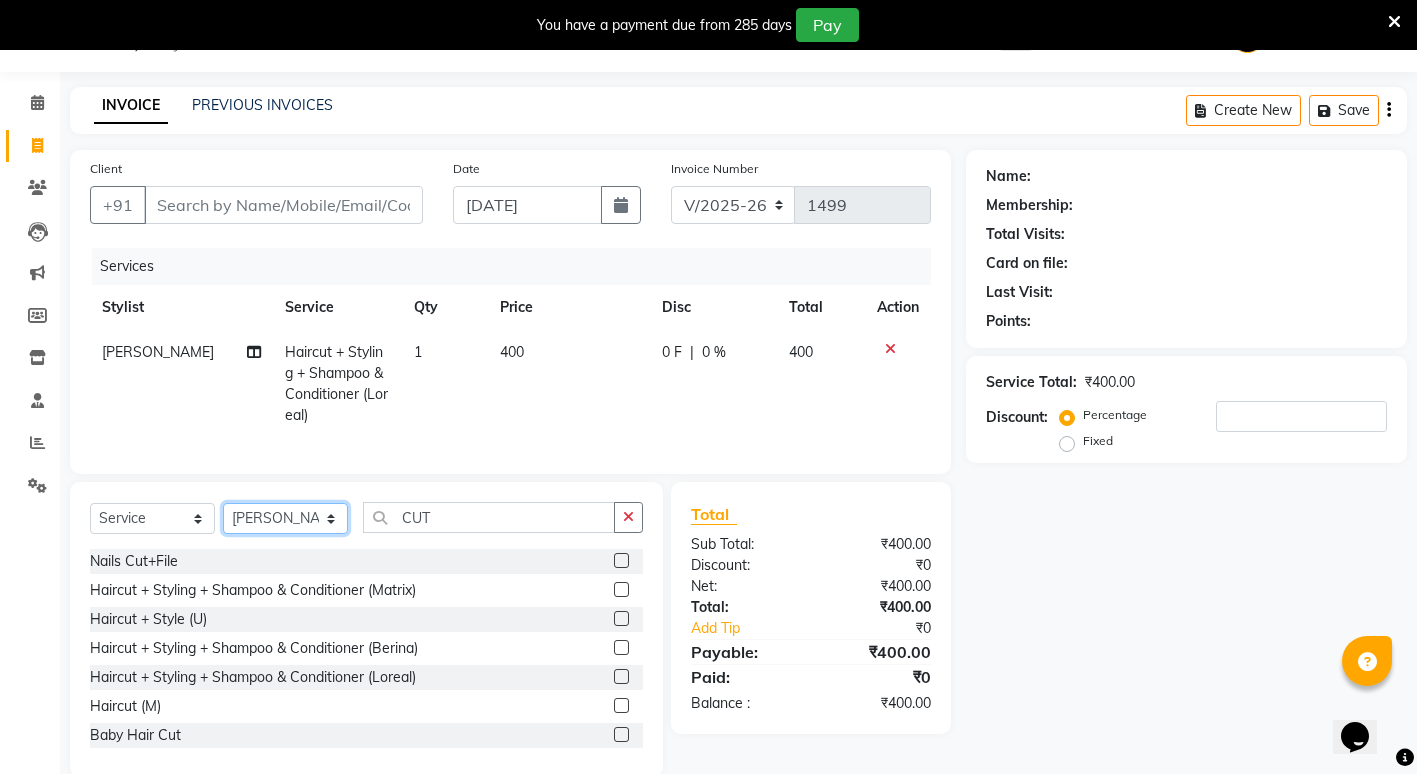 click on "Select Stylist ADMIN [PERSON_NAME] [PERSON_NAME] [PERSON_NAME] Gondia [PERSON_NAME] [PERSON_NAME] [PERSON_NAME] yewatkar [PERSON_NAME] [PERSON_NAME] [PERSON_NAME] (M) [PERSON_NAME]" 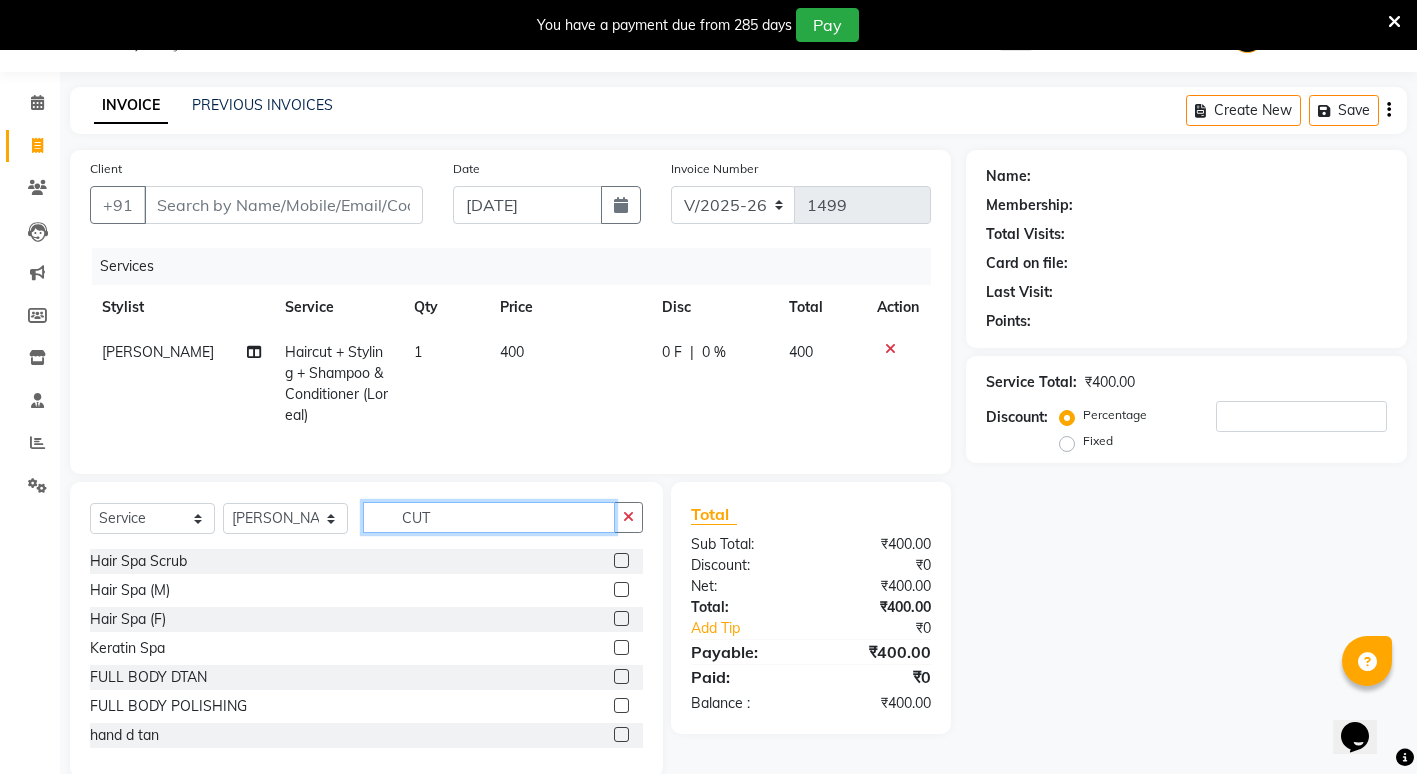click on "CUT" 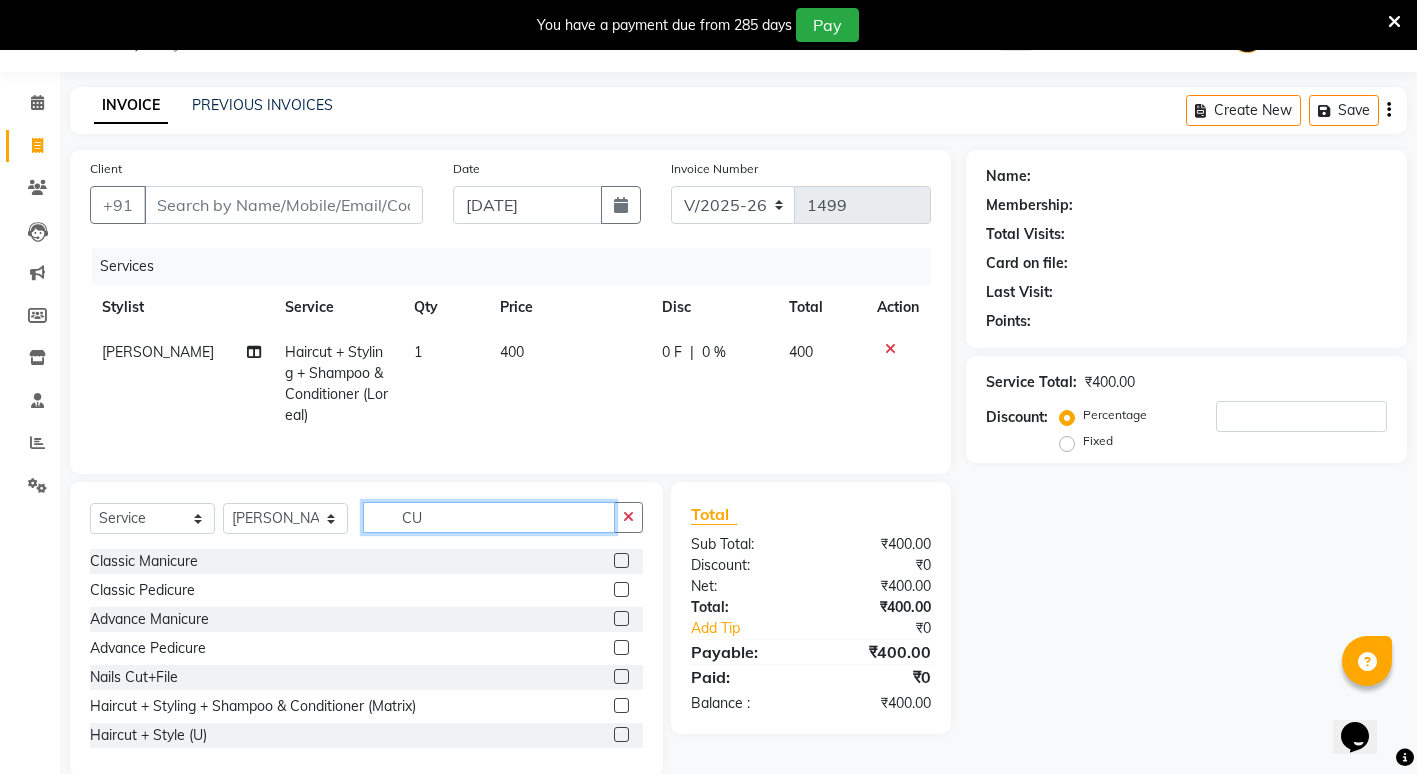 type on "CUT" 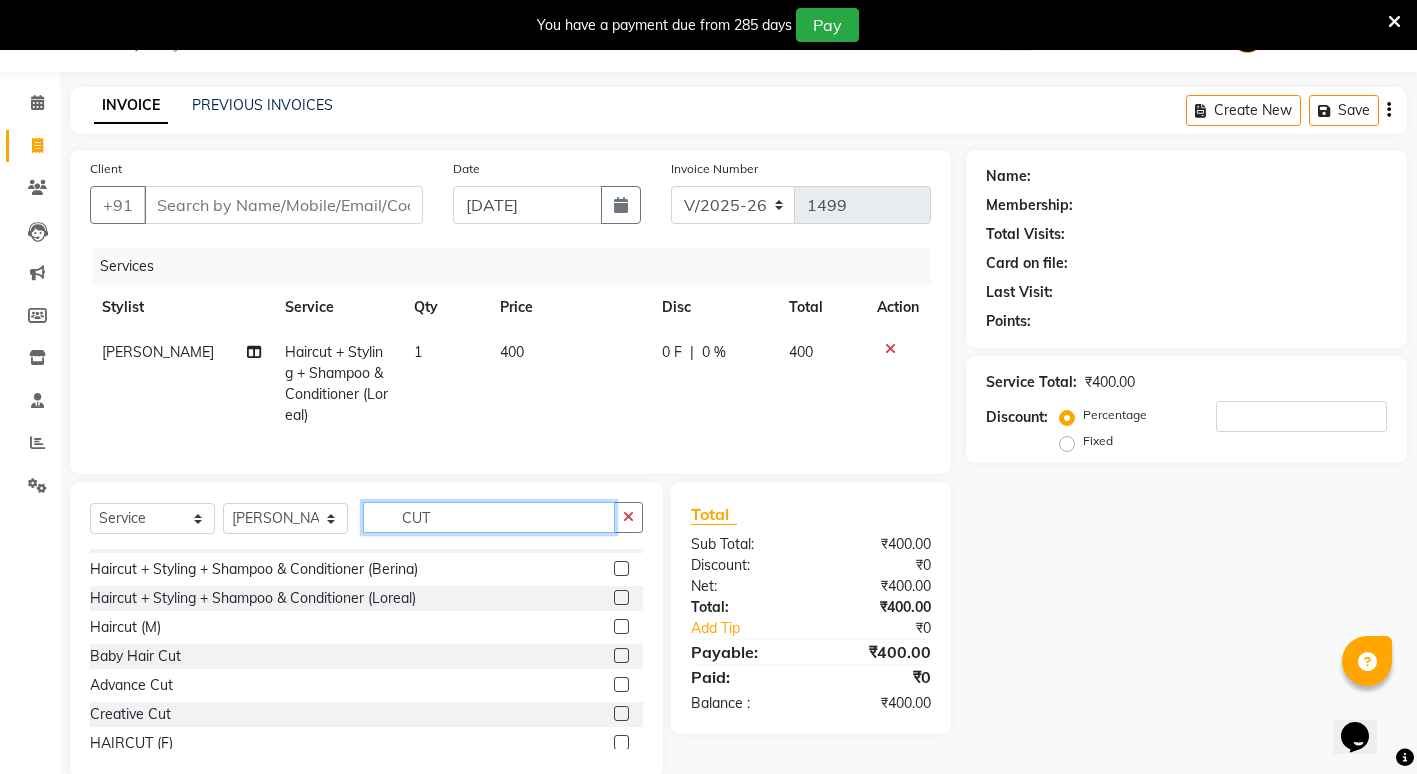 scroll, scrollTop: 100, scrollLeft: 0, axis: vertical 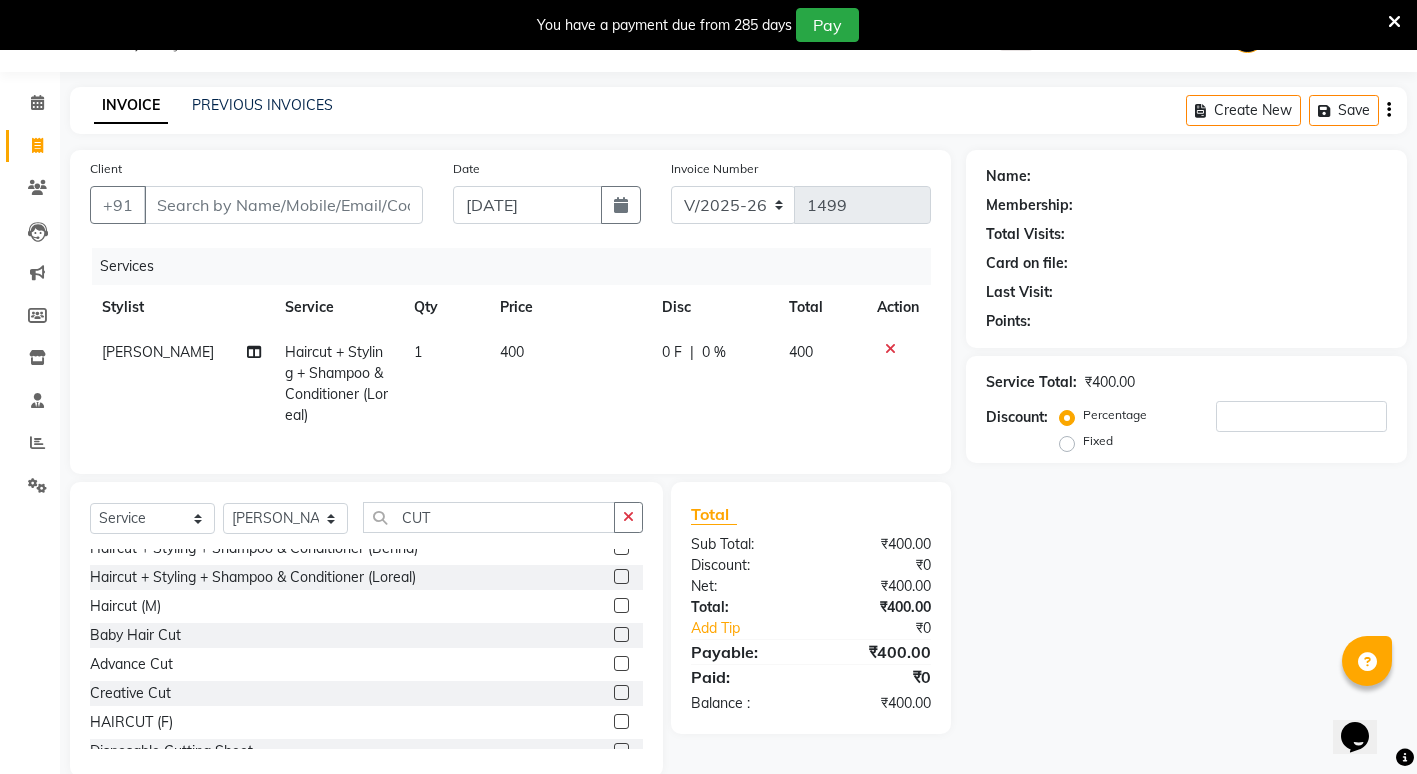 click 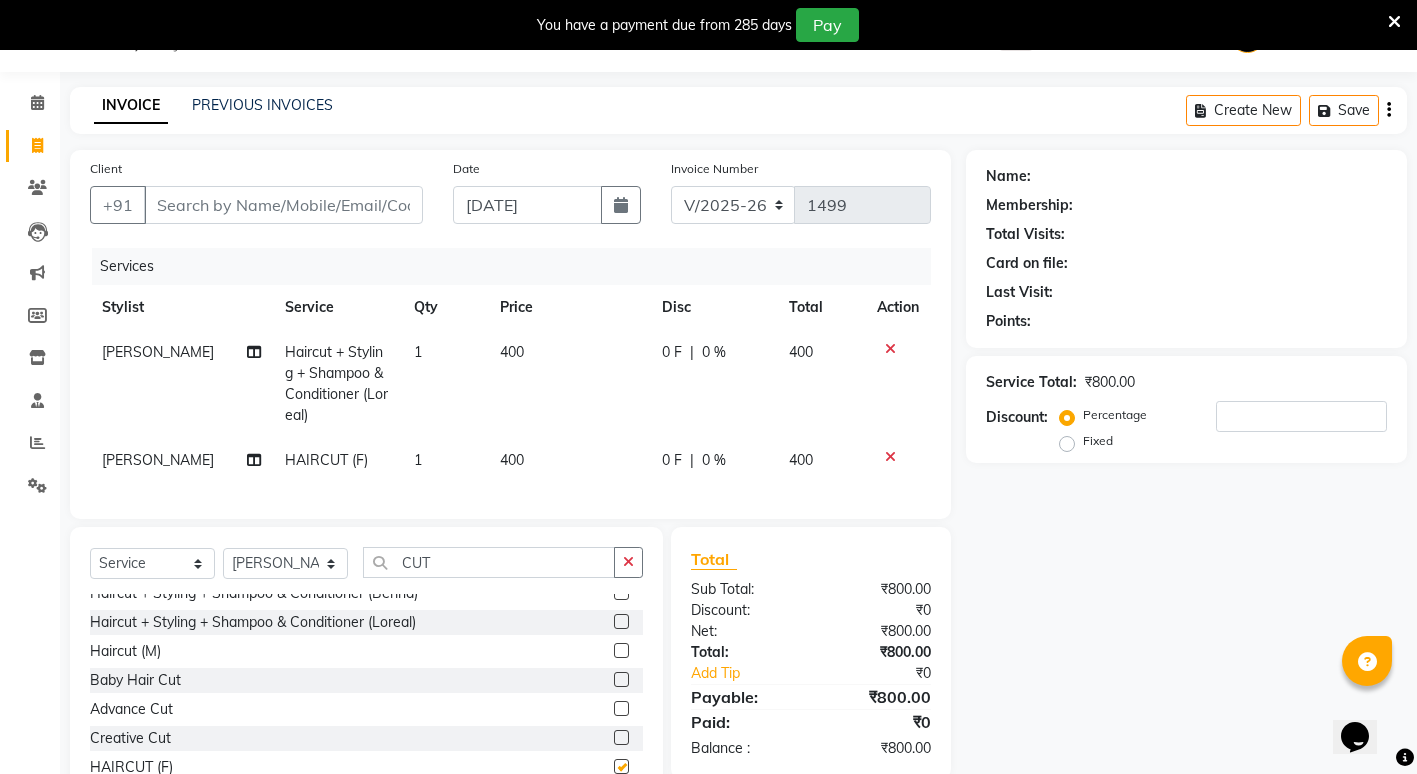 checkbox on "false" 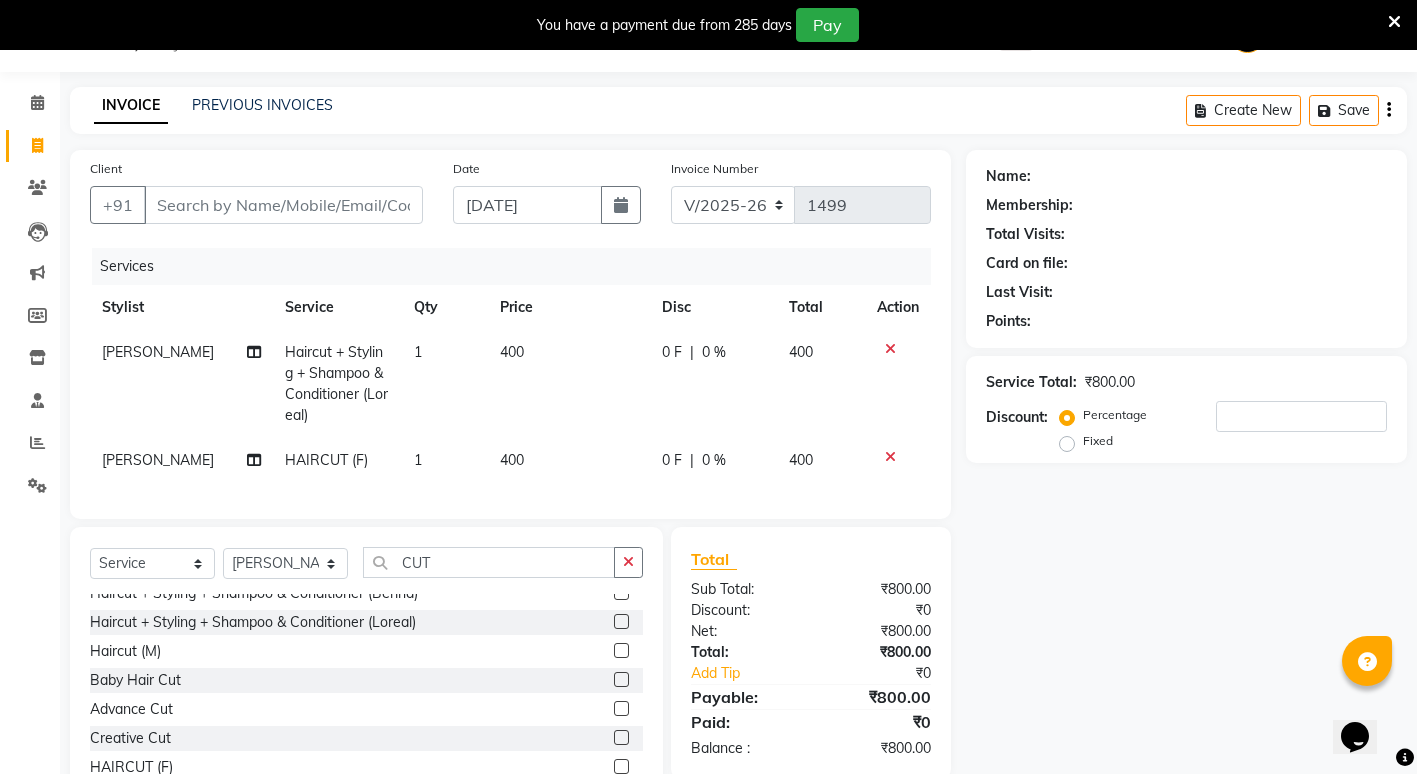 click on "400" 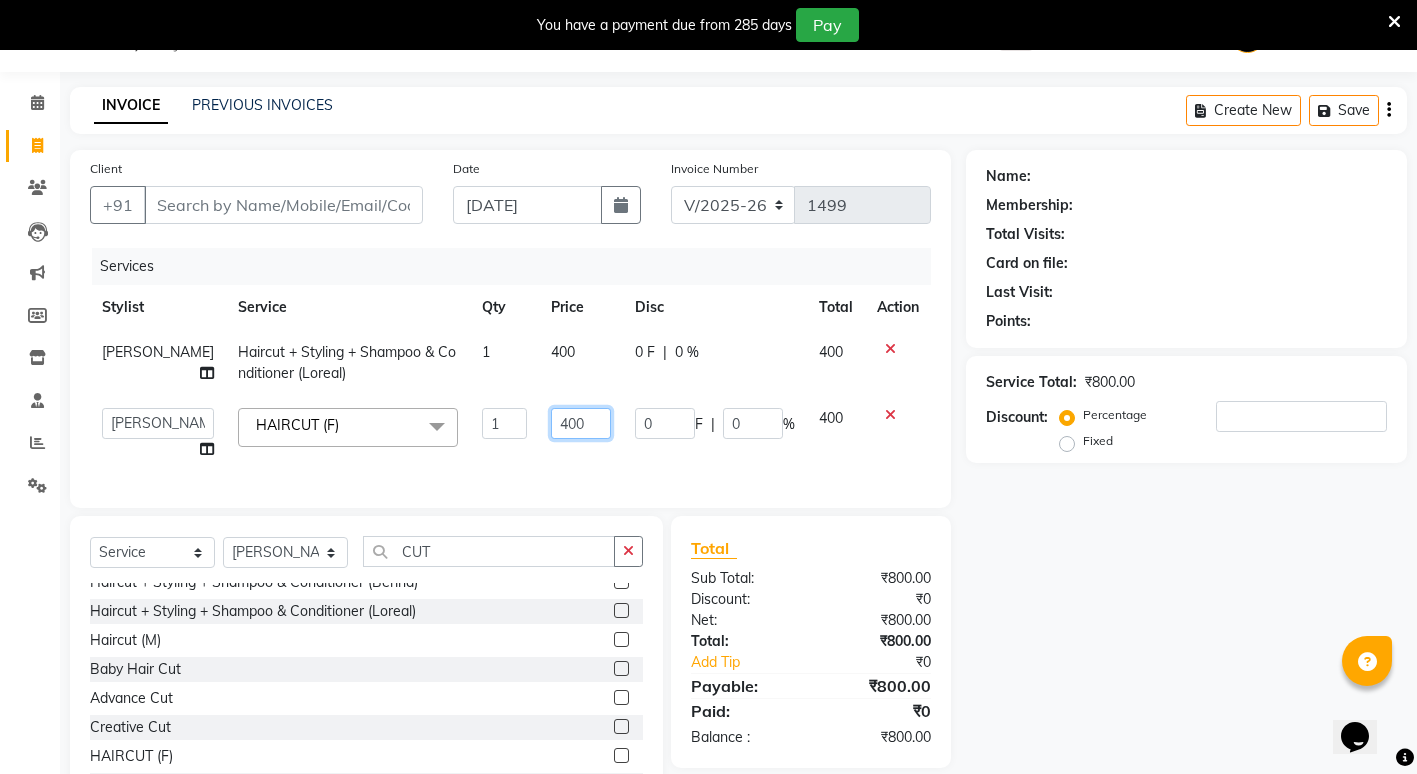click on "400" 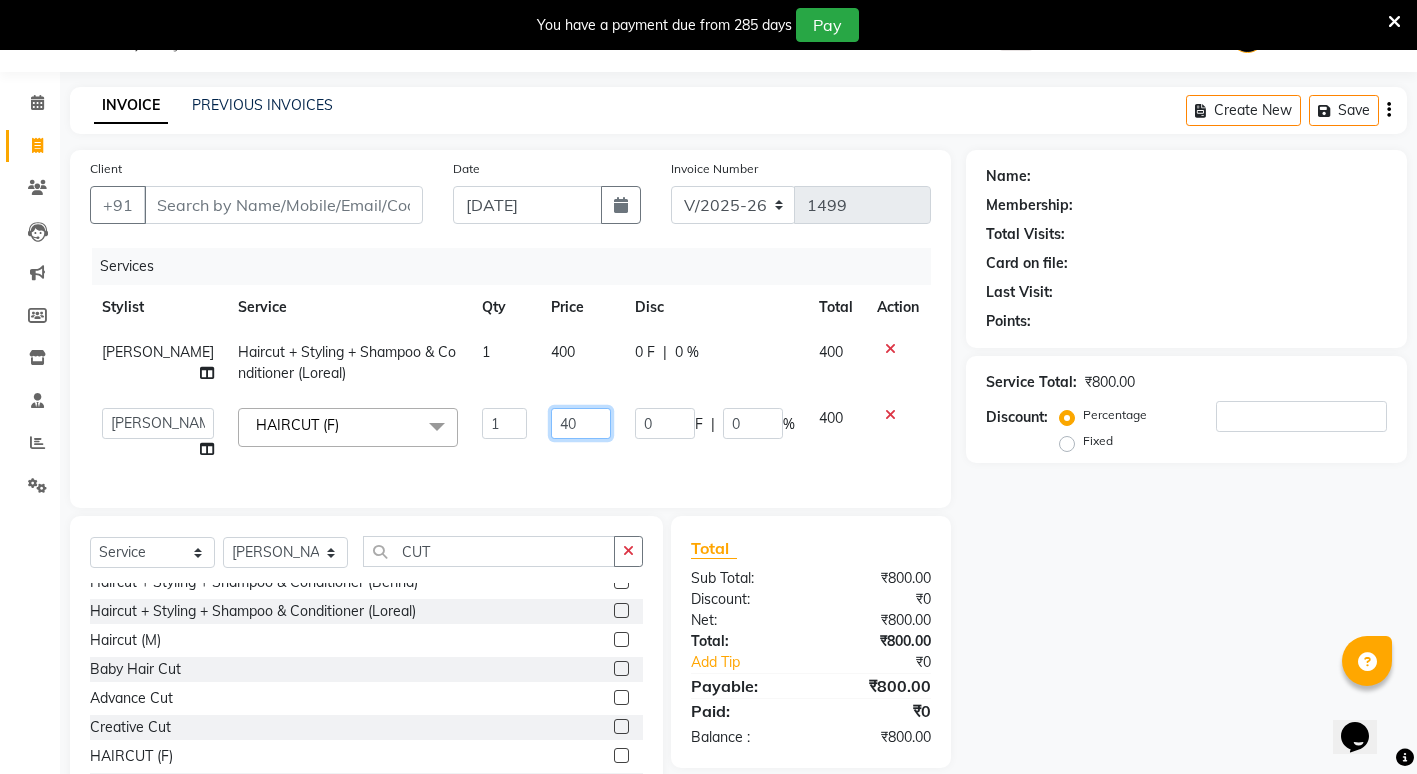 type on "4" 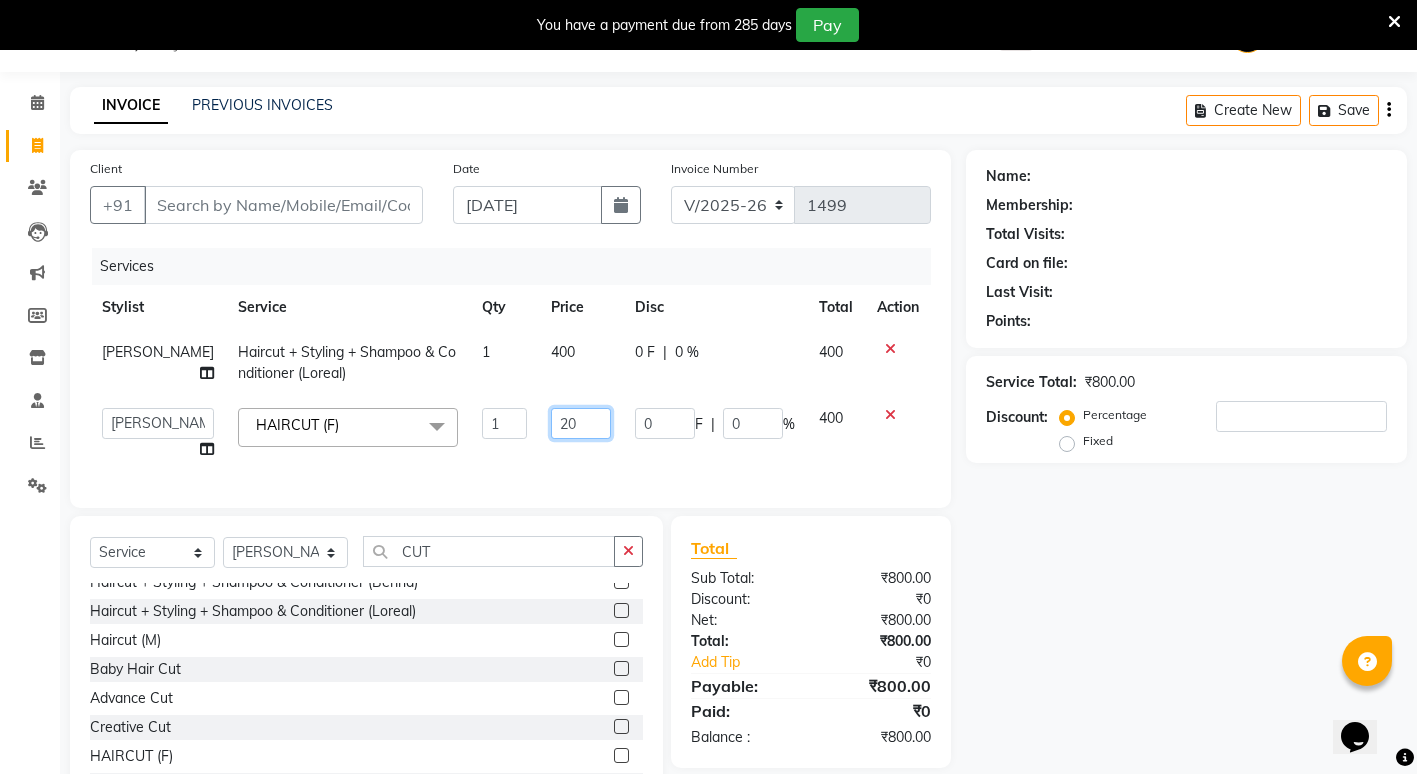 type on "200" 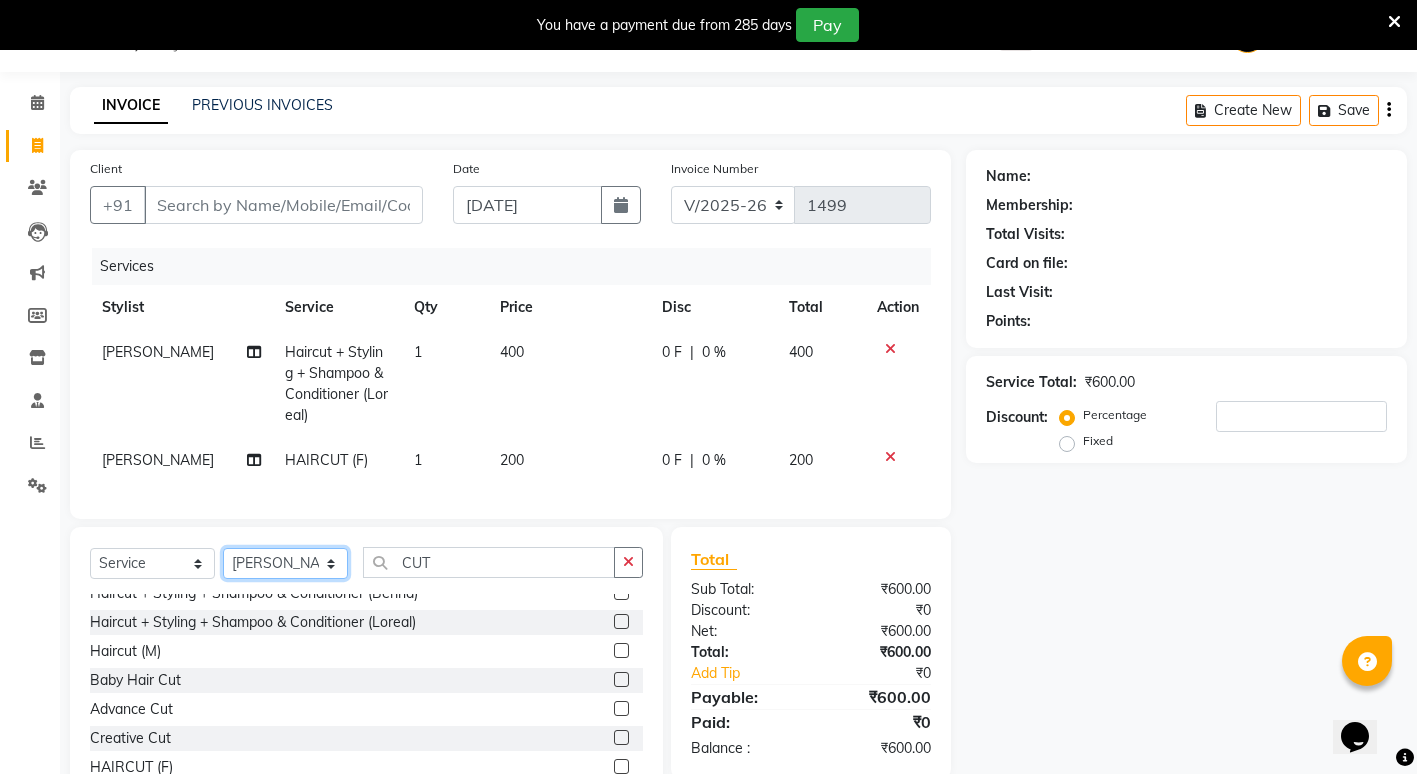 click on "Select Stylist ADMIN [PERSON_NAME] [PERSON_NAME] [PERSON_NAME] Gondia [PERSON_NAME] [PERSON_NAME] [PERSON_NAME] yewatkar [PERSON_NAME] [PERSON_NAME] [PERSON_NAME] (M) [PERSON_NAME]" 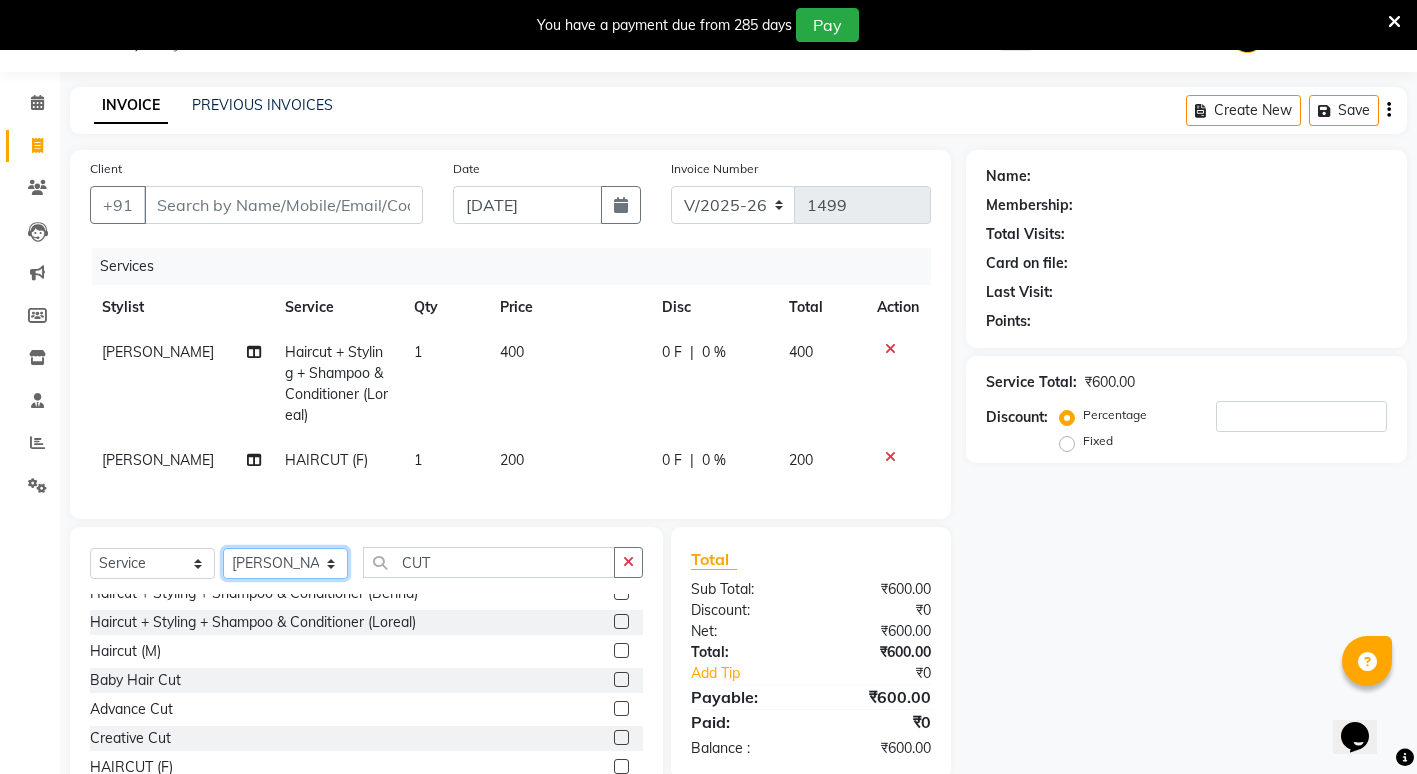 select on "16500" 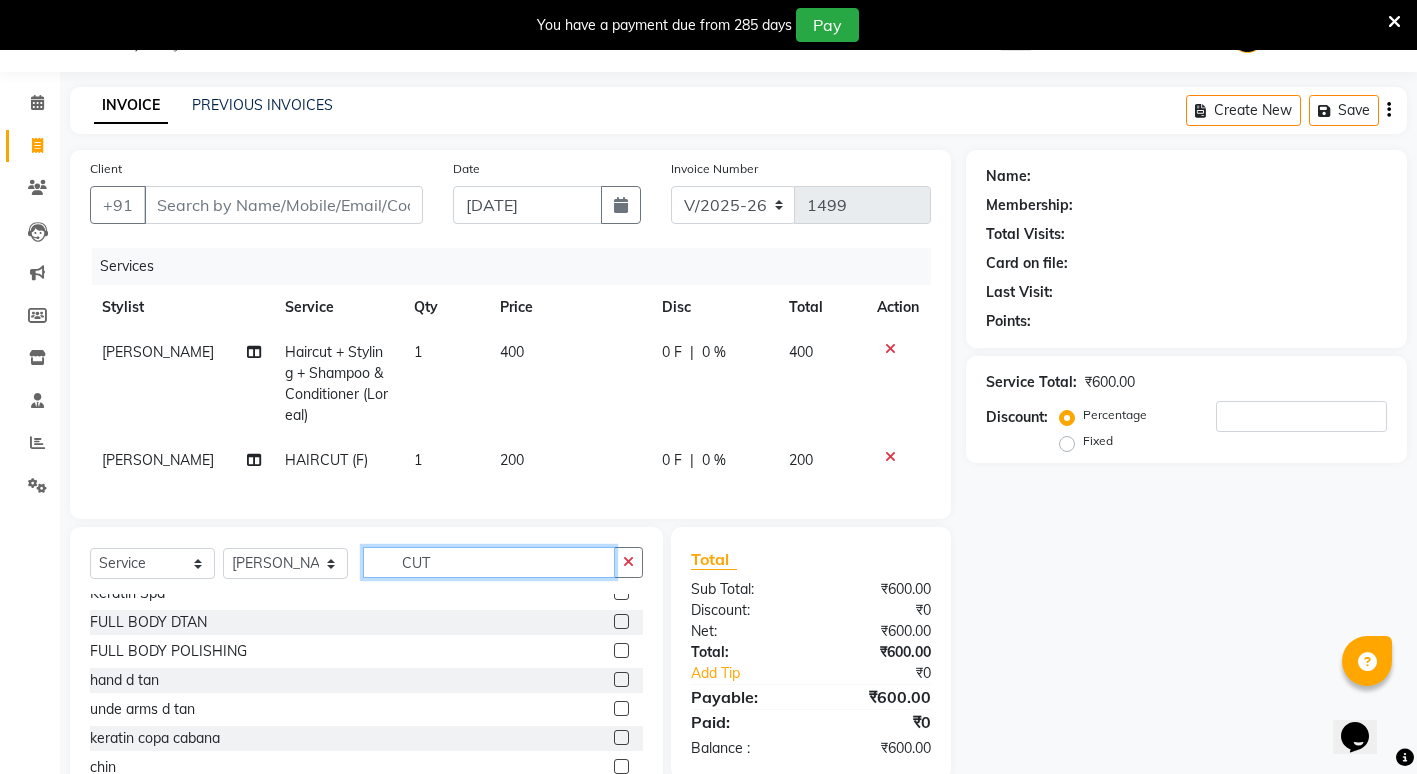 click on "CUT" 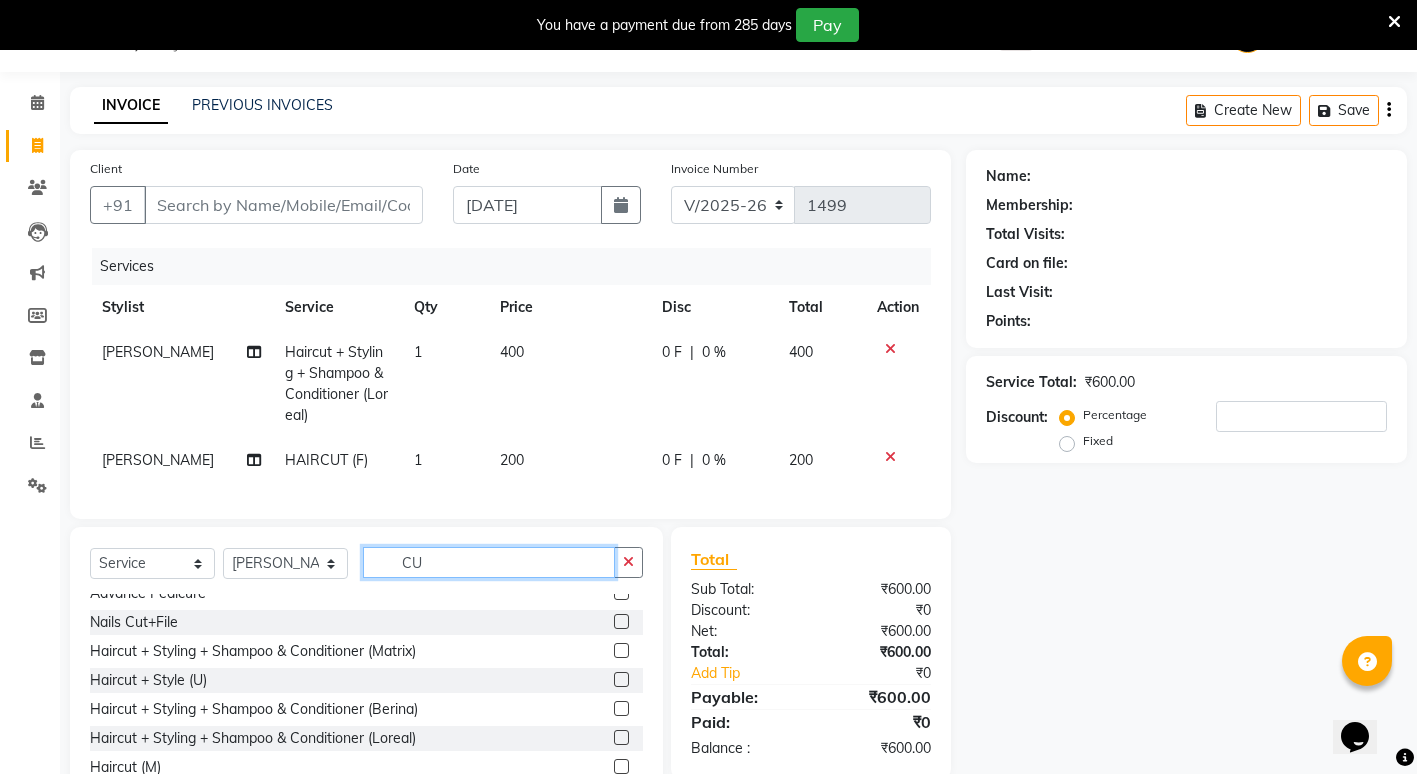 type on "C" 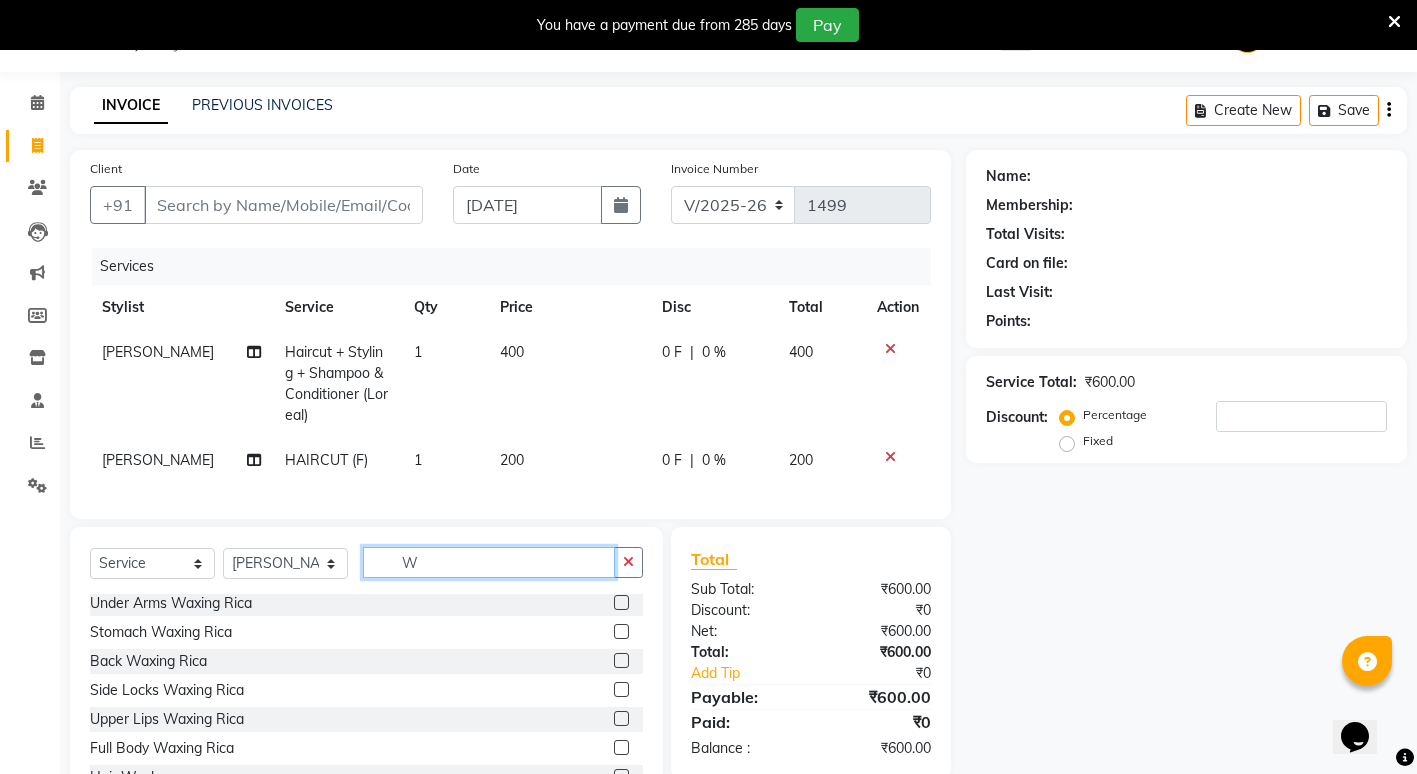 scroll, scrollTop: 0, scrollLeft: 0, axis: both 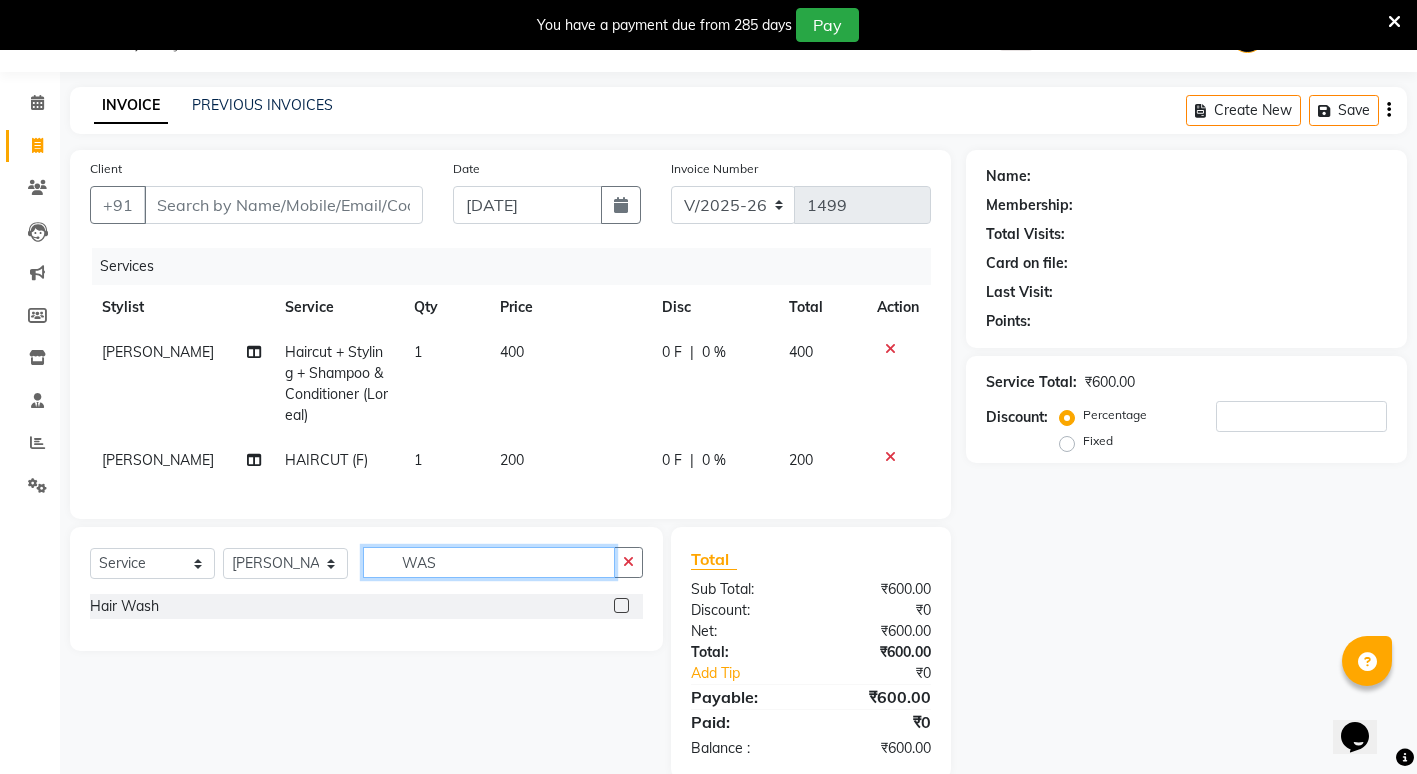 type on "WAS" 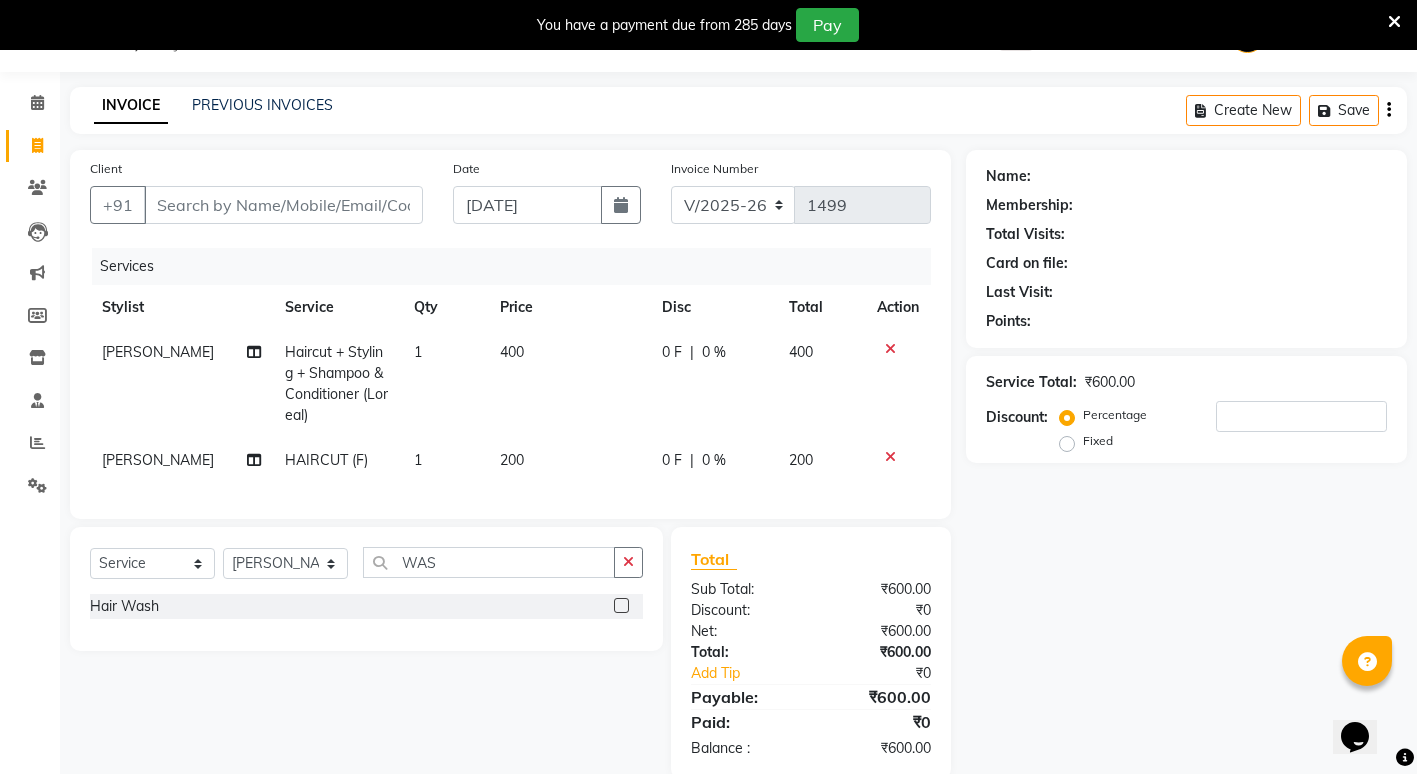 click 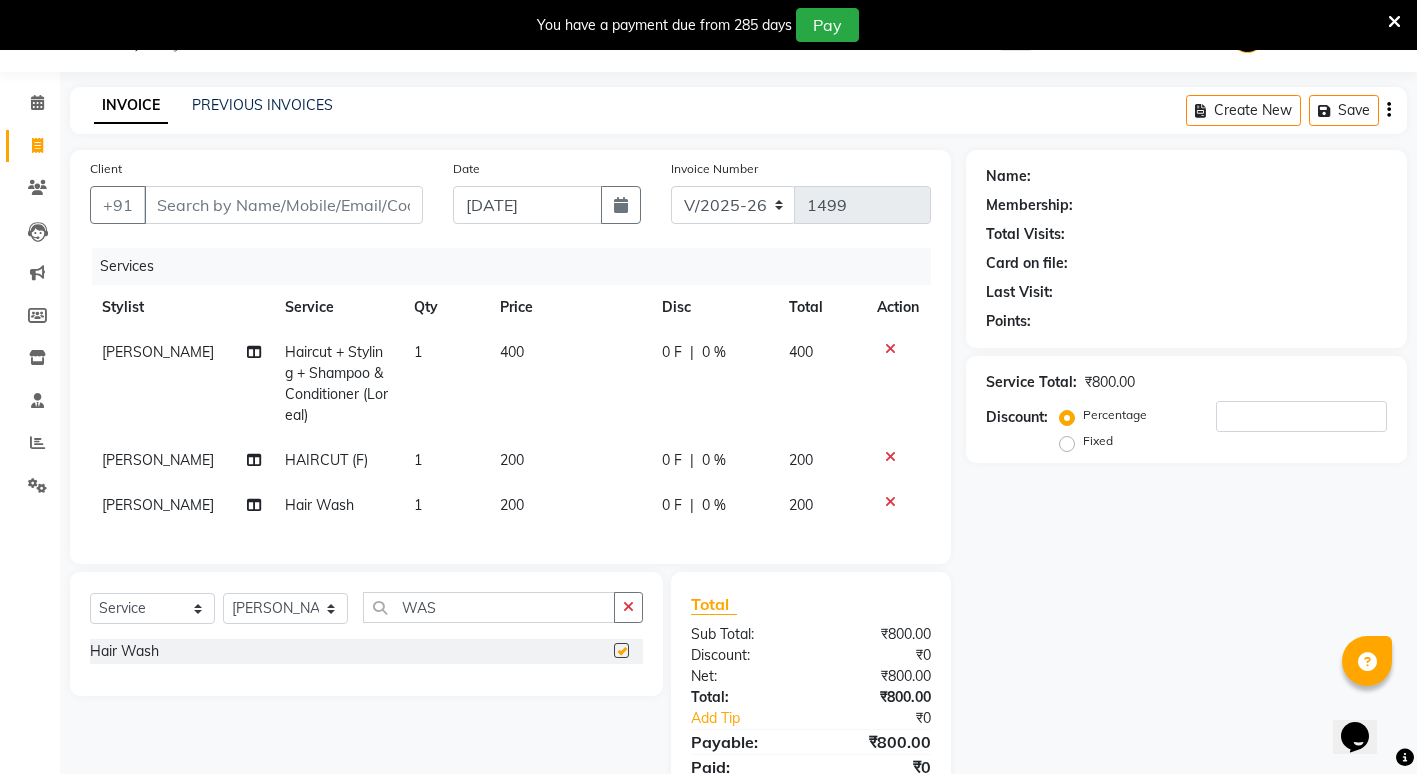 checkbox on "false" 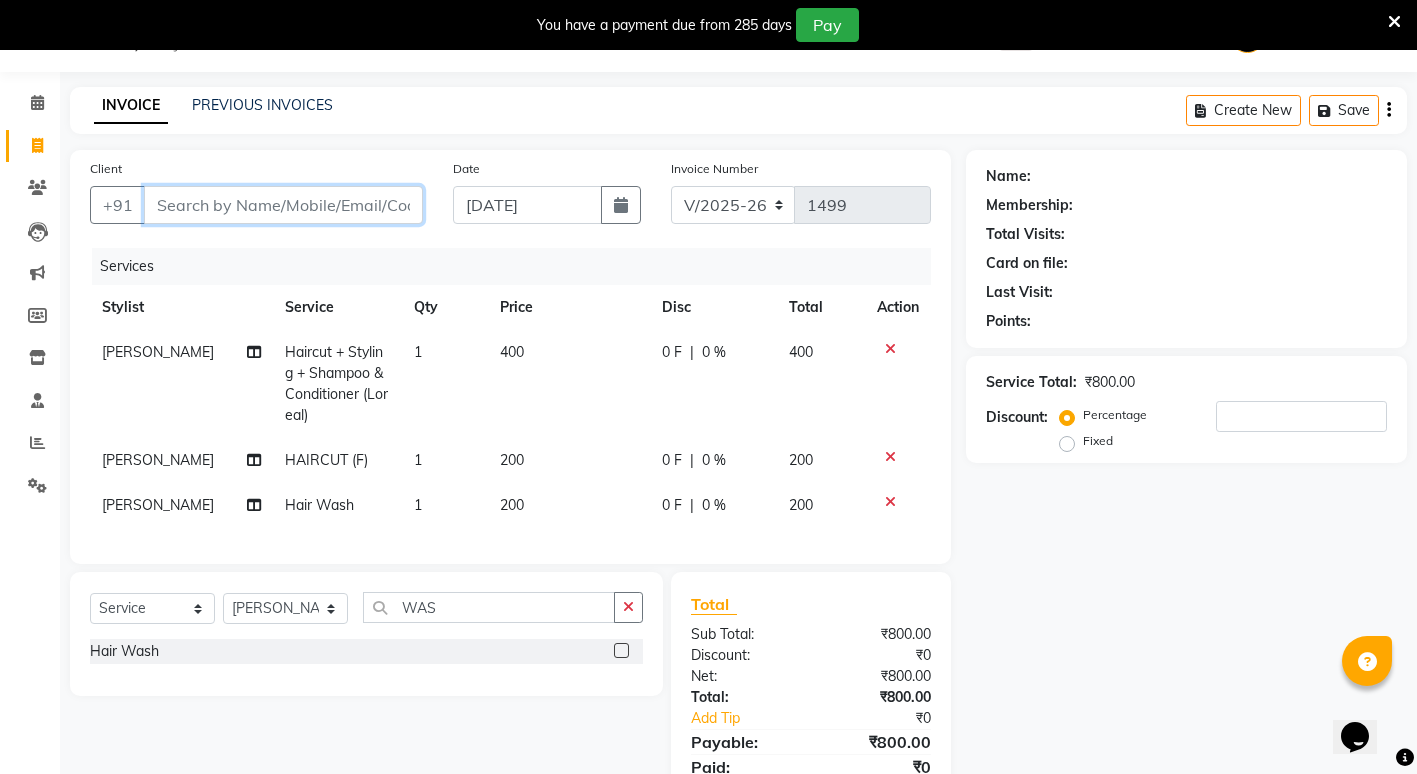 click on "Client" at bounding box center (283, 205) 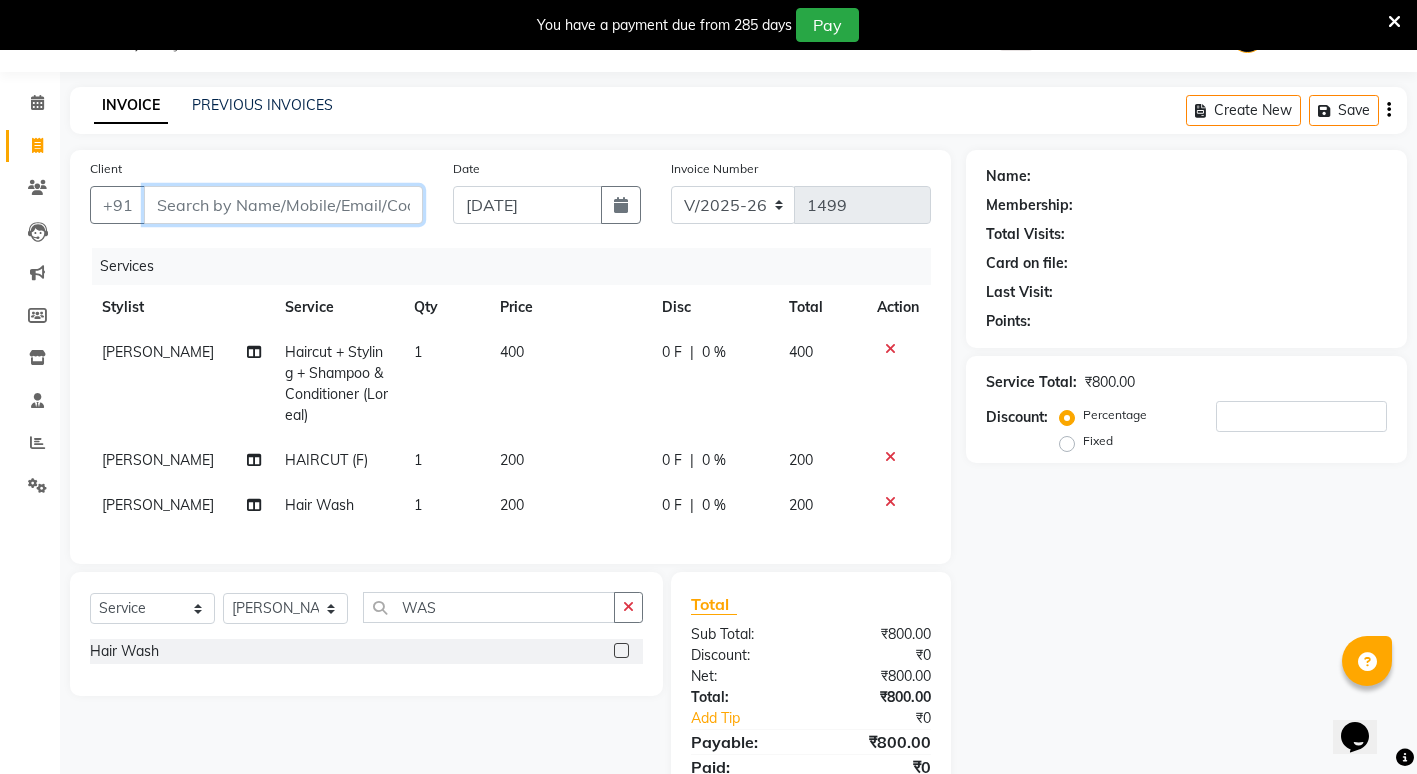 click on "Client" at bounding box center (283, 205) 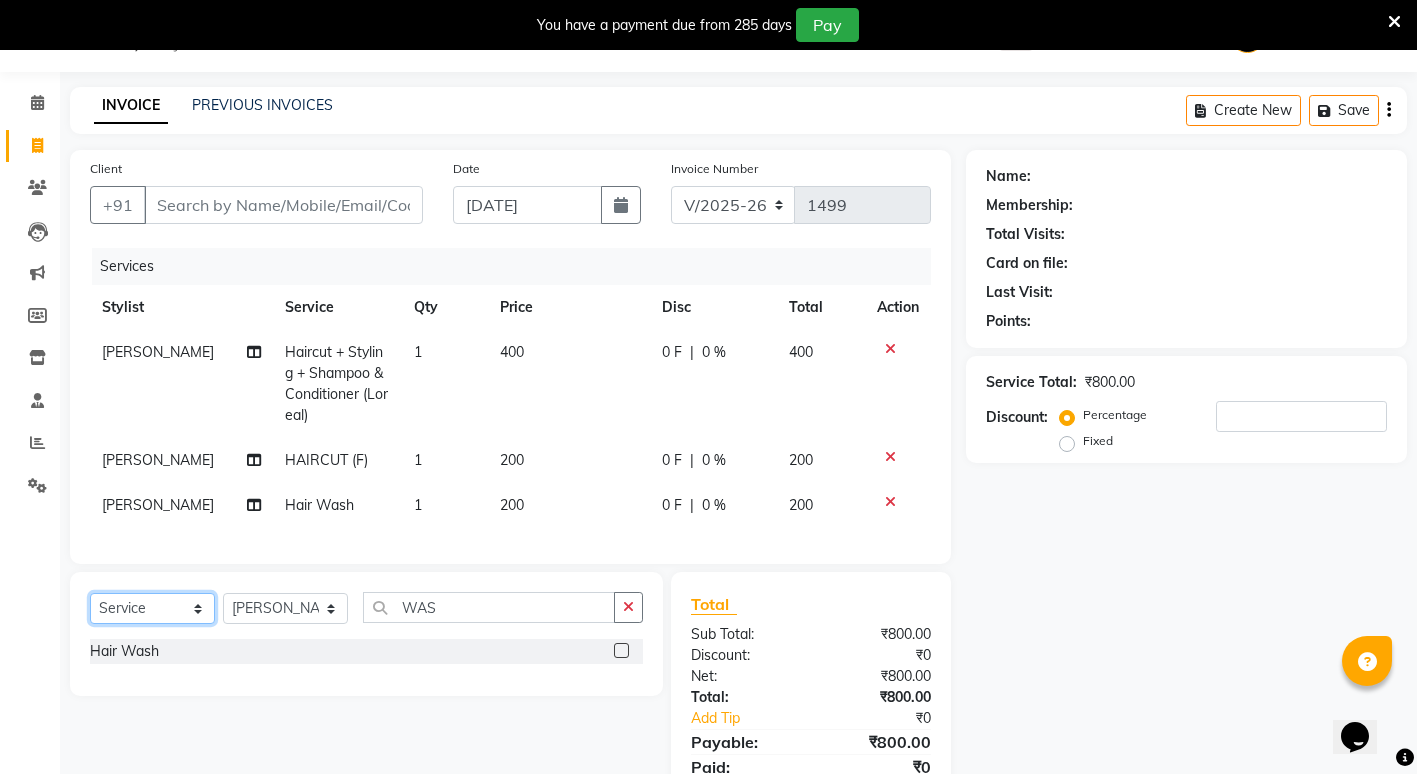 click on "Select  Service  Product  Membership  Package Voucher Prepaid Gift Card" 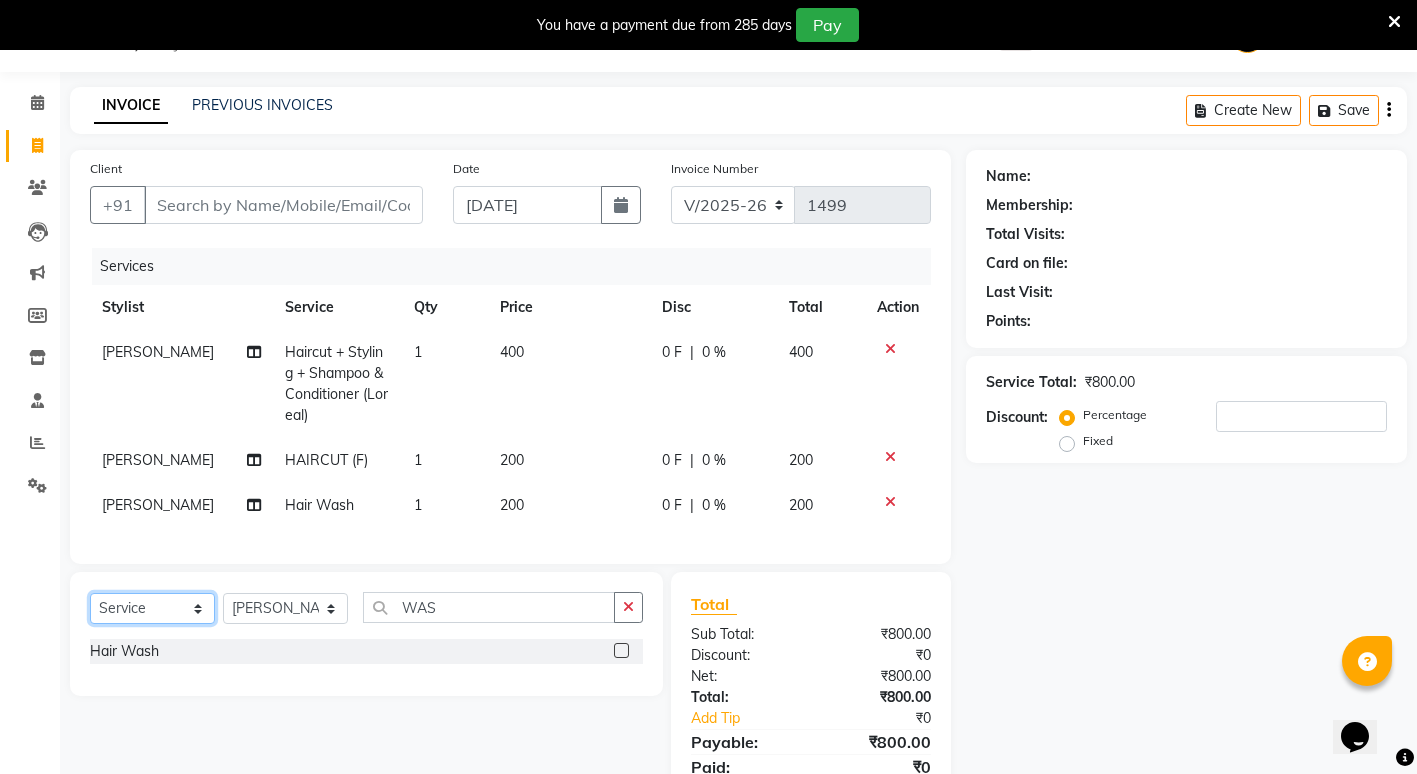 select on "product" 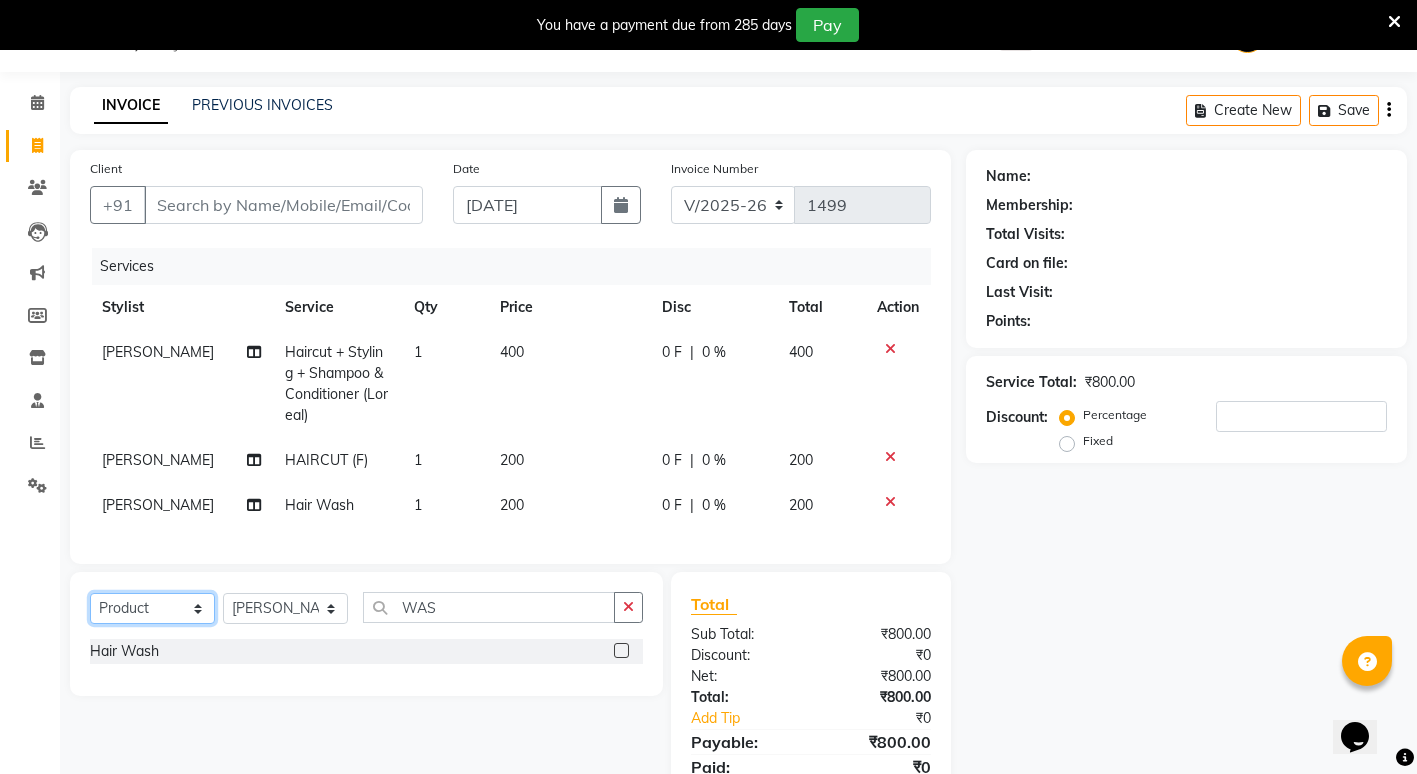 click on "Select  Service  Product  Membership  Package Voucher Prepaid Gift Card" 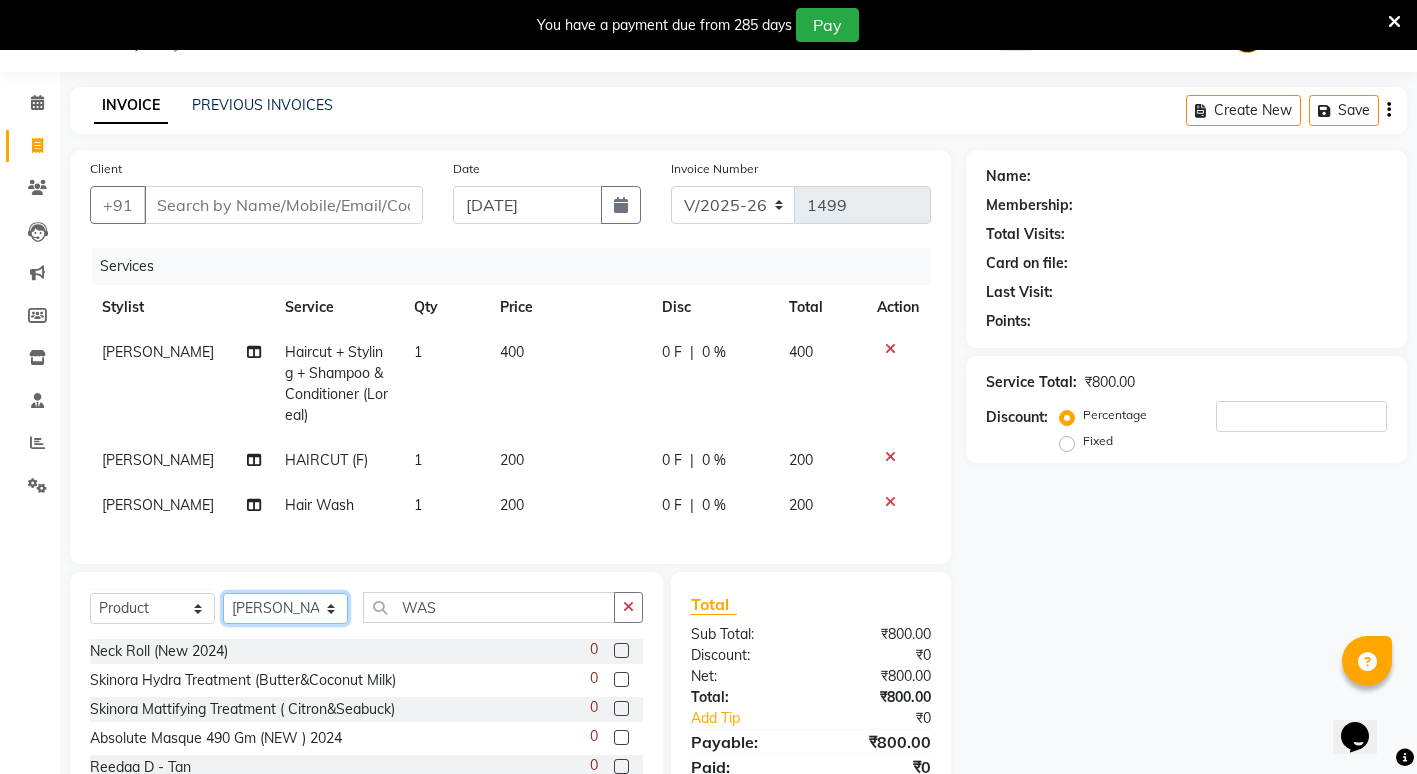click on "Select Stylist ADMIN [PERSON_NAME] [PERSON_NAME] [PERSON_NAME] Gondia [PERSON_NAME] [PERSON_NAME] [PERSON_NAME] yewatkar [PERSON_NAME] [PERSON_NAME] [PERSON_NAME] (M) [PERSON_NAME]" 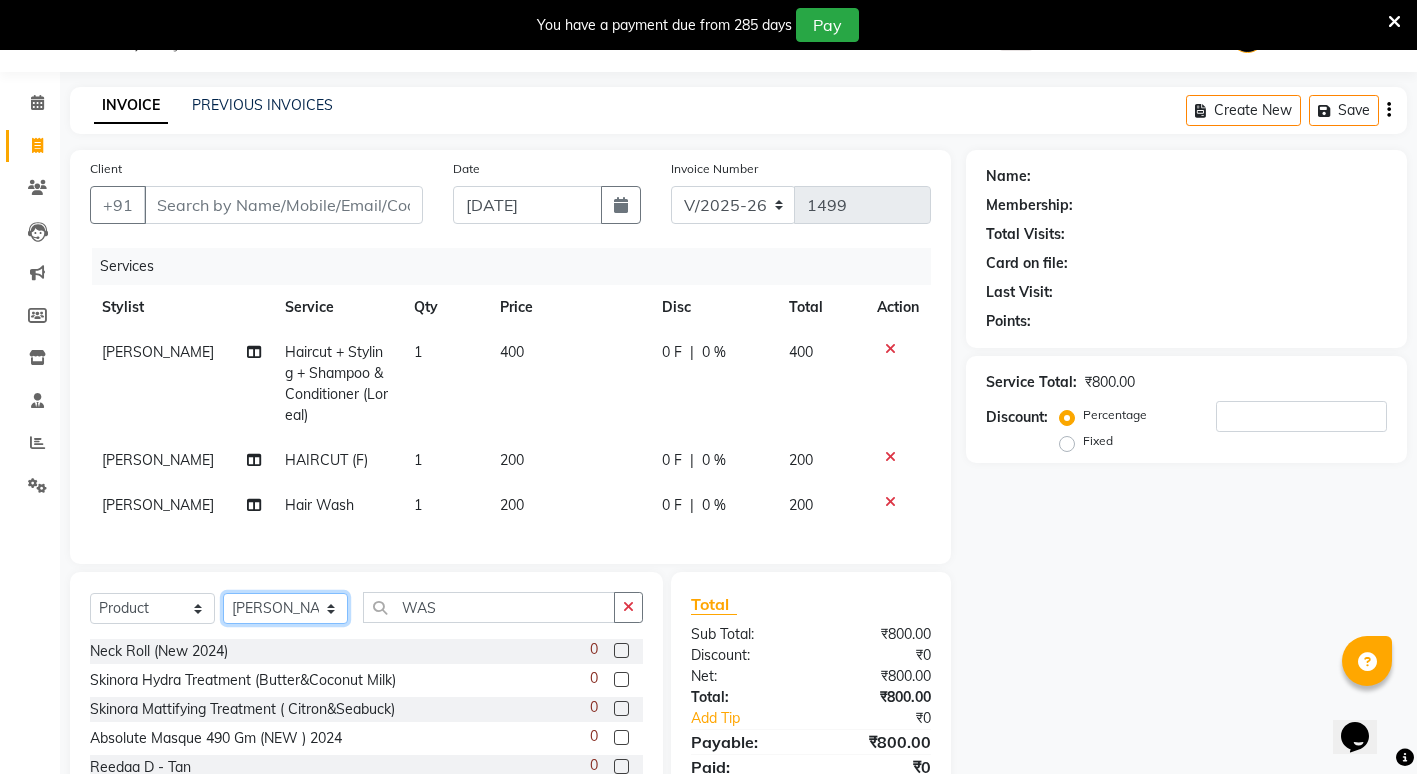 select on "14667" 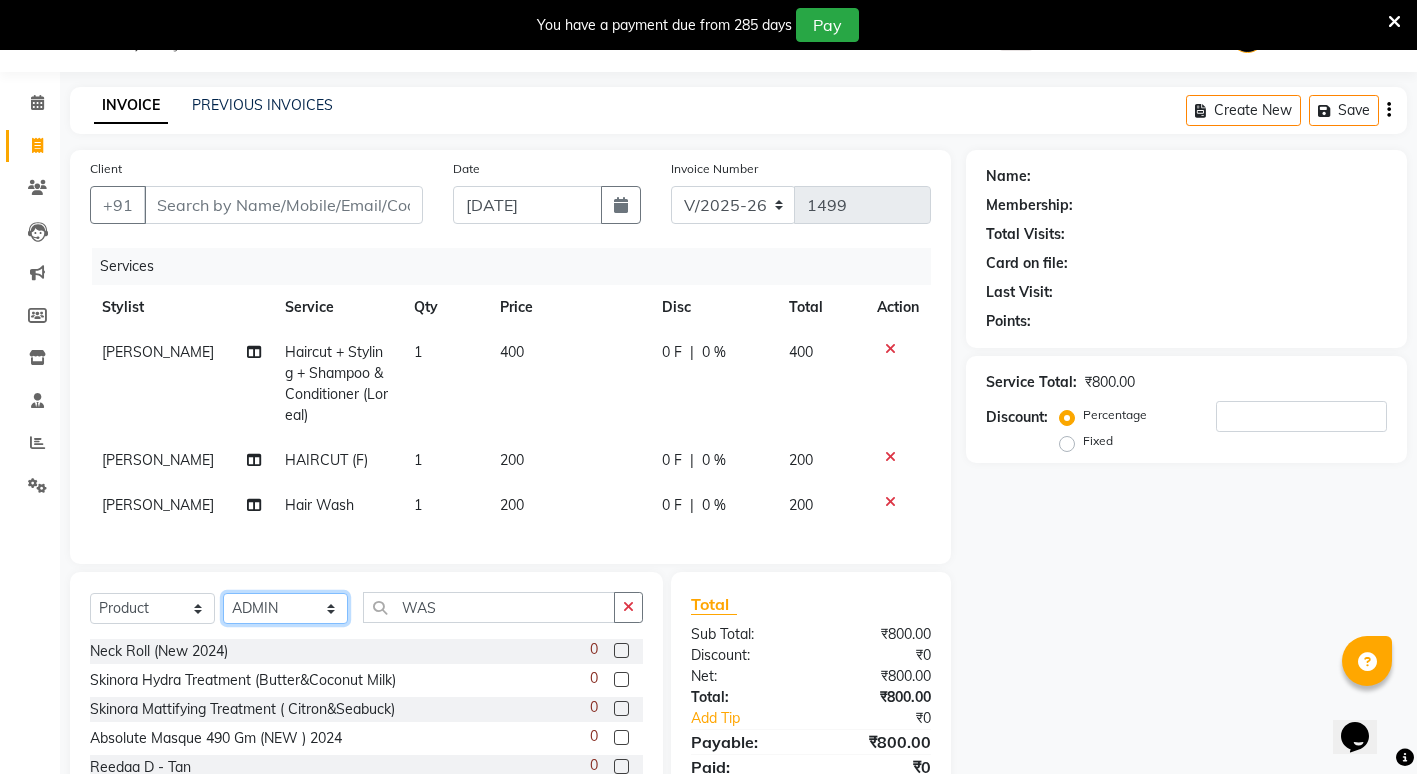 click on "Select Stylist ADMIN [PERSON_NAME] [PERSON_NAME] [PERSON_NAME] Gondia [PERSON_NAME] [PERSON_NAME] [PERSON_NAME] yewatkar [PERSON_NAME] [PERSON_NAME] [PERSON_NAME] (M) [PERSON_NAME]" 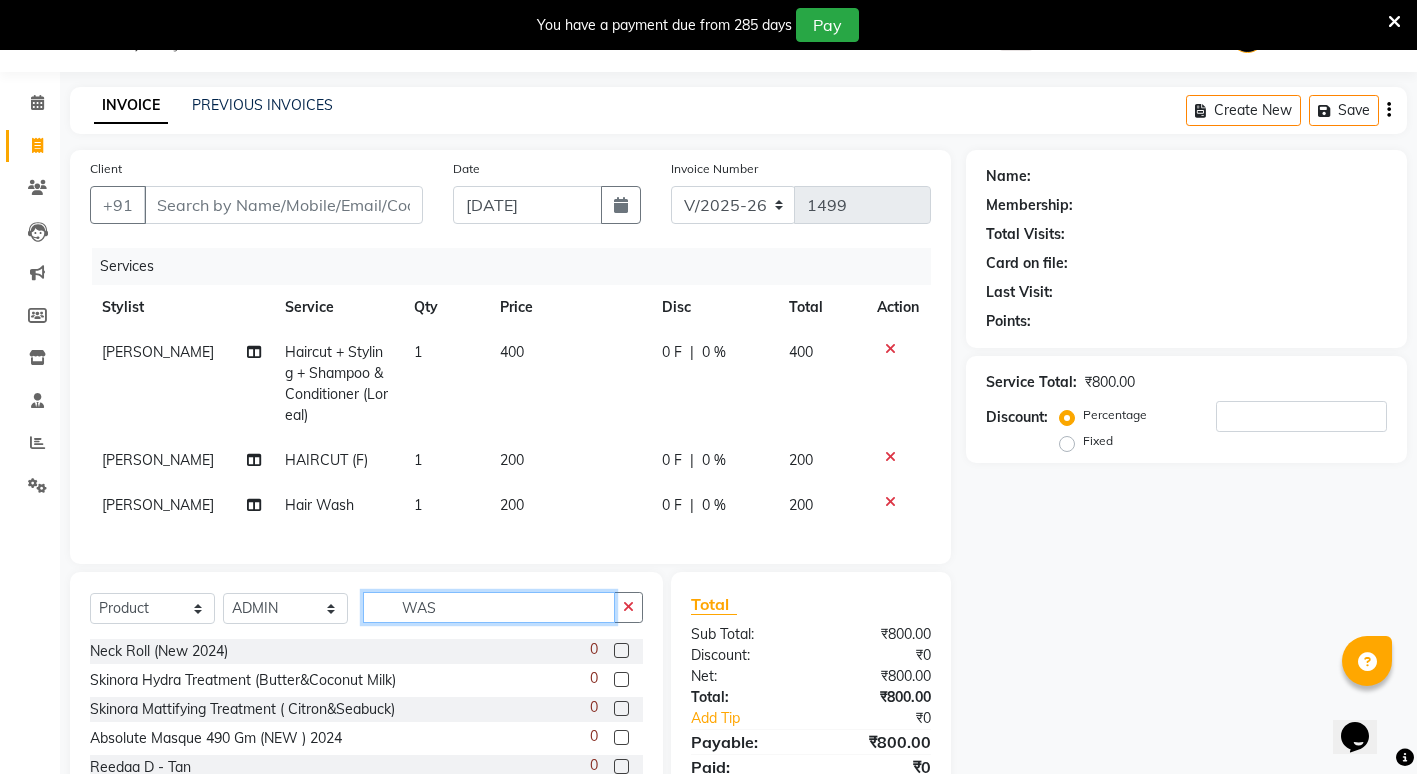 click on "WAS" 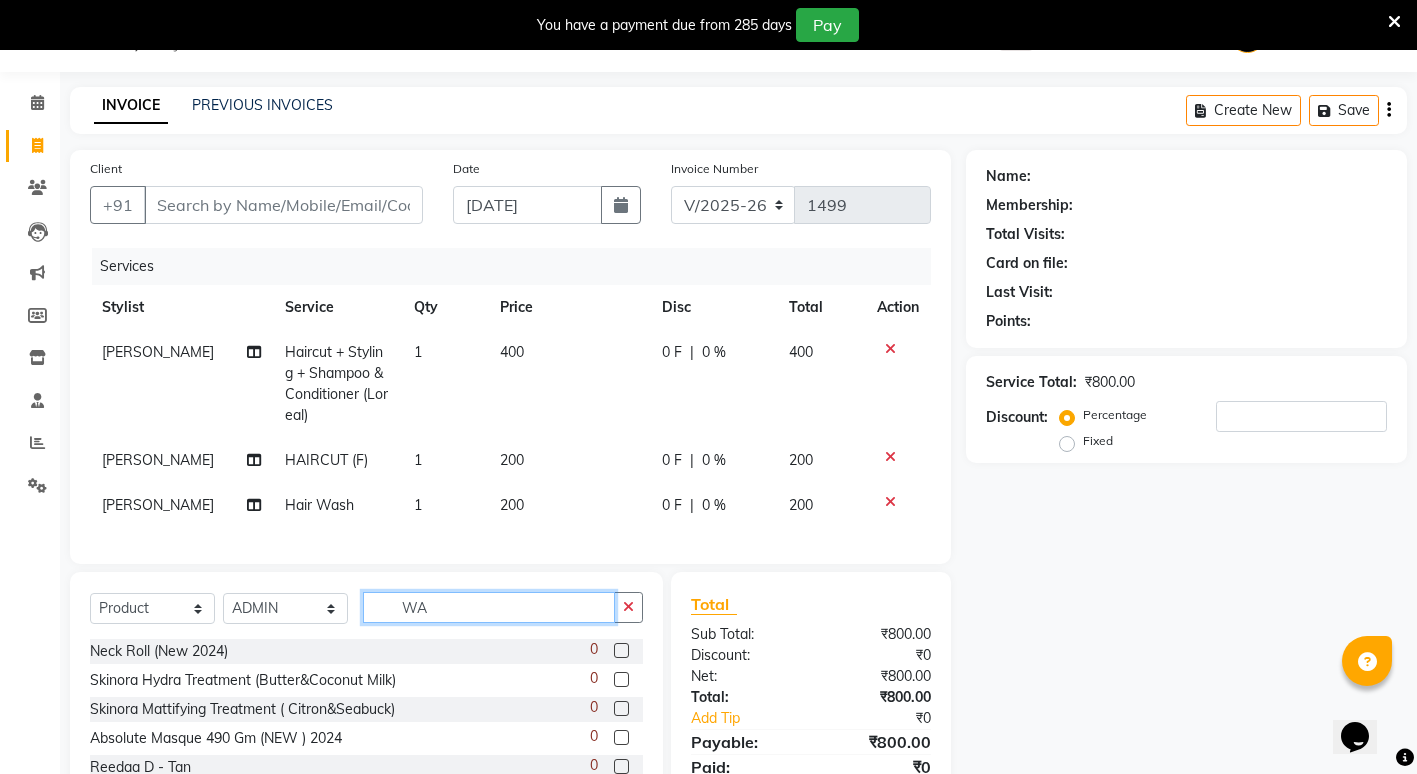 type on "W" 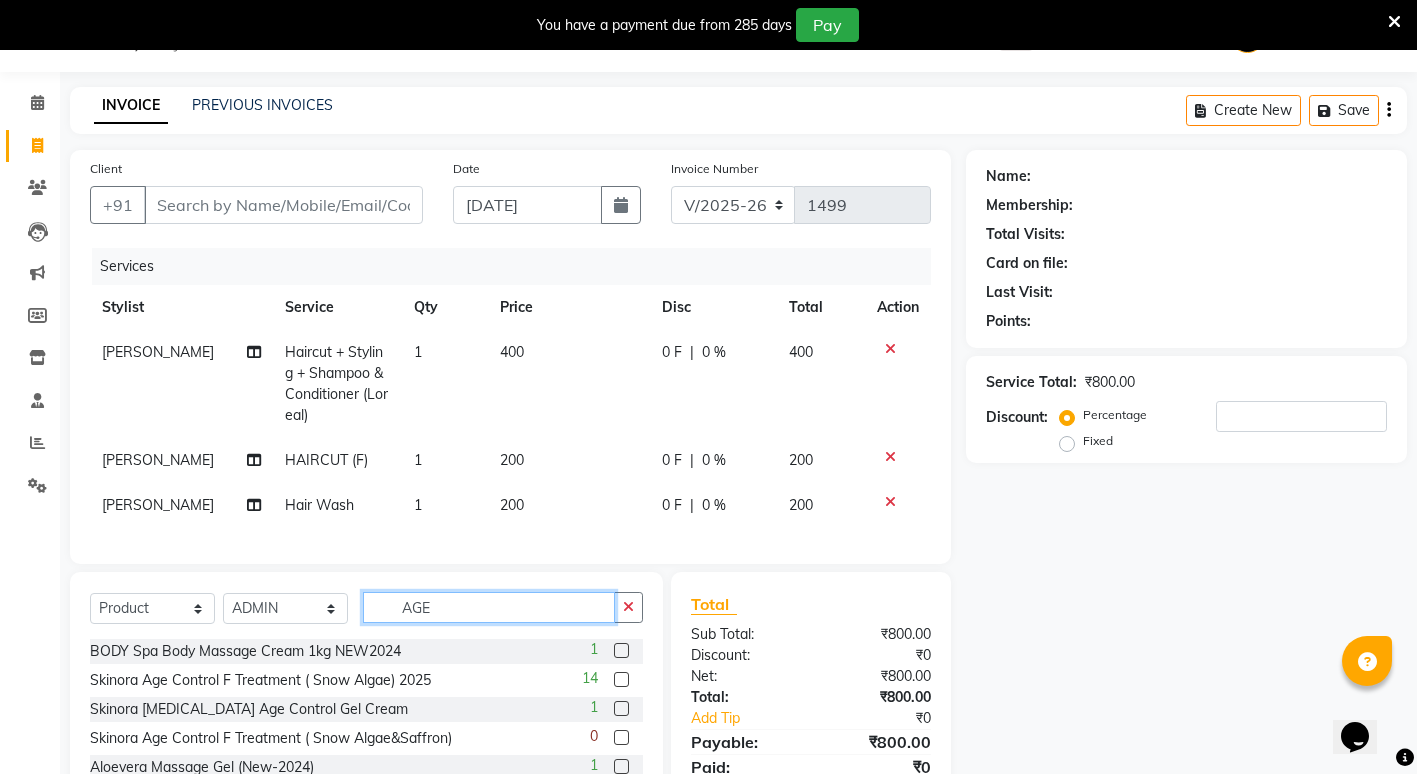 type on "AGE" 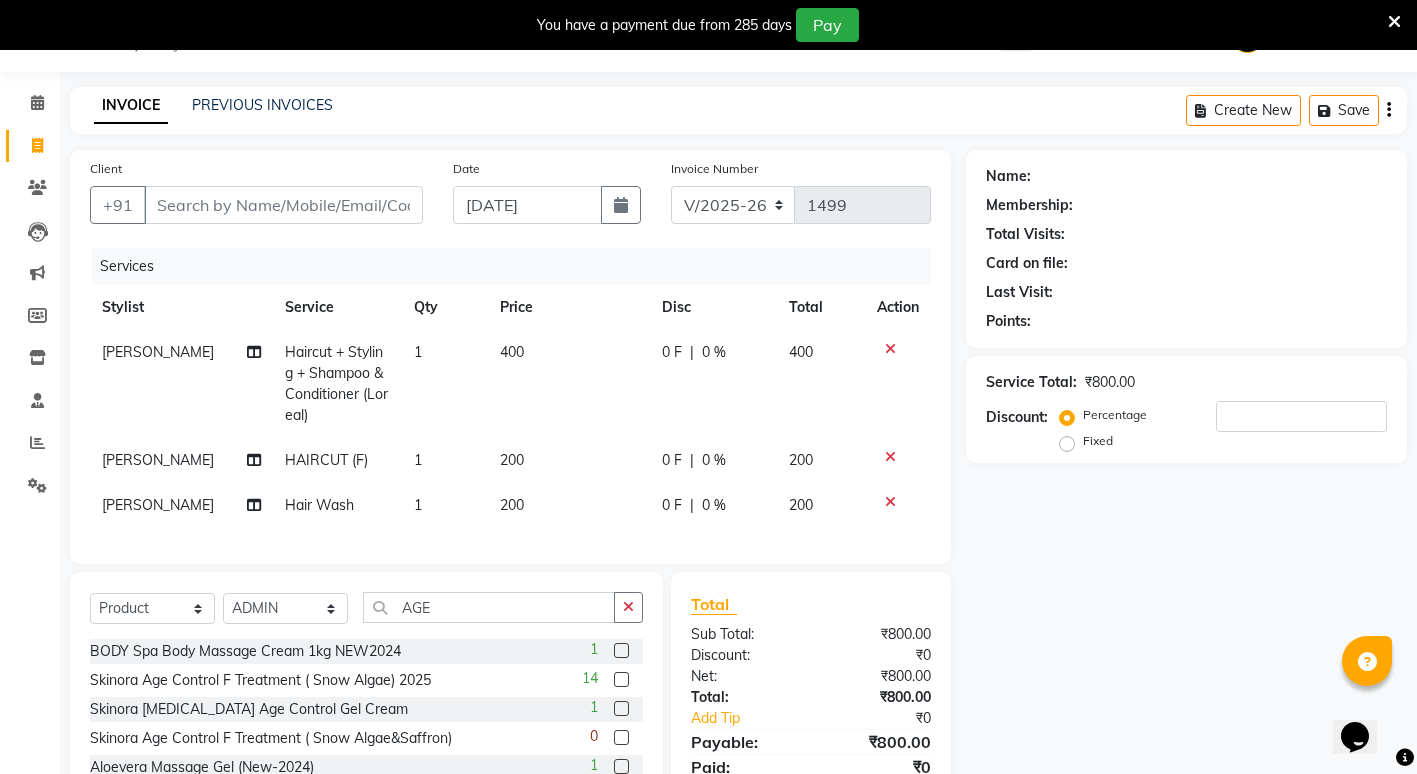 click 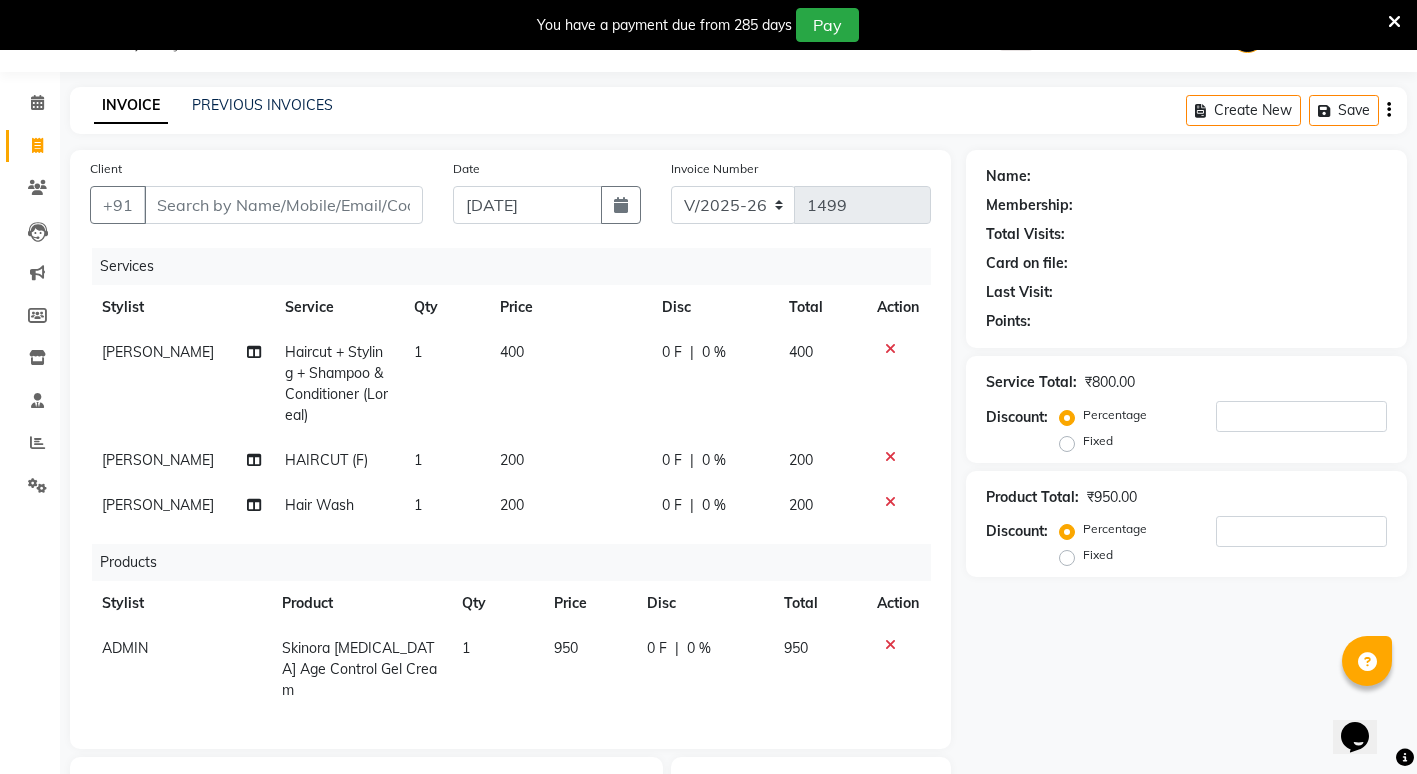 checkbox on "false" 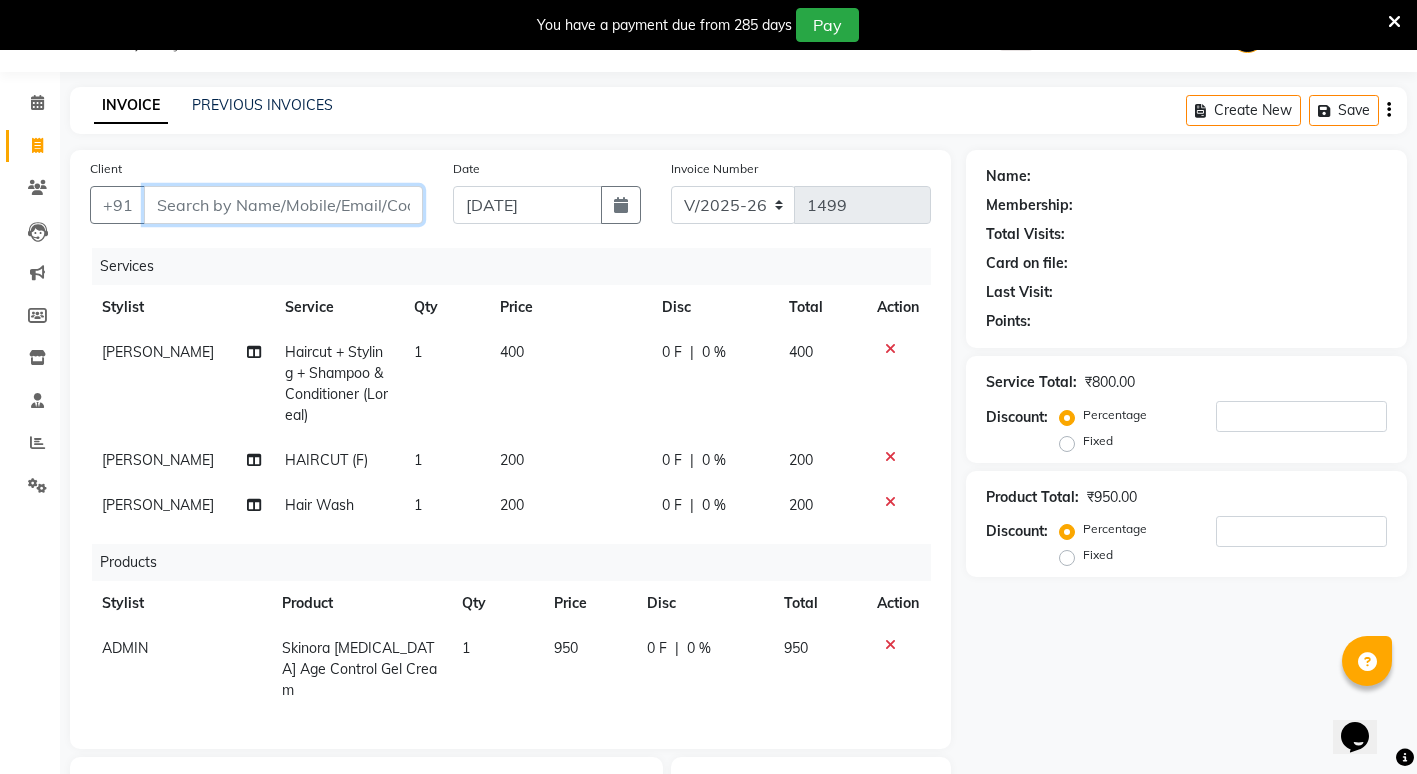 click on "Client" at bounding box center (283, 205) 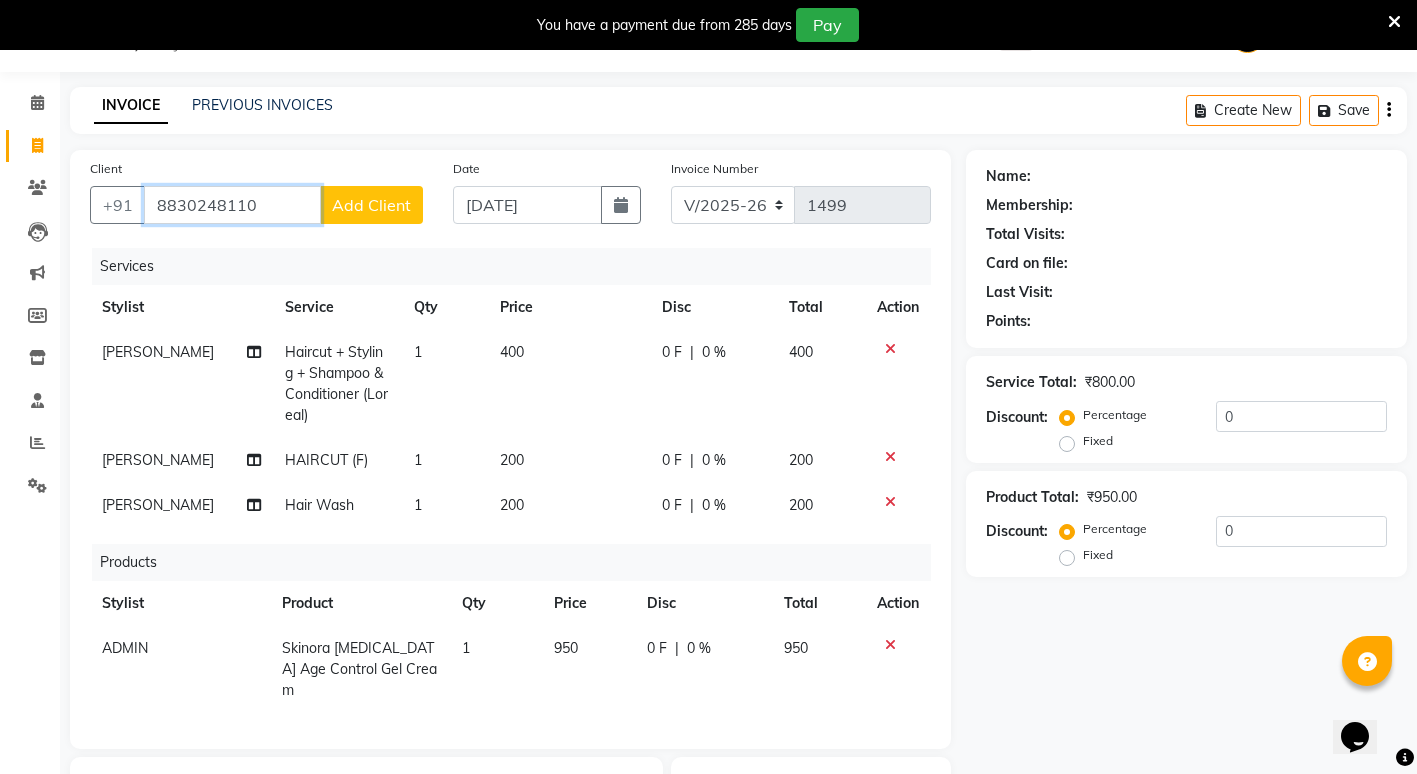 click on "8830248110" at bounding box center (232, 205) 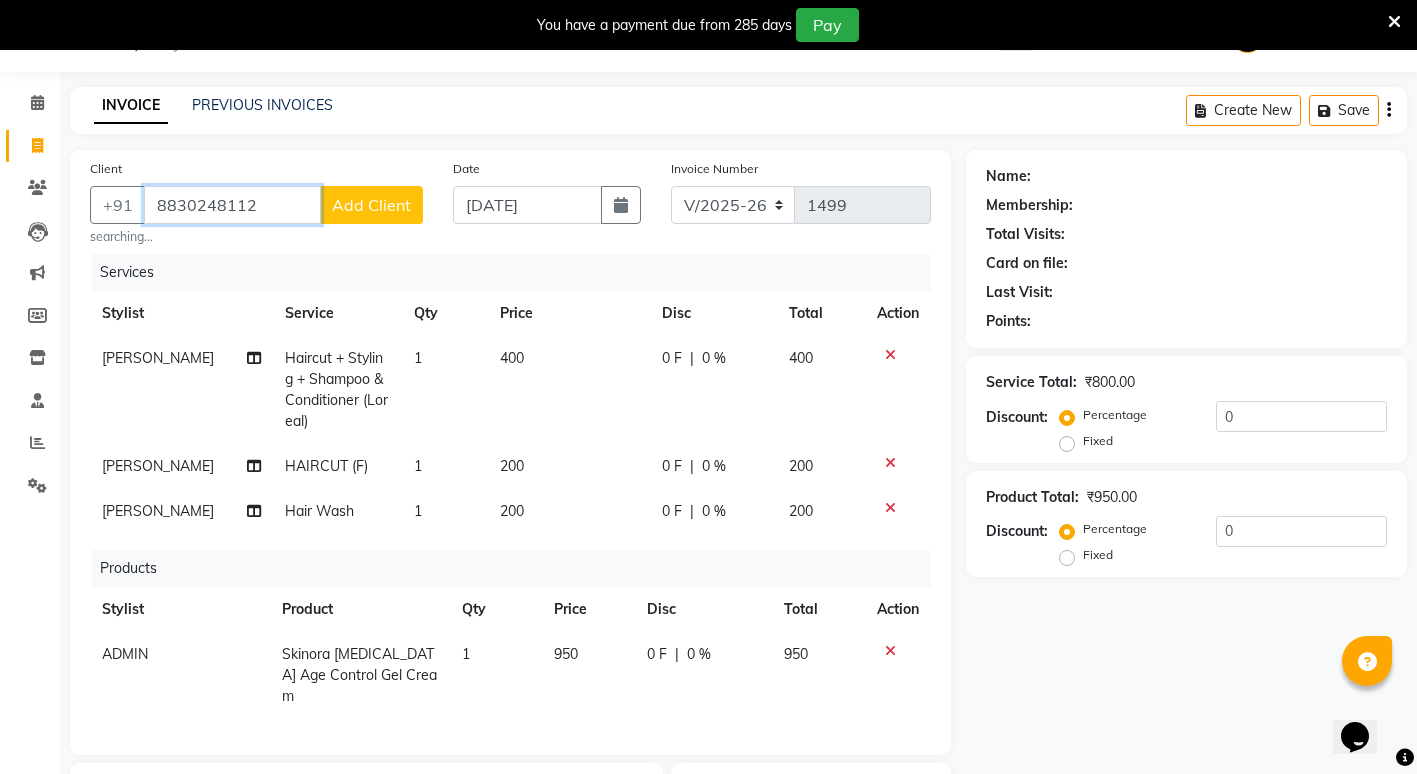 type on "8830248112" 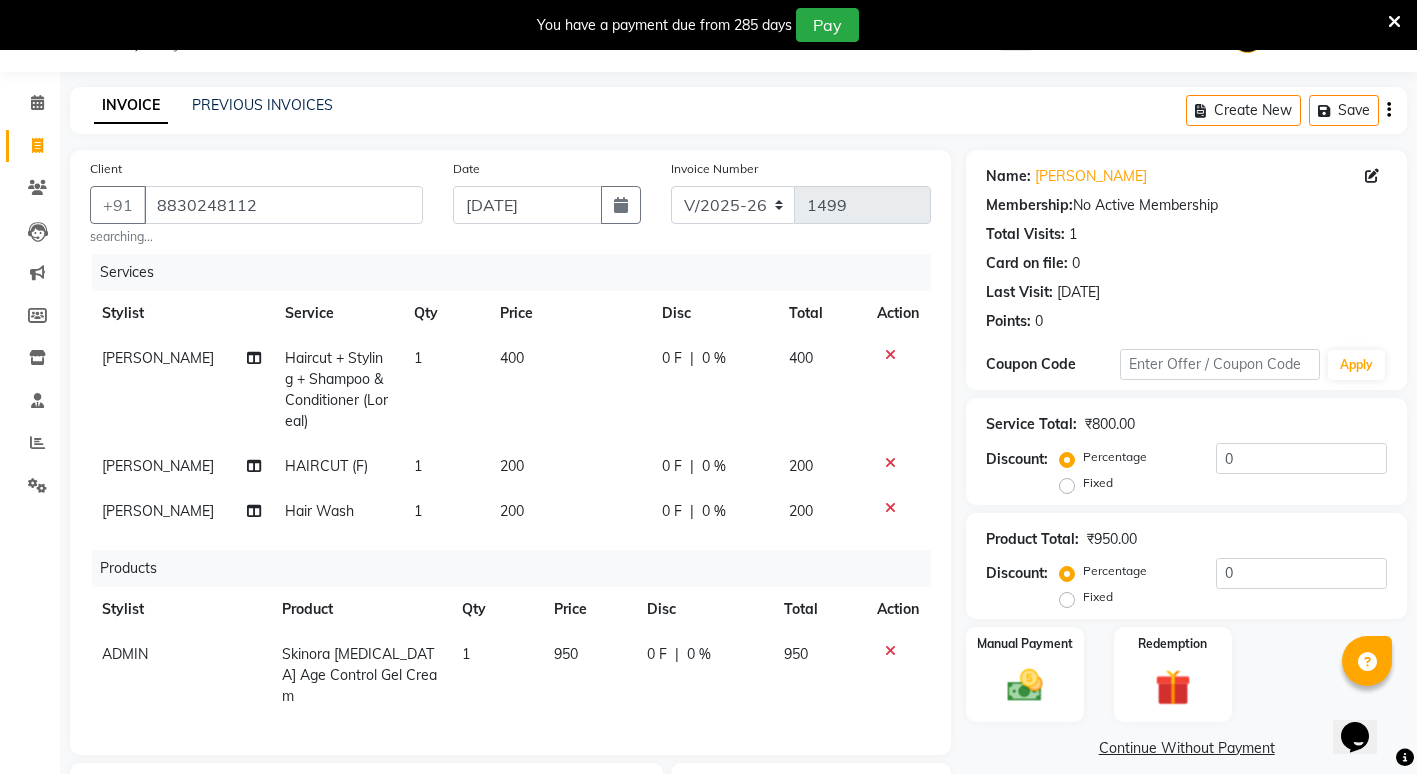 scroll, scrollTop: 350, scrollLeft: 0, axis: vertical 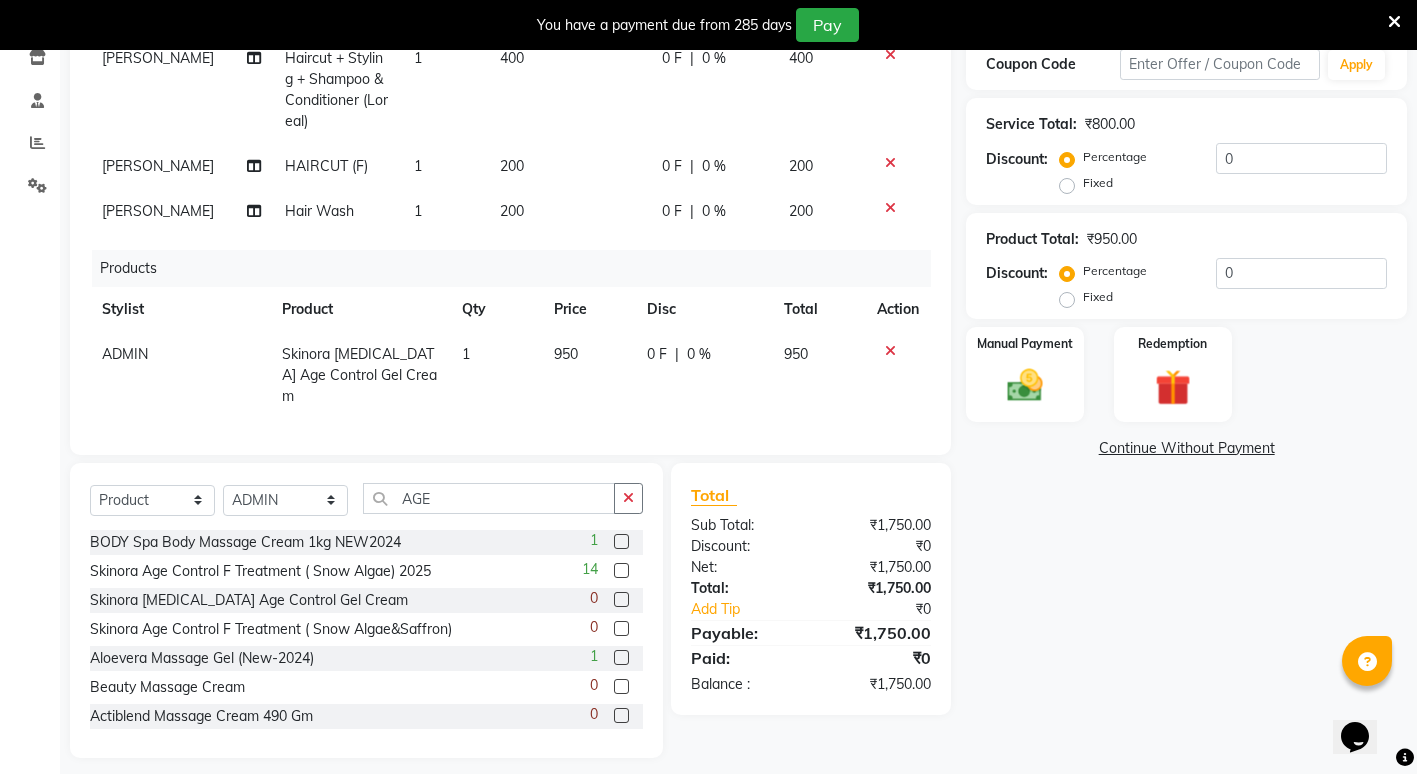click on "Name: Prajakta  Membership:  No Active Membership  Total Visits:  1 Card on file:  0 Last Visit:   11-01-2025 Points:   0  Coupon Code Apply Service Total:  ₹800.00  Discount:  Percentage   Fixed  0 Product Total:  ₹950.00  Discount:  Percentage   Fixed  0 Manual Payment Redemption  Continue Without Payment" 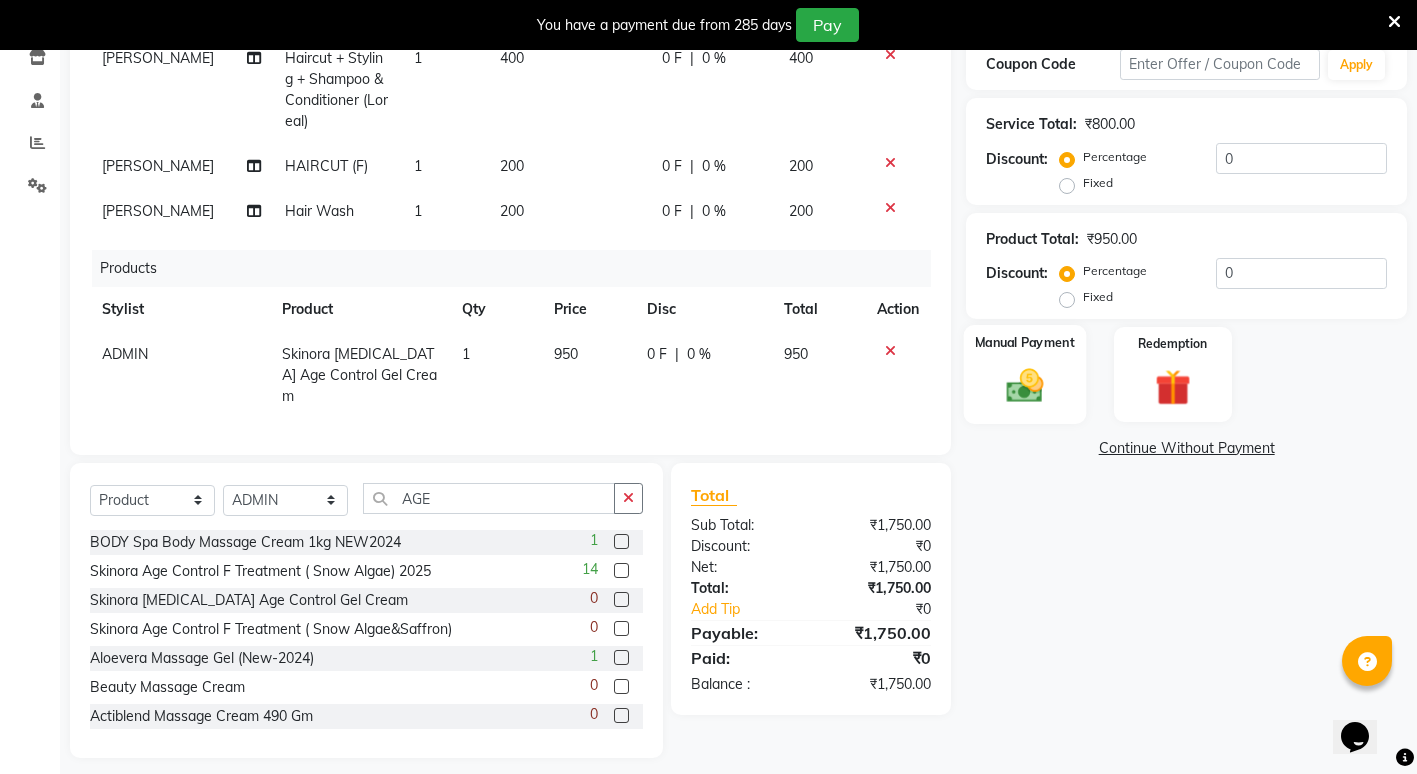 click 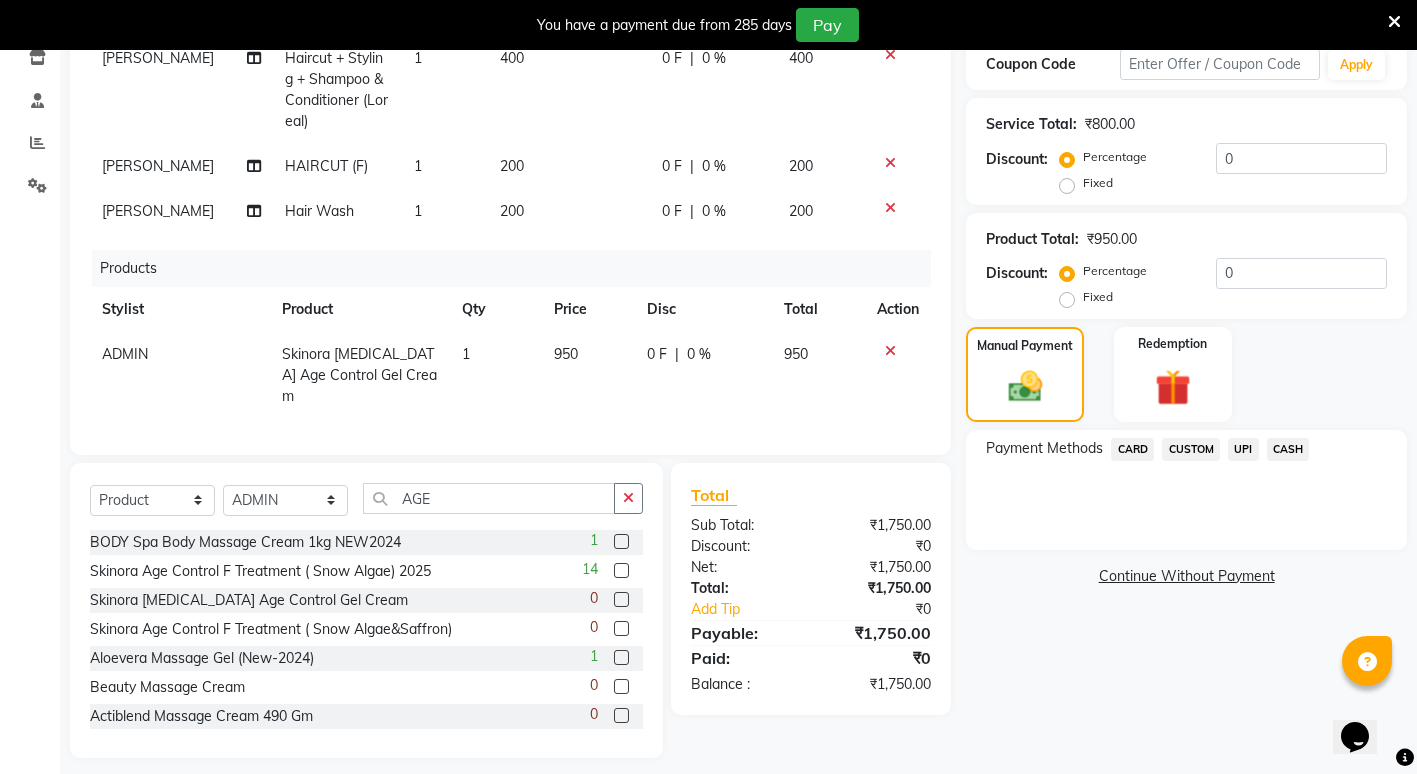 click on "UPI" 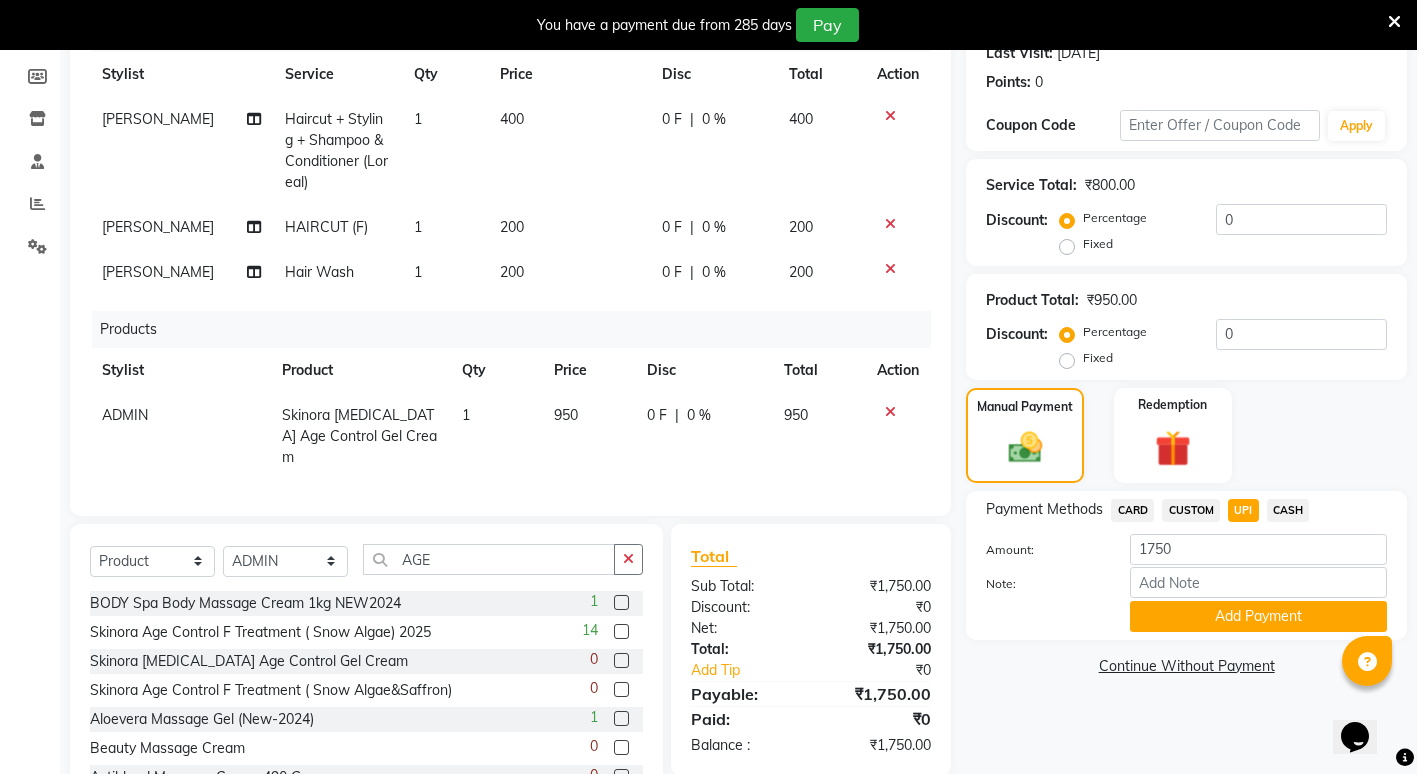 scroll, scrollTop: 350, scrollLeft: 0, axis: vertical 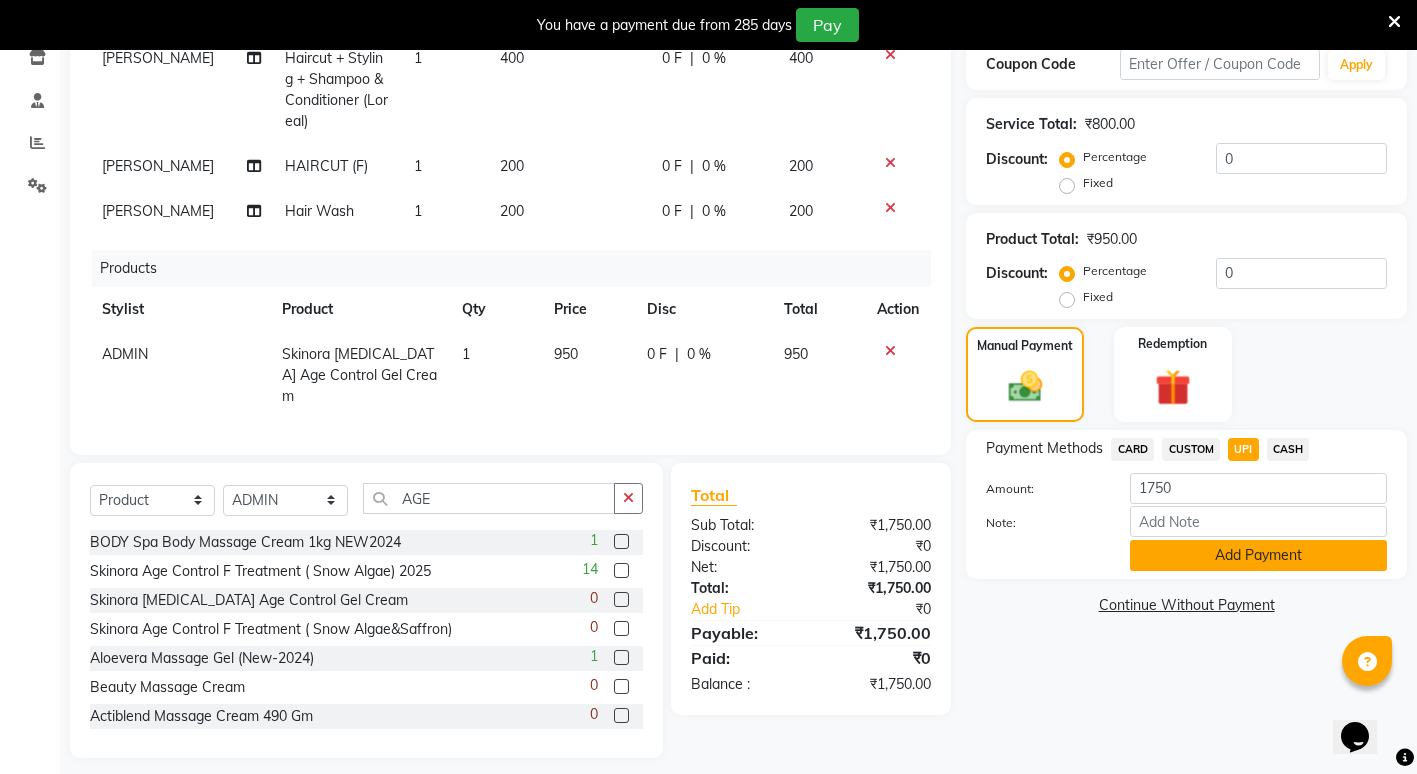 click on "Add Payment" 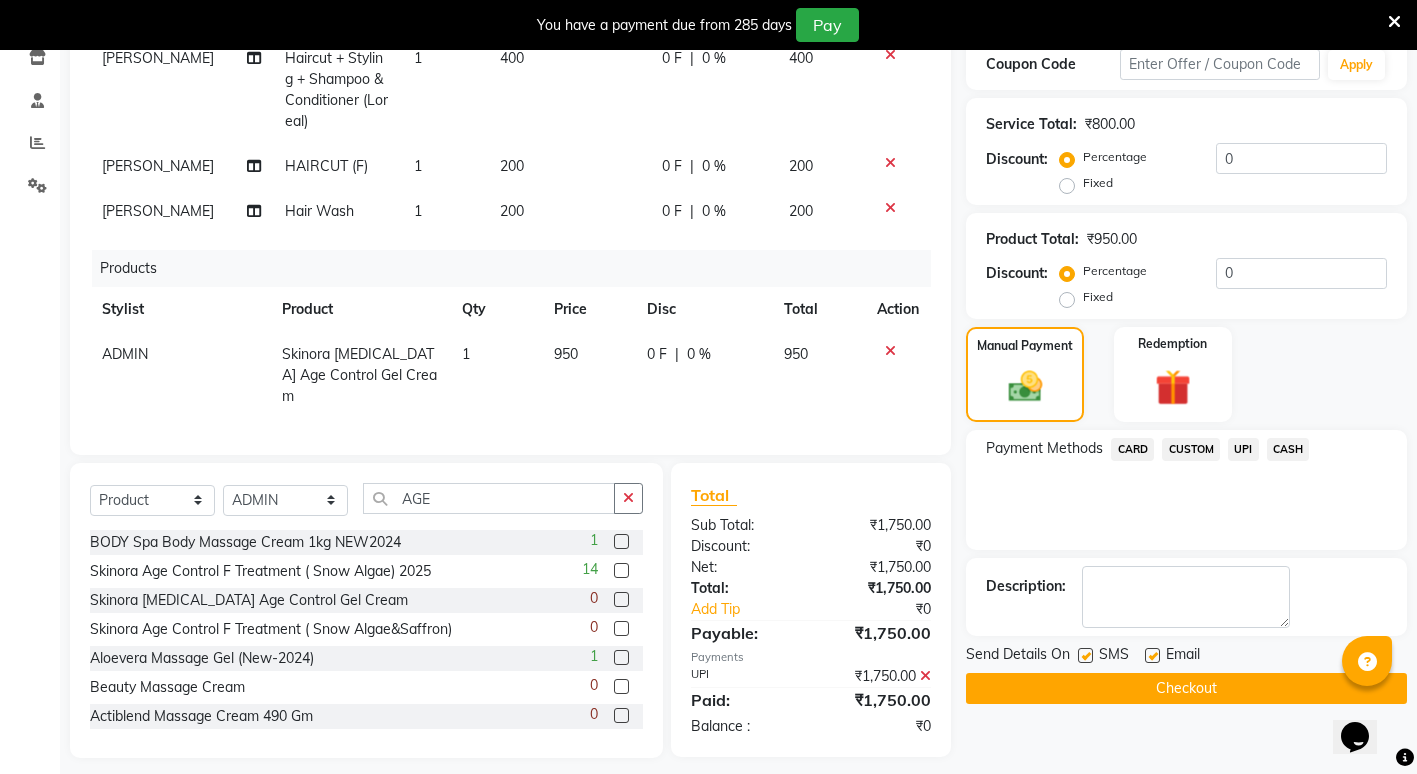 scroll, scrollTop: 358, scrollLeft: 0, axis: vertical 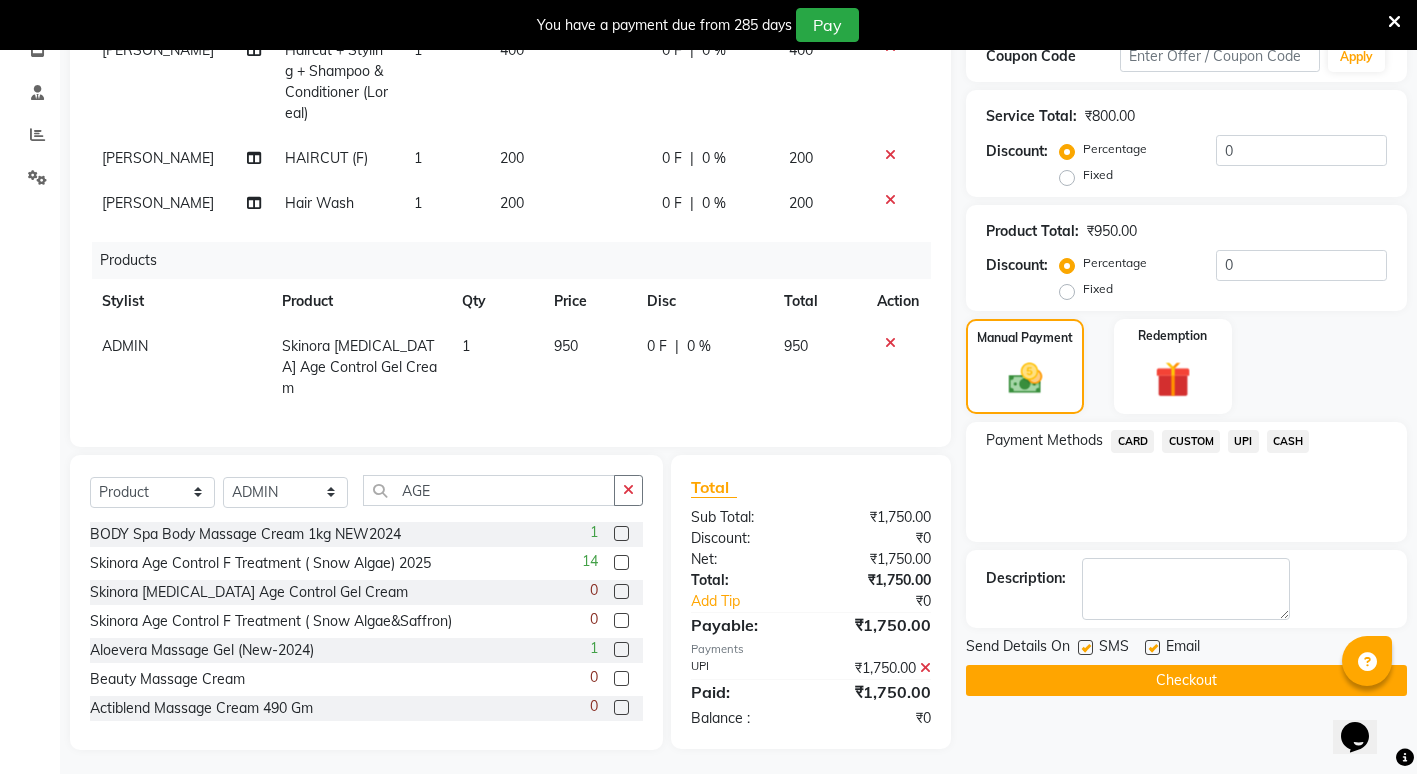 click on "Checkout" 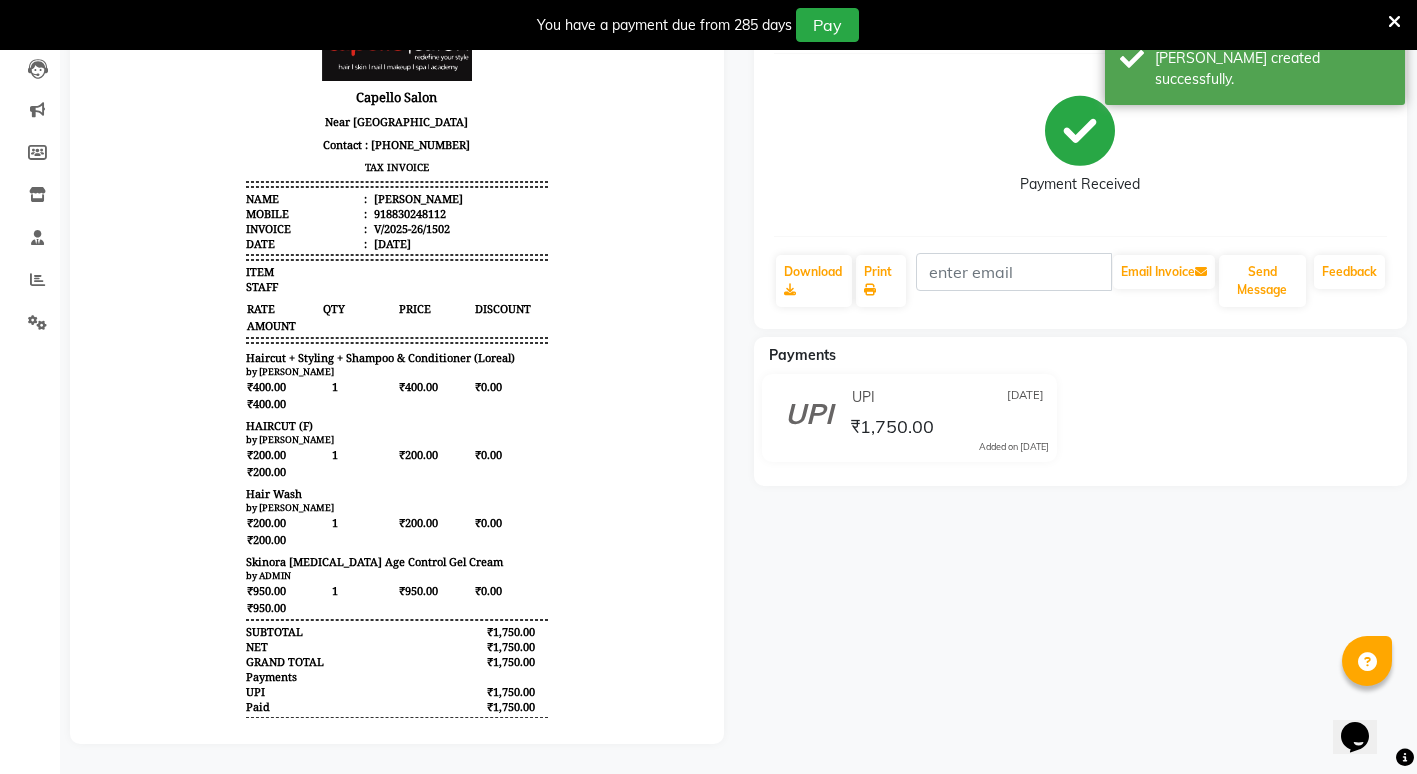 scroll, scrollTop: 0, scrollLeft: 0, axis: both 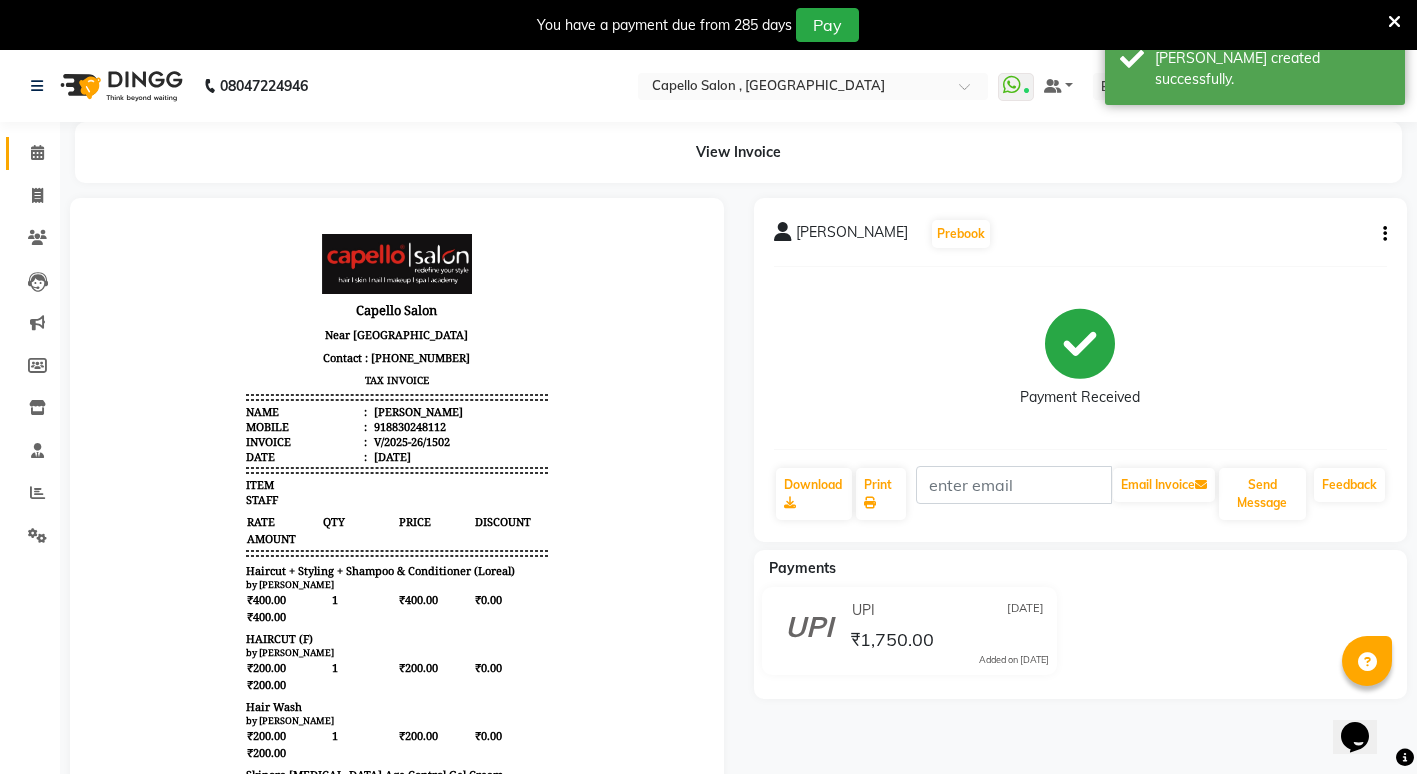 click 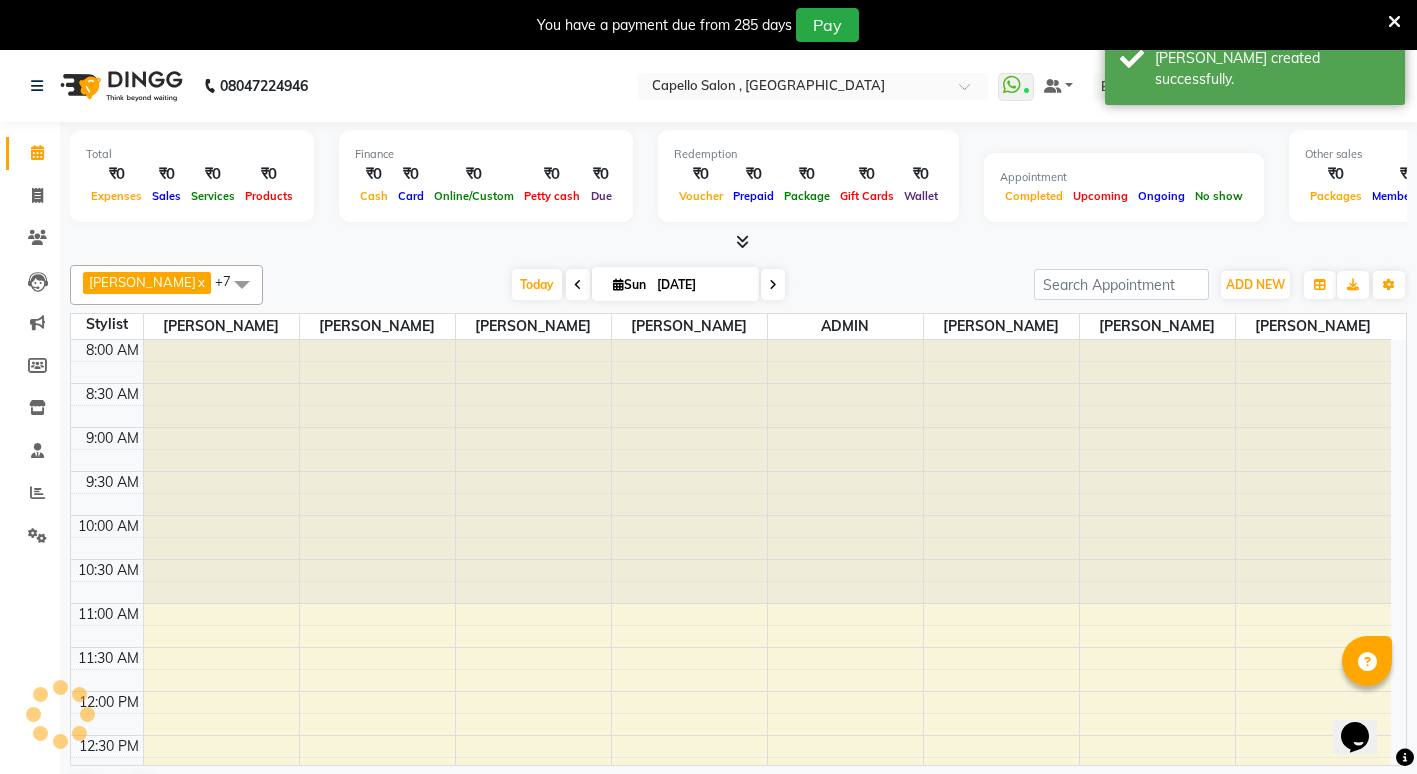 scroll, scrollTop: 0, scrollLeft: 0, axis: both 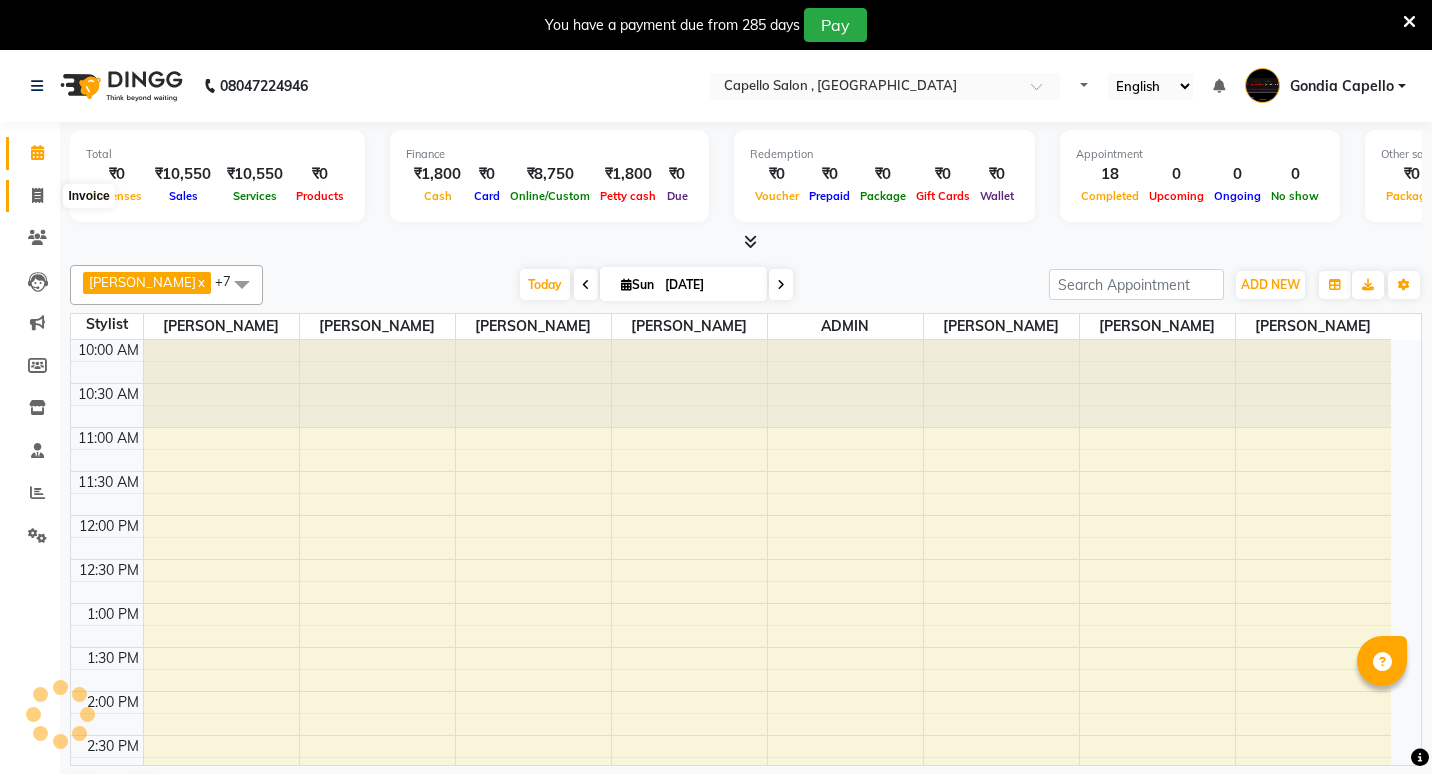 select on "en" 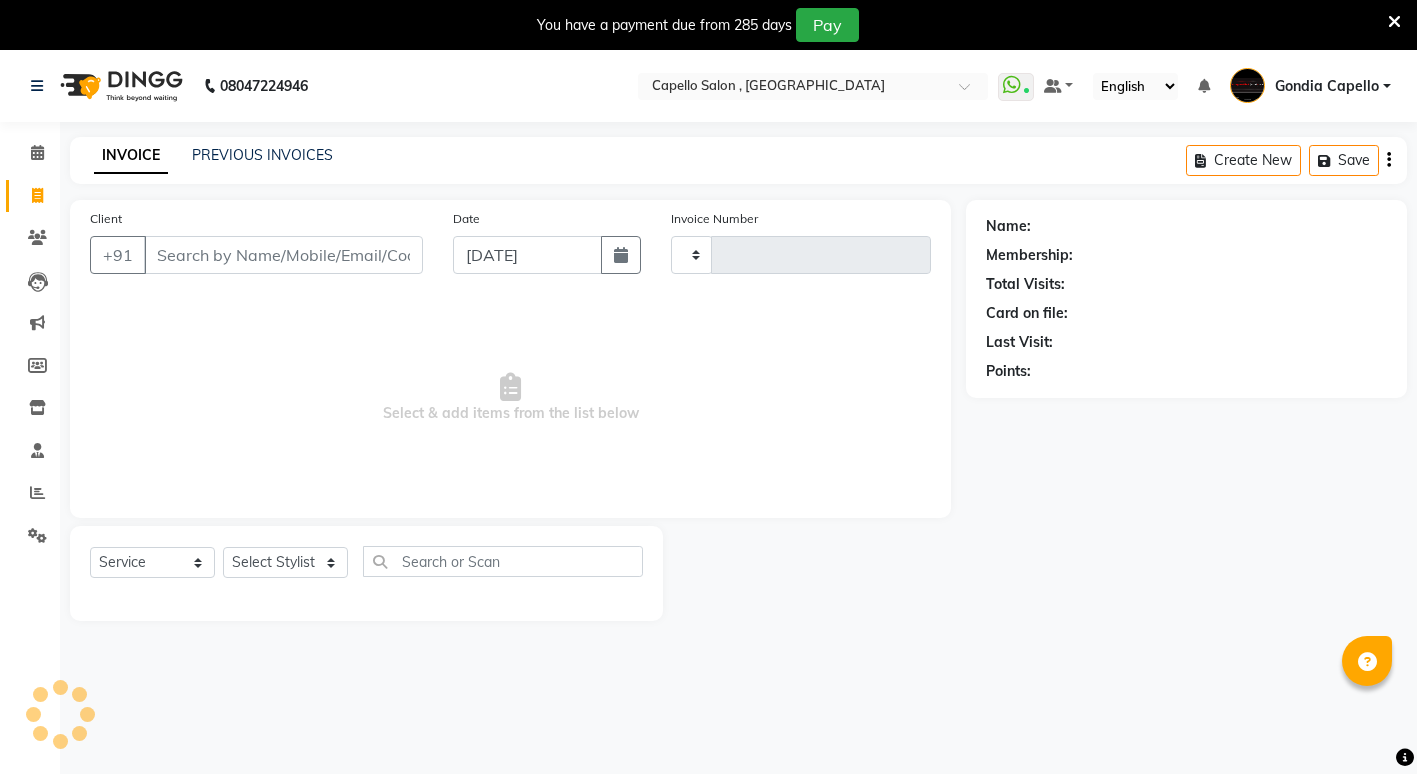 type on "1499" 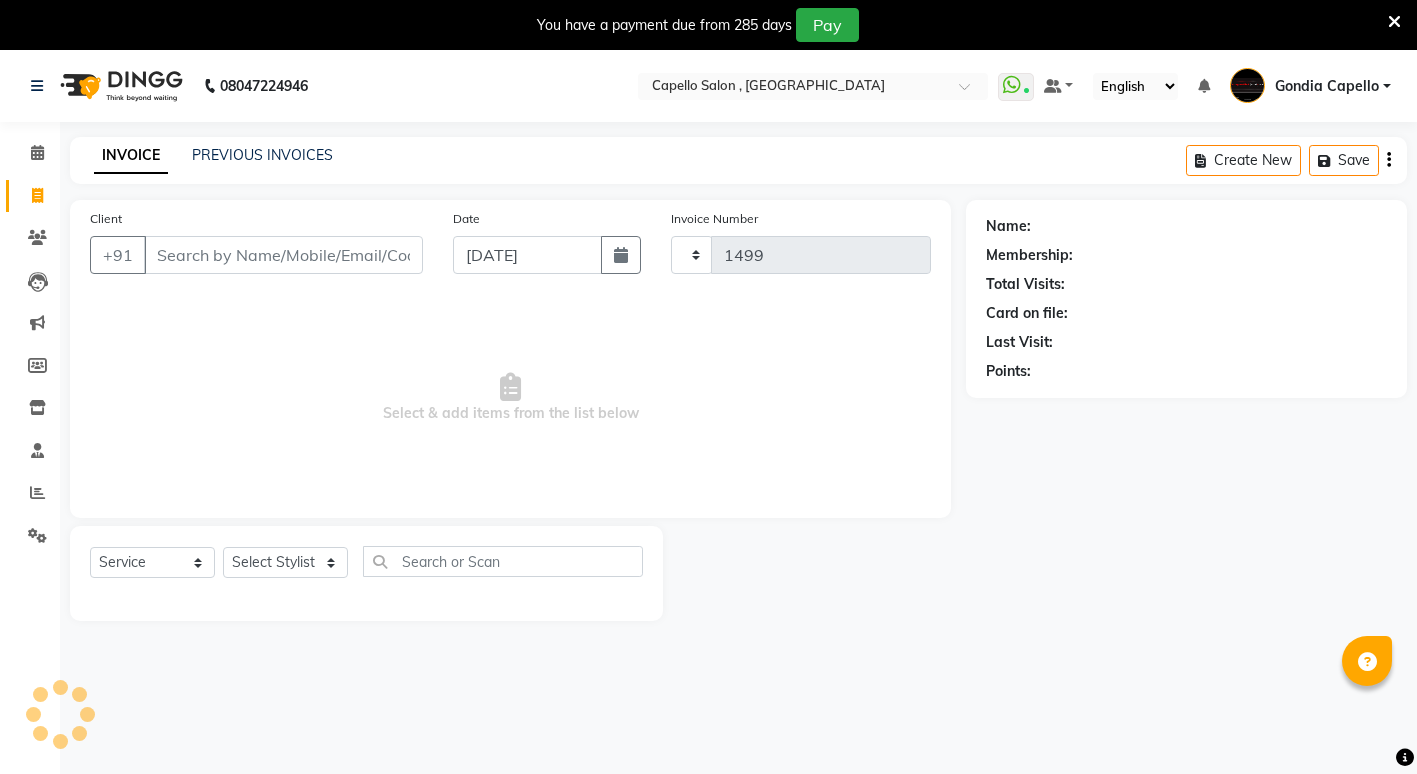 select on "853" 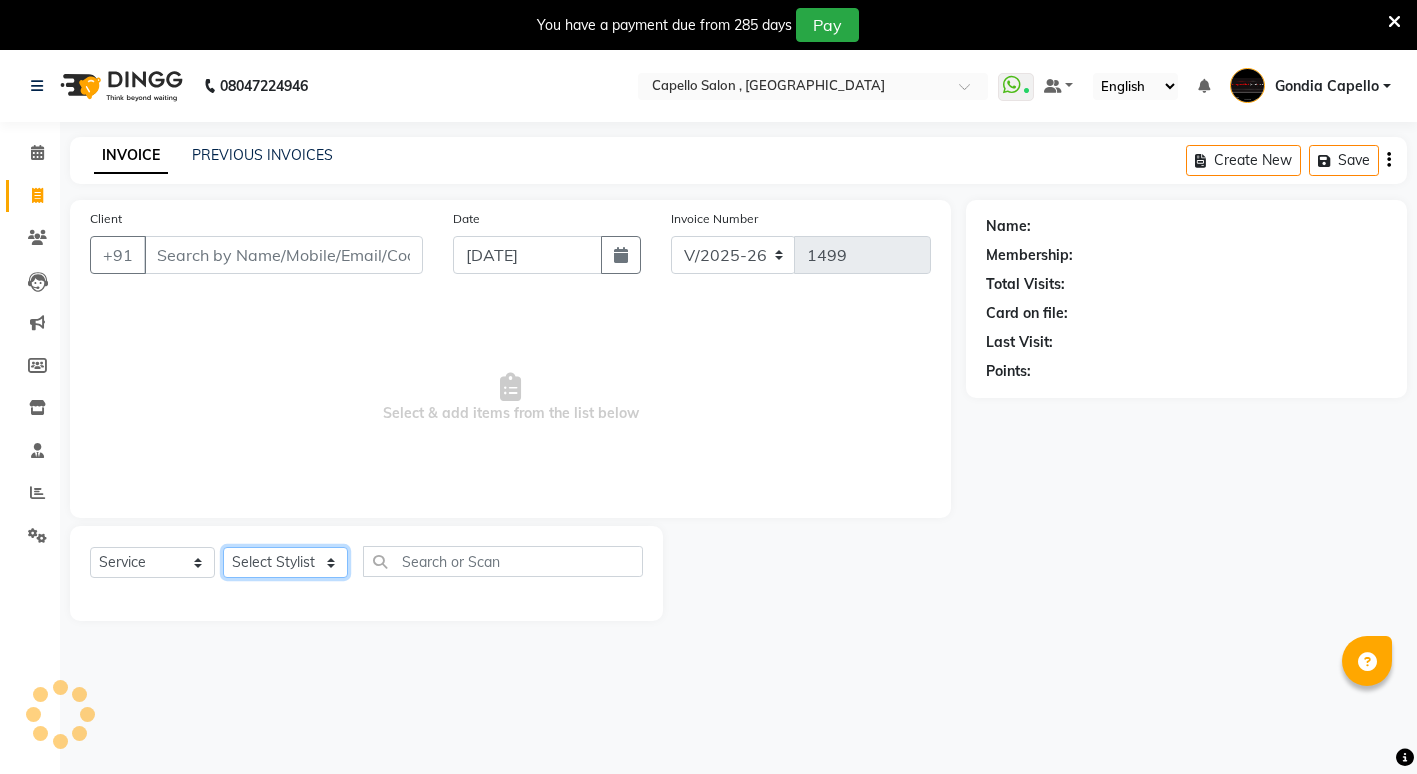 click on "Select Stylist" 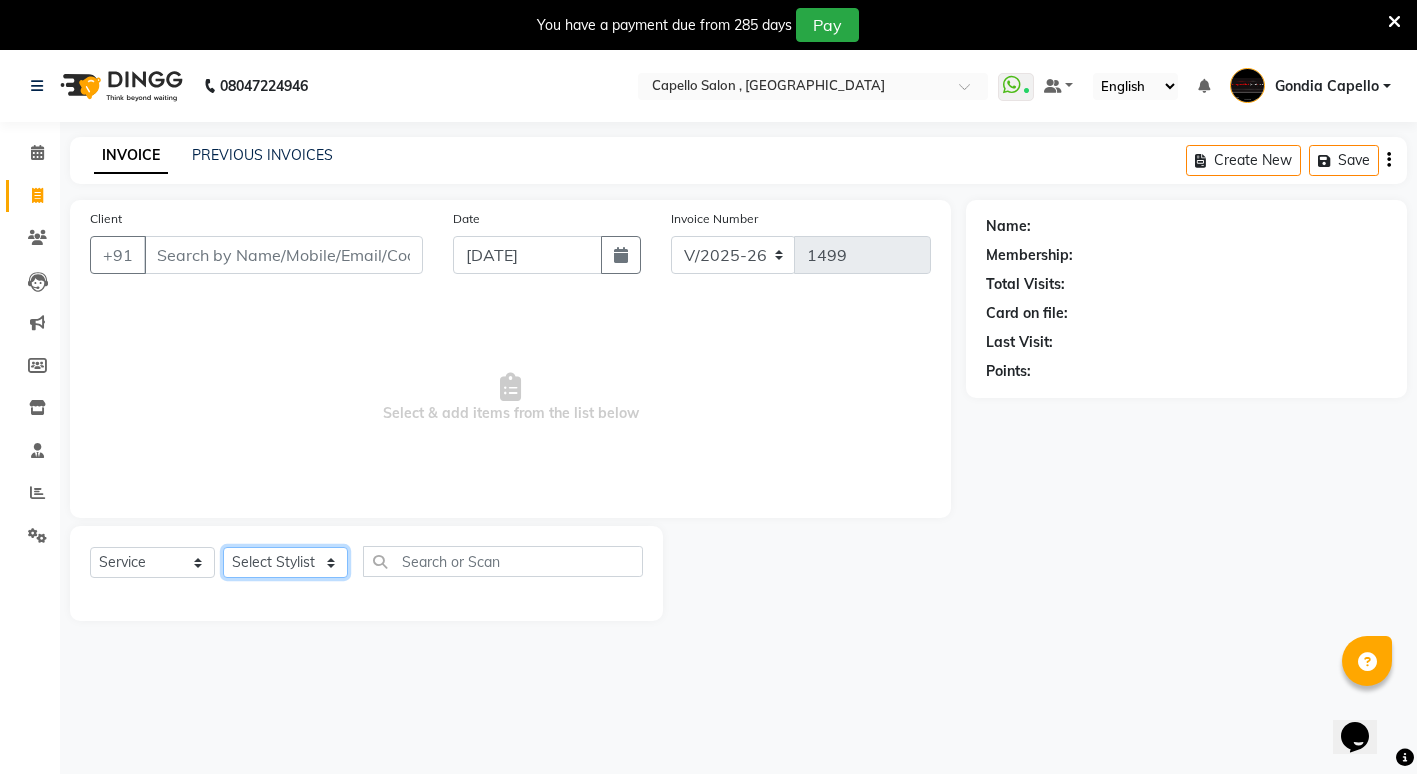 scroll, scrollTop: 0, scrollLeft: 0, axis: both 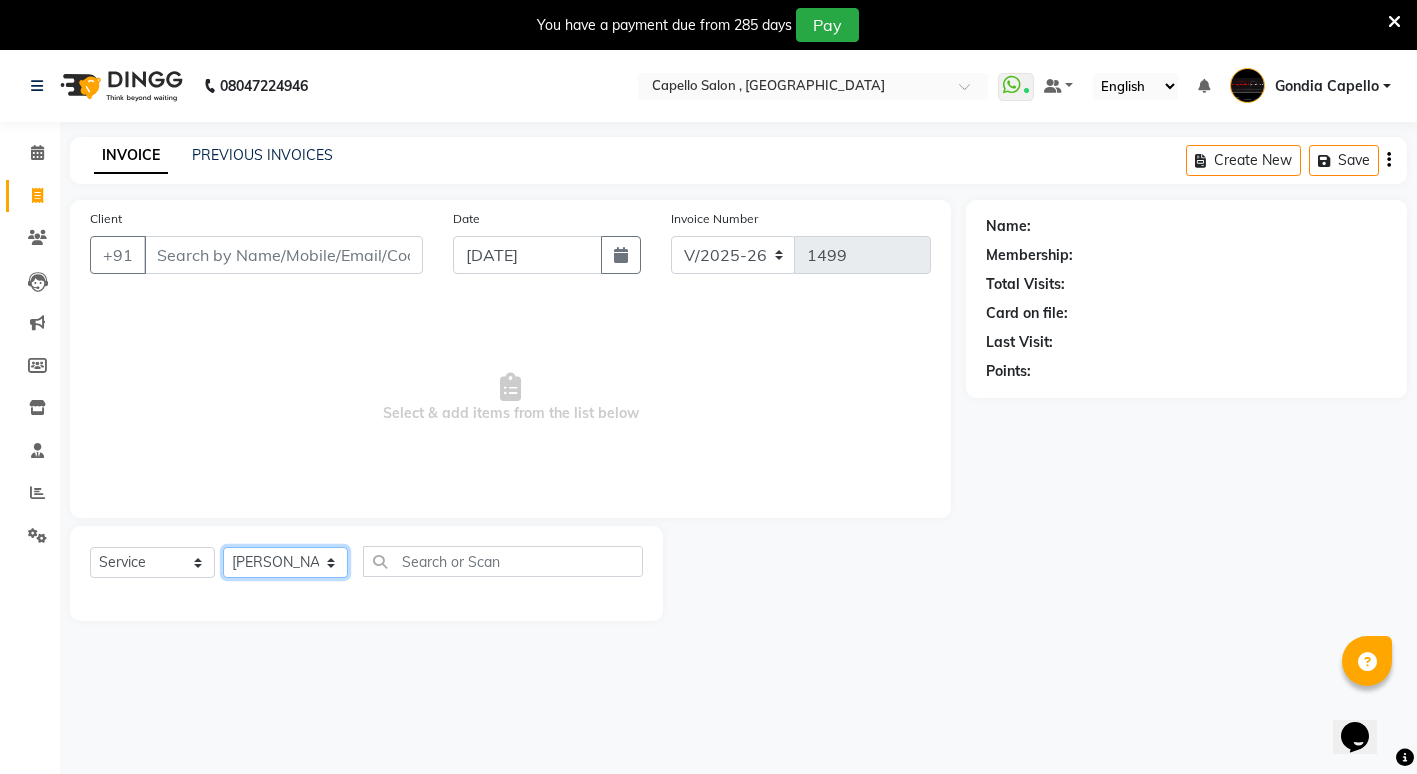 click on "Select Stylist ADMIN [PERSON_NAME] [PERSON_NAME] [PERSON_NAME] Gondia [PERSON_NAME] [PERSON_NAME] [PERSON_NAME] yewatkar [PERSON_NAME] [PERSON_NAME] [PERSON_NAME] (M) [PERSON_NAME]" 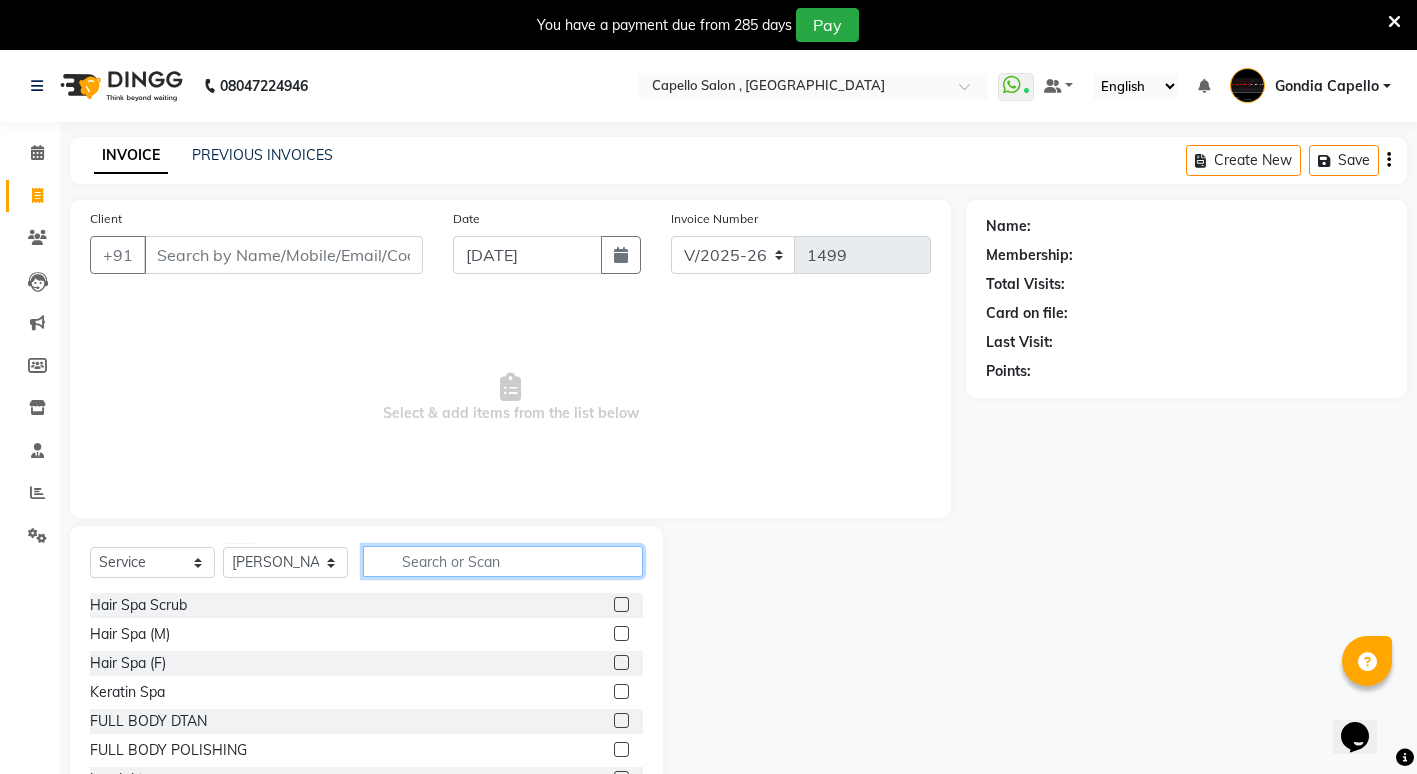click 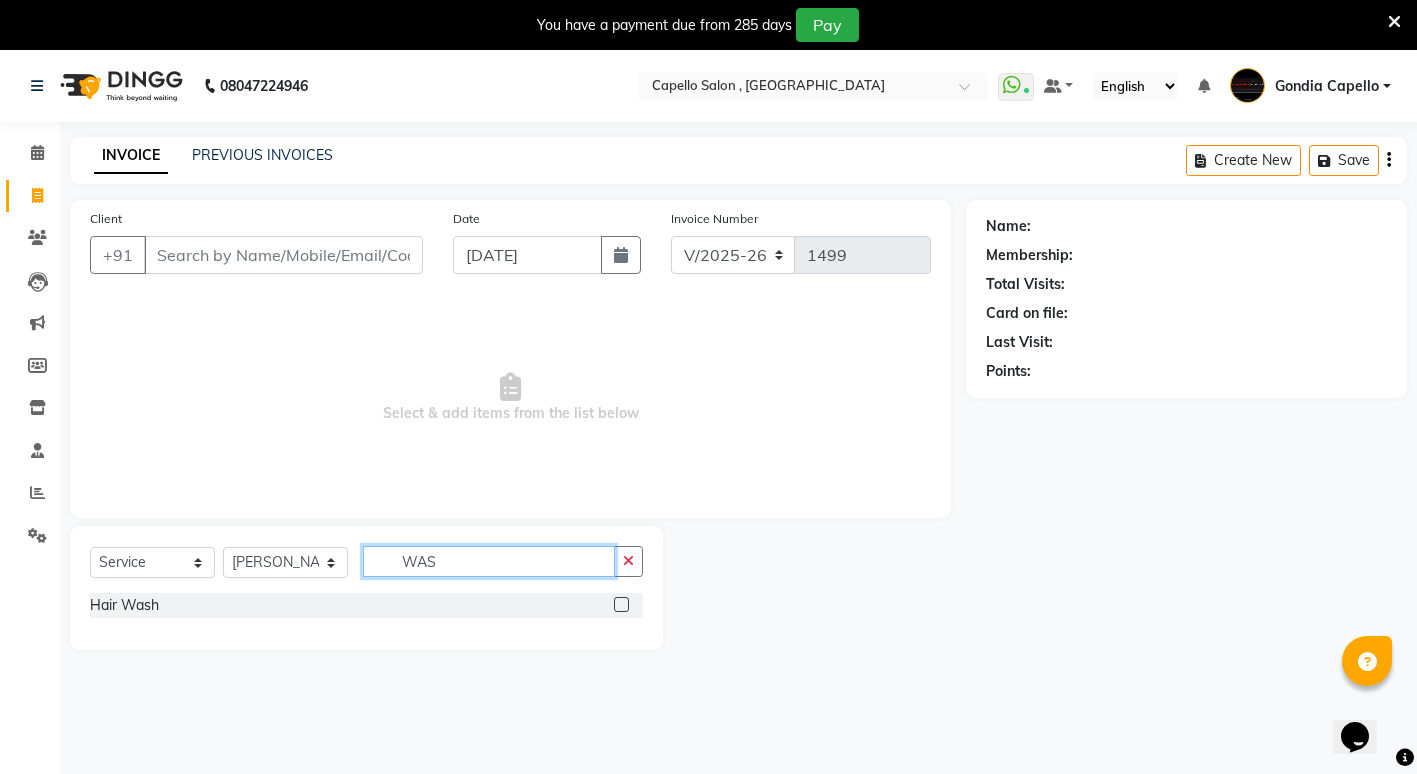 type on "WAS" 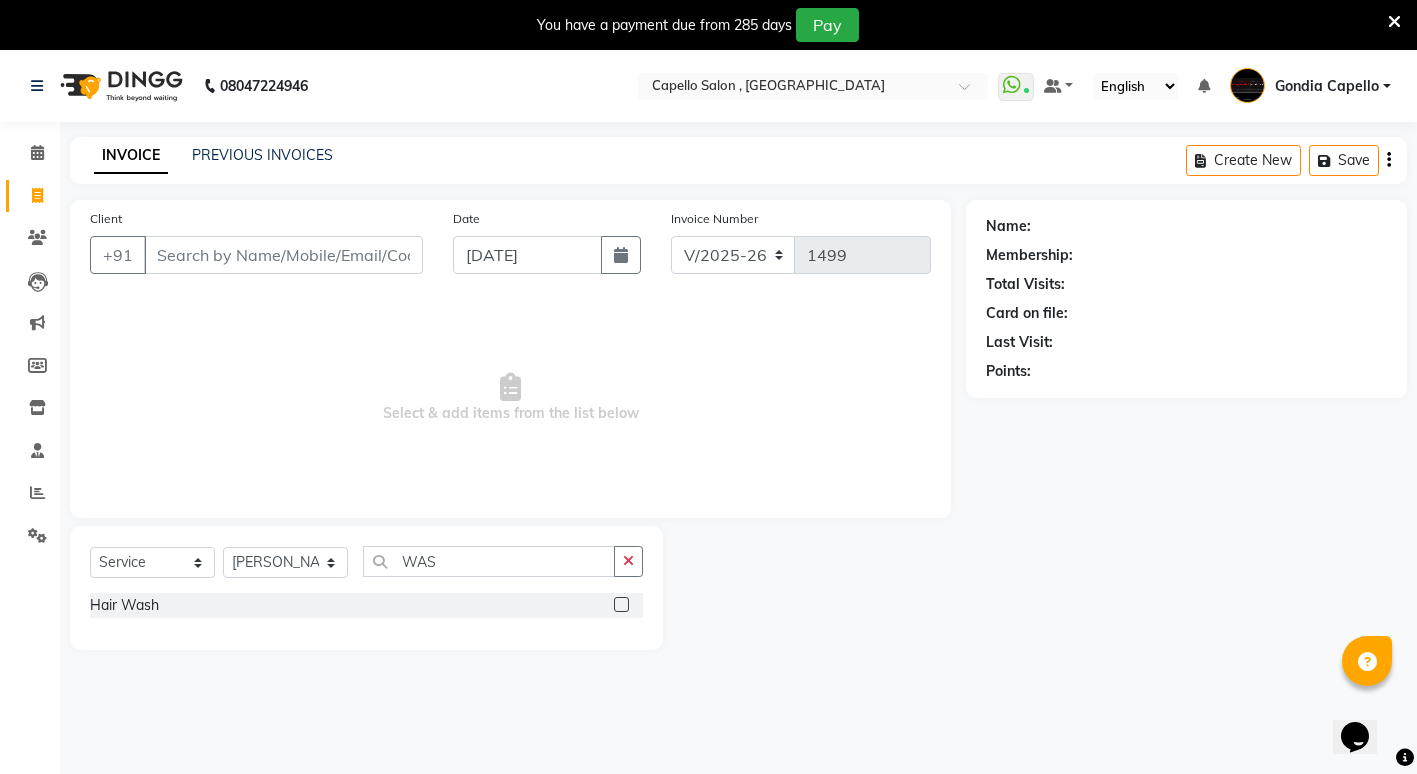 click 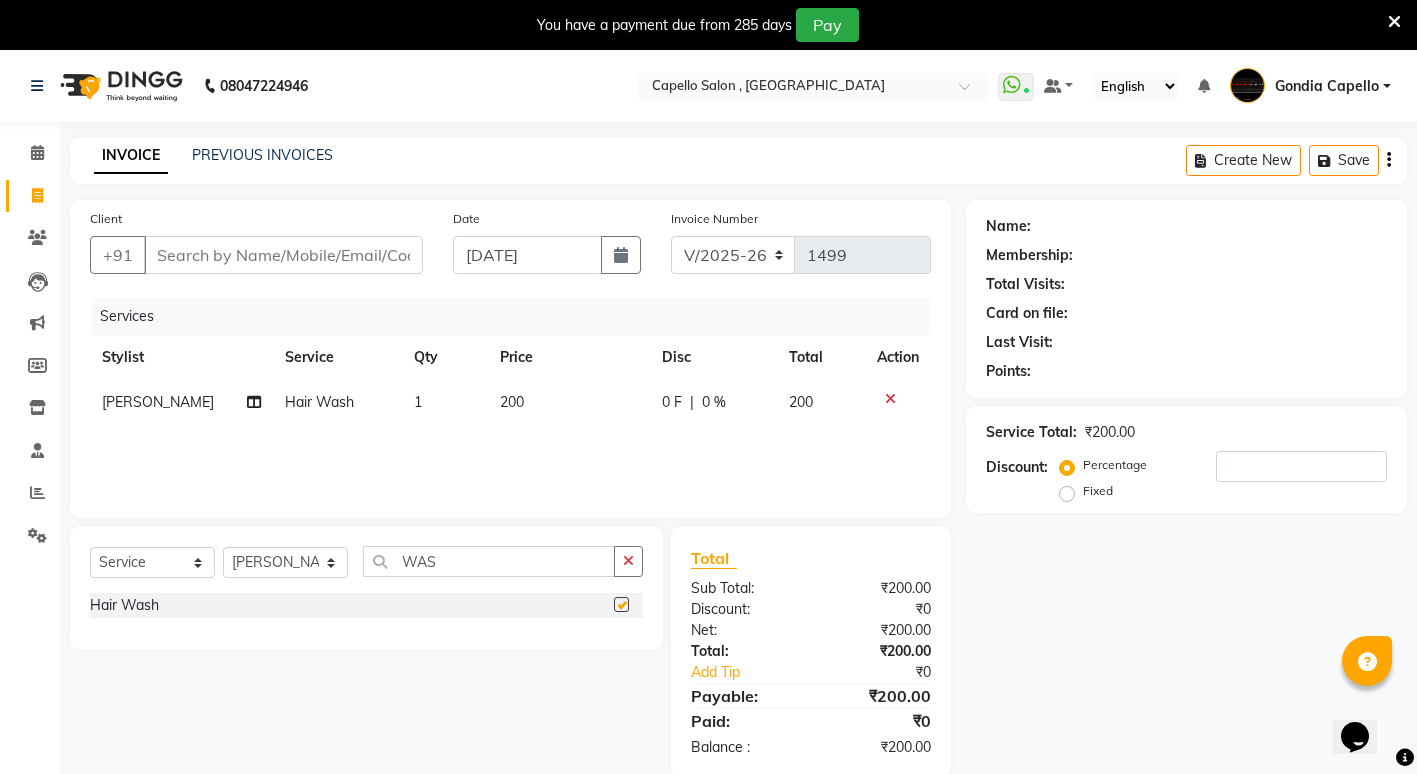 checkbox on "false" 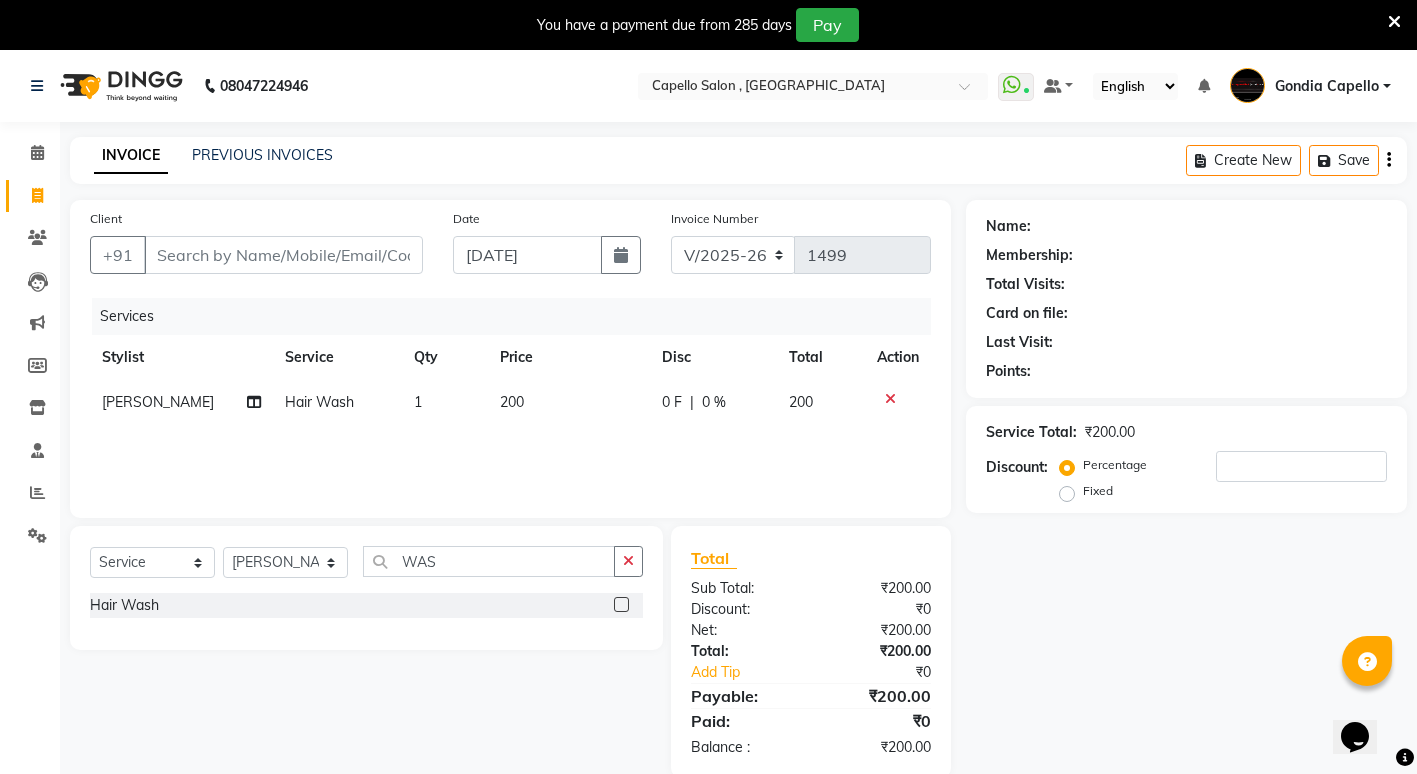 click on "200" 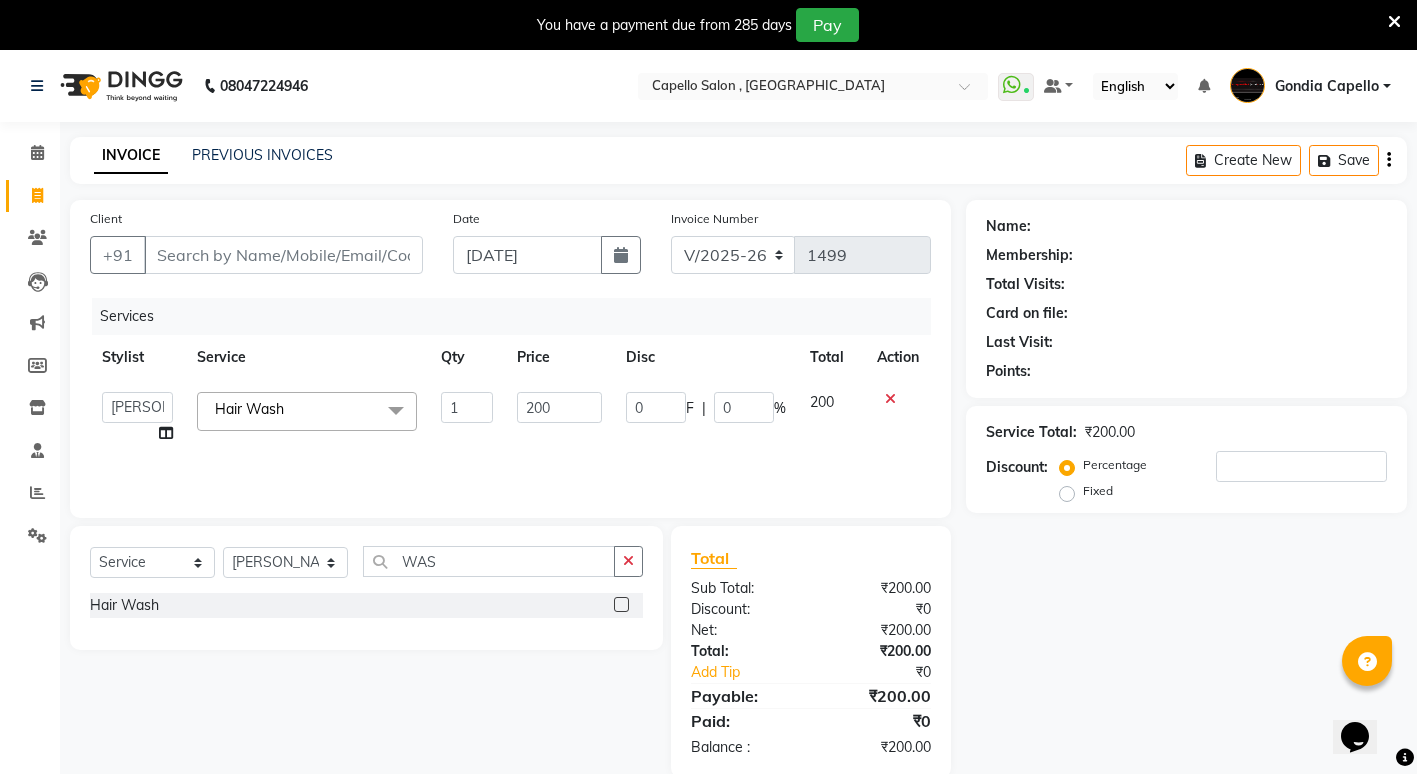 click on "Select  Service  Product  Membership  Package Voucher Prepaid Gift Card  Select Stylist ADMIN [PERSON_NAME] [PERSON_NAME] [PERSON_NAME] Gondia [PERSON_NAME] [PERSON_NAME] [PERSON_NAME] yewatkar [PERSON_NAME] [PERSON_NAME] [PERSON_NAME] (M) [PERSON_NAME] WAS" 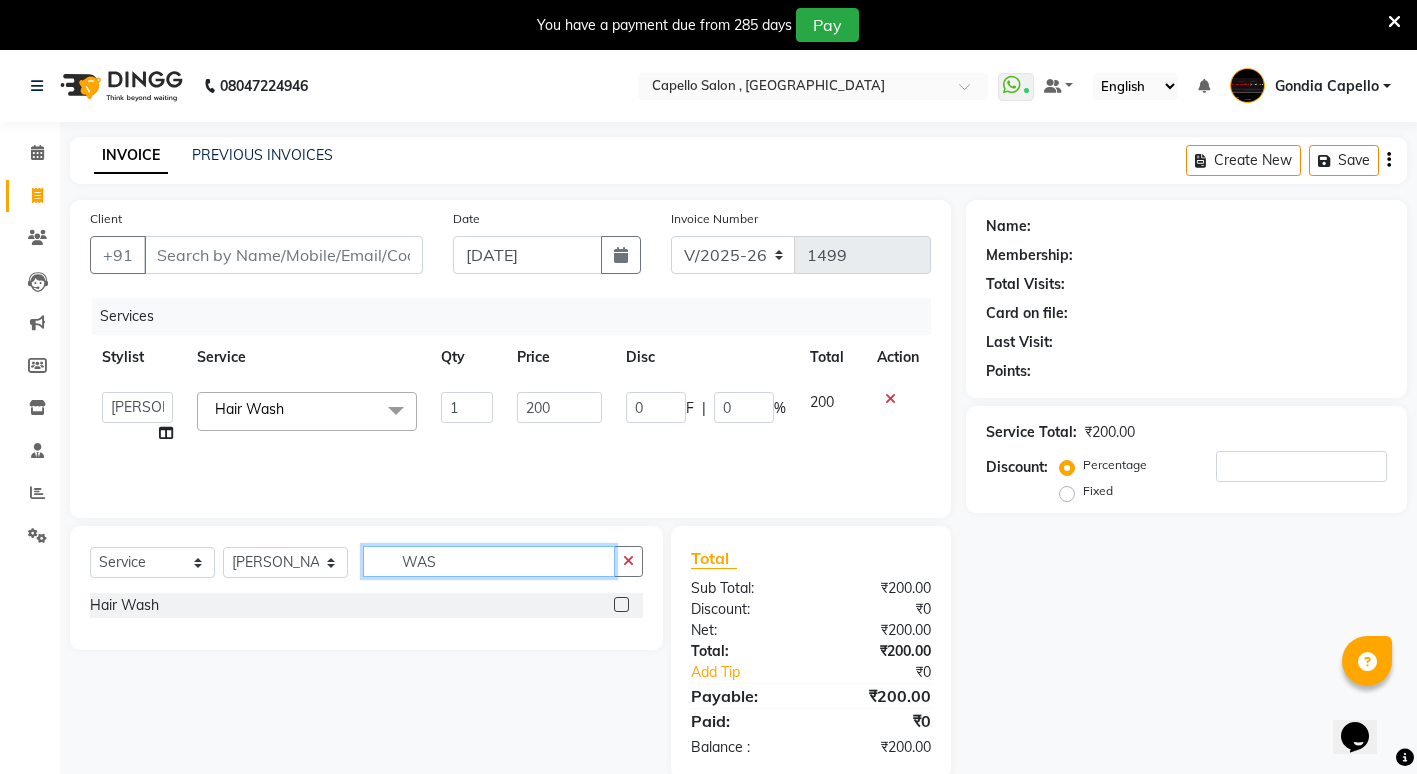 click on "WAS" 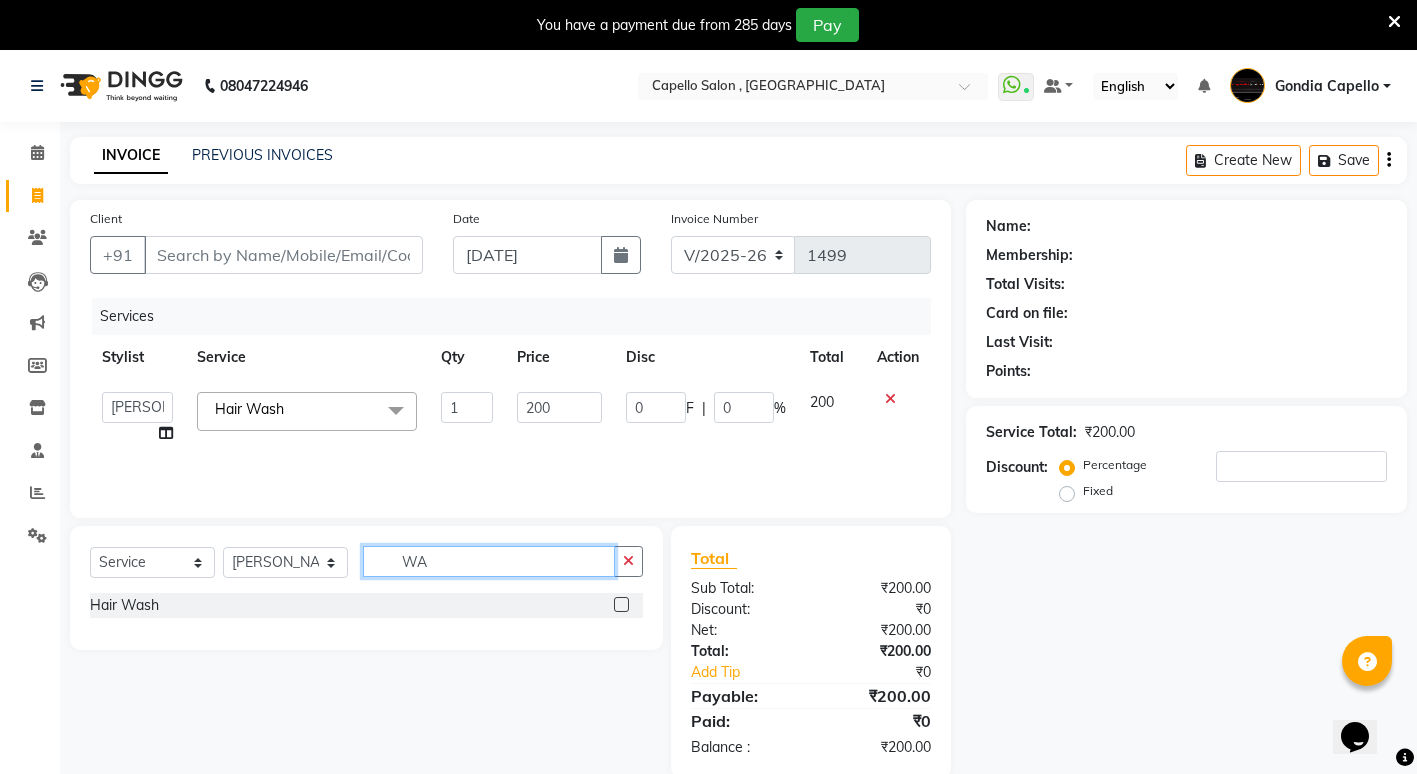type on "W" 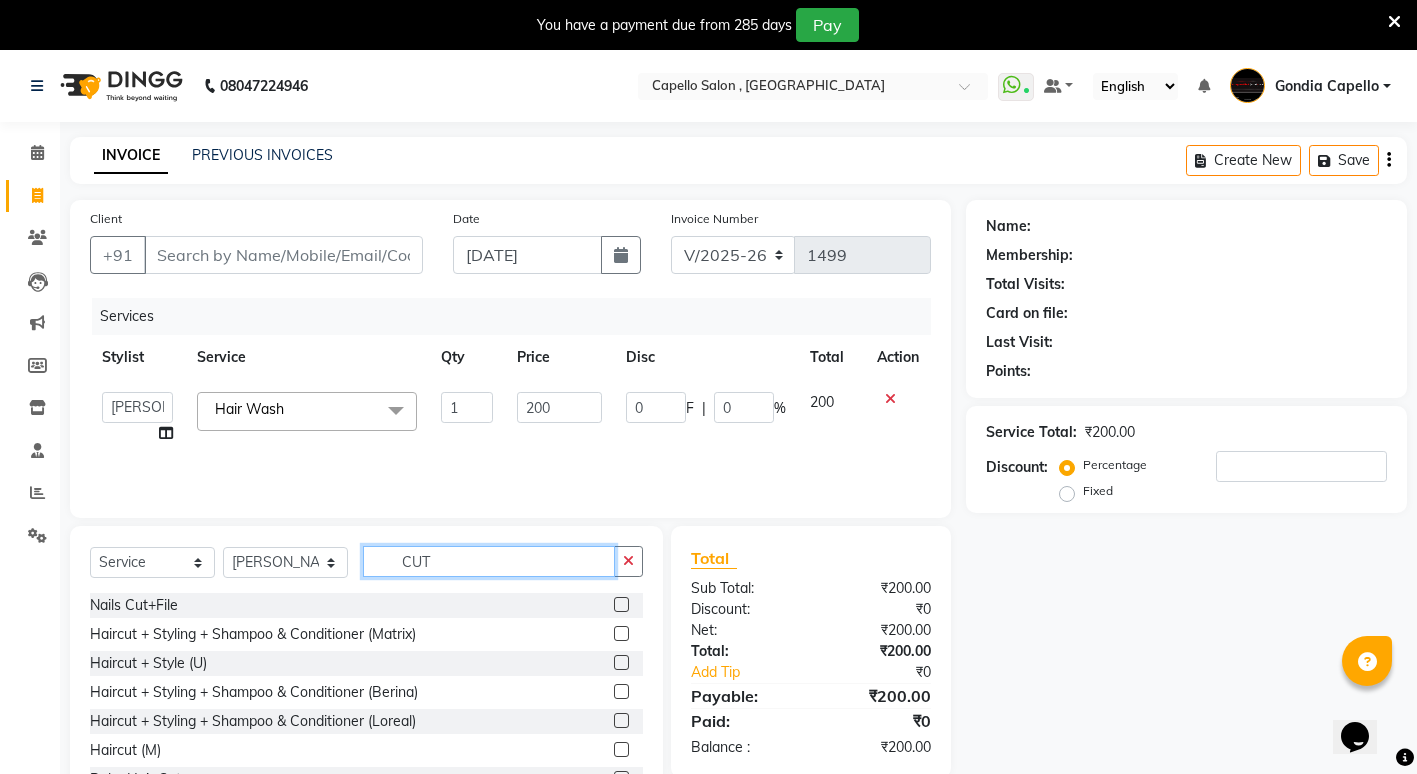 type on "CUT" 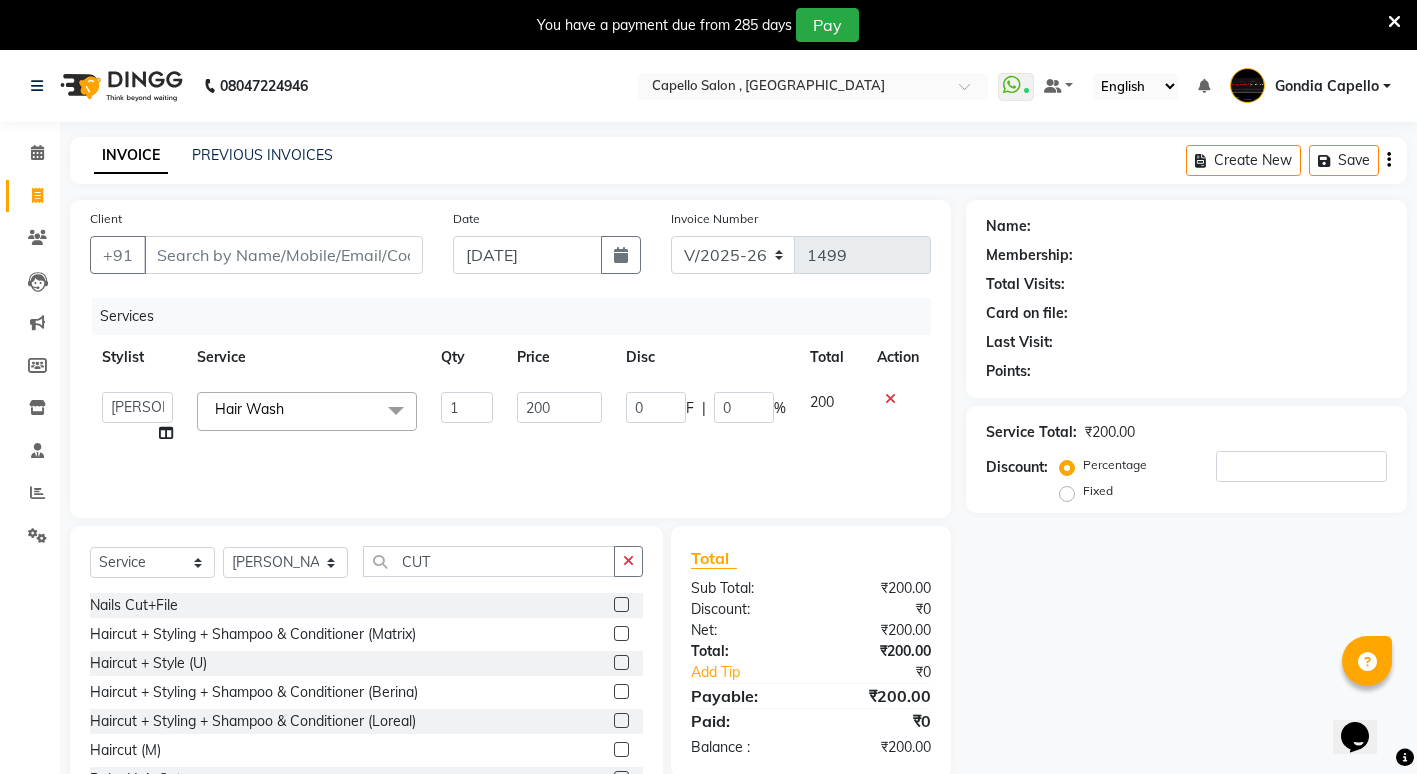 click 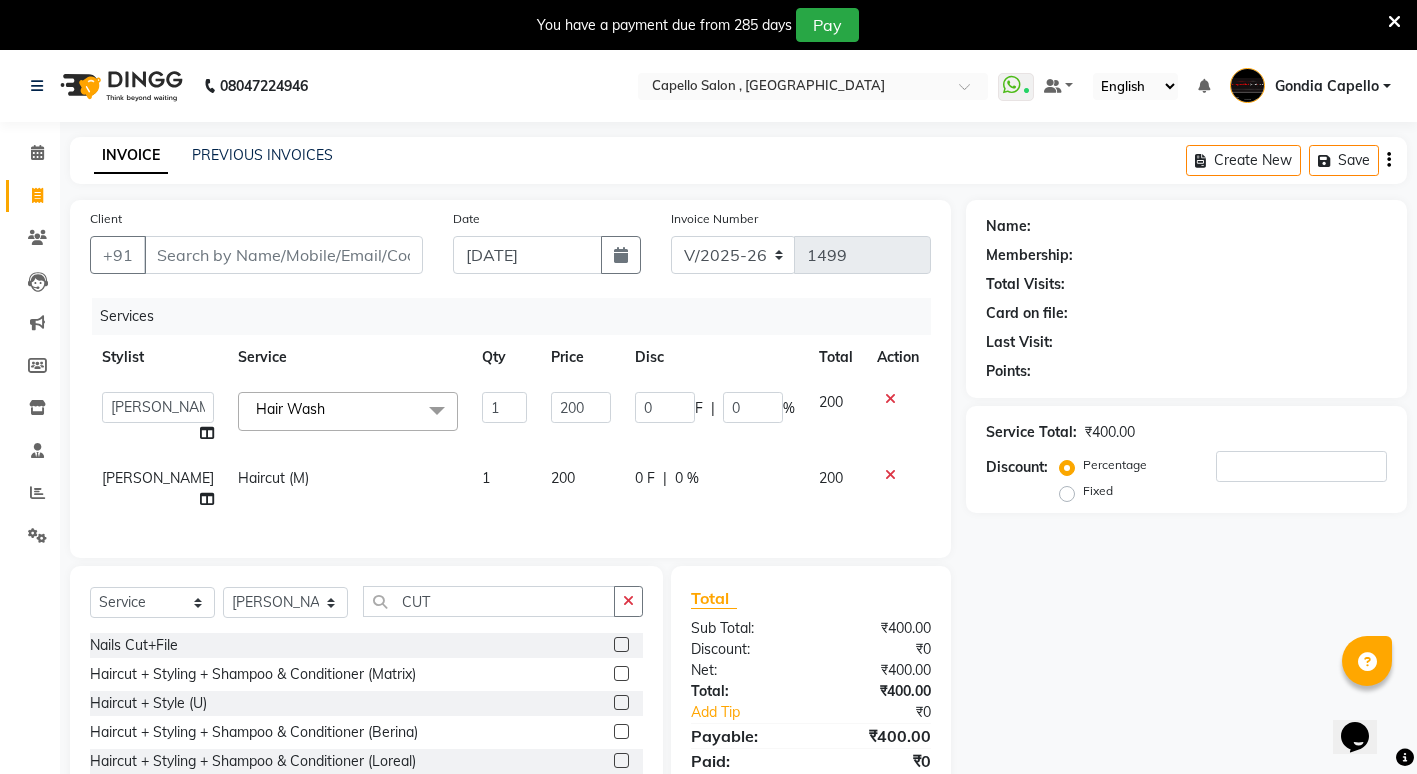 checkbox on "false" 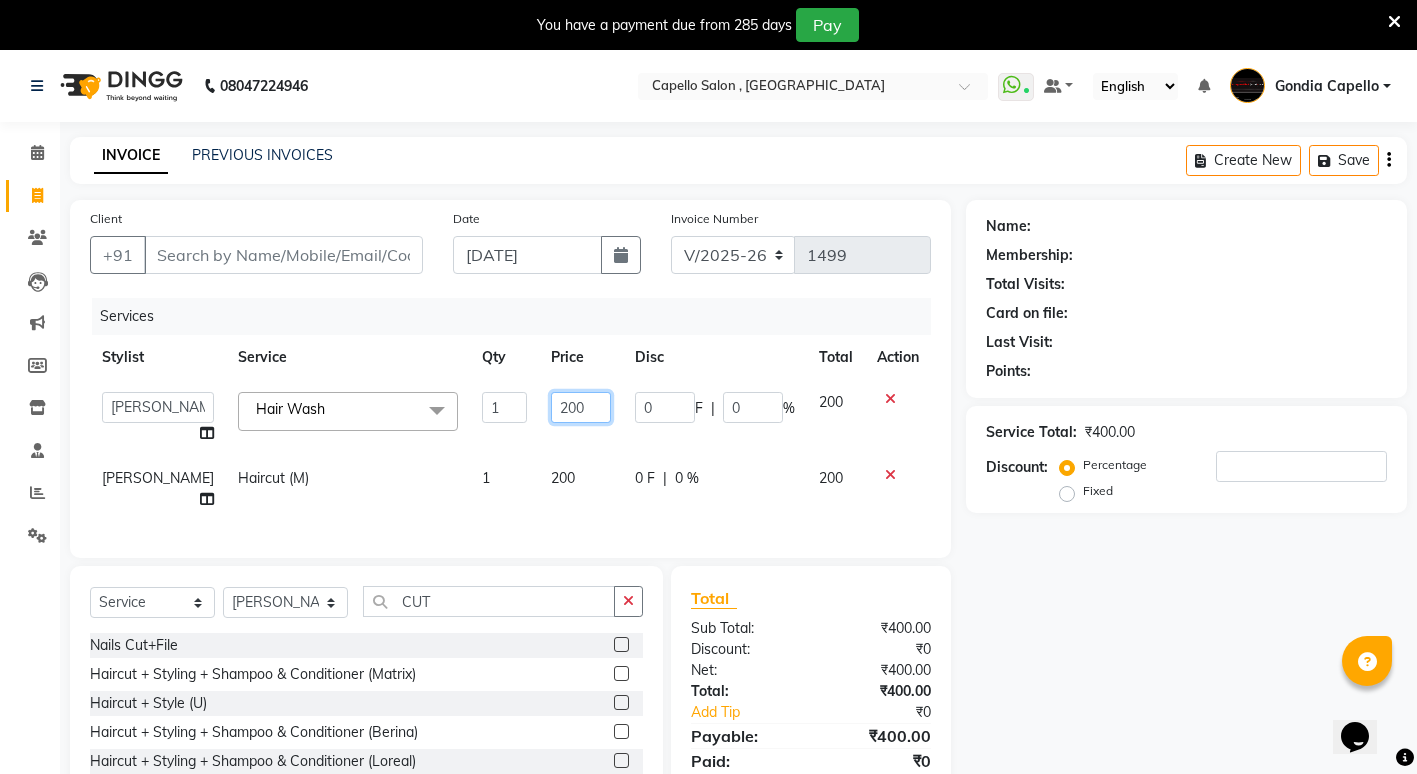 click on "200" 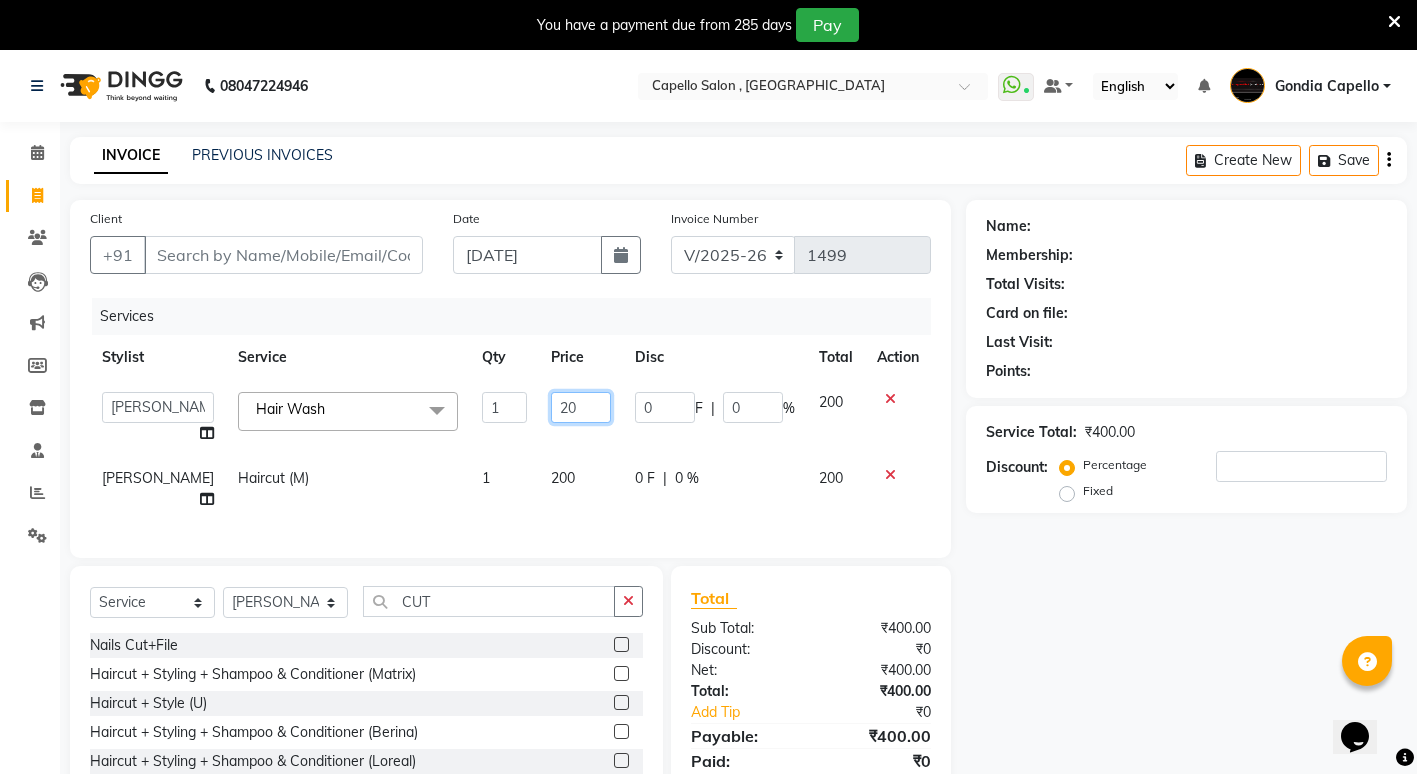 type on "2" 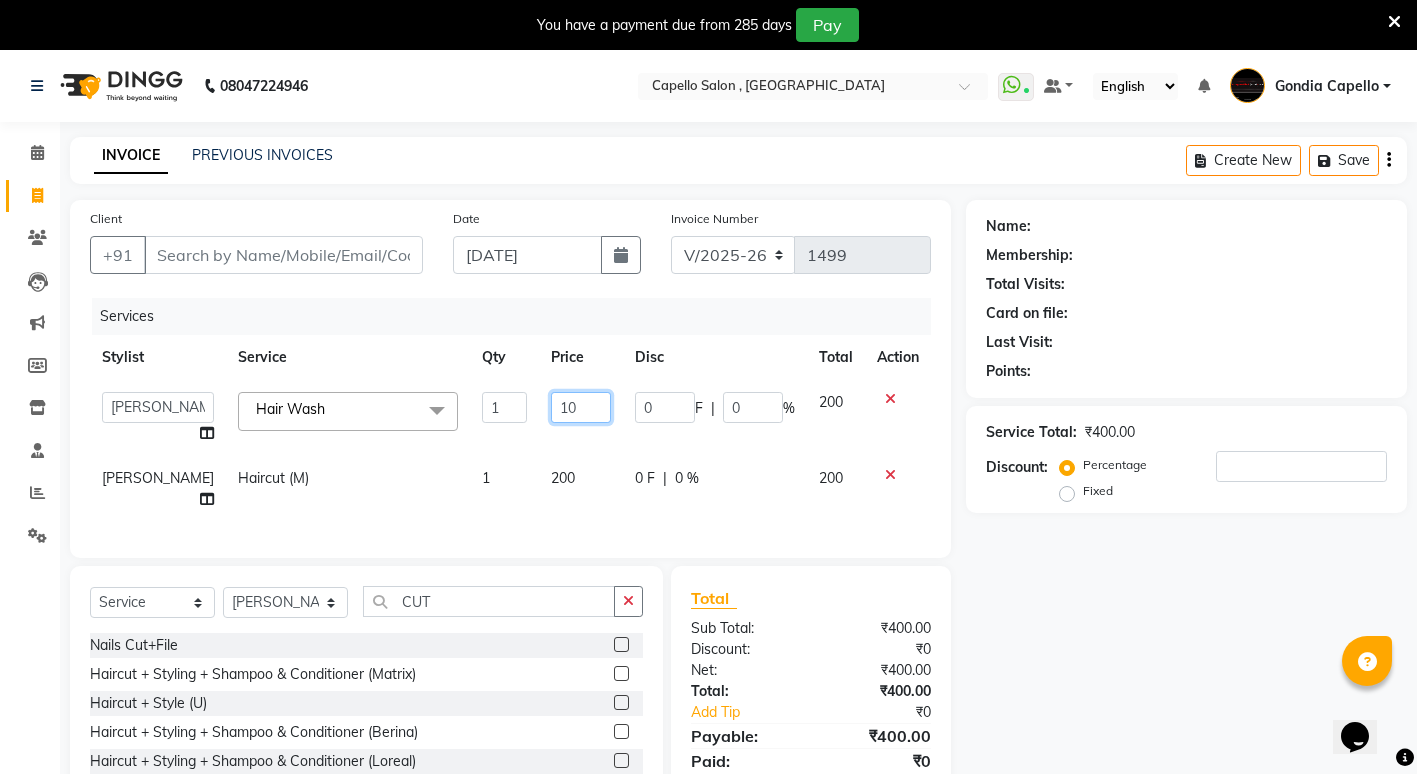 type on "100" 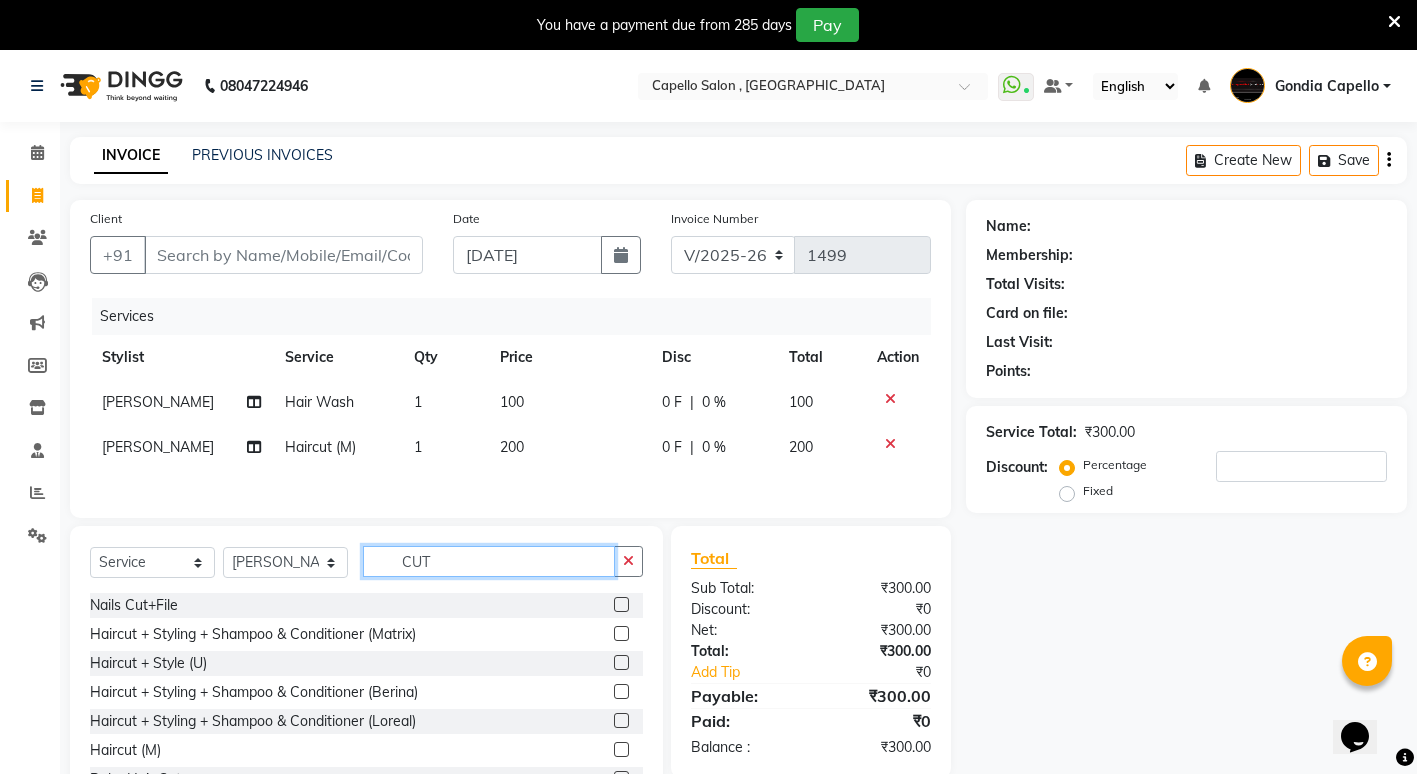 click on "Select  Service  Product  Membership  Package Voucher Prepaid Gift Card  Select Stylist ADMIN [PERSON_NAME] [PERSON_NAME] [PERSON_NAME] Gondia [PERSON_NAME] [PERSON_NAME] [PERSON_NAME] yewatkar [PERSON_NAME] [PERSON_NAME] [PERSON_NAME] (M) [PERSON_NAME] KURVE CUT Nails Cut+File  Haircut + Styling + Shampoo & Conditioner (Matrix)  Haircut + Style (U)  Haircut + Styling + Shampoo & Conditioner (Berina)  Haircut + Styling + Shampoo & Conditioner (Loreal)  Haircut (M)  Baby Hair Cut  Advance Cut  Creative Cut  HAIRCUT (F)  Disposable Cutting Sheet" 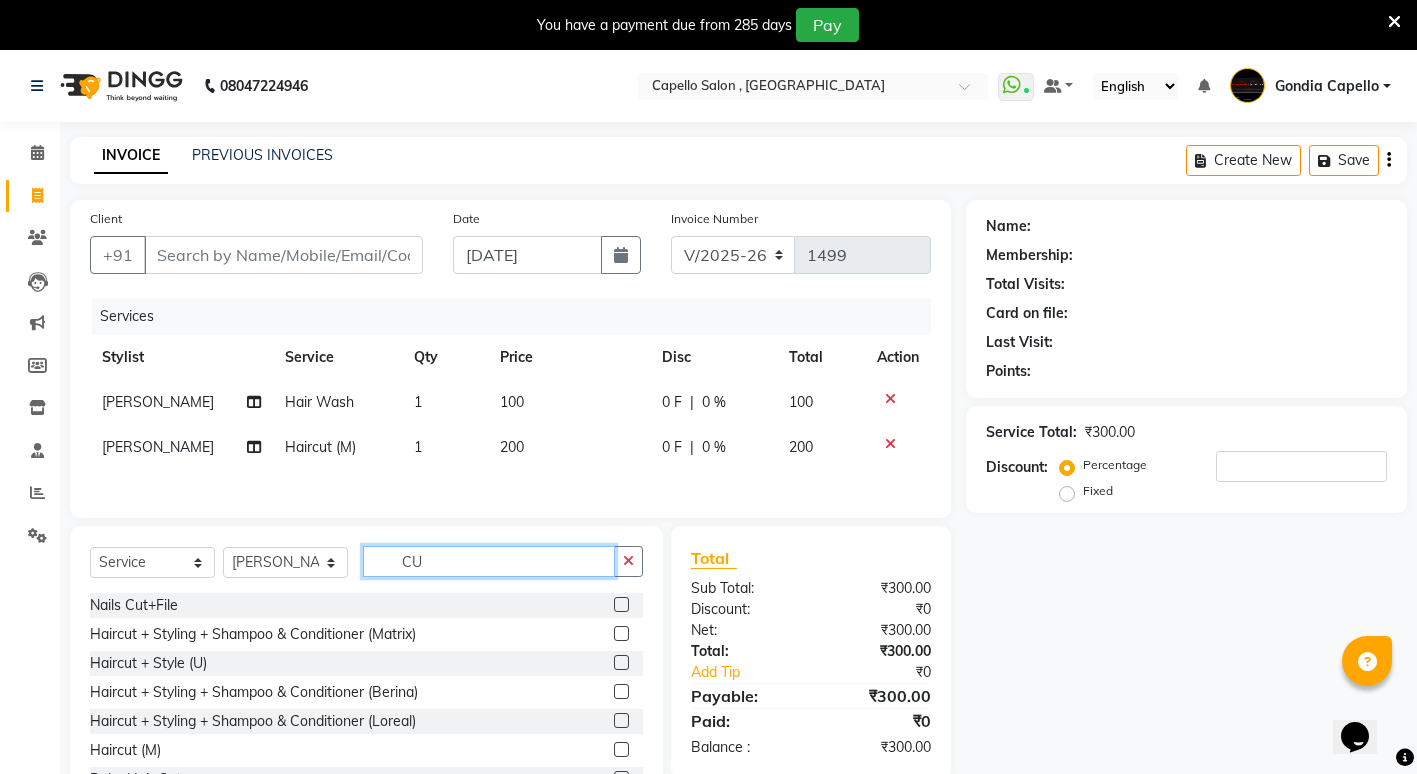 type on "C" 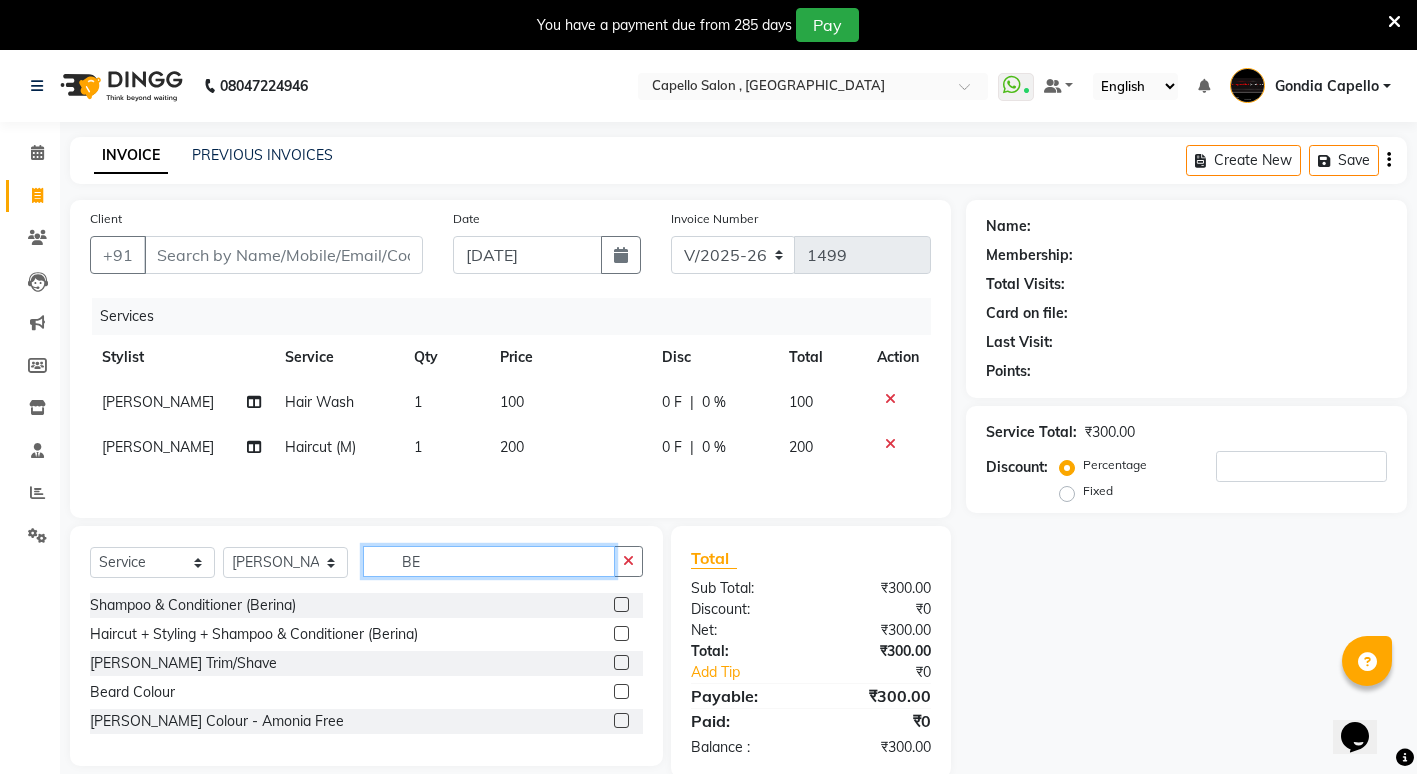 type on "BE" 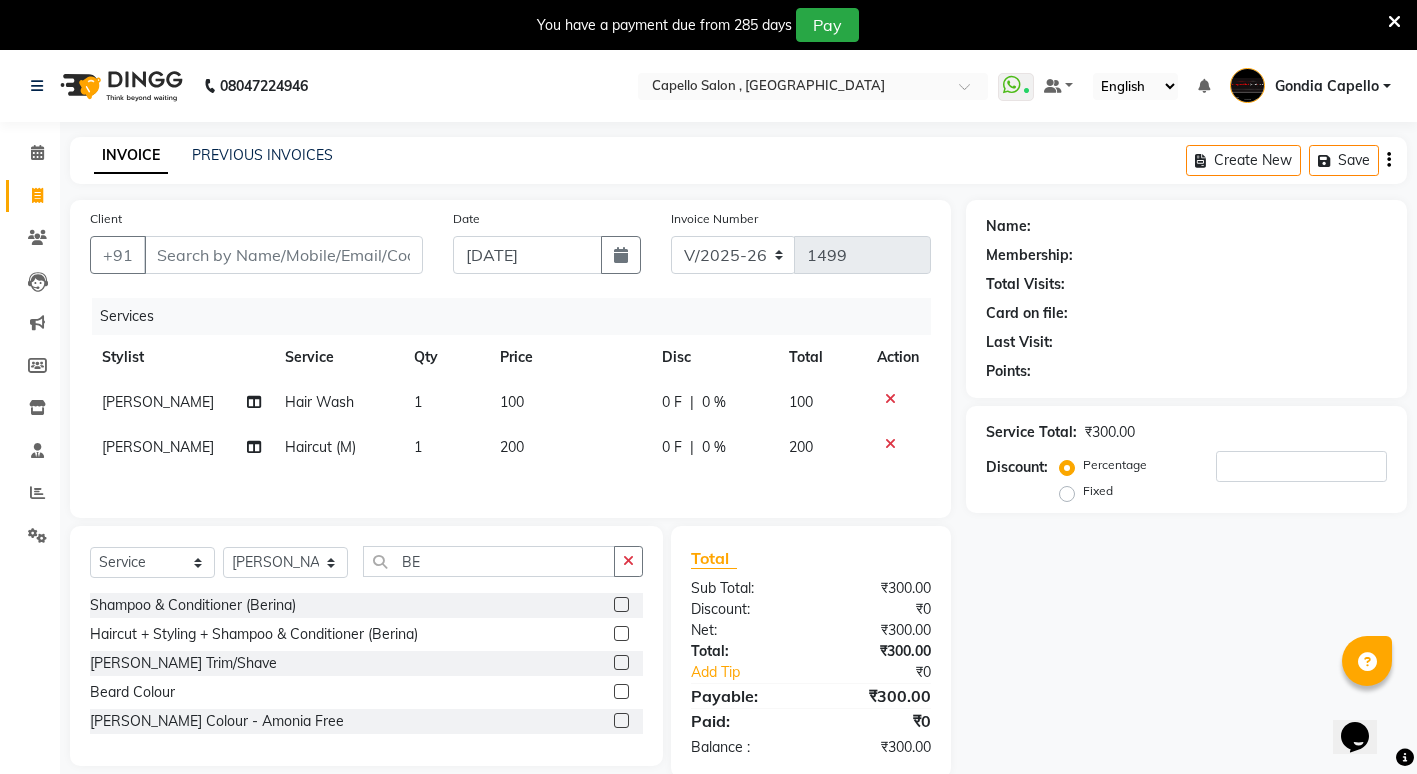 click 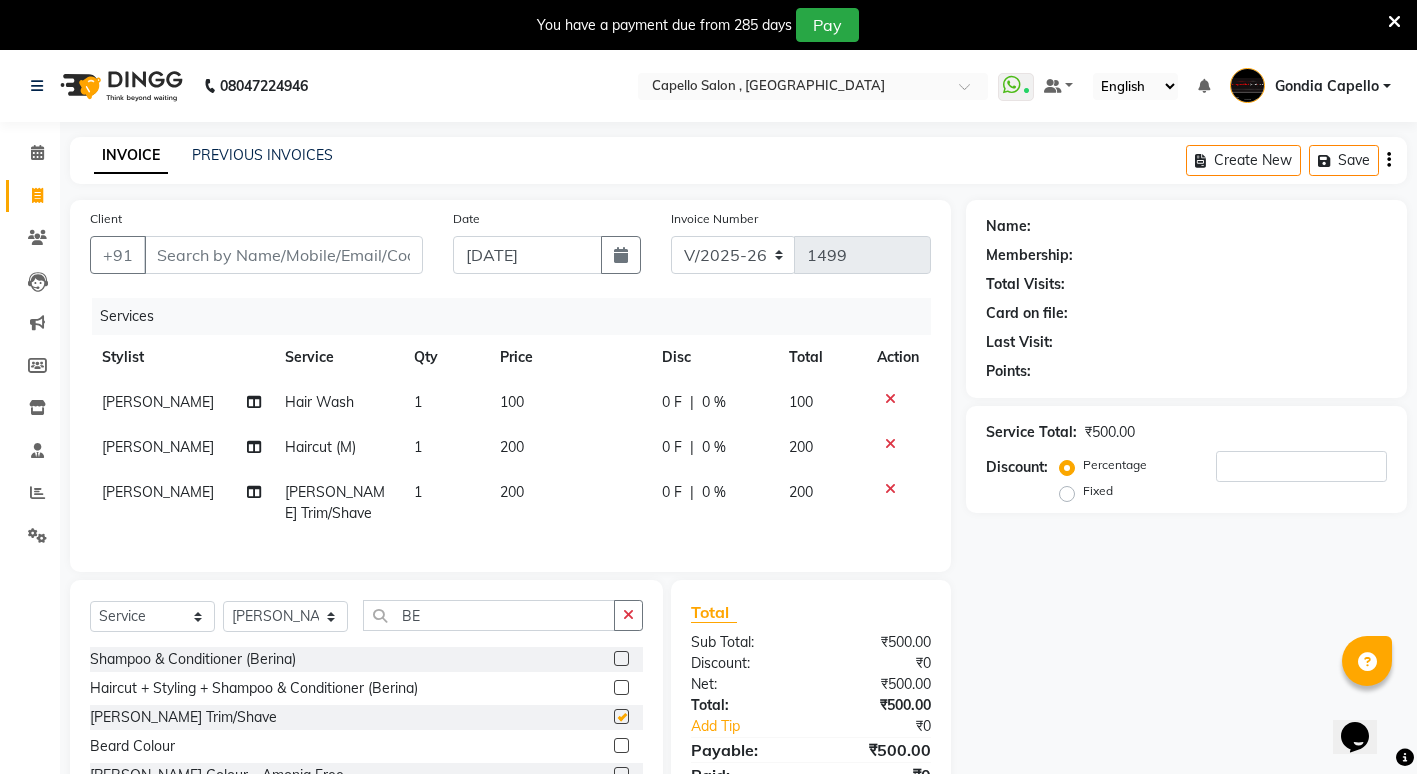 checkbox on "false" 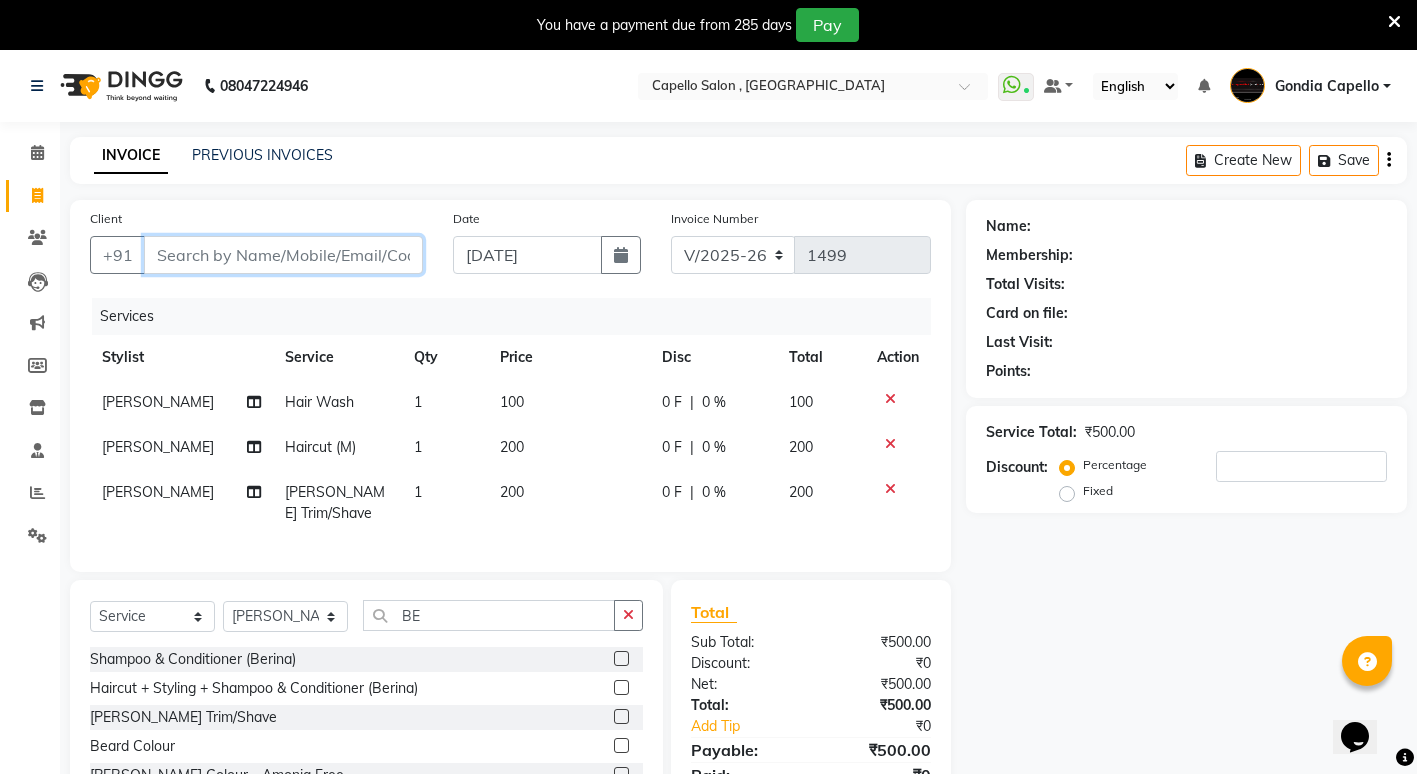 click on "Client" at bounding box center [283, 255] 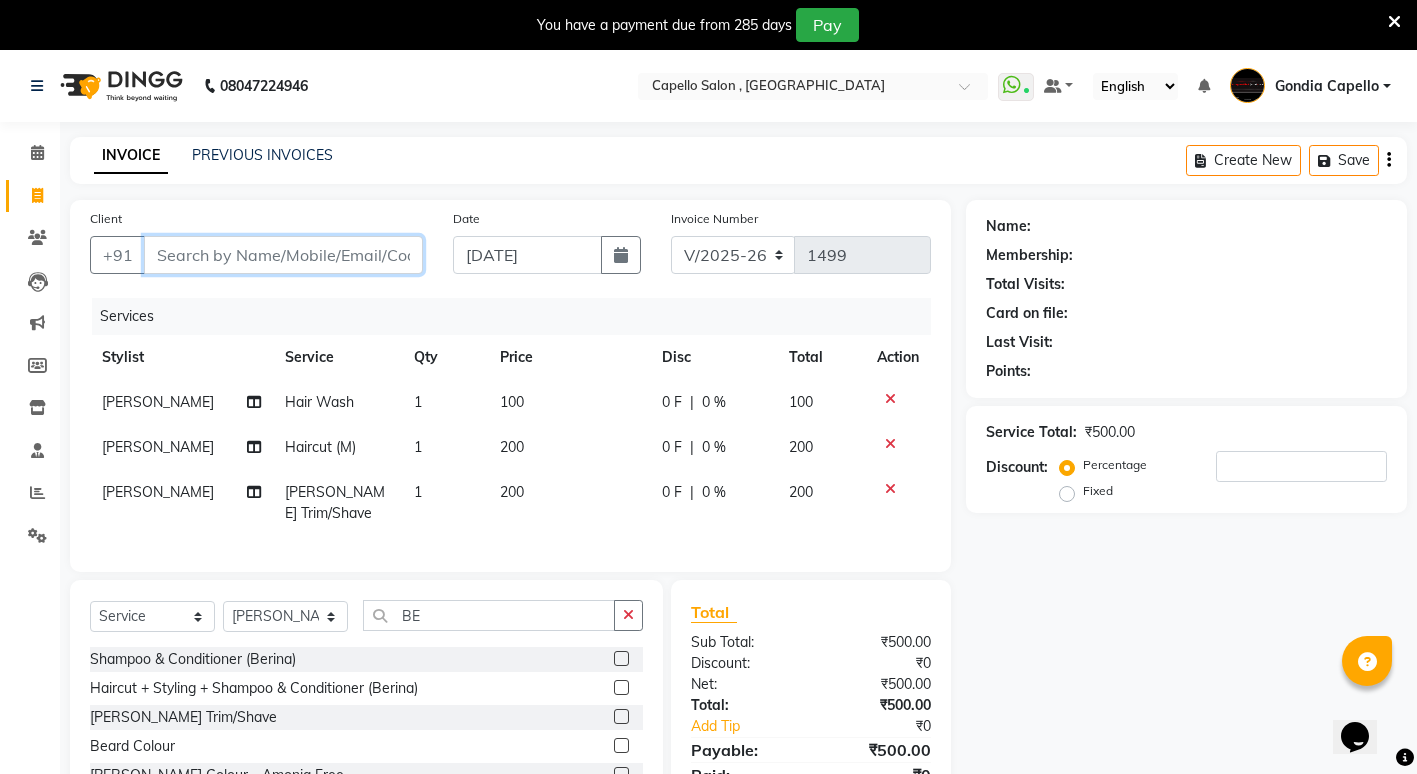 click on "Client" at bounding box center [283, 255] 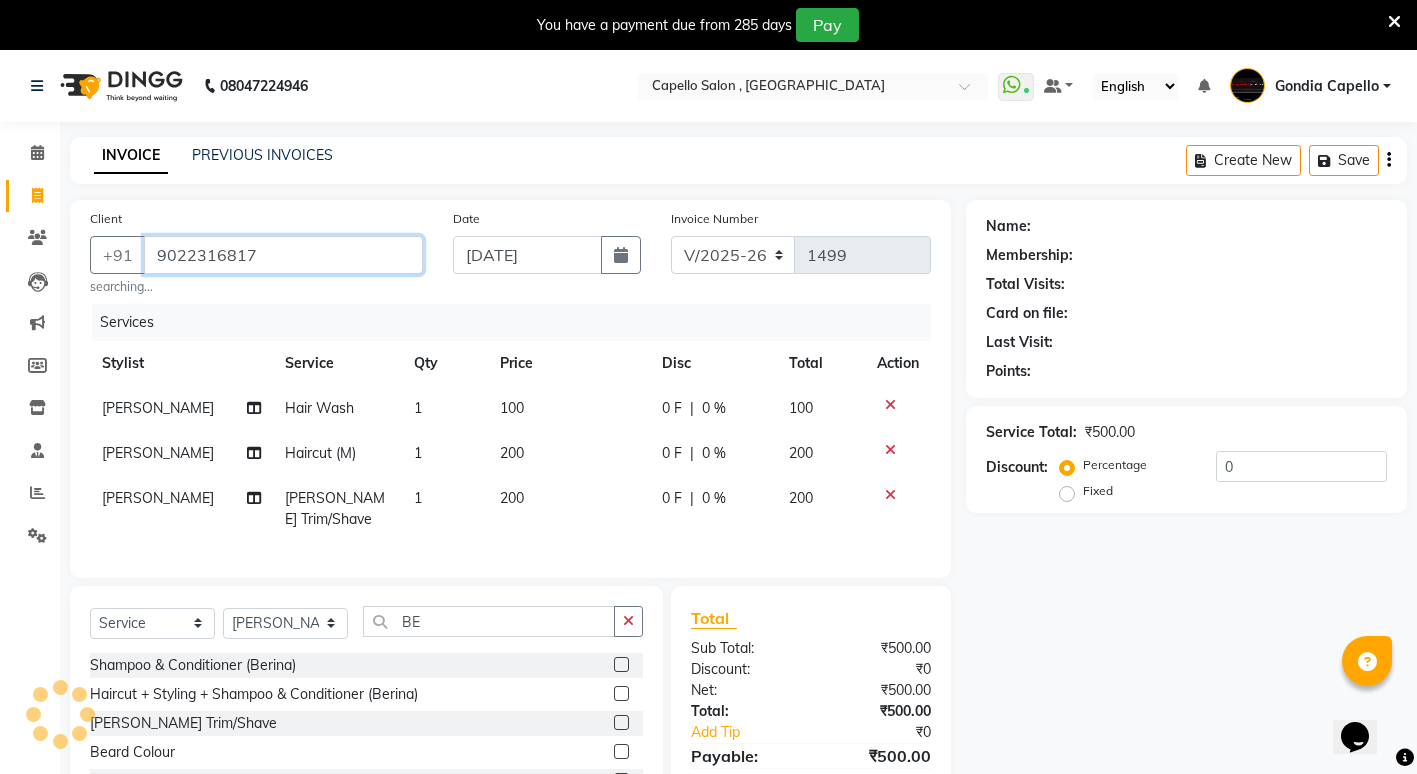 type on "9022316817" 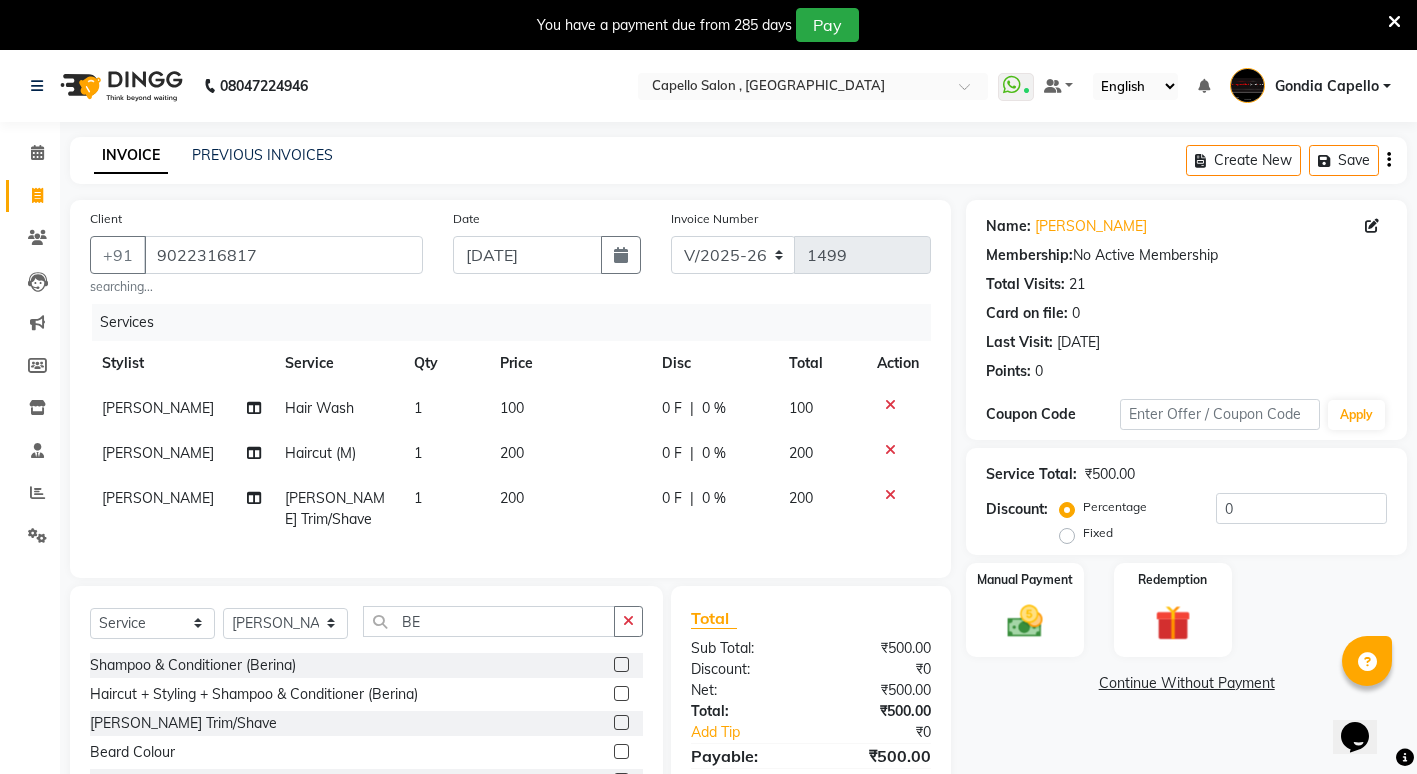 click on "Name: [PERSON_NAME]  Membership:  No Active Membership  Total Visits:  21 Card on file:  0 Last Visit:   [DATE] Points:   0  Coupon Code Apply Service Total:  ₹500.00  Discount:  Percentage   Fixed  0 Manual Payment Redemption  Continue Without Payment" 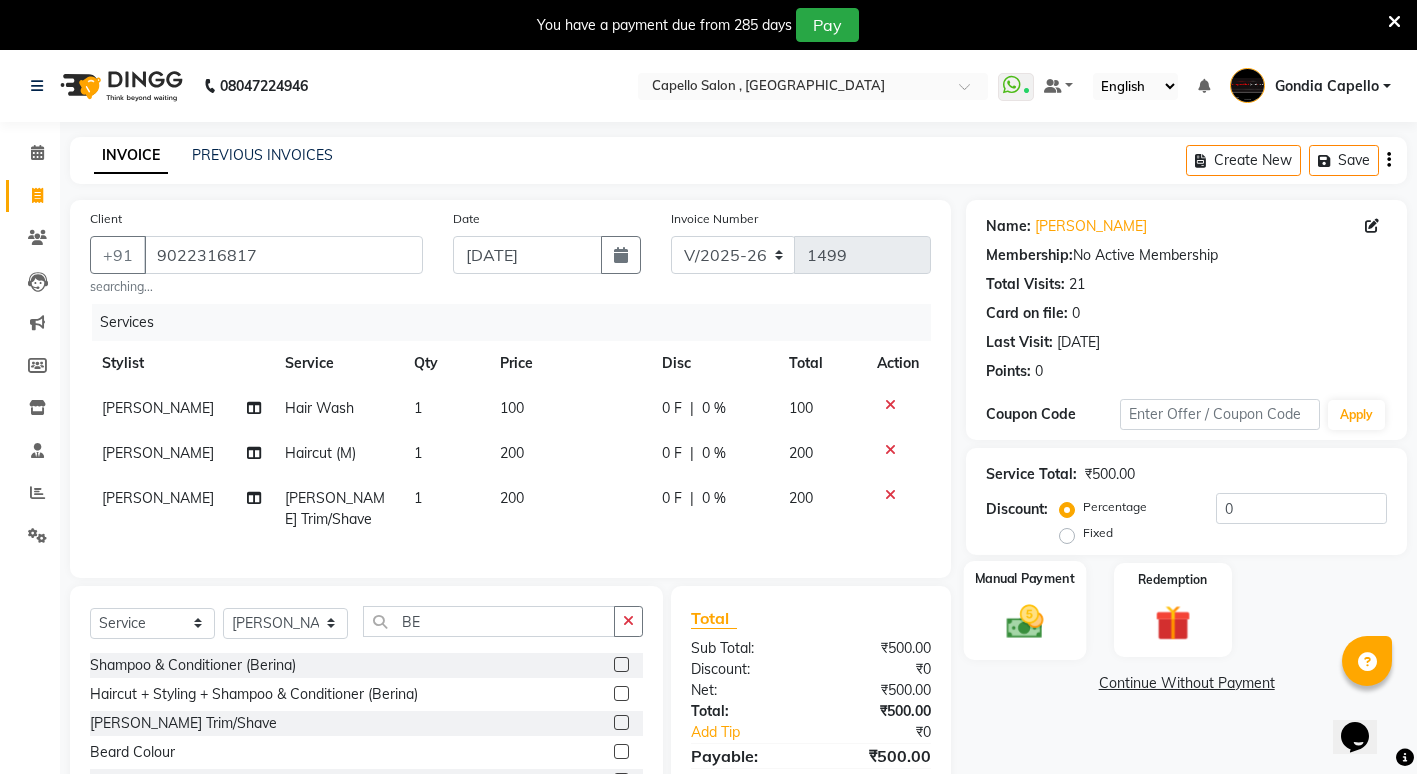 click 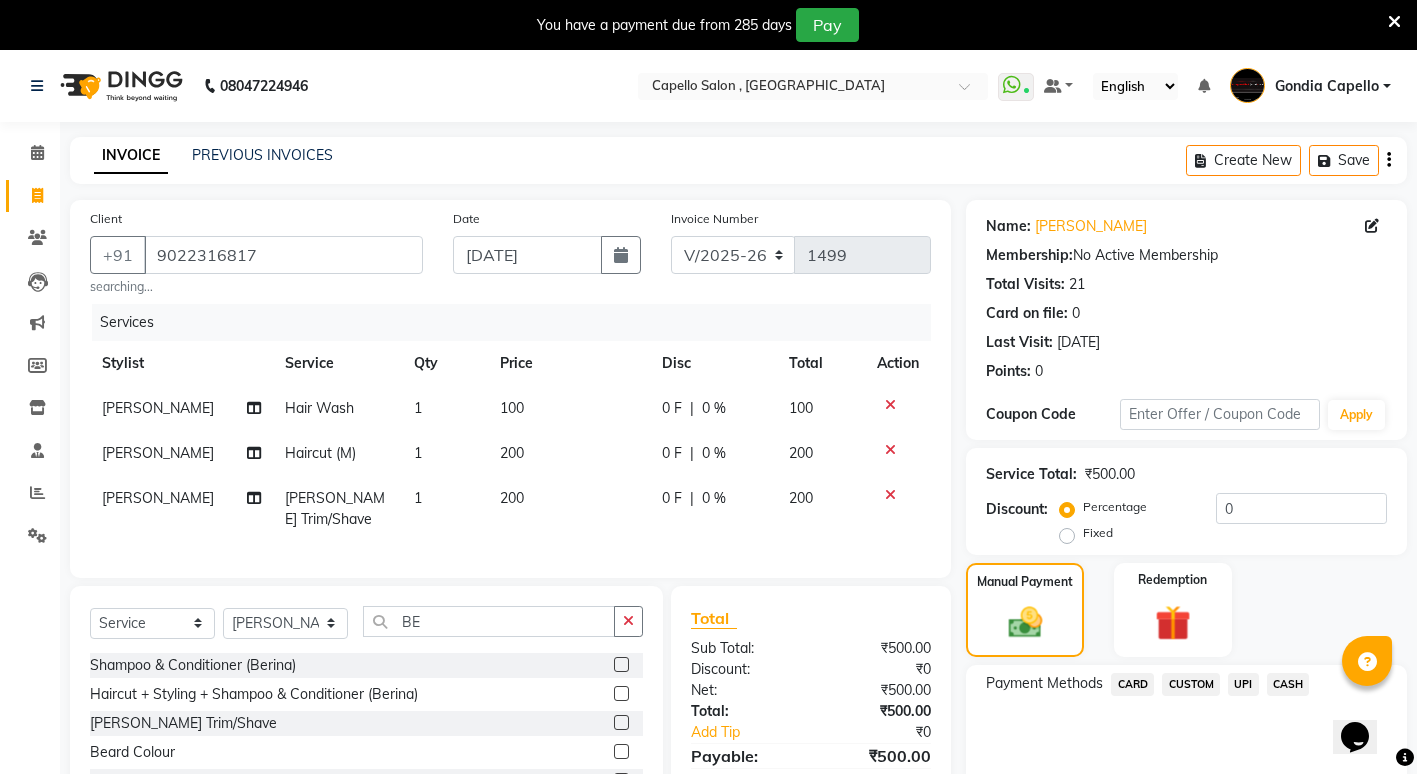 click on "CASH" 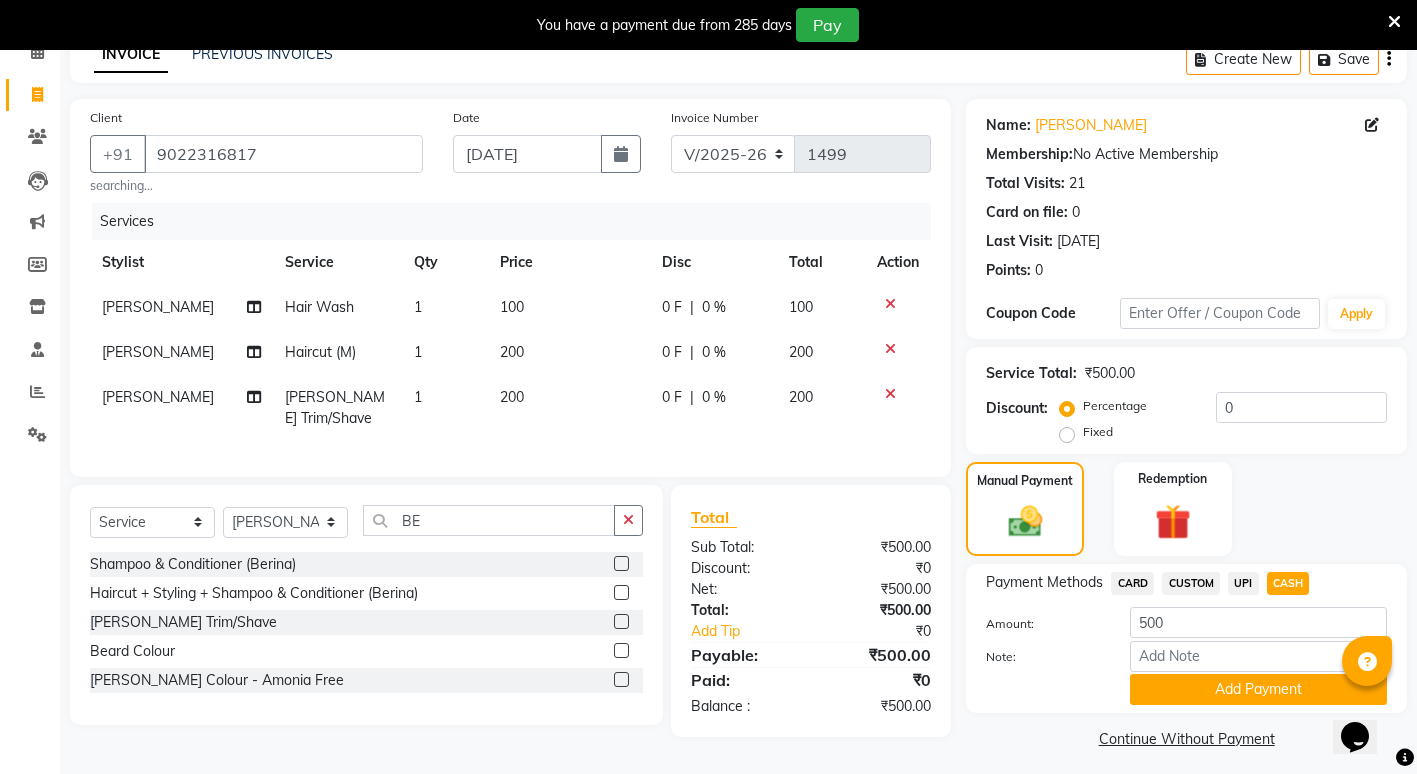 scroll, scrollTop: 111, scrollLeft: 0, axis: vertical 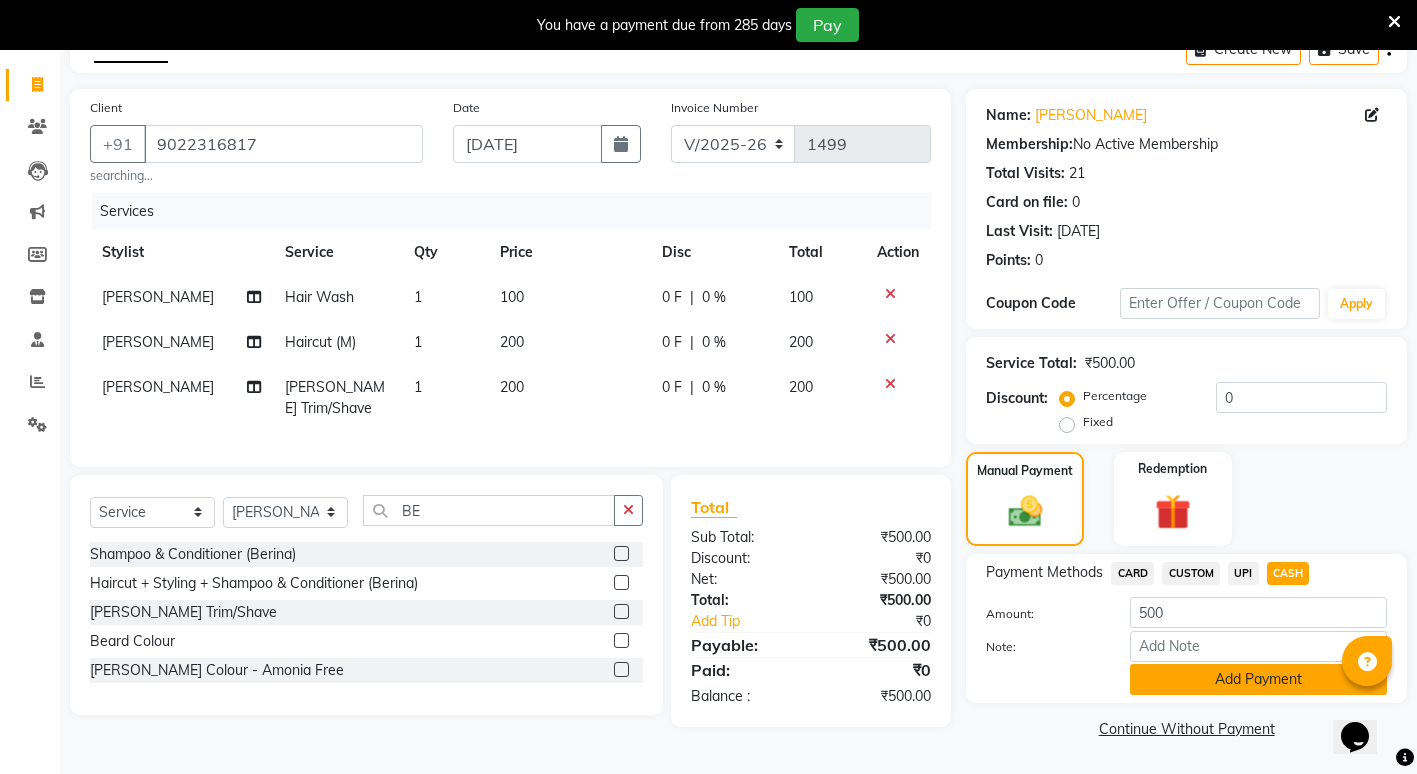 click on "Add Payment" 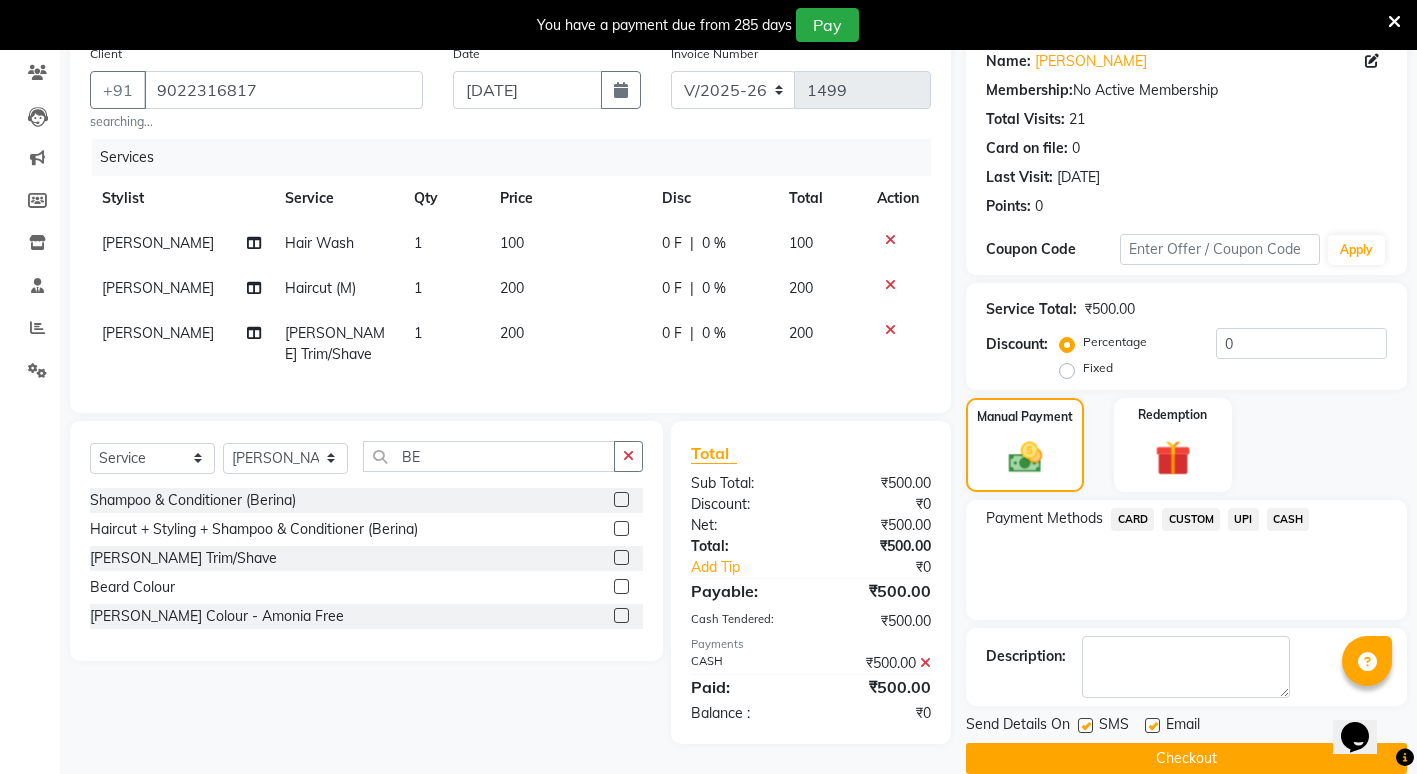 scroll, scrollTop: 195, scrollLeft: 0, axis: vertical 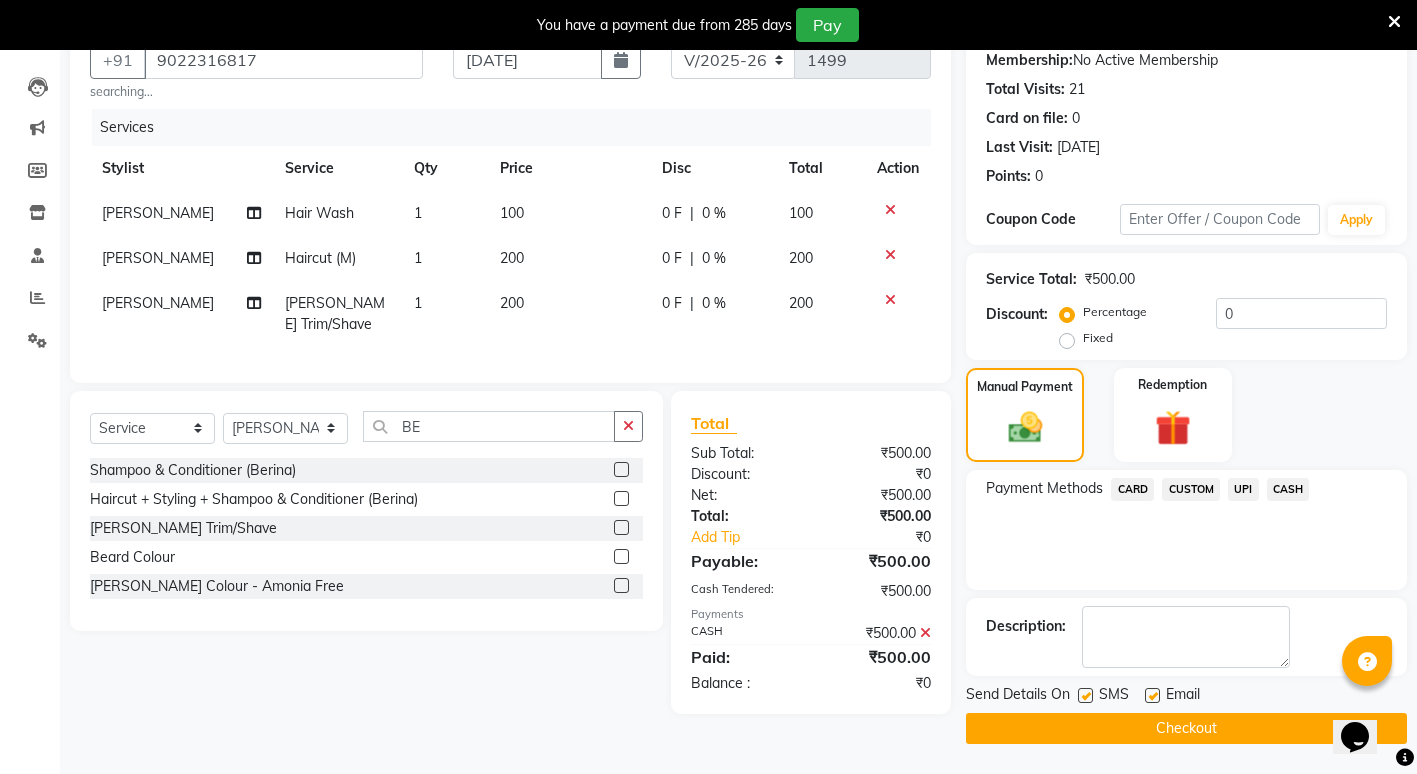 click on "Checkout" 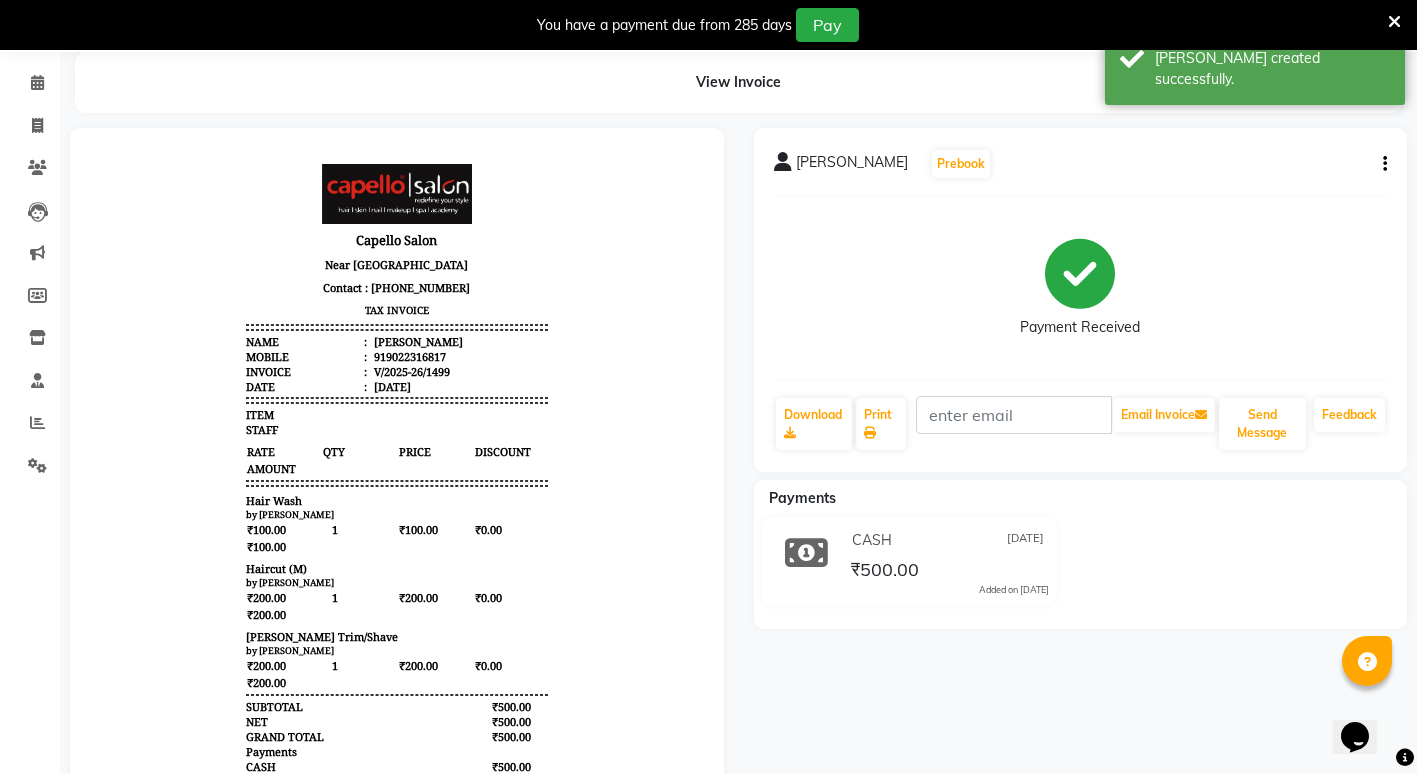 scroll, scrollTop: 0, scrollLeft: 0, axis: both 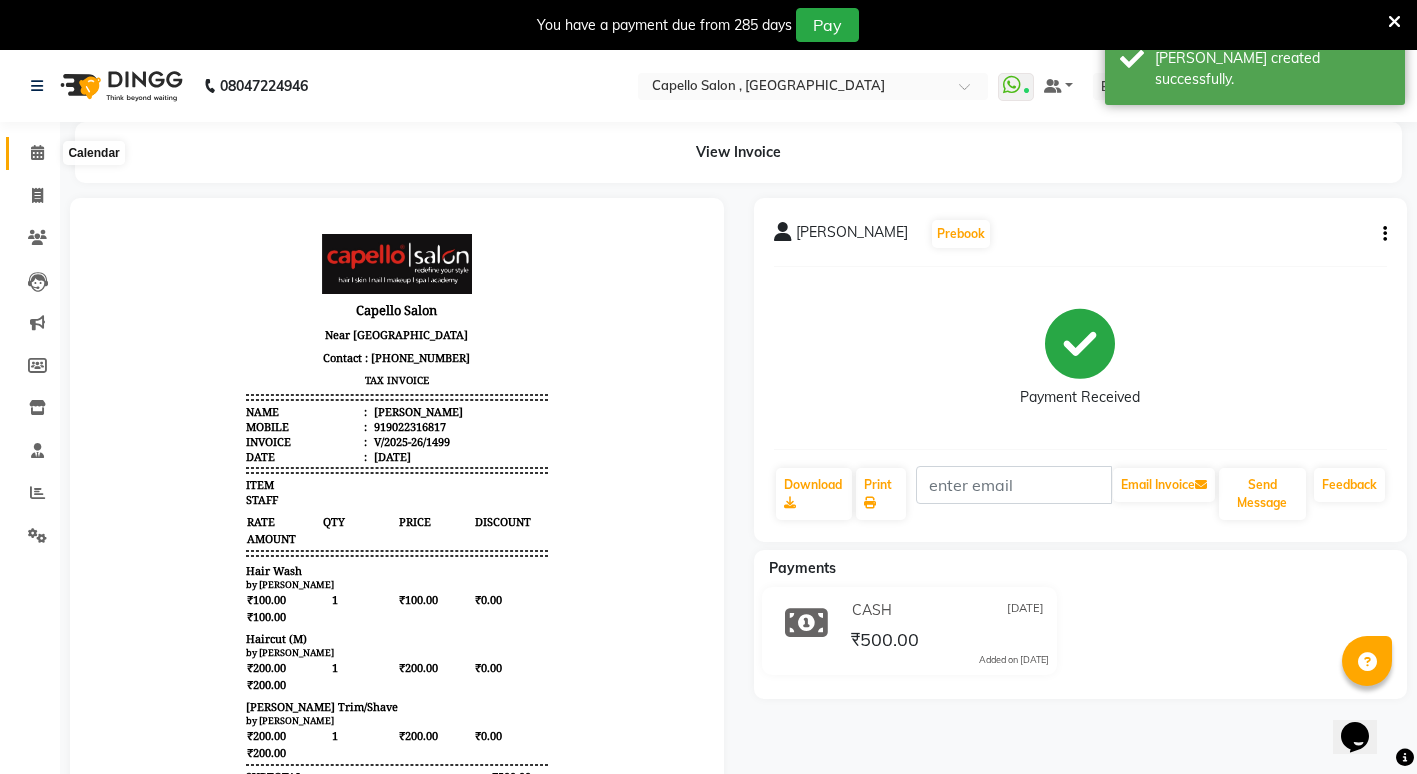 click 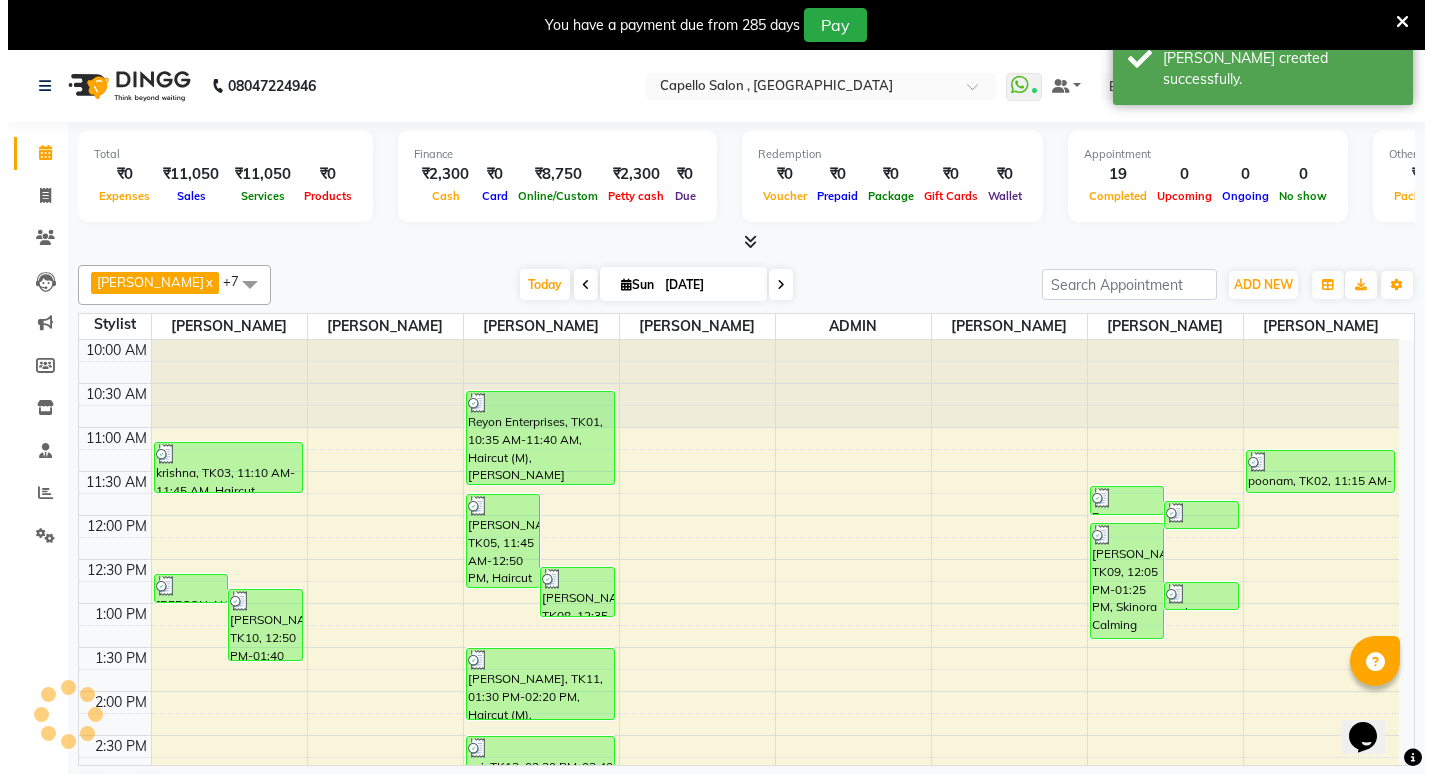 scroll, scrollTop: 0, scrollLeft: 0, axis: both 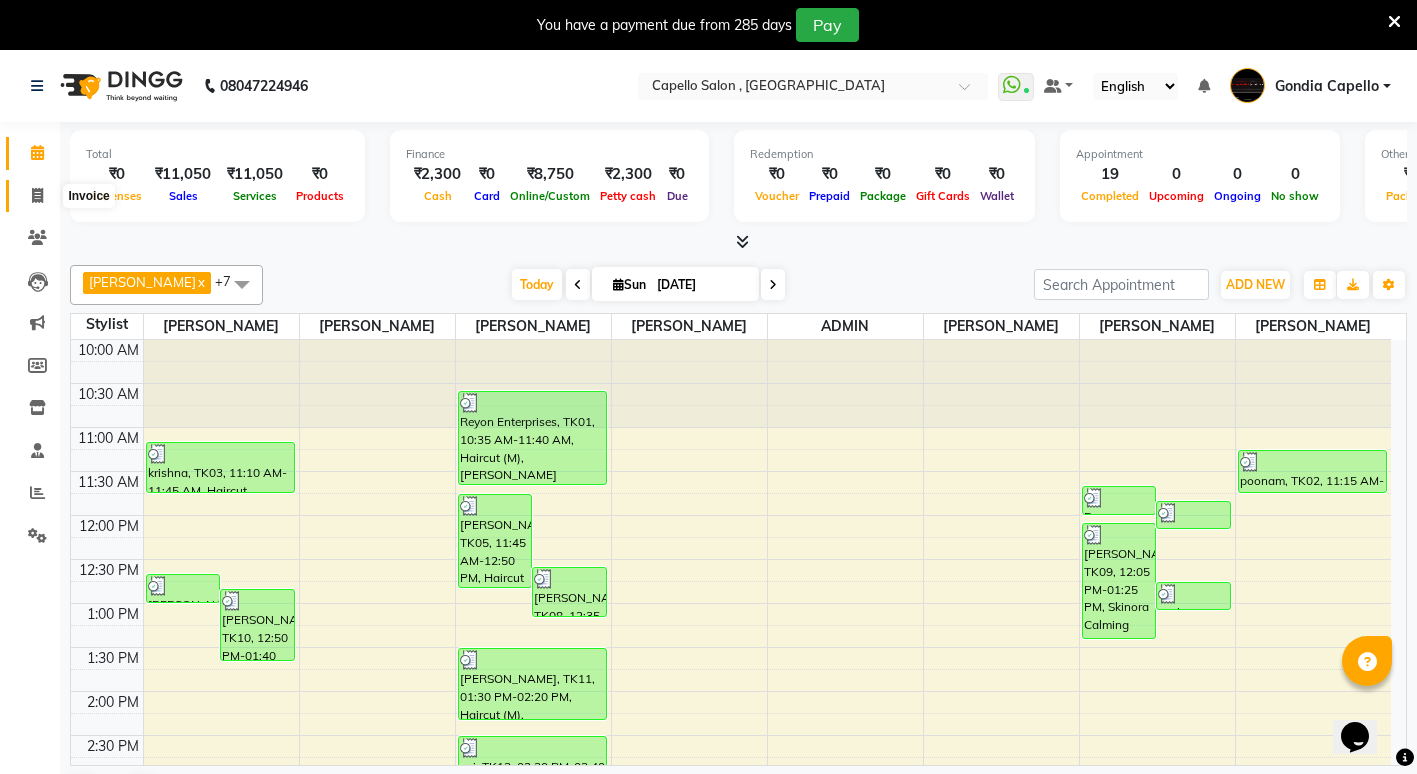 click 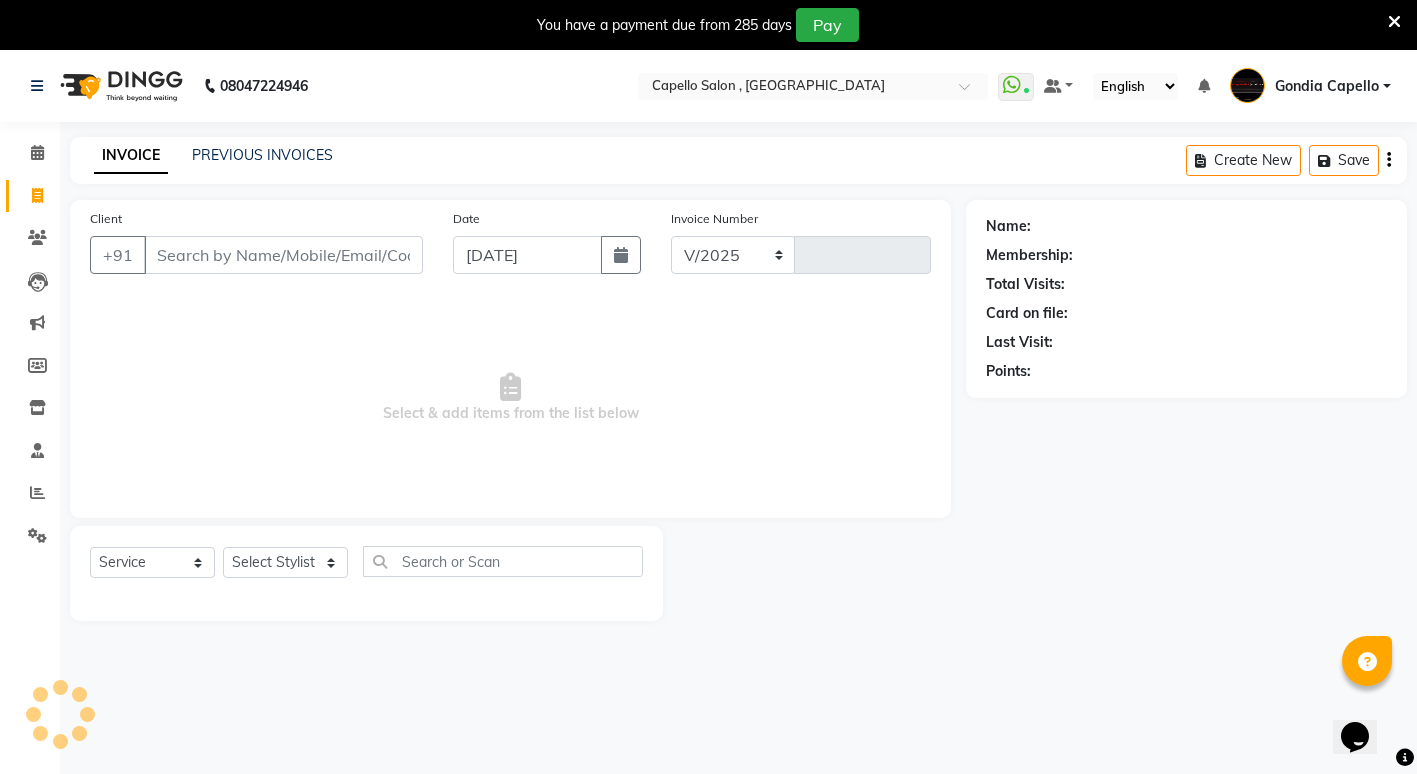 select on "853" 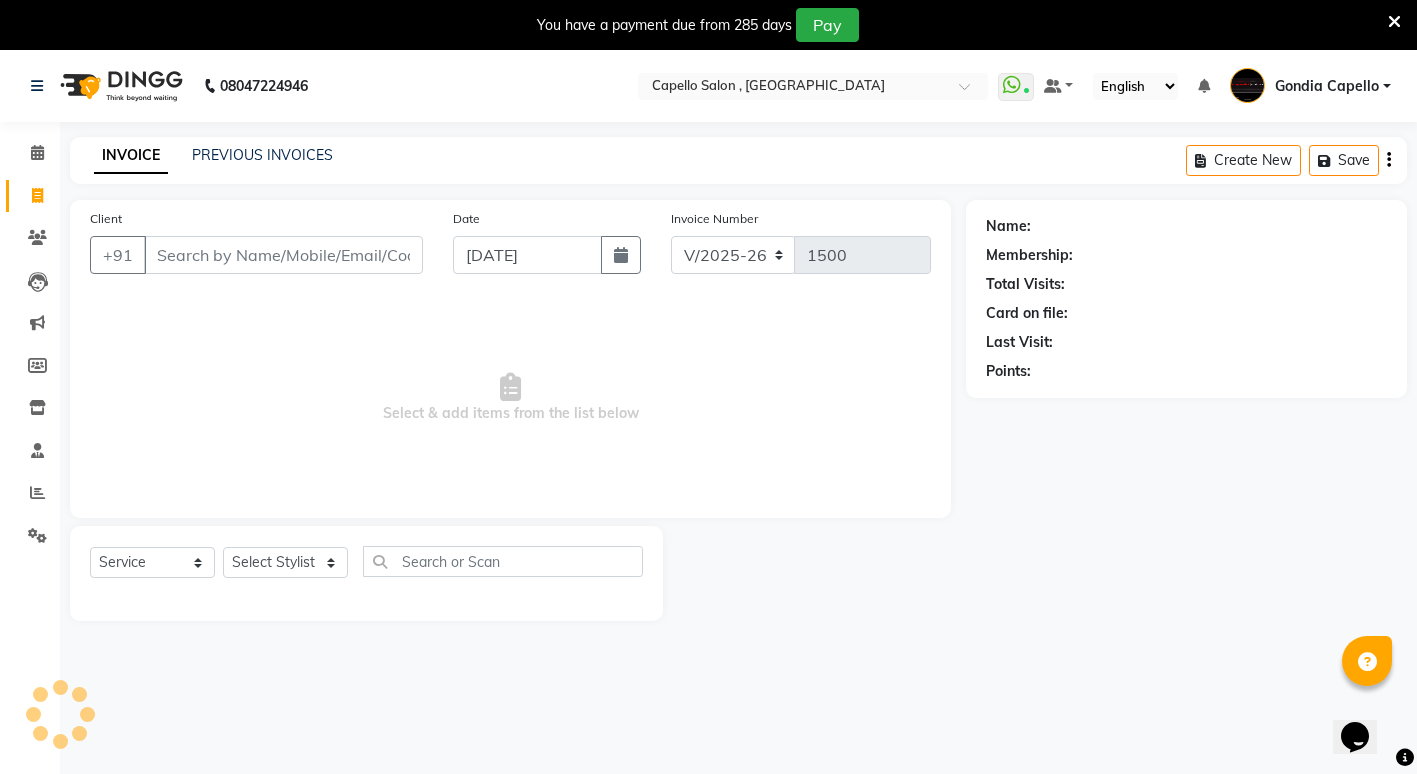 click on "Client" at bounding box center (283, 255) 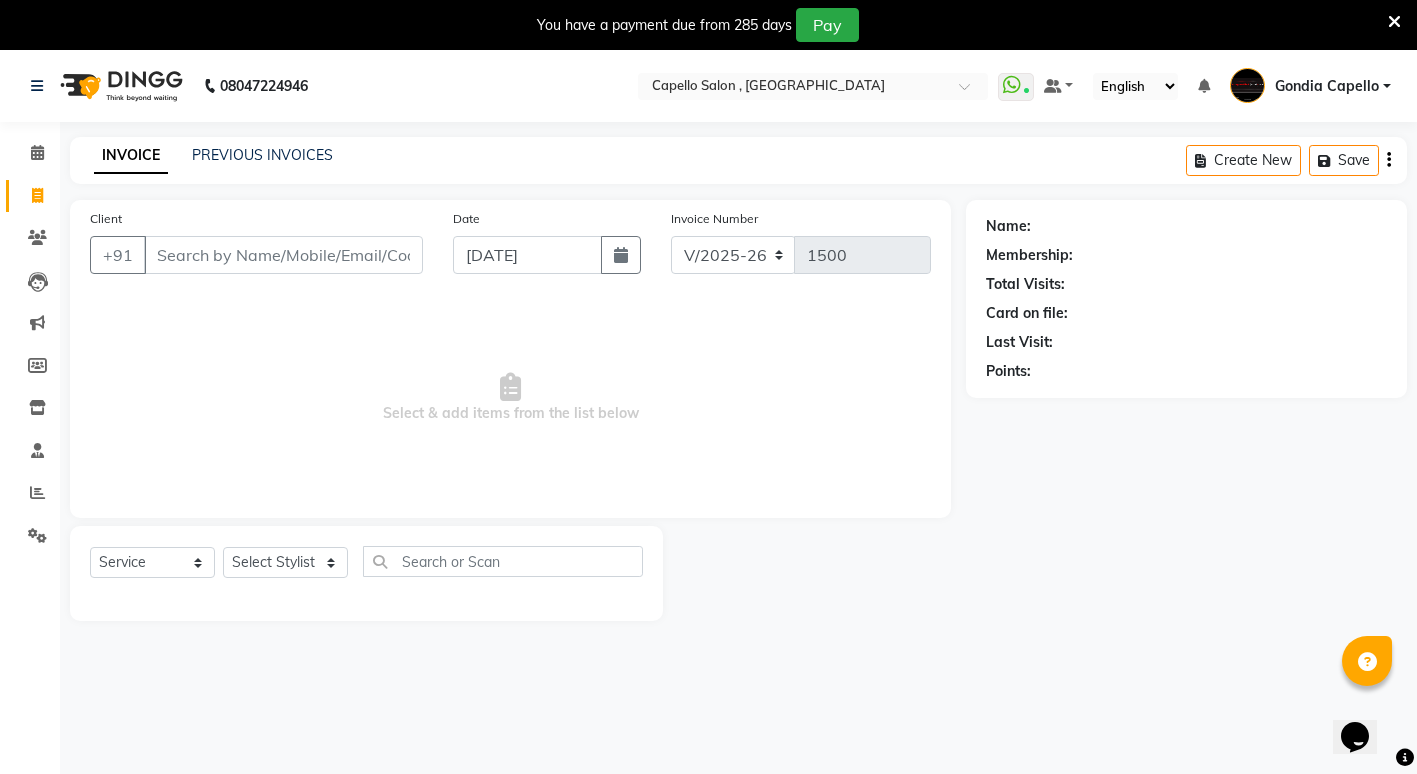 drag, startPoint x: 0, startPoint y: 362, endPoint x: 399, endPoint y: 261, distance: 411.58475 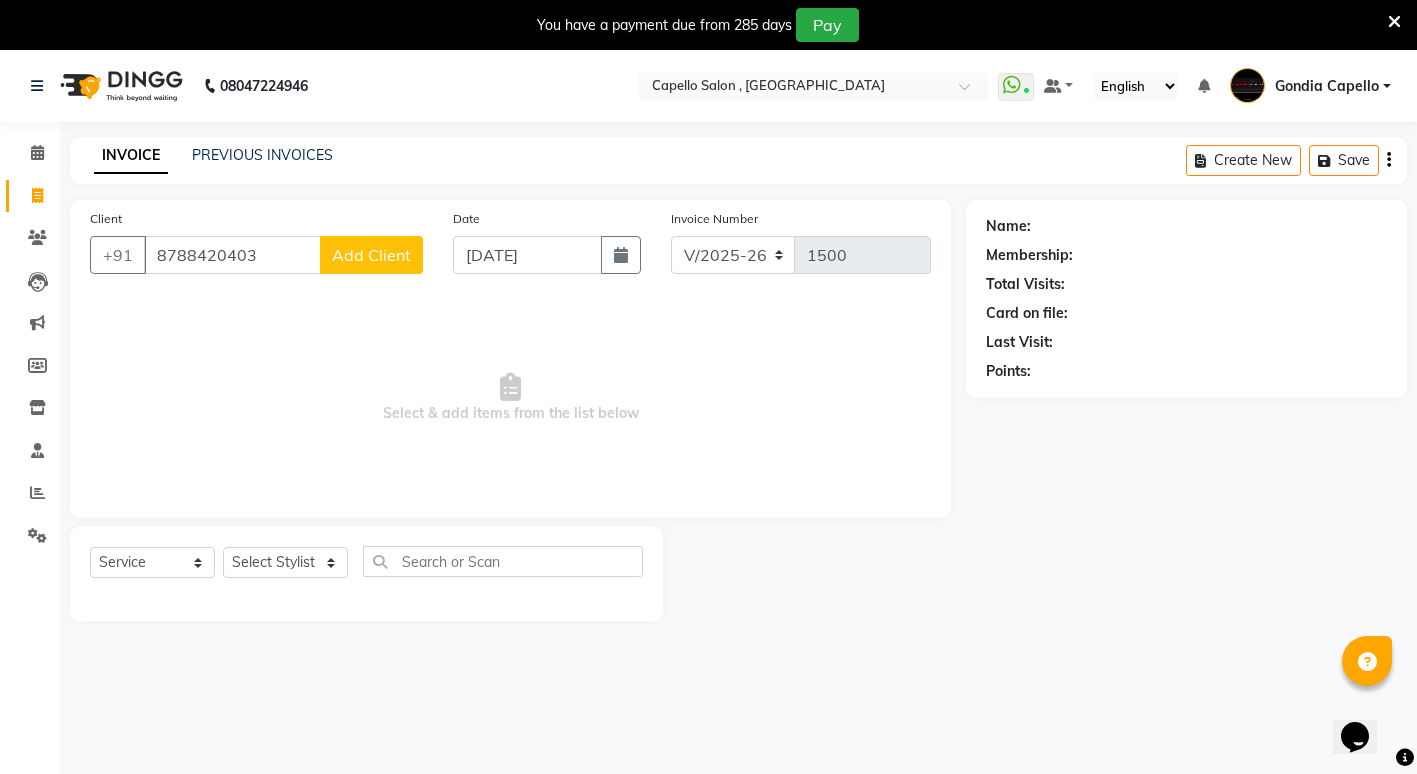 type on "8788420403" 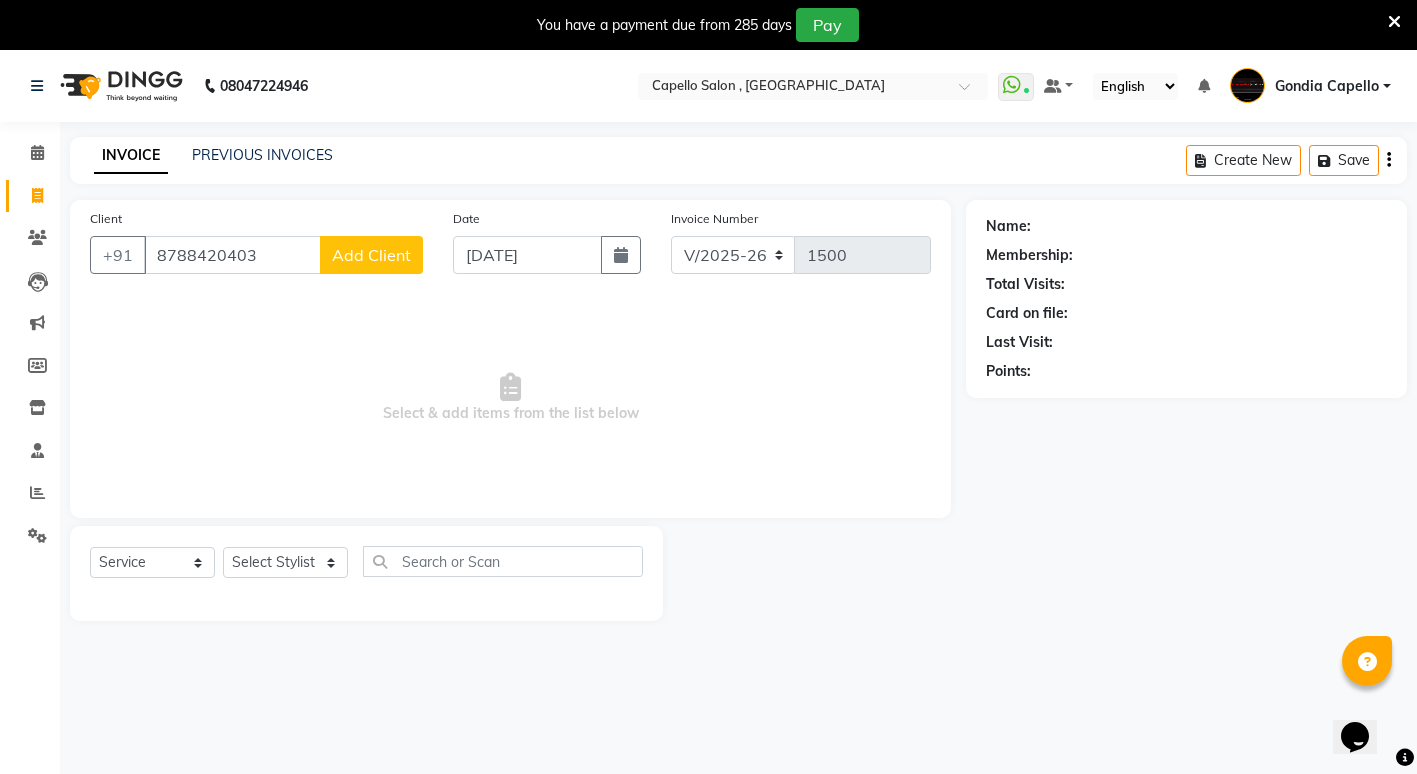 click on "Add Client" 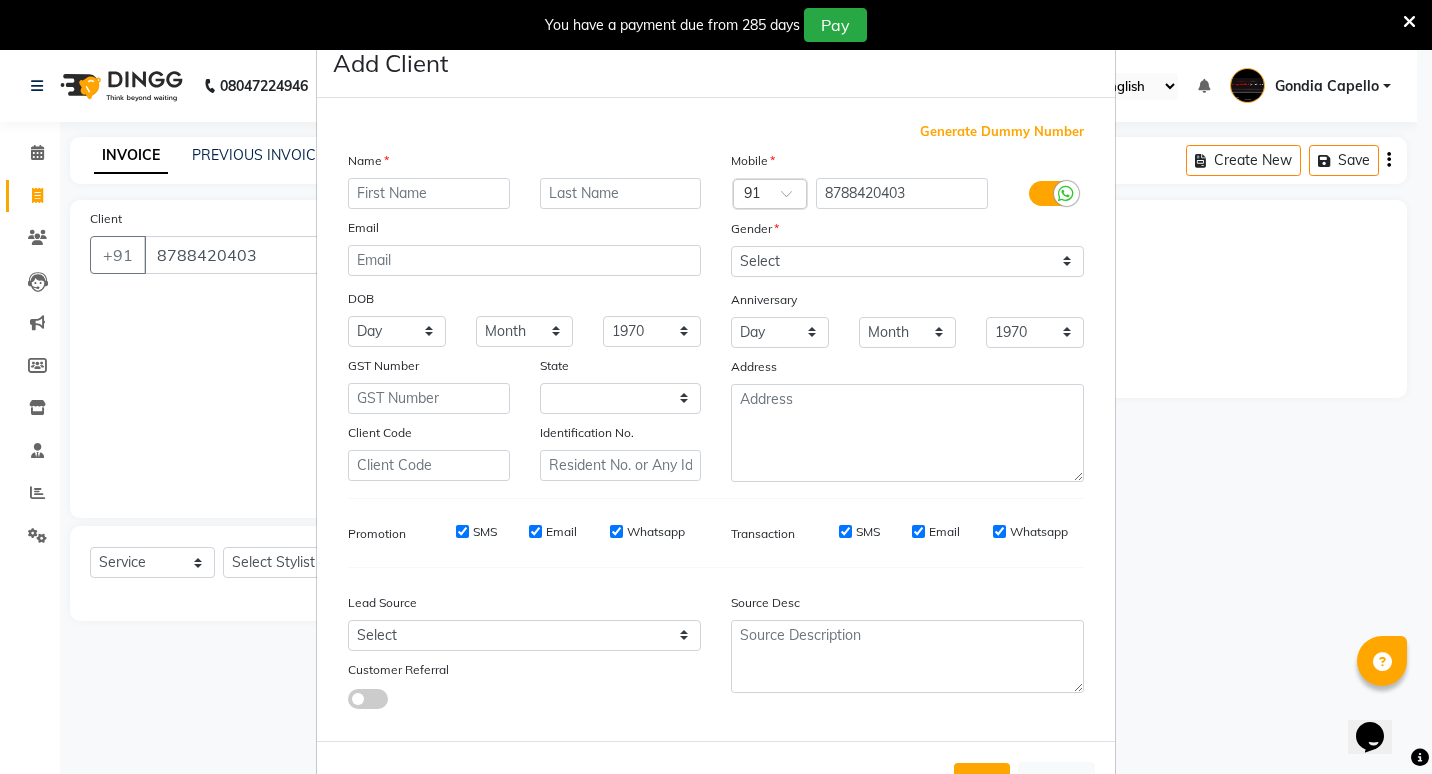 select on "22" 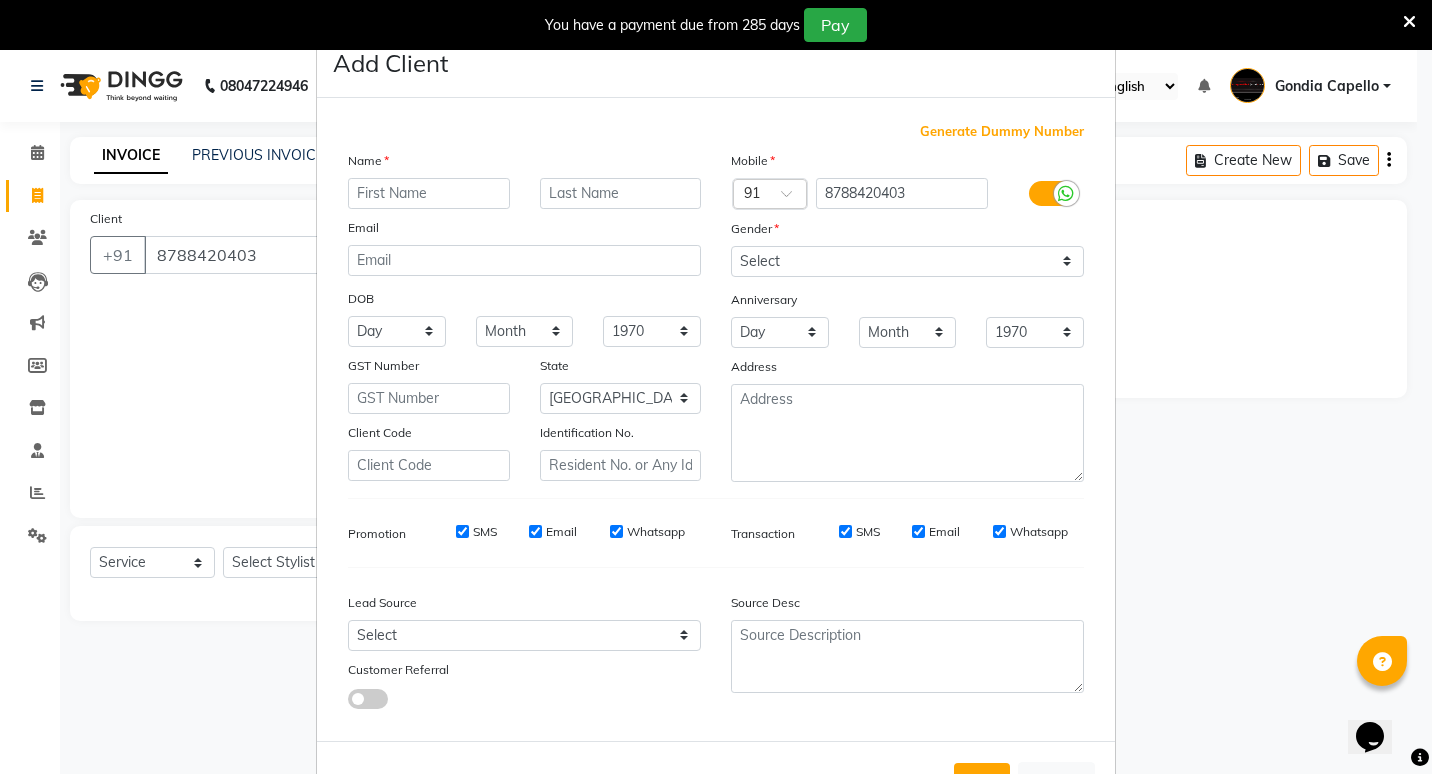 click at bounding box center (429, 193) 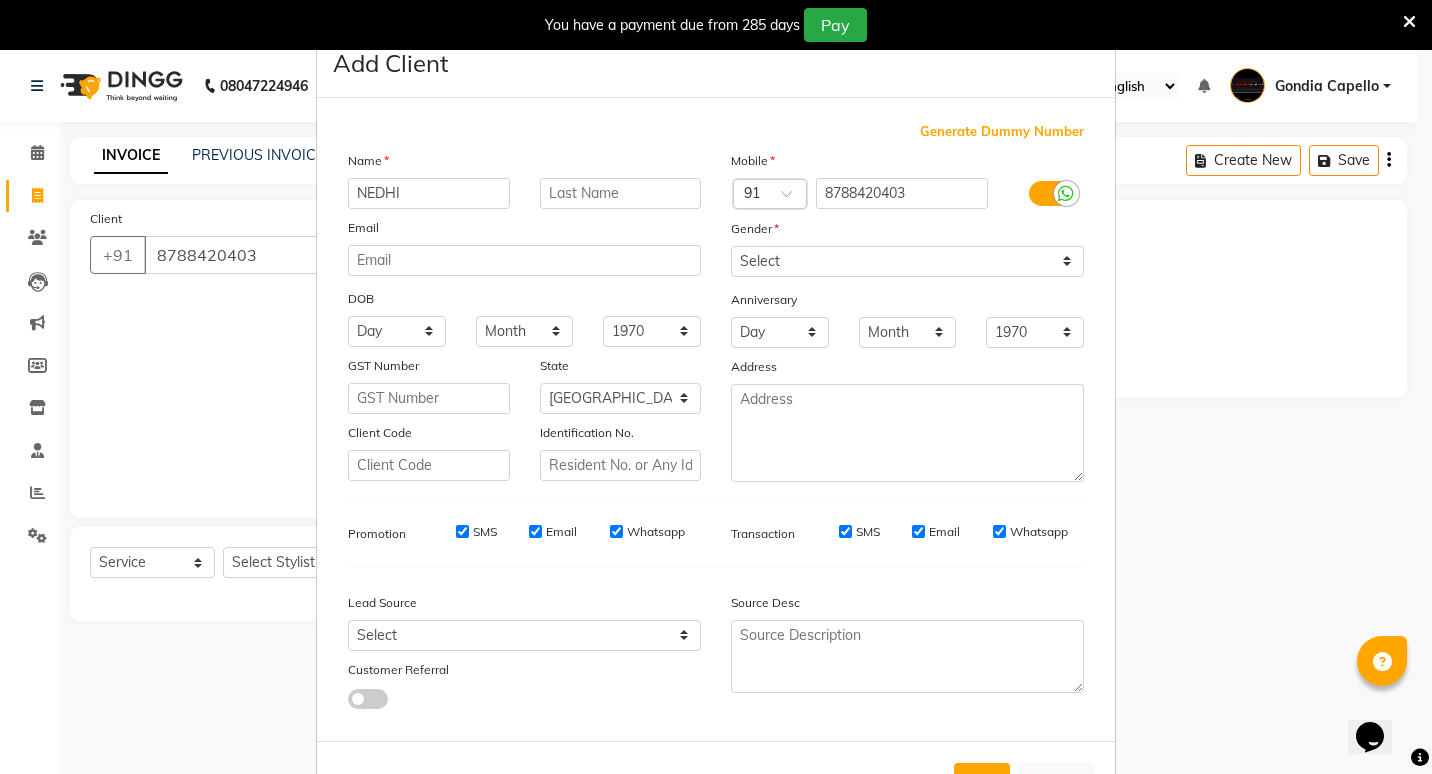 click on "NEDHI" at bounding box center [429, 193] 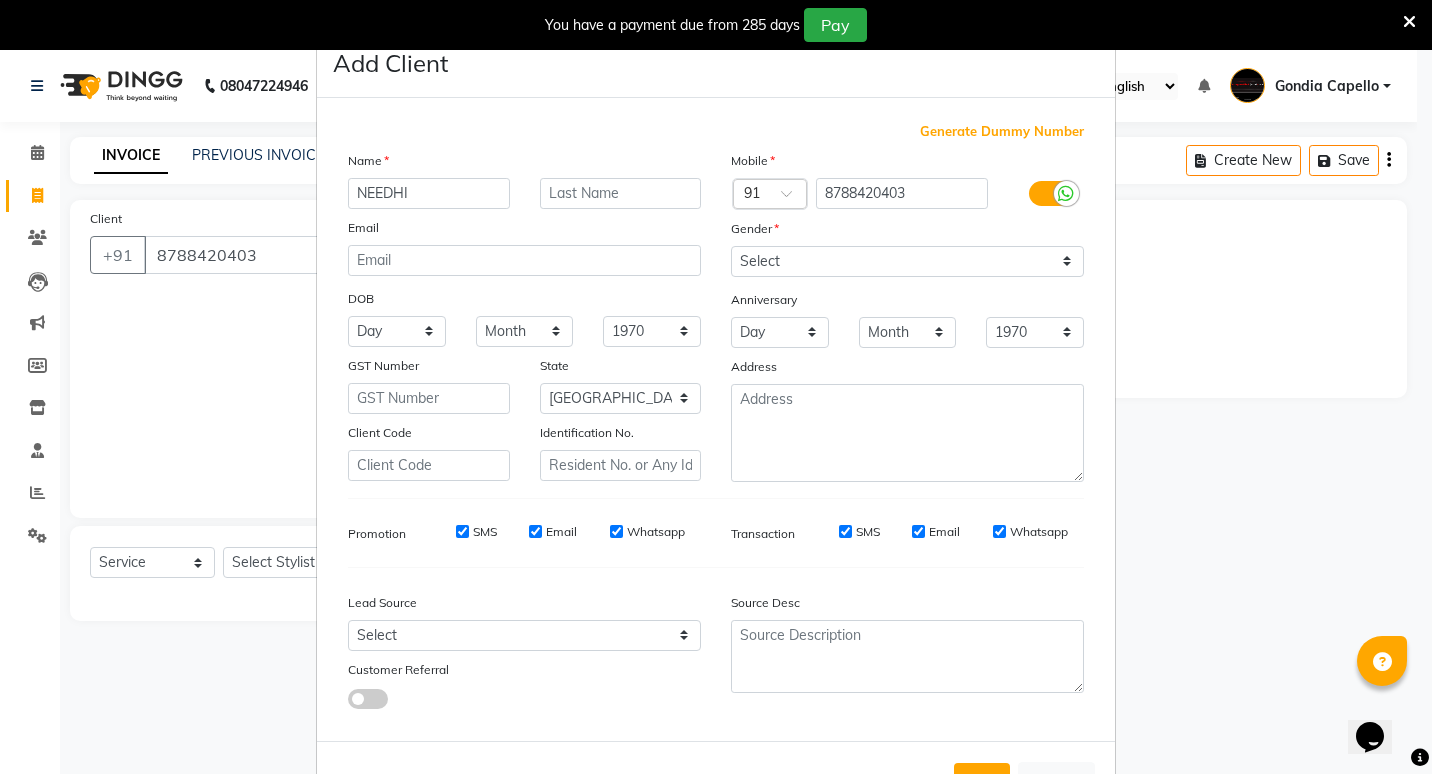 type on "NEEDHI" 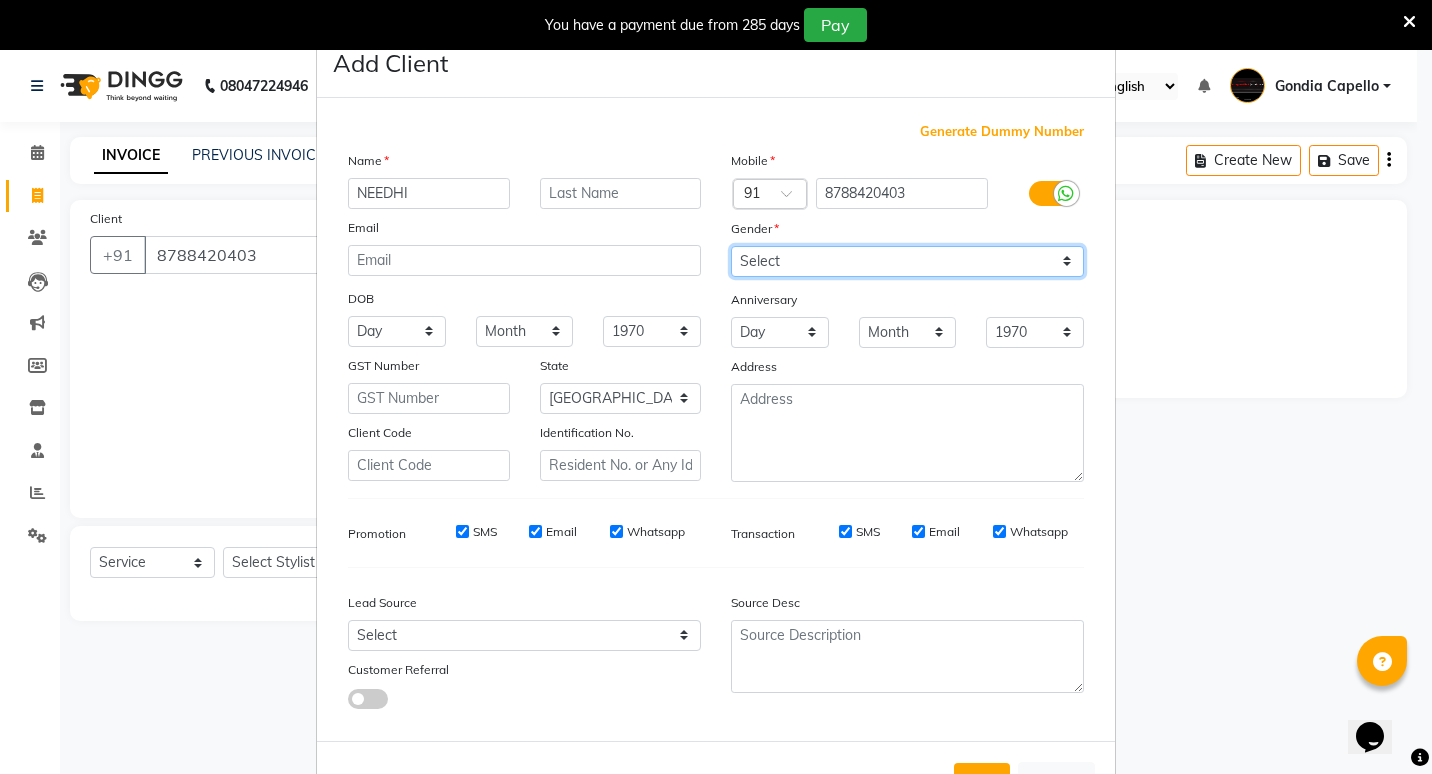 click on "Select [DEMOGRAPHIC_DATA] [DEMOGRAPHIC_DATA] Other Prefer Not To Say" at bounding box center (907, 261) 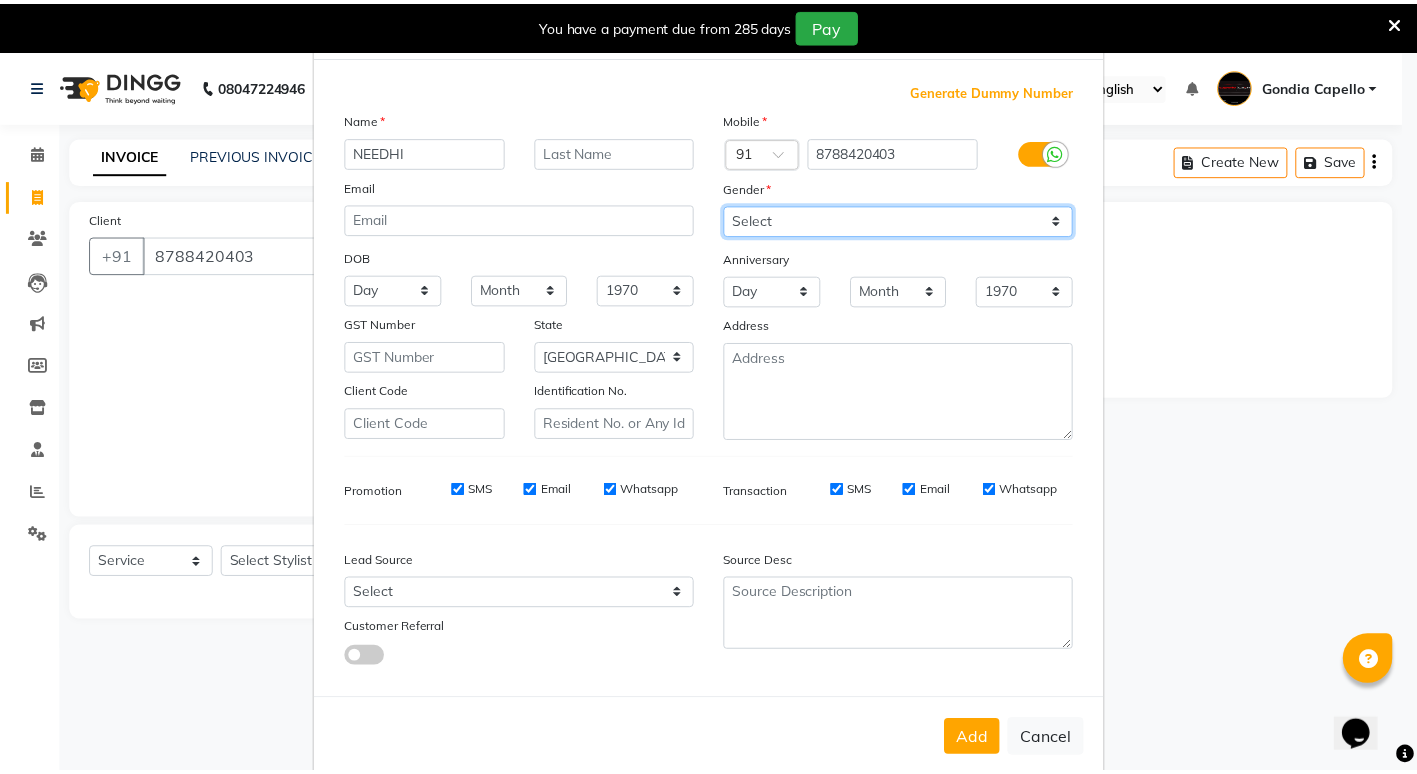 scroll, scrollTop: 75, scrollLeft: 0, axis: vertical 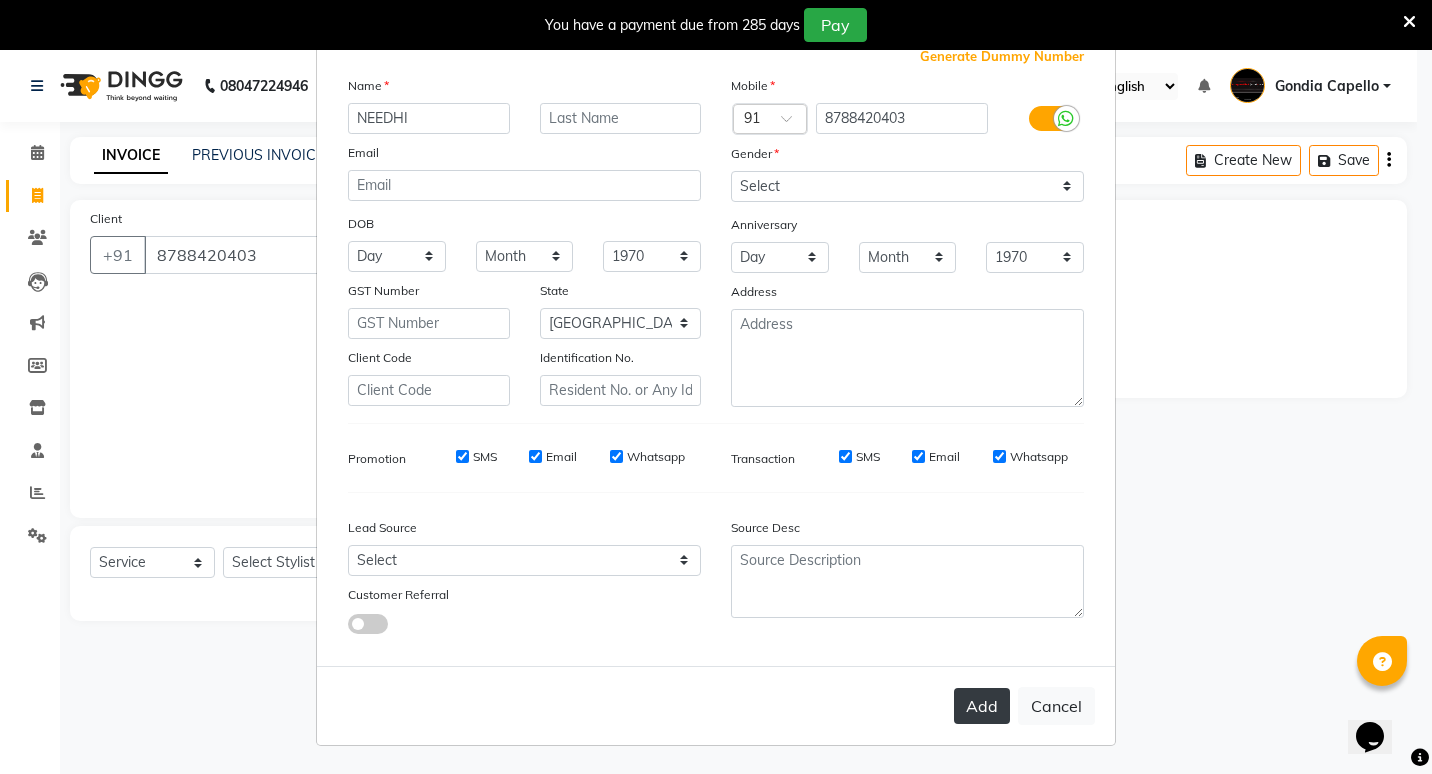 click on "Add" at bounding box center (982, 706) 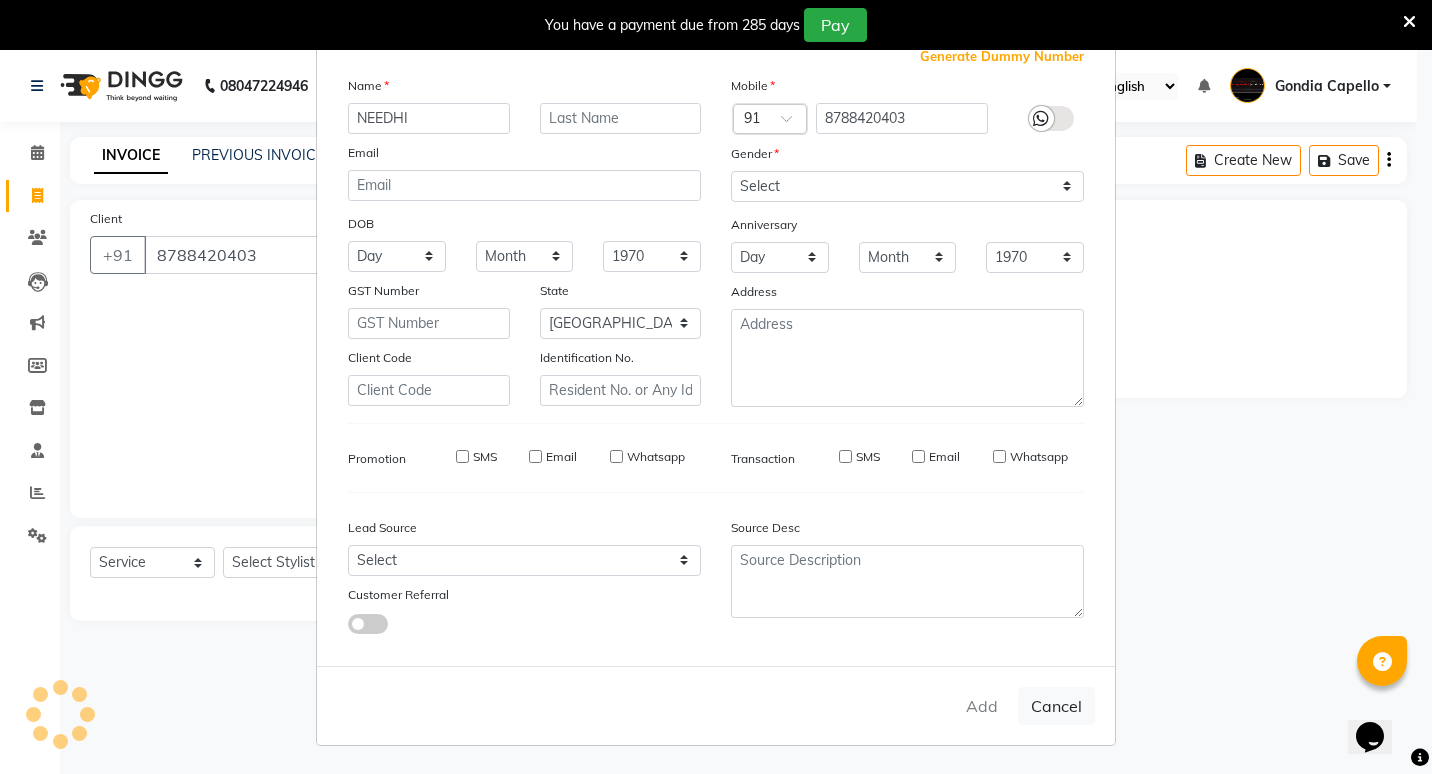 type 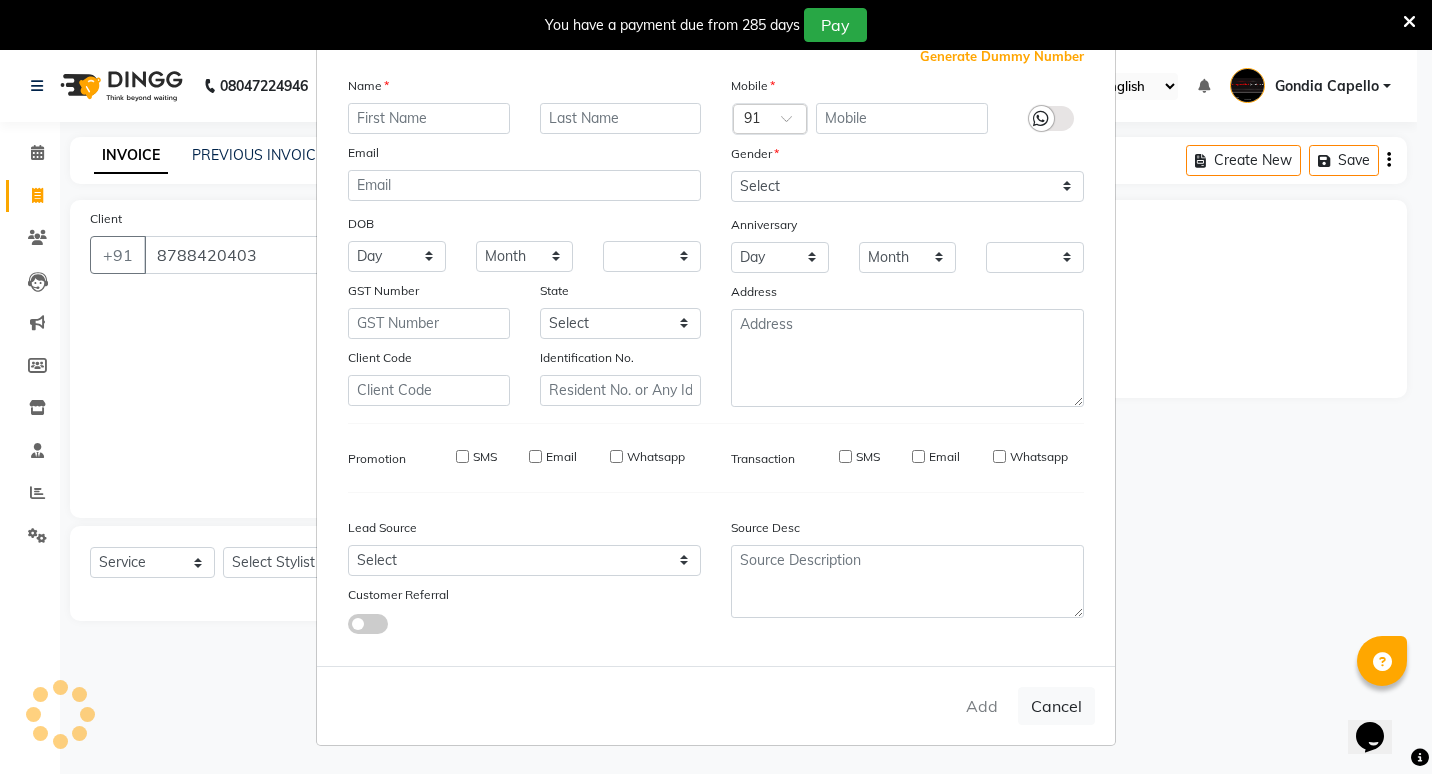 checkbox on "false" 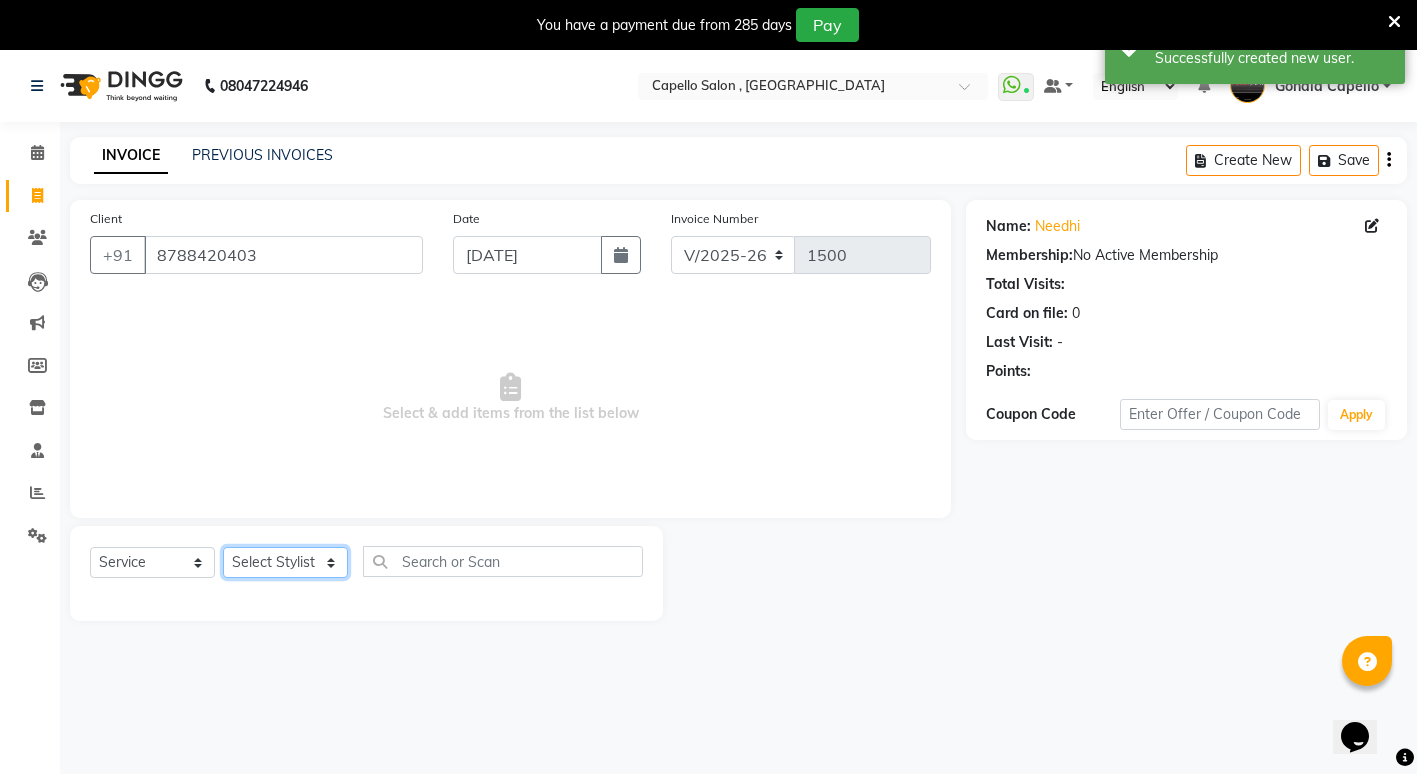 click on "Select Stylist ADMIN [PERSON_NAME] [PERSON_NAME] [PERSON_NAME] Gondia [PERSON_NAME] [PERSON_NAME] [PERSON_NAME] yewatkar [PERSON_NAME] [PERSON_NAME] [PERSON_NAME] (M) [PERSON_NAME]" 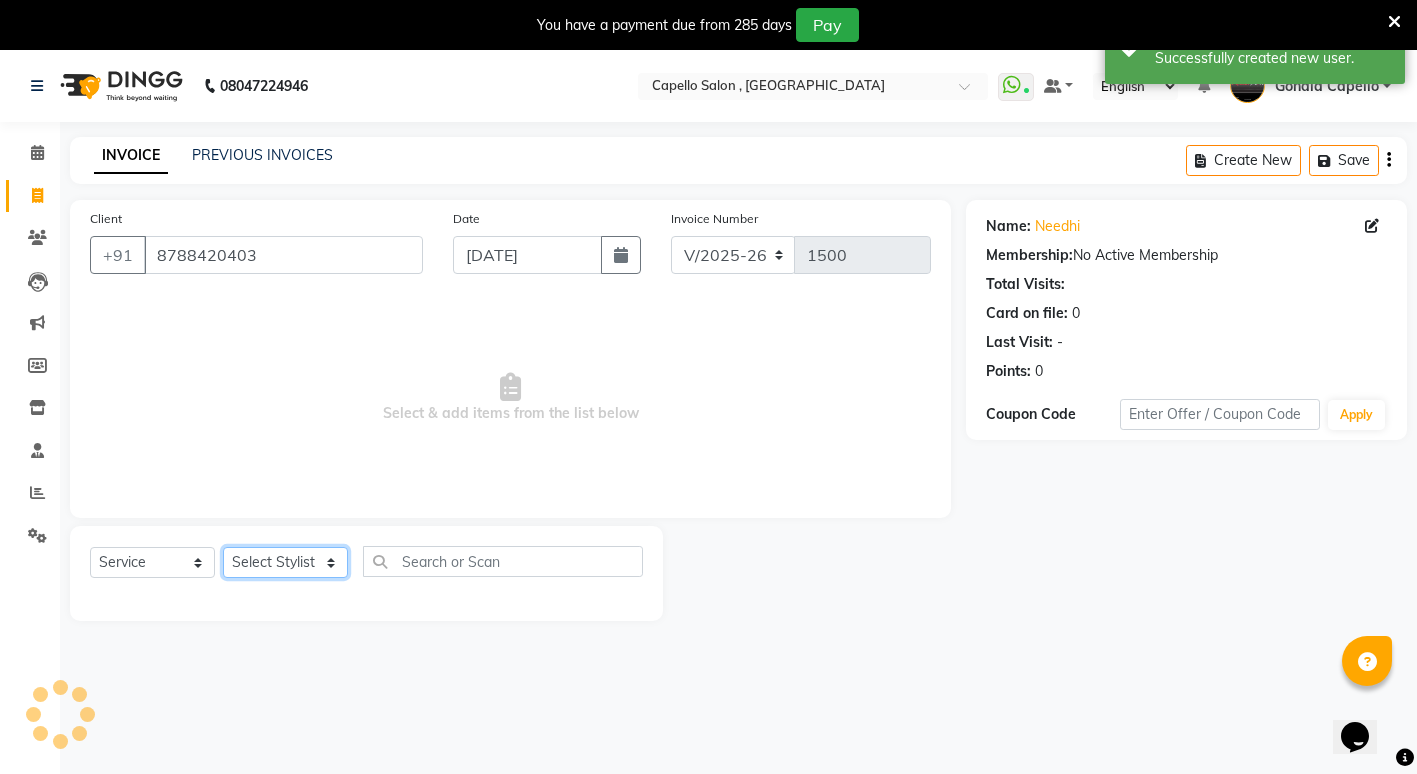 select on "14383" 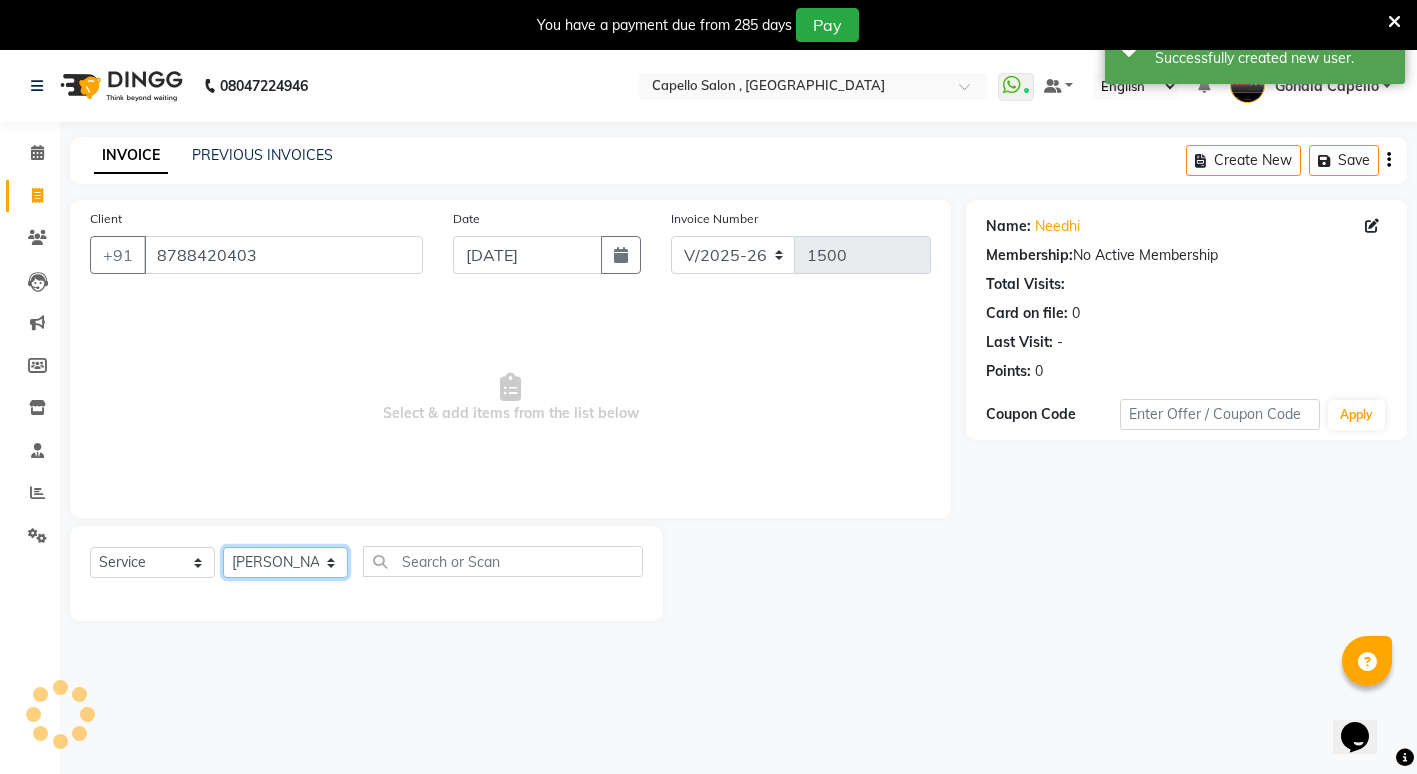 click on "Select Stylist ADMIN [PERSON_NAME] [PERSON_NAME] [PERSON_NAME] Gondia [PERSON_NAME] [PERSON_NAME] [PERSON_NAME] yewatkar [PERSON_NAME] [PERSON_NAME] [PERSON_NAME] (M) [PERSON_NAME]" 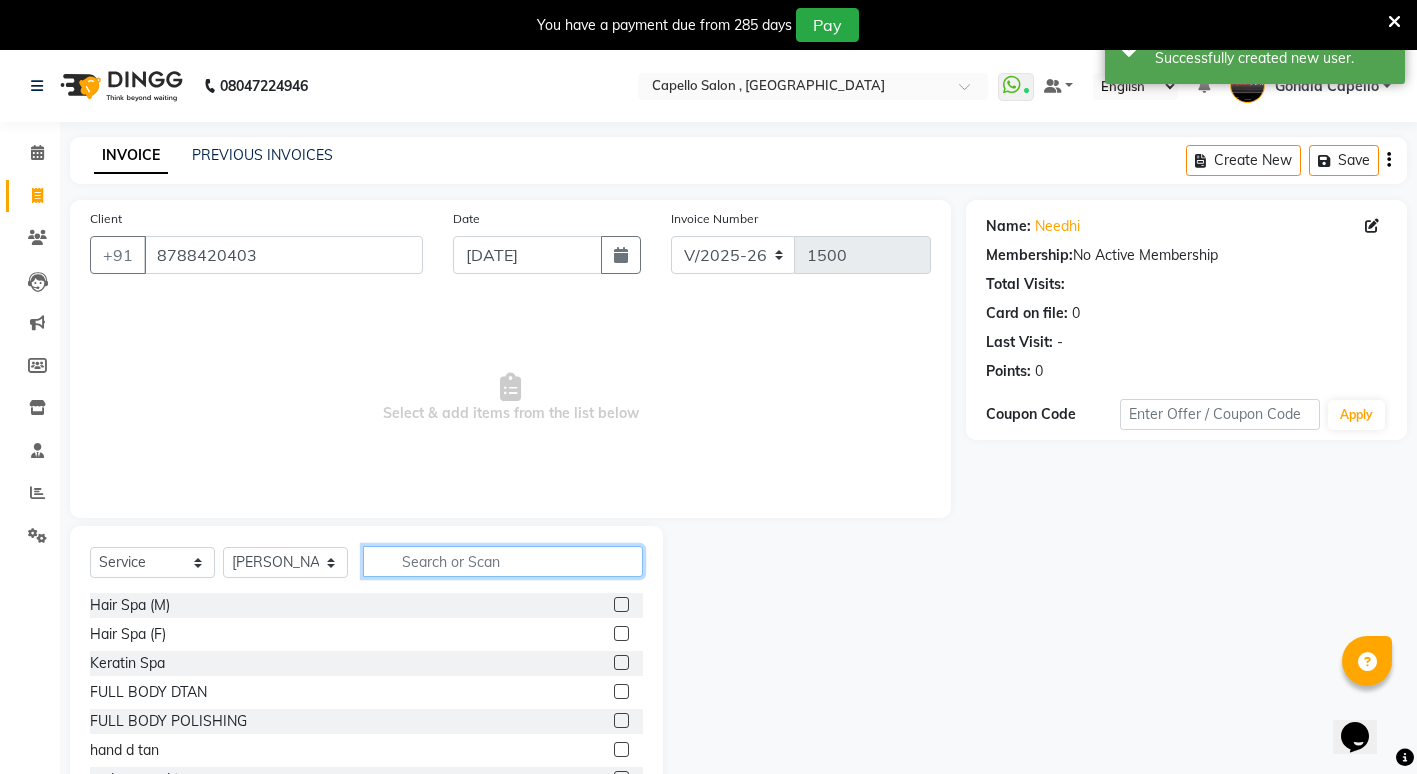 click 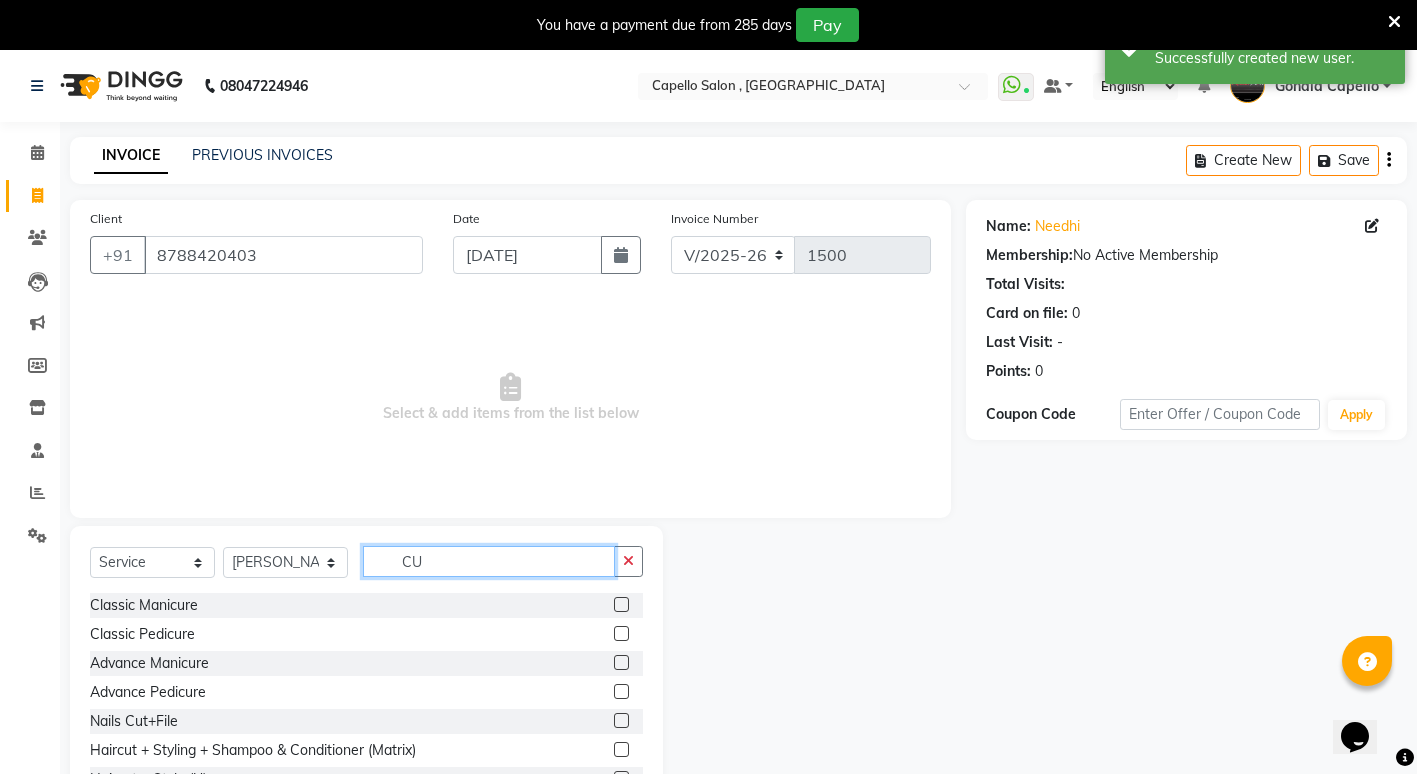 type on "C" 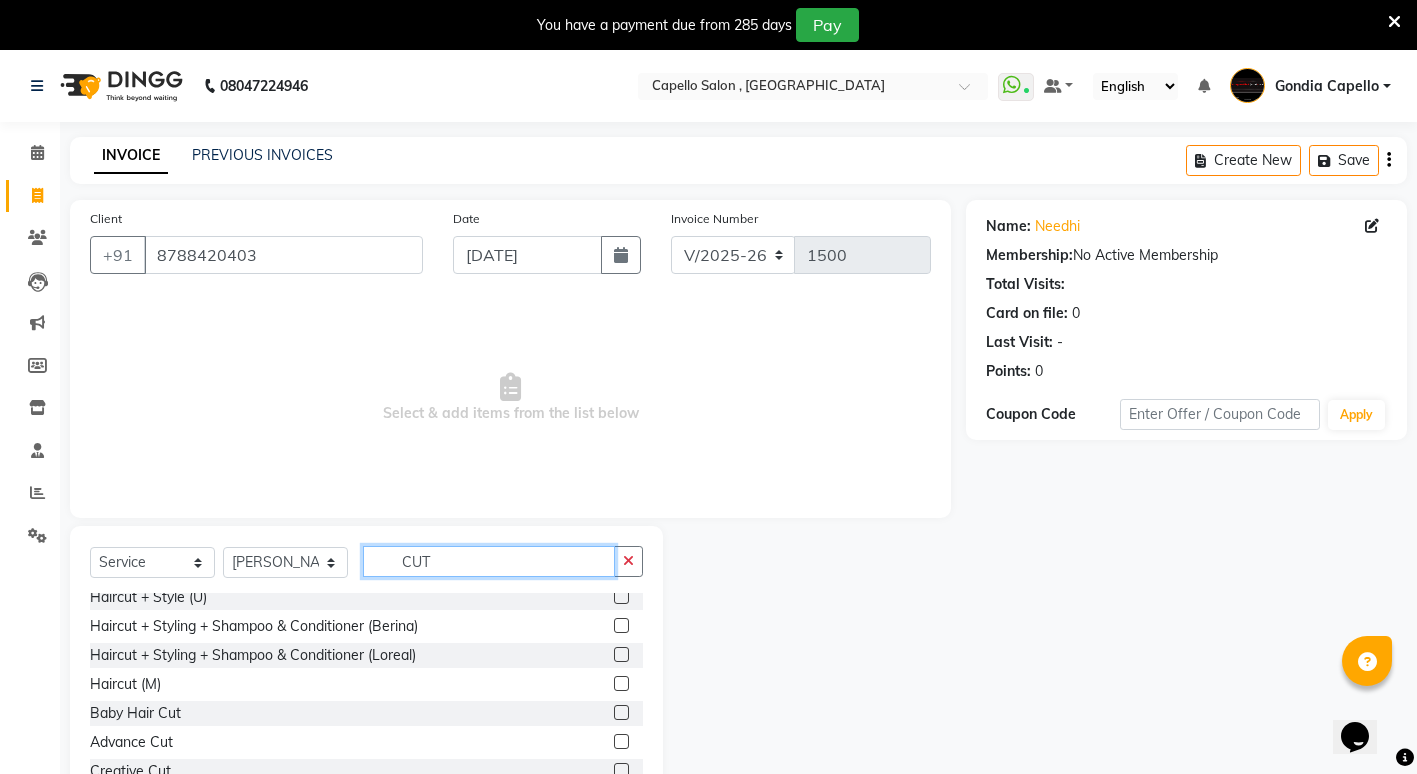 scroll, scrollTop: 100, scrollLeft: 0, axis: vertical 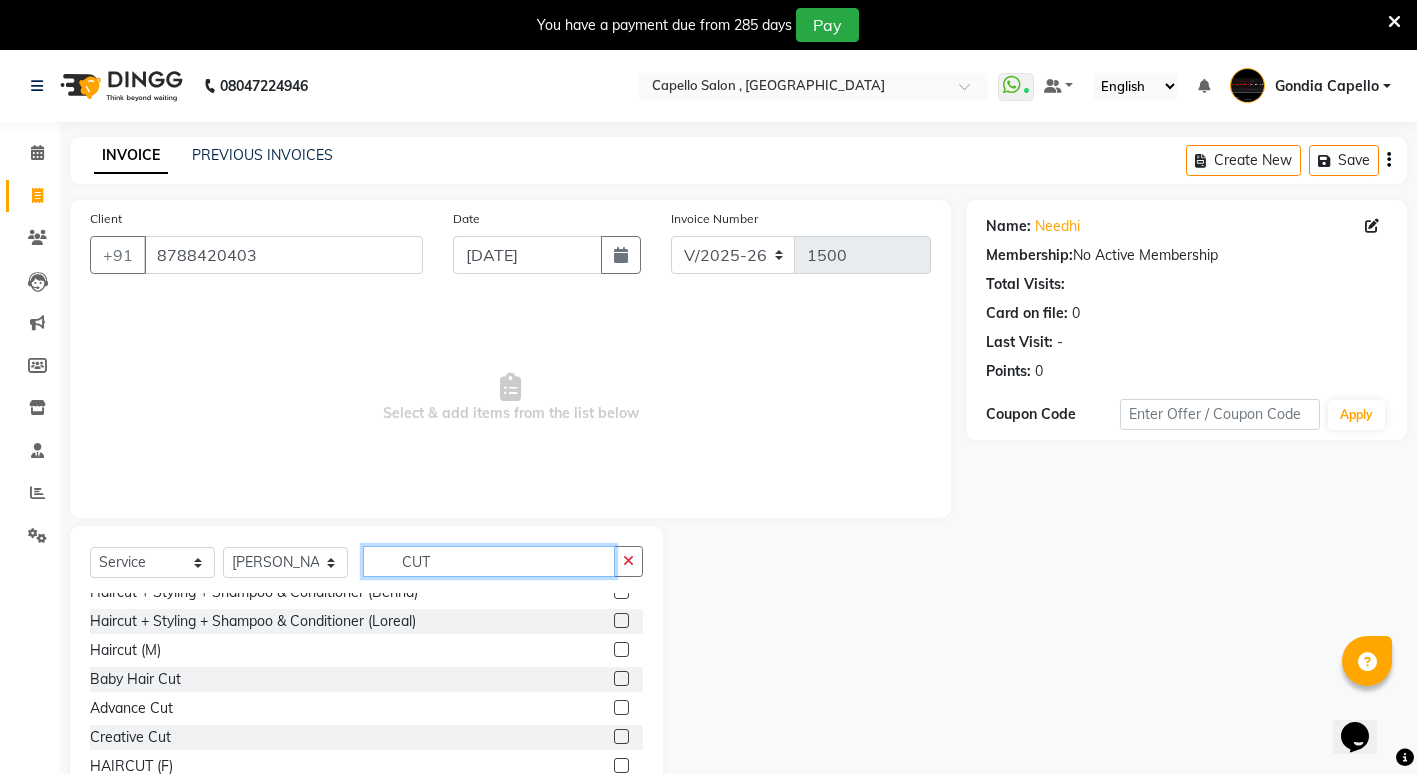 type on "CUT" 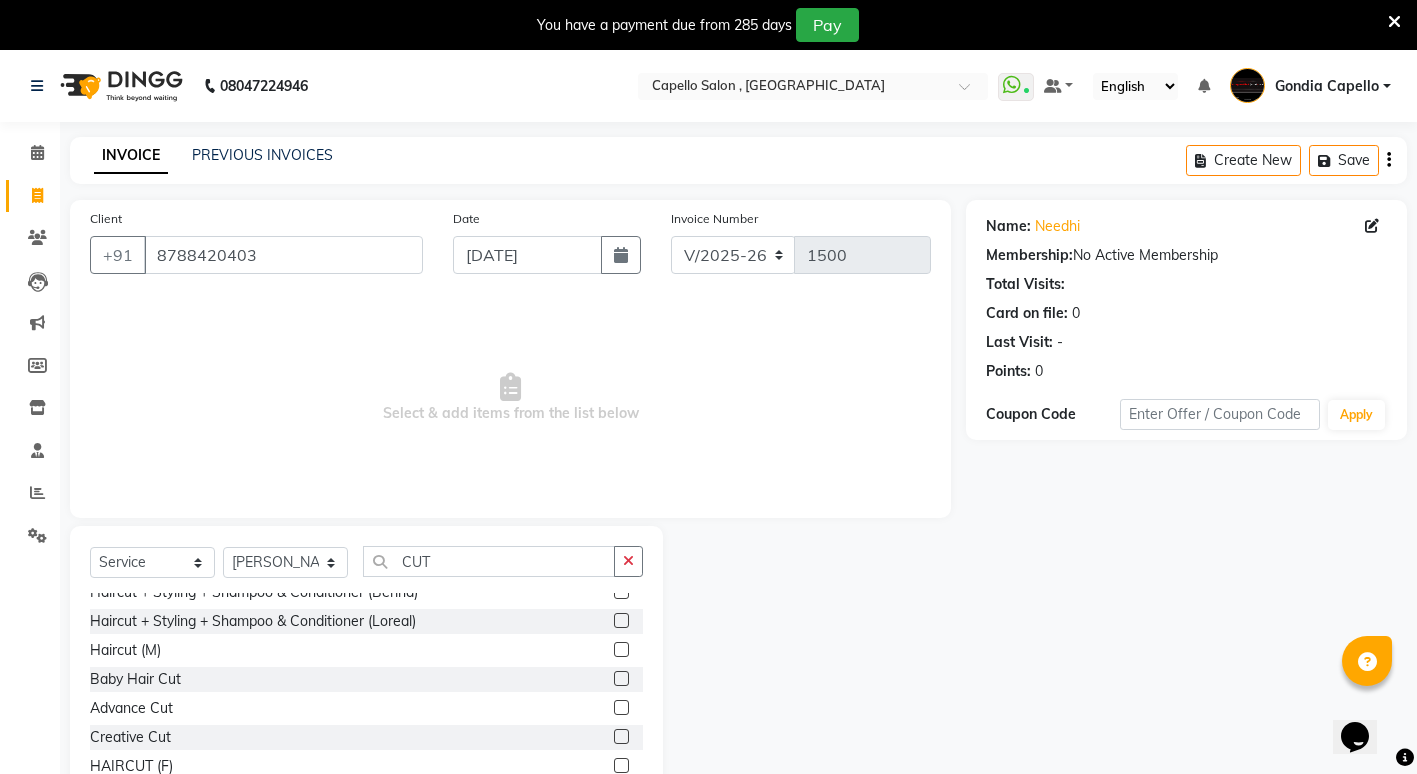 click 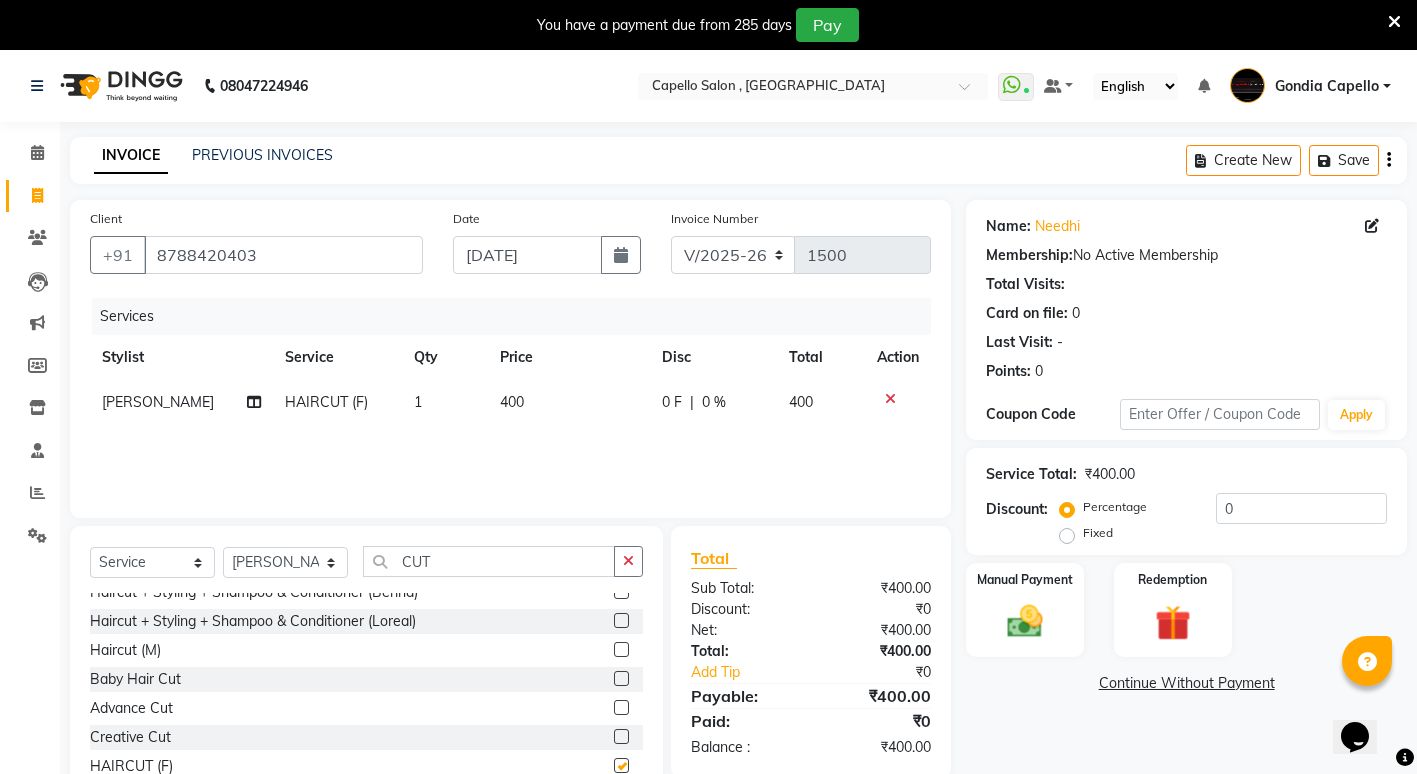 checkbox on "false" 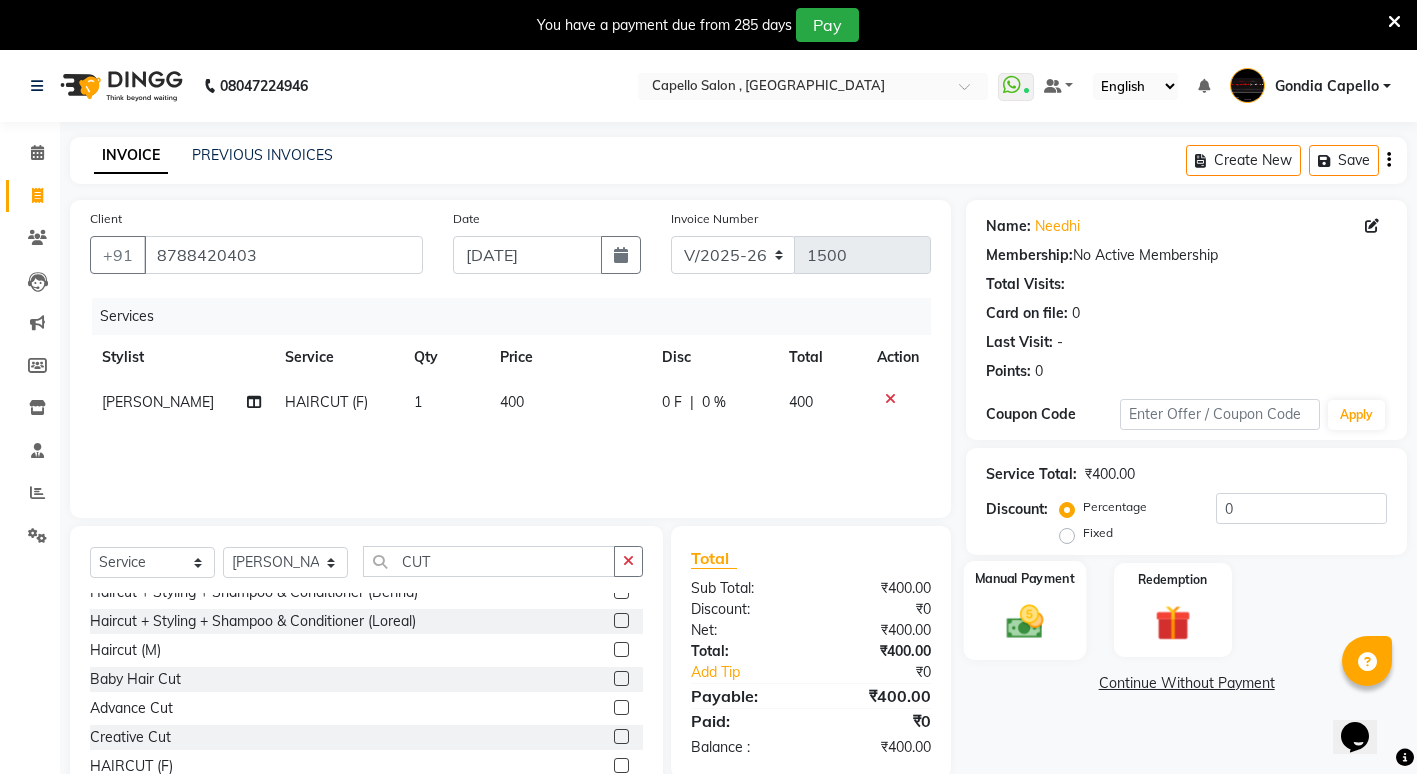 click 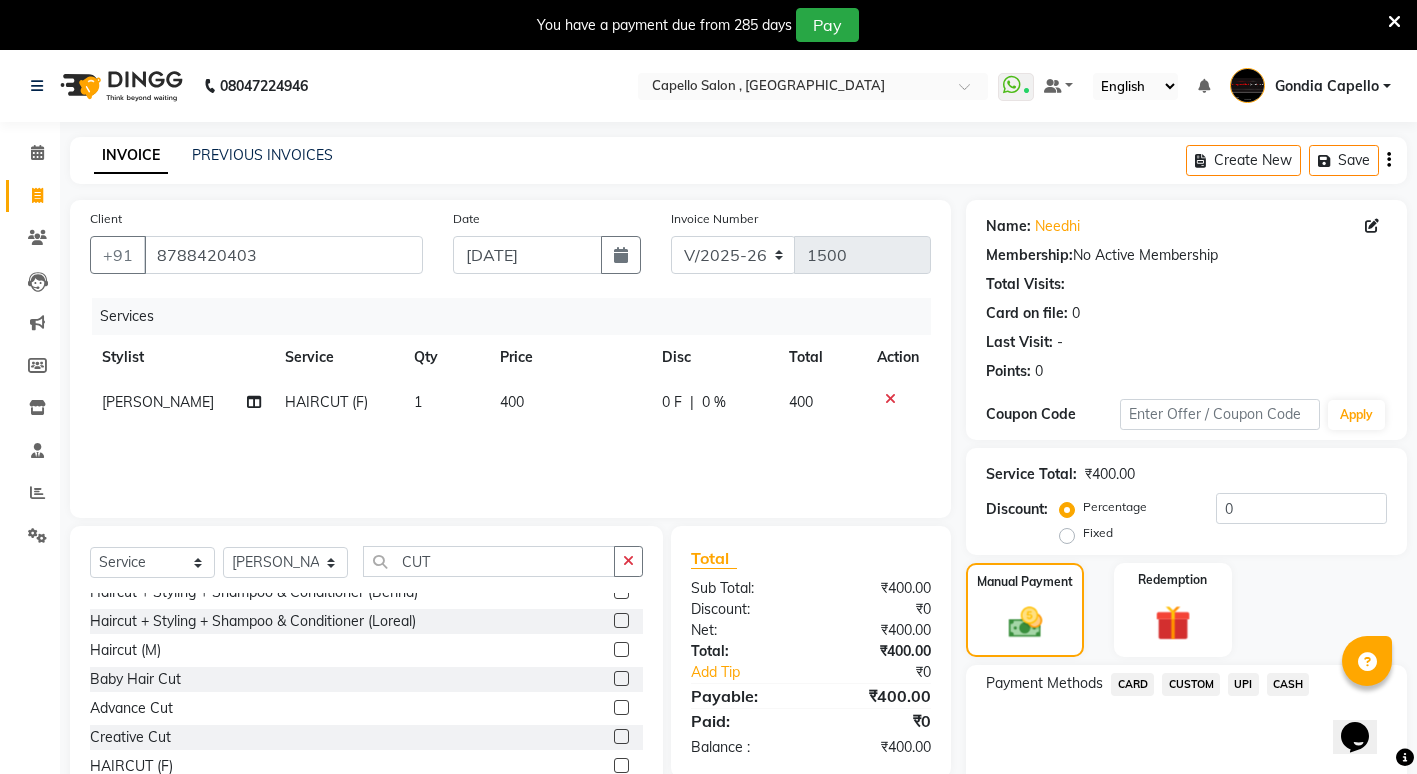 click on "CASH" 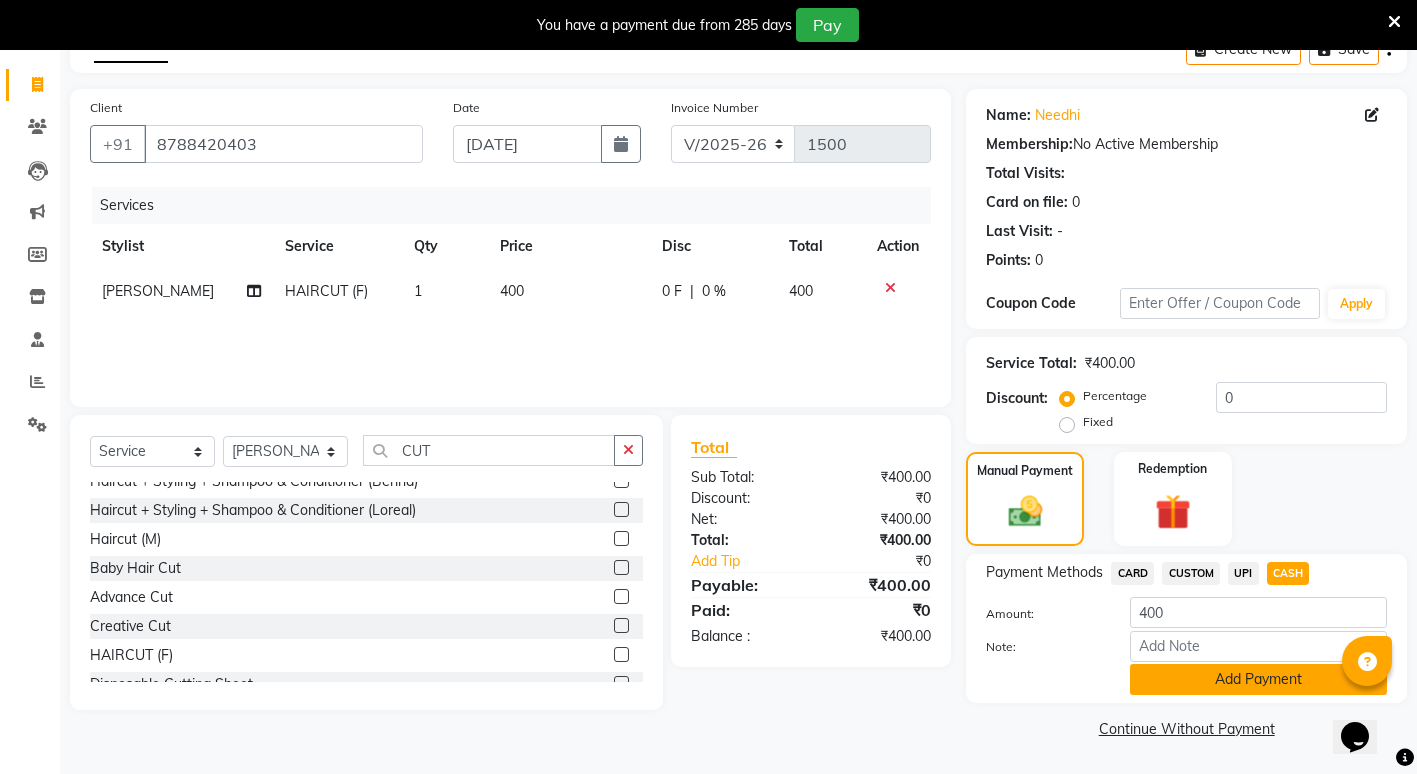 click on "Add Payment" 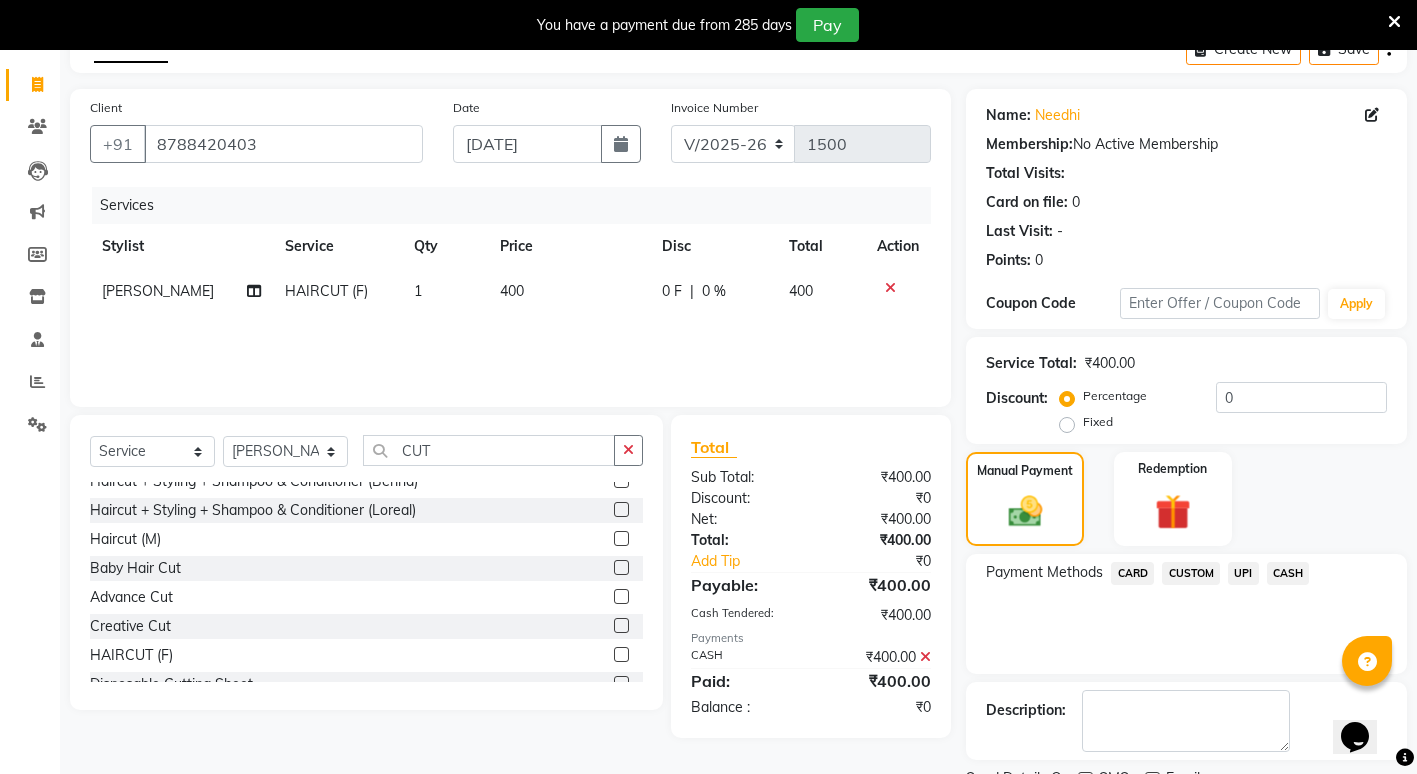 scroll, scrollTop: 195, scrollLeft: 0, axis: vertical 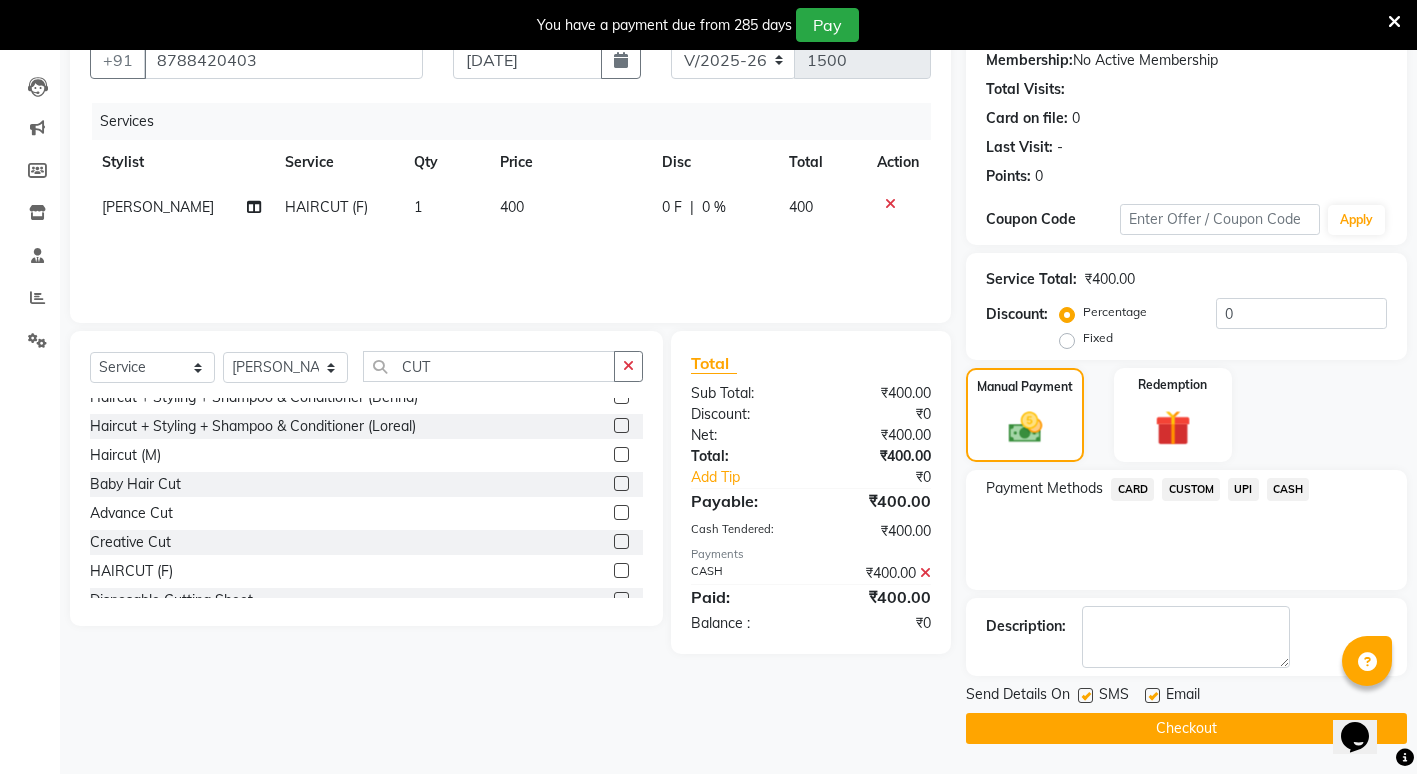 click on "Checkout" 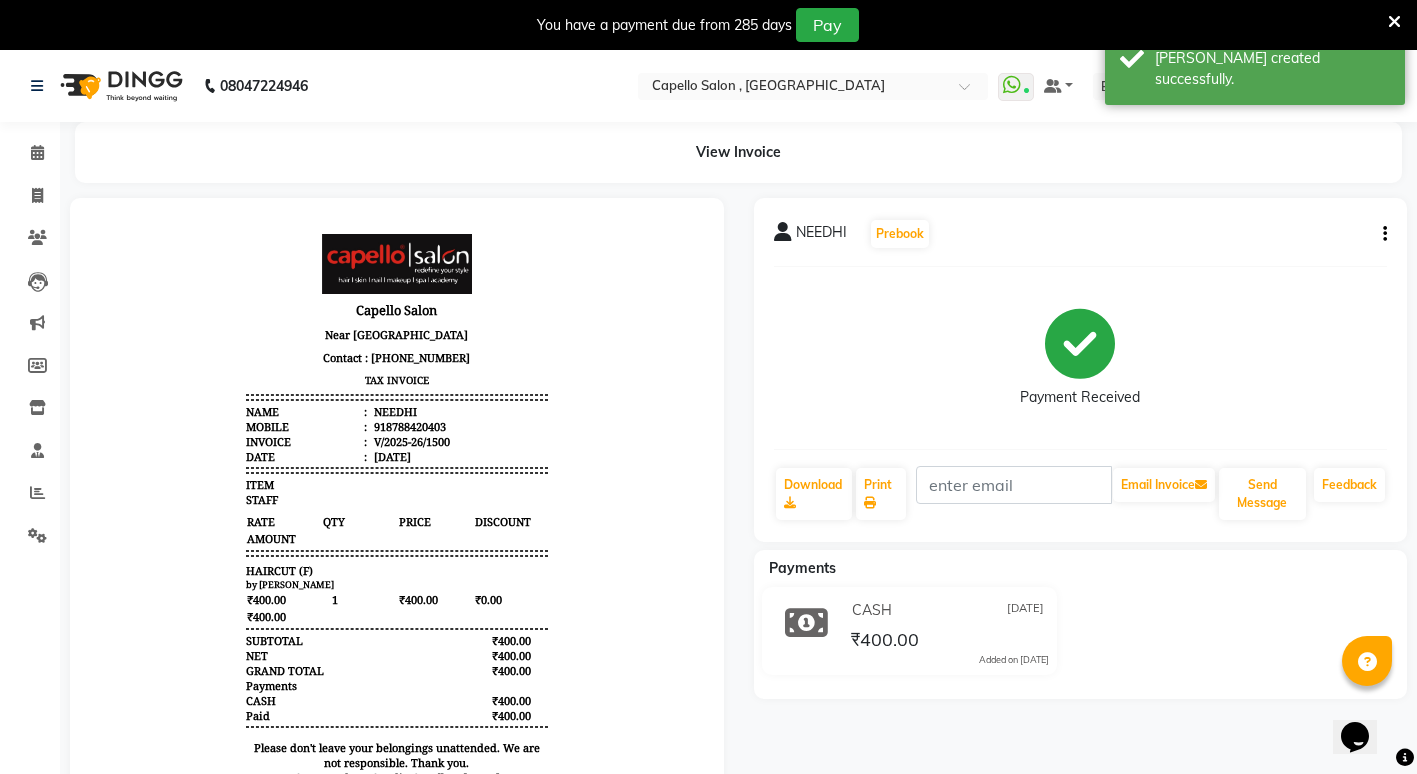 scroll, scrollTop: 0, scrollLeft: 0, axis: both 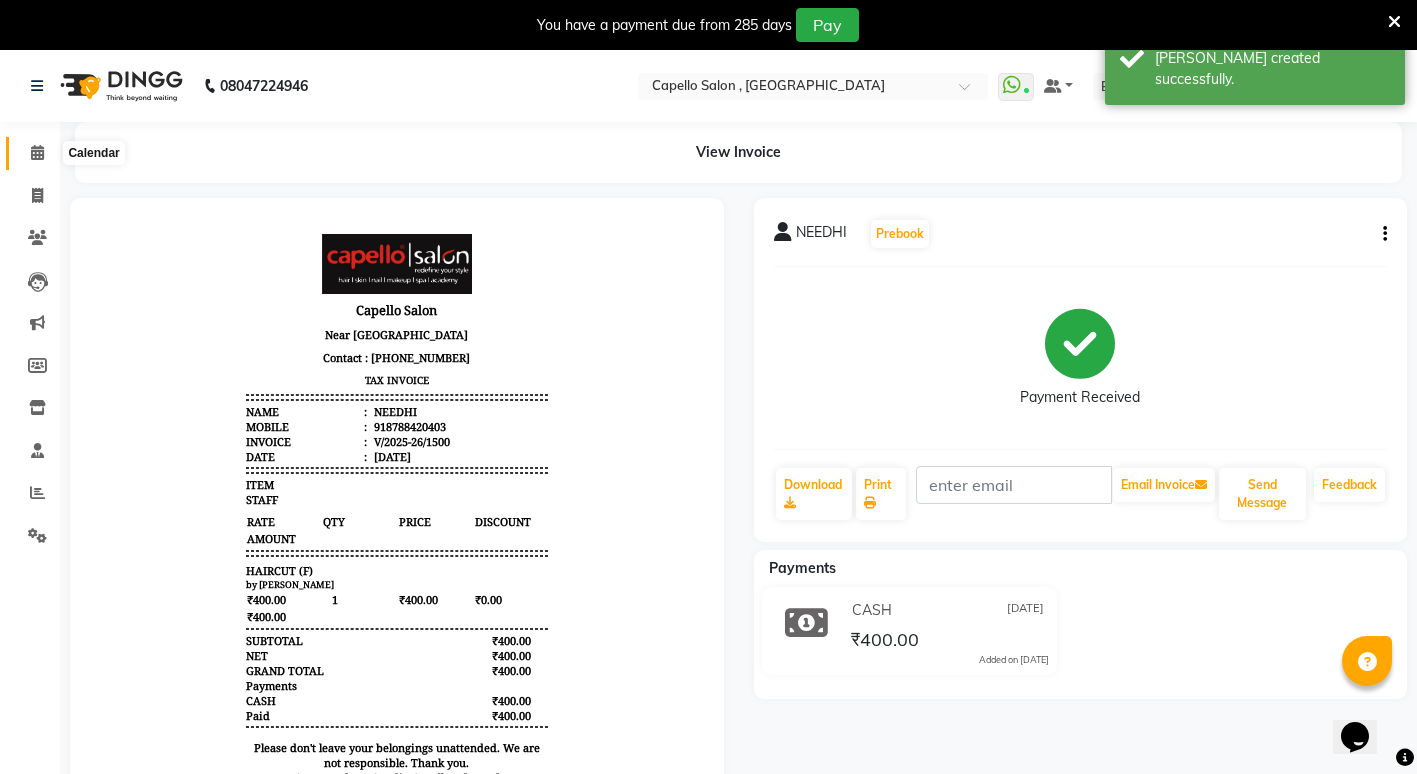 click 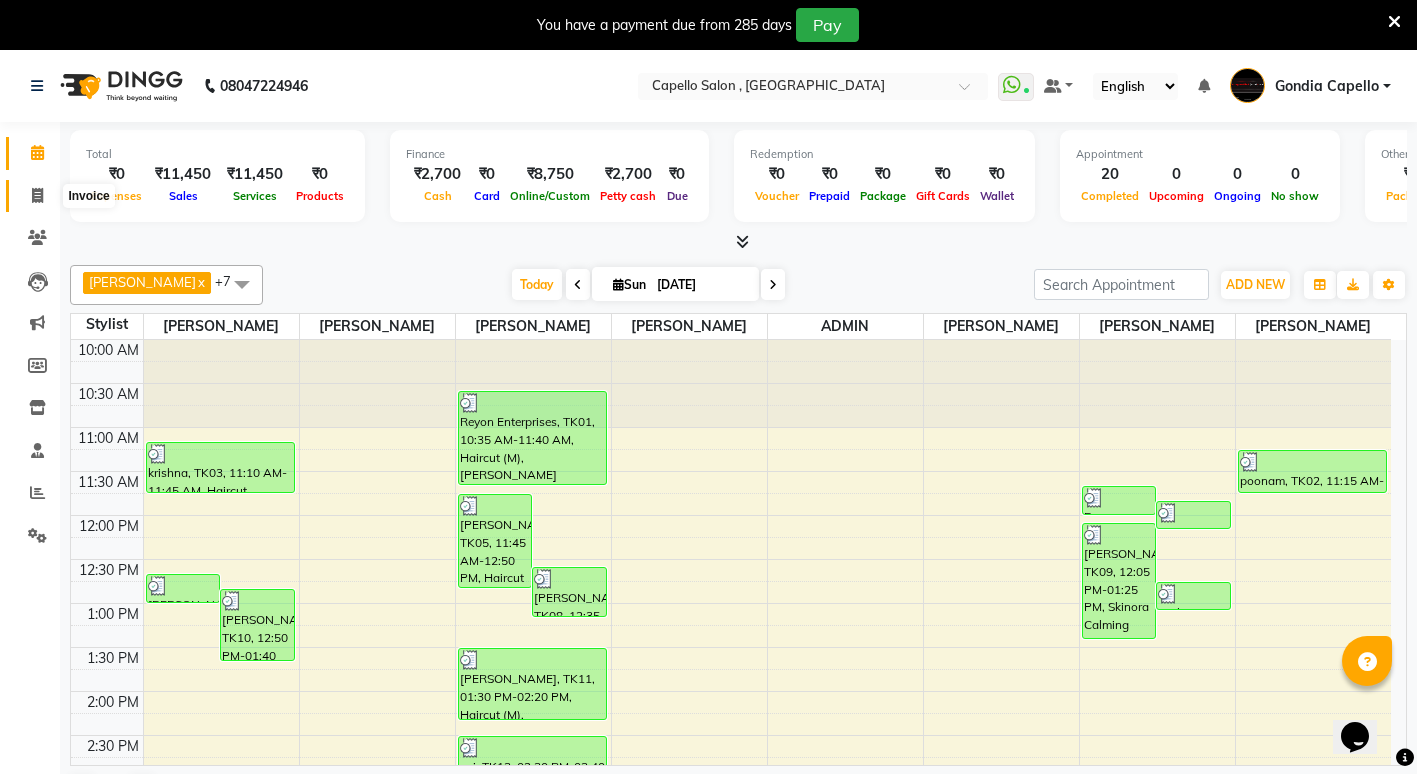 click 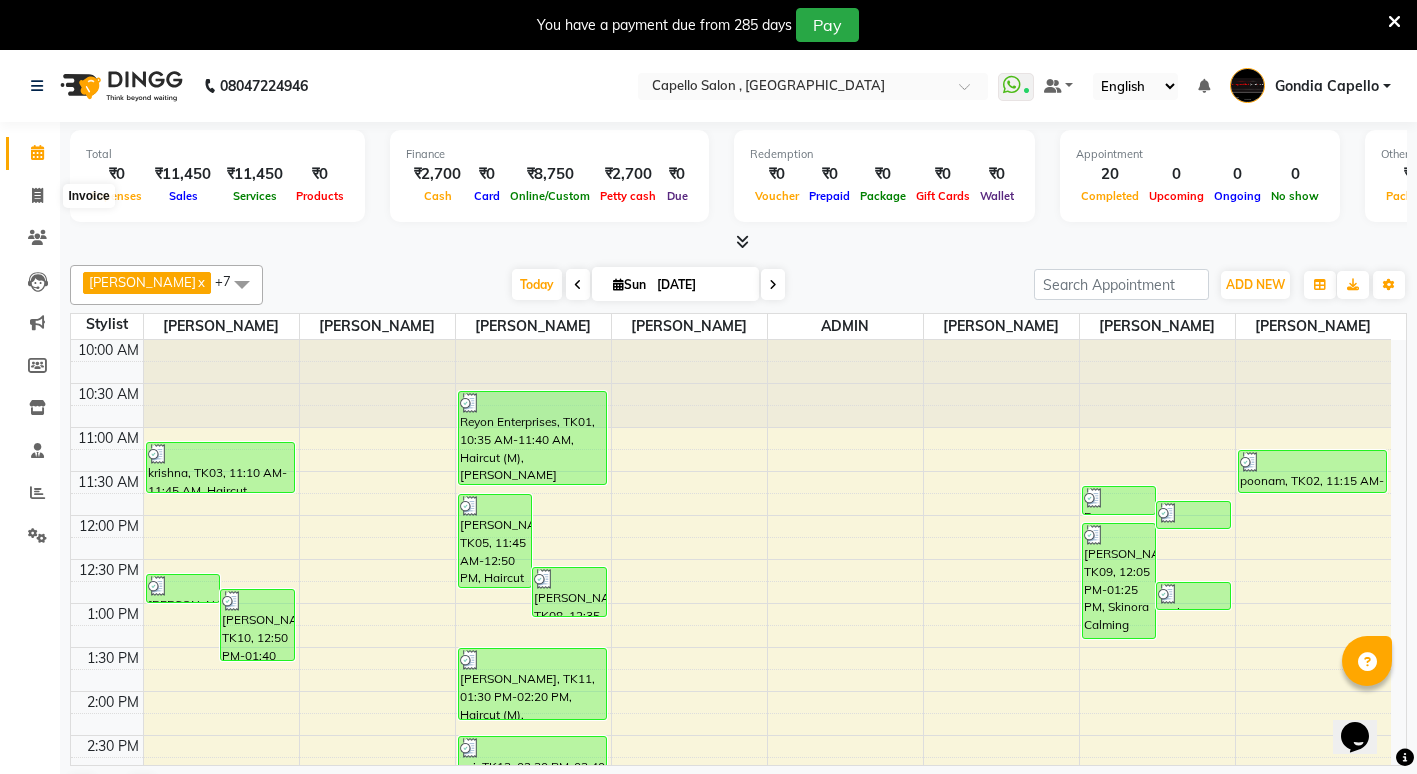 select on "service" 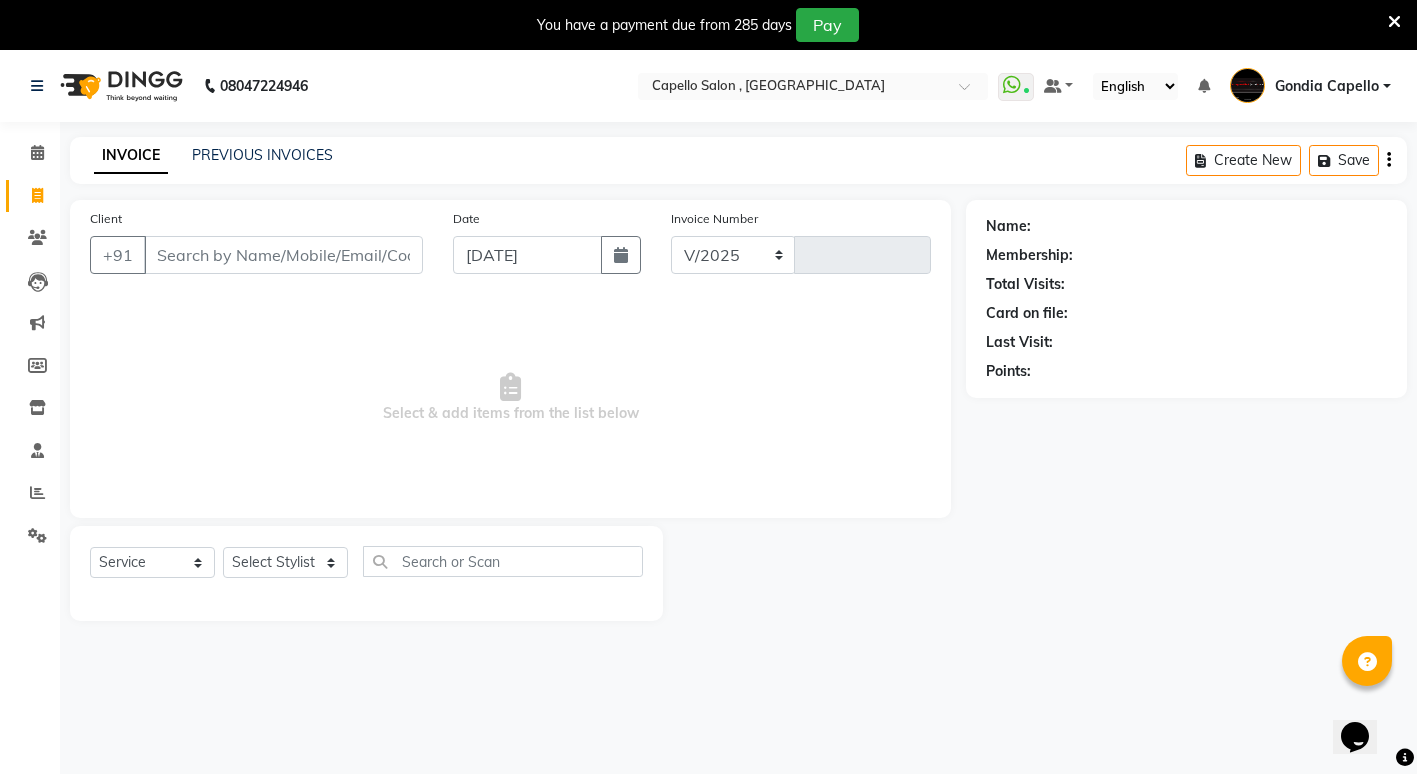 select on "853" 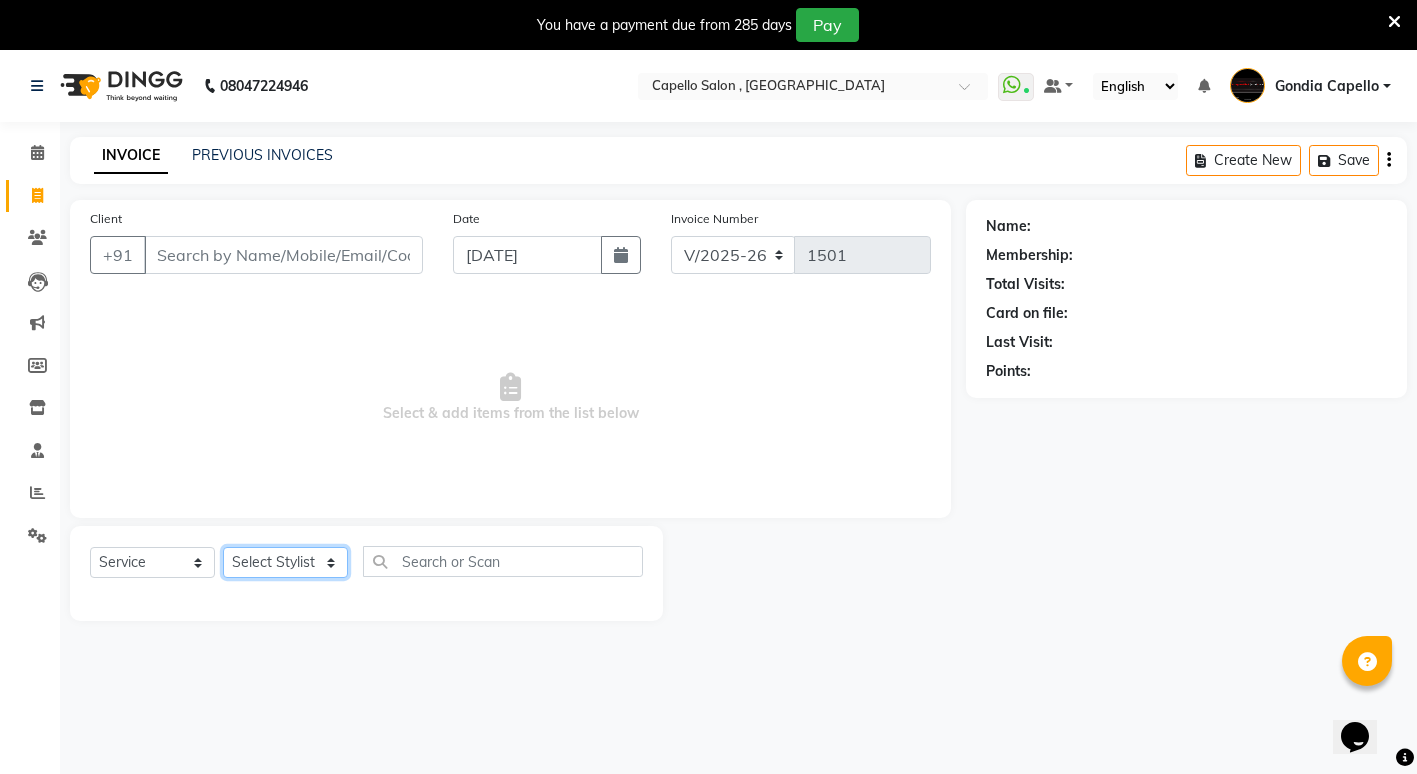 click on "Select Stylist ADMIN [PERSON_NAME] [PERSON_NAME] [PERSON_NAME] Gondia [PERSON_NAME] [PERSON_NAME] [PERSON_NAME] yewatkar [PERSON_NAME] [PERSON_NAME] [PERSON_NAME] (M) [PERSON_NAME]" 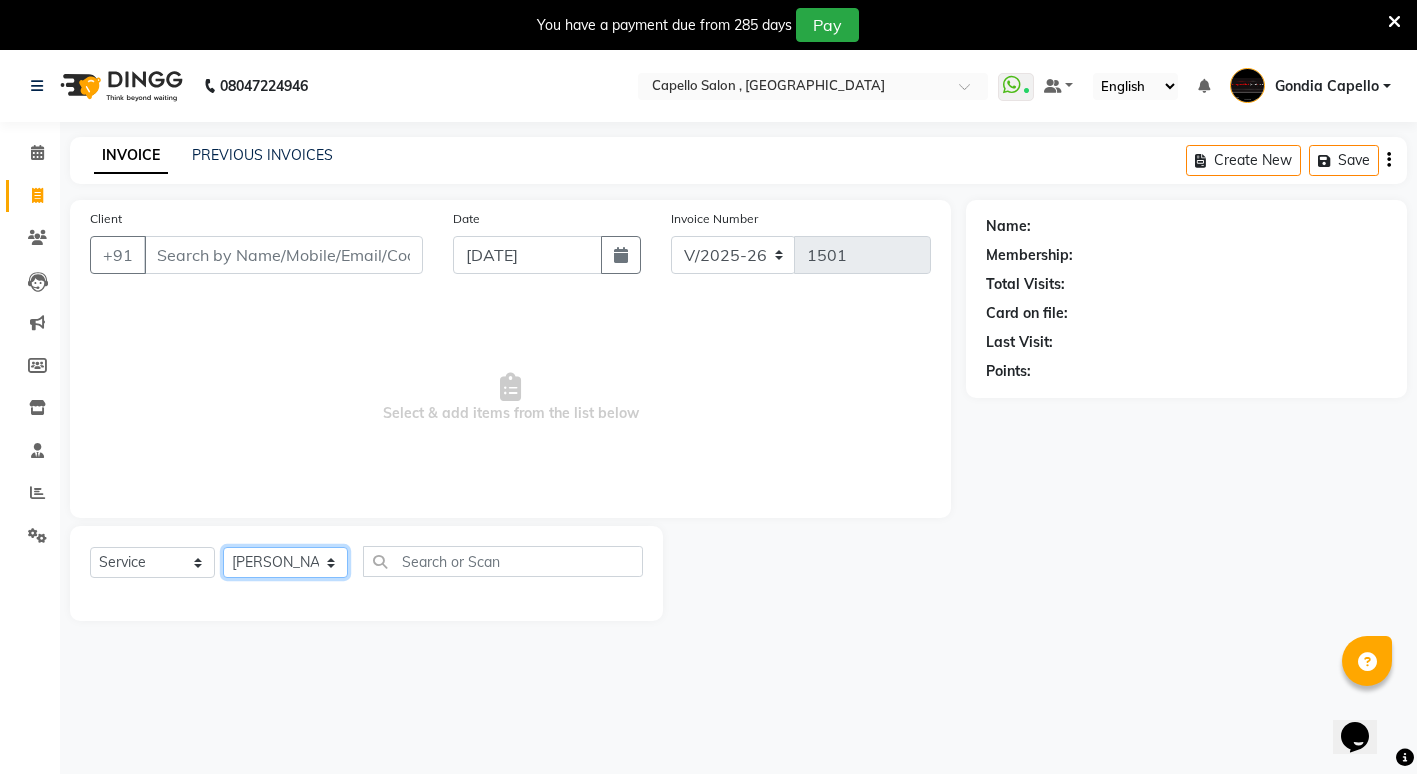 click on "Select Stylist ADMIN [PERSON_NAME] [PERSON_NAME] [PERSON_NAME] Gondia [PERSON_NAME] [PERSON_NAME] [PERSON_NAME] yewatkar [PERSON_NAME] [PERSON_NAME] [PERSON_NAME] (M) [PERSON_NAME]" 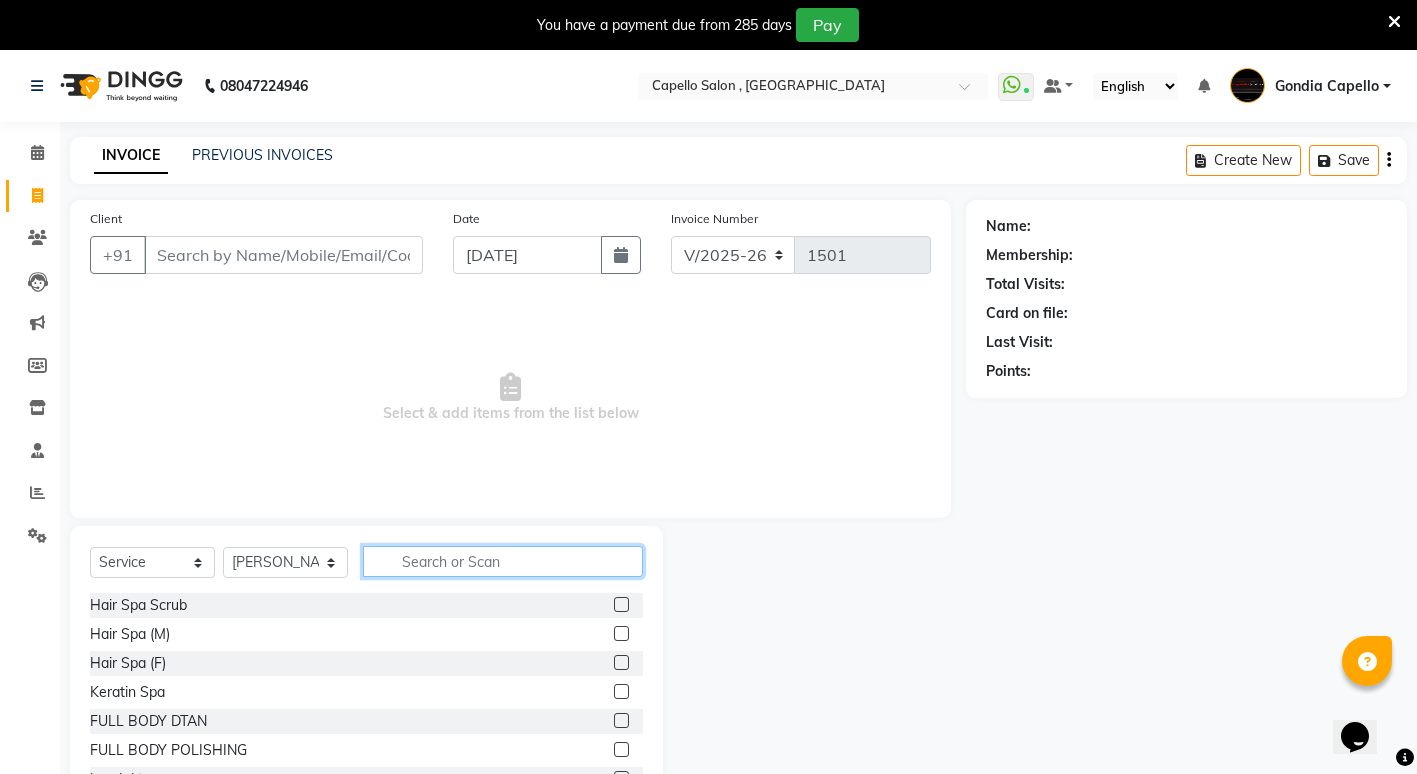 click 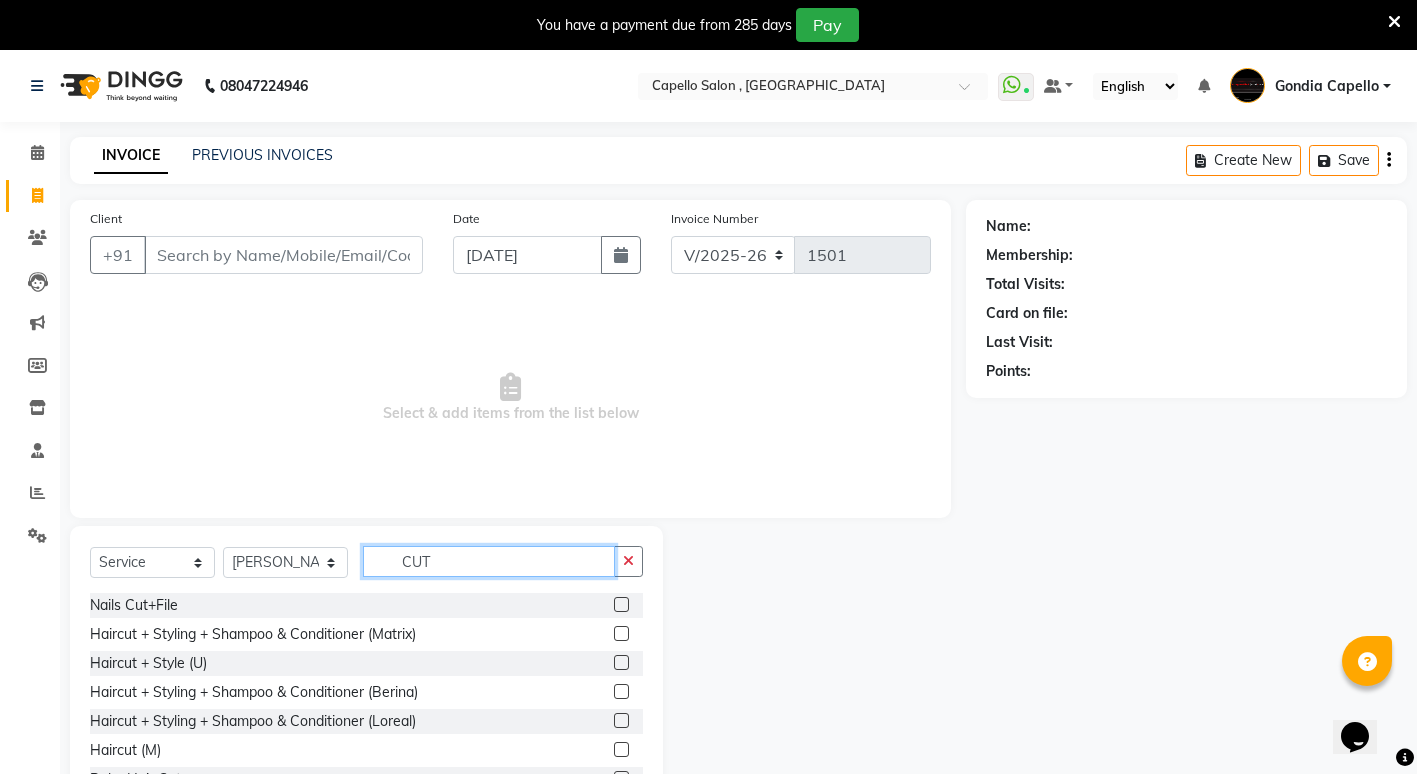 type on "CUT" 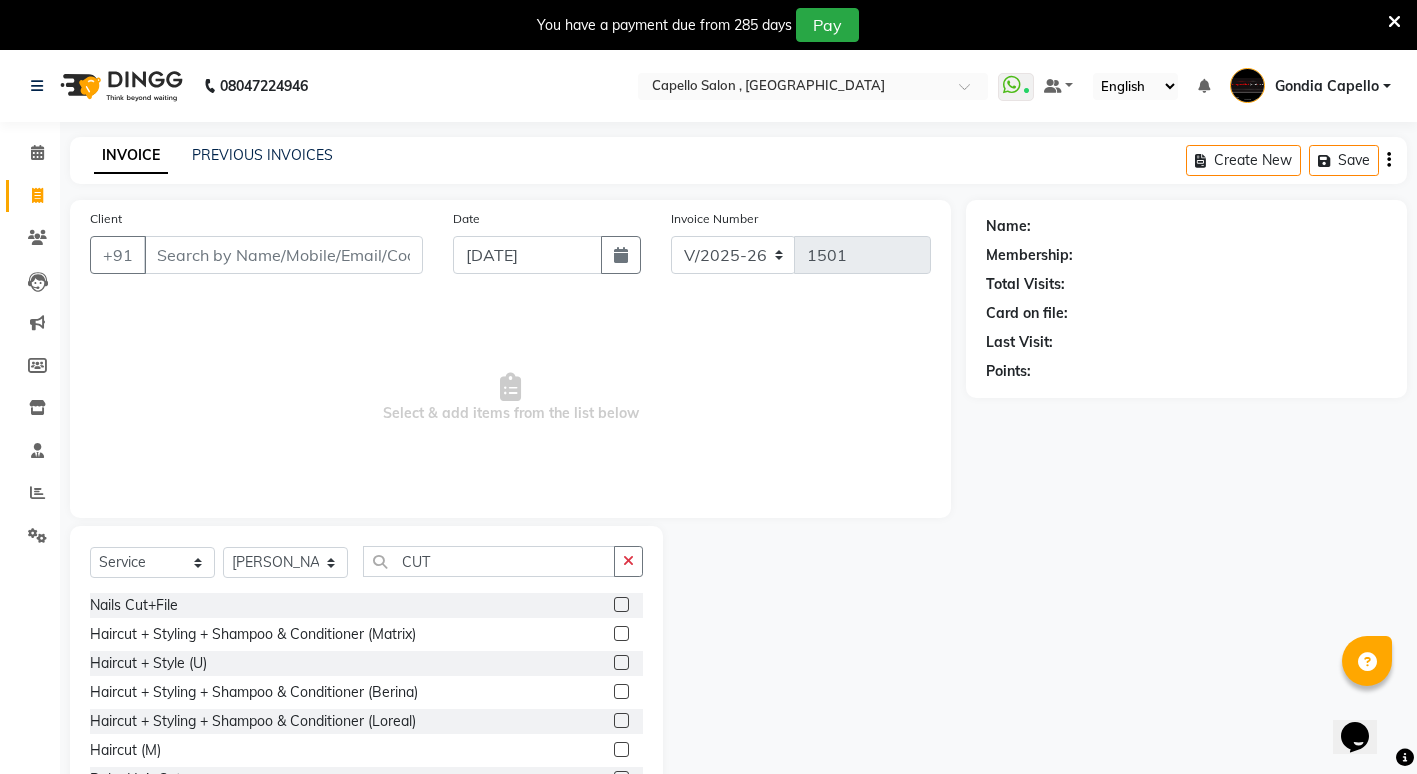 click 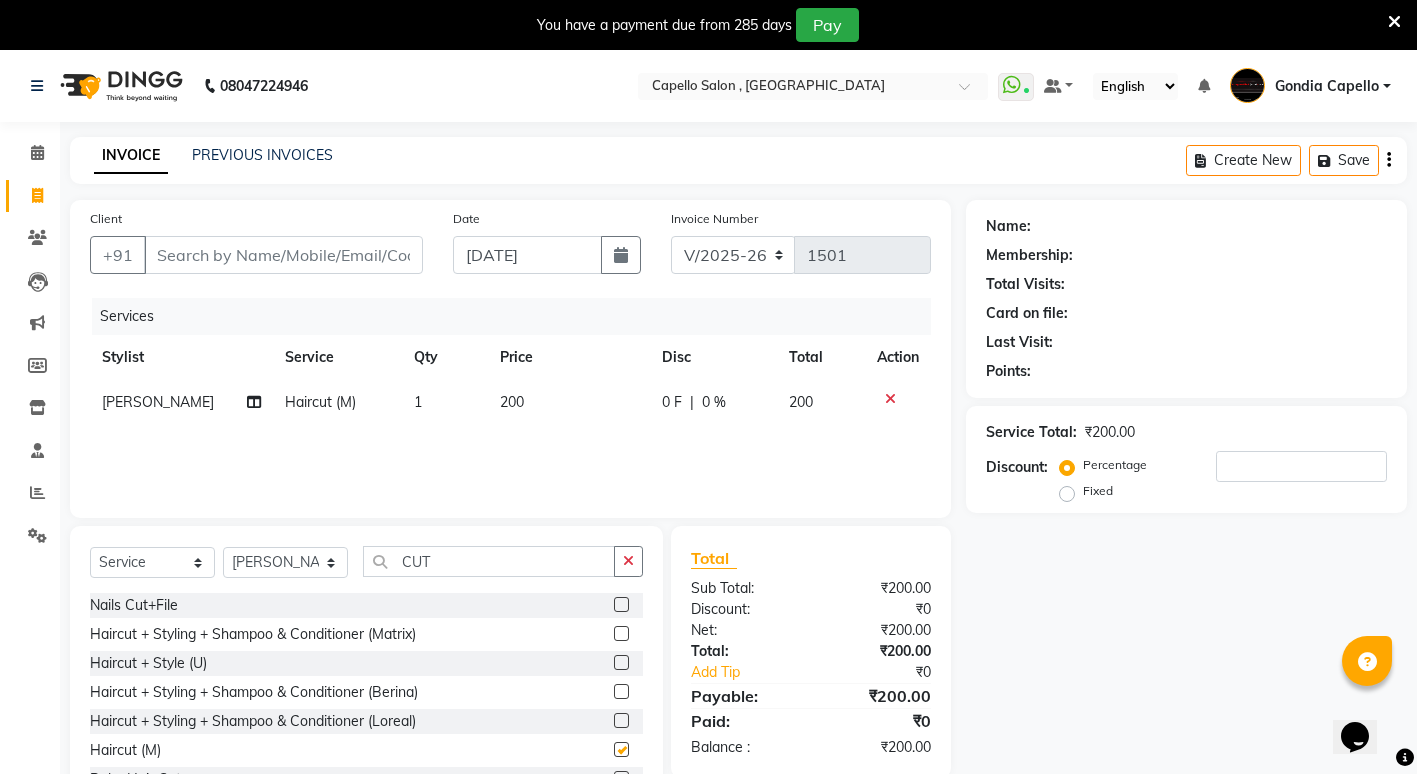 checkbox on "false" 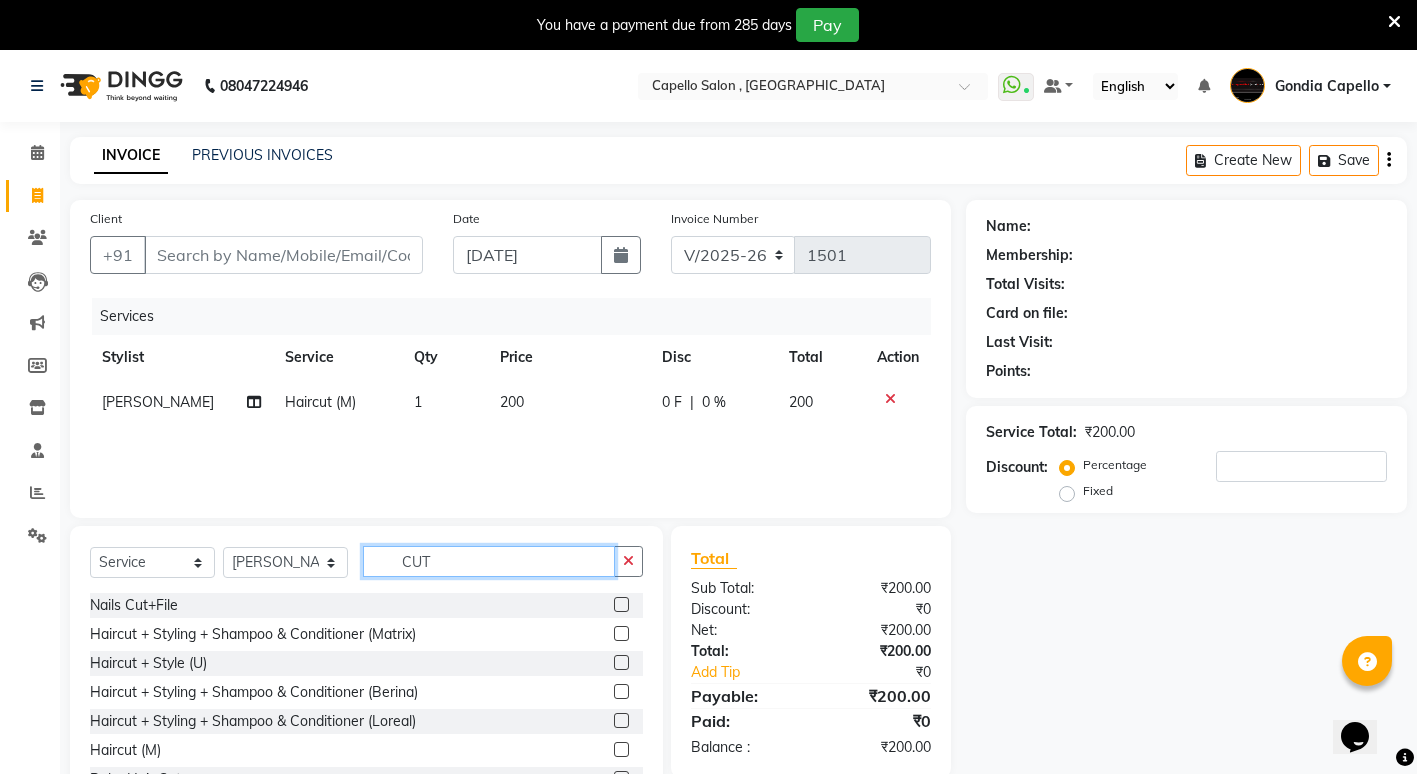 click on "CUT" 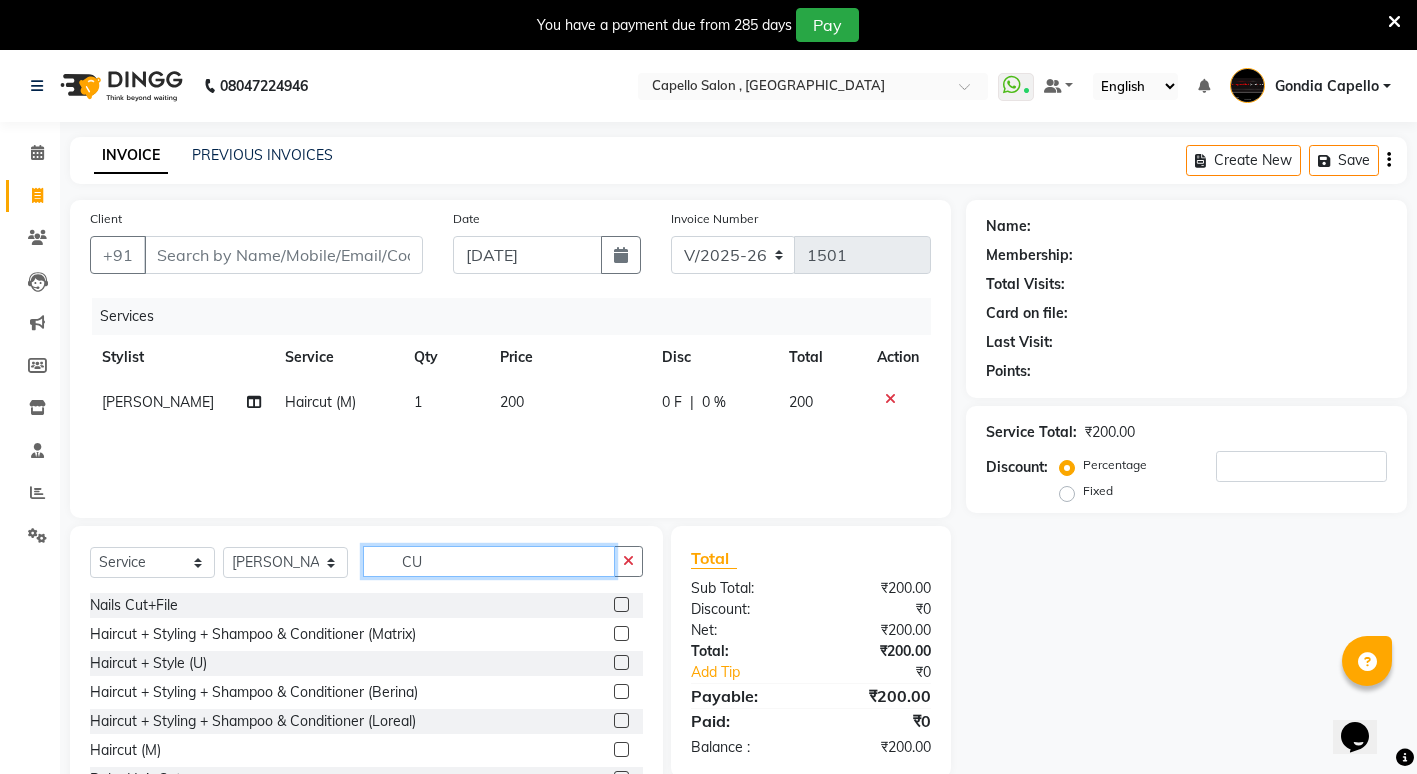type on "C" 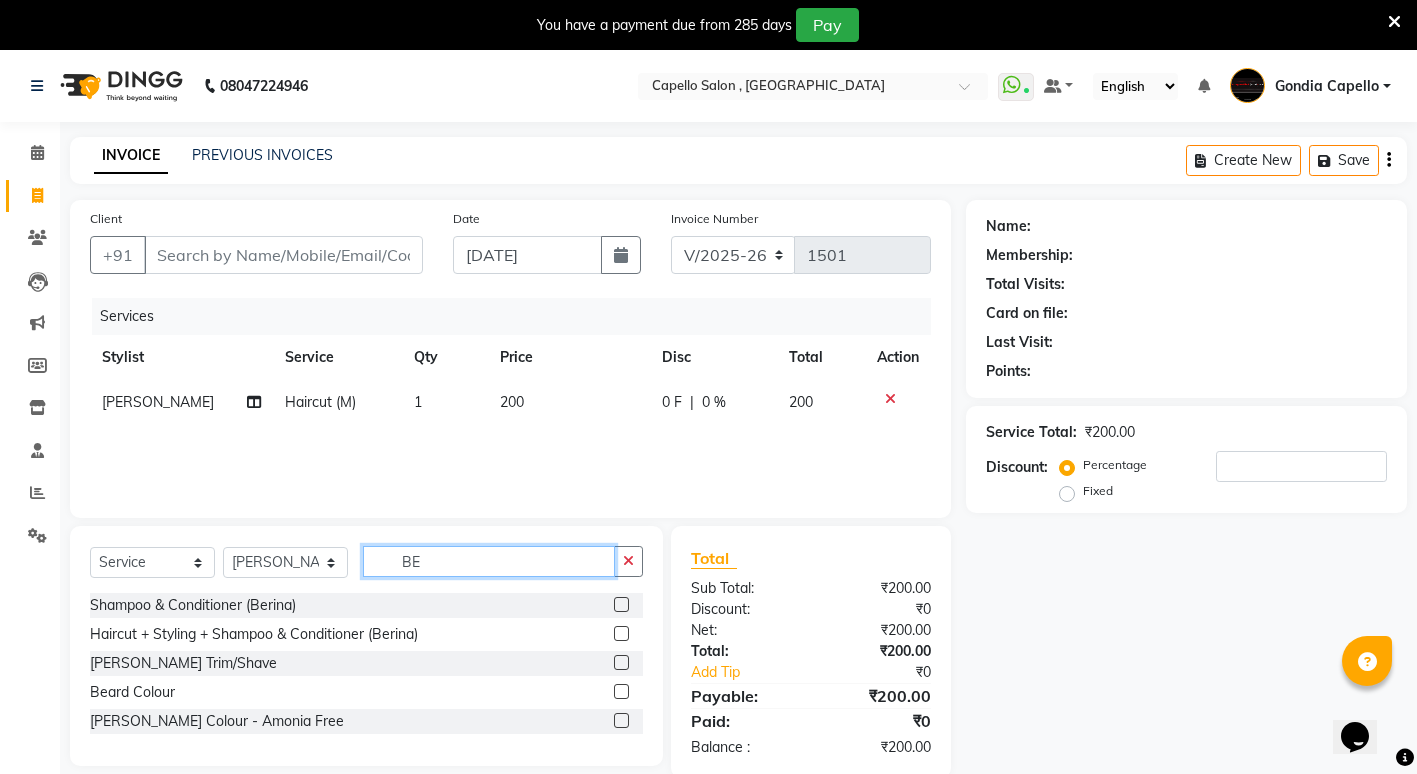 type on "BE" 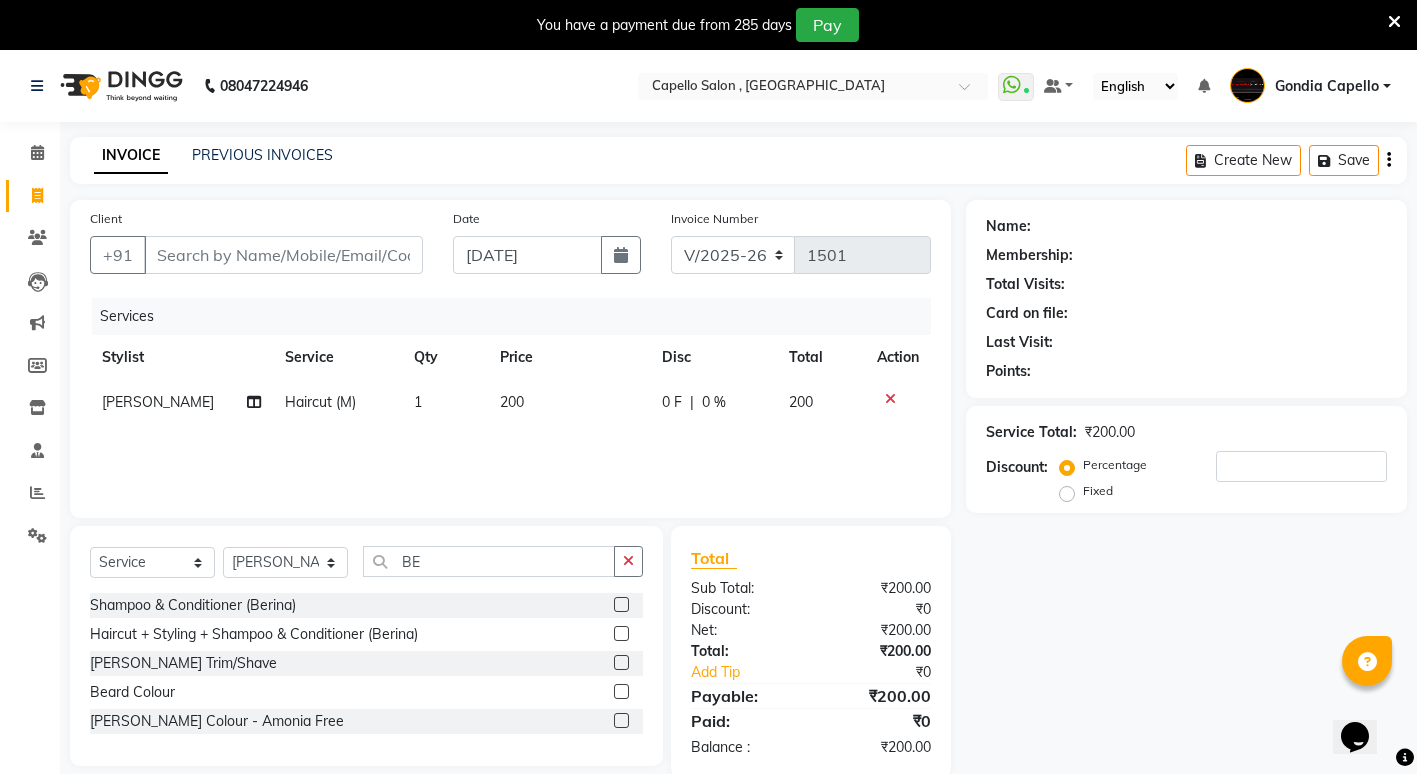 click 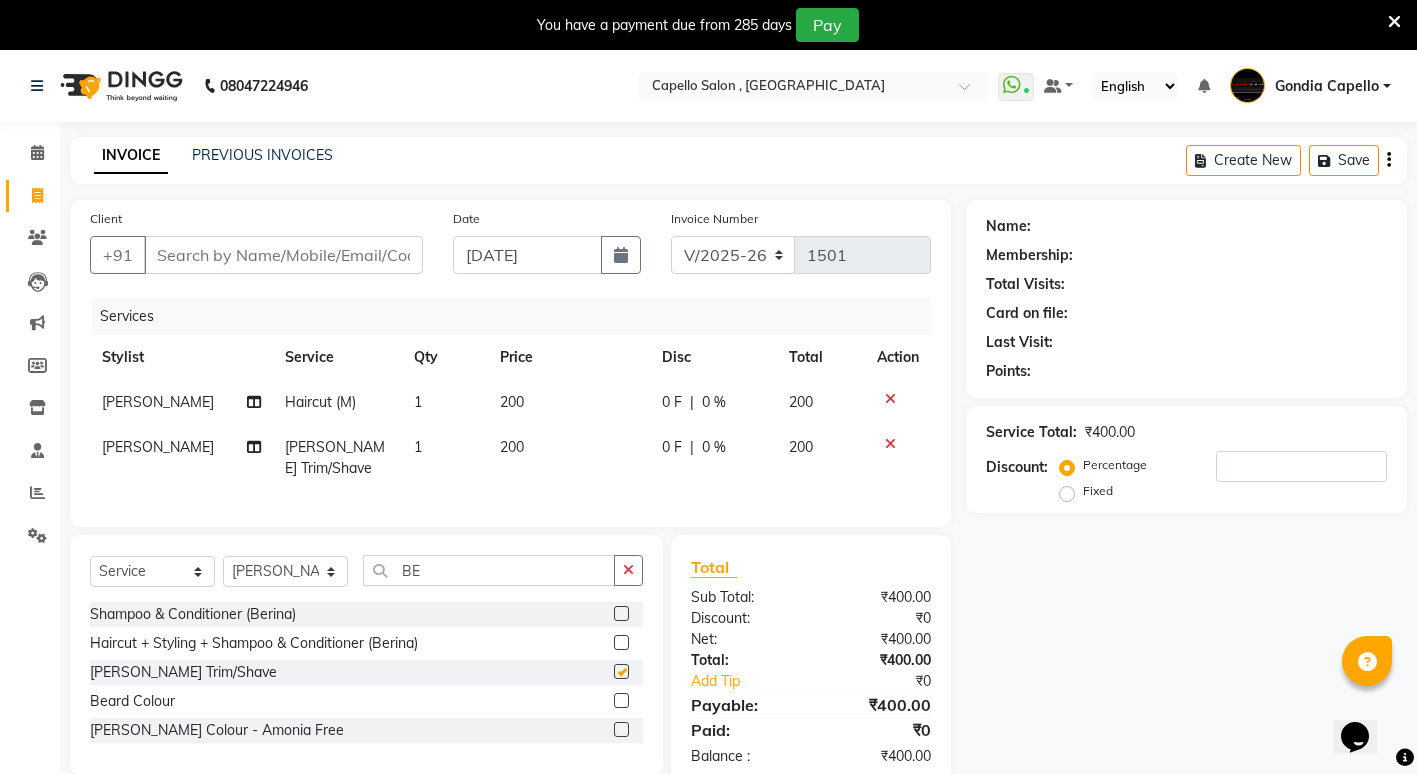 checkbox on "false" 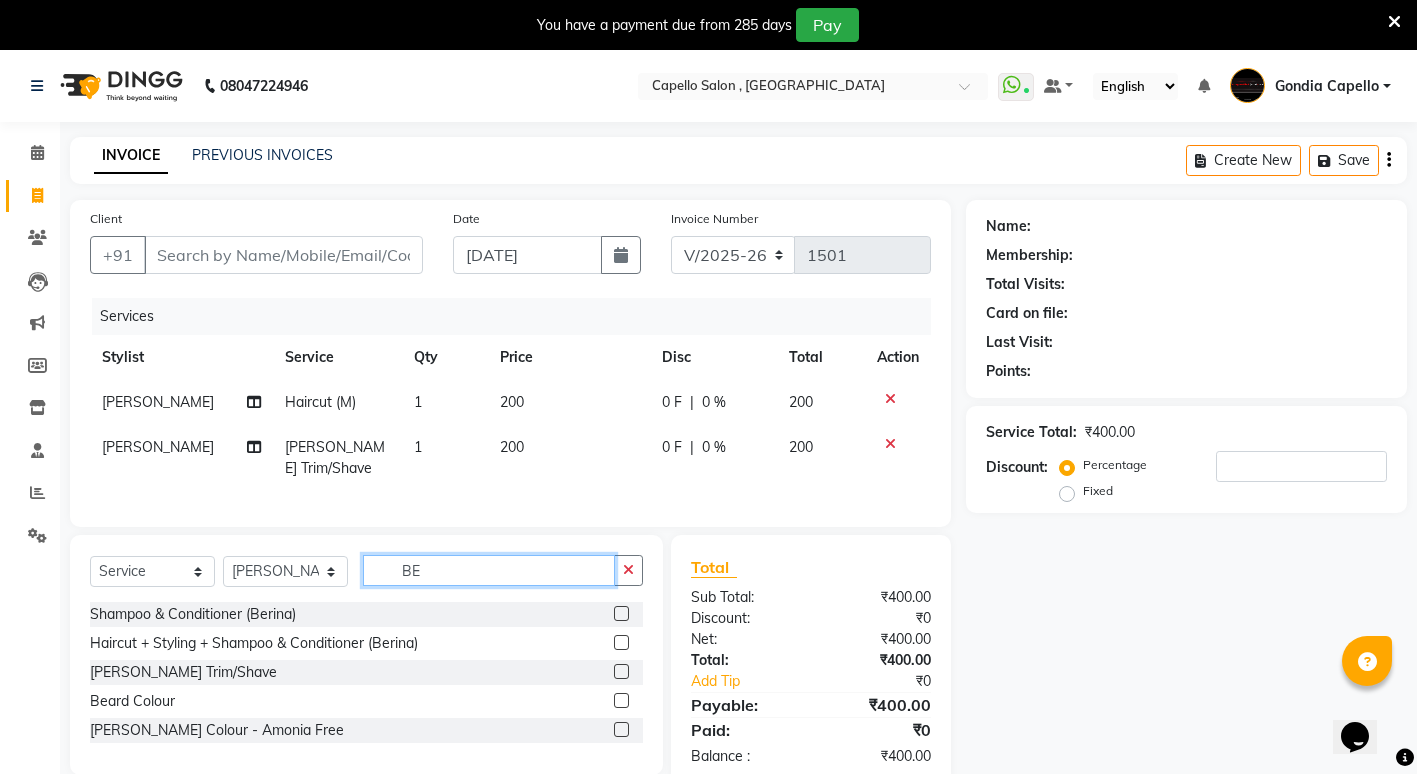 click on "BE" 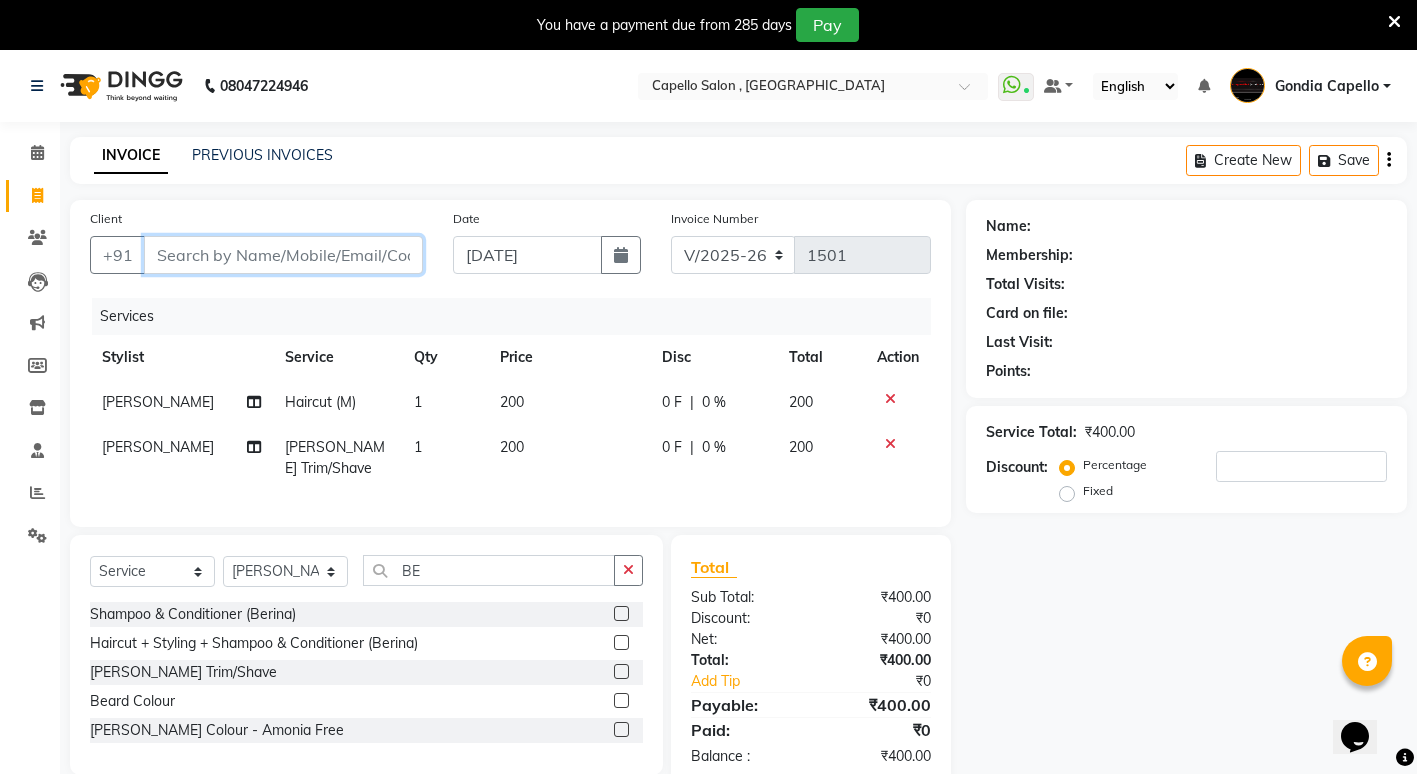 click on "Client" at bounding box center (283, 255) 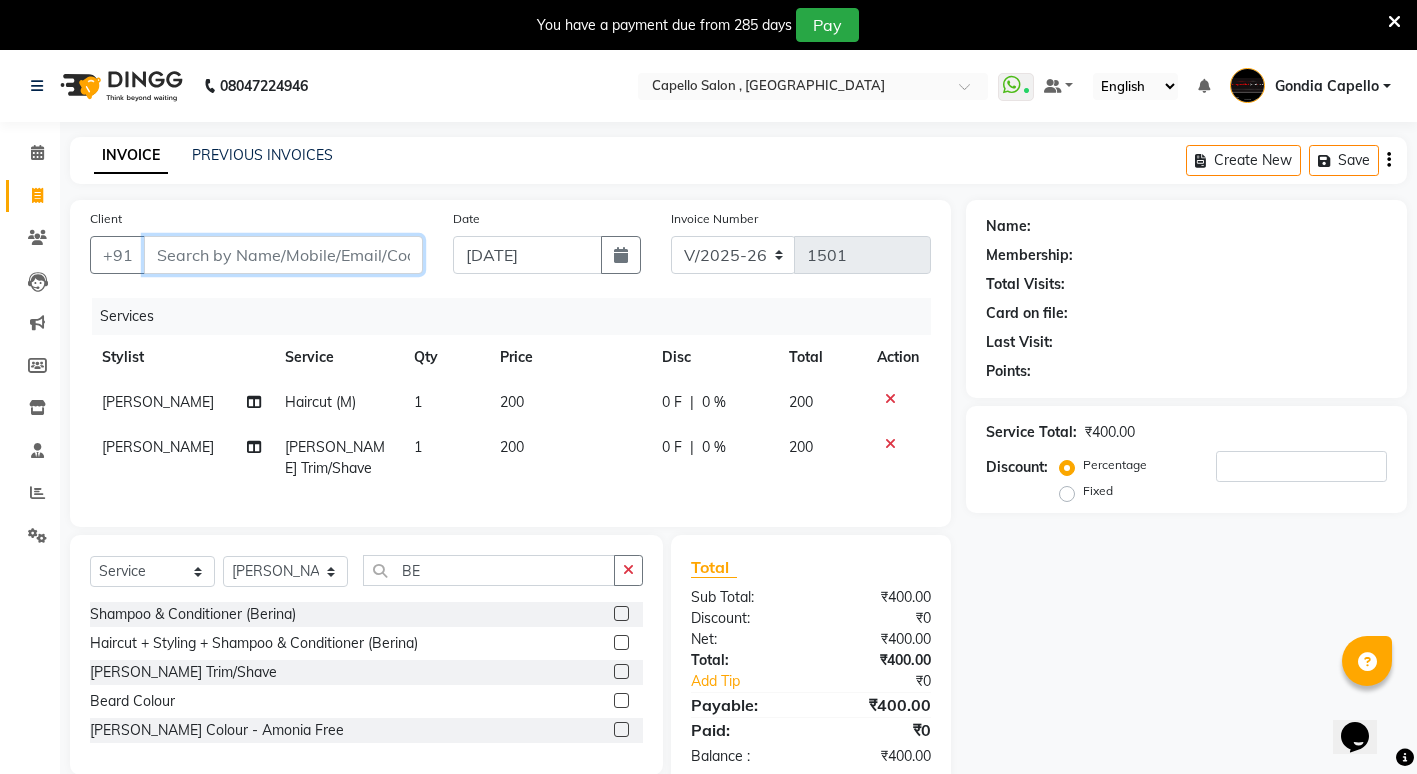 type on "7" 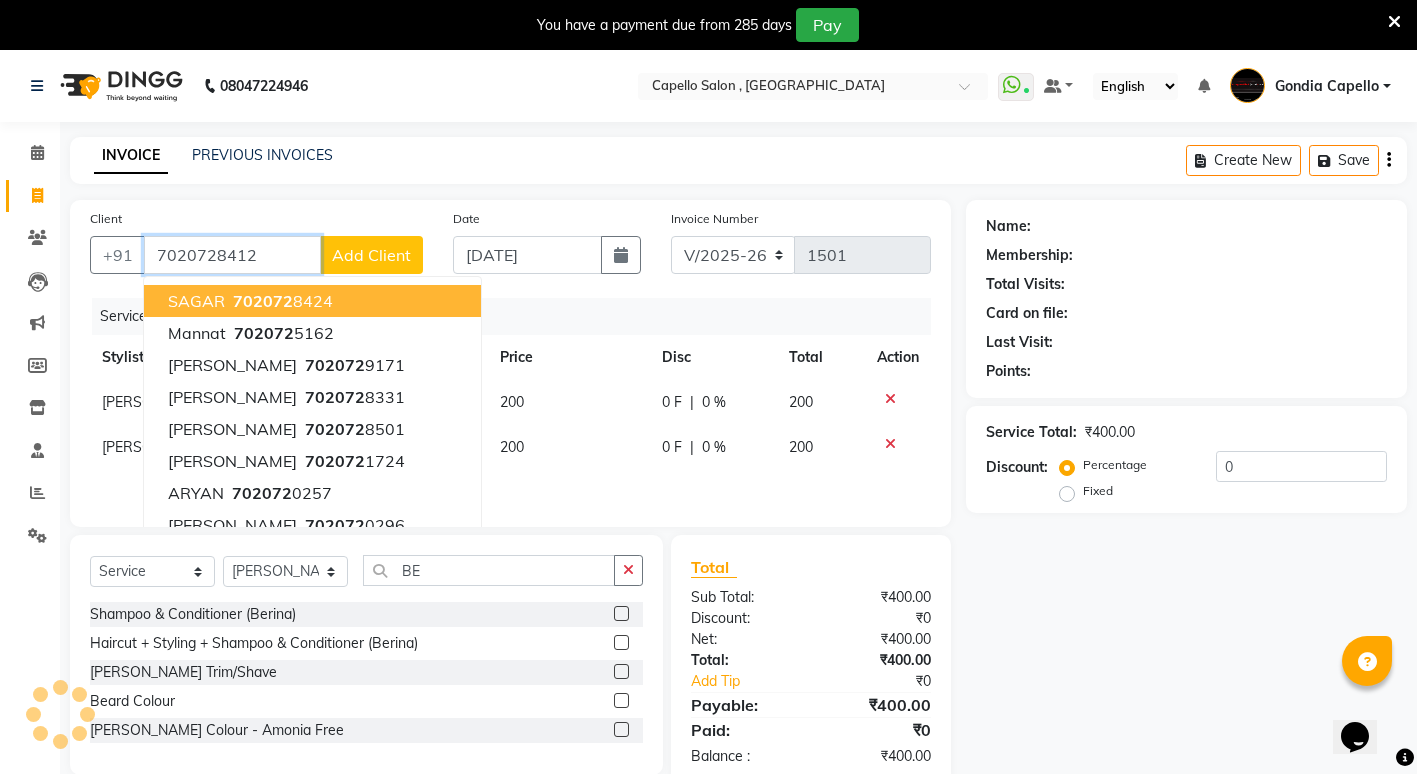 type on "7020728412" 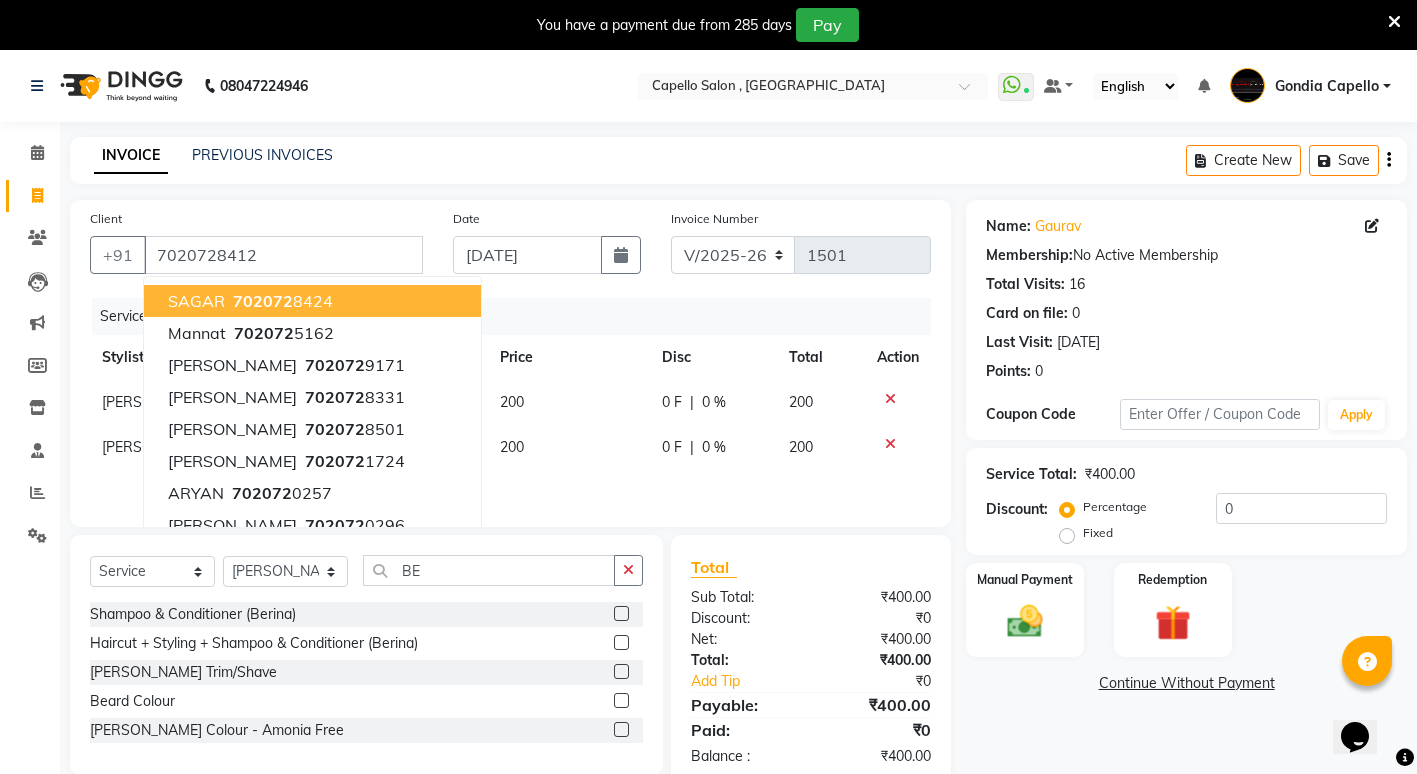 click on "Name: Gaurav  Membership:  No Active Membership  Total Visits:  16 Card on file:  0 Last Visit:   02-08-2024 Points:   0  Coupon Code Apply Service Total:  ₹400.00  Discount:  Percentage   Fixed  0 Manual Payment Redemption  Continue Without Payment" 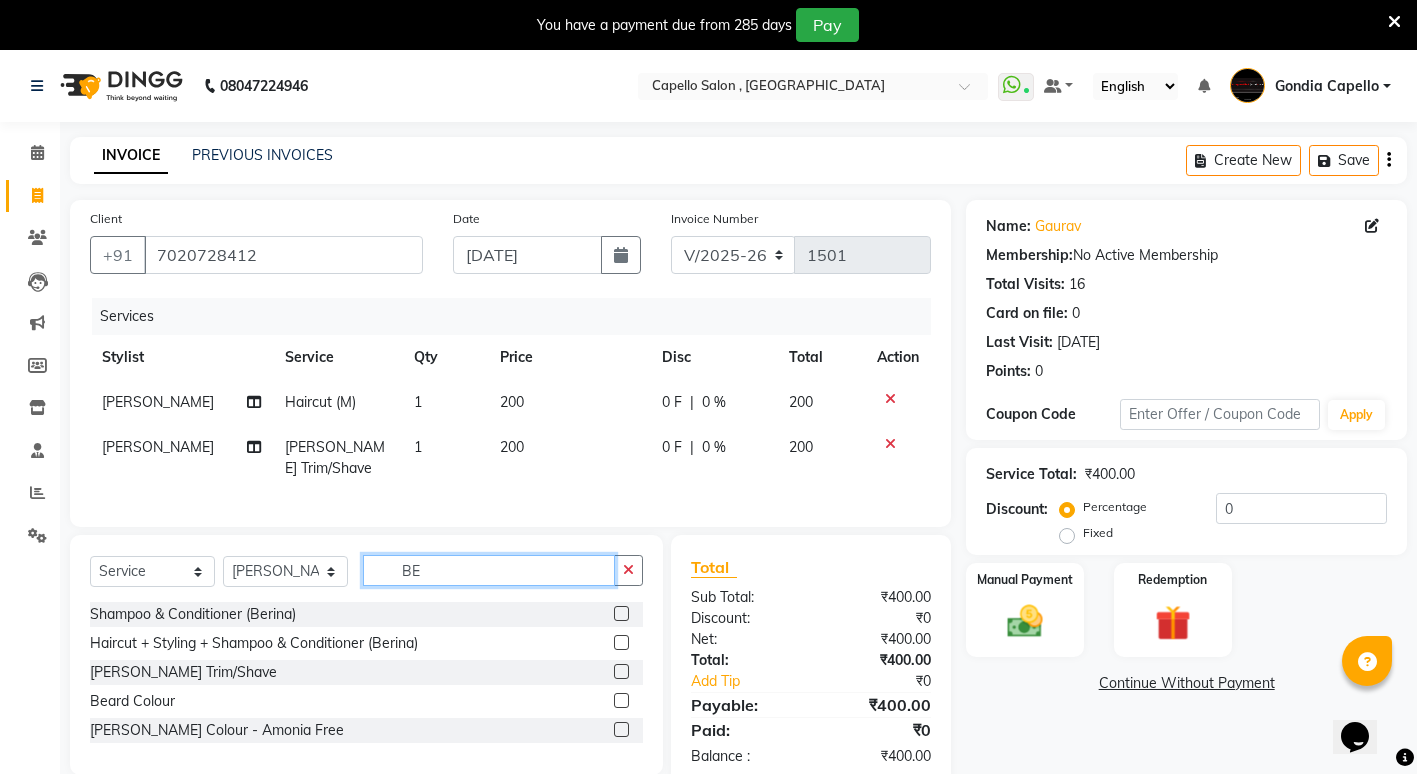 click on "BE" 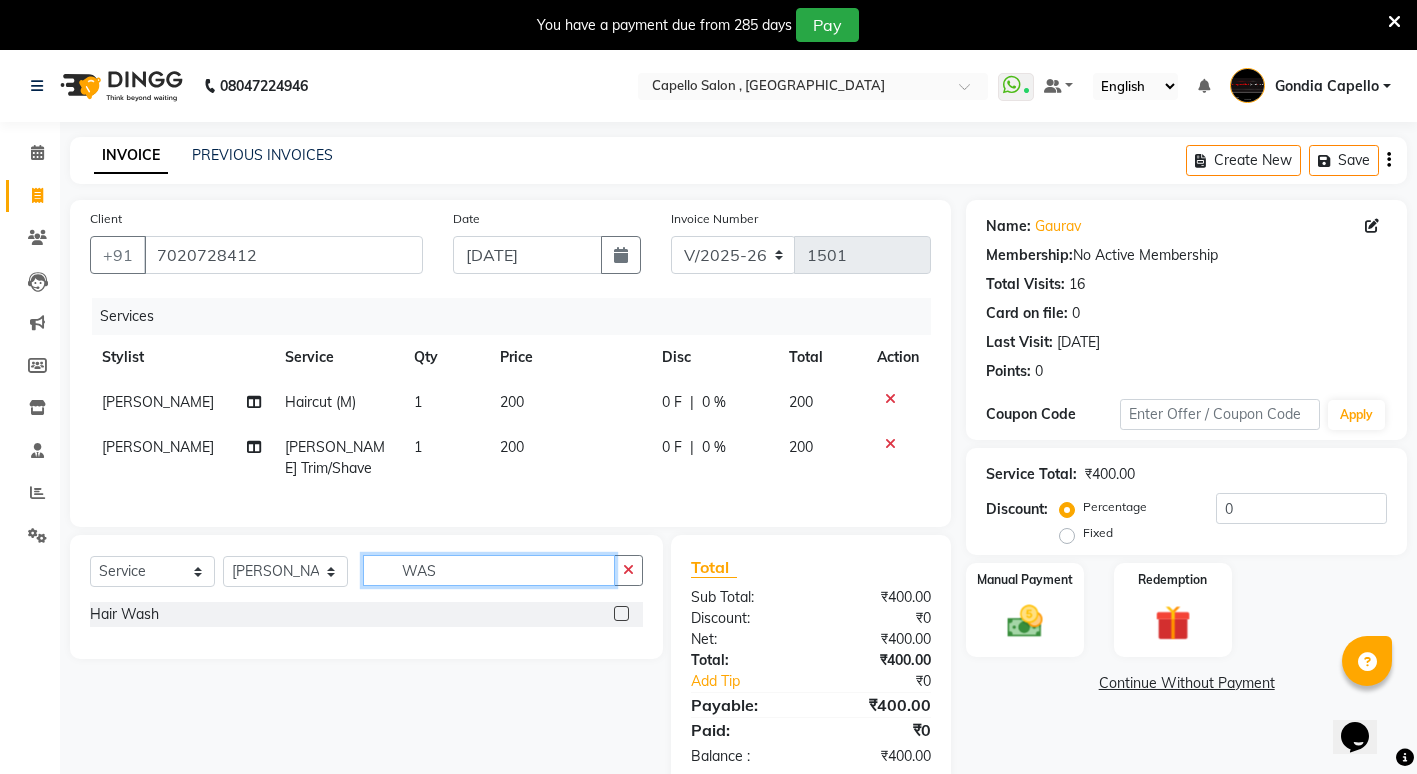 type on "WAS" 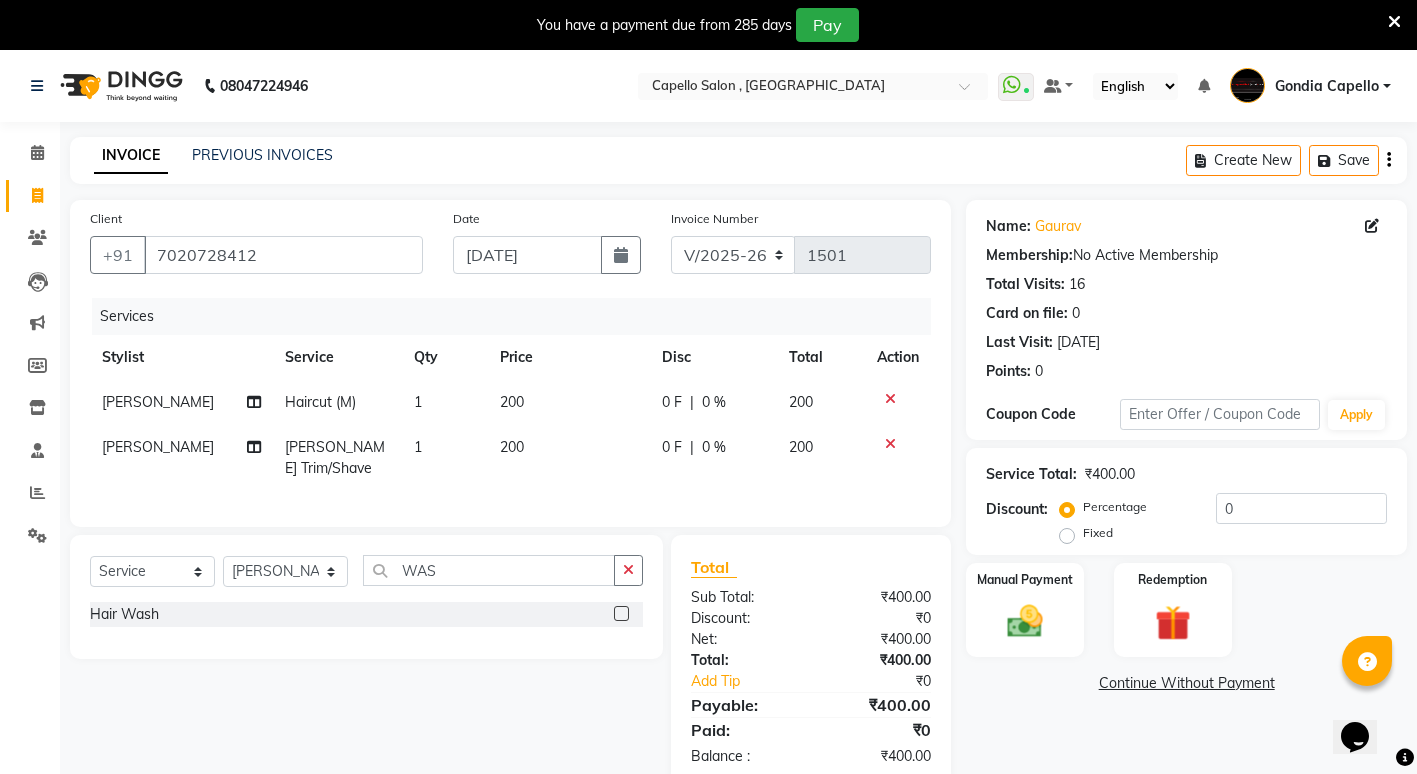click 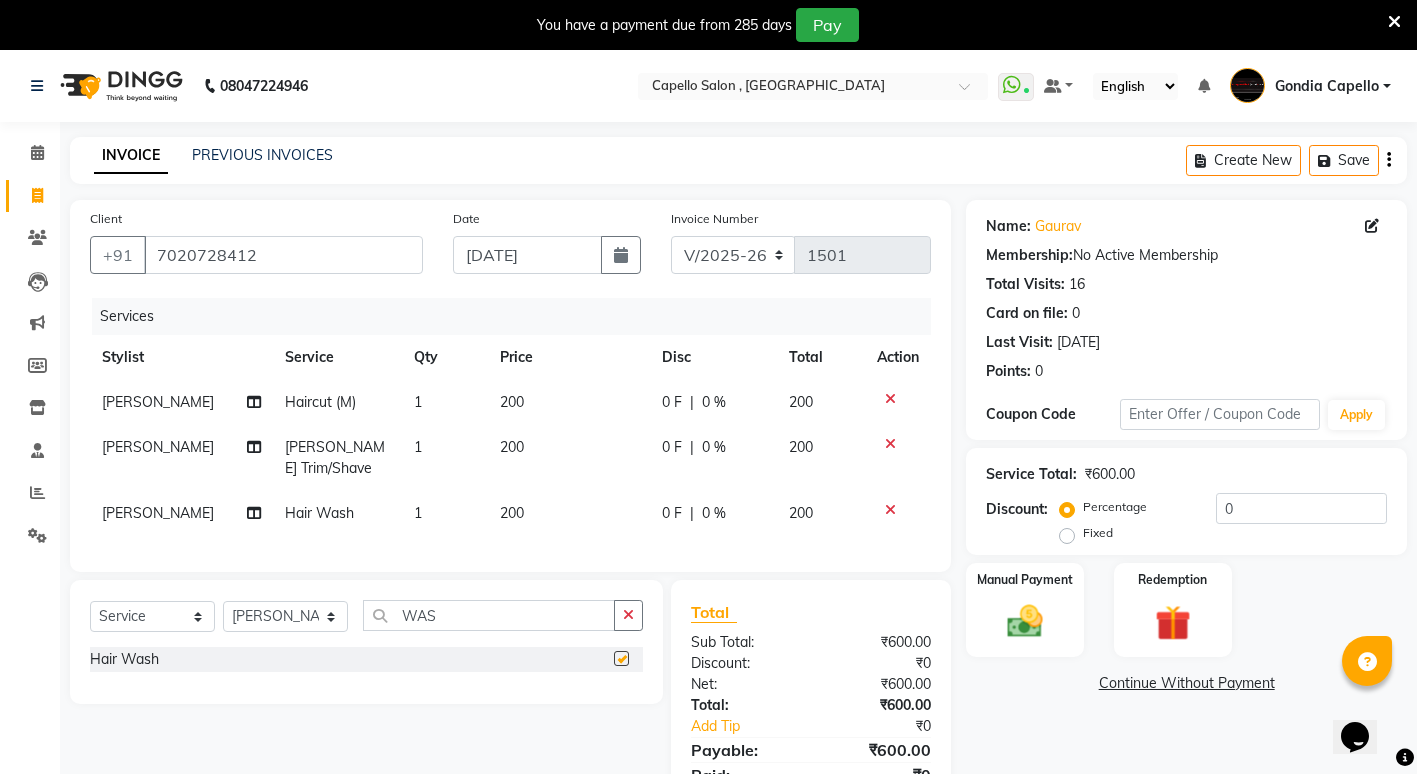 checkbox on "false" 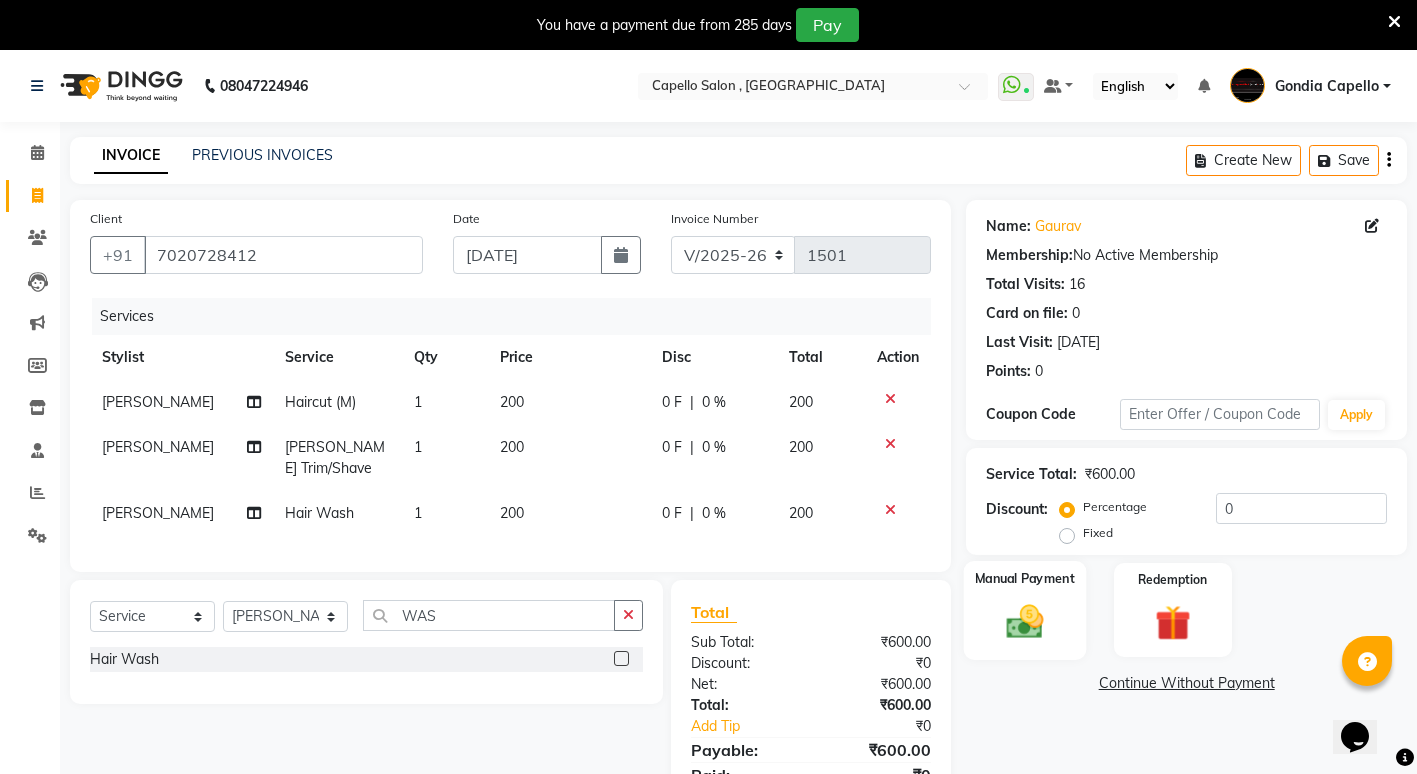 click 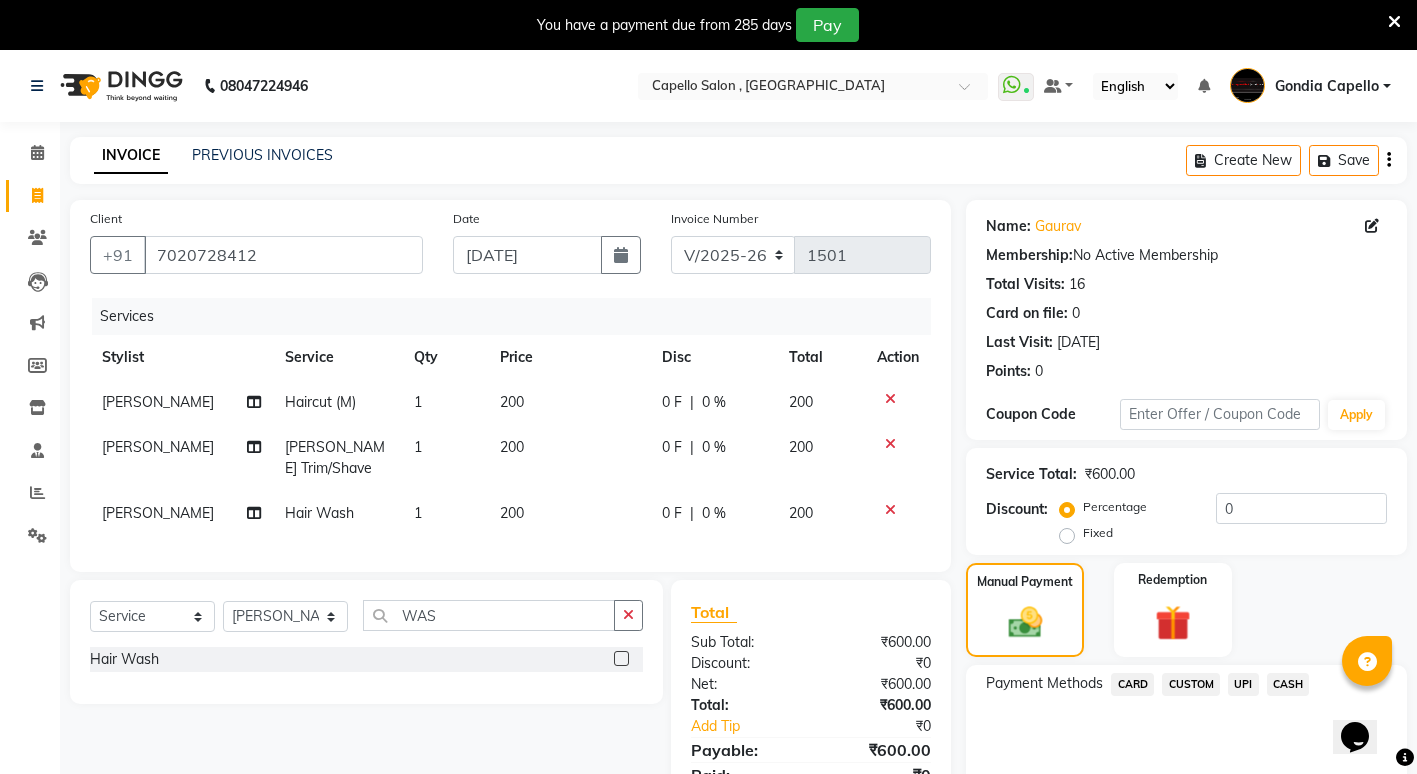 click on "UPI" 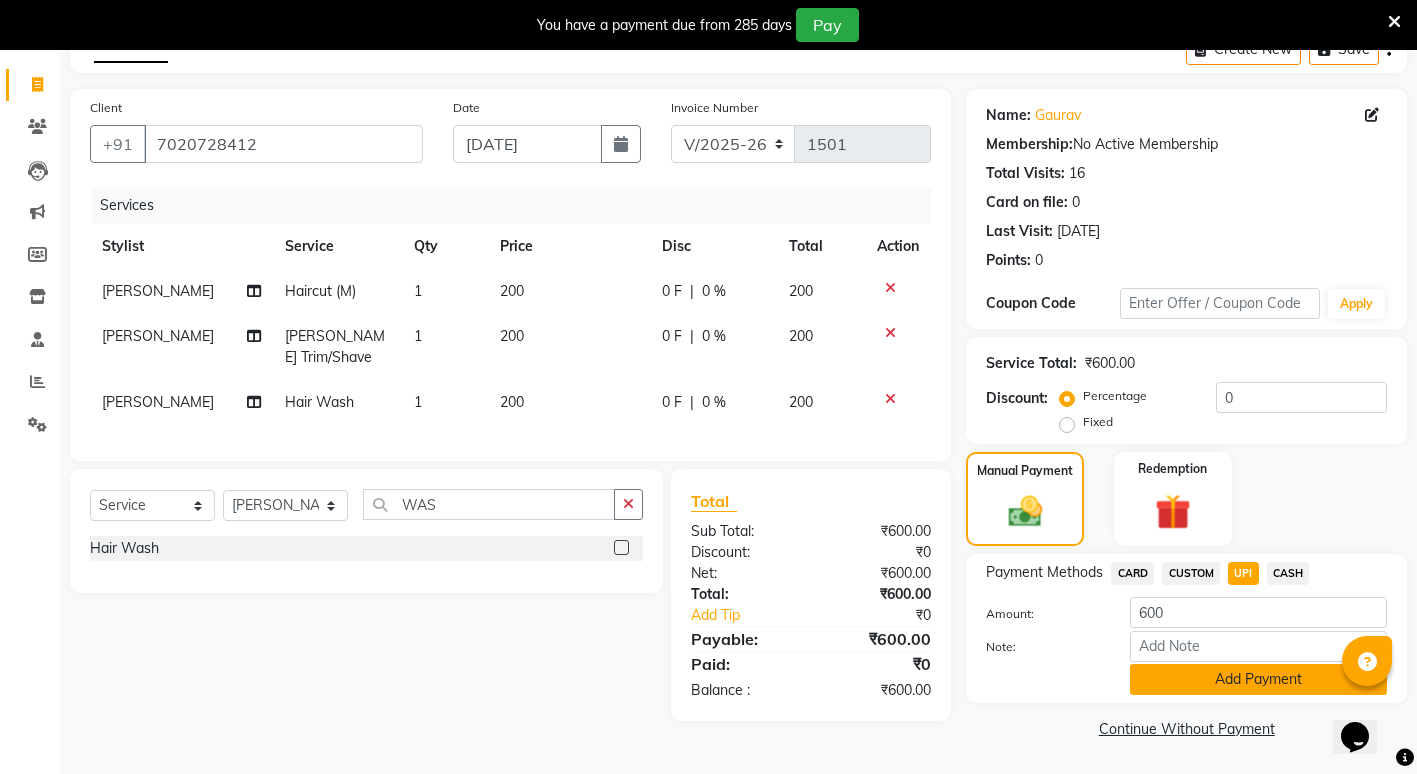 click on "Add Payment" 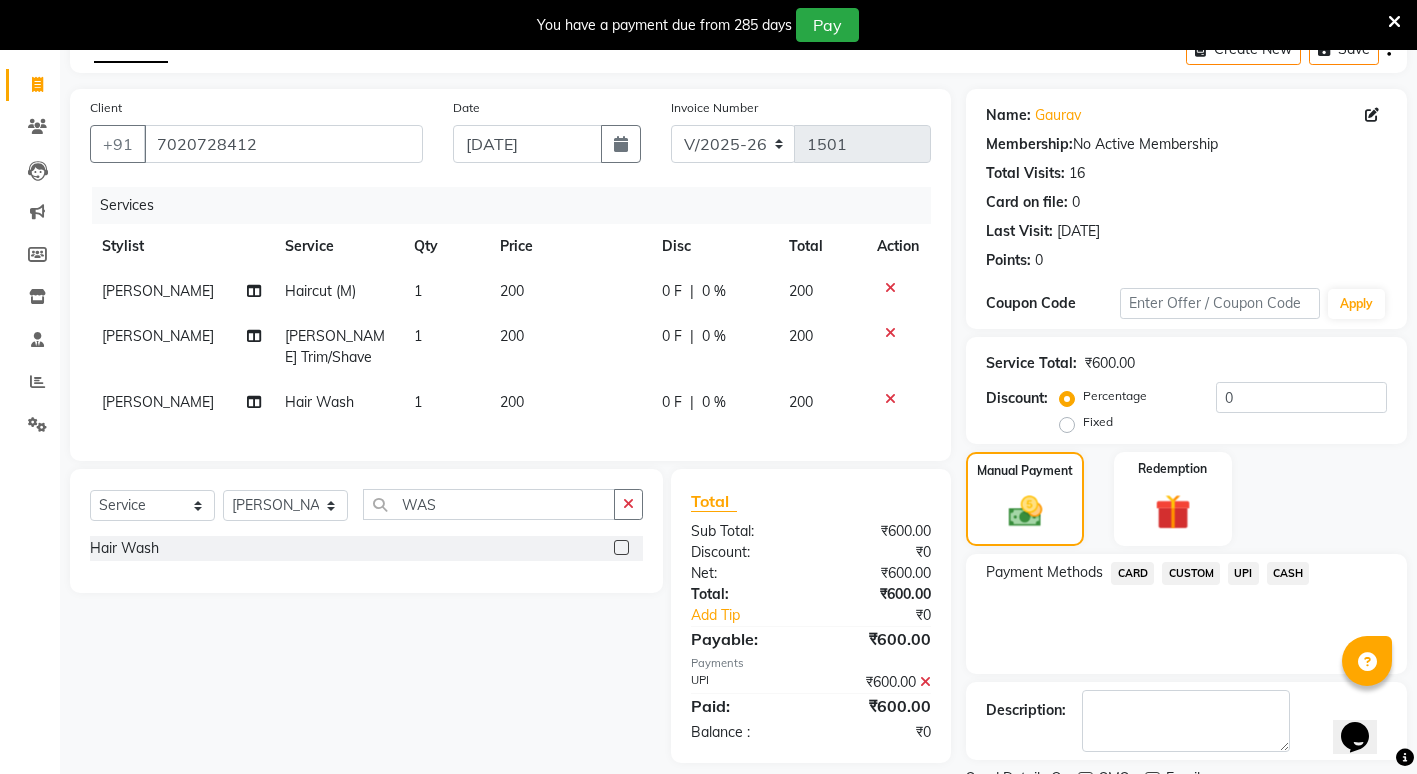 scroll, scrollTop: 195, scrollLeft: 0, axis: vertical 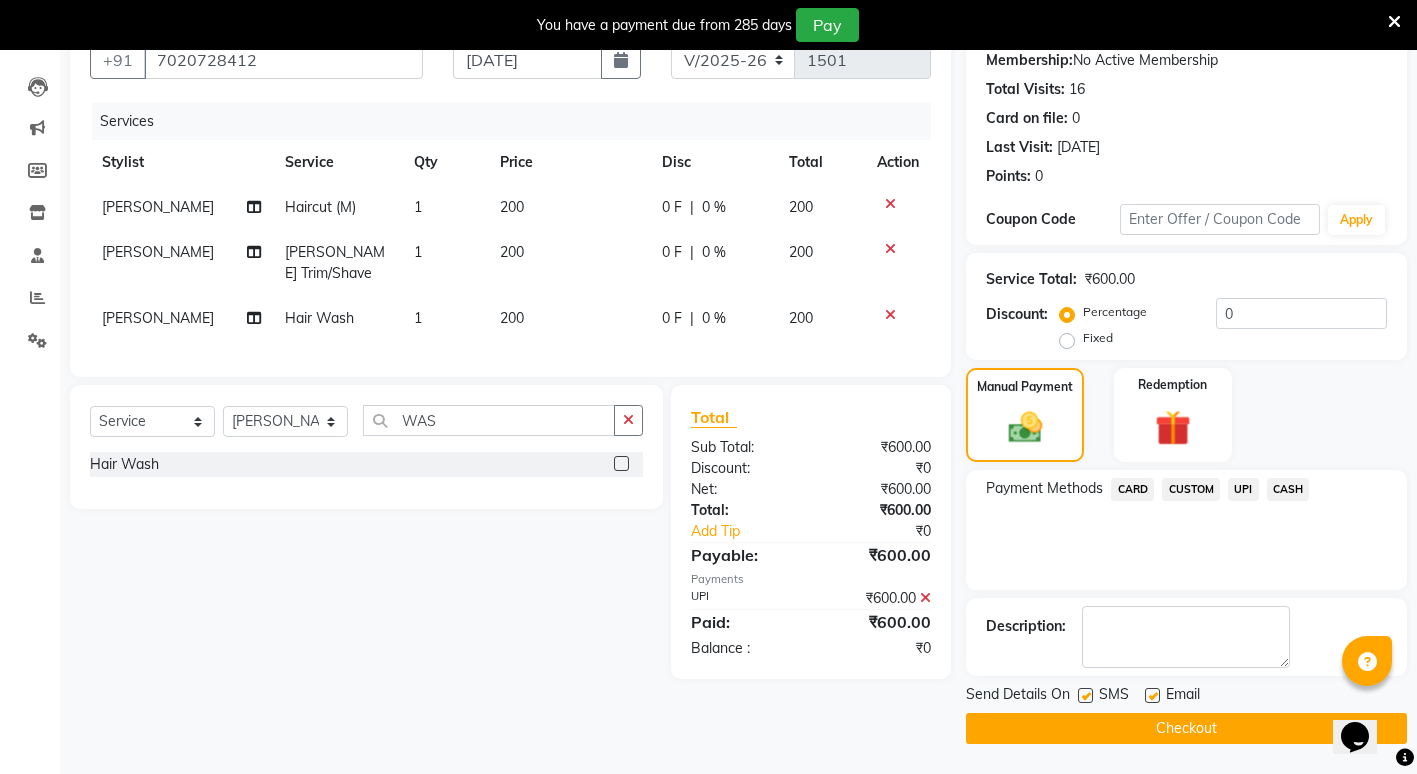 click on "Checkout" 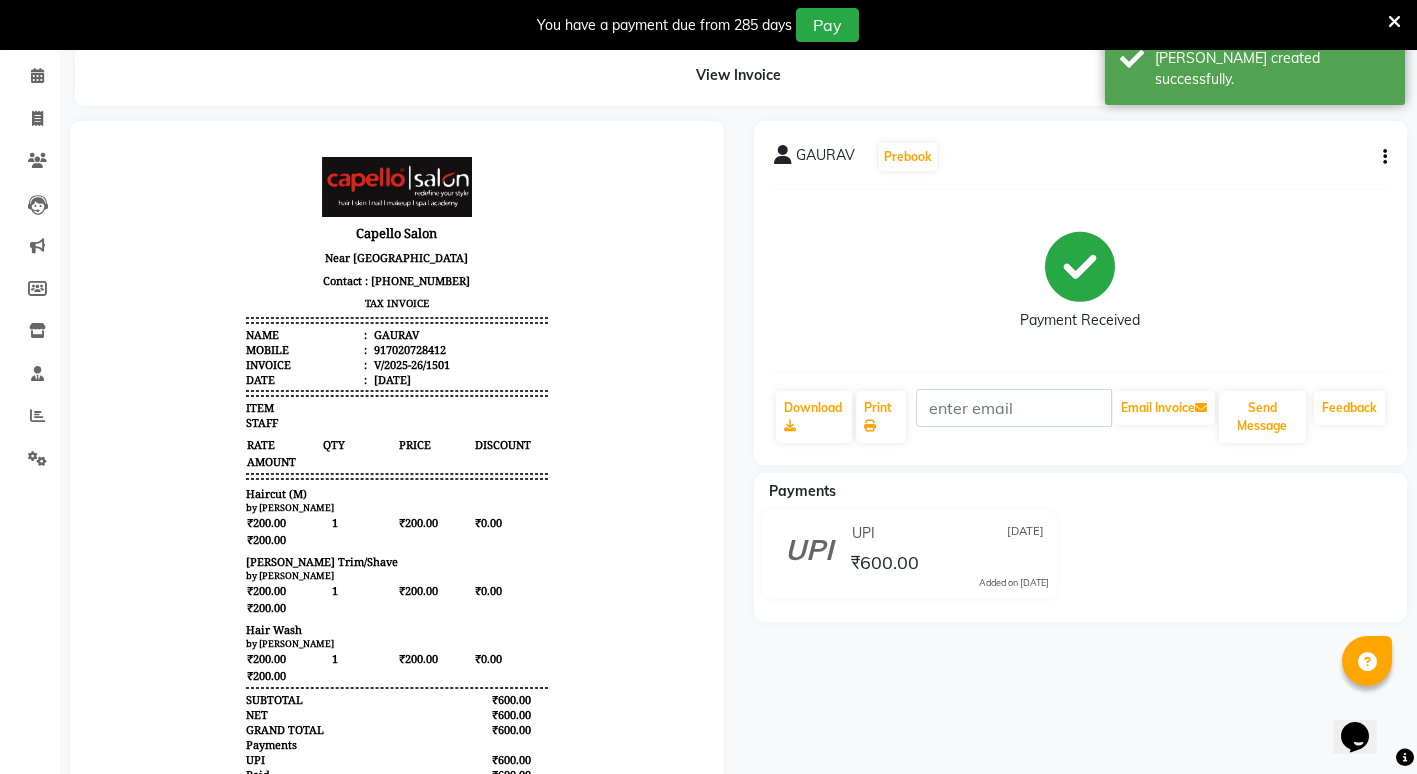 scroll, scrollTop: 0, scrollLeft: 0, axis: both 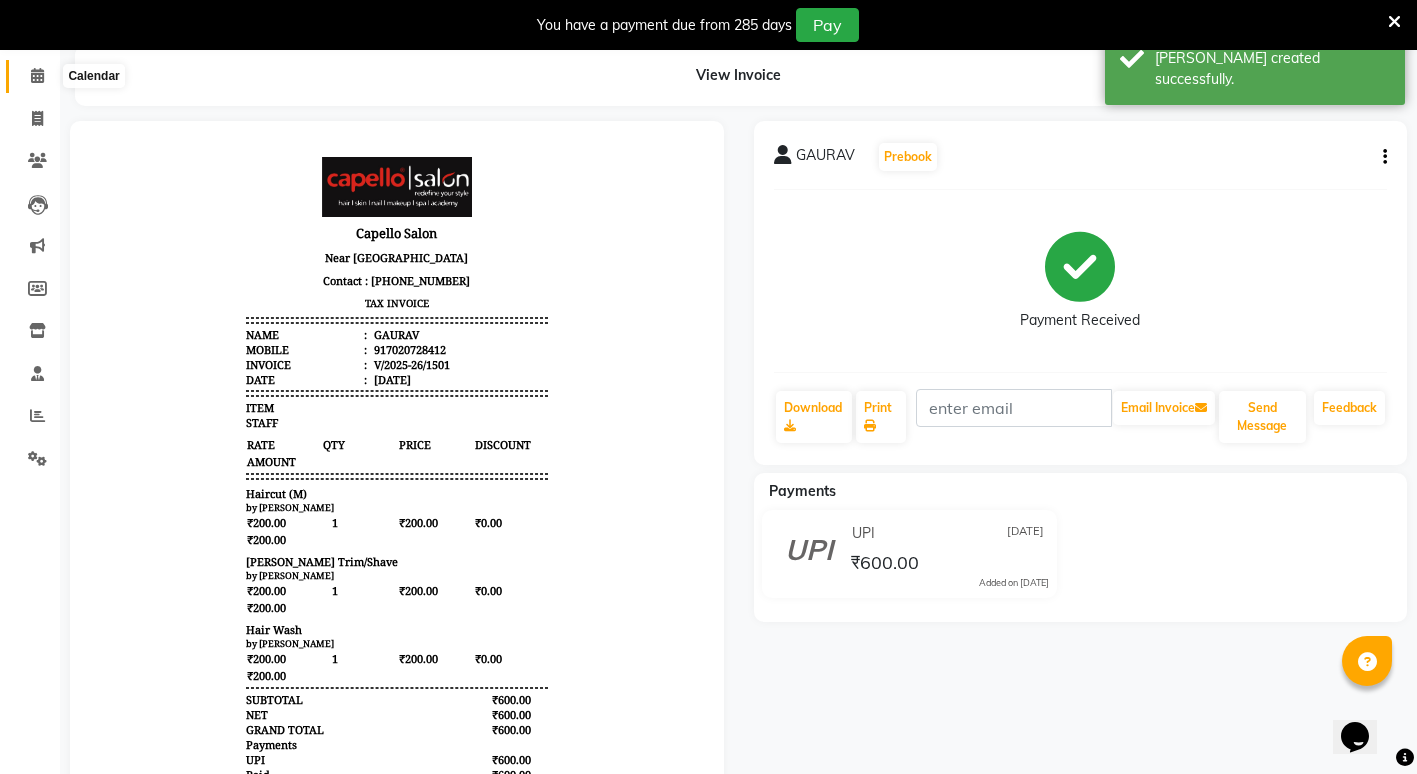 click 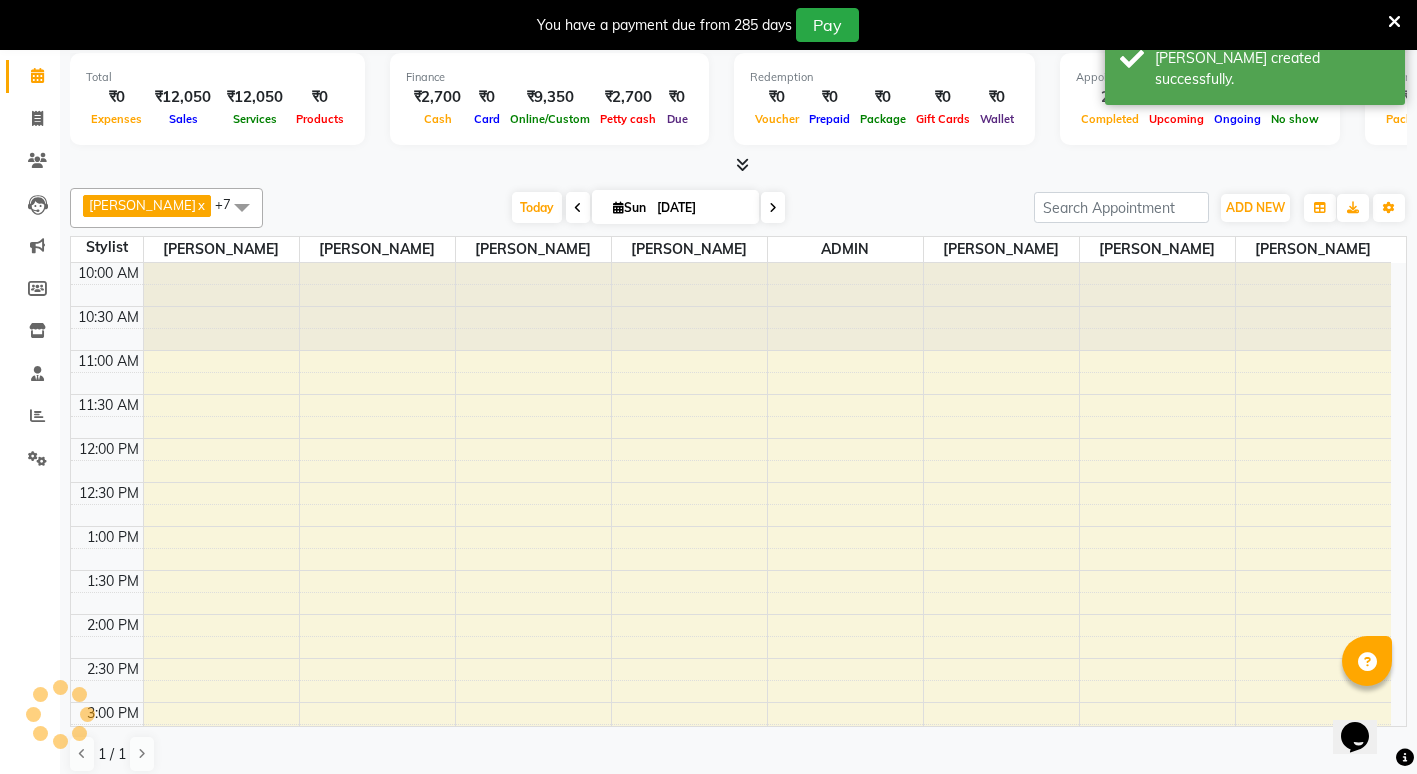 scroll, scrollTop: 50, scrollLeft: 0, axis: vertical 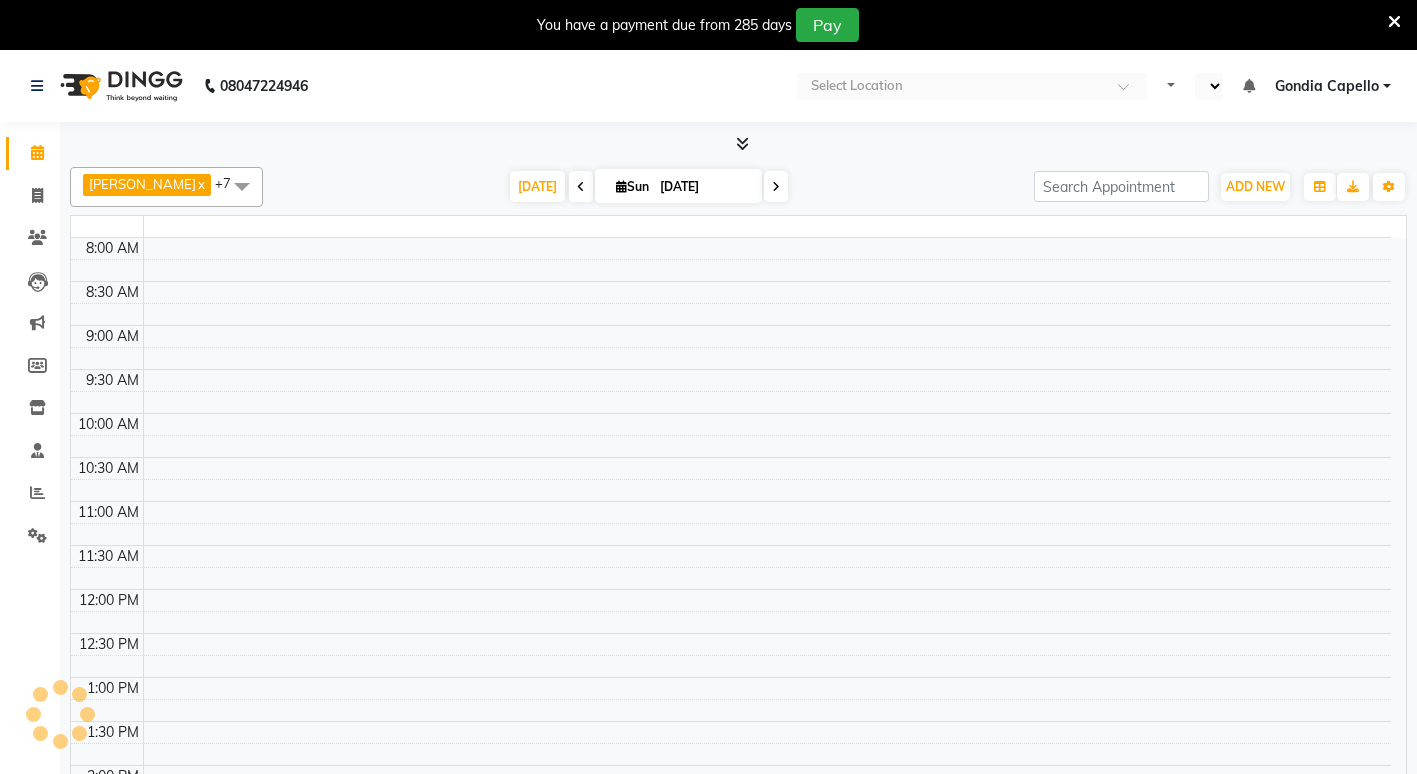 select on "en" 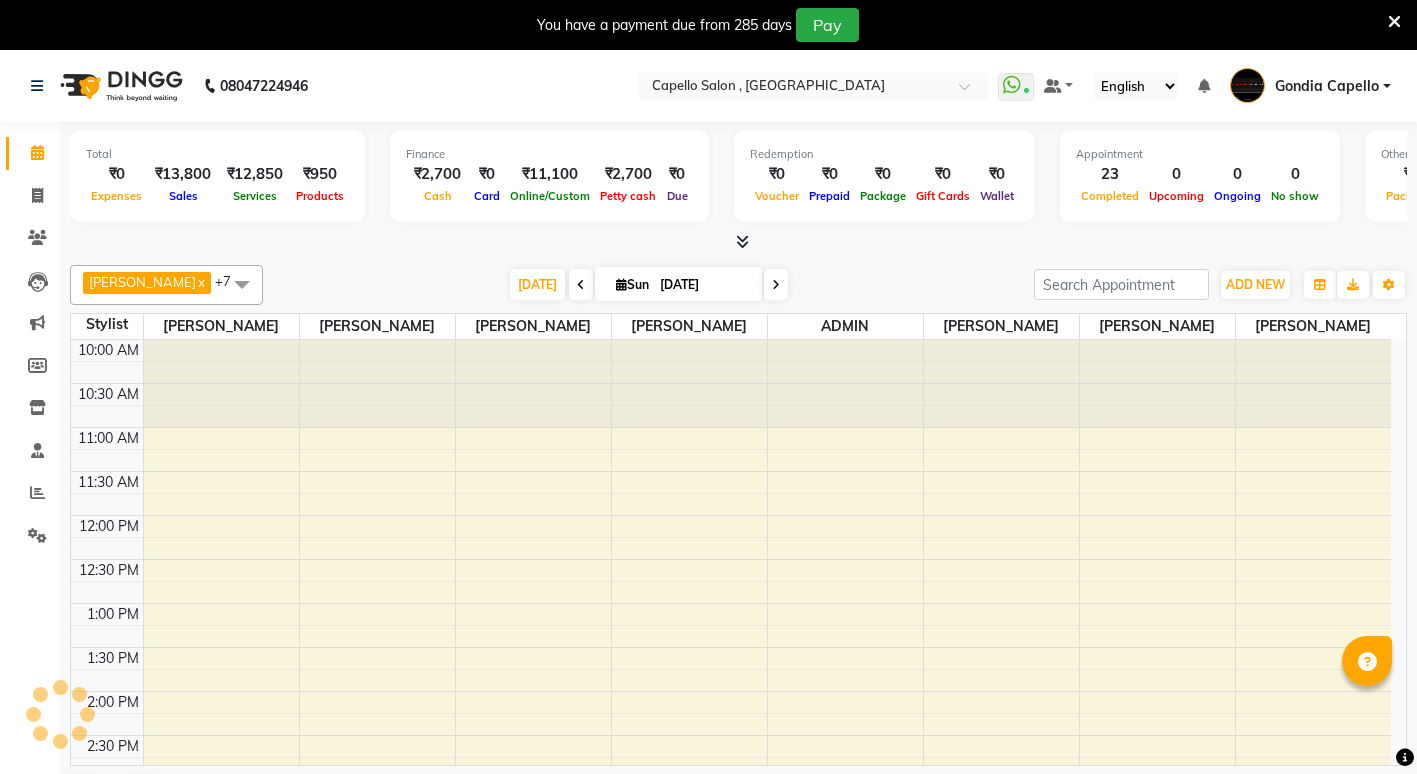 scroll, scrollTop: 613, scrollLeft: 0, axis: vertical 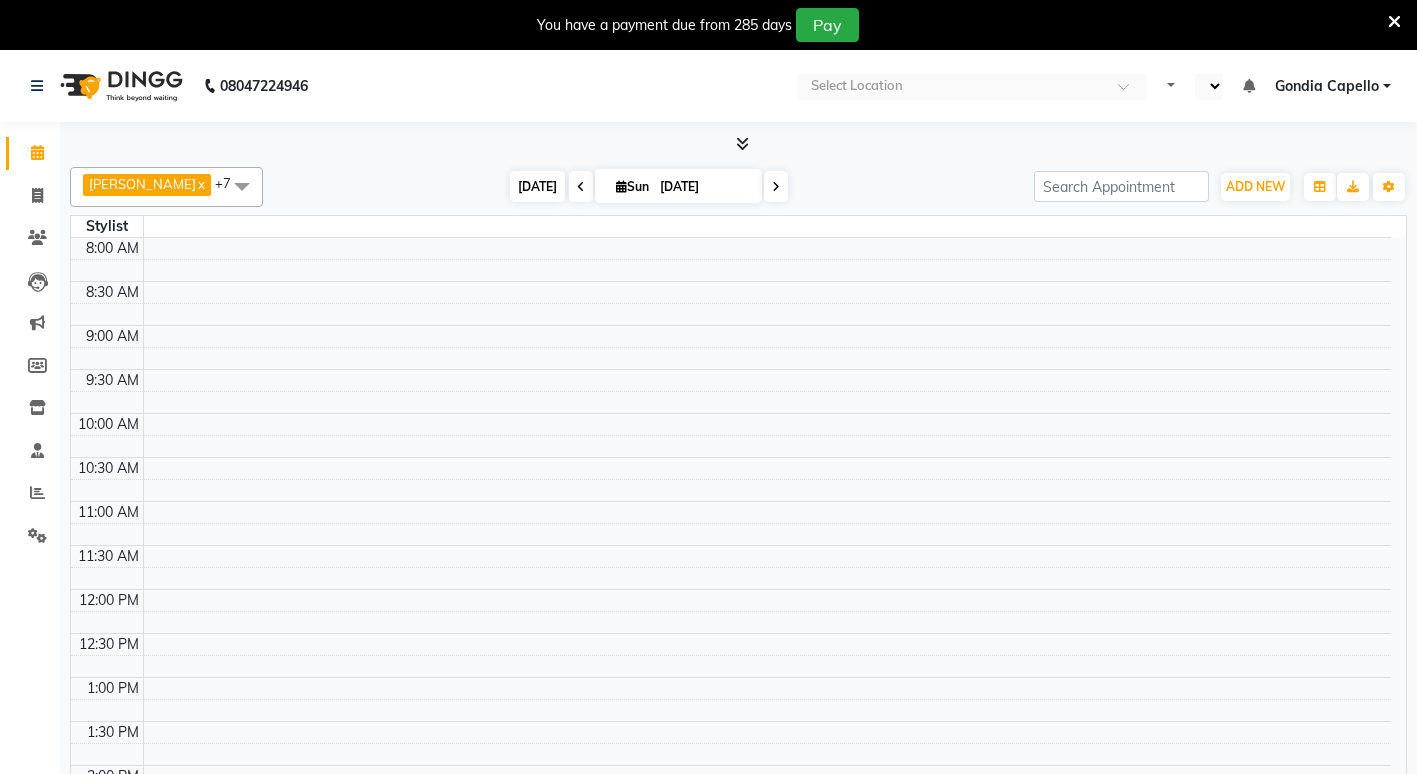 select on "en" 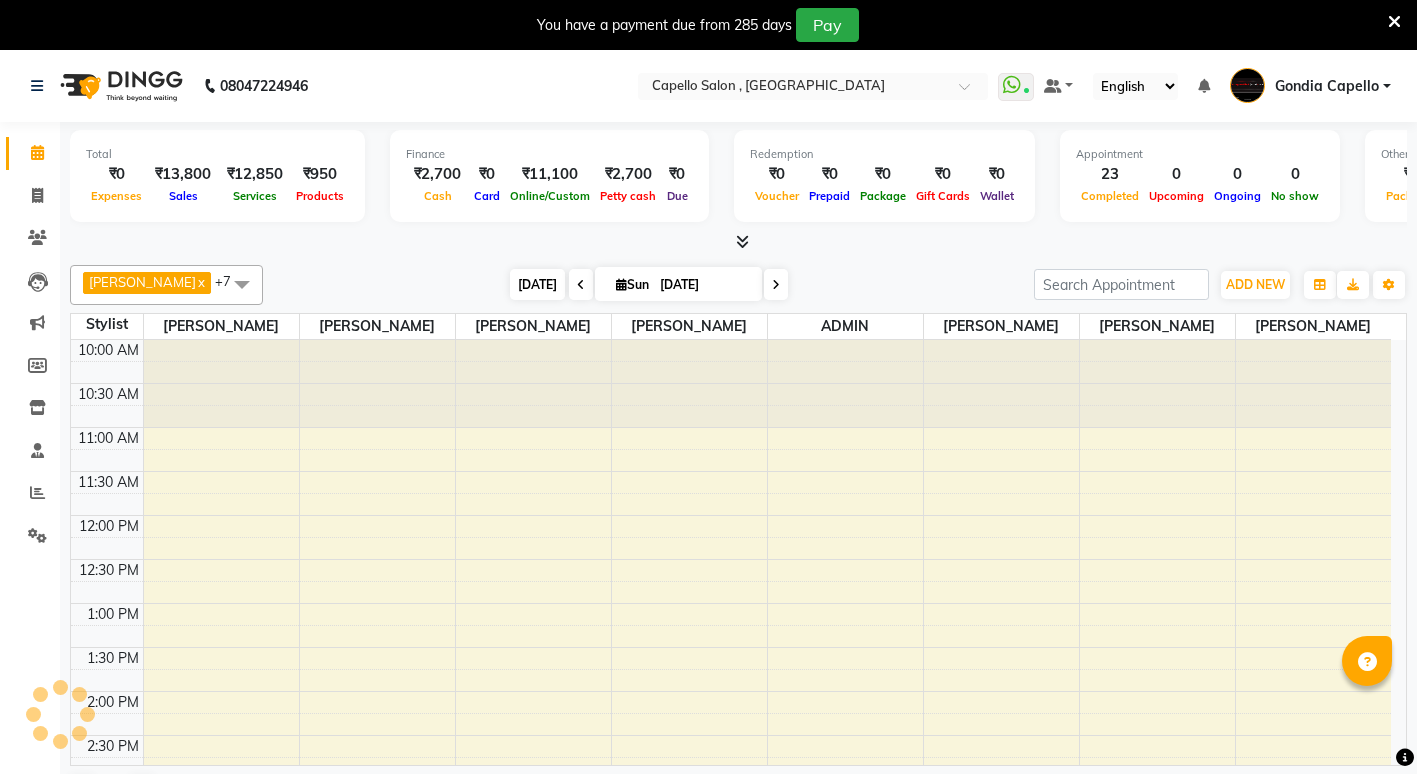 scroll, scrollTop: 0, scrollLeft: 0, axis: both 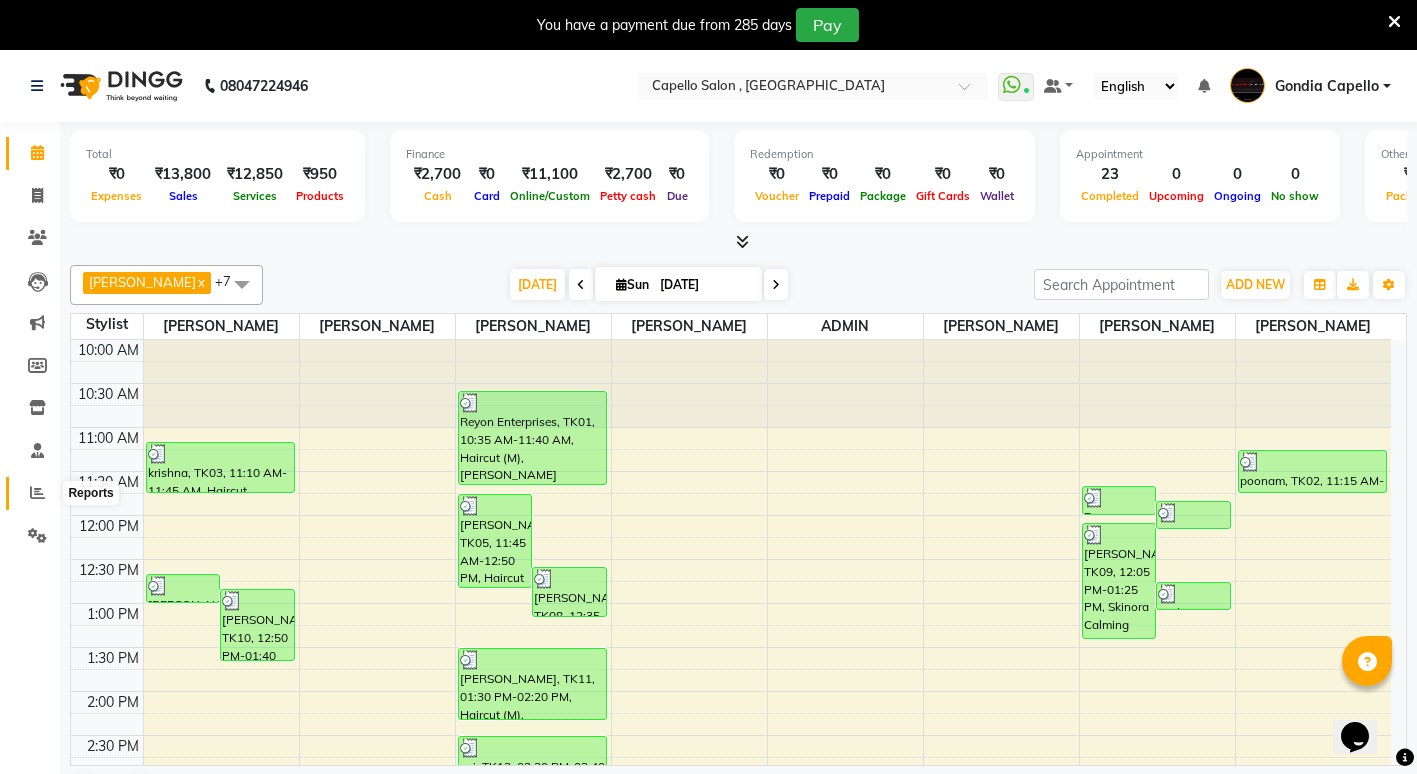 click 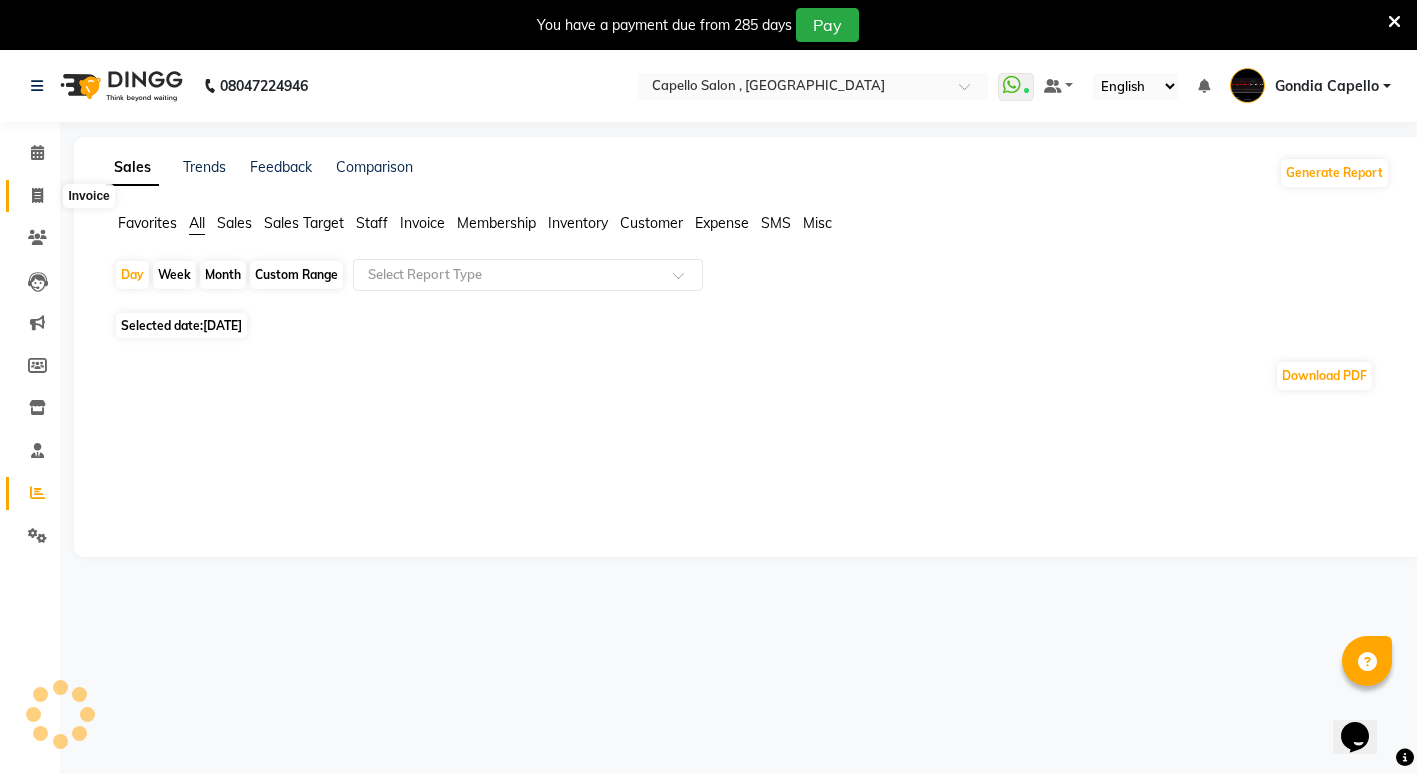 click 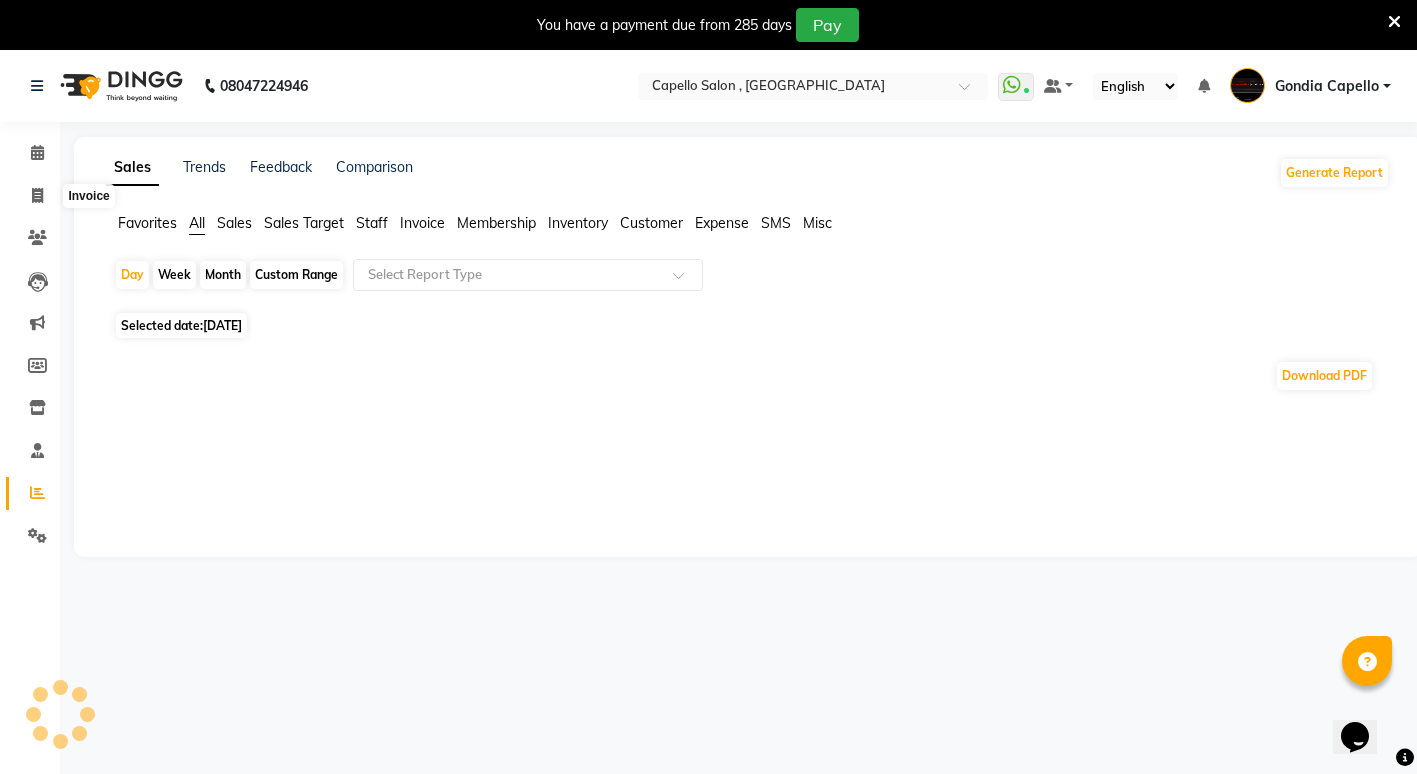 select on "853" 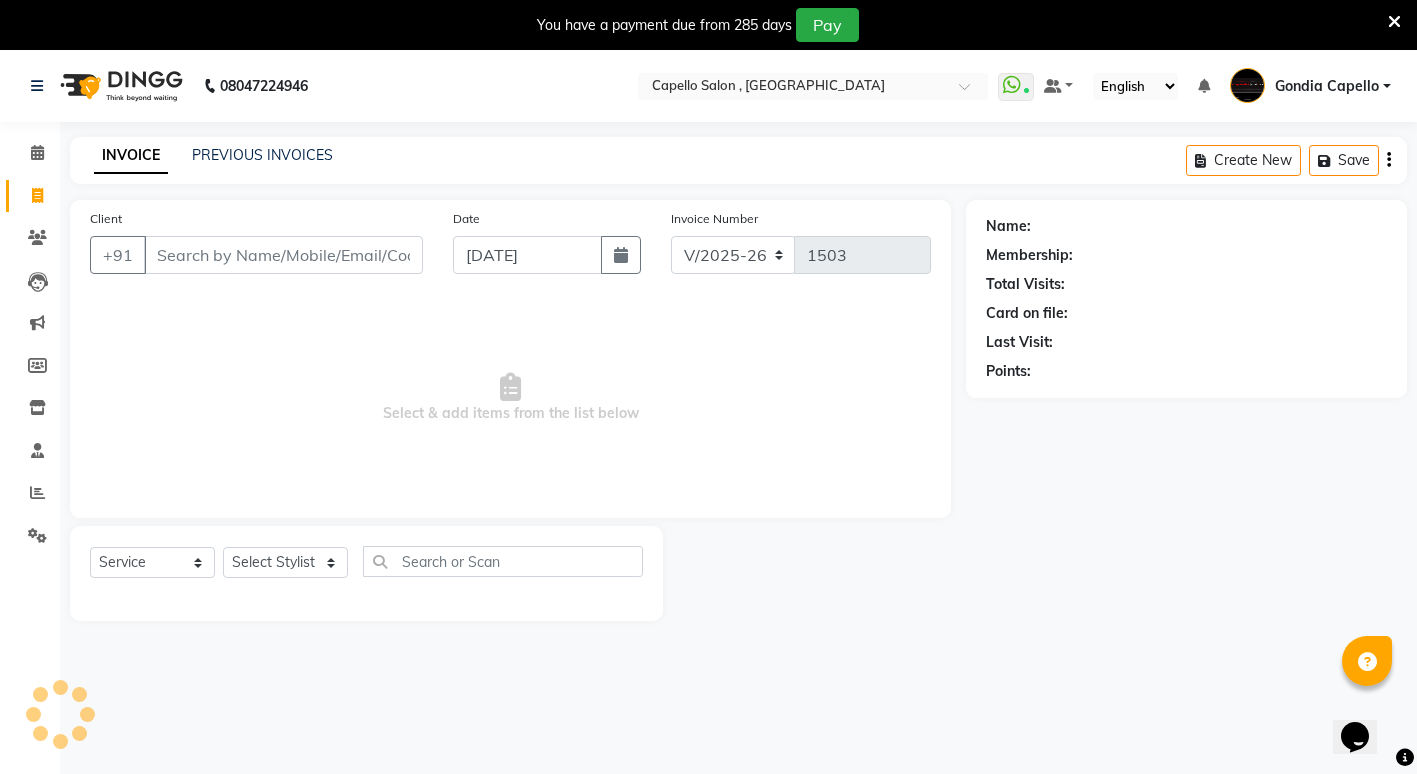 click on "Client" at bounding box center [283, 255] 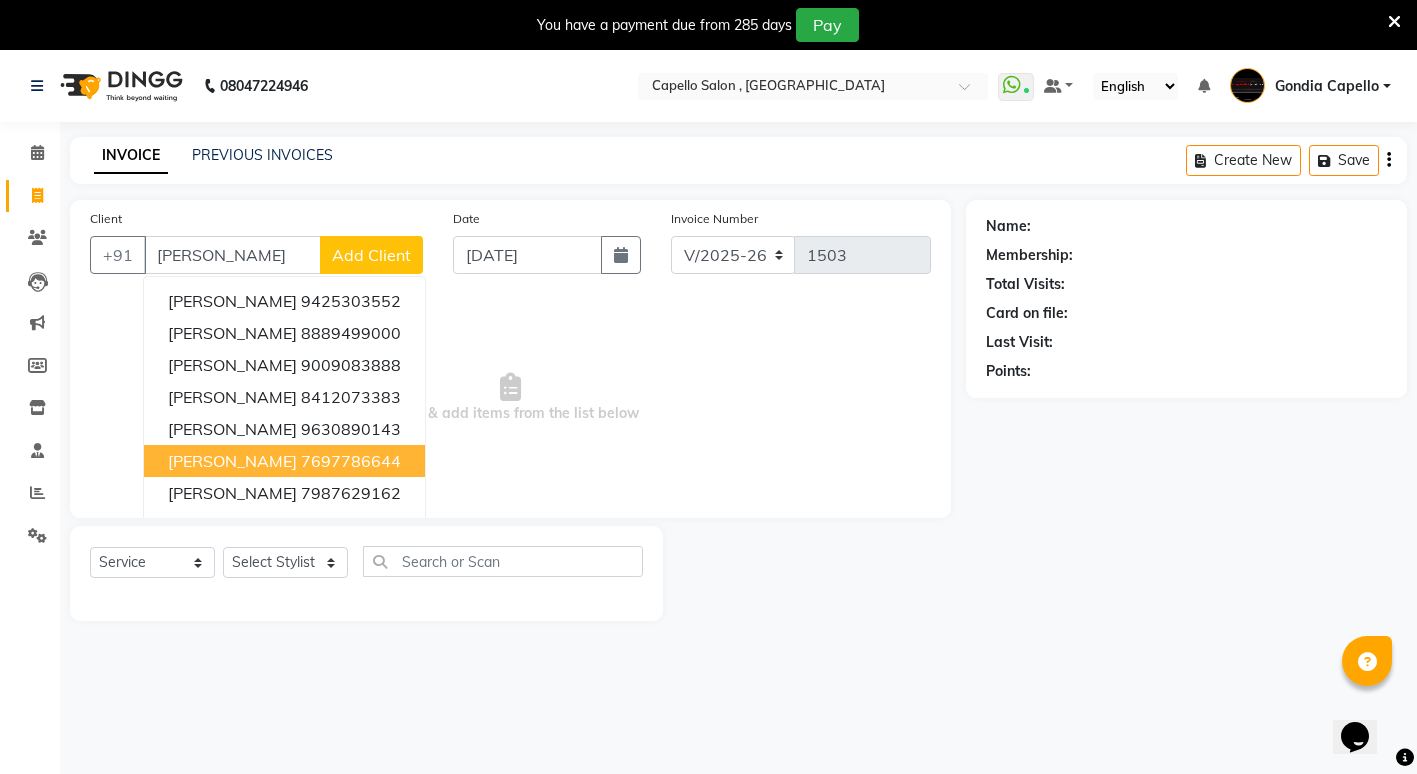 scroll, scrollTop: 50, scrollLeft: 0, axis: vertical 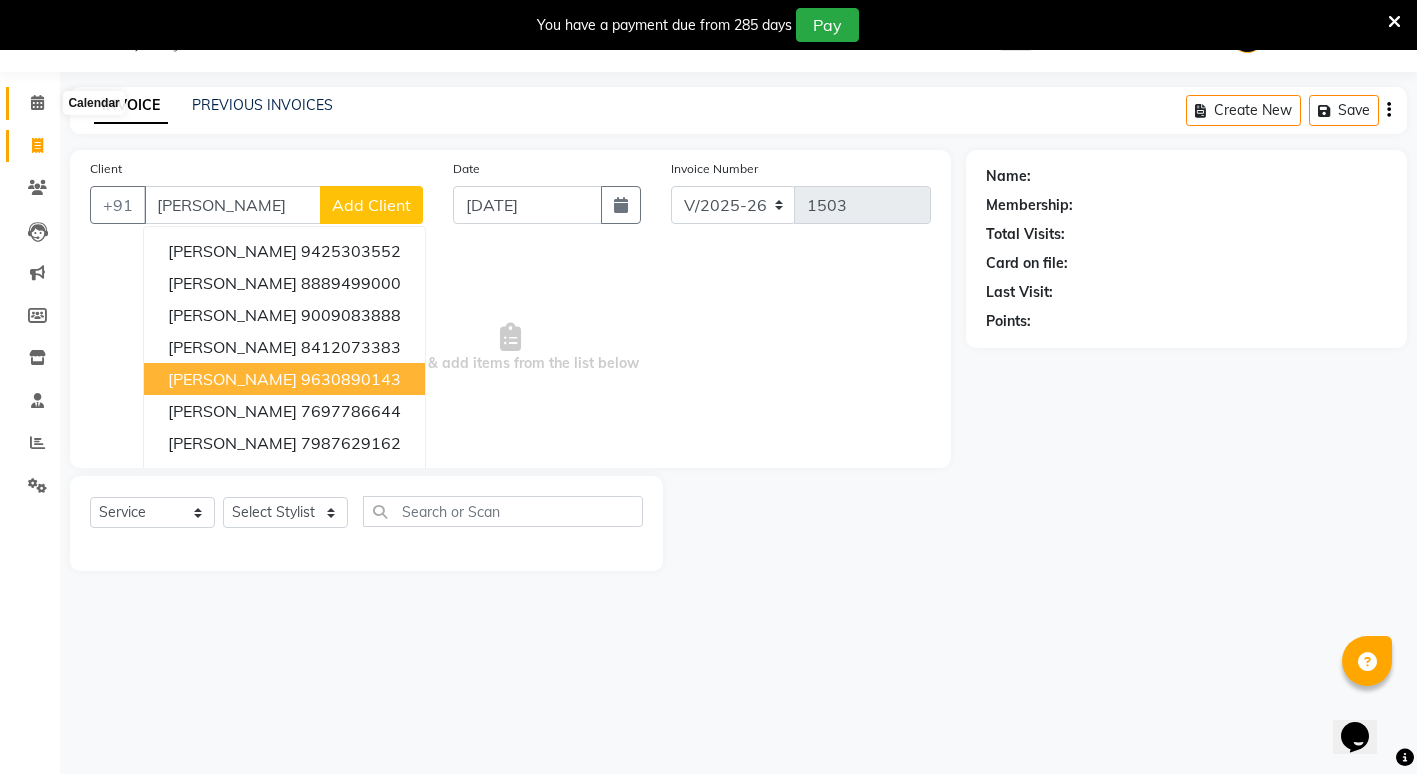 type on "[PERSON_NAME]" 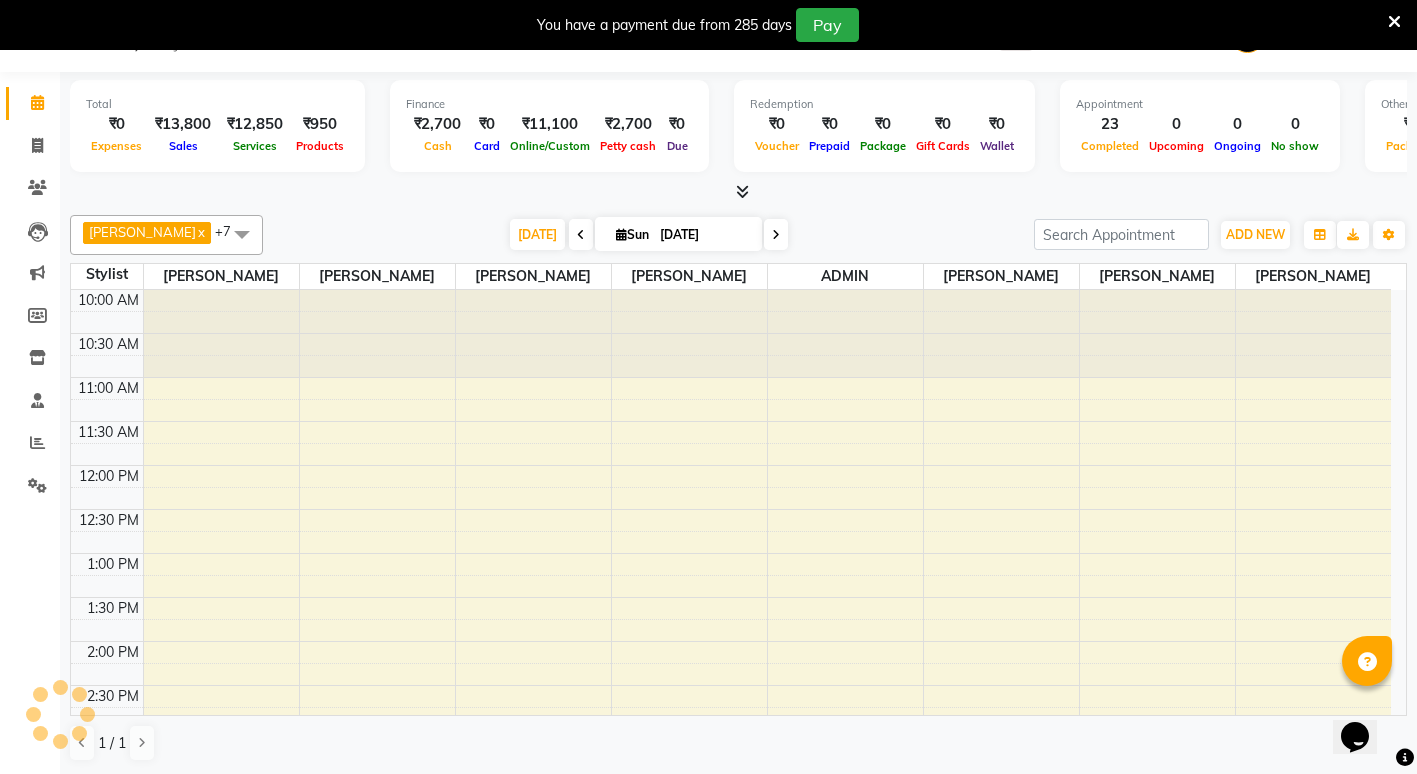 scroll, scrollTop: 0, scrollLeft: 0, axis: both 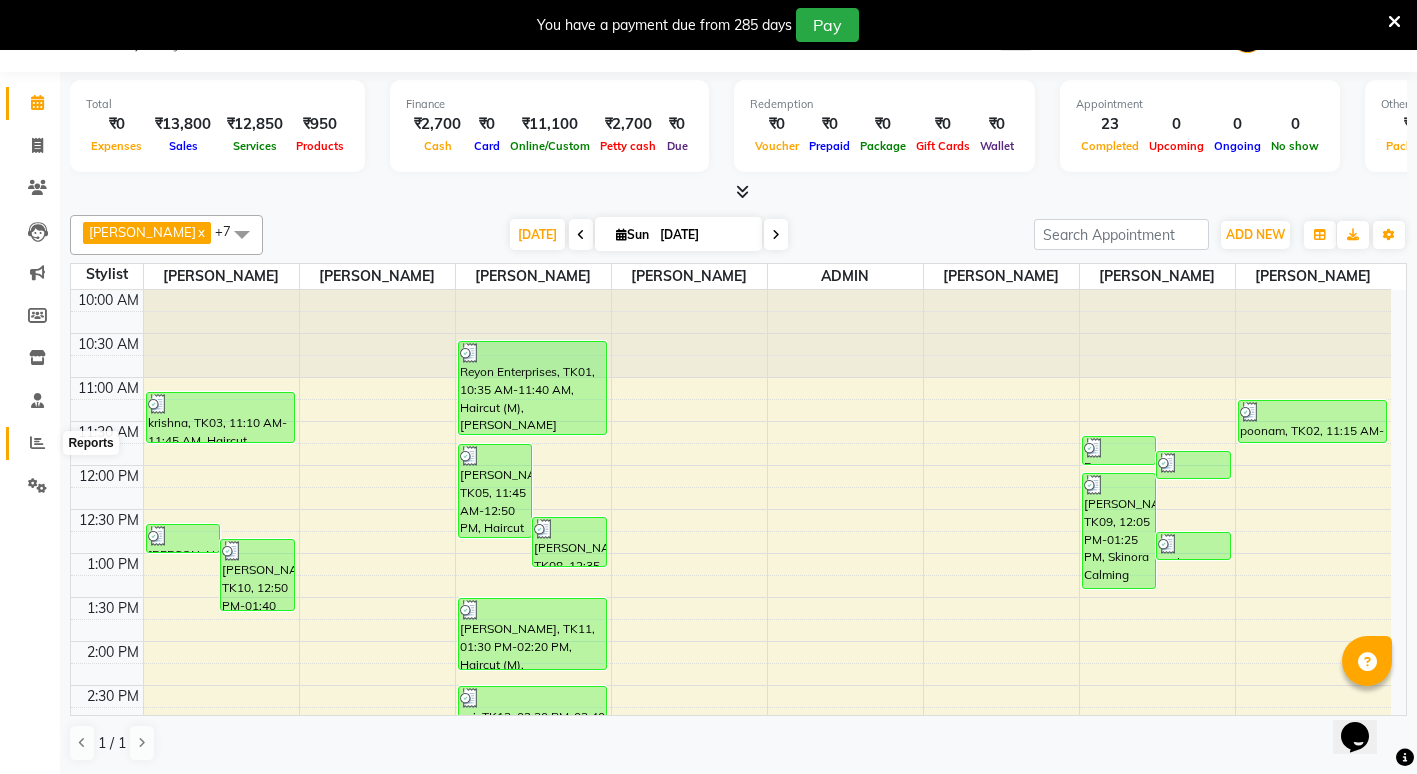 click 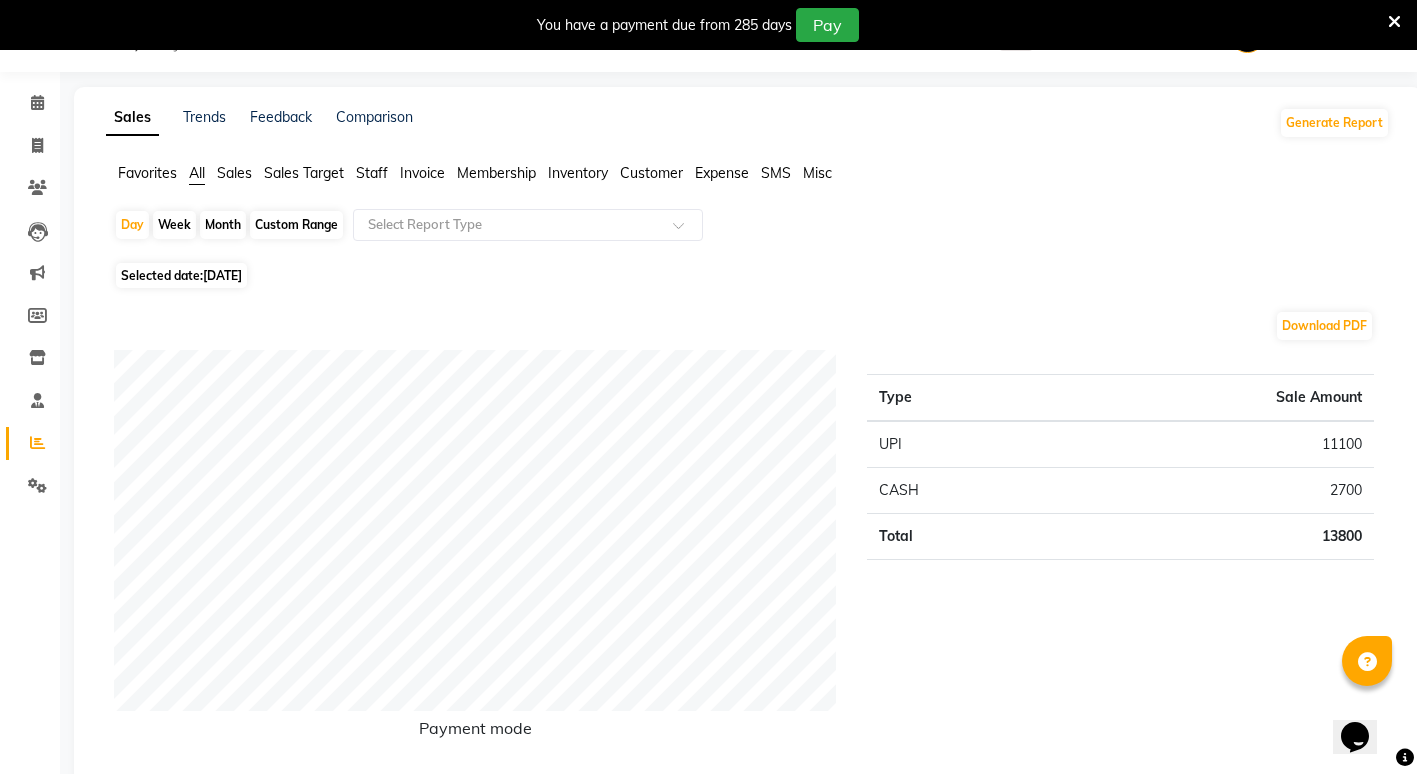click on "Staff" 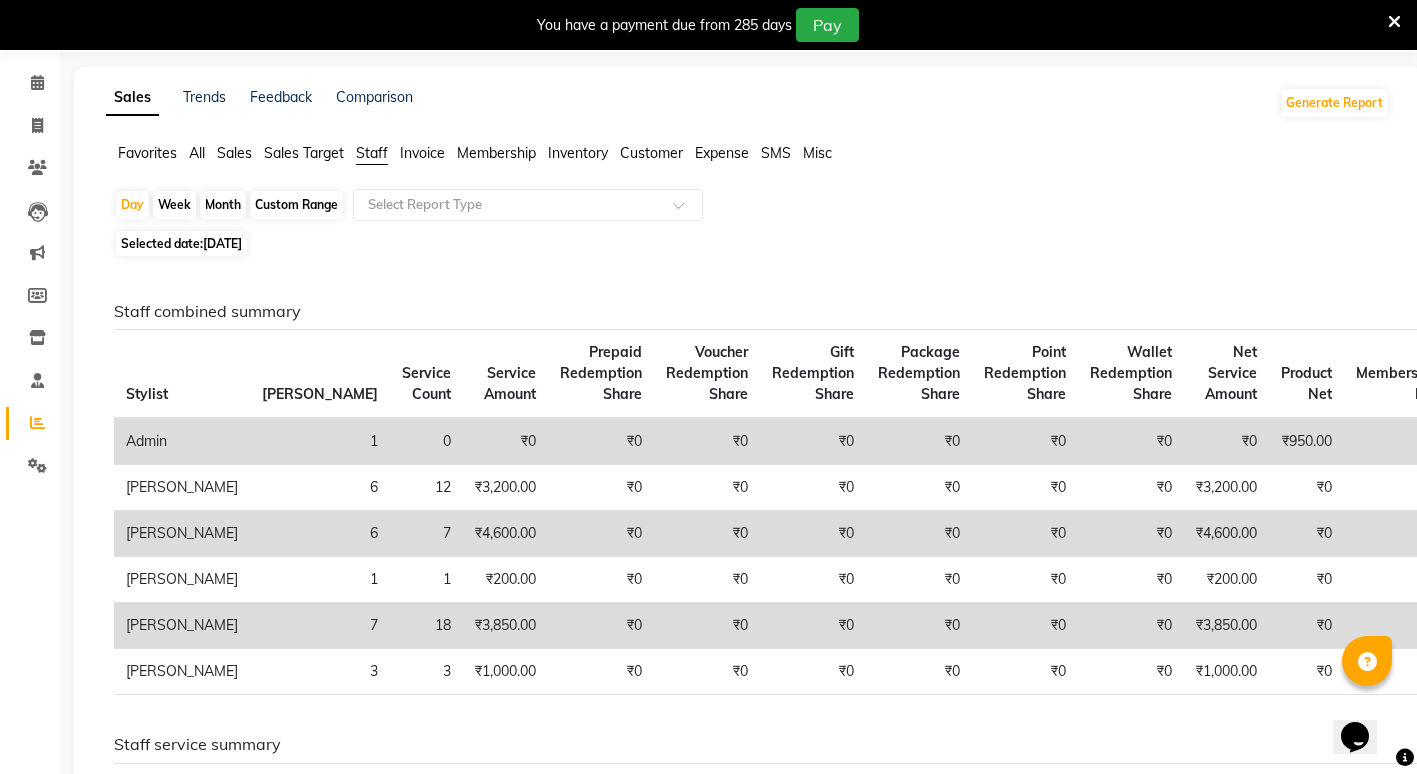 scroll, scrollTop: 0, scrollLeft: 0, axis: both 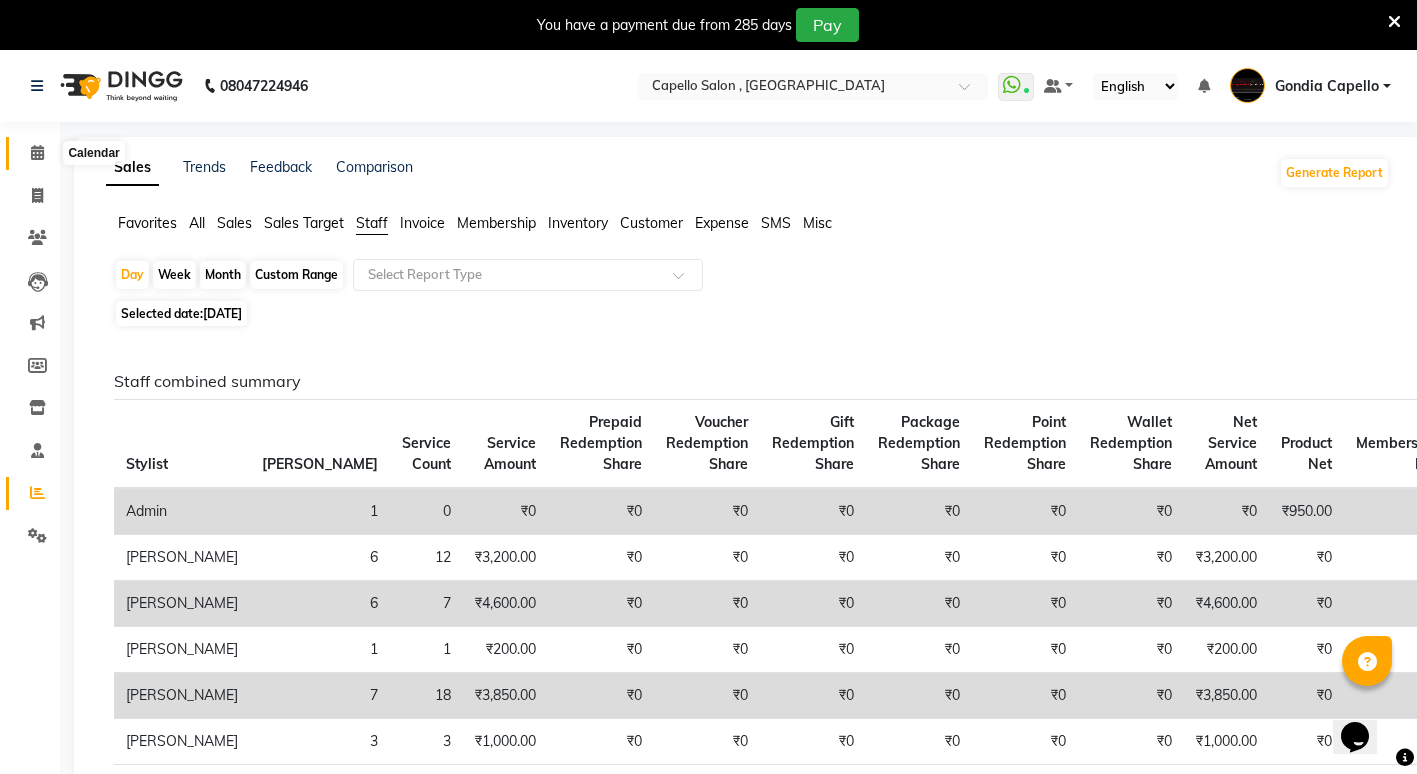 click 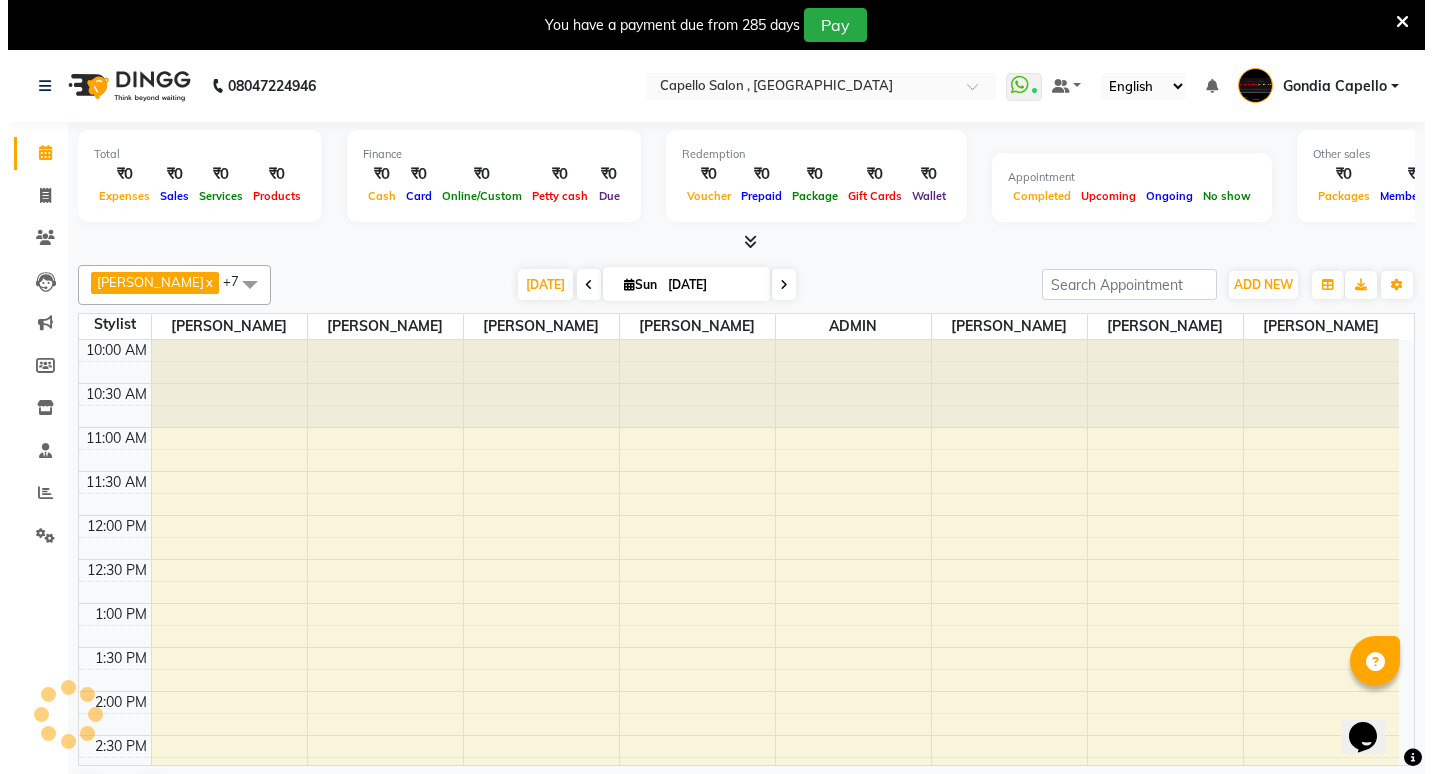 scroll, scrollTop: 0, scrollLeft: 0, axis: both 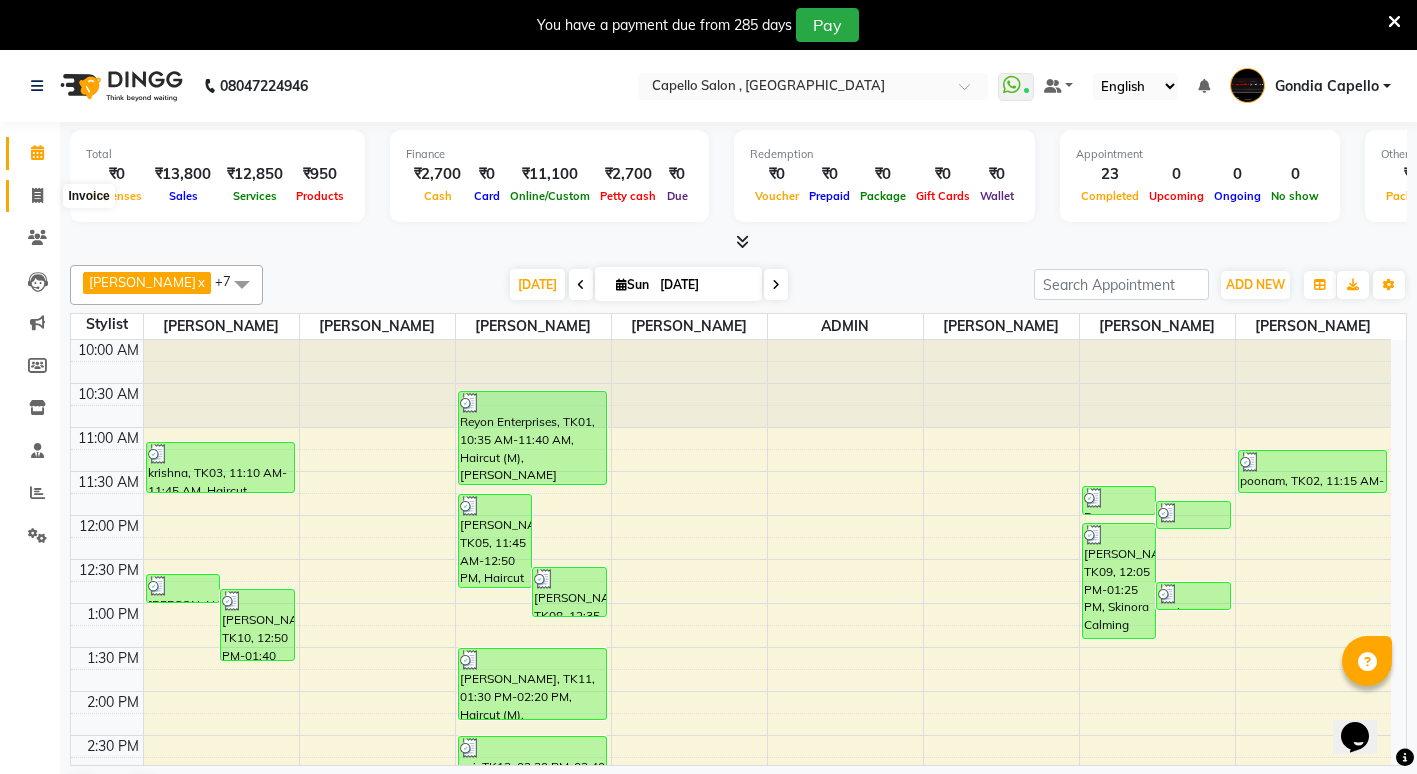 click 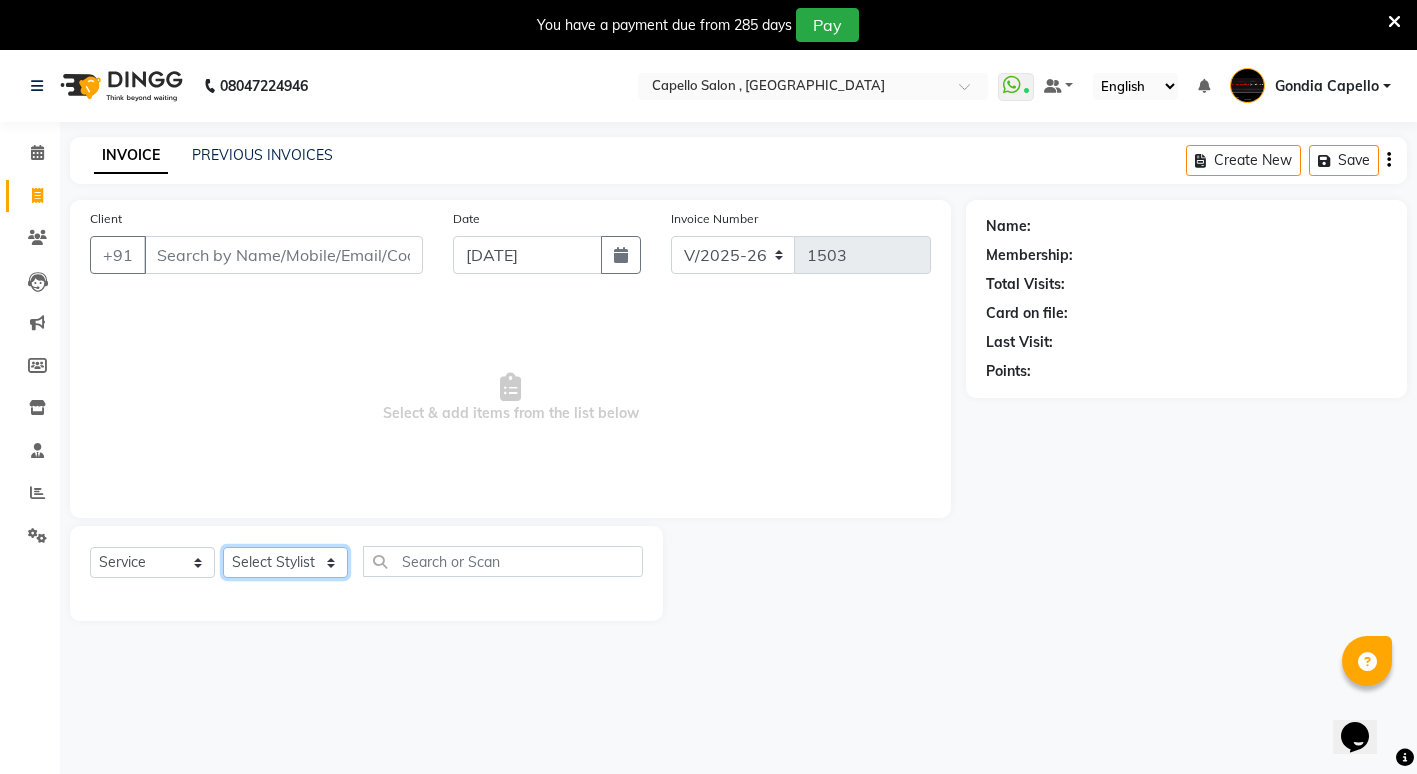 drag, startPoint x: 310, startPoint y: 550, endPoint x: 293, endPoint y: 558, distance: 18.788294 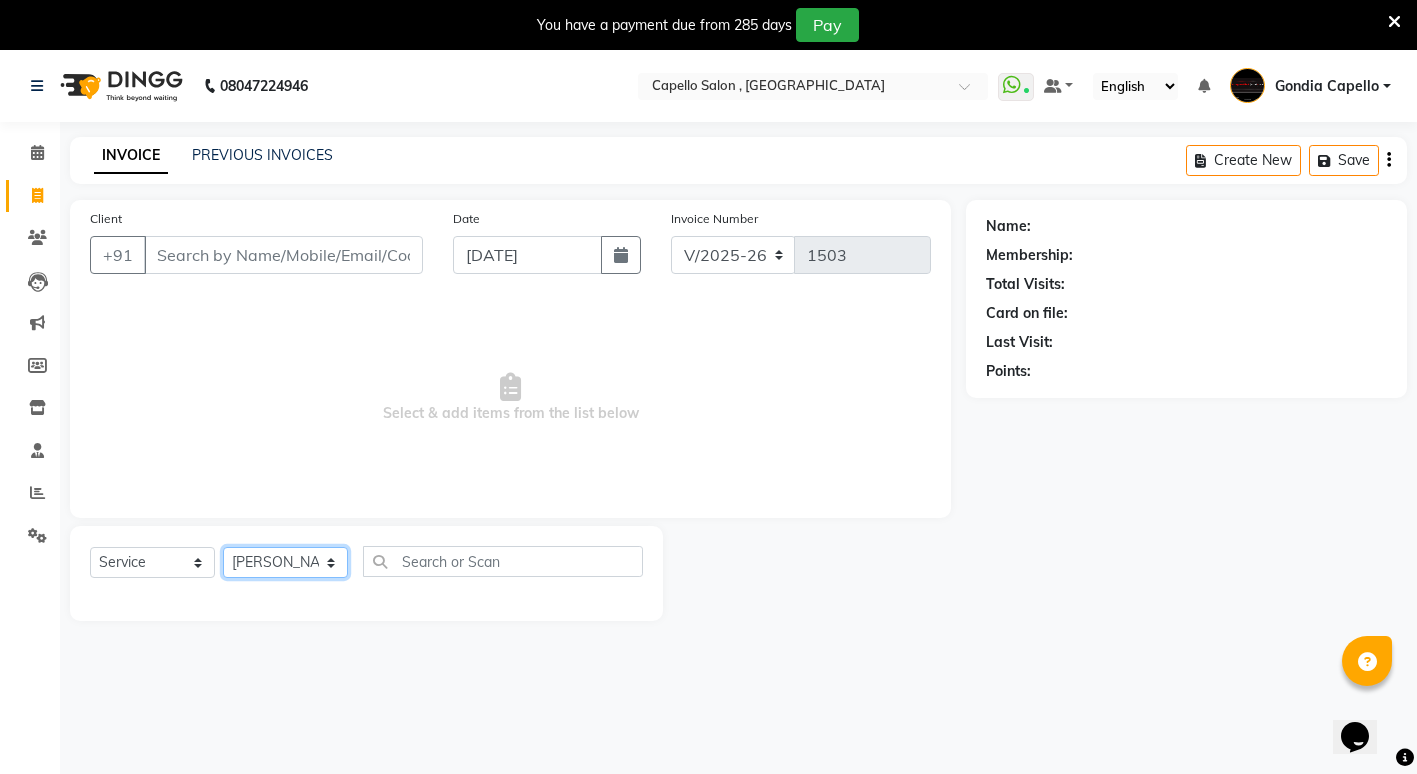 click on "Select Stylist ADMIN [PERSON_NAME] [PERSON_NAME] [PERSON_NAME] Gondia [PERSON_NAME] [PERSON_NAME] [PERSON_NAME] yewatkar [PERSON_NAME] [PERSON_NAME] [PERSON_NAME] (M) [PERSON_NAME]" 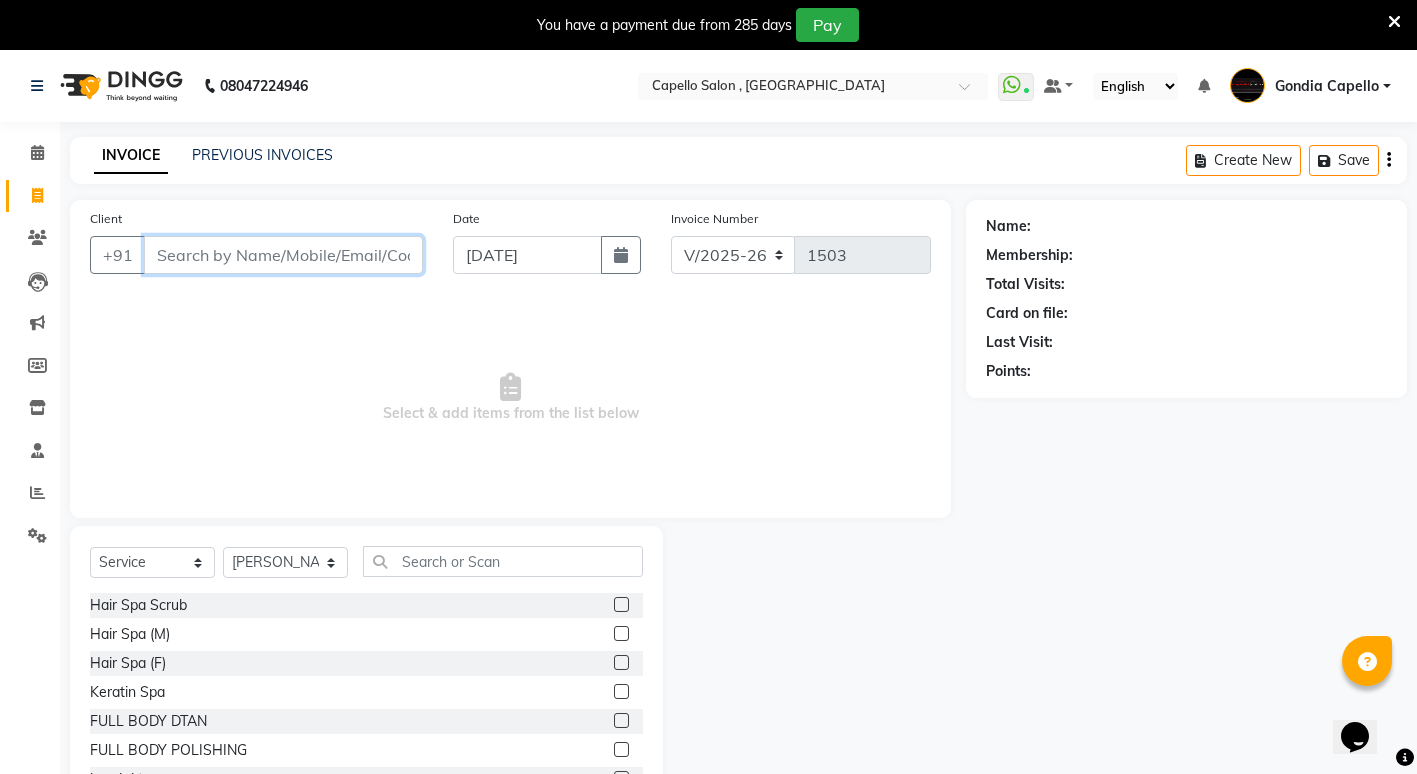 click on "Client" at bounding box center (283, 255) 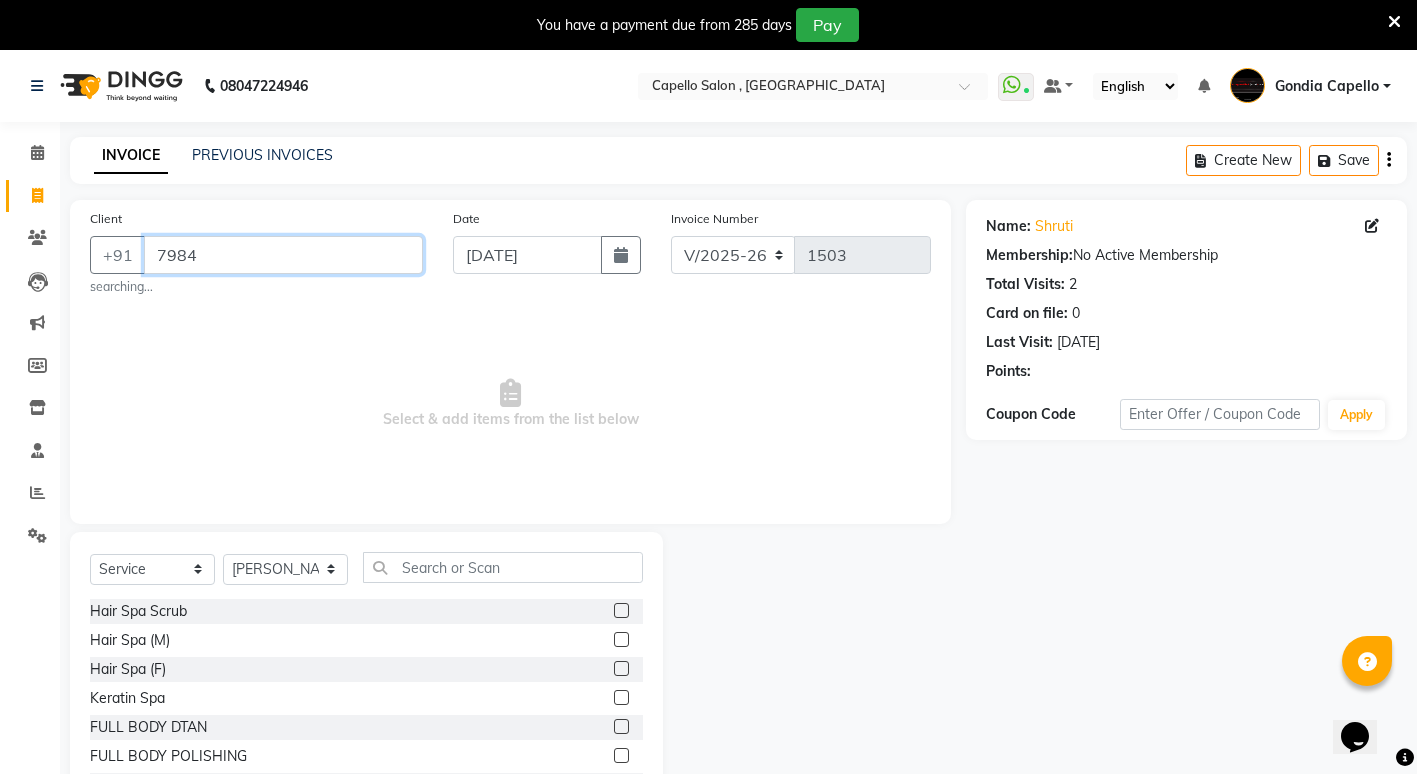 click on "7984" at bounding box center (283, 255) 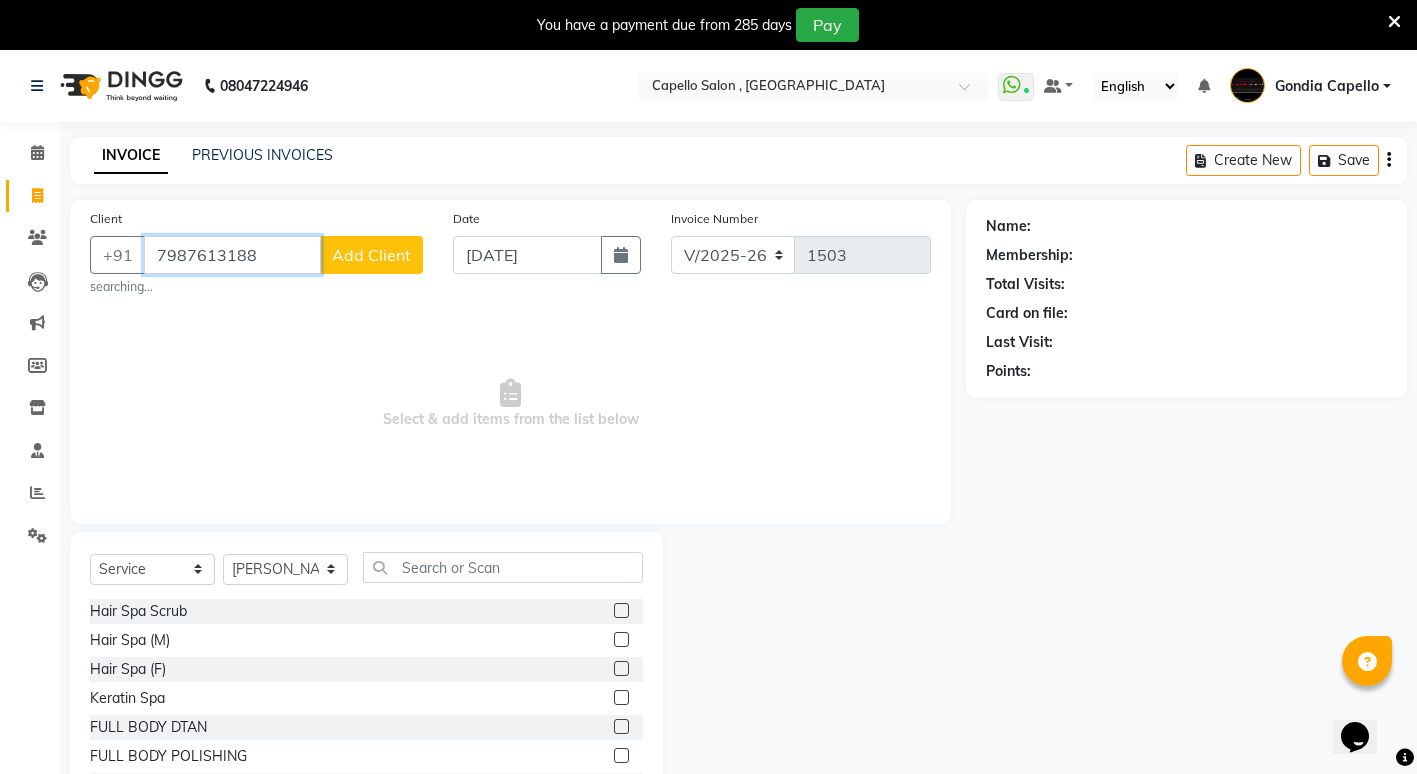 type on "7987613188" 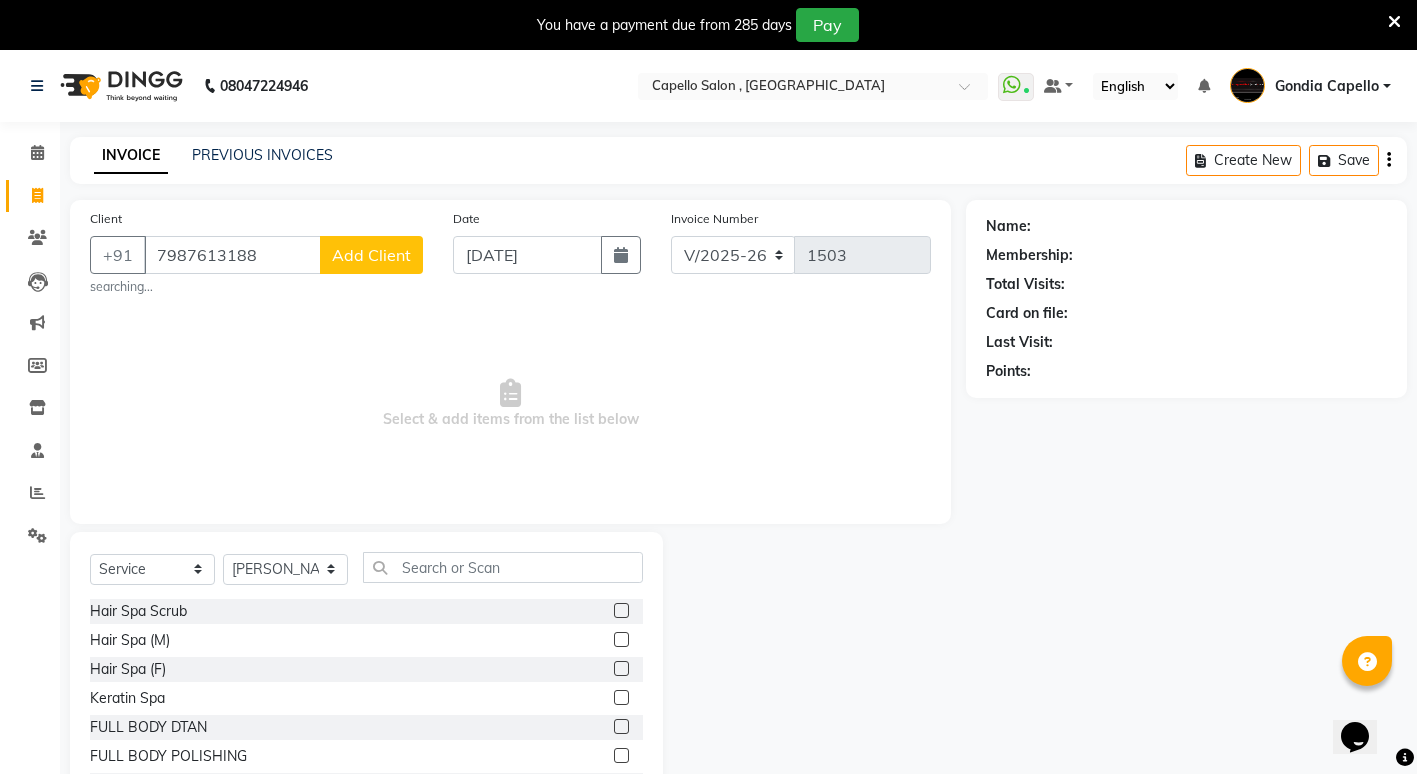 click on "Add Client" 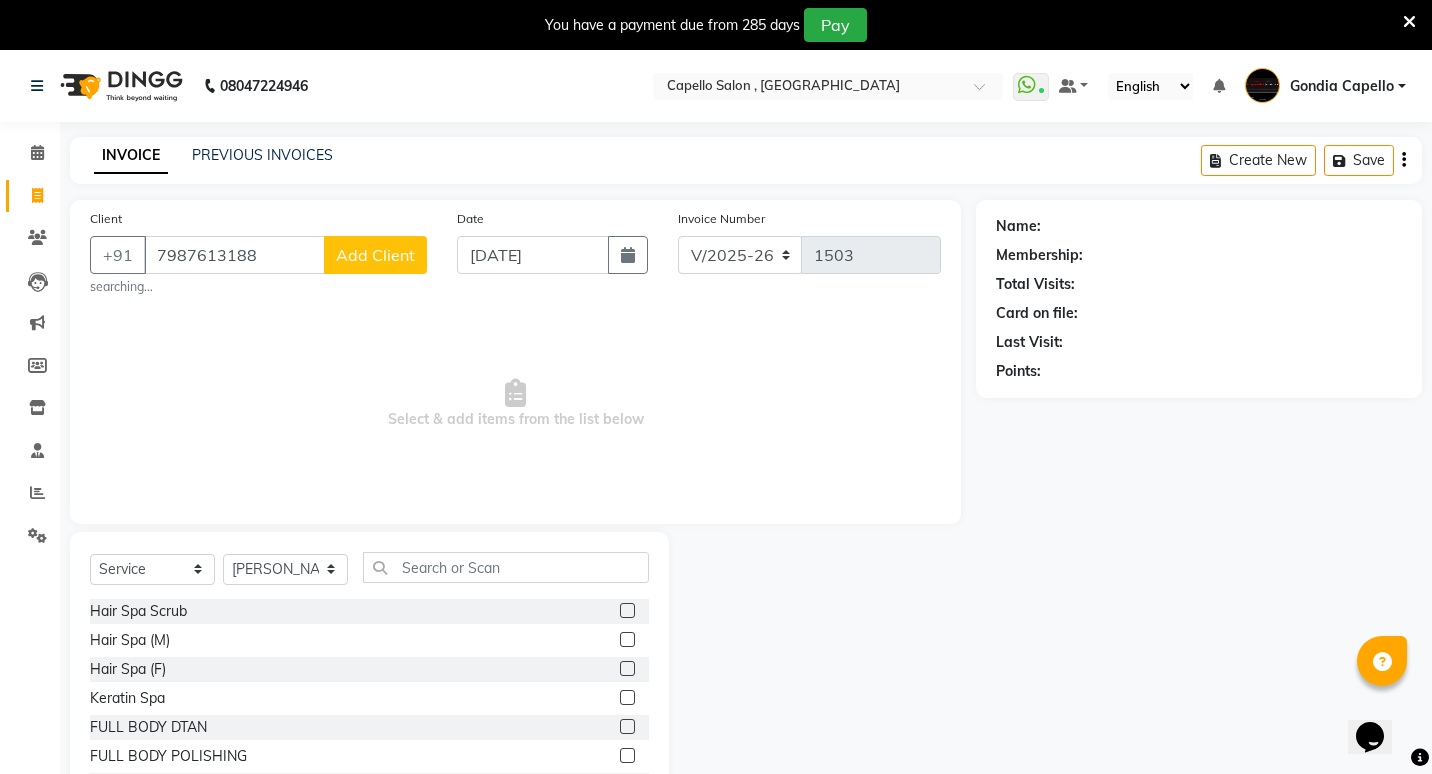 select on "22" 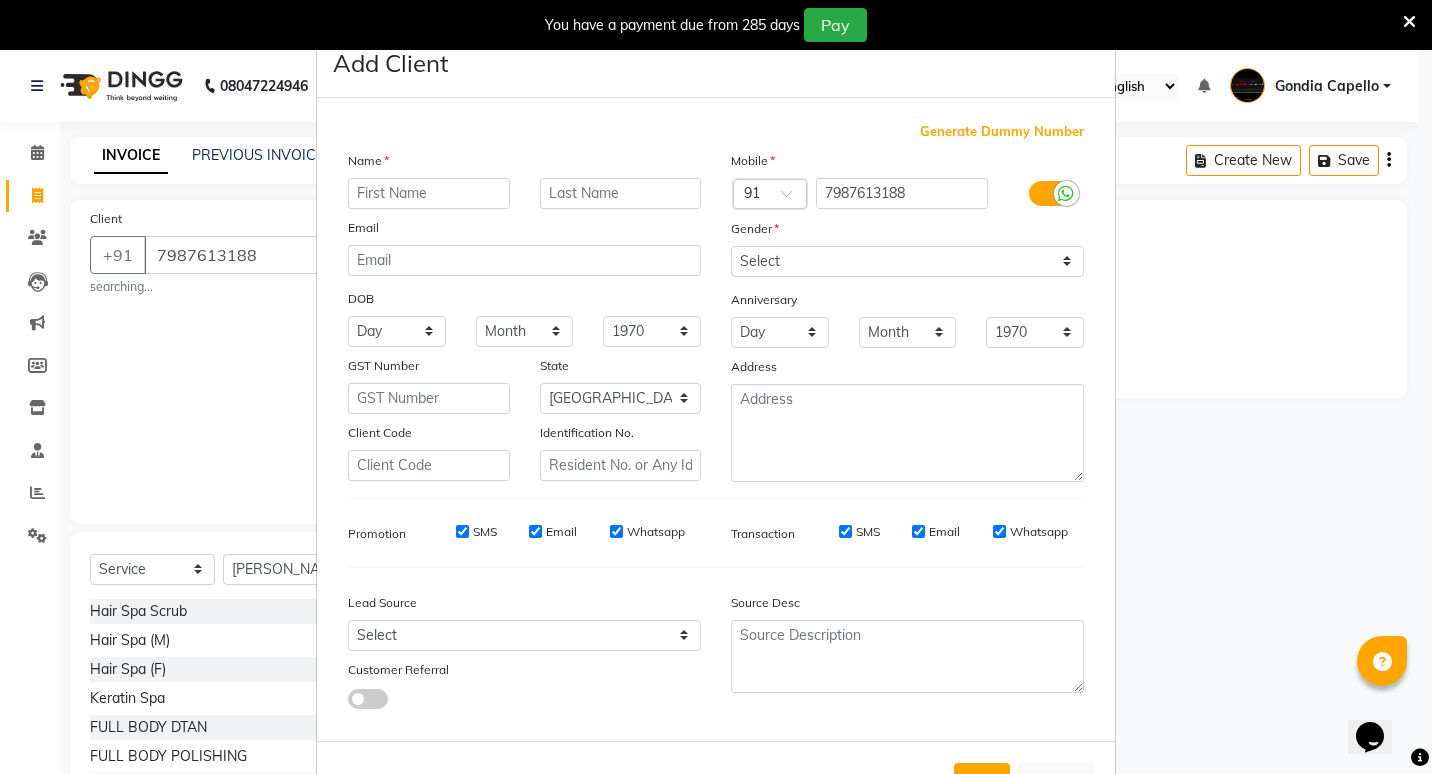 click at bounding box center (429, 193) 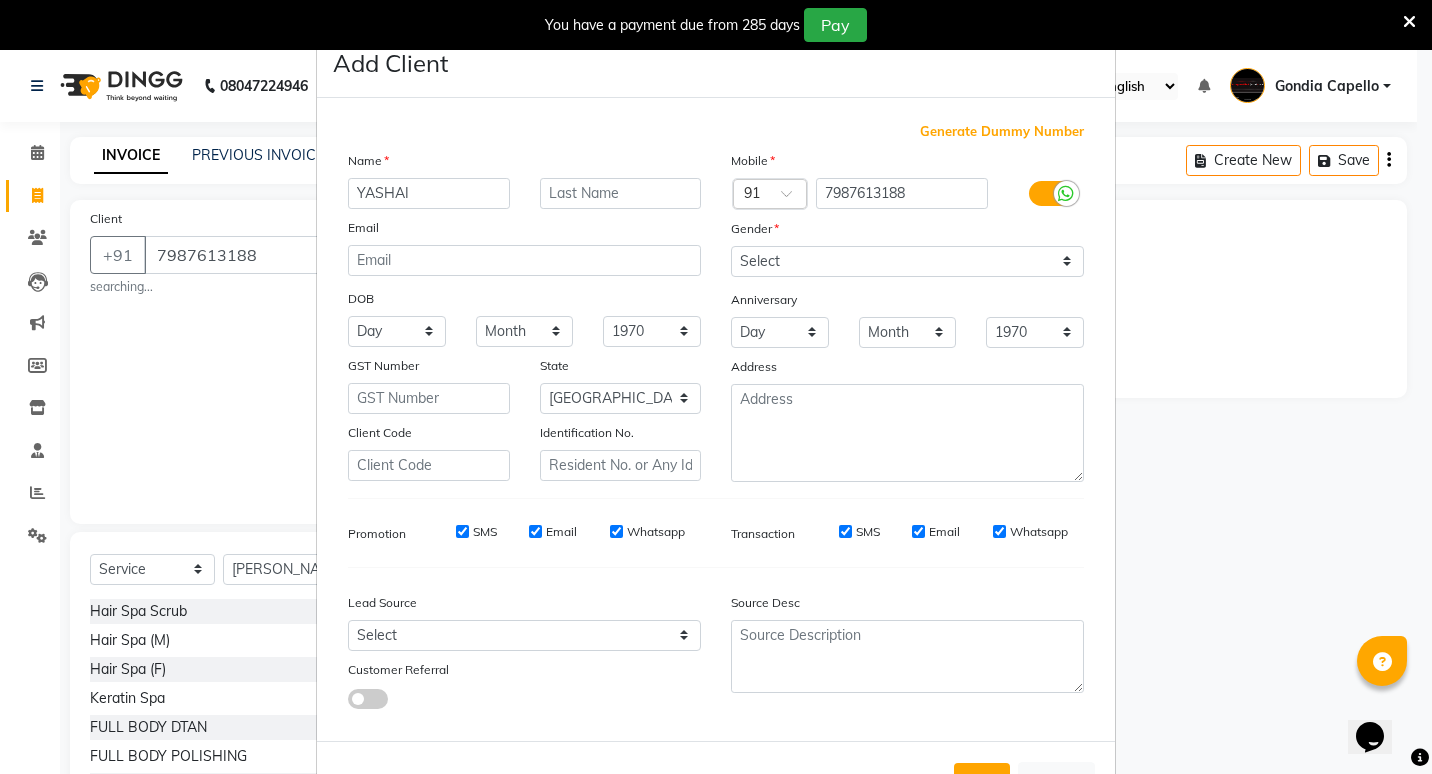 type on "YASHAI" 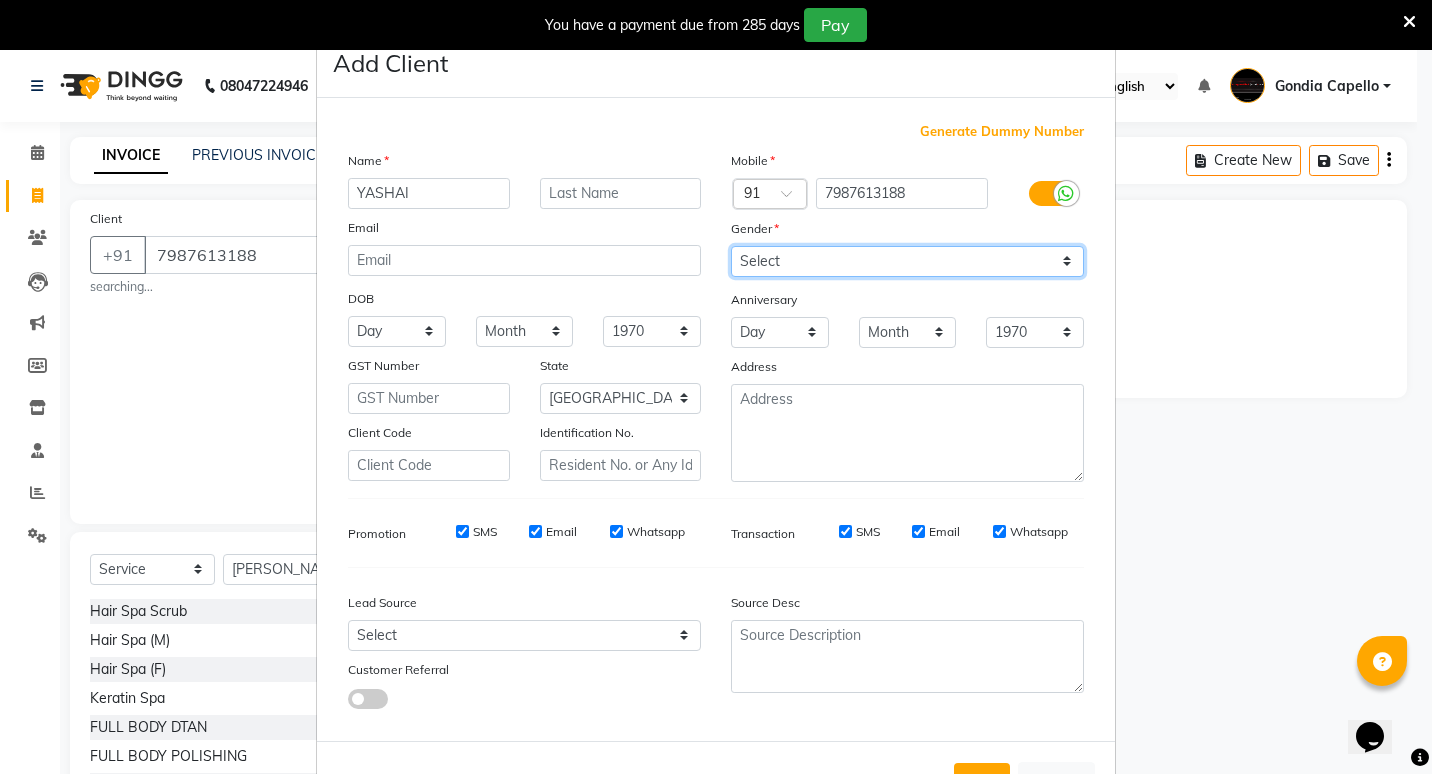click on "Select [DEMOGRAPHIC_DATA] [DEMOGRAPHIC_DATA] Other Prefer Not To Say" at bounding box center (907, 261) 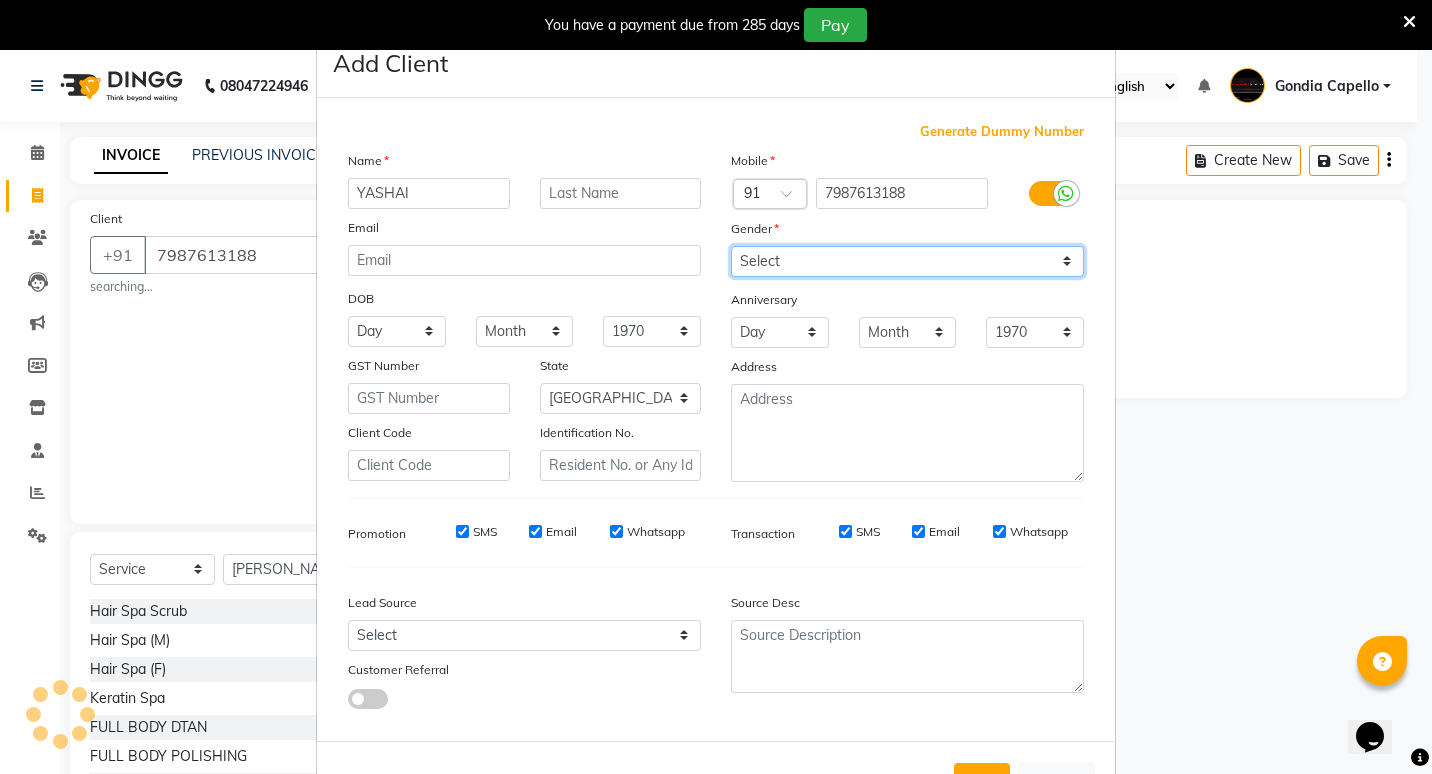 click on "Select [DEMOGRAPHIC_DATA] [DEMOGRAPHIC_DATA] Other Prefer Not To Say" at bounding box center (907, 261) 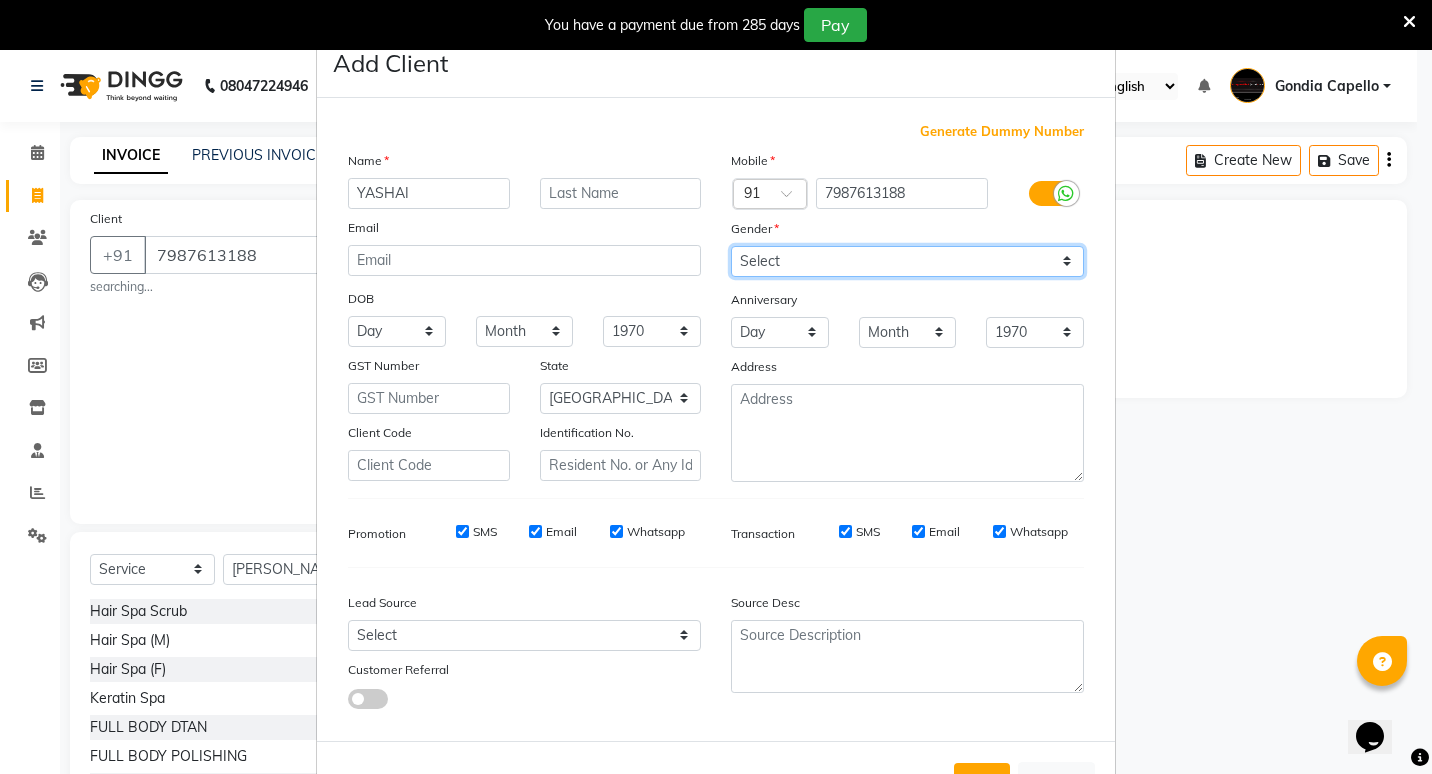 select on "[DEMOGRAPHIC_DATA]" 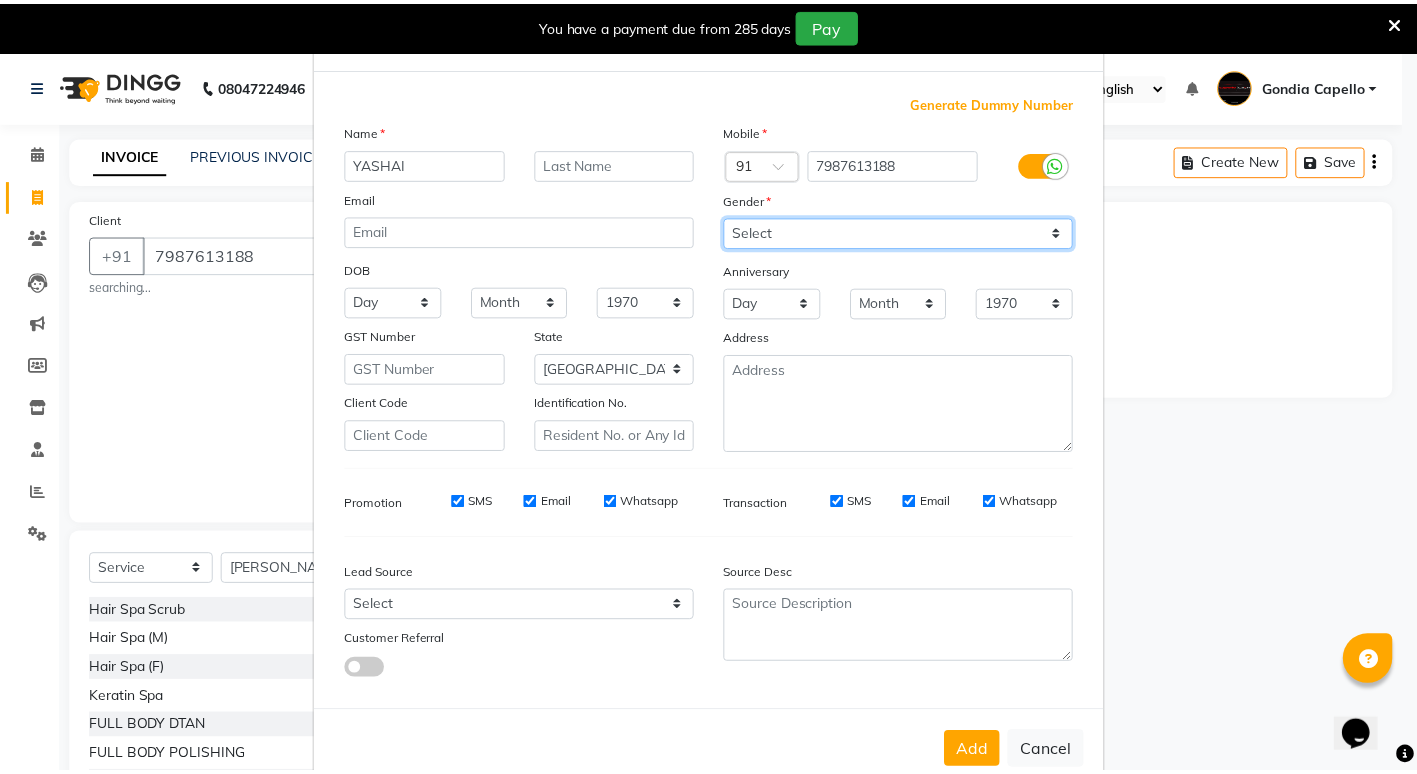 scroll, scrollTop: 75, scrollLeft: 0, axis: vertical 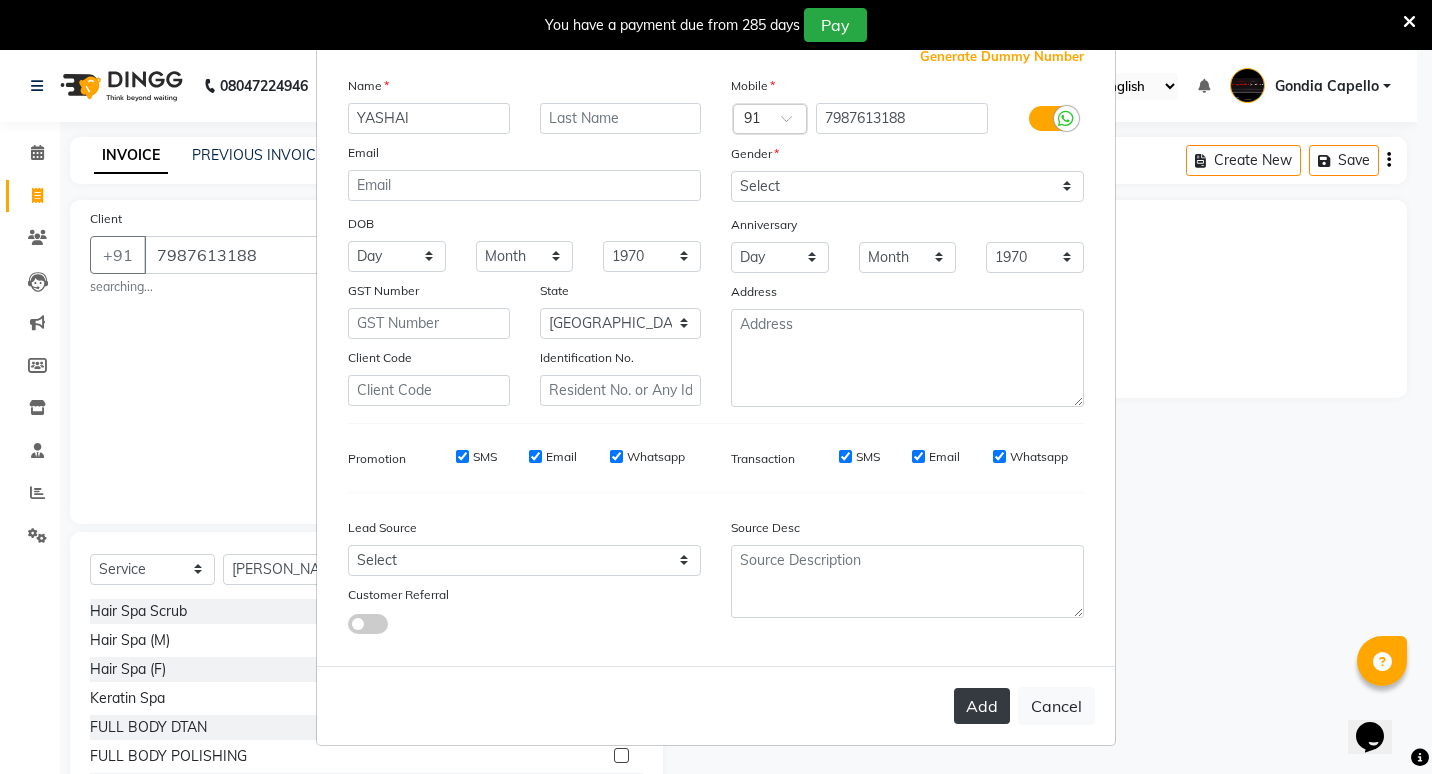 click on "Add" at bounding box center (982, 706) 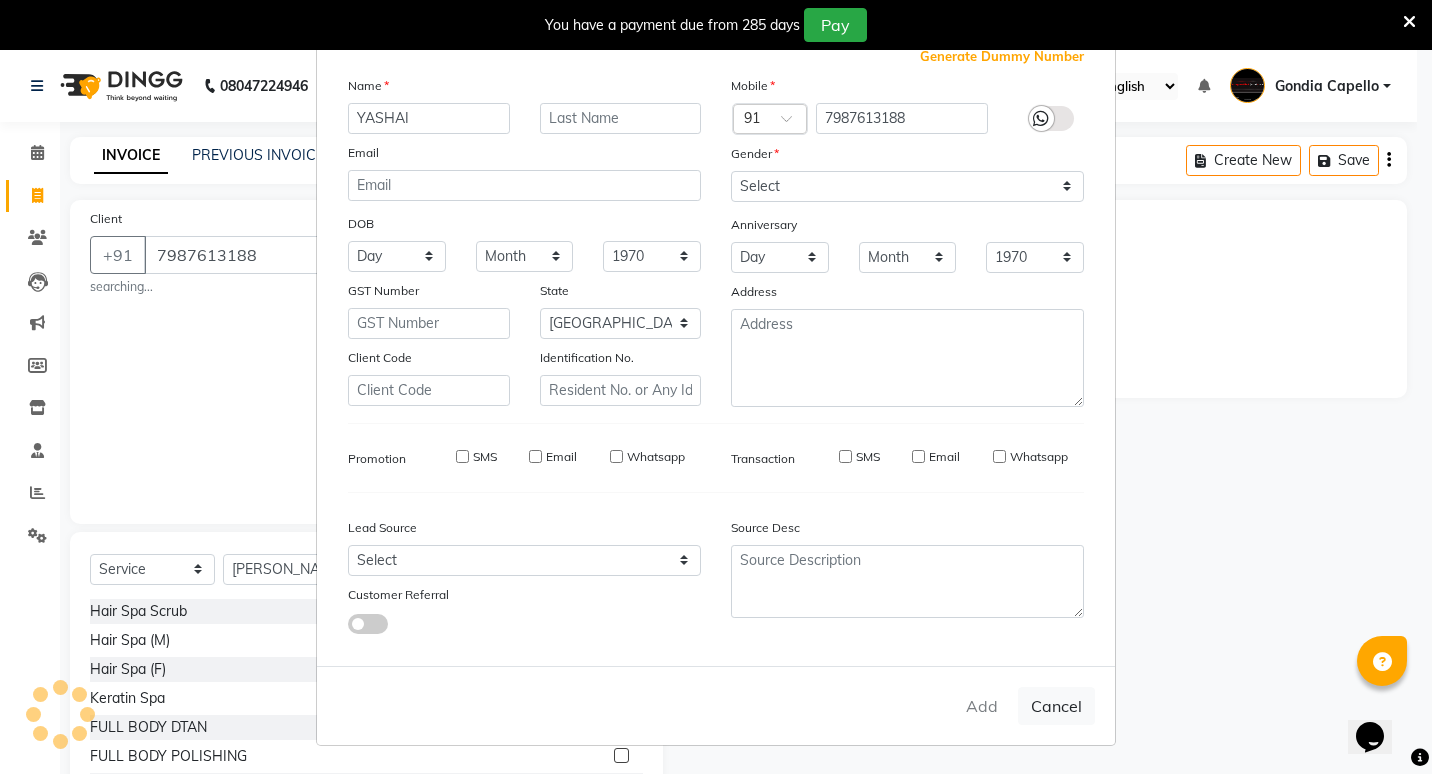 type 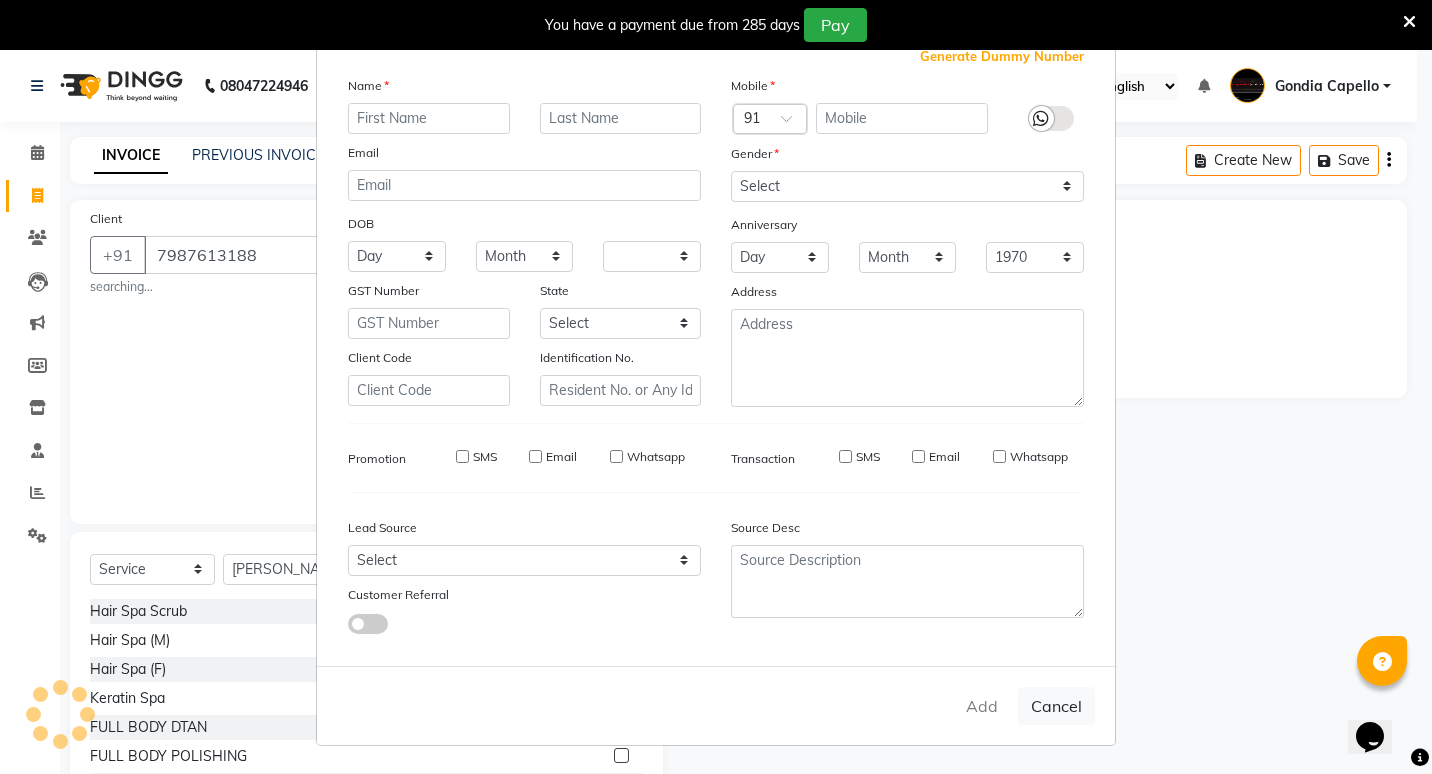 select 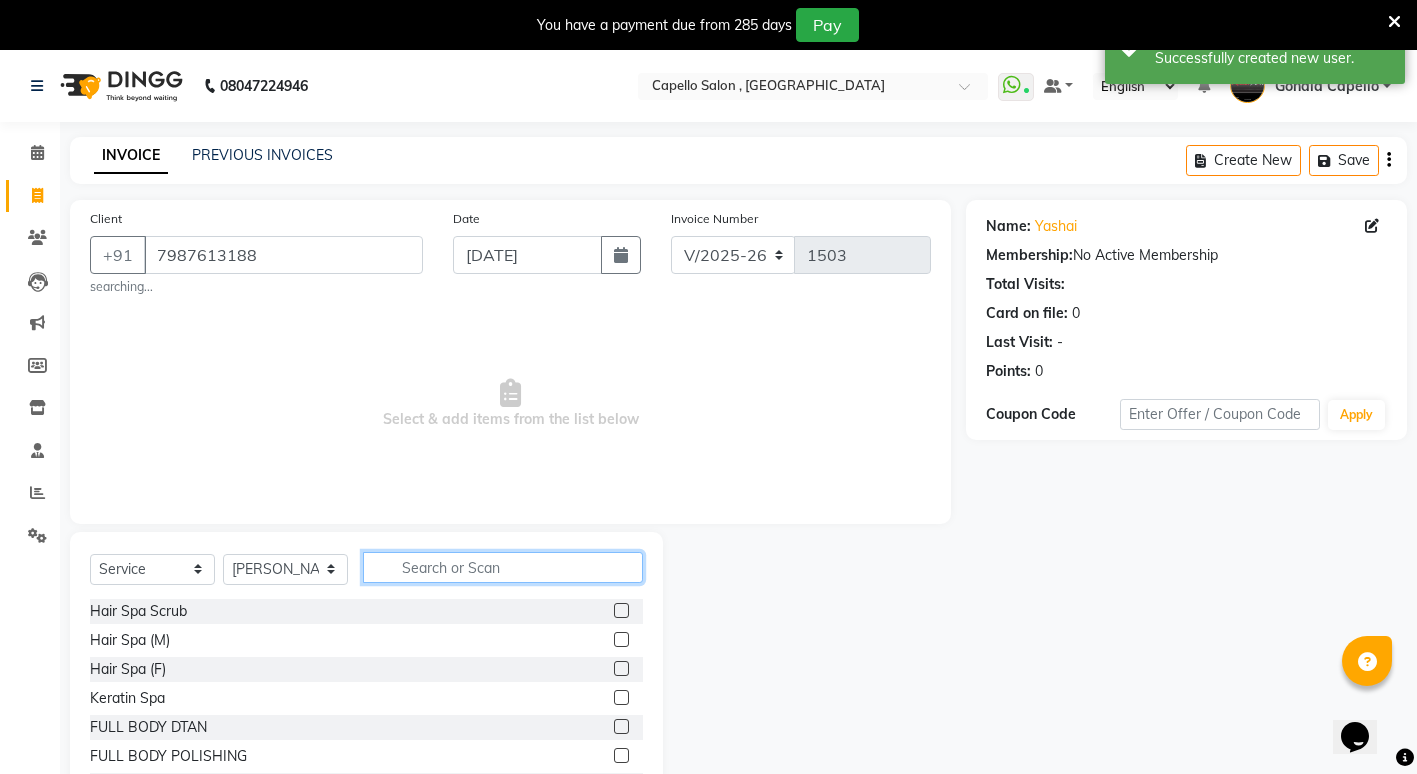 click 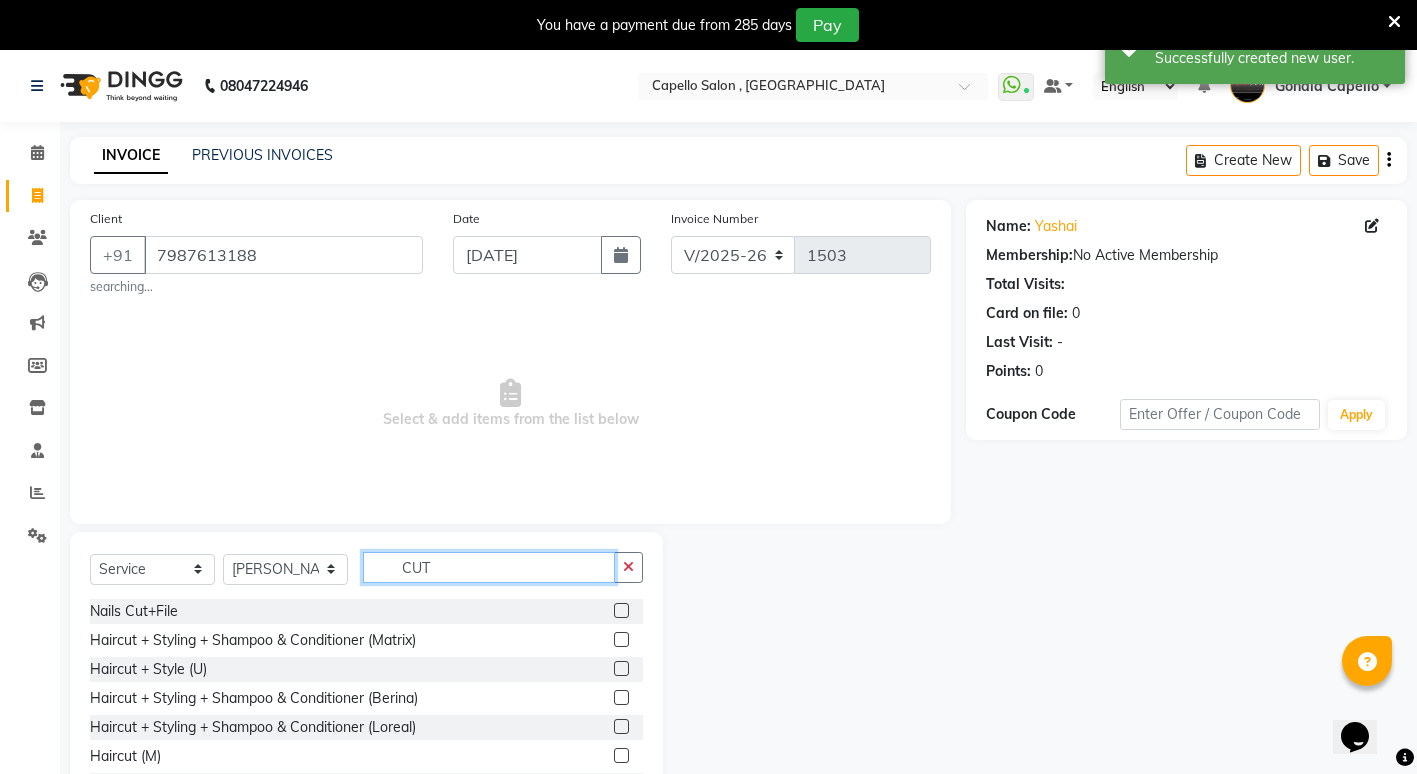 type on "CUT" 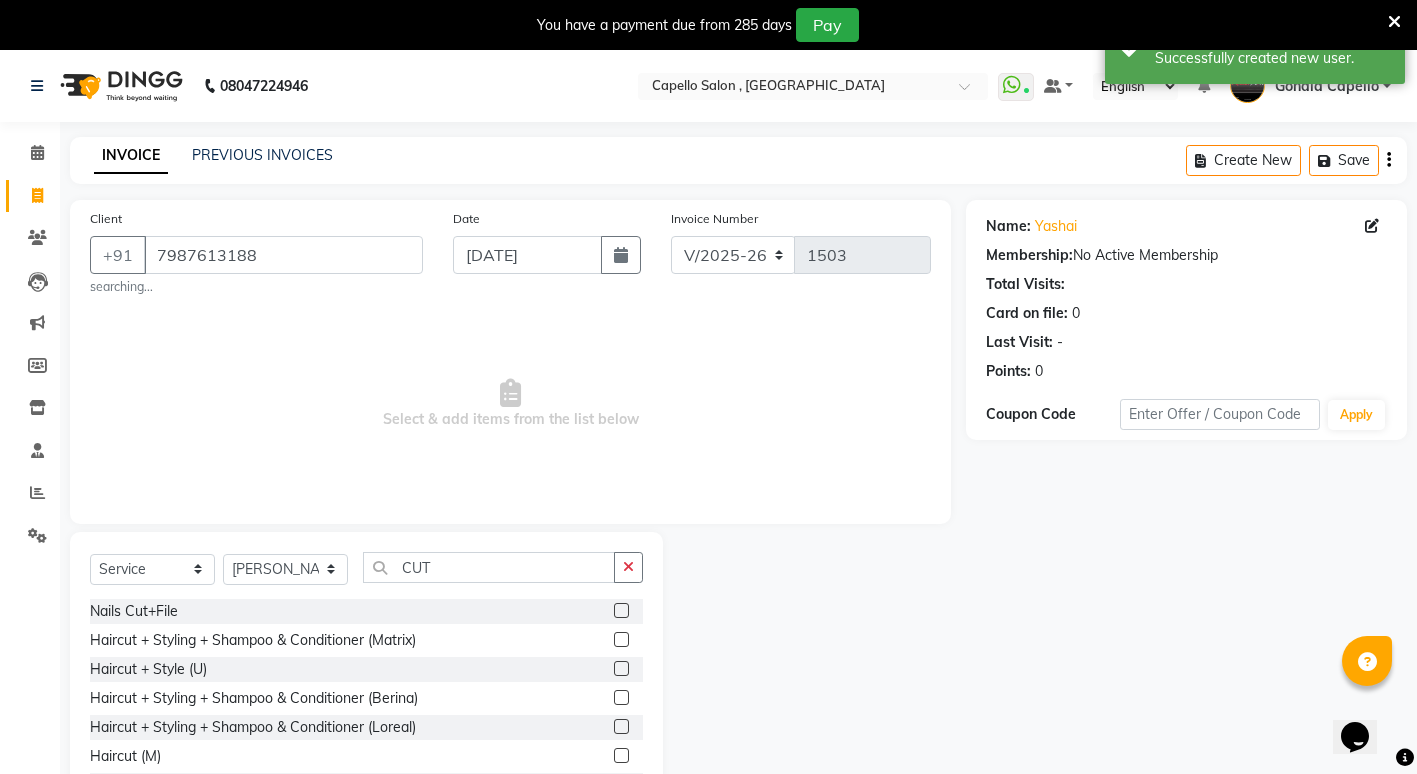 click 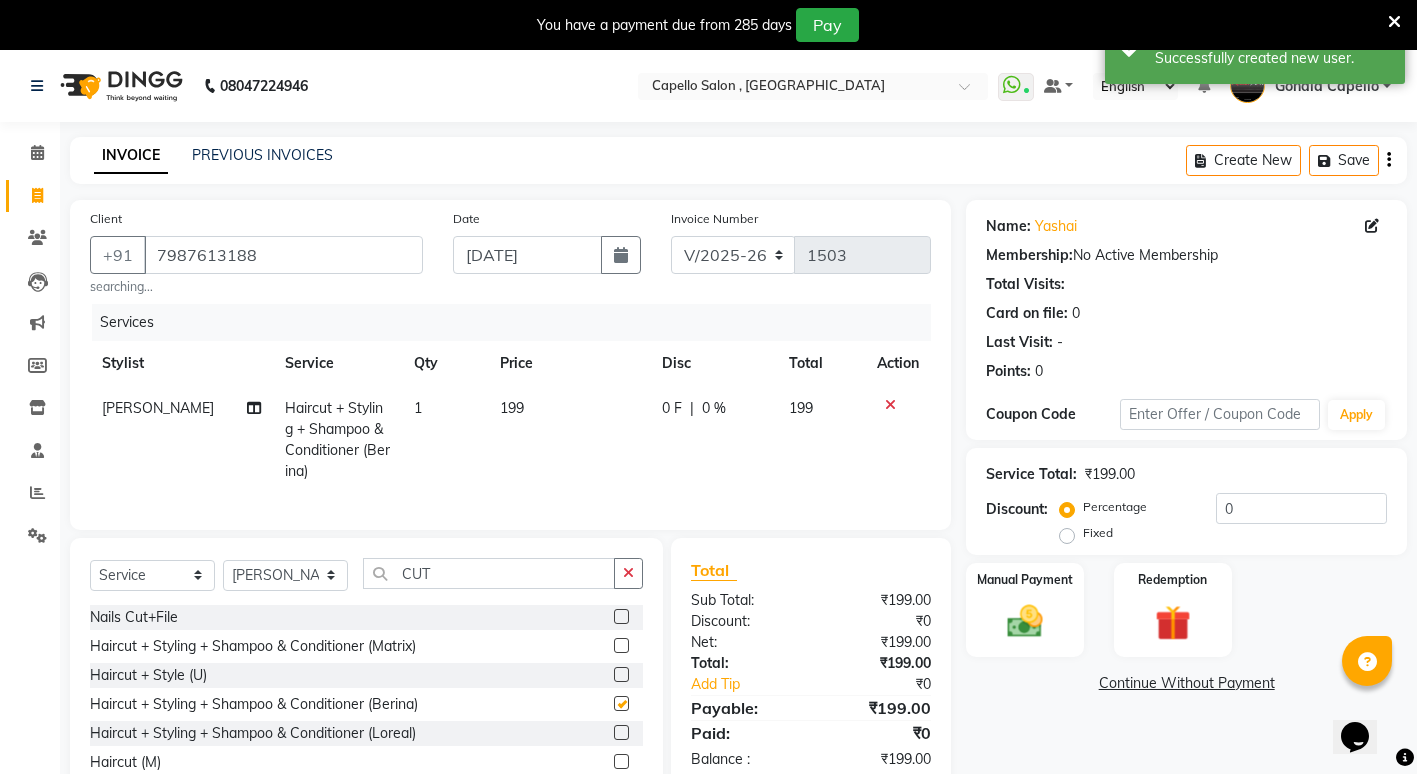 checkbox on "false" 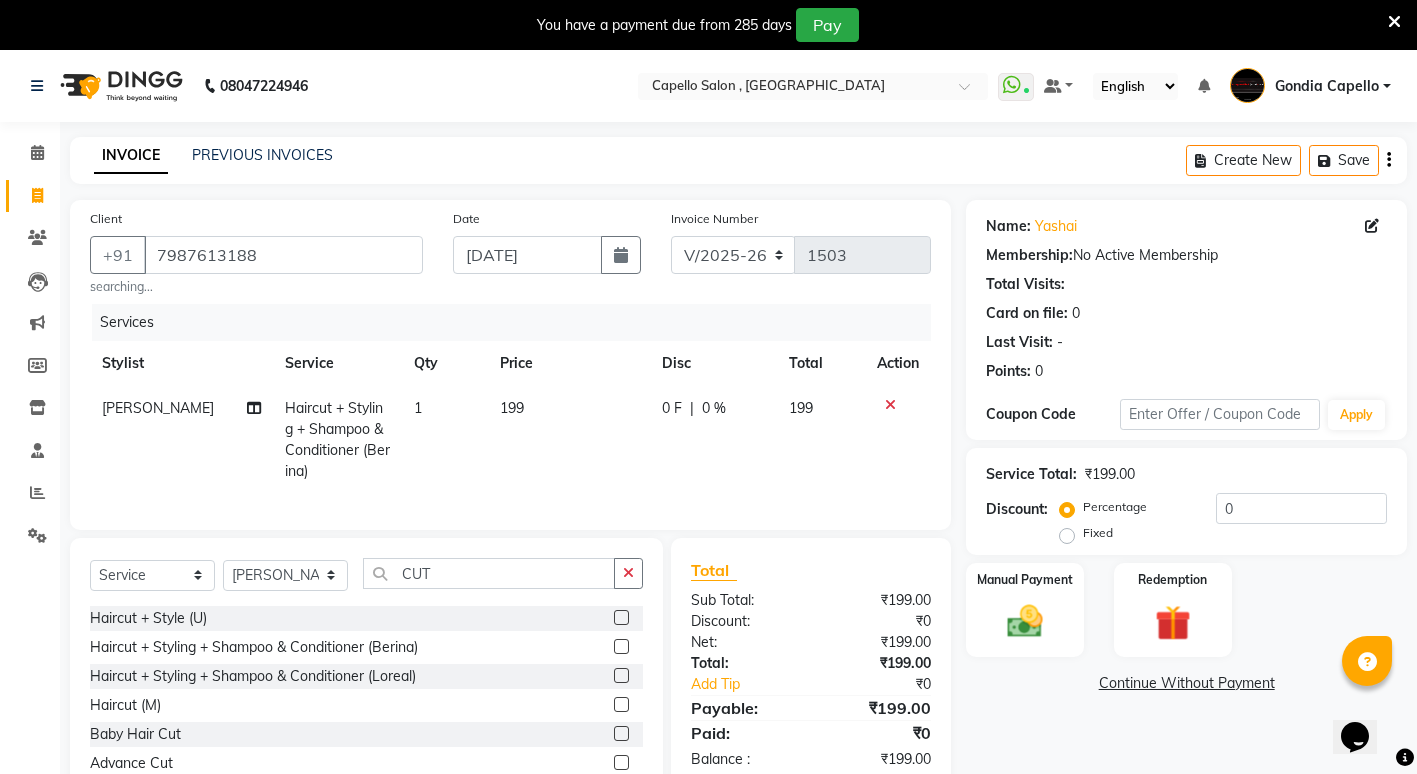 scroll, scrollTop: 100, scrollLeft: 0, axis: vertical 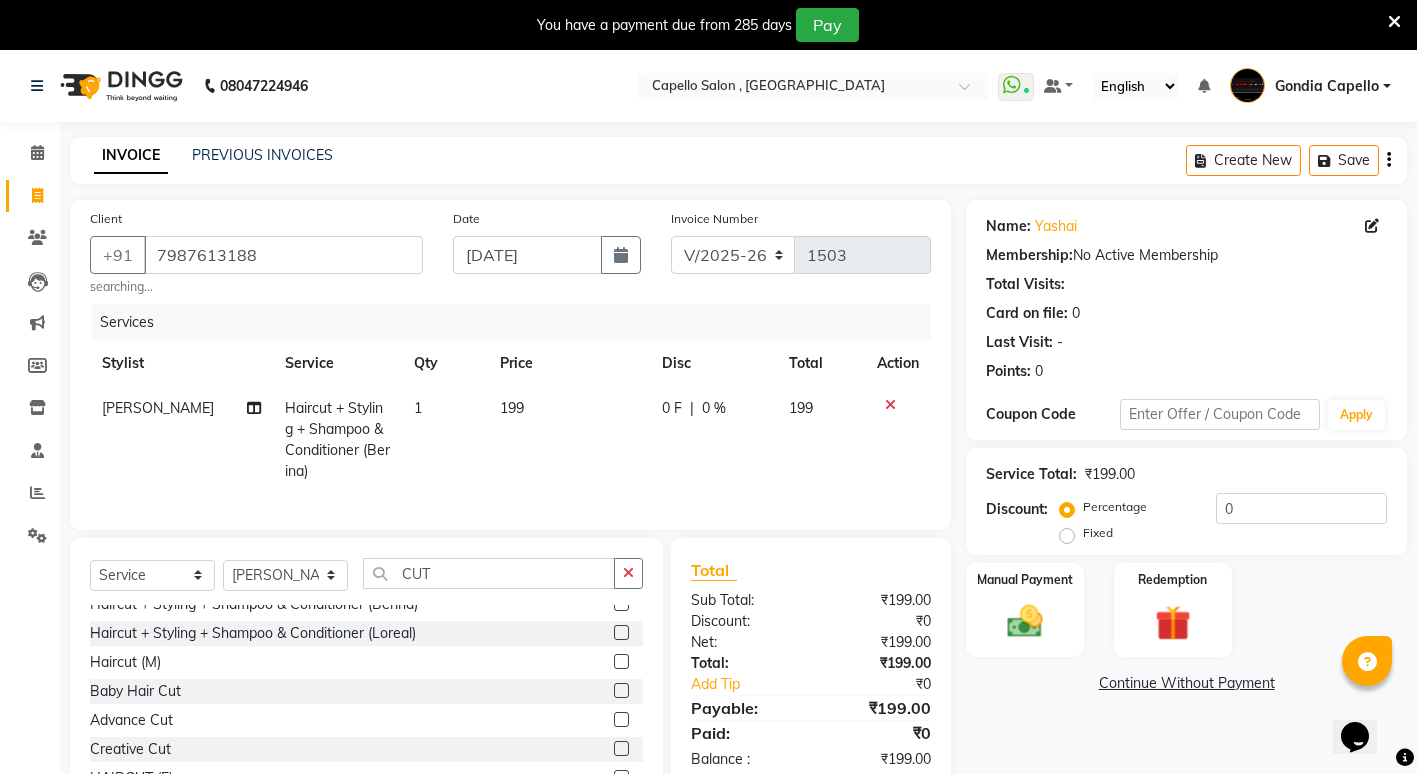 click 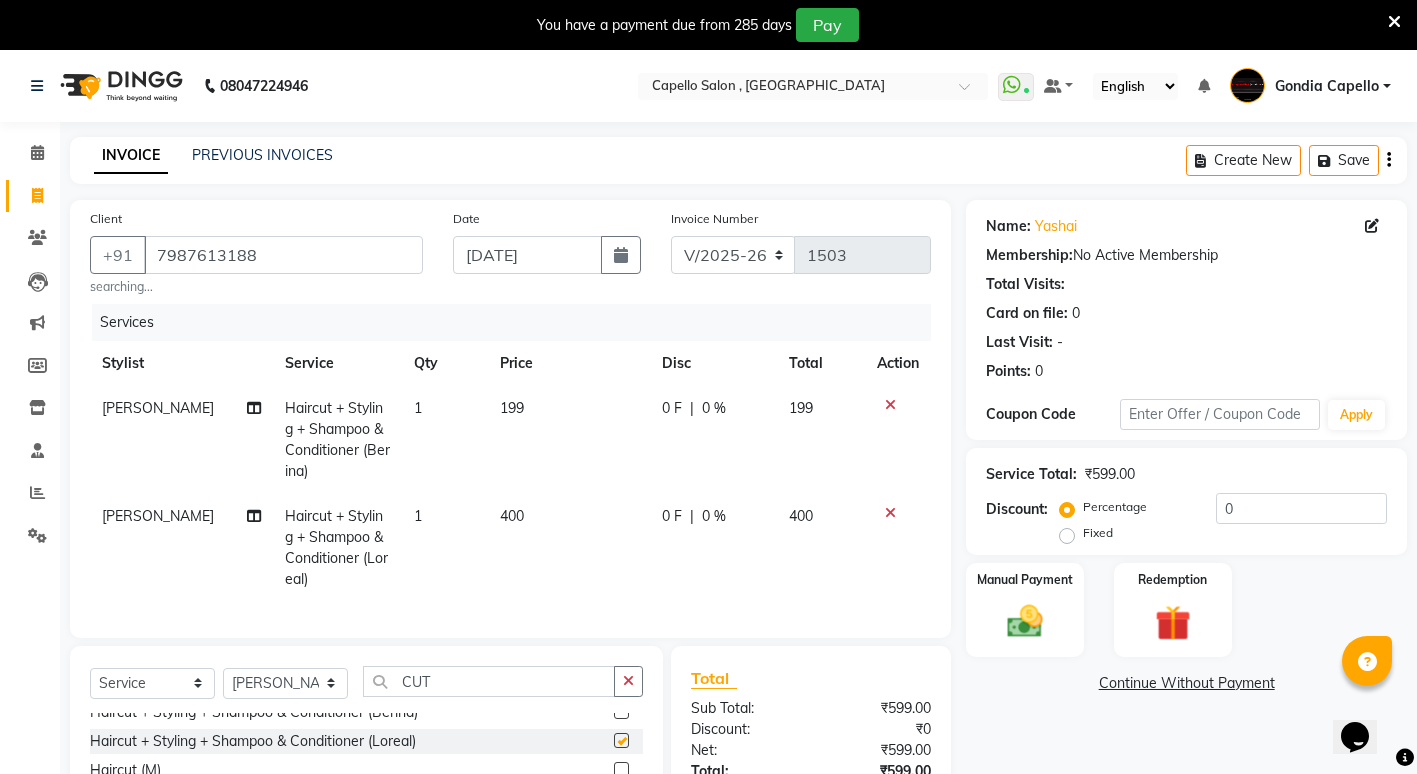 checkbox on "false" 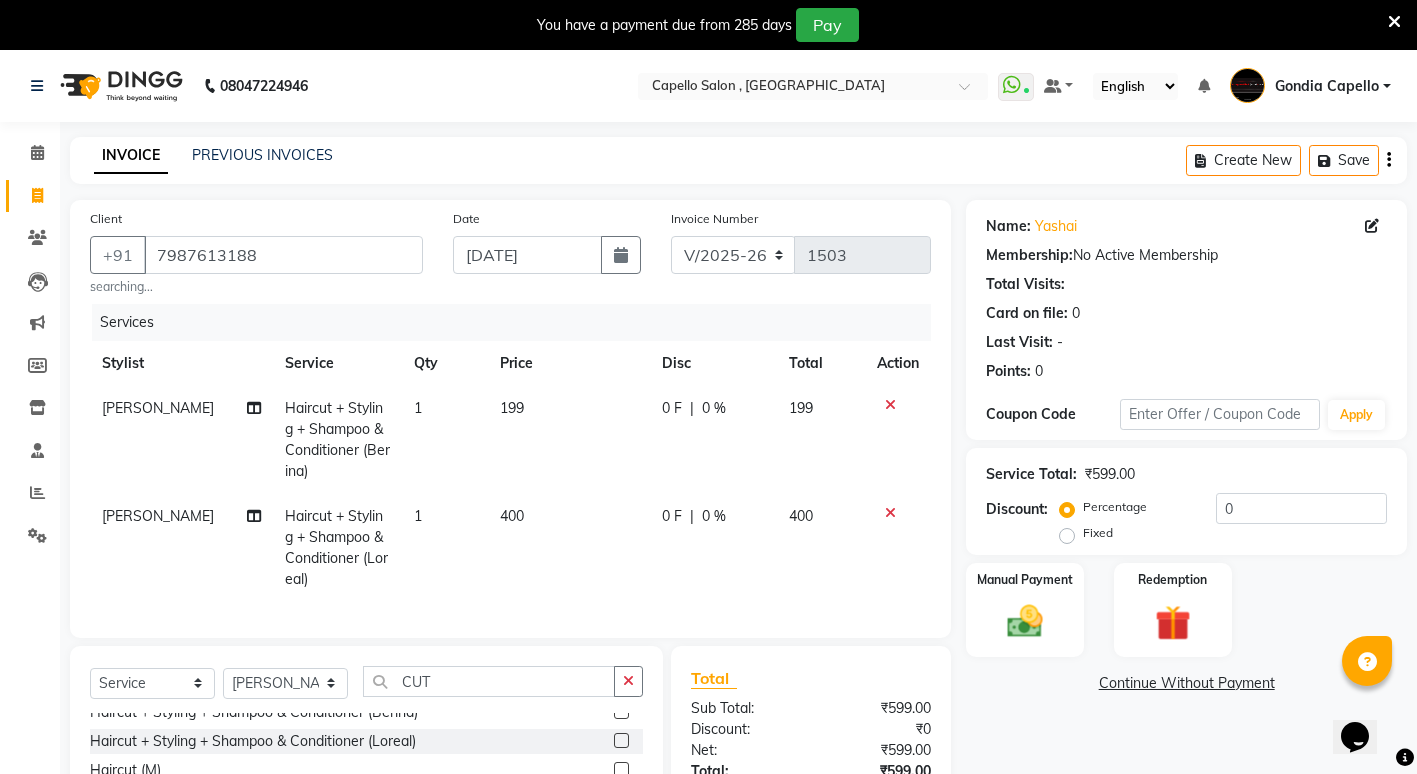 click 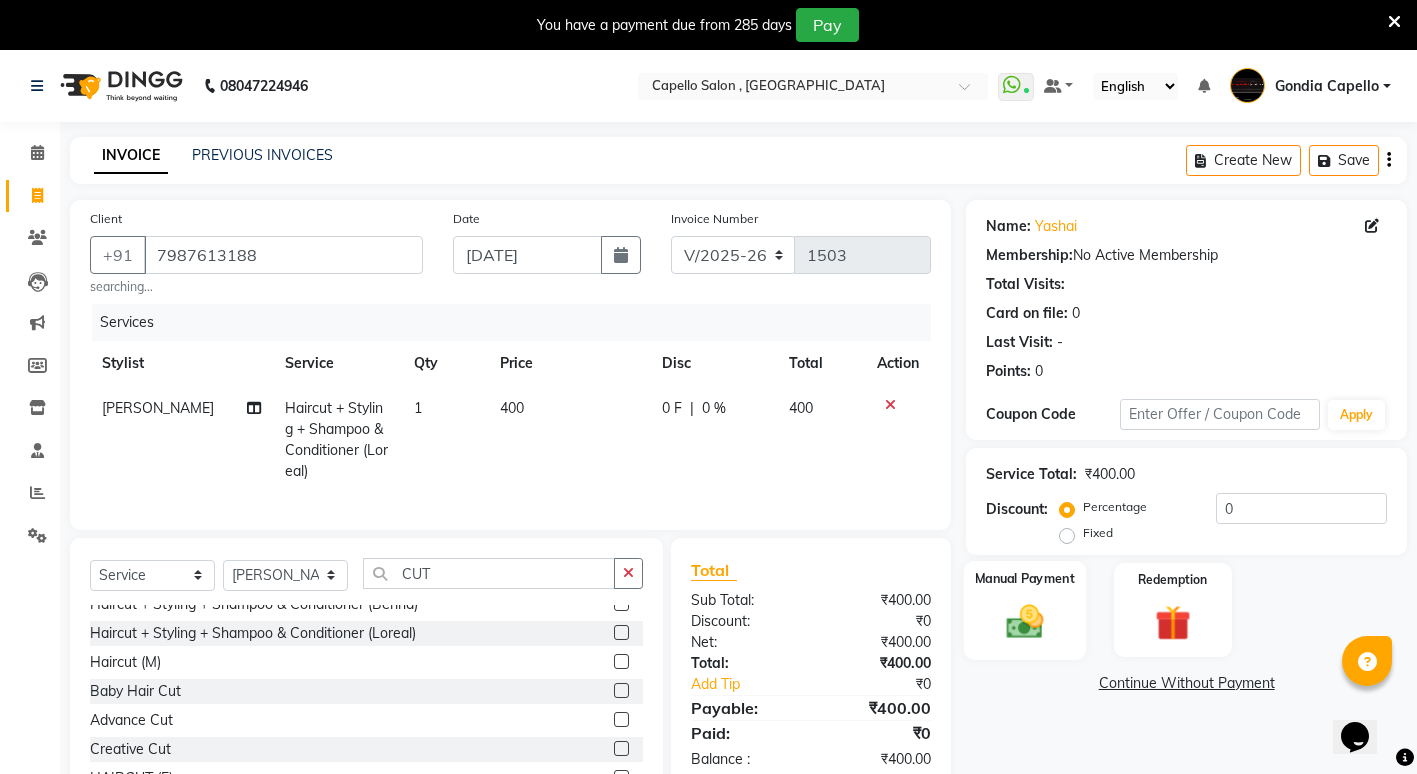 click on "Manual Payment" 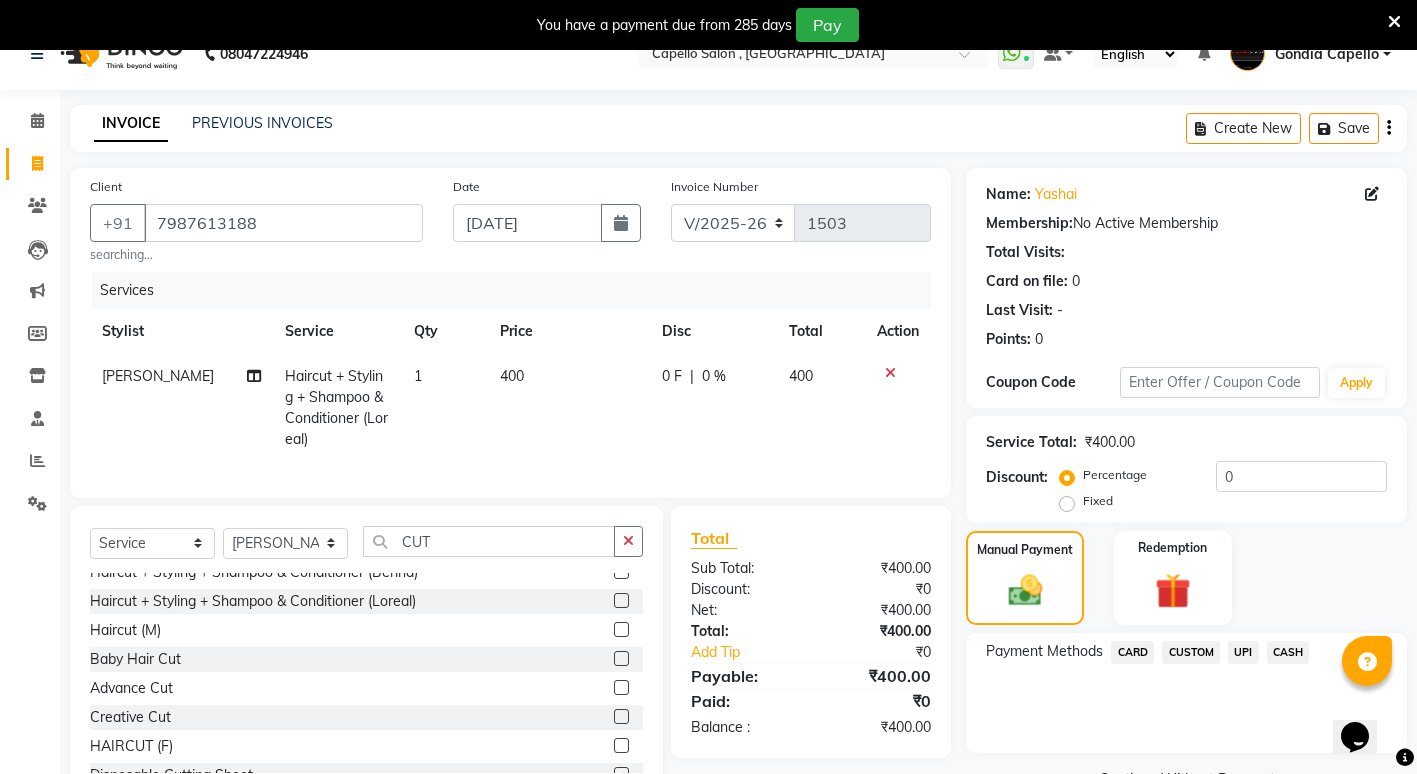 scroll, scrollTop: 104, scrollLeft: 0, axis: vertical 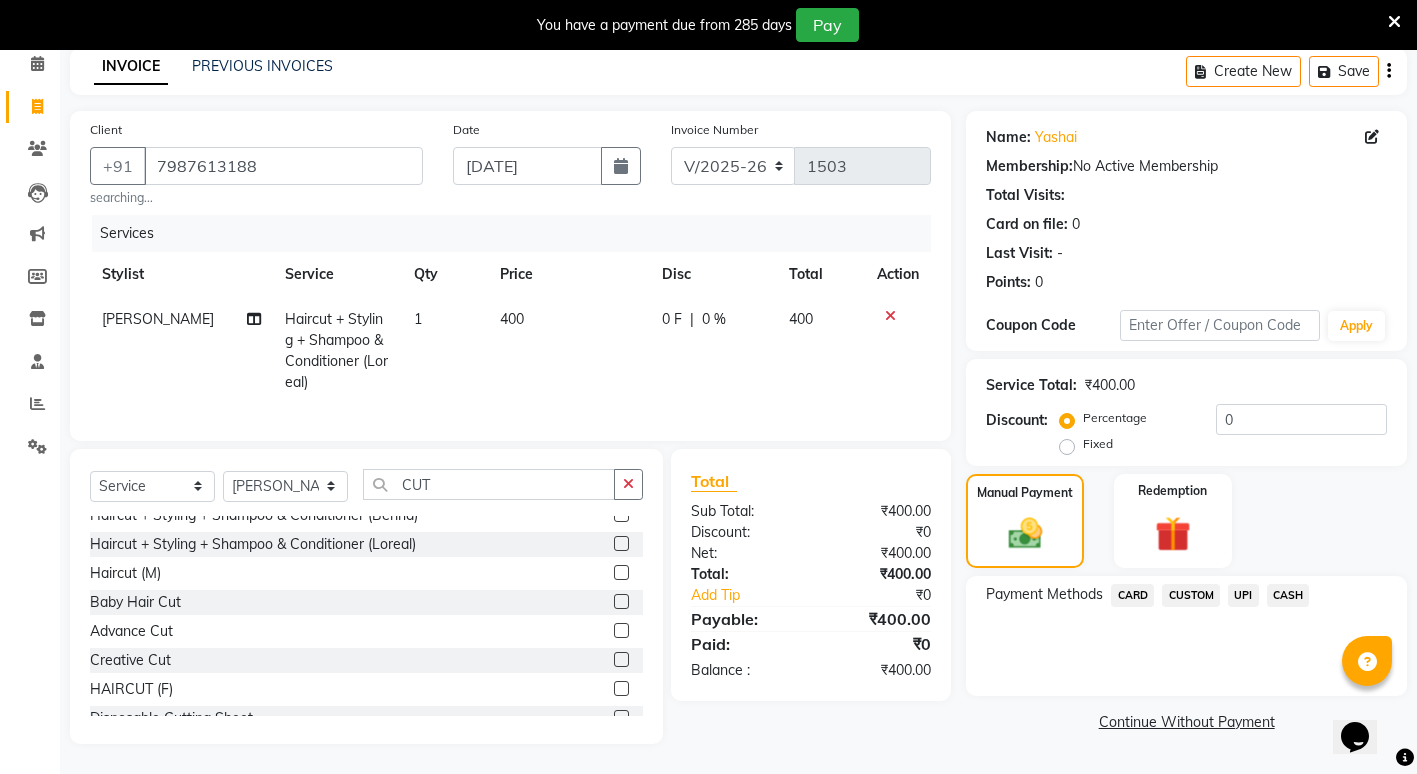 click on "CASH" 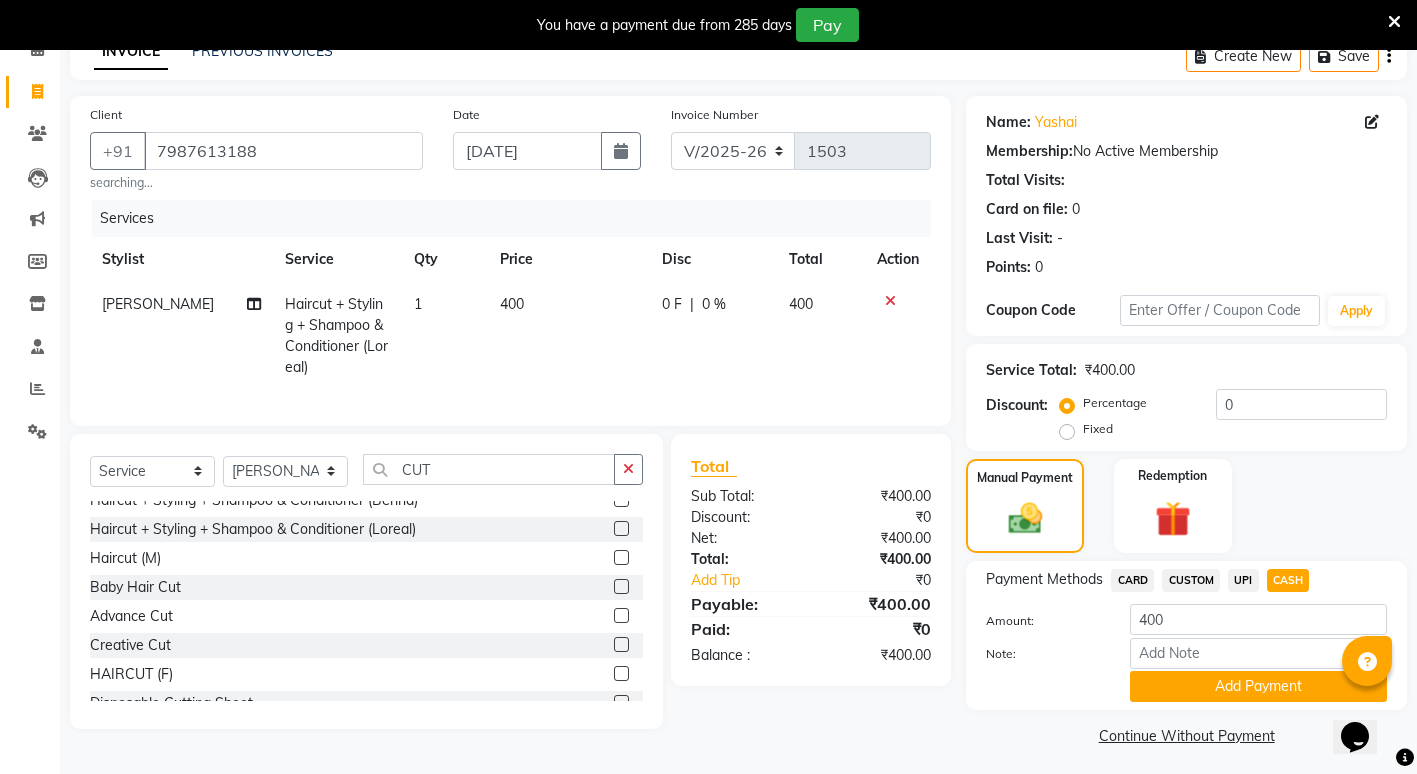 scroll, scrollTop: 111, scrollLeft: 0, axis: vertical 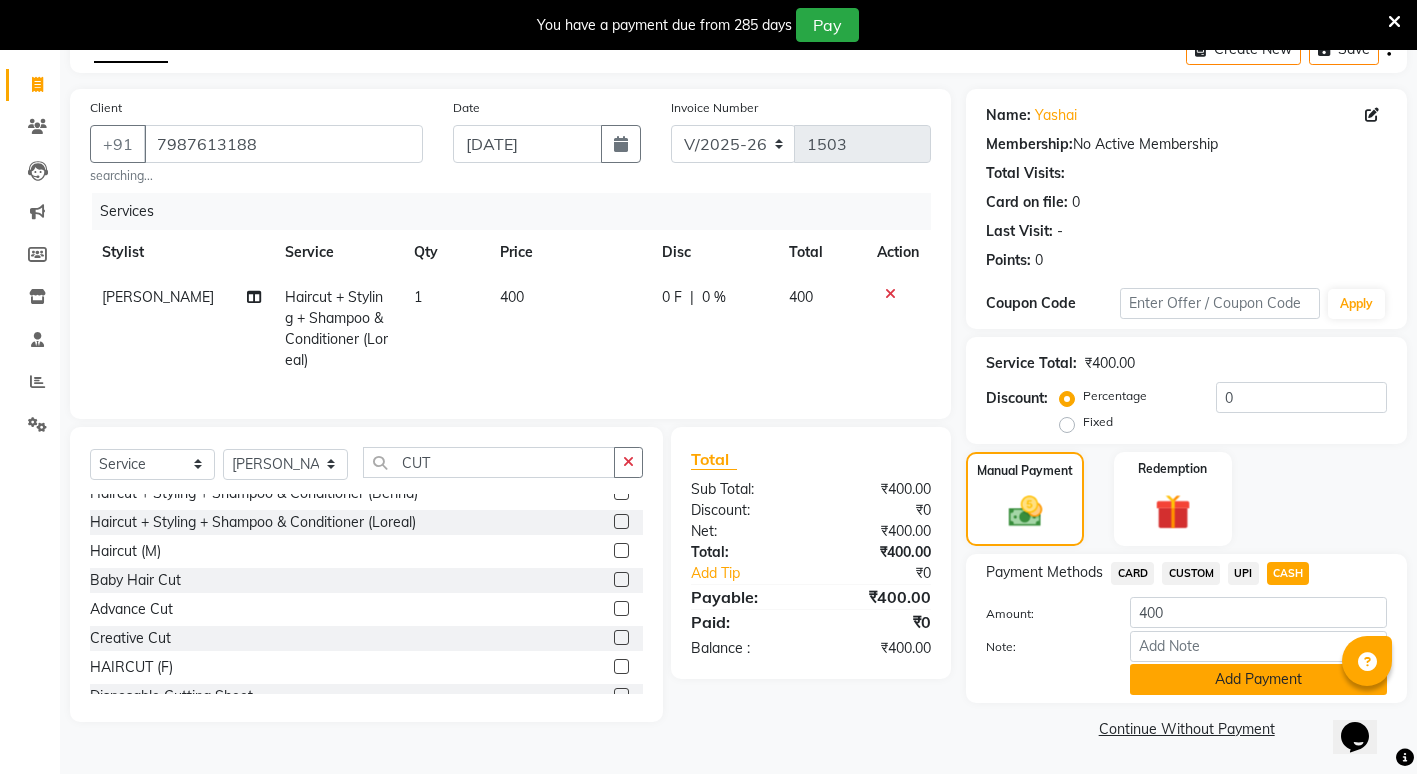 click on "Add Payment" 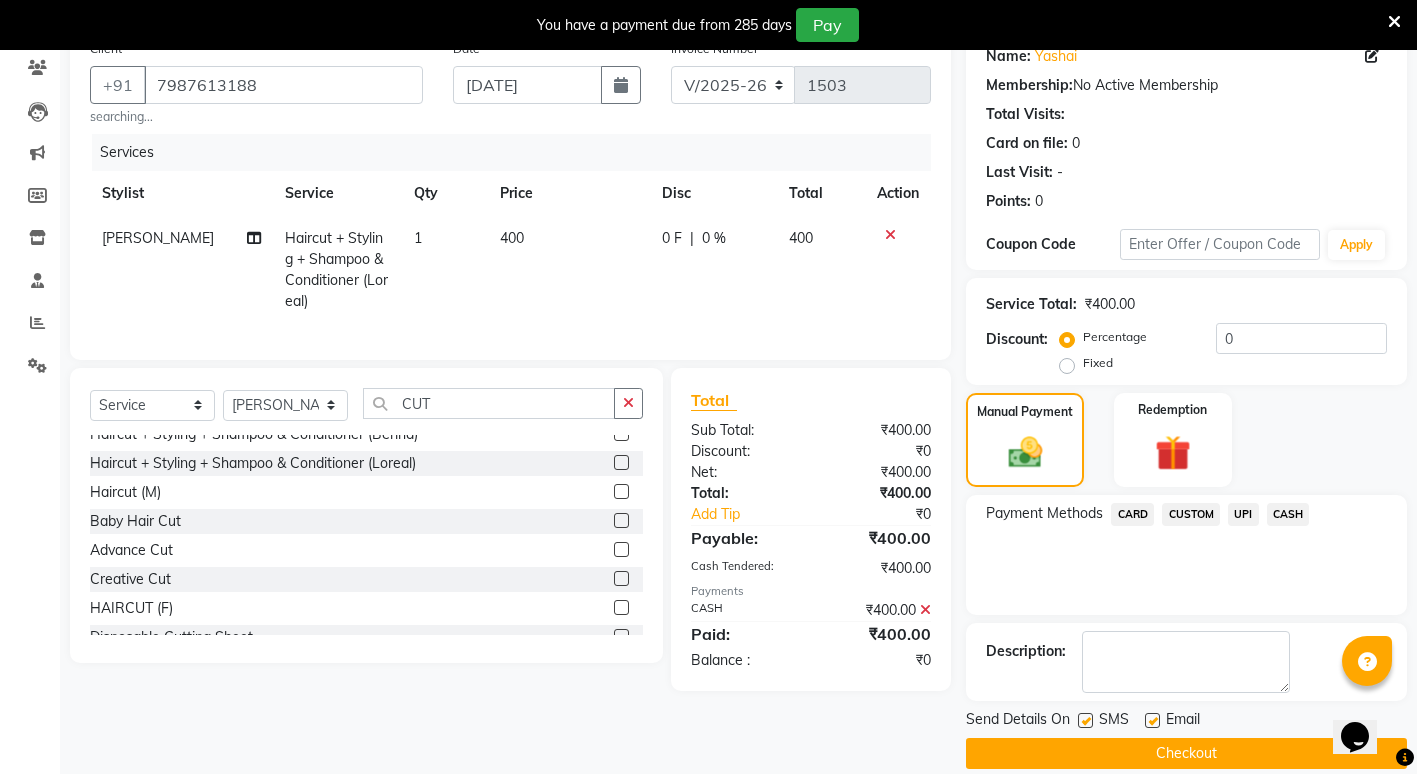 scroll, scrollTop: 195, scrollLeft: 0, axis: vertical 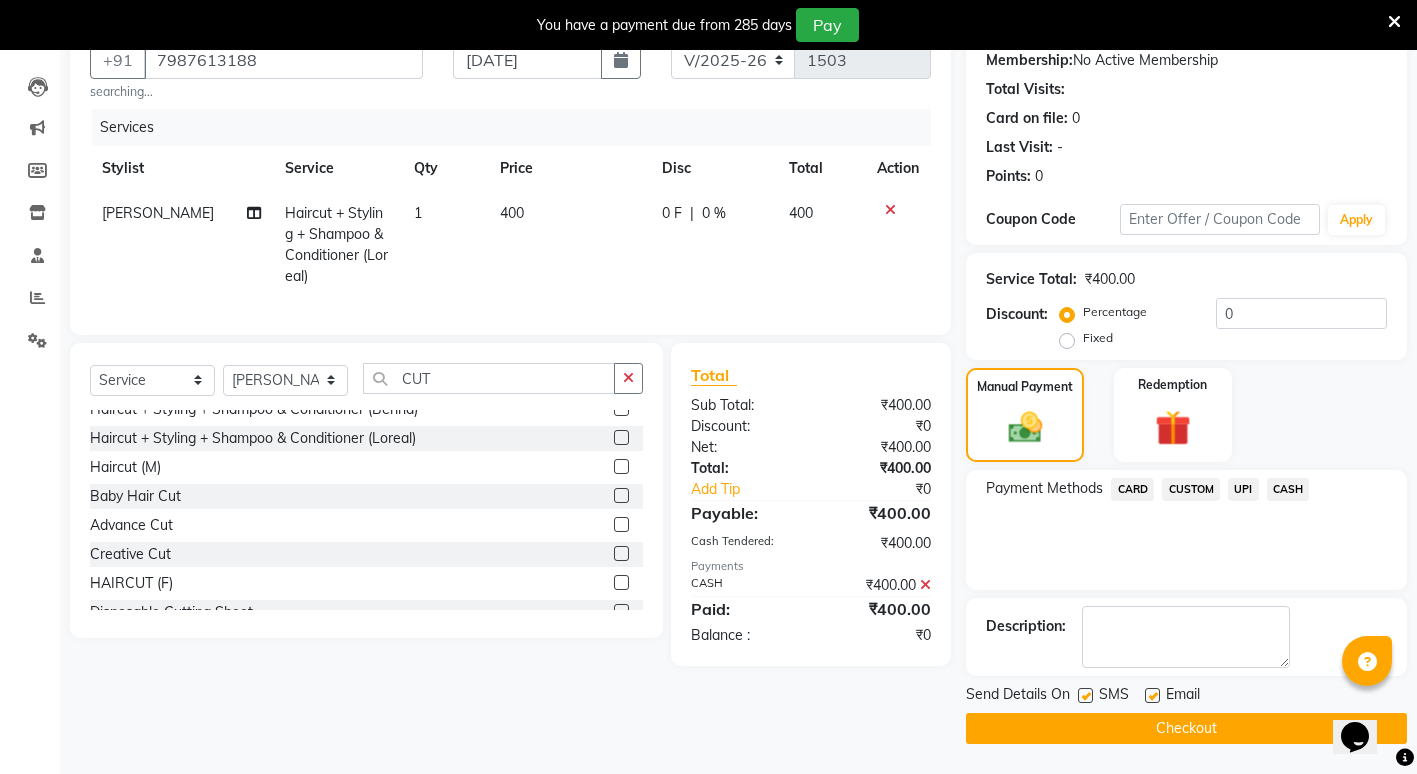 click on "Checkout" 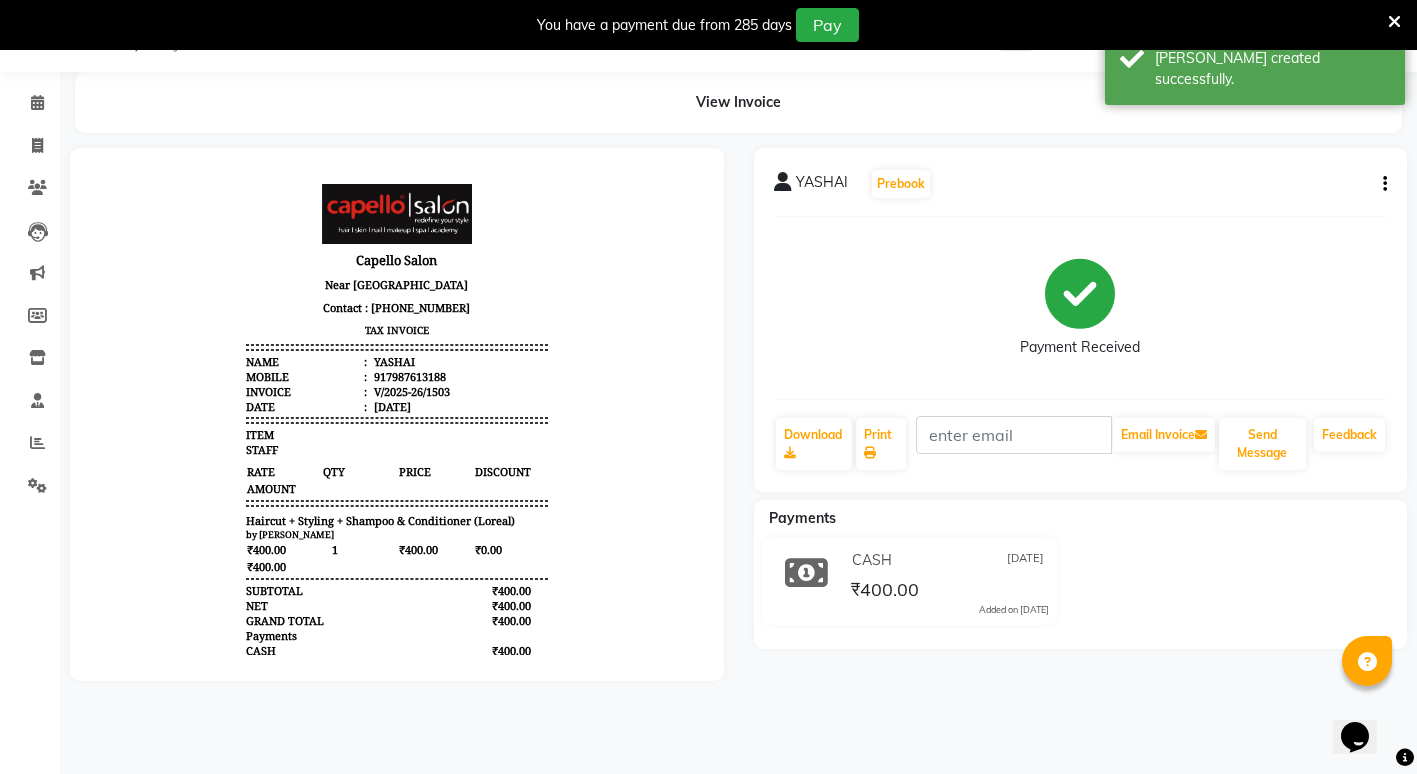 scroll, scrollTop: 0, scrollLeft: 0, axis: both 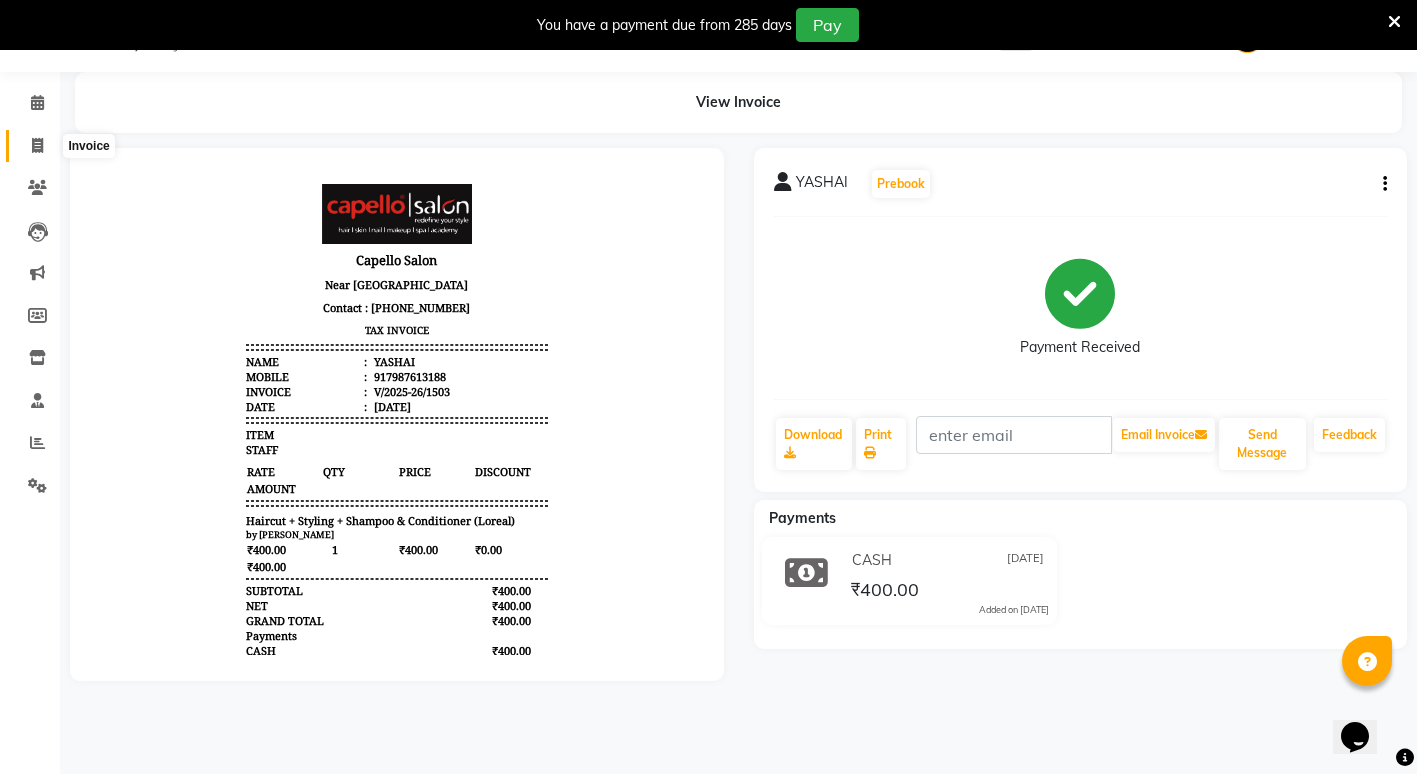 click 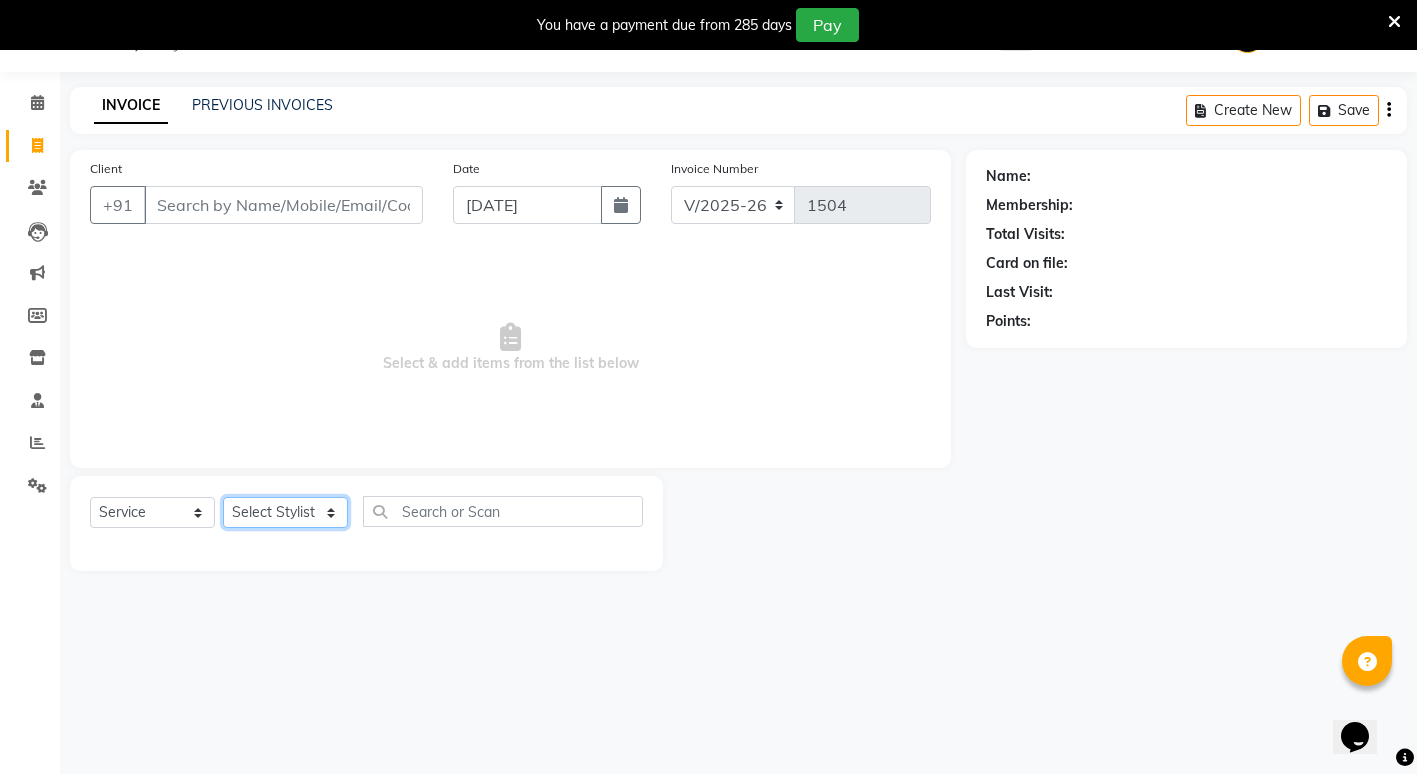 click on "Select Stylist ADMIN [PERSON_NAME] [PERSON_NAME] [PERSON_NAME] Gondia [PERSON_NAME] [PERSON_NAME] [PERSON_NAME] yewatkar [PERSON_NAME] [PERSON_NAME] [PERSON_NAME] (M) [PERSON_NAME]" 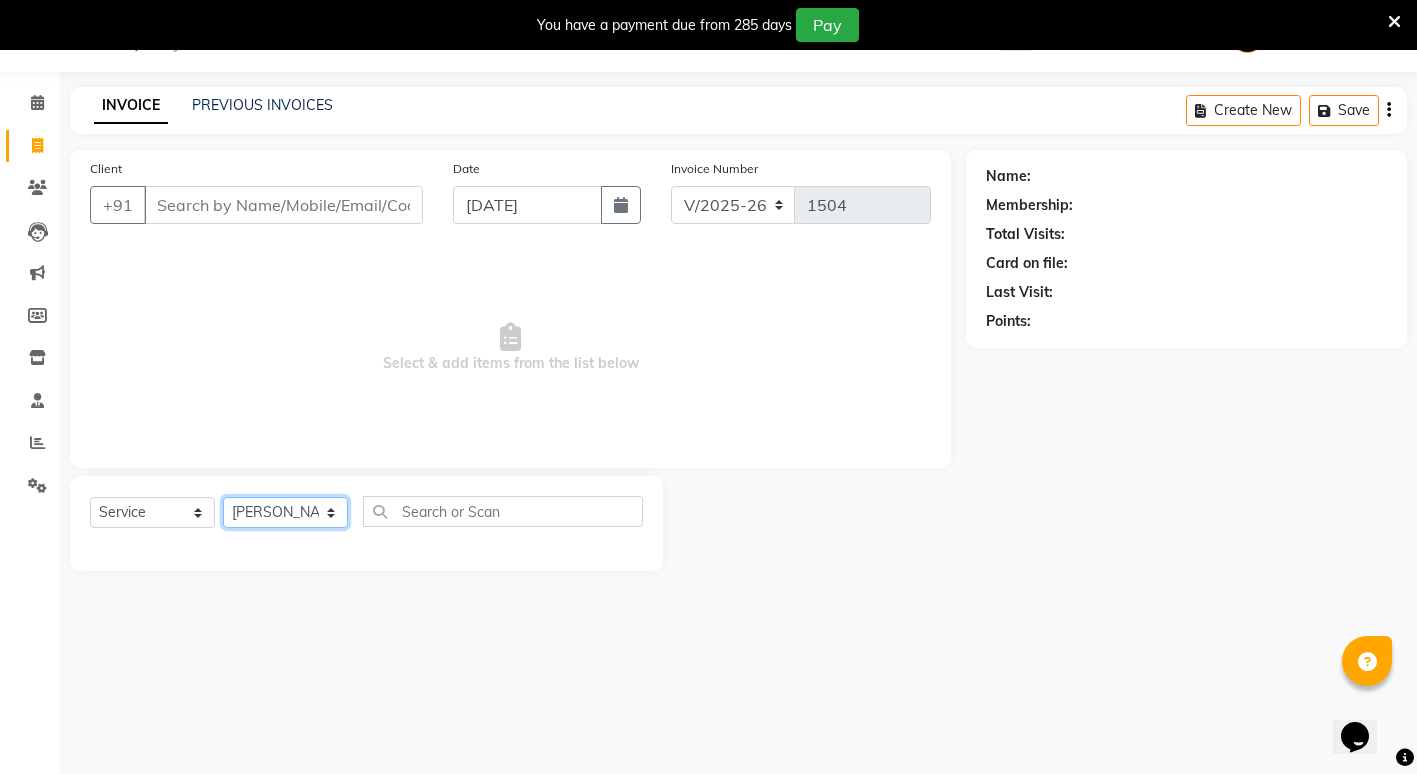 click on "Select Stylist ADMIN [PERSON_NAME] [PERSON_NAME] [PERSON_NAME] Gondia [PERSON_NAME] [PERSON_NAME] [PERSON_NAME] yewatkar [PERSON_NAME] [PERSON_NAME] [PERSON_NAME] (M) [PERSON_NAME]" 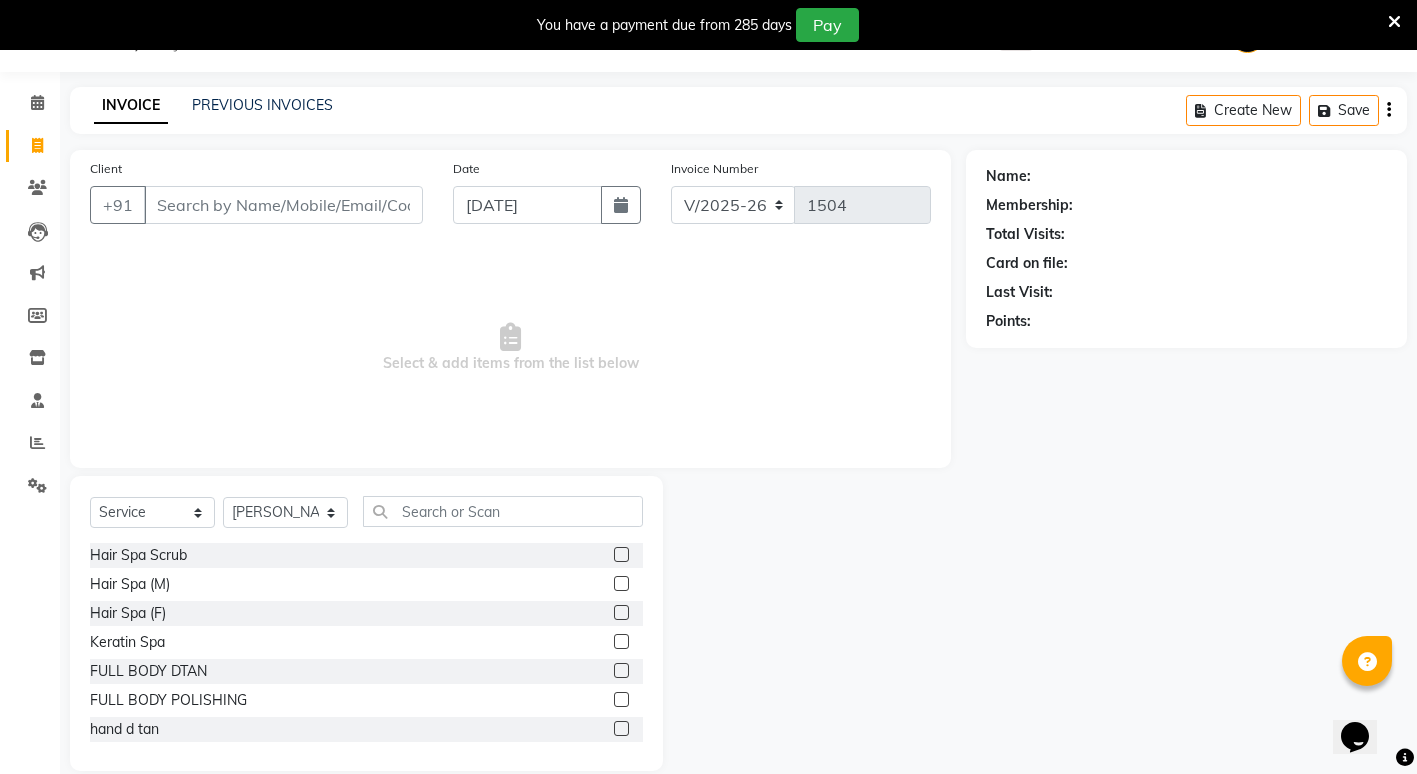 click 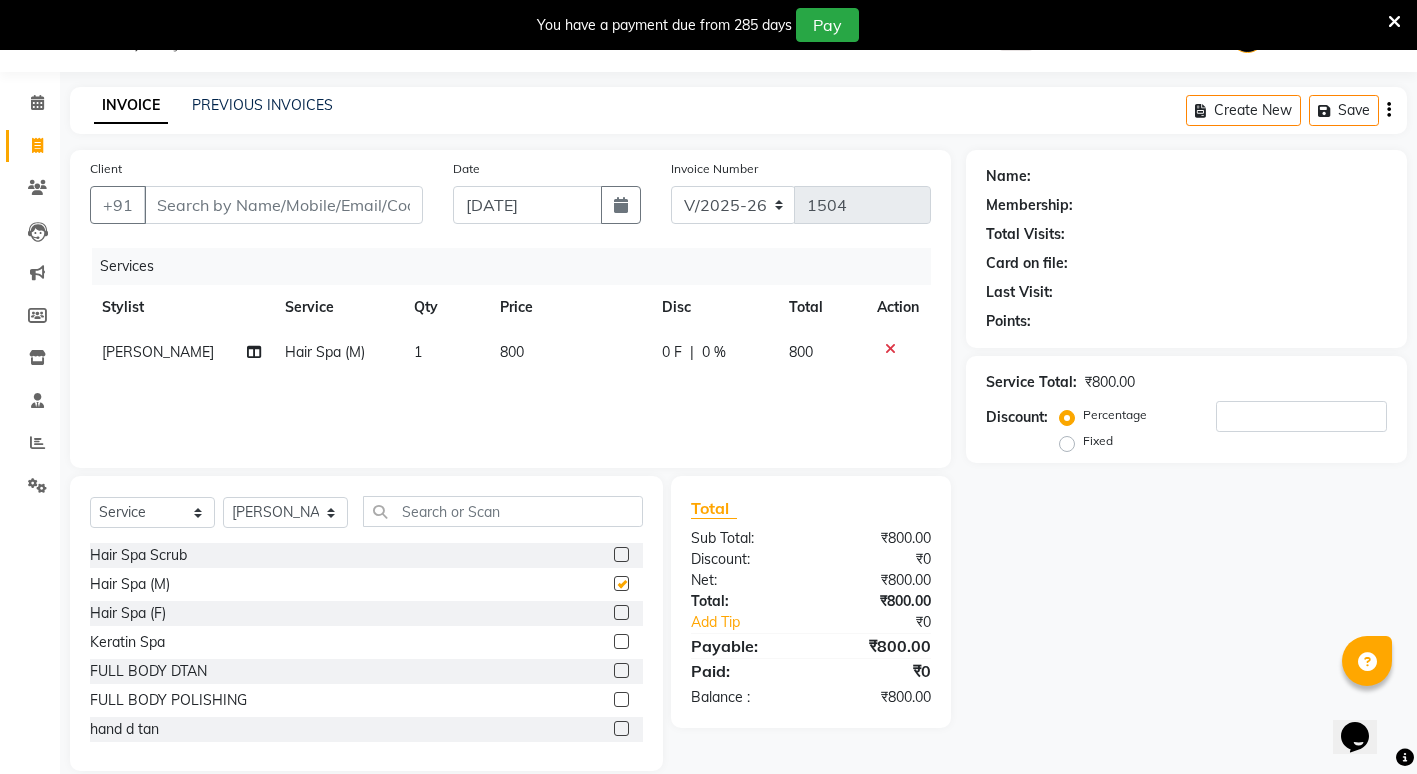 checkbox on "false" 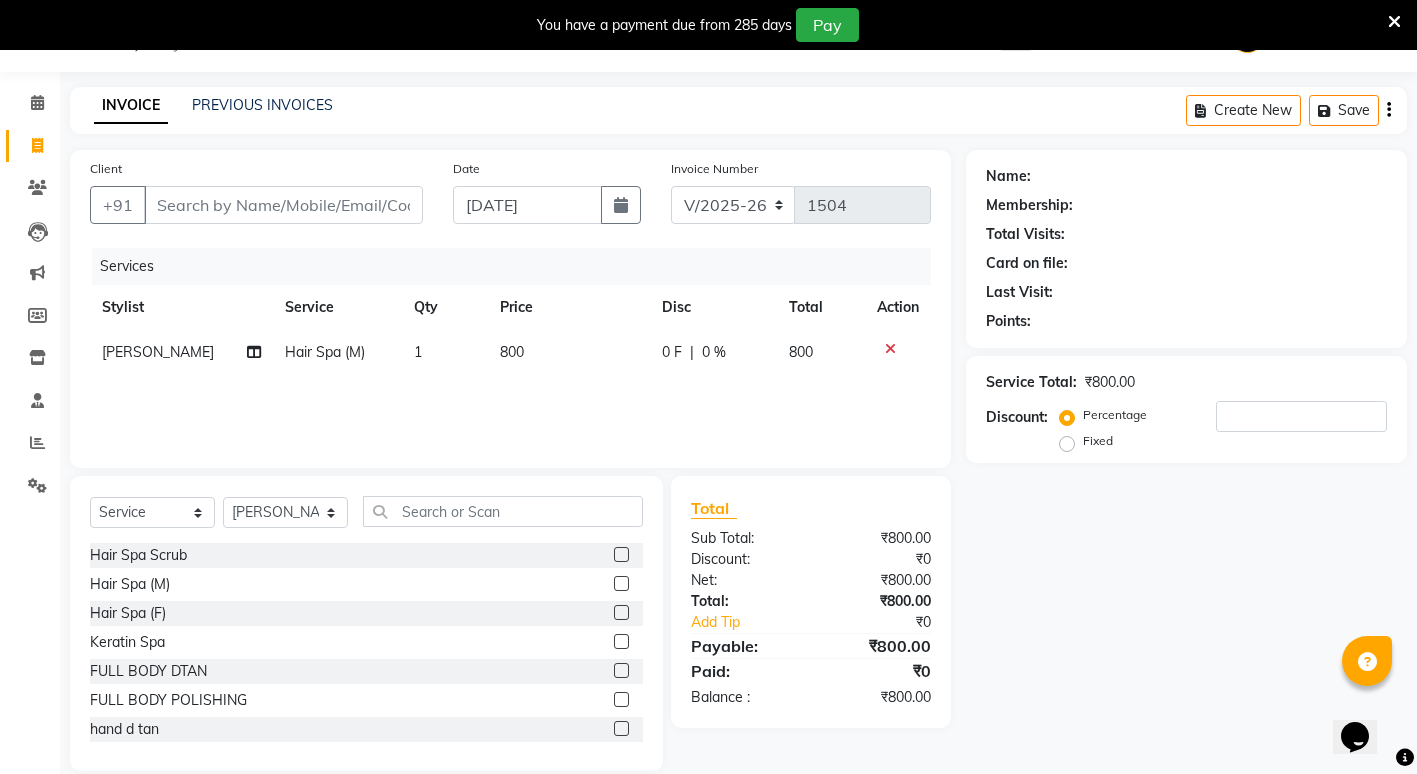 click 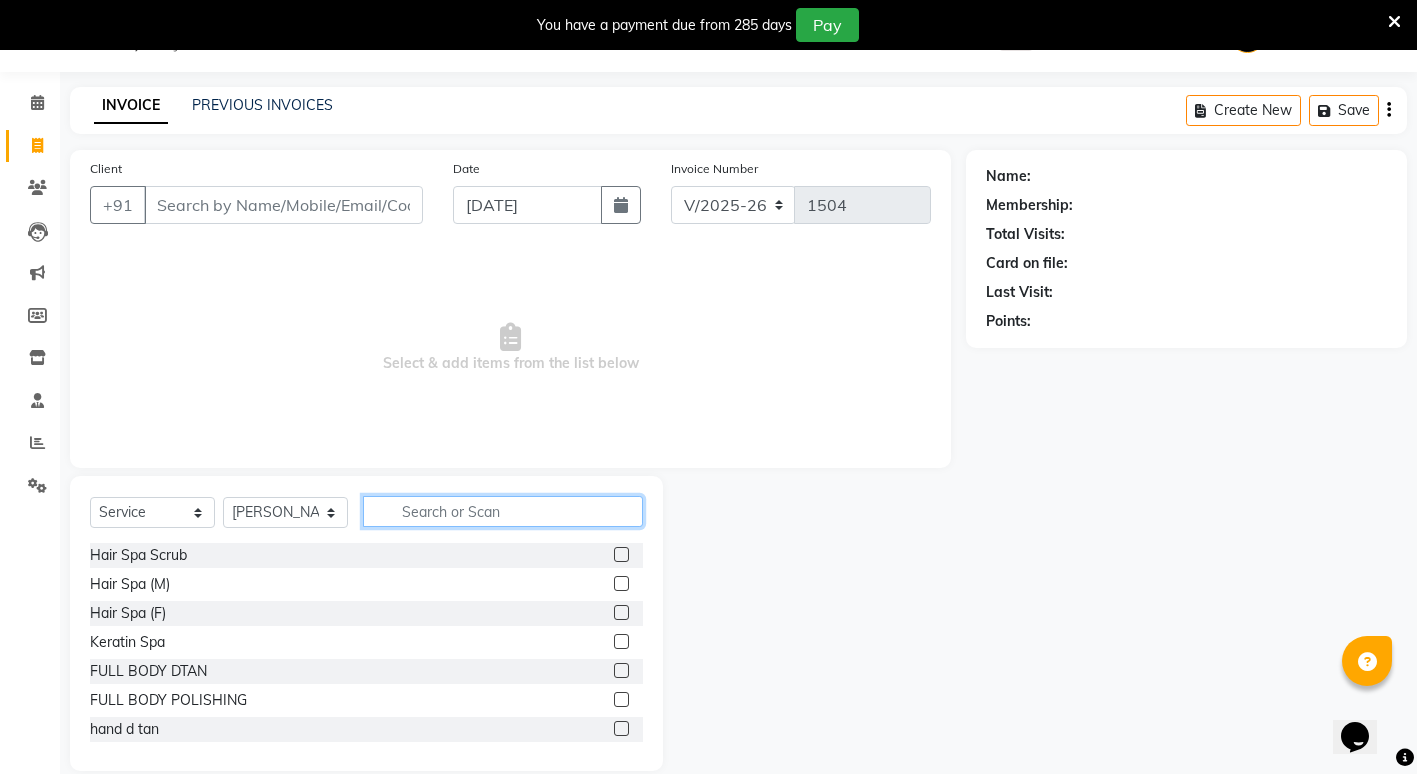 click 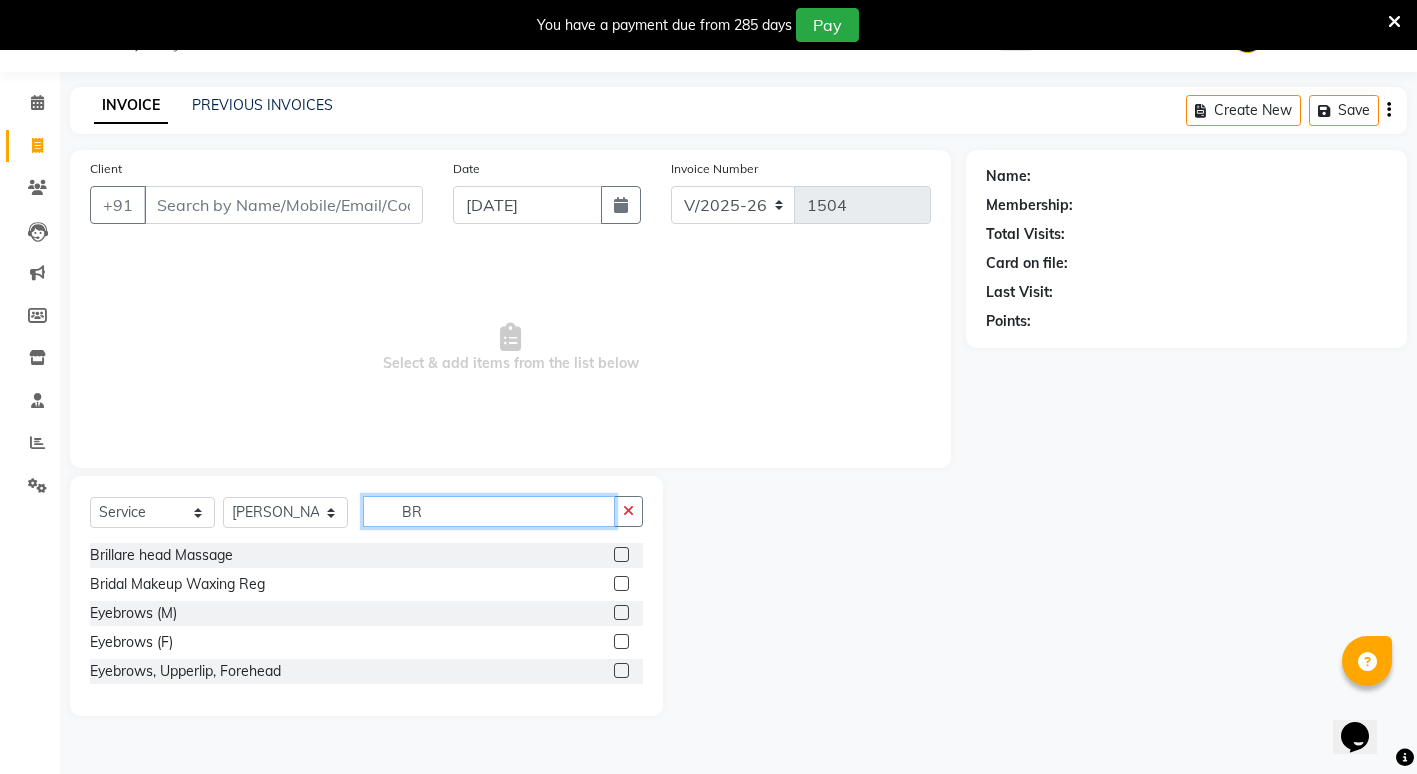 type on "BR" 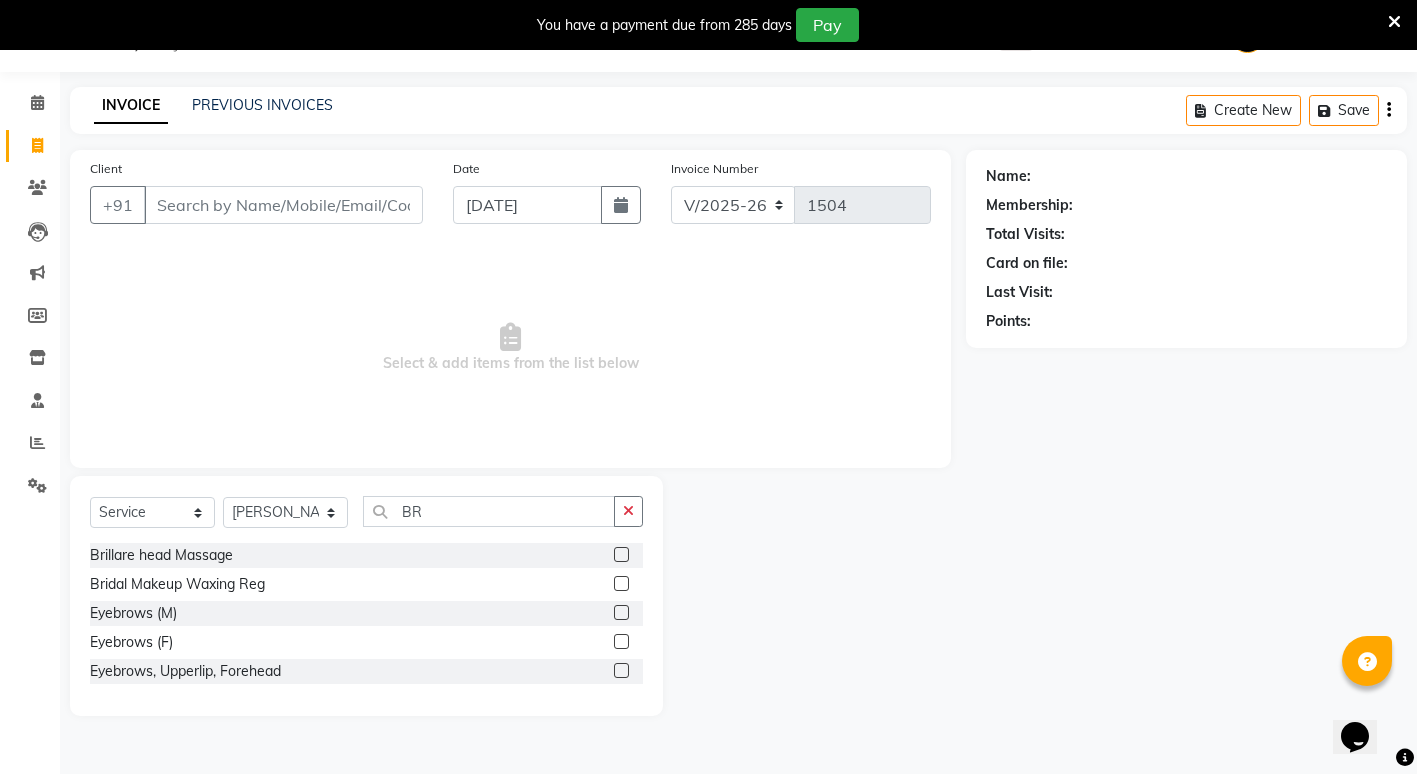 click 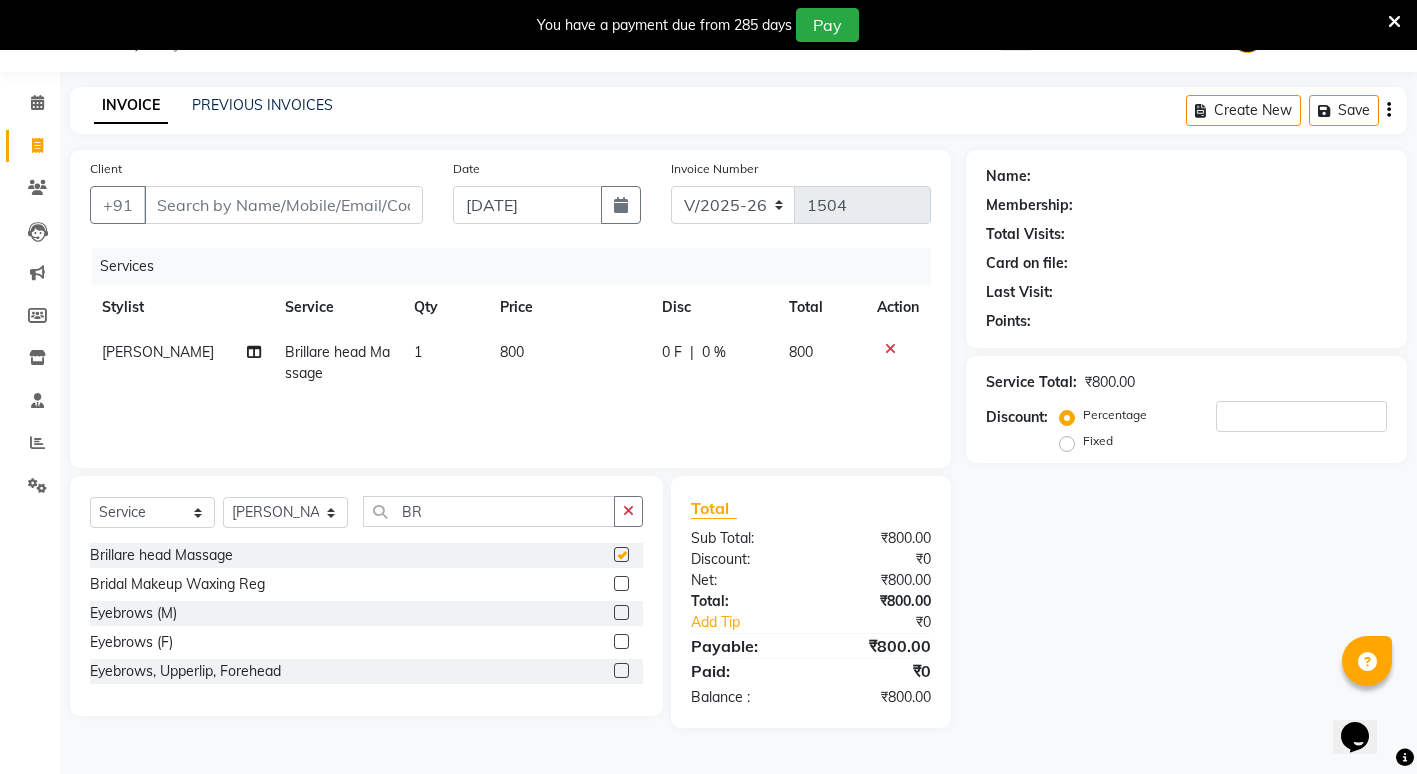 checkbox on "false" 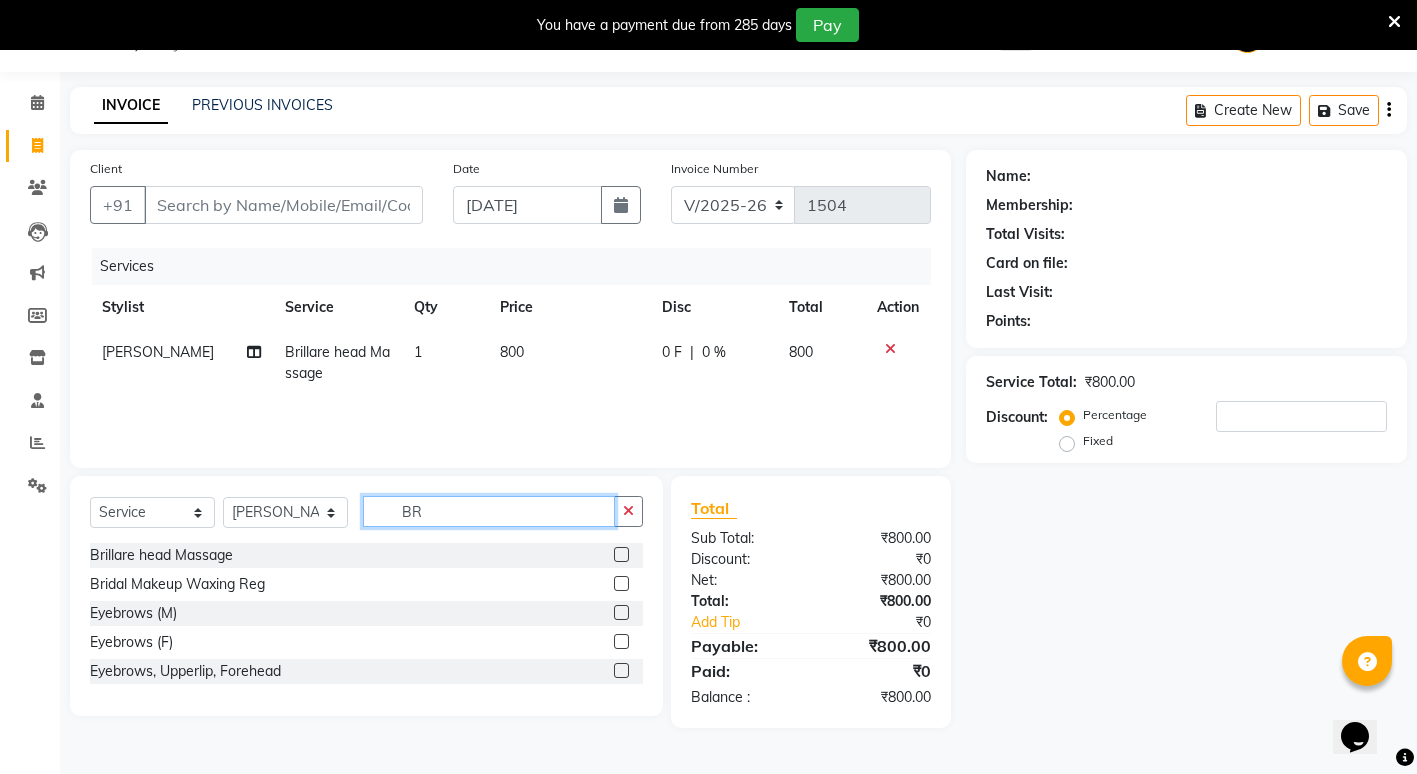click on "BR" 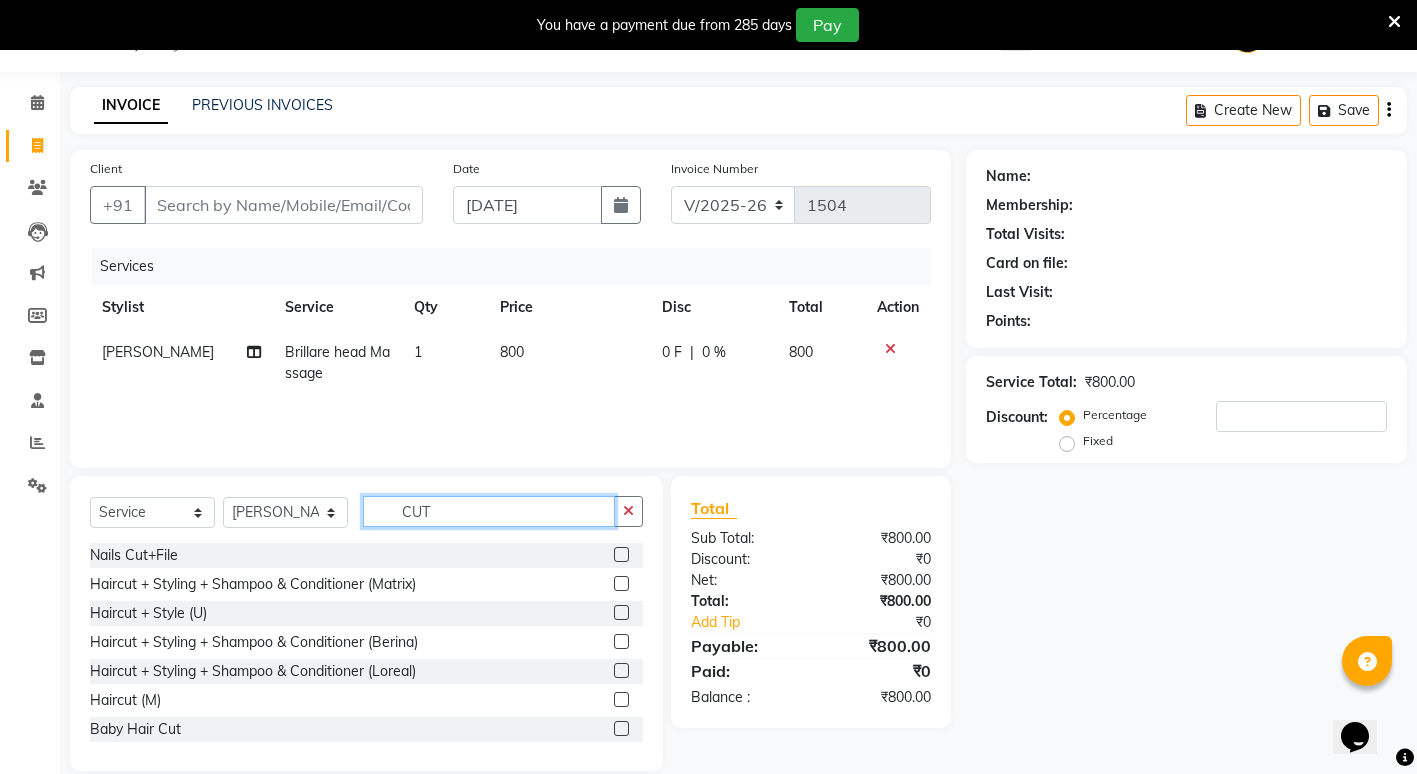 type on "CUT" 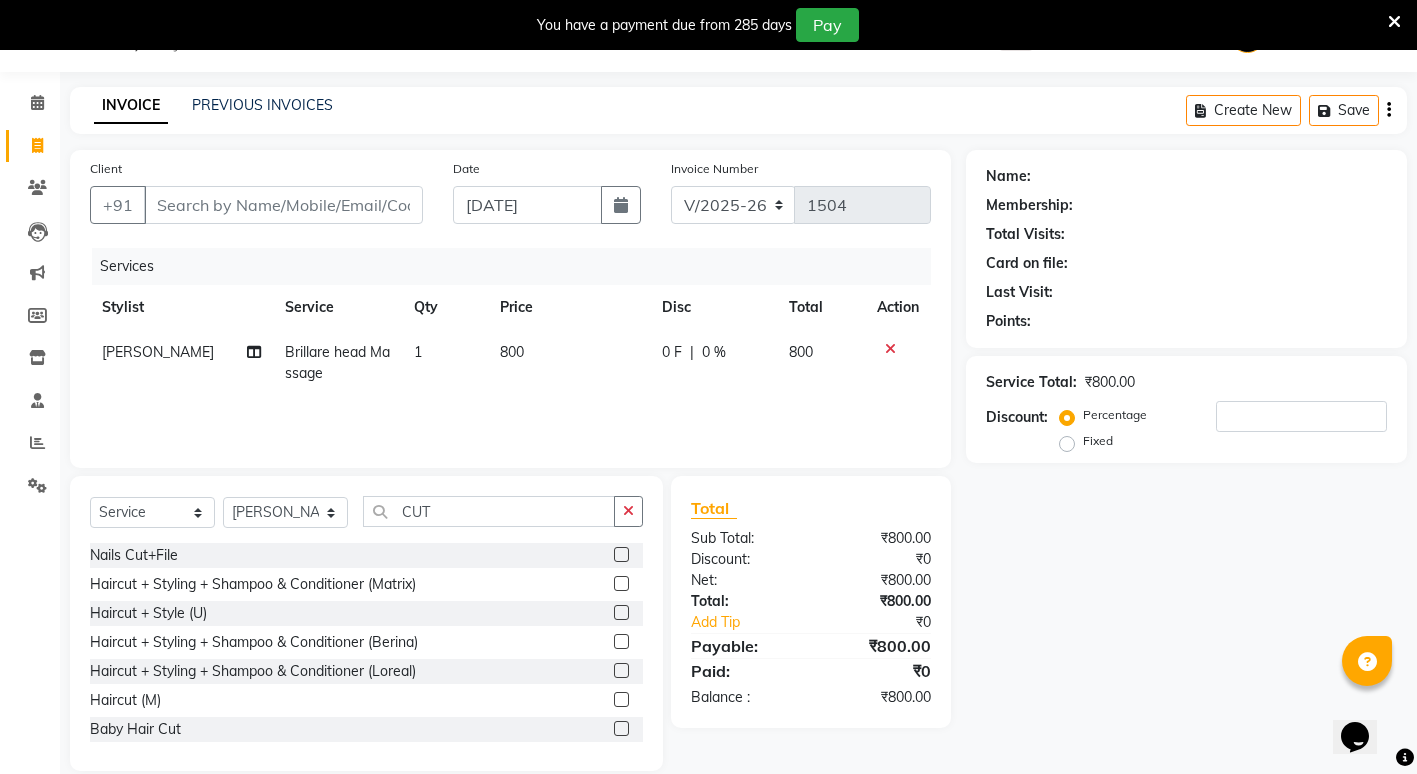 click 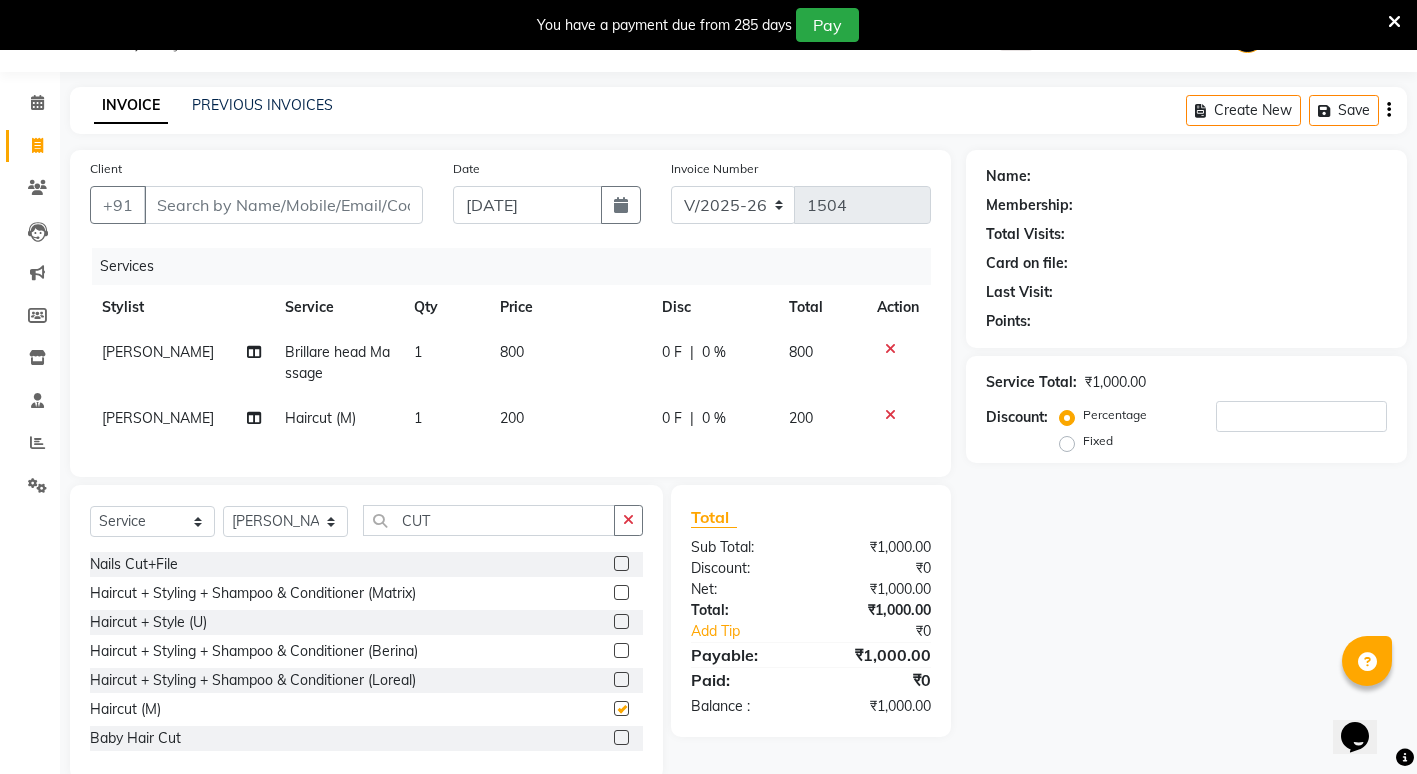 checkbox on "false" 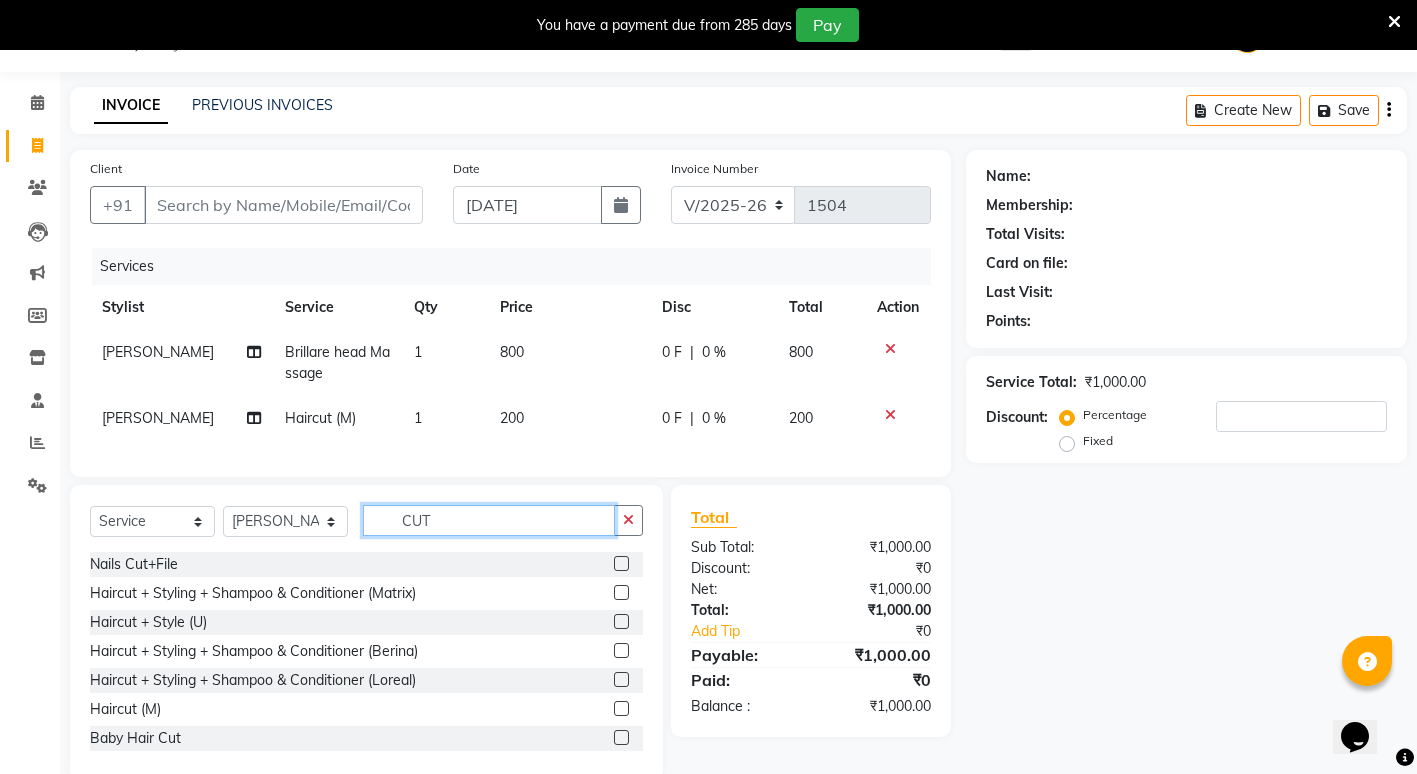 click on "CUT" 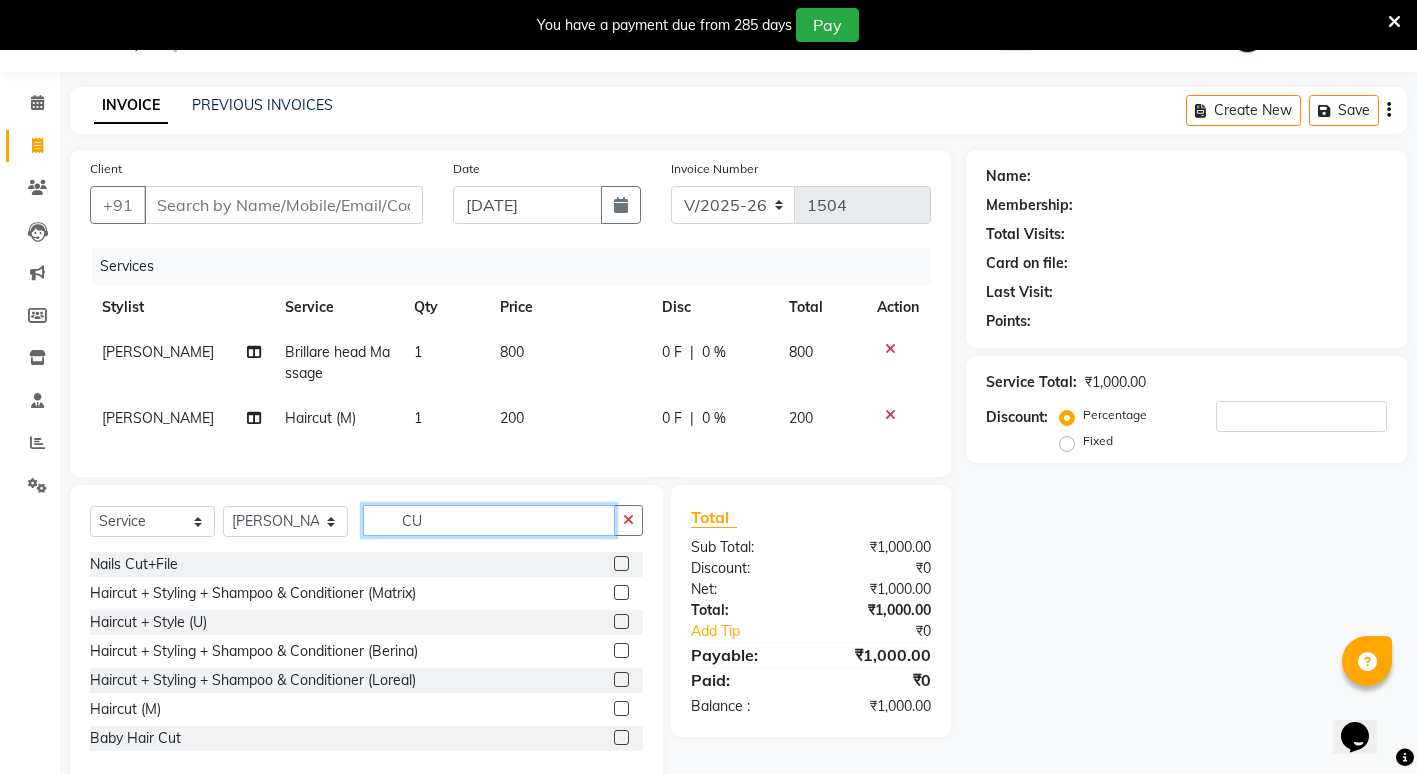 type on "C" 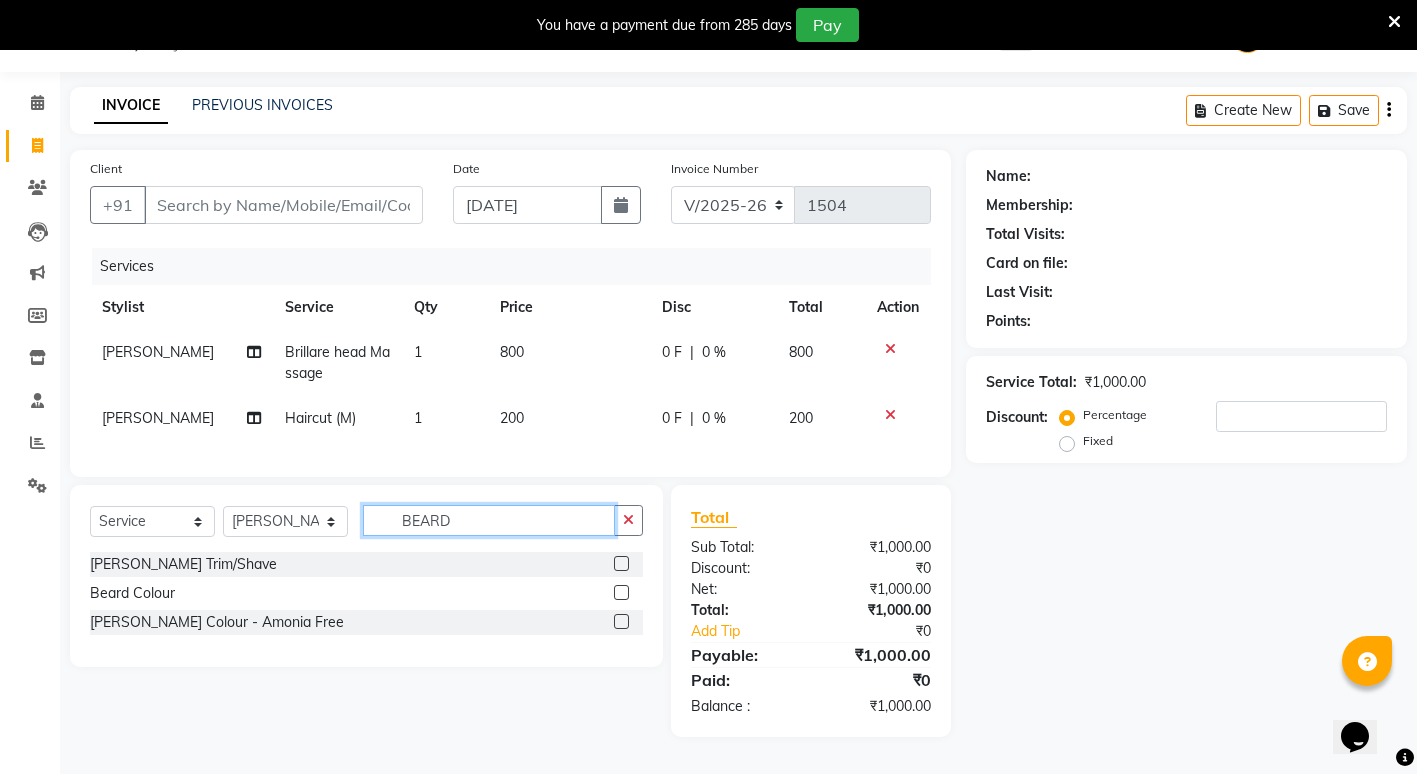 type on "BEARD" 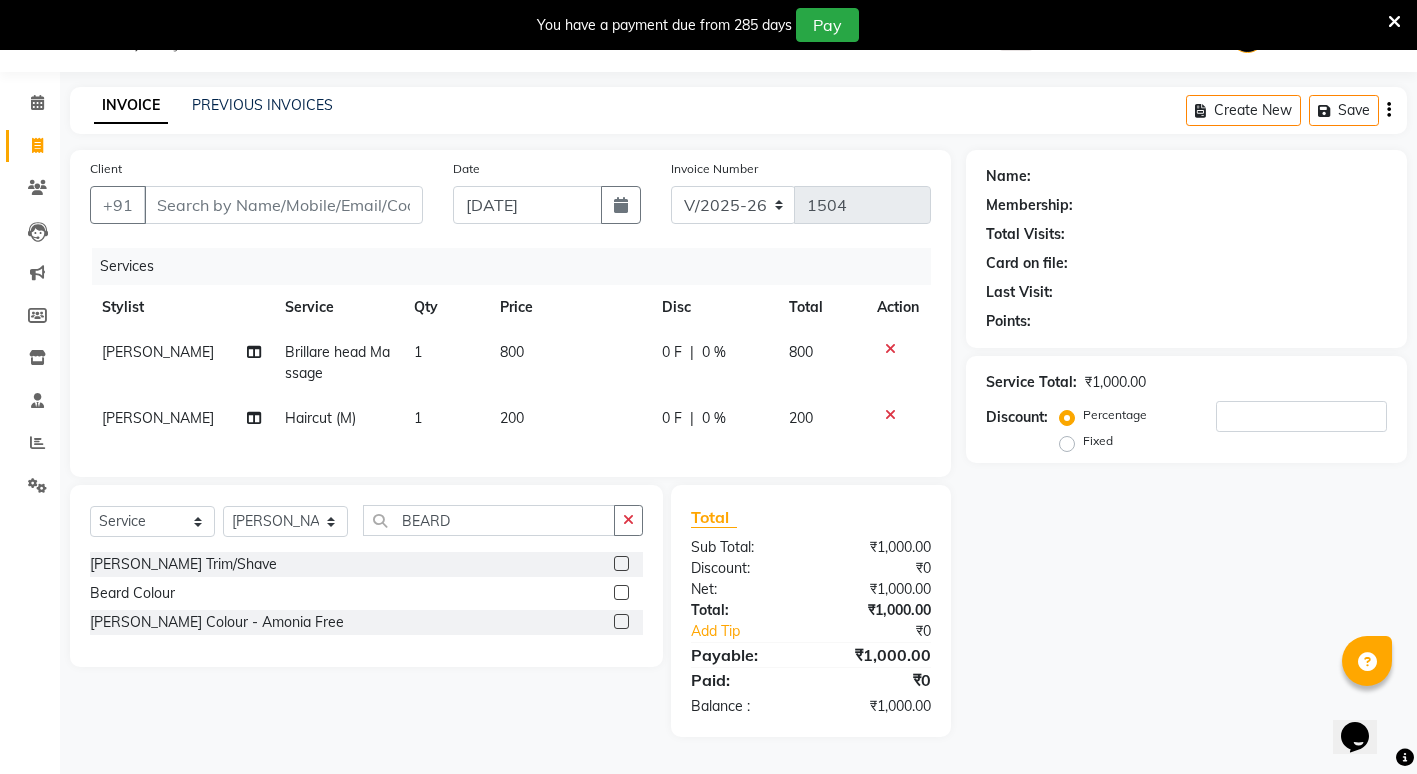 click 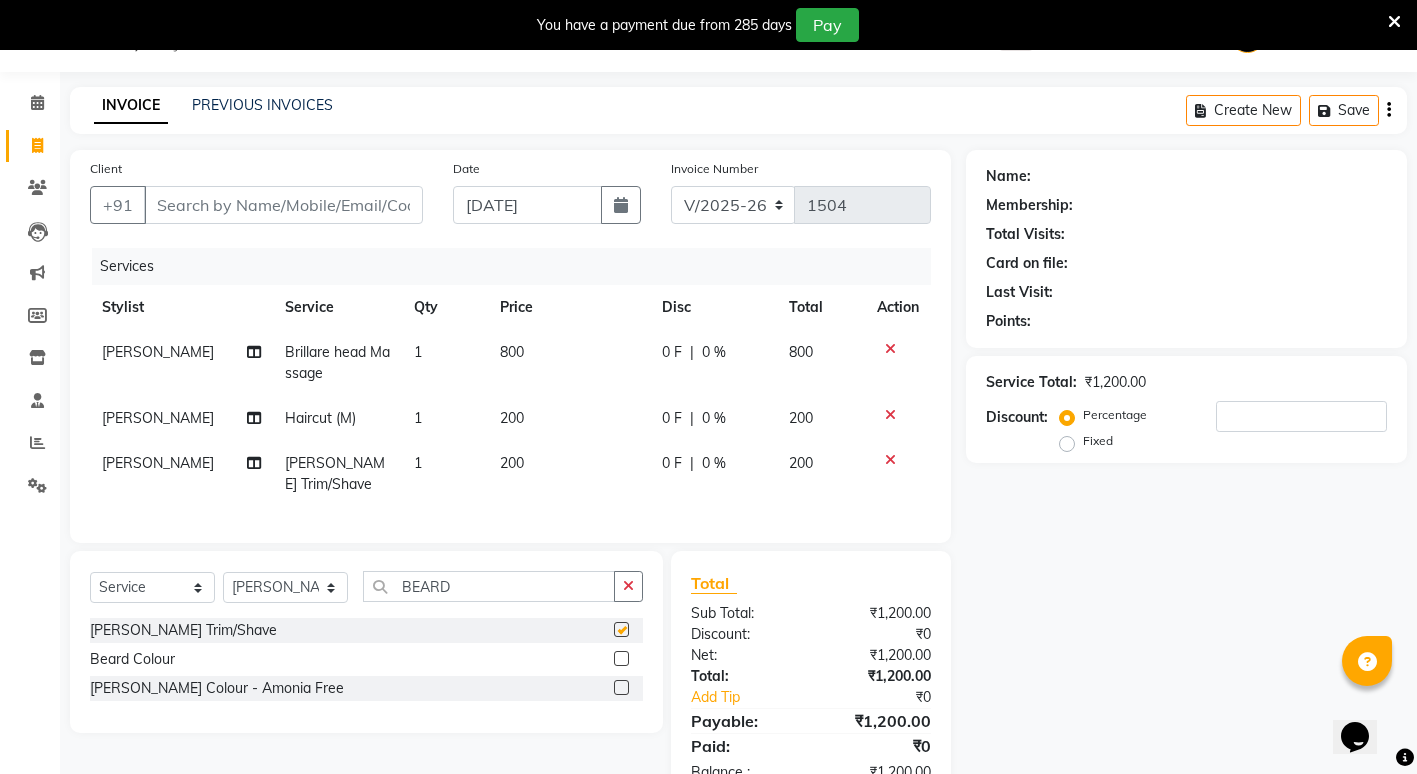 checkbox on "false" 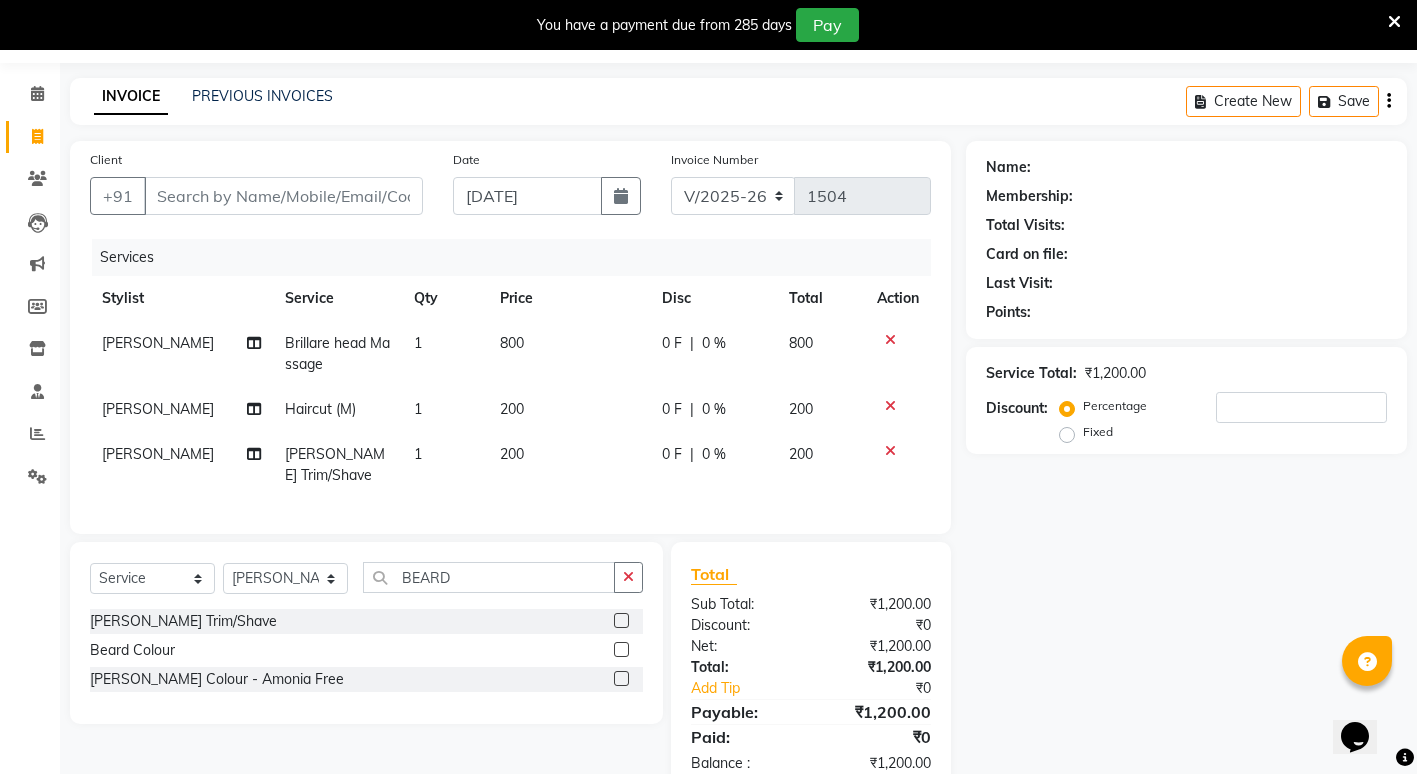scroll, scrollTop: 0, scrollLeft: 0, axis: both 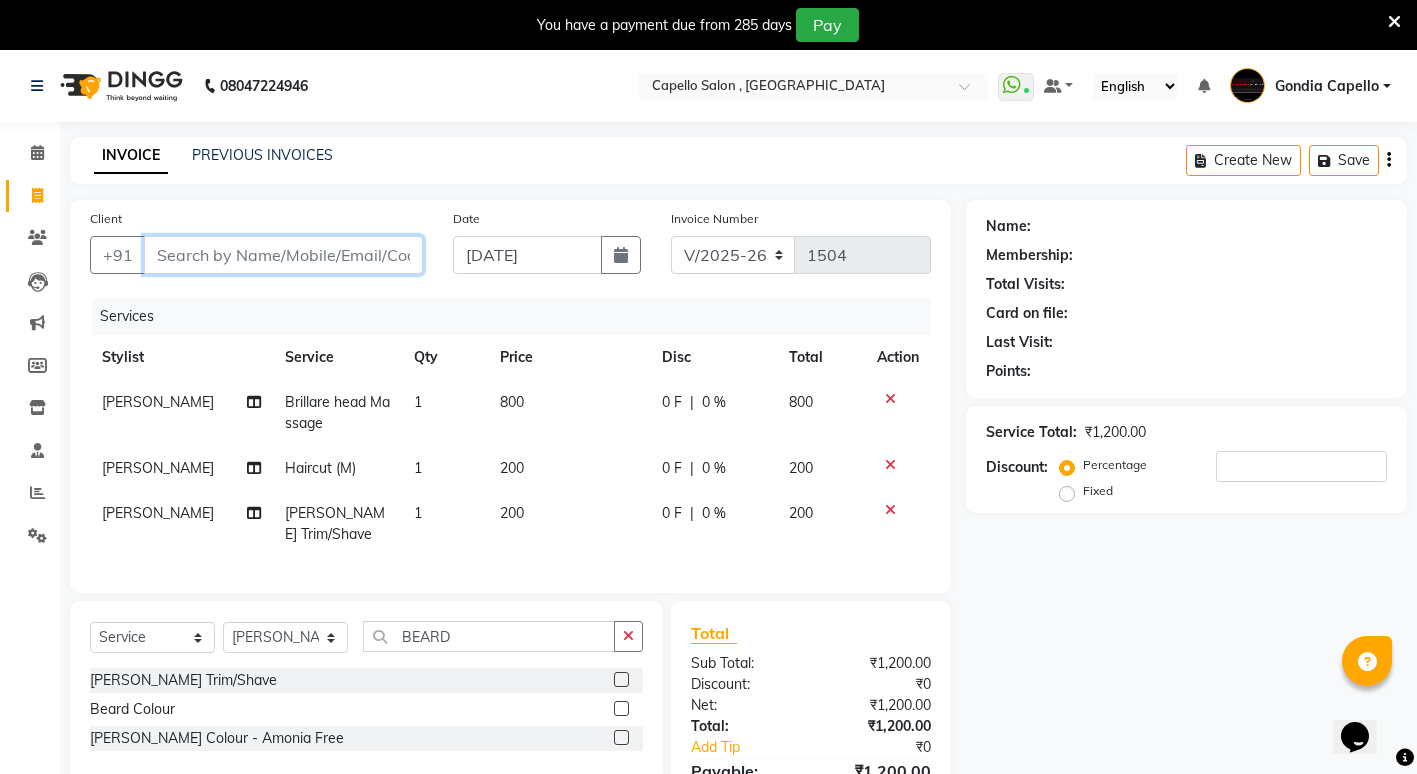 click on "Client" at bounding box center (283, 255) 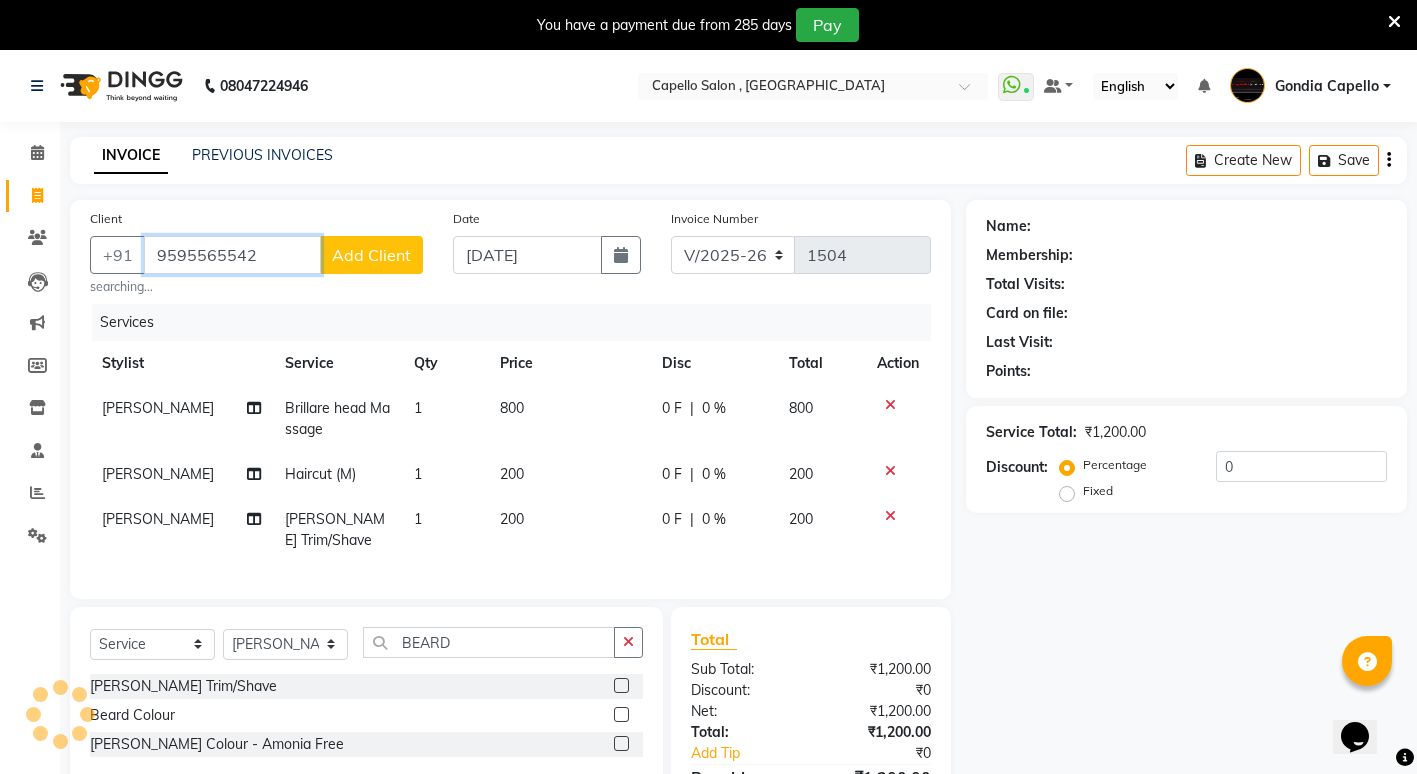 type on "9595565542" 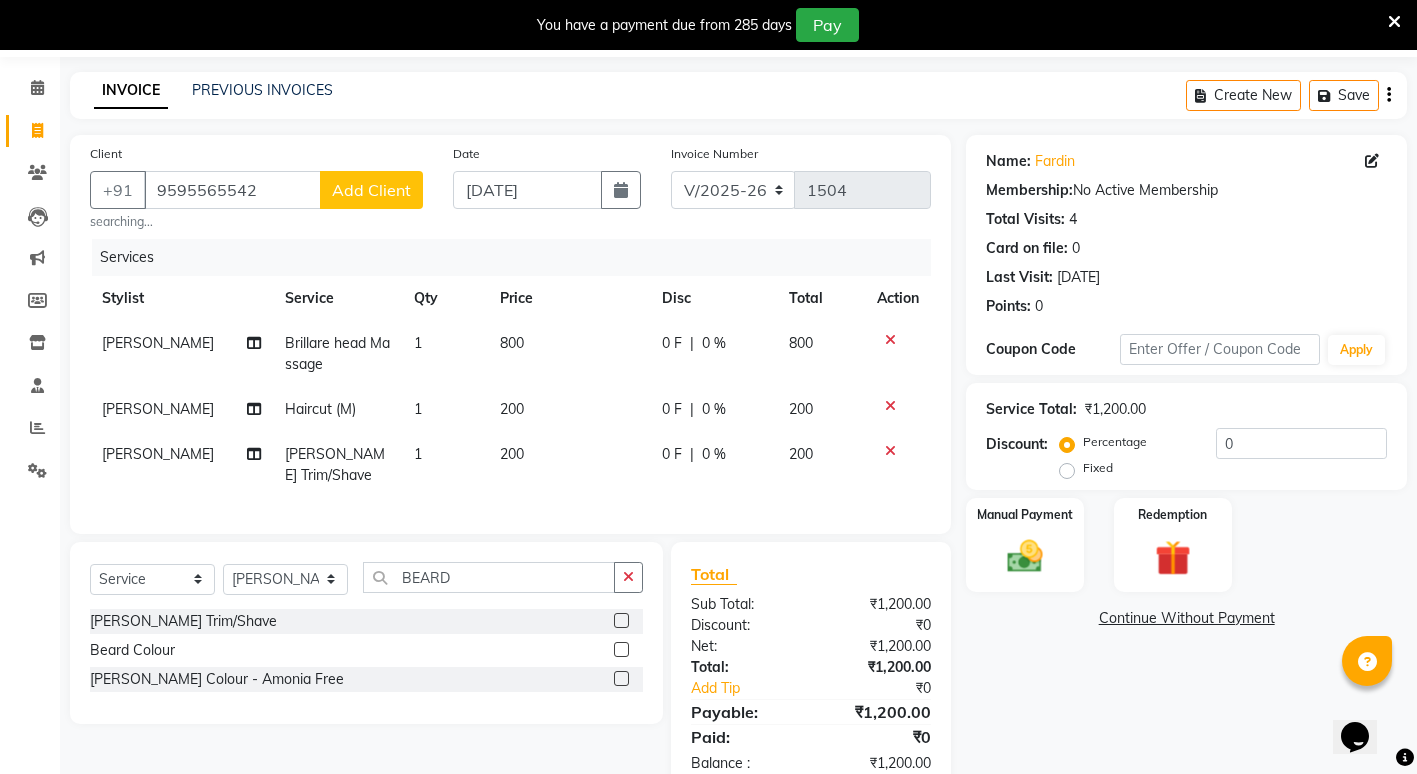 scroll, scrollTop: 130, scrollLeft: 0, axis: vertical 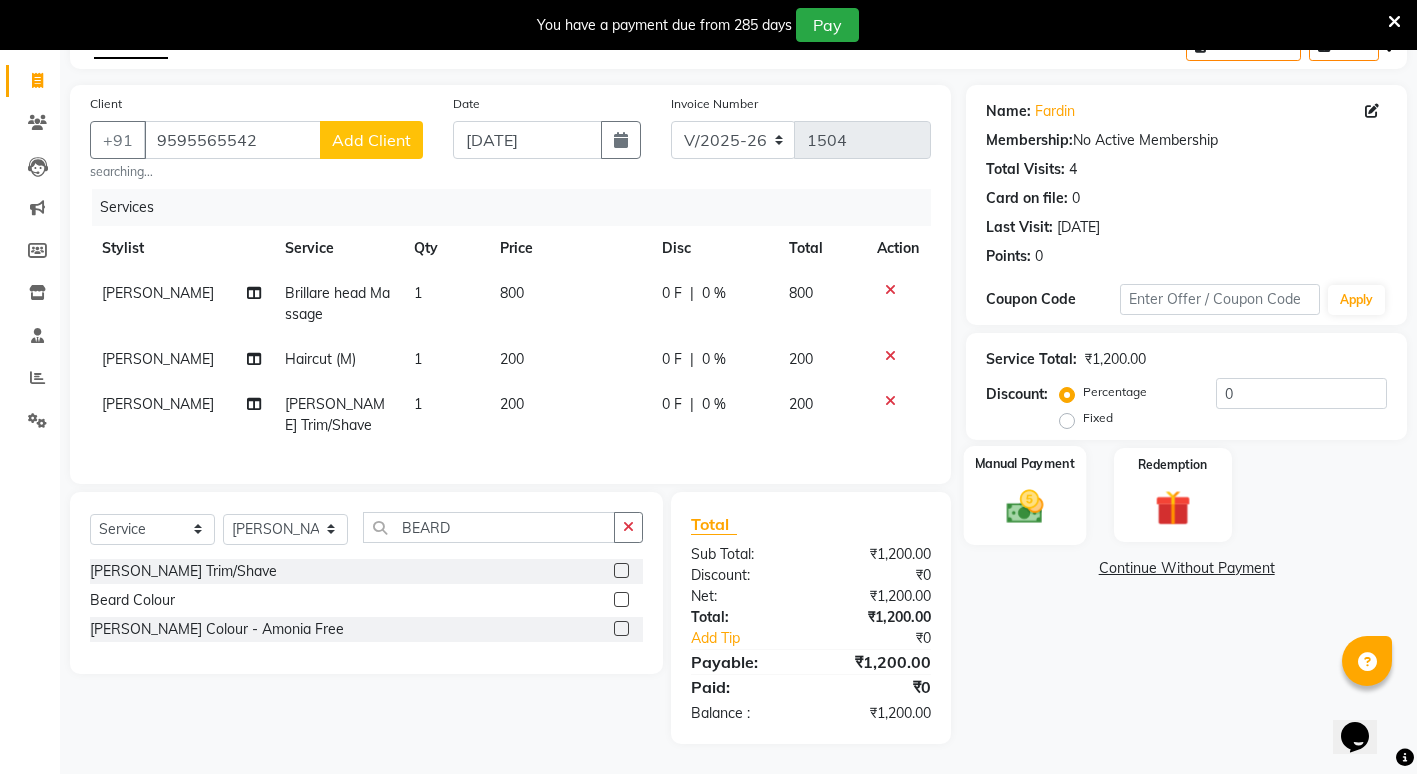 click on "Manual Payment" 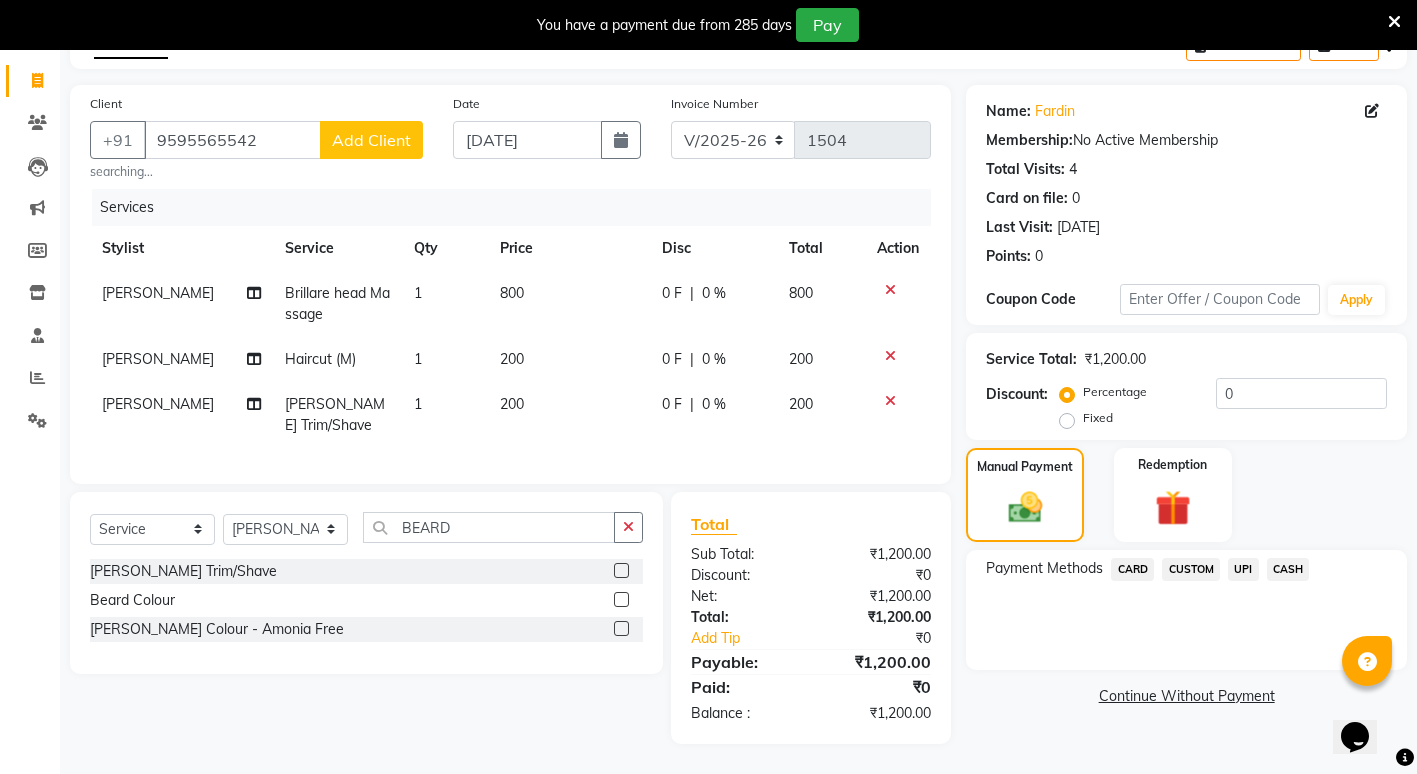 click on "CASH" 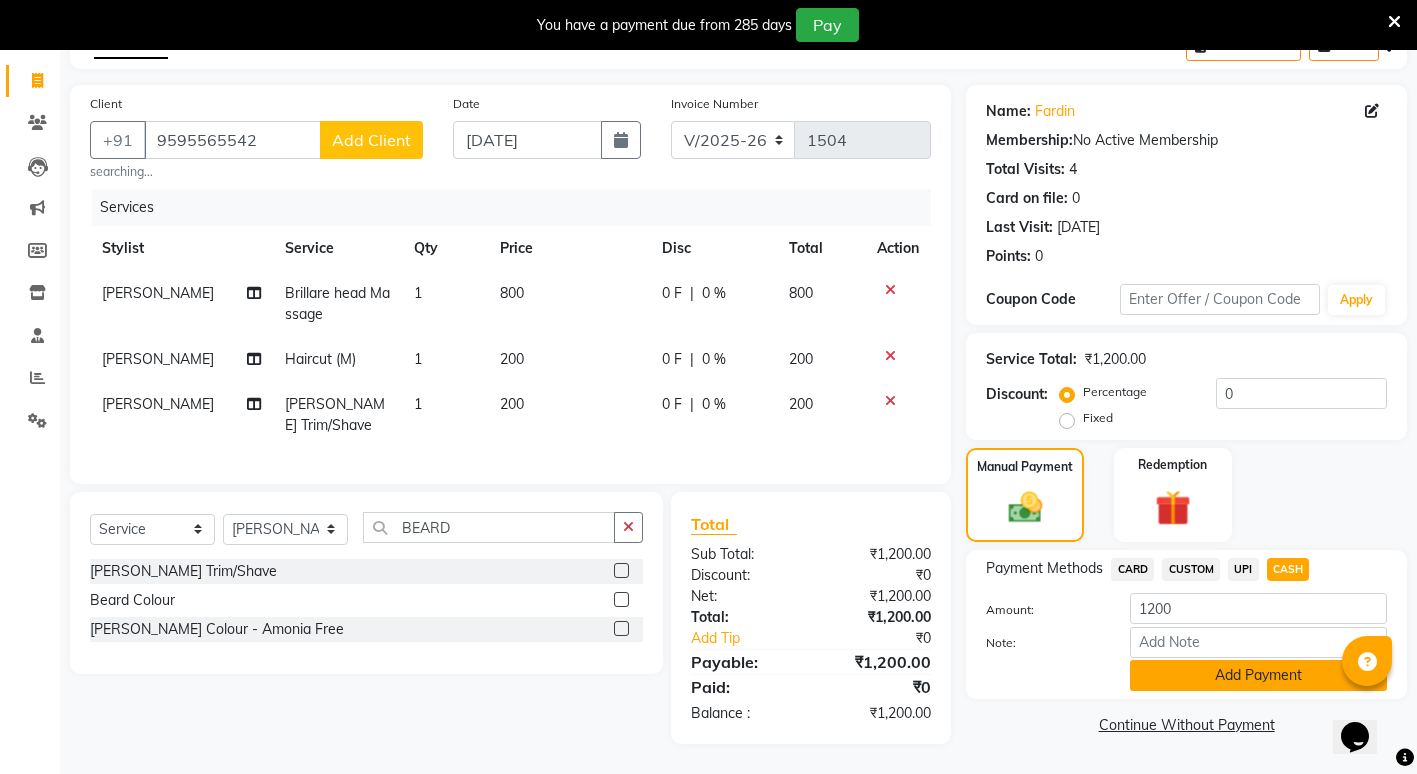 click on "Add Payment" 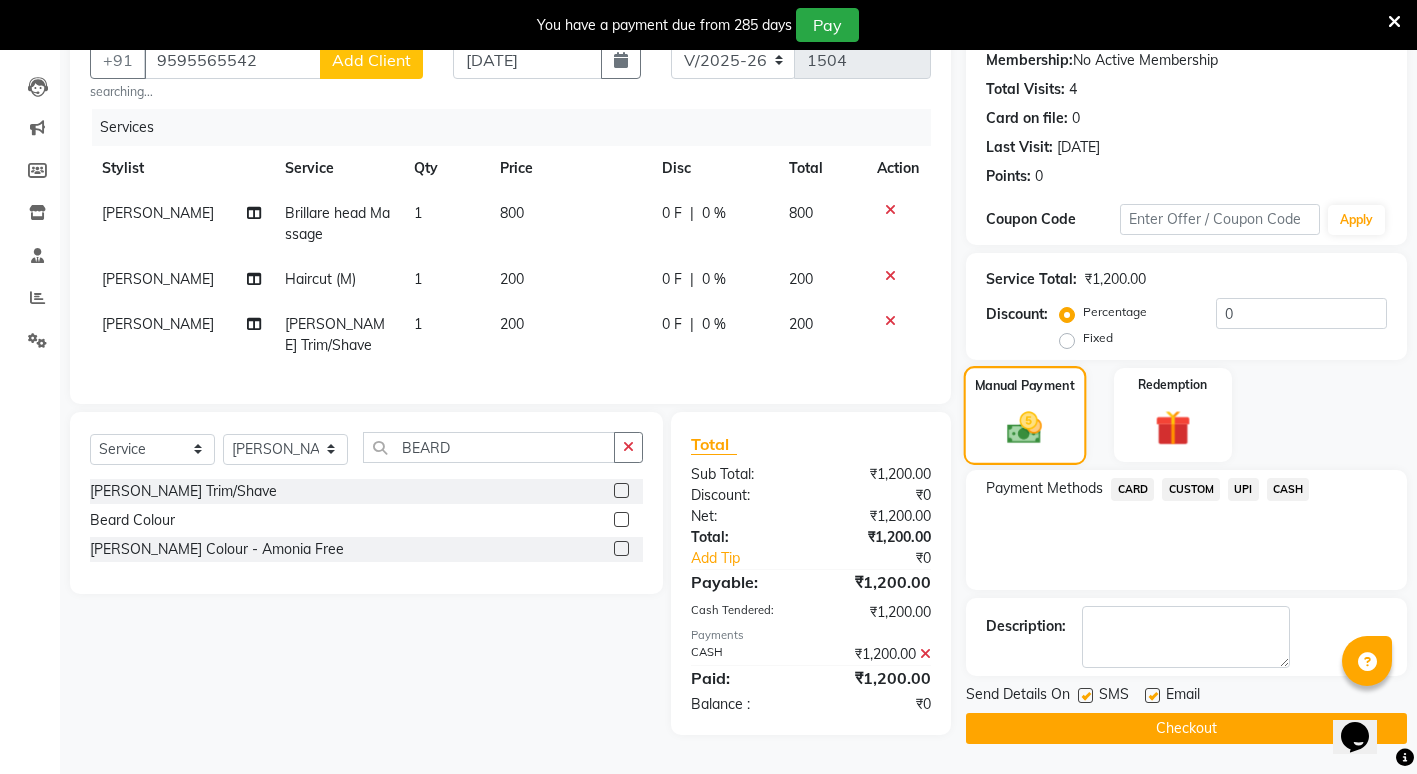 scroll, scrollTop: 201, scrollLeft: 0, axis: vertical 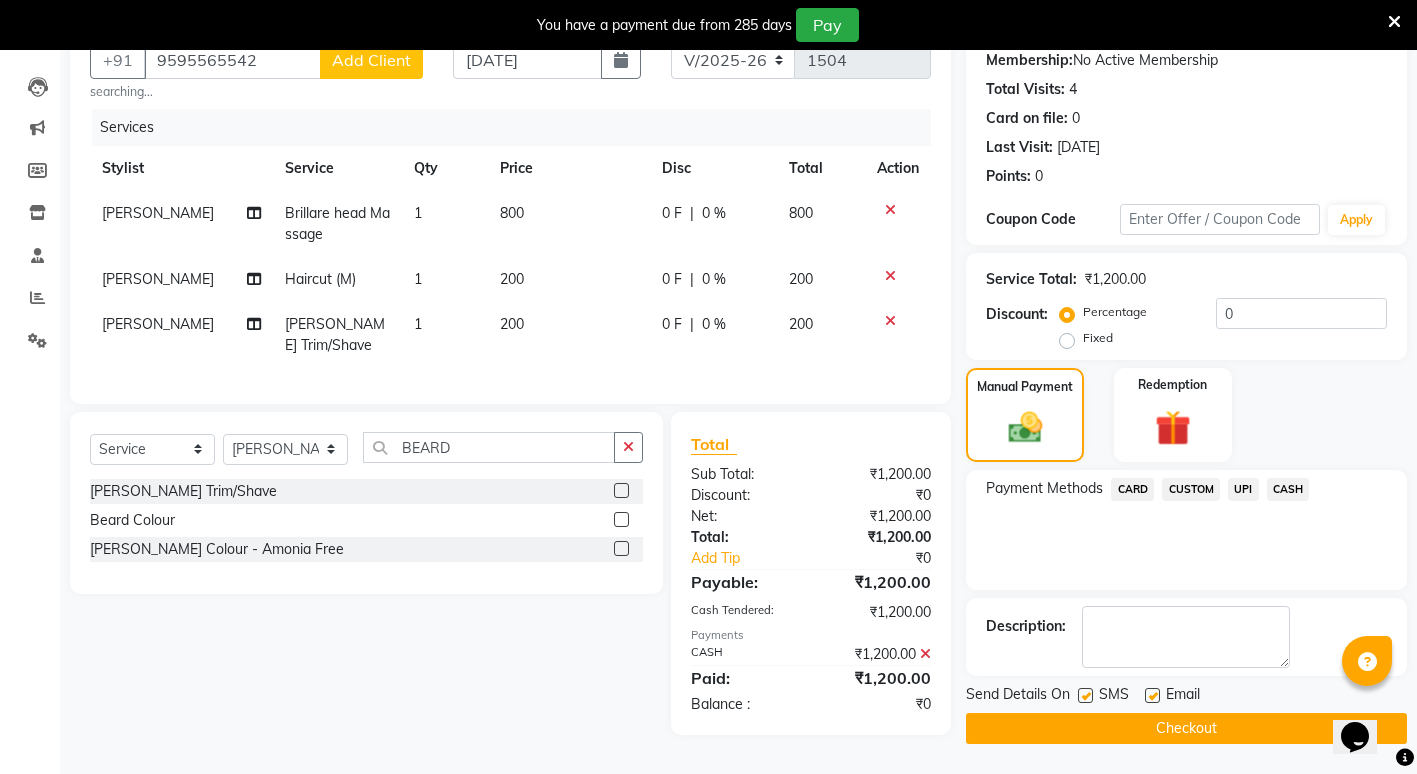 click on "Checkout" 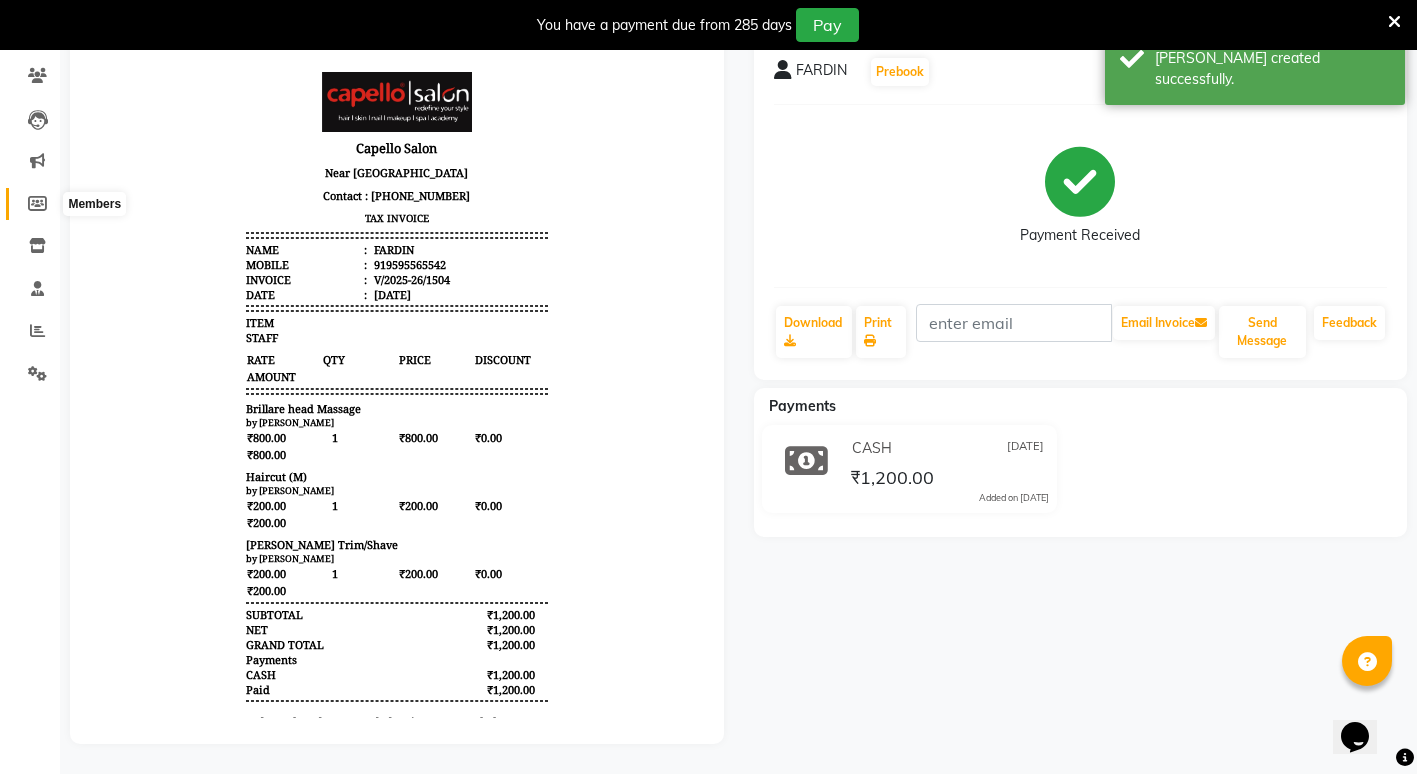 scroll, scrollTop: 0, scrollLeft: 0, axis: both 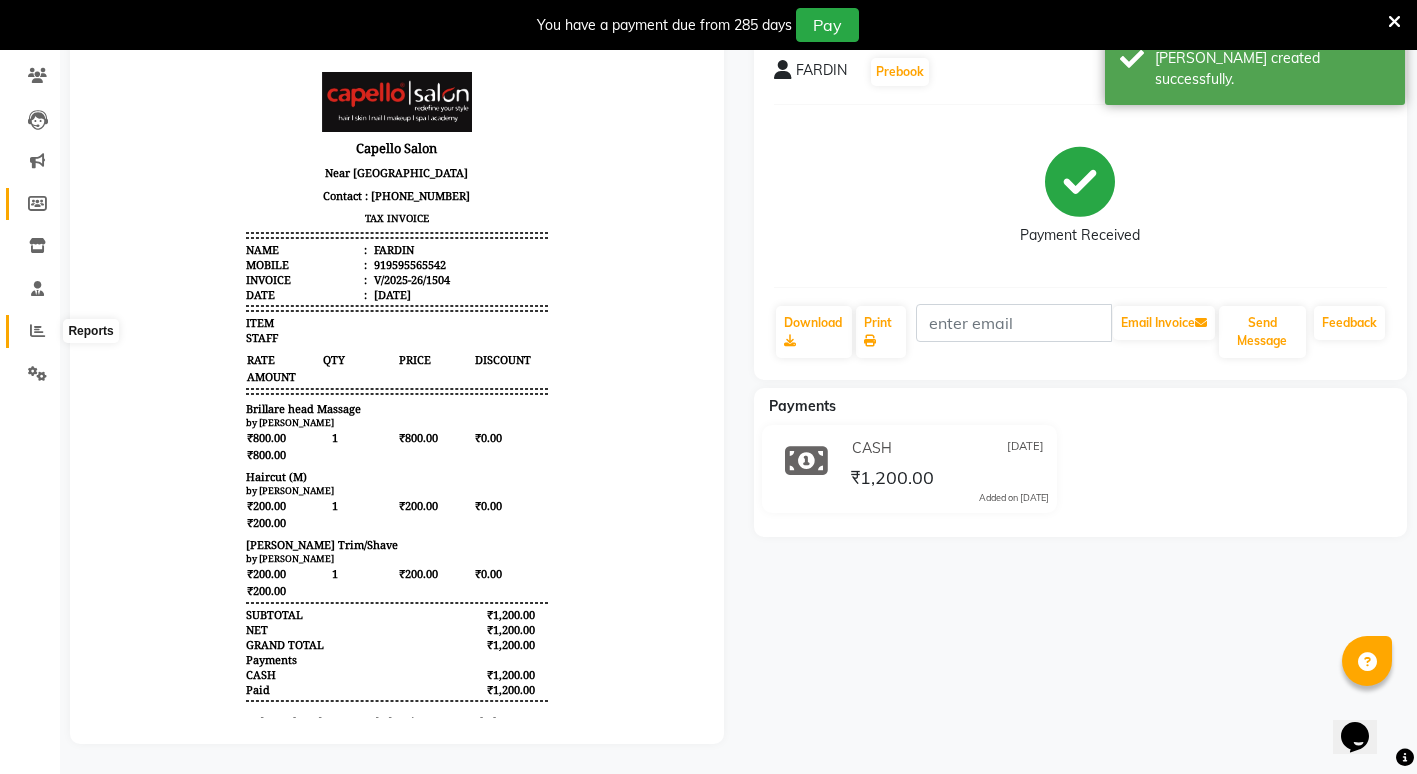 click 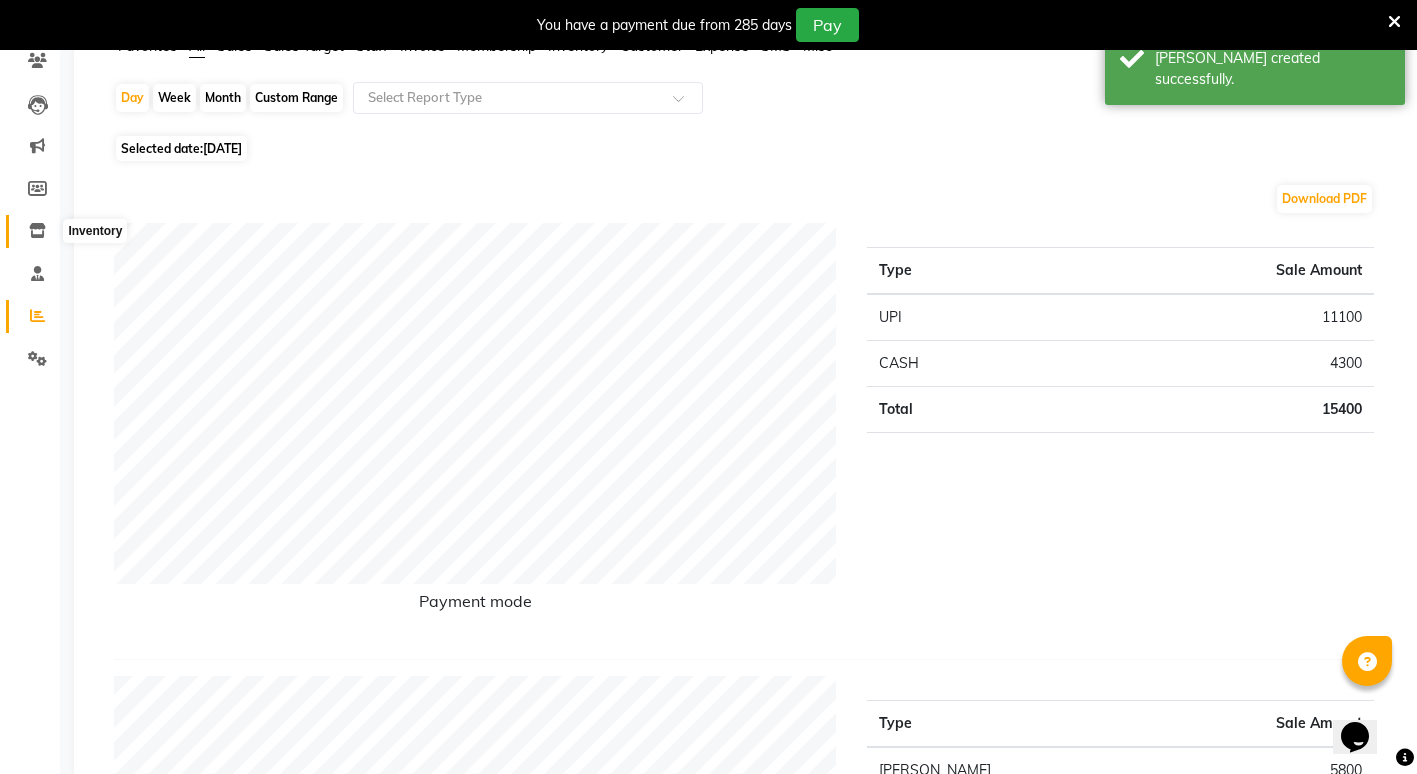 scroll, scrollTop: 0, scrollLeft: 0, axis: both 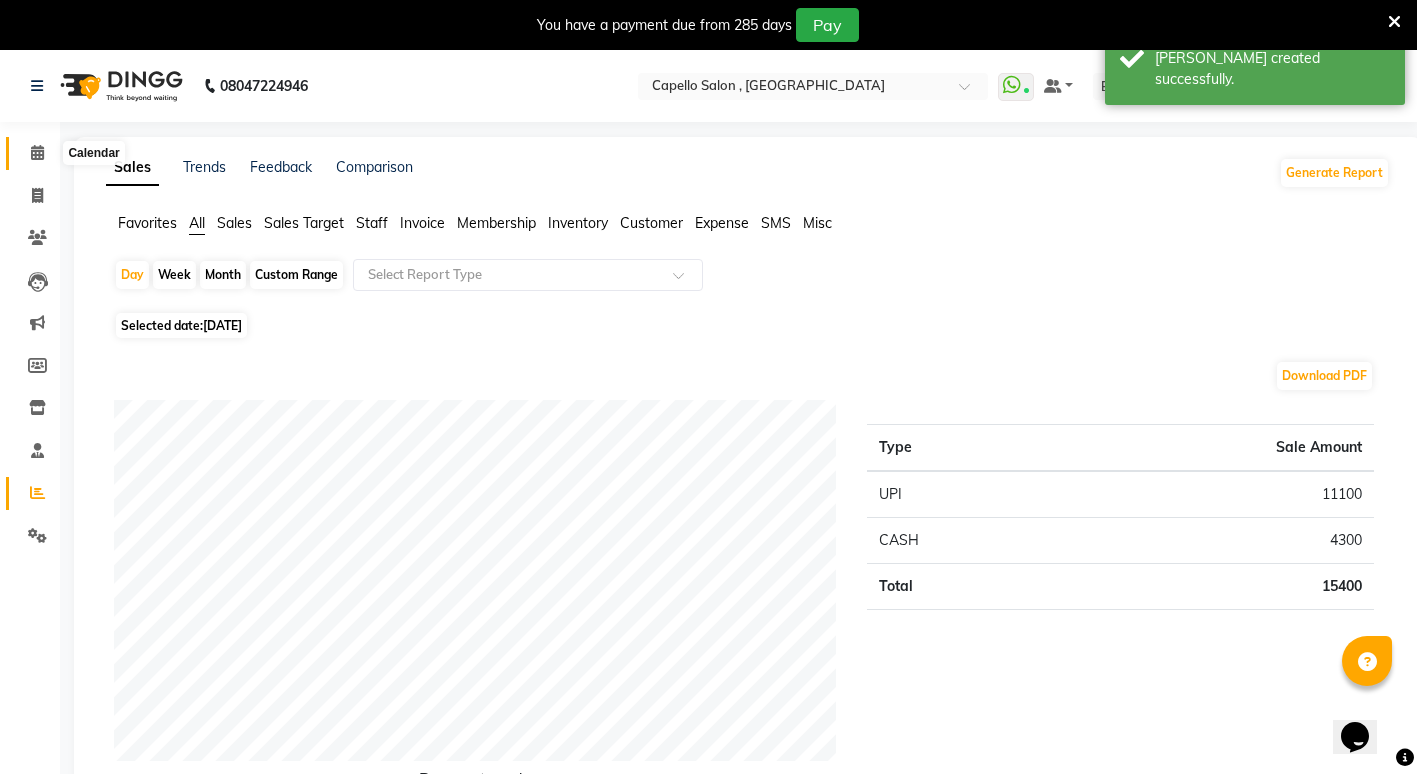 click 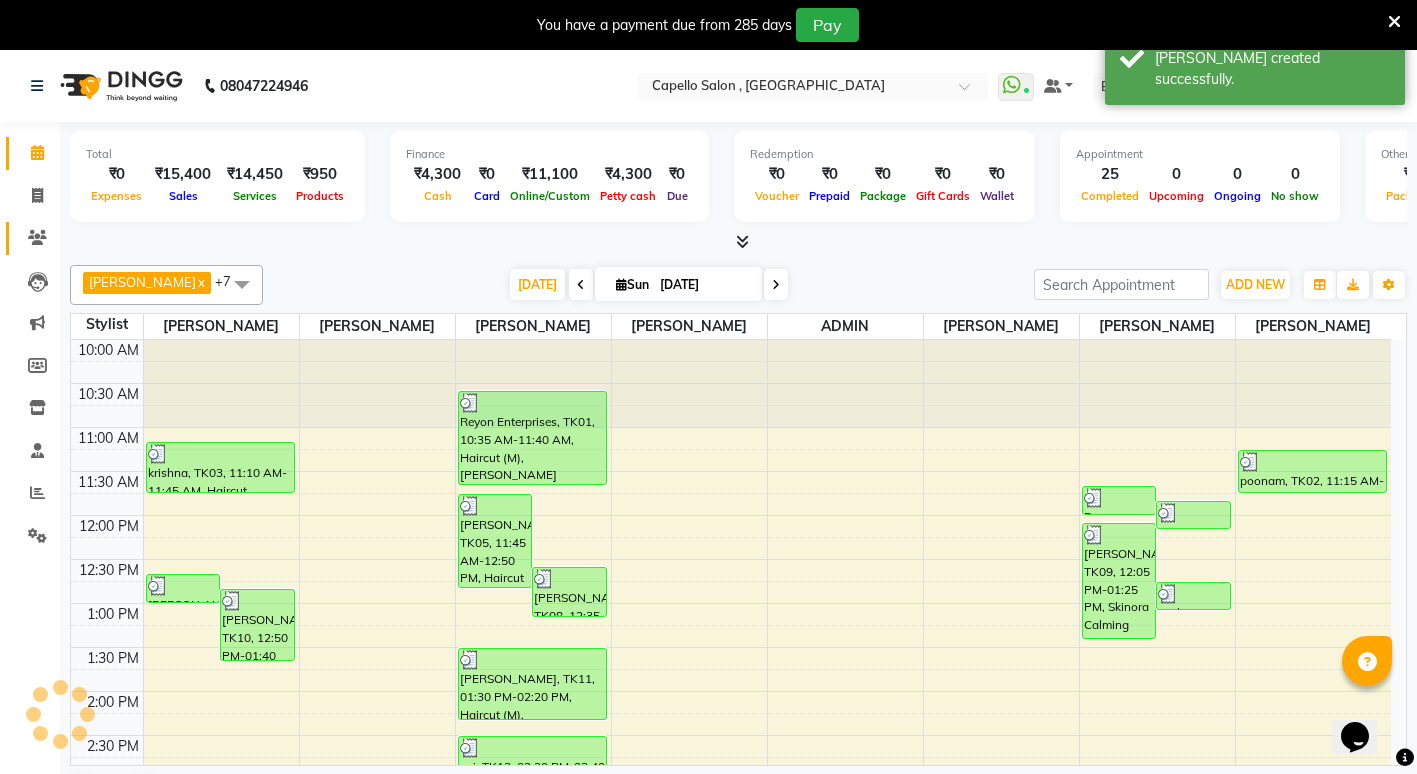 scroll, scrollTop: 613, scrollLeft: 0, axis: vertical 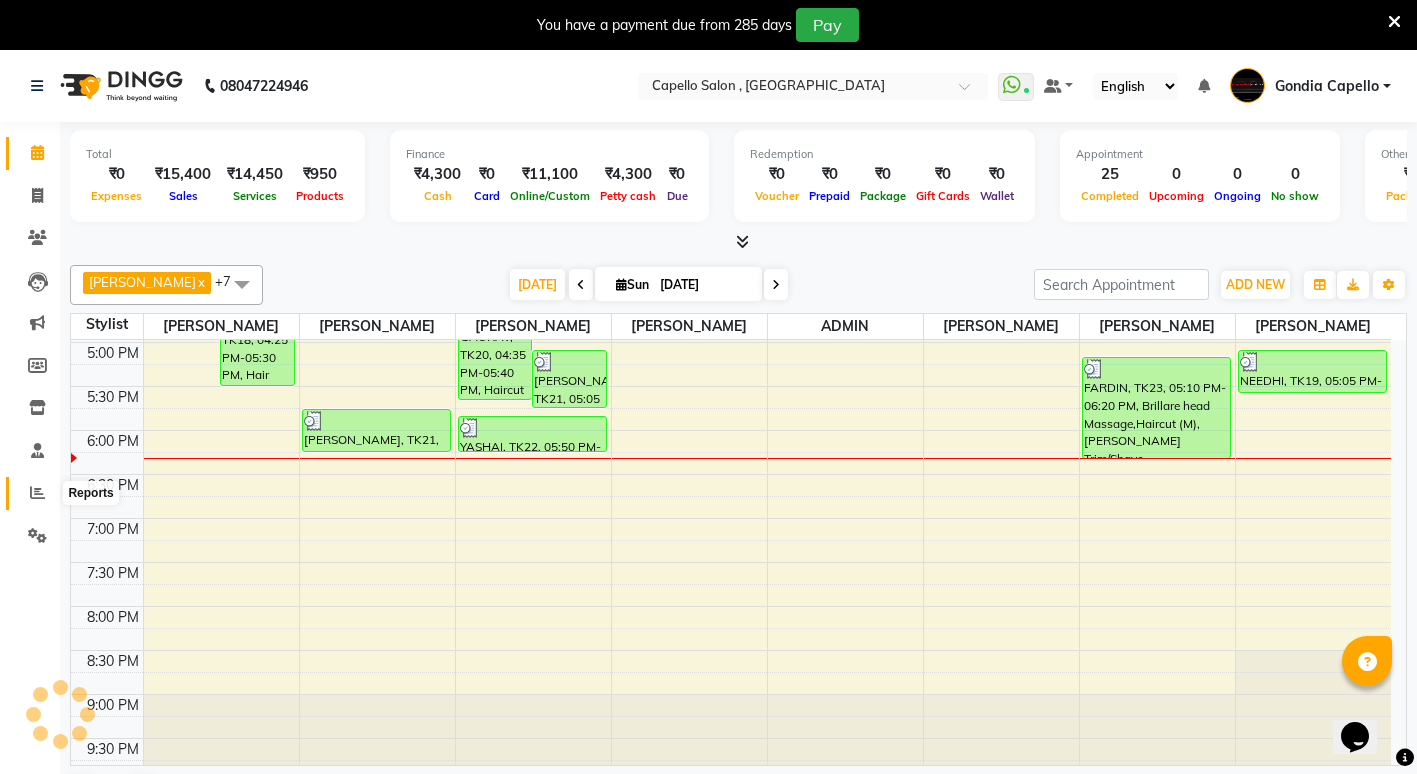 click 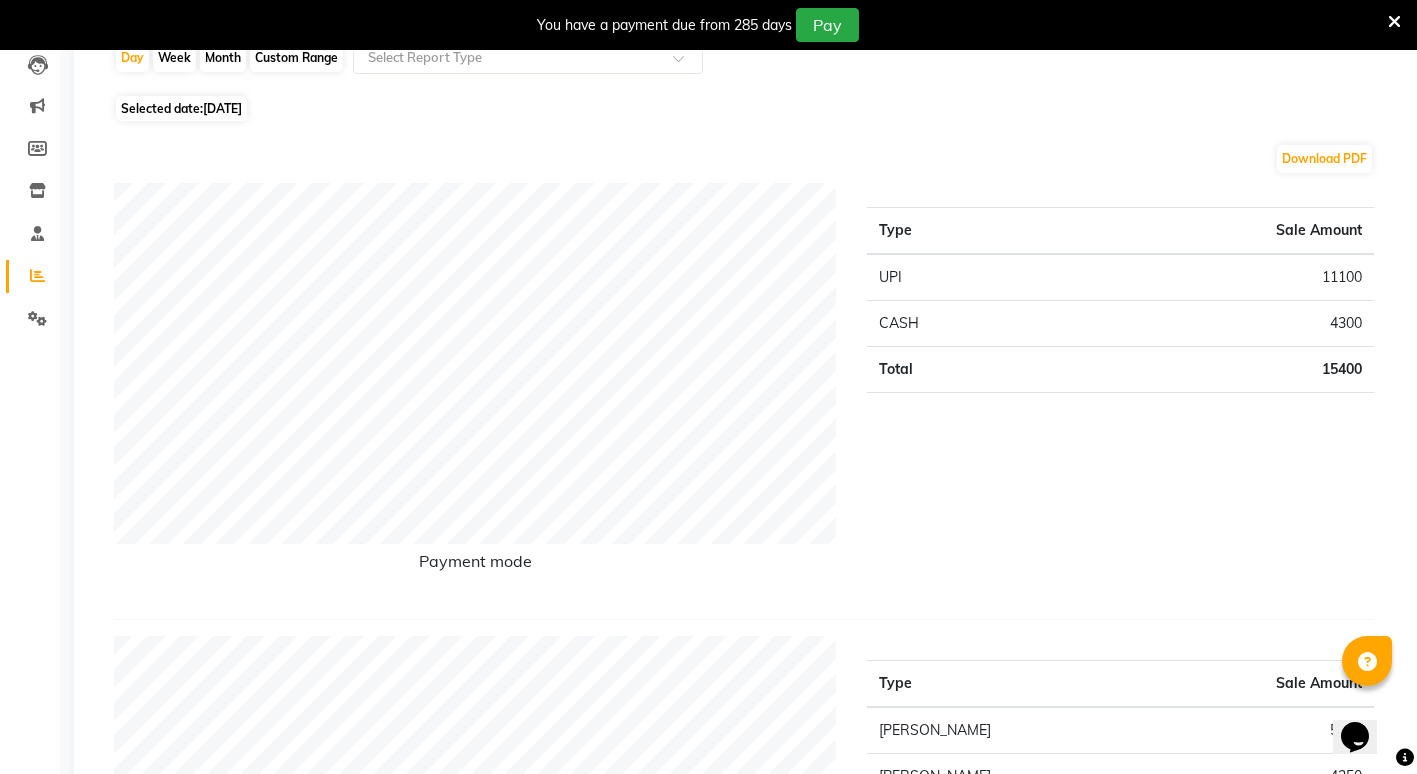 scroll, scrollTop: 0, scrollLeft: 0, axis: both 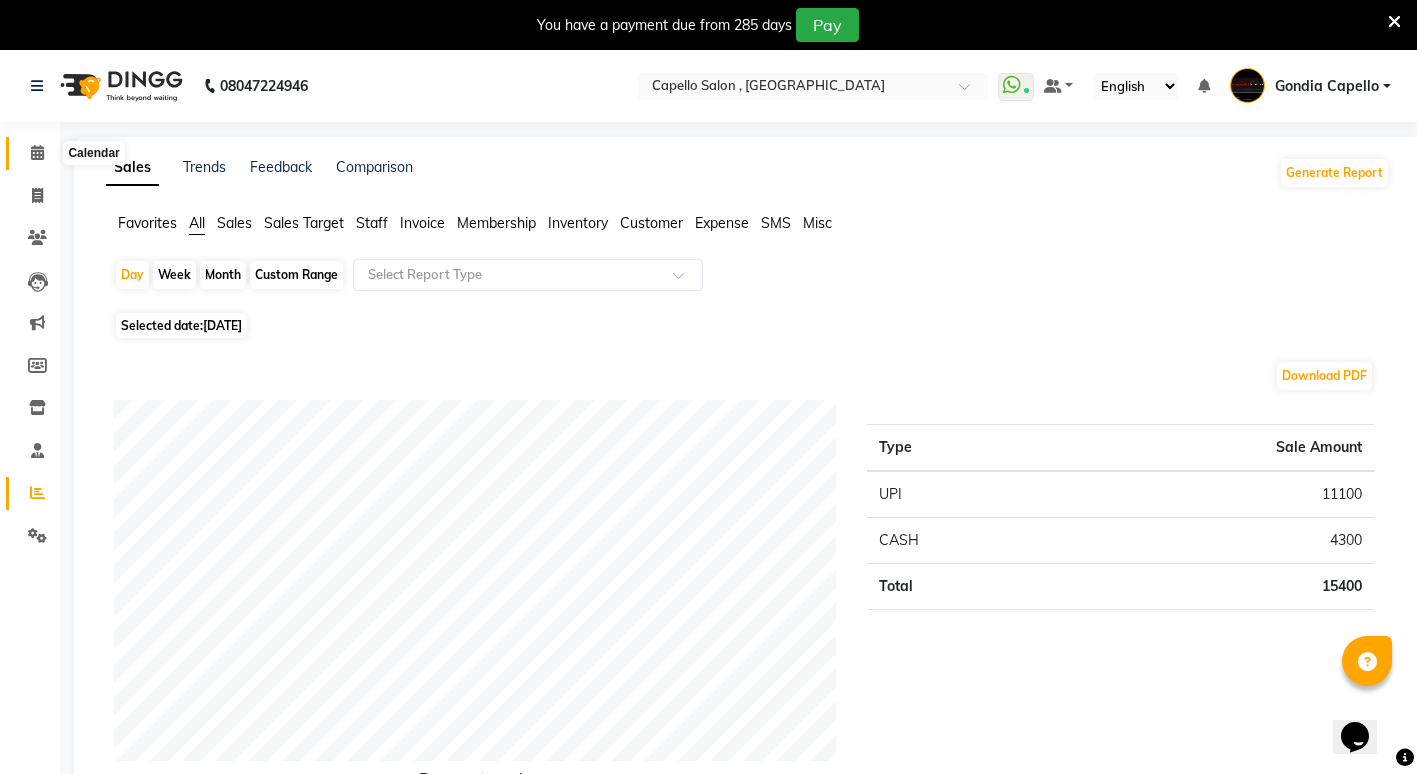click 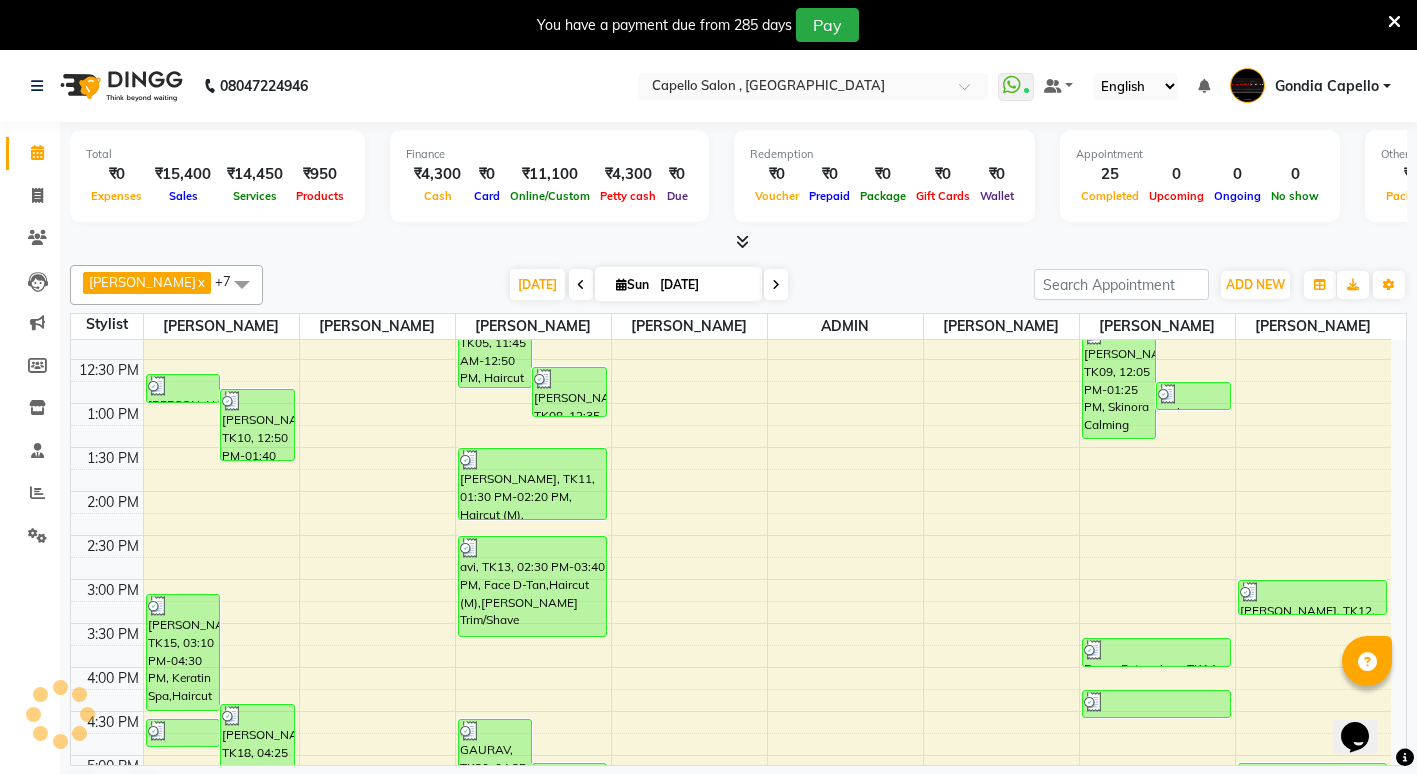 scroll, scrollTop: 0, scrollLeft: 0, axis: both 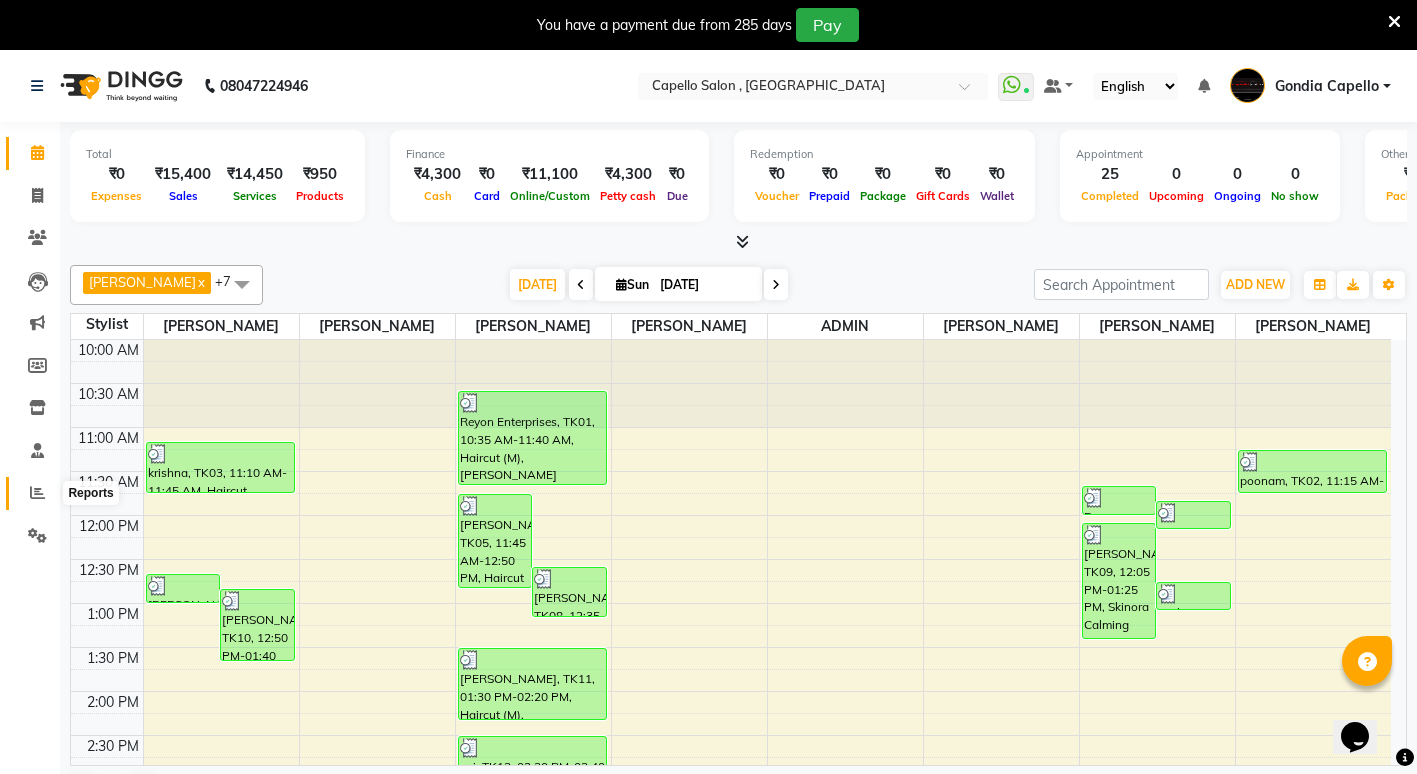 click 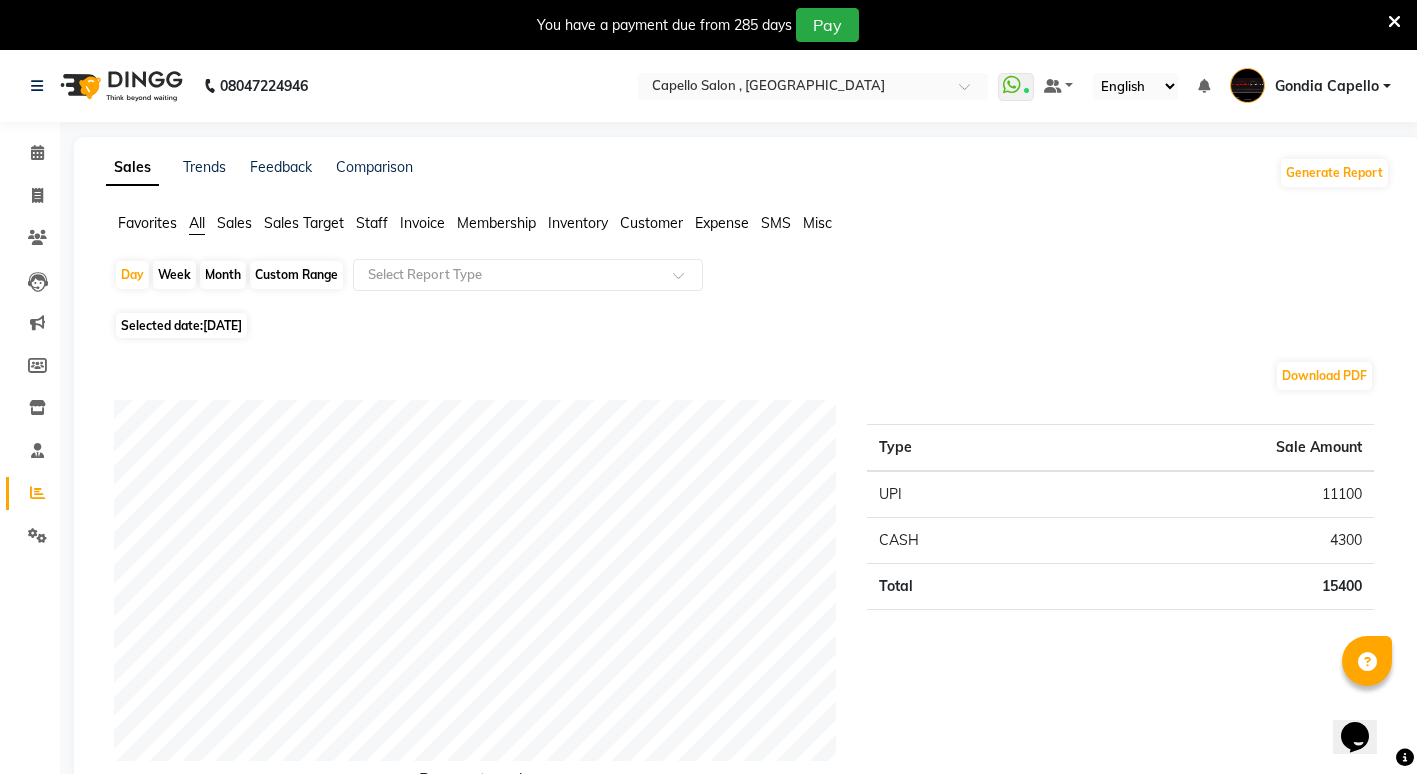 click on "Staff" 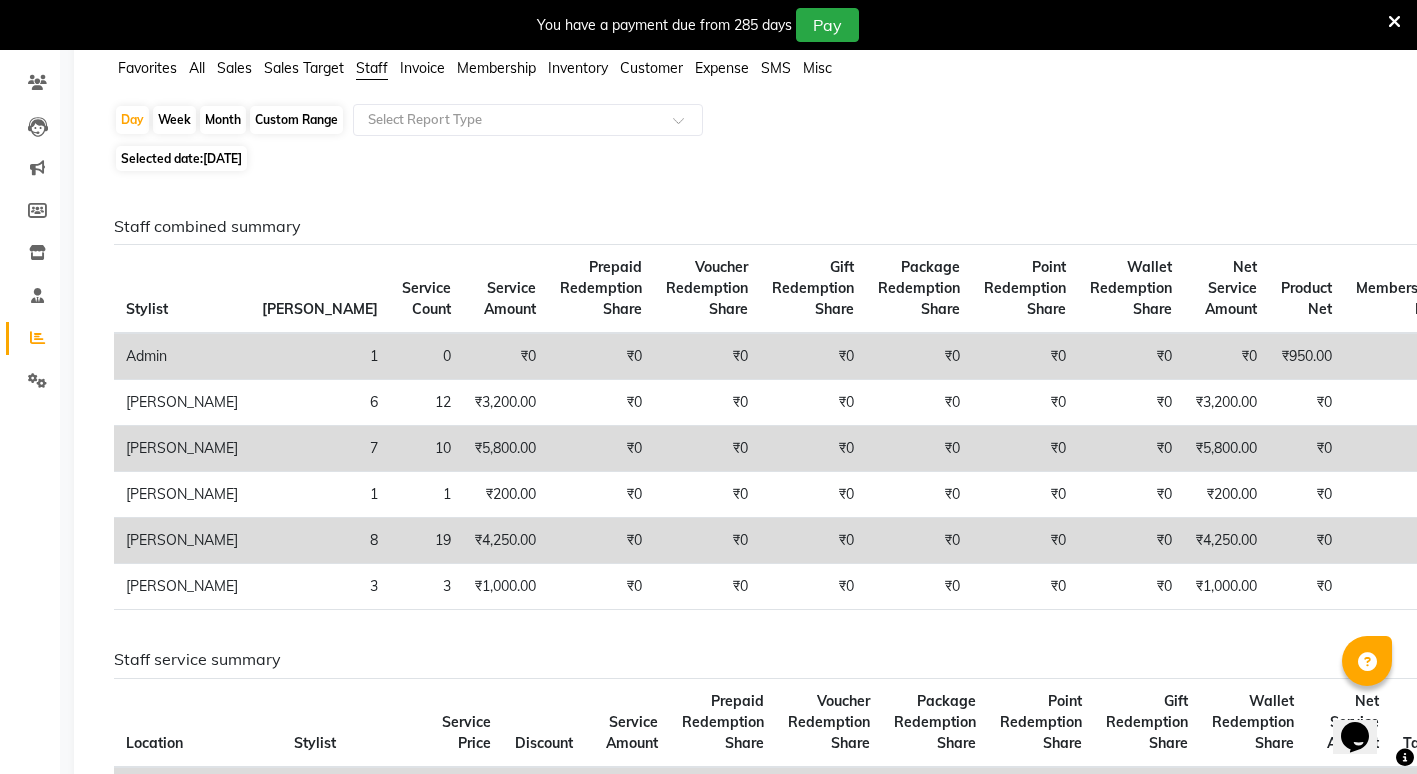 scroll, scrollTop: 0, scrollLeft: 0, axis: both 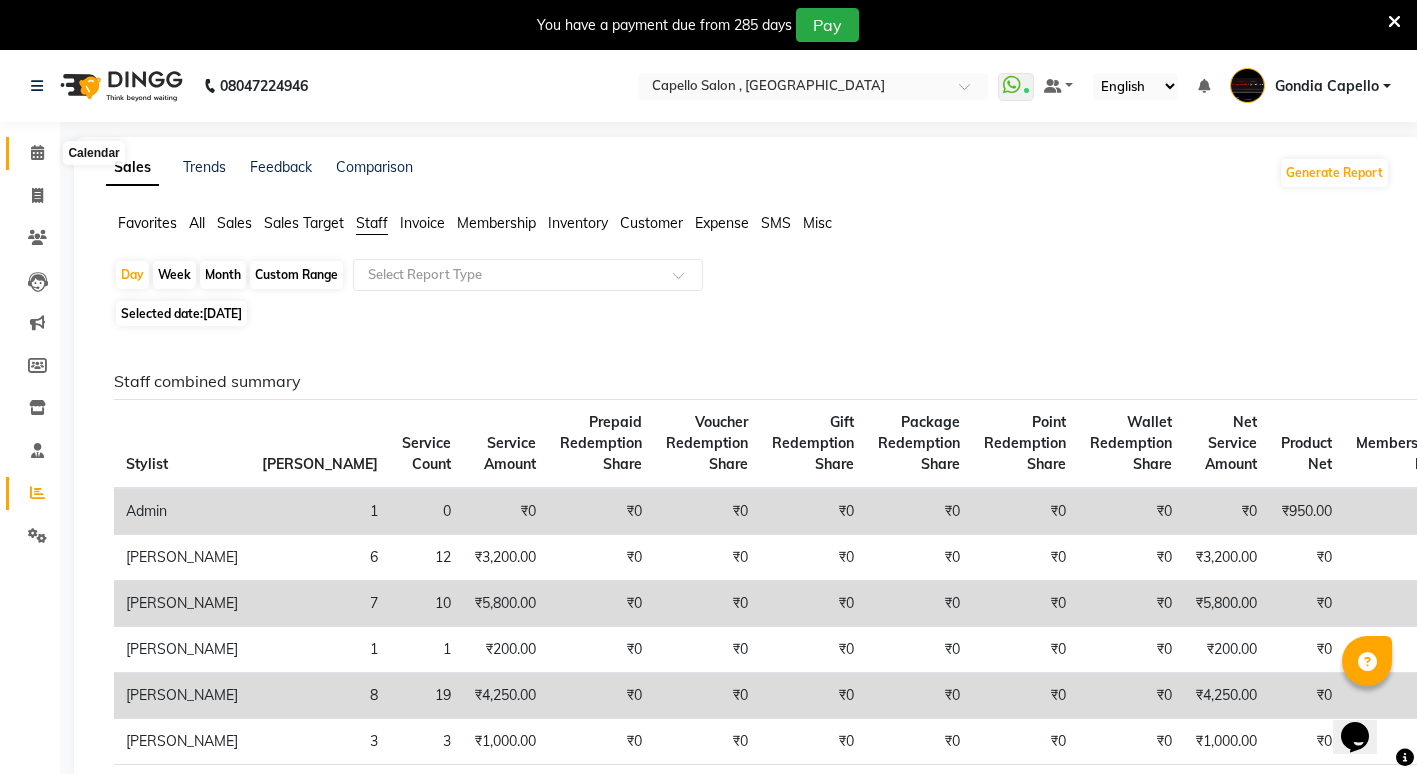 click 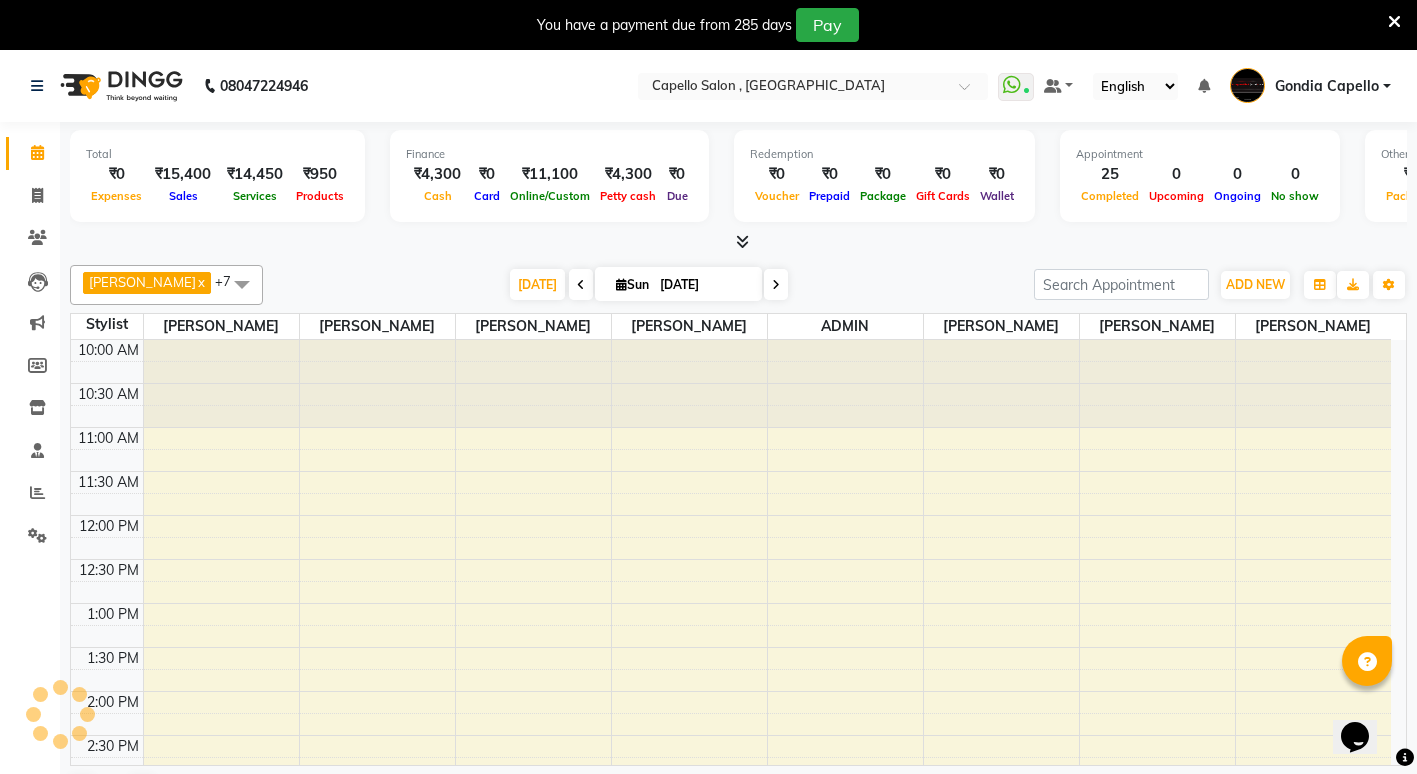 scroll, scrollTop: 0, scrollLeft: 0, axis: both 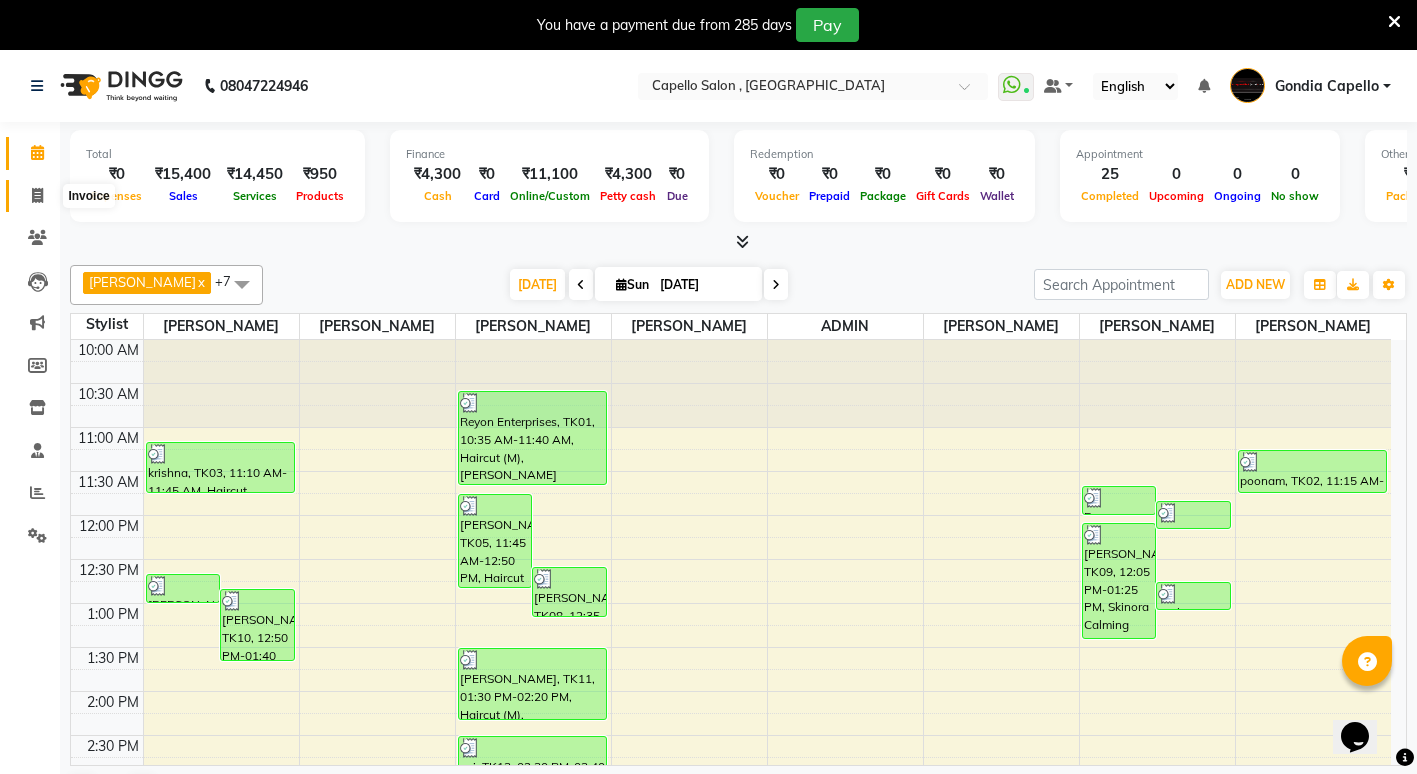 click 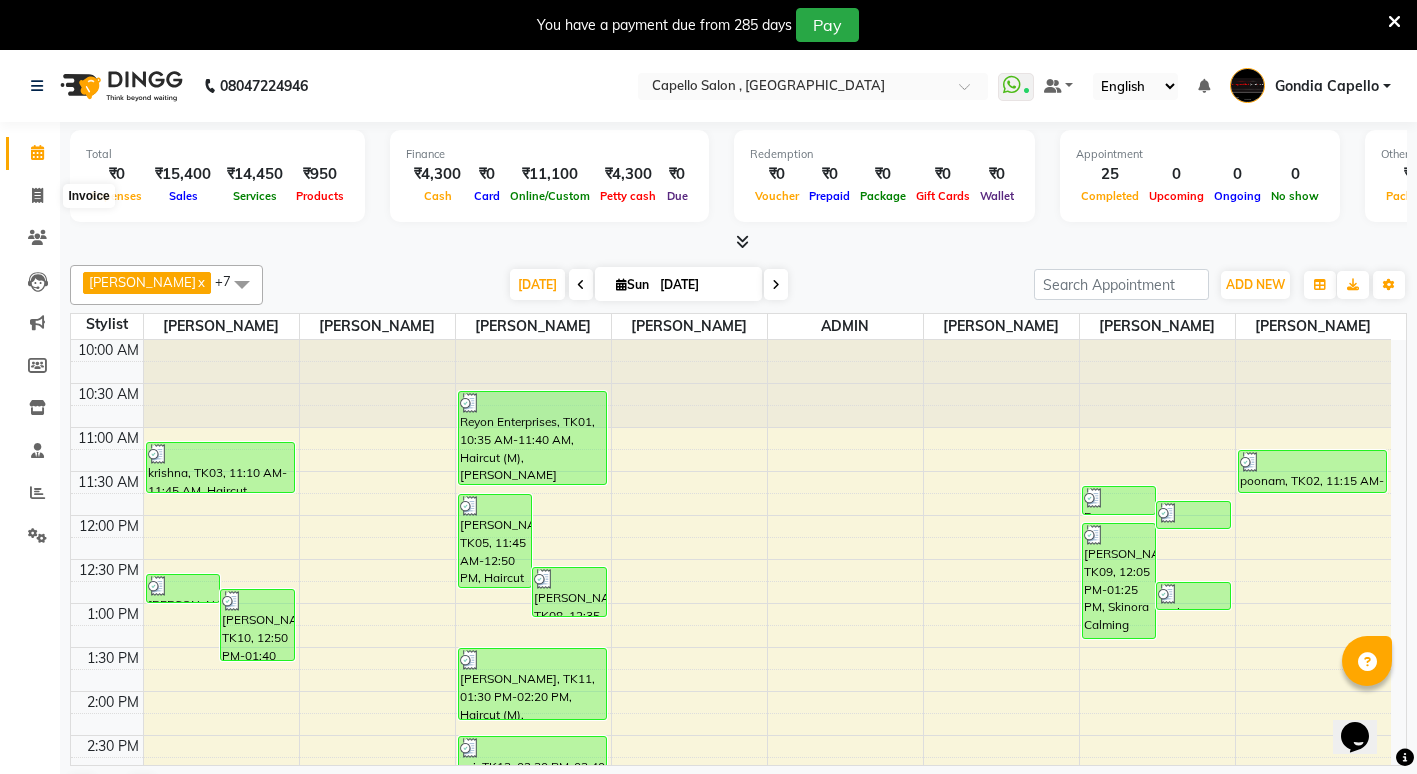 select on "853" 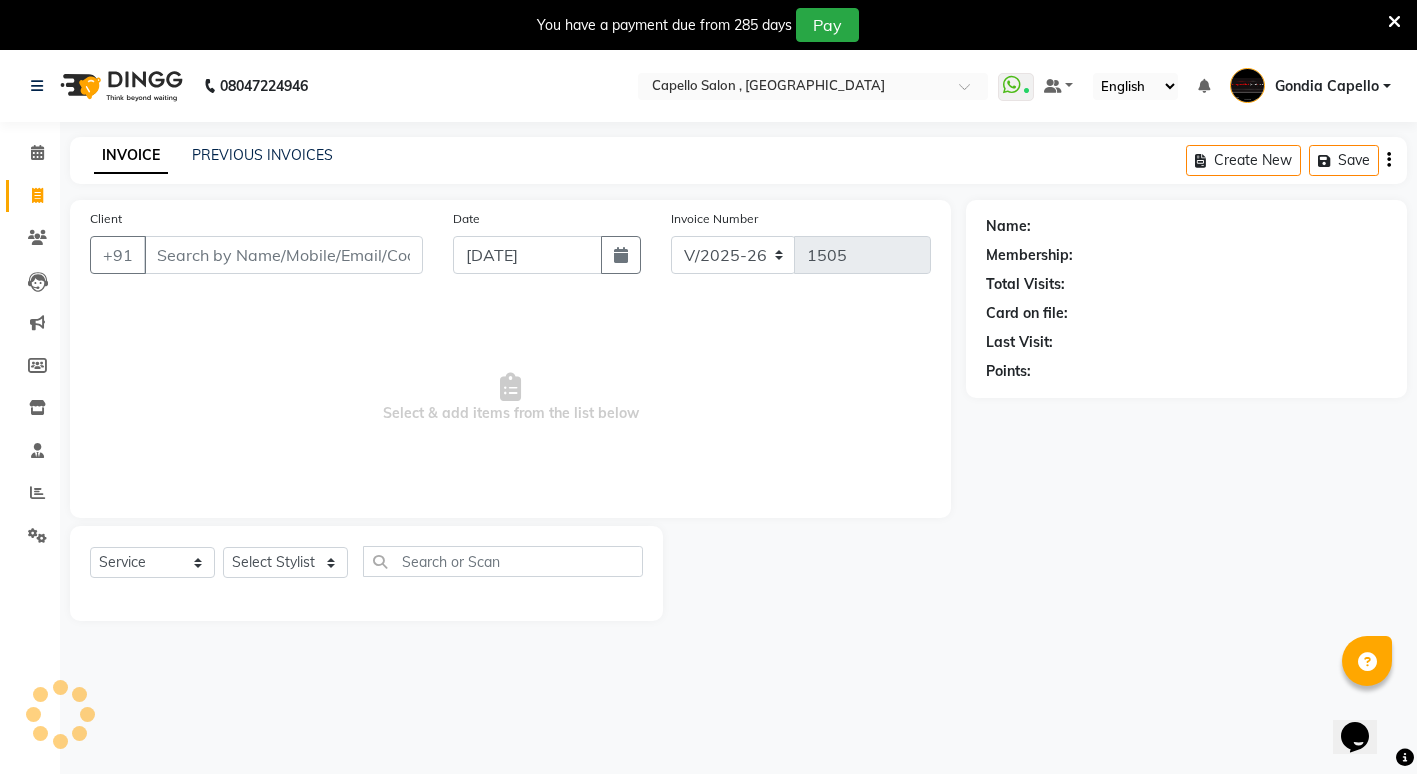 click on "Client" at bounding box center (283, 255) 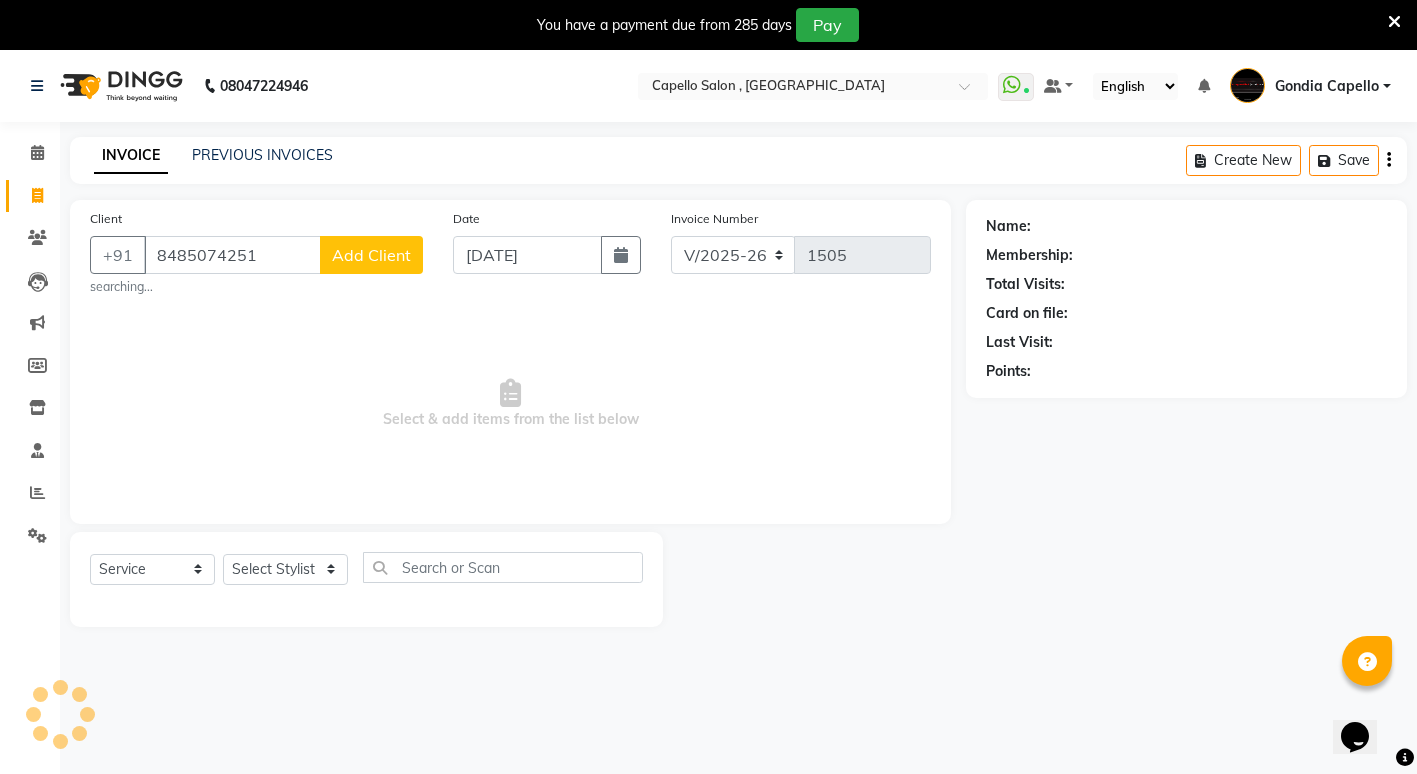 type on "8485074251" 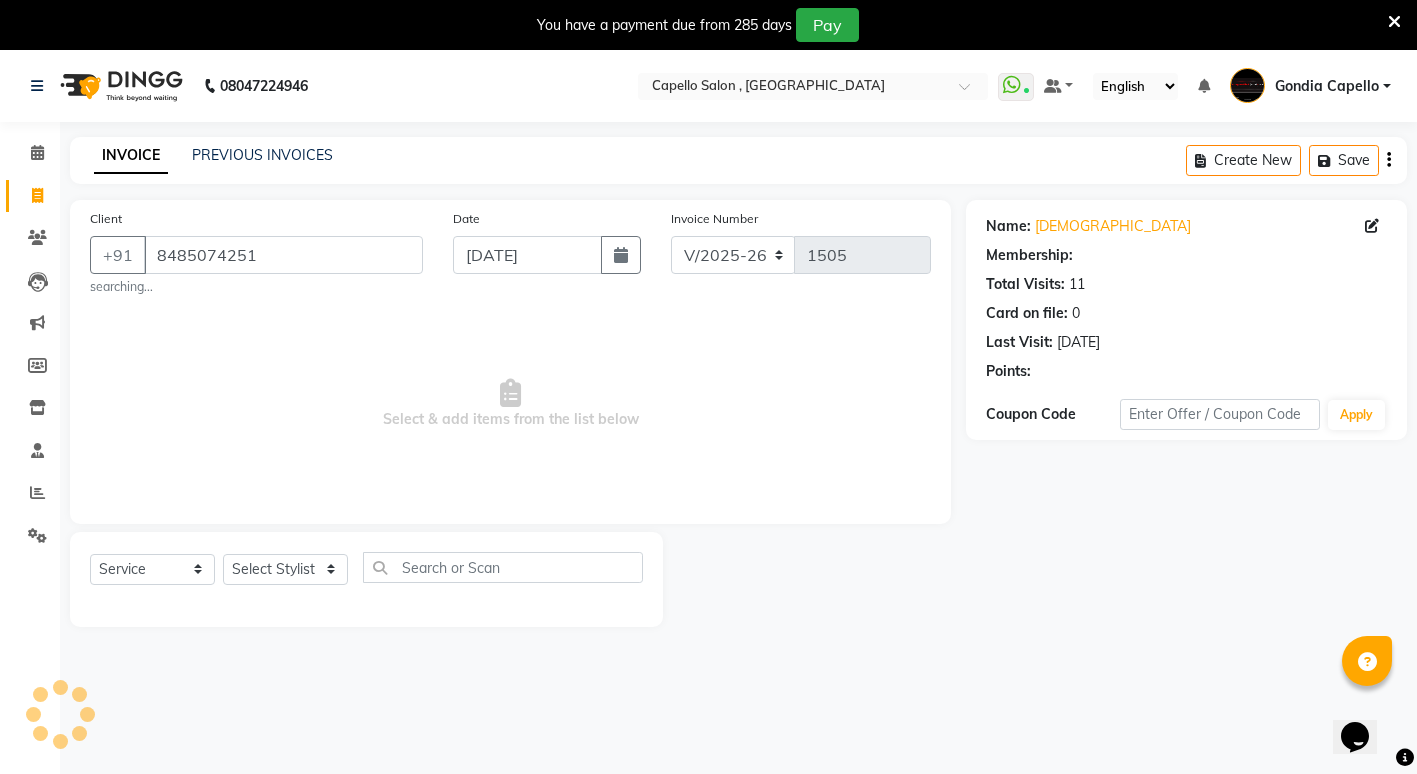select on "1: Object" 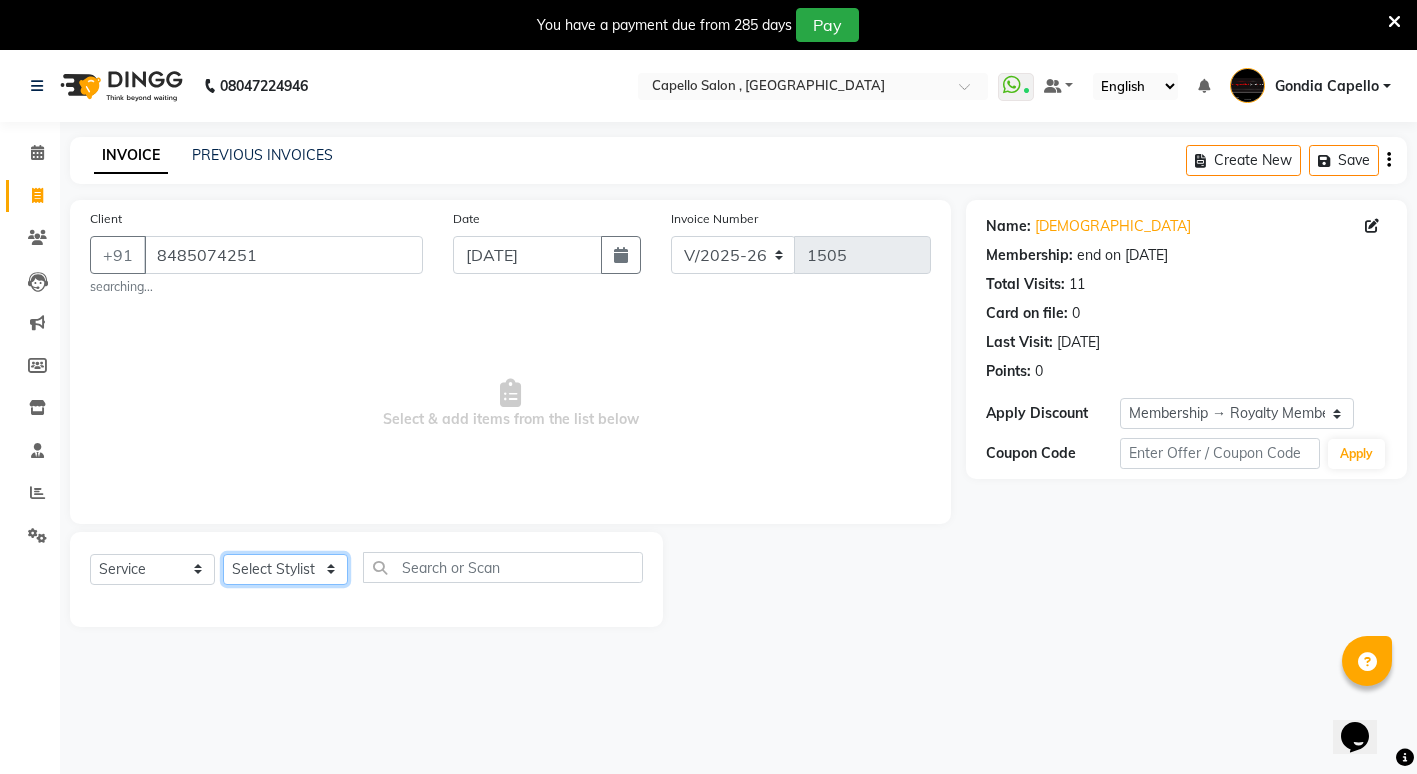 click on "Select Stylist ADMIN [PERSON_NAME] [PERSON_NAME] [PERSON_NAME] Gondia [PERSON_NAME] [PERSON_NAME] [PERSON_NAME] yewatkar [PERSON_NAME] [PERSON_NAME] [PERSON_NAME] (M) [PERSON_NAME]" 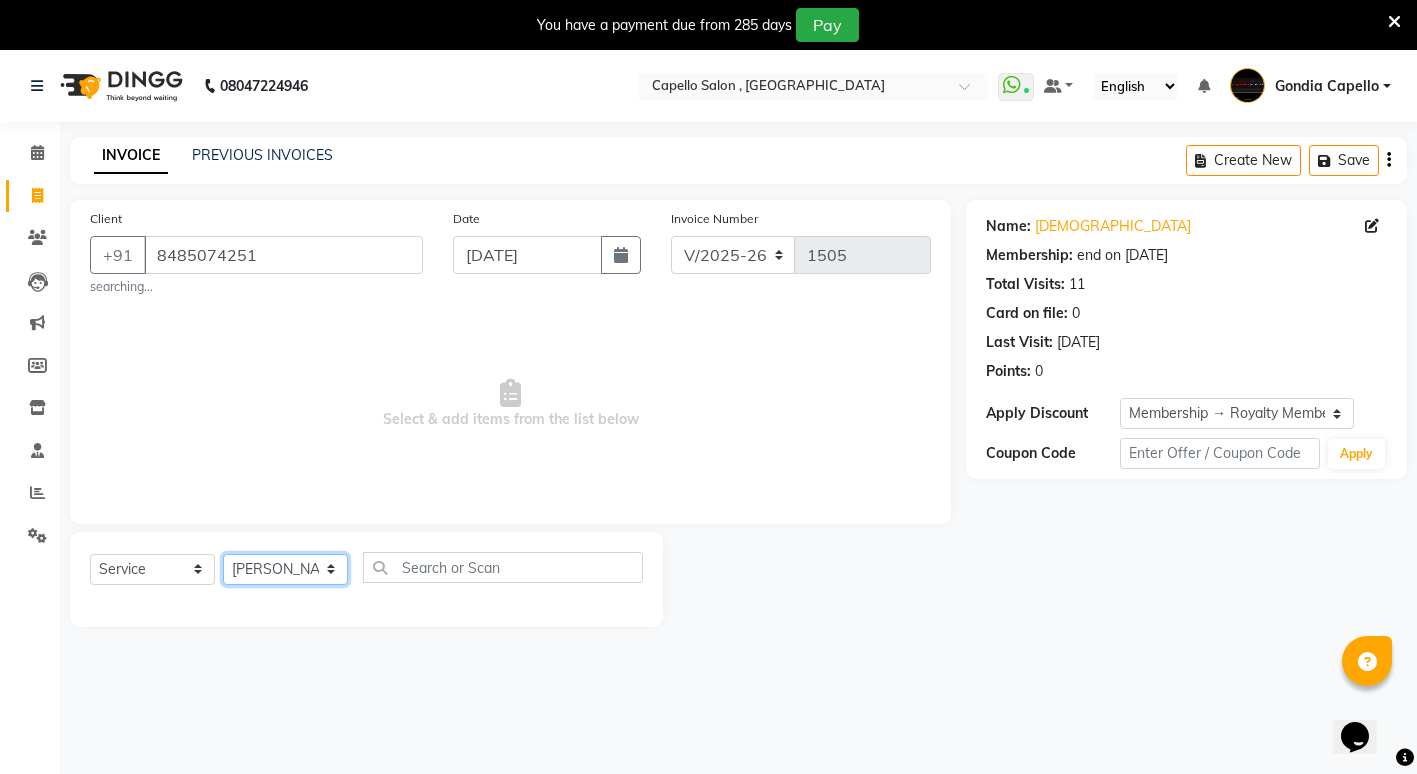 click on "Select Stylist ADMIN [PERSON_NAME] [PERSON_NAME] [PERSON_NAME] Gondia [PERSON_NAME] [PERSON_NAME] [PERSON_NAME] yewatkar [PERSON_NAME] [PERSON_NAME] [PERSON_NAME] (M) [PERSON_NAME]" 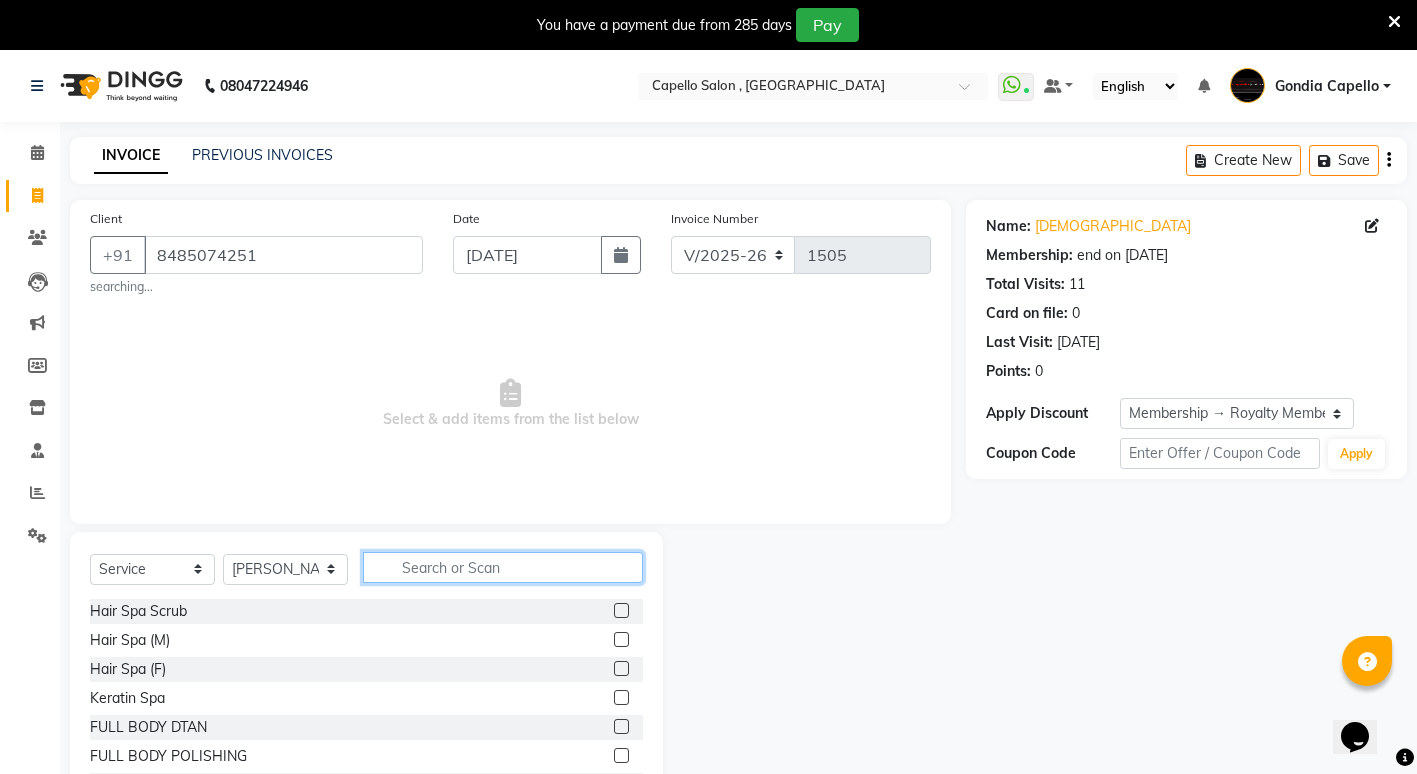 click 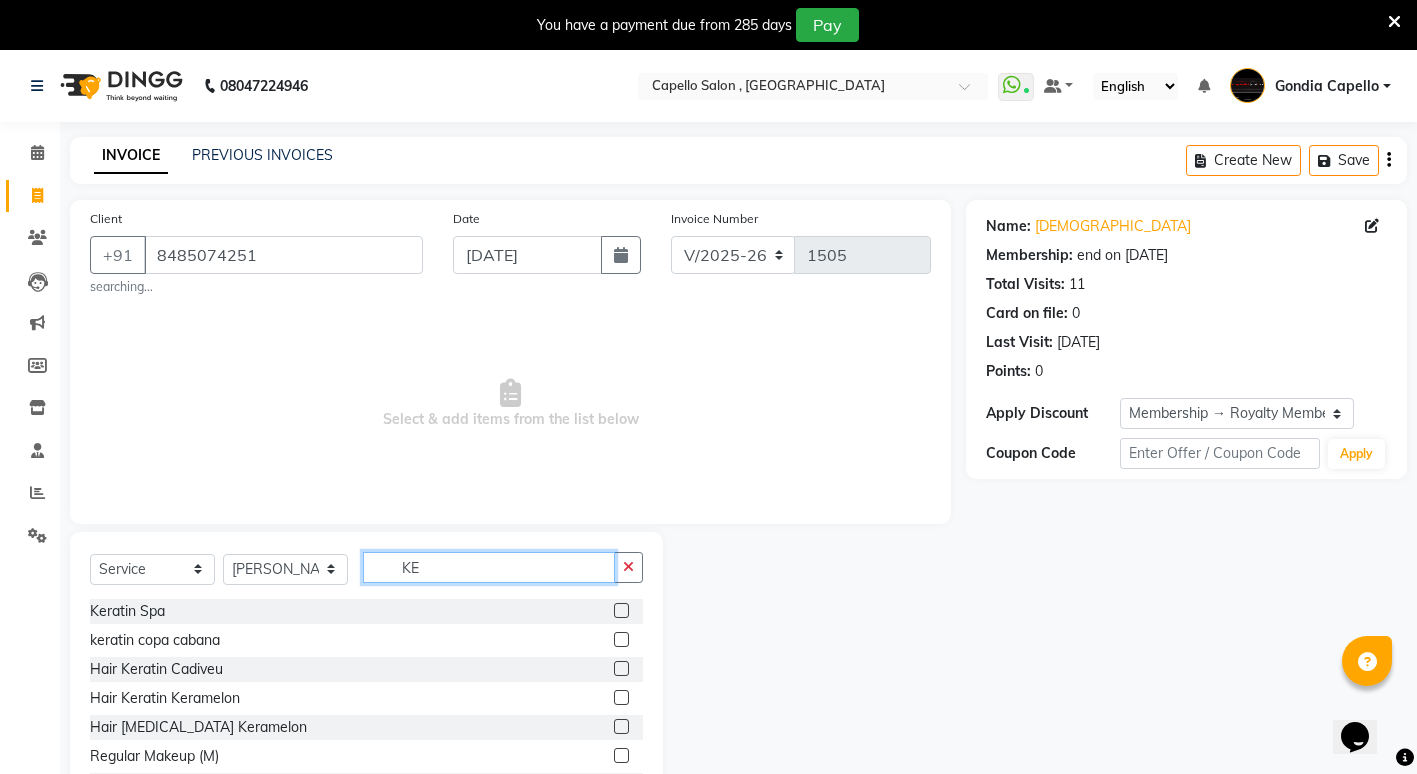 type on "KE" 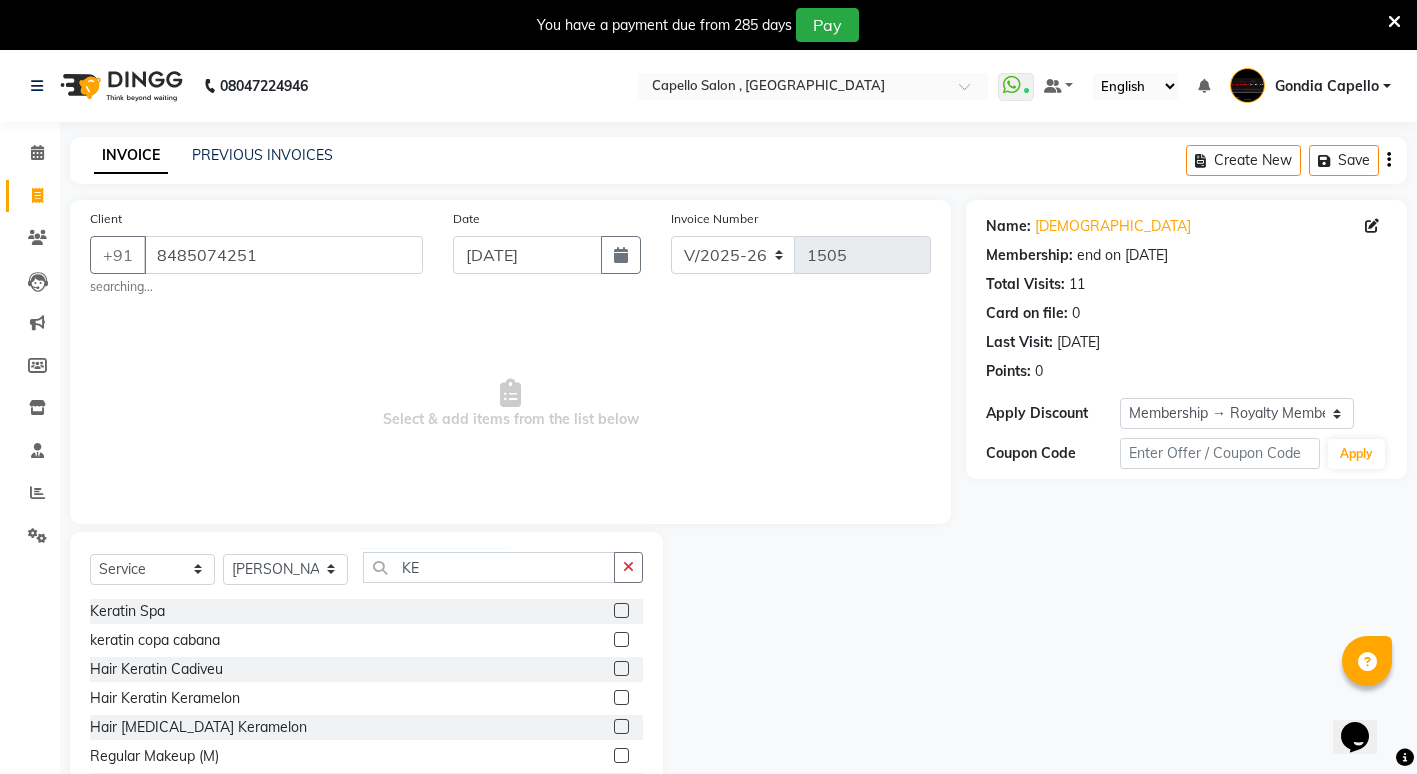 click 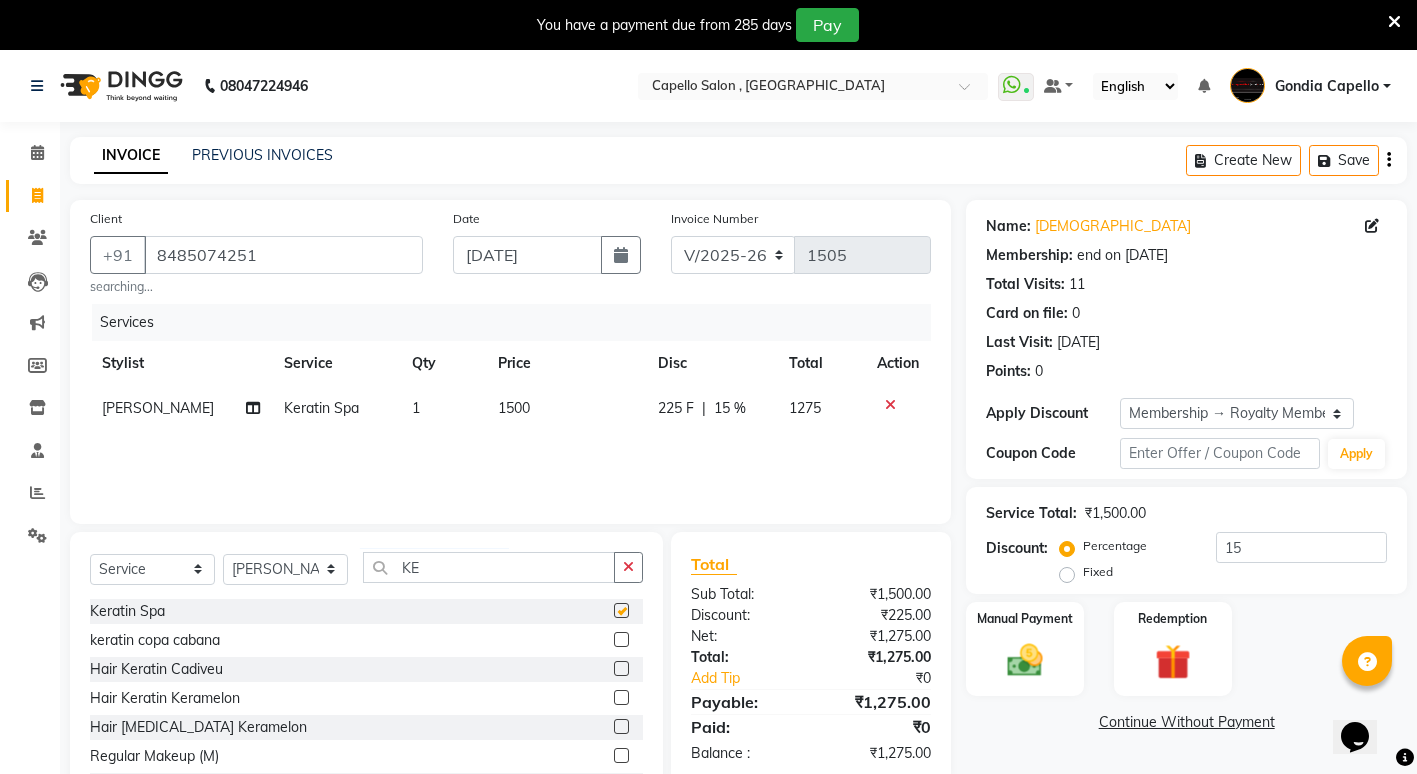 checkbox on "false" 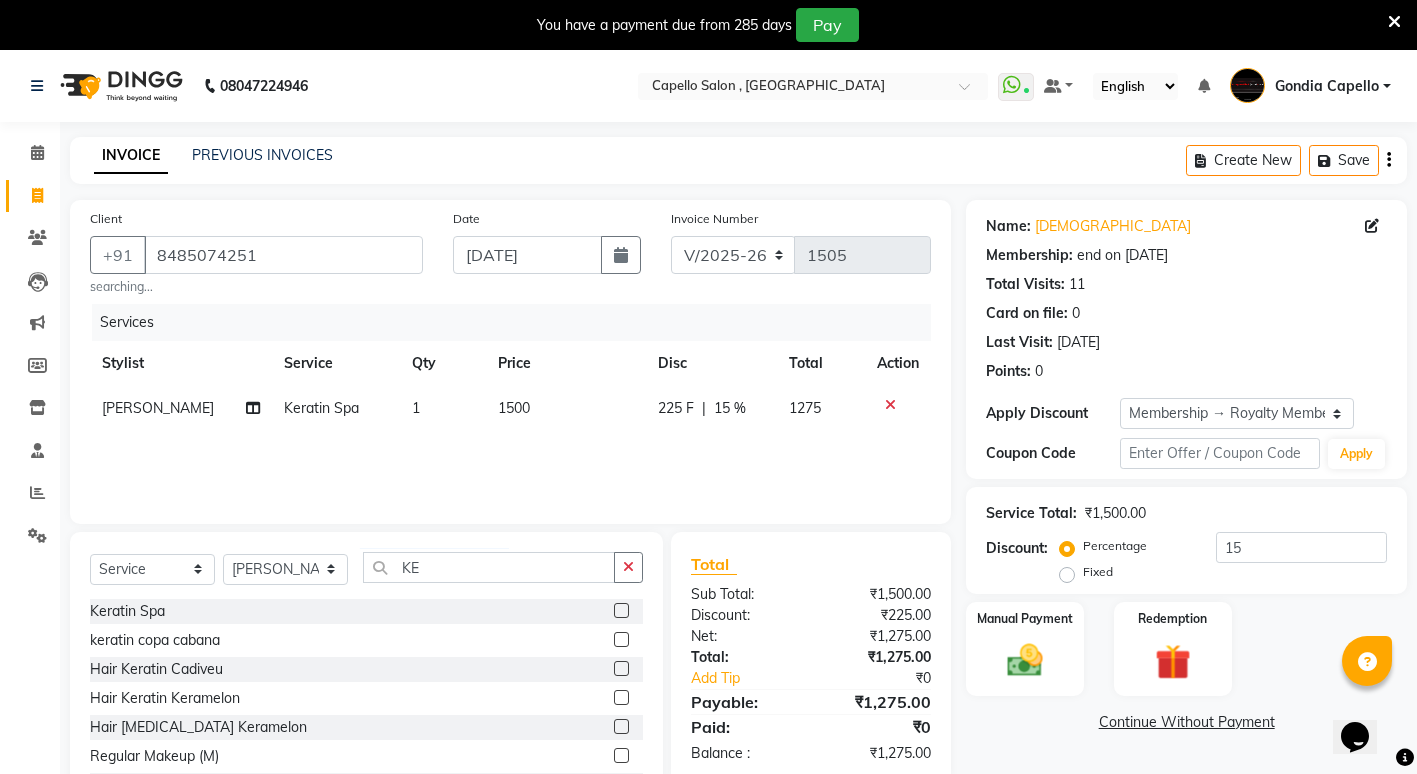 click on "1500" 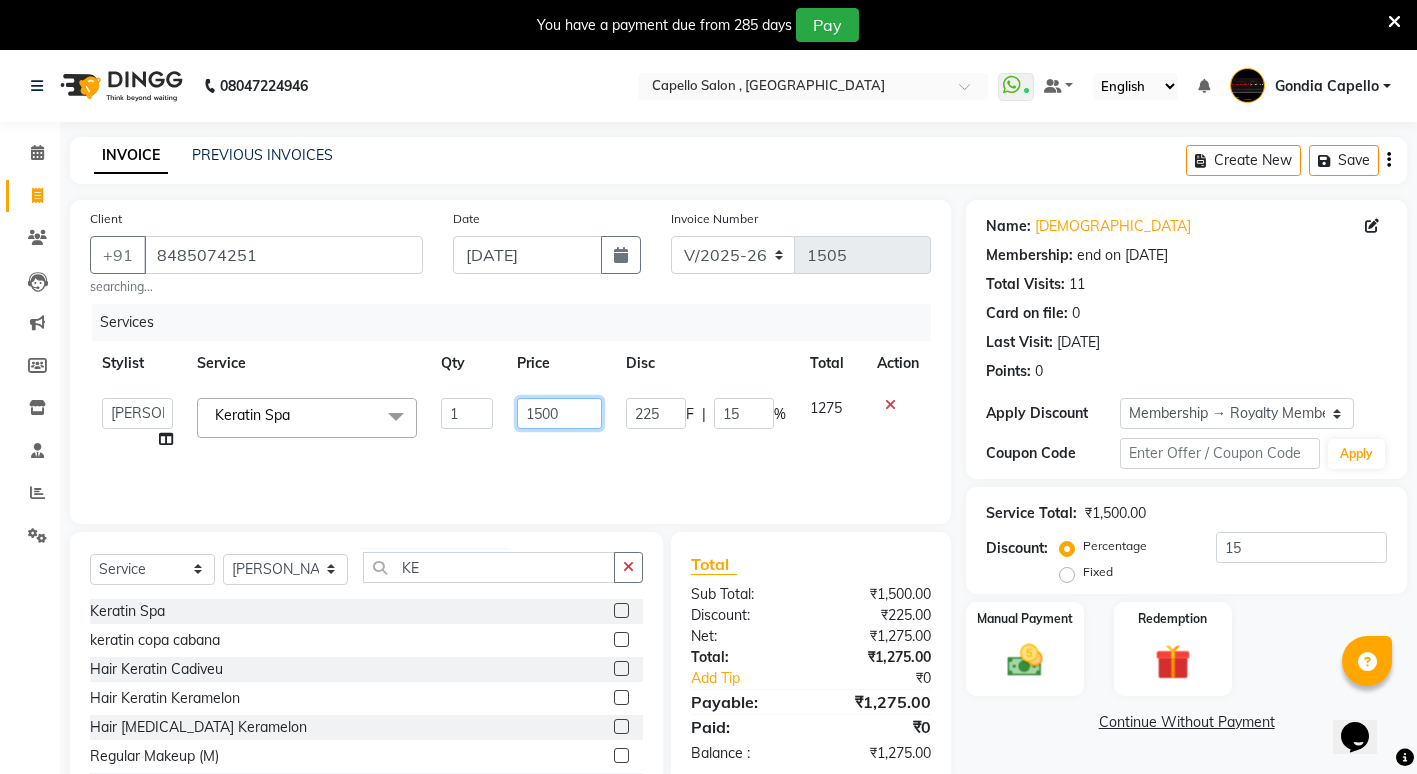 click on "1500" 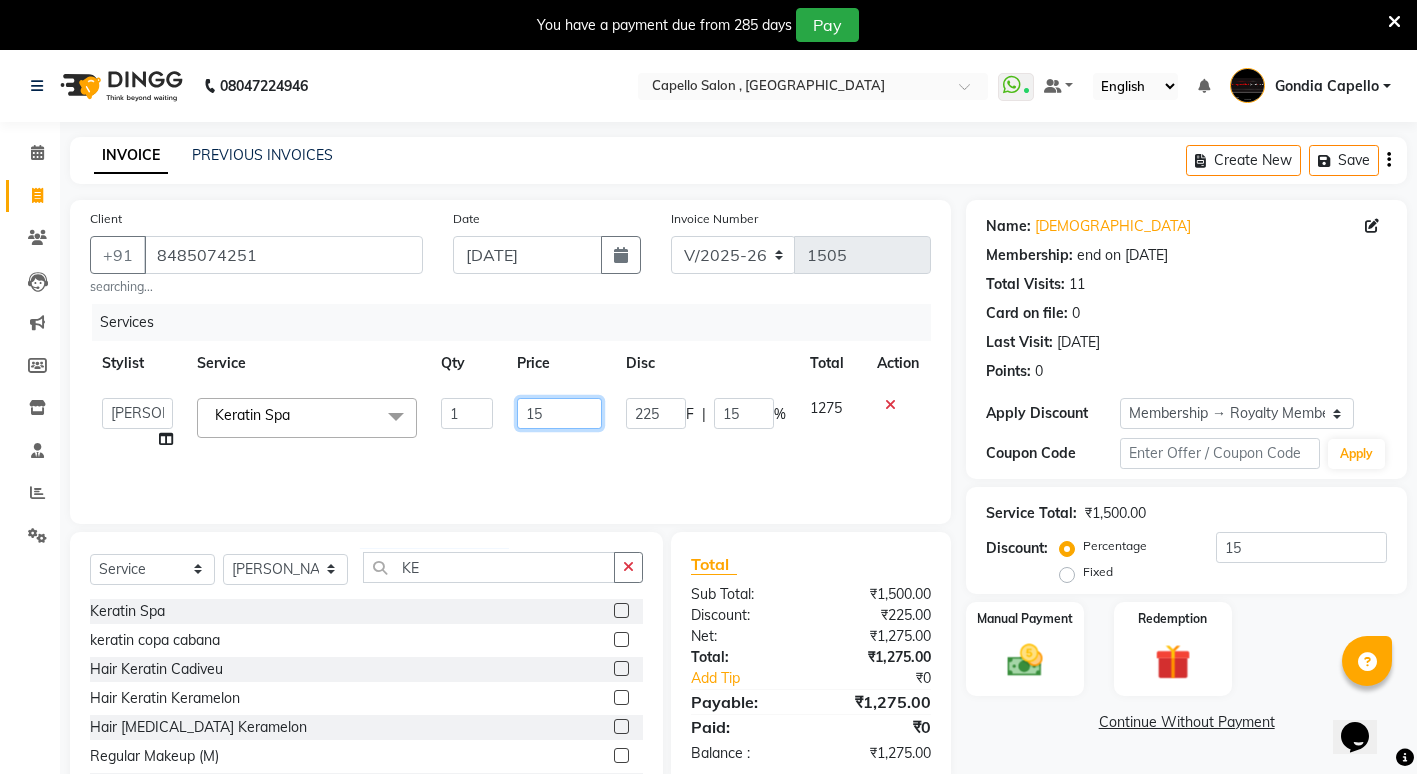 type on "1" 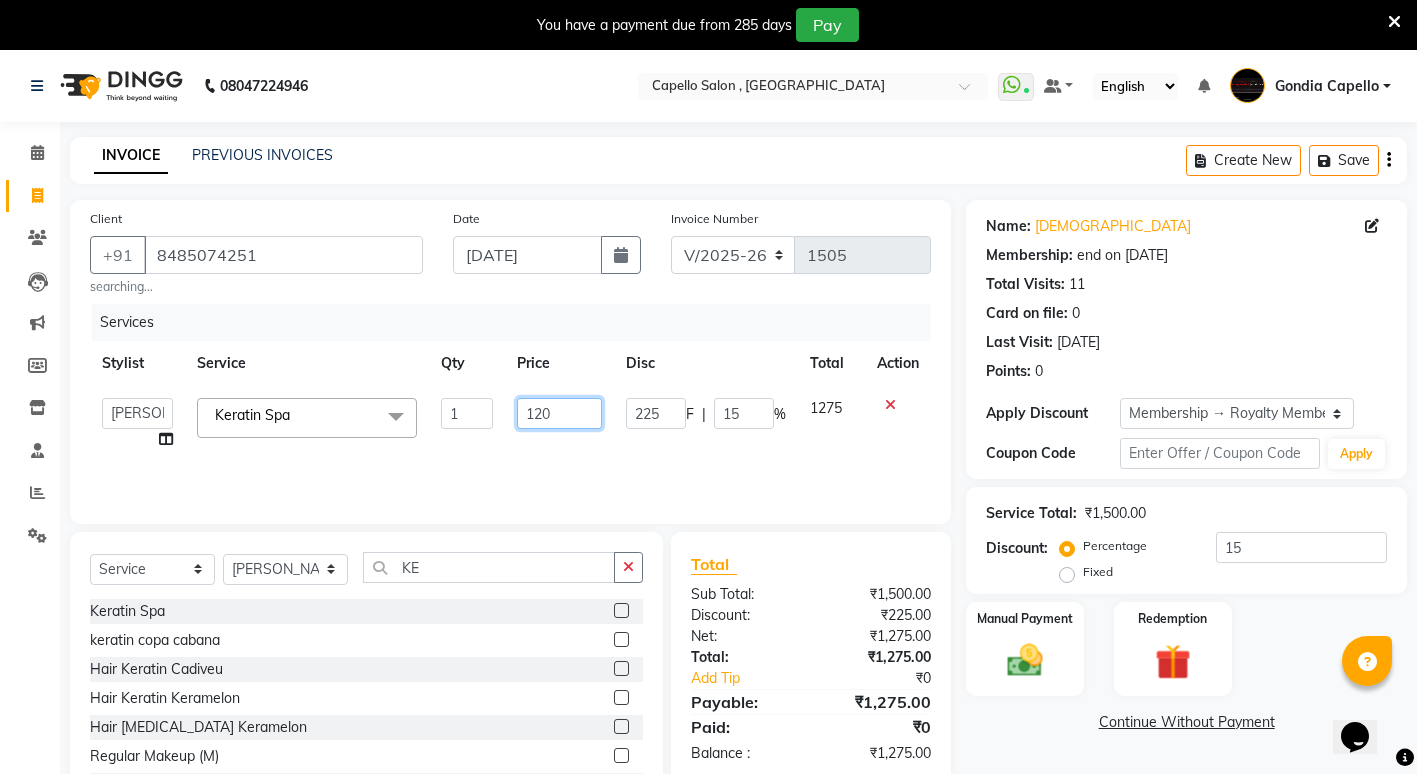 type on "1200" 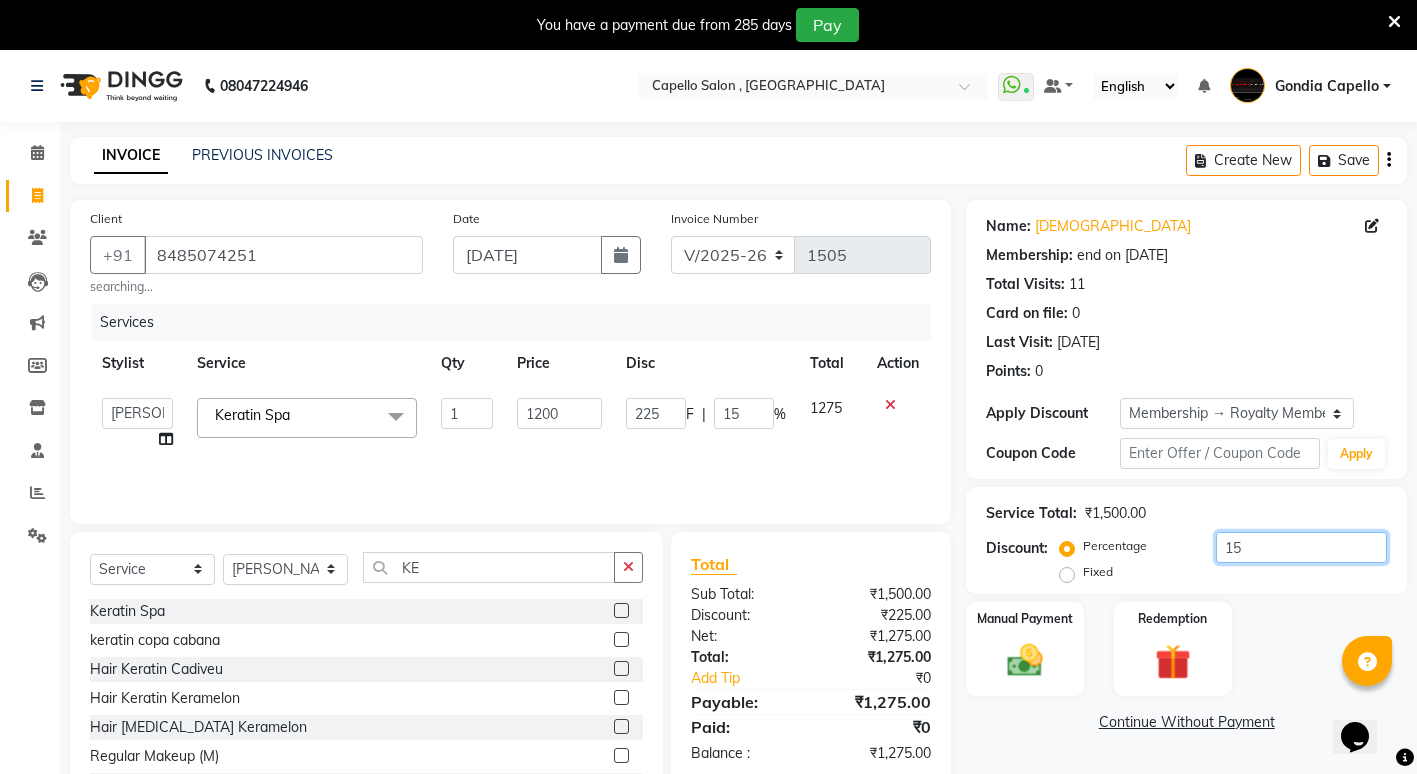 click on "15" 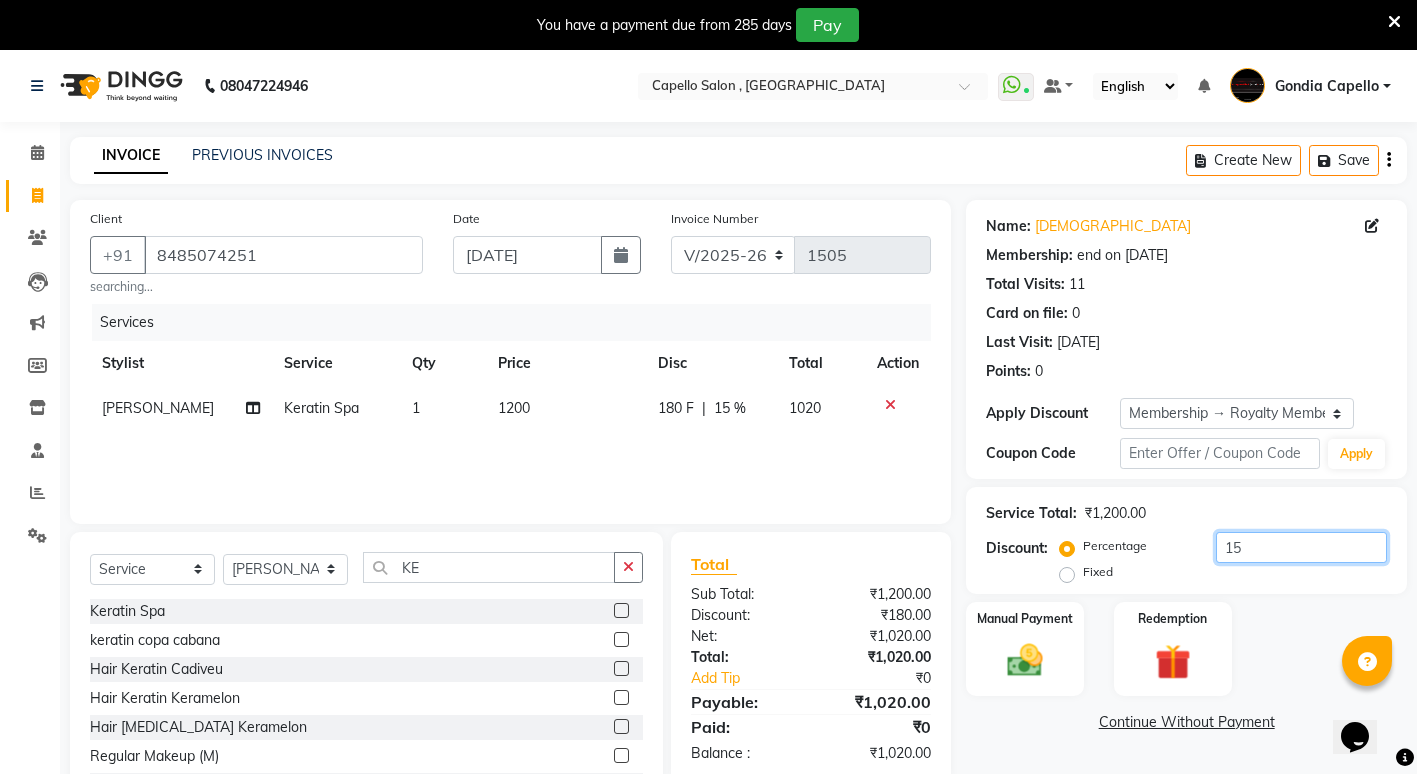 type on "1" 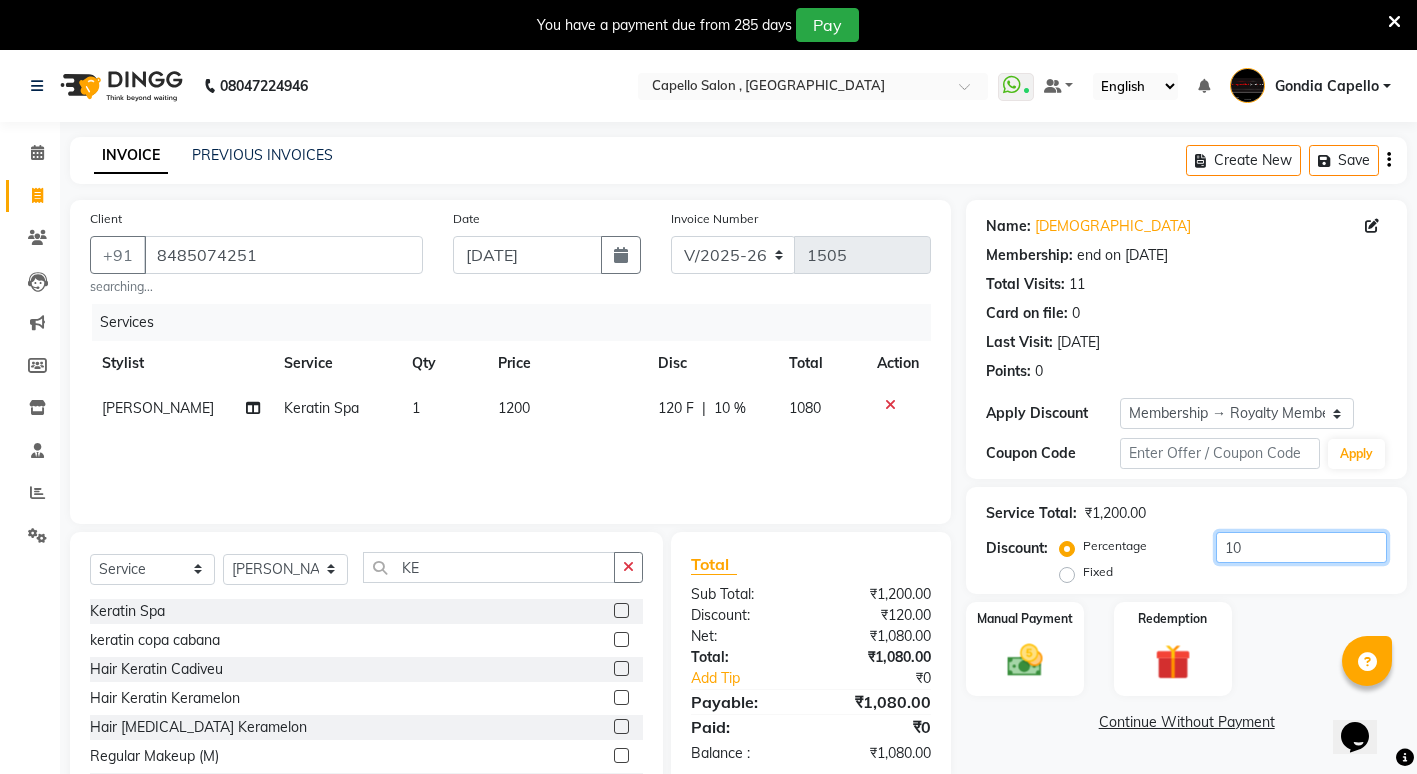 type on "10" 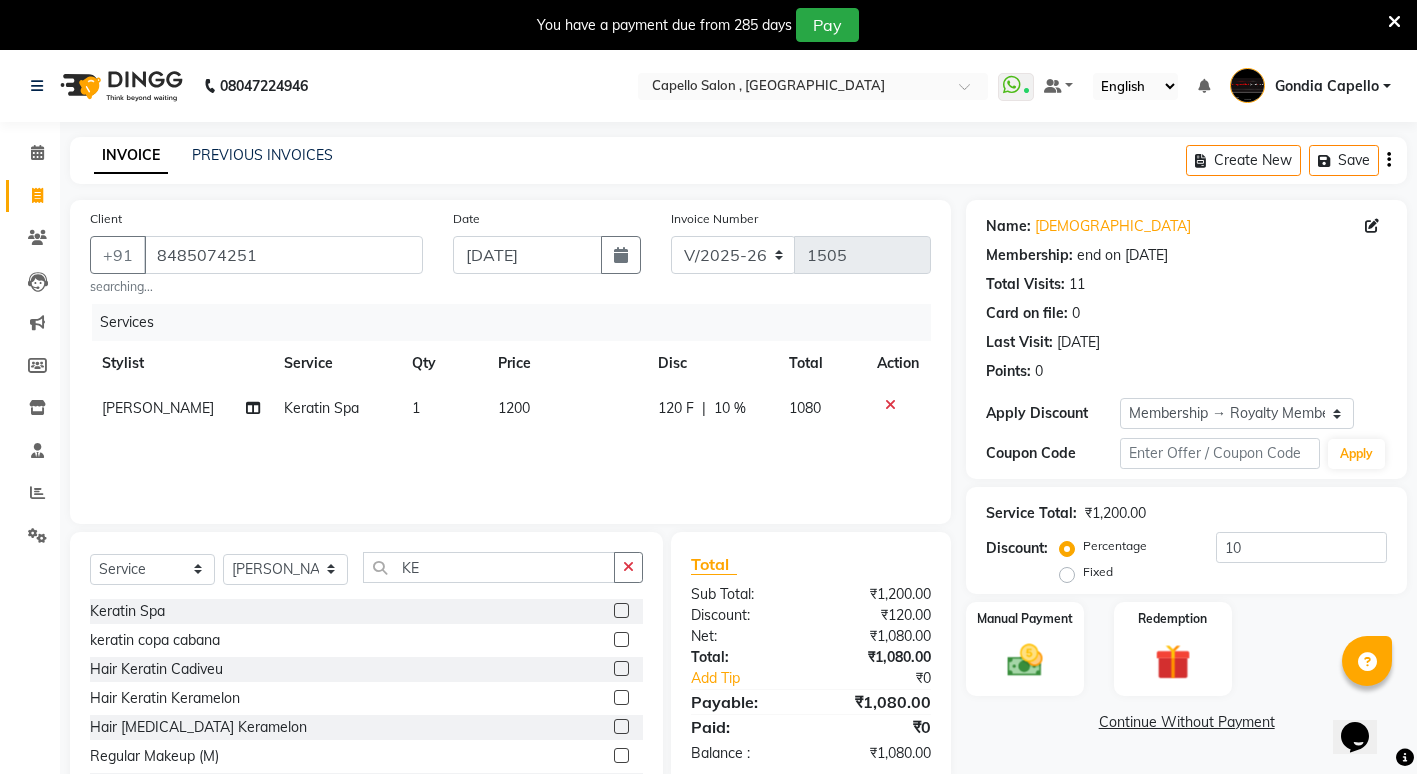 click on "Name: Umesh  Membership: end on 18-06-2026 Total Visits:  11 Card on file:  0 Last Visit:   27-06-2025 Points:   0  Apply Discount Select Membership → Royalty Membership 999 Coupon Code Apply Service Total:  ₹1,200.00  Discount:  Percentage   Fixed  10 Manual Payment Redemption  Continue Without Payment" 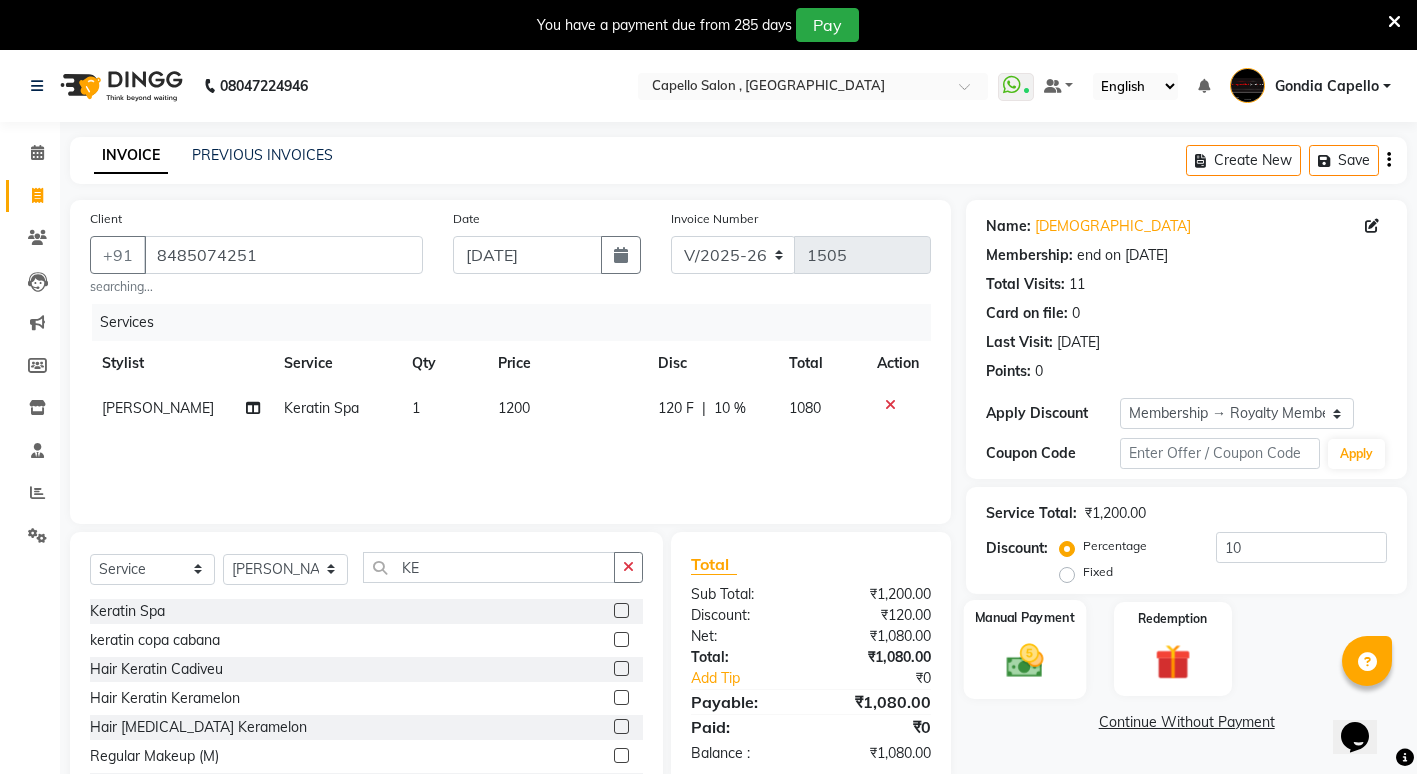 click 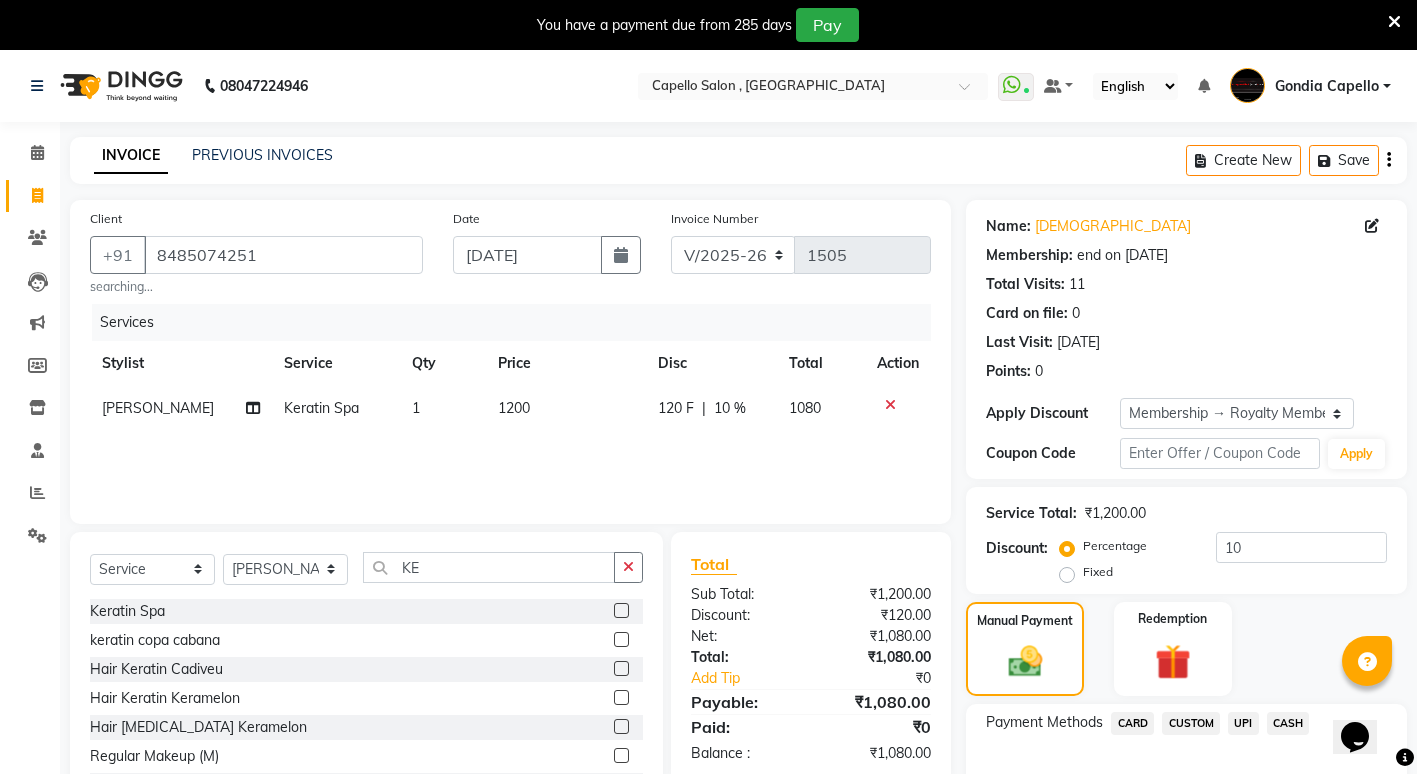 click on "UPI" 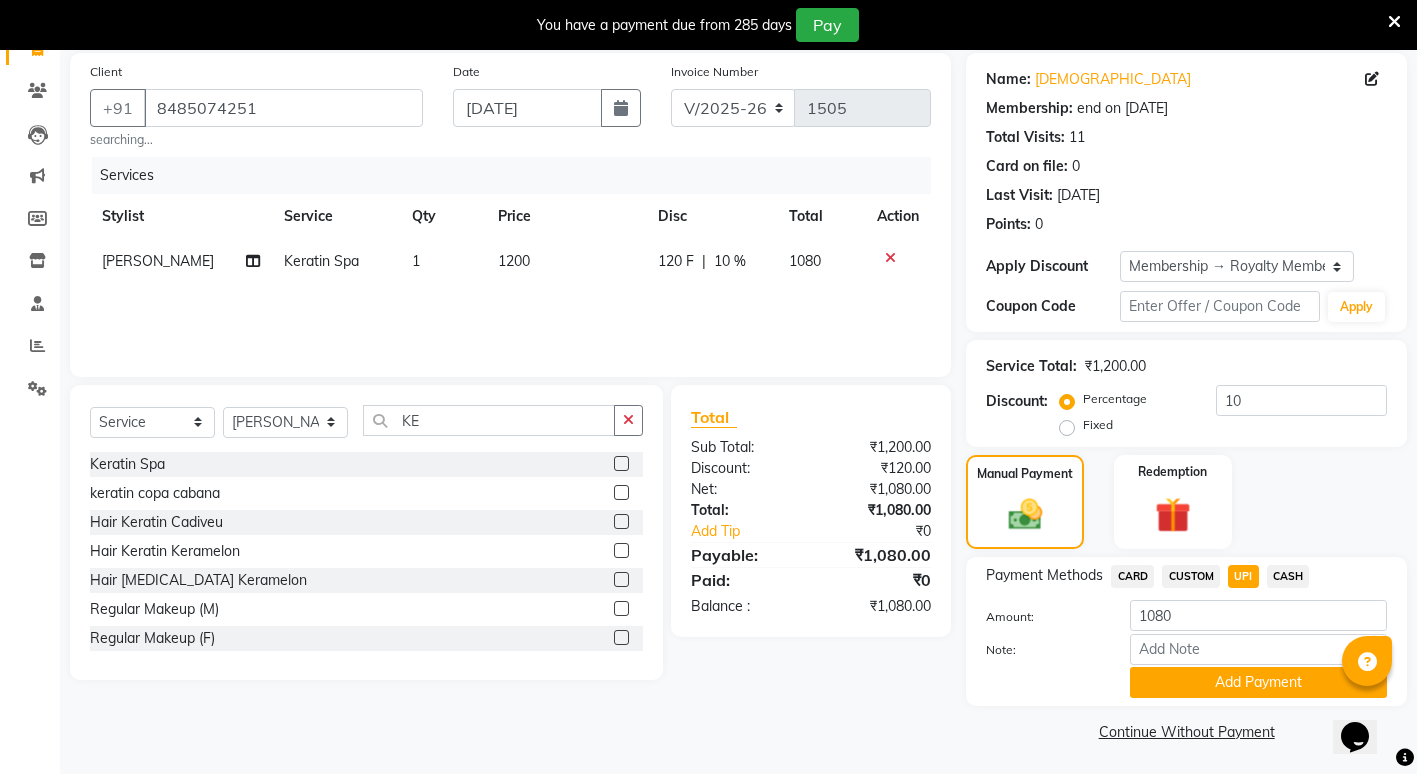 scroll, scrollTop: 150, scrollLeft: 0, axis: vertical 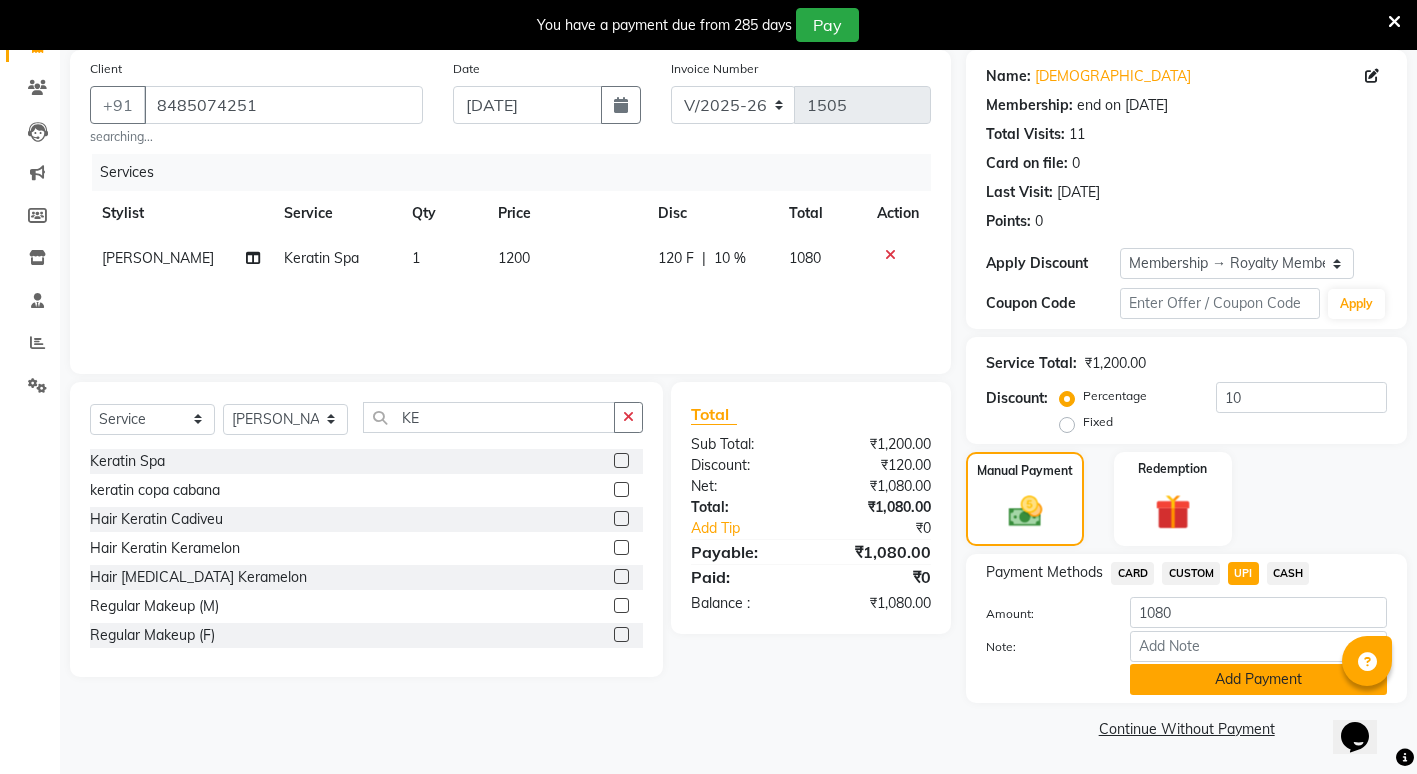 click on "Add Payment" 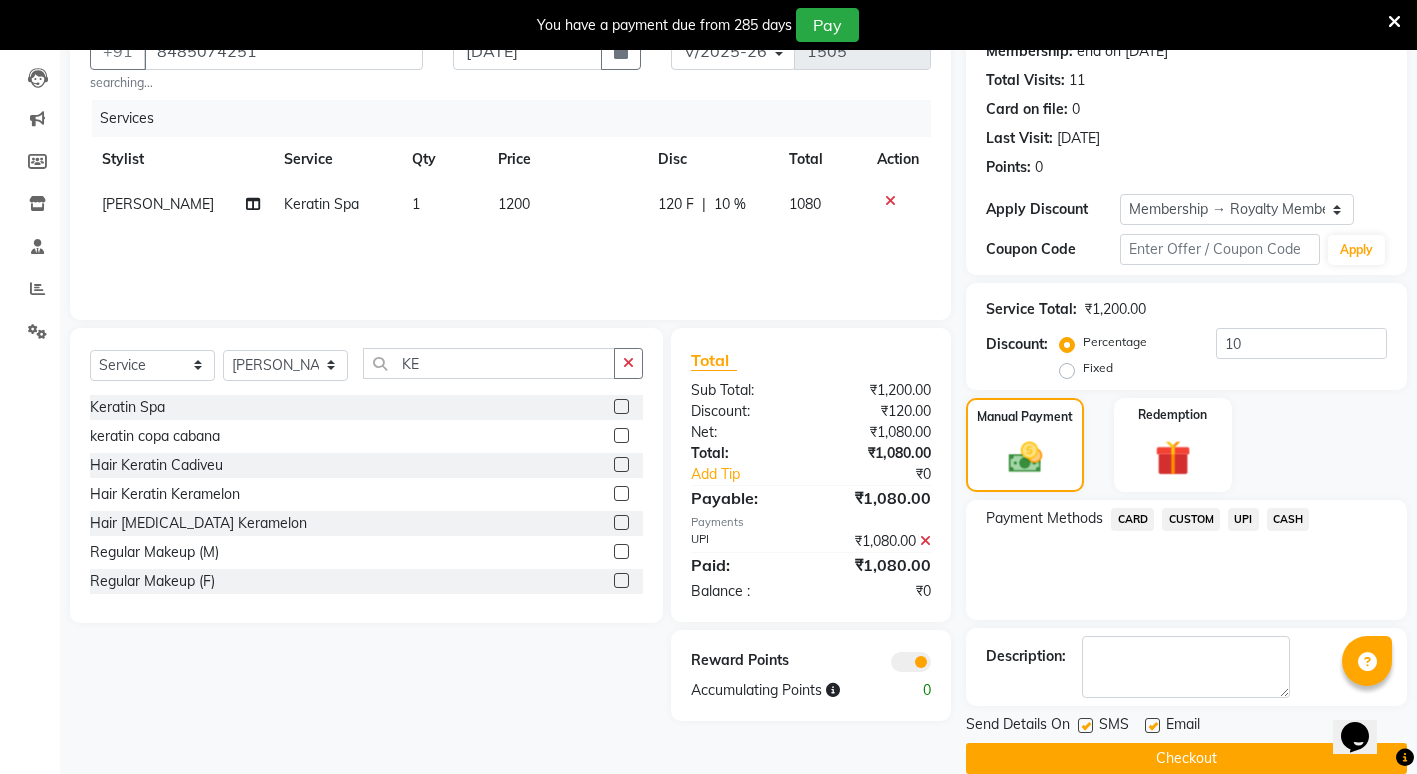 scroll, scrollTop: 234, scrollLeft: 0, axis: vertical 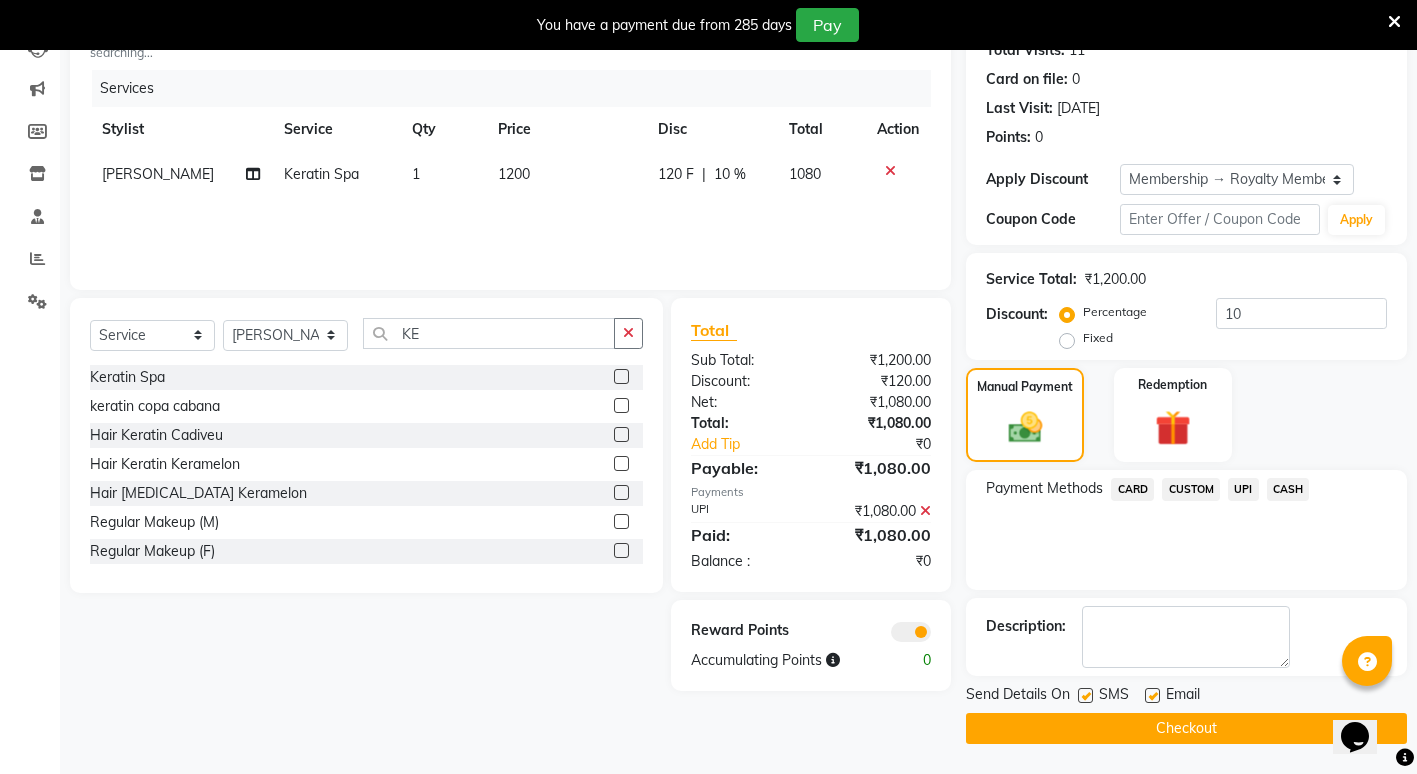 click on "Checkout" 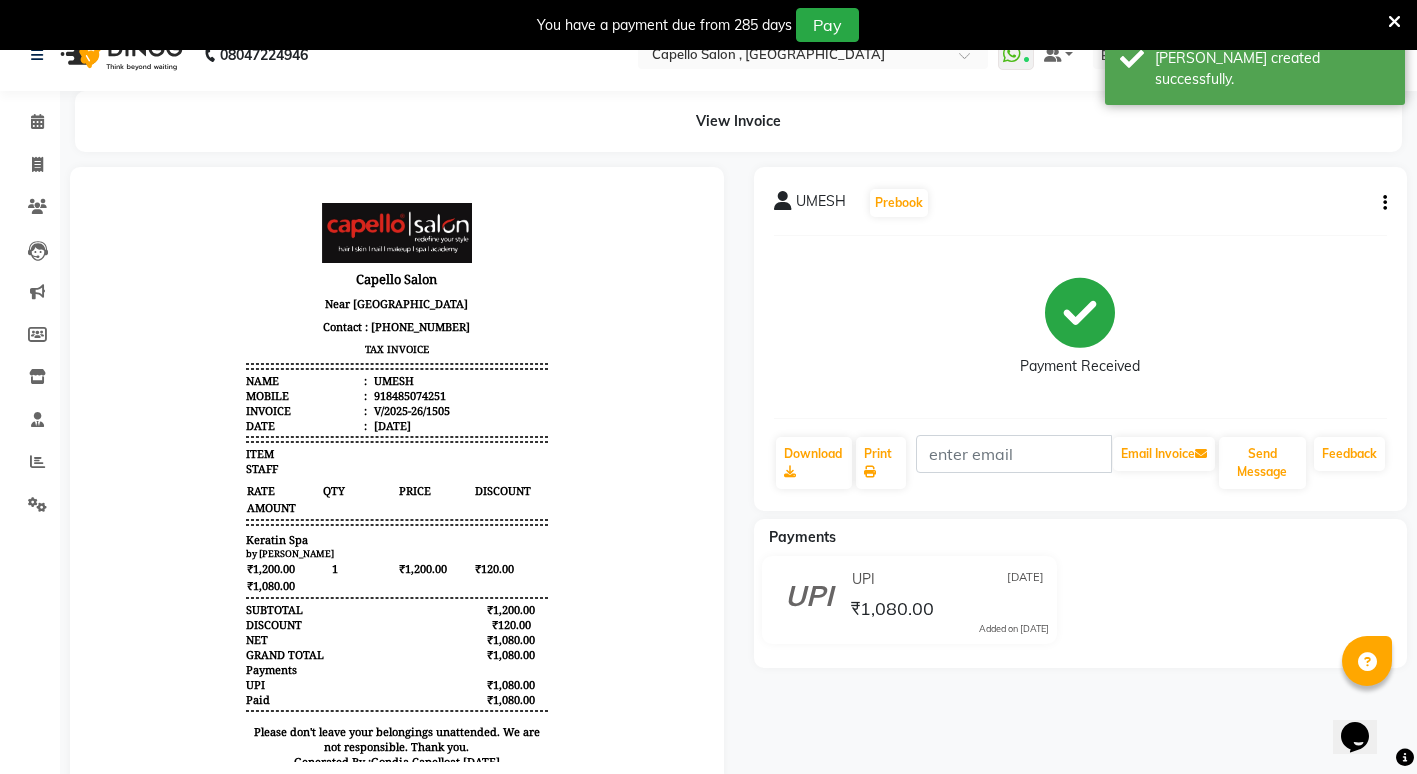 scroll, scrollTop: 0, scrollLeft: 0, axis: both 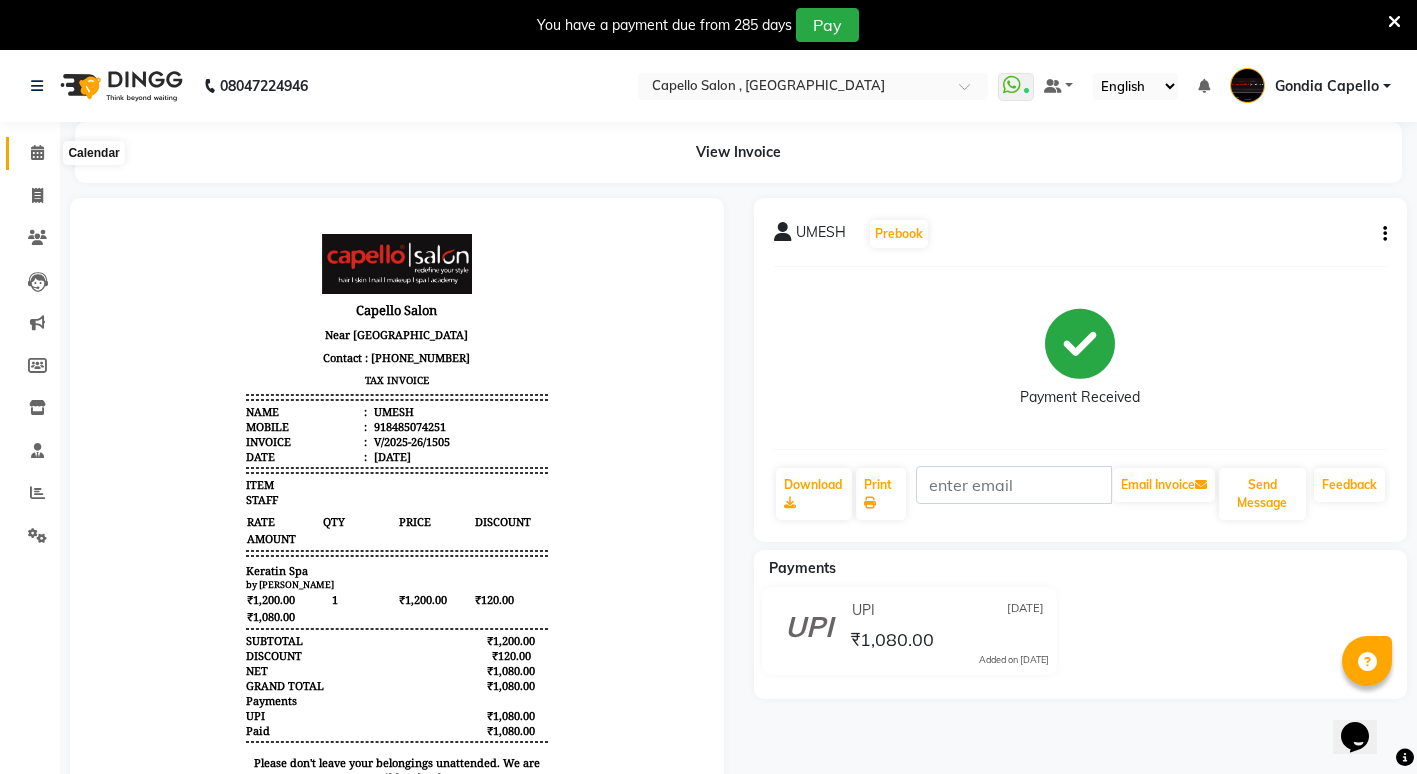 click 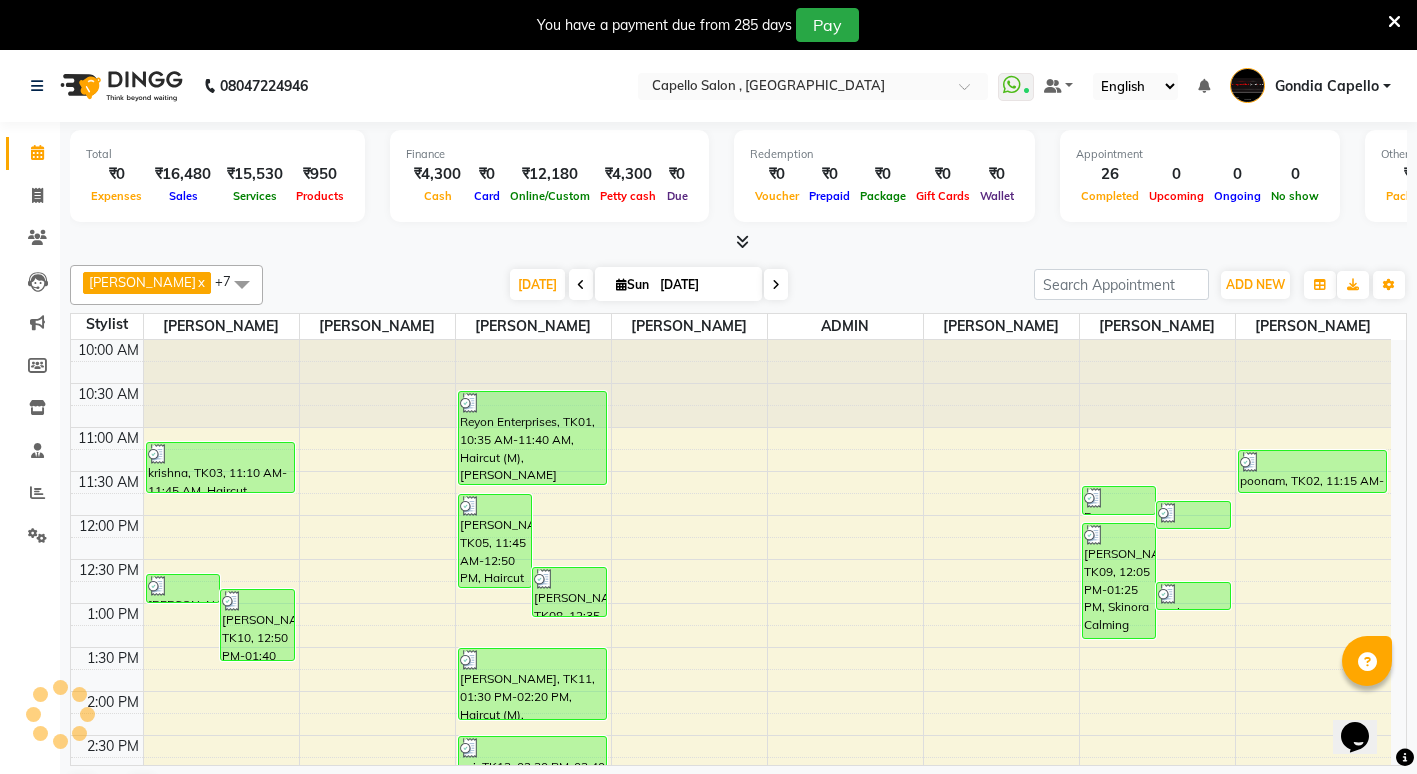 scroll, scrollTop: 0, scrollLeft: 0, axis: both 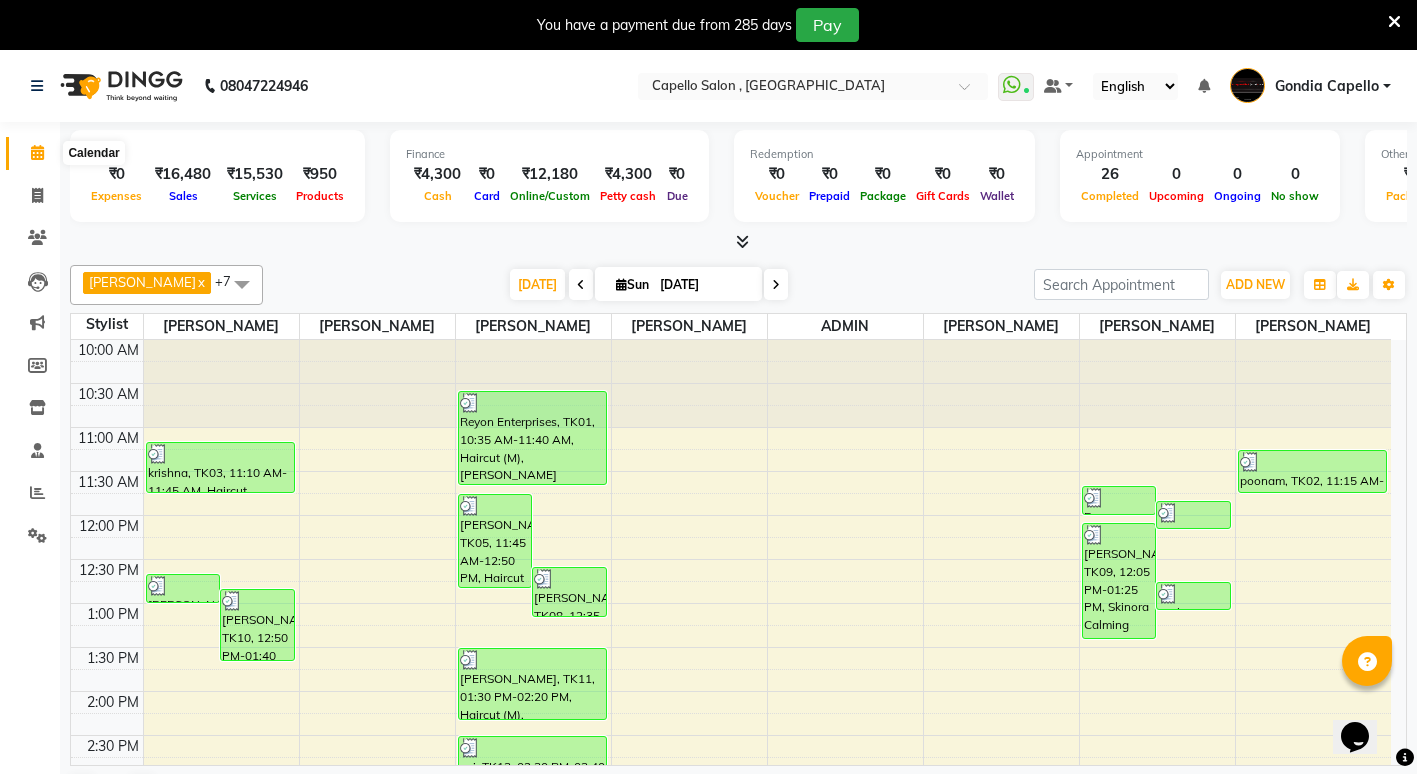 click 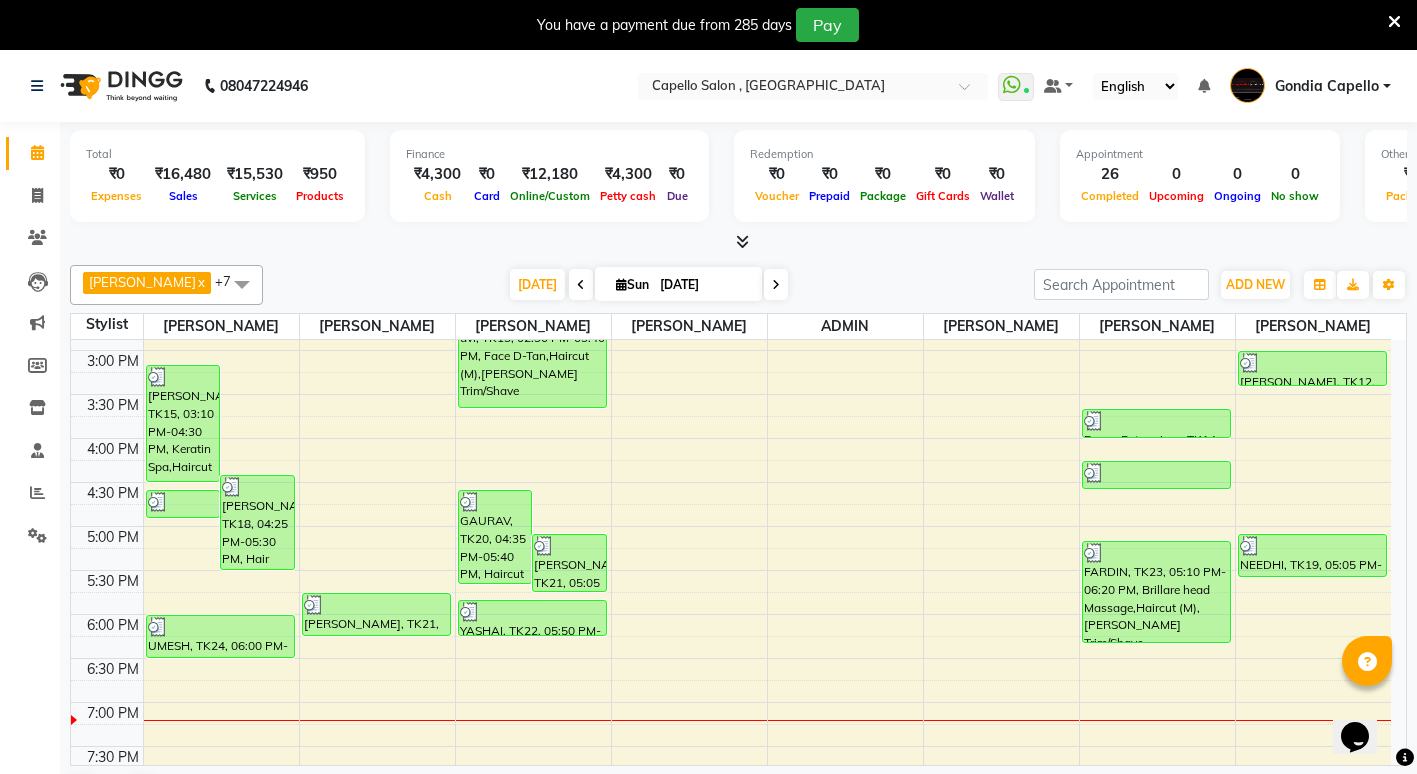 scroll, scrollTop: 651, scrollLeft: 0, axis: vertical 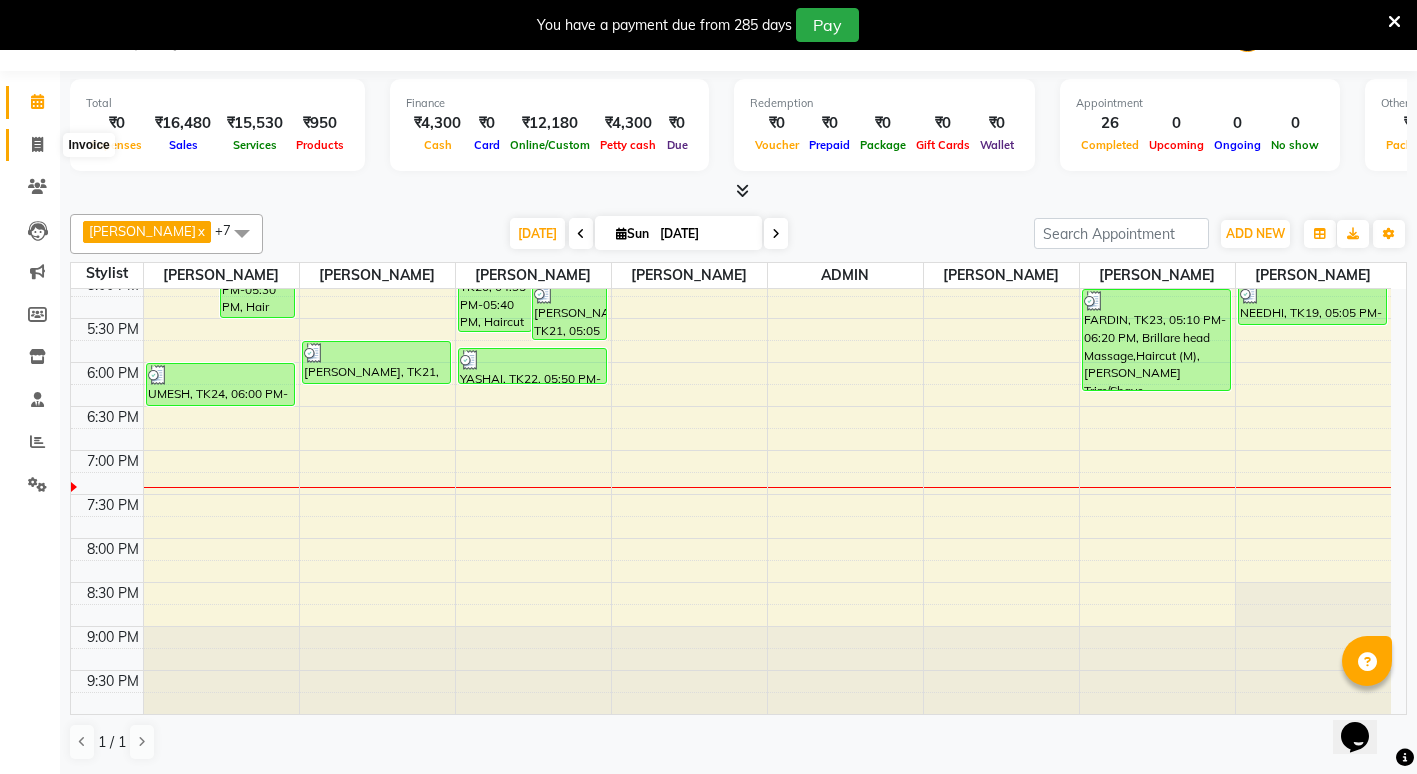 click 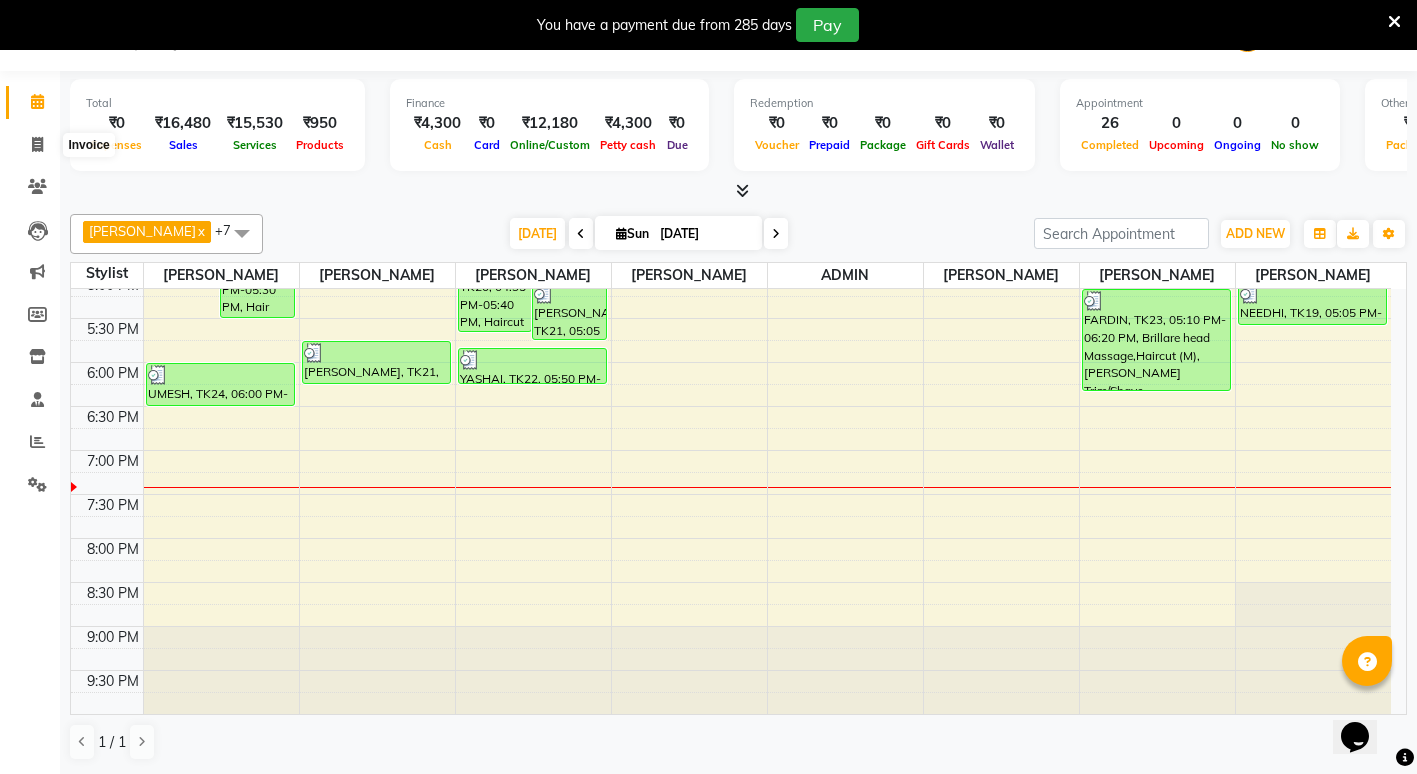 select on "service" 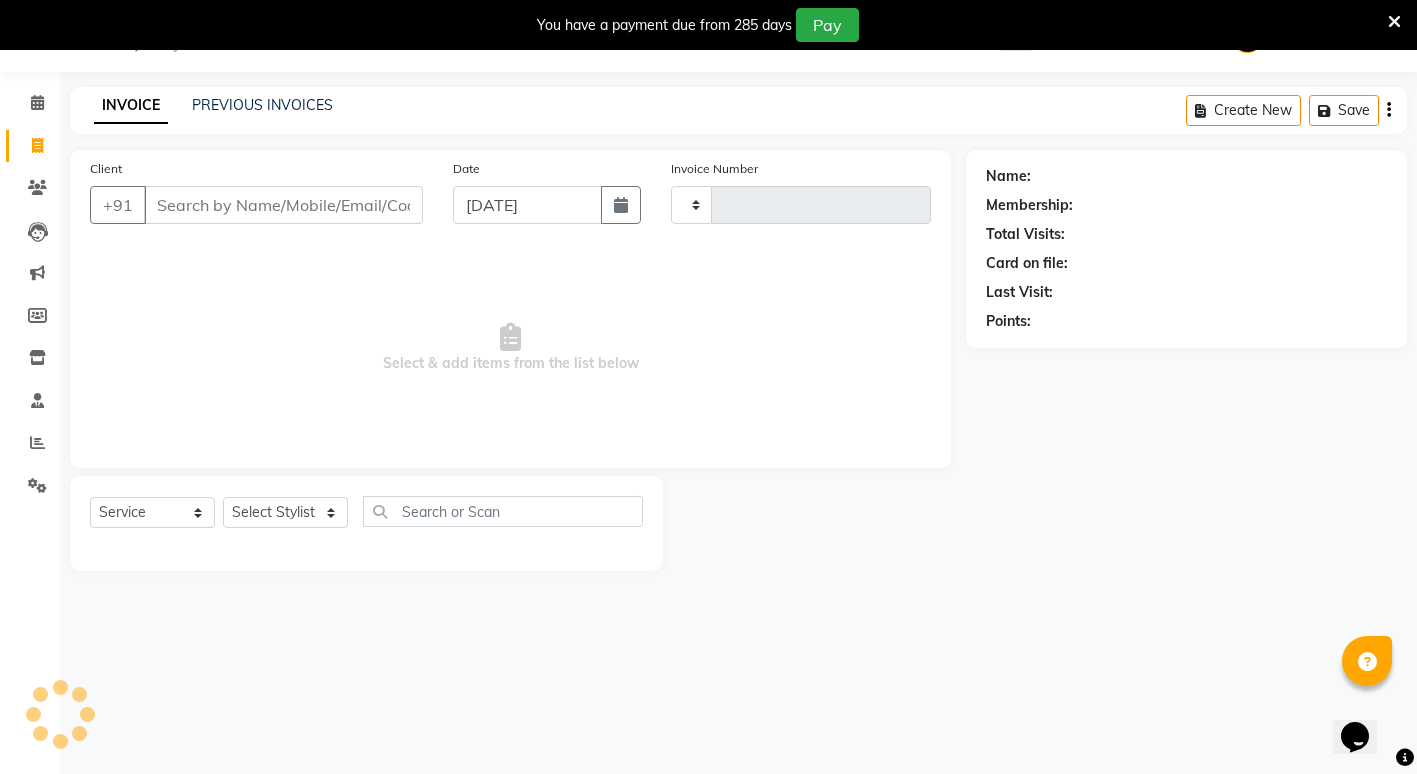 scroll, scrollTop: 50, scrollLeft: 0, axis: vertical 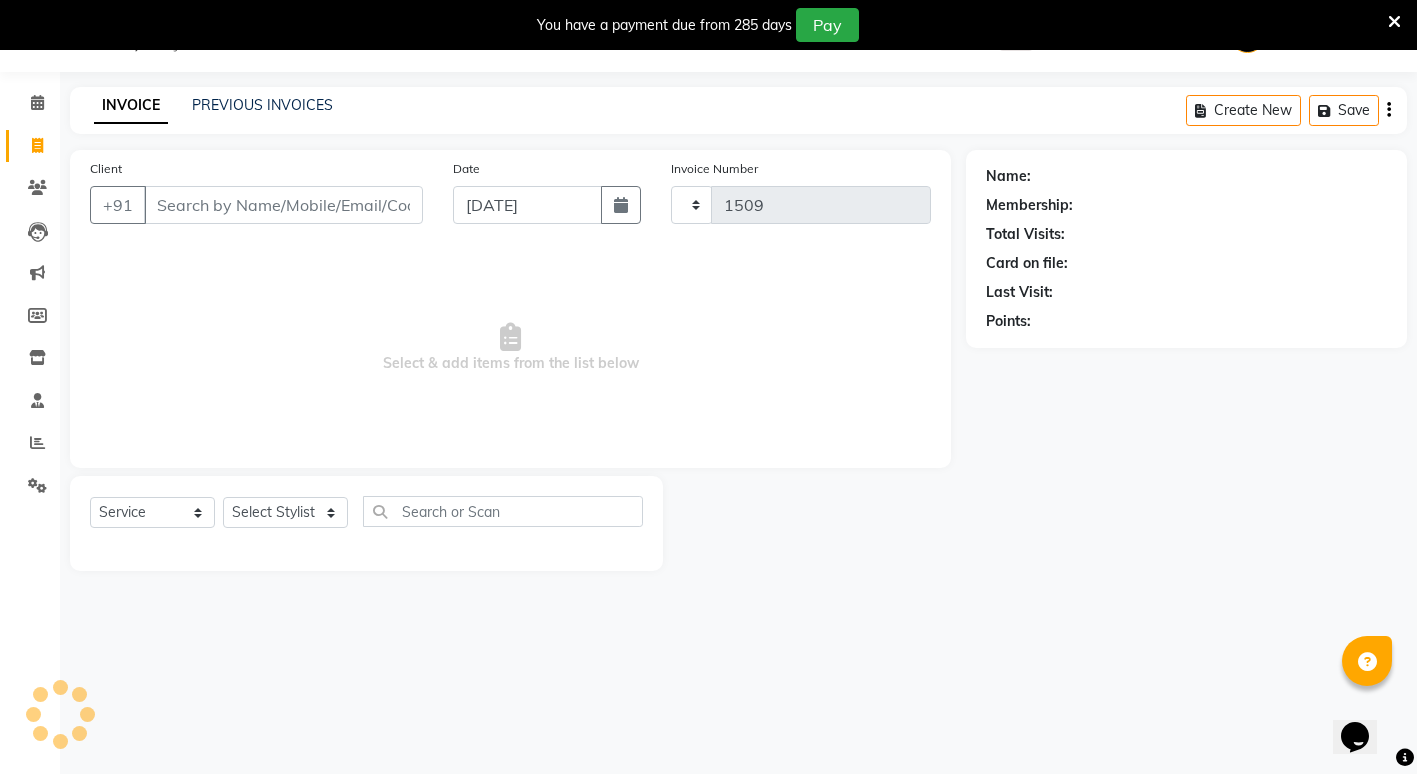 select on "853" 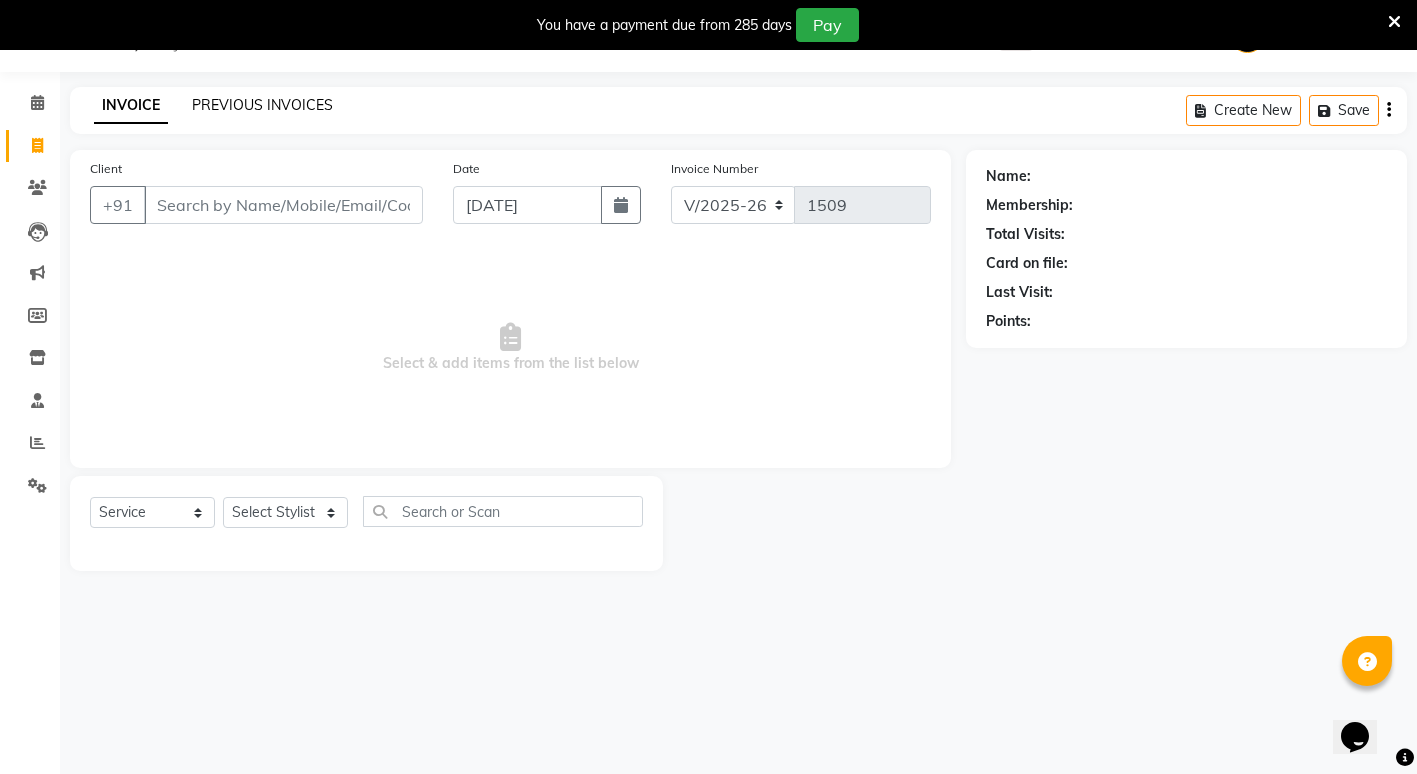 click on "PREVIOUS INVOICES" 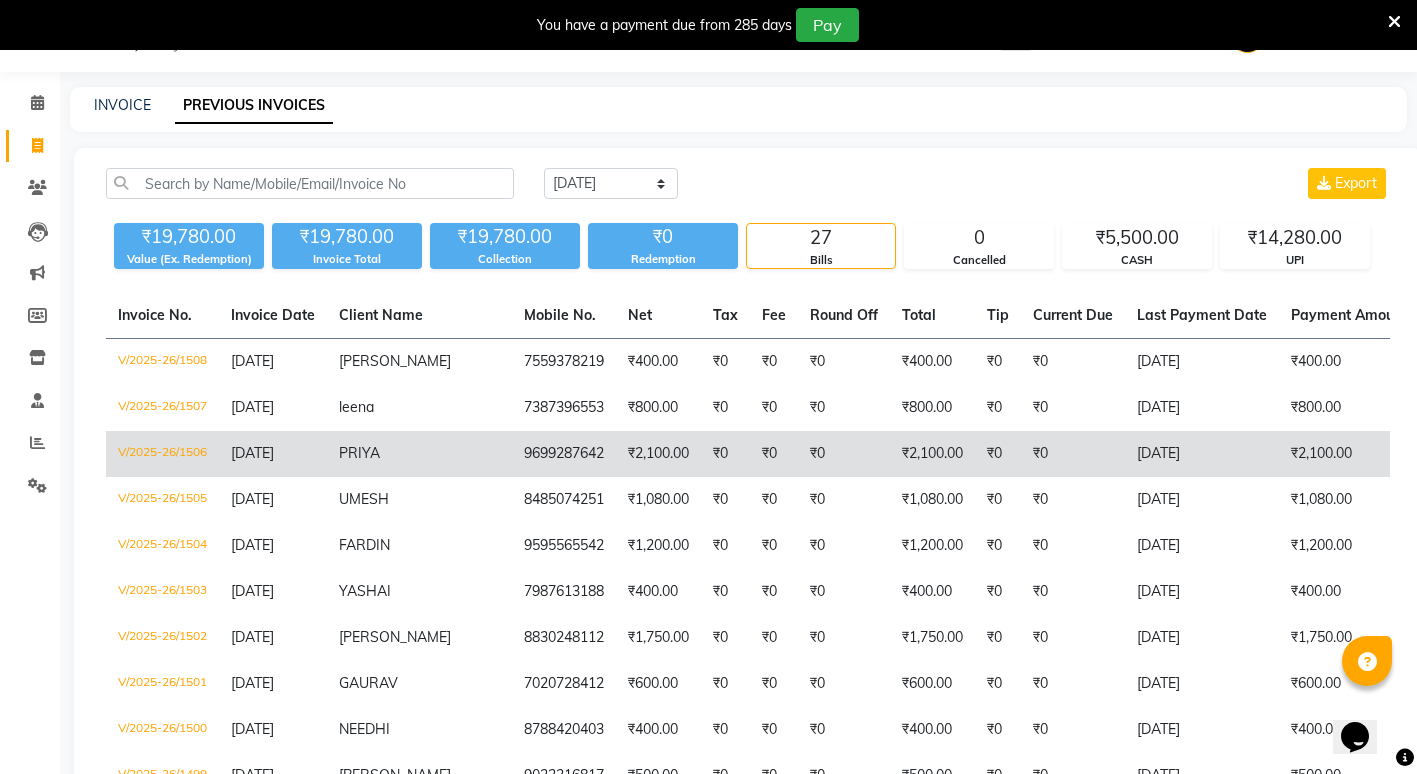click on "V/2025-26/1506" 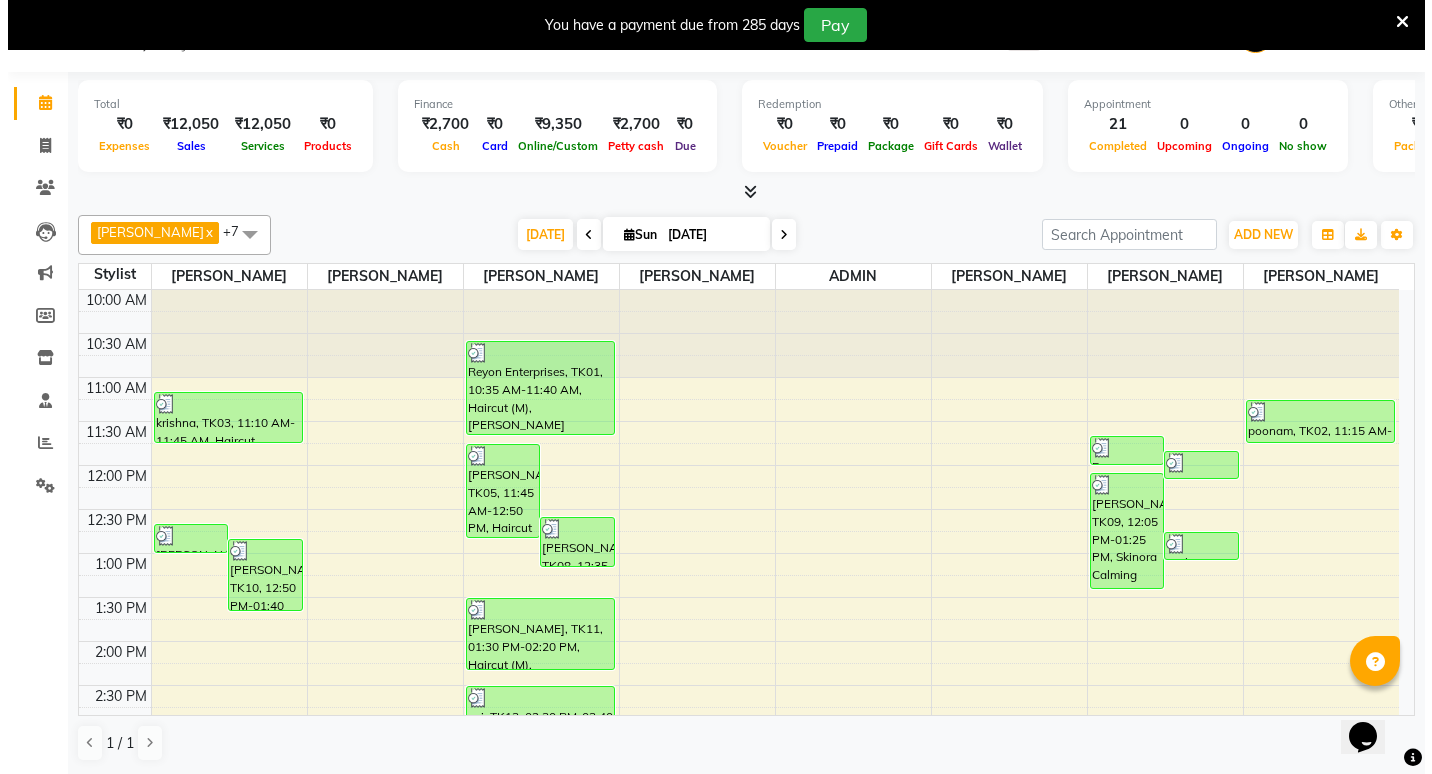 scroll, scrollTop: 0, scrollLeft: 0, axis: both 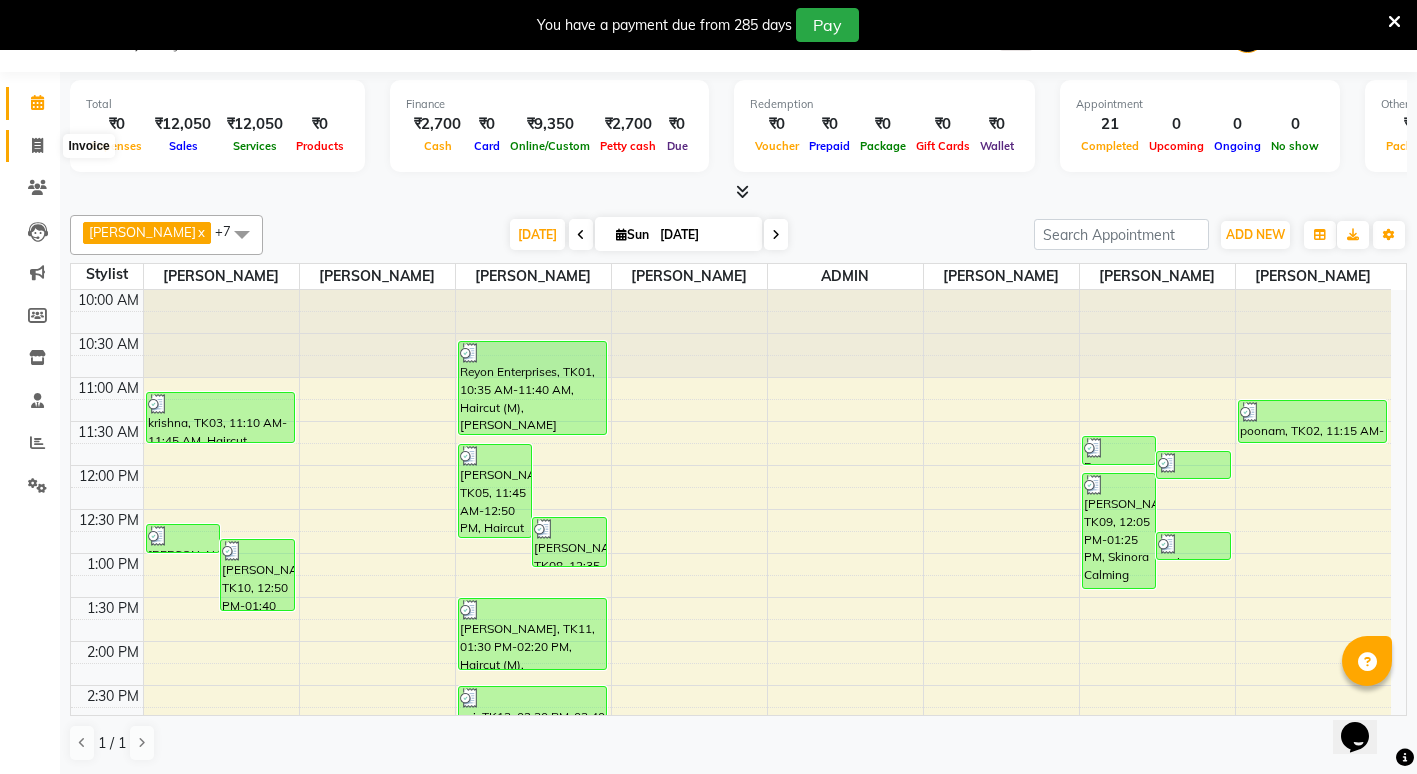 click 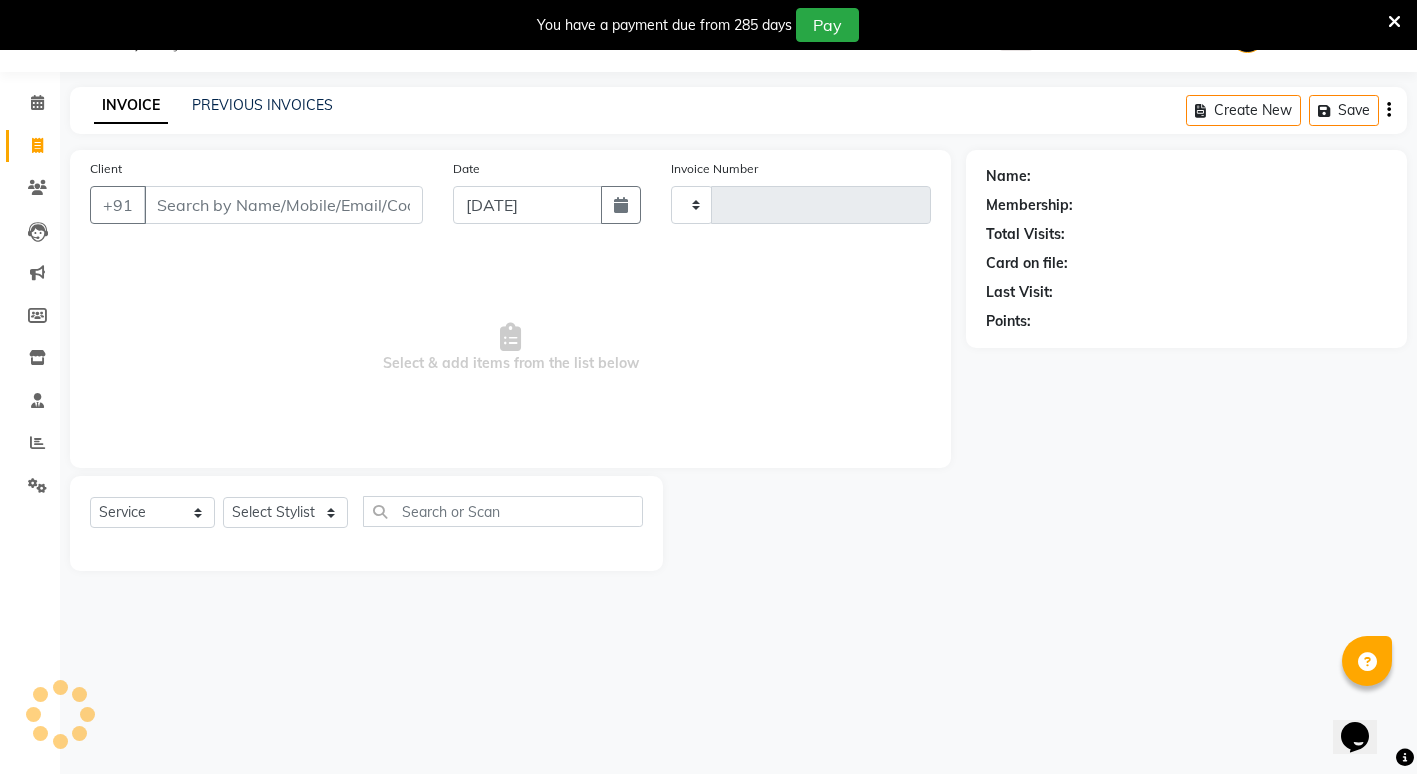 type on "1506" 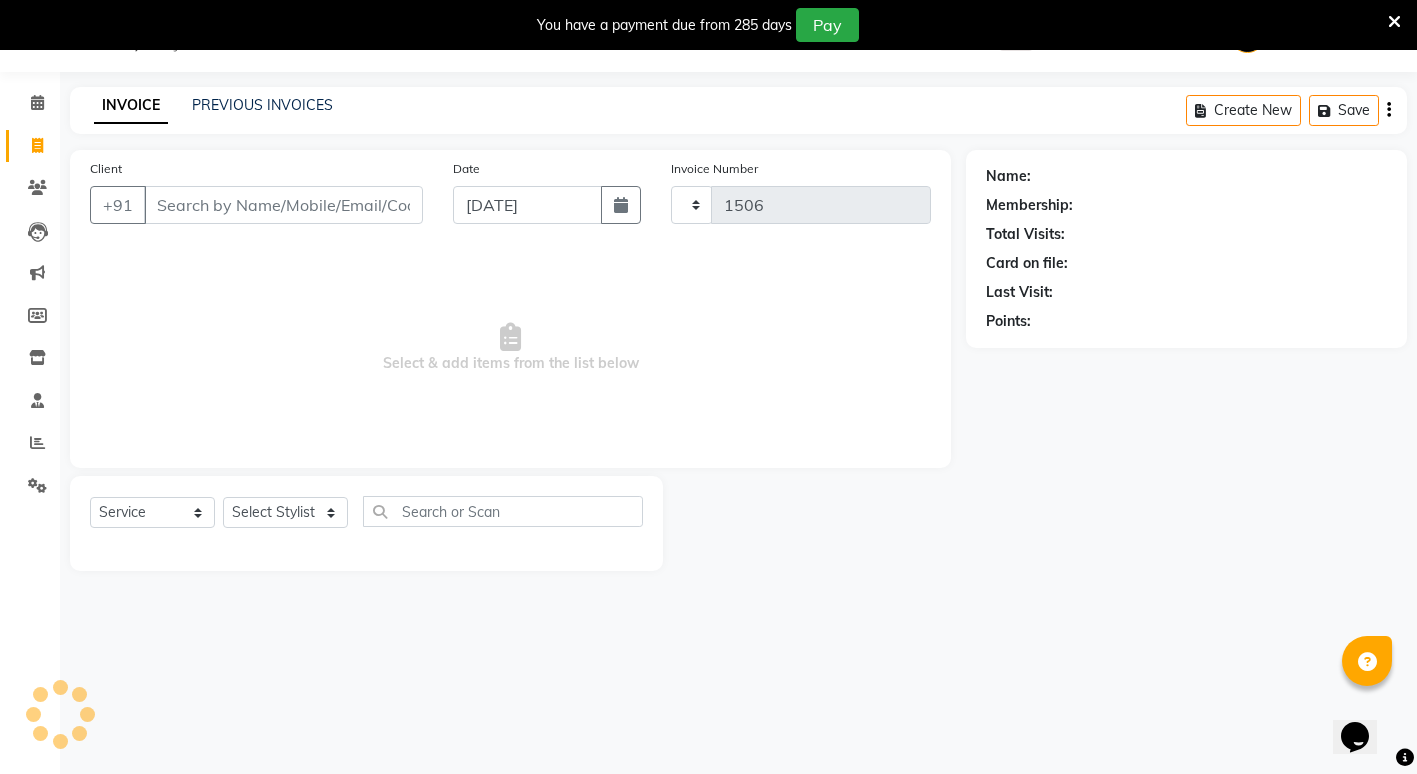 select on "853" 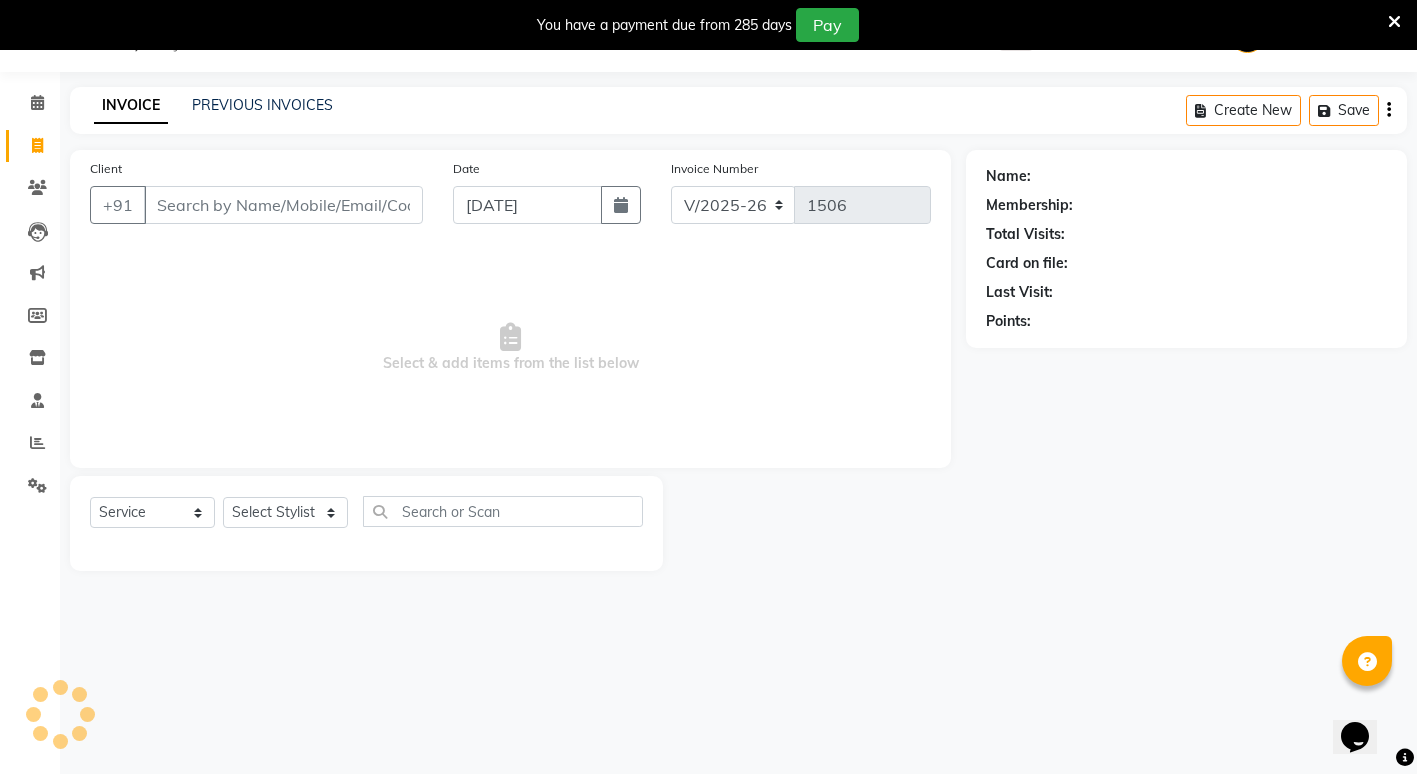 click on "Client" at bounding box center (283, 205) 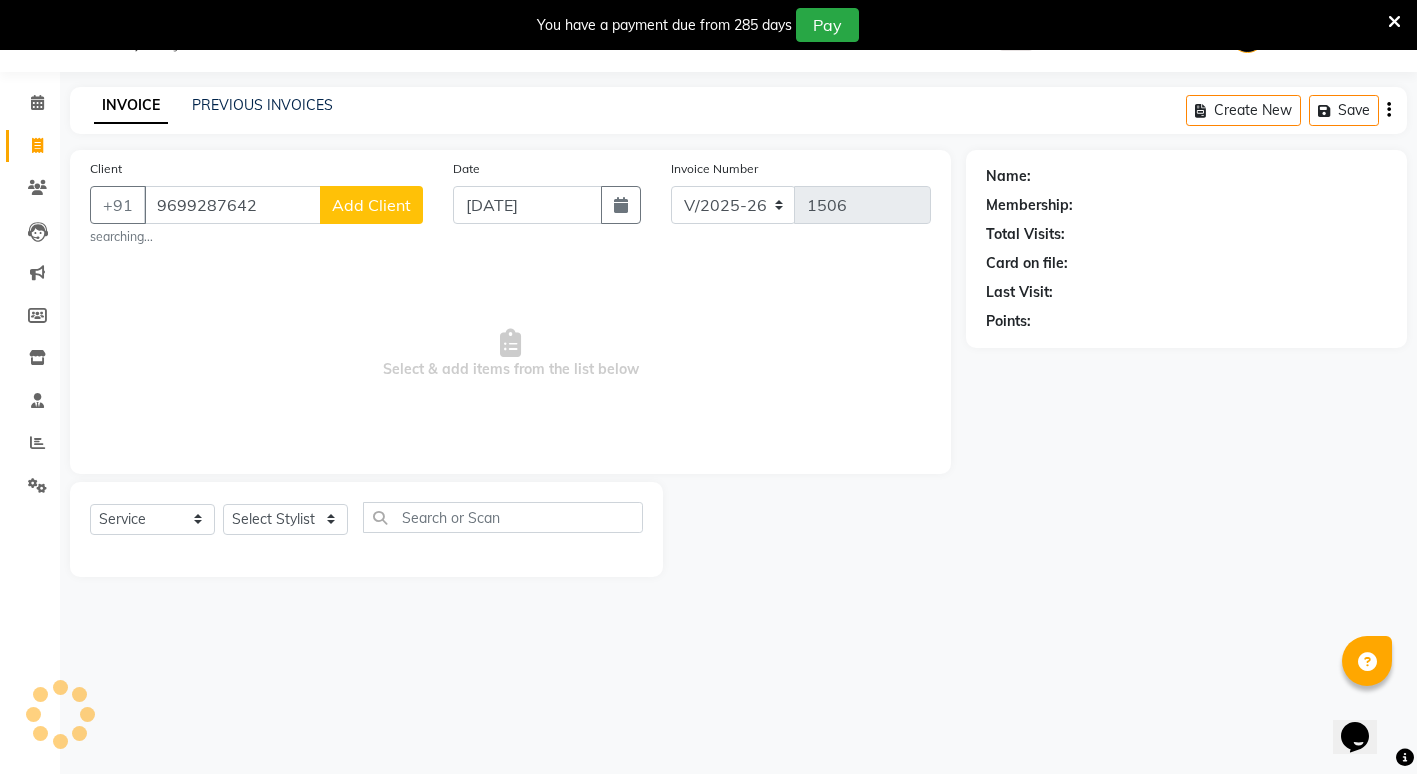 type on "9699287642" 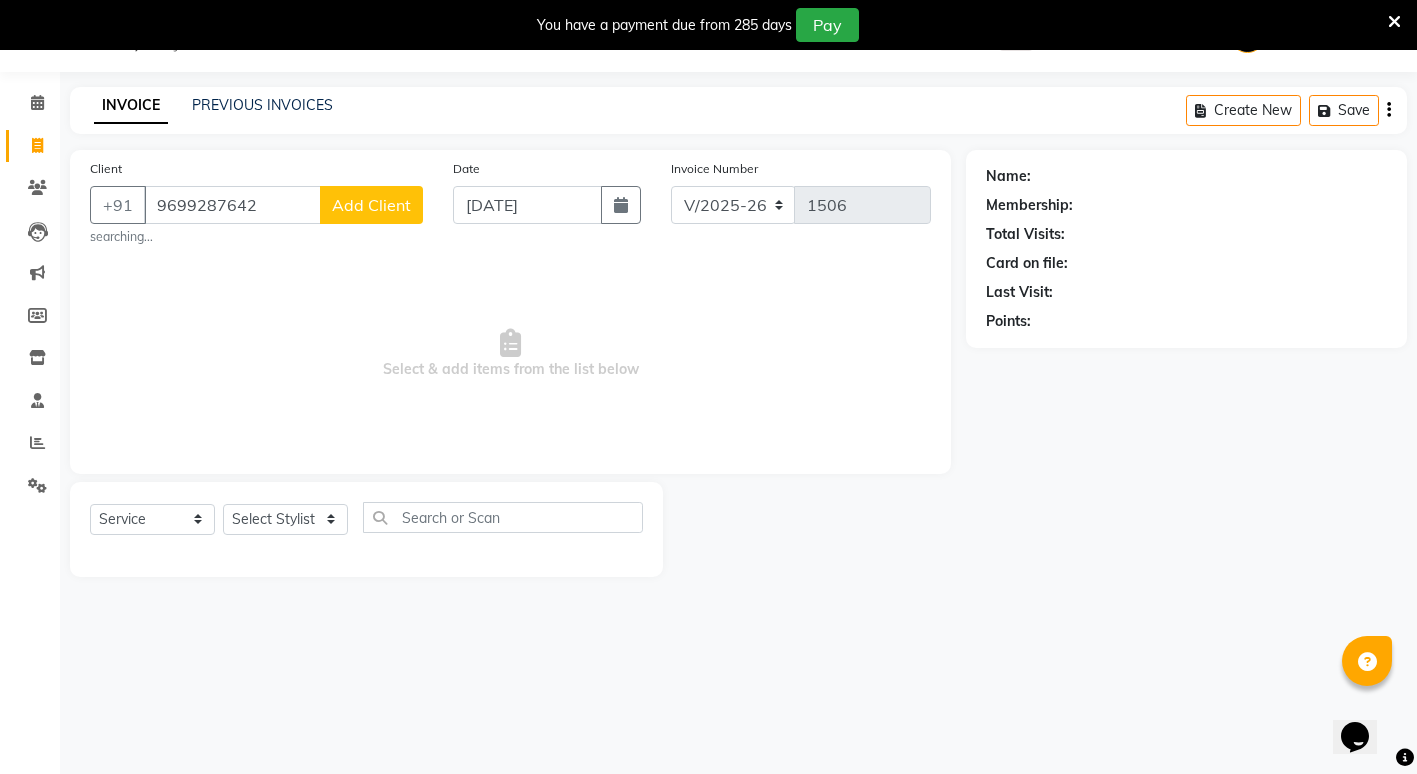 click on "Add Client" 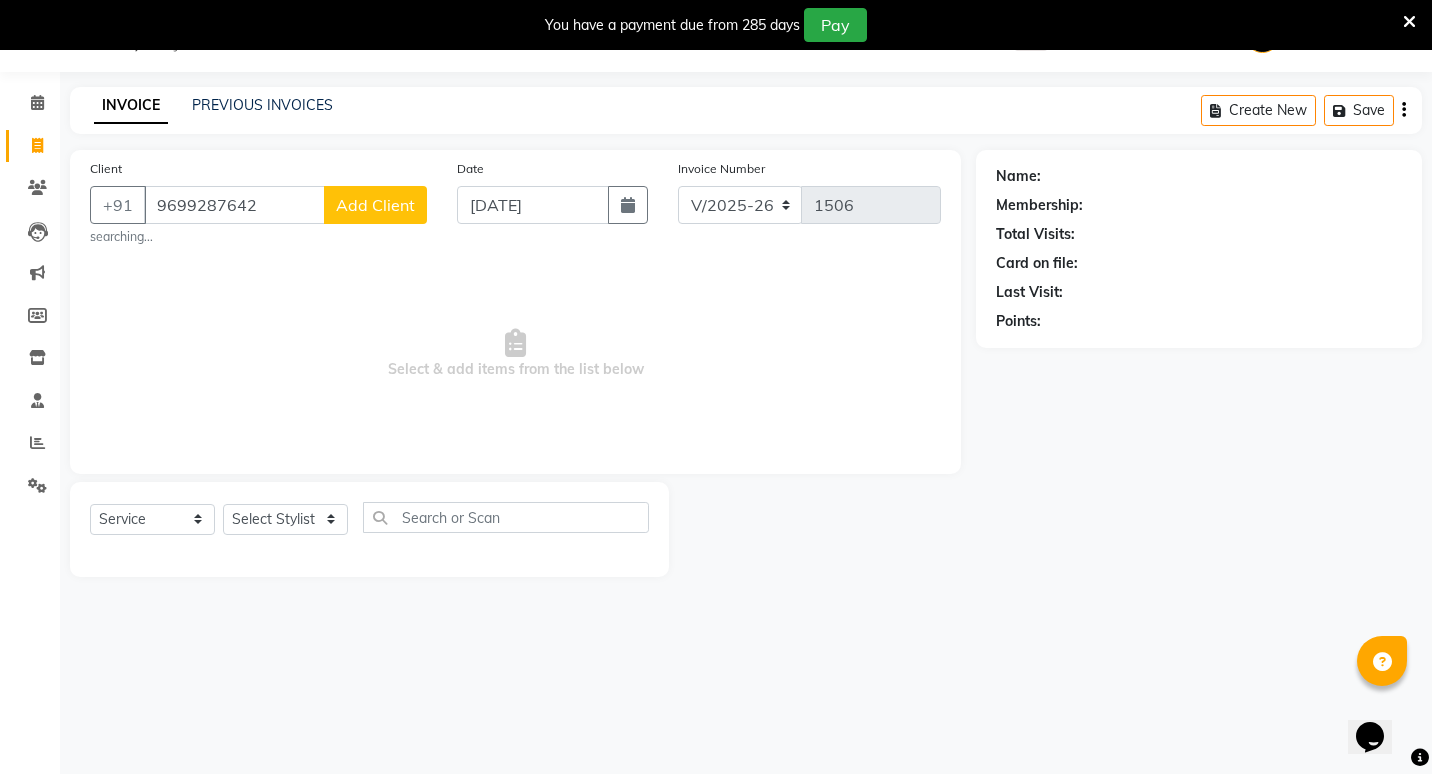 select on "22" 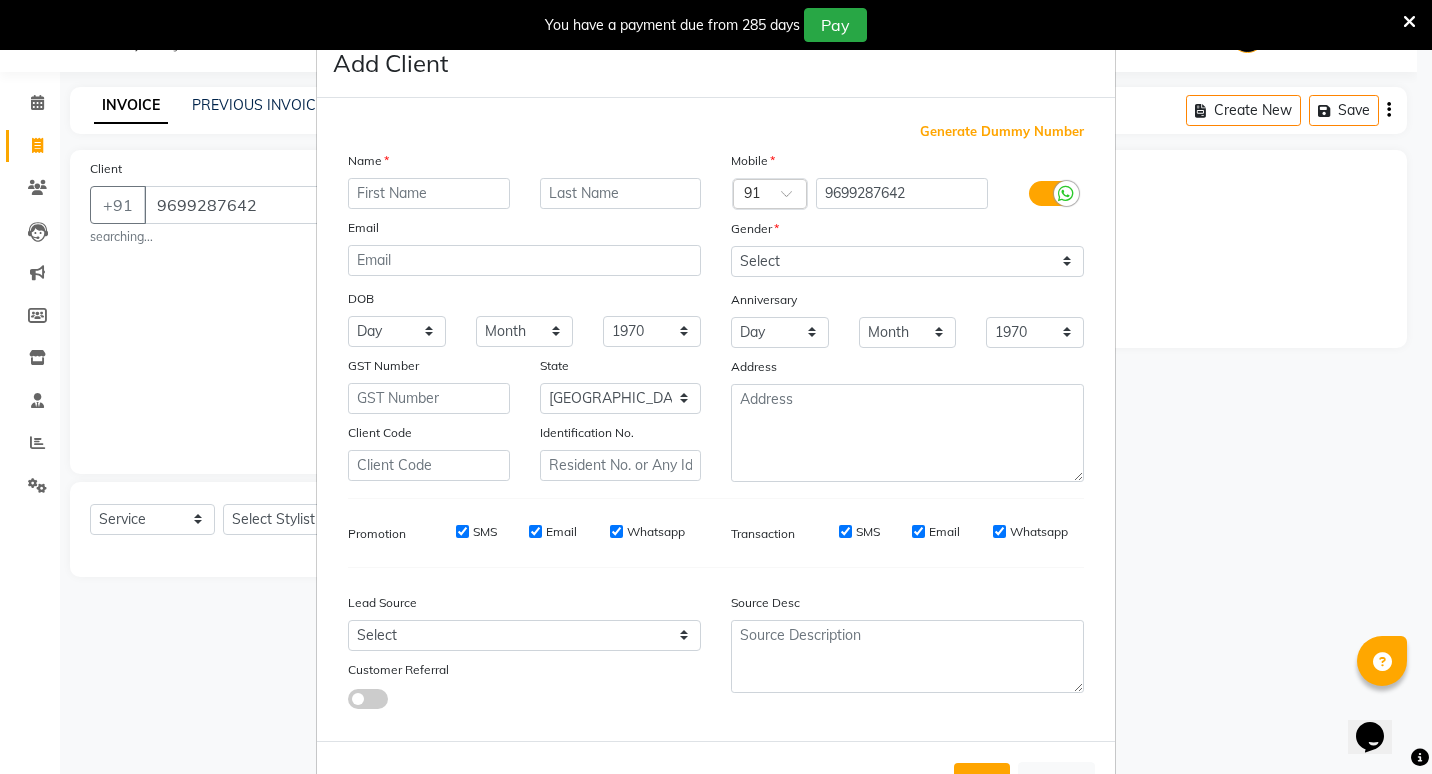 click at bounding box center (429, 193) 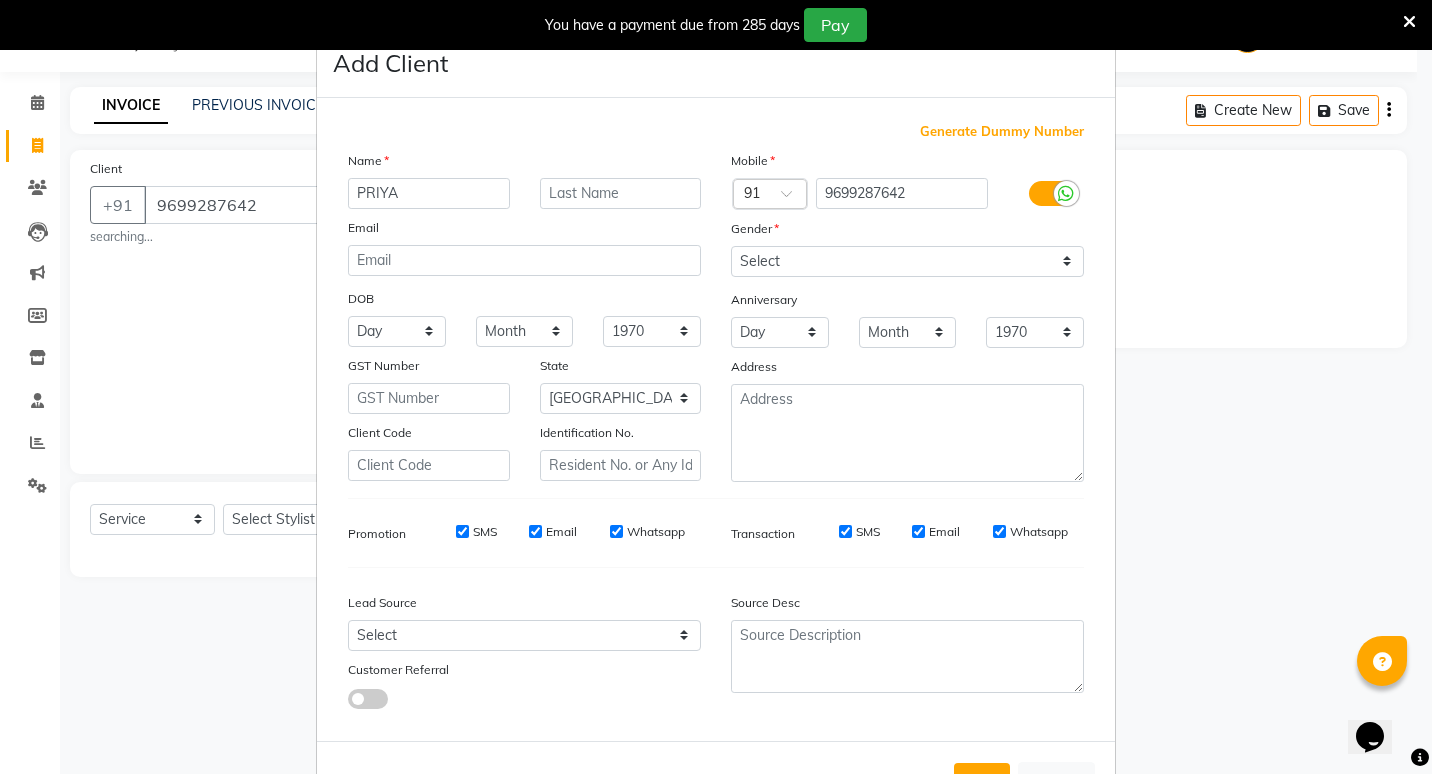 type on "PRIYA" 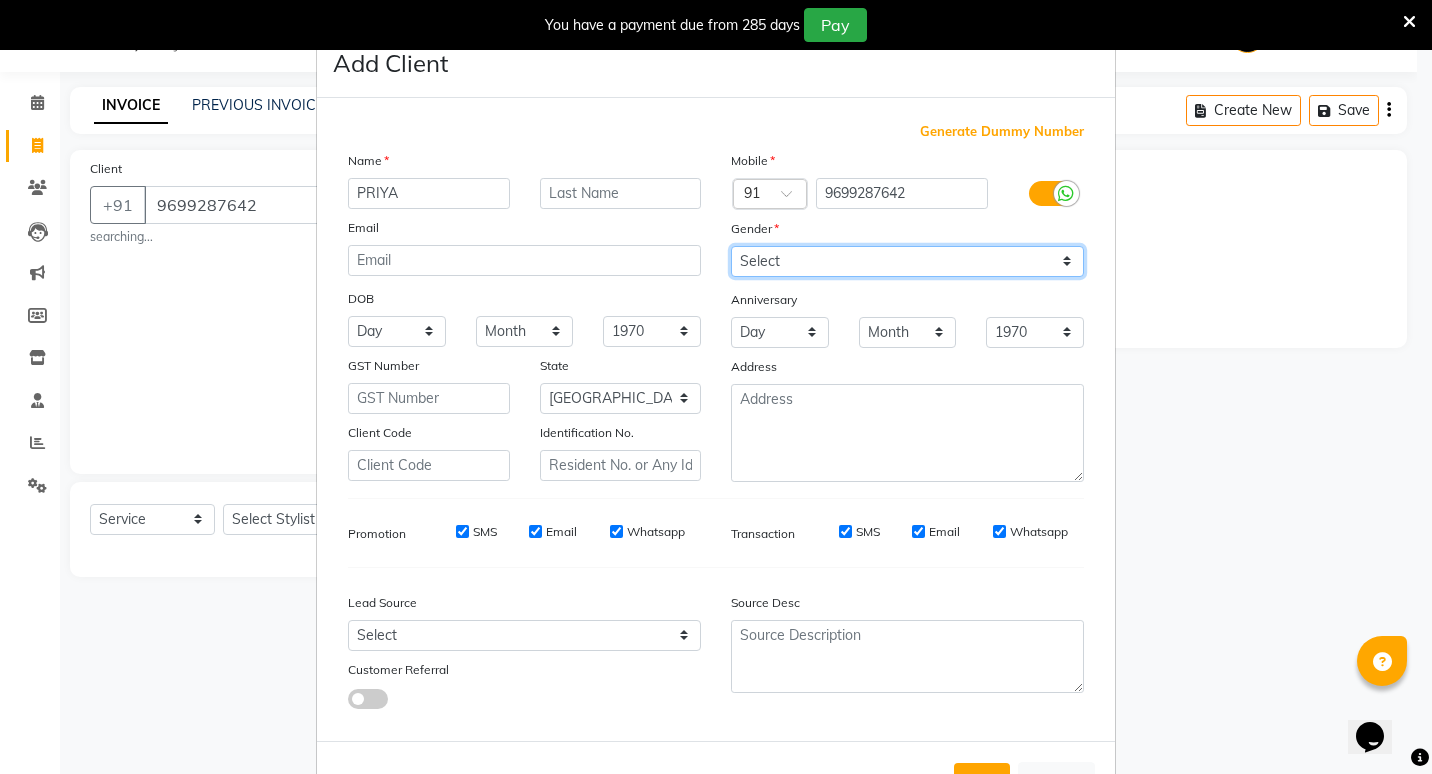 click on "Select [DEMOGRAPHIC_DATA] [DEMOGRAPHIC_DATA] Other Prefer Not To Say" at bounding box center [907, 261] 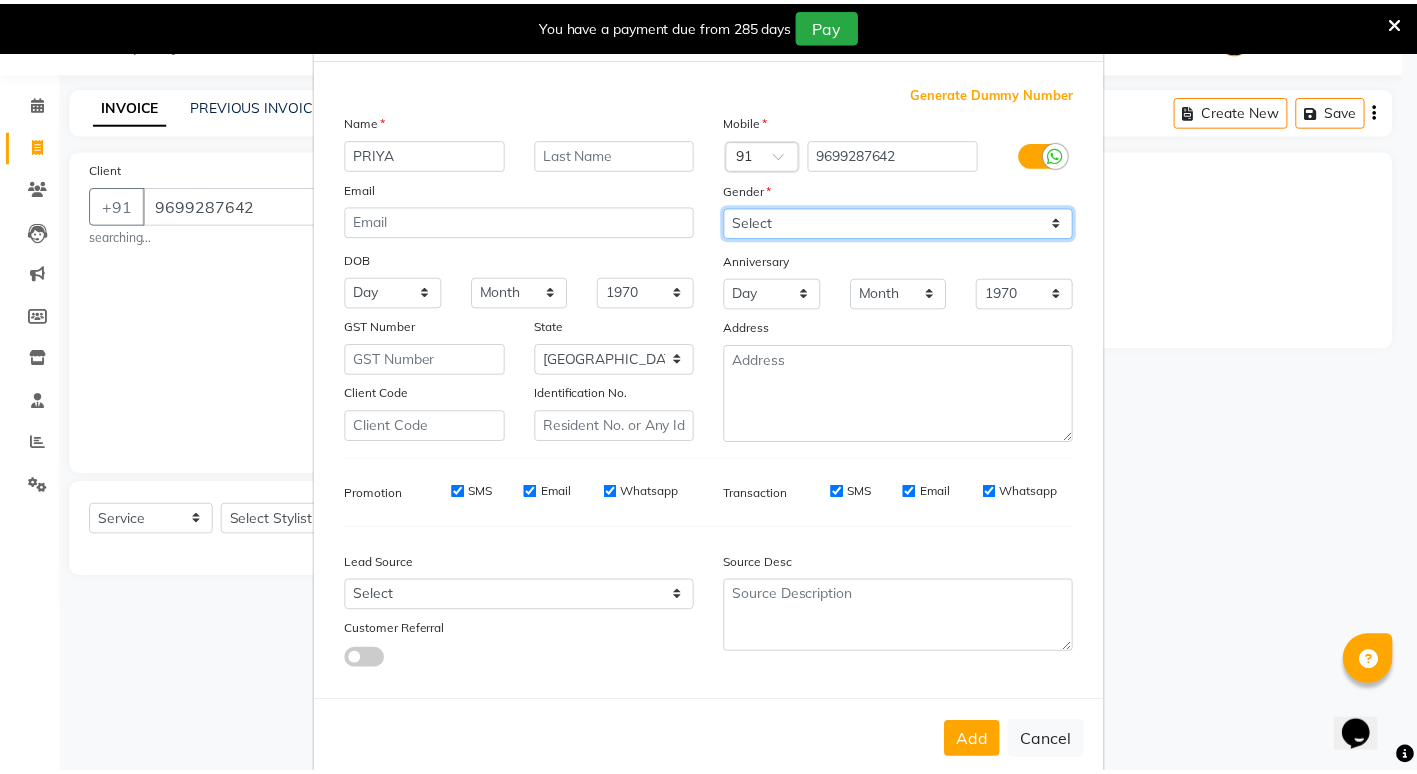 scroll, scrollTop: 75, scrollLeft: 0, axis: vertical 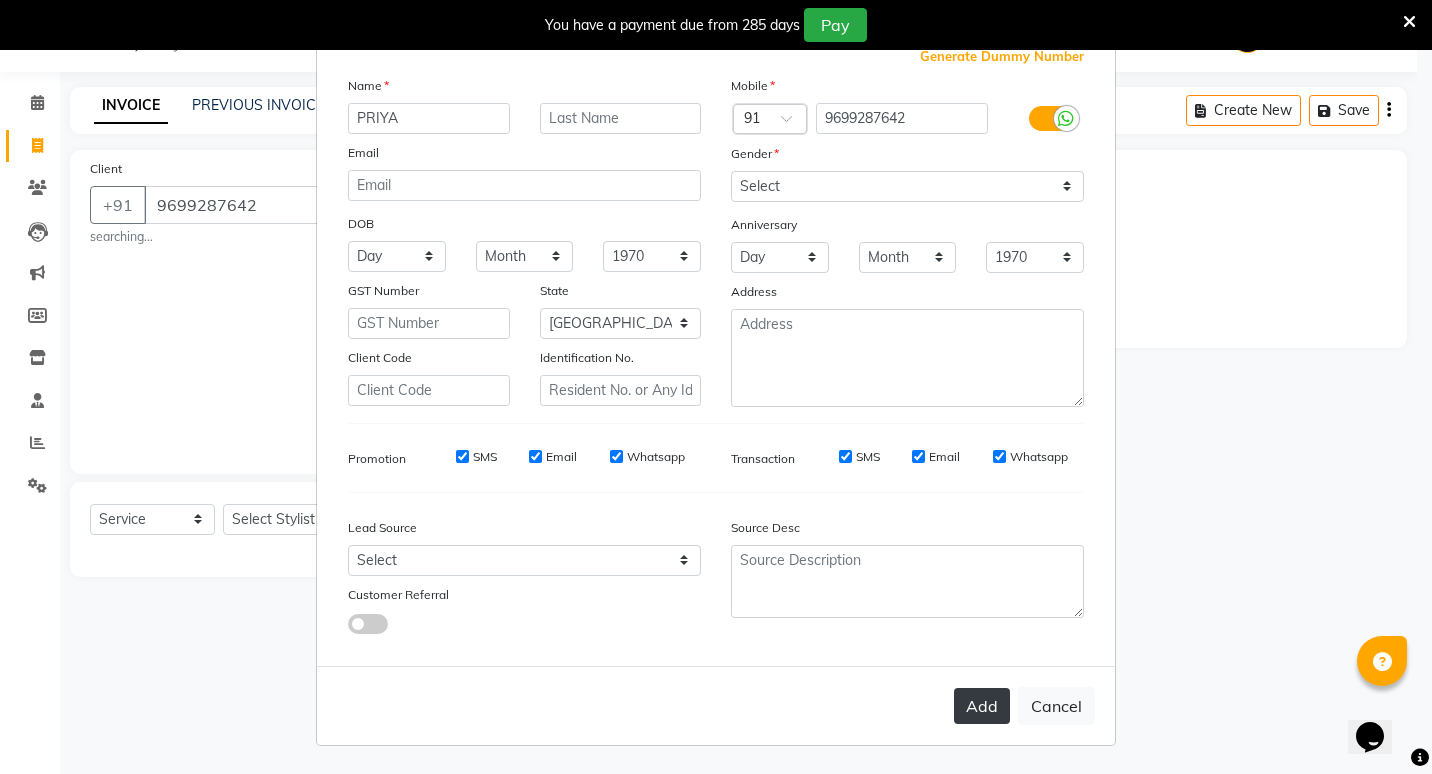 click on "Add" at bounding box center (982, 706) 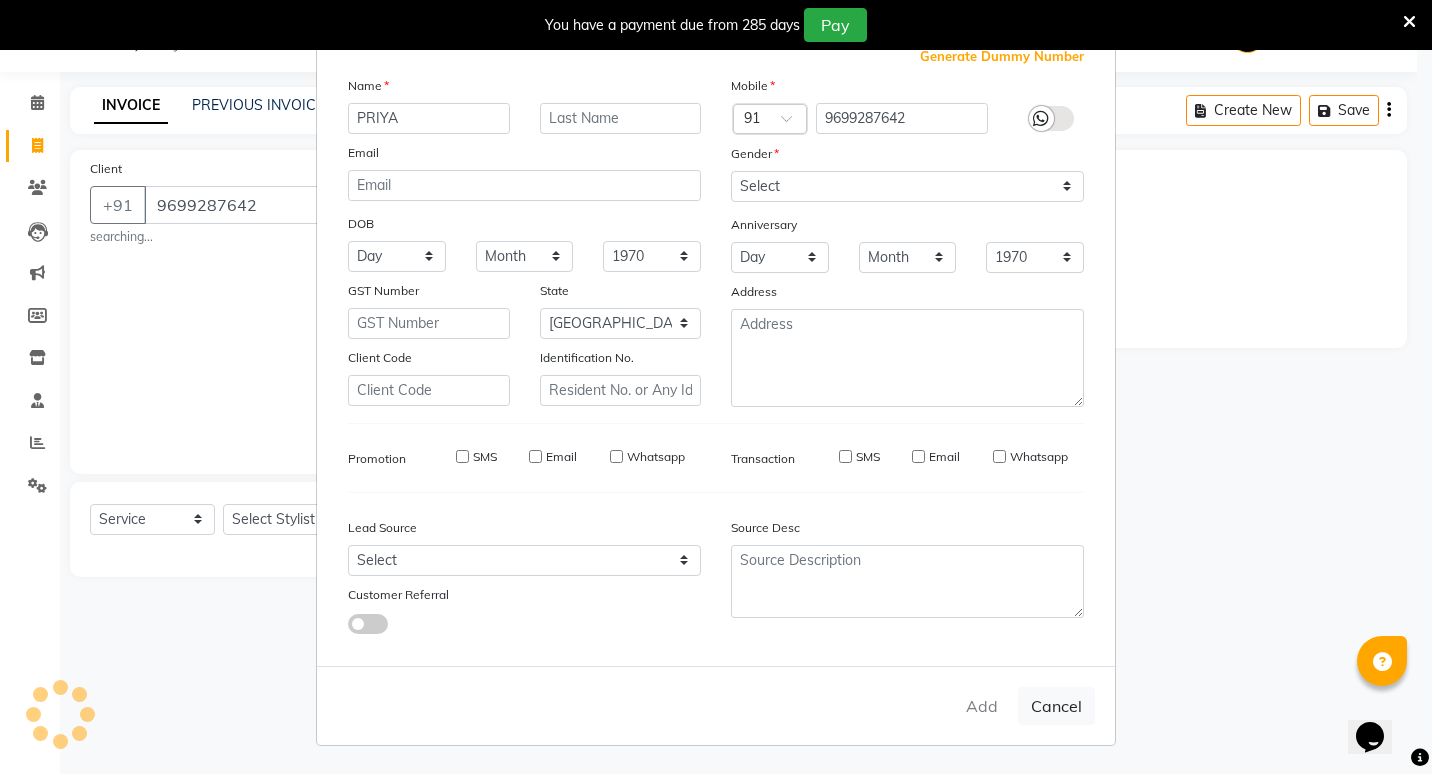 type 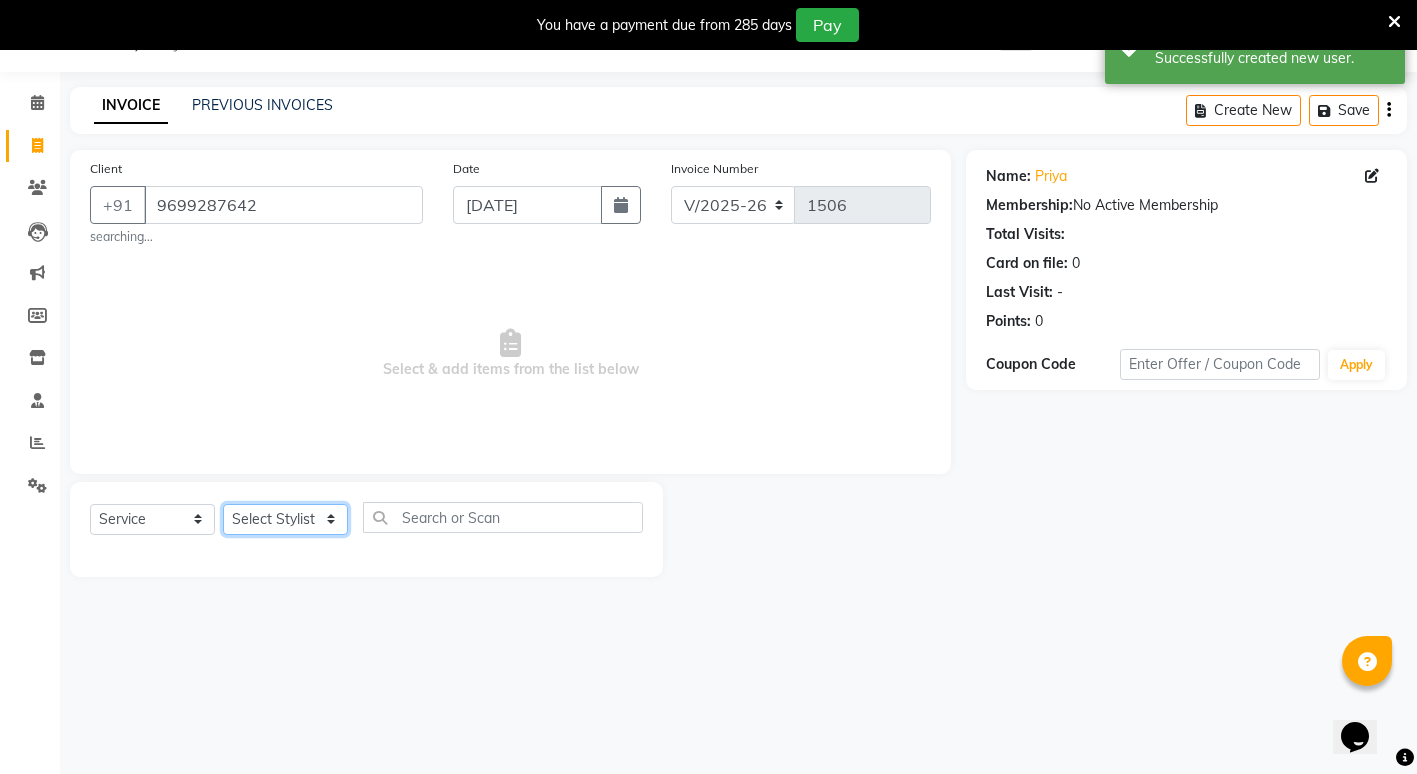click on "Select Stylist ADMIN [PERSON_NAME] [PERSON_NAME] [PERSON_NAME] Gondia [PERSON_NAME] [PERSON_NAME] [PERSON_NAME] yewatkar [PERSON_NAME] [PERSON_NAME] [PERSON_NAME] (M) [PERSON_NAME]" 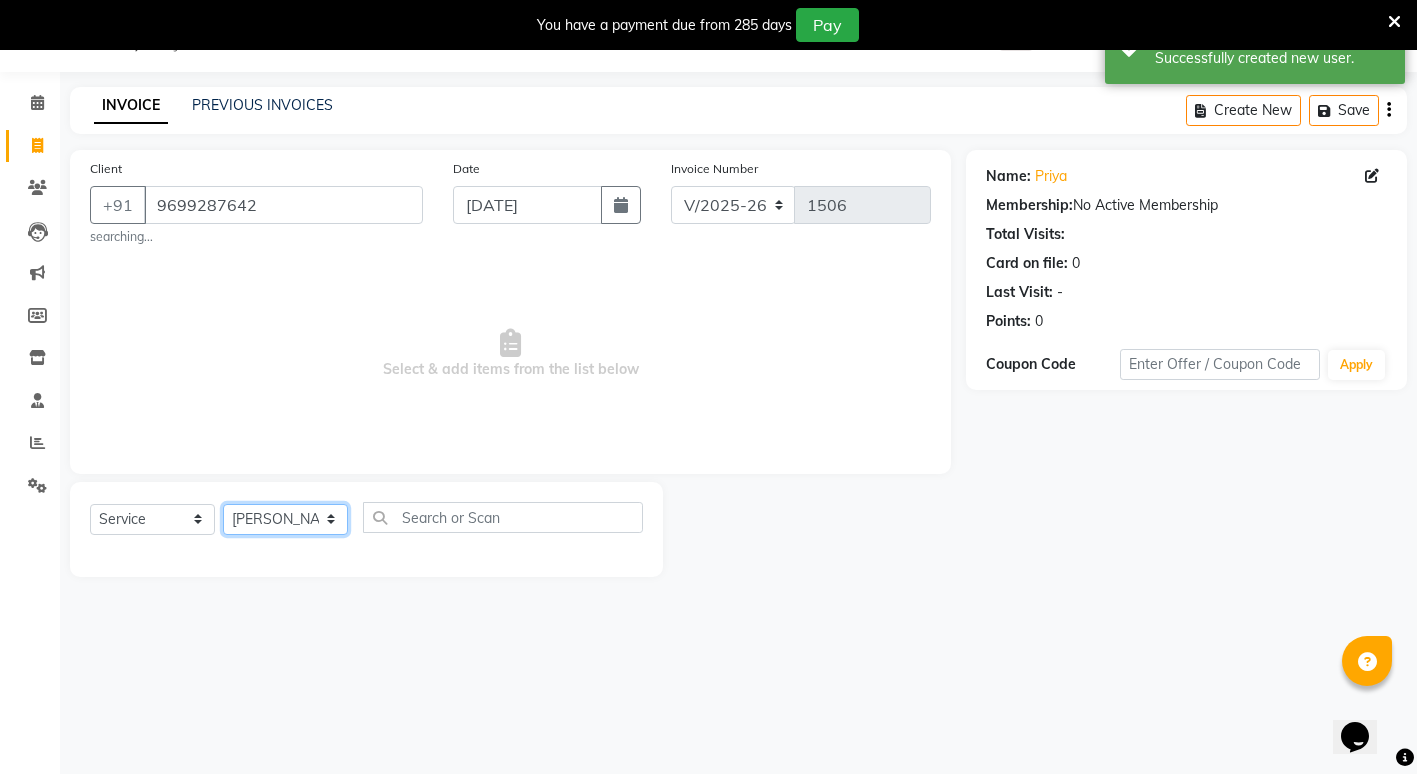 click on "Select Stylist ADMIN [PERSON_NAME] [PERSON_NAME] [PERSON_NAME] Gondia [PERSON_NAME] [PERSON_NAME] [PERSON_NAME] yewatkar [PERSON_NAME] [PERSON_NAME] [PERSON_NAME] (M) [PERSON_NAME]" 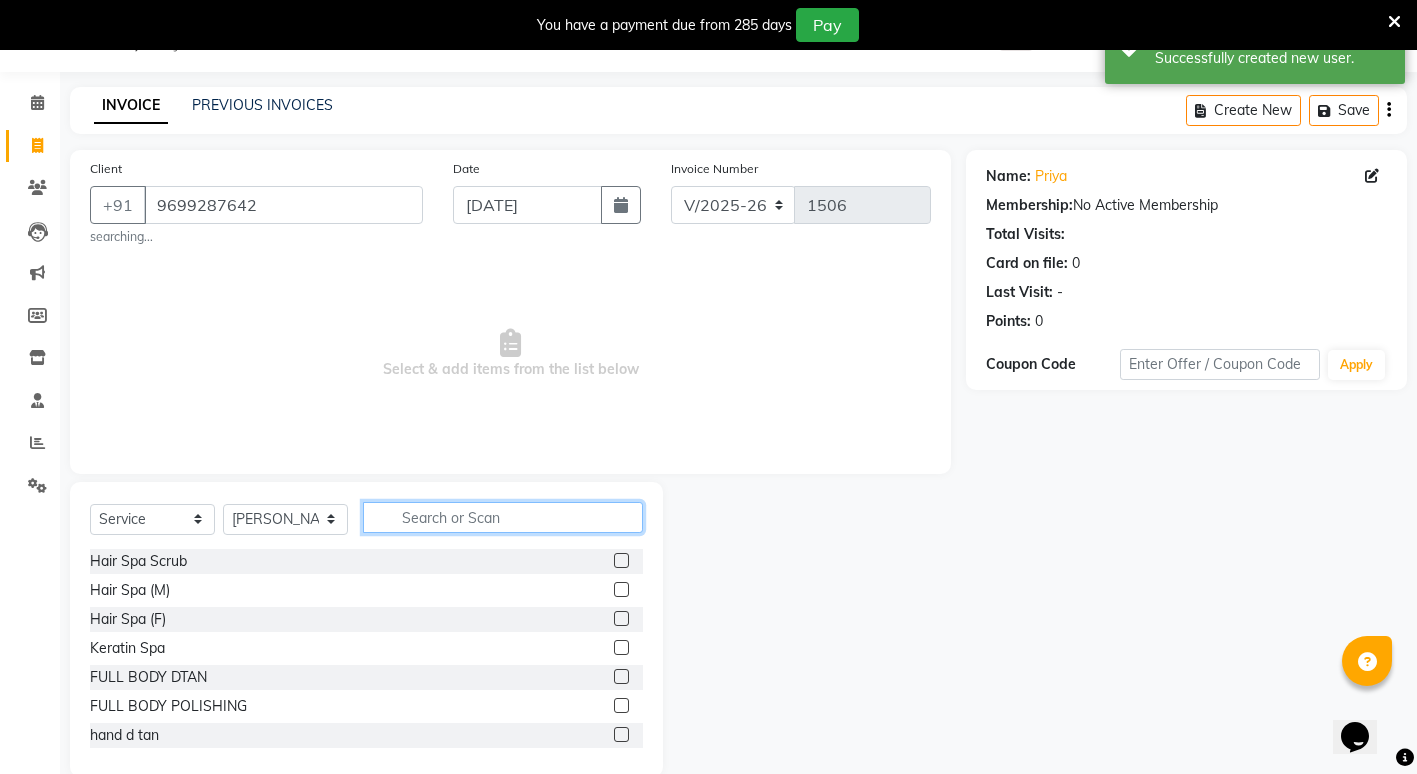 click 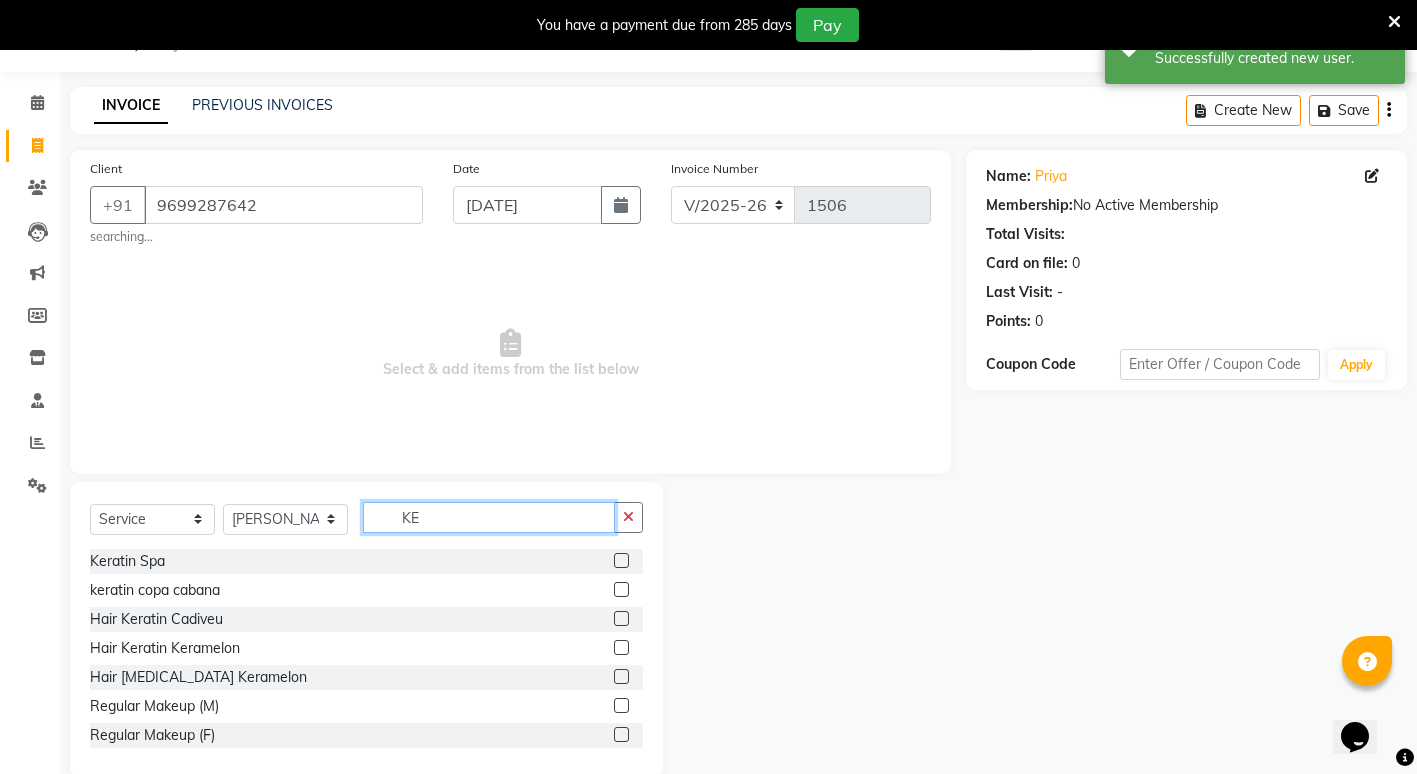 type on "KE" 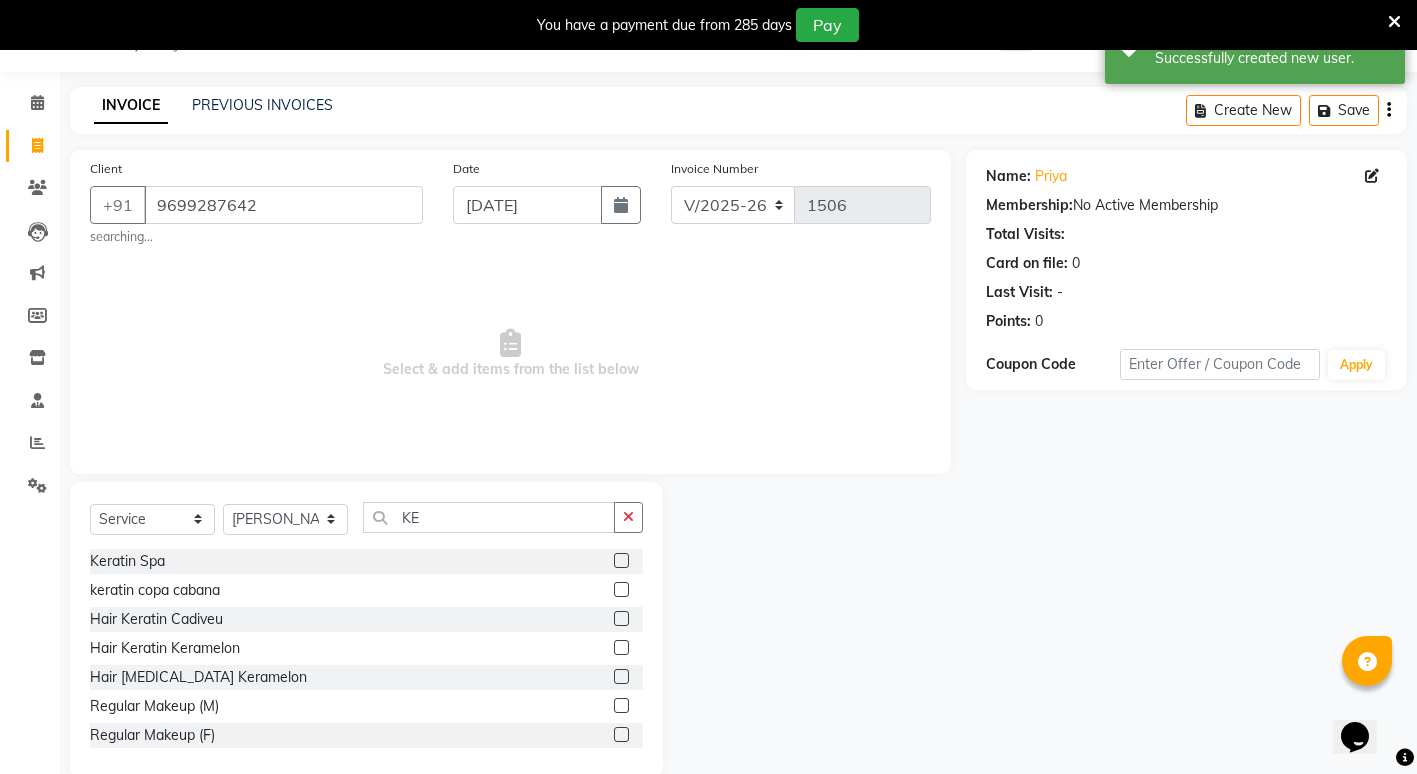 click 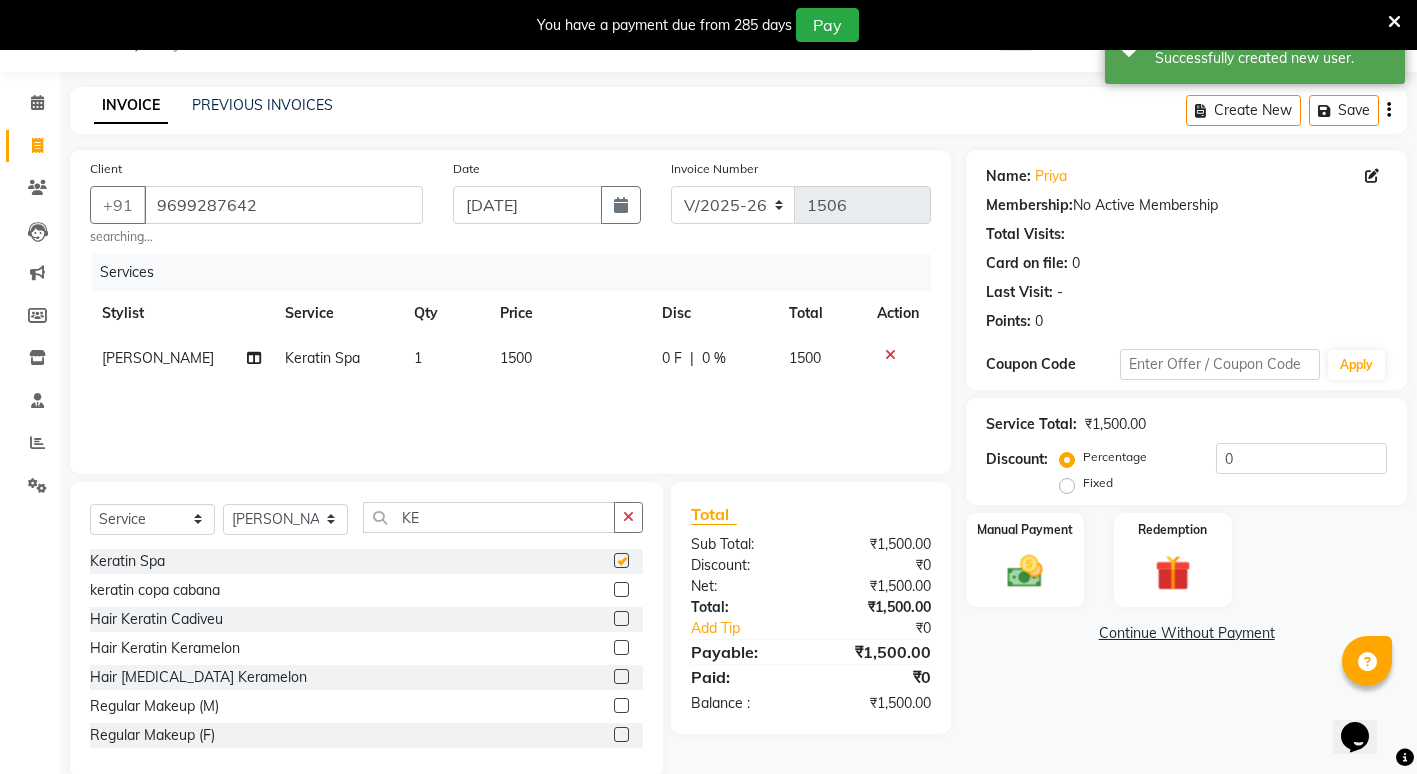 checkbox on "false" 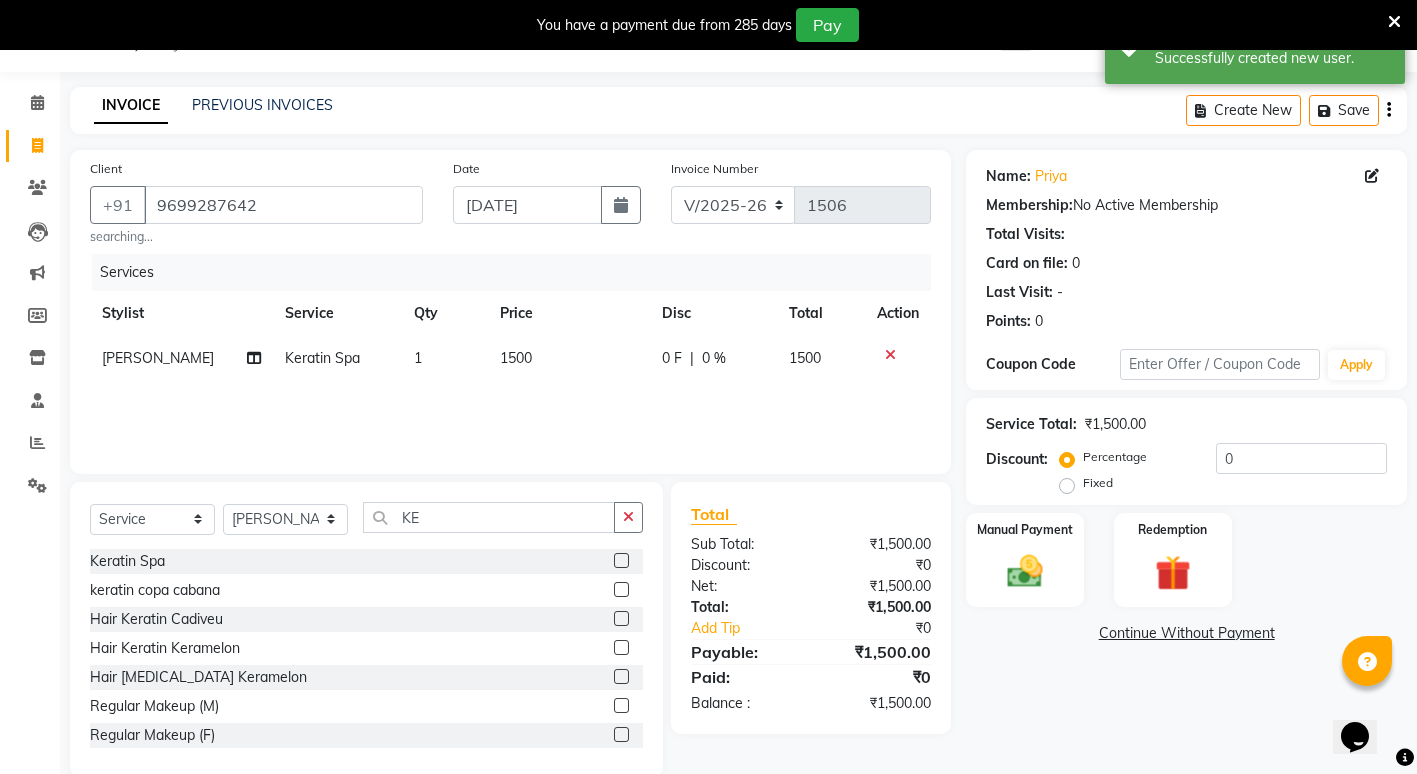 click on "1500" 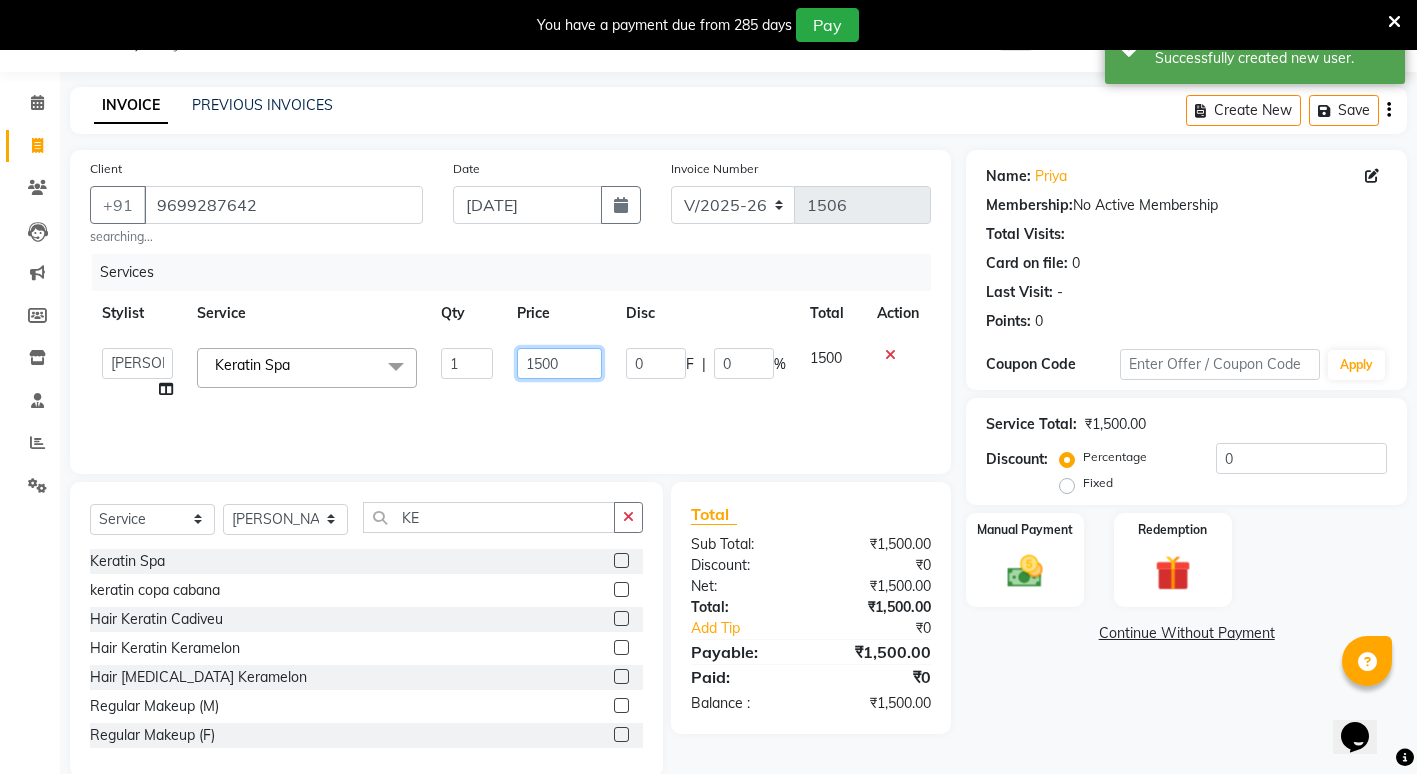 click on "1500" 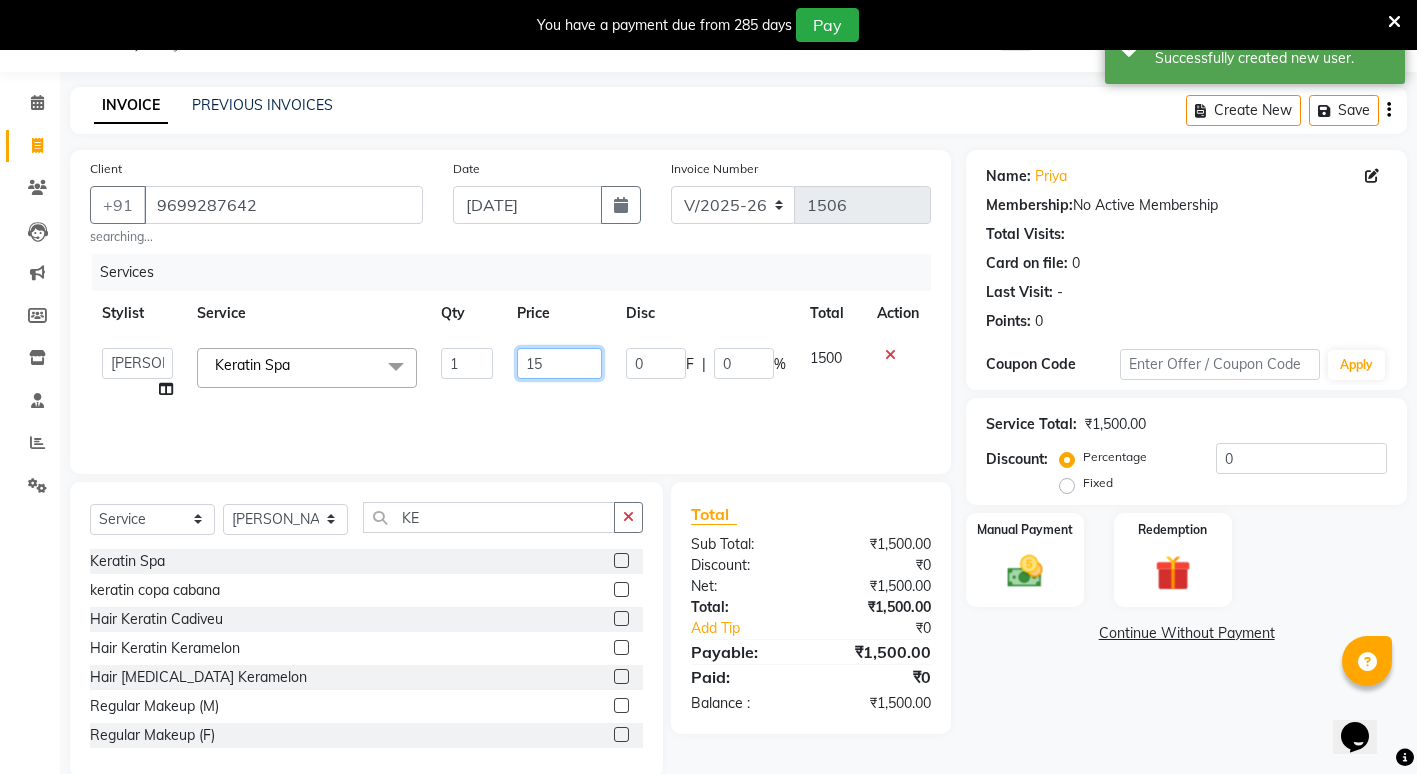 type on "1" 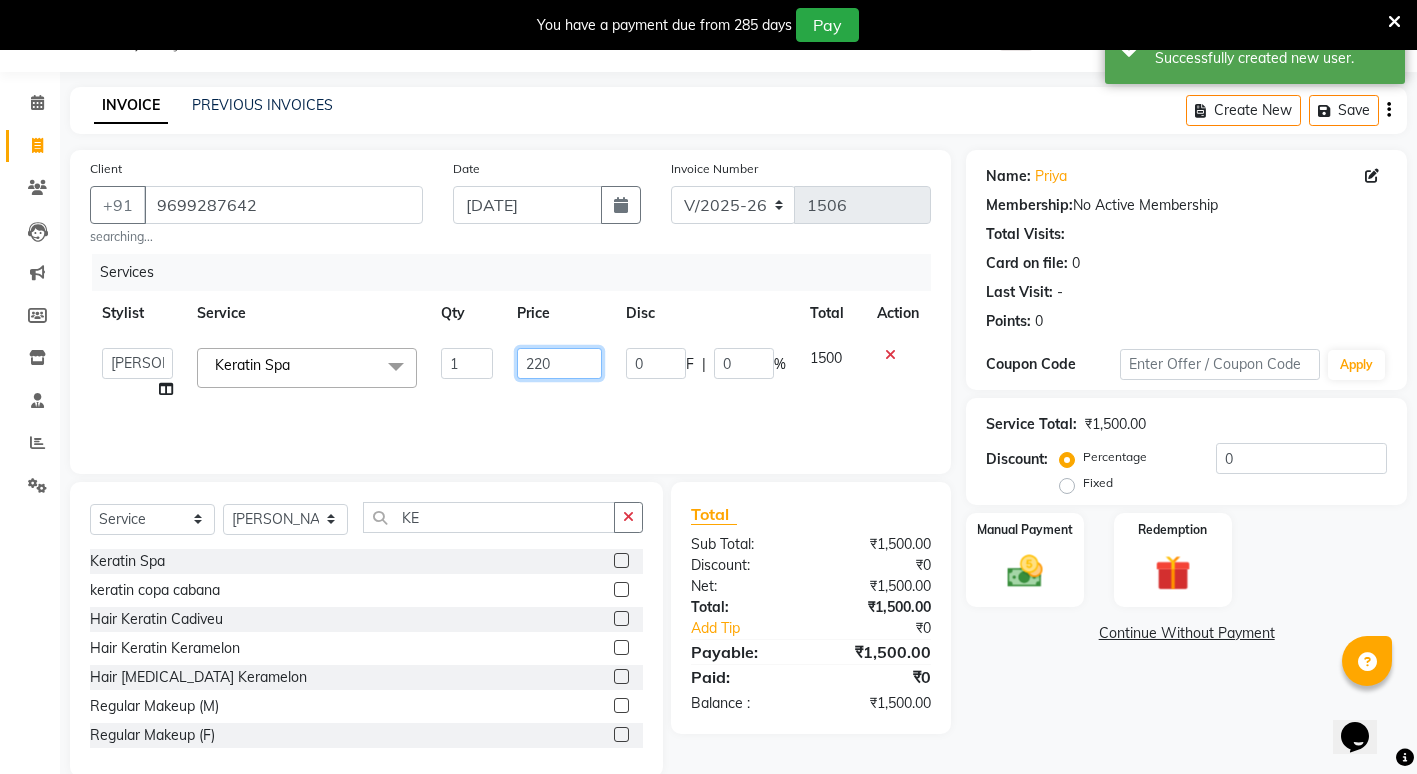 type on "2200" 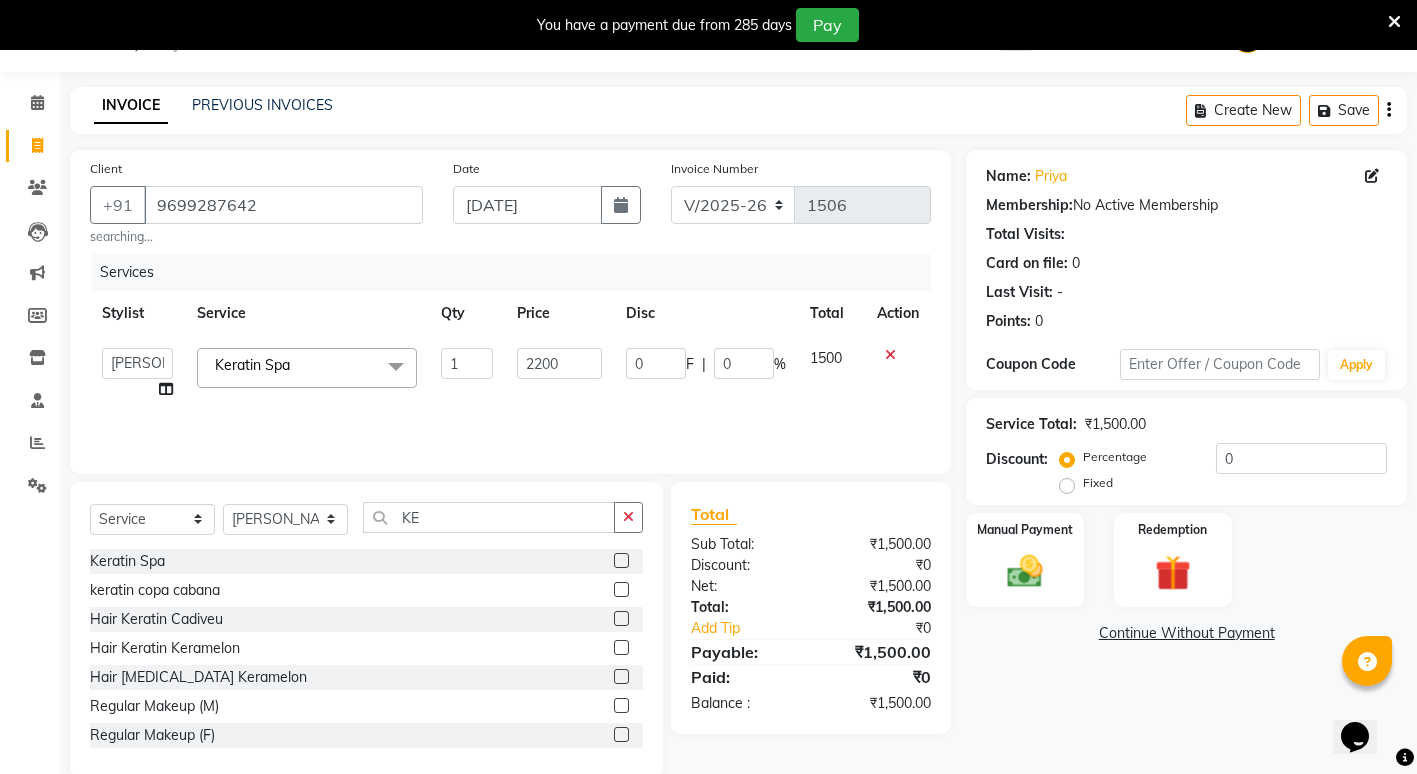 click on "Name: Priya  Membership:  No Active Membership  Total Visits:   Card on file:  0 Last Visit:   - Points:   0  Coupon Code Apply Service Total:  ₹1,500.00  Discount:  Percentage   Fixed  0 Manual Payment Redemption  Continue Without Payment" 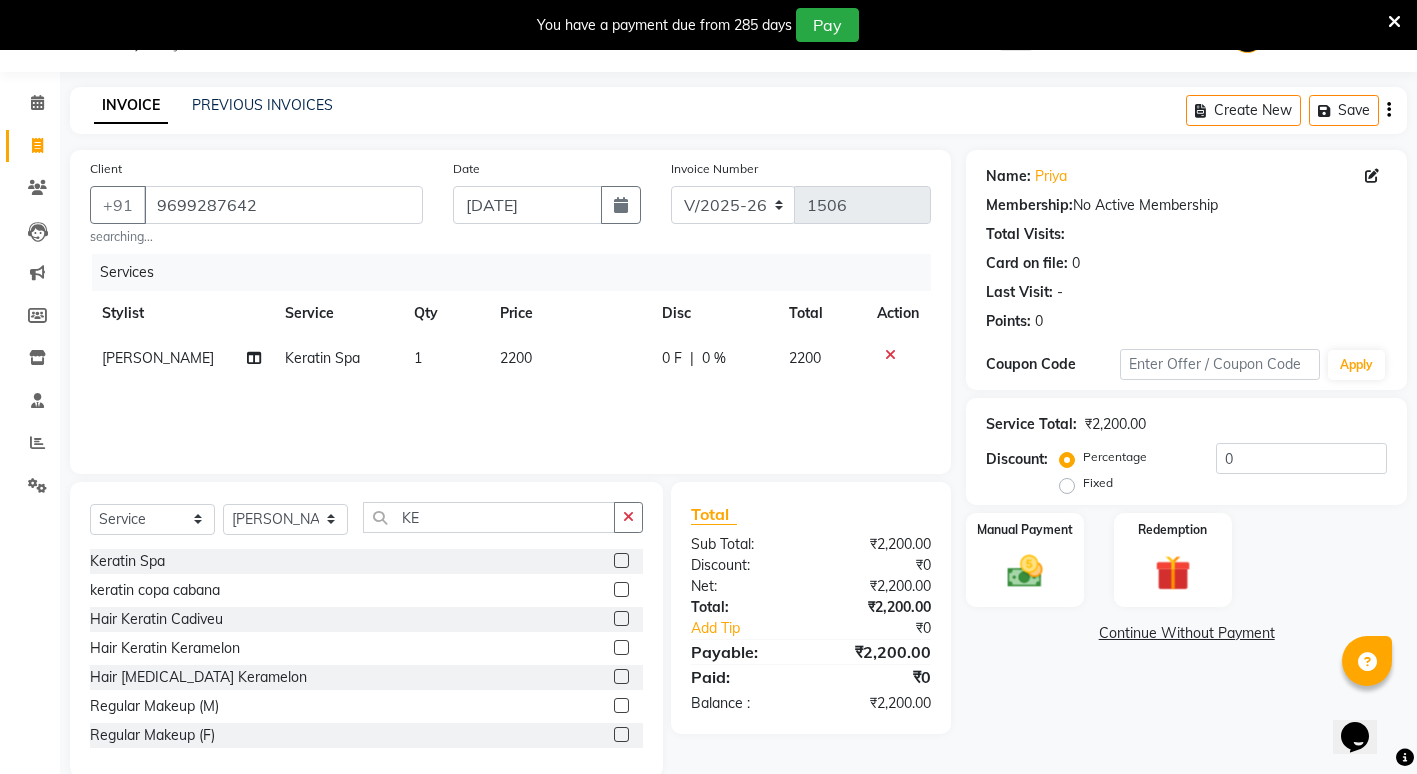 click on "2200" 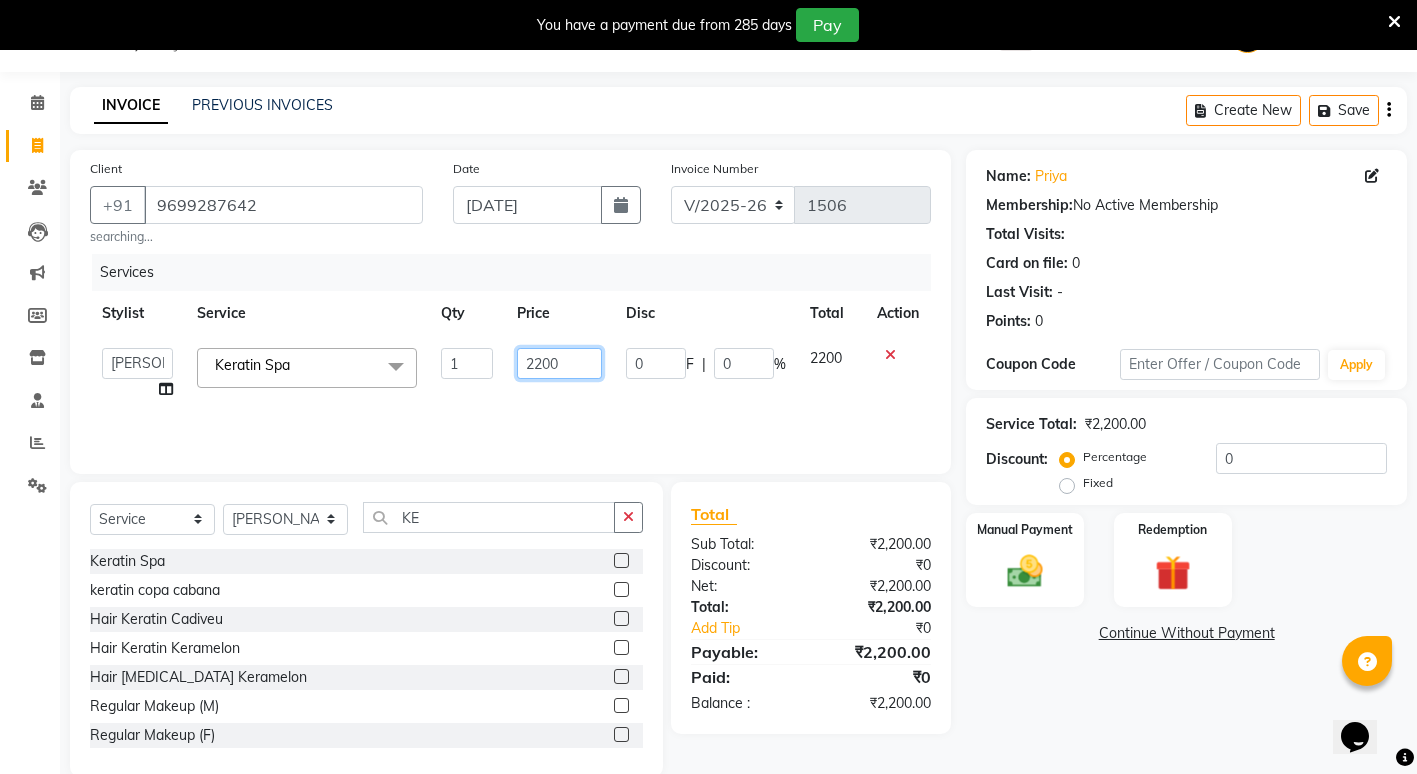 click on "2200" 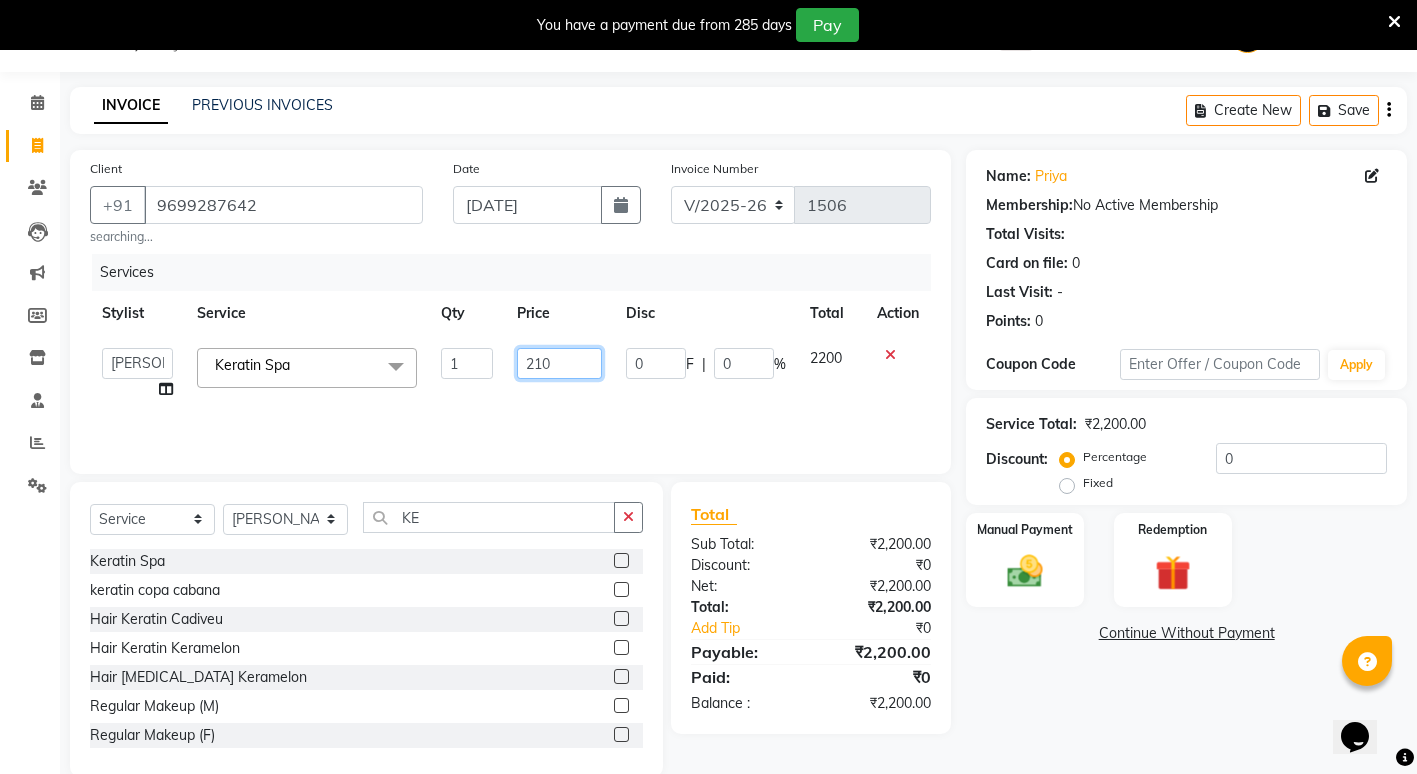 type on "2100" 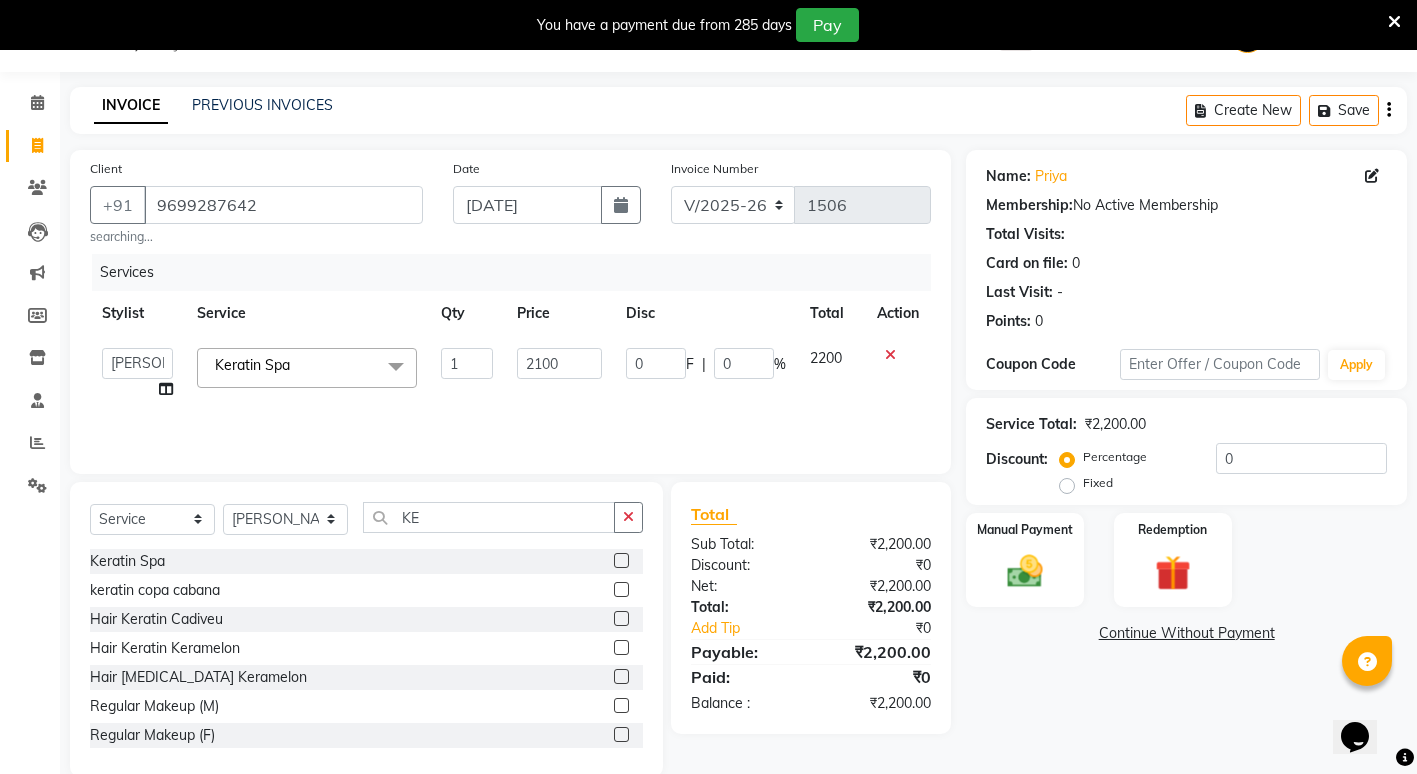 click on "Name: Priya  Membership:  No Active Membership  Total Visits:   Card on file:  0 Last Visit:   - Points:   0  Coupon Code Apply Service Total:  ₹2,200.00  Discount:  Percentage   Fixed  0 Manual Payment Redemption  Continue Without Payment" 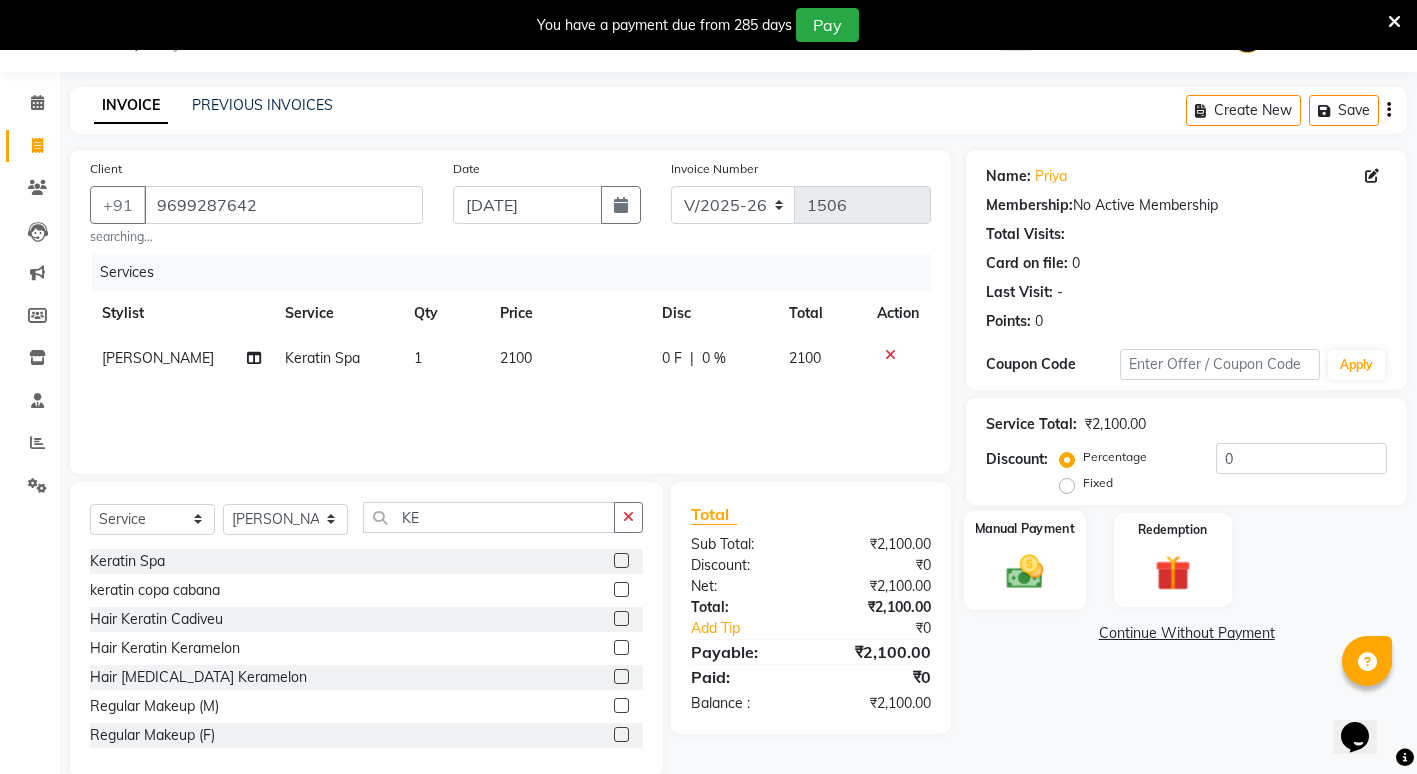 click 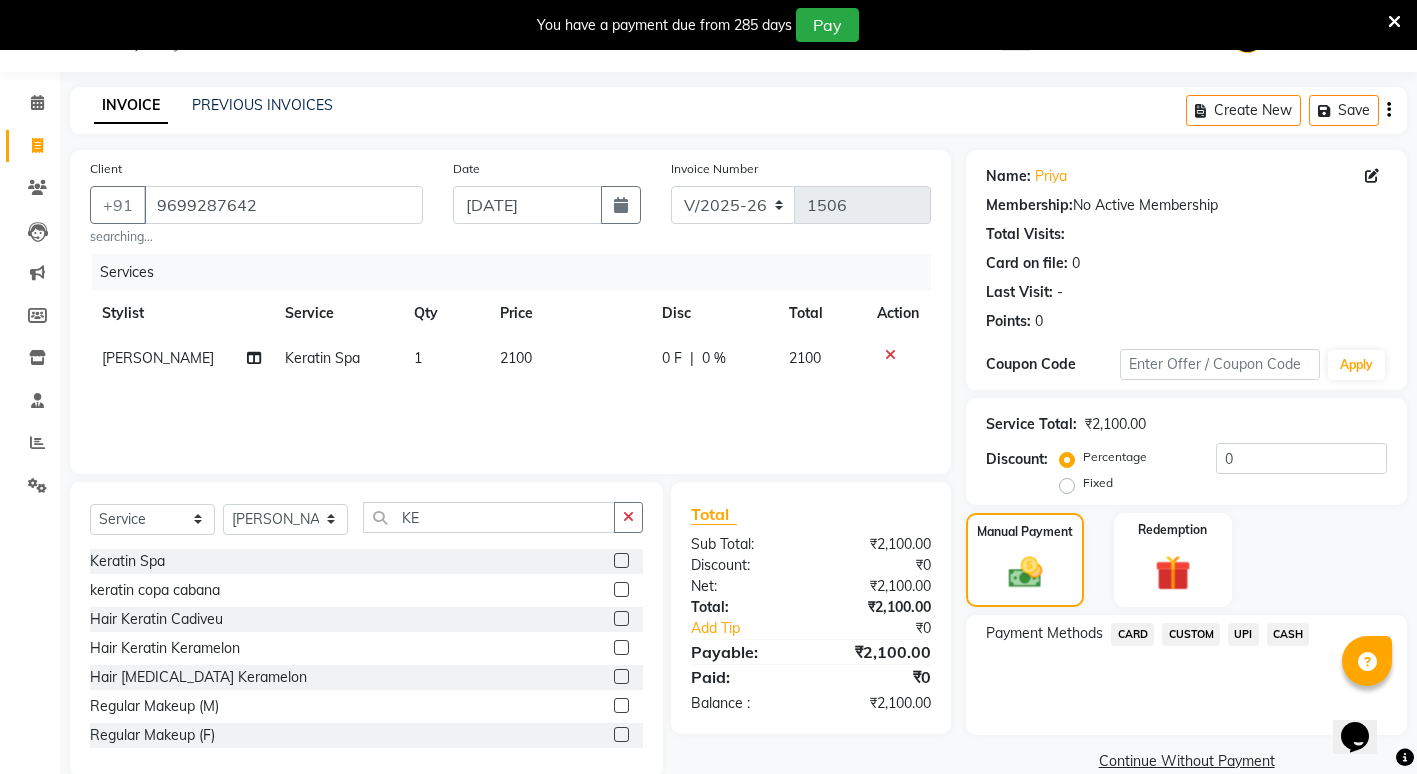 click on "UPI" 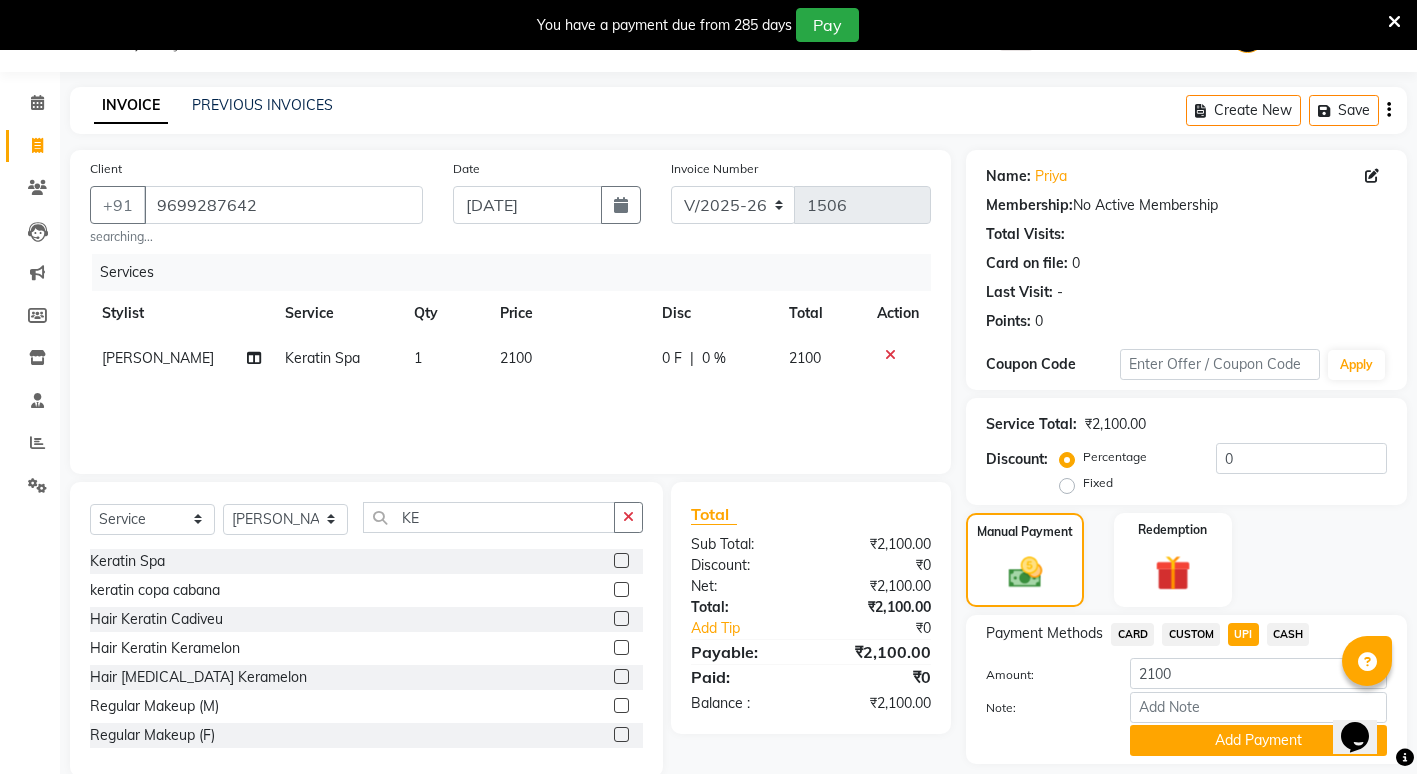 scroll, scrollTop: 111, scrollLeft: 0, axis: vertical 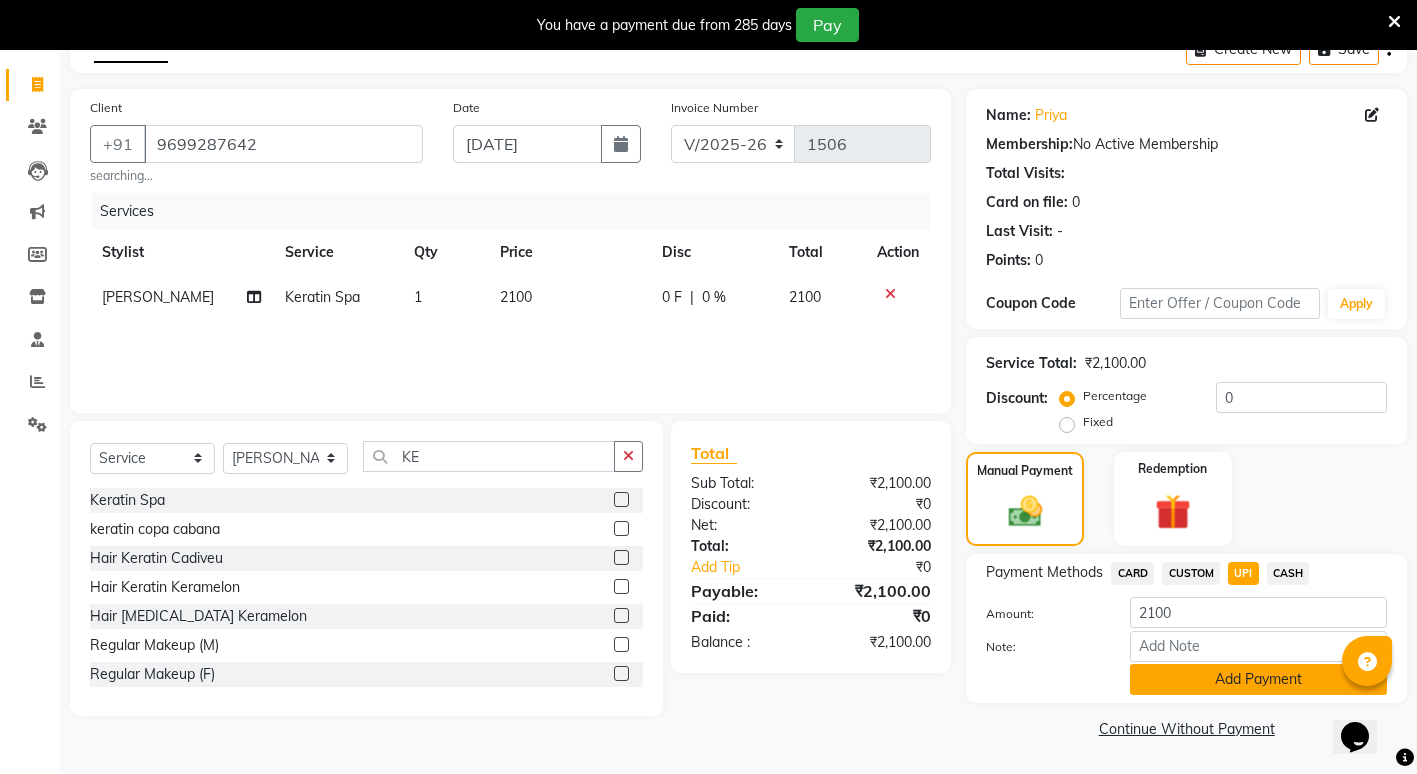 click on "Add Payment" 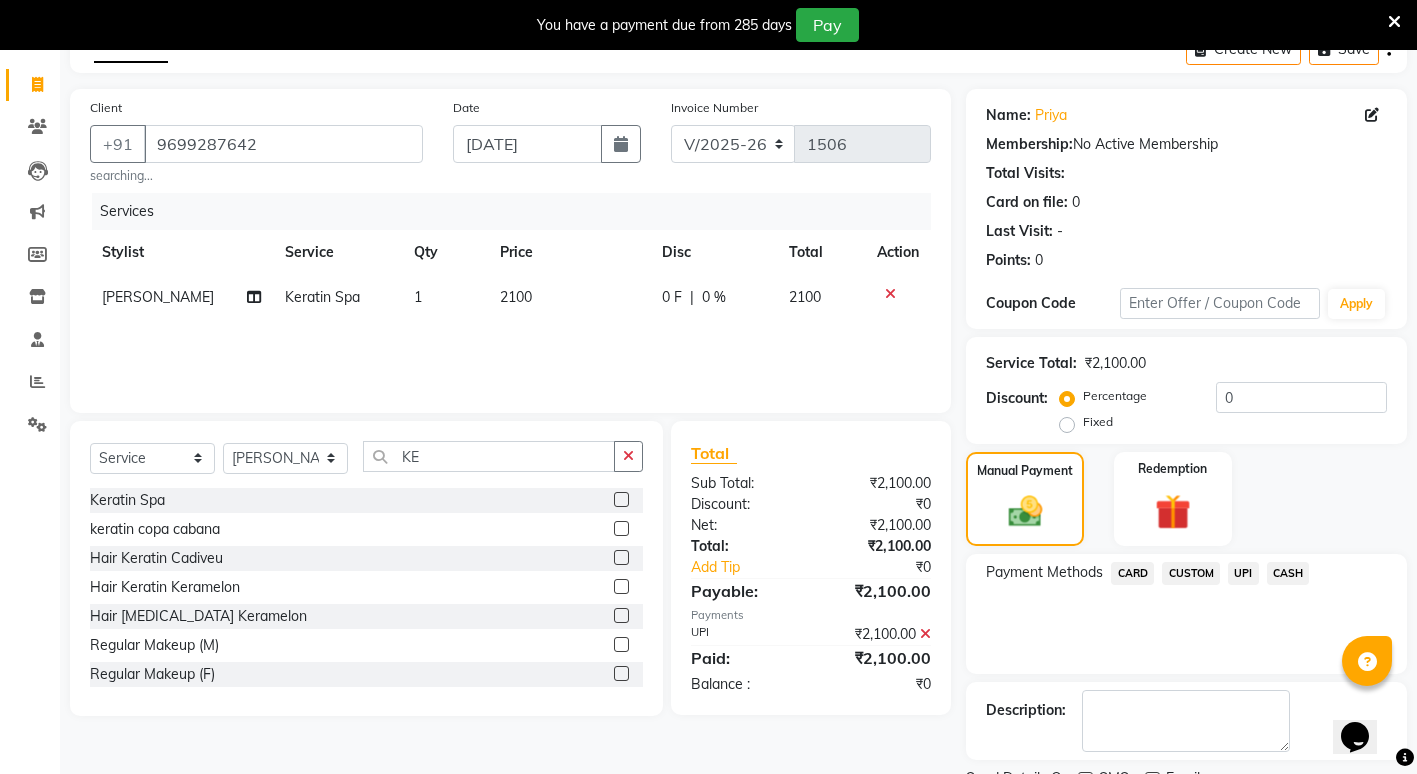 scroll, scrollTop: 195, scrollLeft: 0, axis: vertical 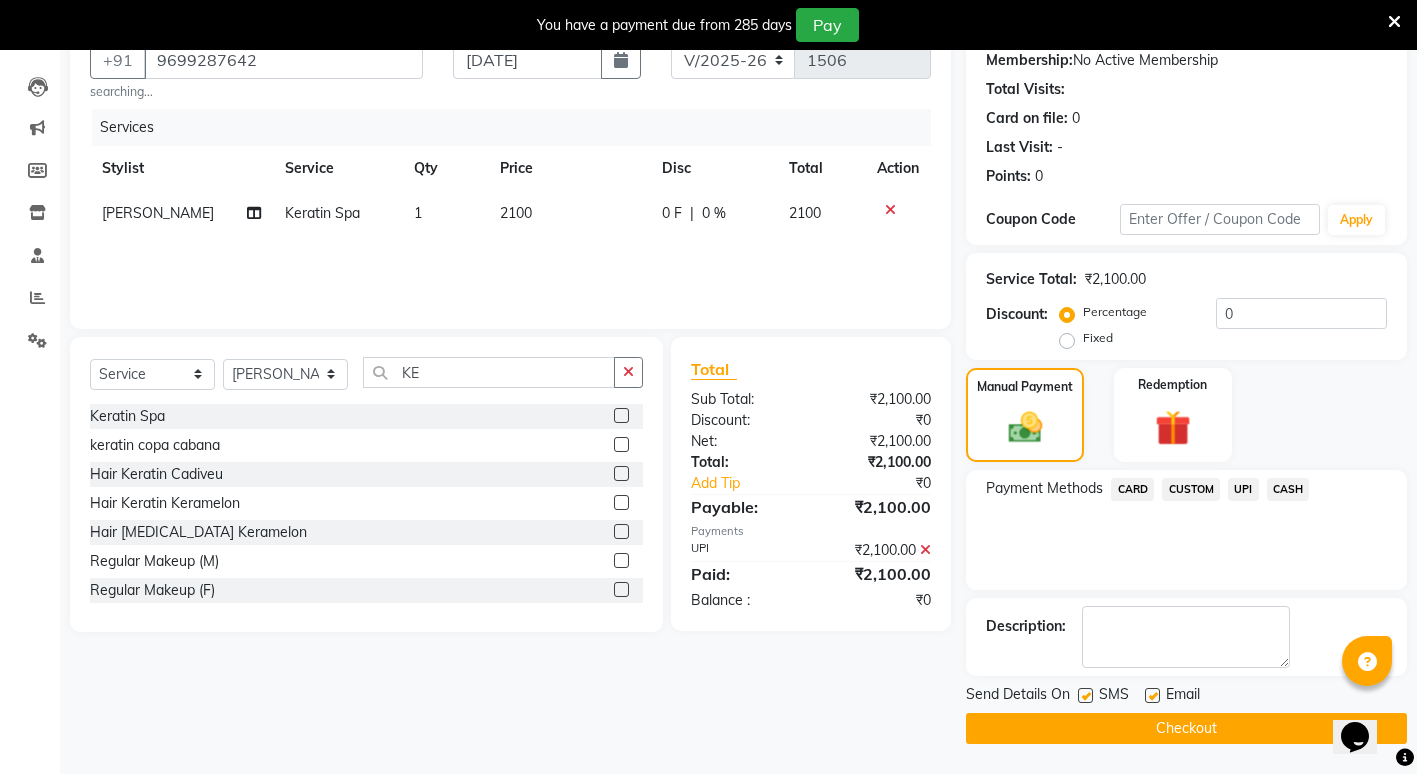 click on "Checkout" 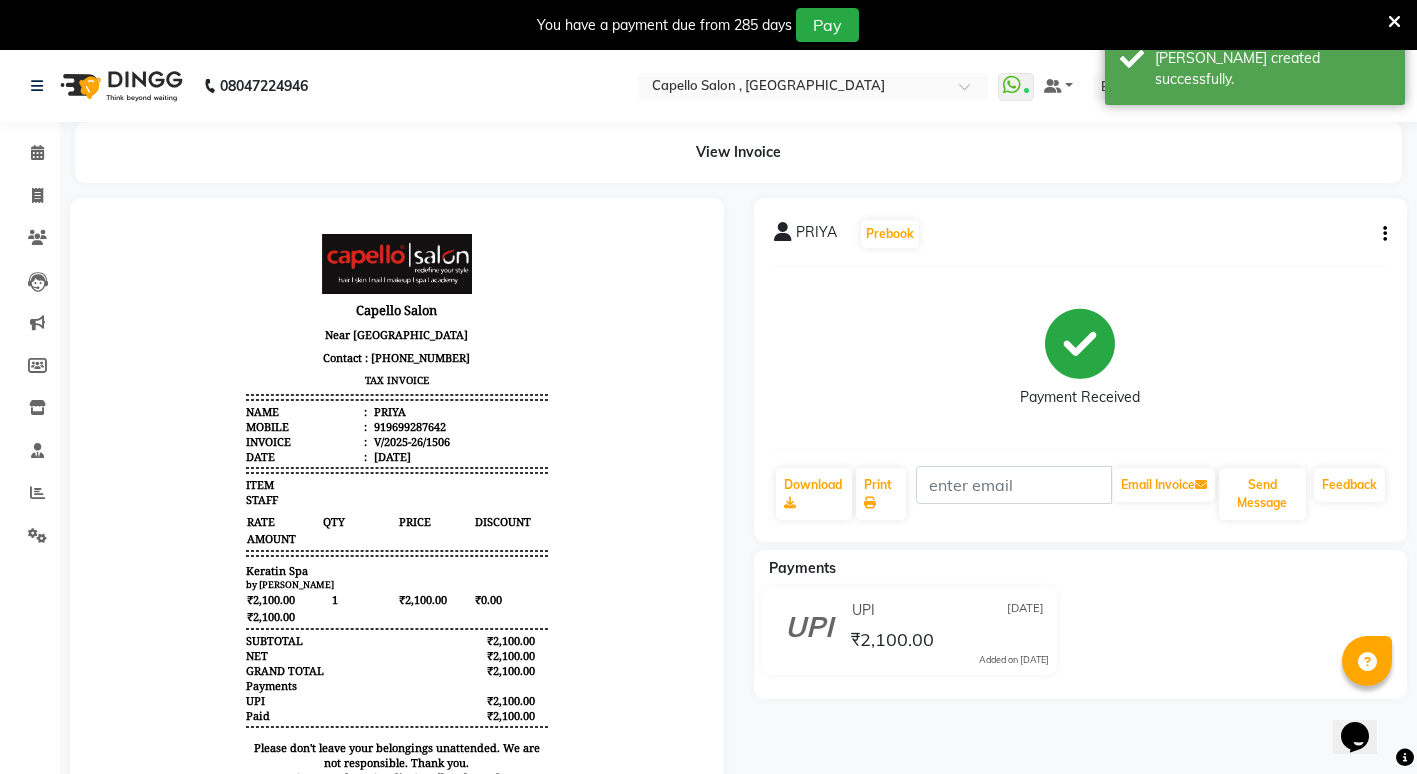 scroll, scrollTop: 0, scrollLeft: 0, axis: both 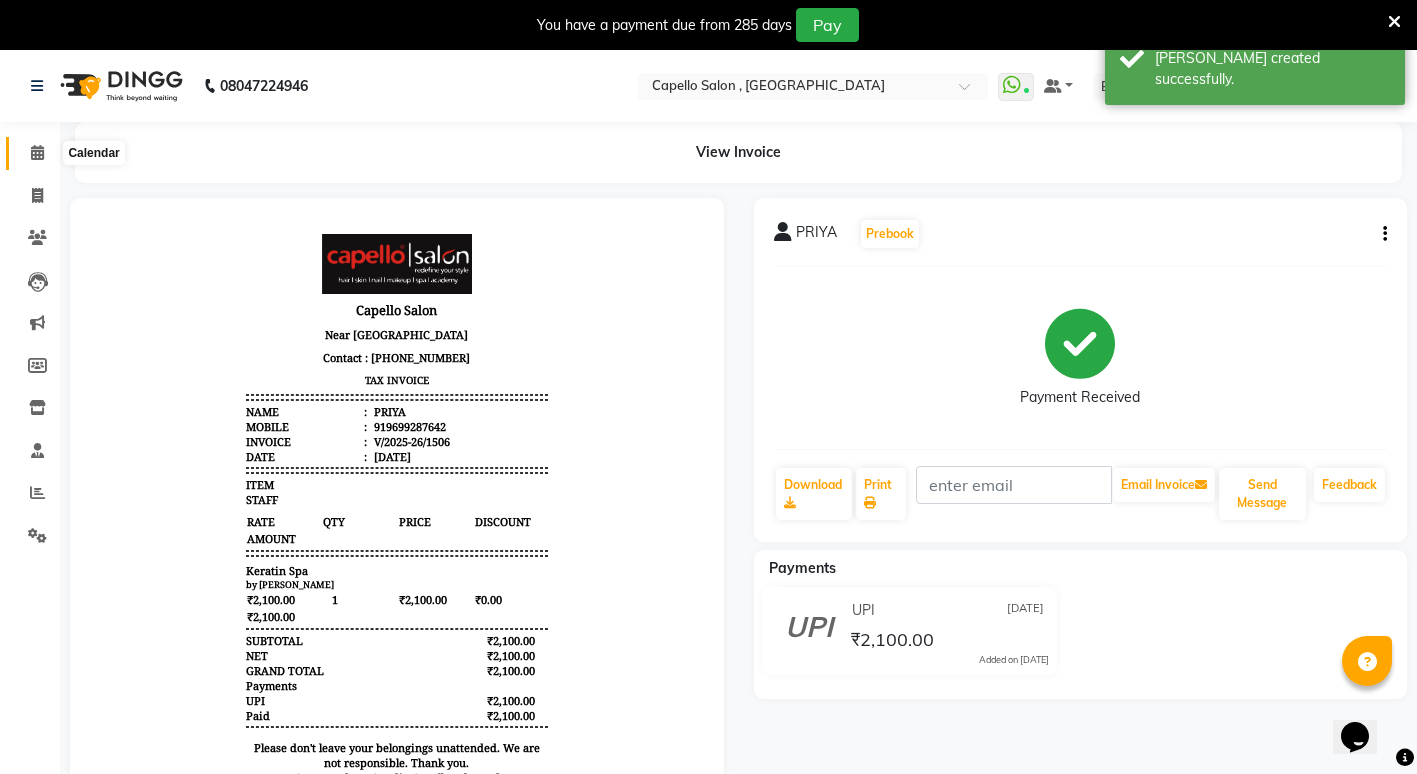 click 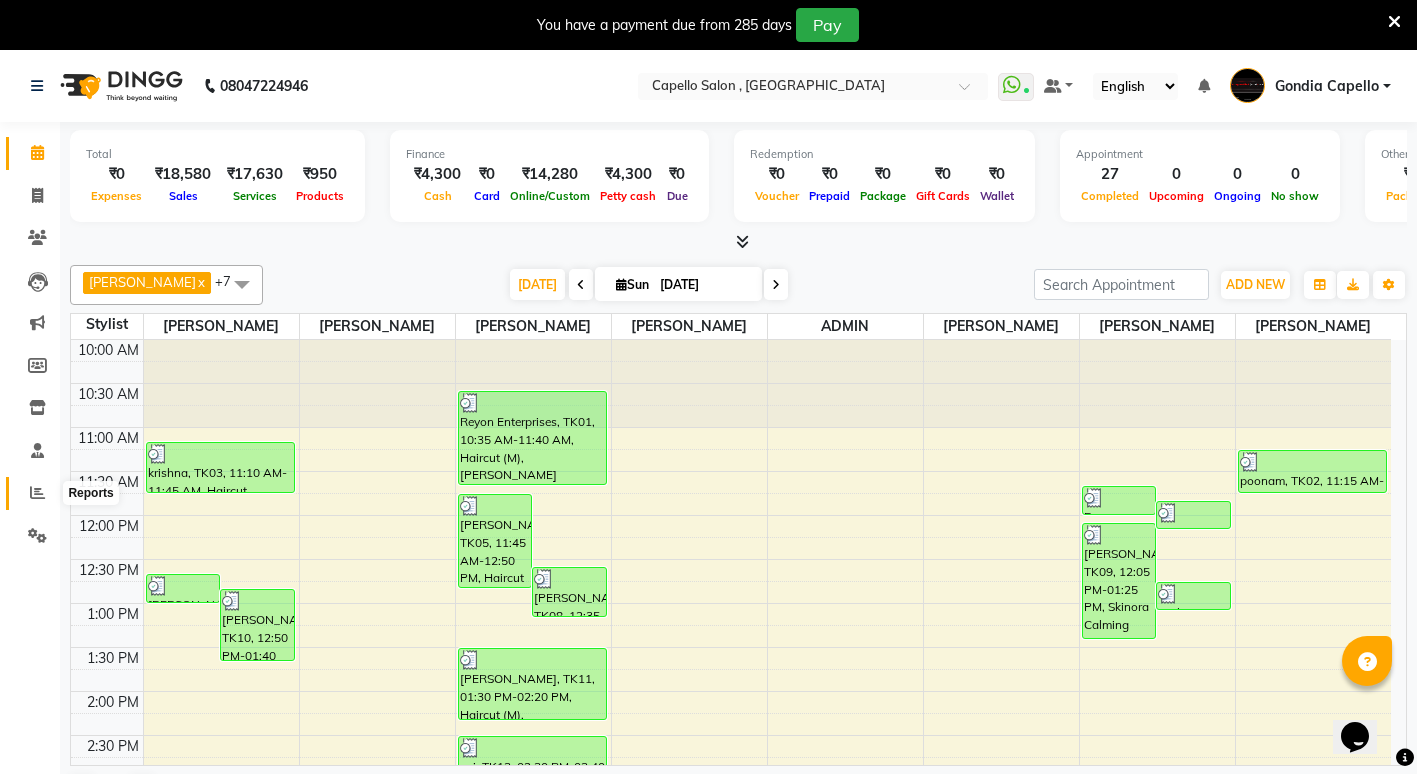 click 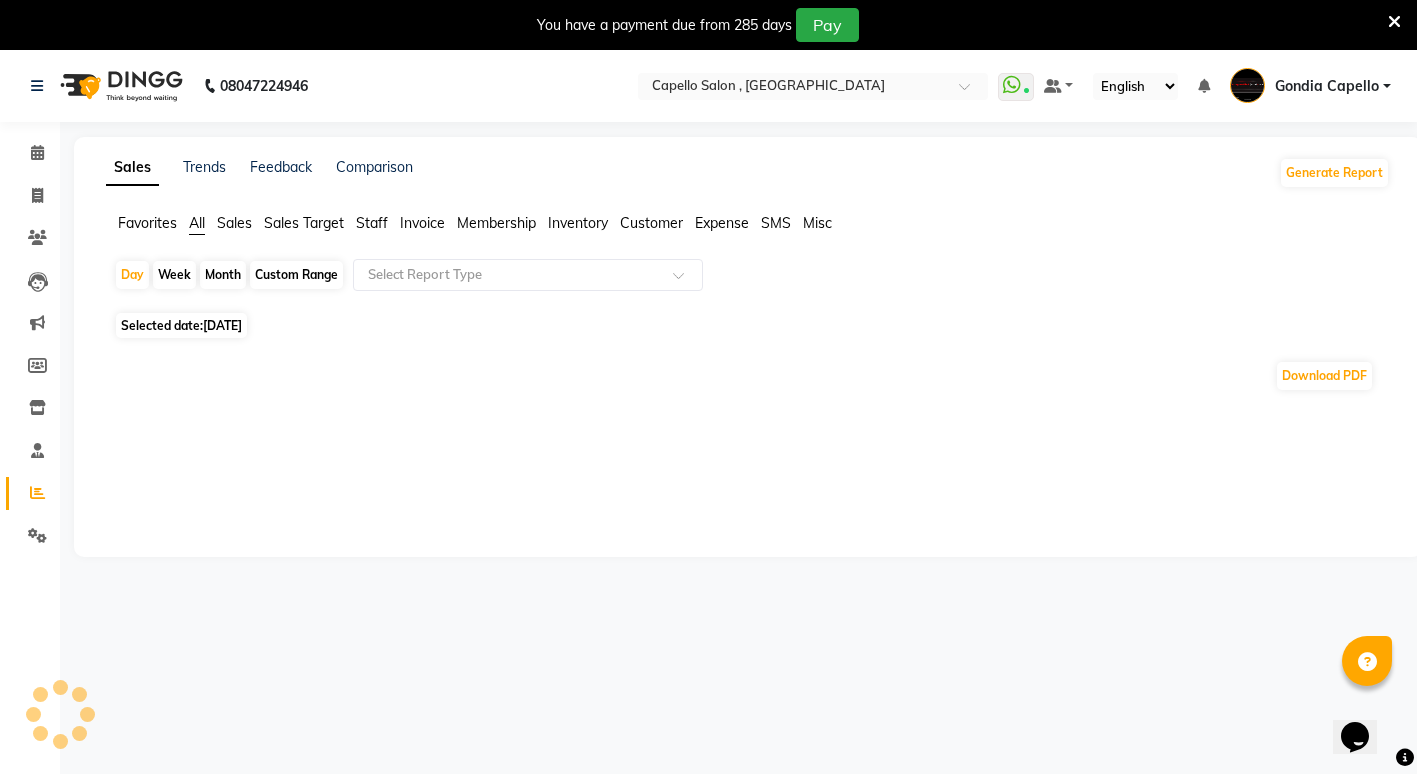 drag, startPoint x: 210, startPoint y: 270, endPoint x: 214, endPoint y: 285, distance: 15.524175 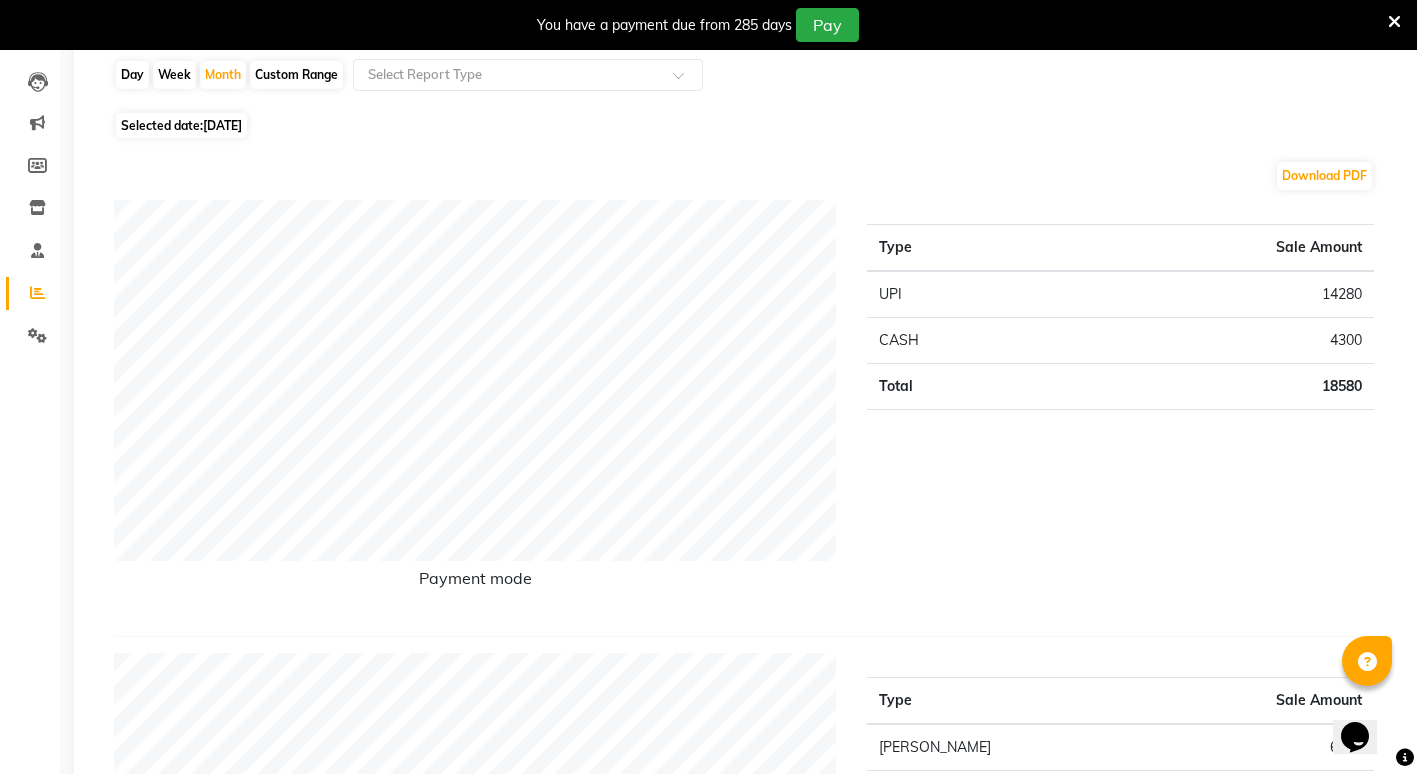 scroll, scrollTop: 0, scrollLeft: 0, axis: both 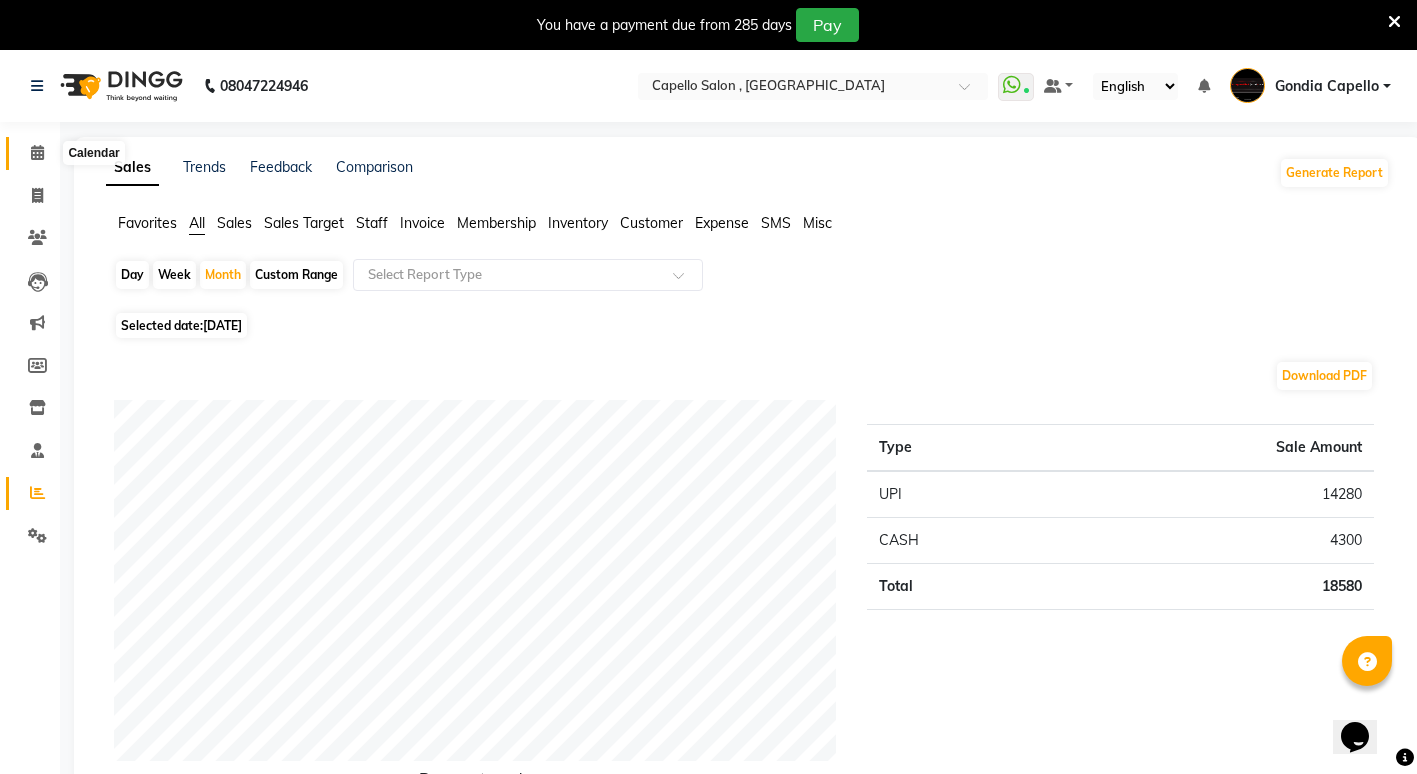click 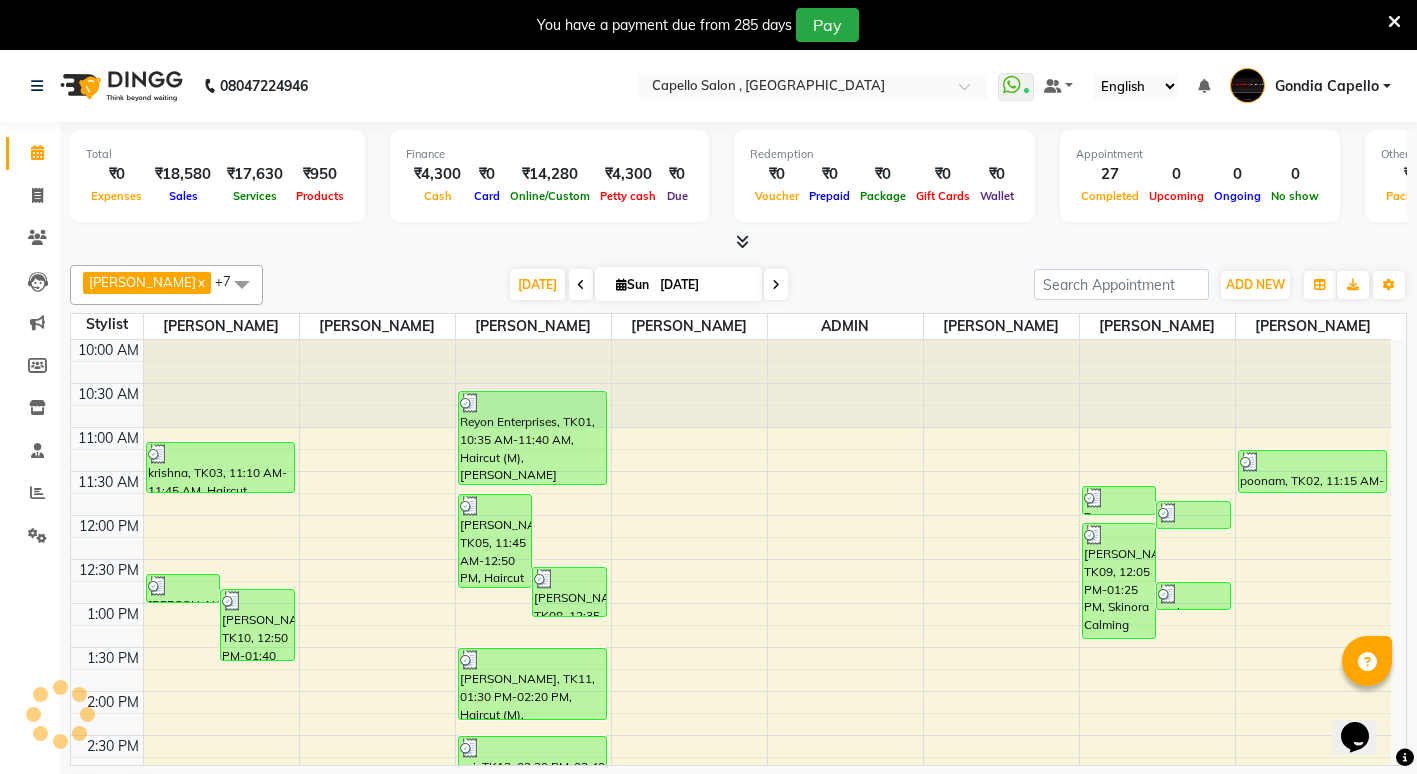 scroll, scrollTop: 0, scrollLeft: 0, axis: both 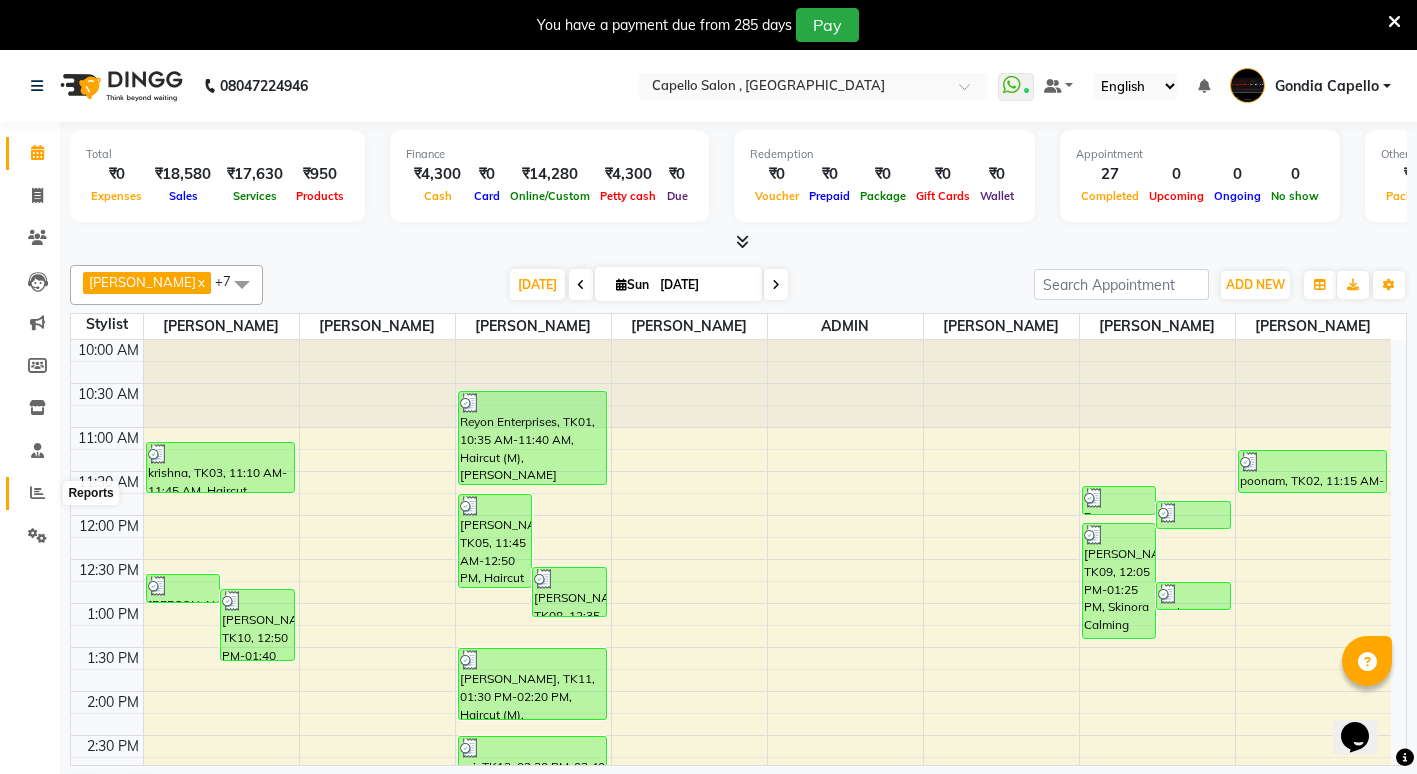 click 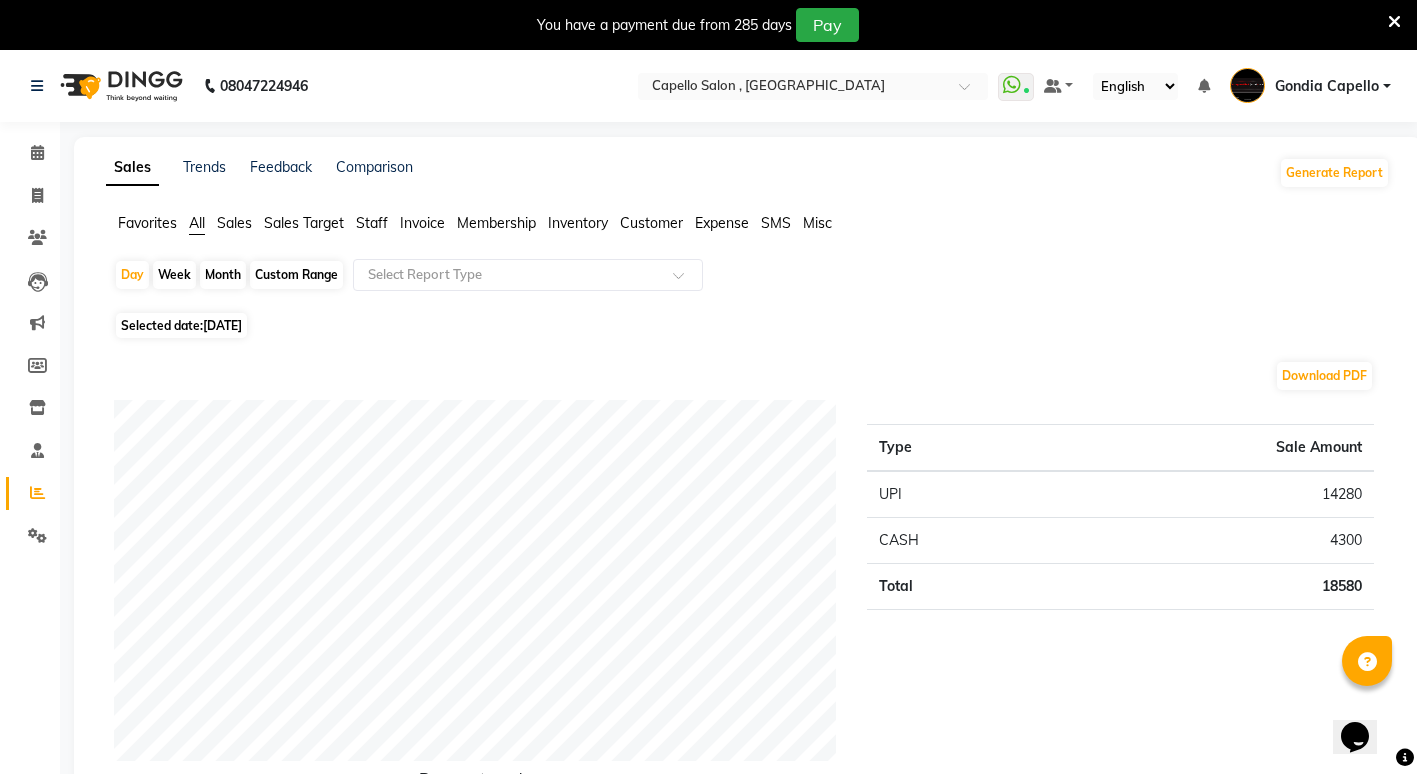 click on "Day   Week   Month   Custom Range  Select Report Type" 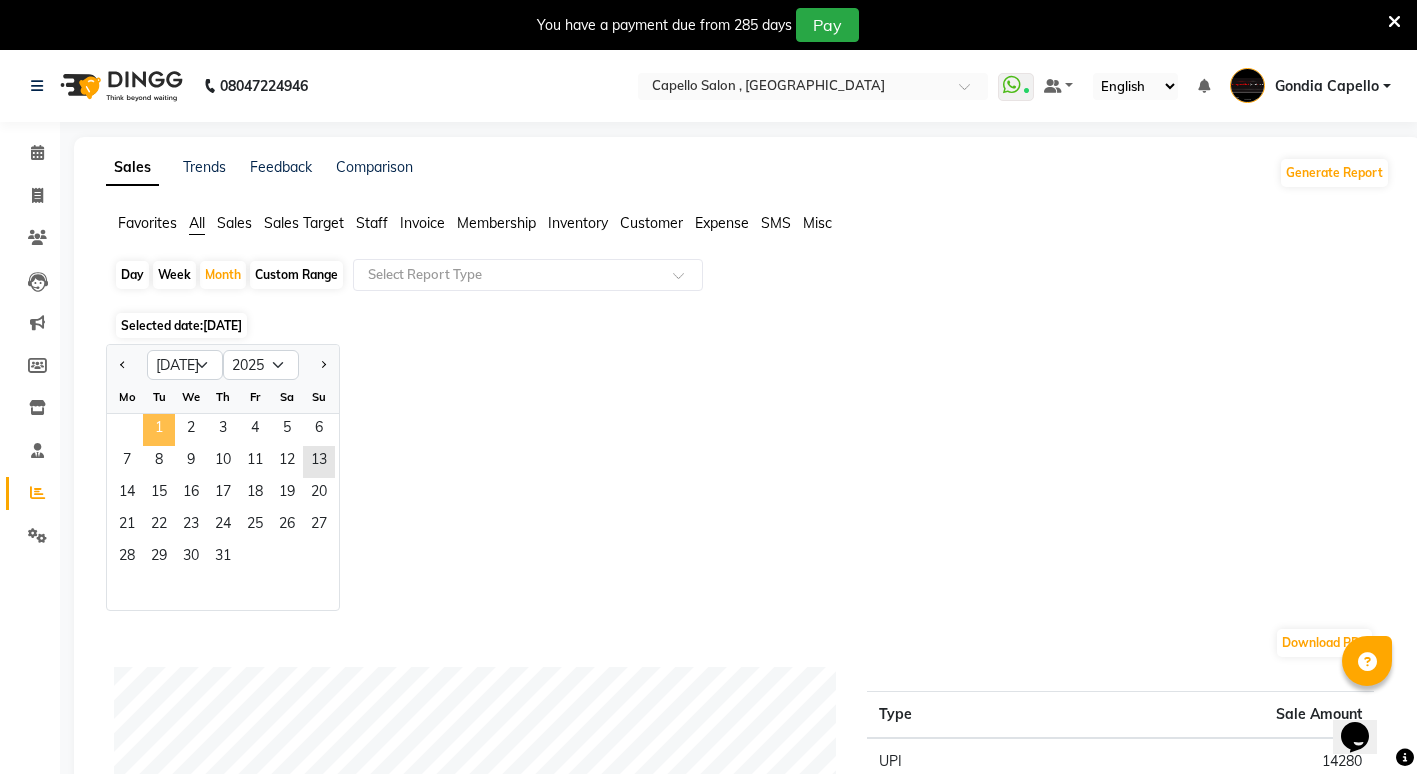 click on "1" 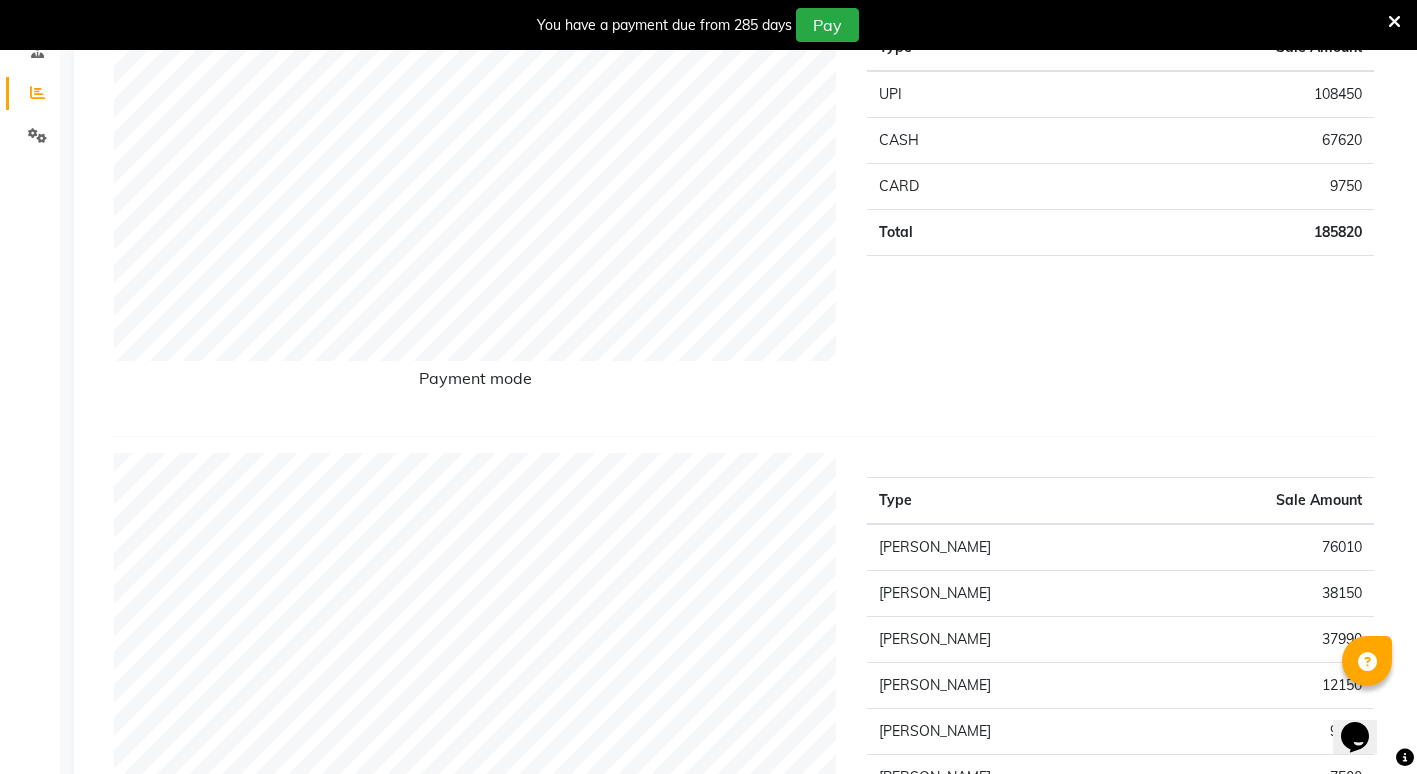 scroll, scrollTop: 0, scrollLeft: 0, axis: both 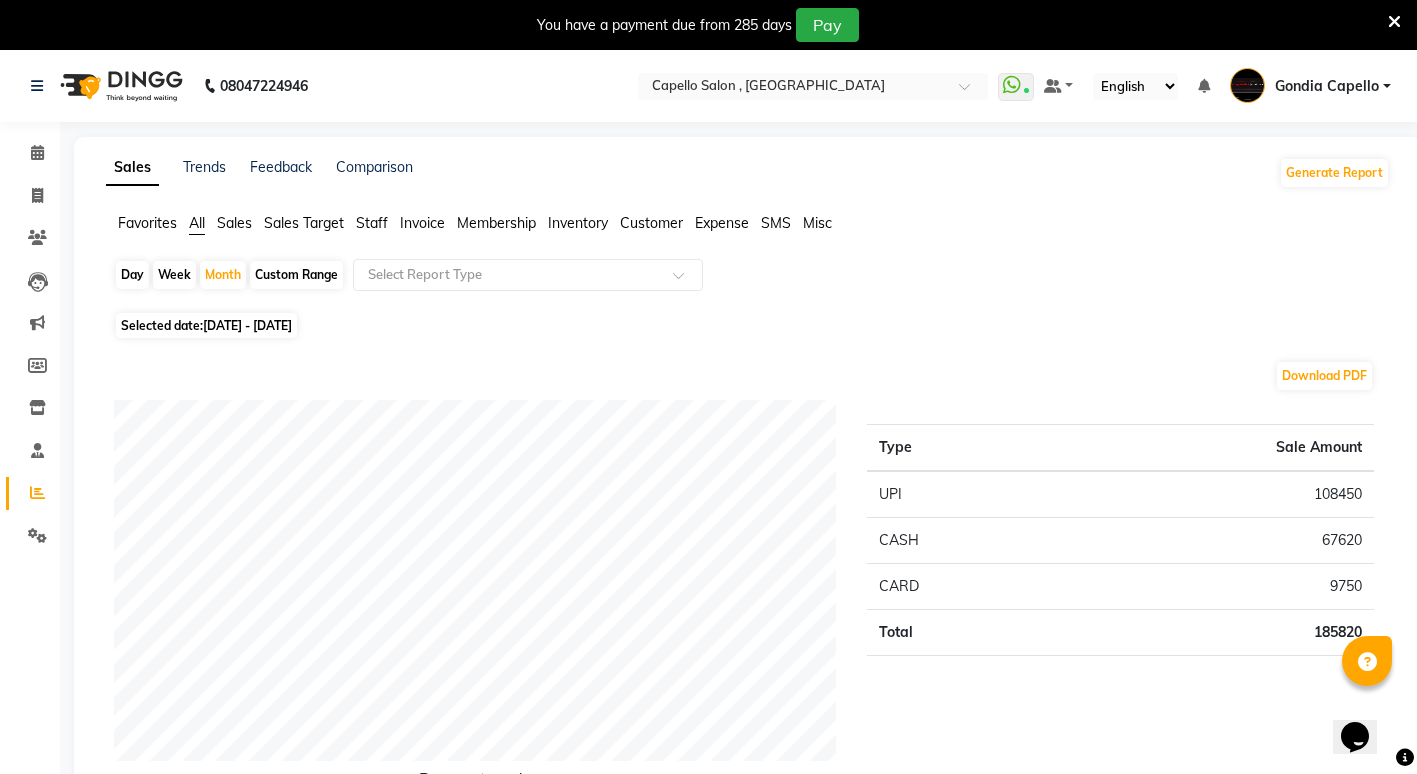 click on "Calendar  Invoice  Clients  Leads   Marketing  Members  Inventory  Staff  Reports  Settings Completed InProgress Upcoming Dropped Tentative Check-In Confirm Bookings Generate Report Segments Page Builder" 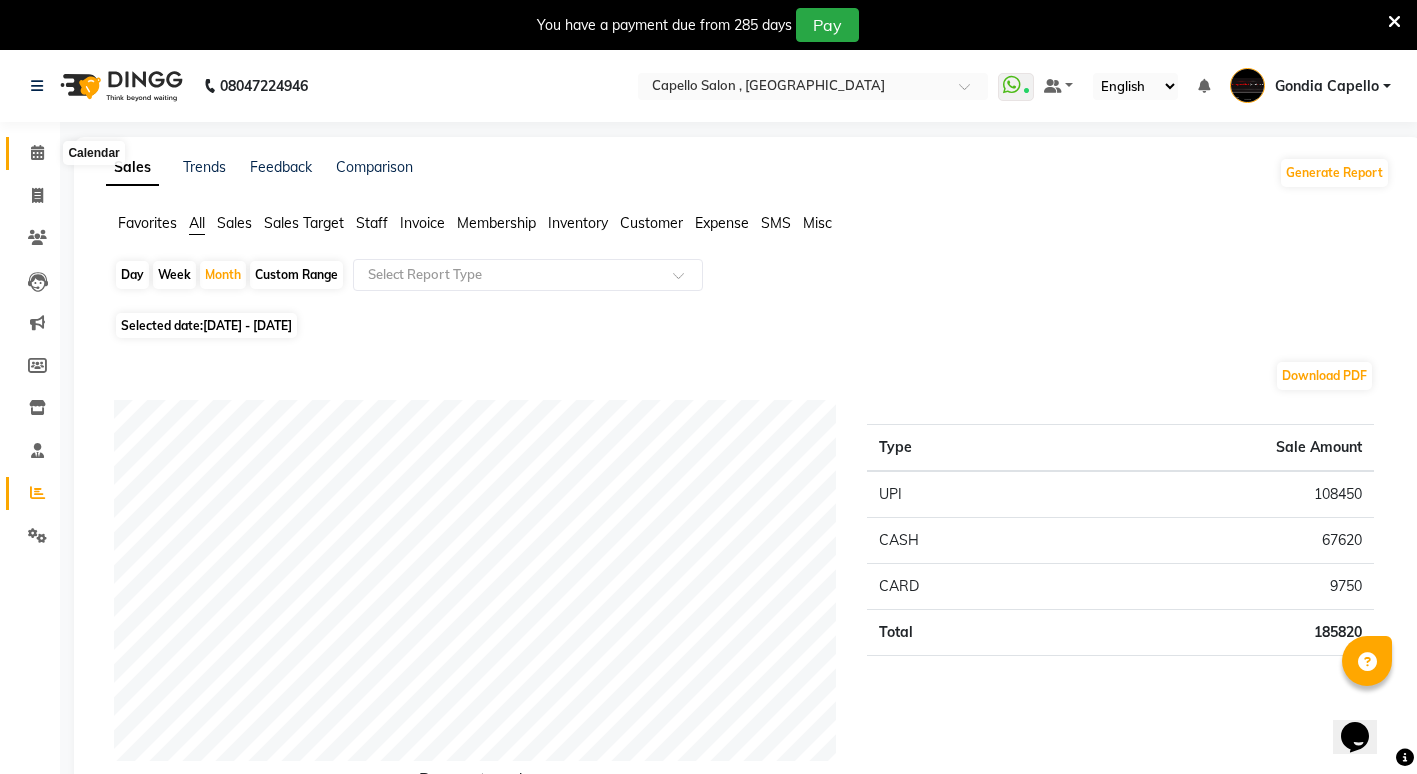 click 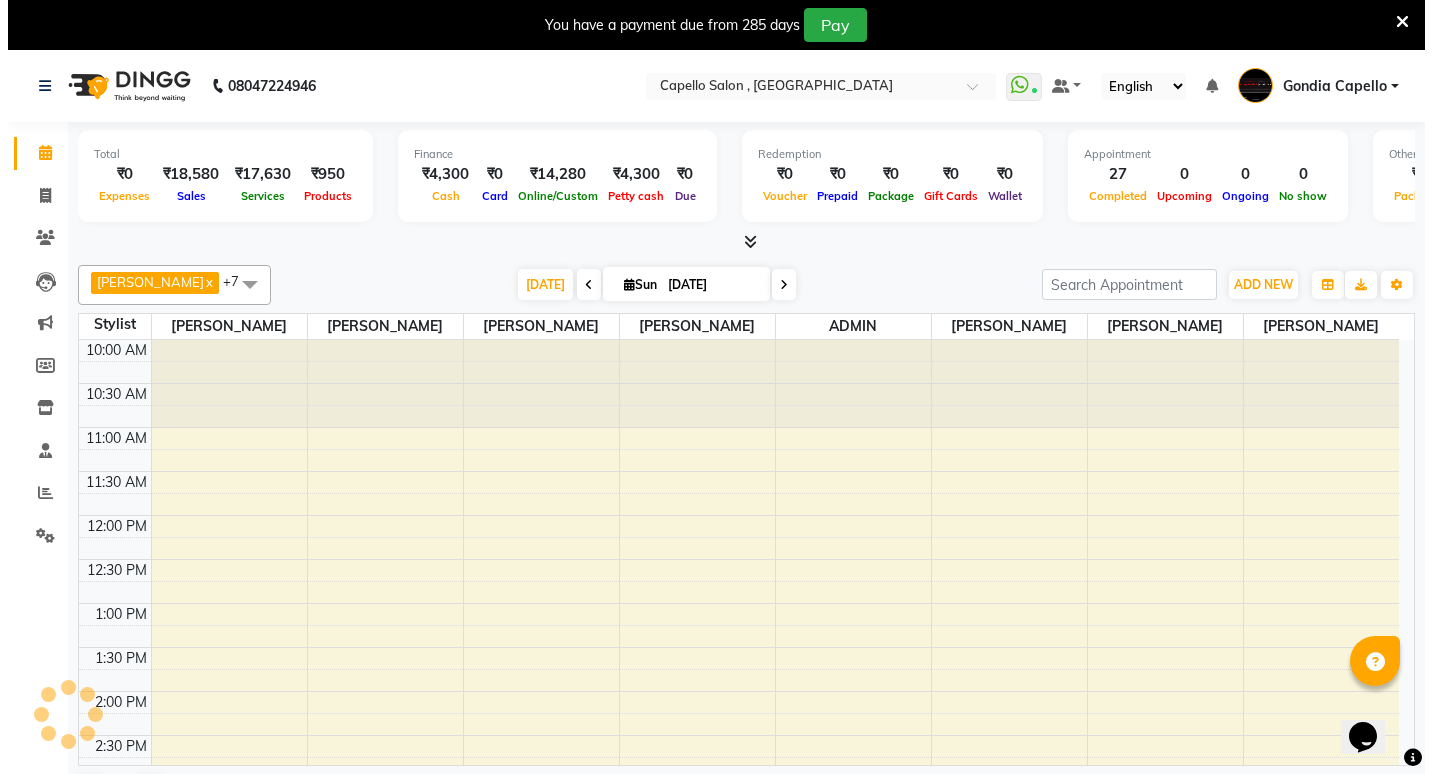 scroll, scrollTop: 0, scrollLeft: 0, axis: both 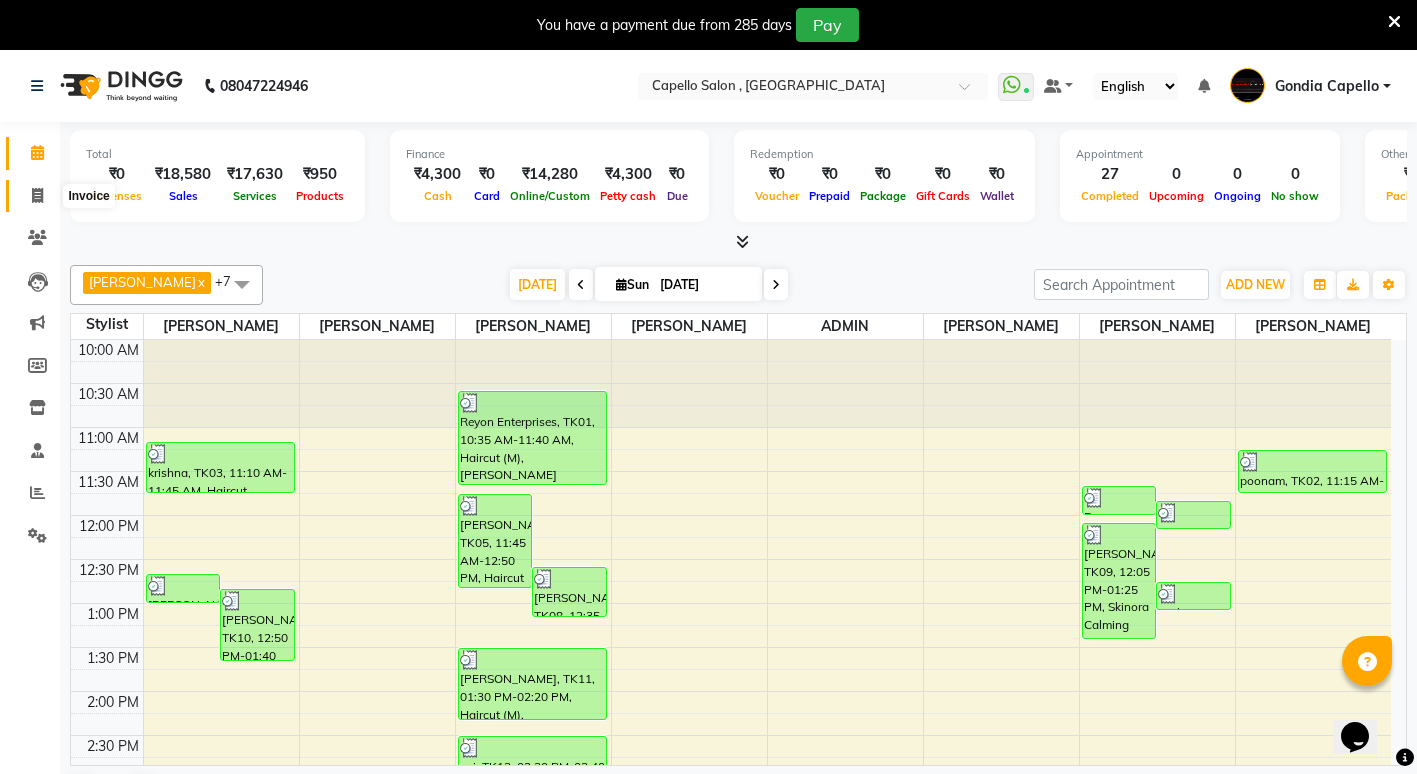 click 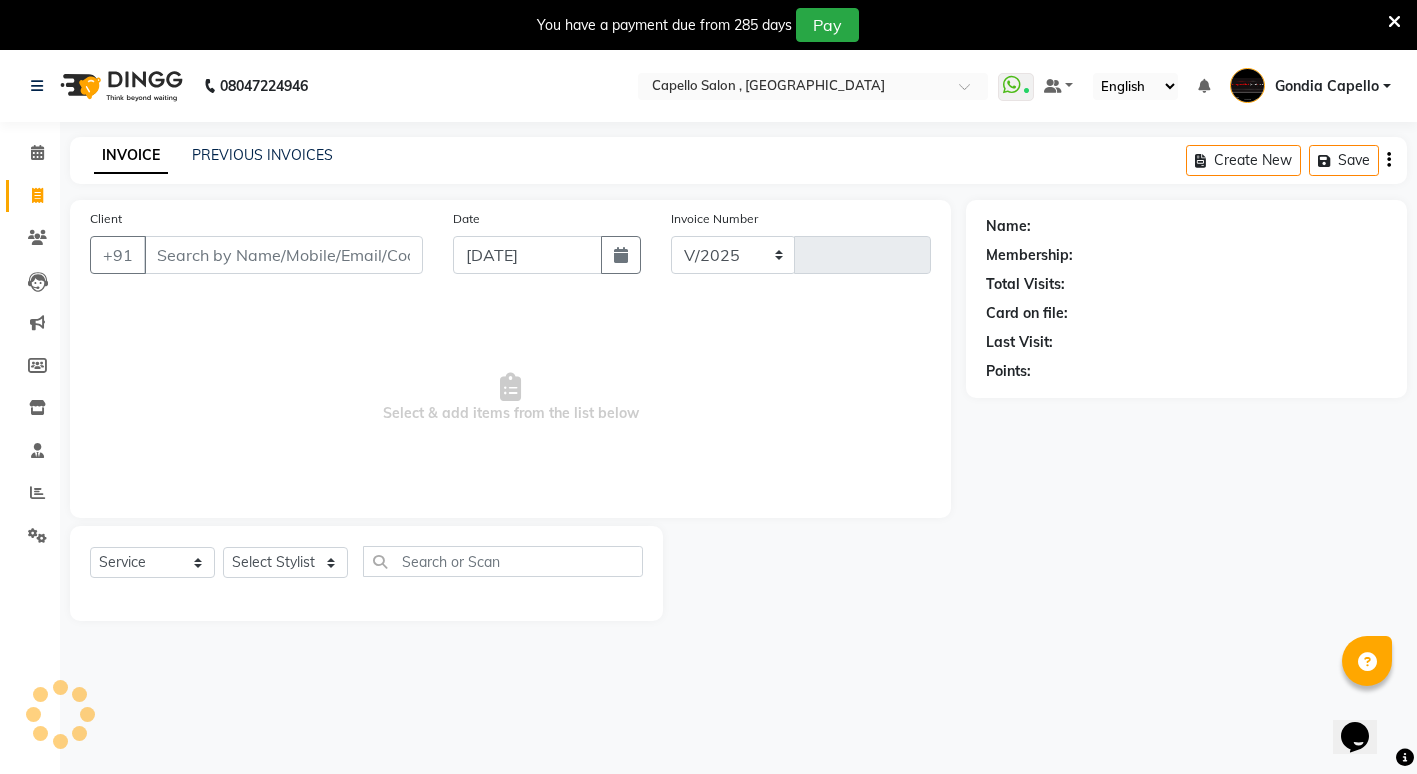 select on "853" 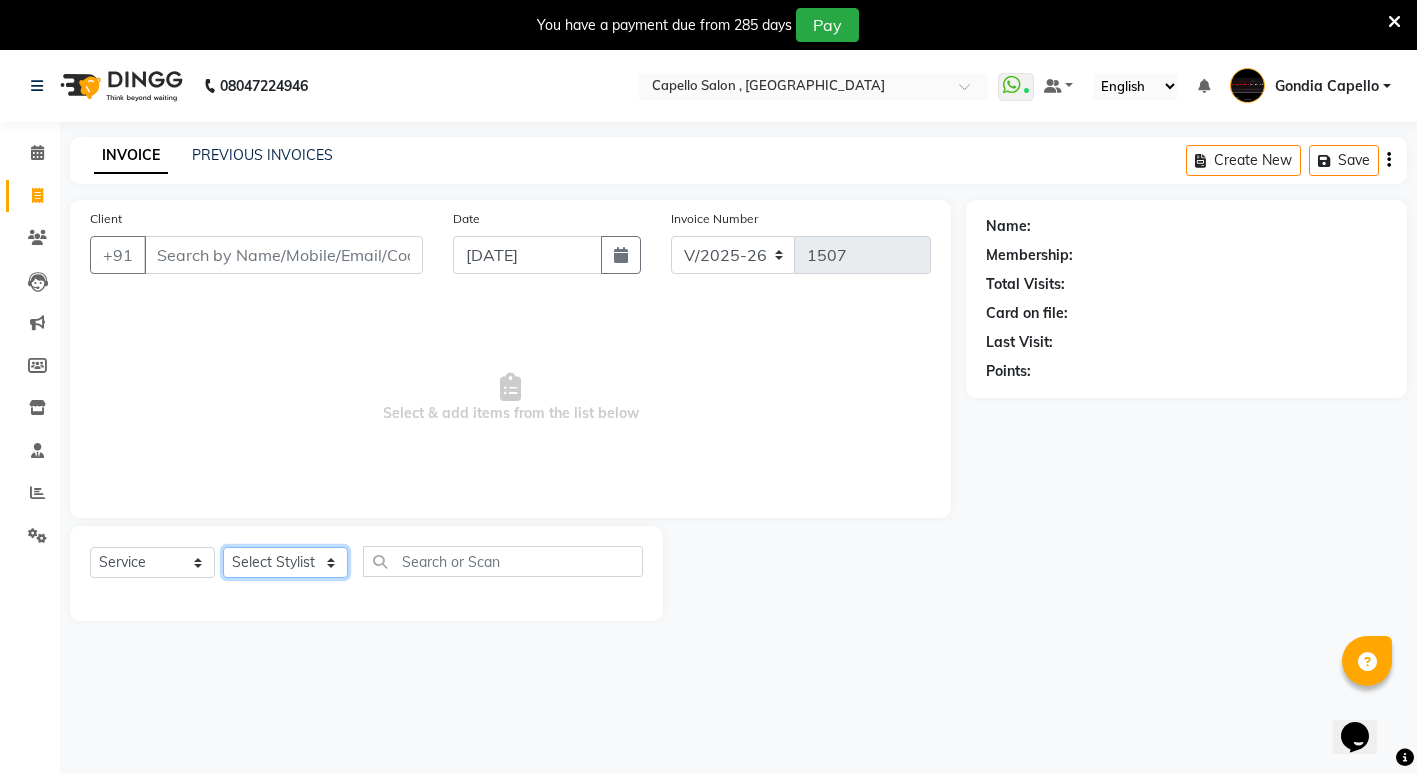 click on "Select Stylist" 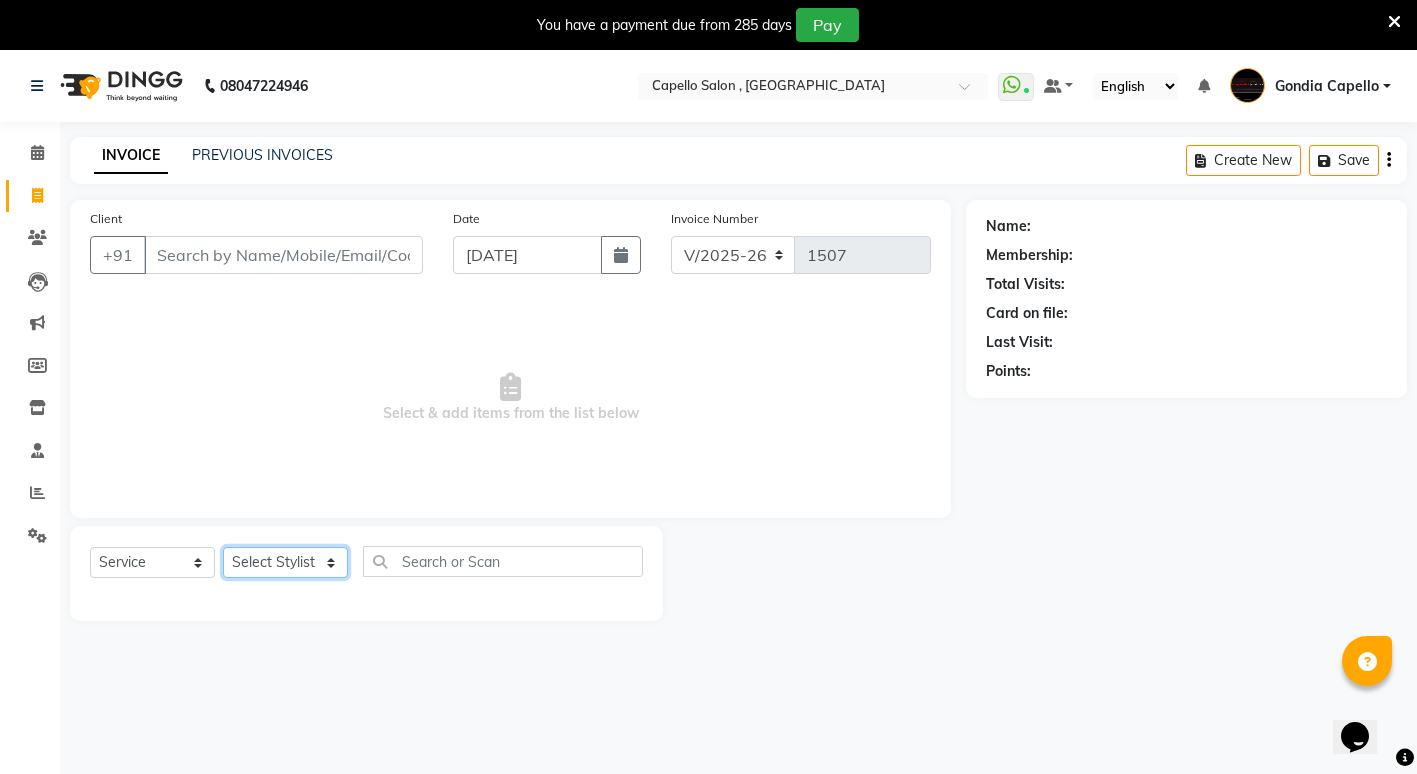 select on "66896" 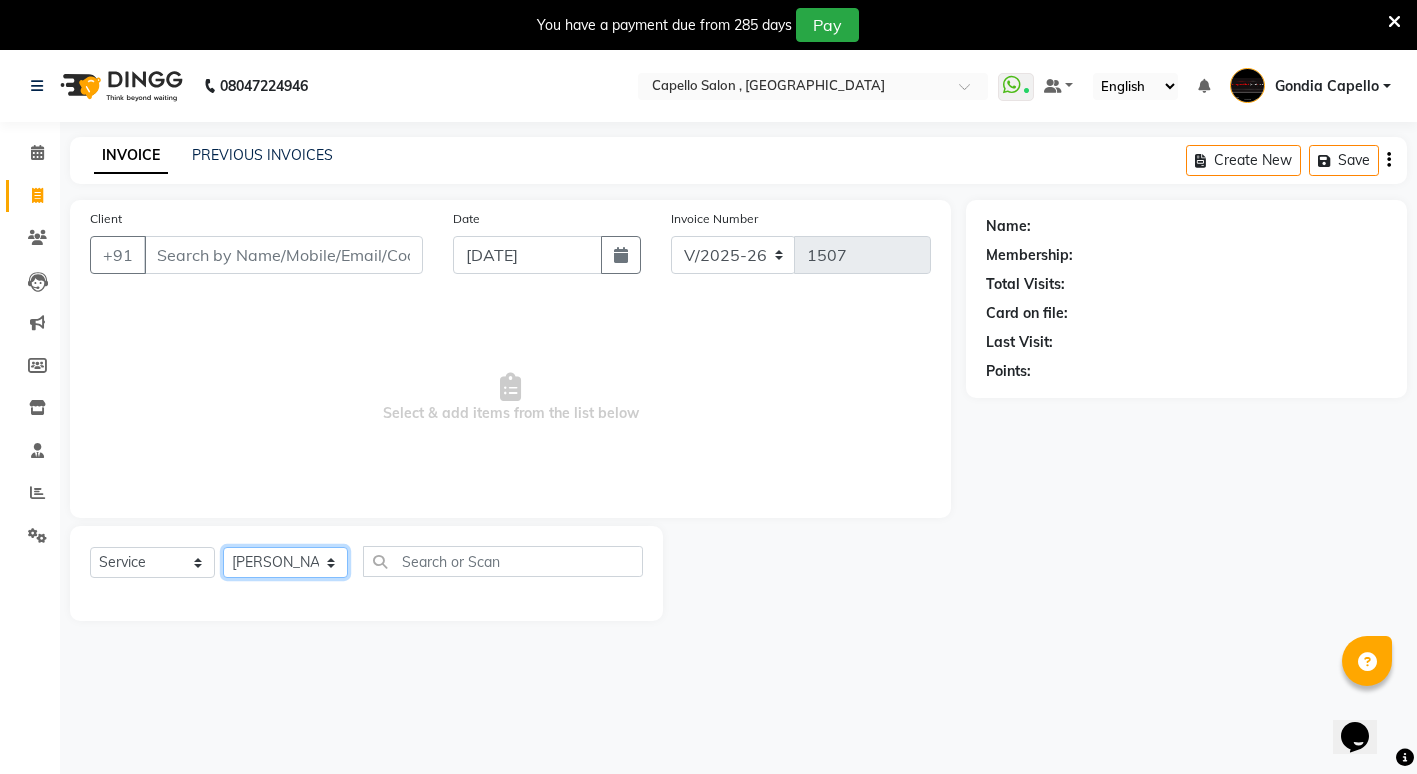 click on "Select Stylist ADMIN [PERSON_NAME] [PERSON_NAME] [PERSON_NAME] Gondia [PERSON_NAME] [PERSON_NAME] [PERSON_NAME] yewatkar [PERSON_NAME] [PERSON_NAME] [PERSON_NAME] (M) [PERSON_NAME]" 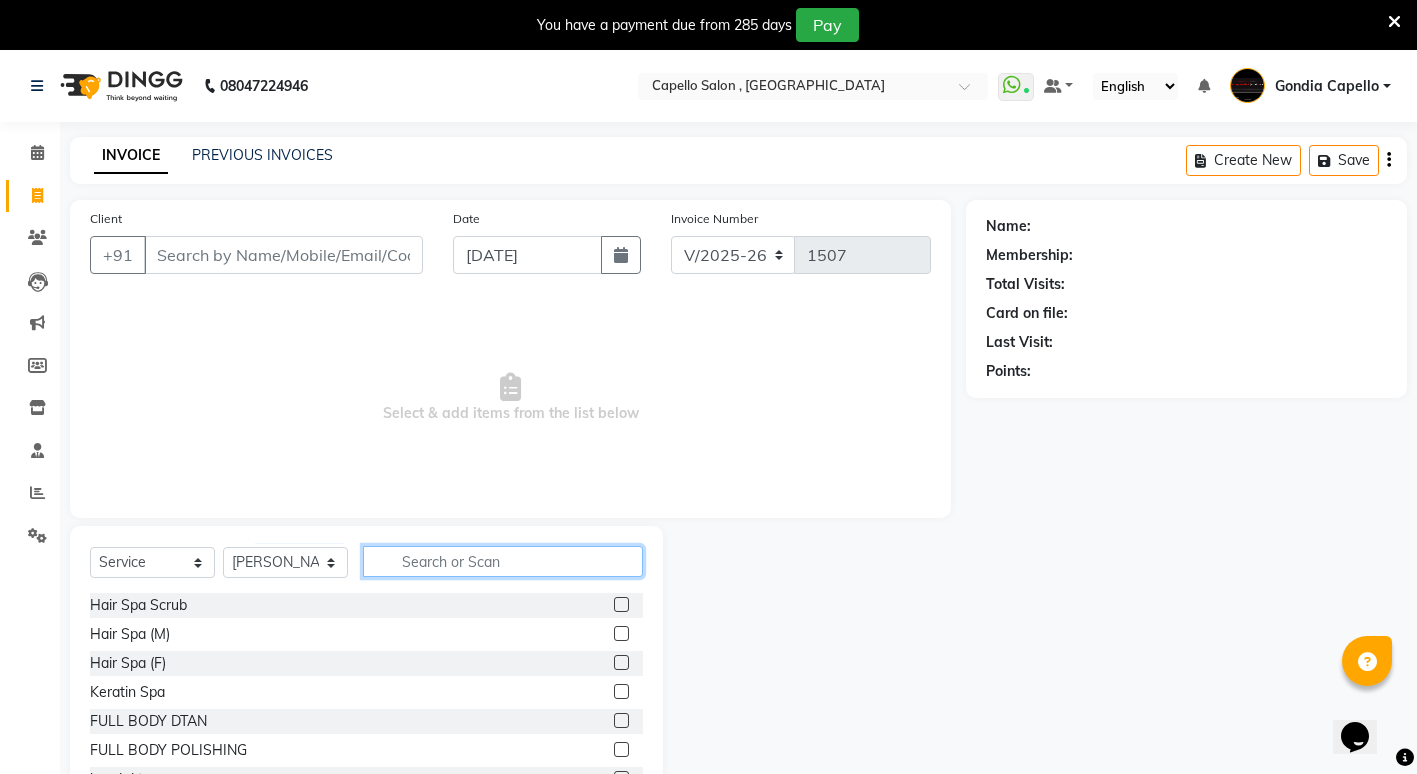 click 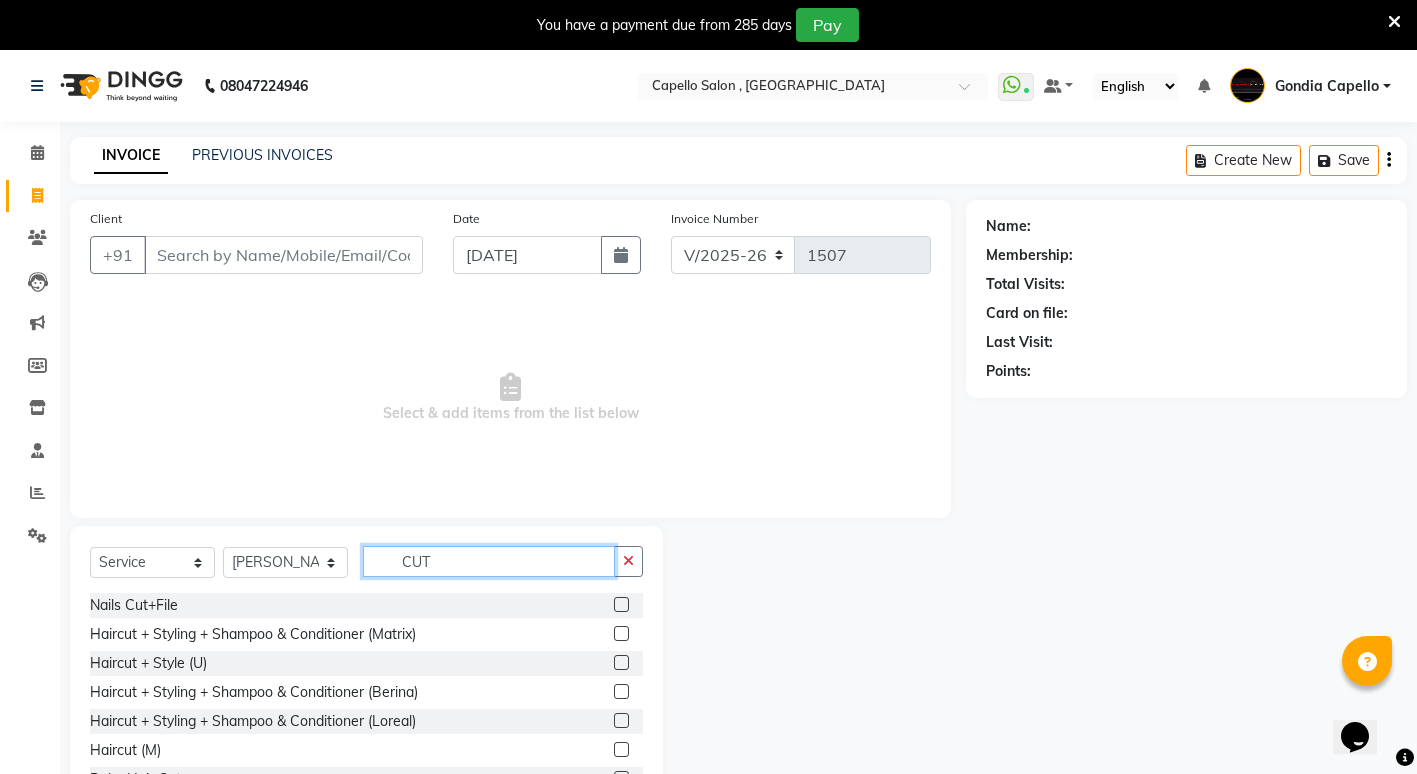 type on "CUT" 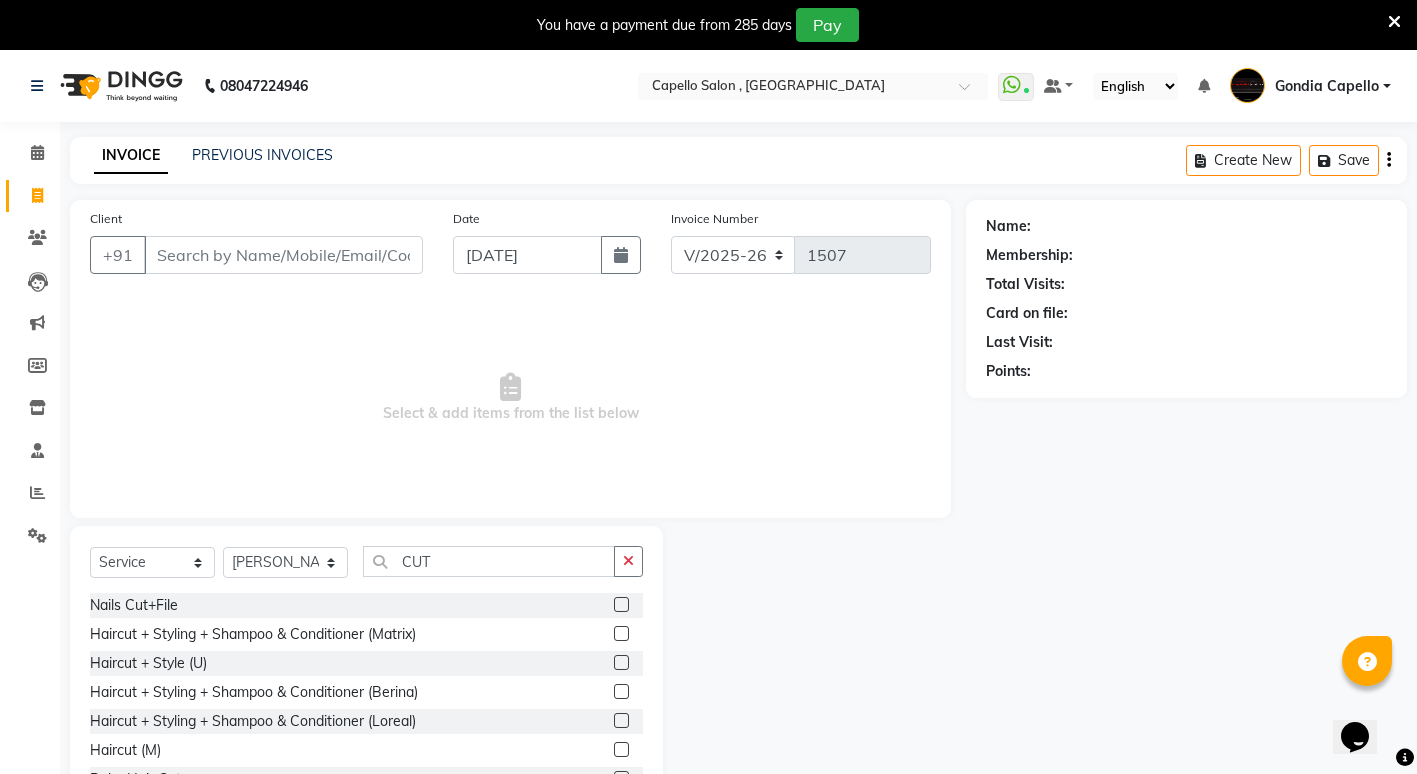 click 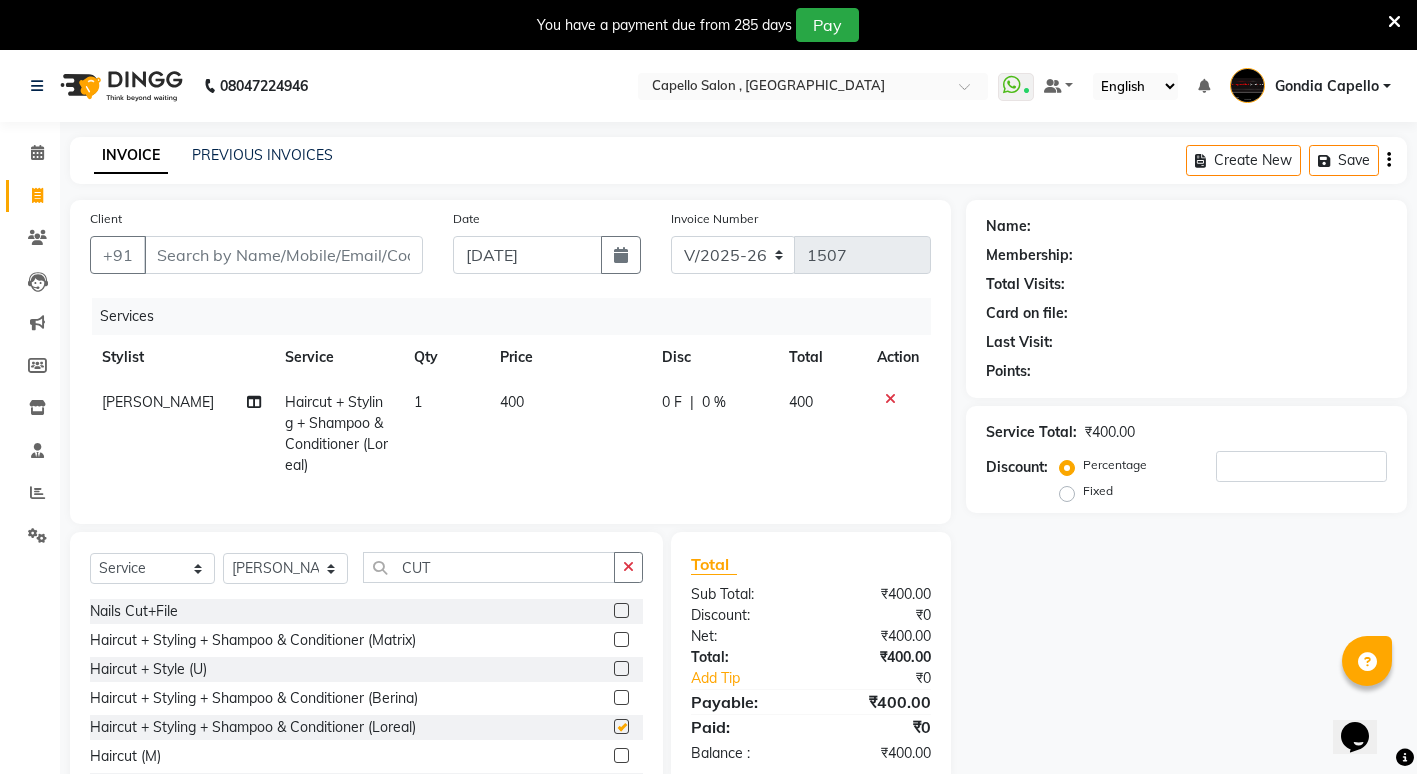 checkbox on "false" 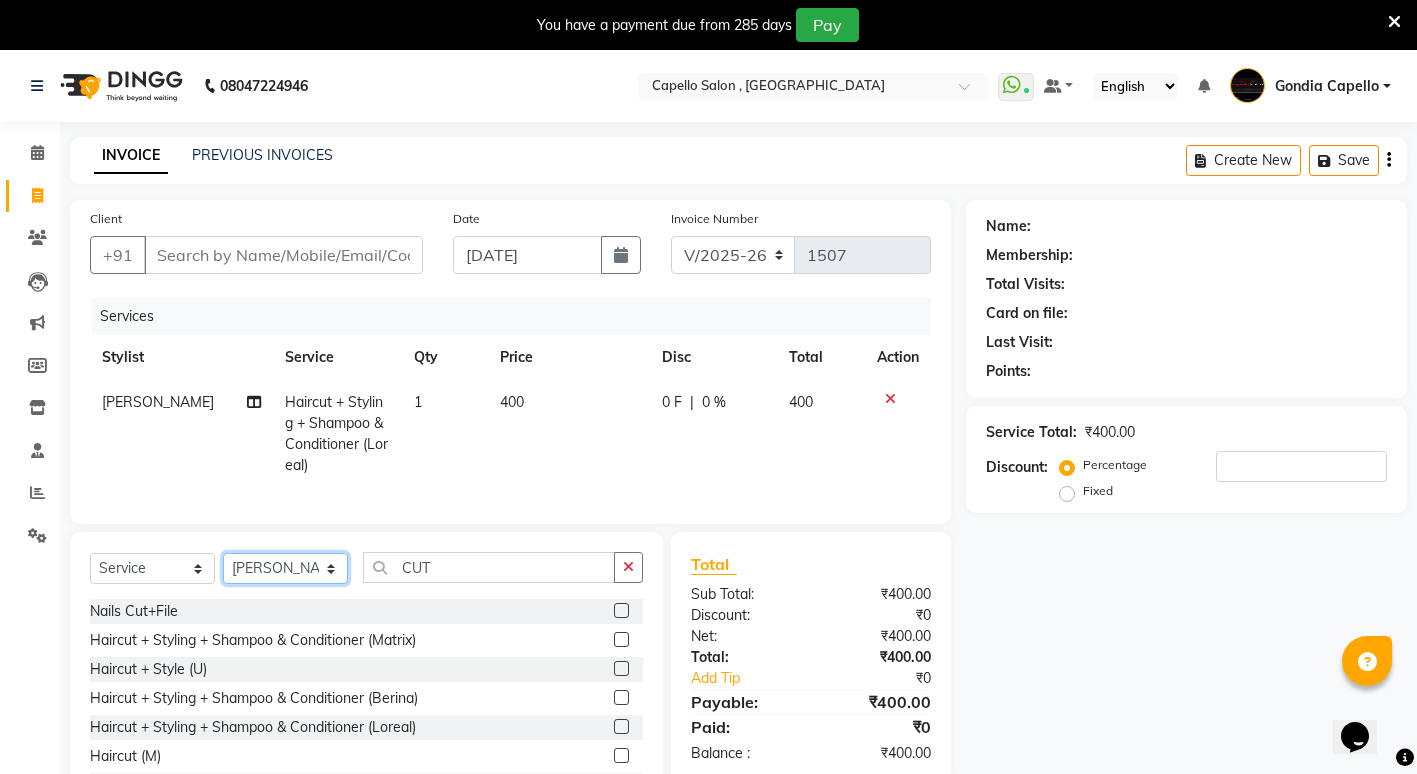 click on "Select Stylist ADMIN [PERSON_NAME] [PERSON_NAME] [PERSON_NAME] Gondia [PERSON_NAME] [PERSON_NAME] [PERSON_NAME] yewatkar [PERSON_NAME] [PERSON_NAME] [PERSON_NAME] (M) [PERSON_NAME]" 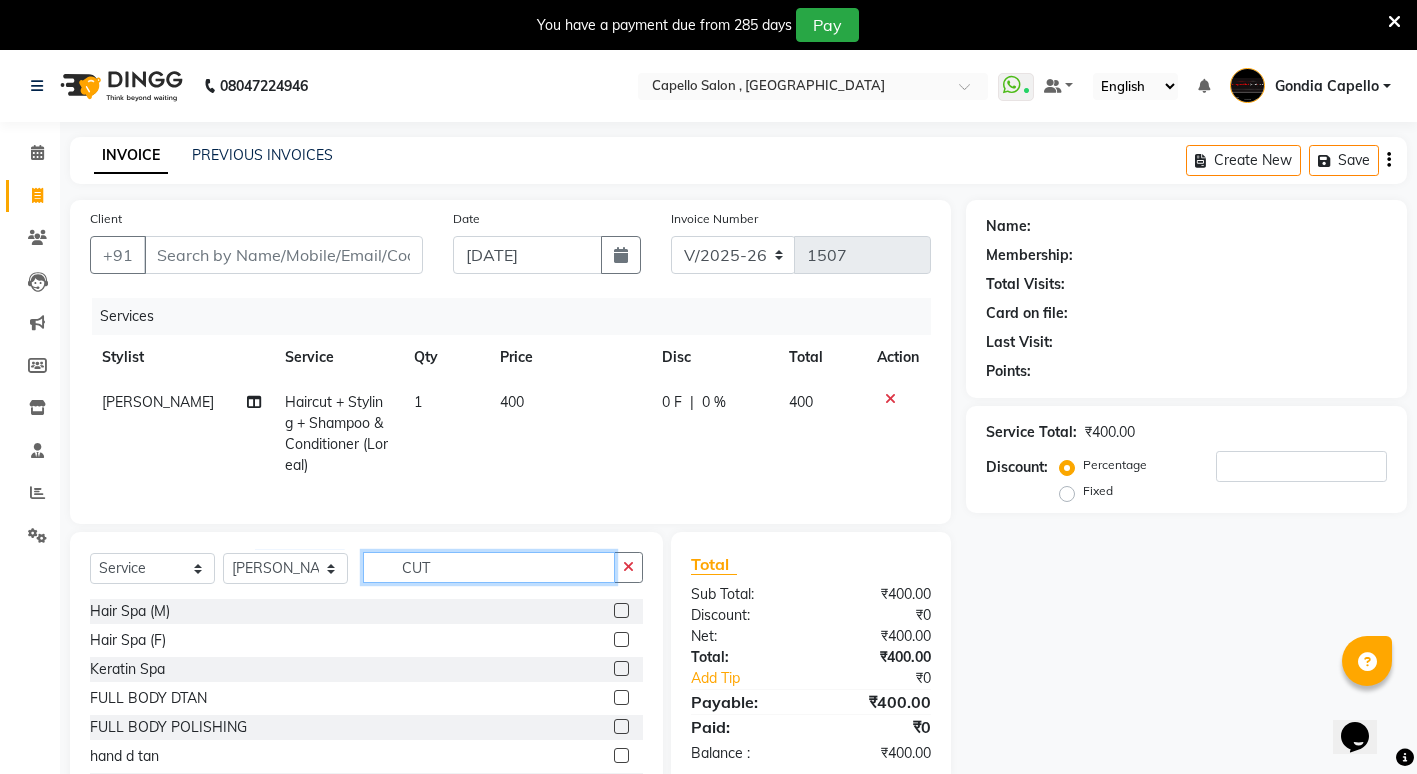 click on "CUT" 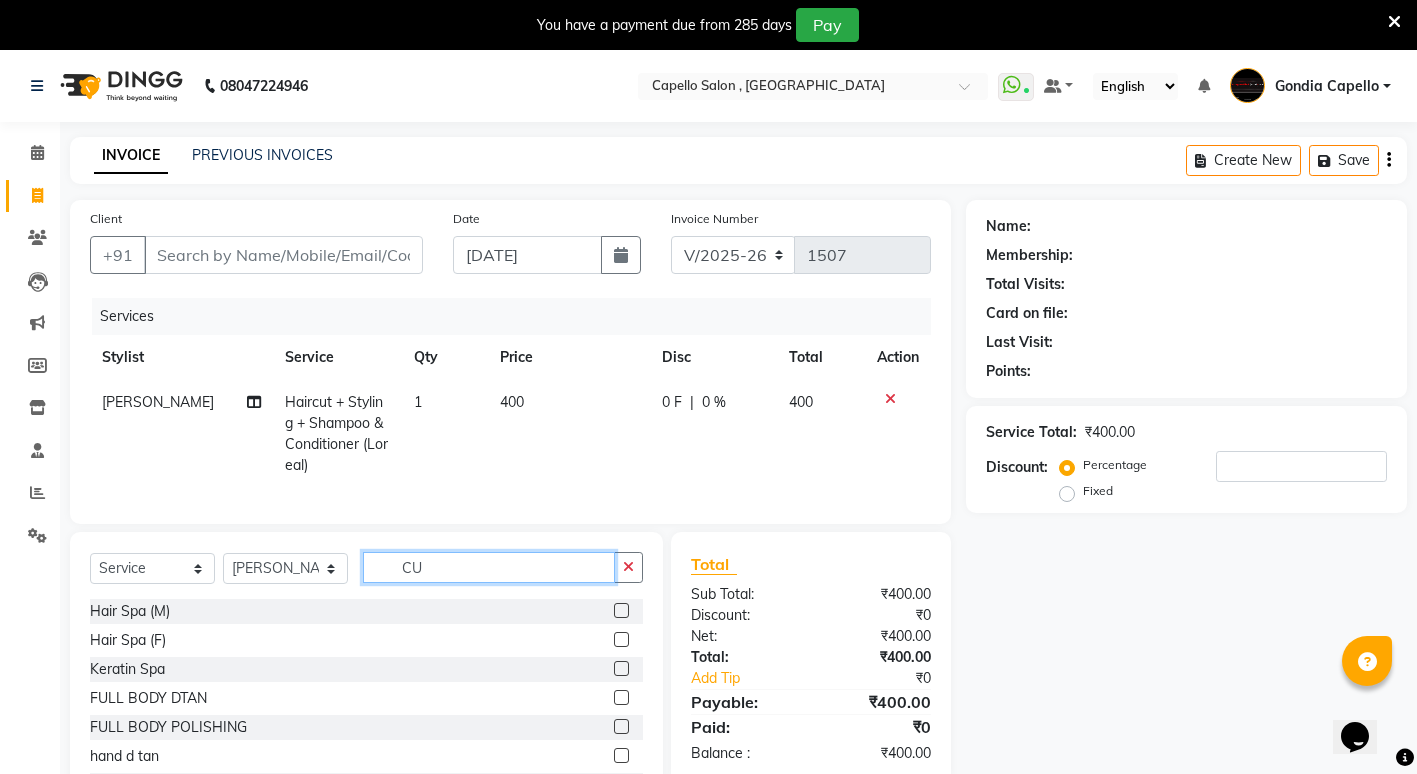 type on "C" 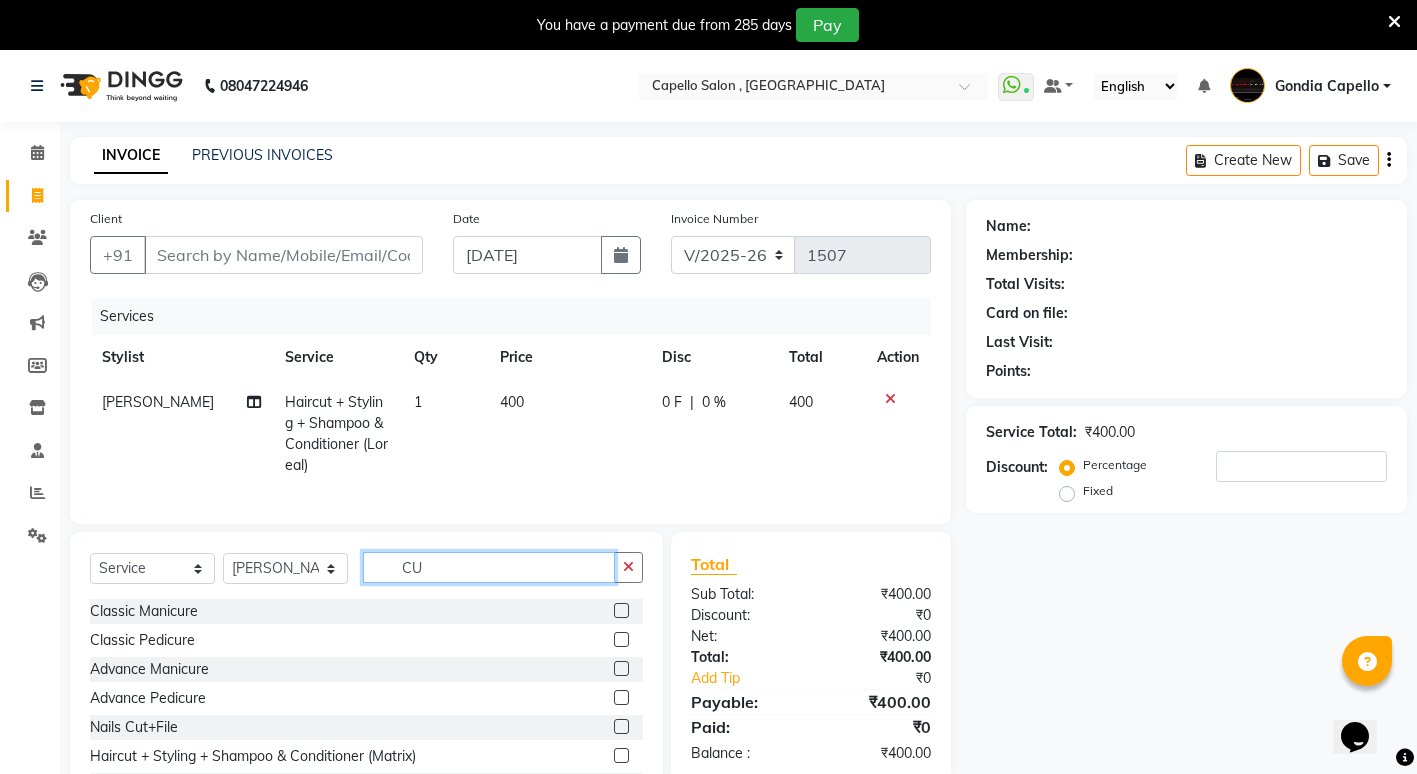 type on "CUT" 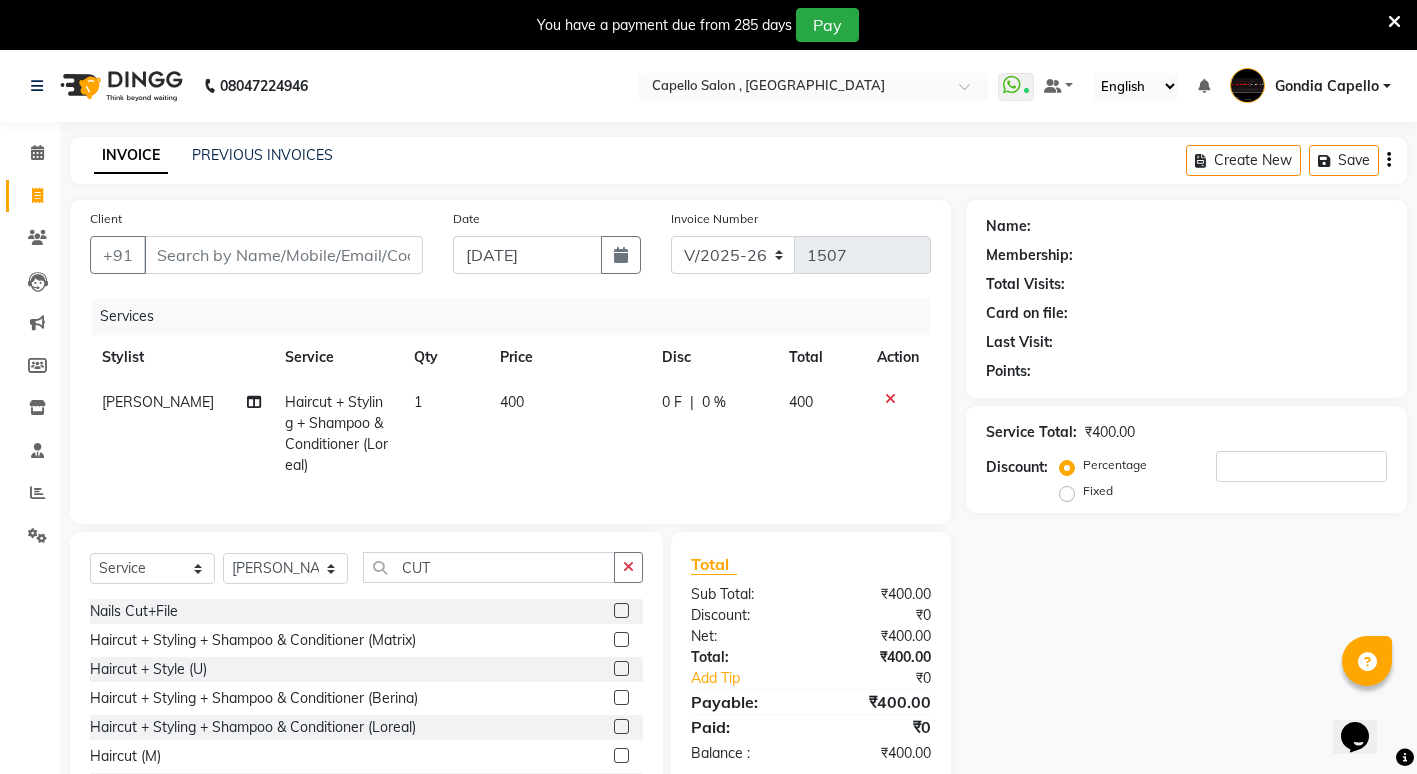 click 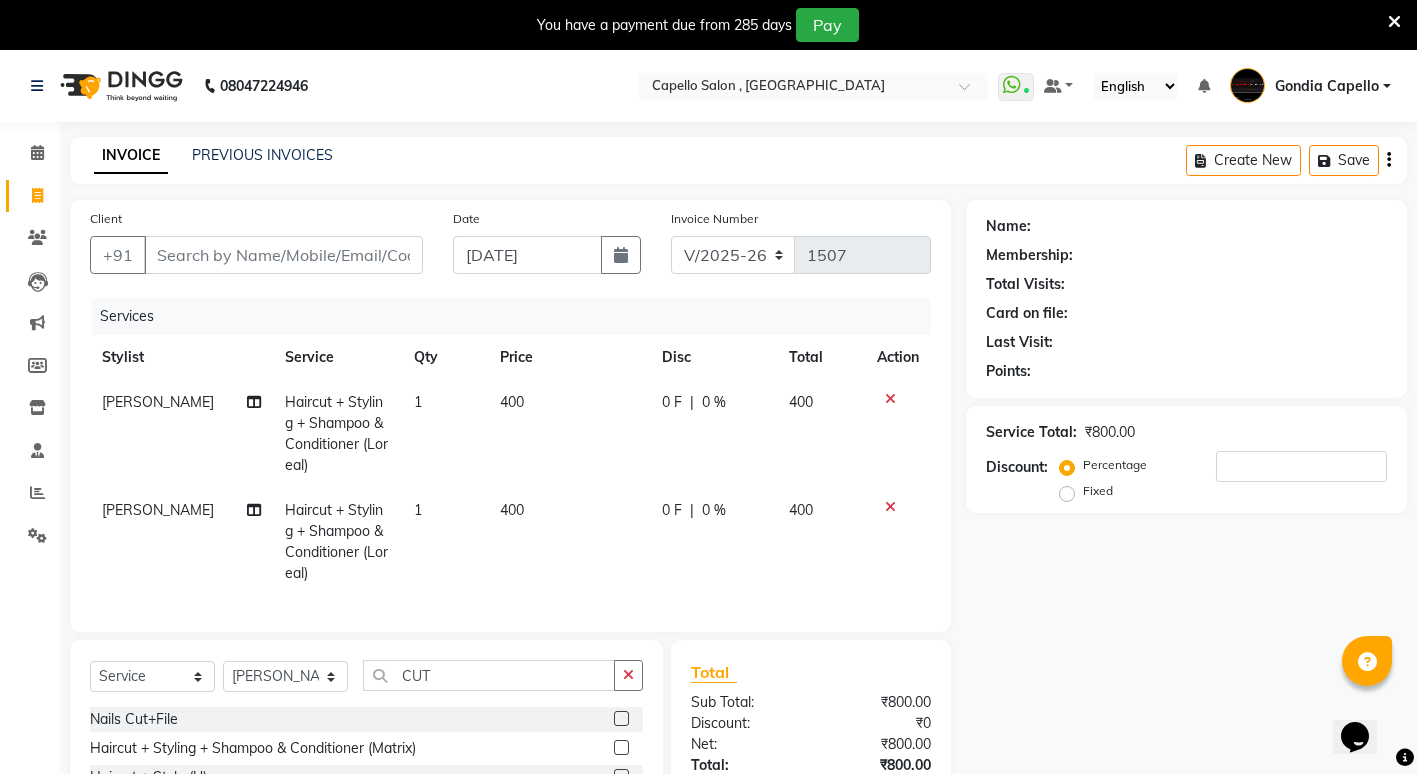 checkbox on "false" 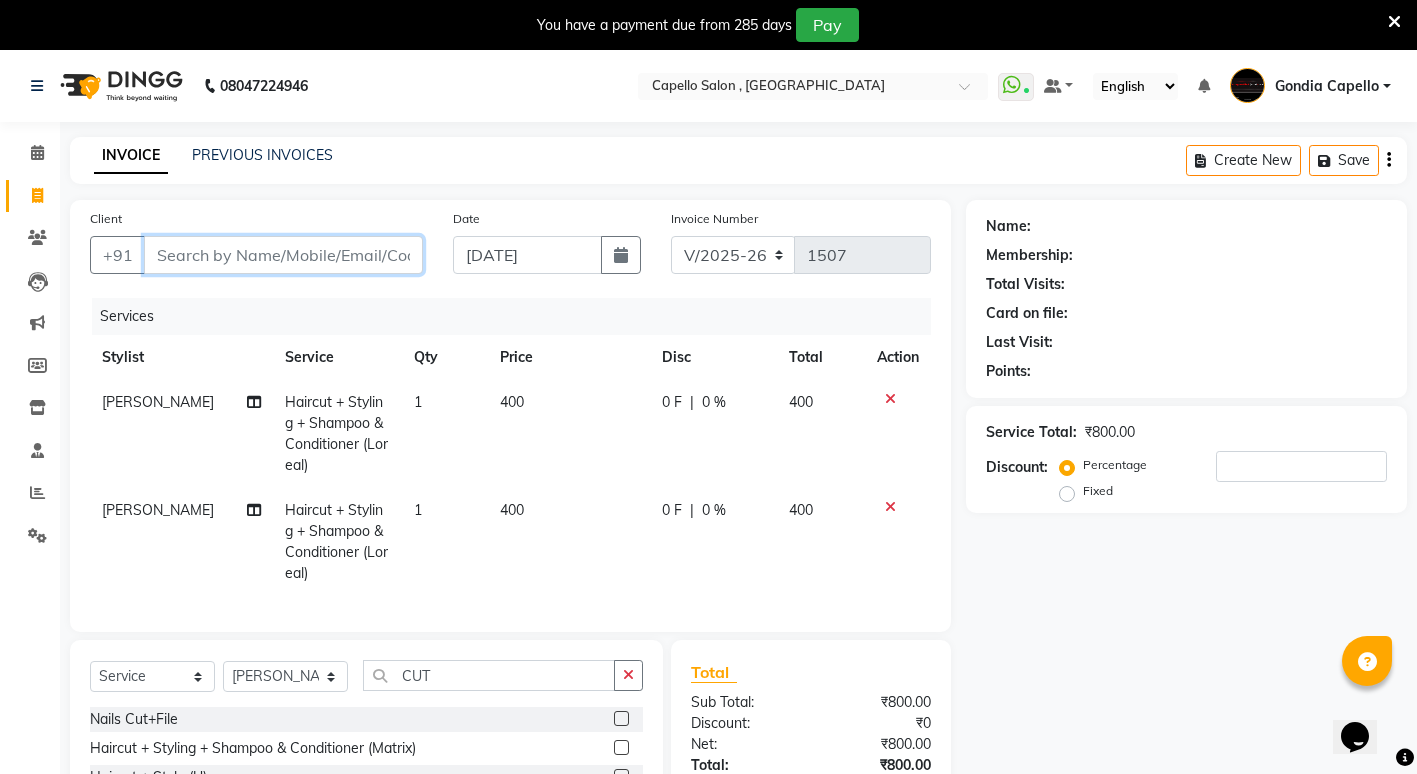 click on "Client" at bounding box center [283, 255] 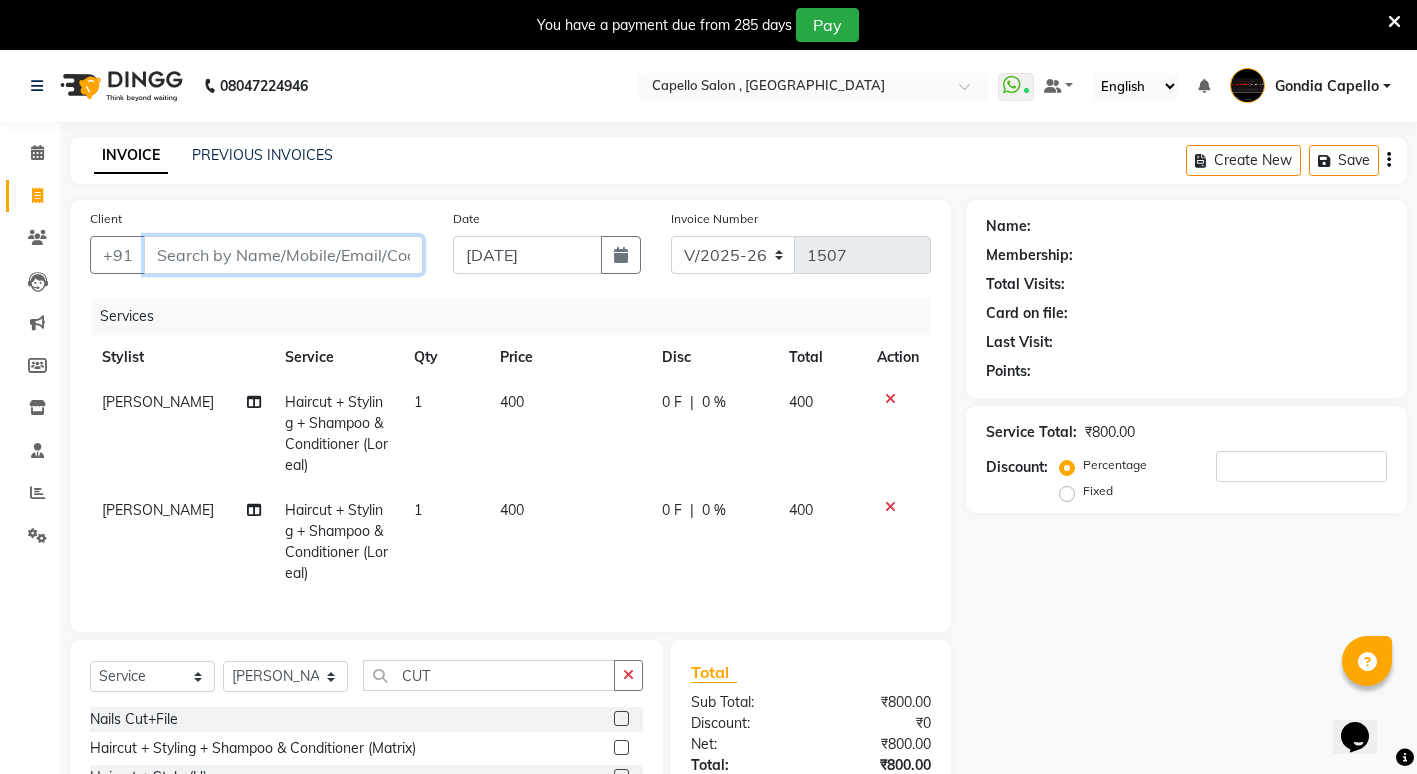 type on "7" 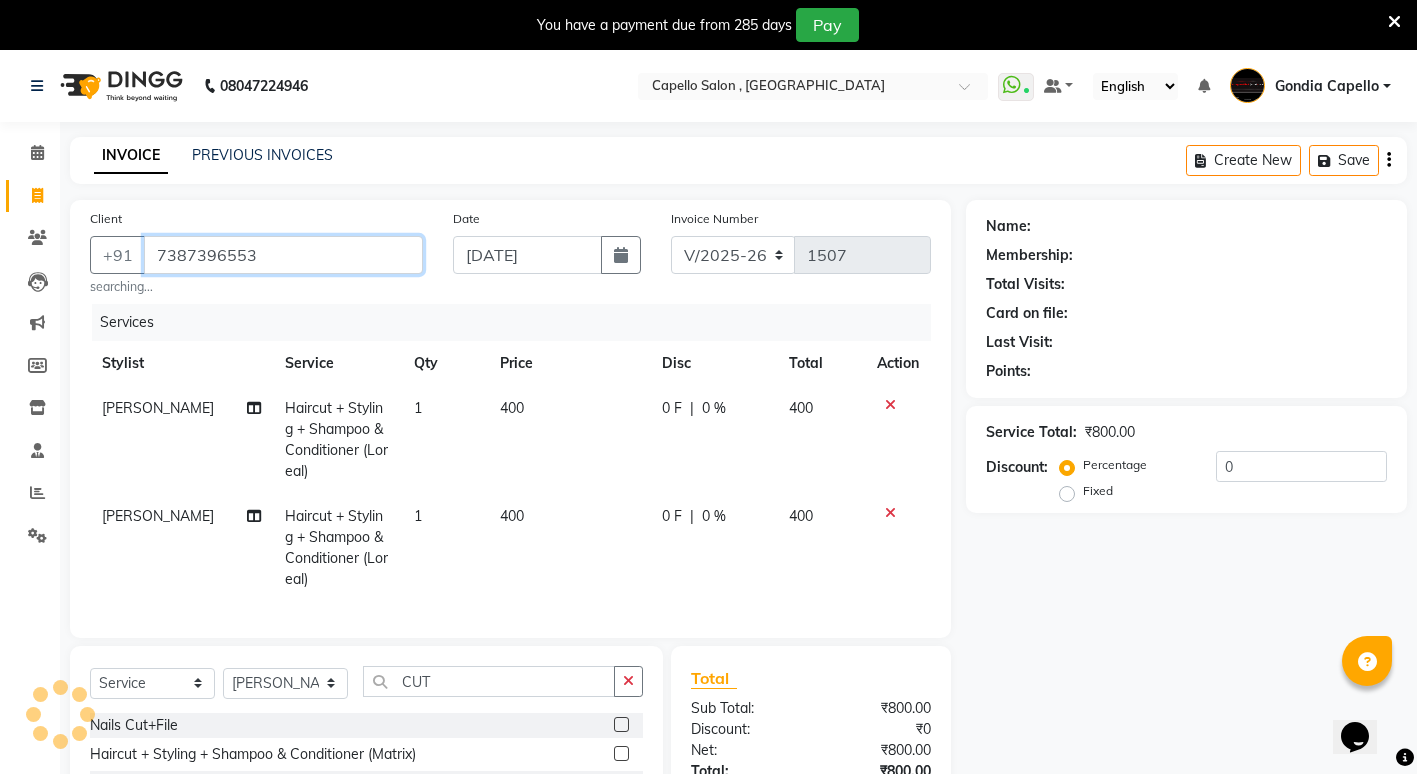 type on "7387396553" 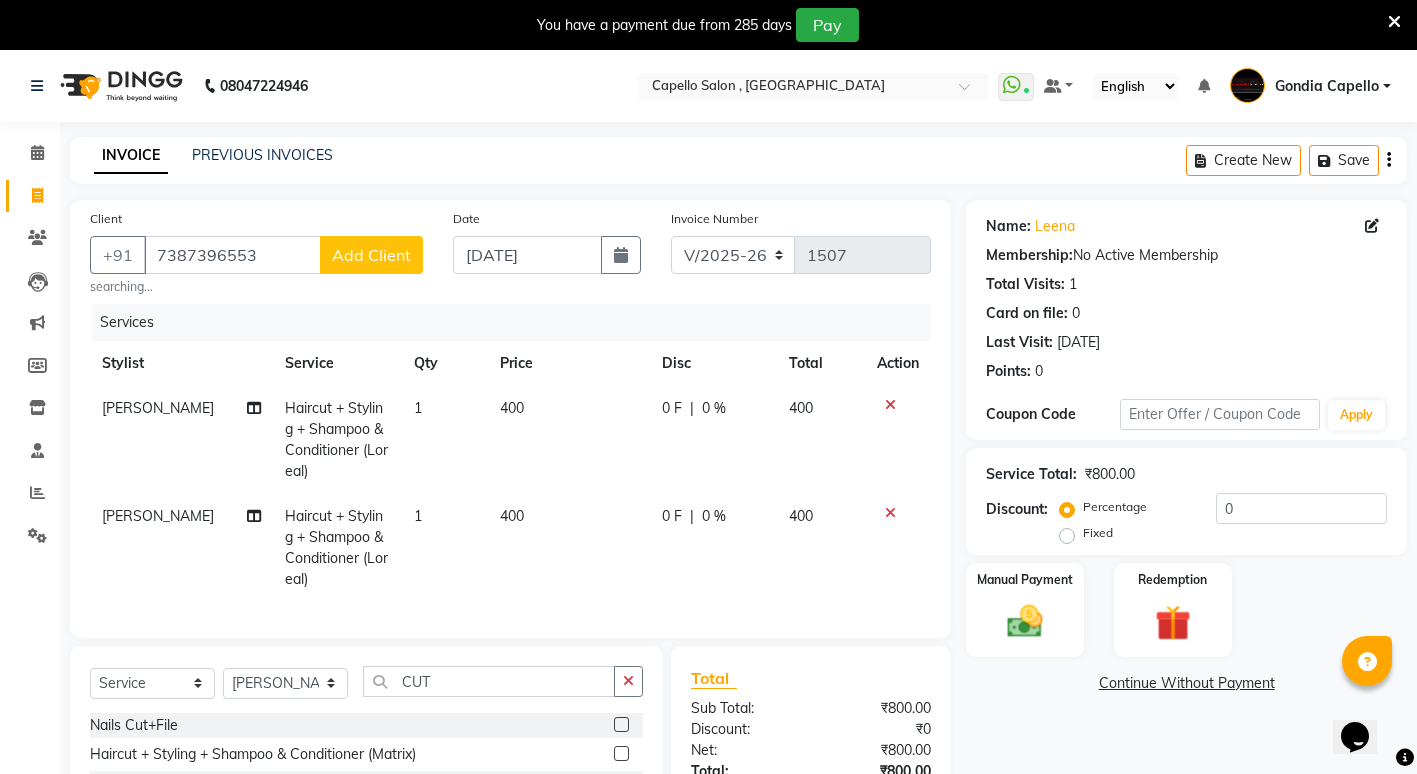 click on "Add Client" 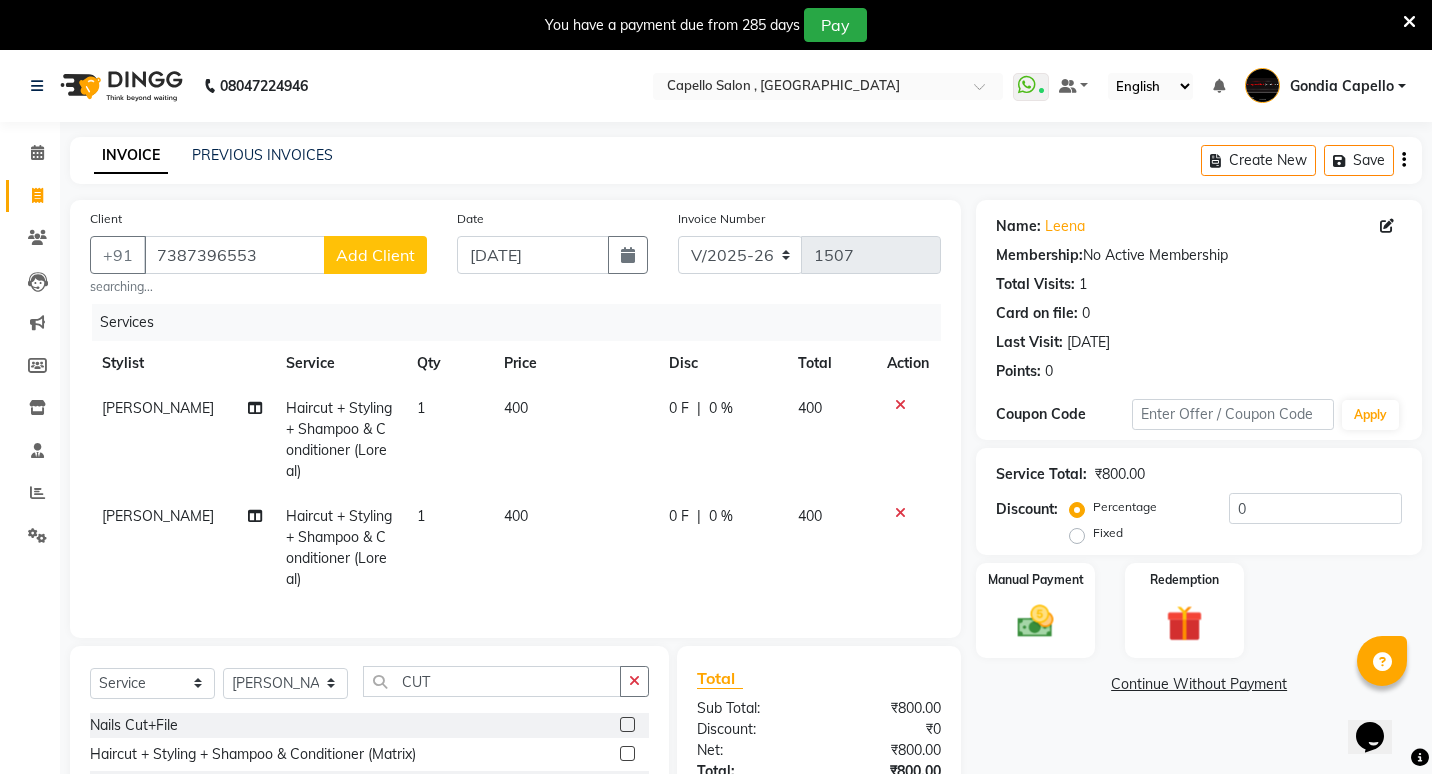select on "22" 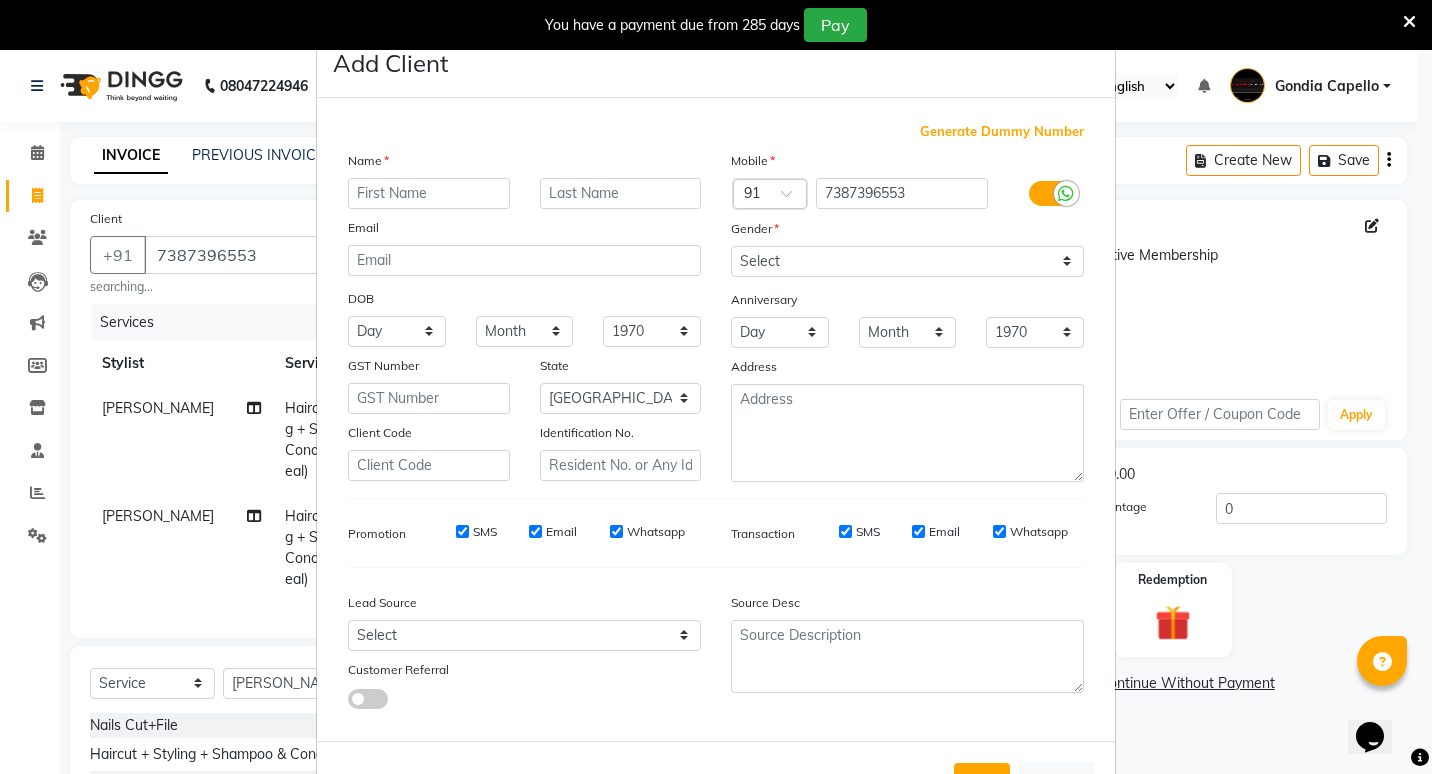 click at bounding box center [429, 193] 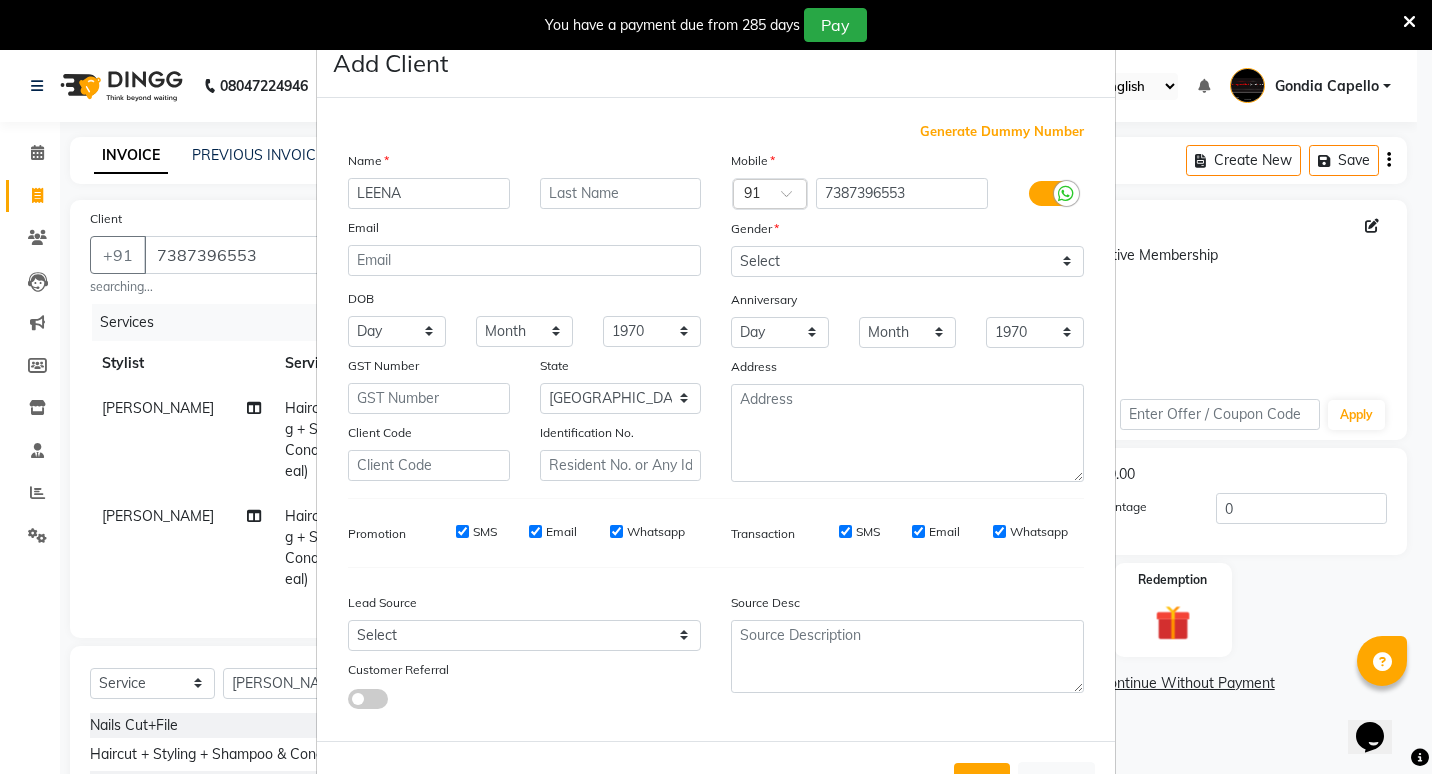 type on "LEENA" 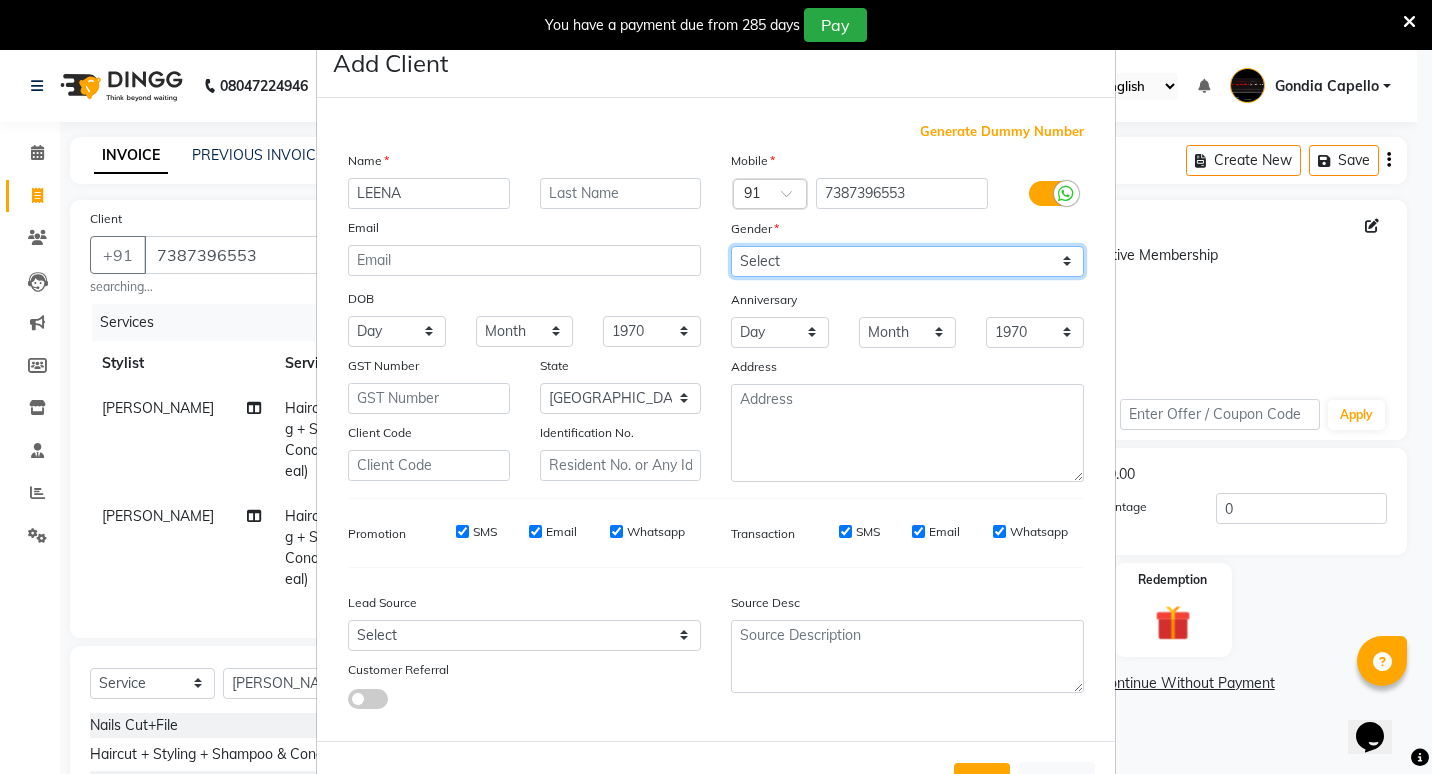 click on "Select [DEMOGRAPHIC_DATA] [DEMOGRAPHIC_DATA] Other Prefer Not To Say" at bounding box center [907, 261] 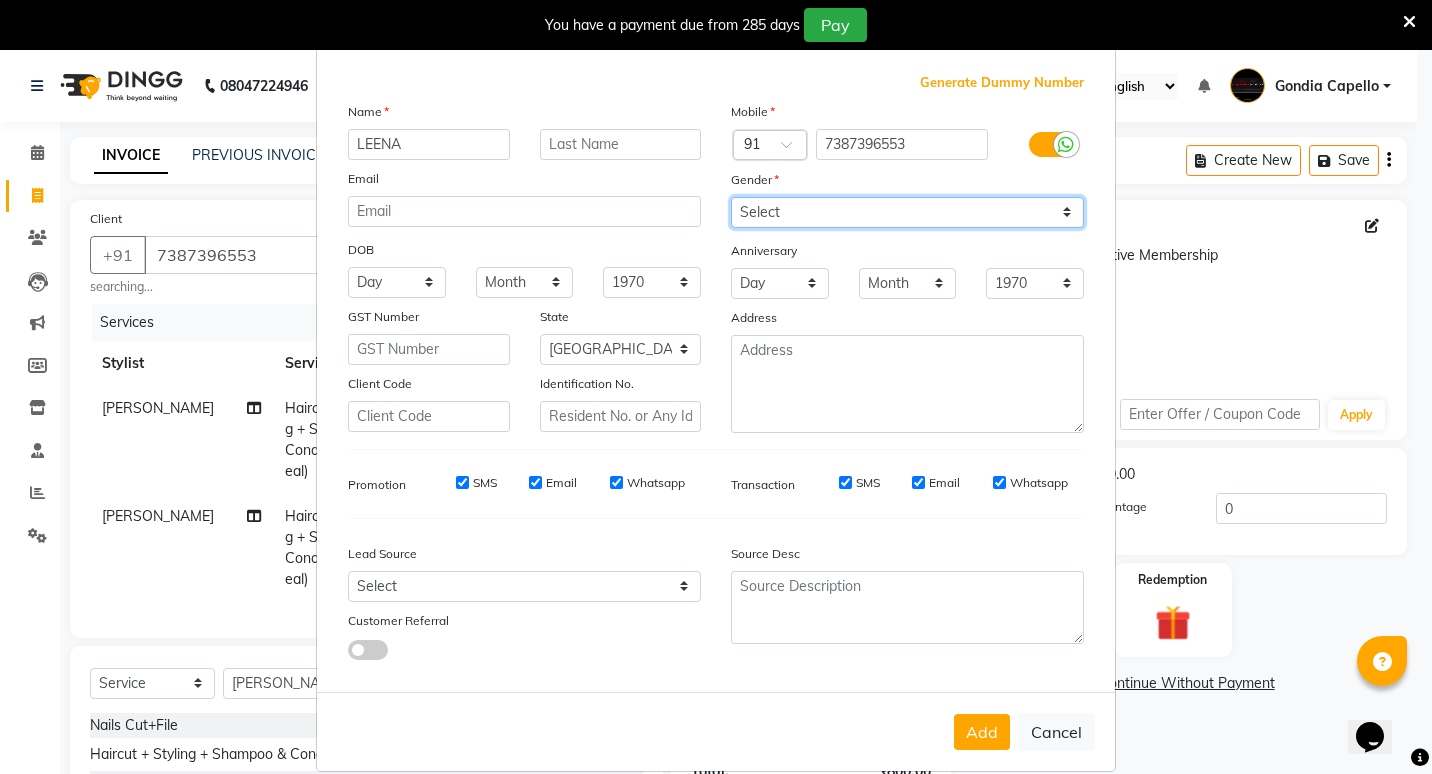 scroll, scrollTop: 75, scrollLeft: 0, axis: vertical 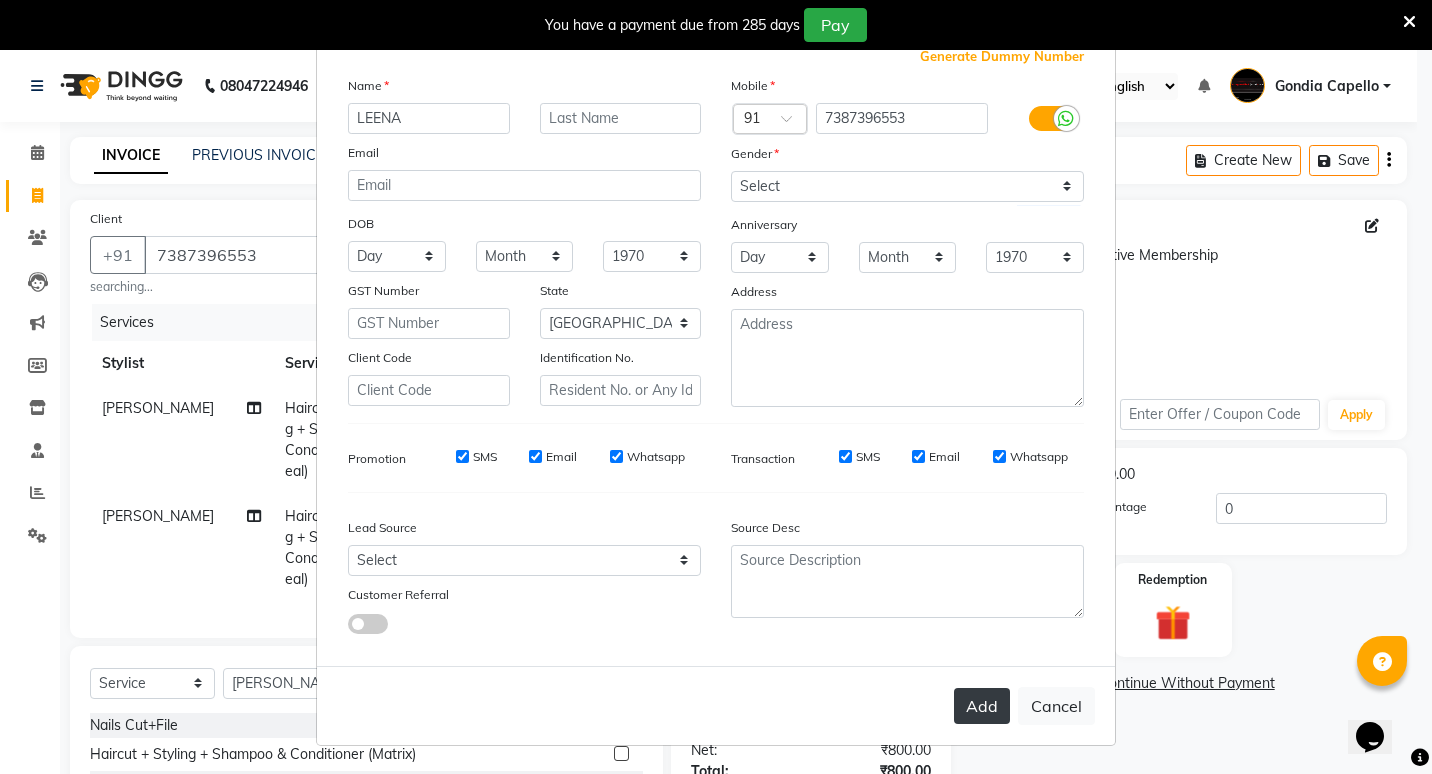 click on "Add" at bounding box center (982, 706) 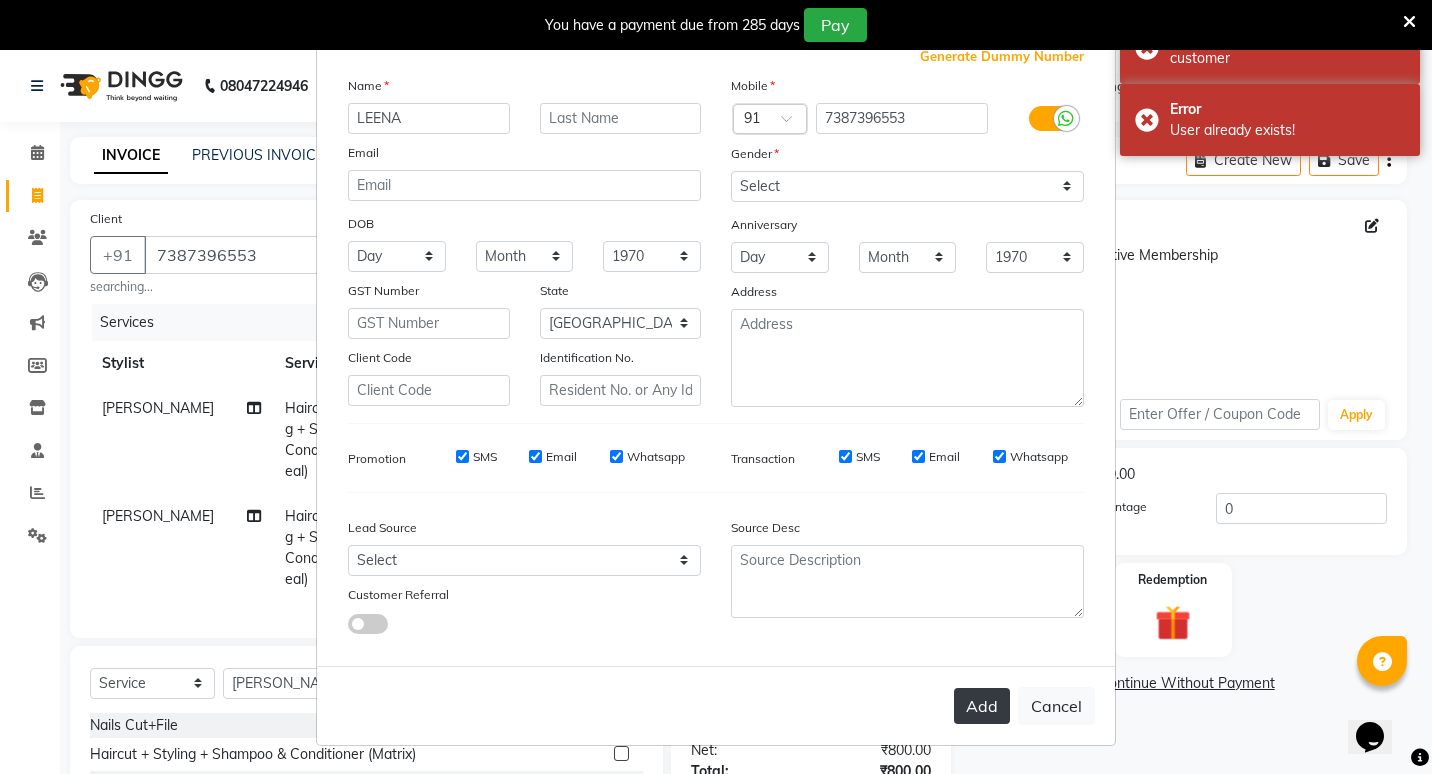 click on "Add" at bounding box center (982, 706) 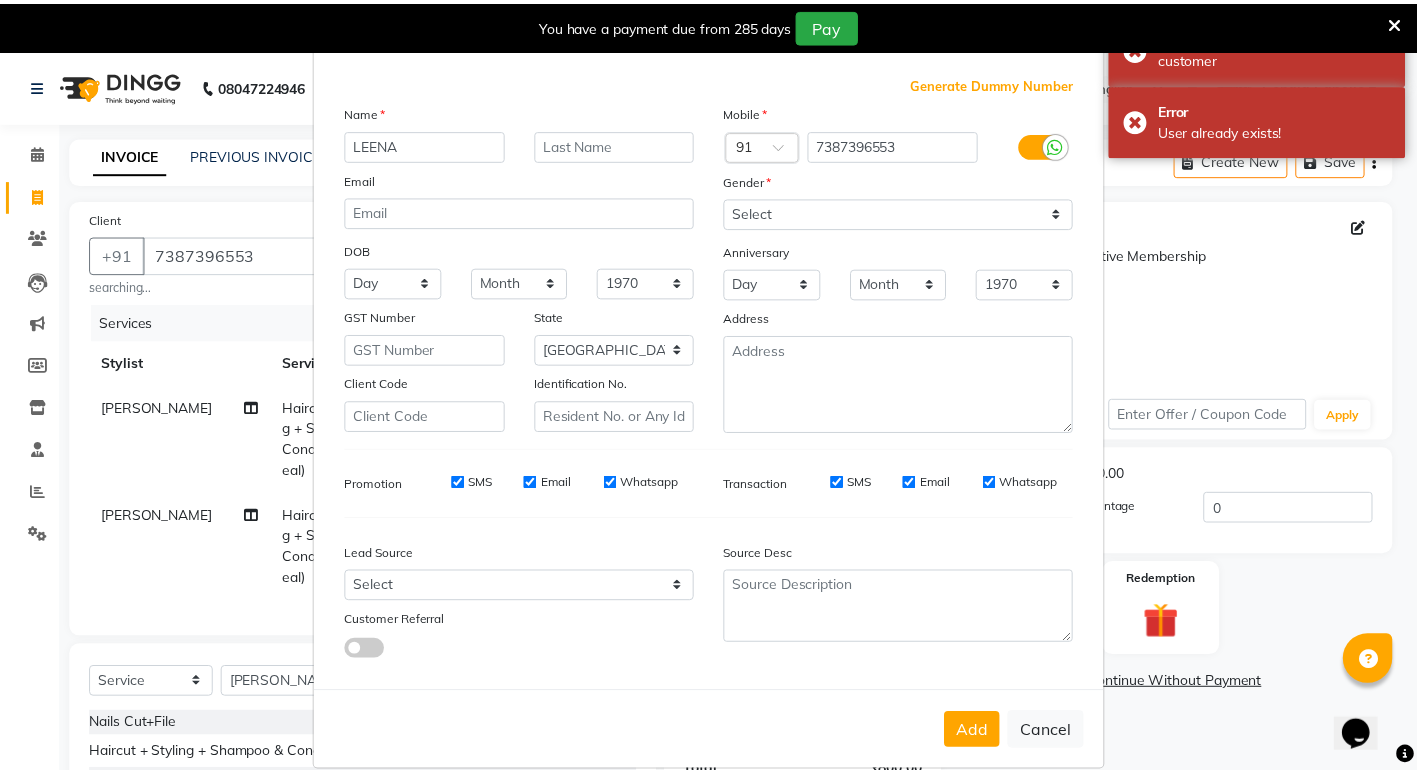 scroll, scrollTop: 75, scrollLeft: 0, axis: vertical 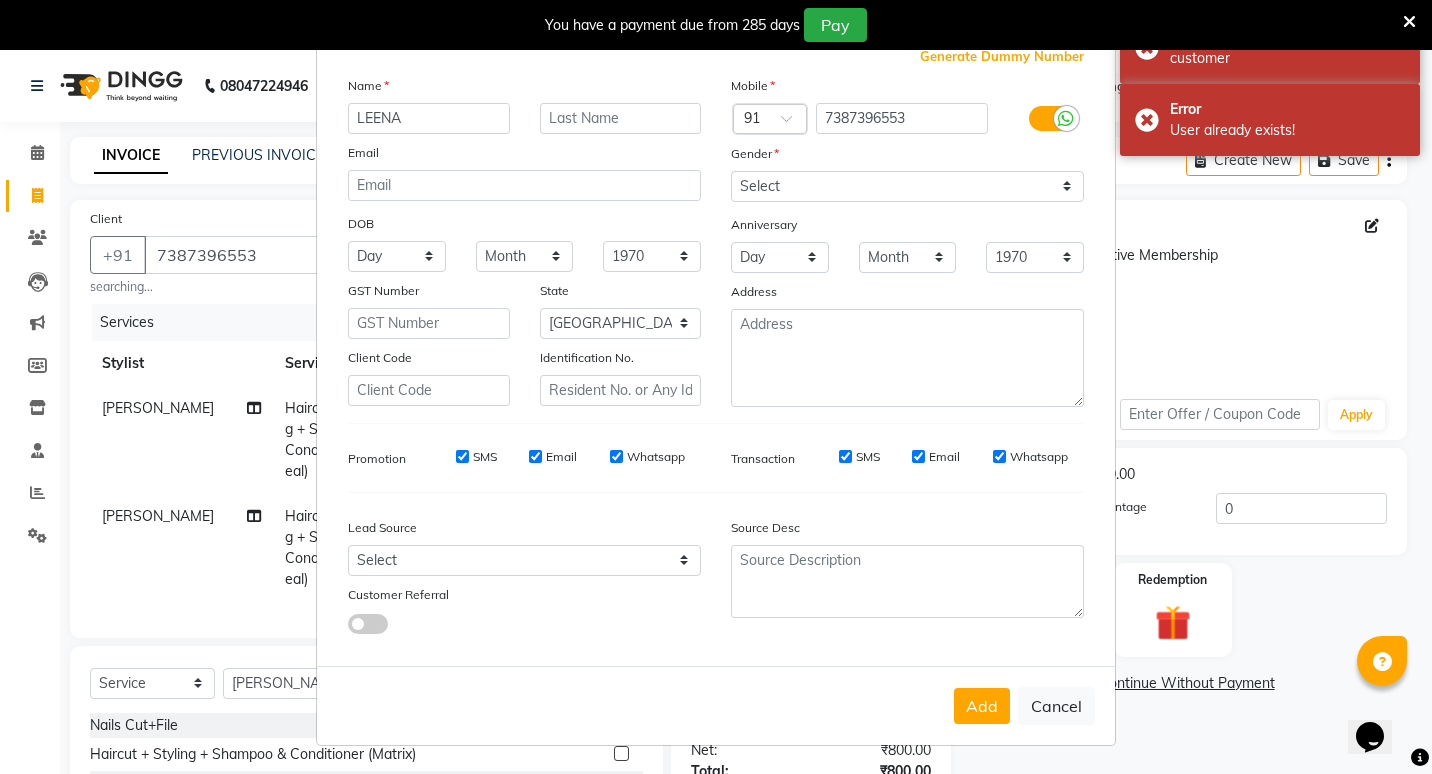 click on "Add" at bounding box center [982, 706] 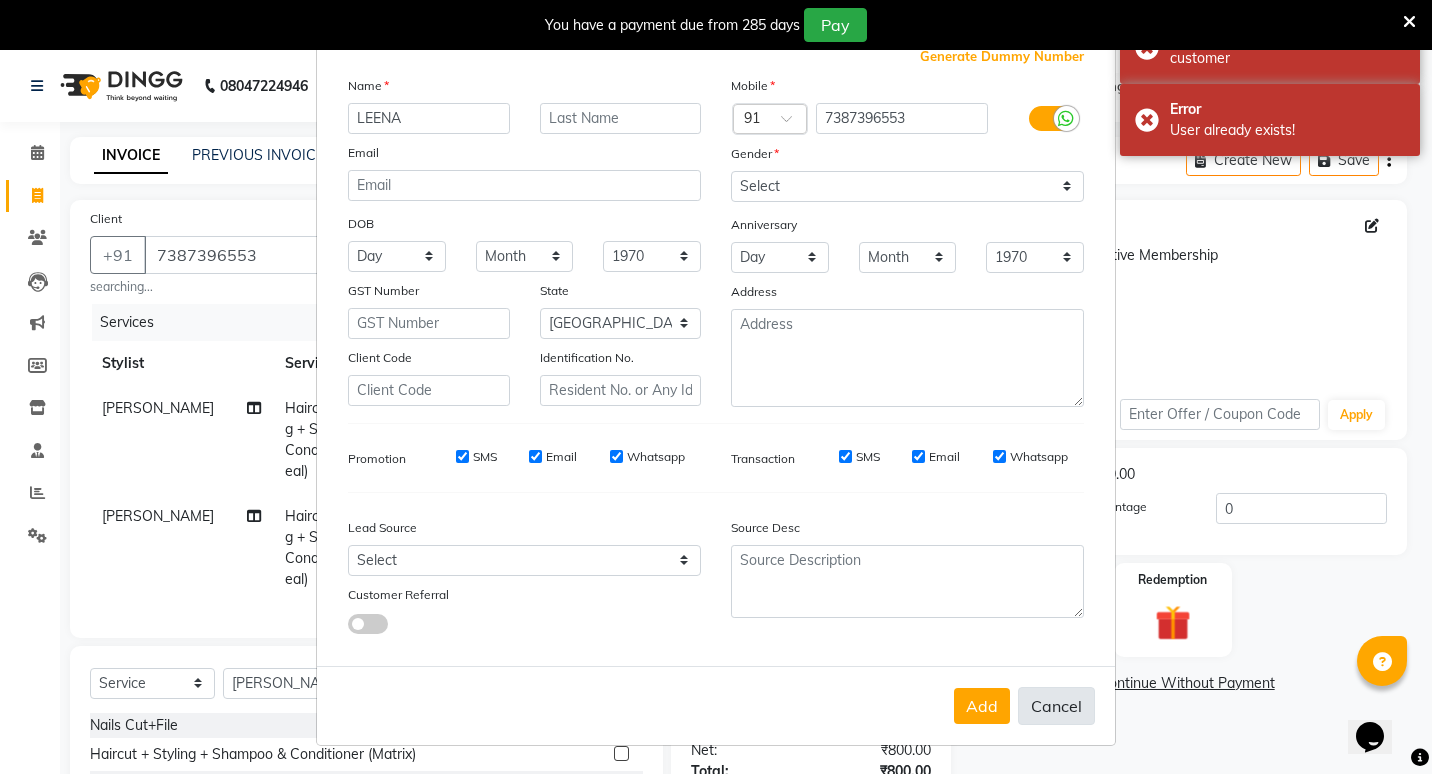 click on "Cancel" at bounding box center (1056, 706) 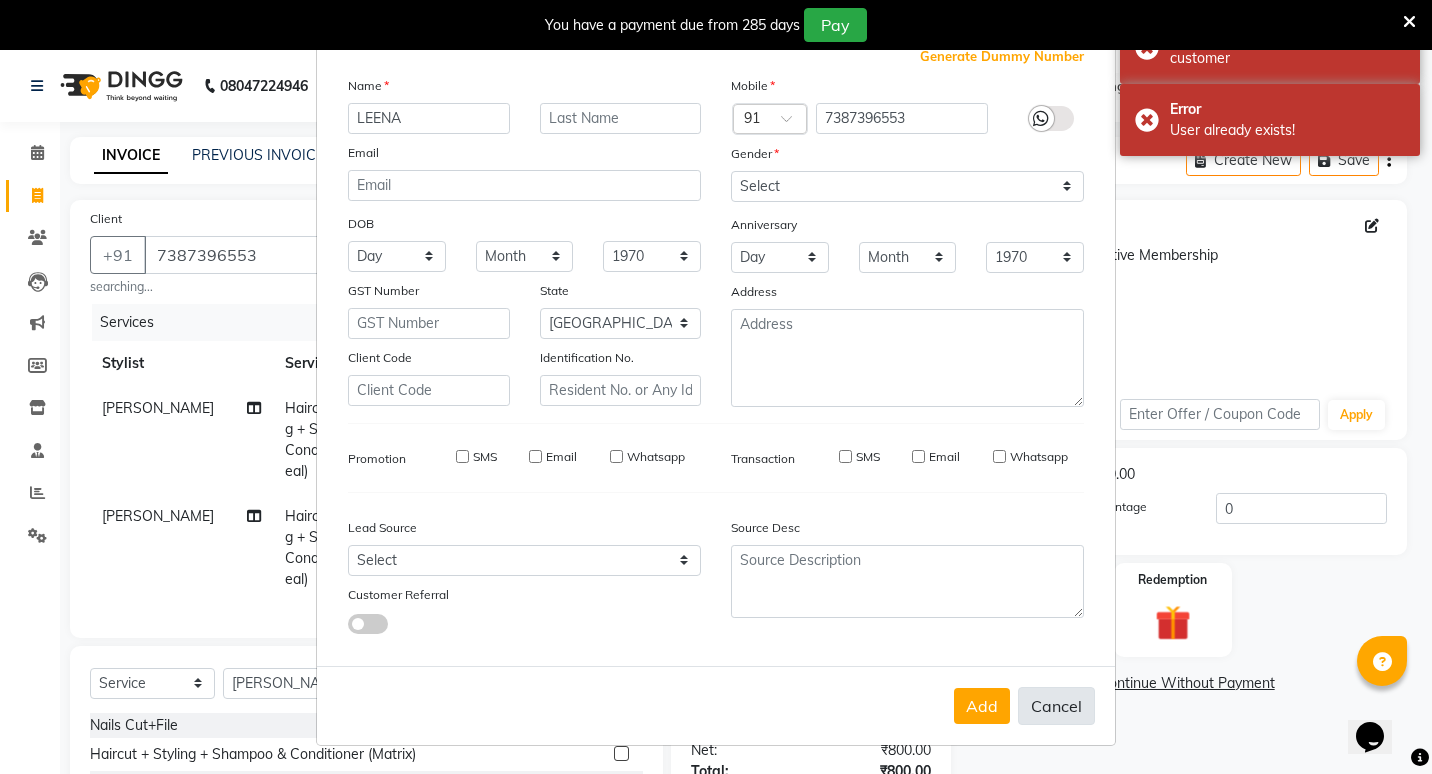 type 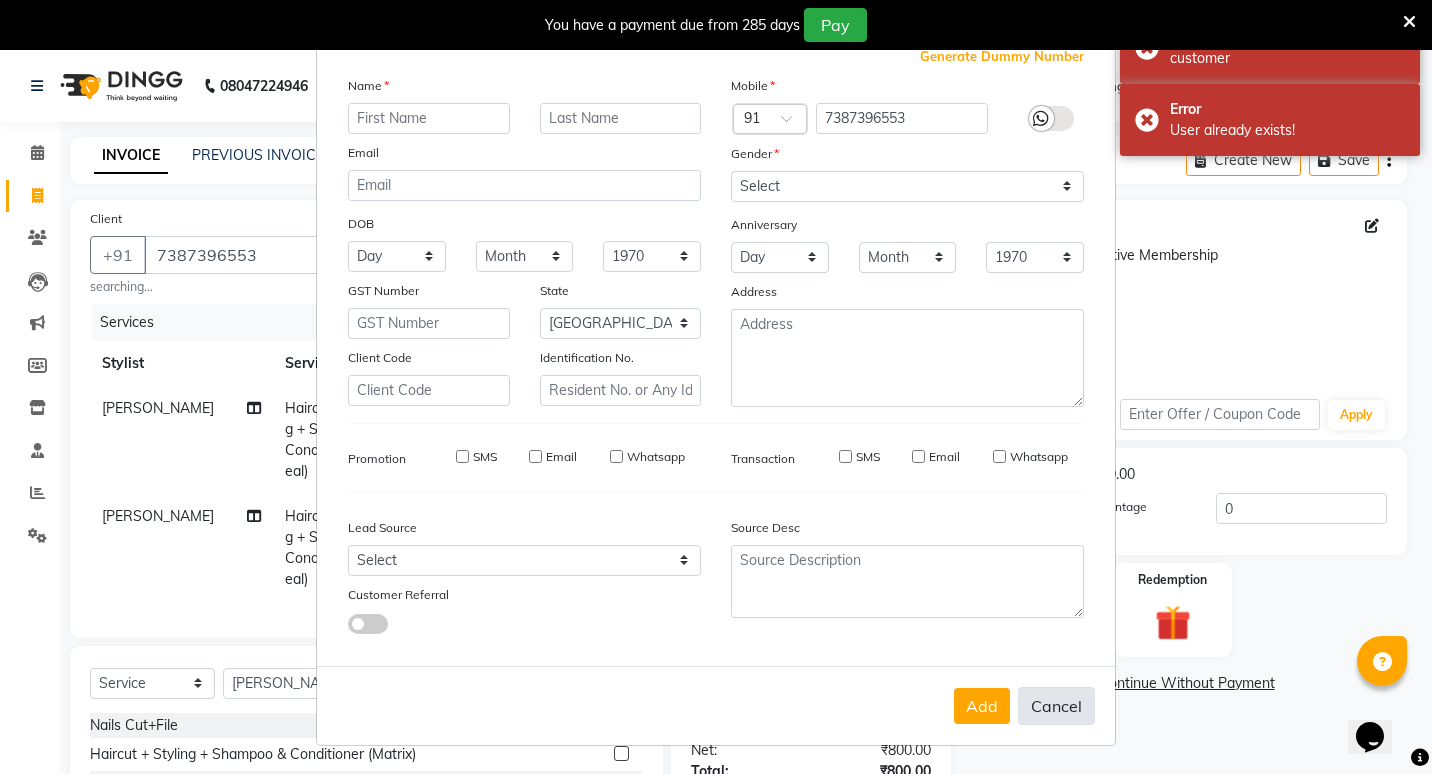 select 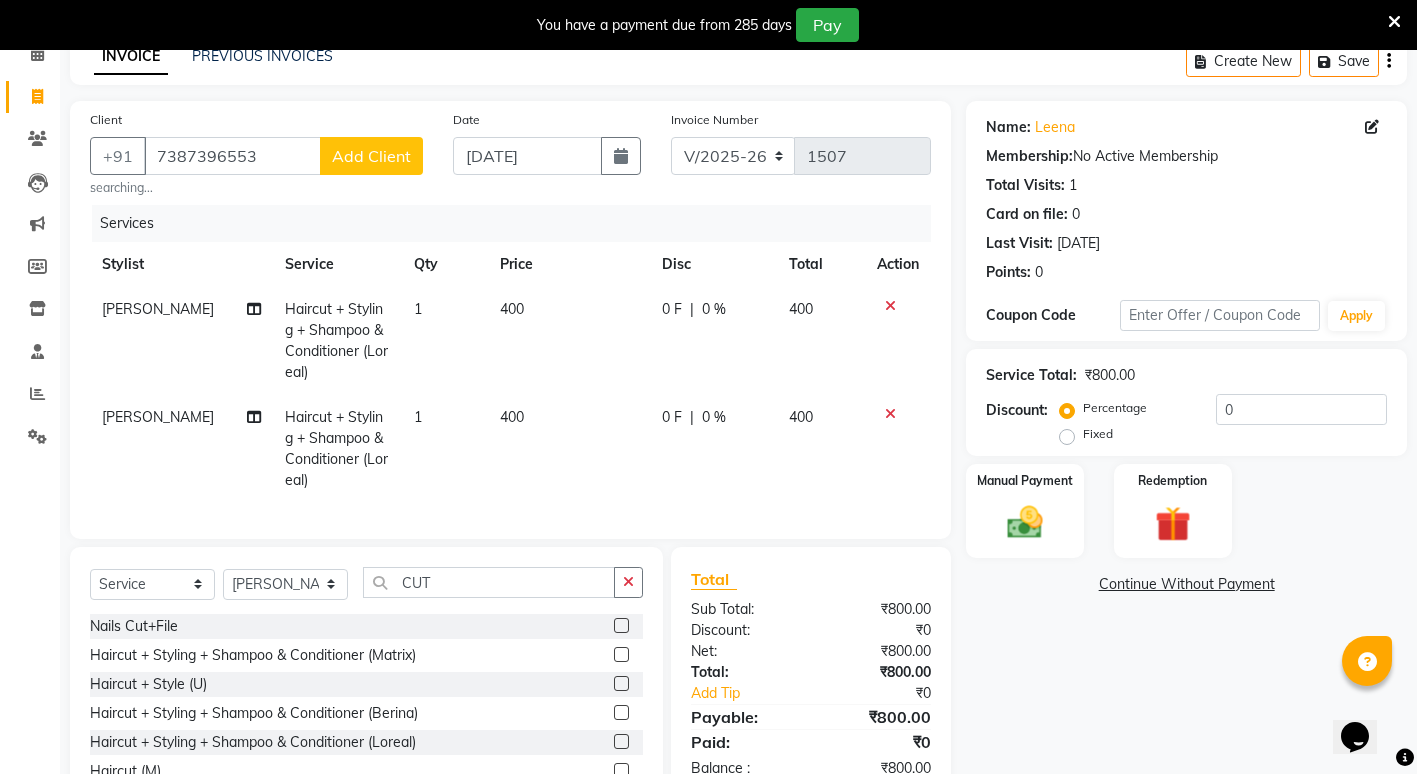 scroll, scrollTop: 100, scrollLeft: 0, axis: vertical 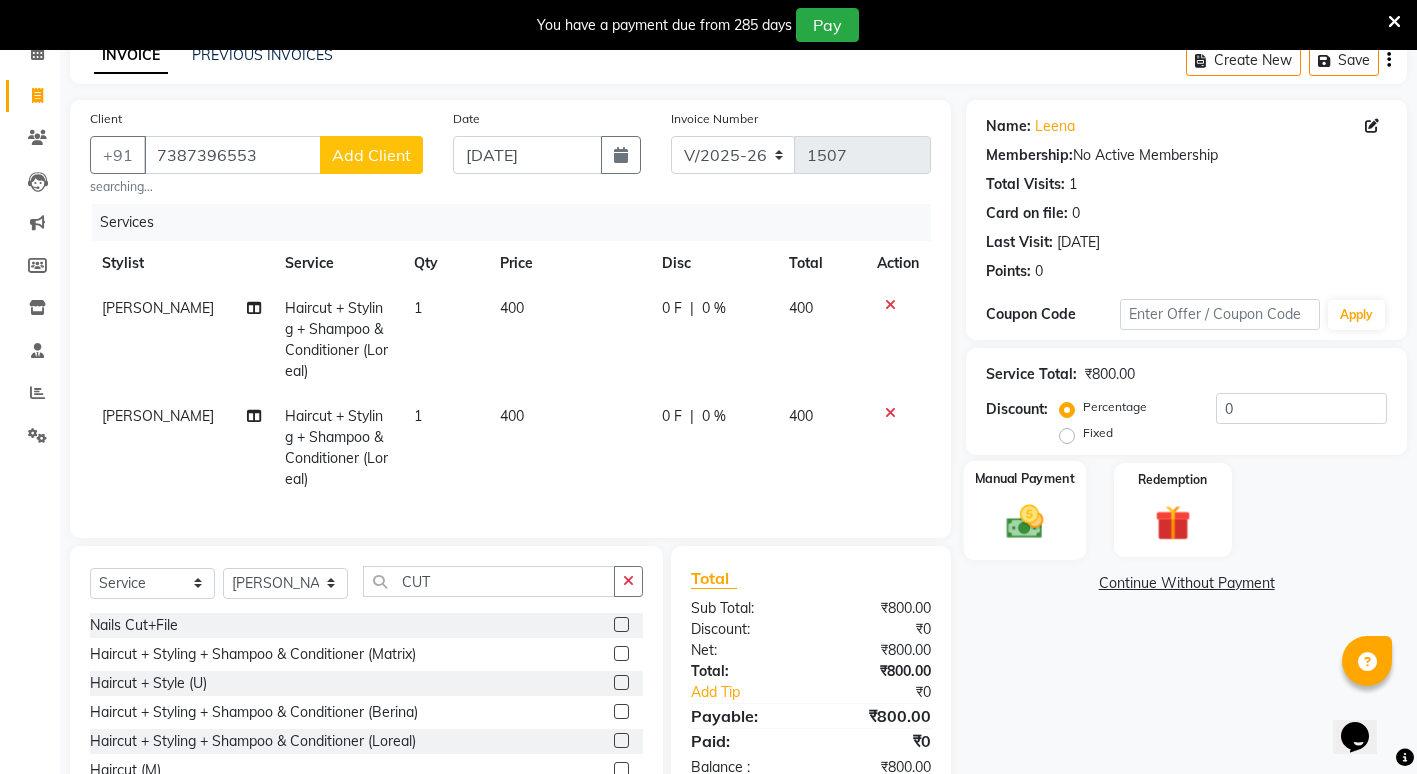 click 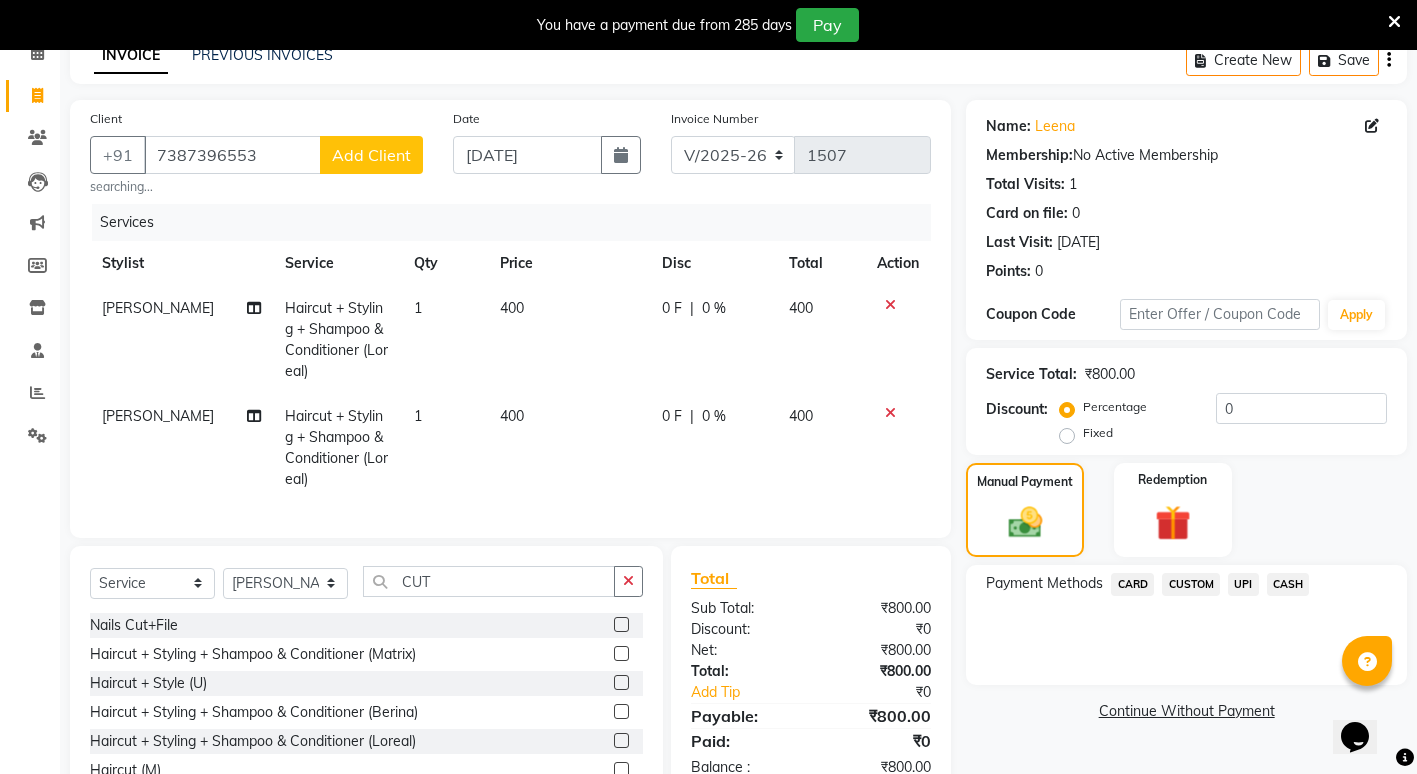 click on "CASH" 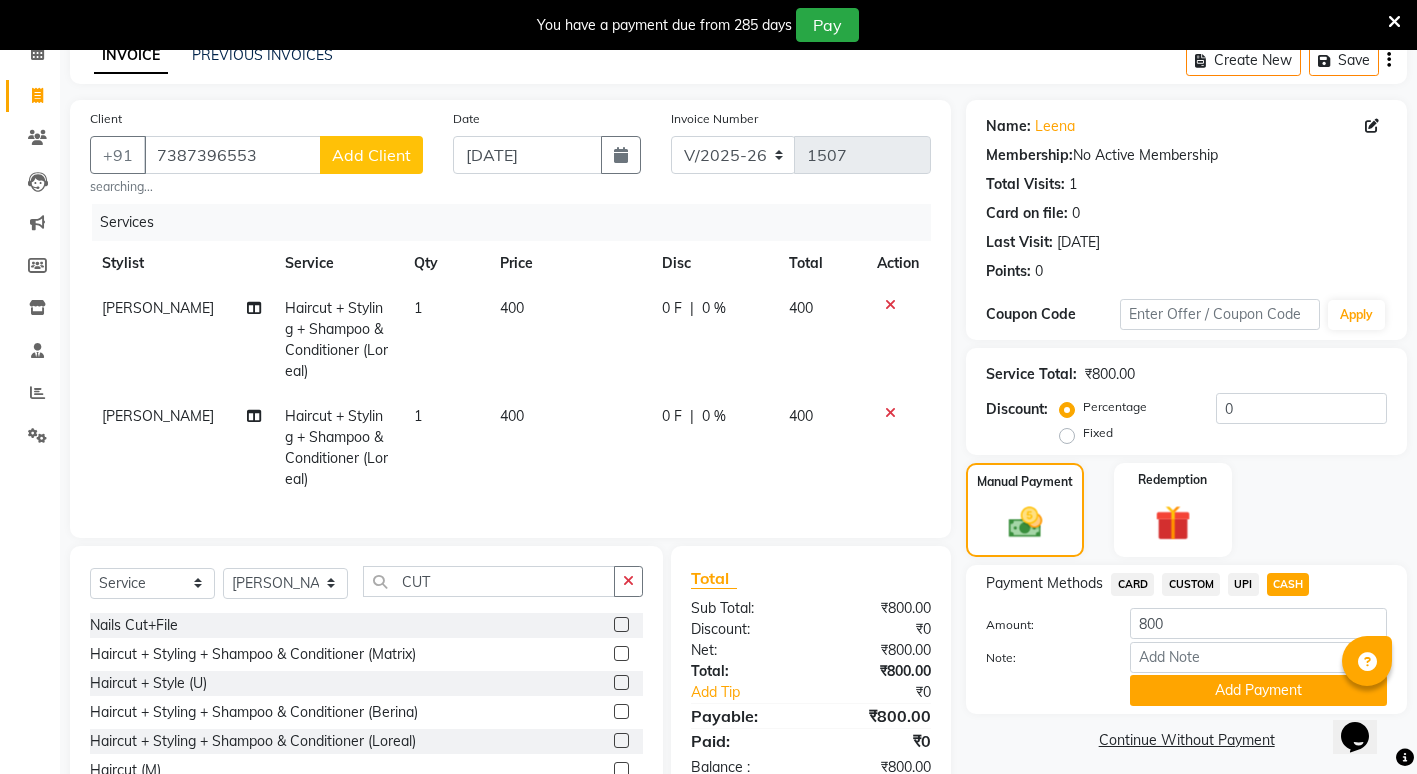 scroll, scrollTop: 212, scrollLeft: 0, axis: vertical 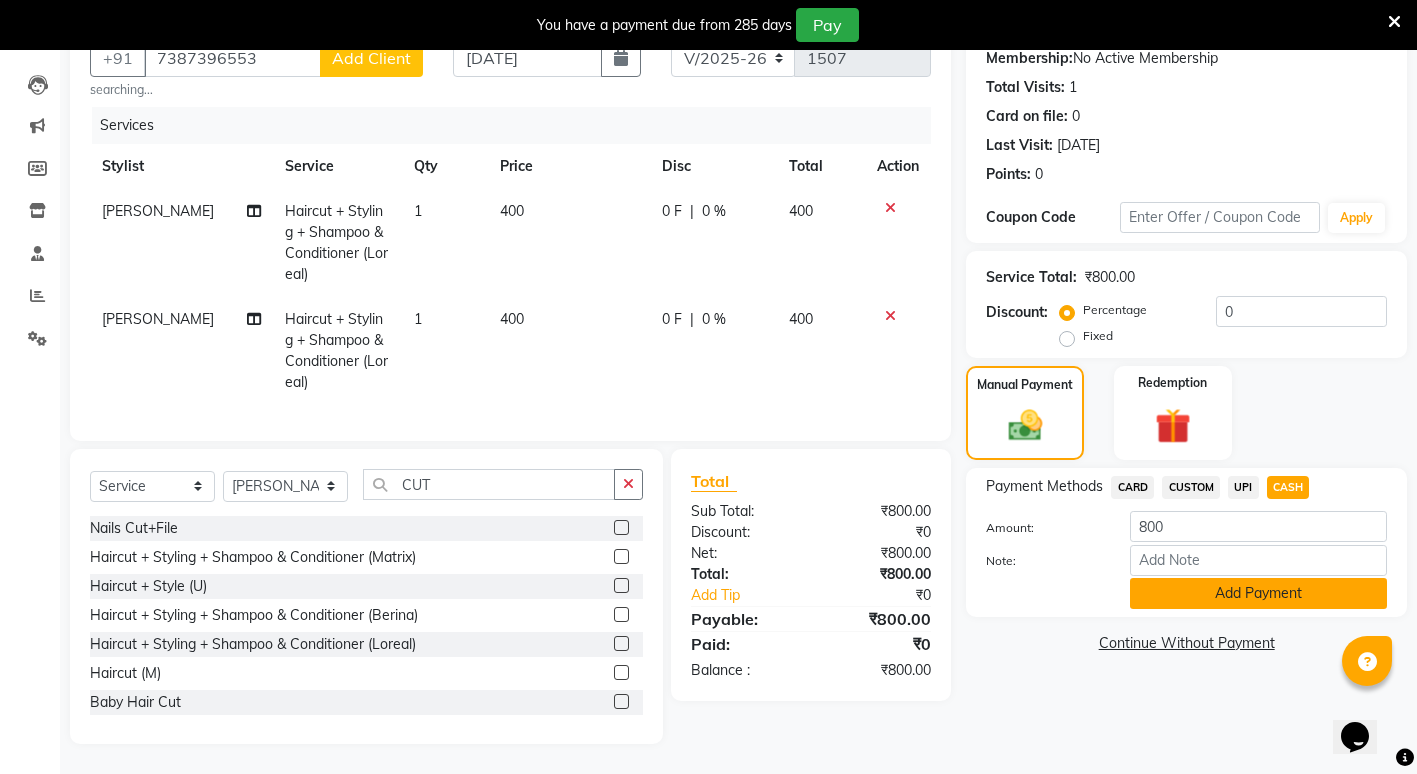 click on "Add Payment" 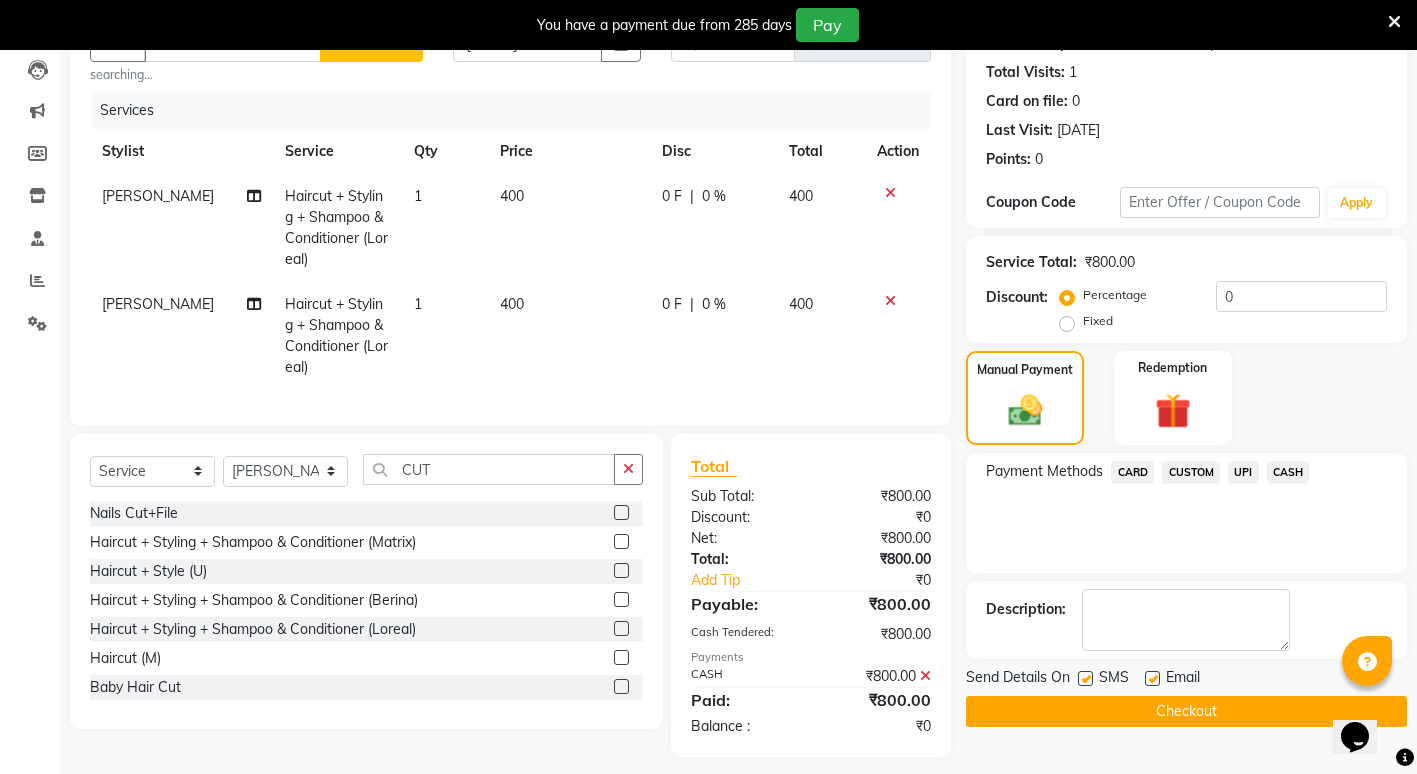 scroll, scrollTop: 240, scrollLeft: 0, axis: vertical 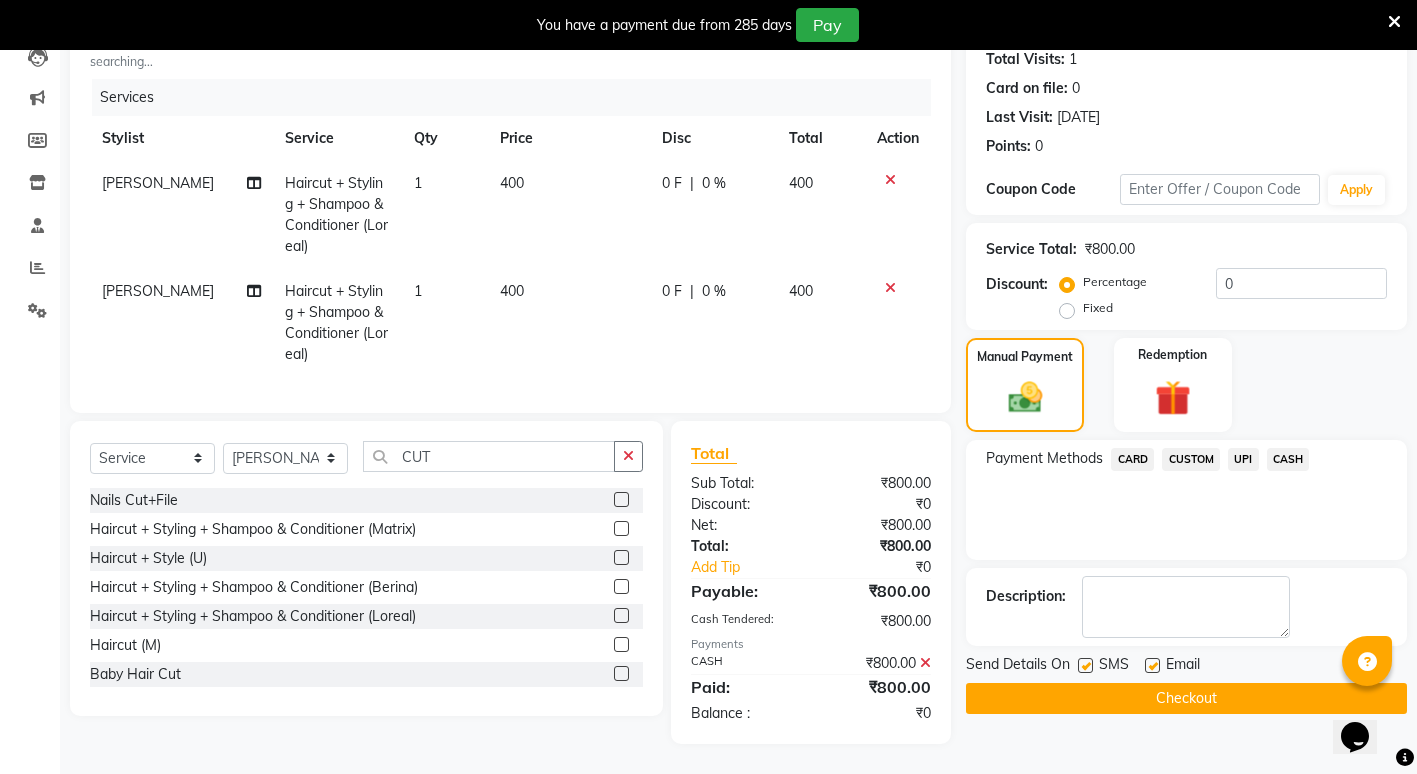 click on "Checkout" 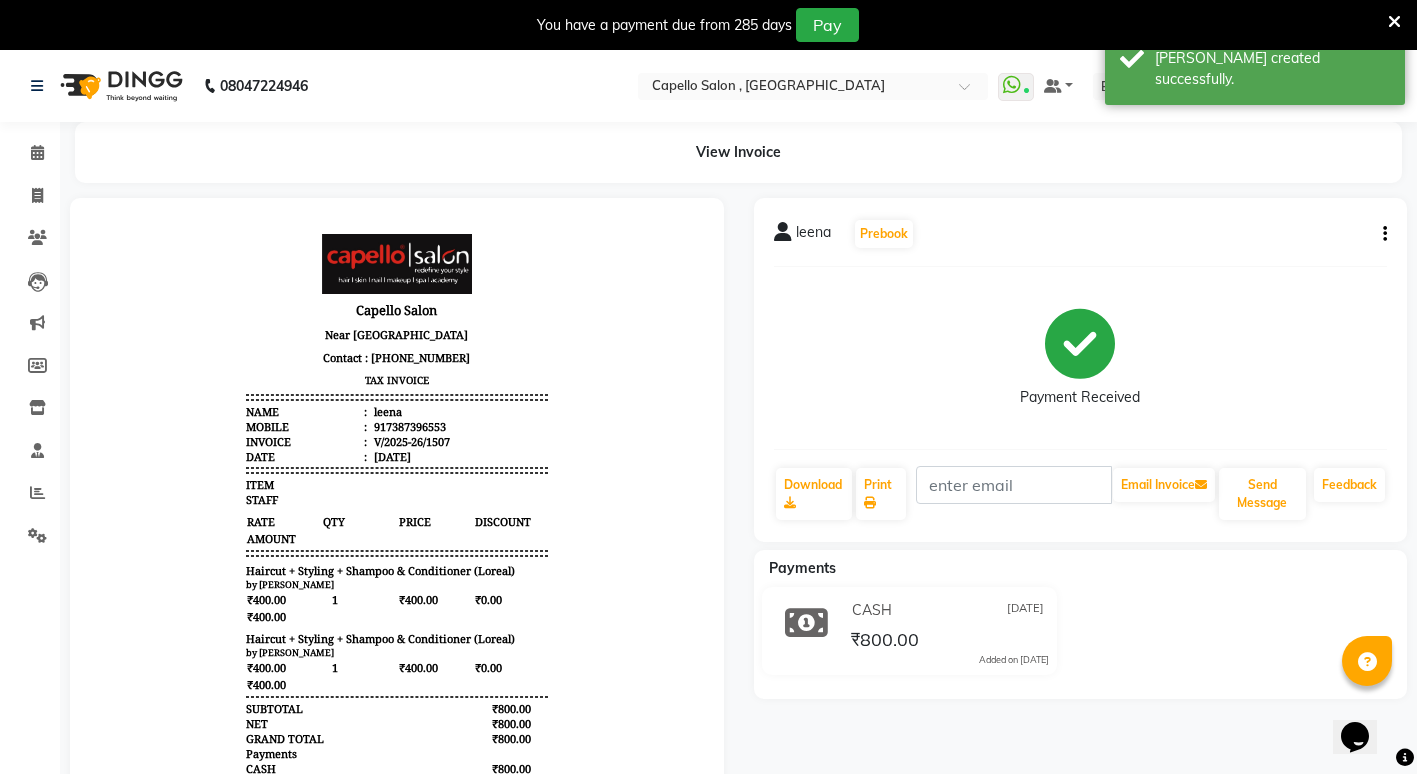 scroll, scrollTop: 0, scrollLeft: 0, axis: both 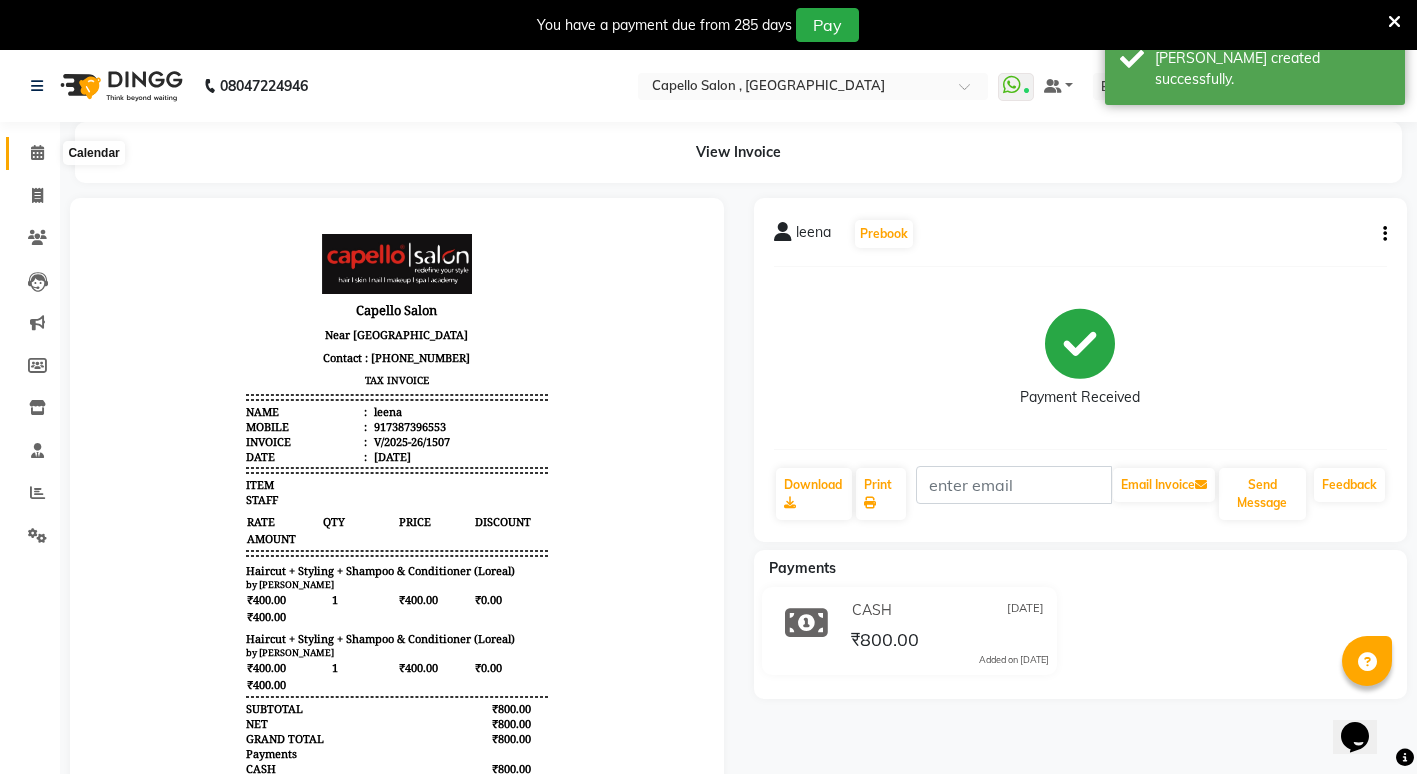 click 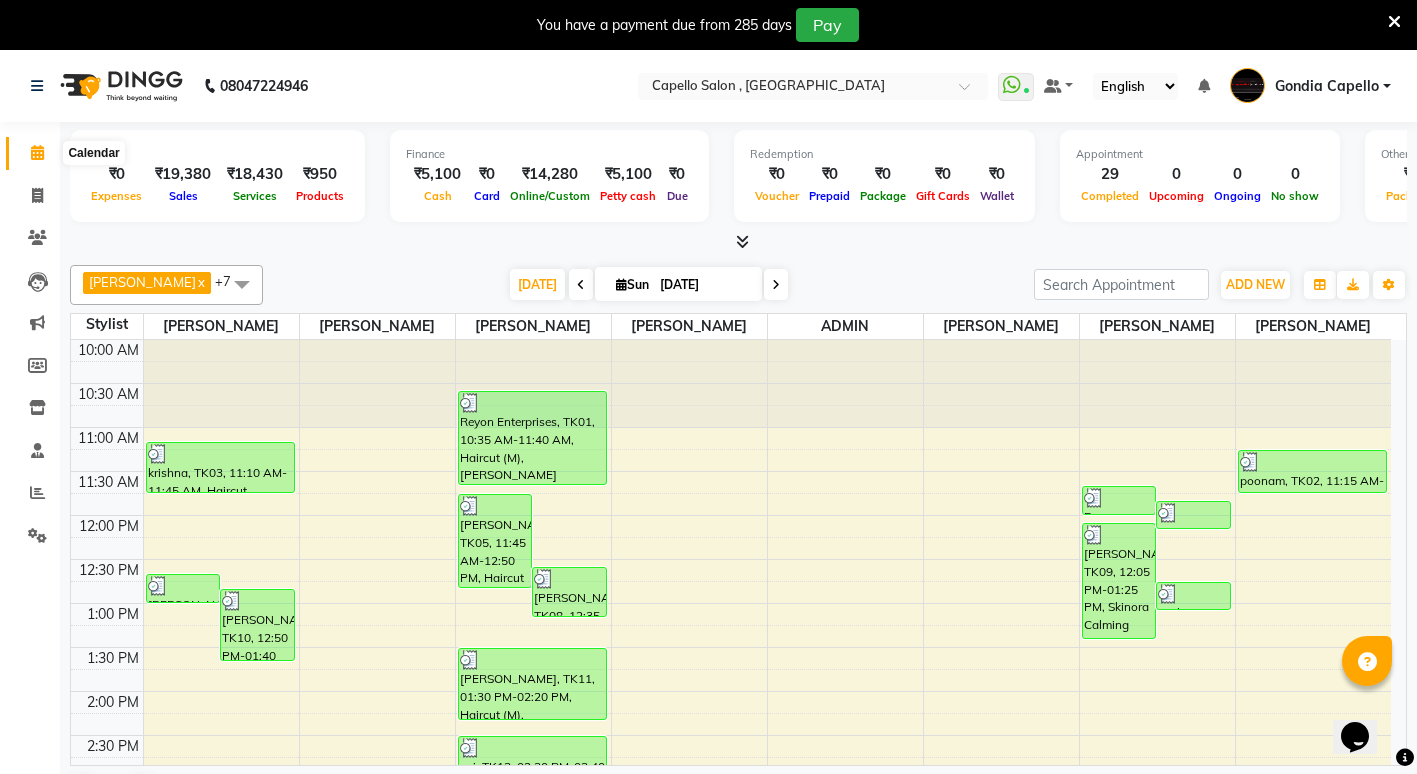 click 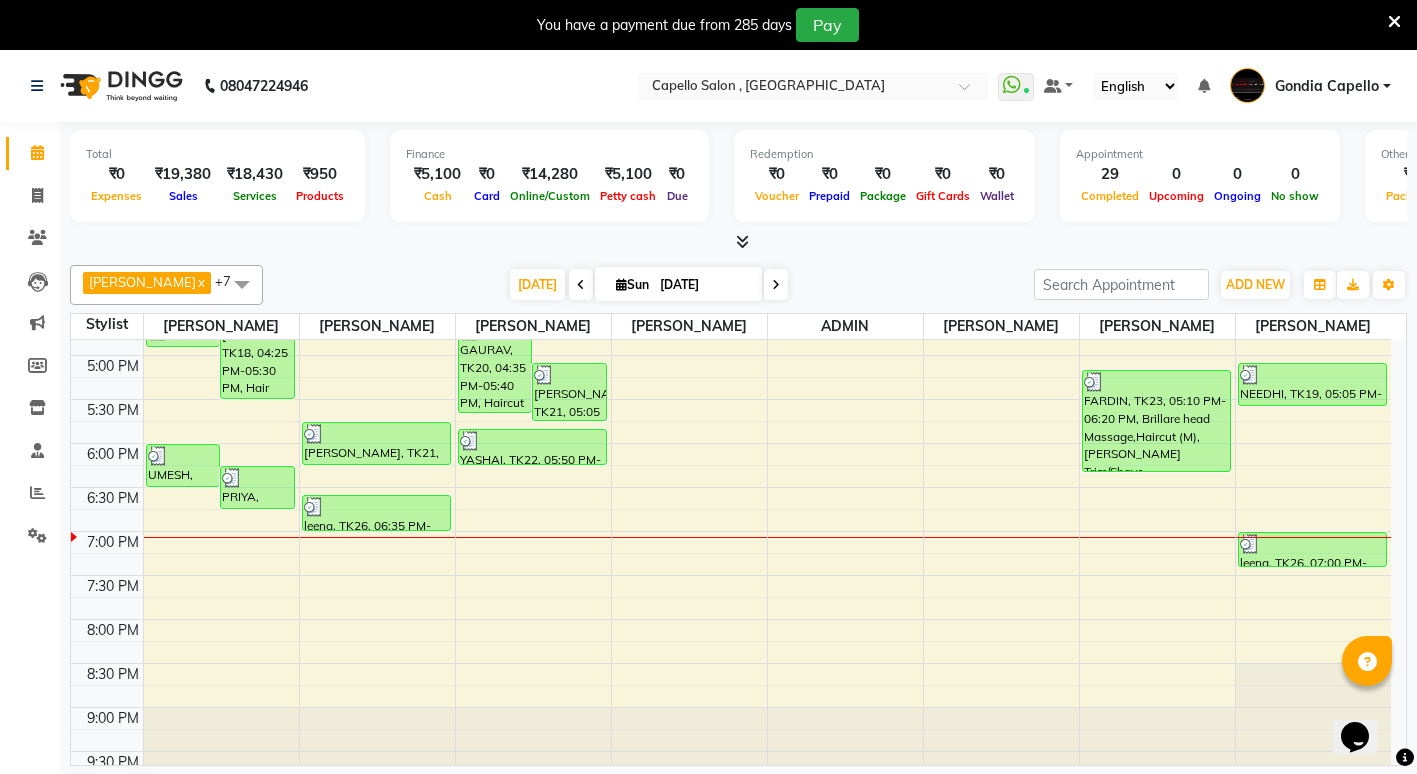 scroll, scrollTop: 651, scrollLeft: 0, axis: vertical 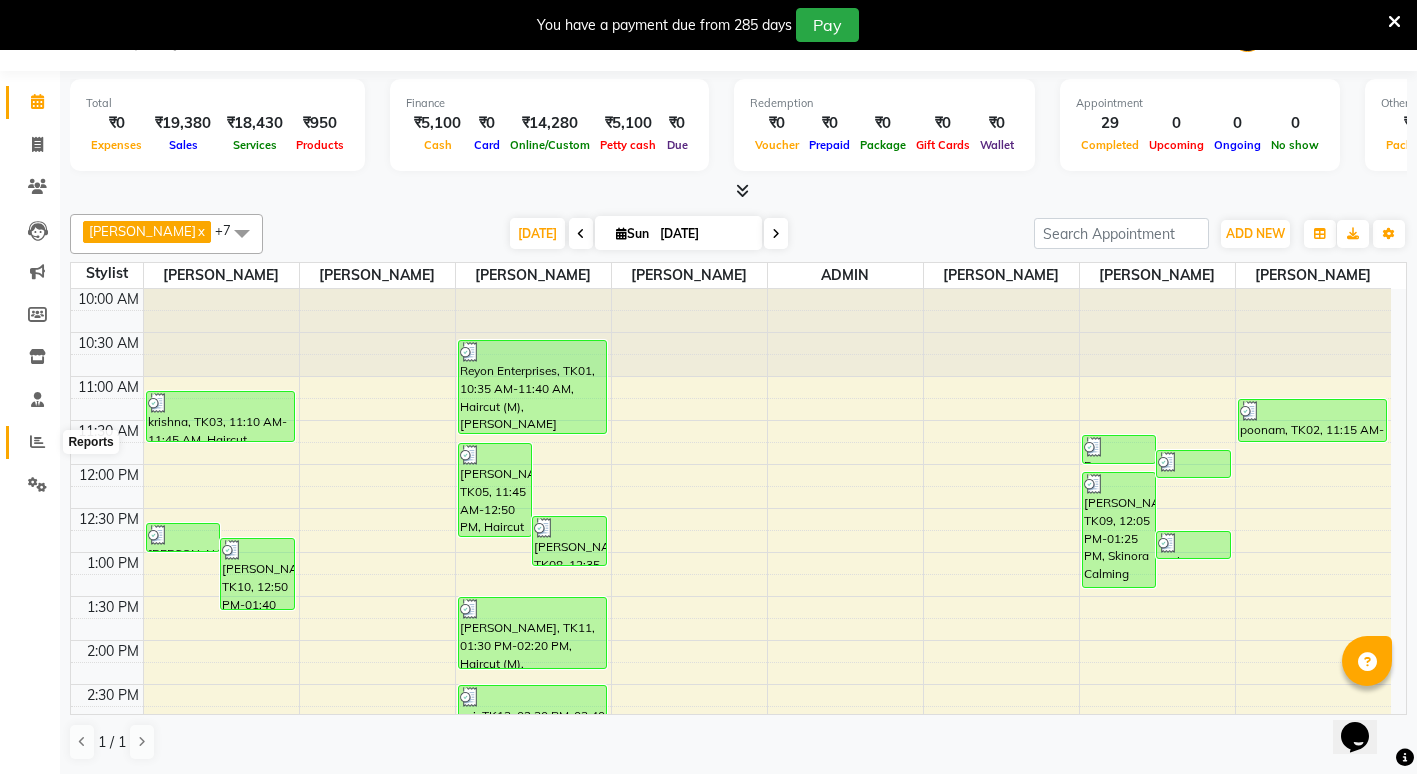 click 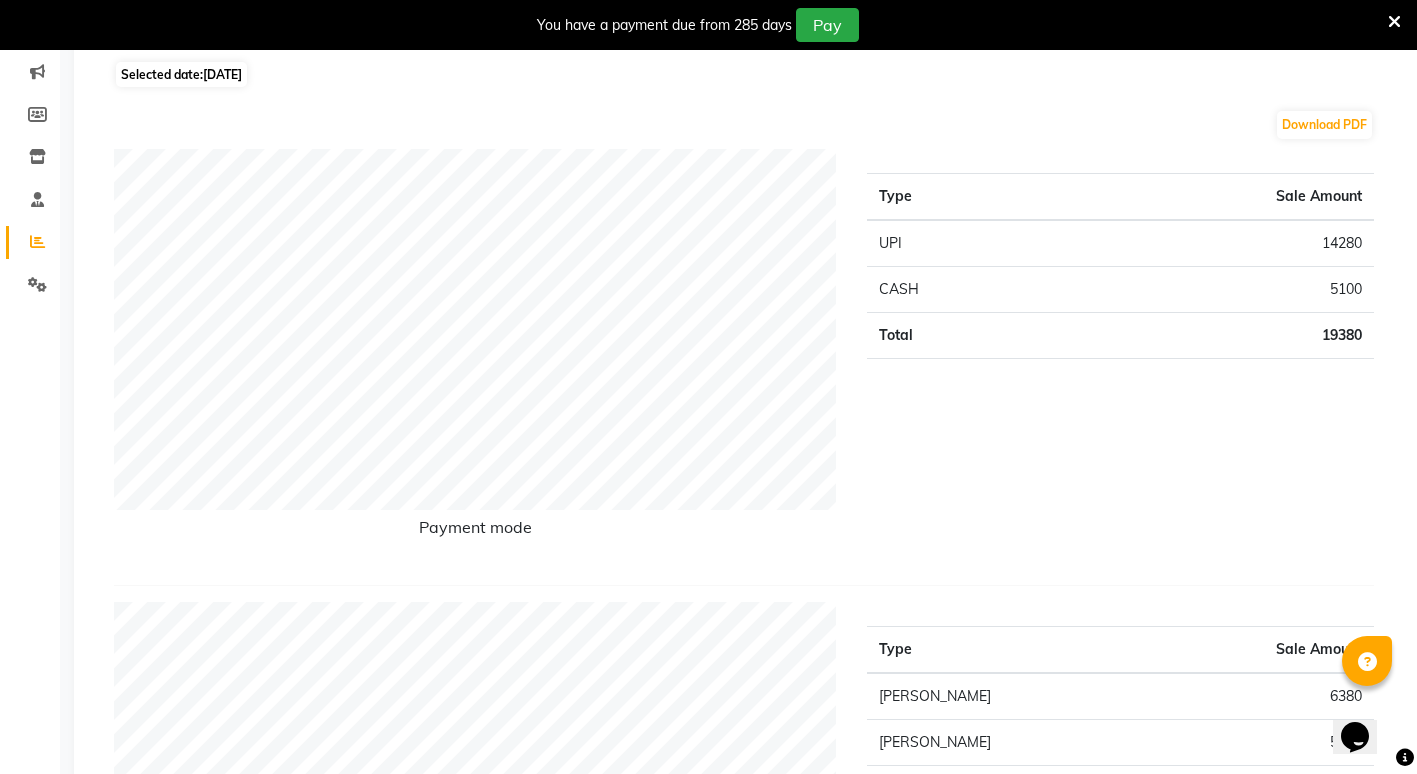 scroll, scrollTop: 0, scrollLeft: 0, axis: both 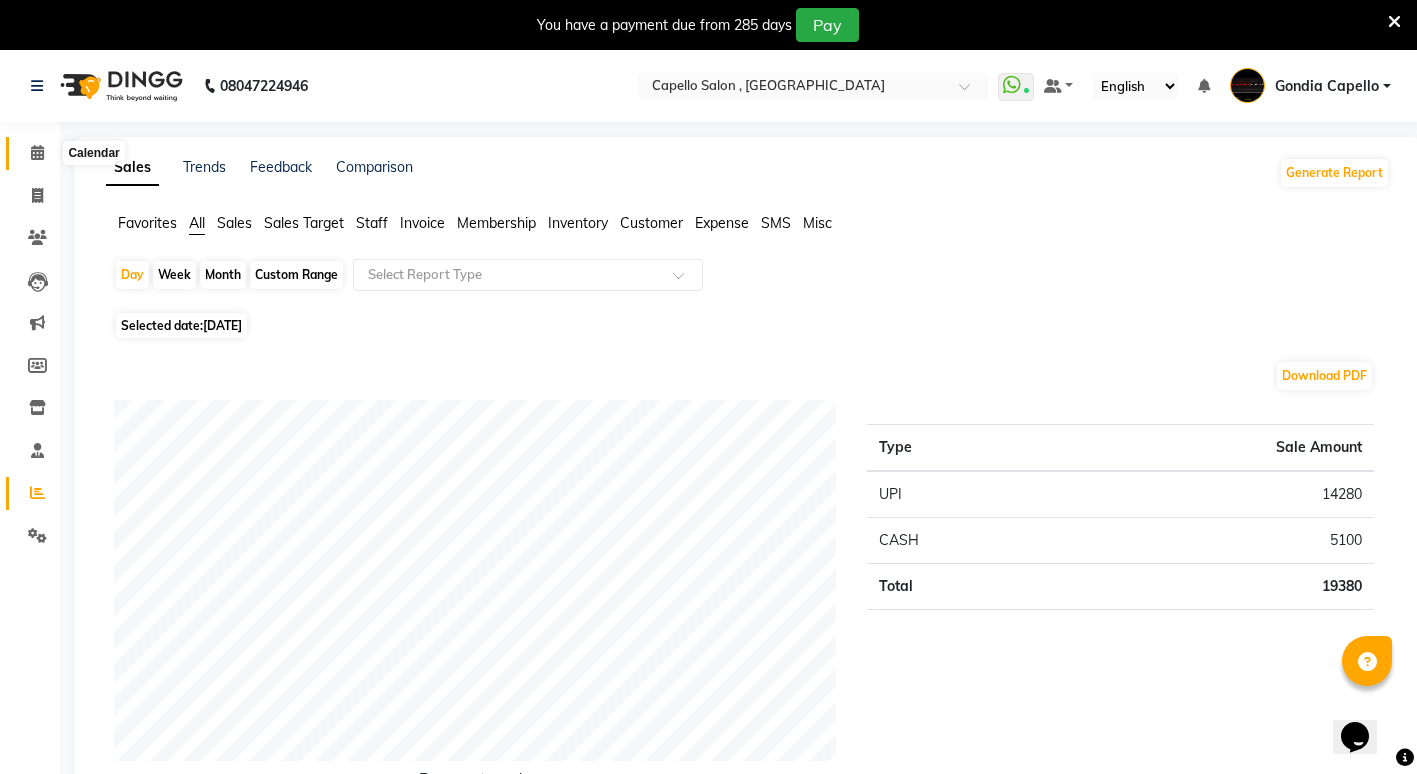 click 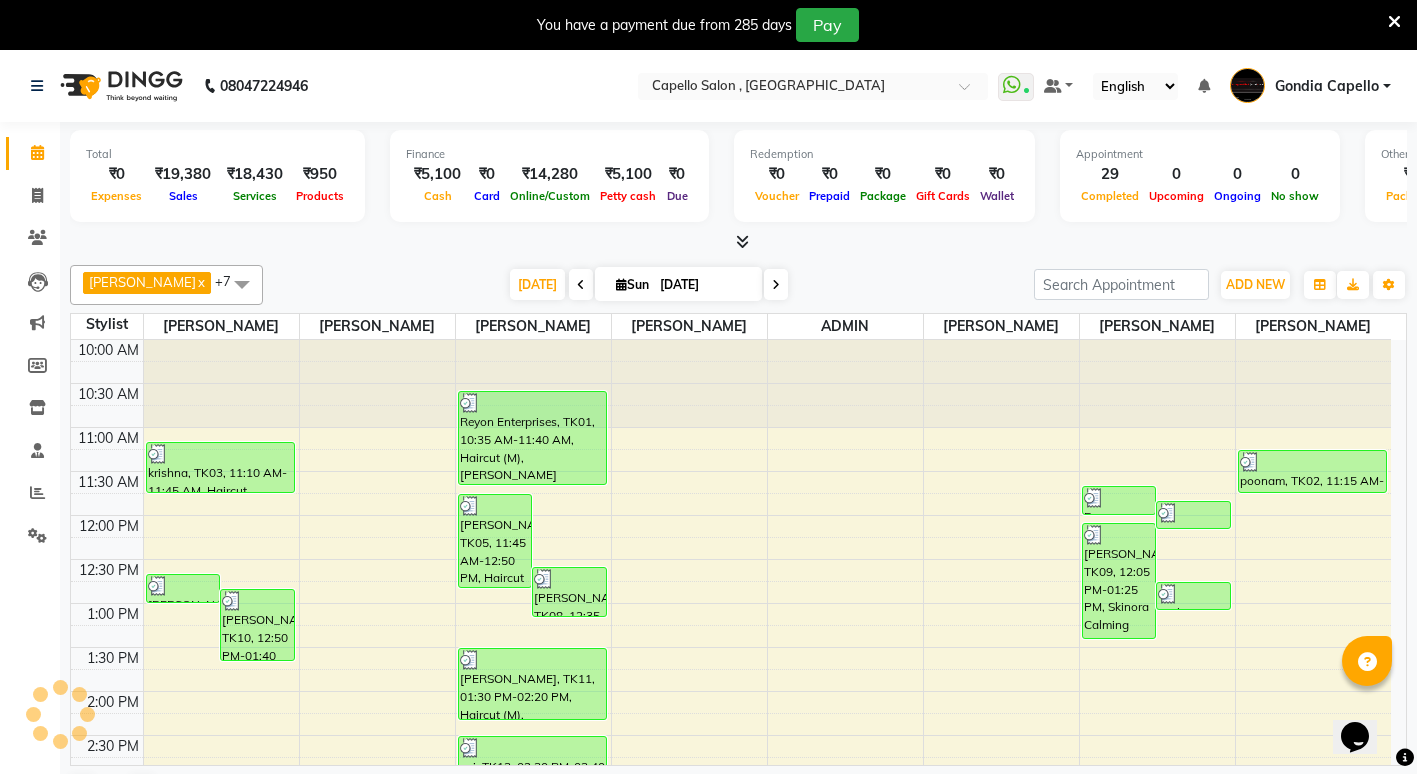 scroll, scrollTop: 0, scrollLeft: 0, axis: both 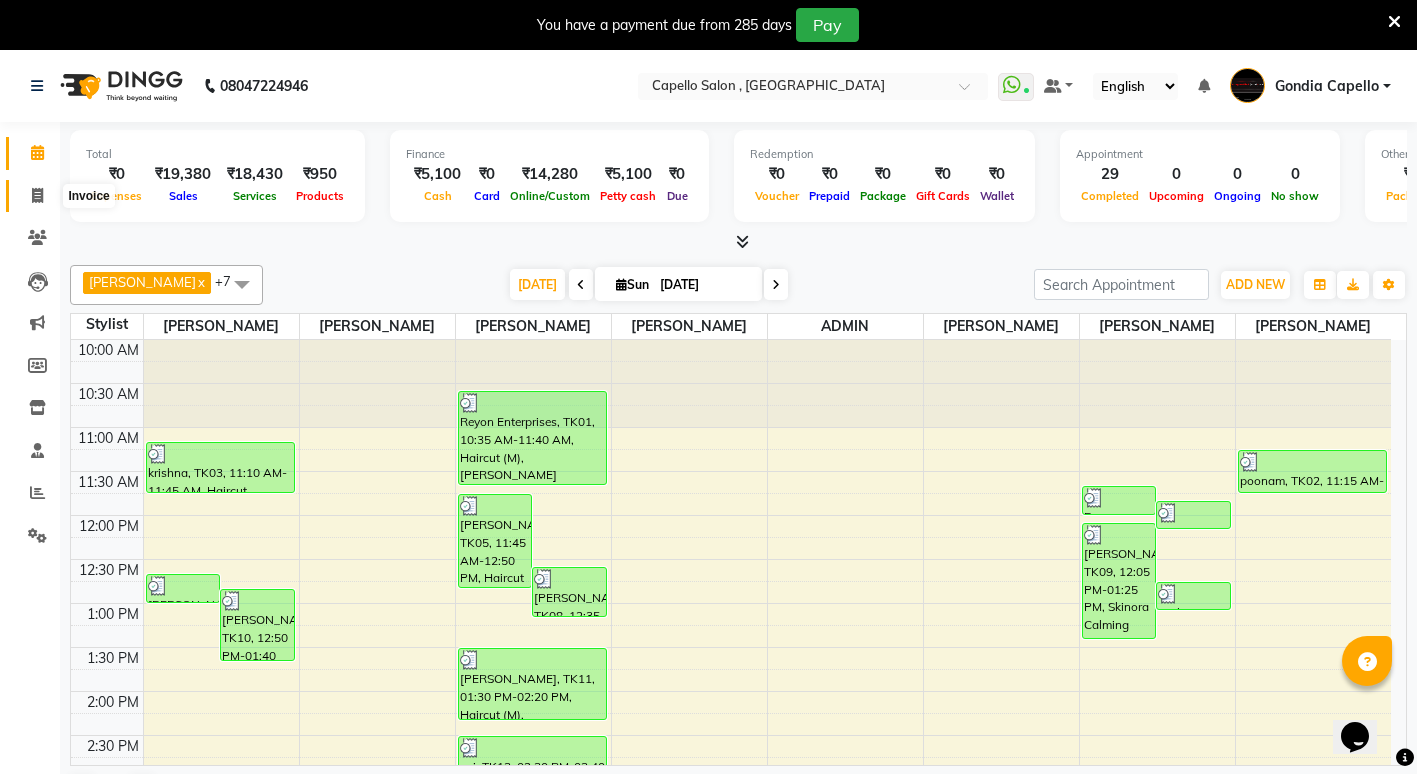 click 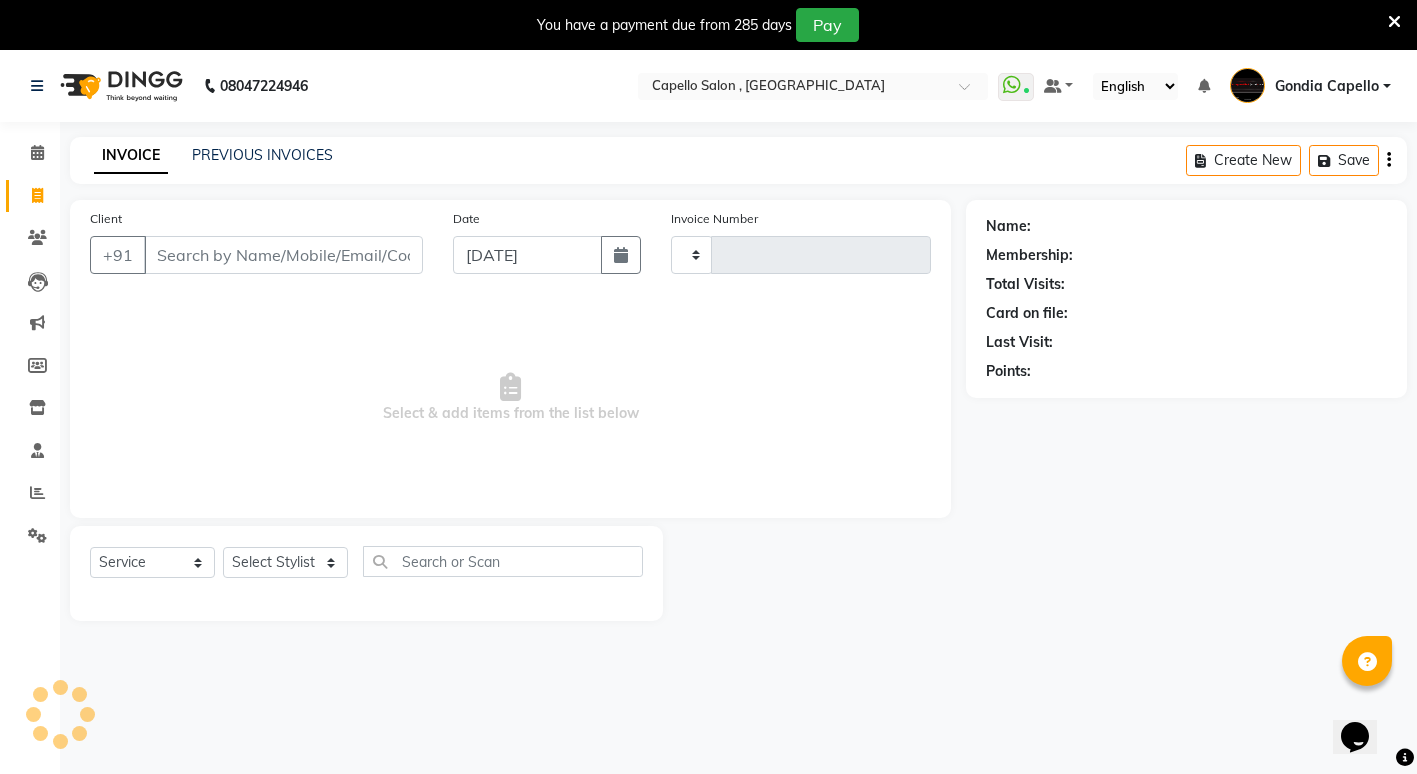 type on "1508" 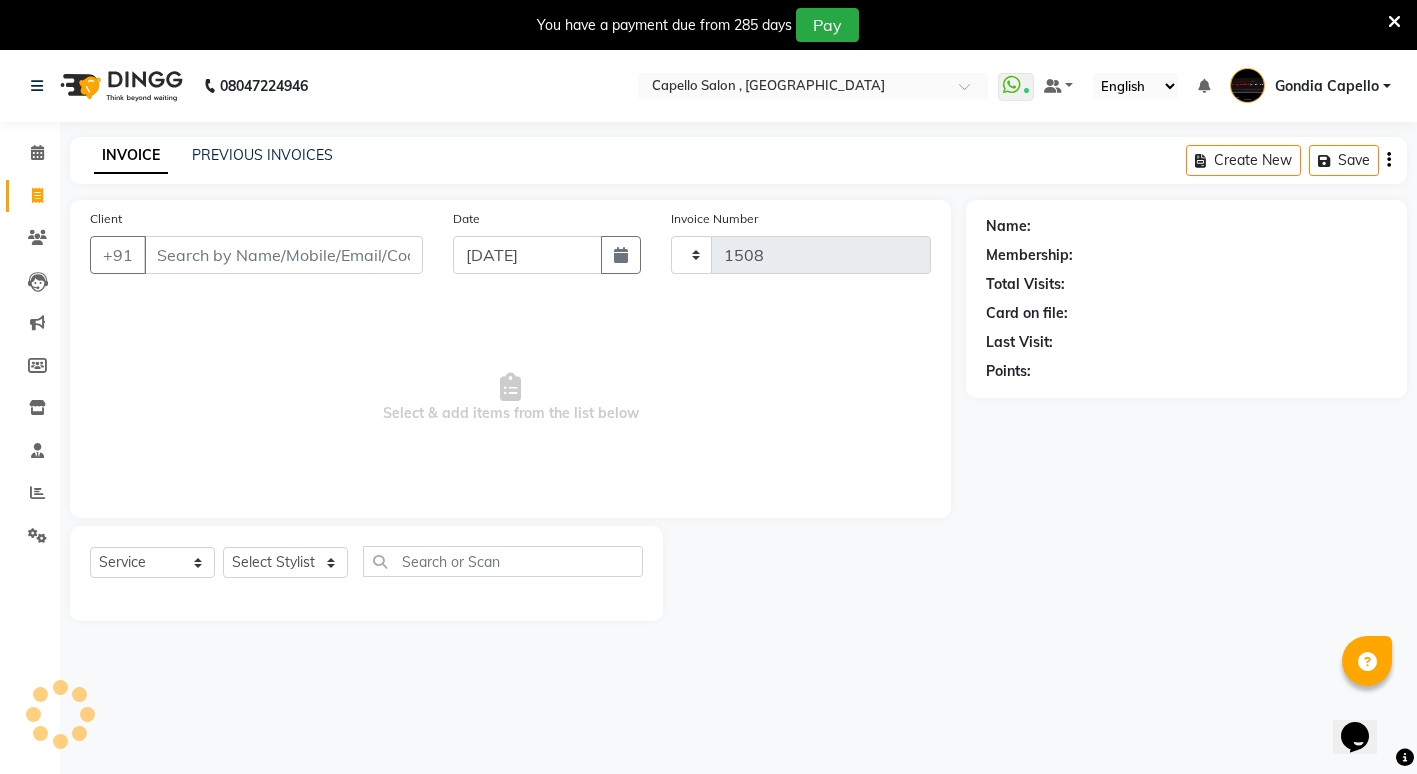 select on "853" 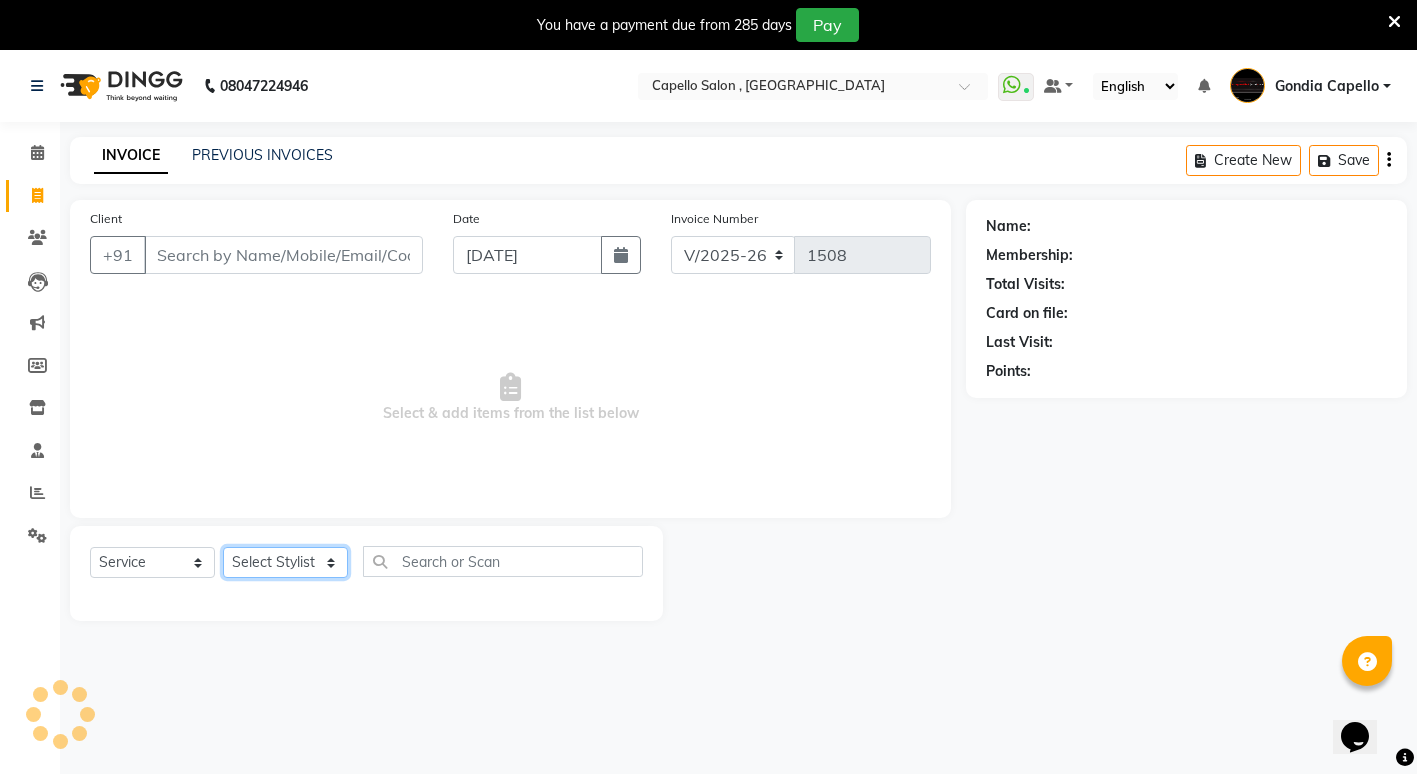 click on "Select Stylist ADMIN [PERSON_NAME] [PERSON_NAME] [PERSON_NAME] Gondia [PERSON_NAME] [PERSON_NAME] [PERSON_NAME] yewatkar [PERSON_NAME] [PERSON_NAME] [PERSON_NAME] (M) [PERSON_NAME]" 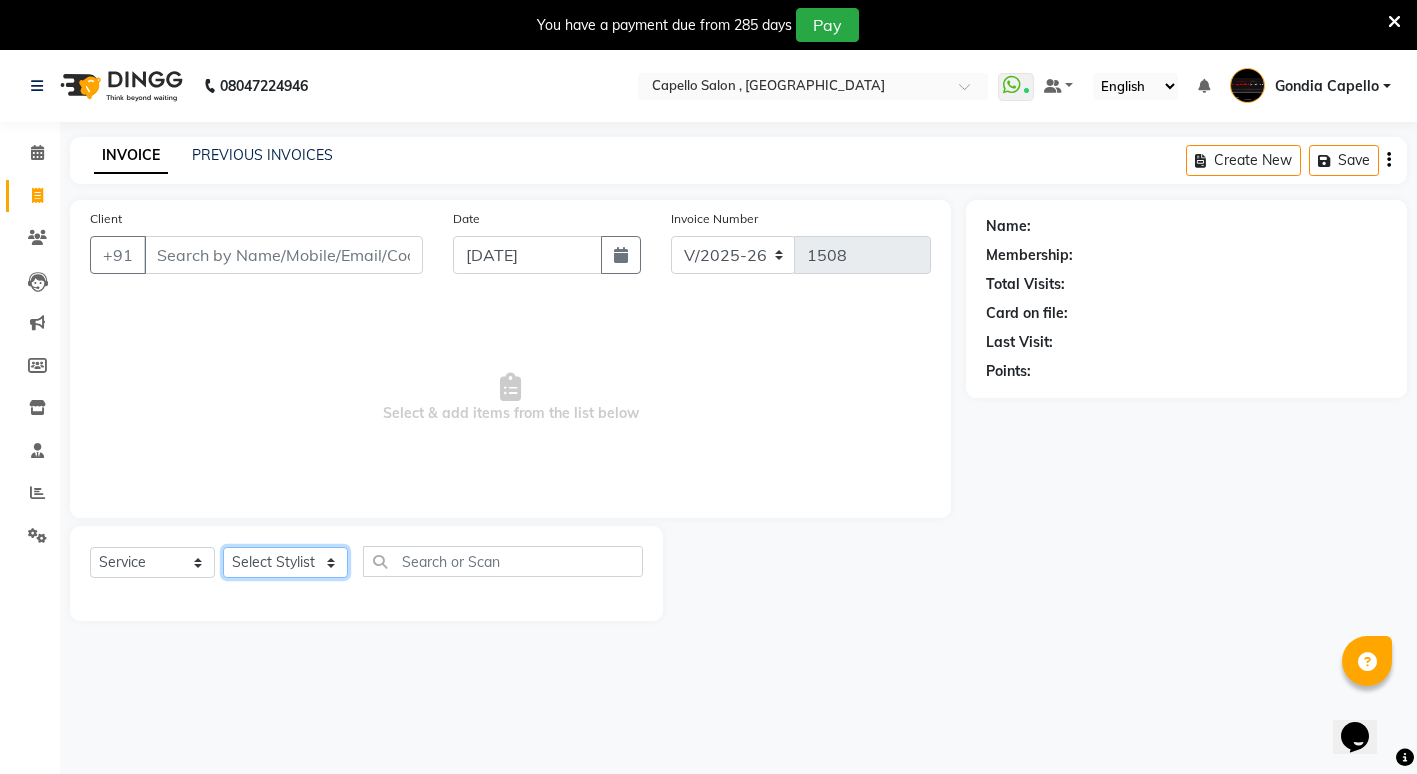 select on "58211" 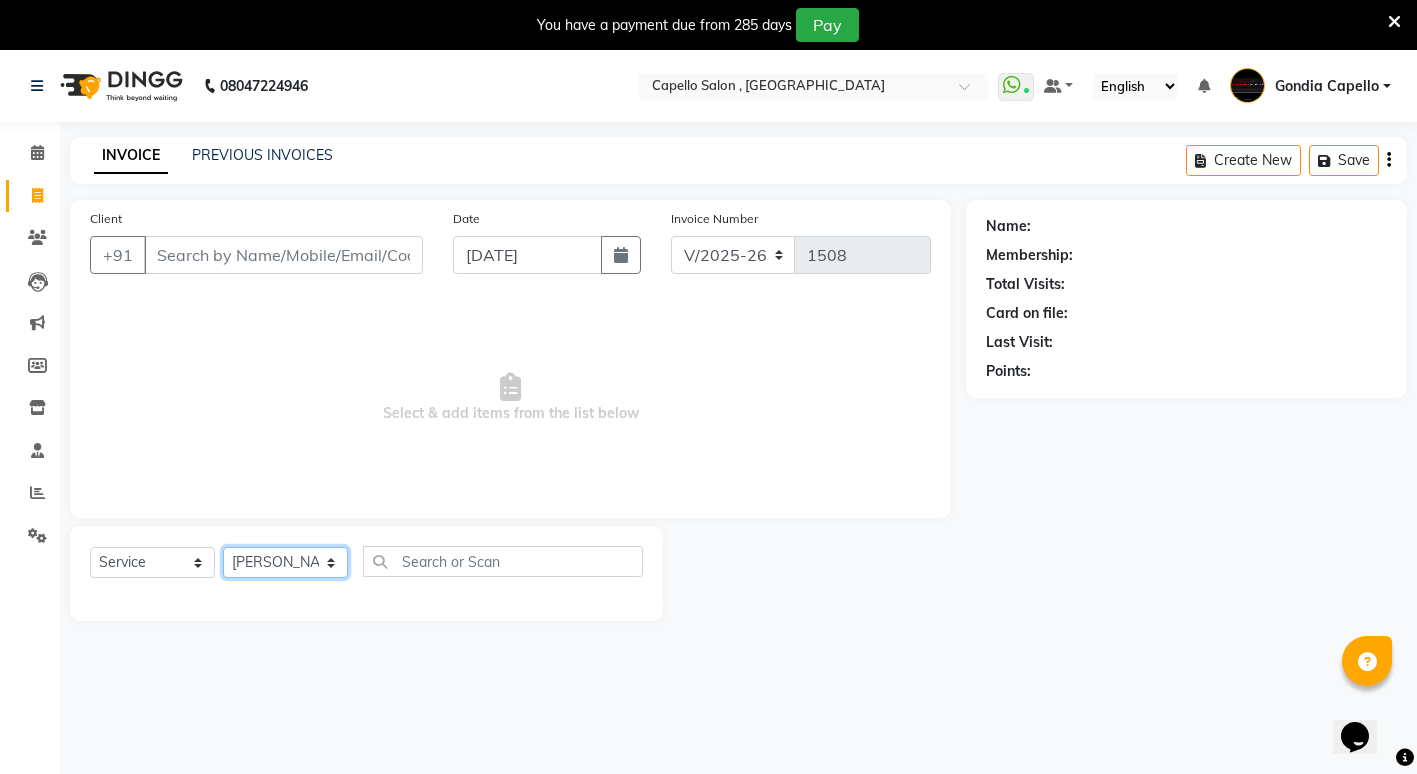 click on "Select Stylist ADMIN [PERSON_NAME] [PERSON_NAME] [PERSON_NAME] Gondia [PERSON_NAME] [PERSON_NAME] [PERSON_NAME] yewatkar [PERSON_NAME] [PERSON_NAME] [PERSON_NAME] (M) [PERSON_NAME]" 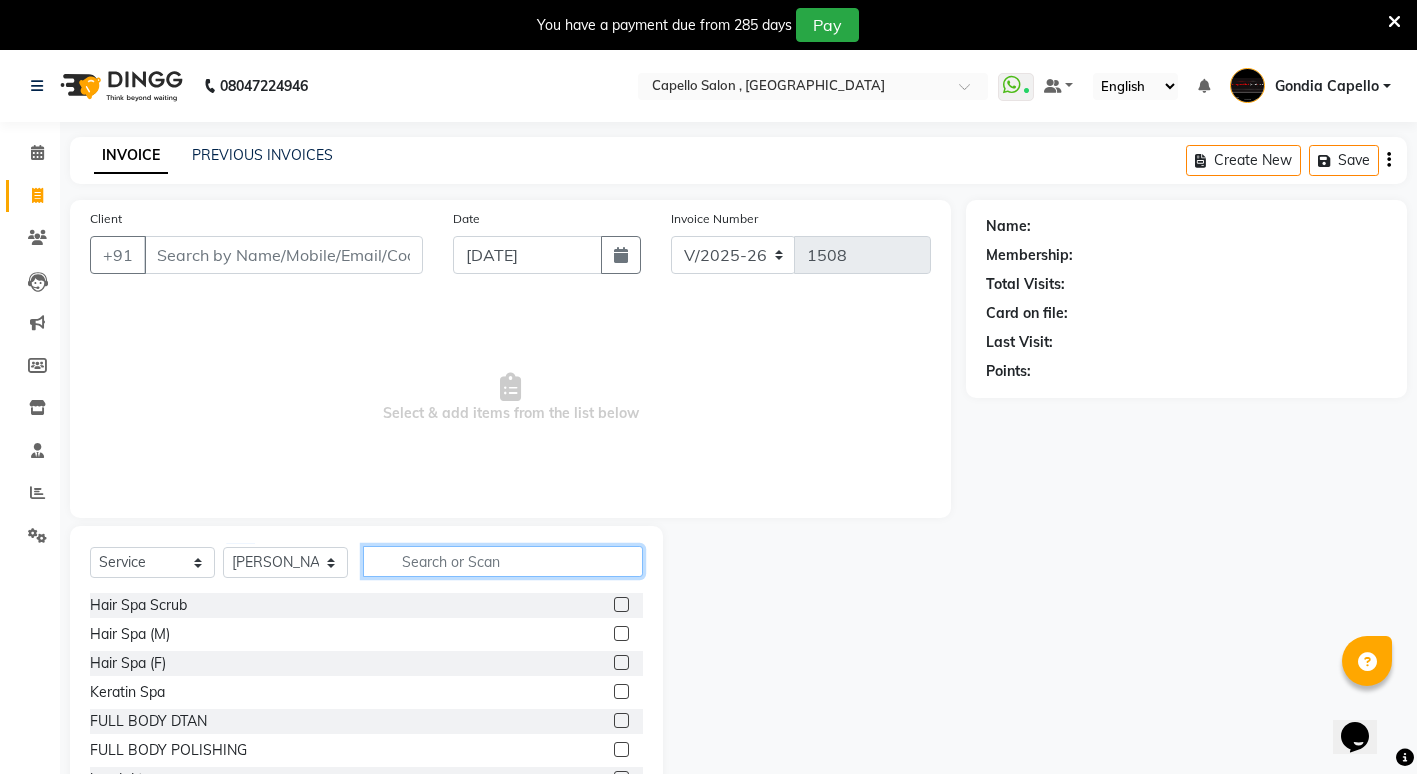 click 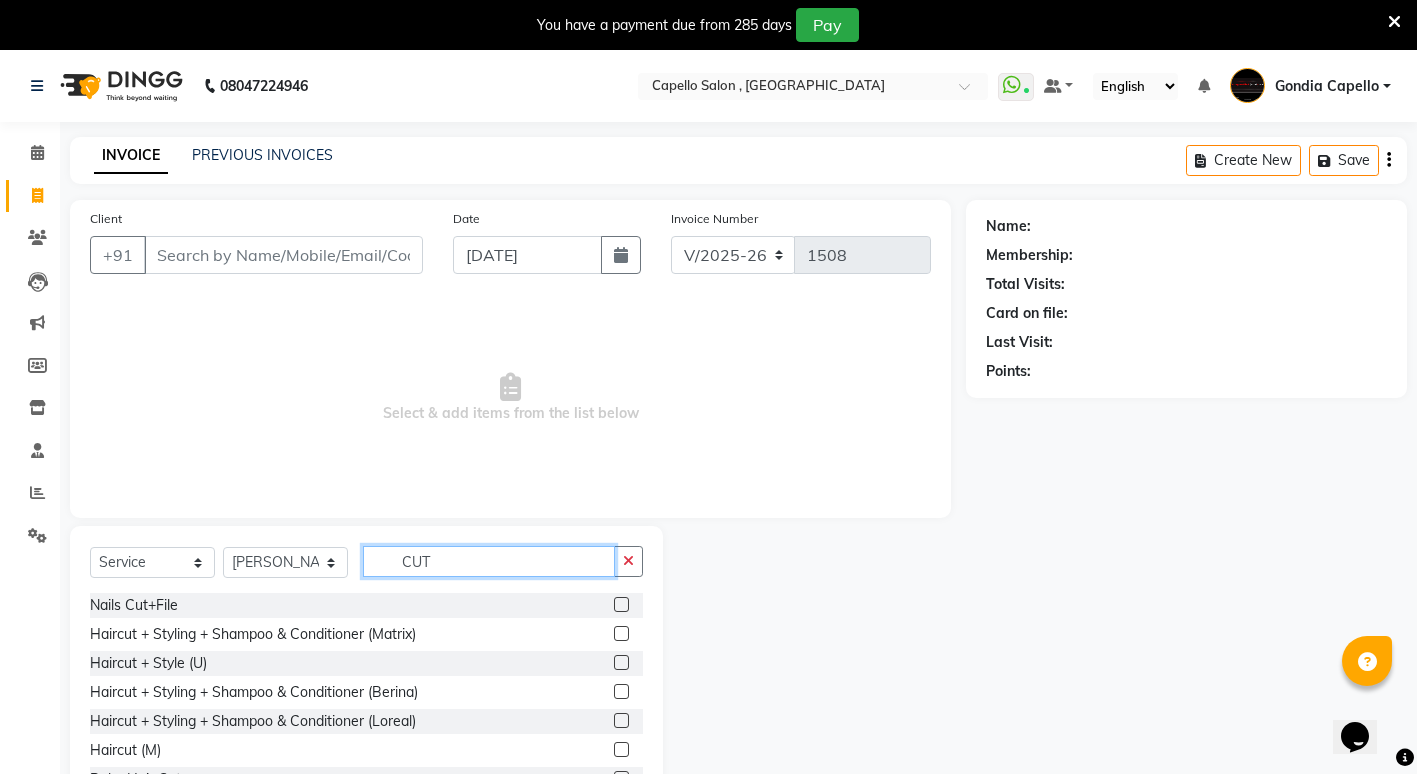type on "CUT" 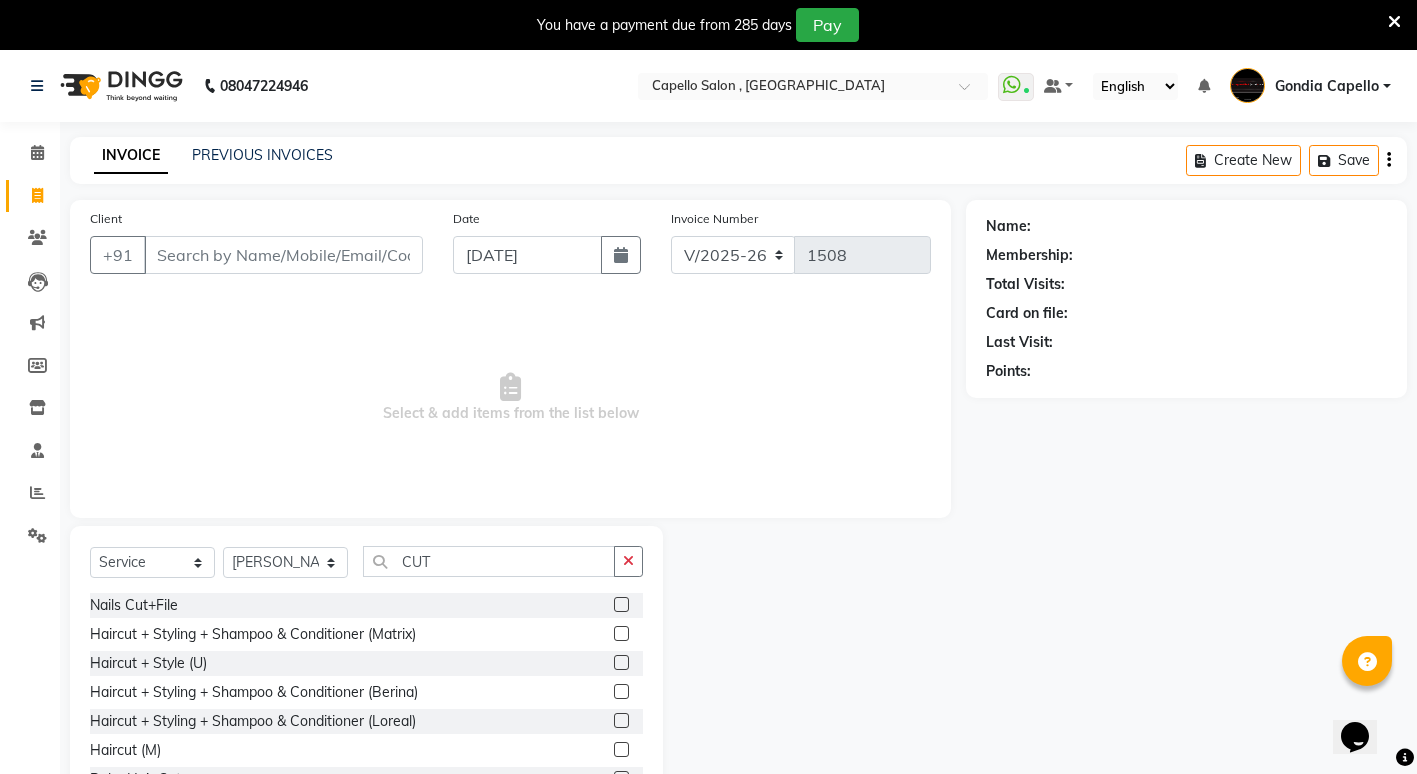 click 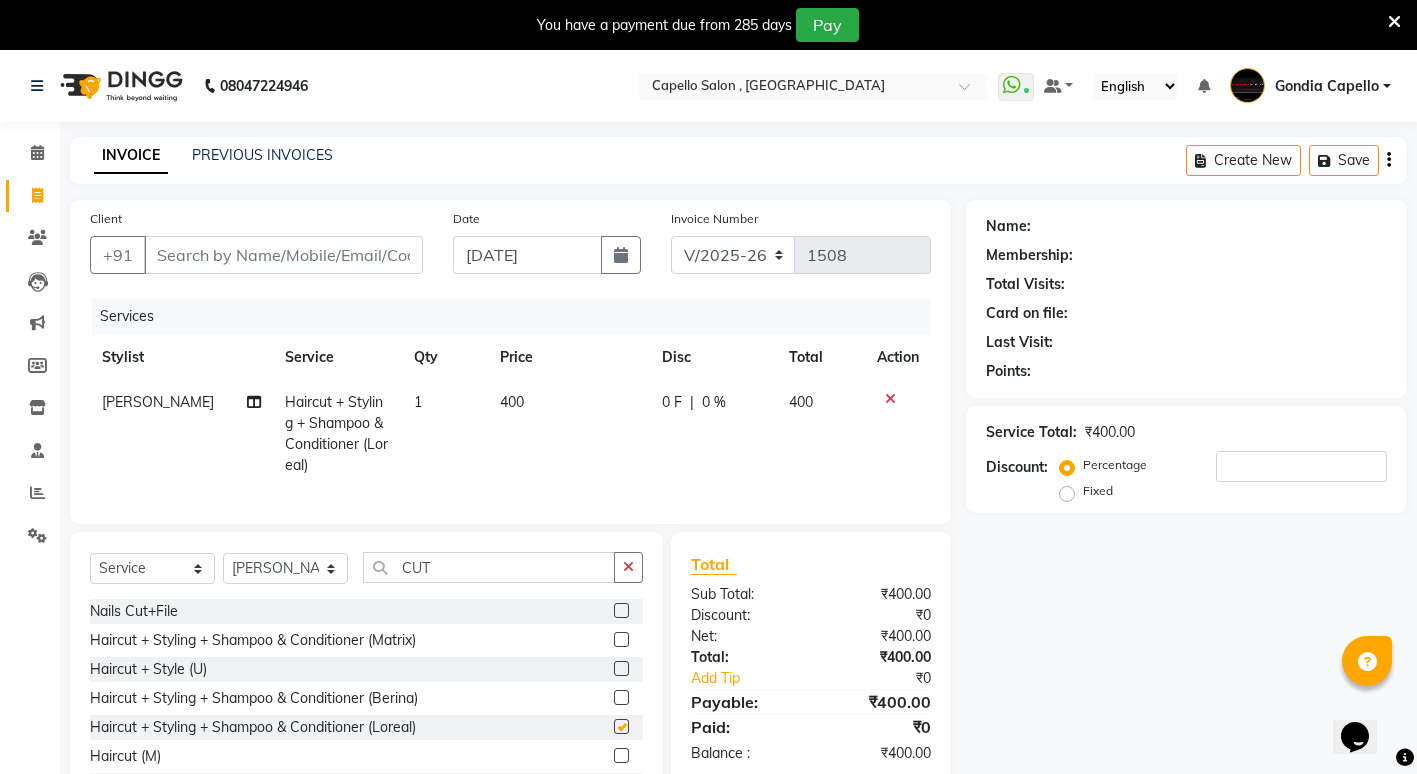 checkbox on "false" 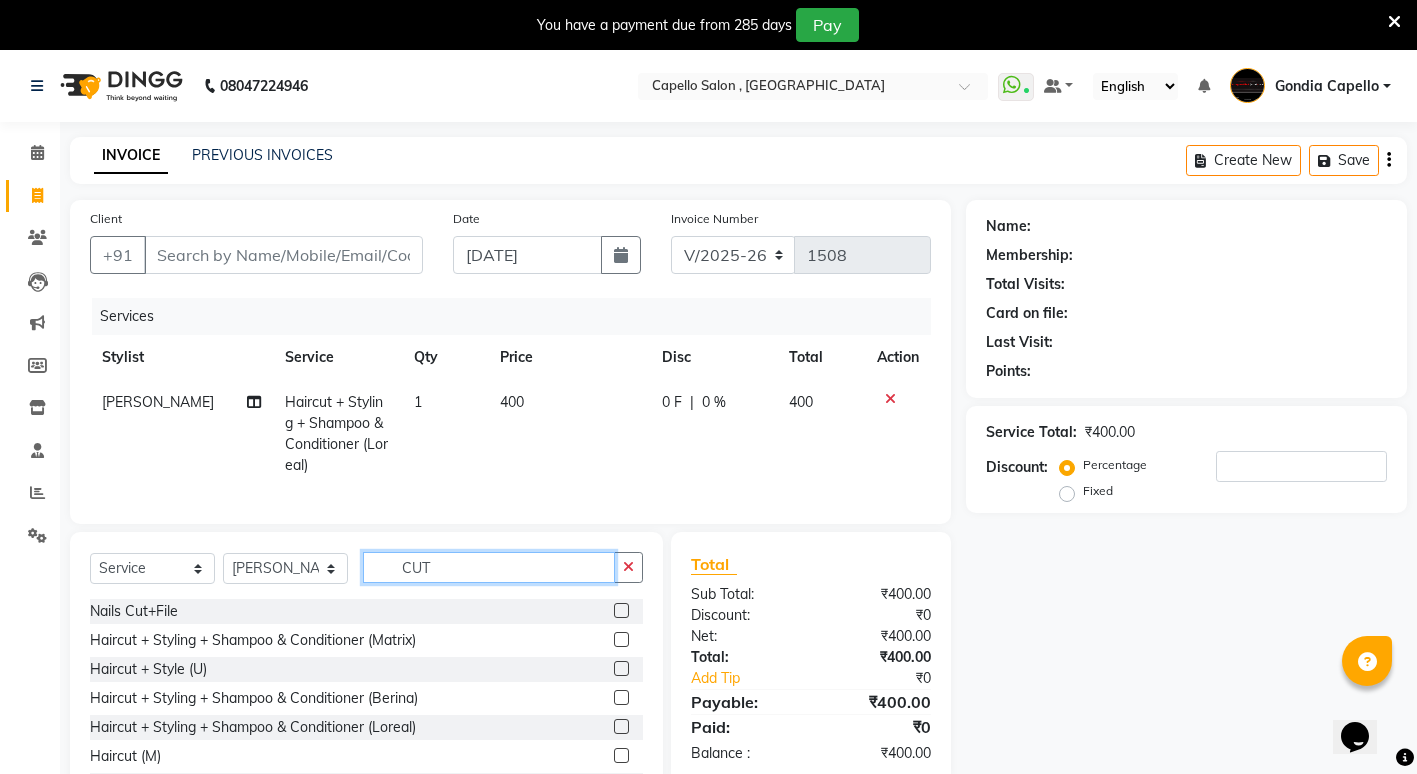 click on "CUT" 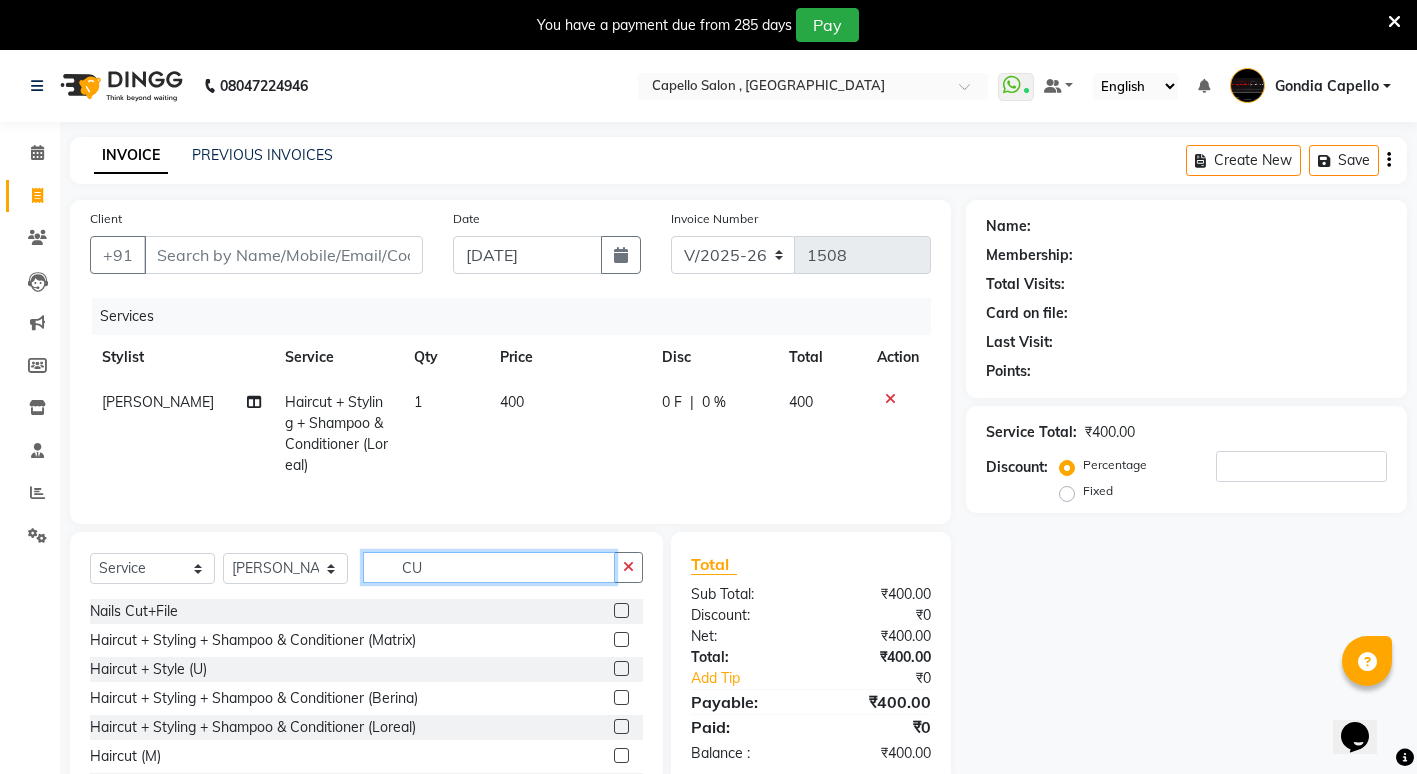 type on "C" 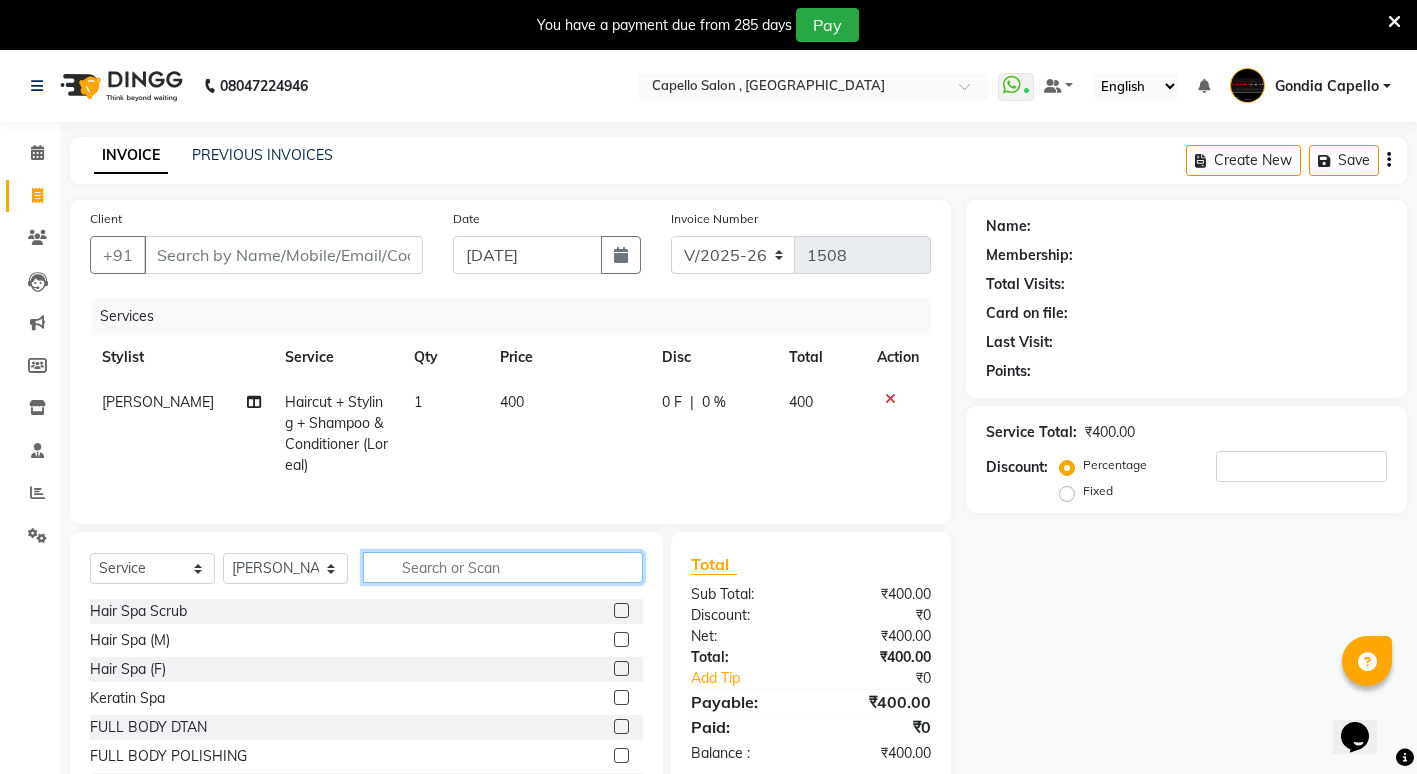 type 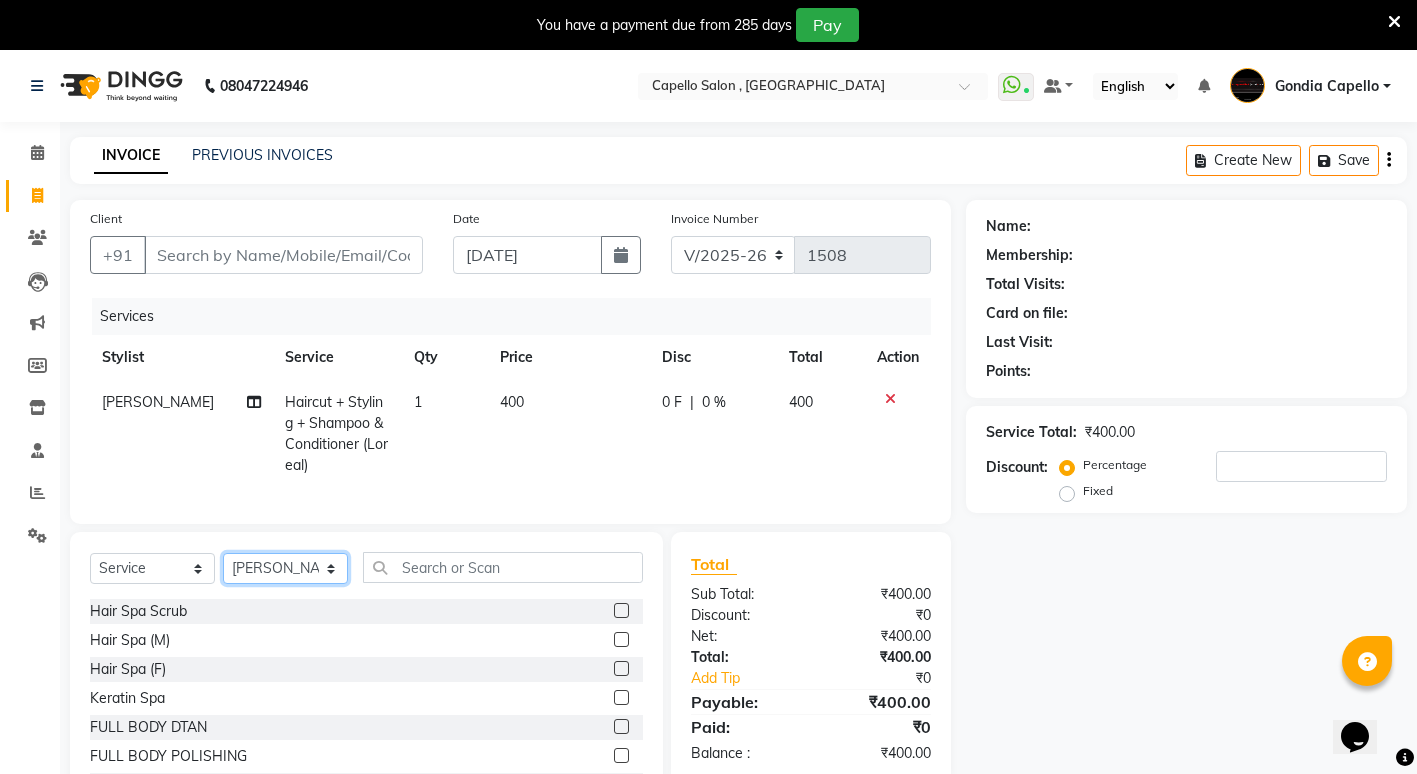 click on "Select Stylist ADMIN [PERSON_NAME] [PERSON_NAME] [PERSON_NAME] Gondia [PERSON_NAME] [PERSON_NAME] [PERSON_NAME] yewatkar [PERSON_NAME] [PERSON_NAME] [PERSON_NAME] (M) [PERSON_NAME]" 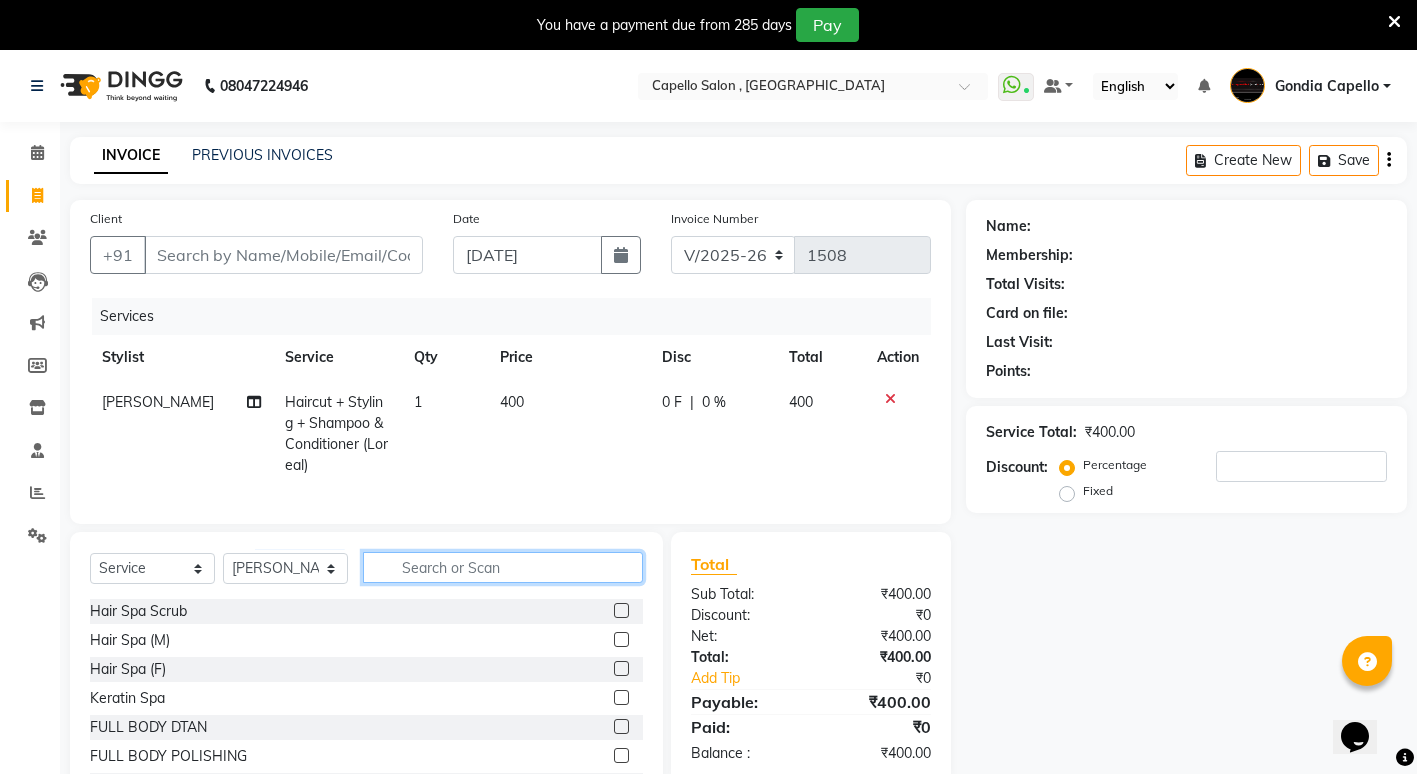 click 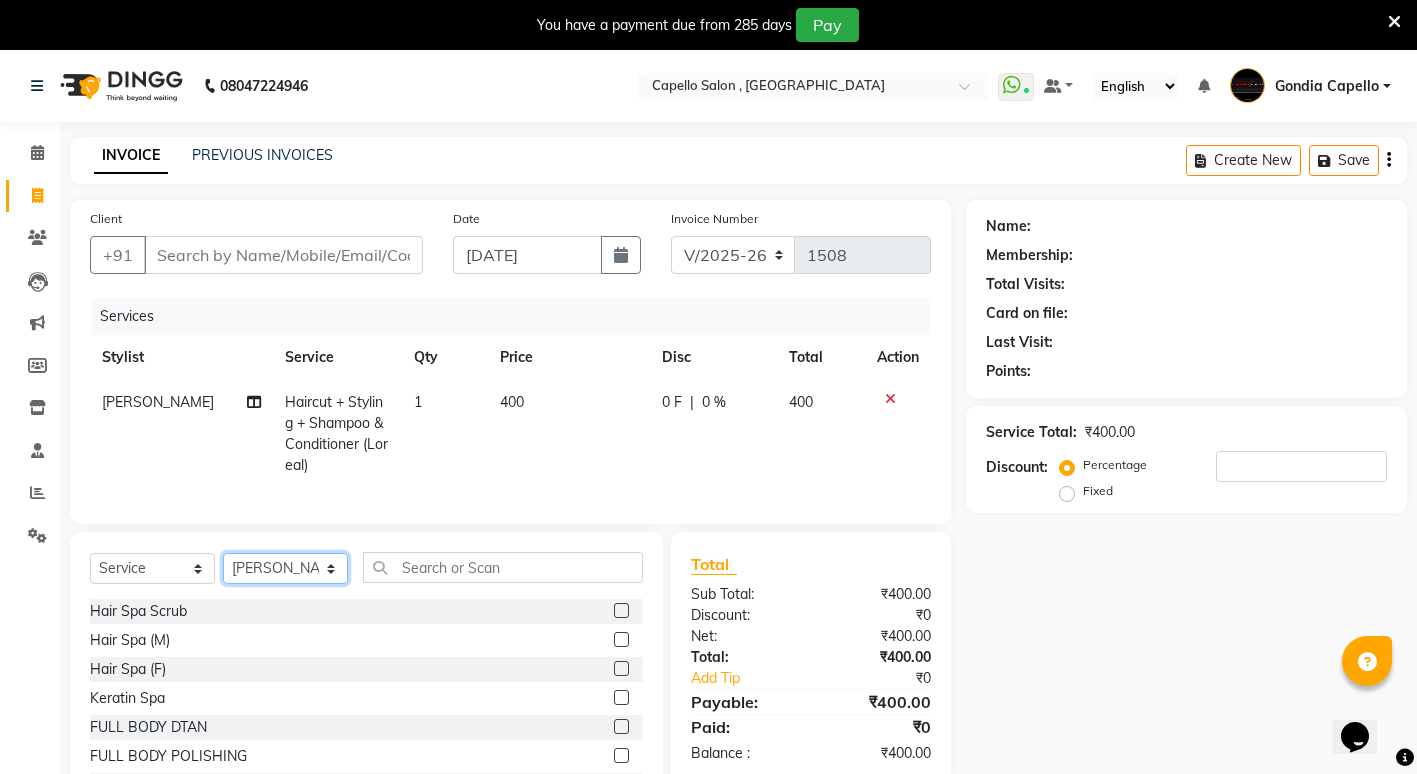 click on "Select Stylist ADMIN [PERSON_NAME] [PERSON_NAME] [PERSON_NAME] Gondia [PERSON_NAME] [PERSON_NAME] [PERSON_NAME] yewatkar [PERSON_NAME] [PERSON_NAME] [PERSON_NAME] (M) [PERSON_NAME]" 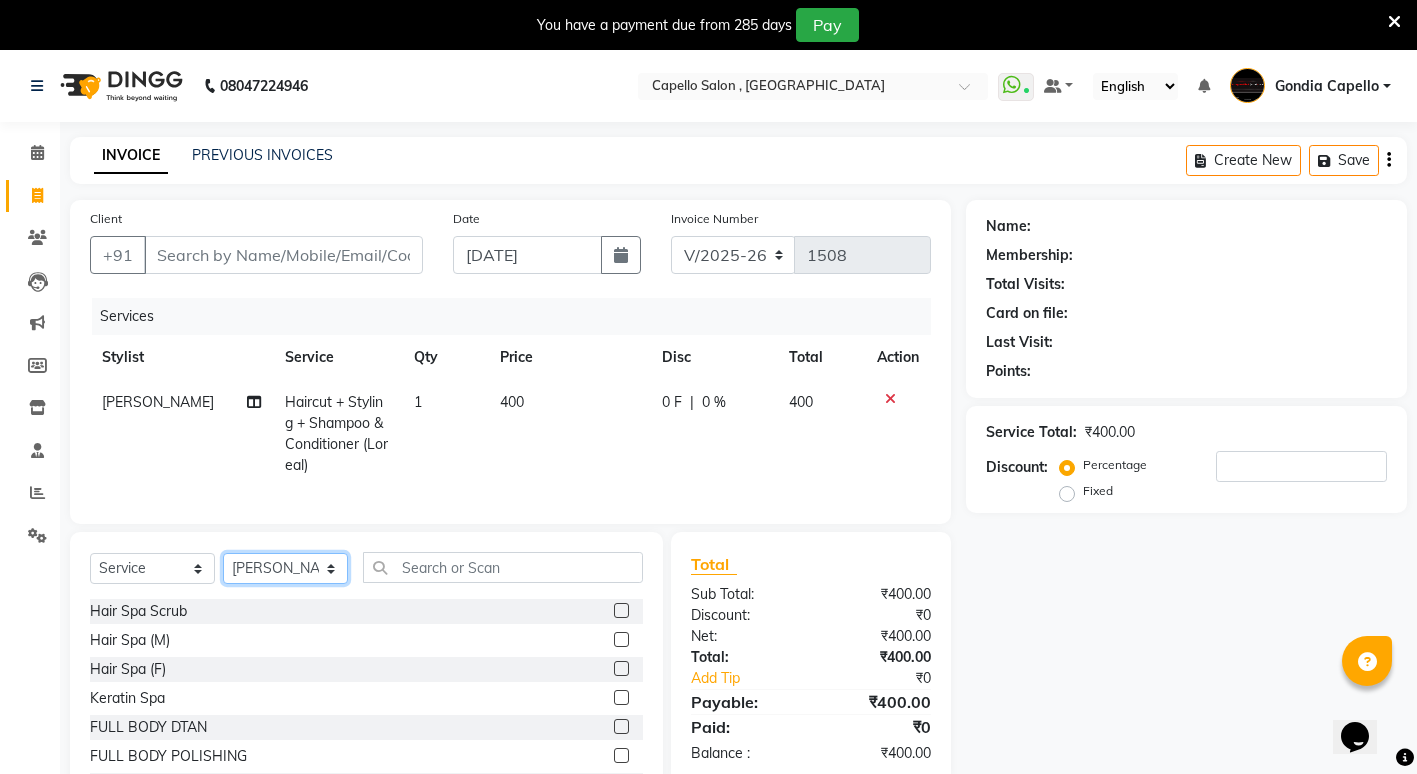 select on "14375" 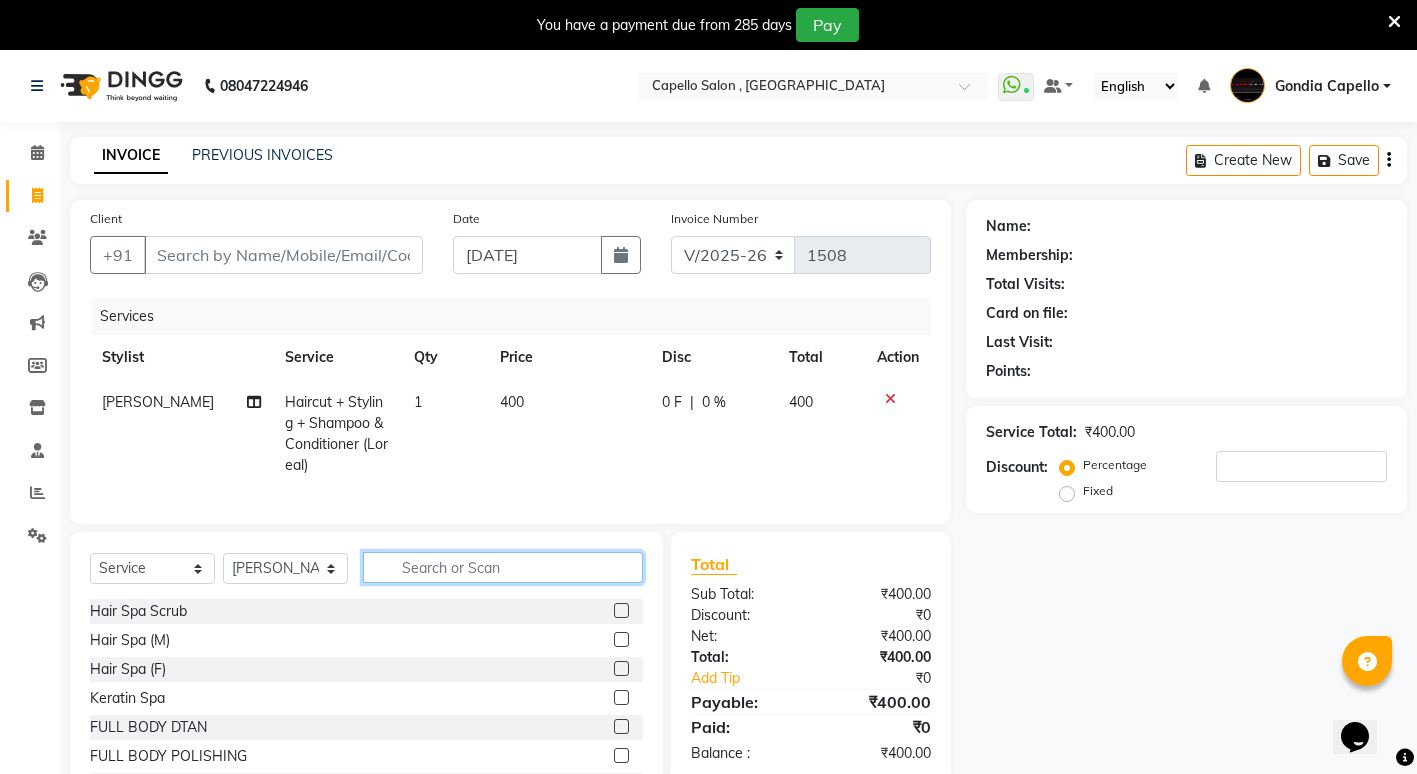 click 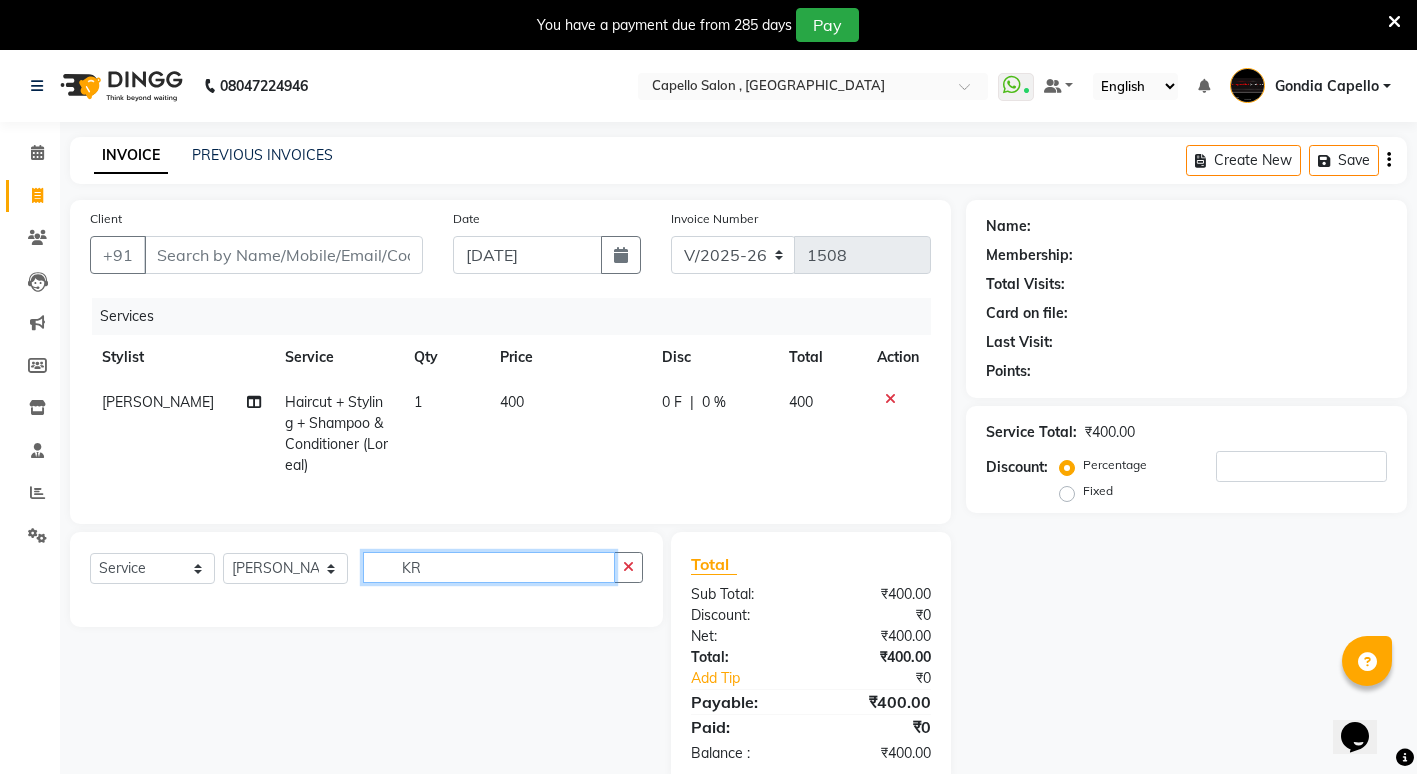 type on "K" 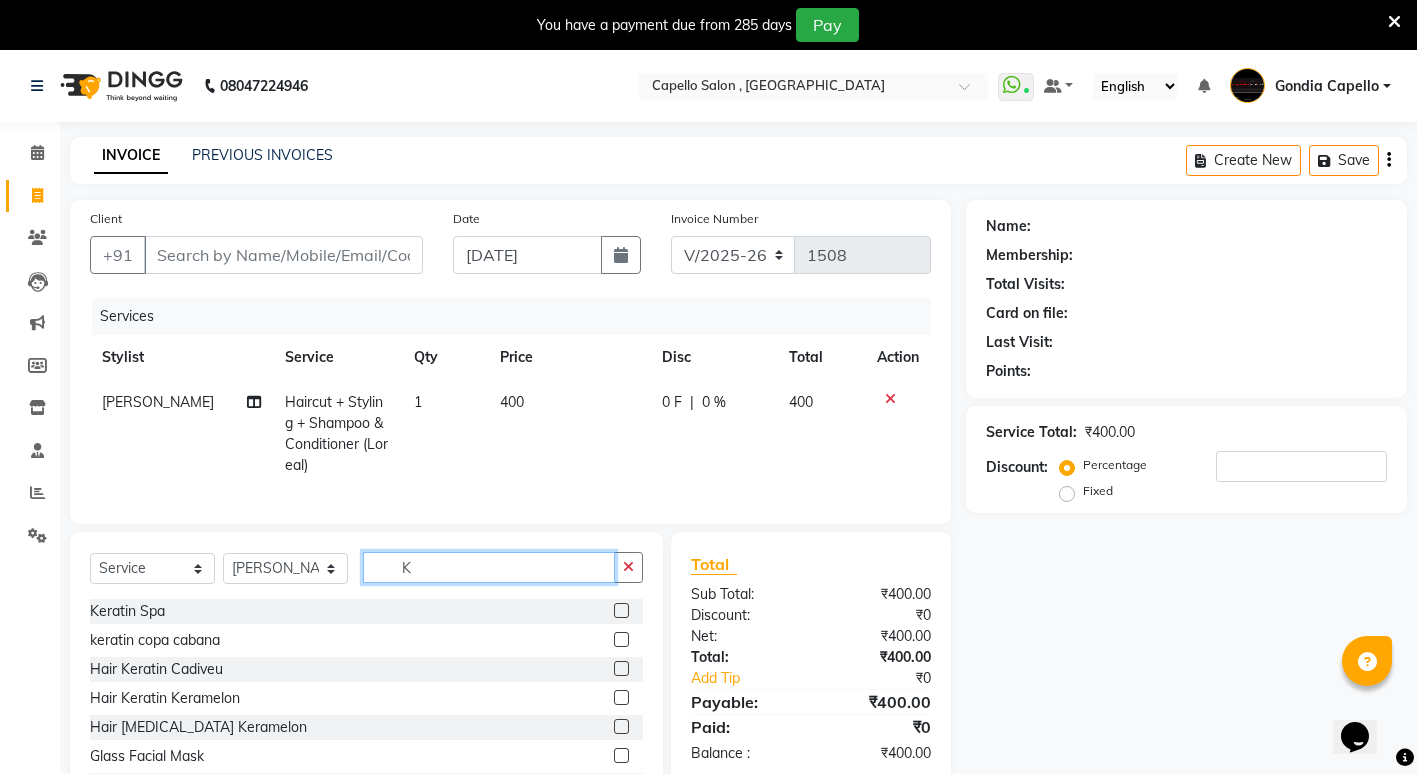 type 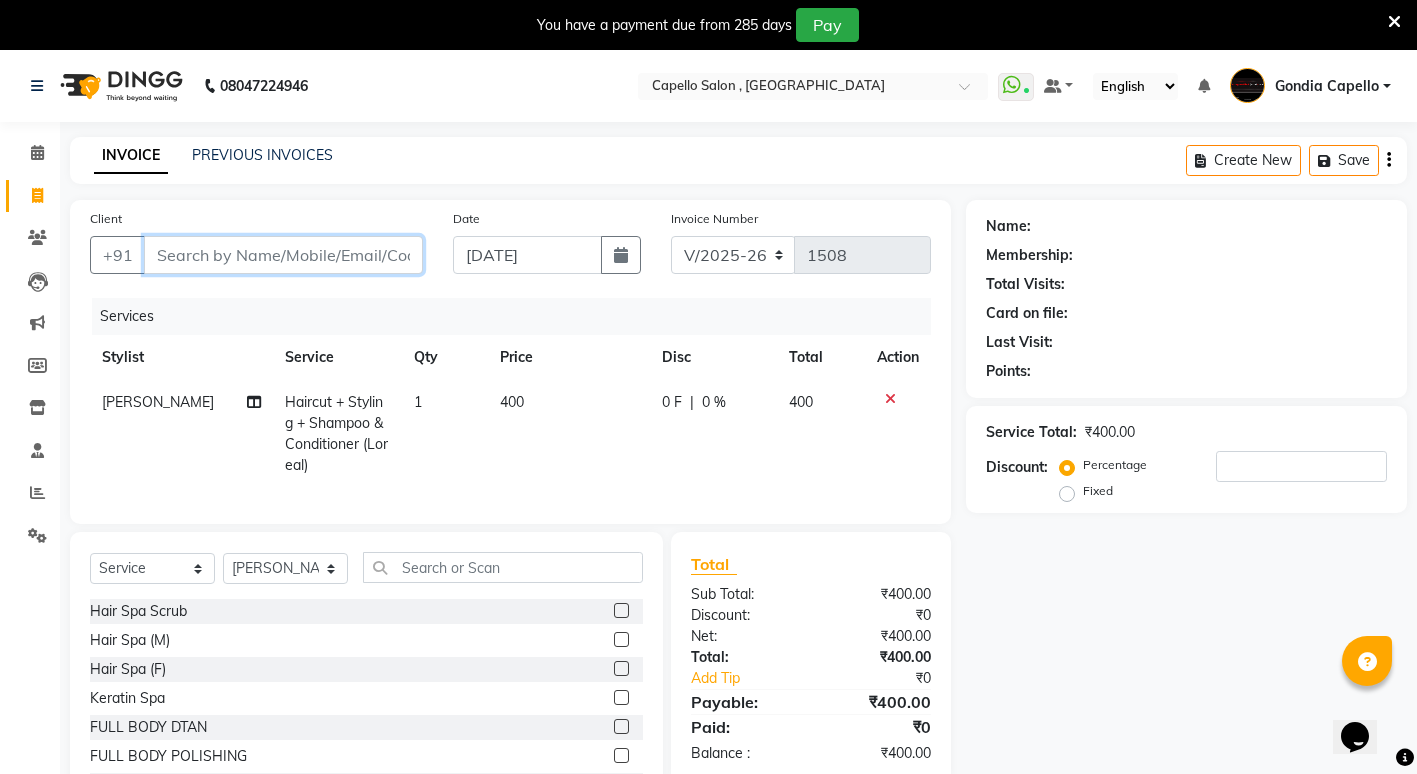 click on "Client" at bounding box center (283, 255) 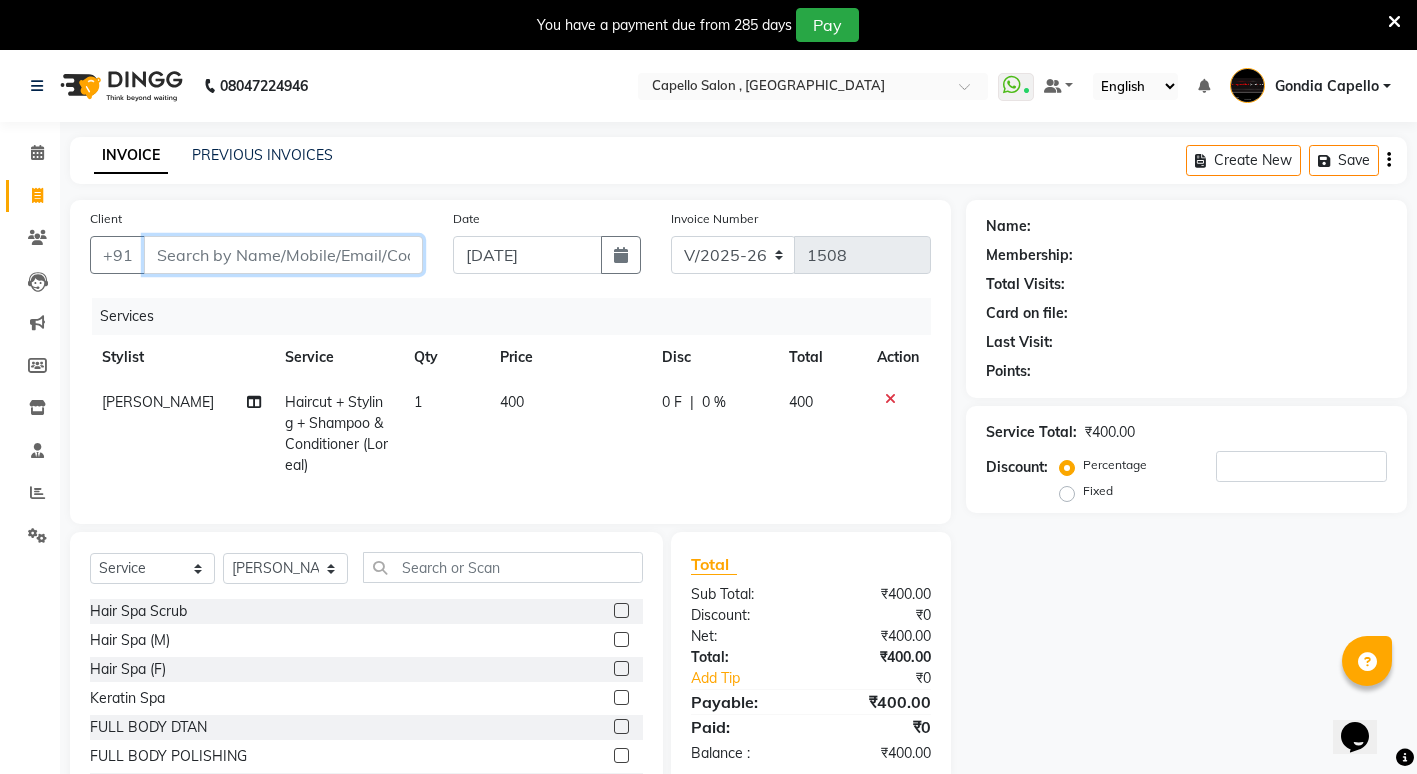 type on "7" 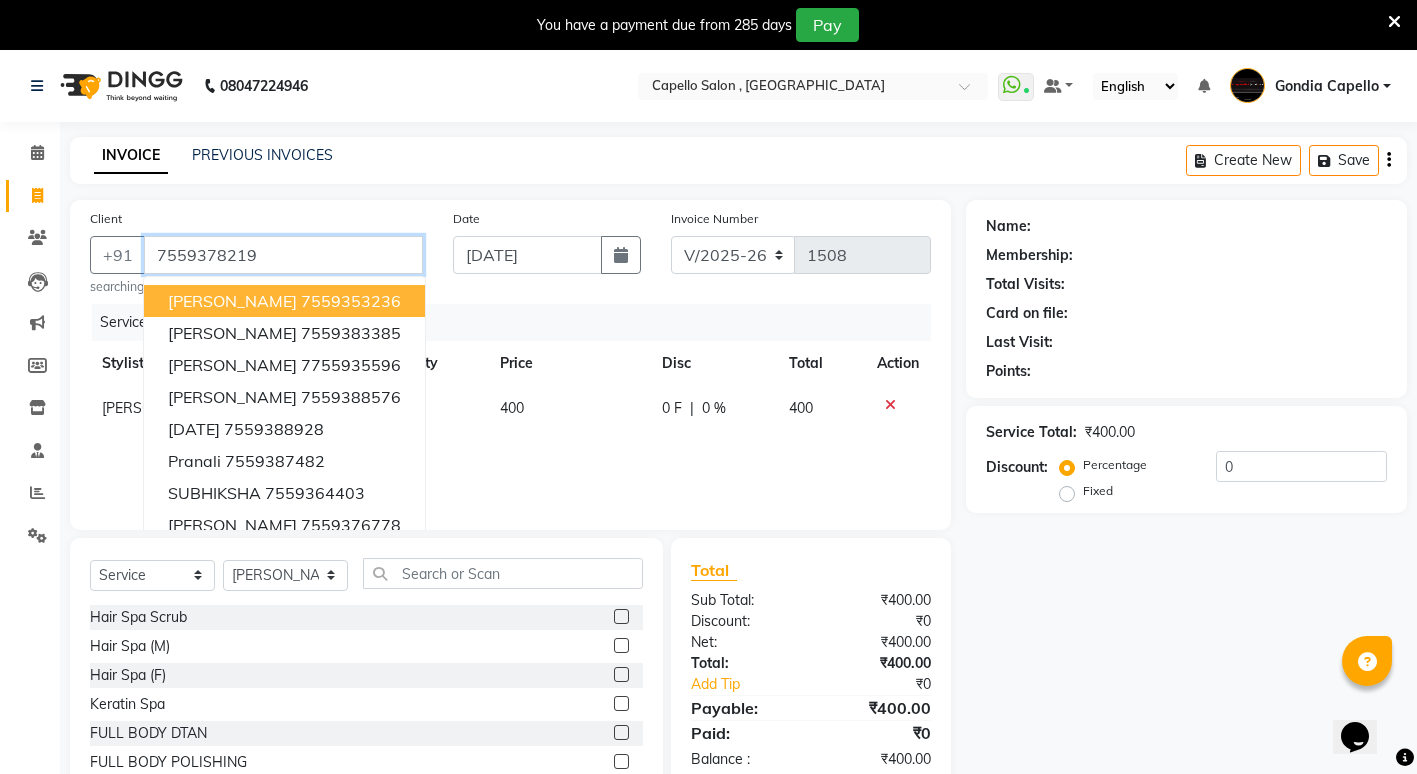 type on "7559378219" 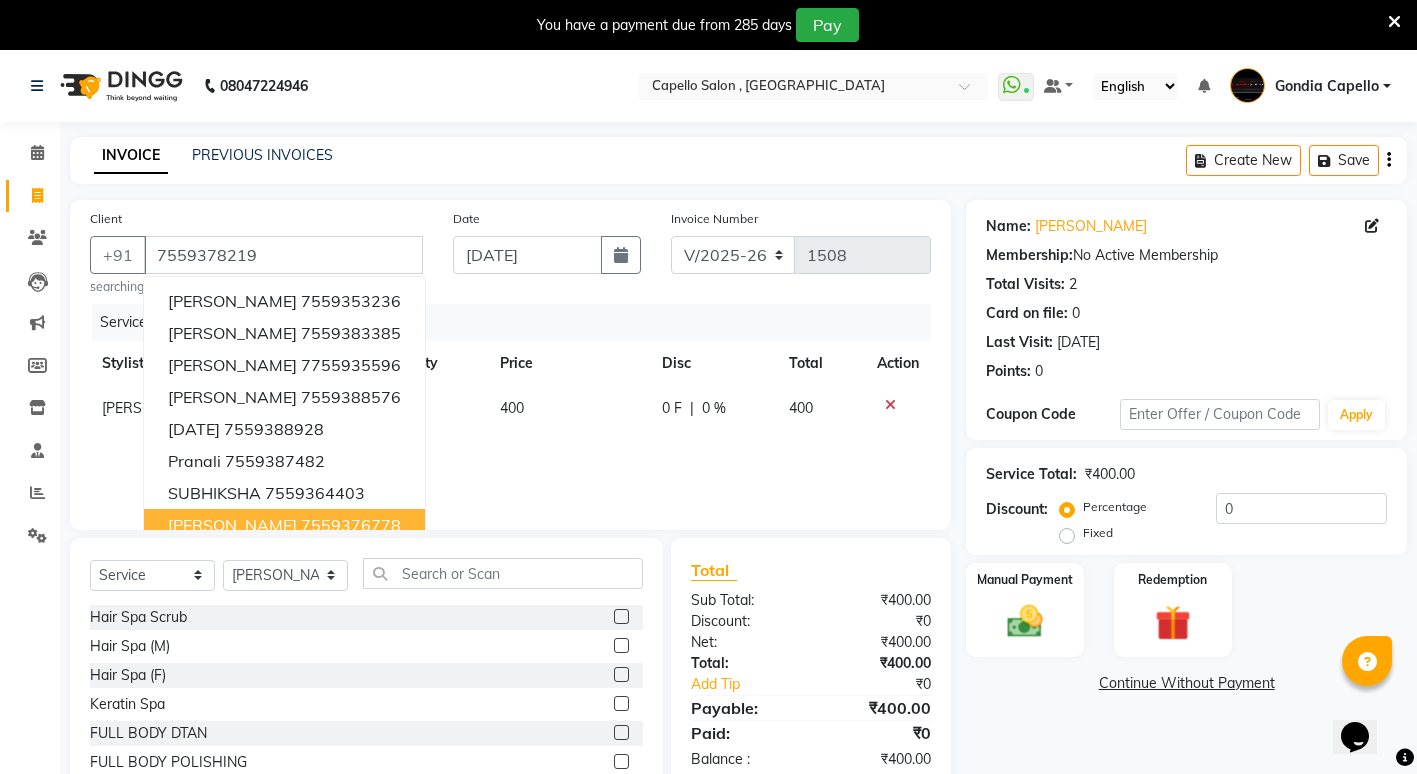 click on "400" 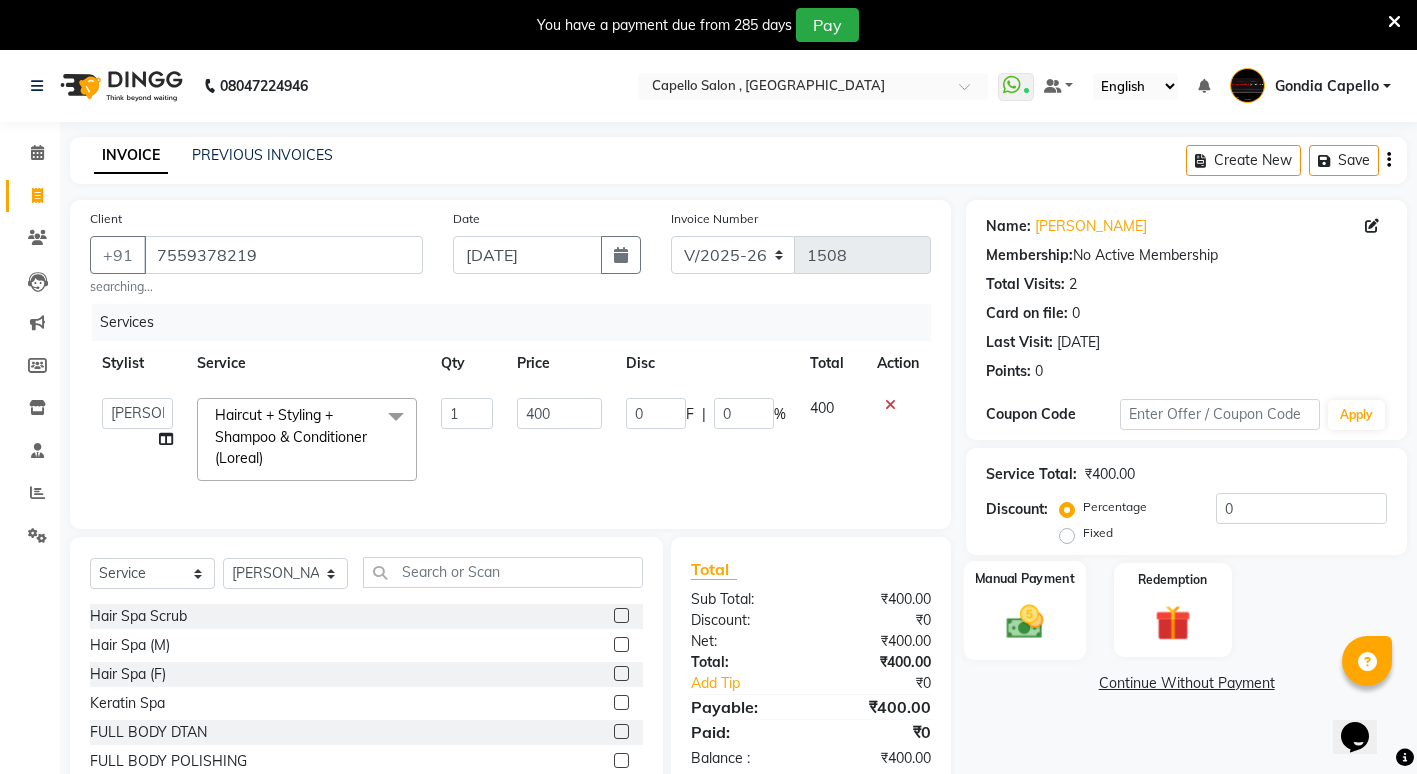 click on "Manual Payment" 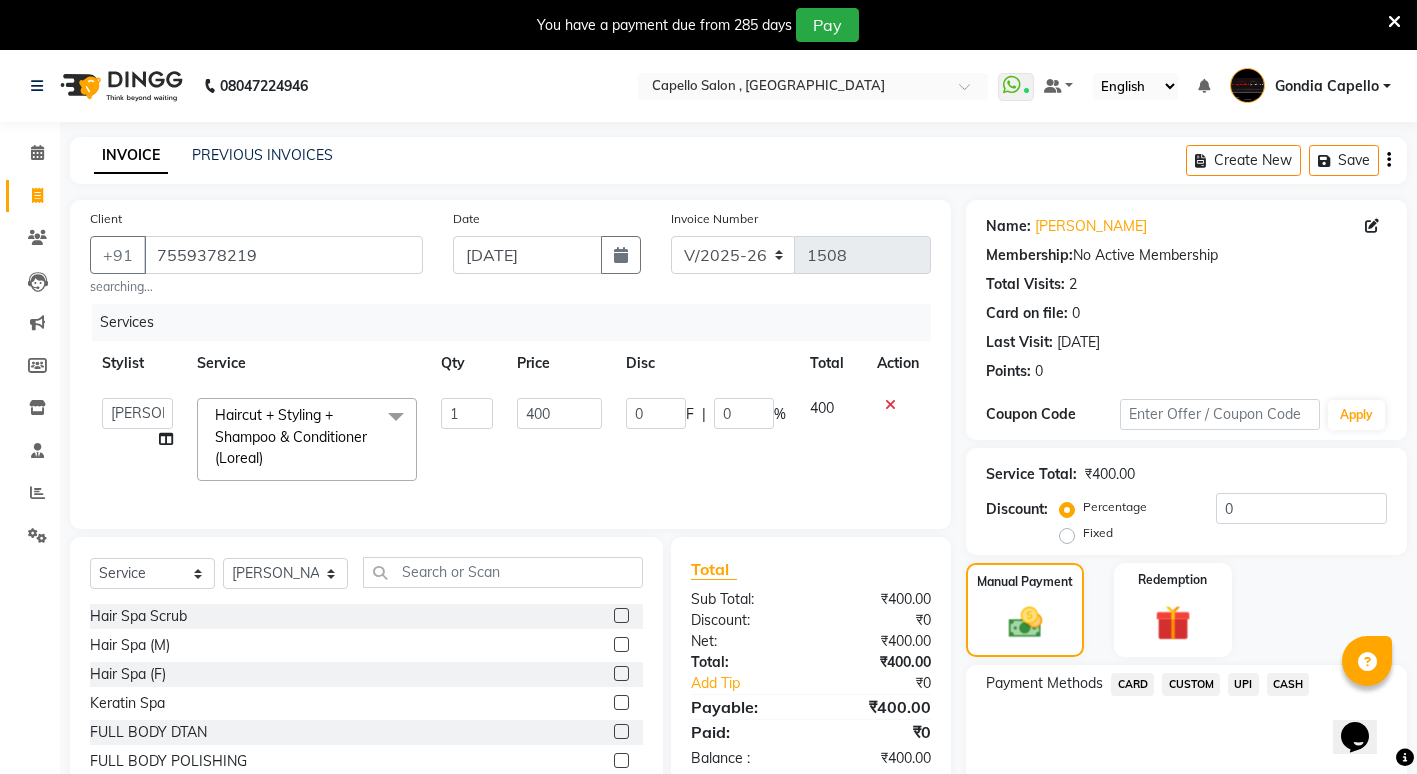 scroll, scrollTop: 103, scrollLeft: 0, axis: vertical 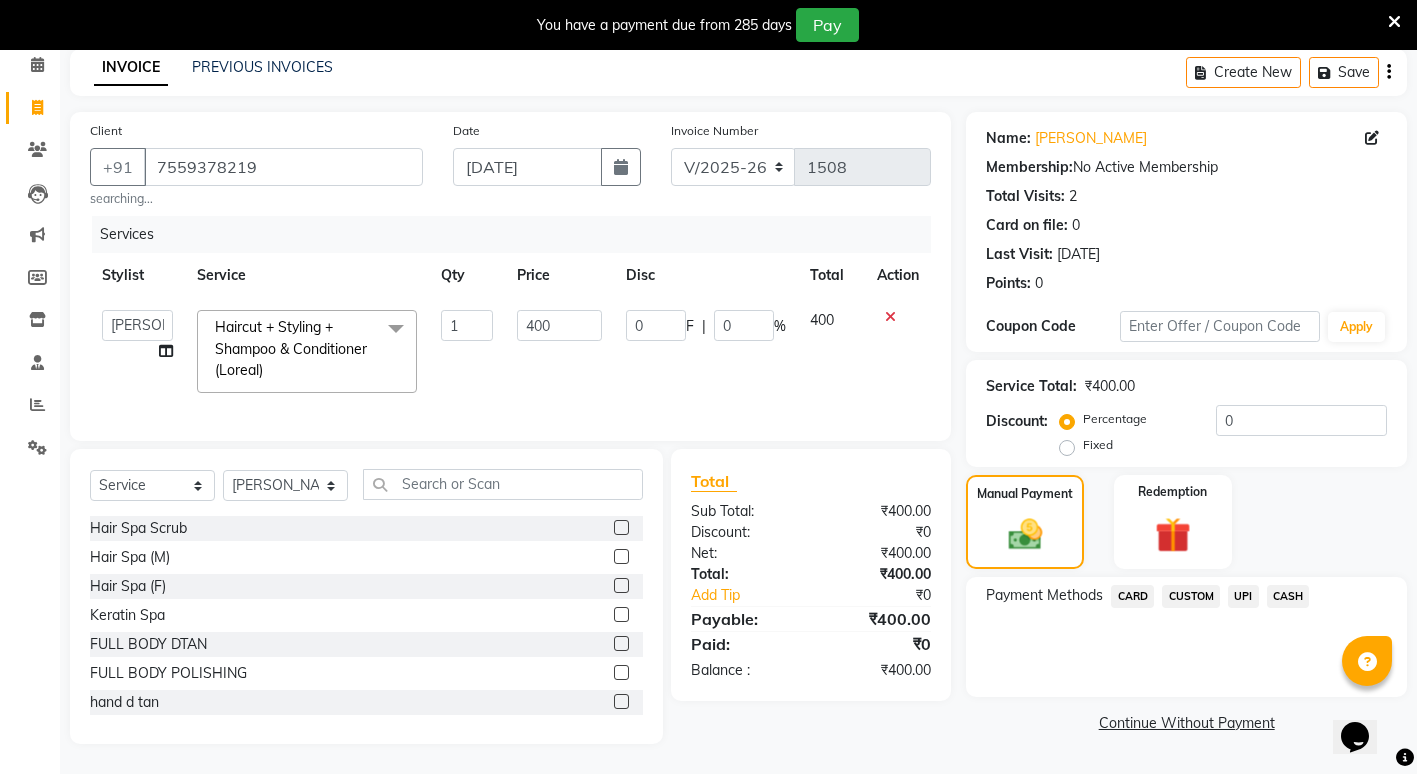 click on "CASH" 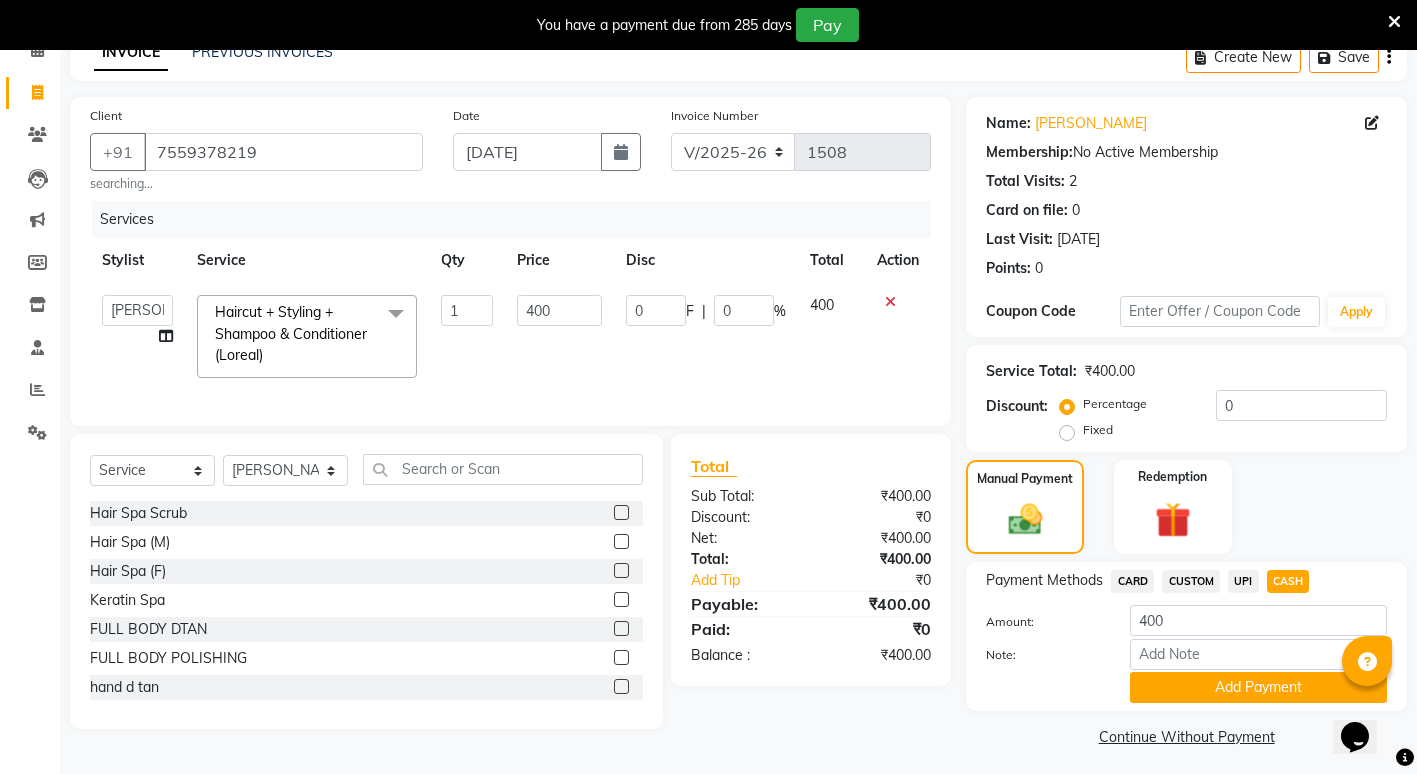 scroll, scrollTop: 111, scrollLeft: 0, axis: vertical 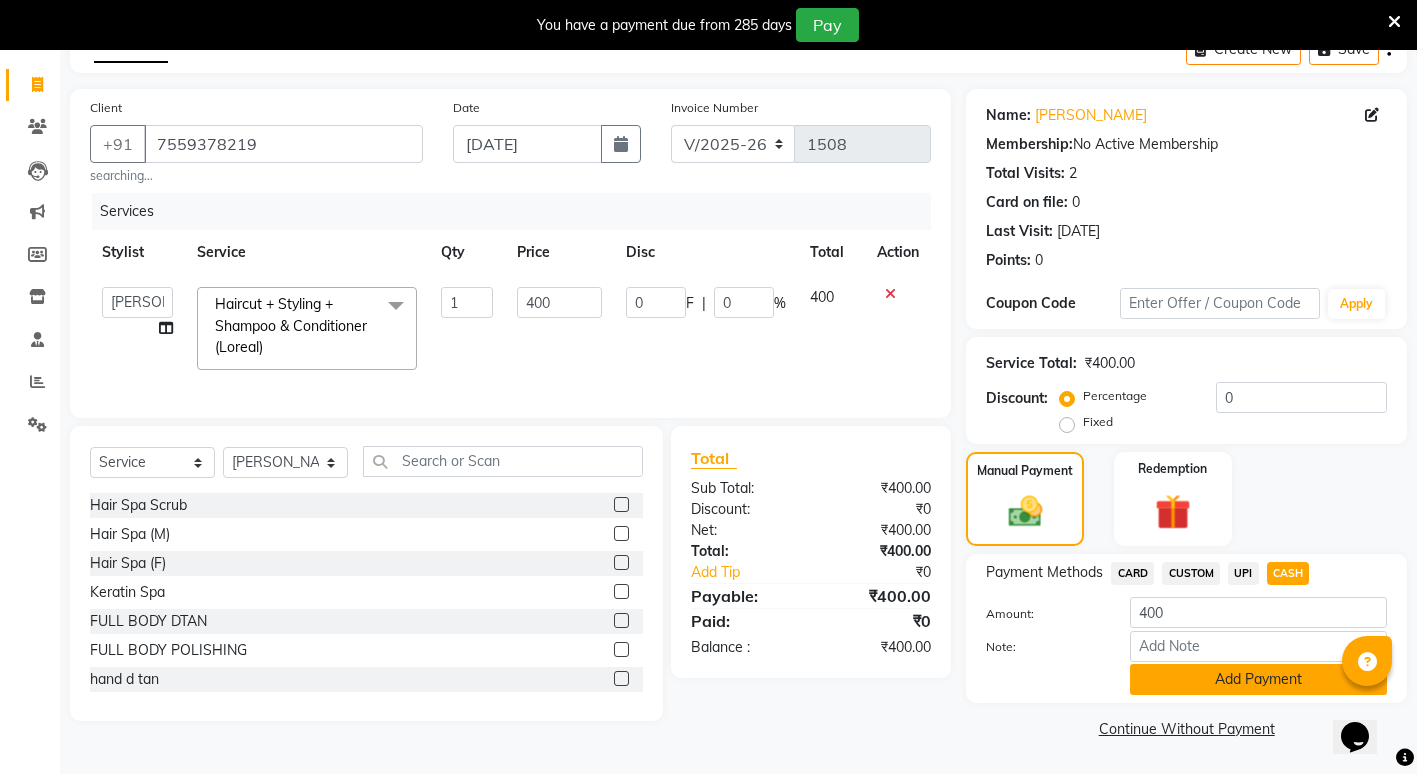 click on "Add Payment" 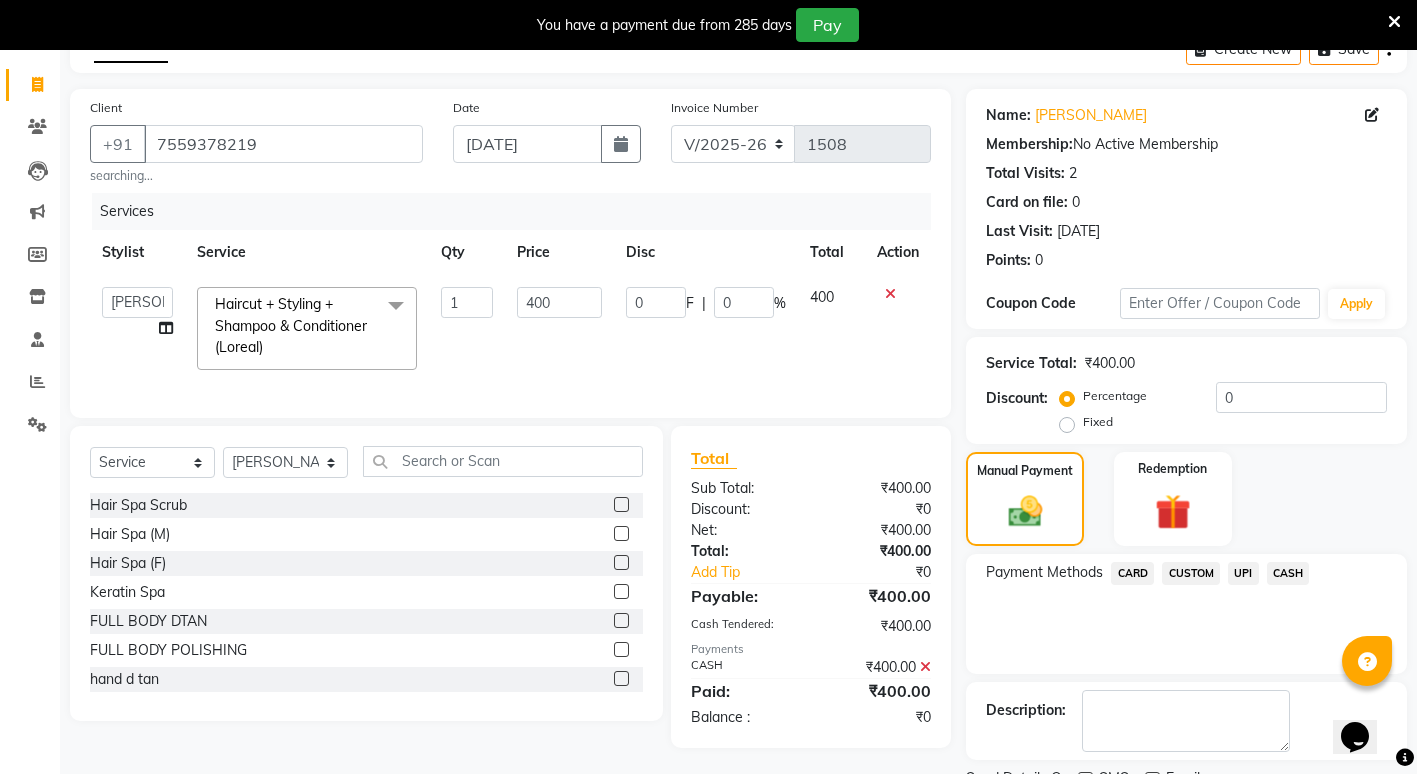scroll, scrollTop: 195, scrollLeft: 0, axis: vertical 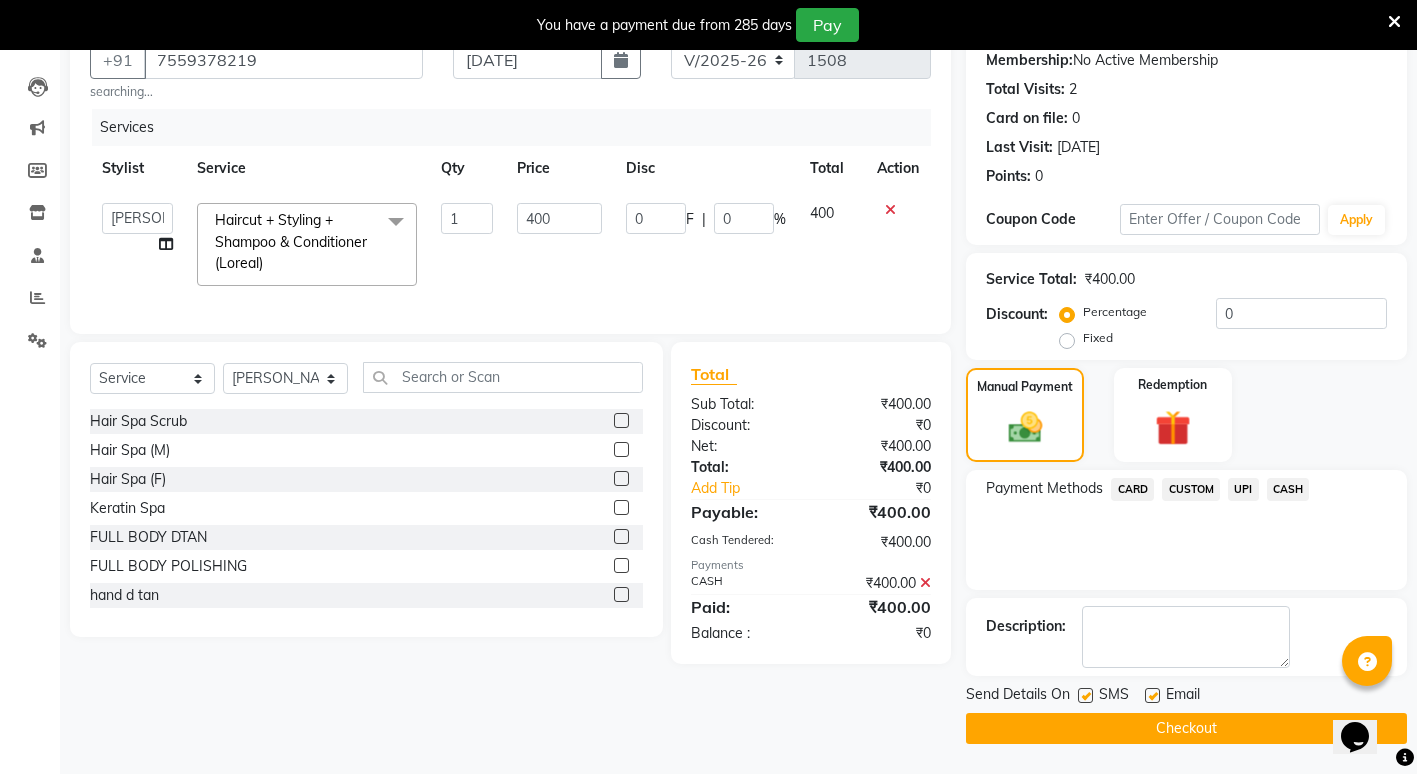 click on "Checkout" 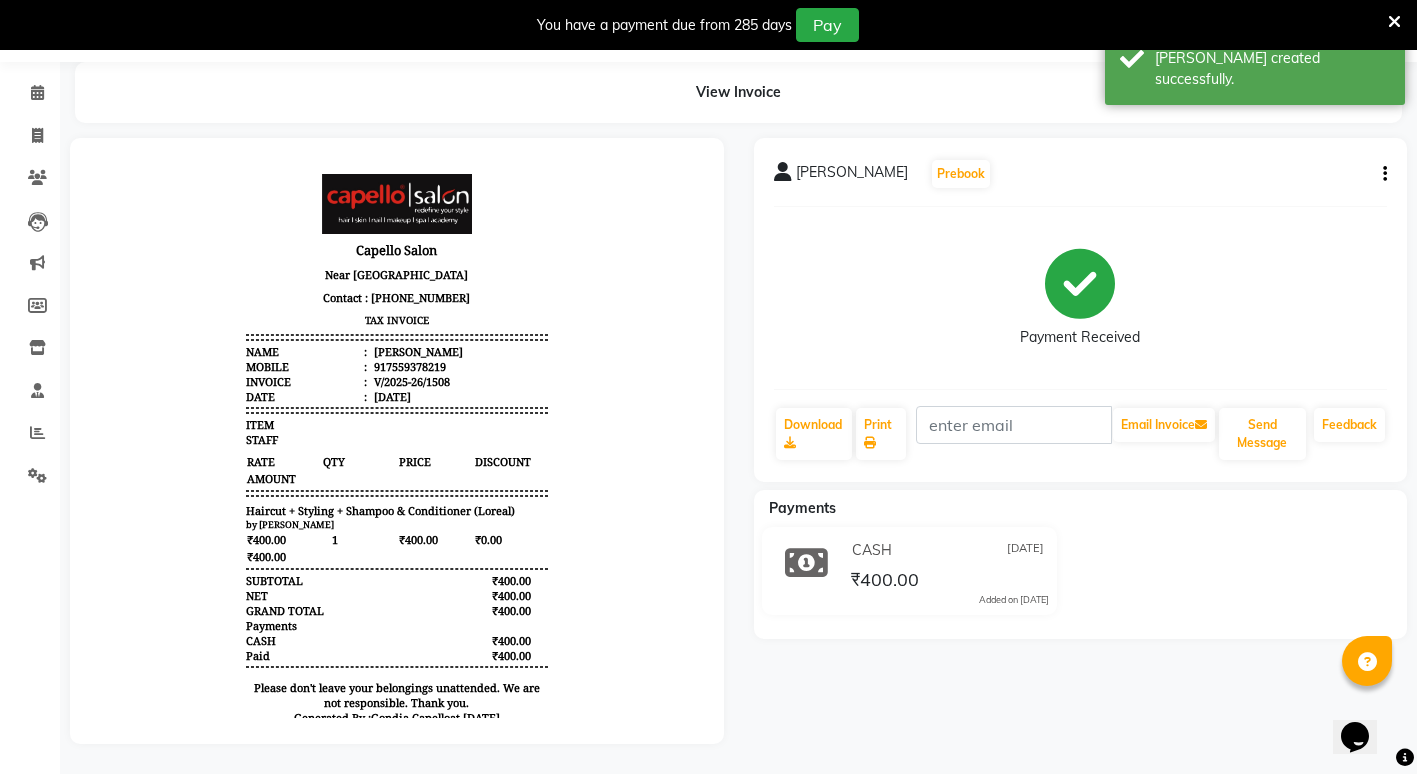 scroll, scrollTop: 0, scrollLeft: 0, axis: both 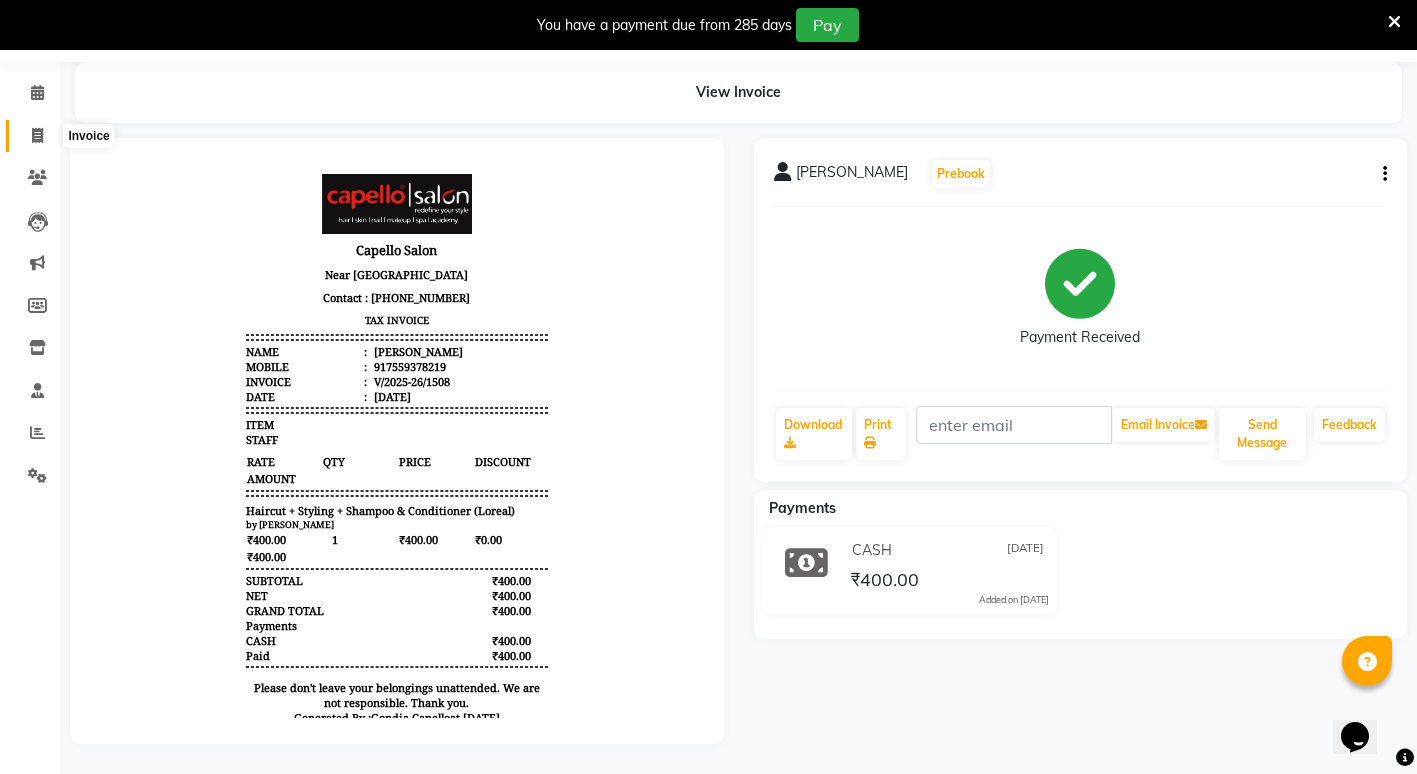 click 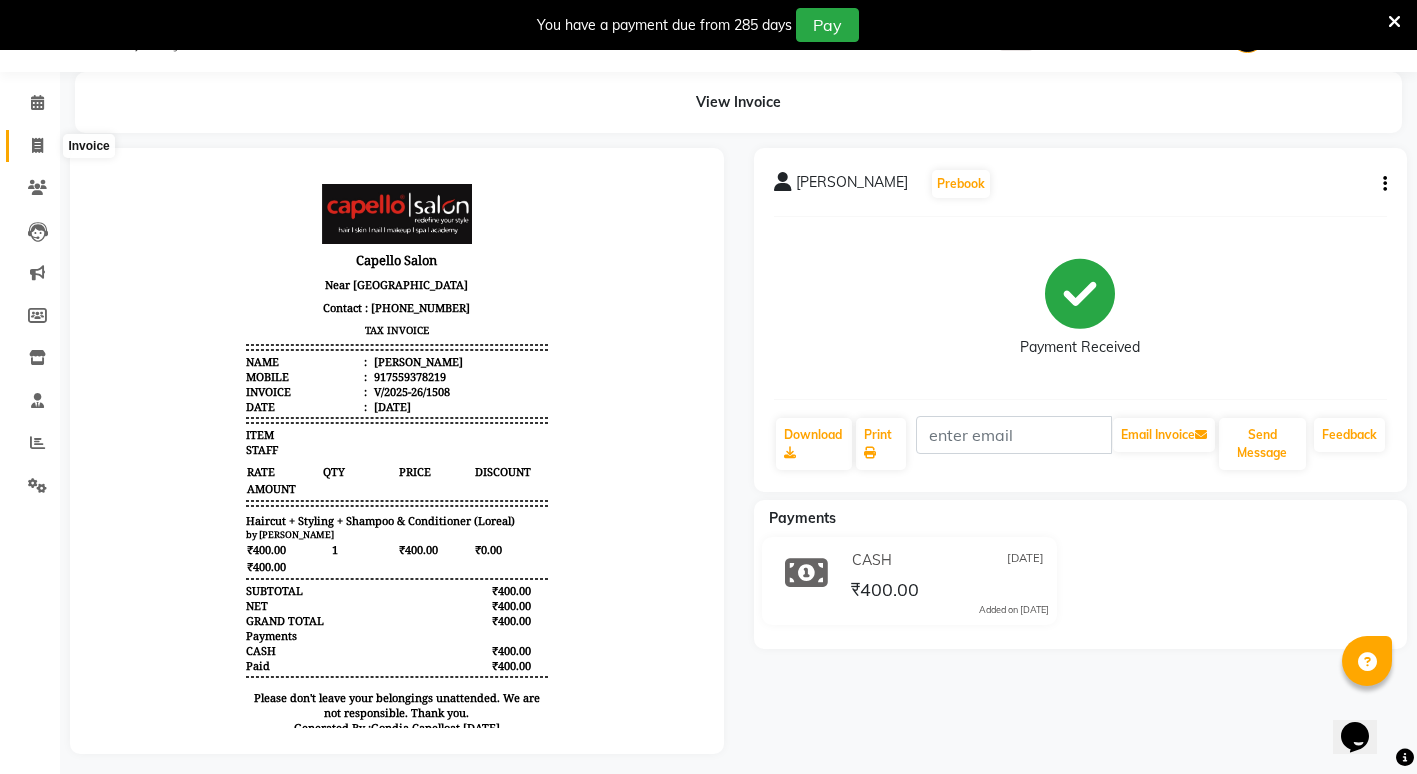 select on "service" 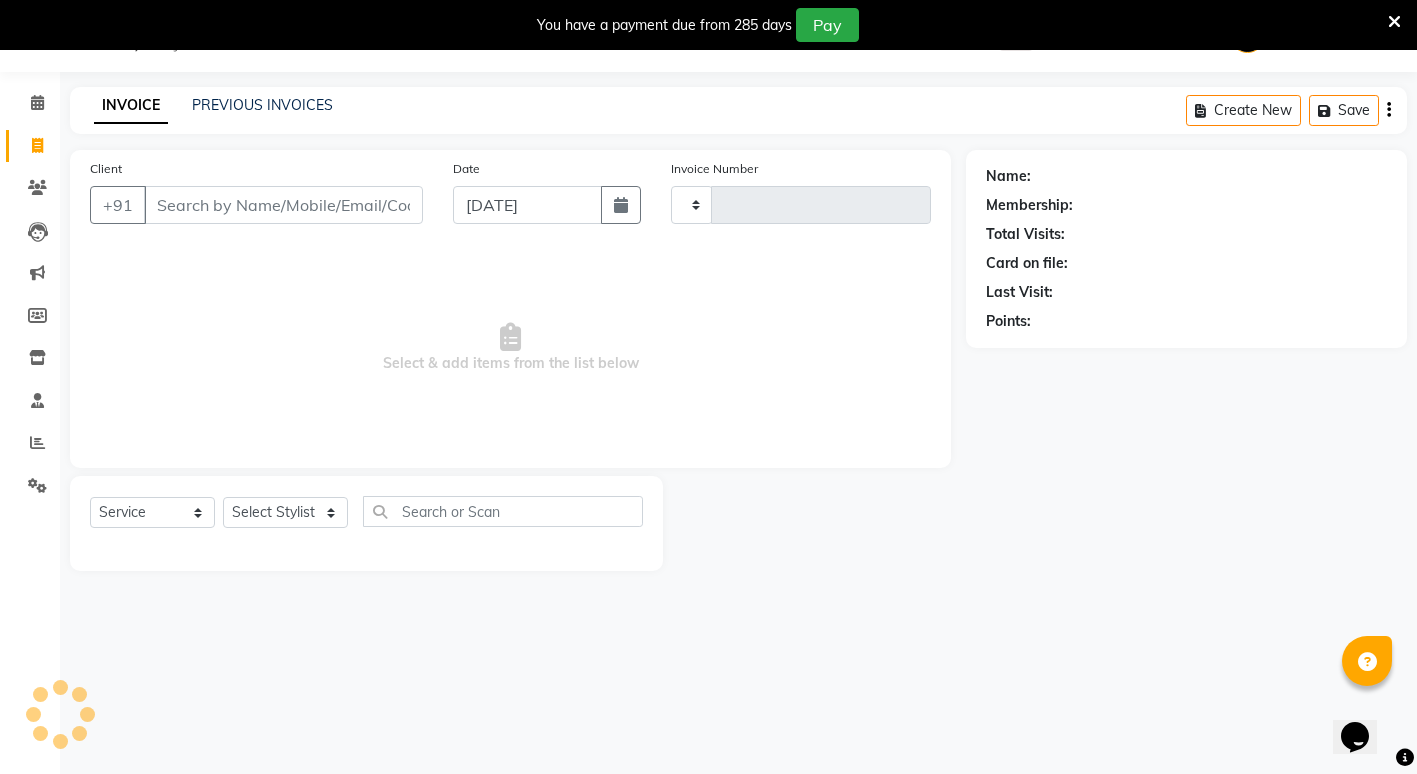 type on "1509" 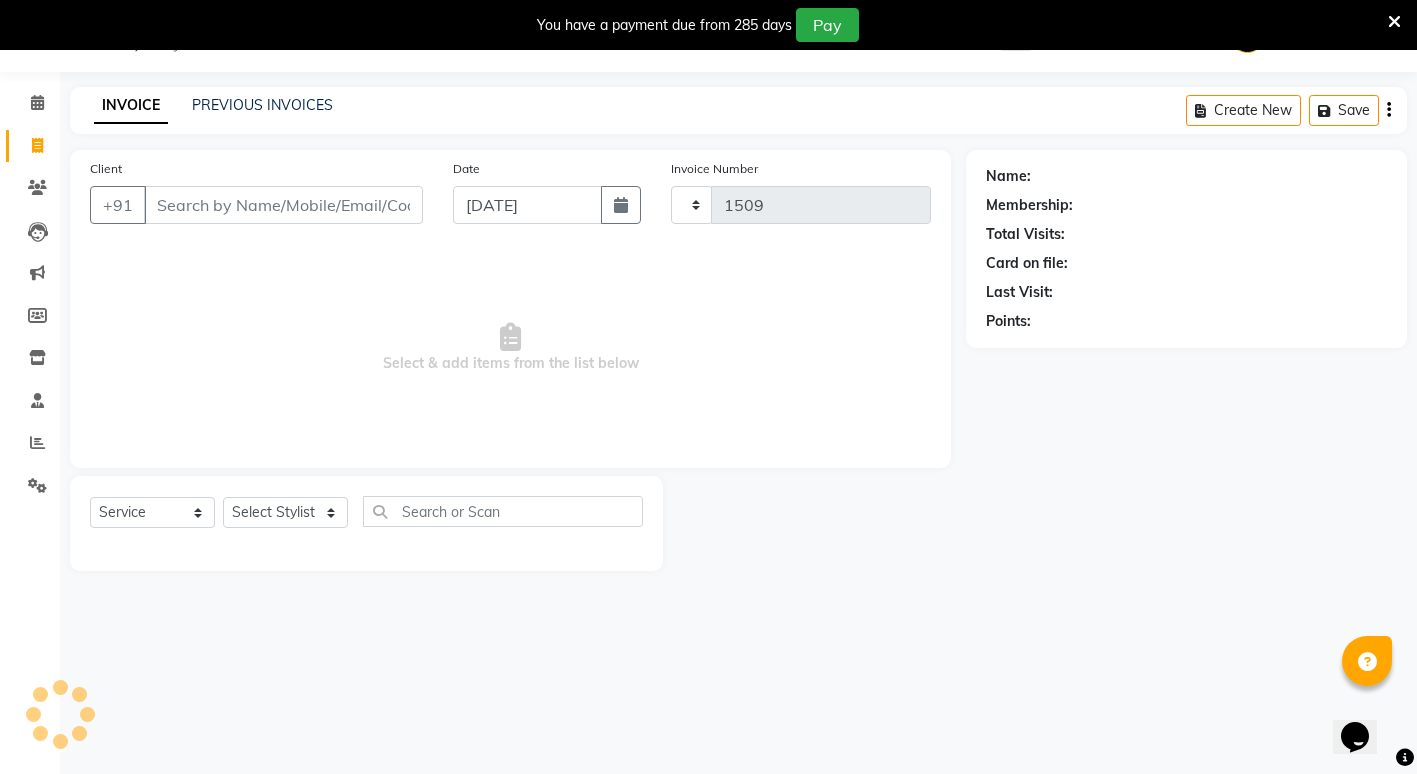 select on "853" 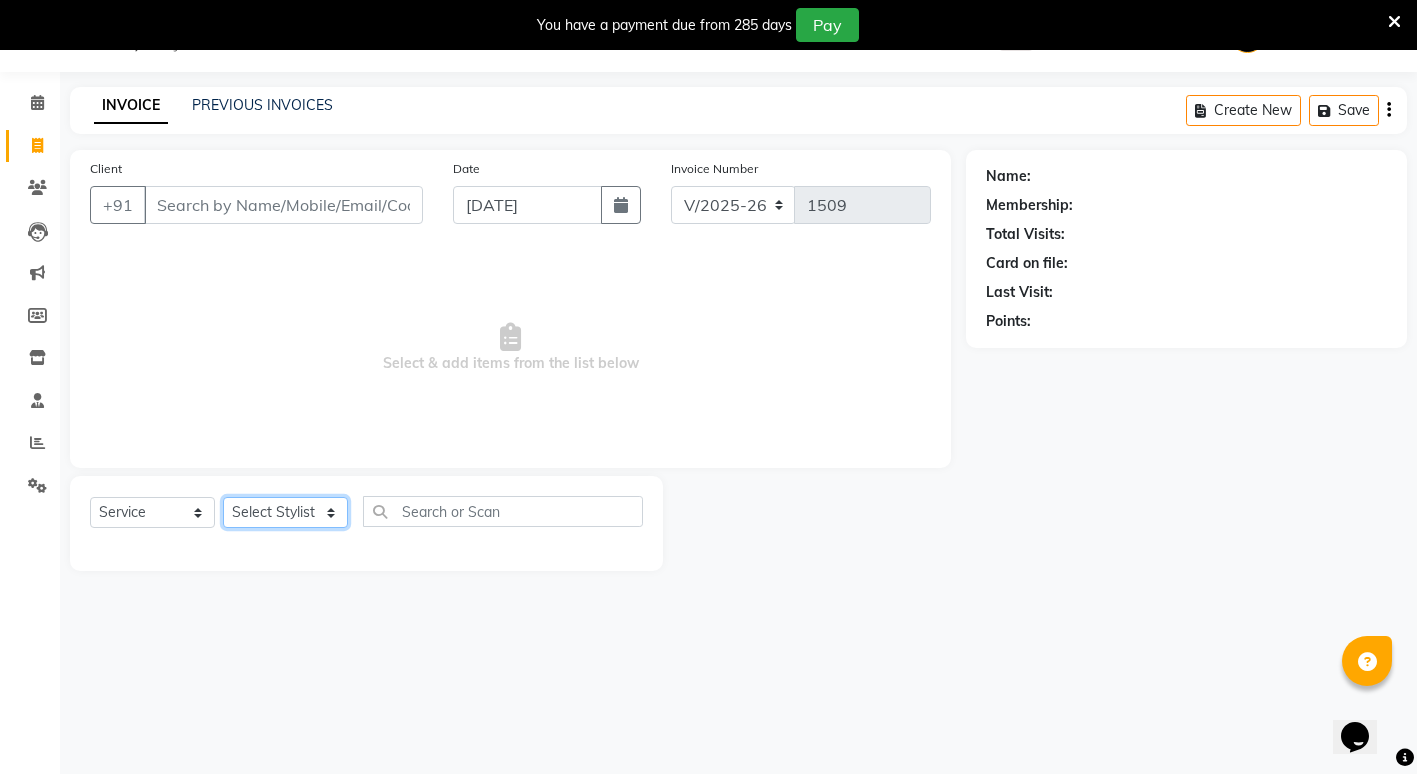 click on "Select Stylist ADMIN [PERSON_NAME] [PERSON_NAME] [PERSON_NAME] Gondia [PERSON_NAME] [PERSON_NAME] [PERSON_NAME] yewatkar [PERSON_NAME] [PERSON_NAME] [PERSON_NAME] (M) [PERSON_NAME]" 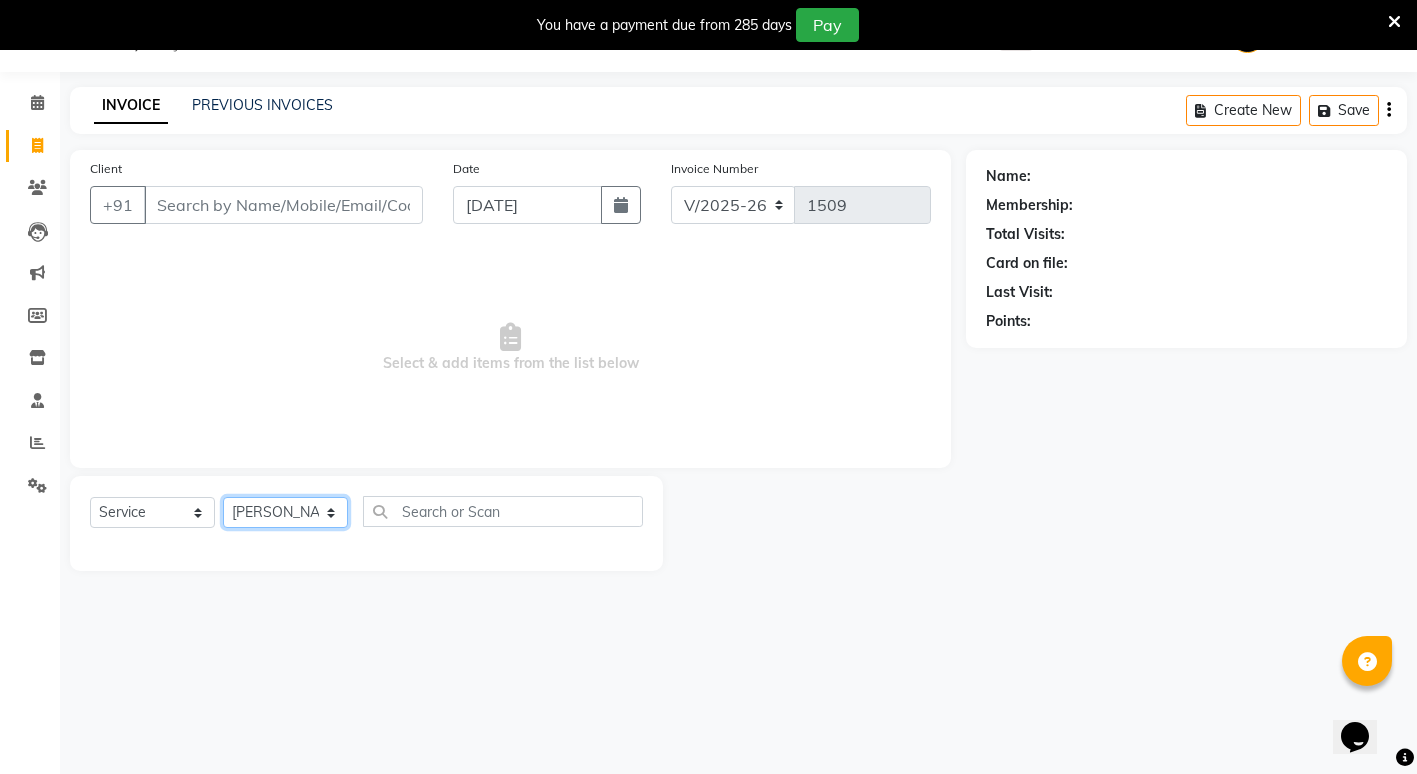 click on "Select Stylist ADMIN ANIKET BAGDE BHASKAR KAWDE GAURAV KHOBRAGADE Gondia Capello NIKHIL KANETKAR  NITIN TANDE priyanshi yewatkar Rahul Suryawanshi SHUBHANGI BANSOD Uma Khandare (M) YAKSHITA KURVE" 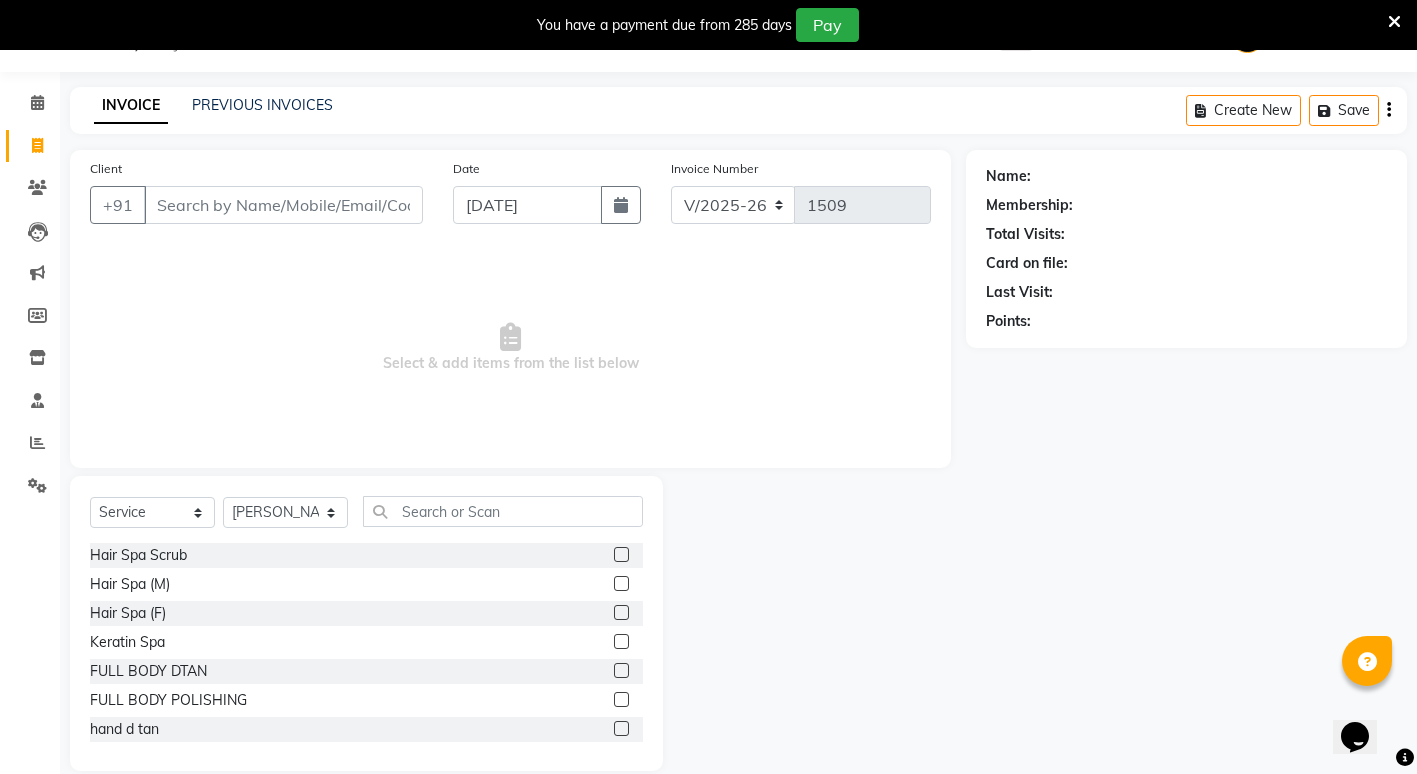 click on "Select  Service  Product  Membership  Package Voucher Prepaid Gift Card  Select Stylist ADMIN ANIKET BAGDE BHASKAR KAWDE GAURAV KHOBRAGADE Gondia Capello NIKHIL KANETKAR  NITIN TANDE priyanshi yewatkar Rahul Suryawanshi SHUBHANGI BANSOD Uma Khandare (M) YAKSHITA KURVE Hair Spa Scrub  Hair Spa (M)  Hair Spa (F)  Keratin Spa  FULL BODY DTAN  FULL BODY POLISHING  hand d tan  unde arms d tan  keratin copa cabana  chin  botox copa cabana  Hair Treatment  Hair Treatment Smartbond  Hair Smoothing  Hair Straightening  Hair Rebonding  Hair Keratin Cadiveu  Head Massage L  Hair Keratin Keramelon  Hair Botox Keramelon  Scalp Advance (F)  Scalp Advance (M)  Brillare head Massage  Face Bleach  Reflexology (U lux) 1400  Face D-Tan  Face Clean Up  Facial Actiblend  Glass Facial Mask  Signature Facial  Deluxe Facial  Luxury Facial  Magical Facial  Premium Facial  Royal Treatment  Skinora Age Control F Treatment ( Snow Algae&Saffron)  Skinora Calming Treatment (Avacado & Oat)  Skinora Hydra Treatment (Butter&Coconut Milk)" 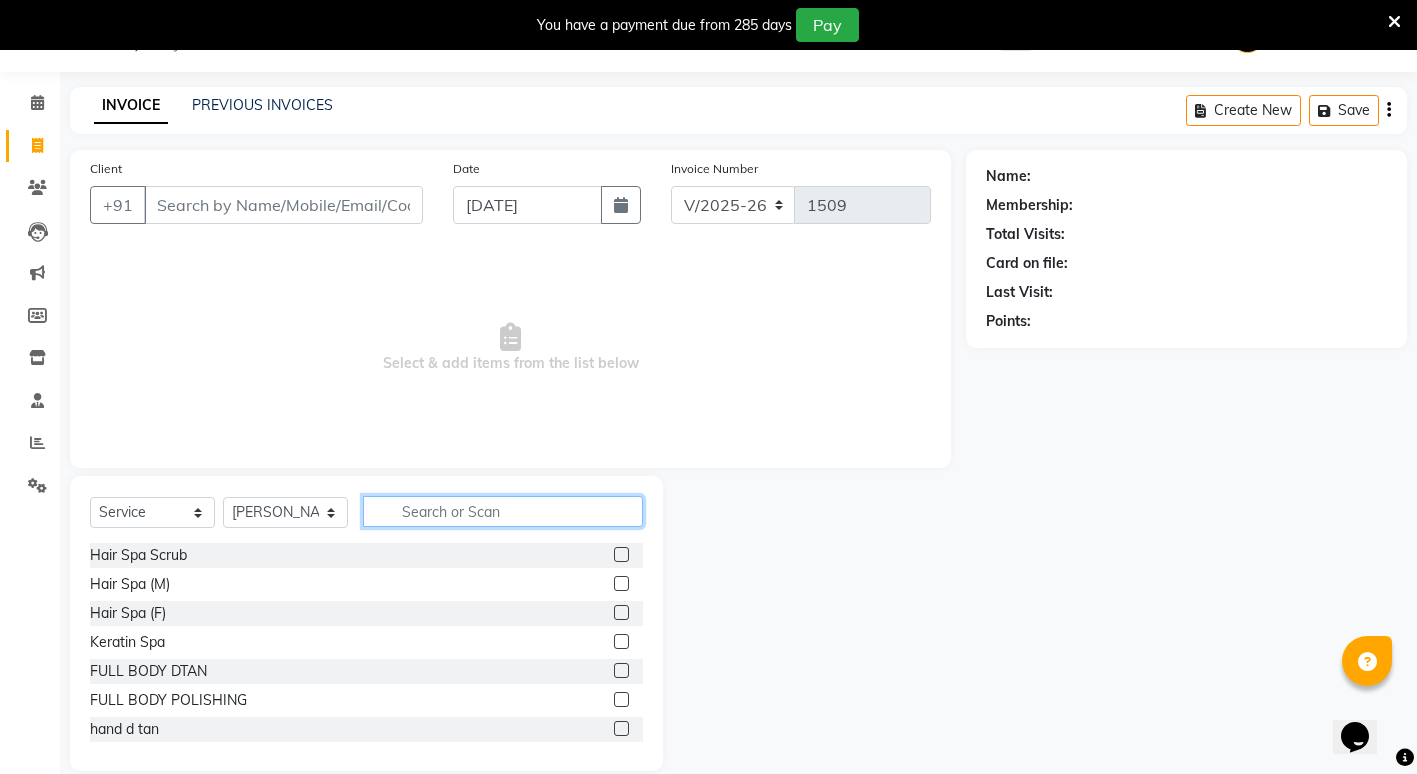 click 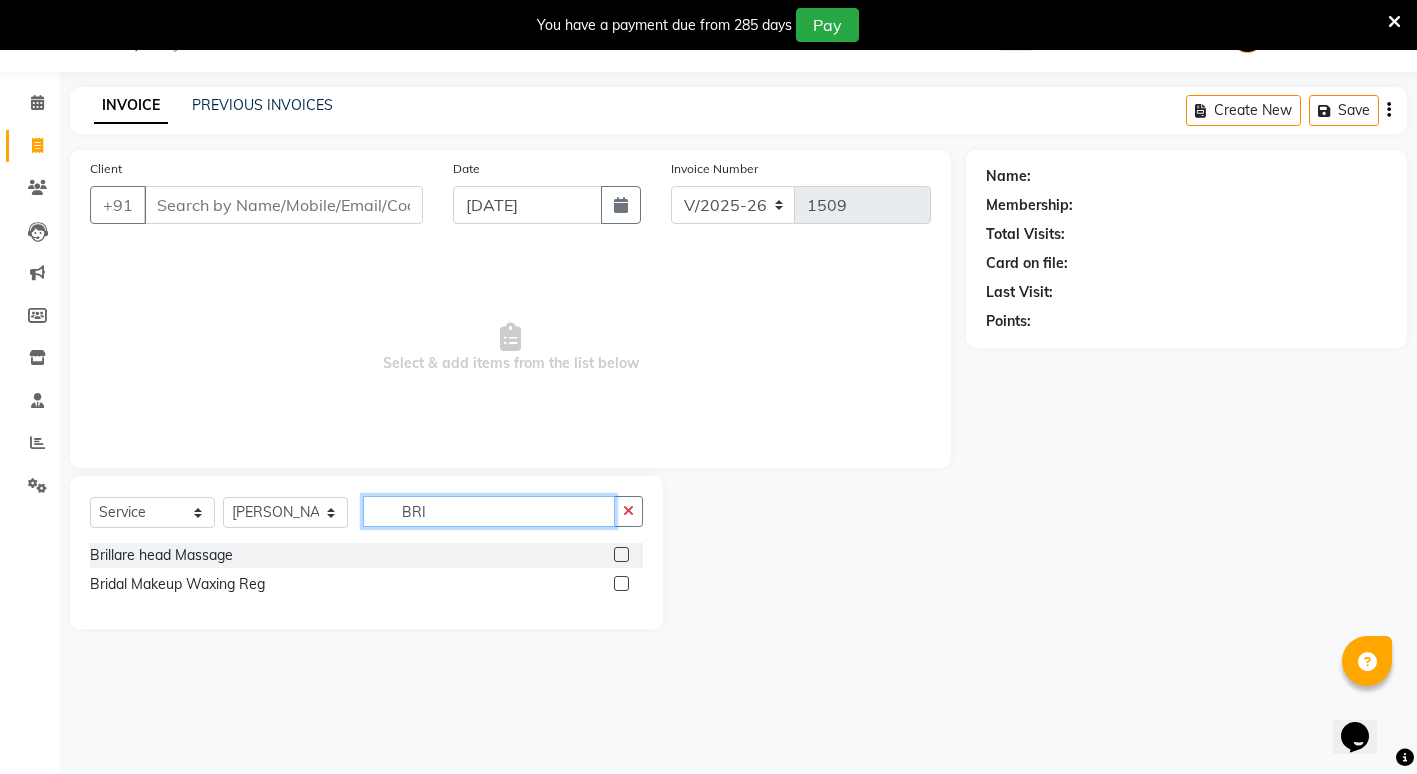 type on "BRI" 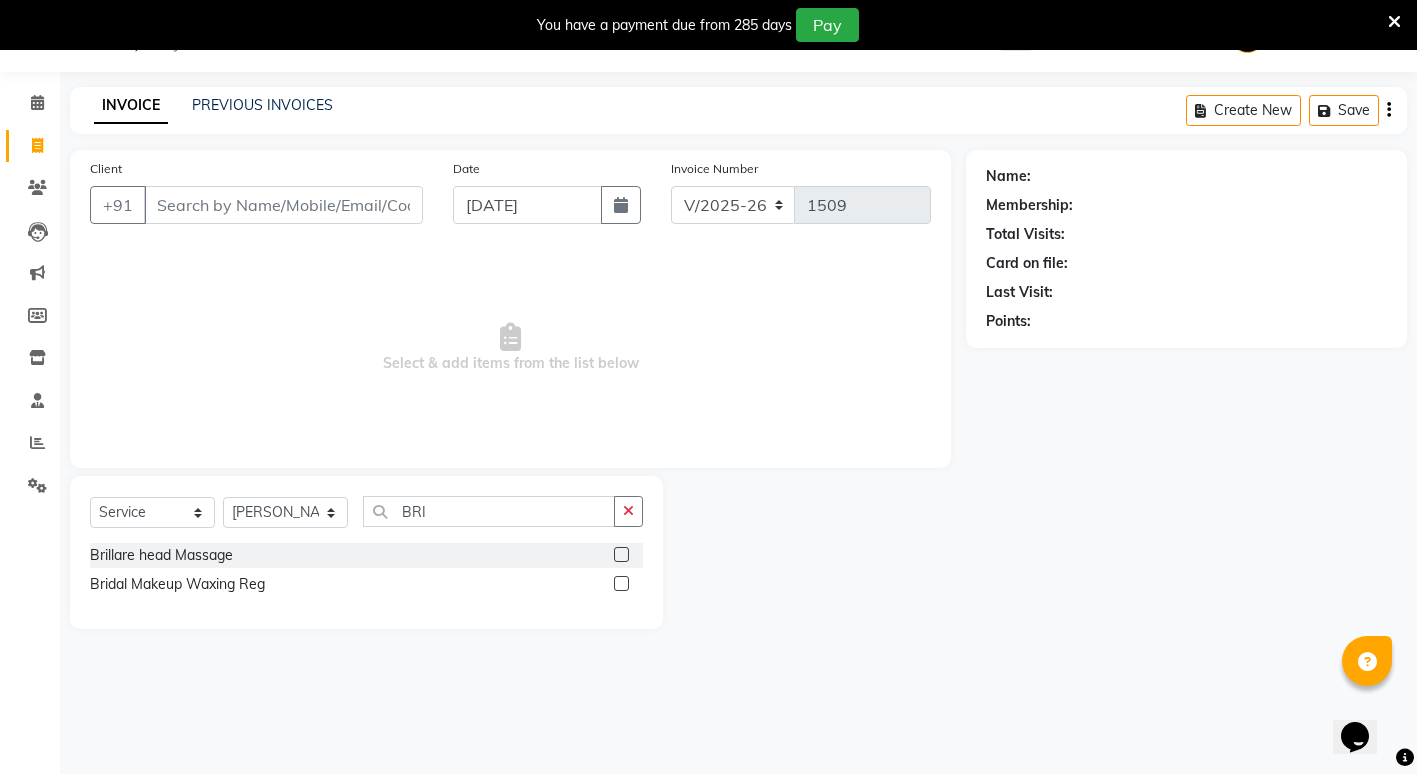 click 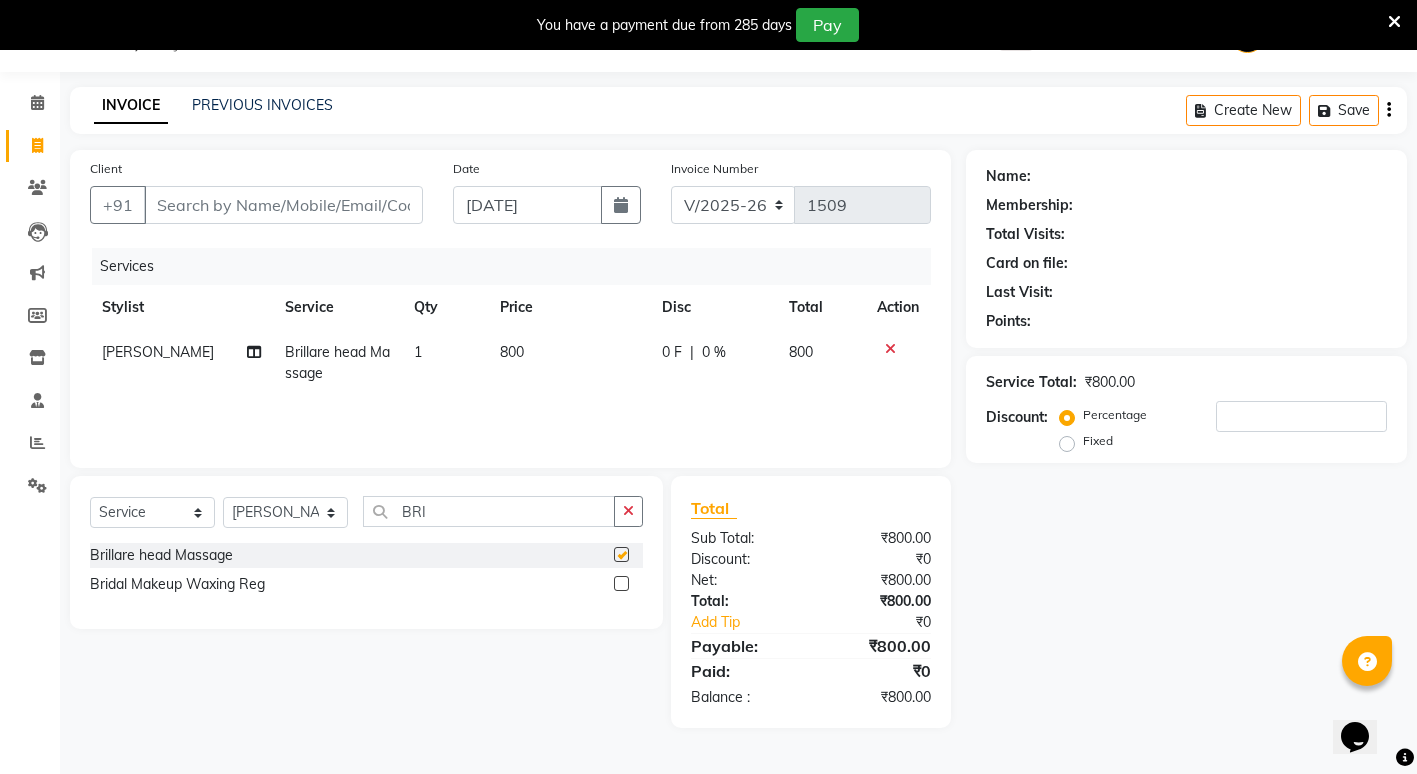 checkbox on "false" 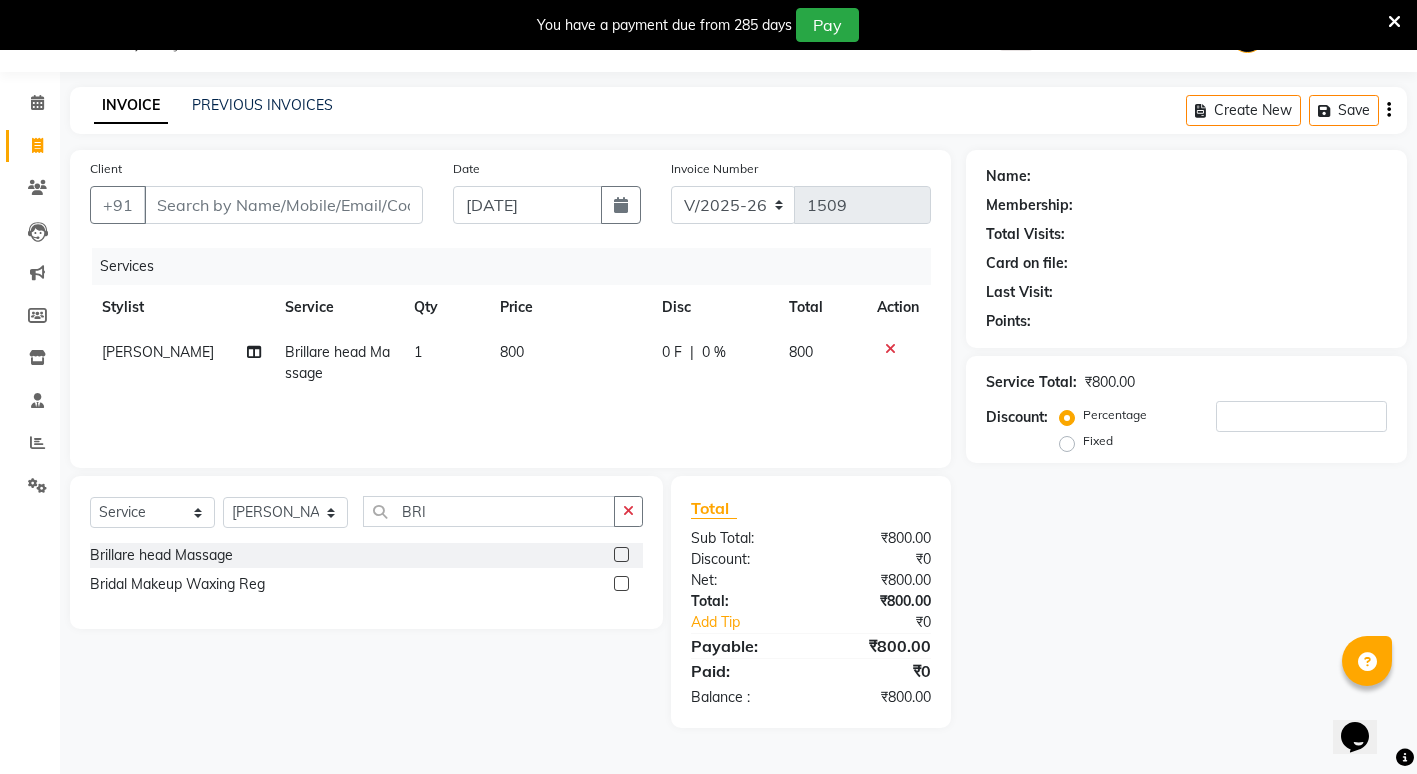 click on "Price" 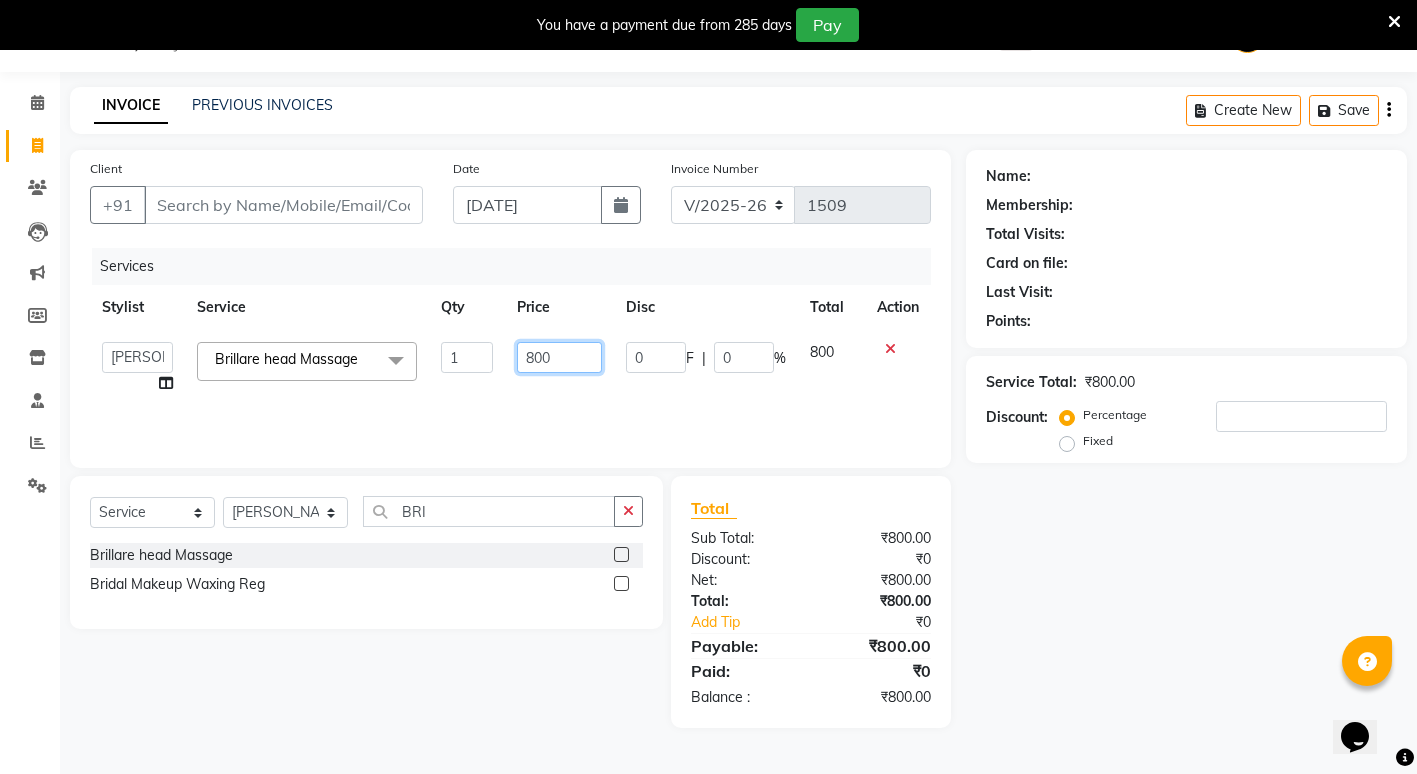 click on "800" 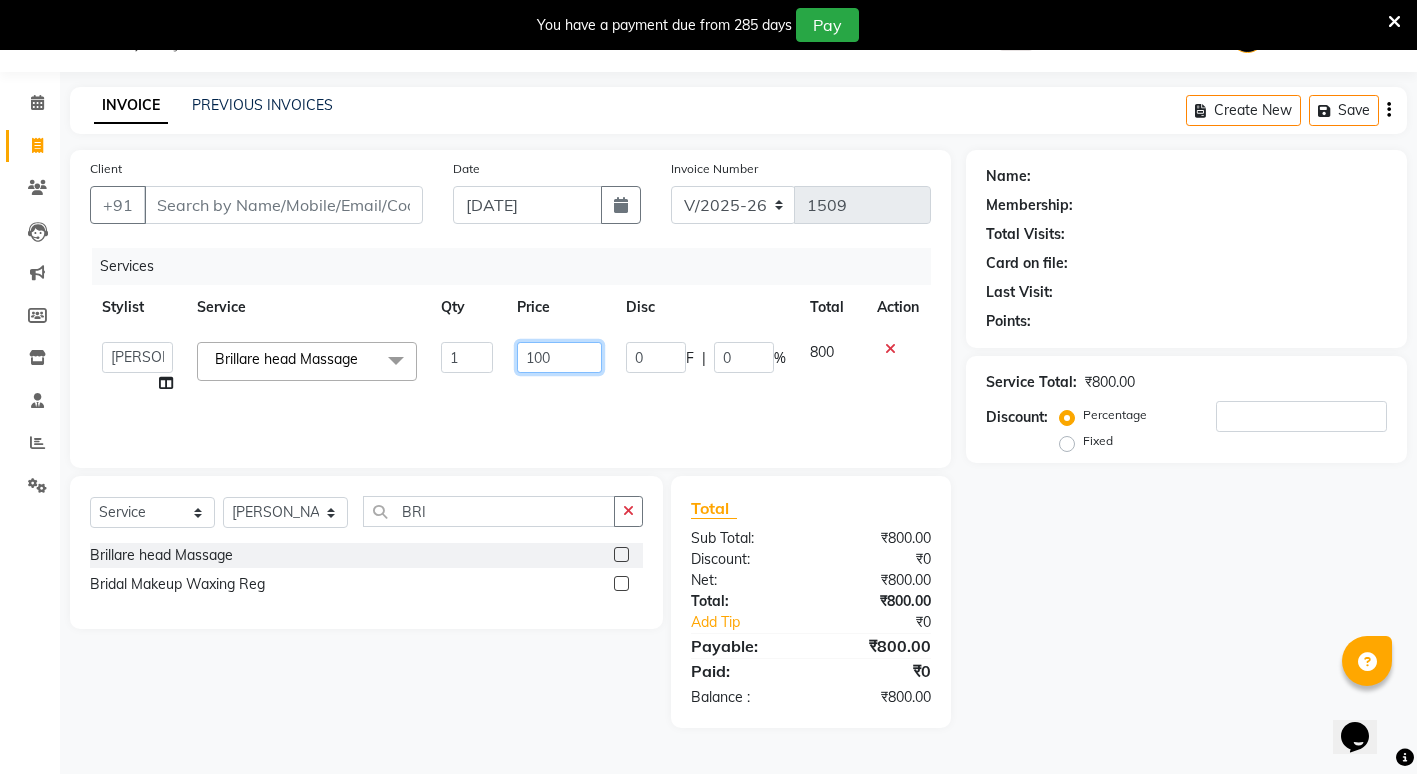 type on "1000" 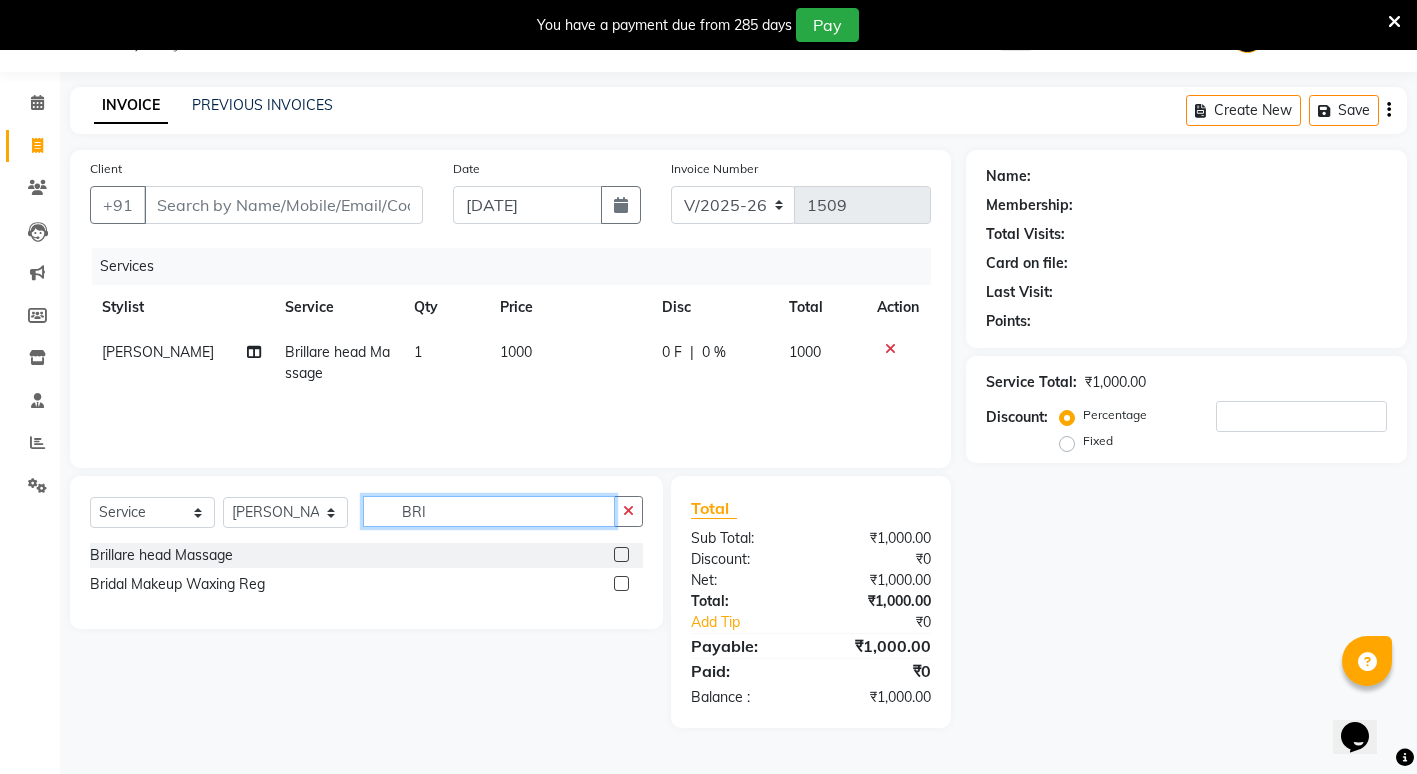 click on "BRI" 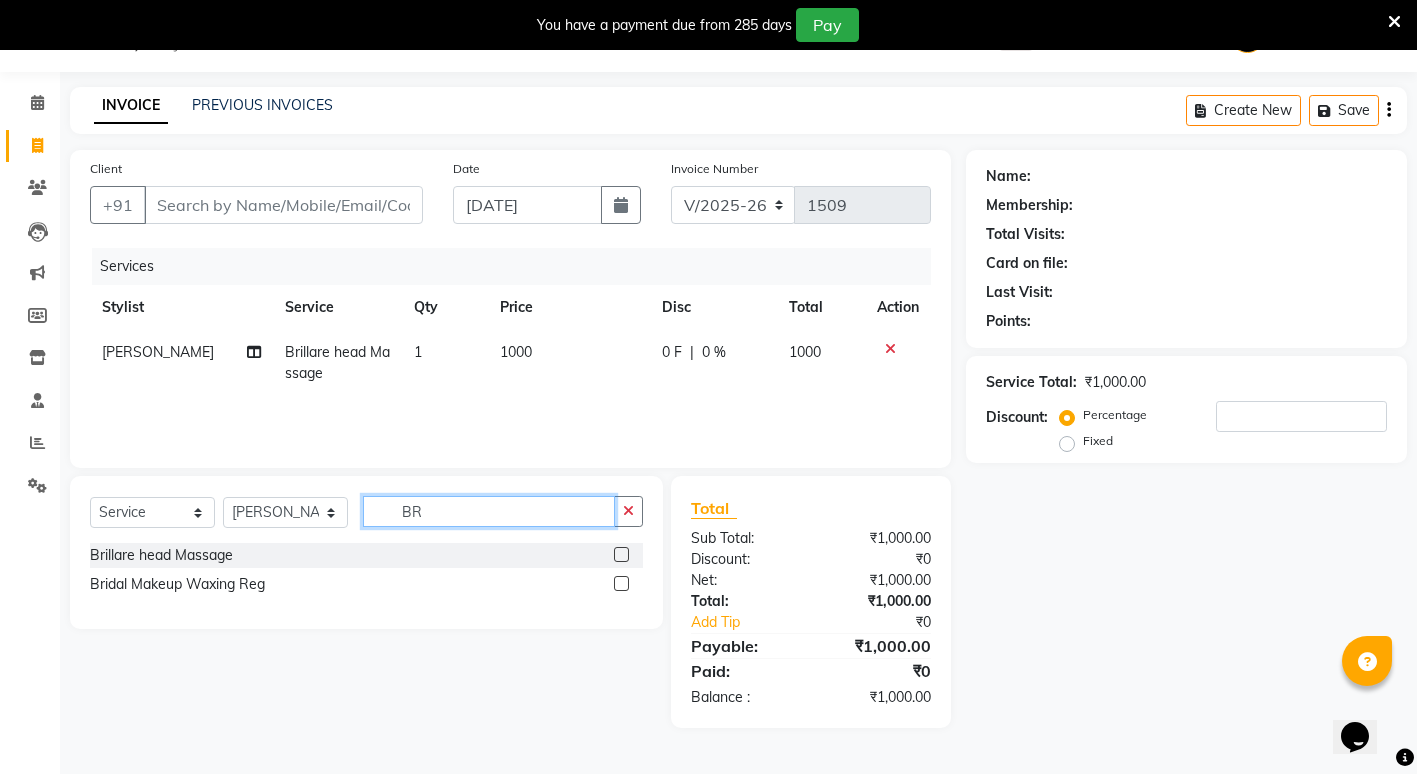 type on "B" 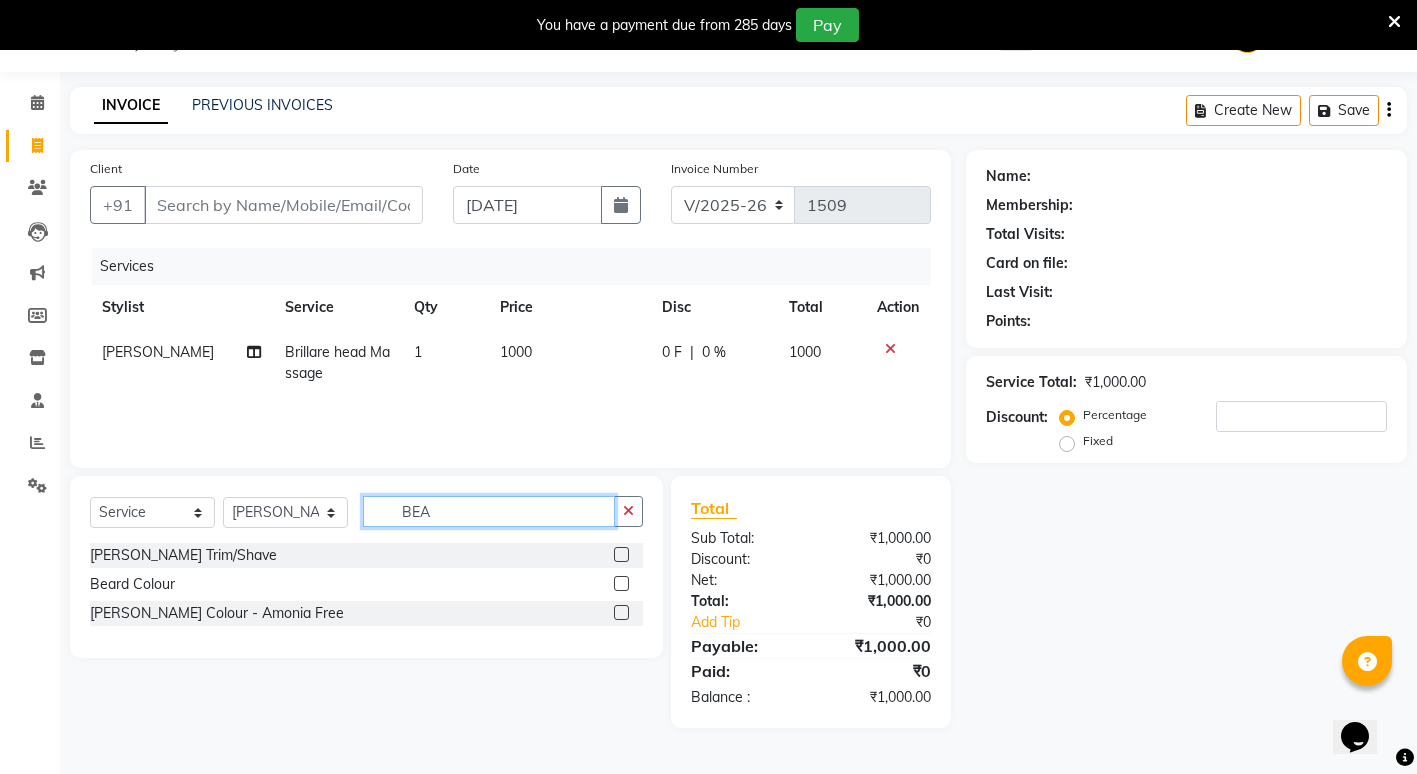 type on "BEA" 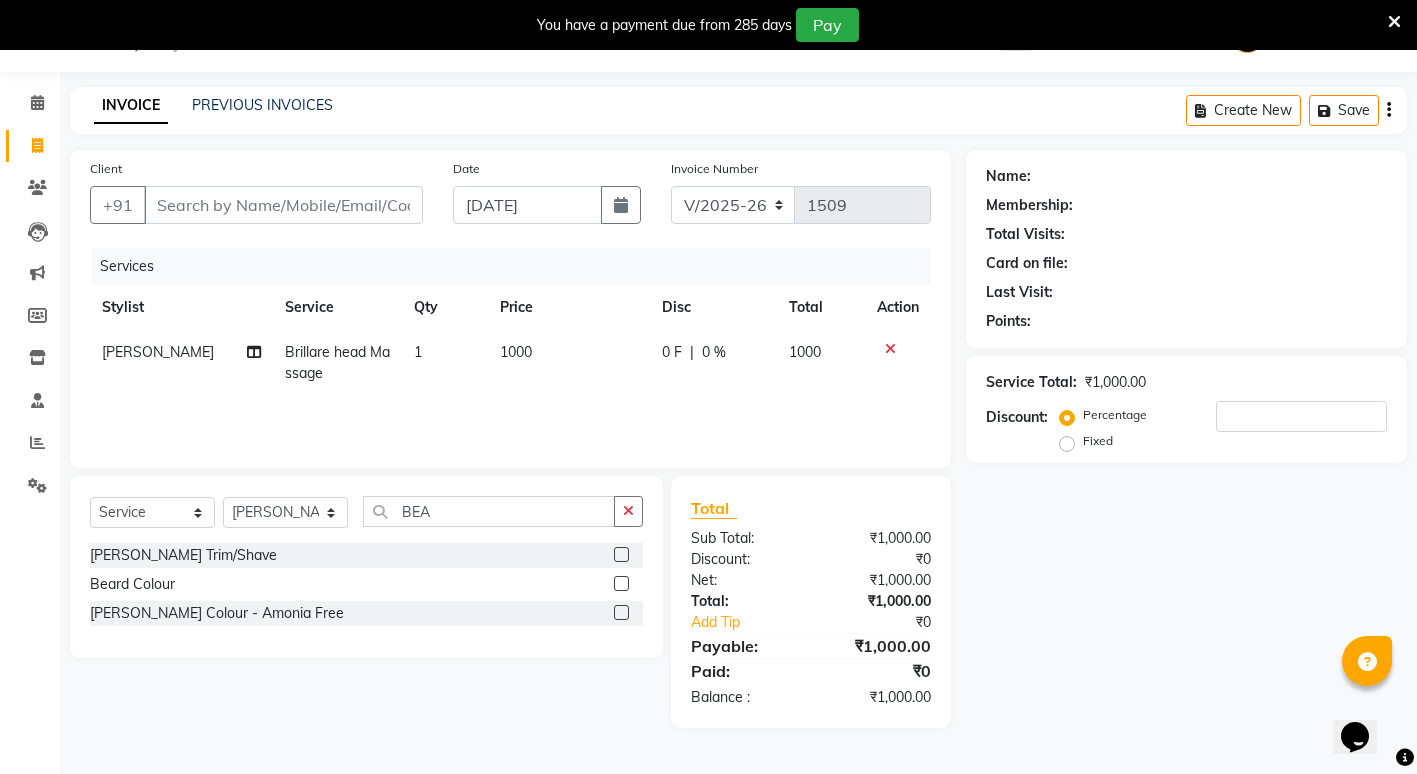 click 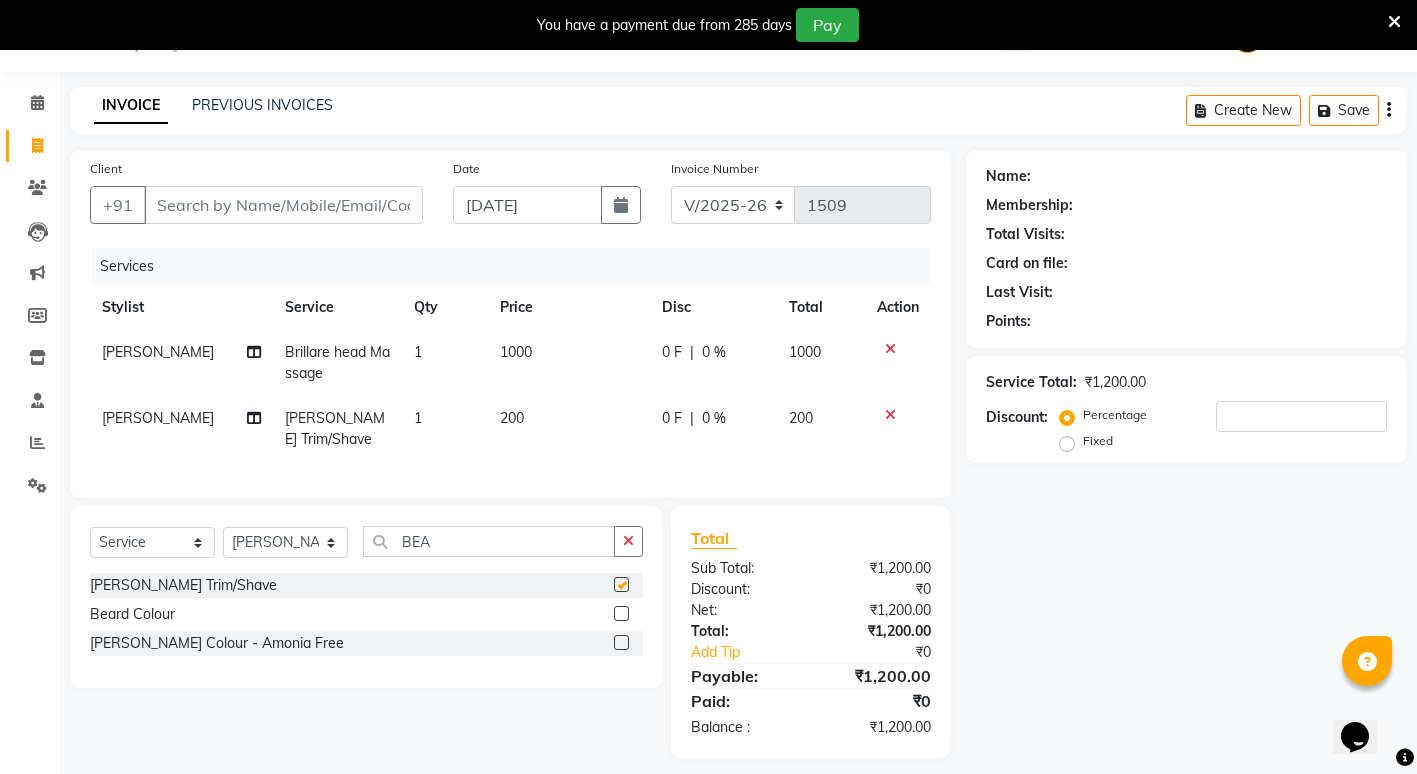 checkbox on "false" 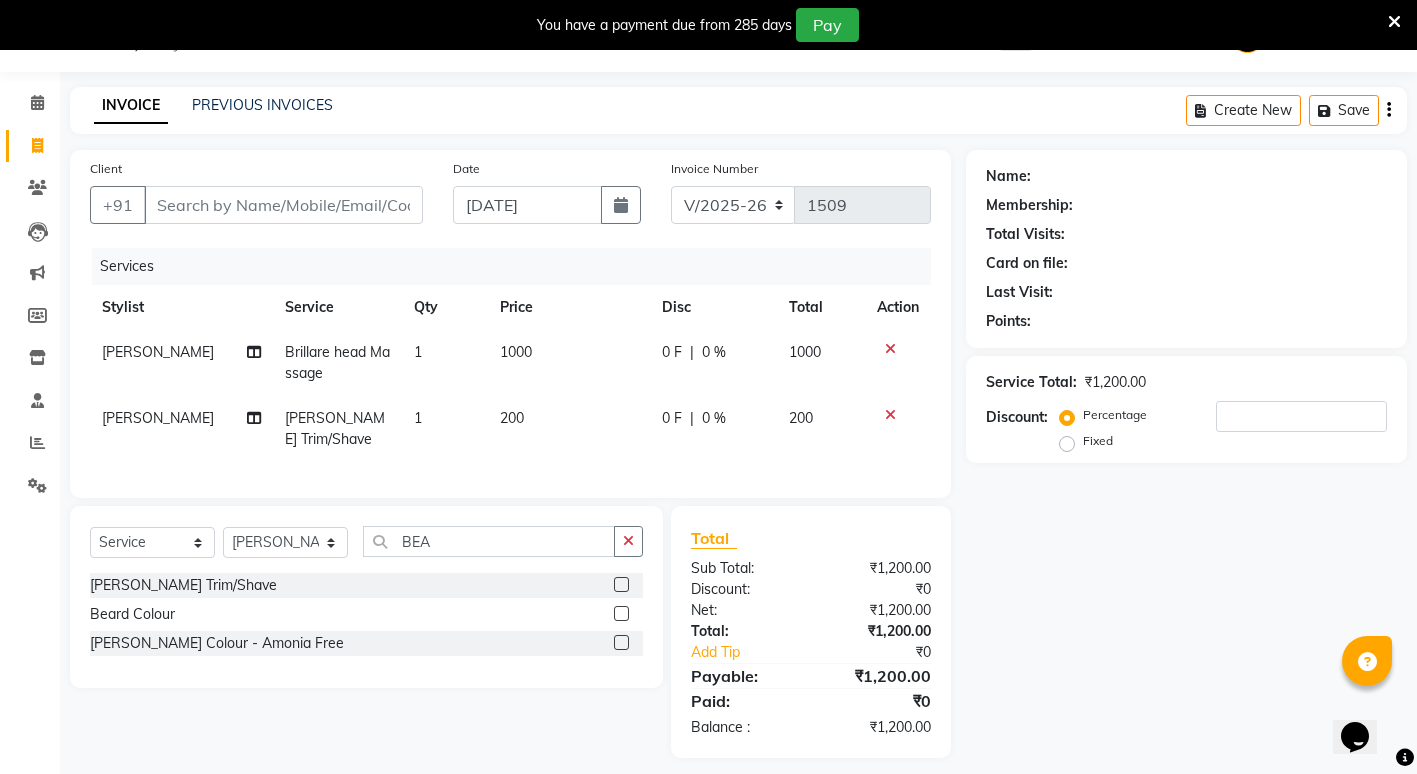 scroll, scrollTop: 79, scrollLeft: 0, axis: vertical 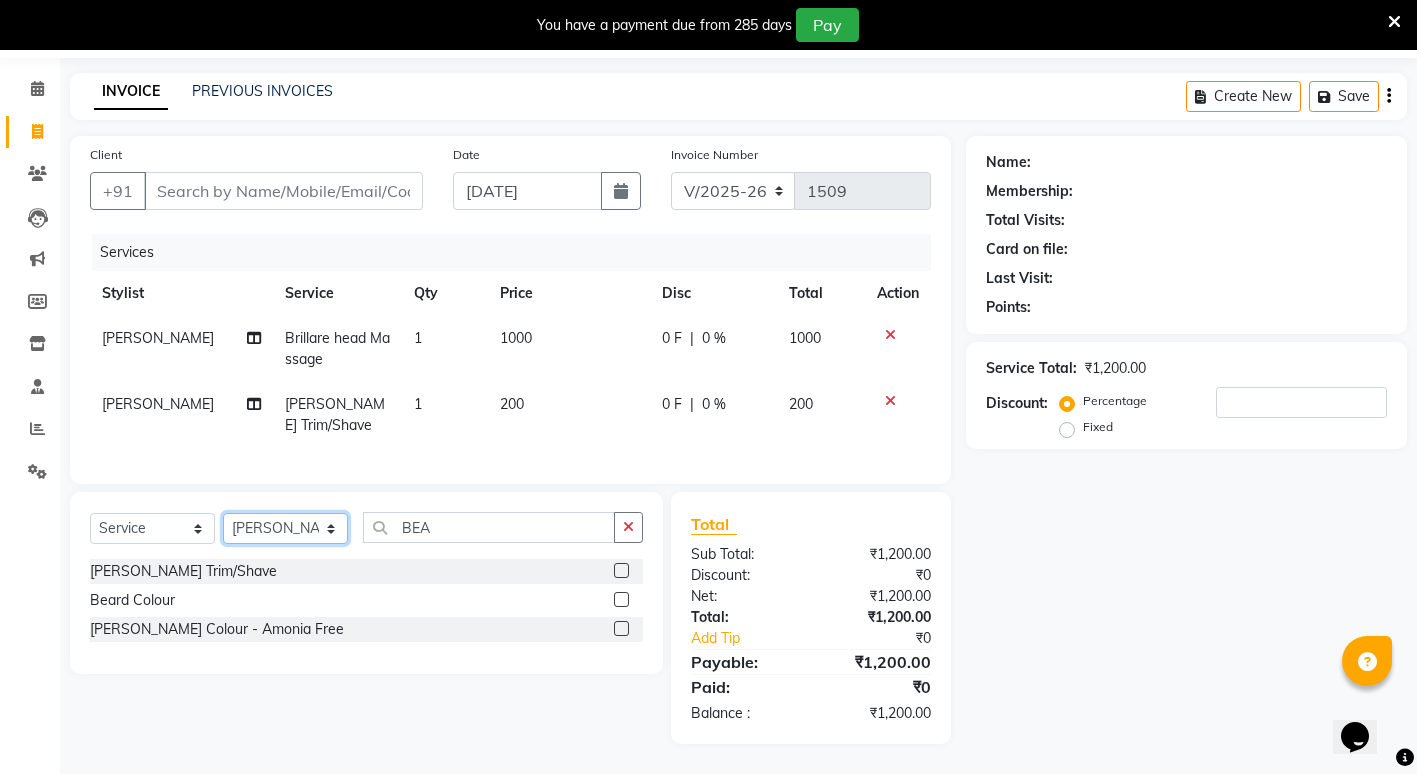 click on "Select Stylist ADMIN [PERSON_NAME] [PERSON_NAME] [PERSON_NAME] Gondia [PERSON_NAME] [PERSON_NAME] [PERSON_NAME] yewatkar [PERSON_NAME] [PERSON_NAME] [PERSON_NAME] (M) [PERSON_NAME]" 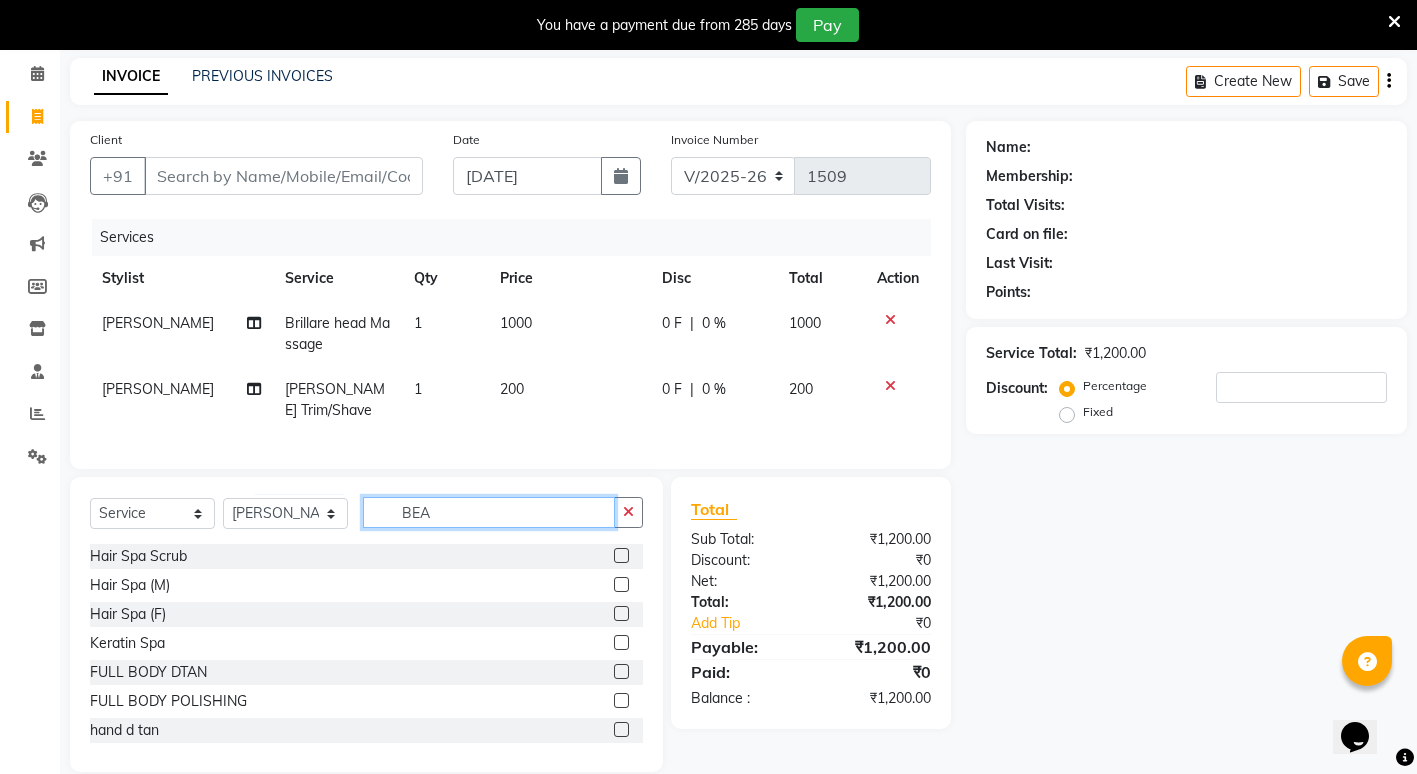 click on "BEA" 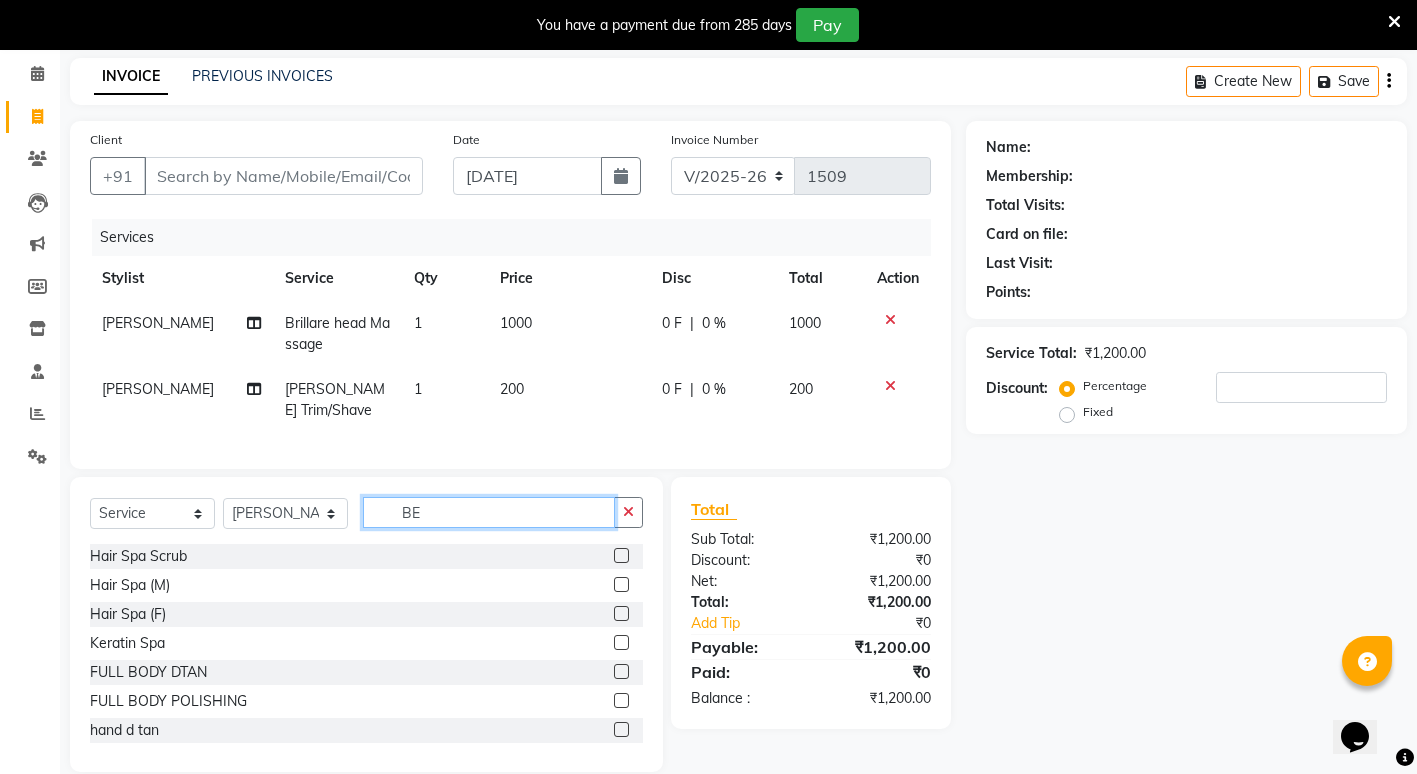 type on "B" 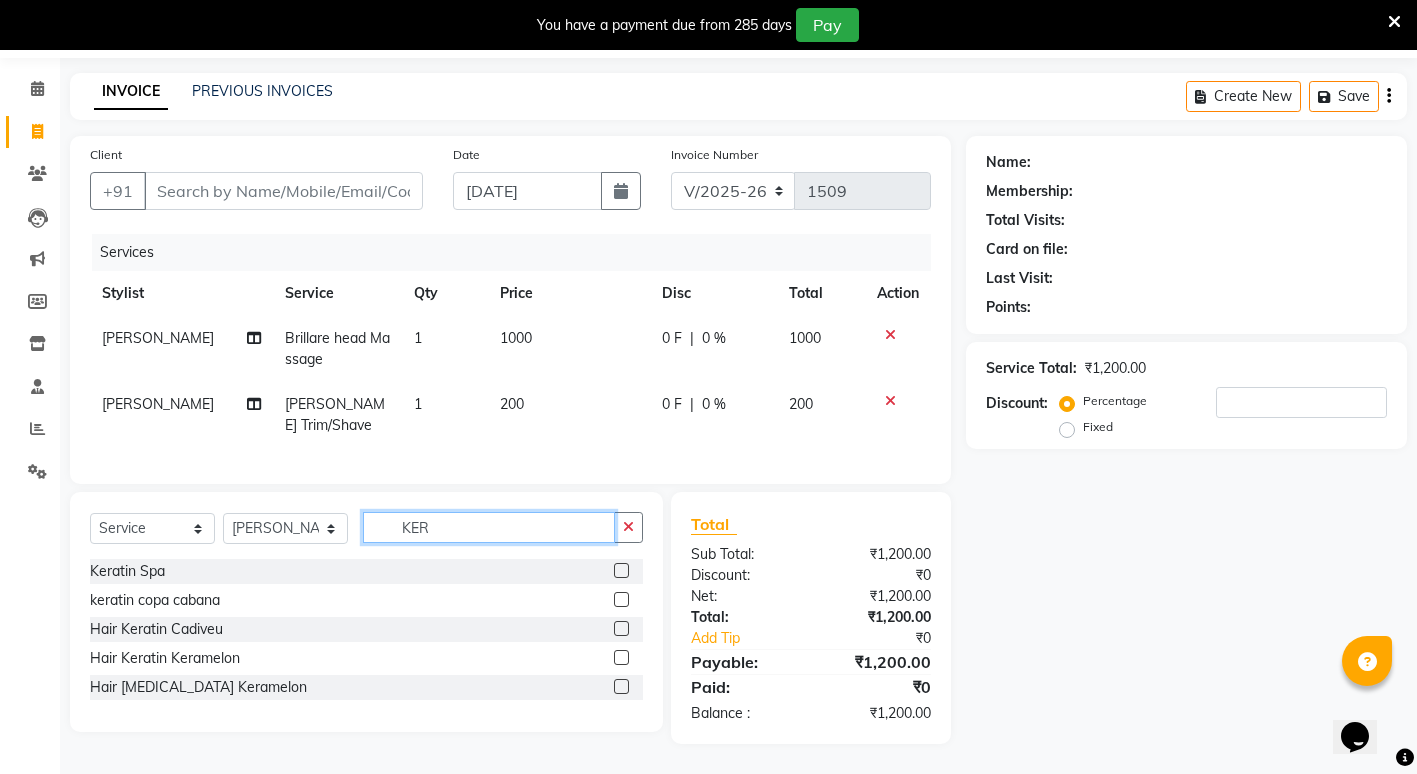 type on "KER" 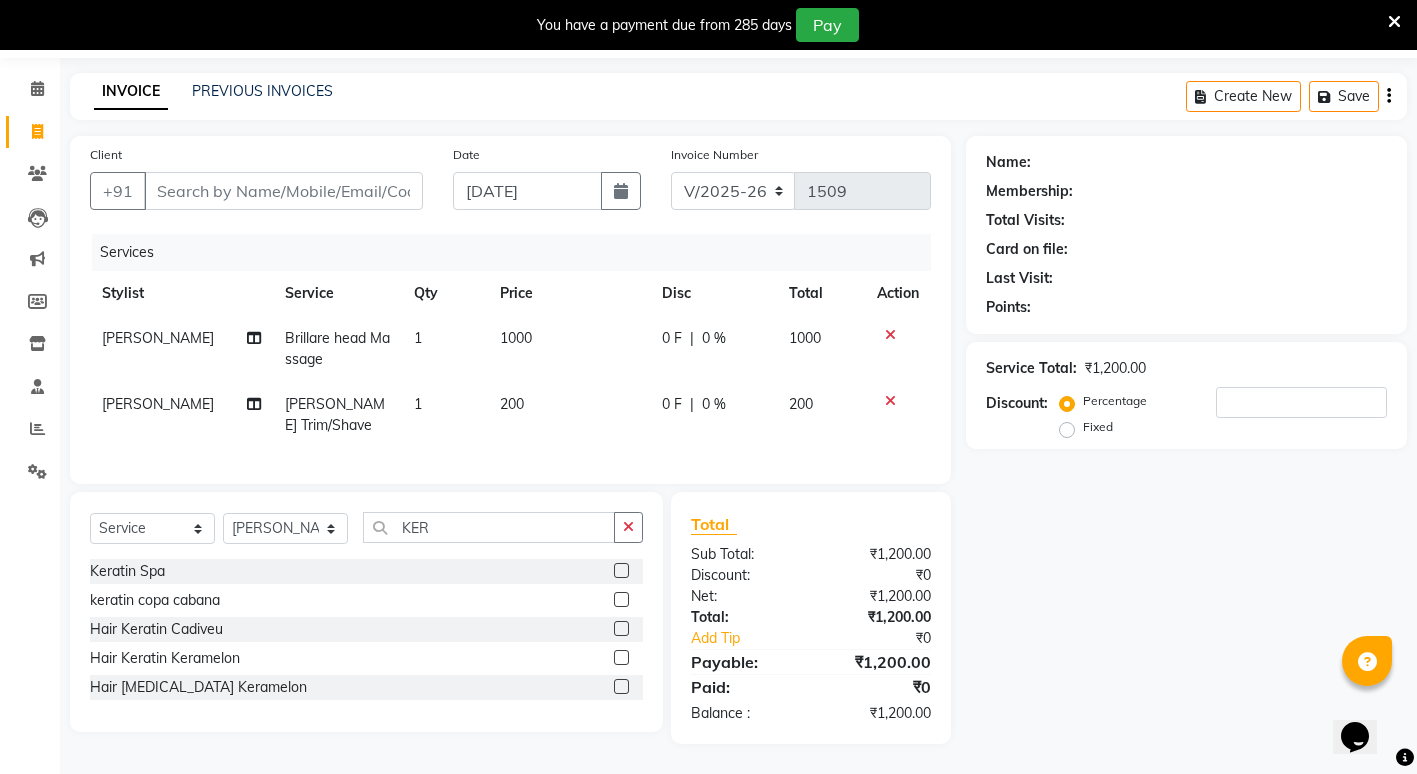 click 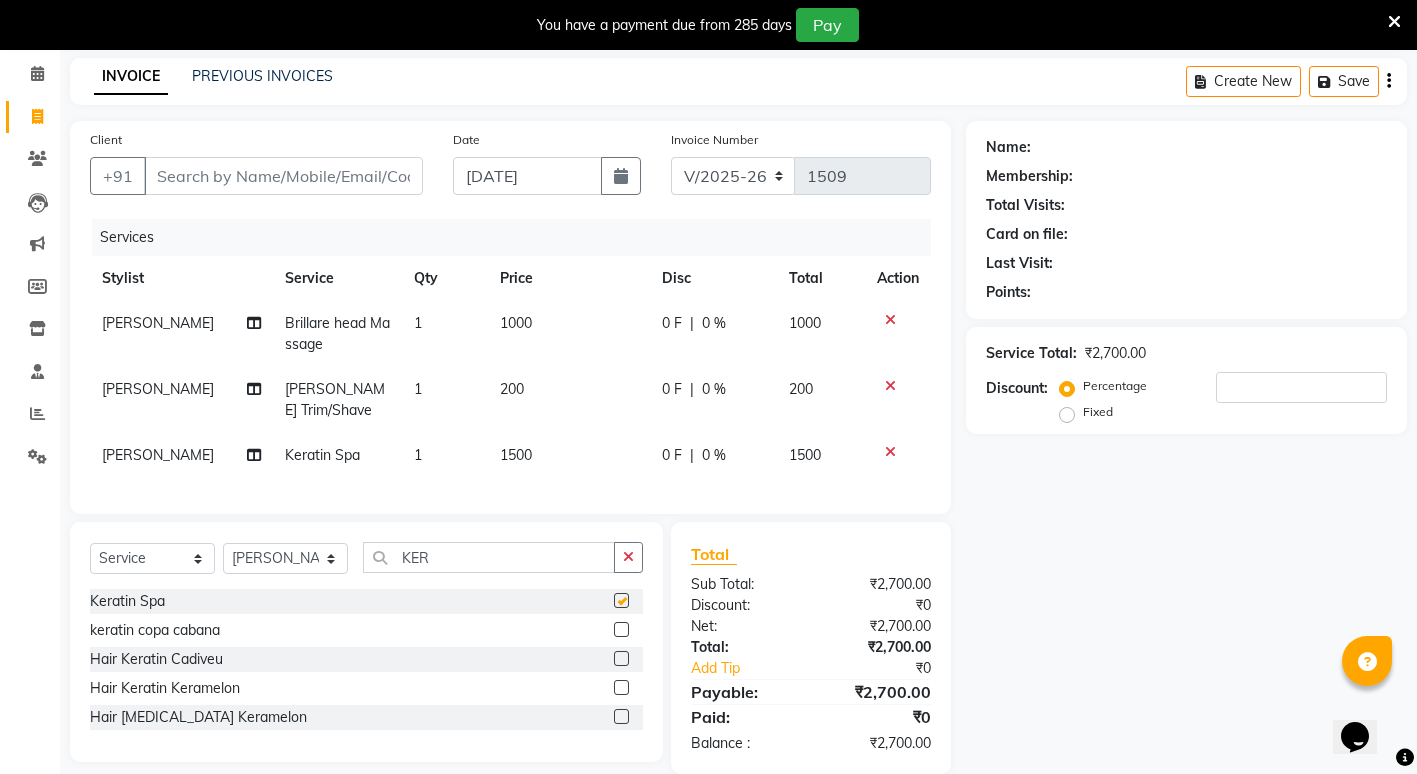 checkbox on "false" 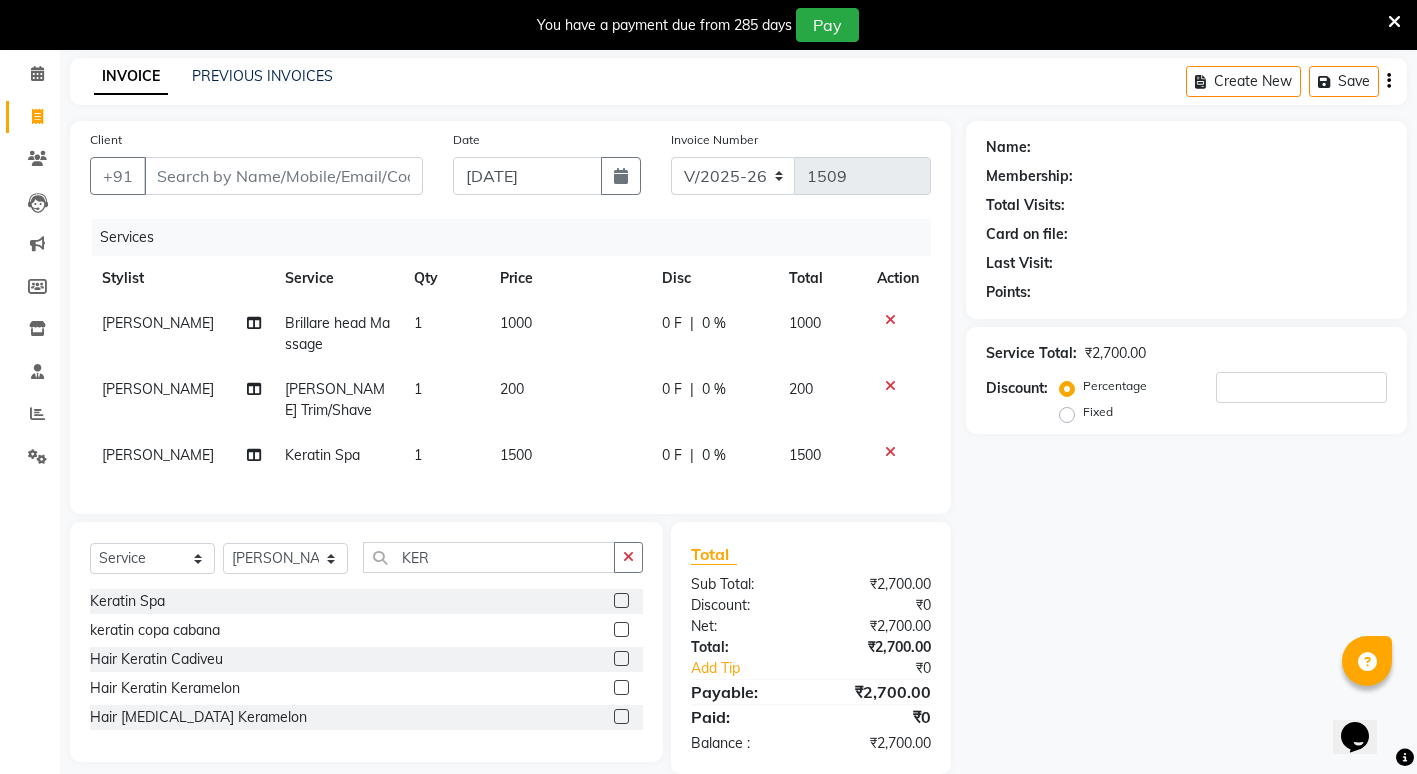 click on "1500" 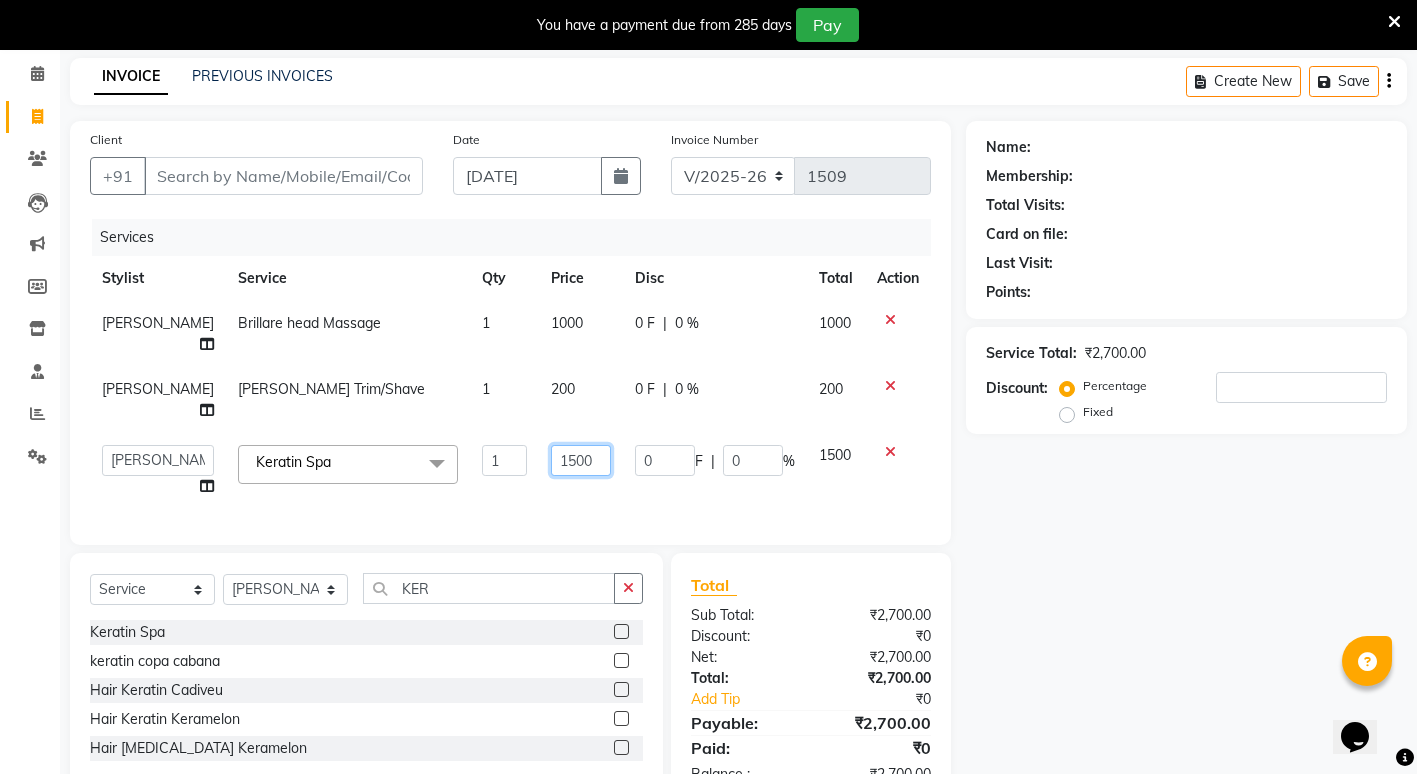 click on "1500" 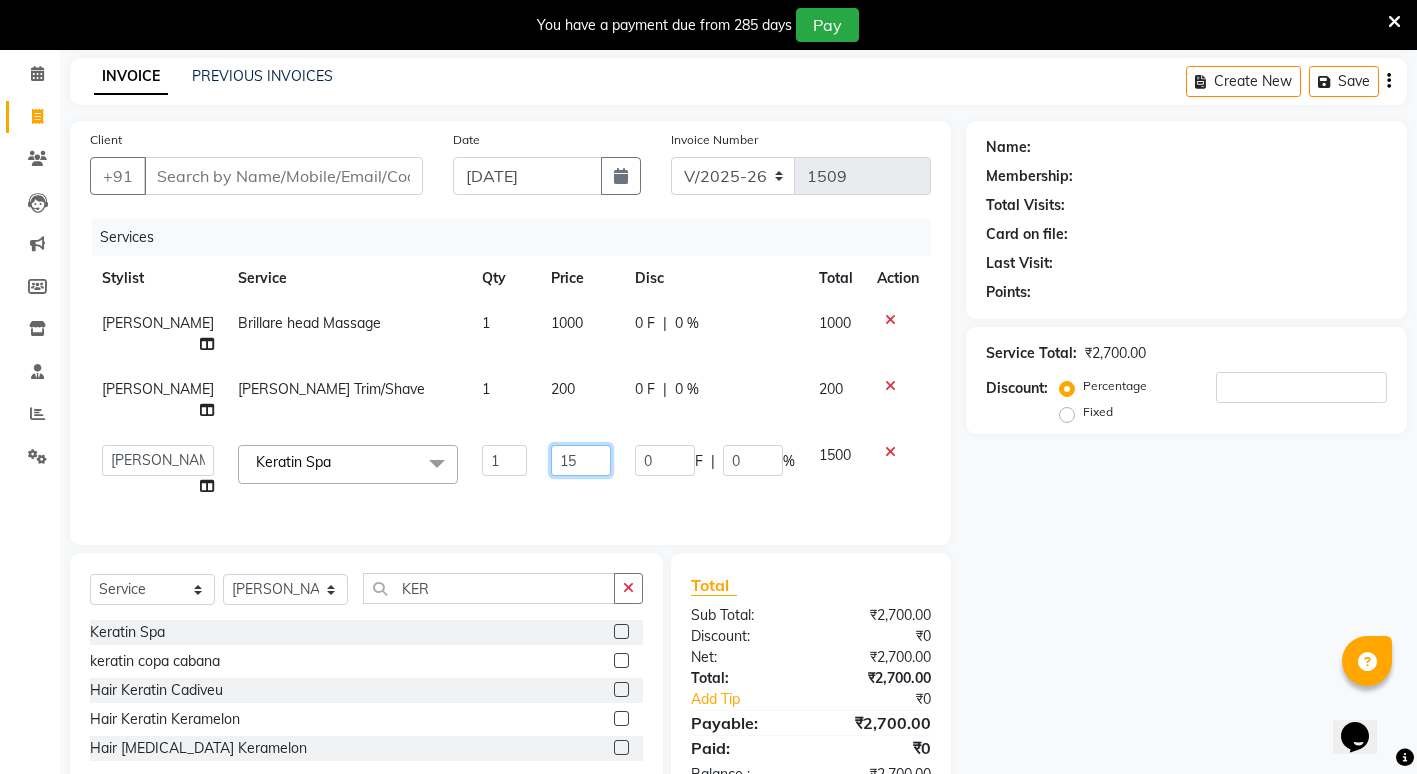 type on "1" 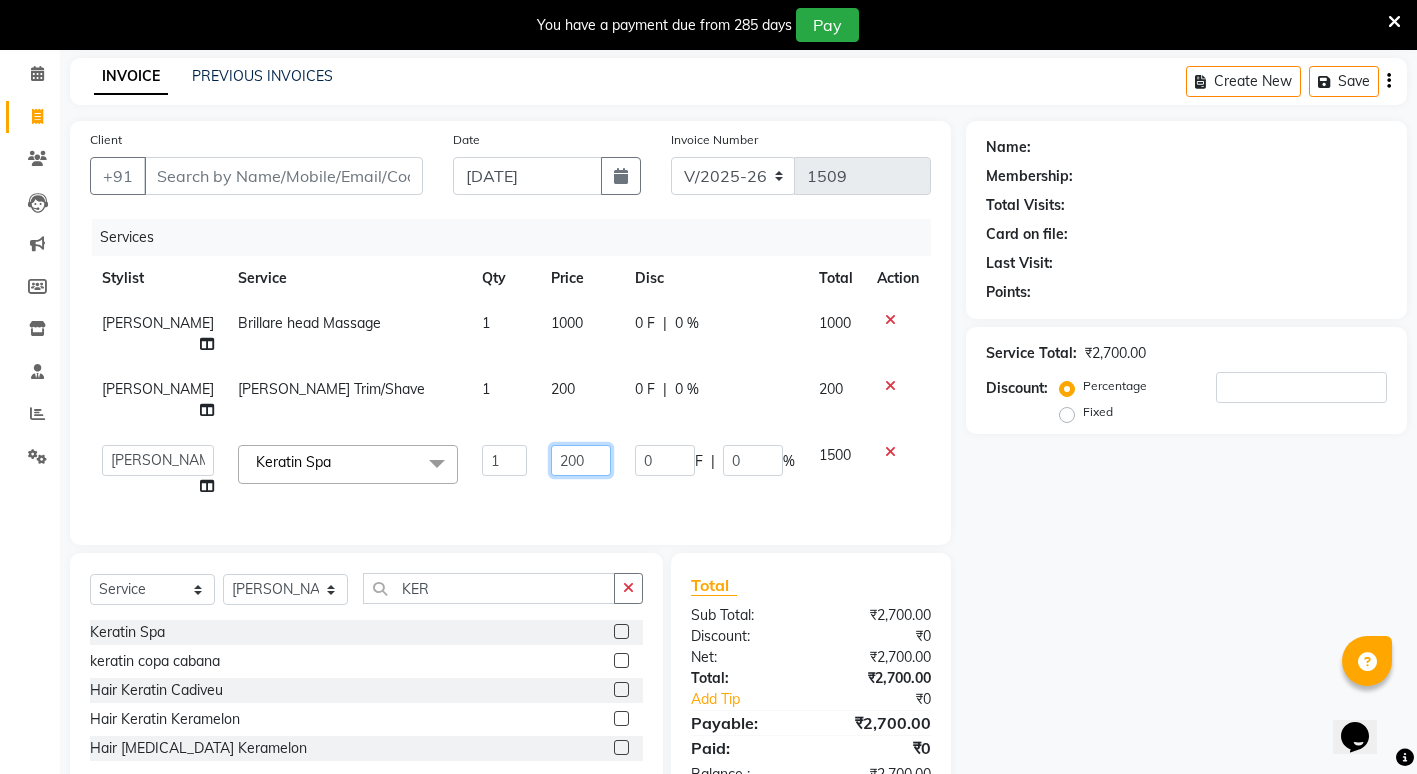type on "2000" 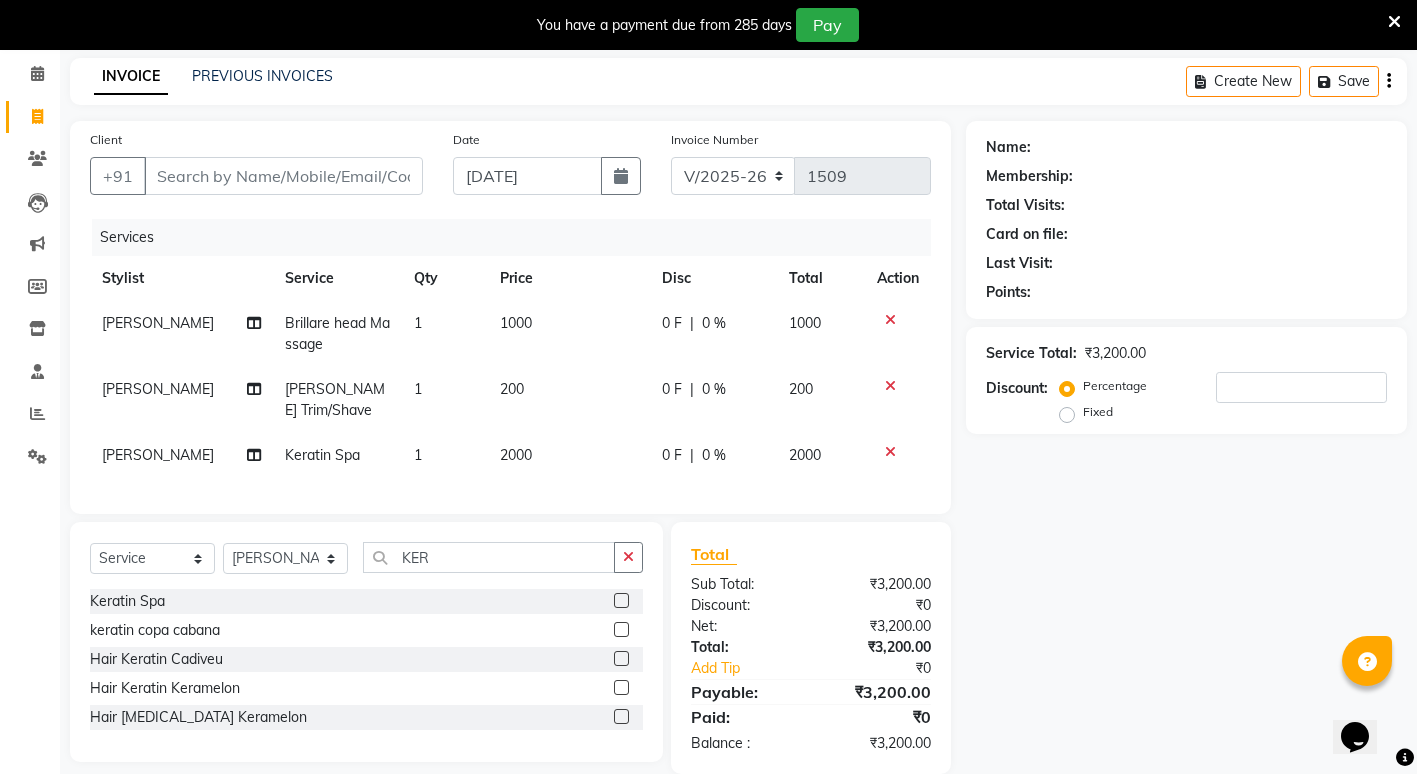 click on "2000" 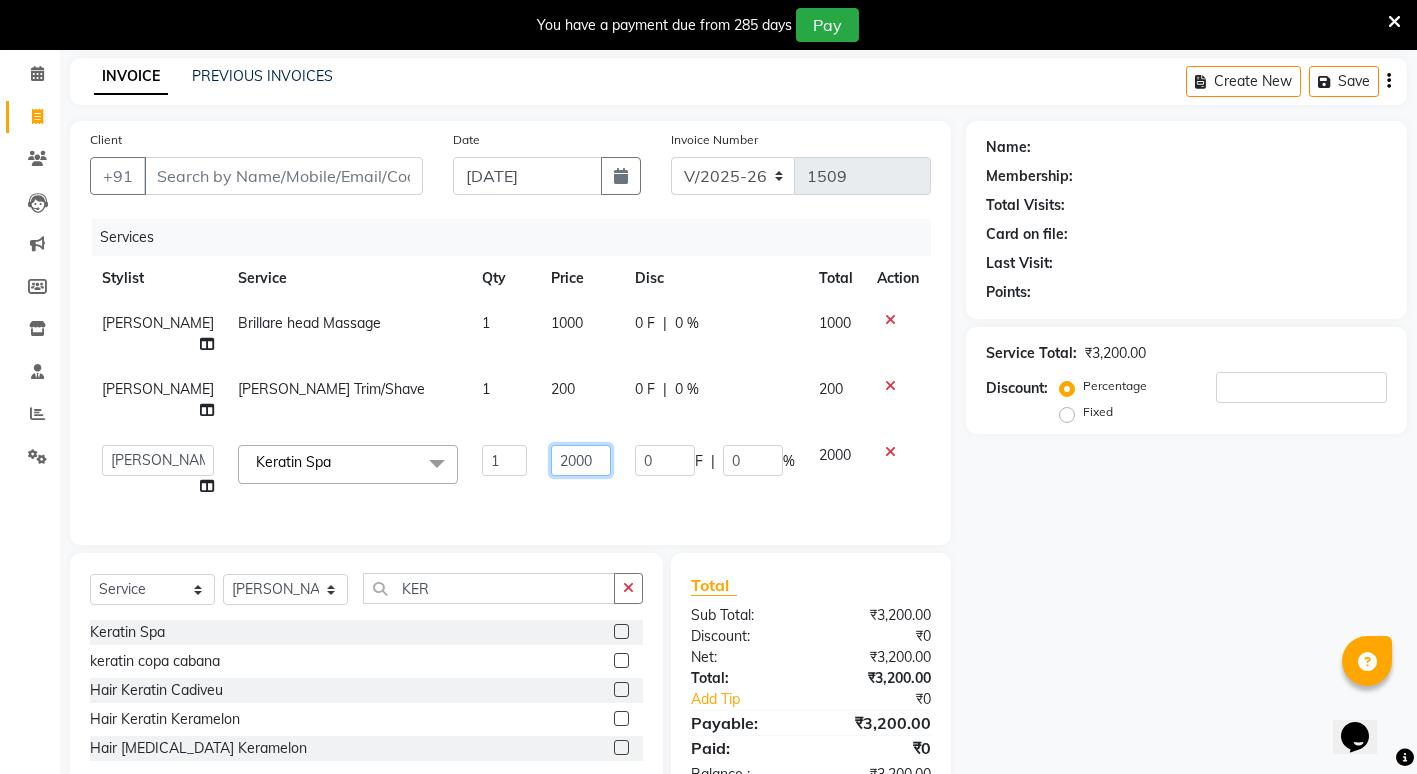 click on "2000" 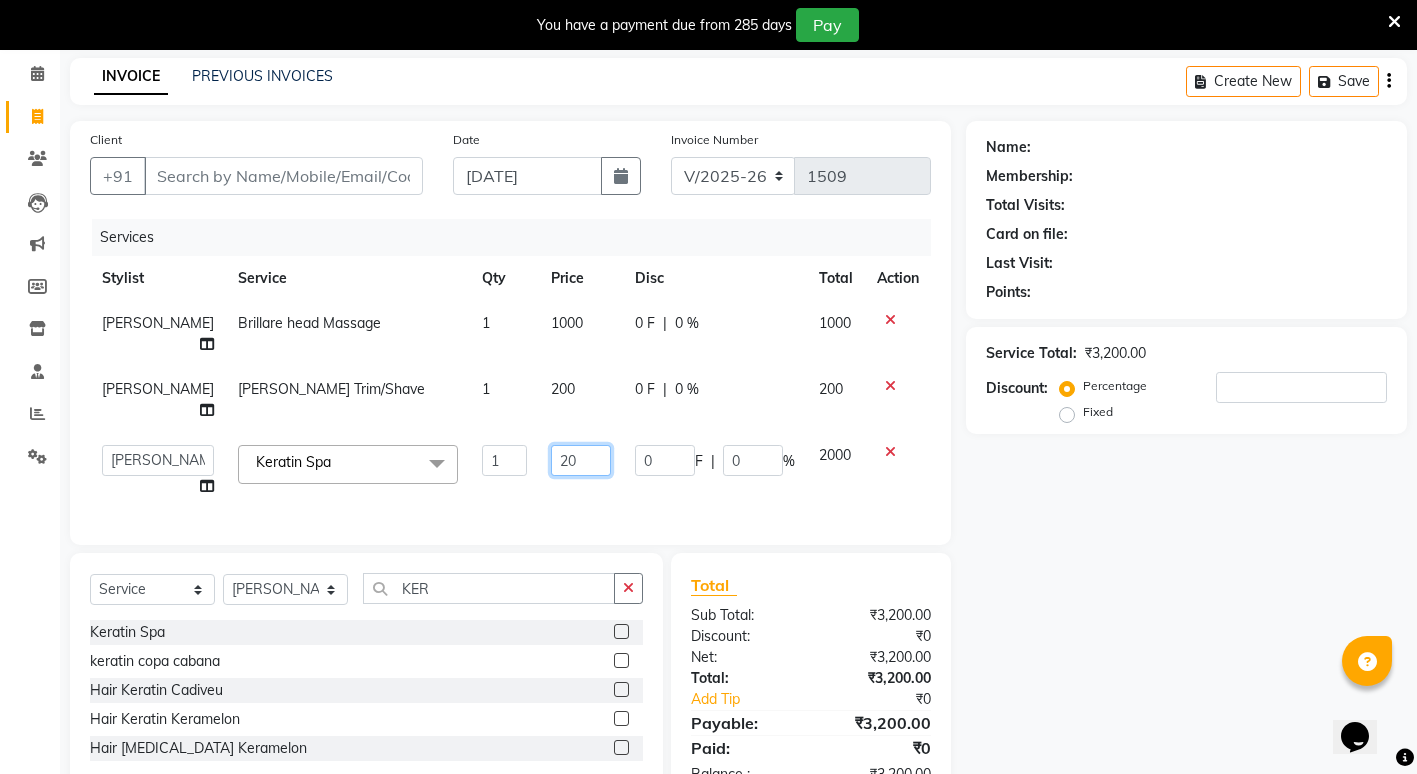 type on "2" 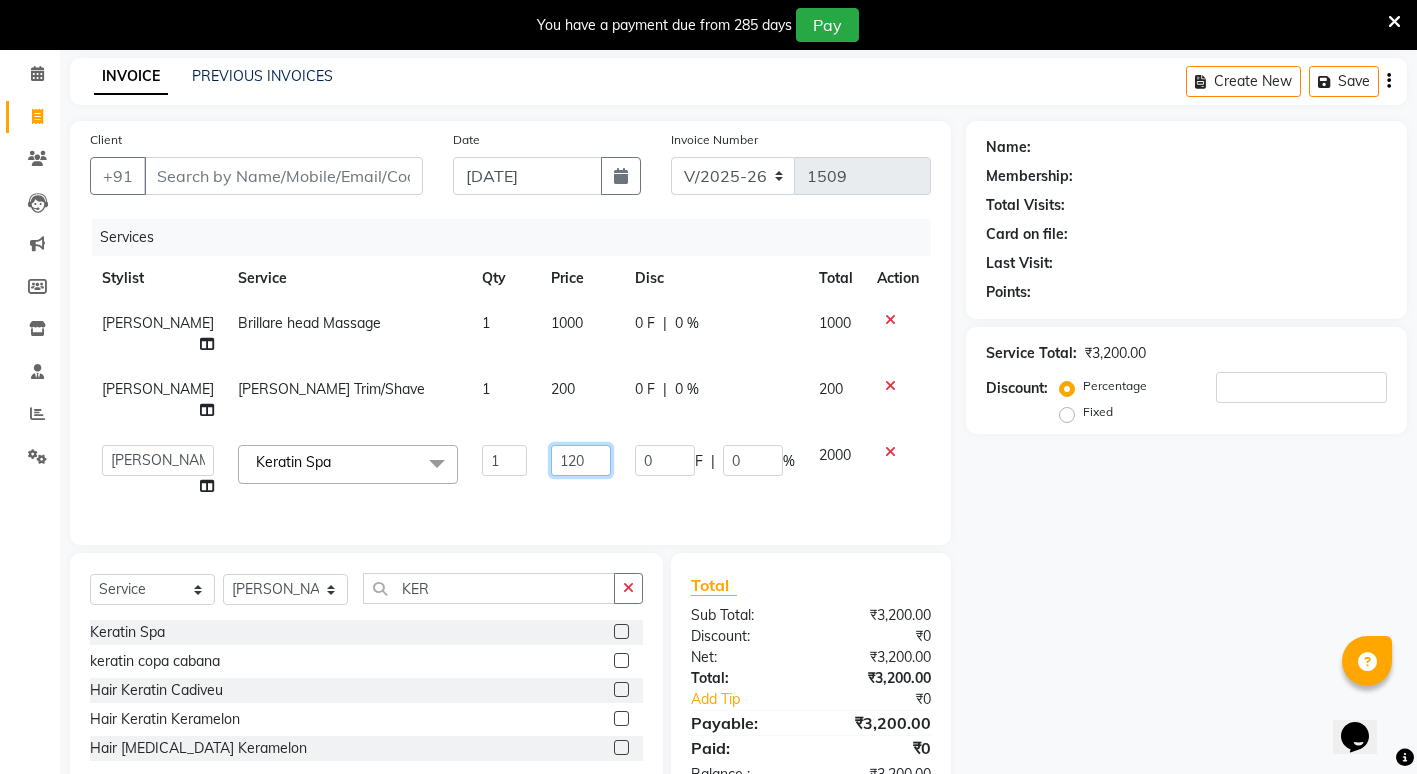 type on "1200" 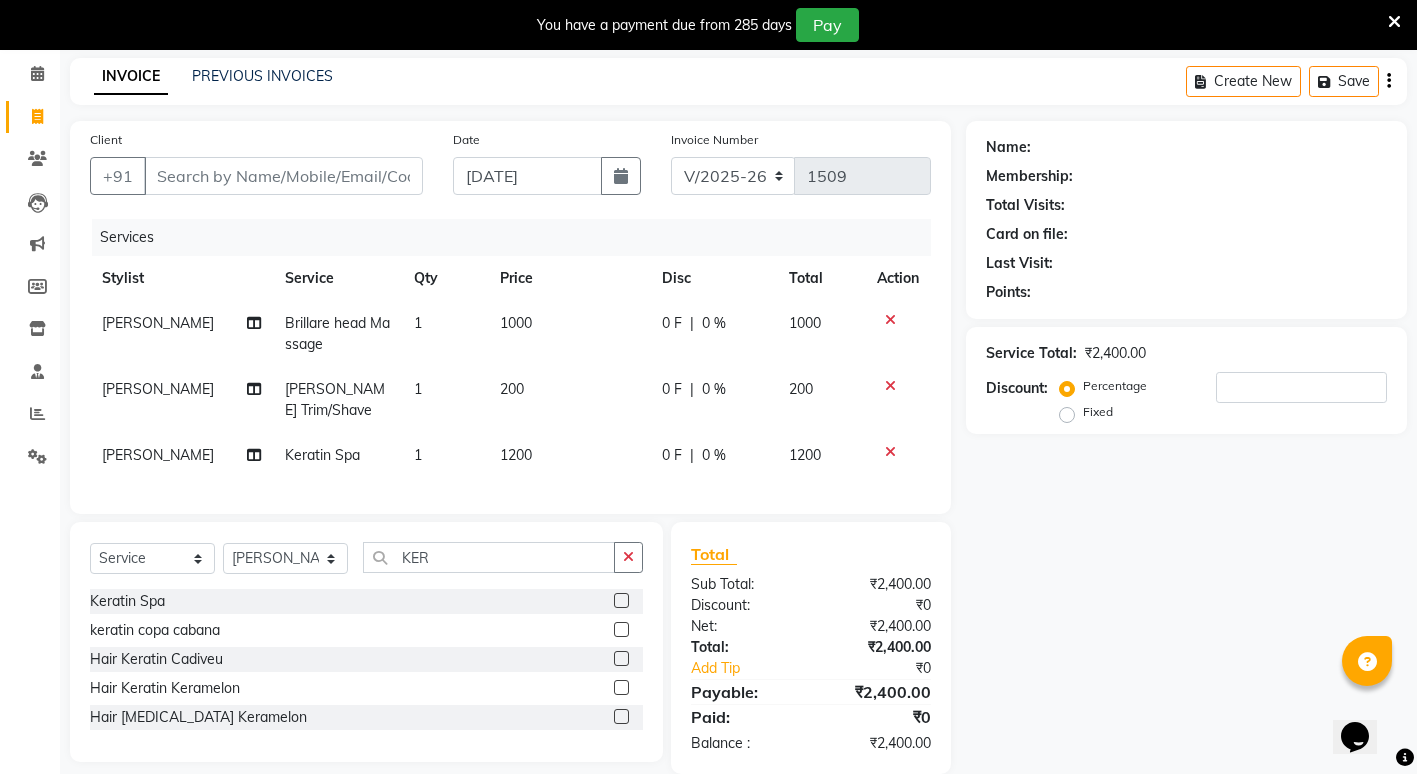 click on "Name: Membership: Total Visits: Card on file: Last Visit:  Points:  Service Total:  ₹2,400.00  Discount:  Percentage   Fixed" 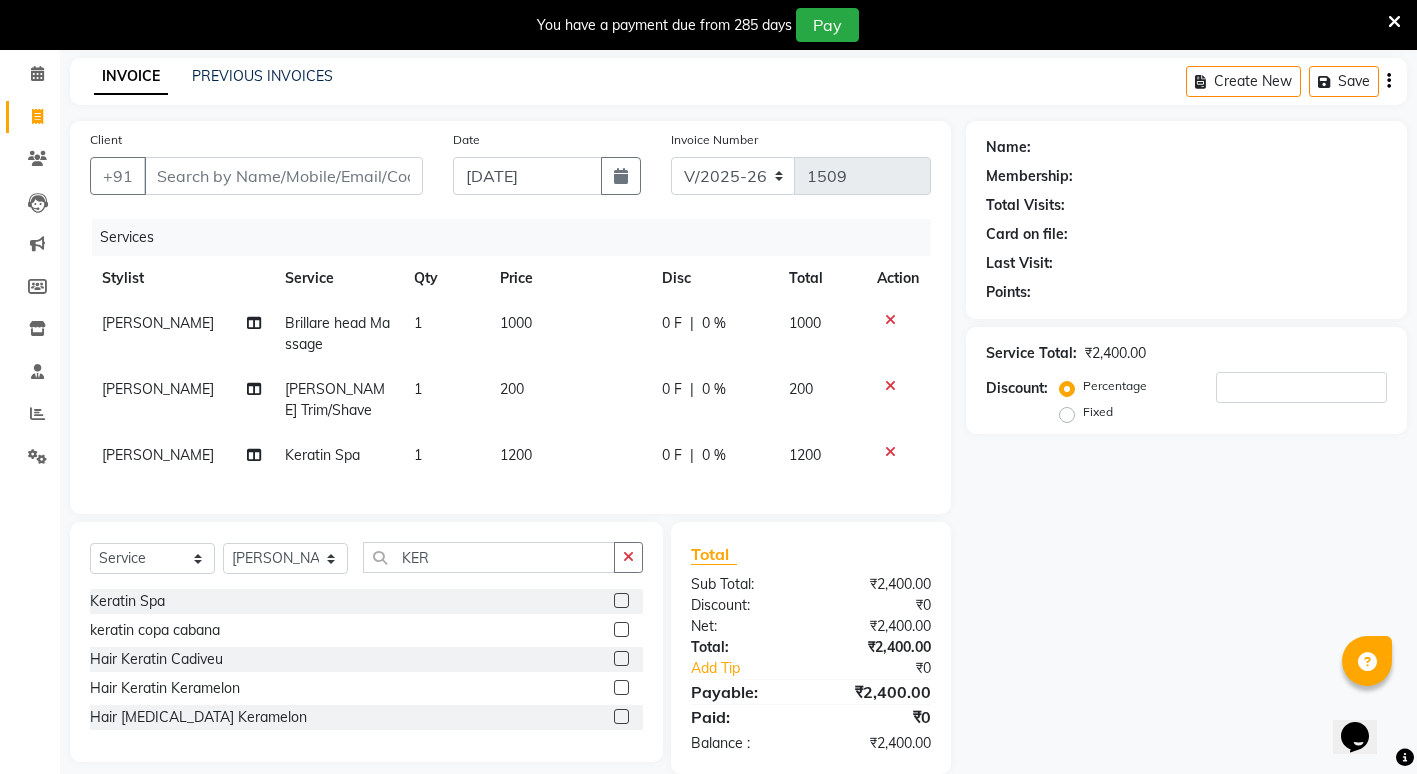 click on "Client +91 Date 13-07-2025 Invoice Number V/2025 V/2025-26 1509 Services Stylist Service Qty Price Disc Total Action Rahul Suryawanshi Brillare head Massage 1 1000 0 F | 0 % 1000 Rahul Suryawanshi Beard Trim/Shave 1 200 0 F | 0 % 200 NIKHIL KANETKAR  Keratin Spa 1 1200 0 F | 0 % 1200" 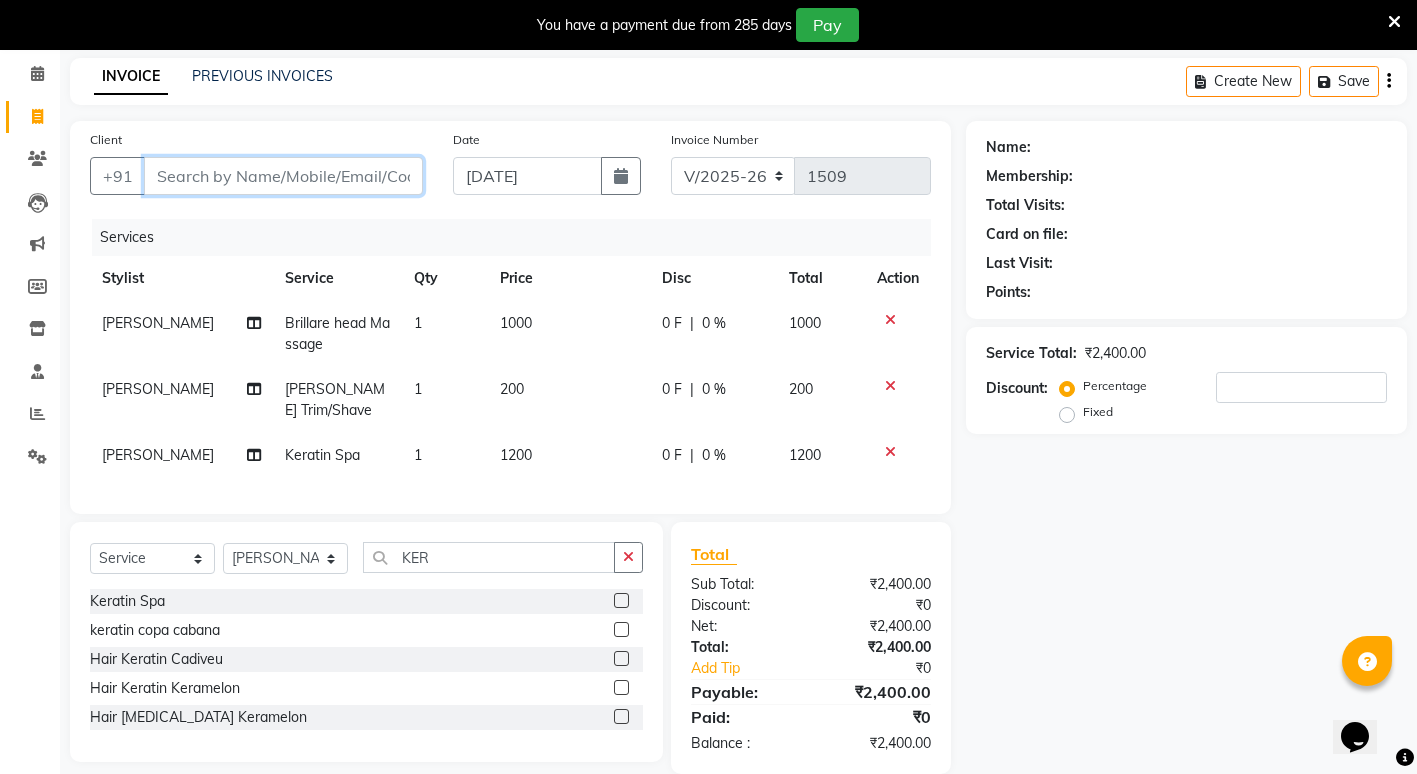 click on "Client" at bounding box center (283, 176) 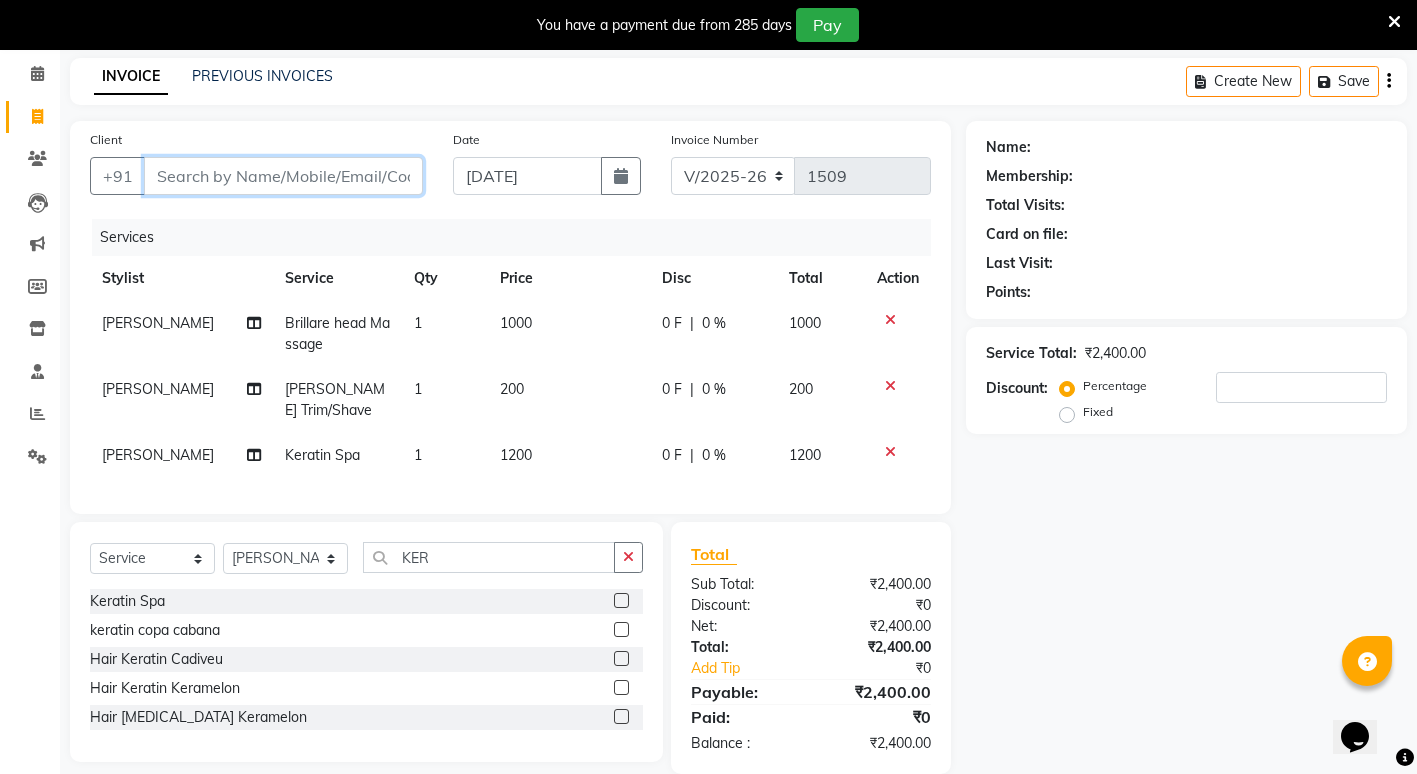 type on "9" 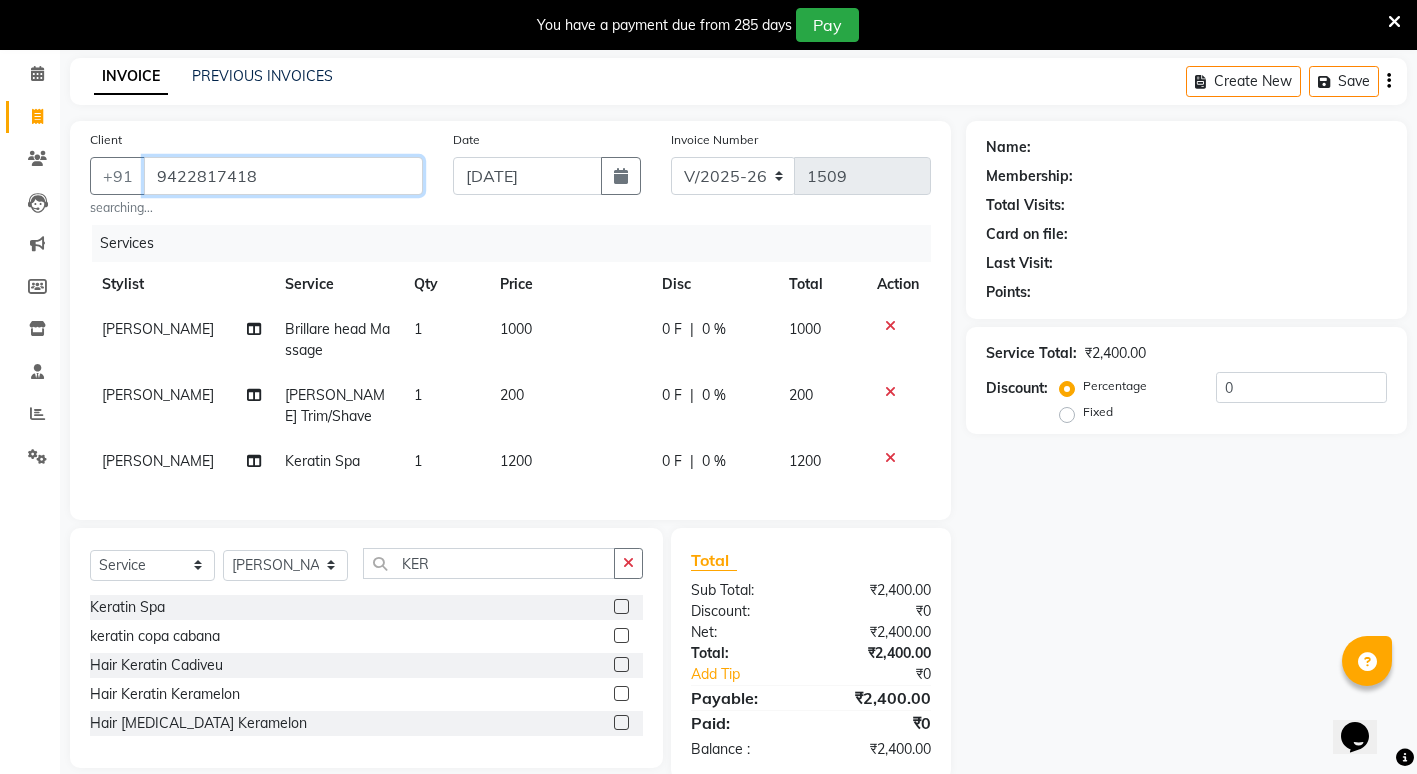 type on "9422817418" 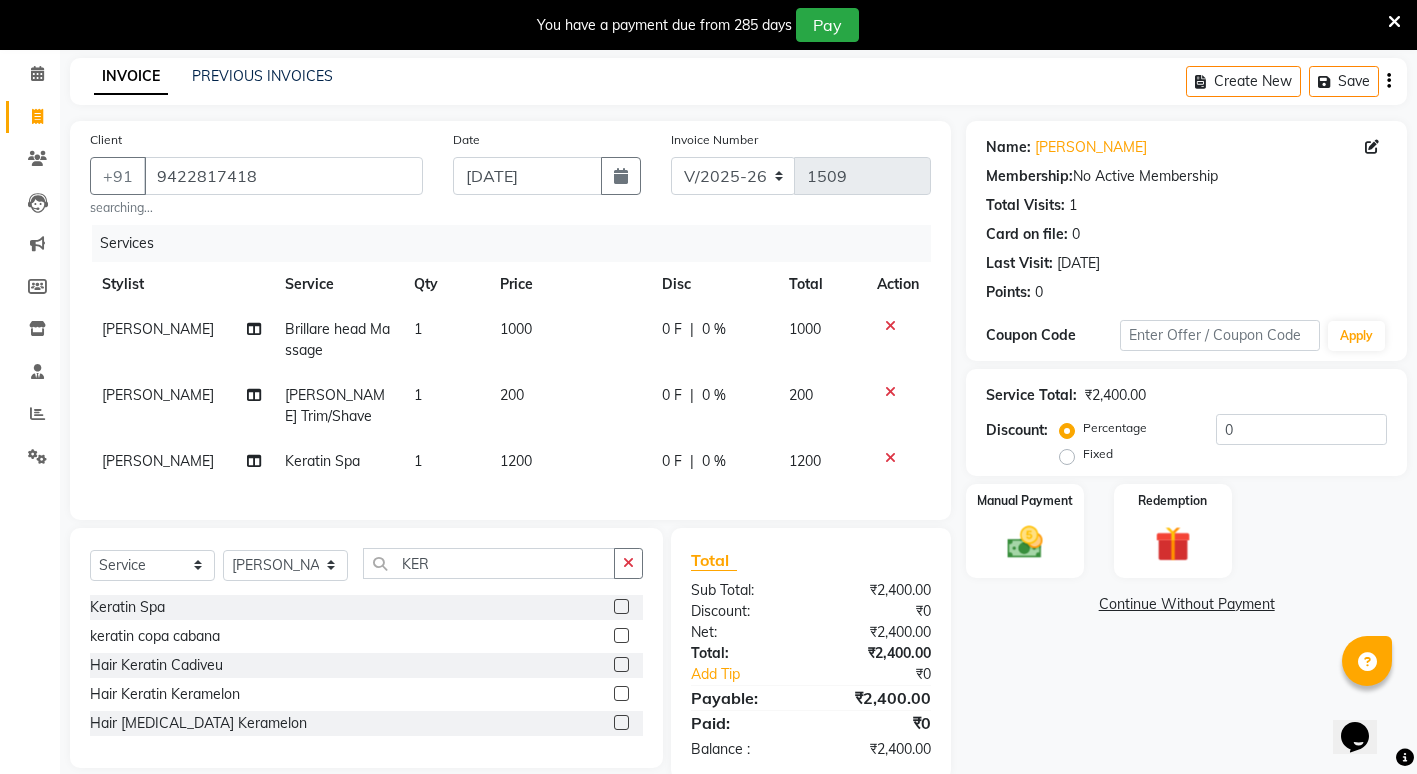 scroll, scrollTop: 130, scrollLeft: 0, axis: vertical 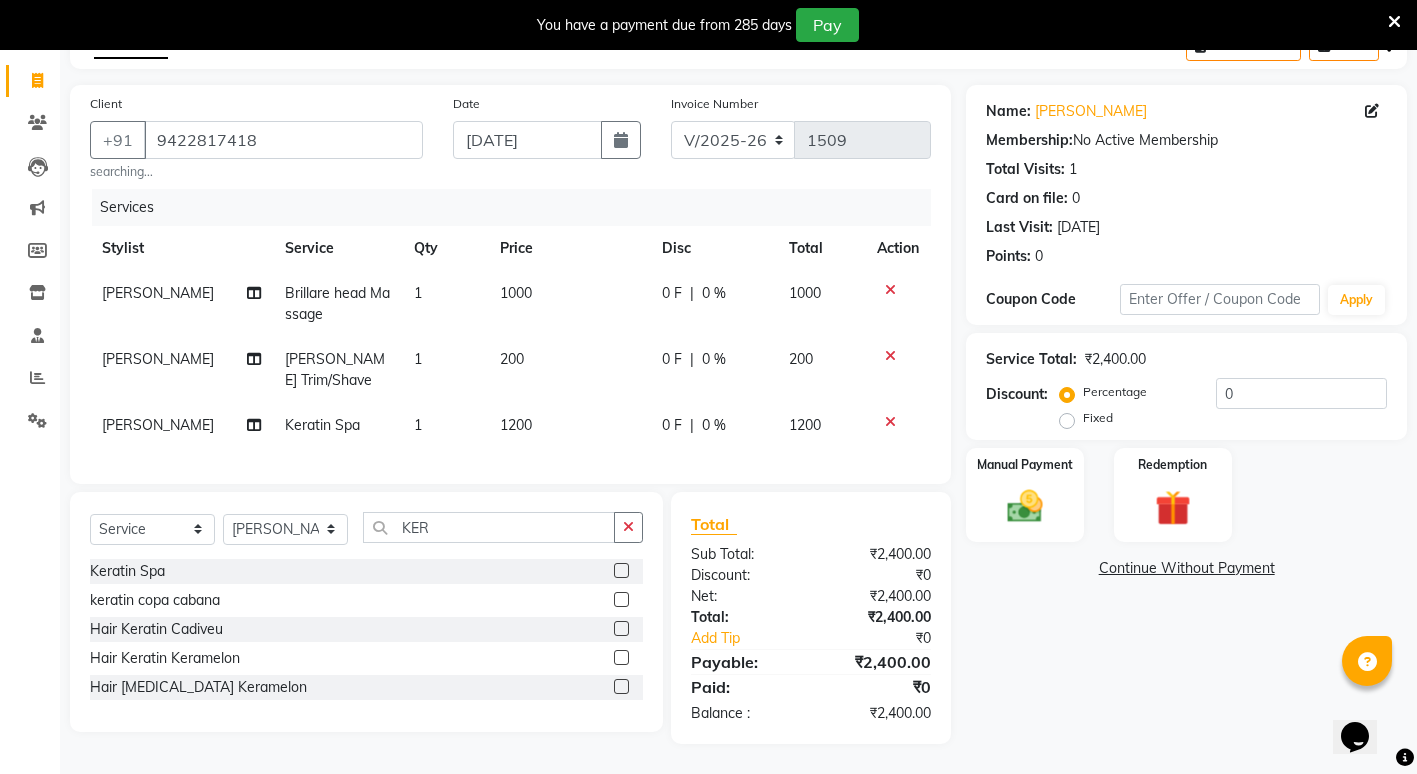 click 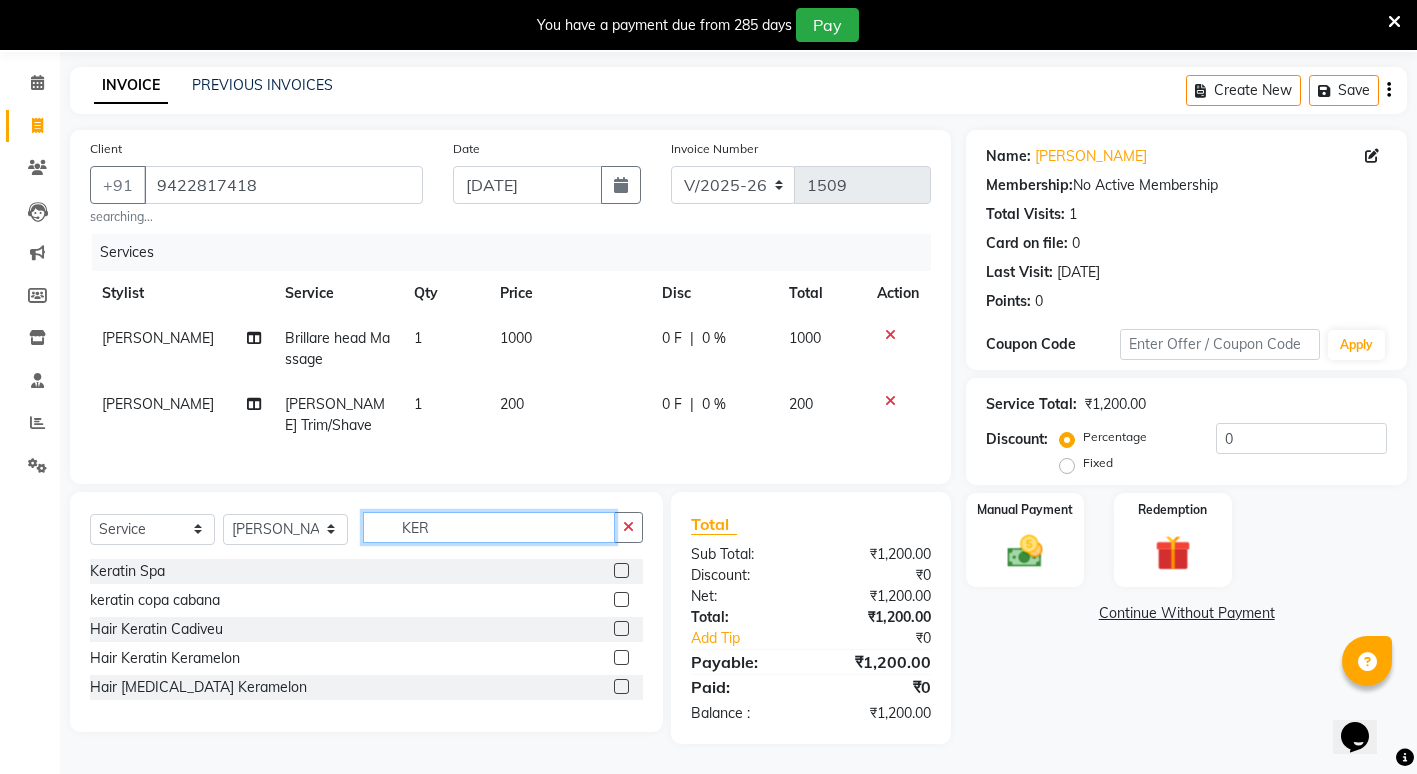 click on "KER" 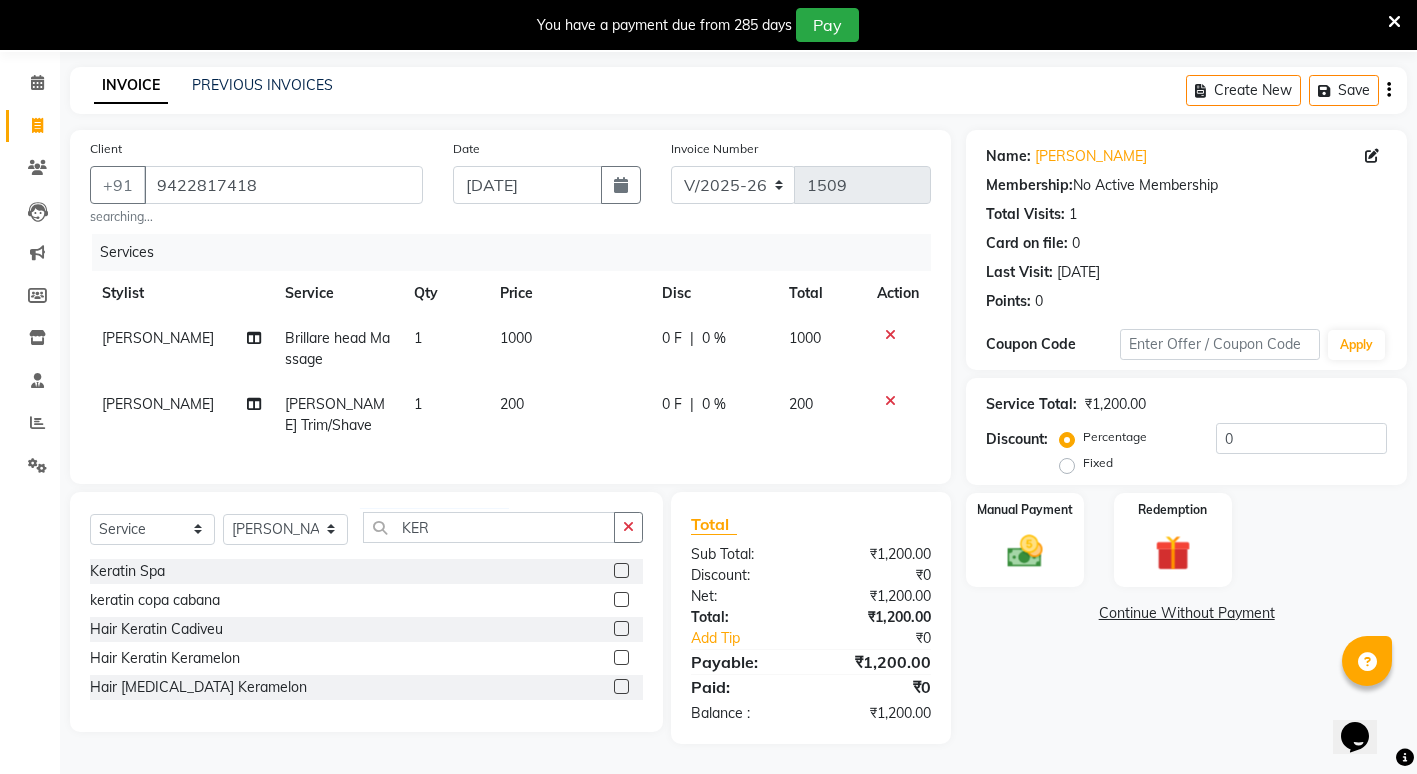 click 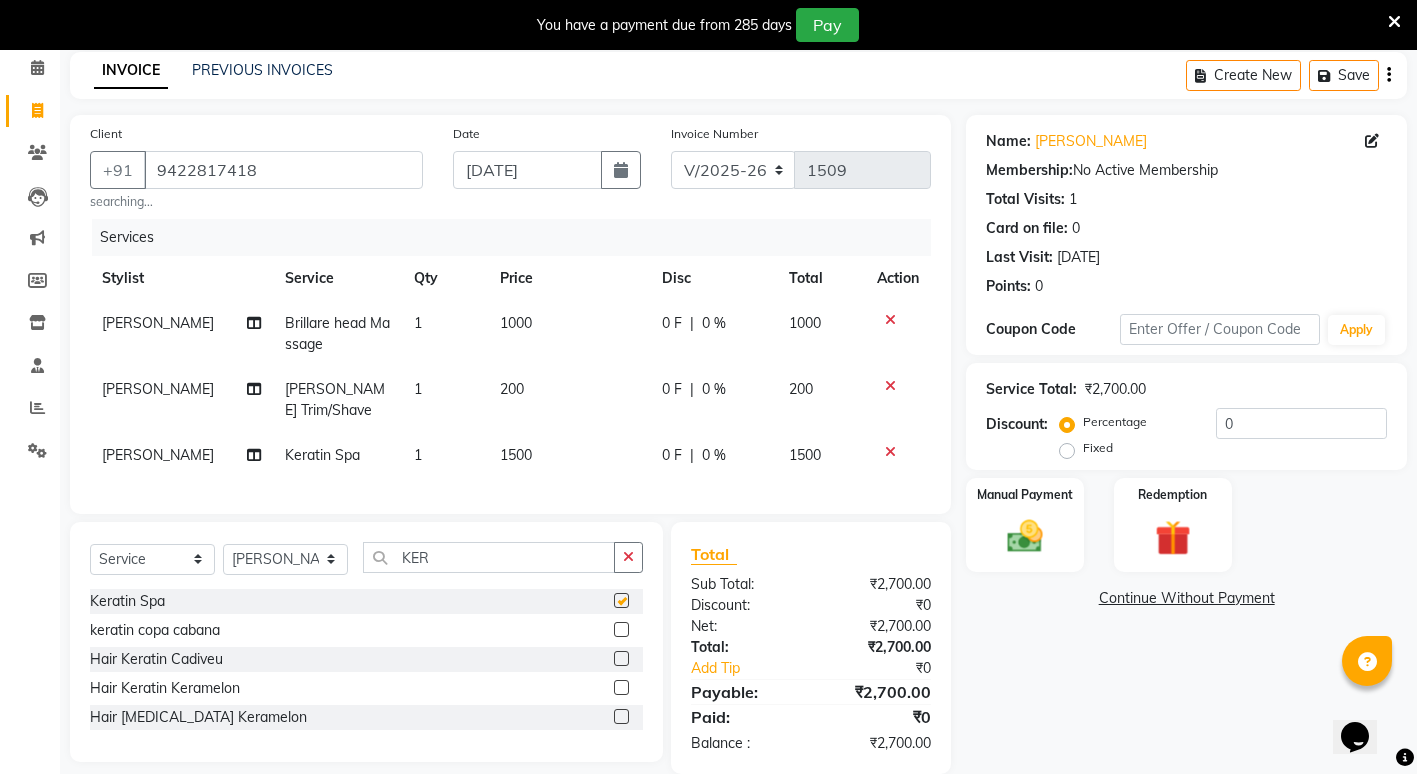 checkbox on "false" 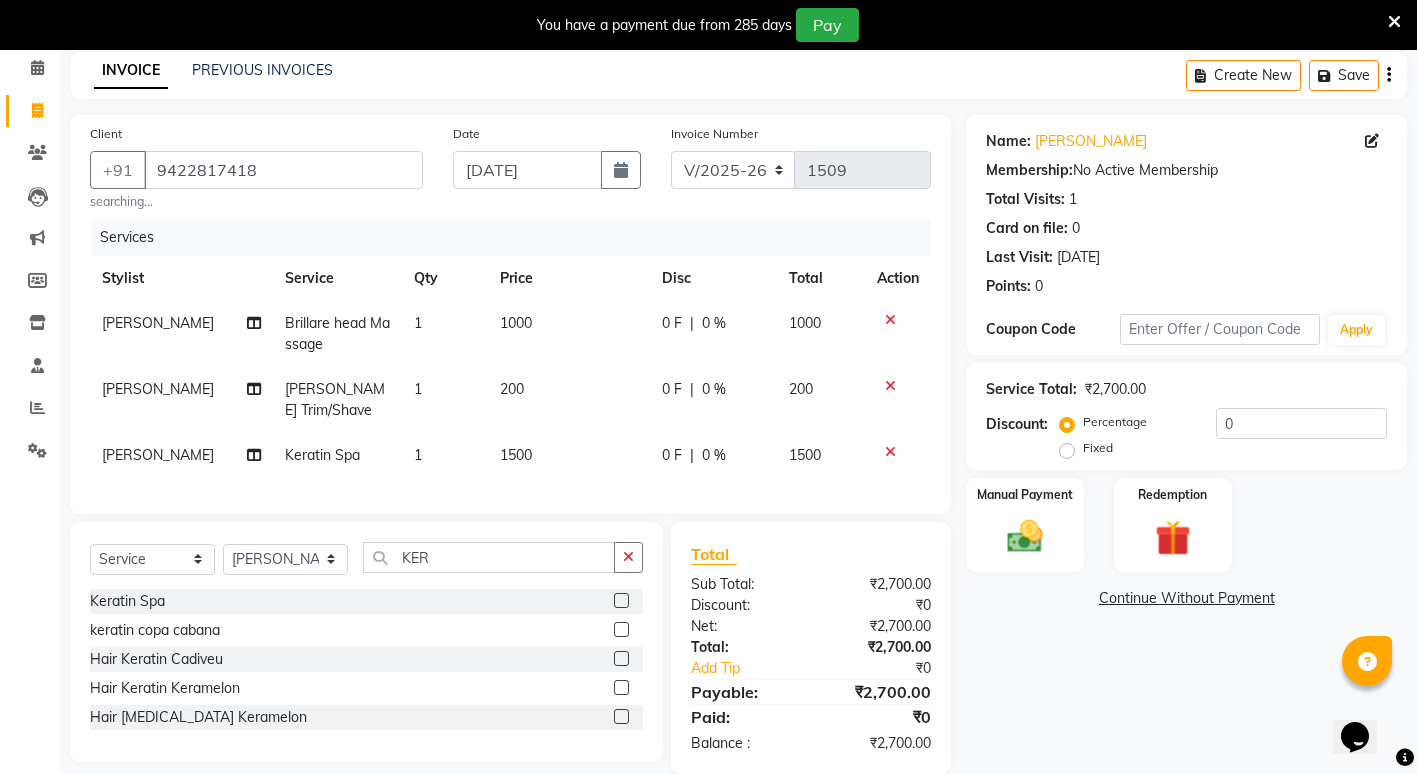 click on "1500" 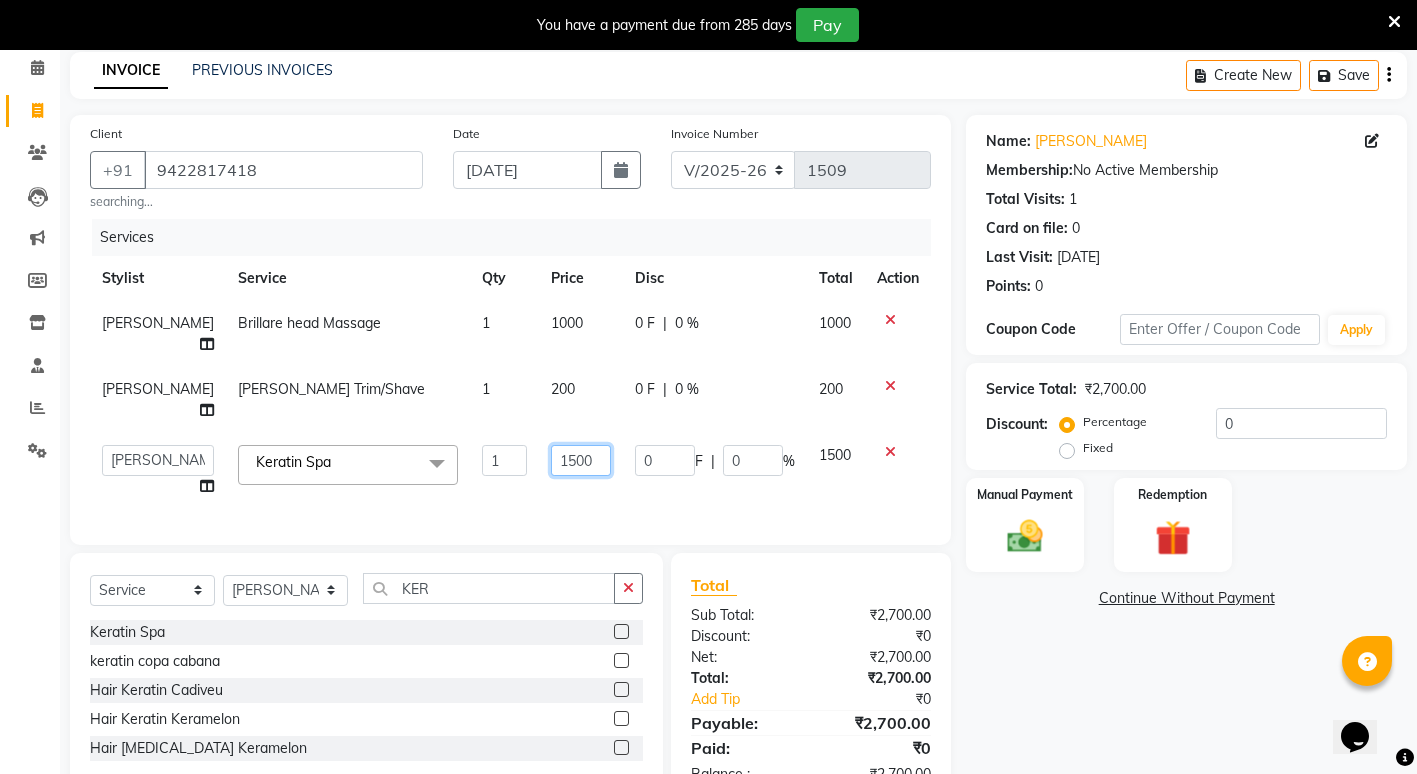 click on "1500" 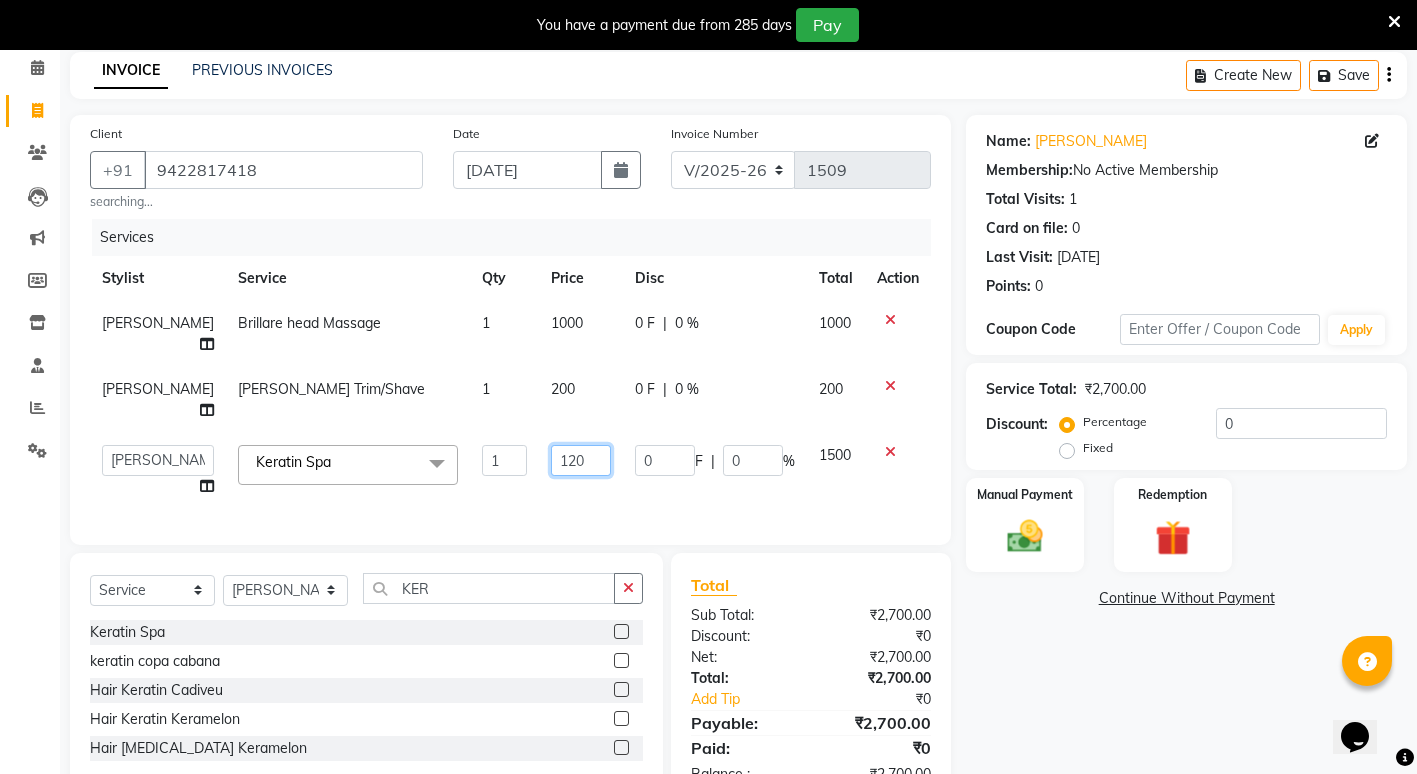 type on "1200" 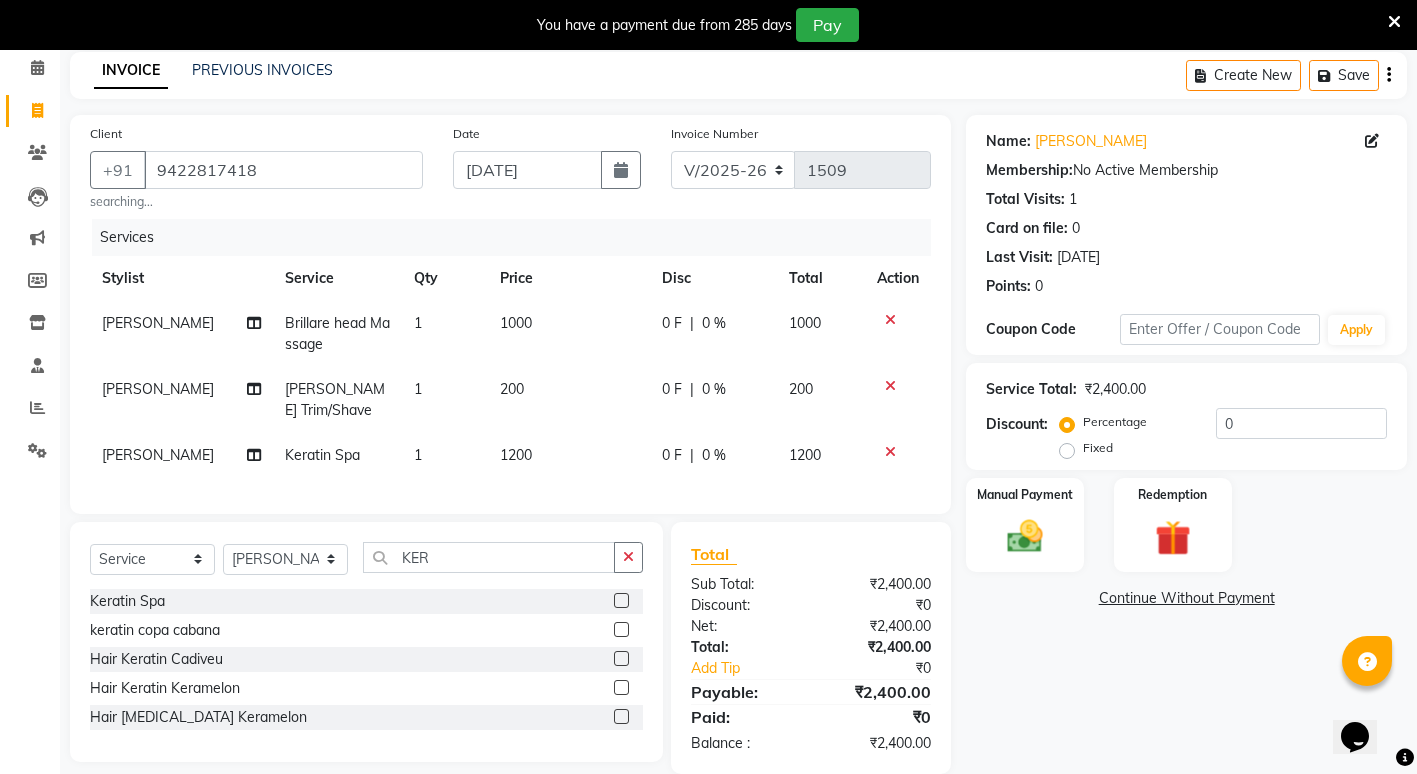 click on "Client +91 9422817418 searching... Date 13-07-2025 Invoice Number V/2025 V/2025-26 1509 Services Stylist Service Qty Price Disc Total Action Rahul Suryawanshi Brillare head Massage 1 1000 0 F | 0 % 1000 Rahul Suryawanshi Beard Trim/Shave 1 200 0 F | 0 % 200 NIKHIL KANETKAR  Keratin Spa 1 1200 0 F | 0 % 1200 Select  Service  Product  Membership  Package Voucher Prepaid Gift Card  Select Stylist ADMIN ANIKET BAGDE BHASKAR KAWDE GAURAV KHOBRAGADE Gondia Capello NIKHIL KANETKAR  NITIN TANDE priyanshi yewatkar Rahul Suryawanshi SHUBHANGI BANSOD Uma Khandare (M) YAKSHITA KURVE KER Keratin Spa  keratin copa cabana  Hair Keratin Cadiveu  Hair Keratin Keramelon  Hair Botox Keramelon  Total Sub Total: ₹2,400.00 Discount: ₹0 Net: ₹2,400.00 Total: ₹2,400.00 Add Tip ₹0 Payable: ₹2,400.00 Paid: ₹0 Balance   : ₹2,400.00" 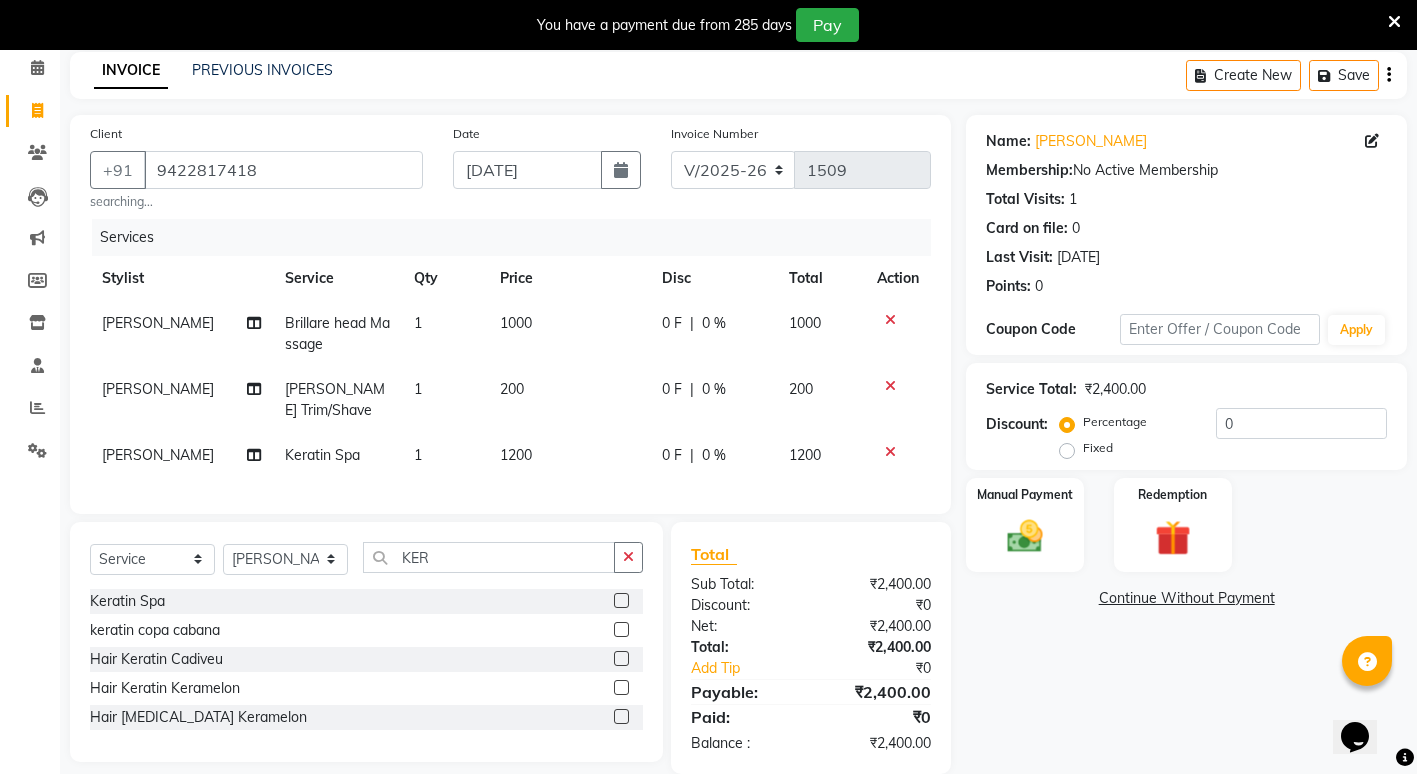 scroll, scrollTop: 130, scrollLeft: 0, axis: vertical 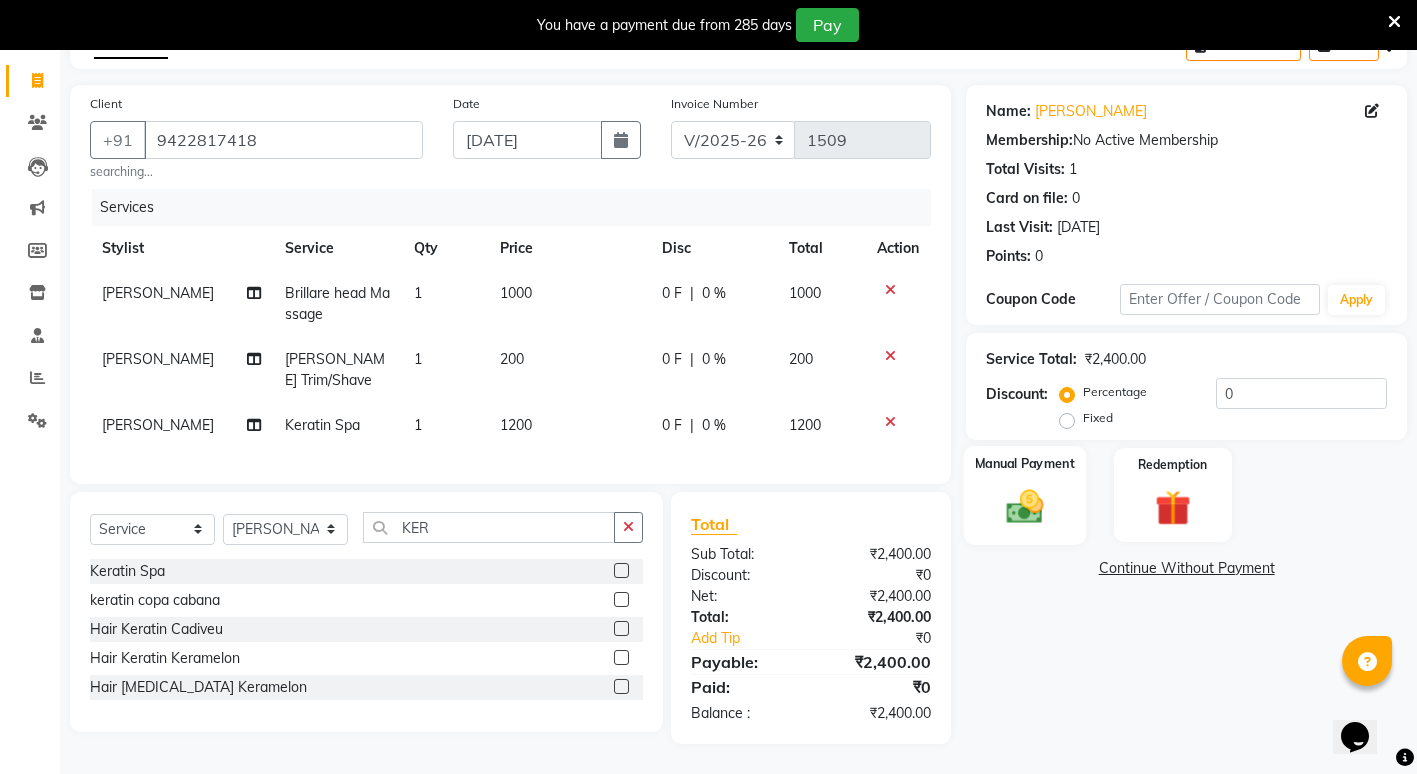 click on "Manual Payment" 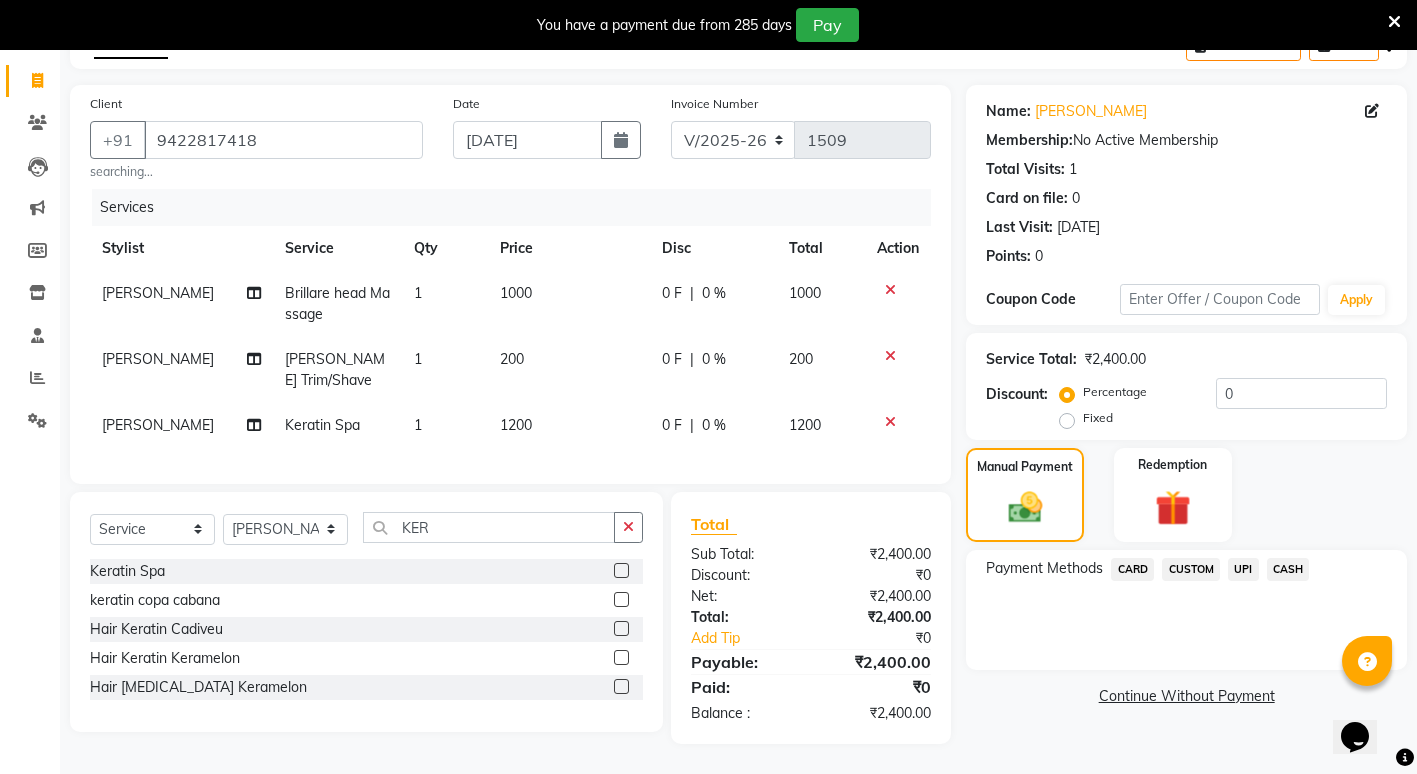 click on "UPI" 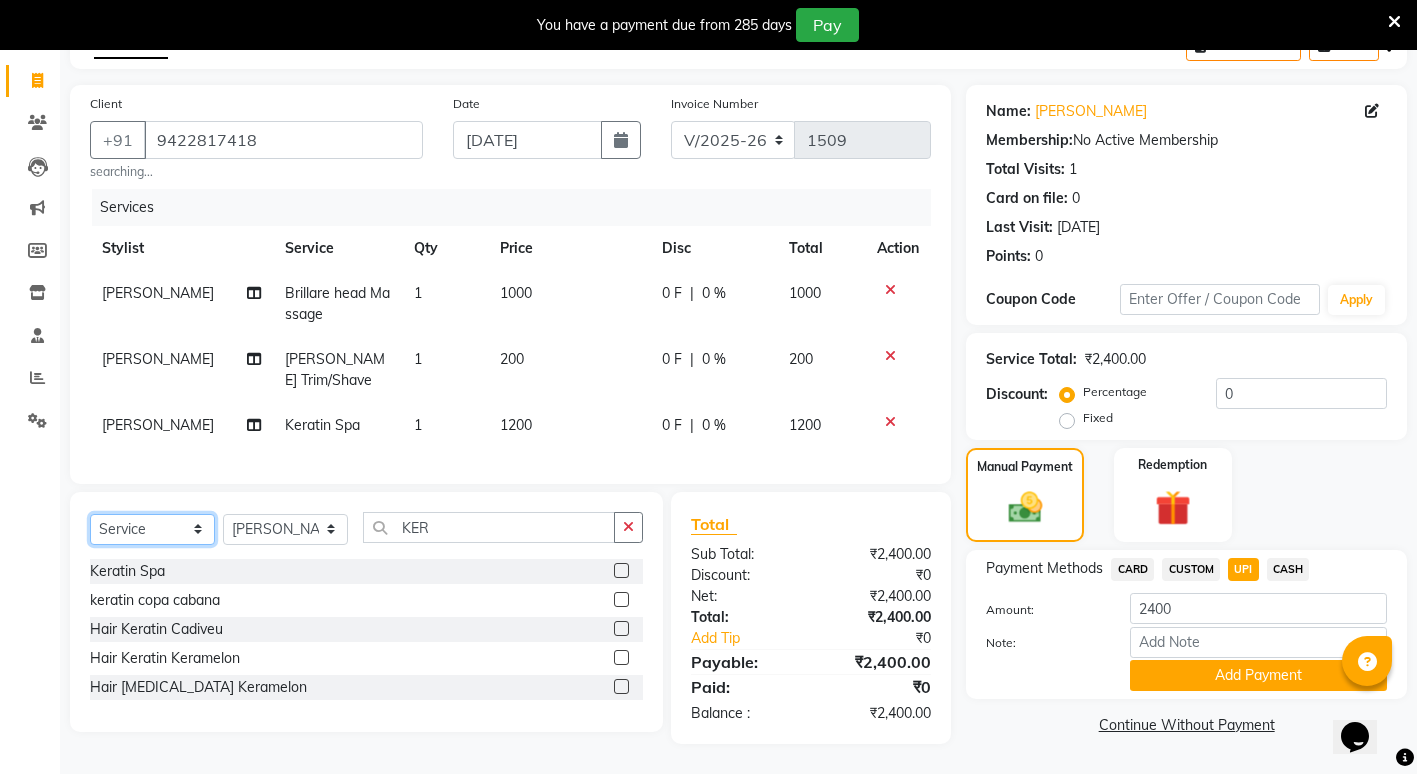 click on "Select  Service  Product  Membership  Package Voucher Prepaid Gift Card" 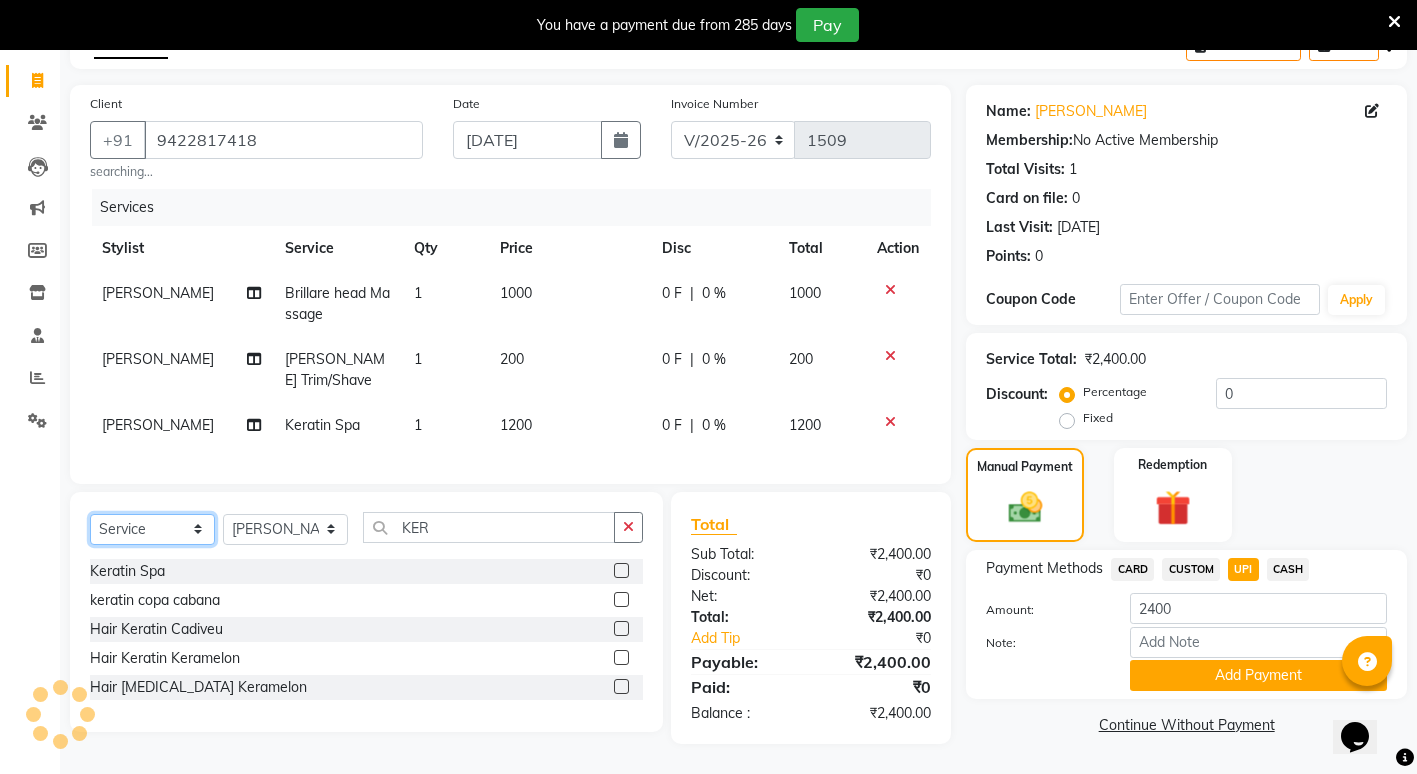select on "product" 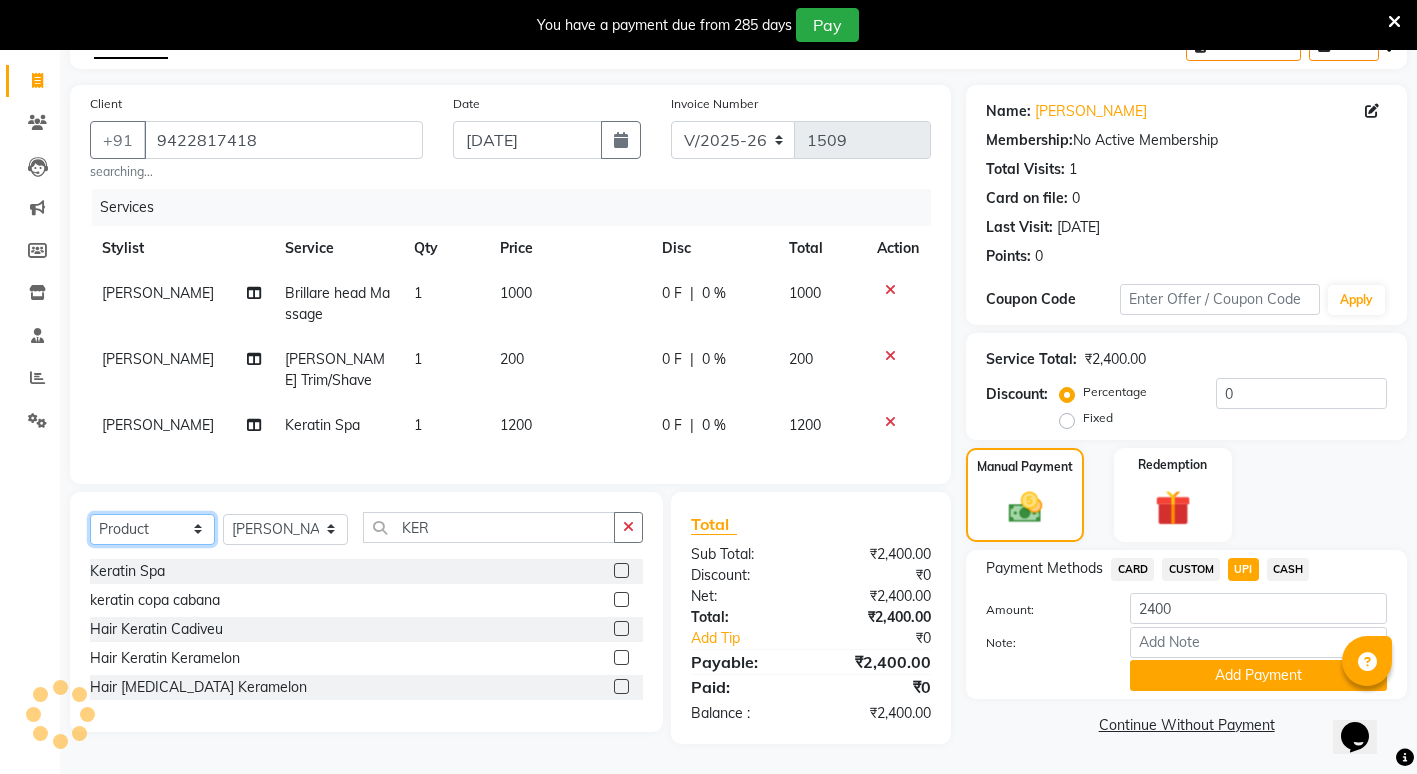click on "Select  Service  Product  Membership  Package Voucher Prepaid Gift Card" 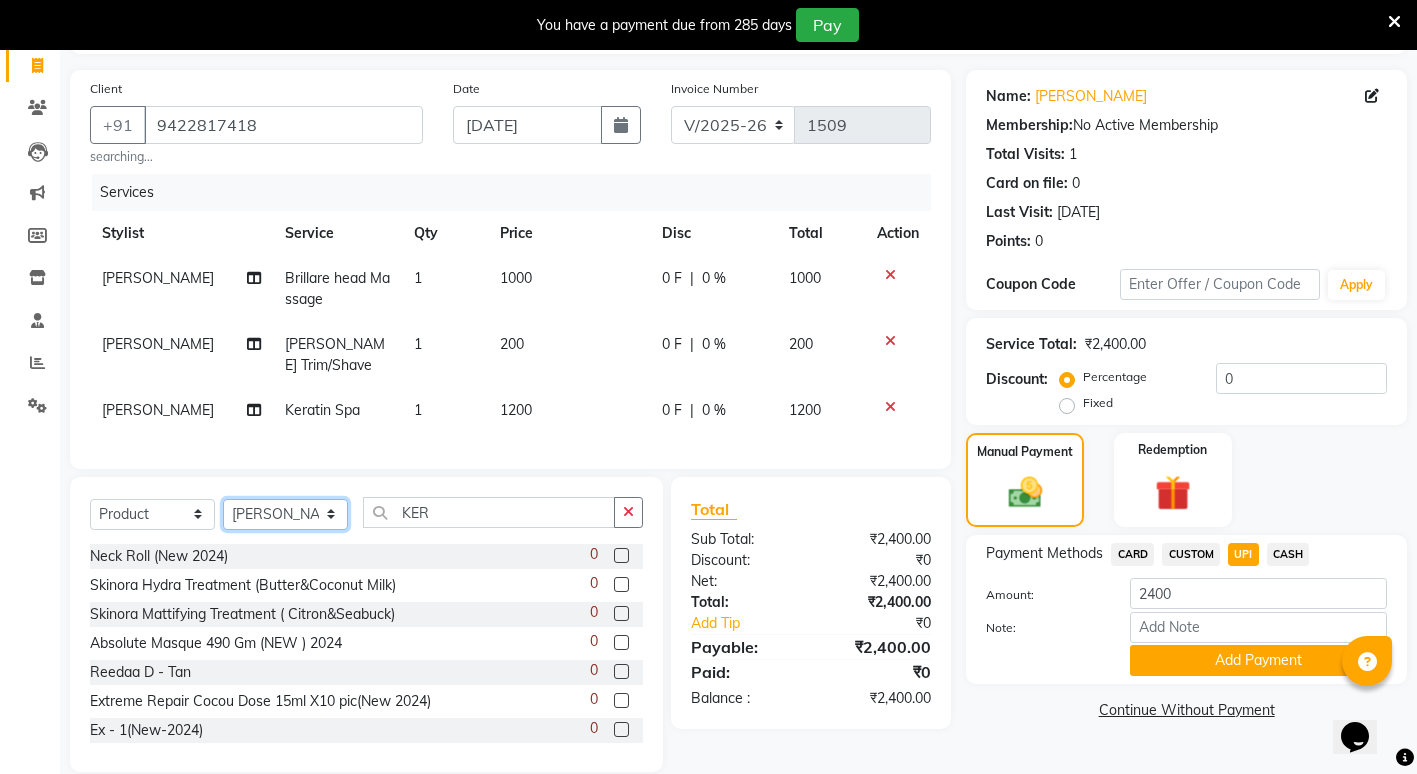 click on "Select Stylist ADMIN ANIKET BAGDE BHASKAR KAWDE GAURAV KHOBRAGADE Gondia Capello NIKHIL KANETKAR  NITIN TANDE priyanshi yewatkar Rahul Suryawanshi SHUBHANGI BANSOD Uma Khandare (M) YAKSHITA KURVE" 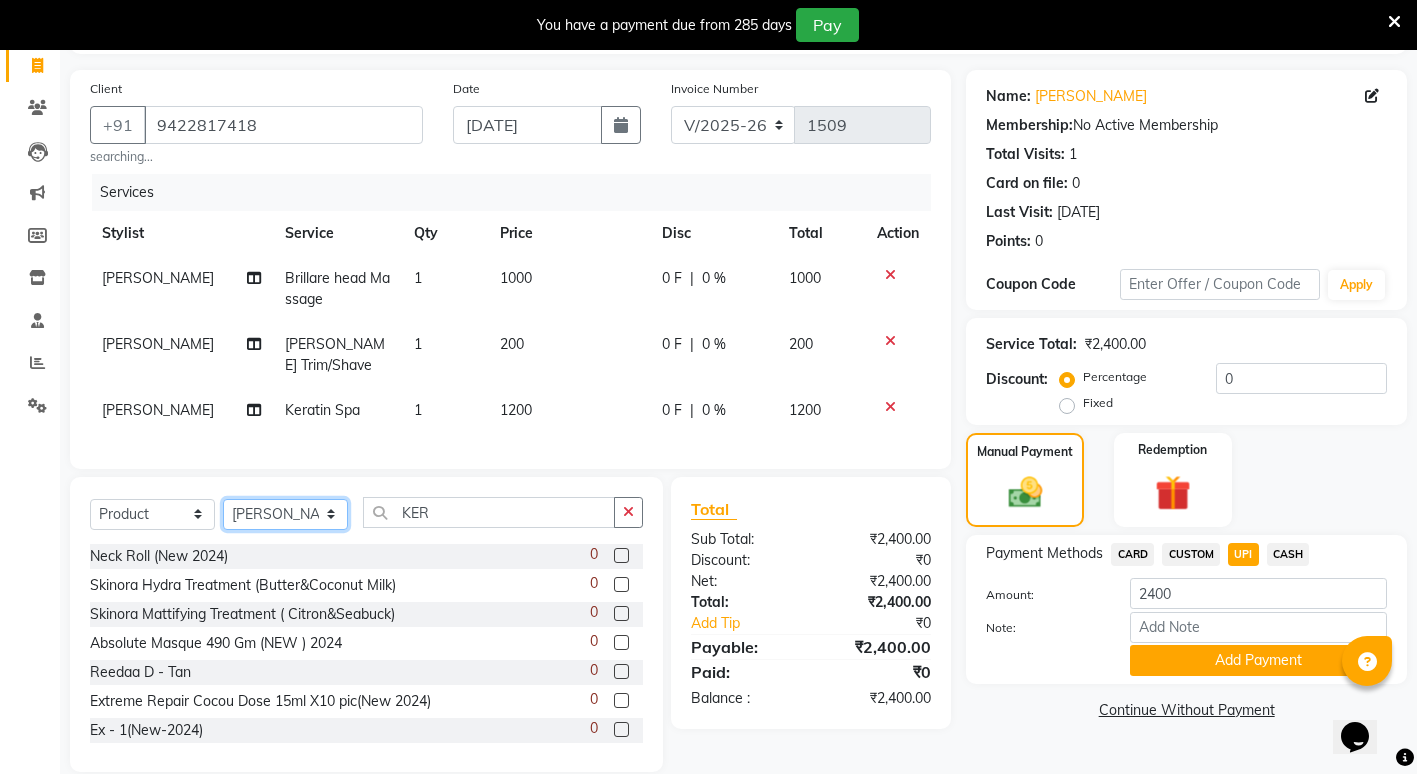 select on "66896" 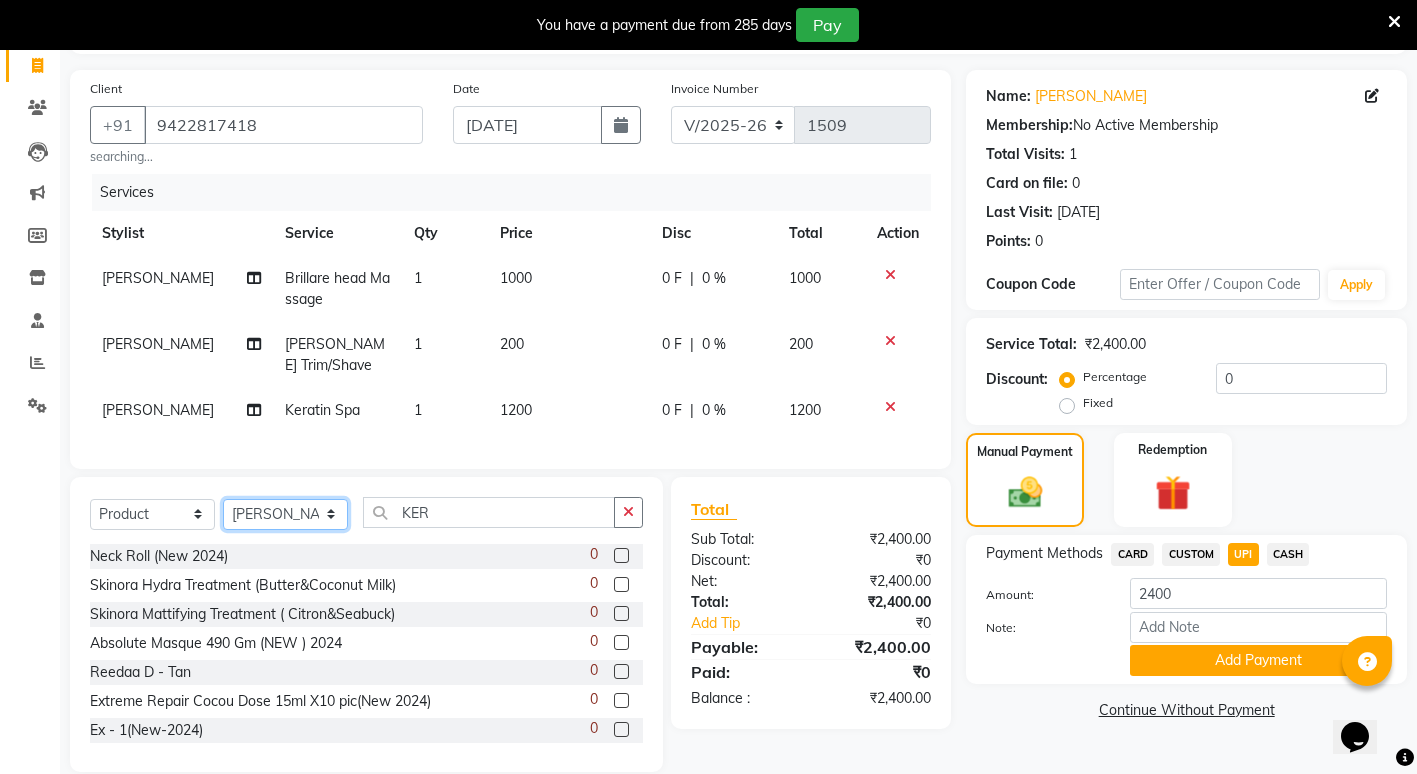 click on "Select Stylist ADMIN ANIKET BAGDE BHASKAR KAWDE GAURAV KHOBRAGADE Gondia Capello NIKHIL KANETKAR  NITIN TANDE priyanshi yewatkar Rahul Suryawanshi SHUBHANGI BANSOD Uma Khandare (M) YAKSHITA KURVE" 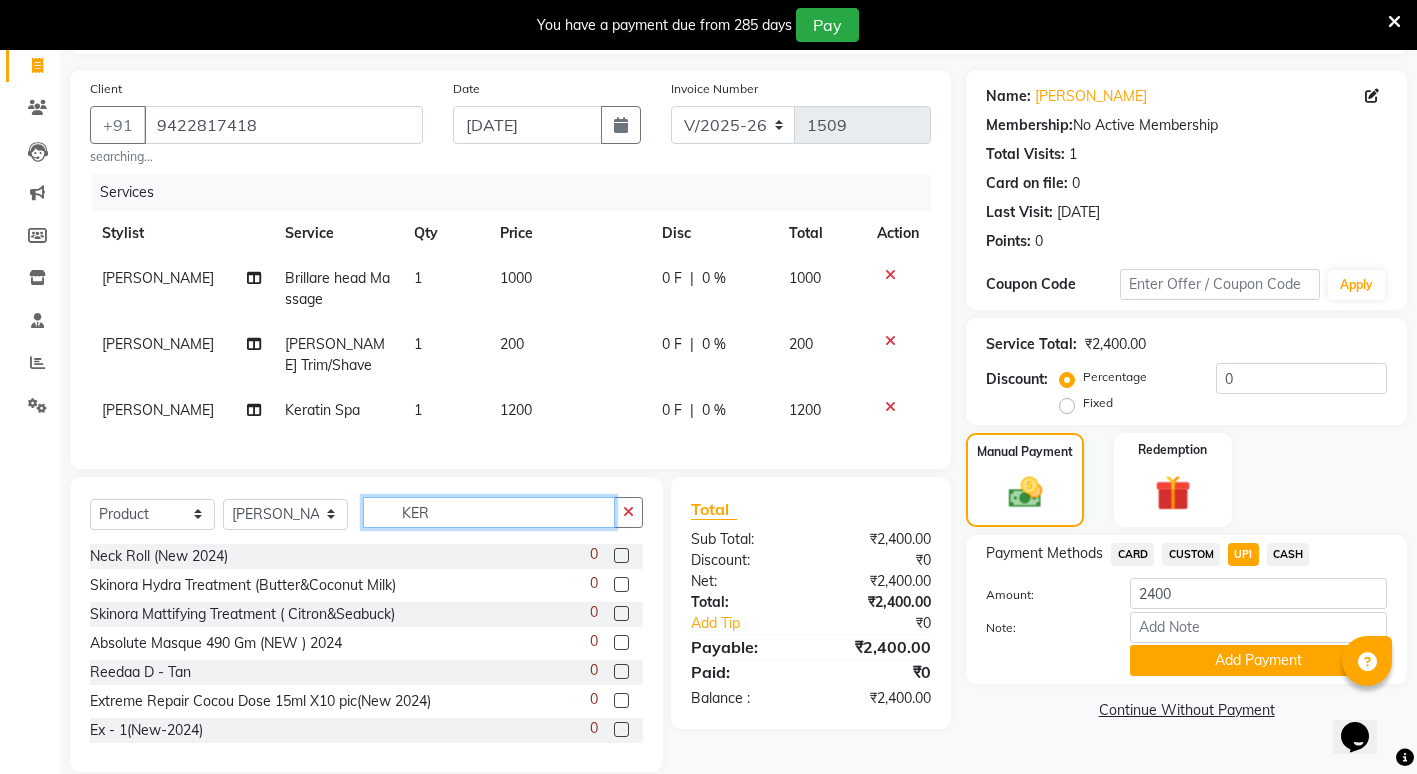 click on "KER" 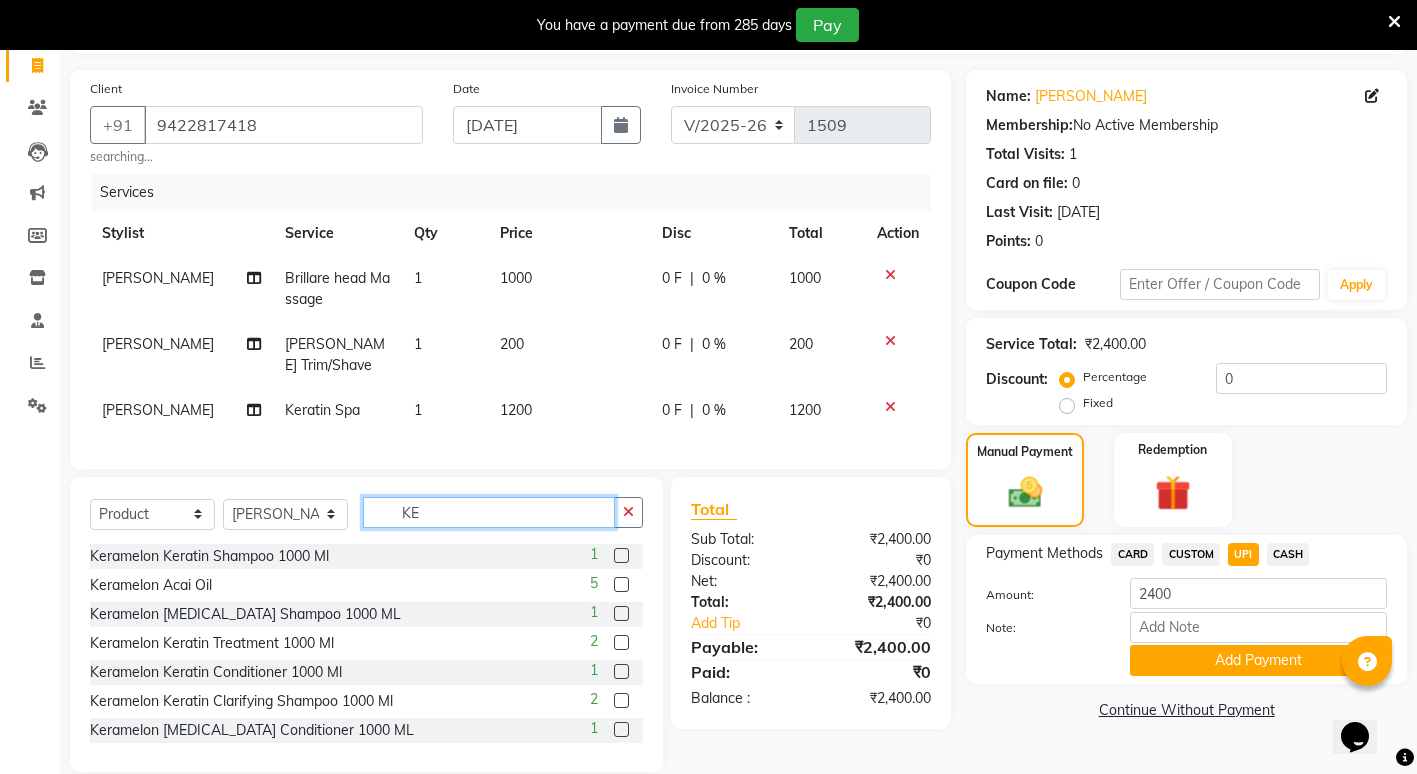 type on "KER" 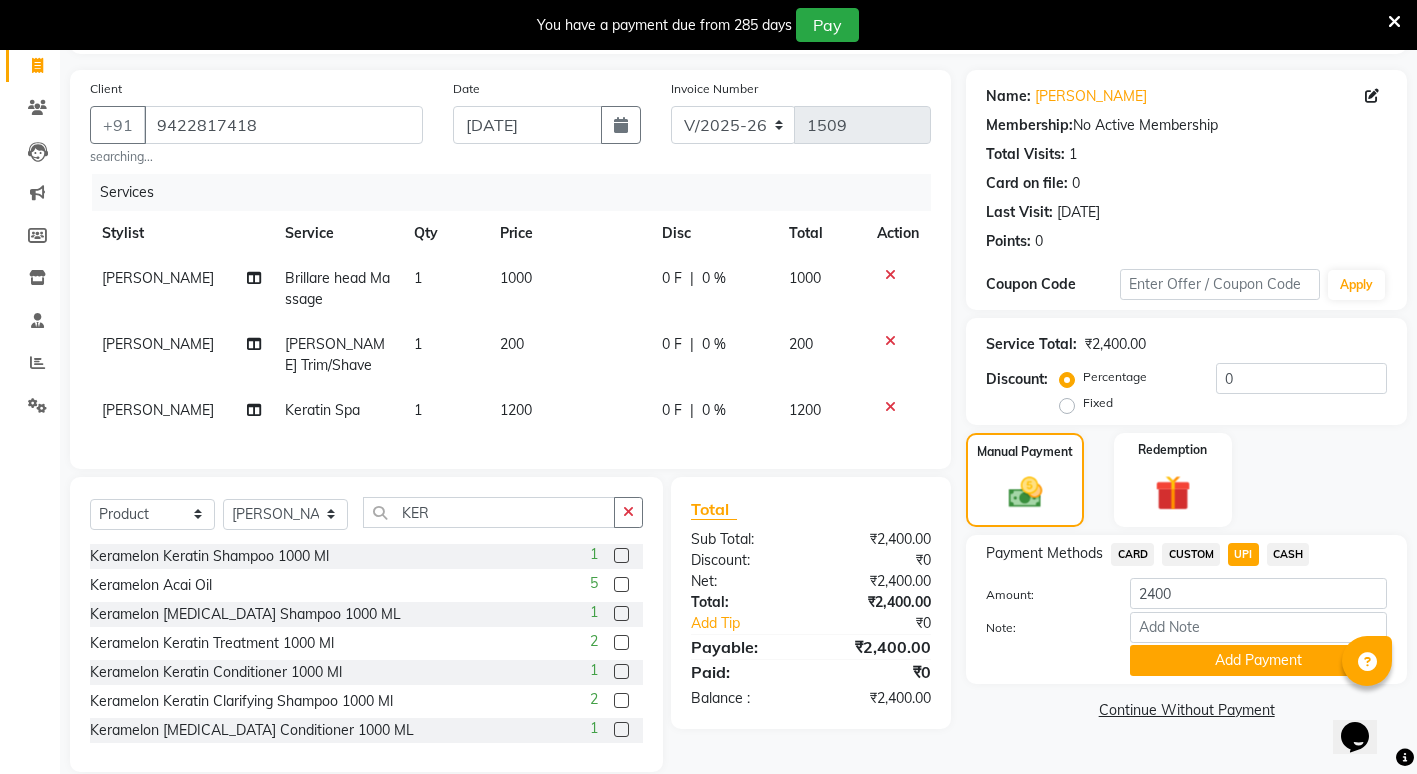 click 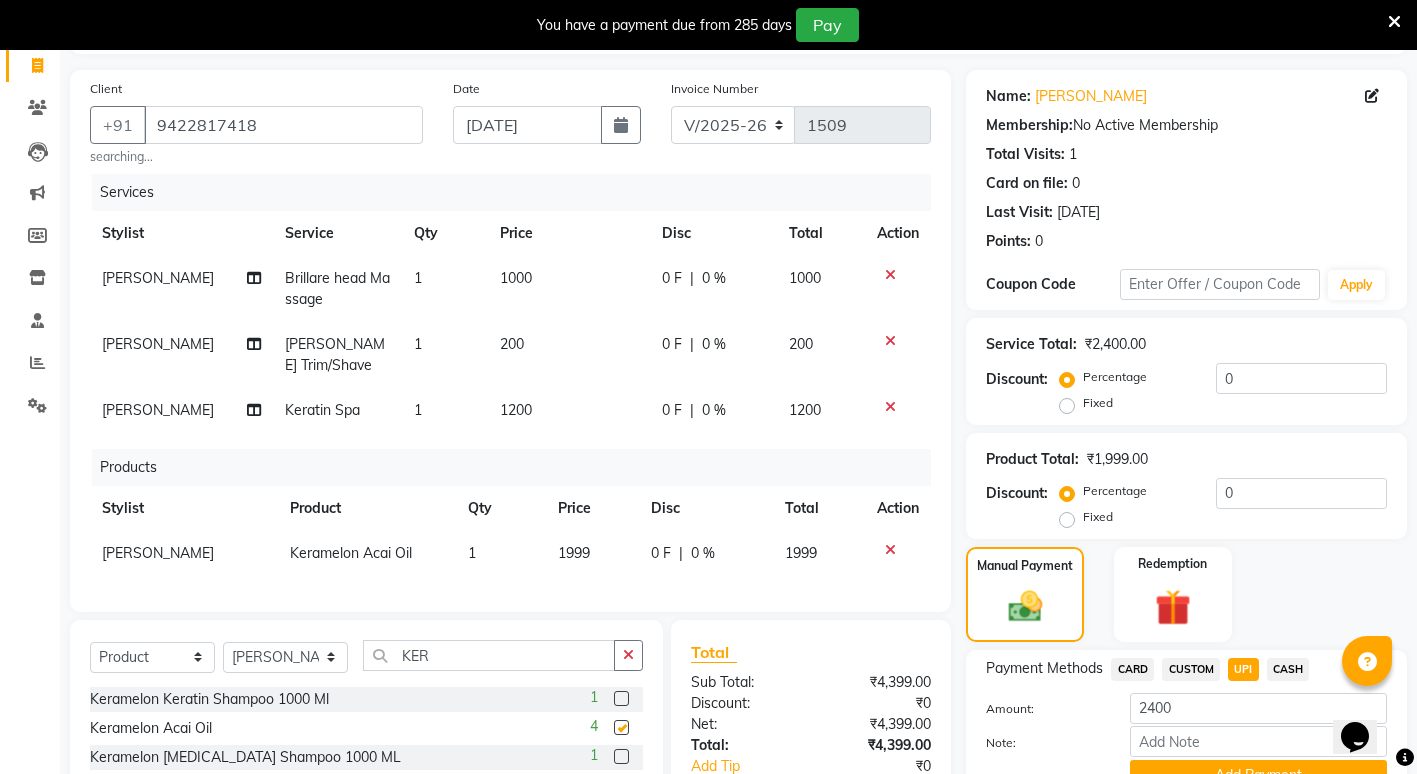 checkbox on "false" 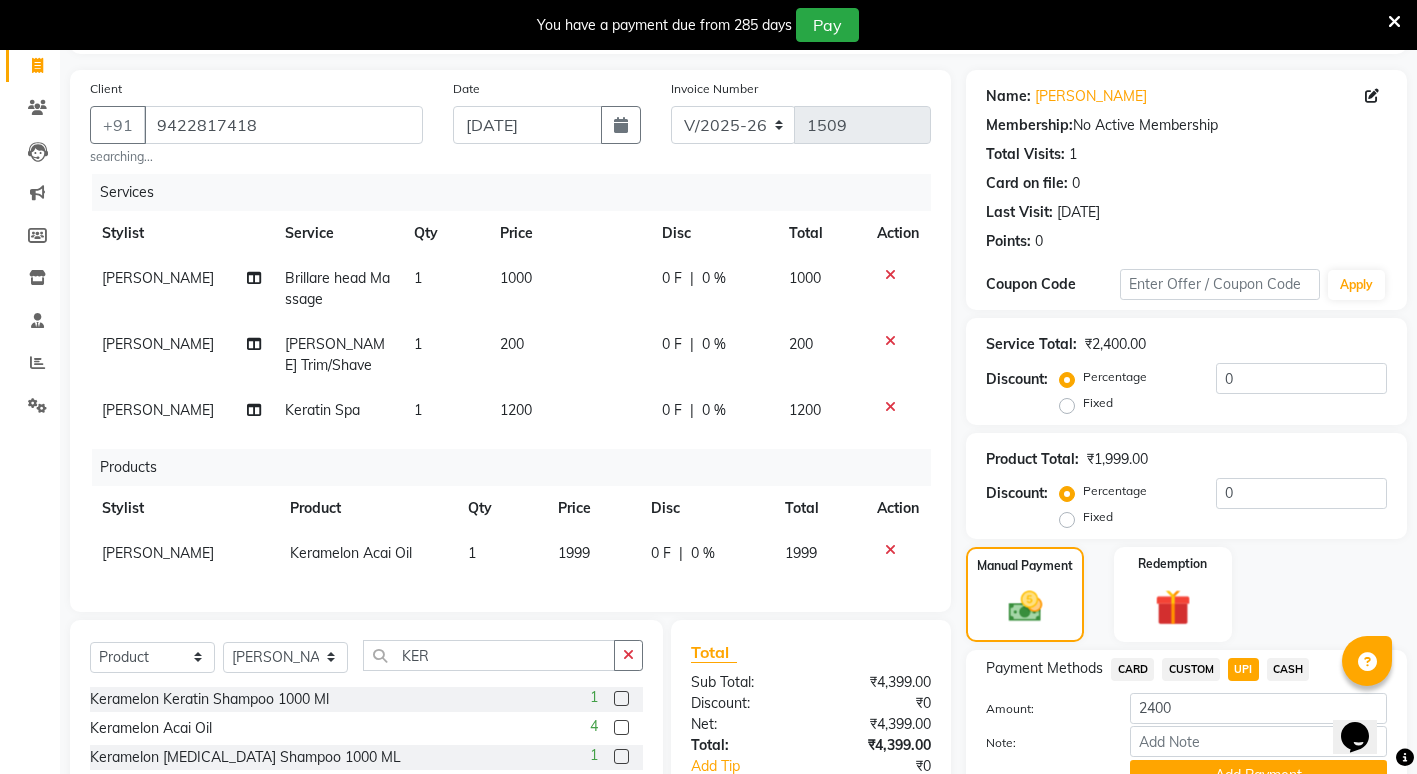 click on "1999" 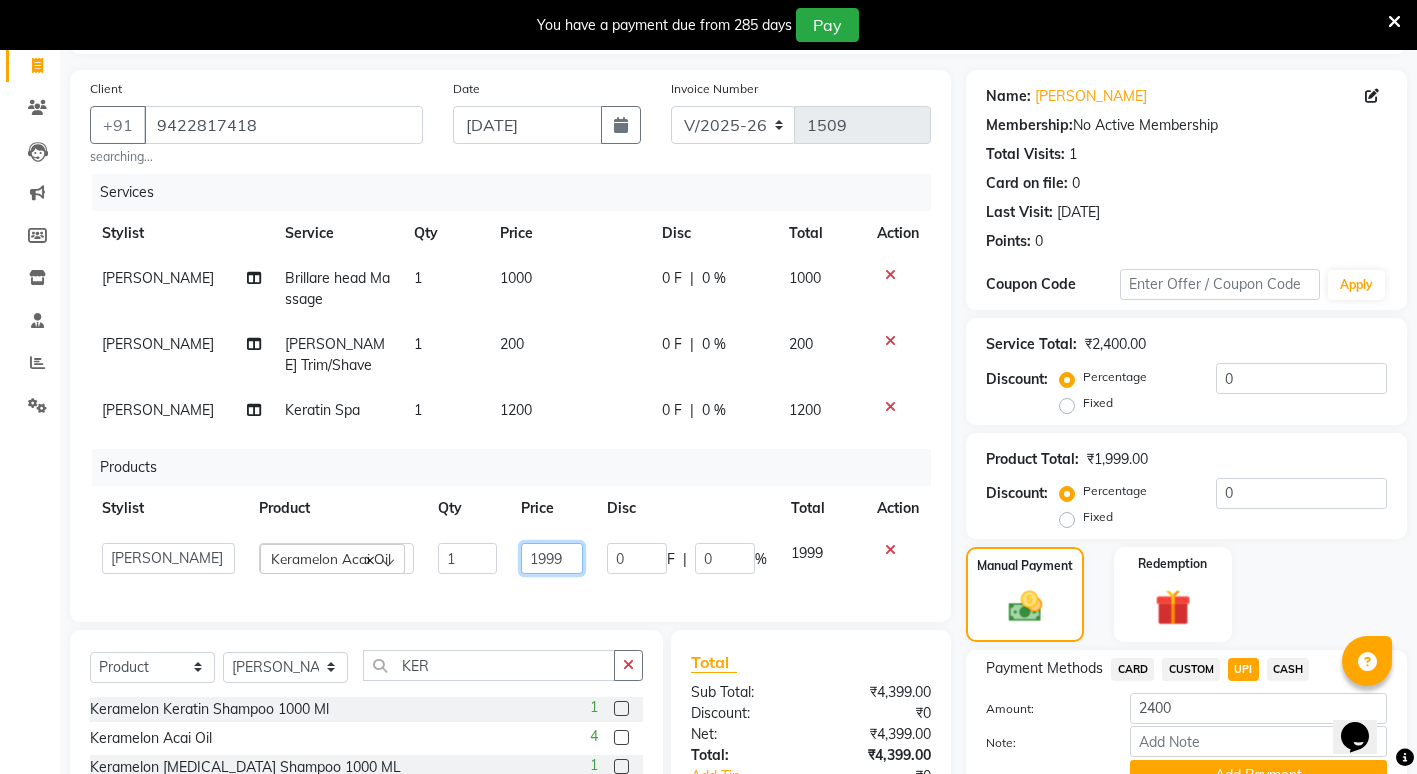 click on "1999" 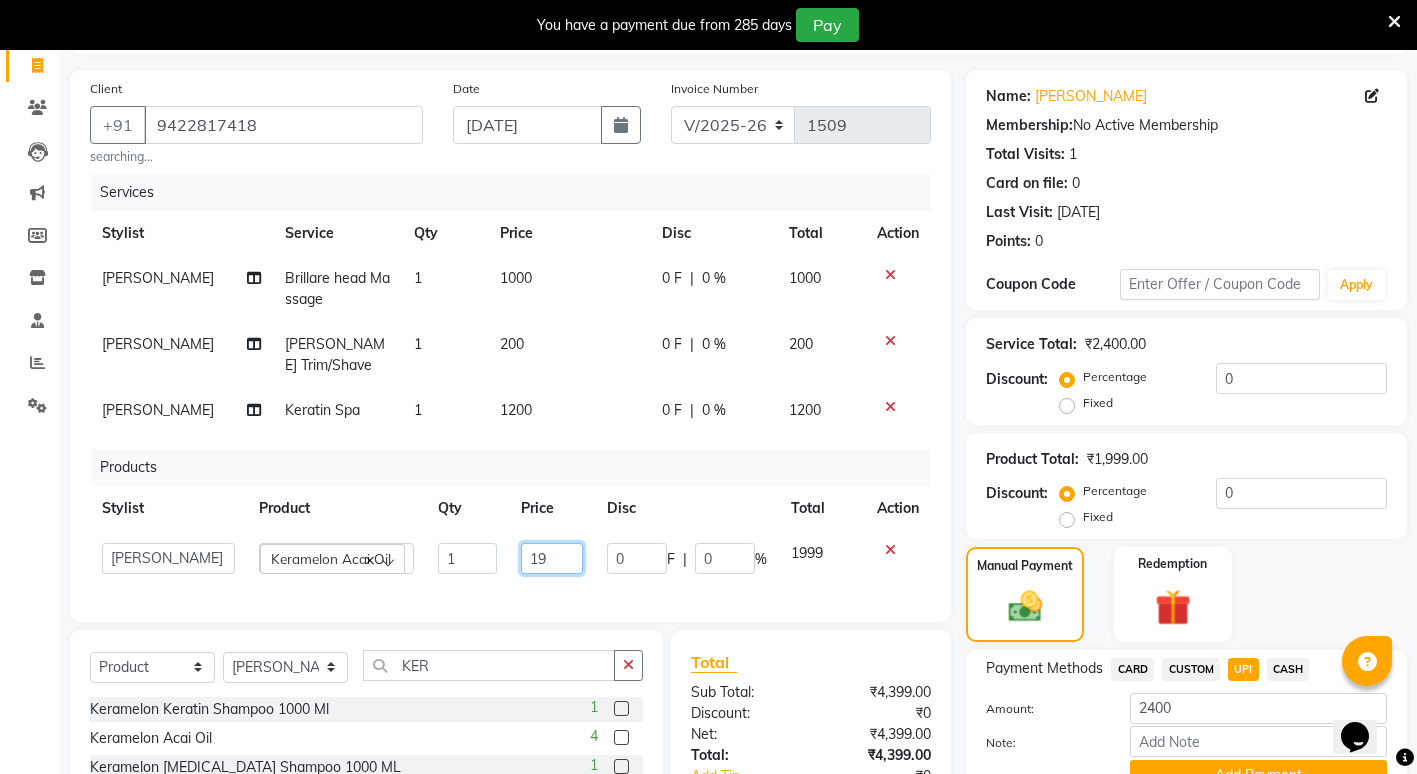 type on "1" 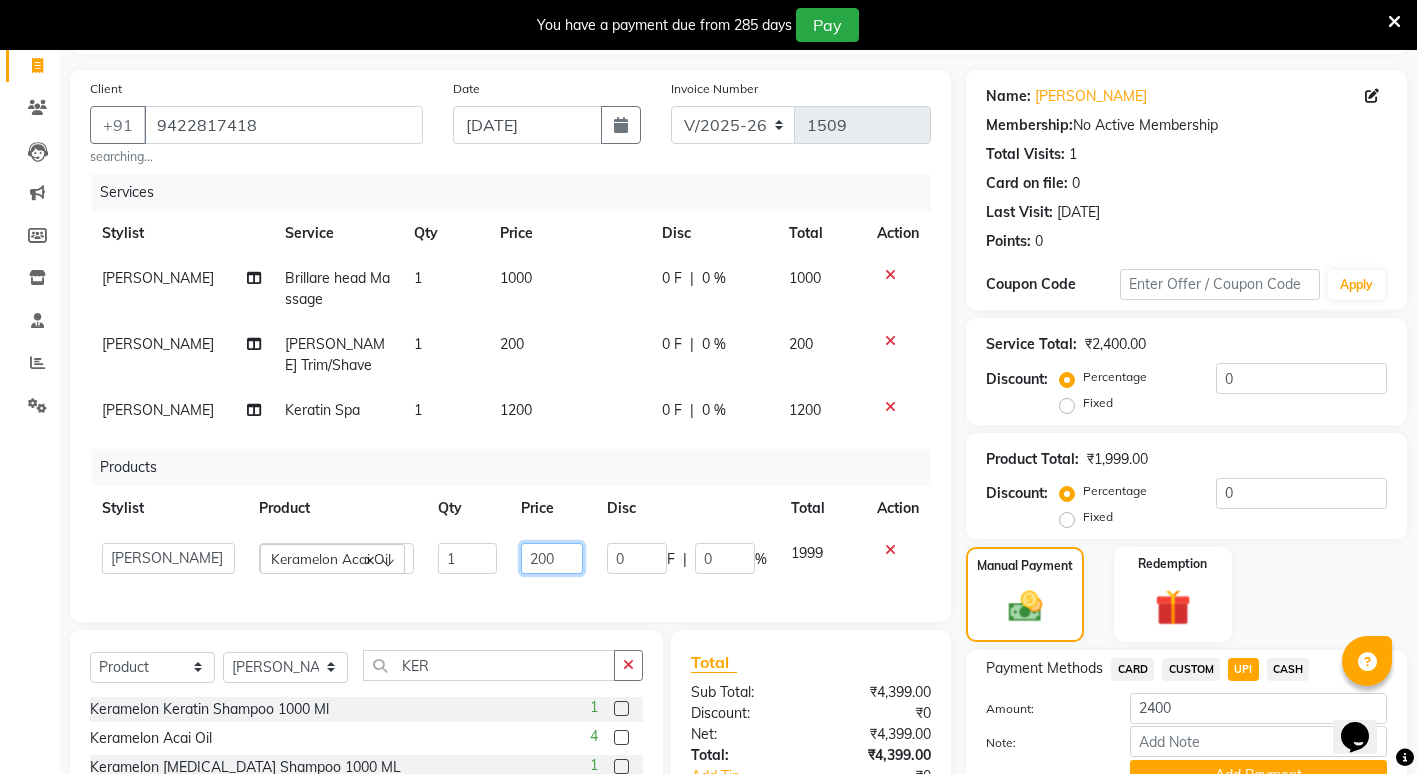 type on "2000" 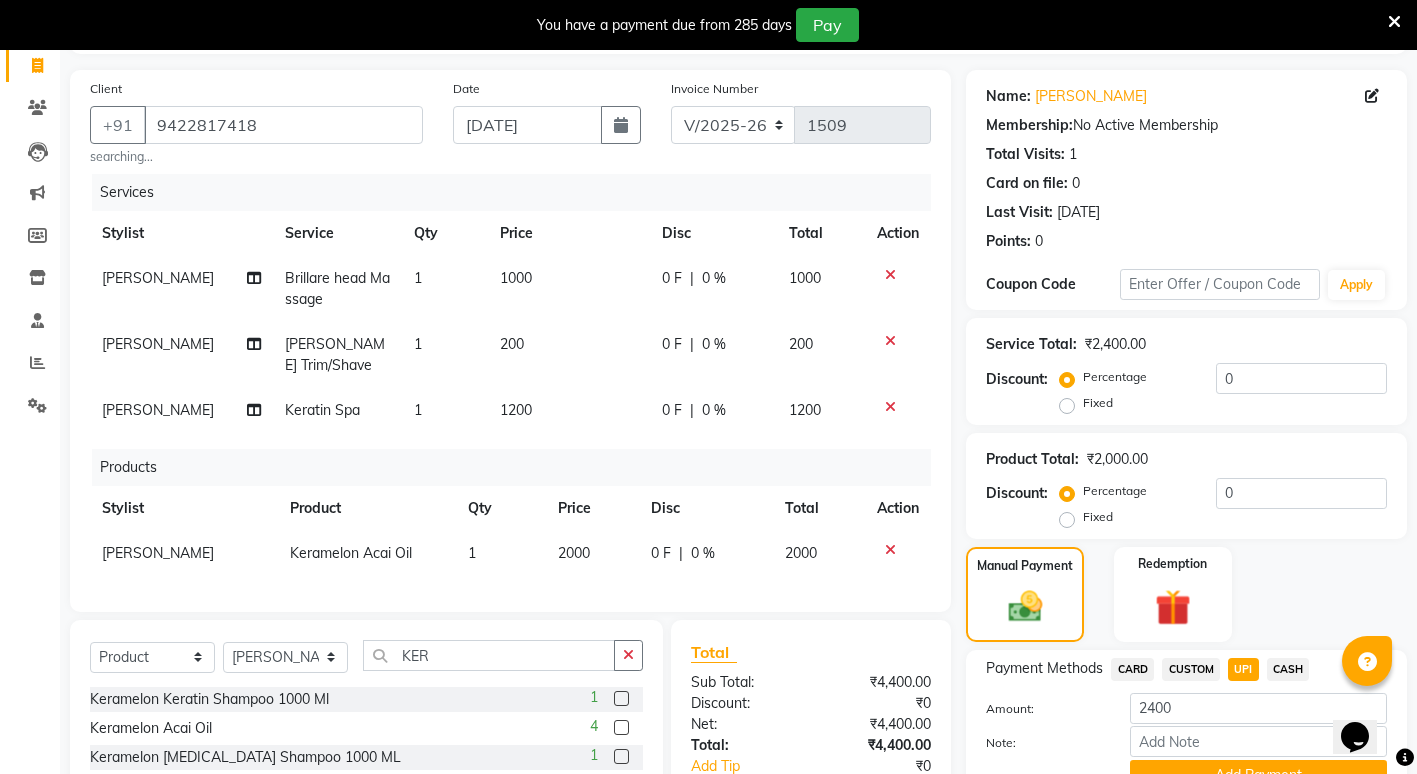 click on "0 F | 0 %" 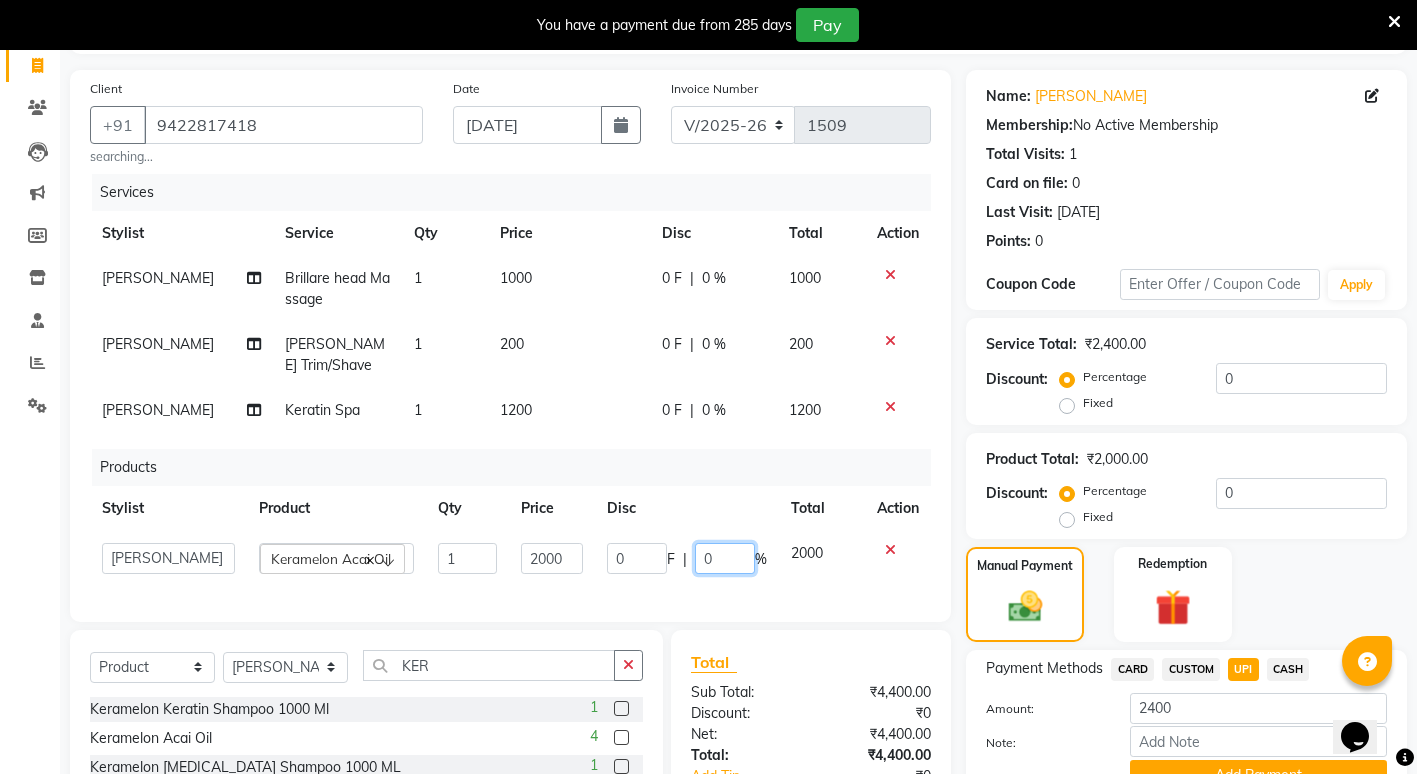 click on "0" 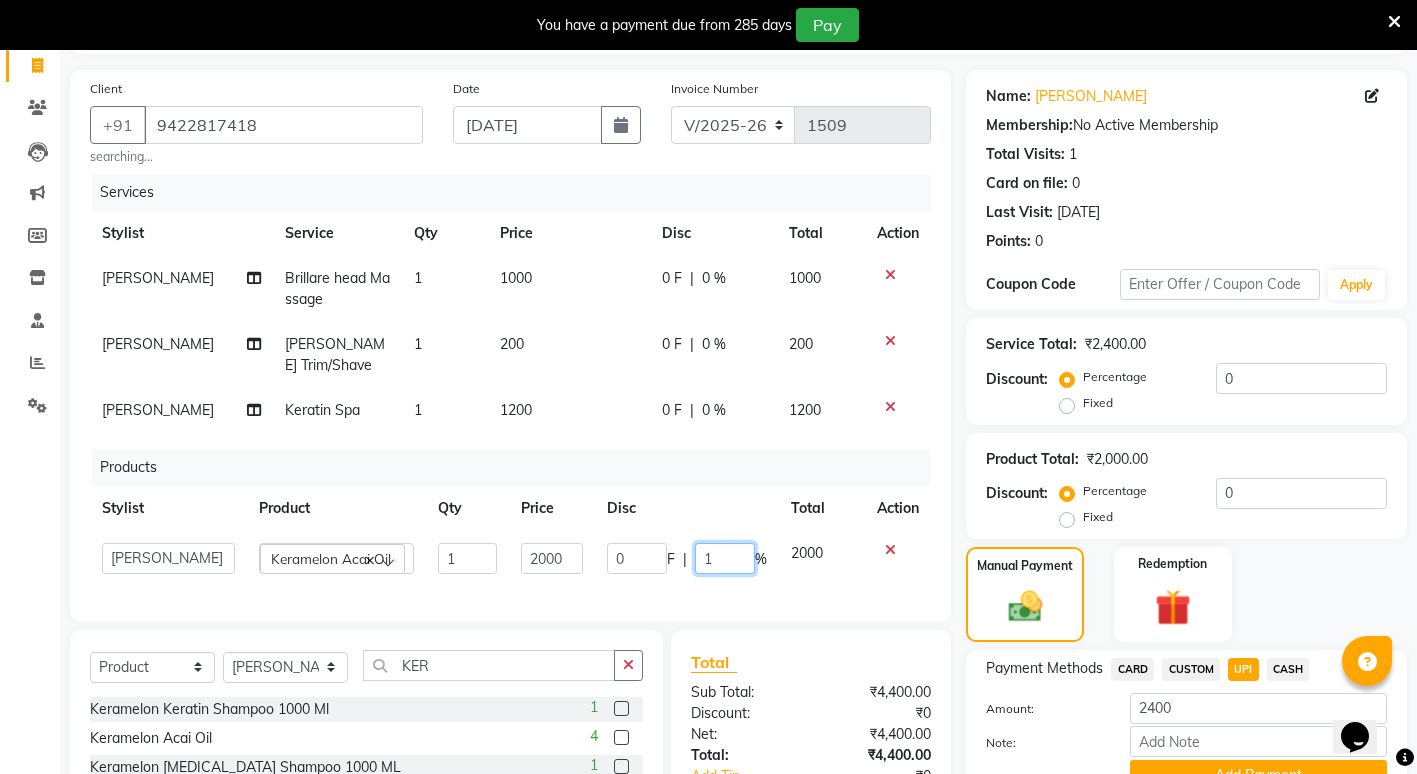 type on "10" 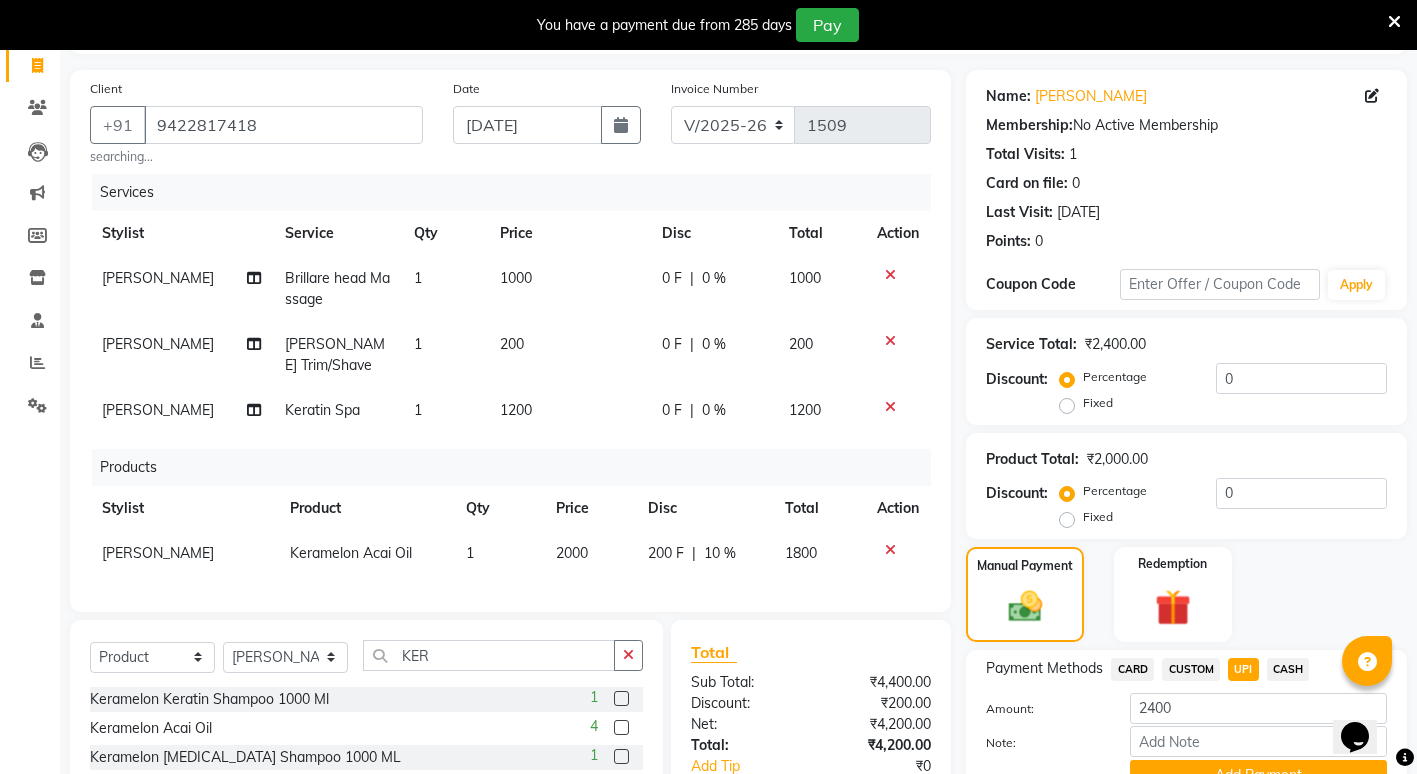 click on "200 F | 10 %" 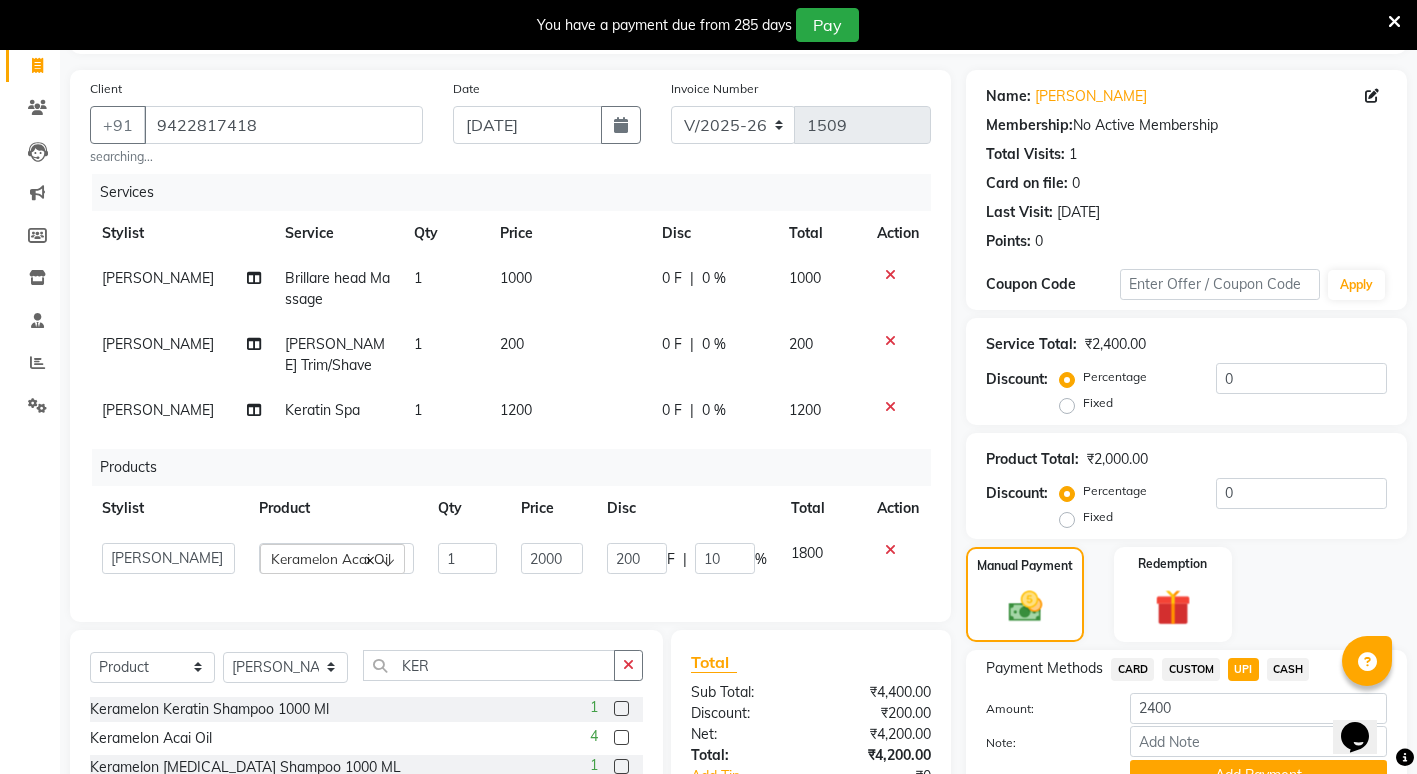 scroll, scrollTop: 326, scrollLeft: 0, axis: vertical 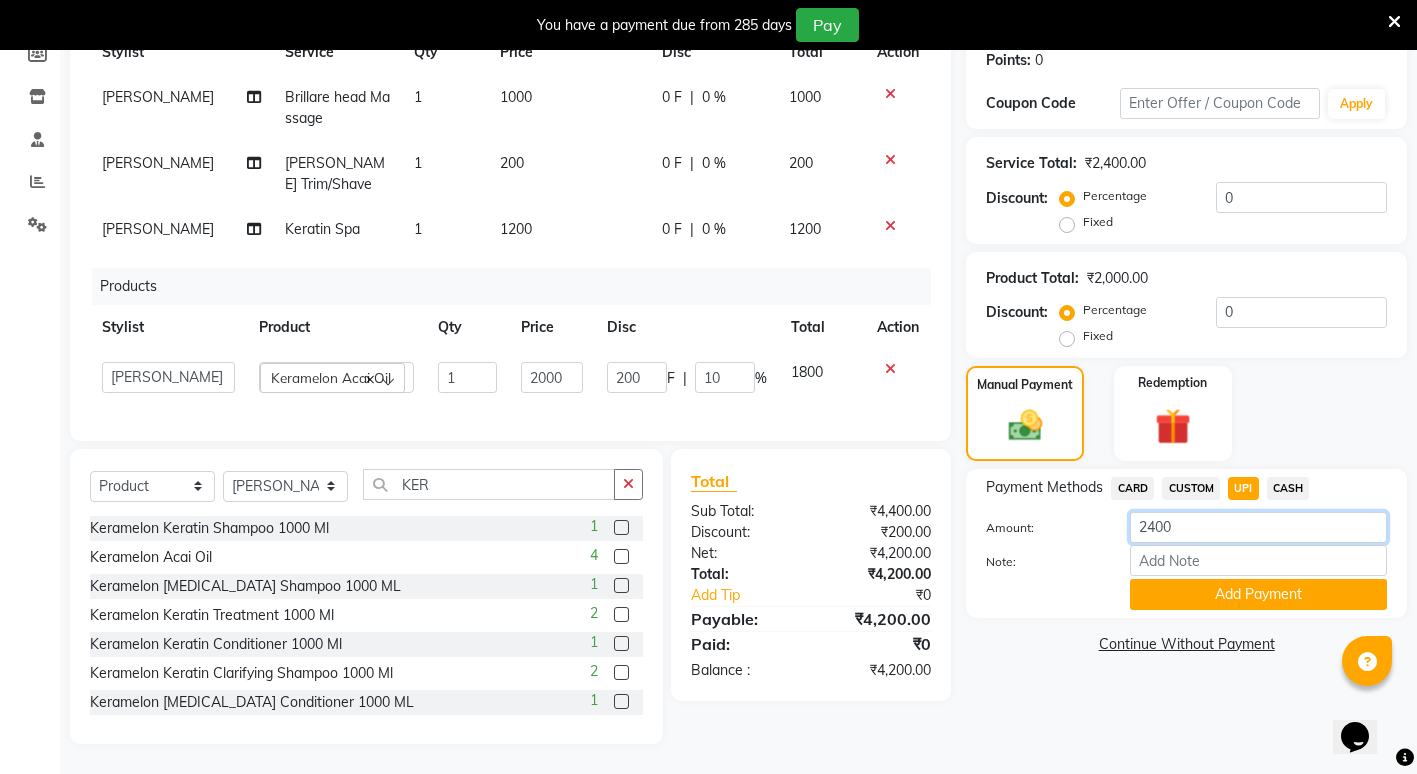 click on "2400" 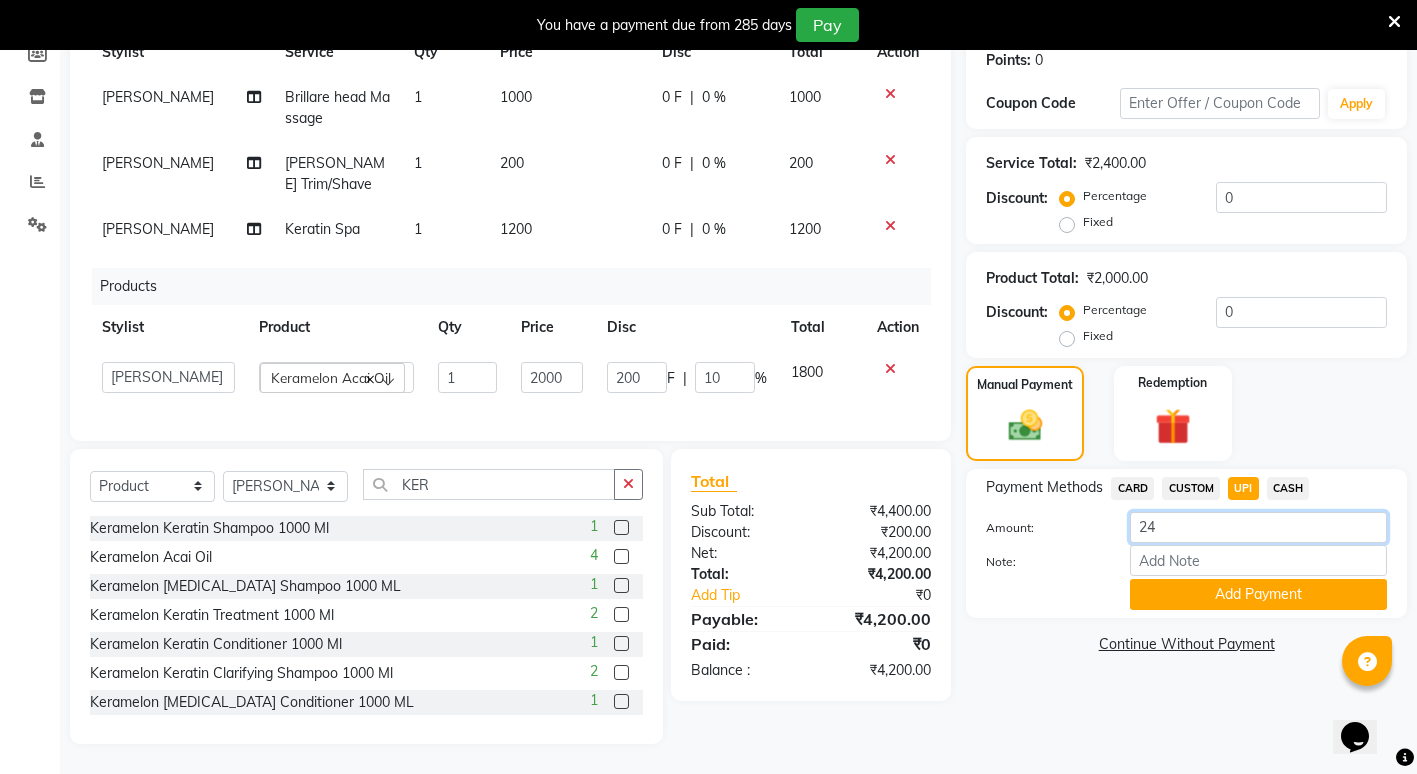 type on "2" 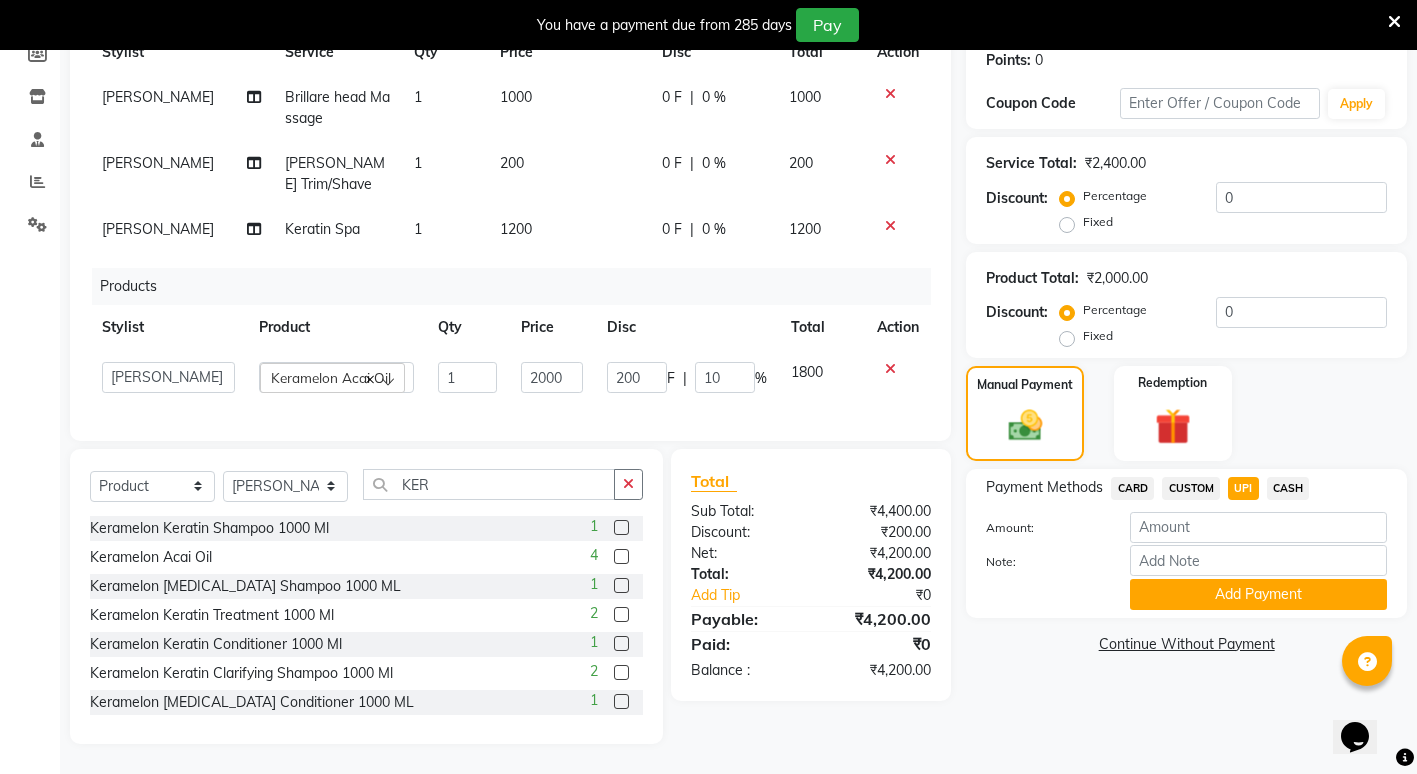 click on "UPI" 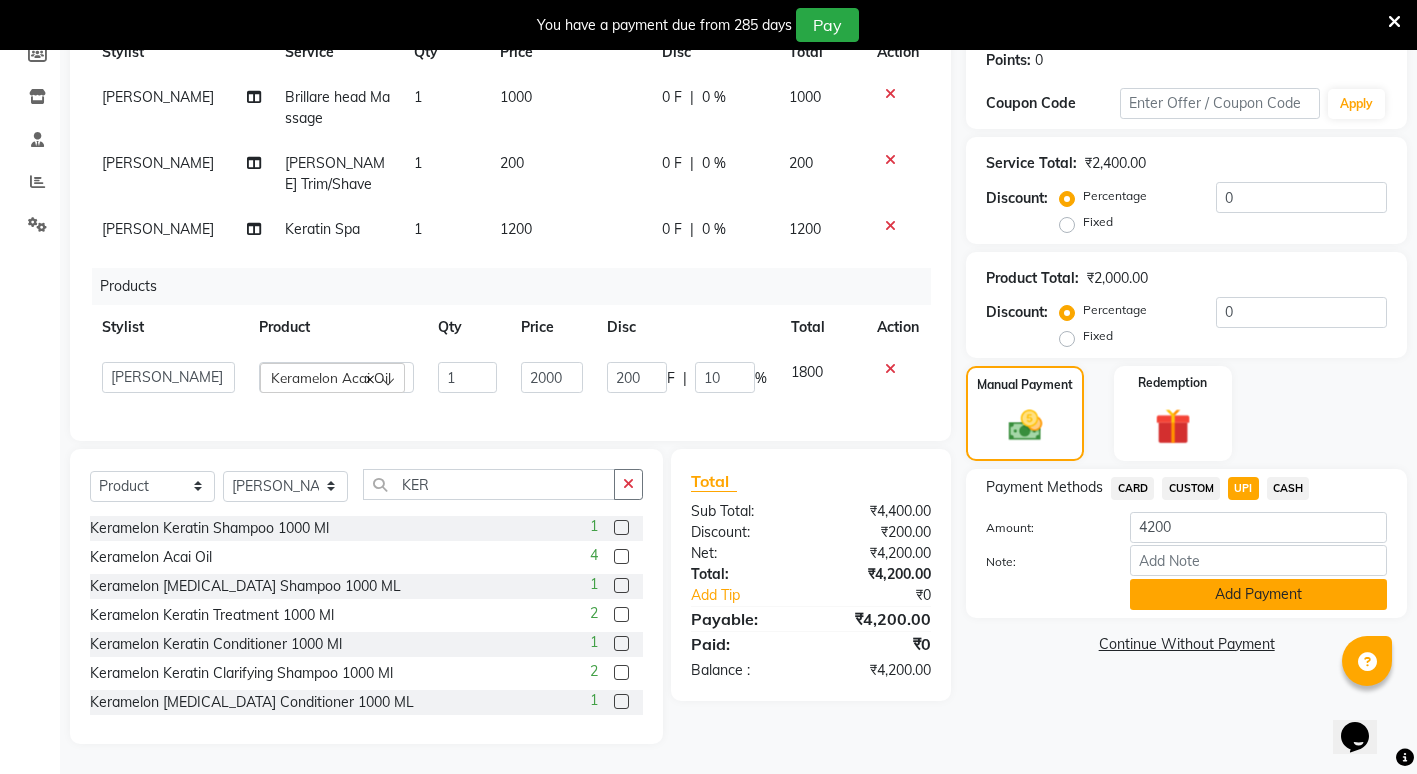 click on "Add Payment" 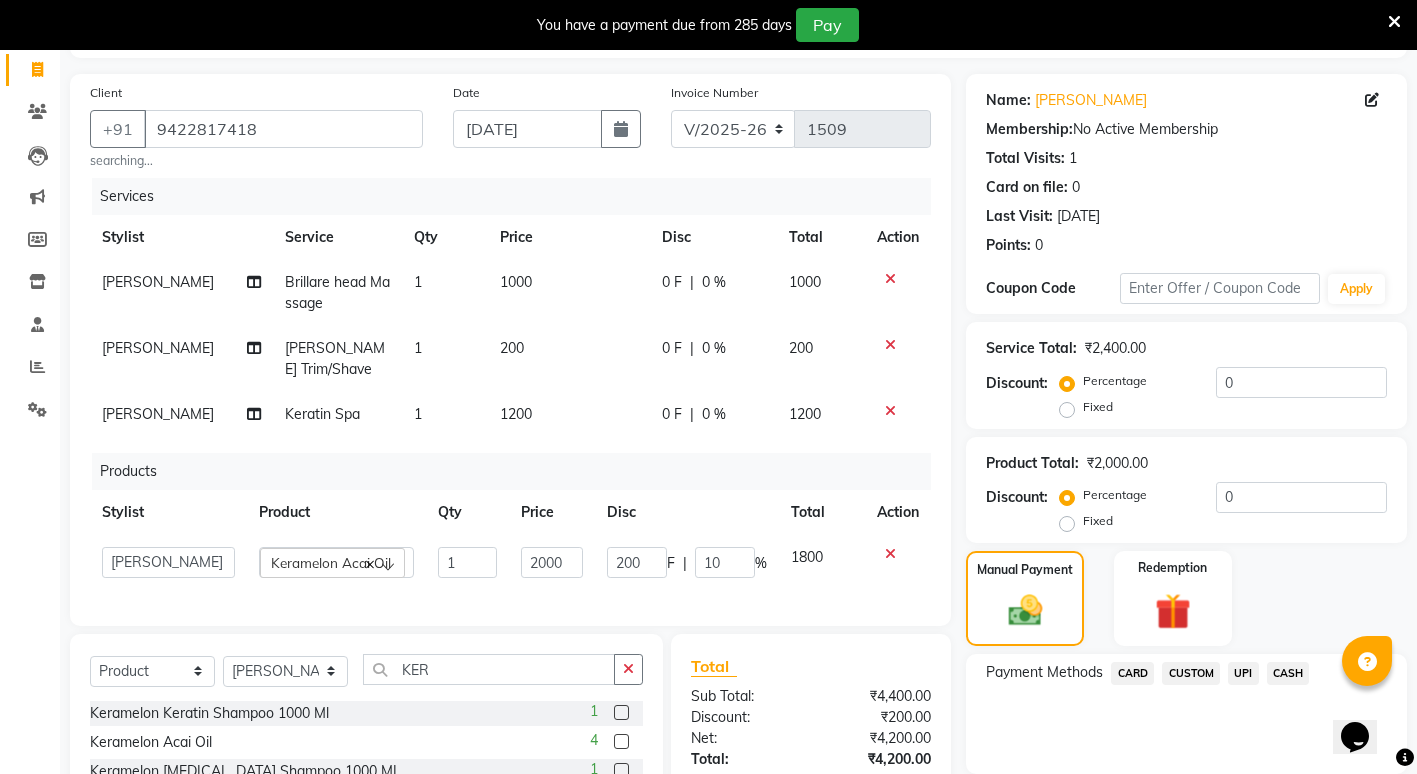 scroll, scrollTop: 326, scrollLeft: 0, axis: vertical 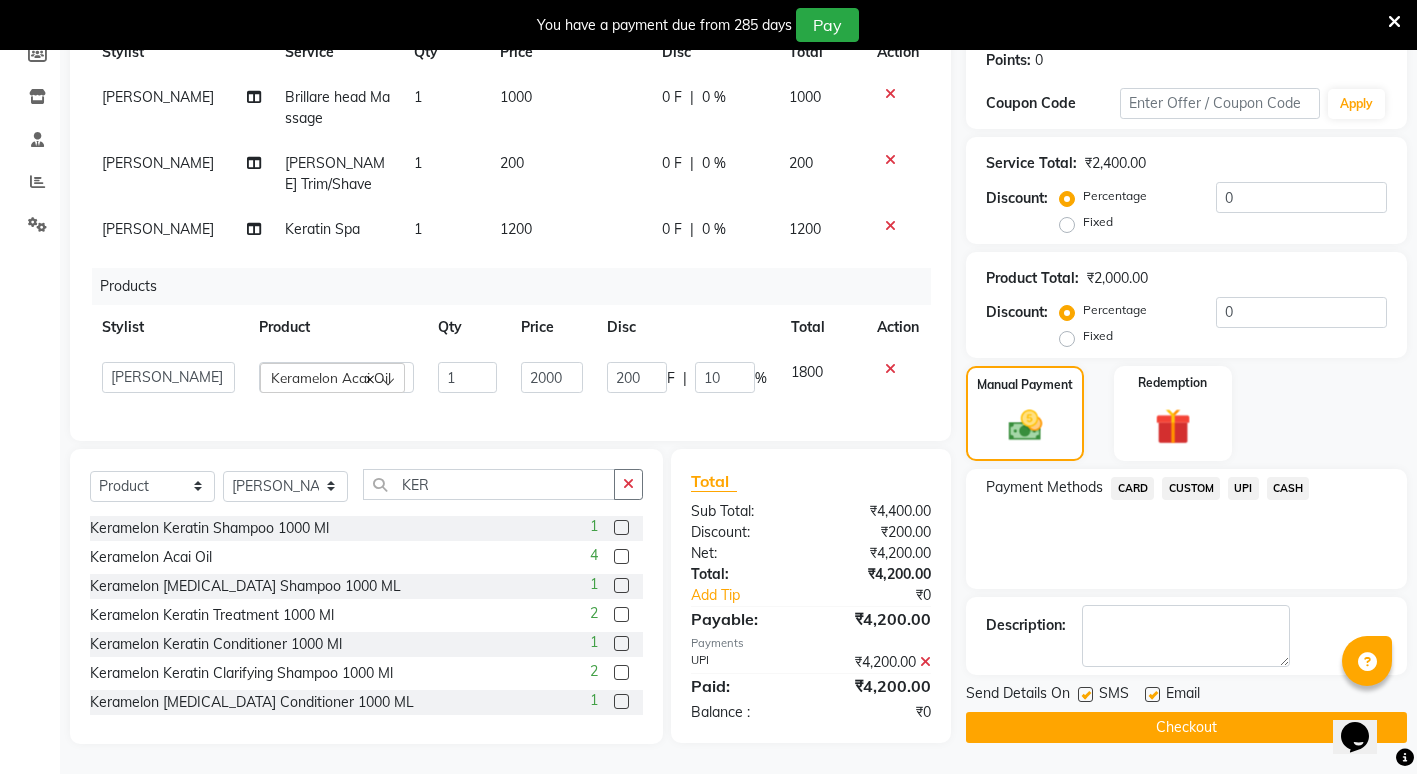 click on "Checkout" 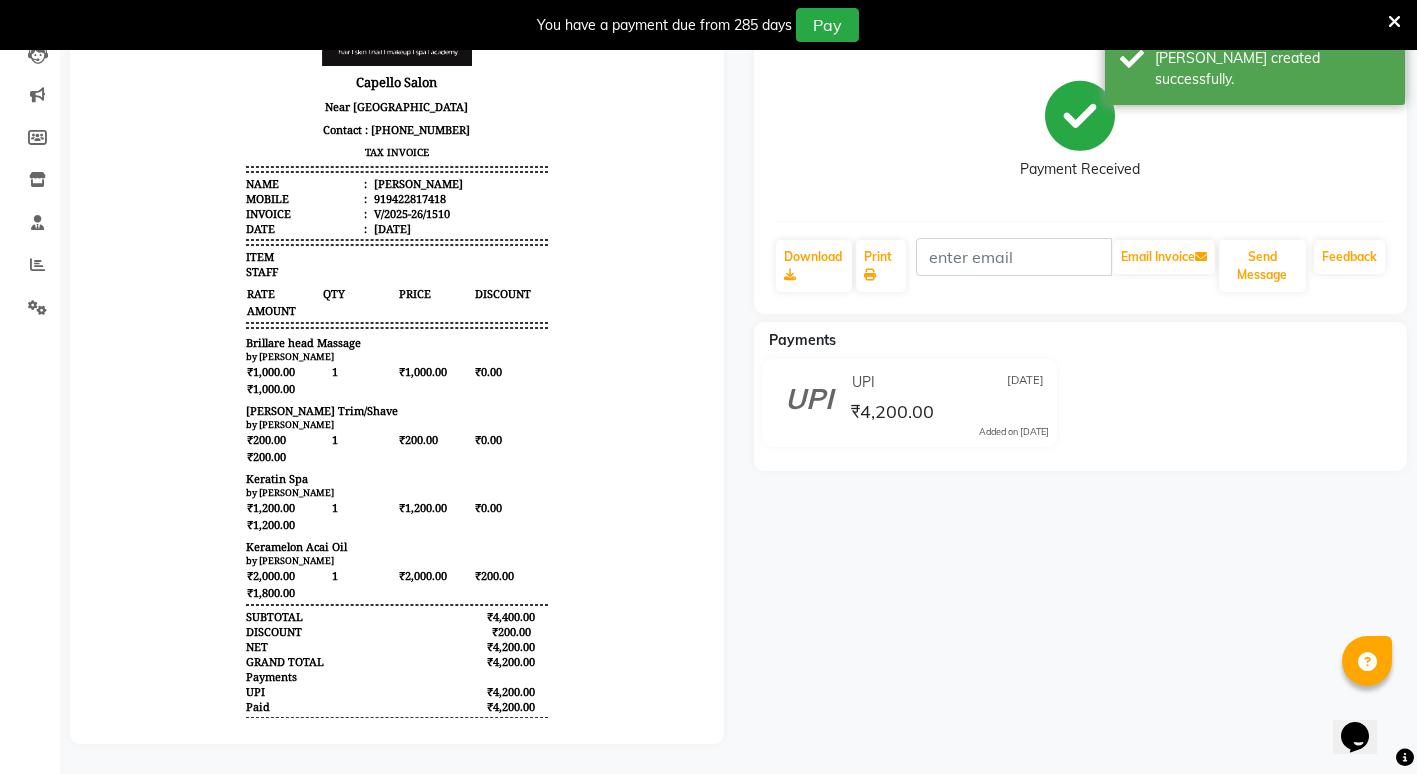 scroll, scrollTop: 0, scrollLeft: 0, axis: both 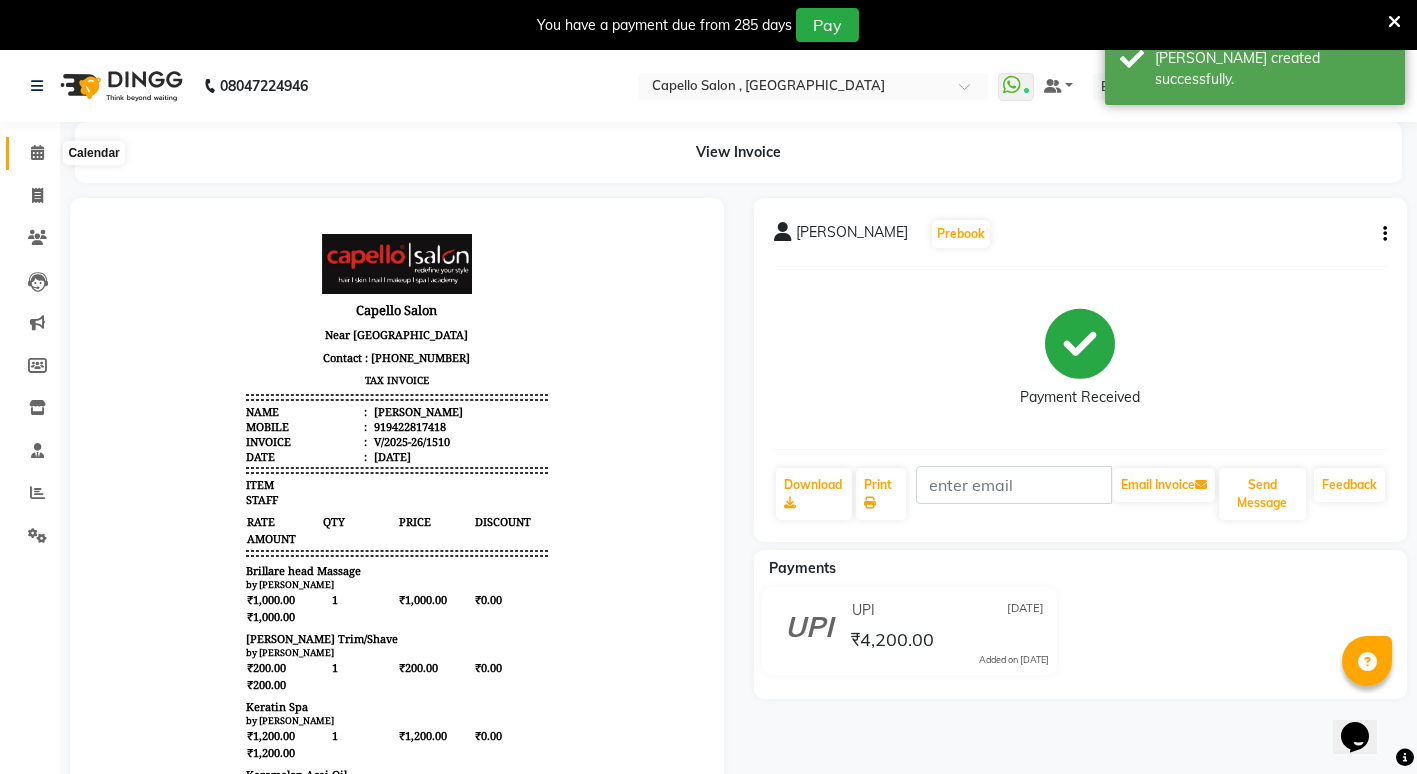 click 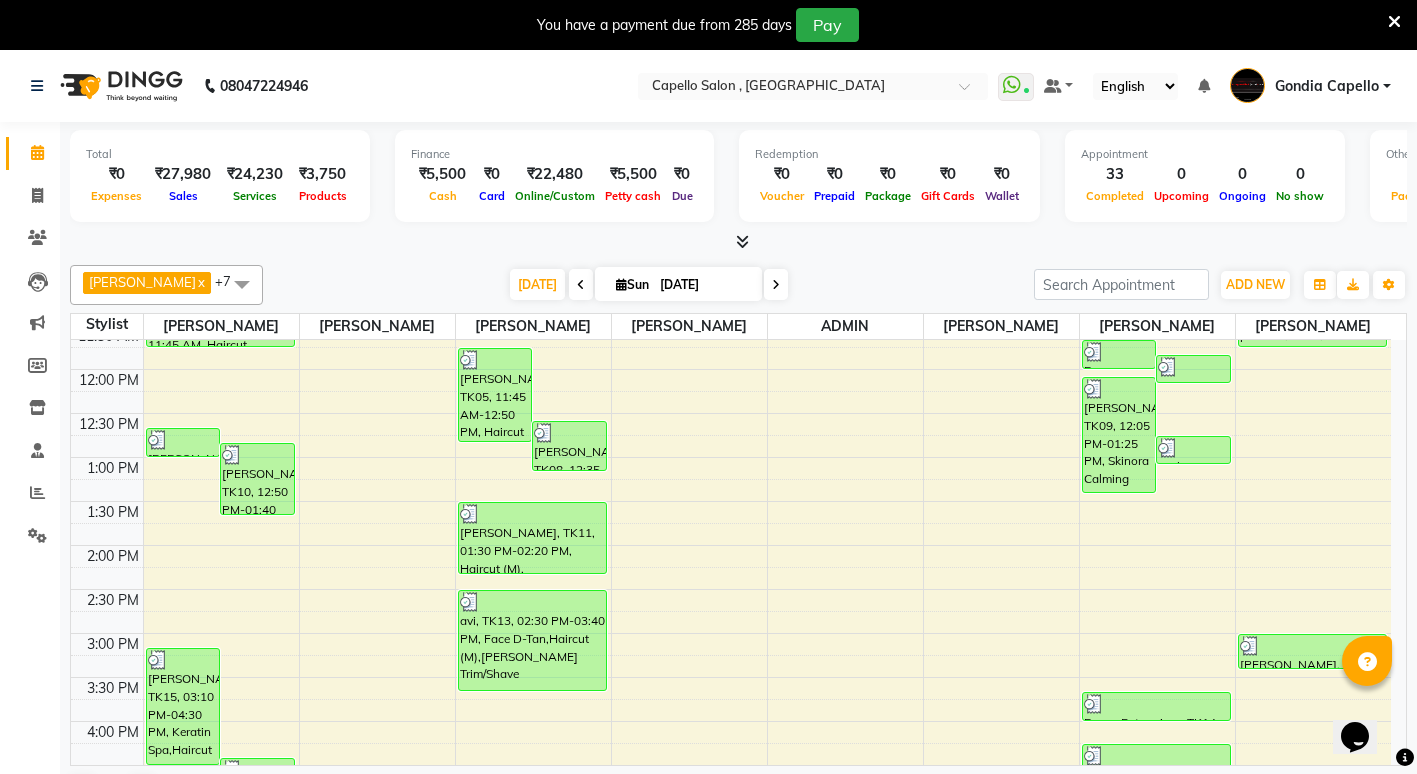 scroll, scrollTop: 0, scrollLeft: 0, axis: both 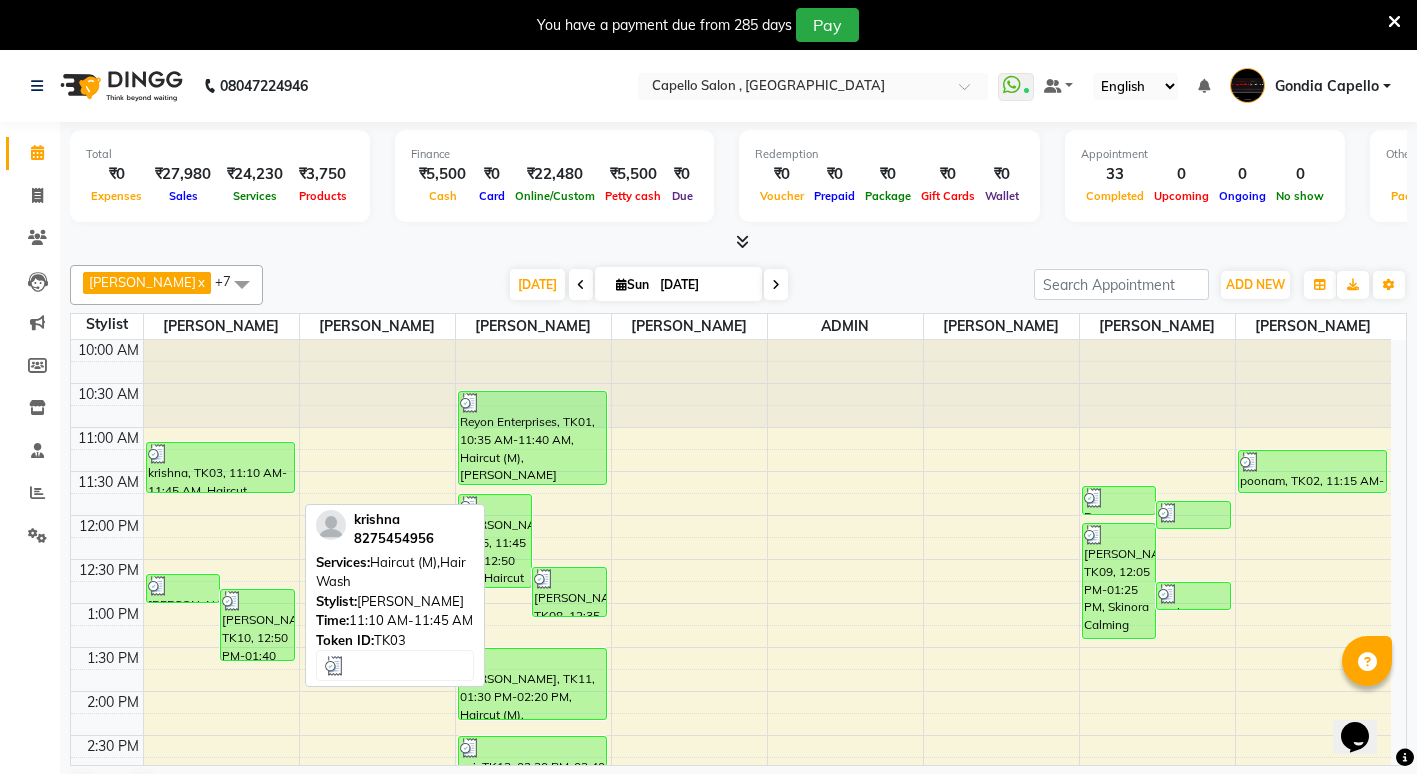 click on "krishna, TK03, 11:10 AM-11:45 AM, Haircut (M),Hair Wash" at bounding box center (220, 467) 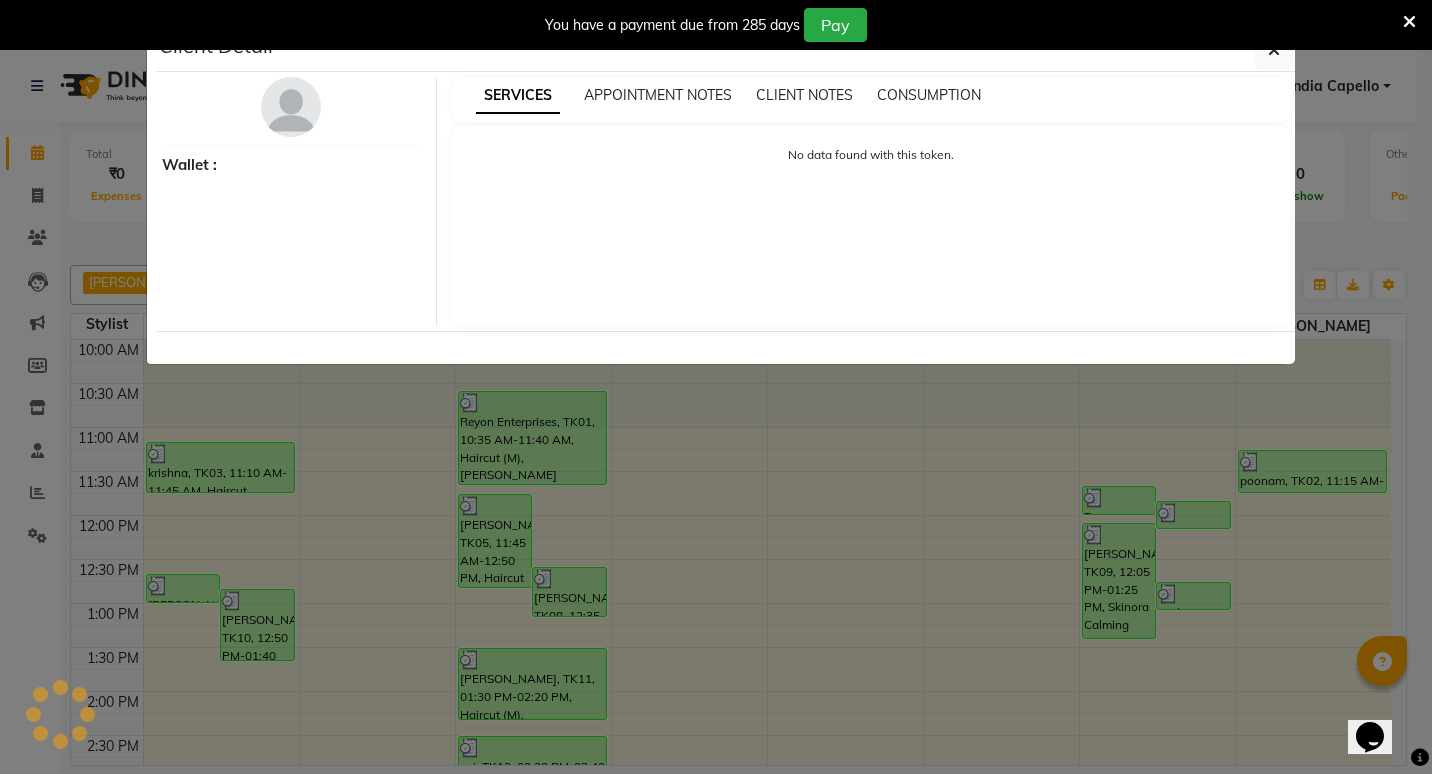 select on "3" 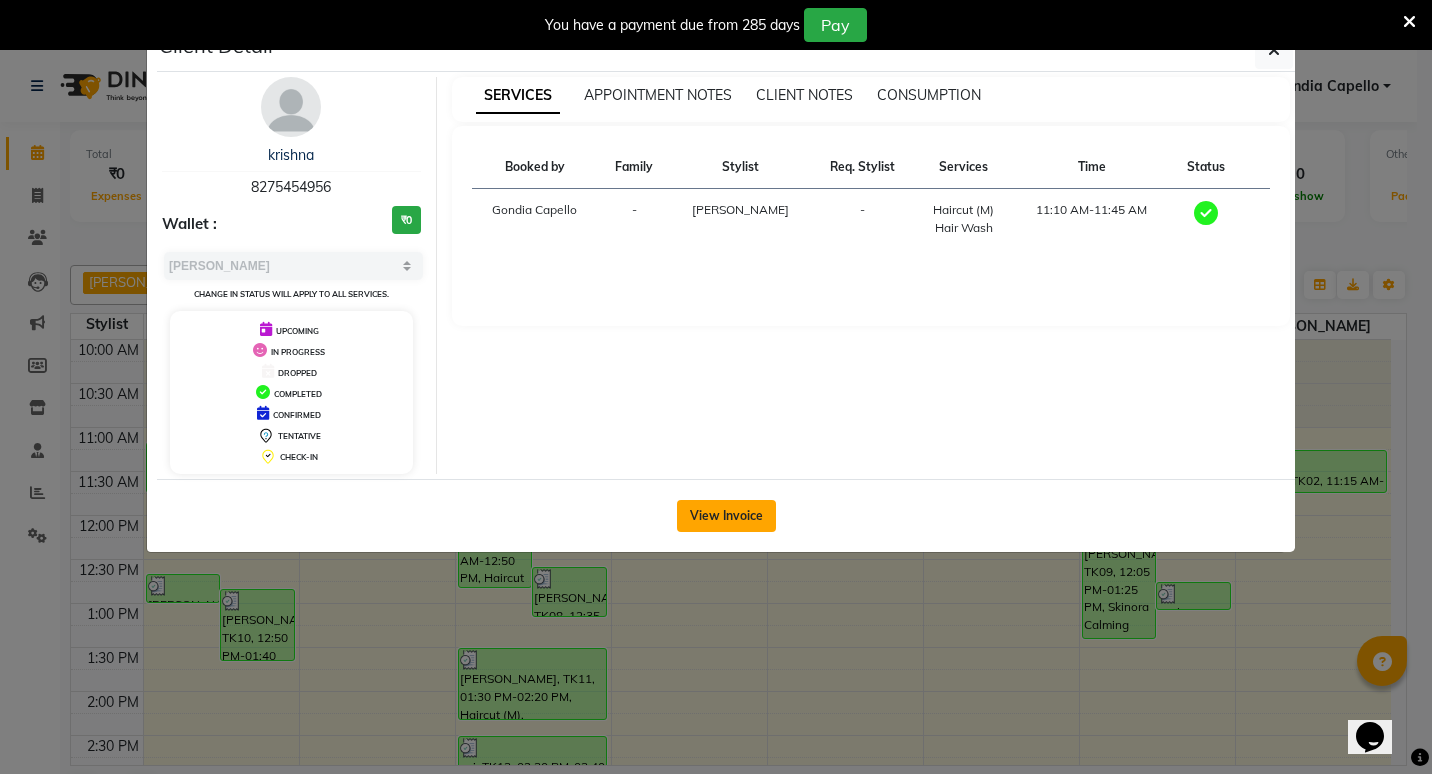 click on "View Invoice" 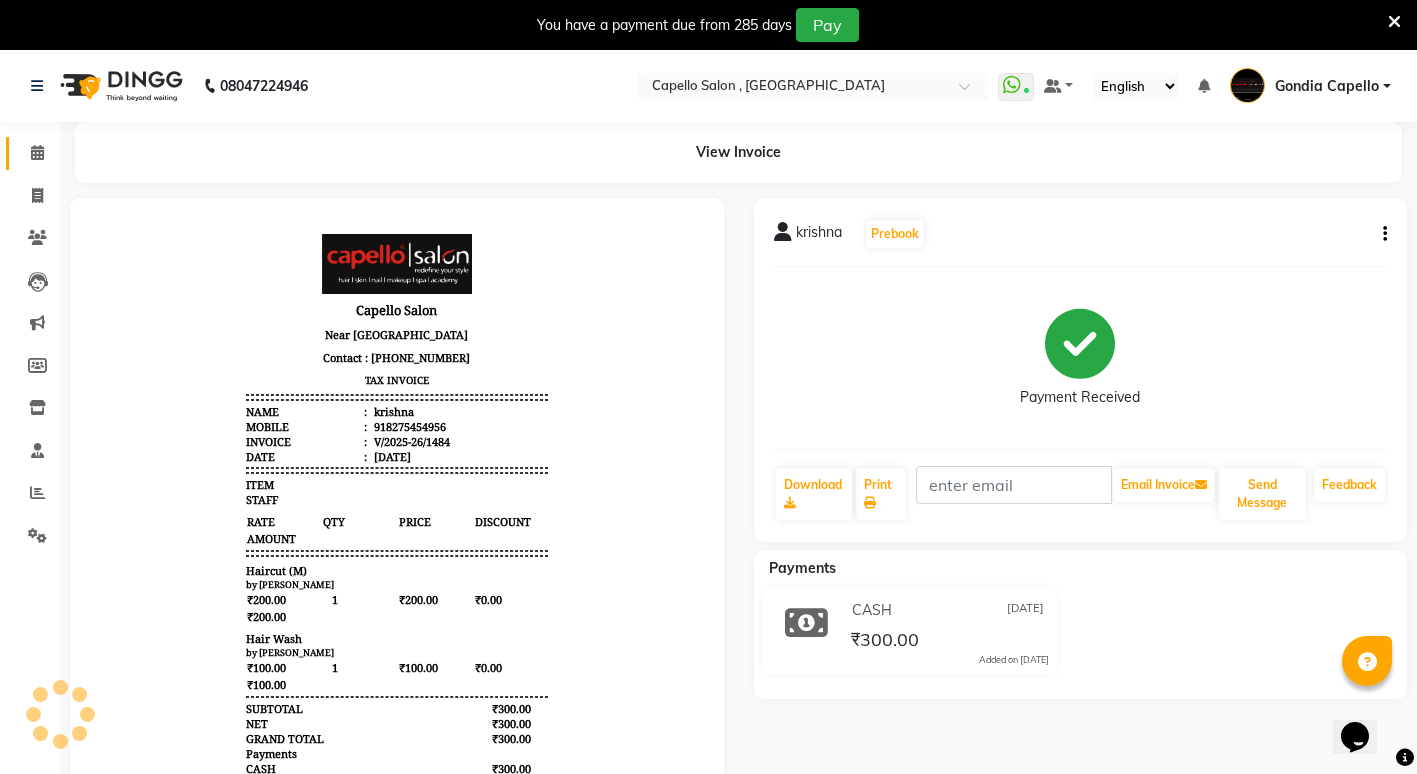 scroll, scrollTop: 0, scrollLeft: 0, axis: both 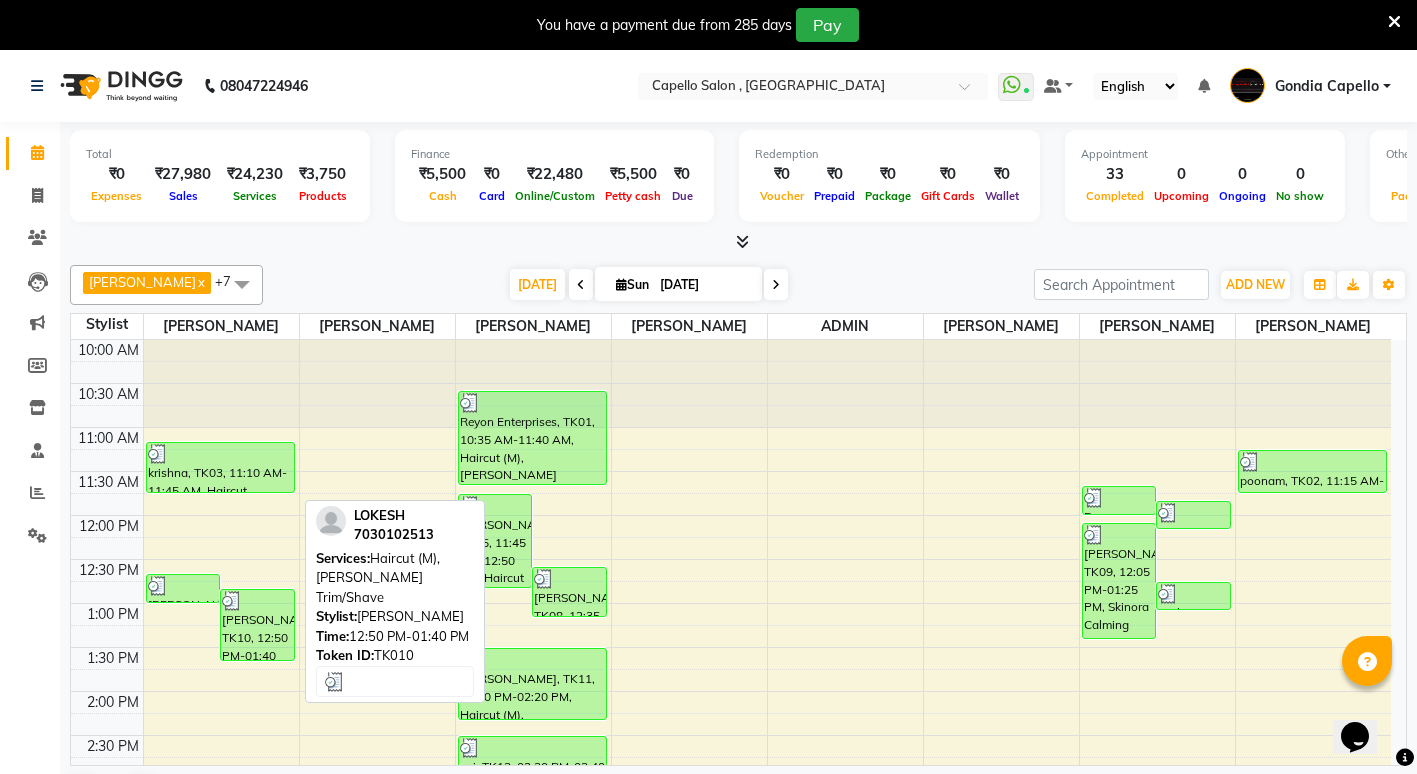 click on "[PERSON_NAME], TK10, 12:50 PM-01:40 PM, Haircut (M),[PERSON_NAME] Trim/Shave" at bounding box center [257, 625] 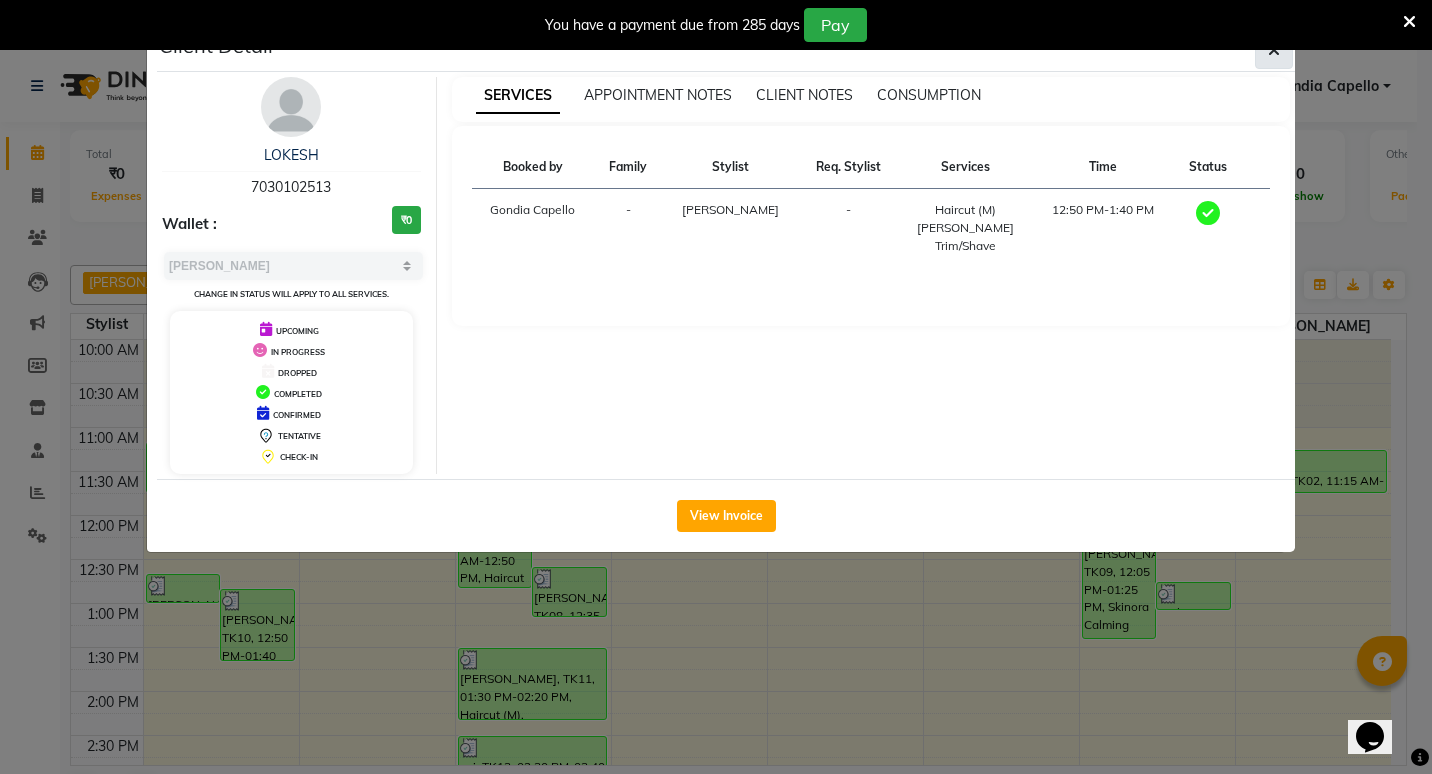 click 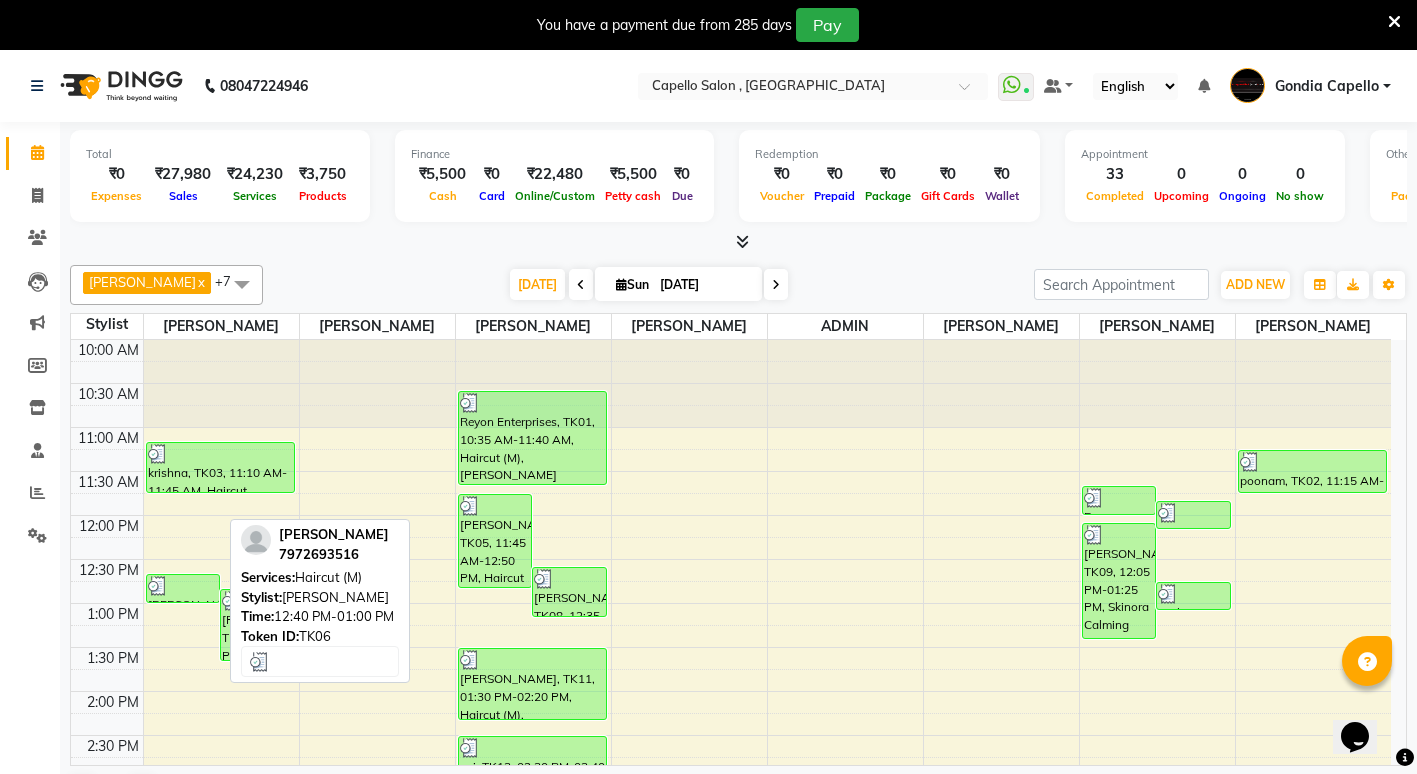 click at bounding box center (183, 586) 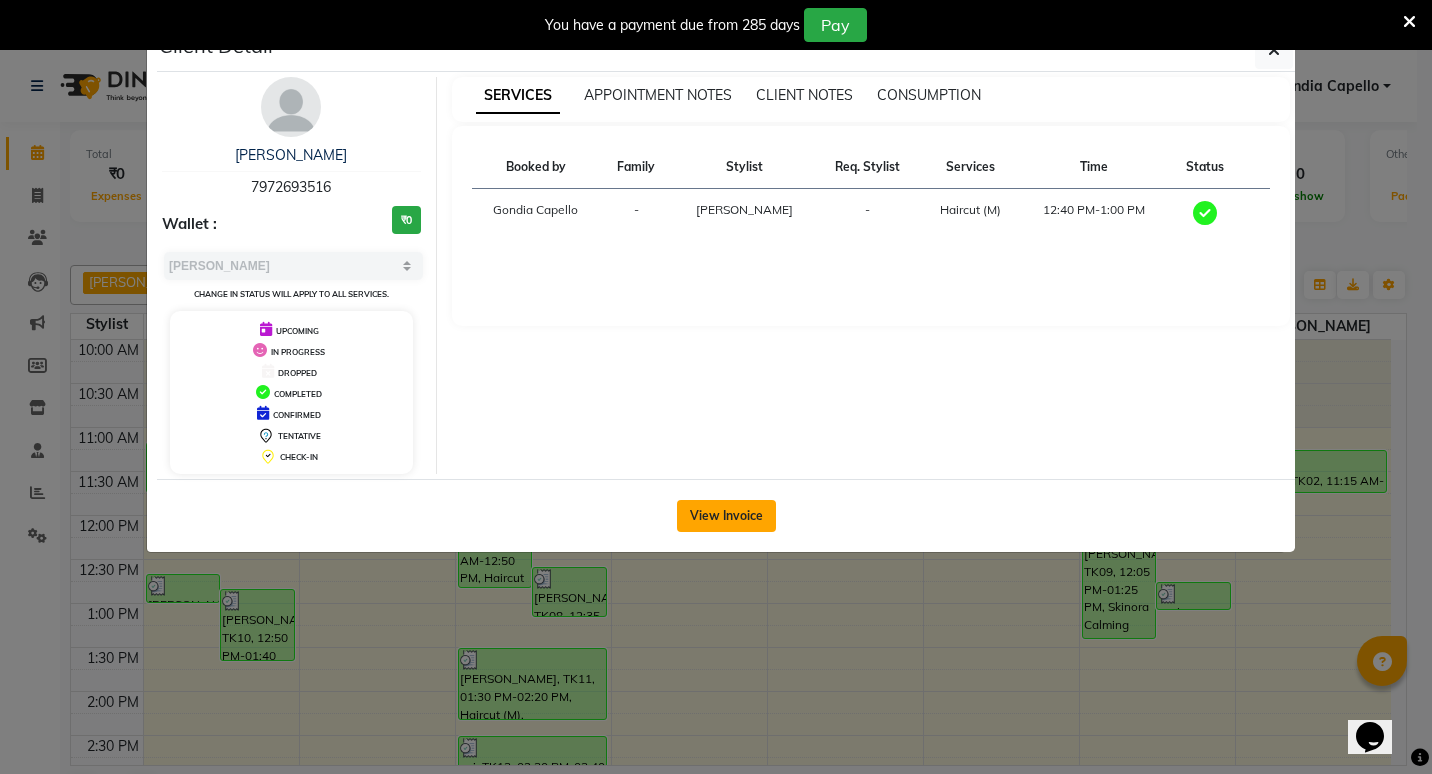 click on "View Invoice" 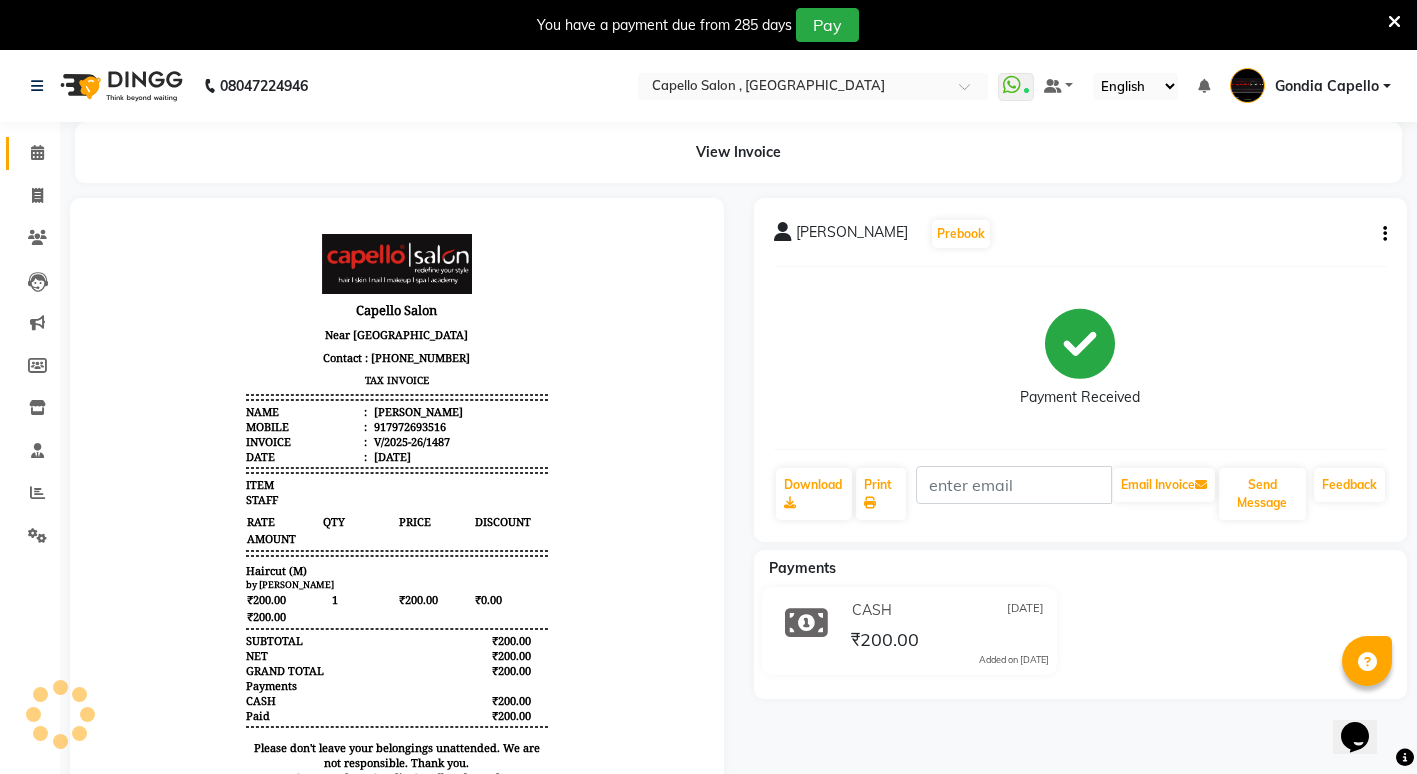 scroll, scrollTop: 0, scrollLeft: 0, axis: both 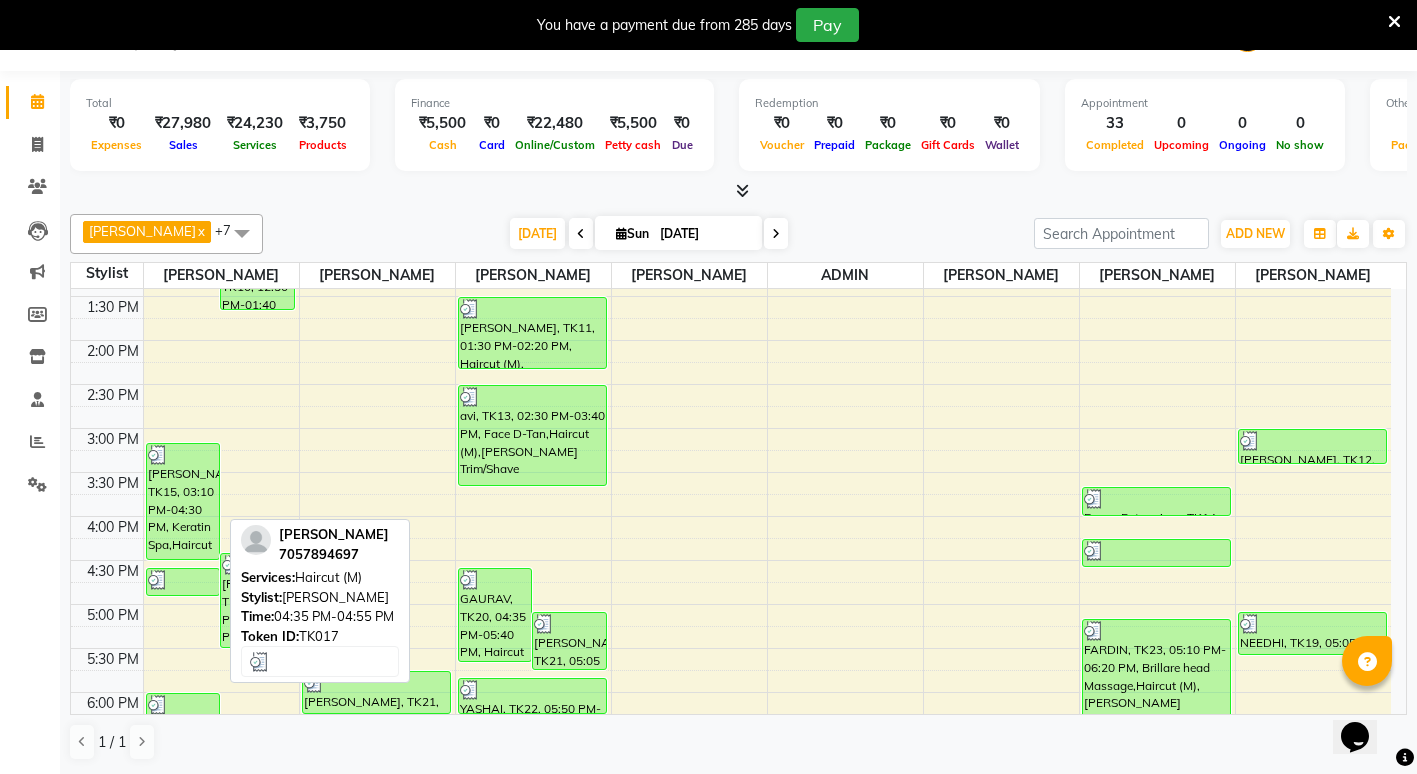 click at bounding box center (183, 580) 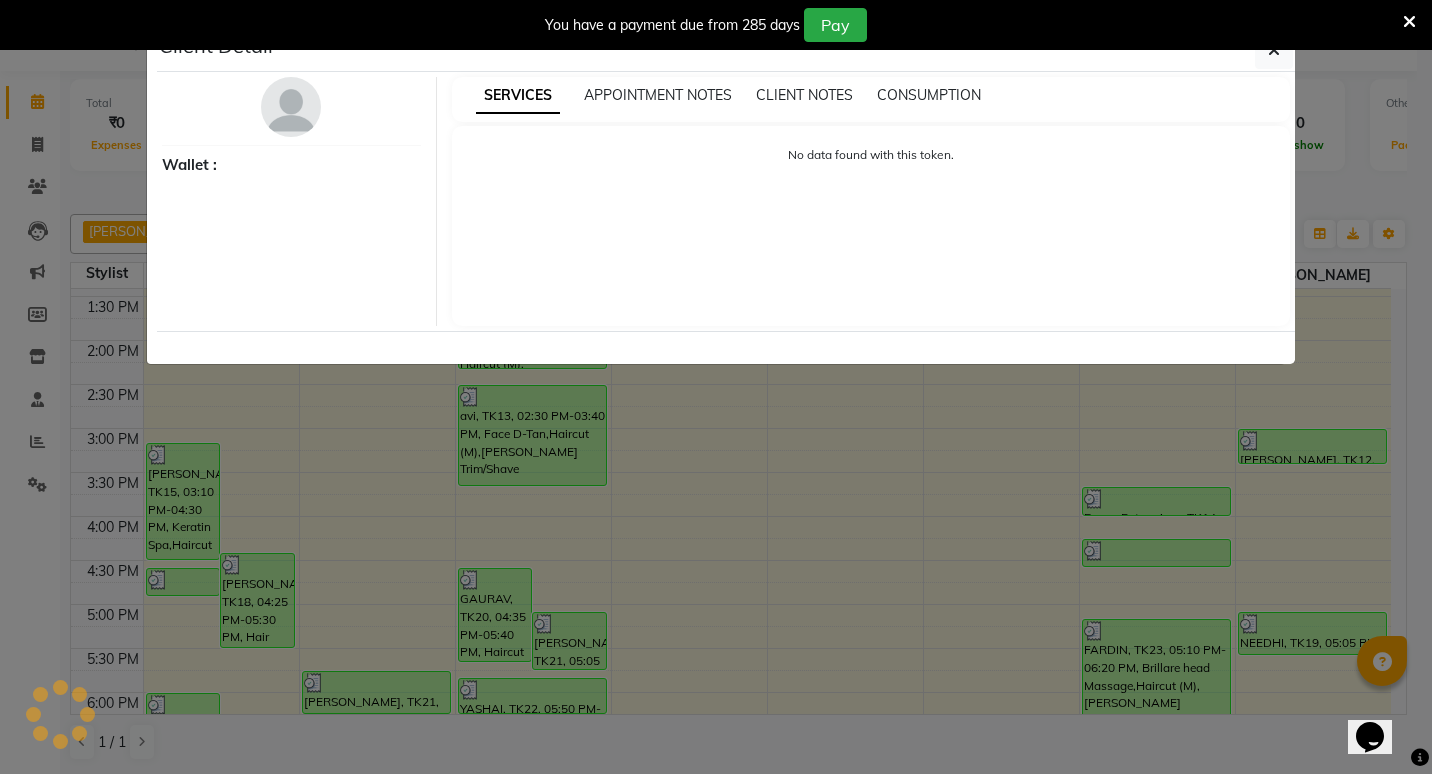 select on "3" 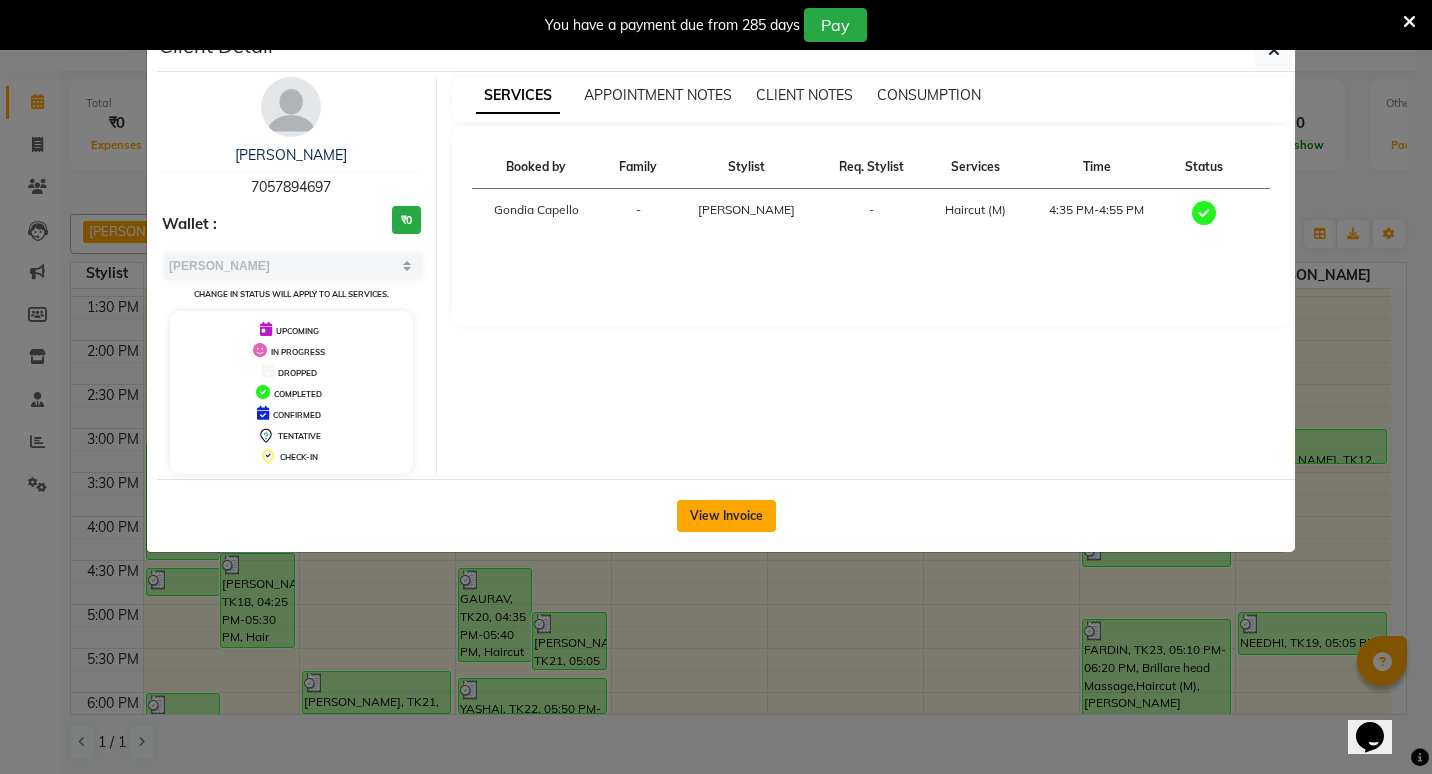 click on "View Invoice" 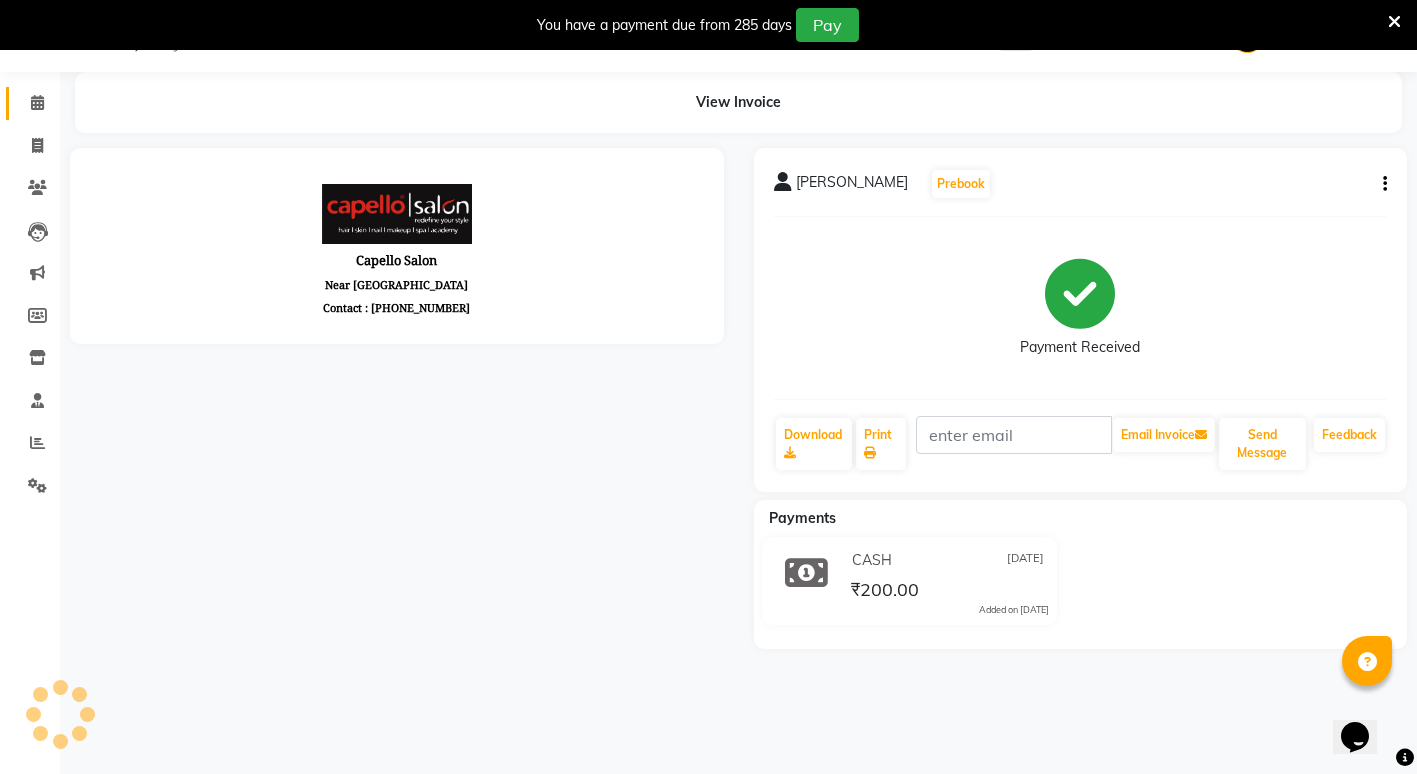 scroll, scrollTop: 0, scrollLeft: 0, axis: both 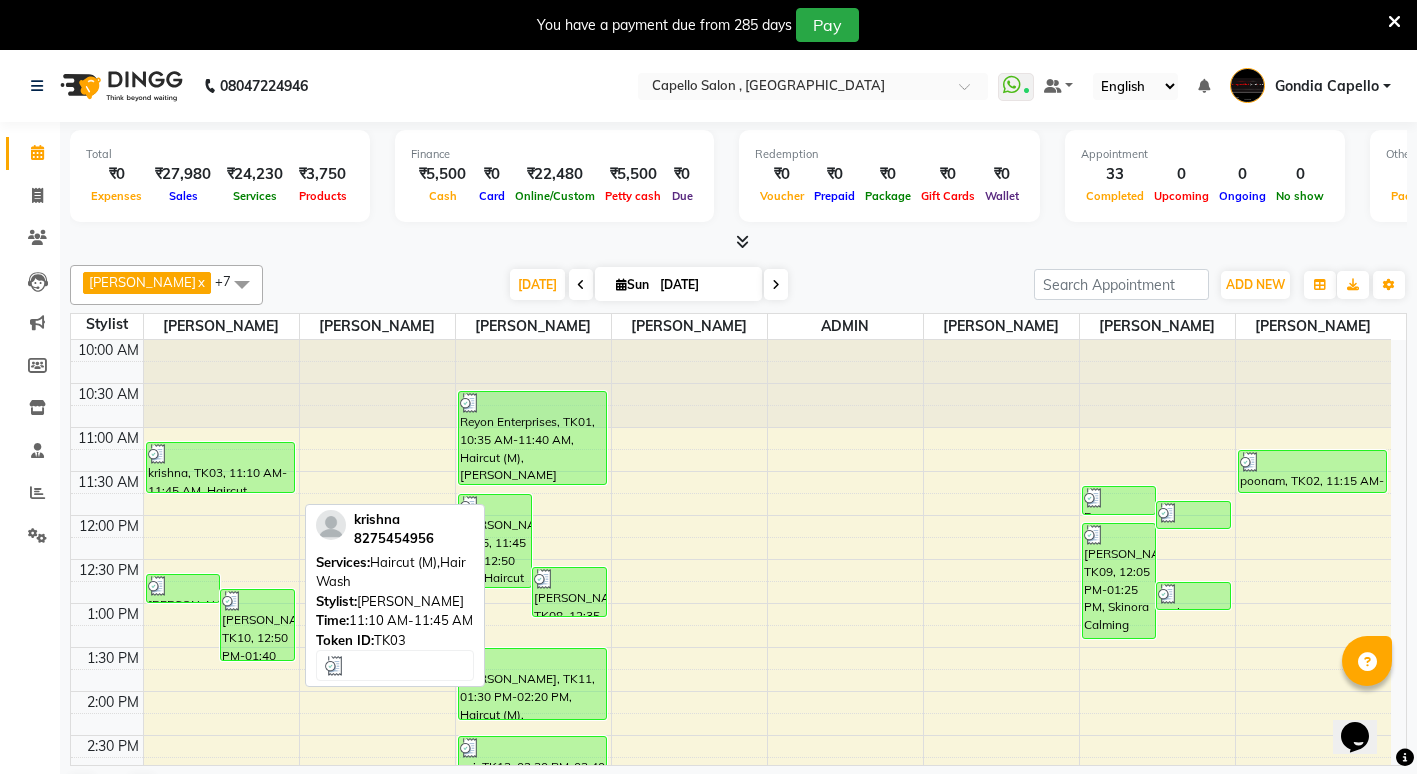 click at bounding box center [220, 454] 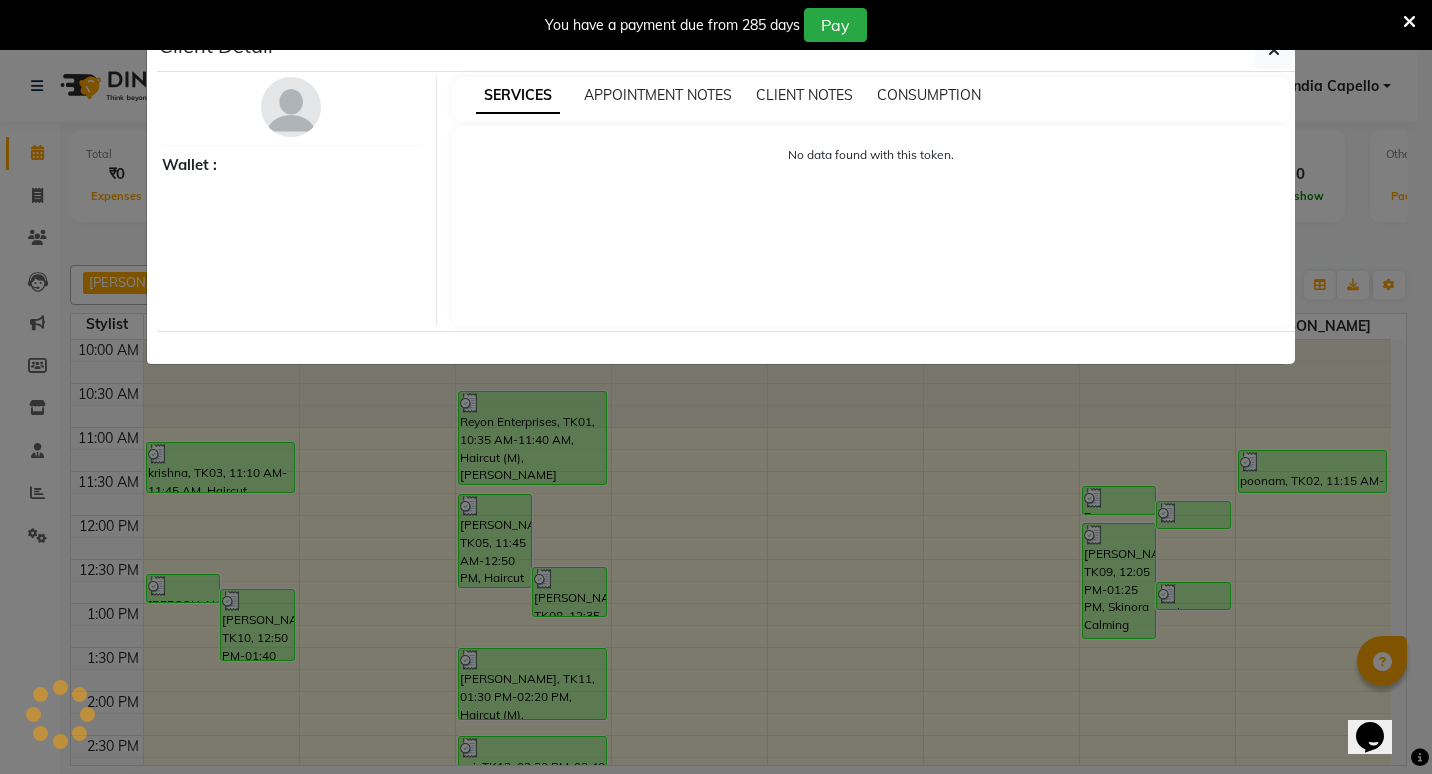 select on "3" 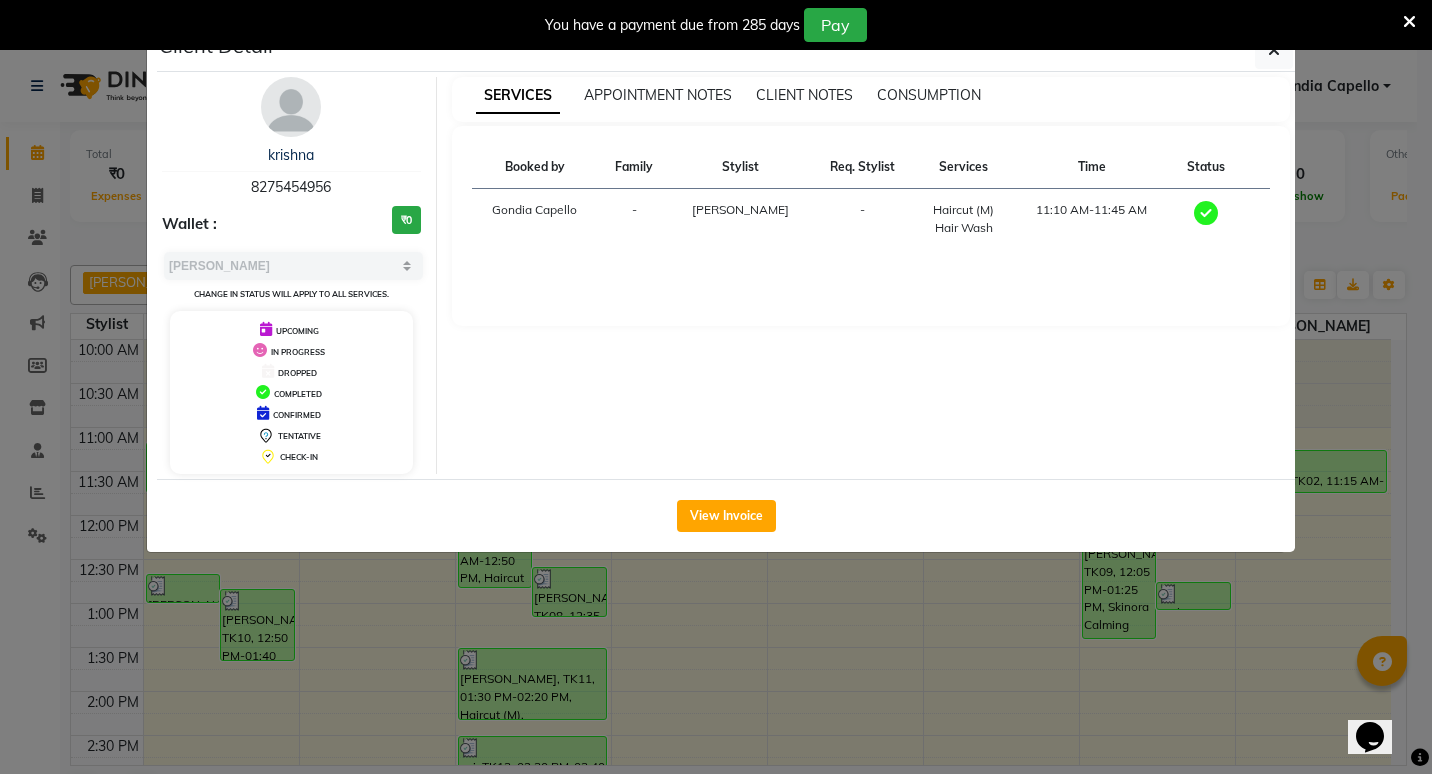 click on "You have a payment due from 285 days   Pay" at bounding box center (705, 25) 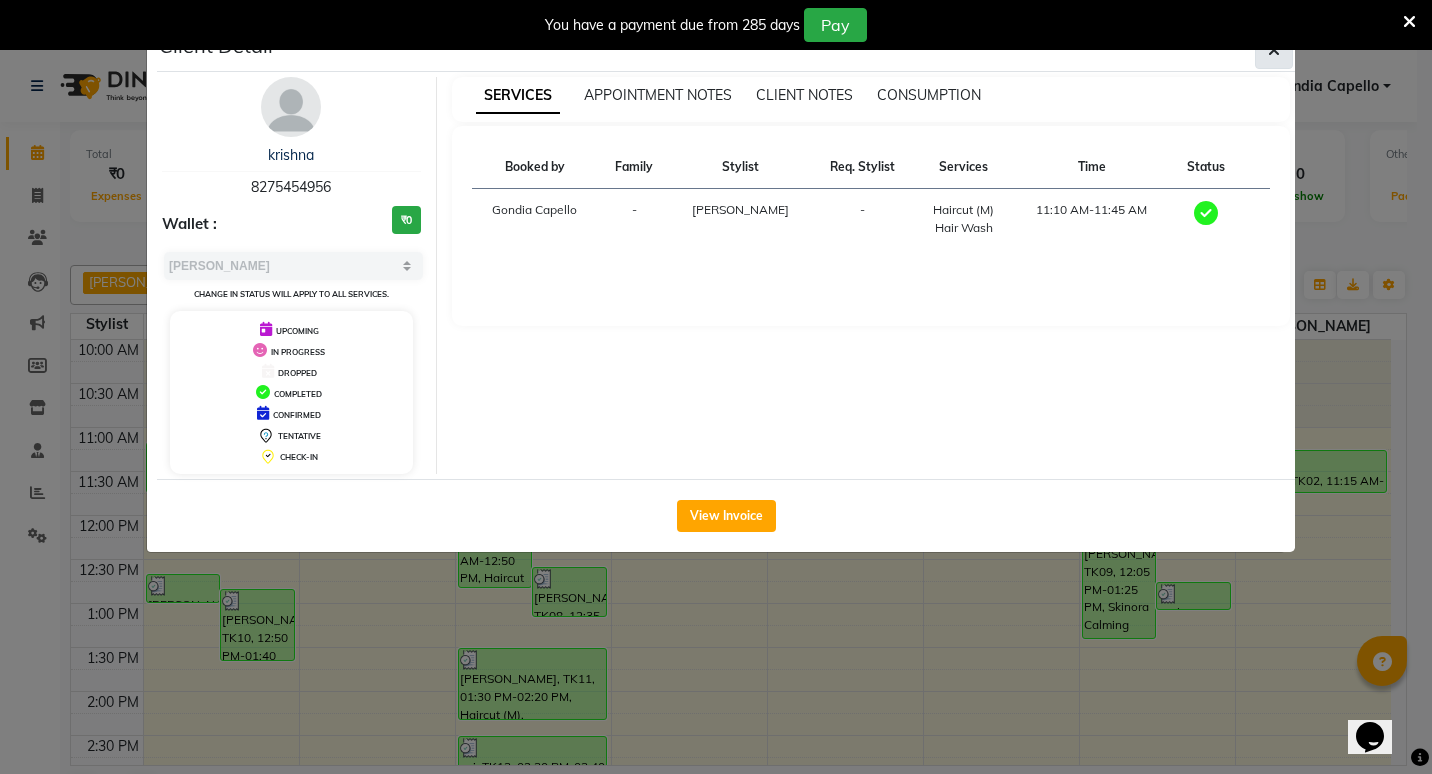 click 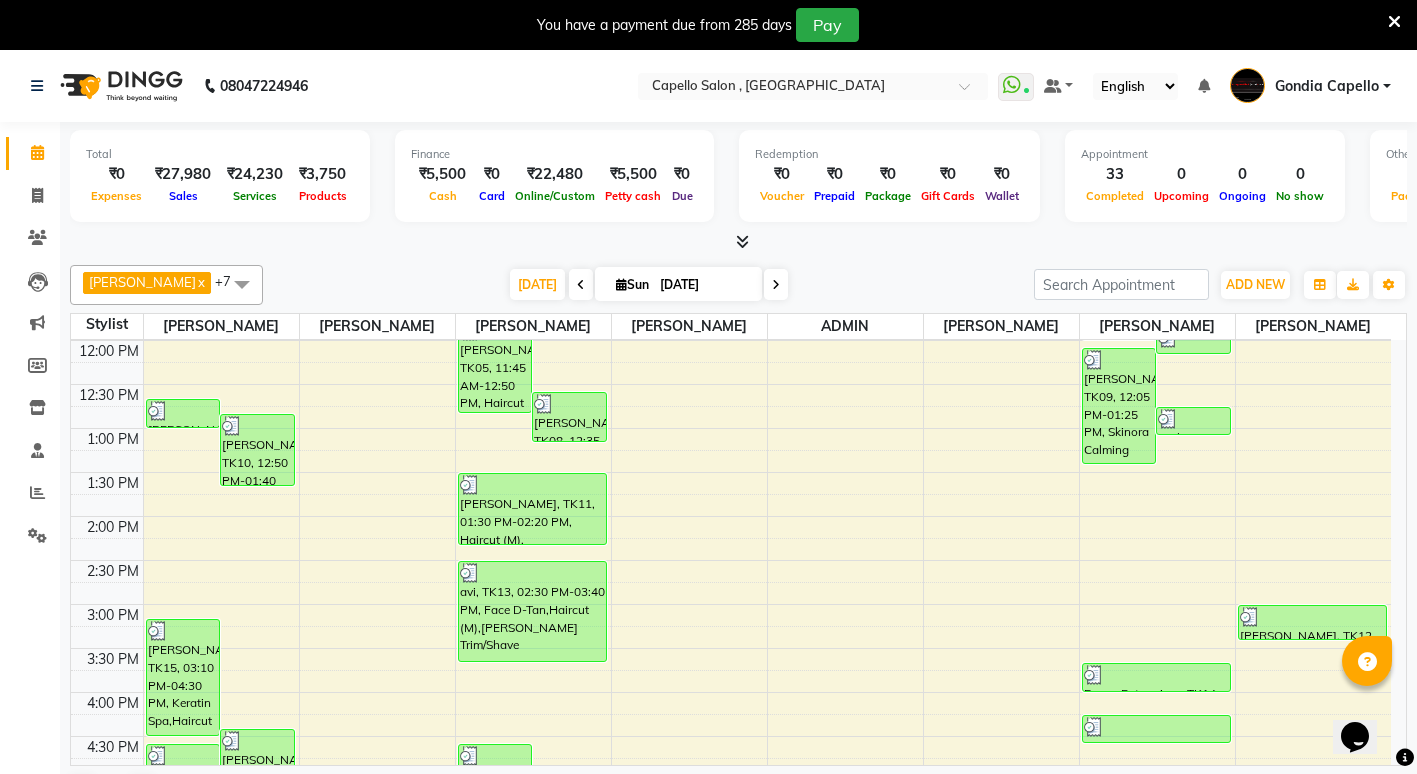scroll, scrollTop: 0, scrollLeft: 0, axis: both 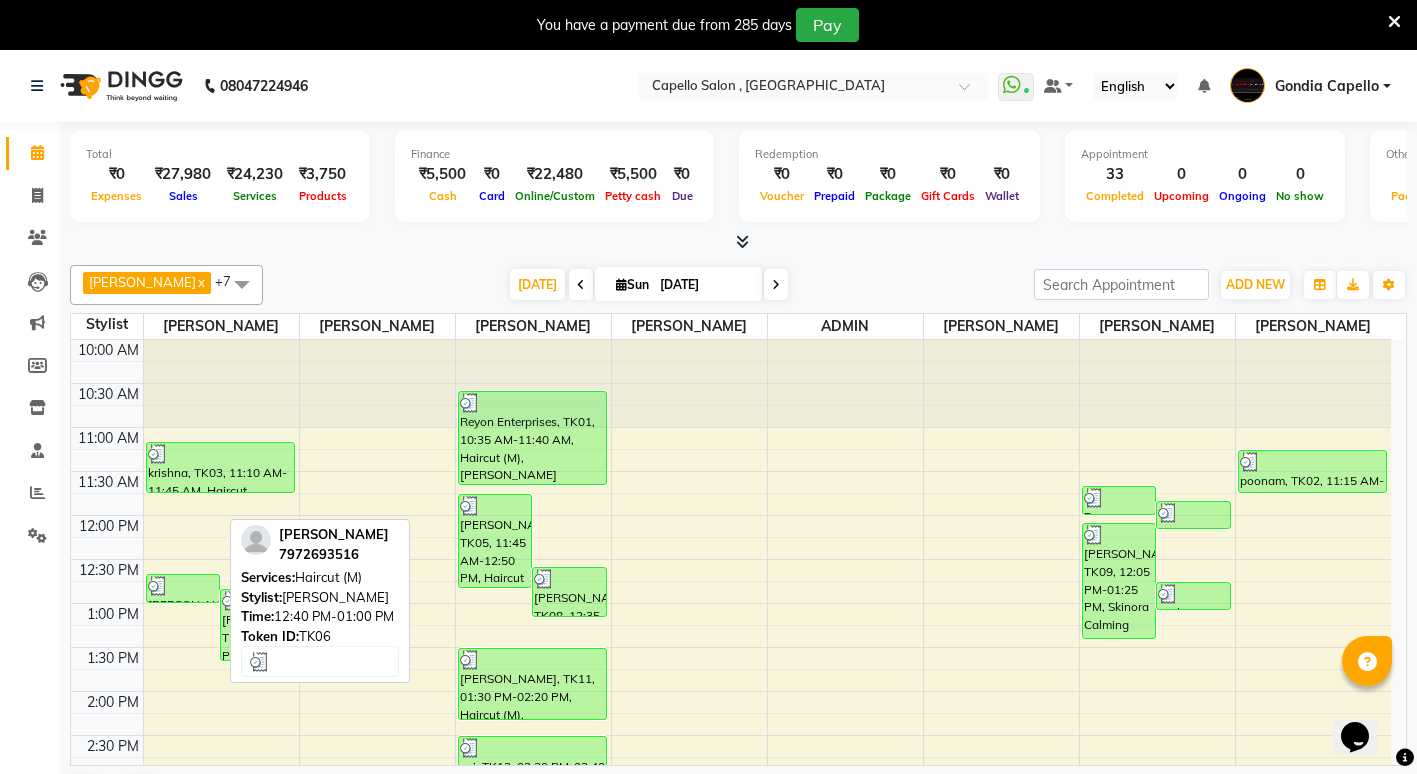 click at bounding box center [158, 586] 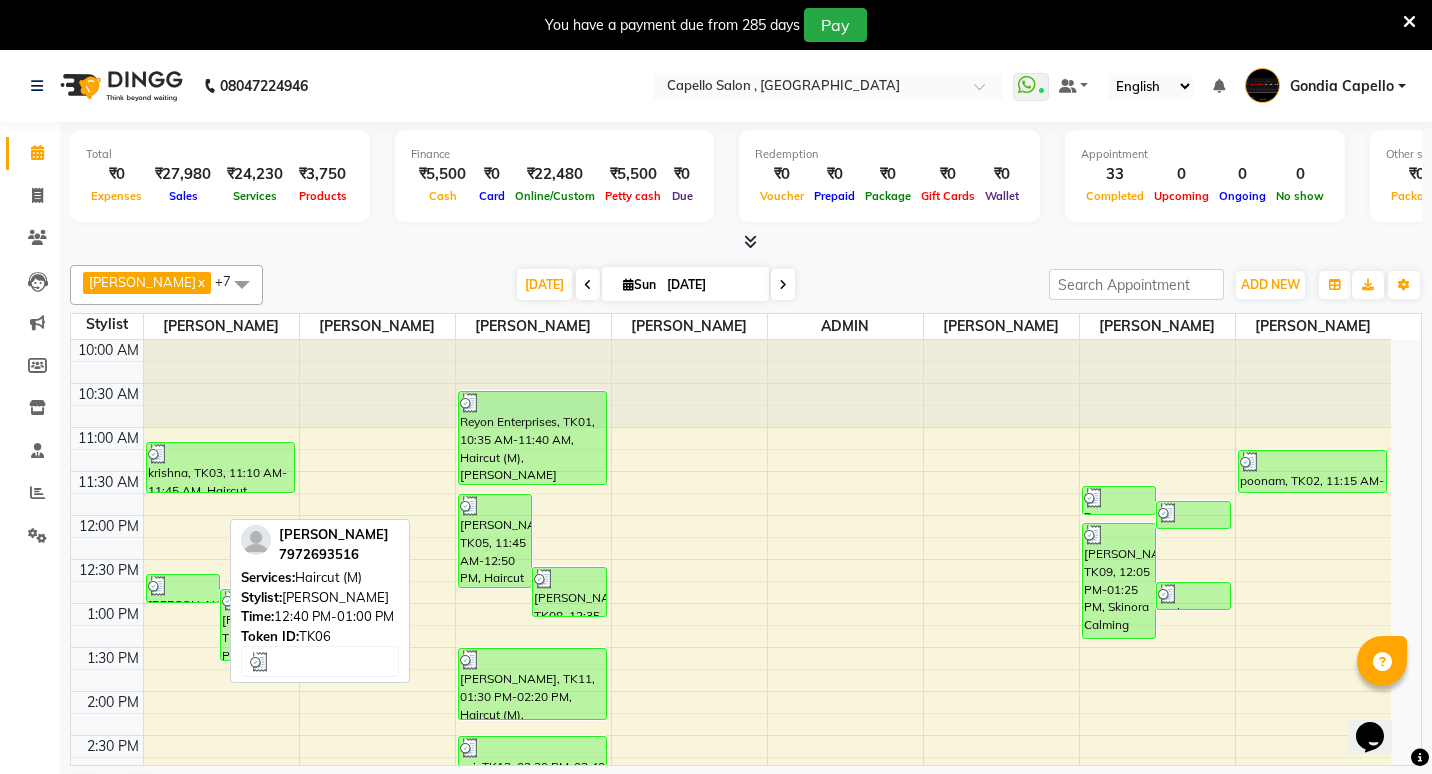 select on "3" 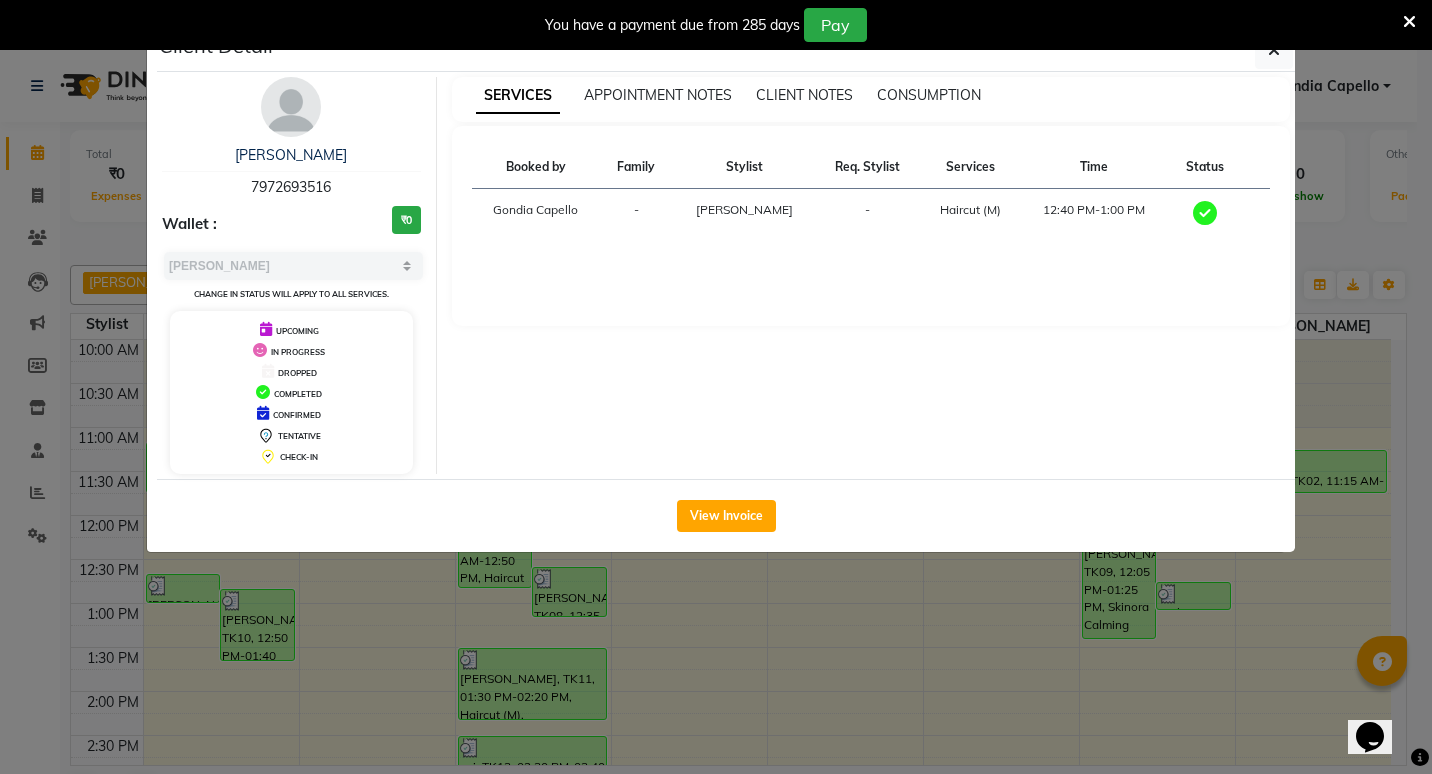 click on "HARSHIT JASNANI   7972693516 Wallet : ₹0 Select MARK DONE UPCOMING Change in status will apply to all services. UPCOMING IN PROGRESS DROPPED COMPLETED CONFIRMED TENTATIVE CHECK-IN SERVICES APPOINTMENT NOTES CLIENT NOTES CONSUMPTION Booked by Family Stylist Req. Stylist Services Time Status  Gondia Capello  - ANIKET BAGDE -  Haircut (M)   12:40 PM-1:00 PM" at bounding box center [726, 275] 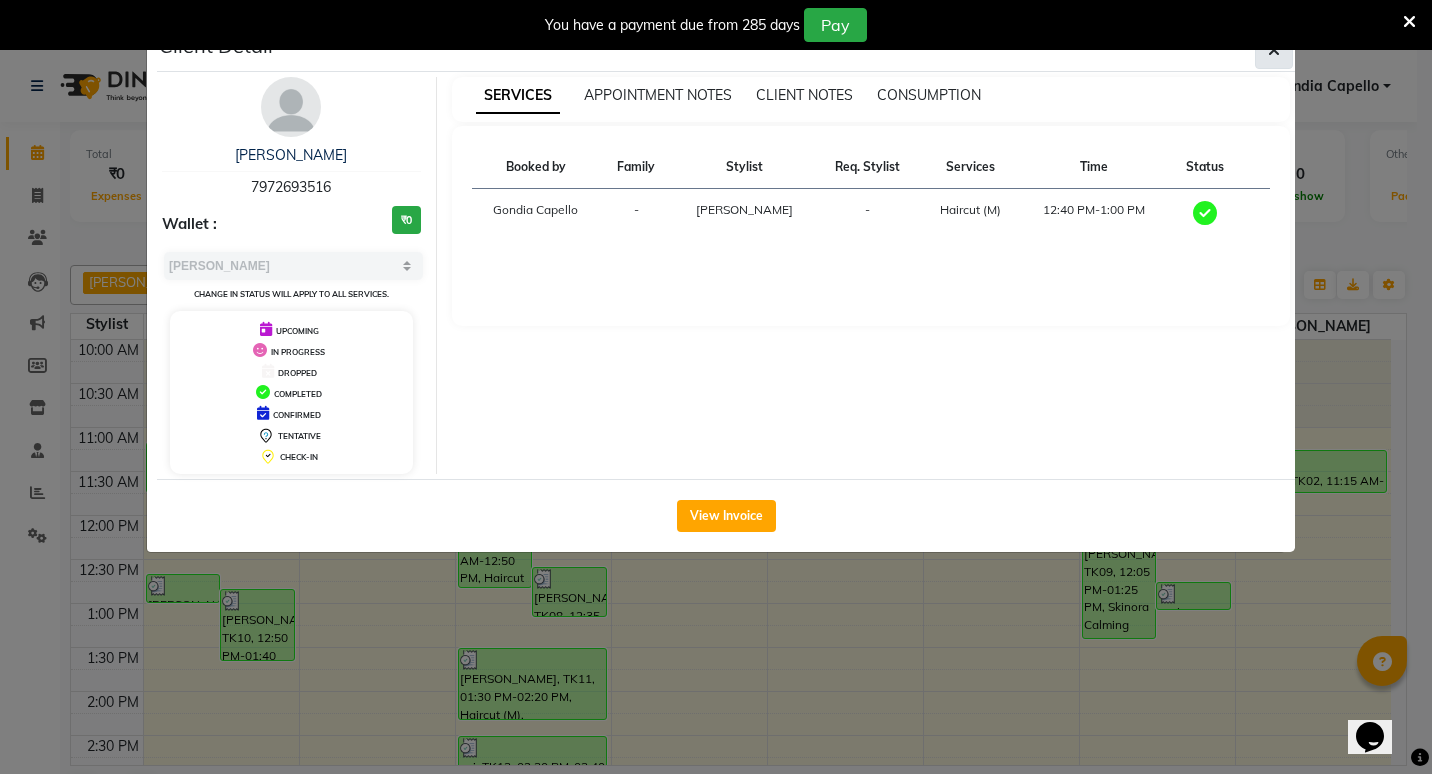 click 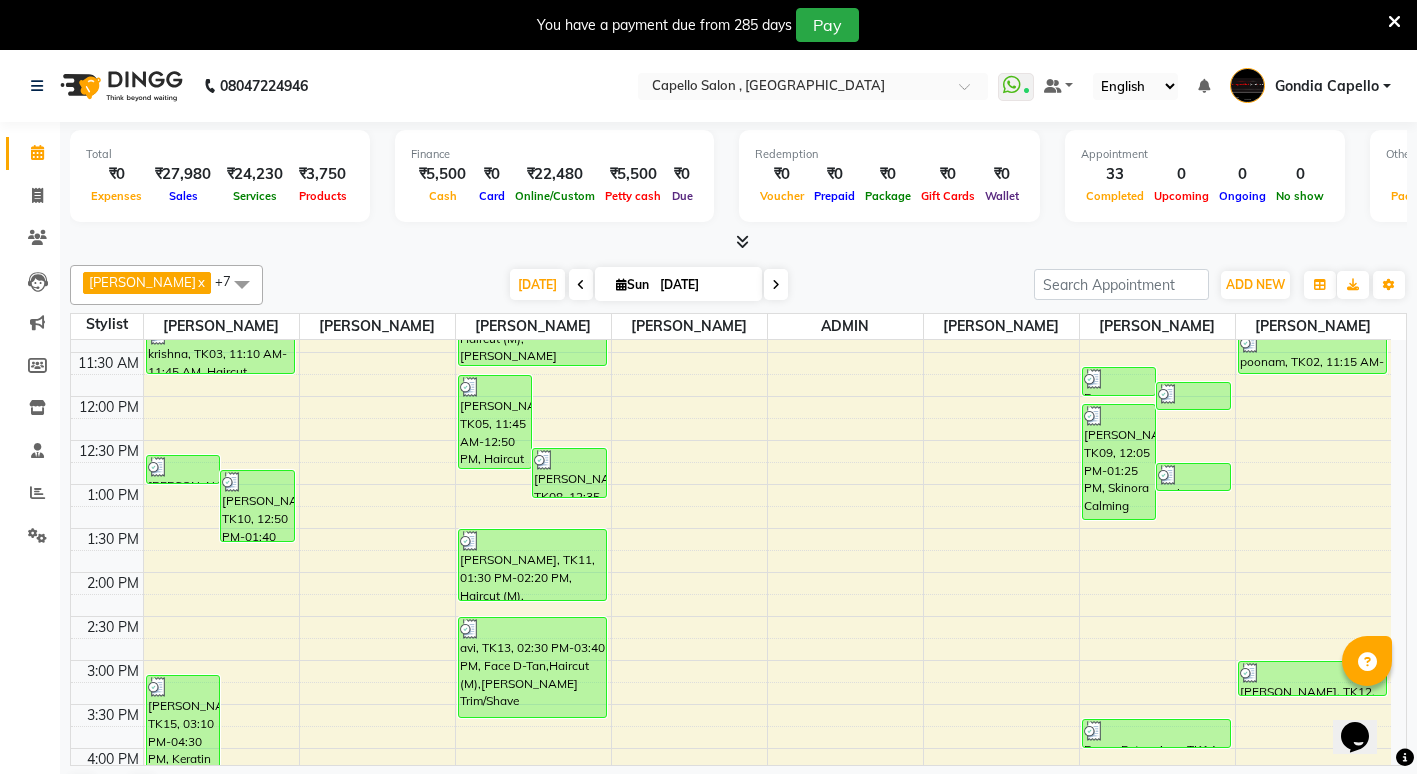 scroll, scrollTop: 400, scrollLeft: 0, axis: vertical 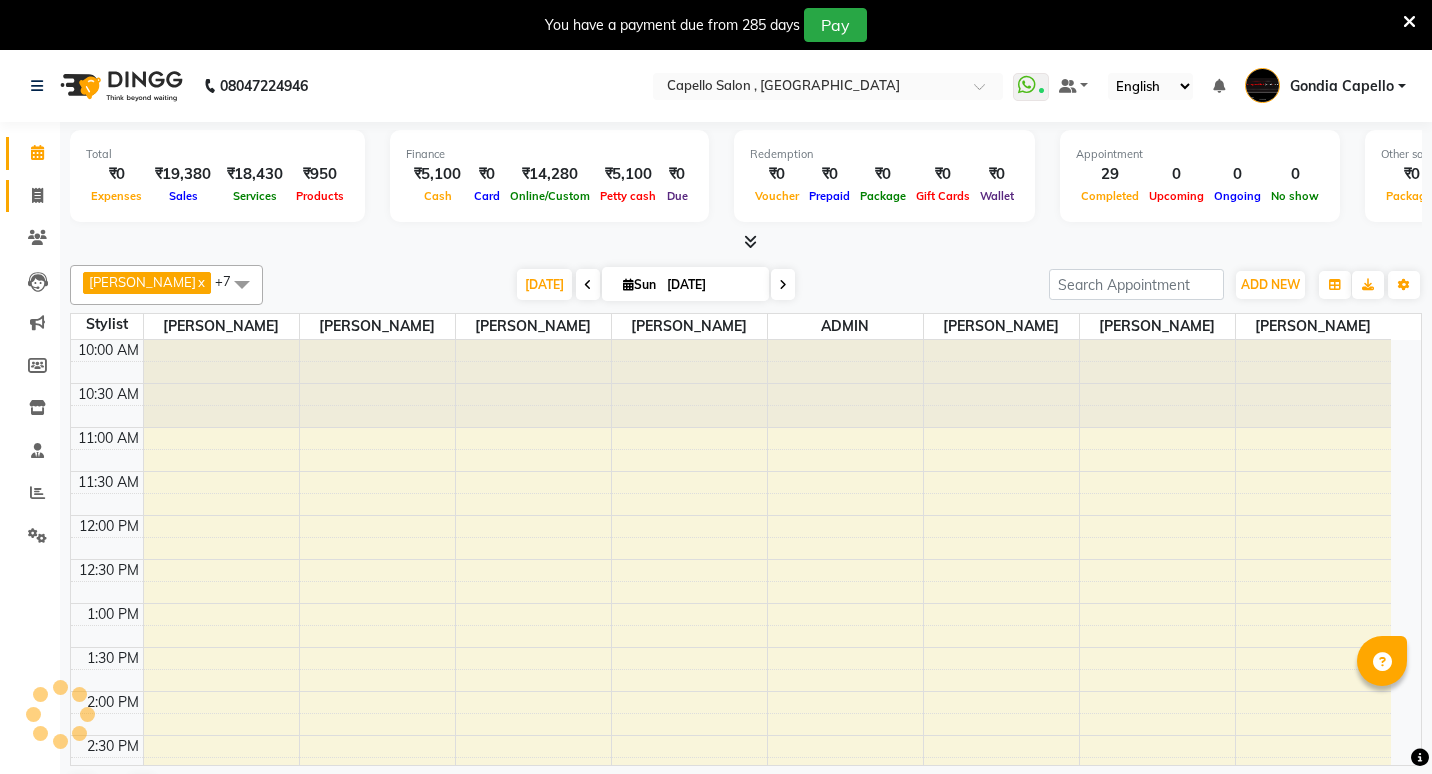 click 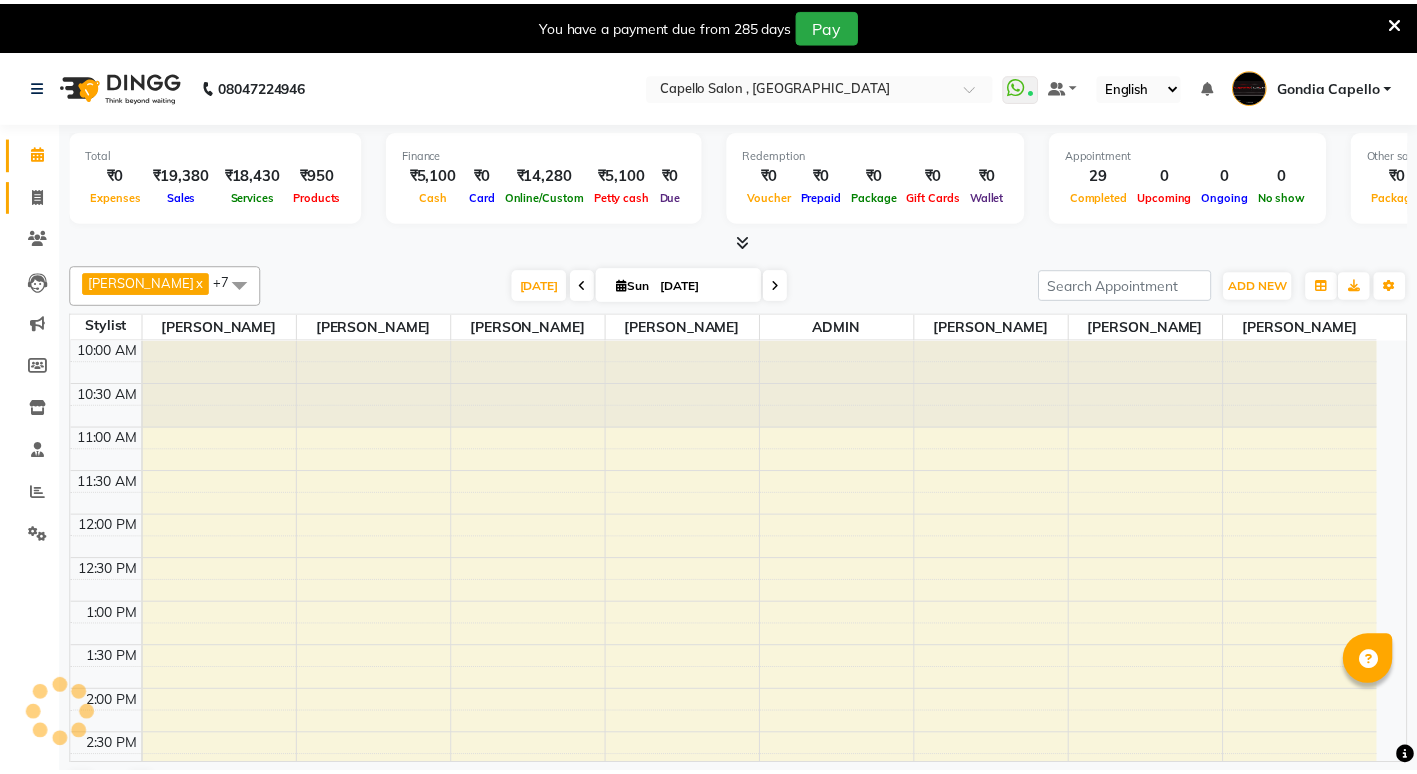 scroll, scrollTop: 0, scrollLeft: 0, axis: both 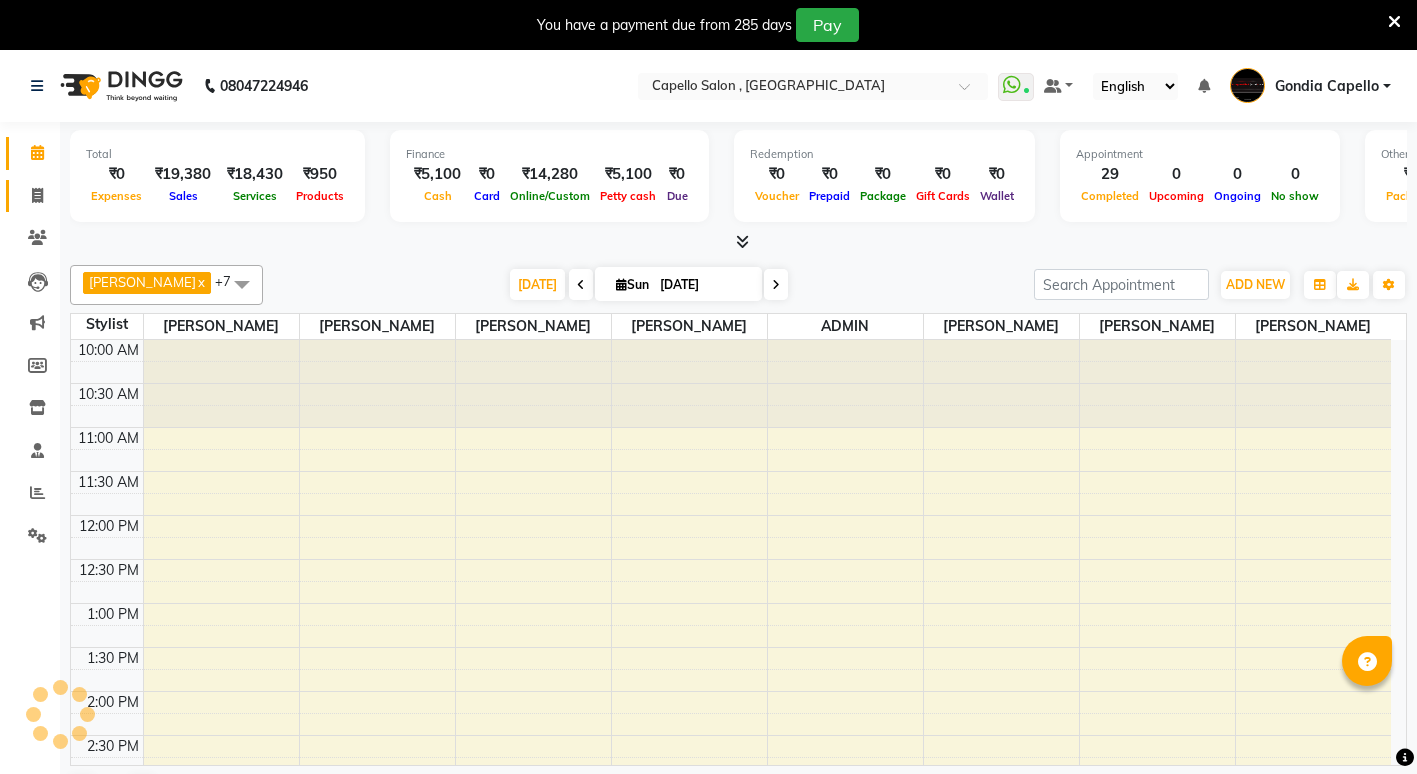 select on "853" 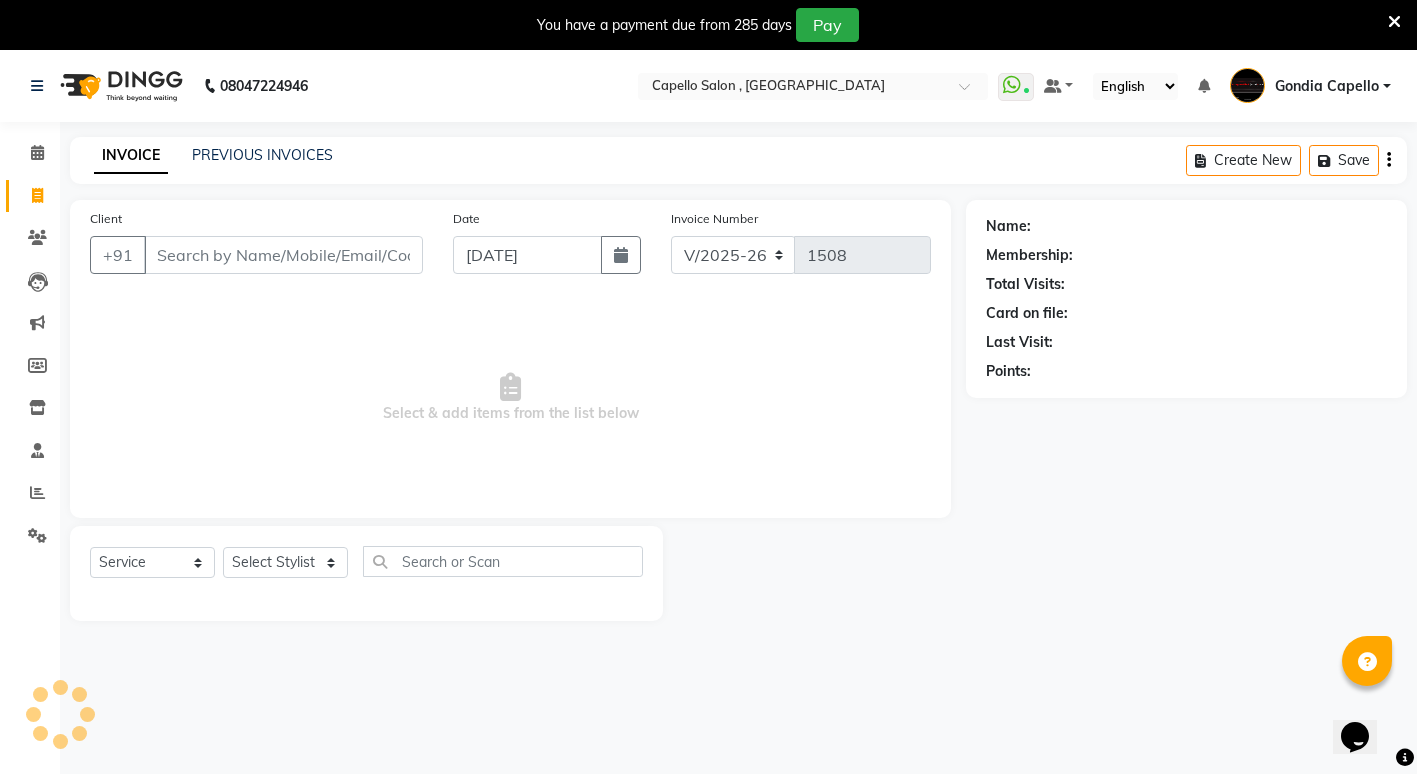 scroll, scrollTop: 0, scrollLeft: 0, axis: both 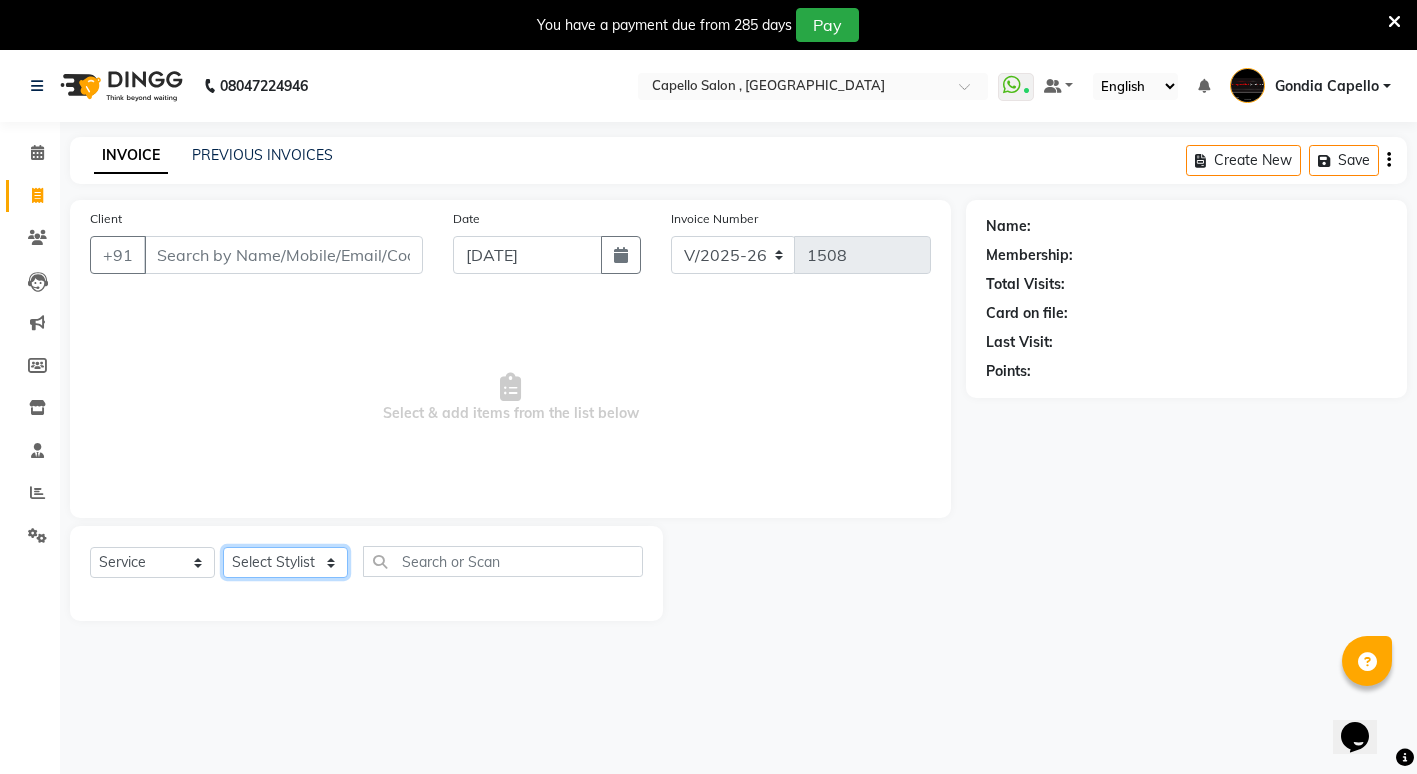 drag, startPoint x: 288, startPoint y: 565, endPoint x: 292, endPoint y: 543, distance: 22.36068 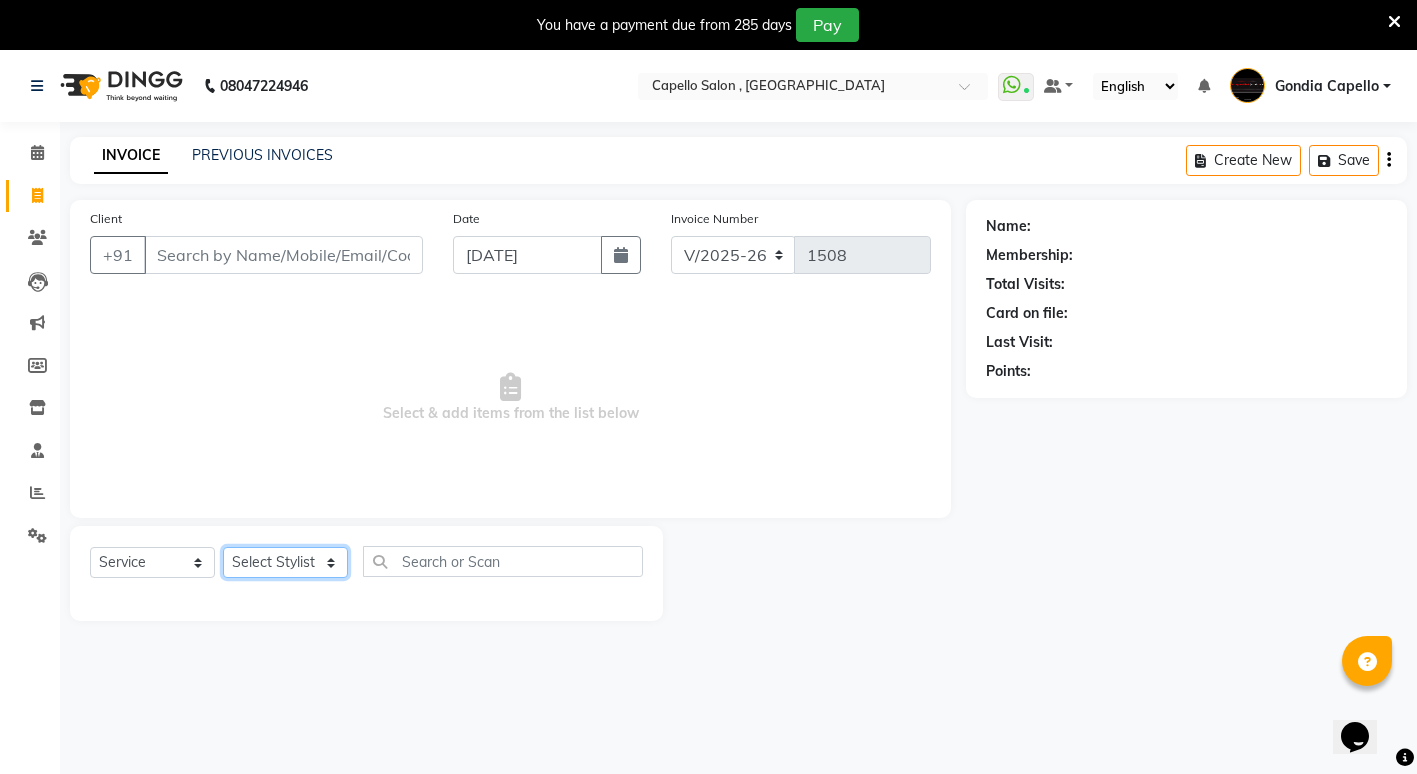 select on "14375" 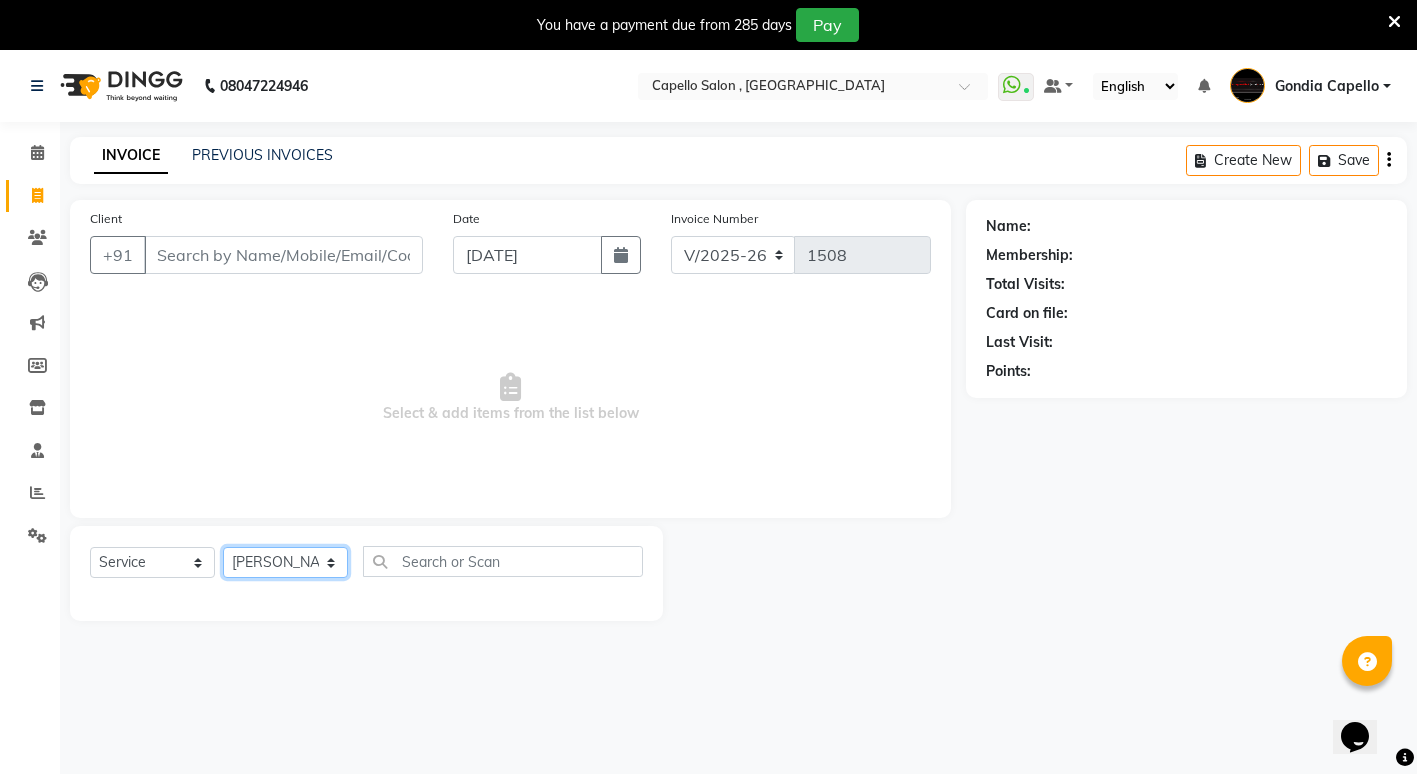 click on "Select Stylist ADMIN [PERSON_NAME] [PERSON_NAME] [PERSON_NAME] Gondia [PERSON_NAME] [PERSON_NAME] [PERSON_NAME] yewatkar [PERSON_NAME] [PERSON_NAME] [PERSON_NAME] (M) [PERSON_NAME]" 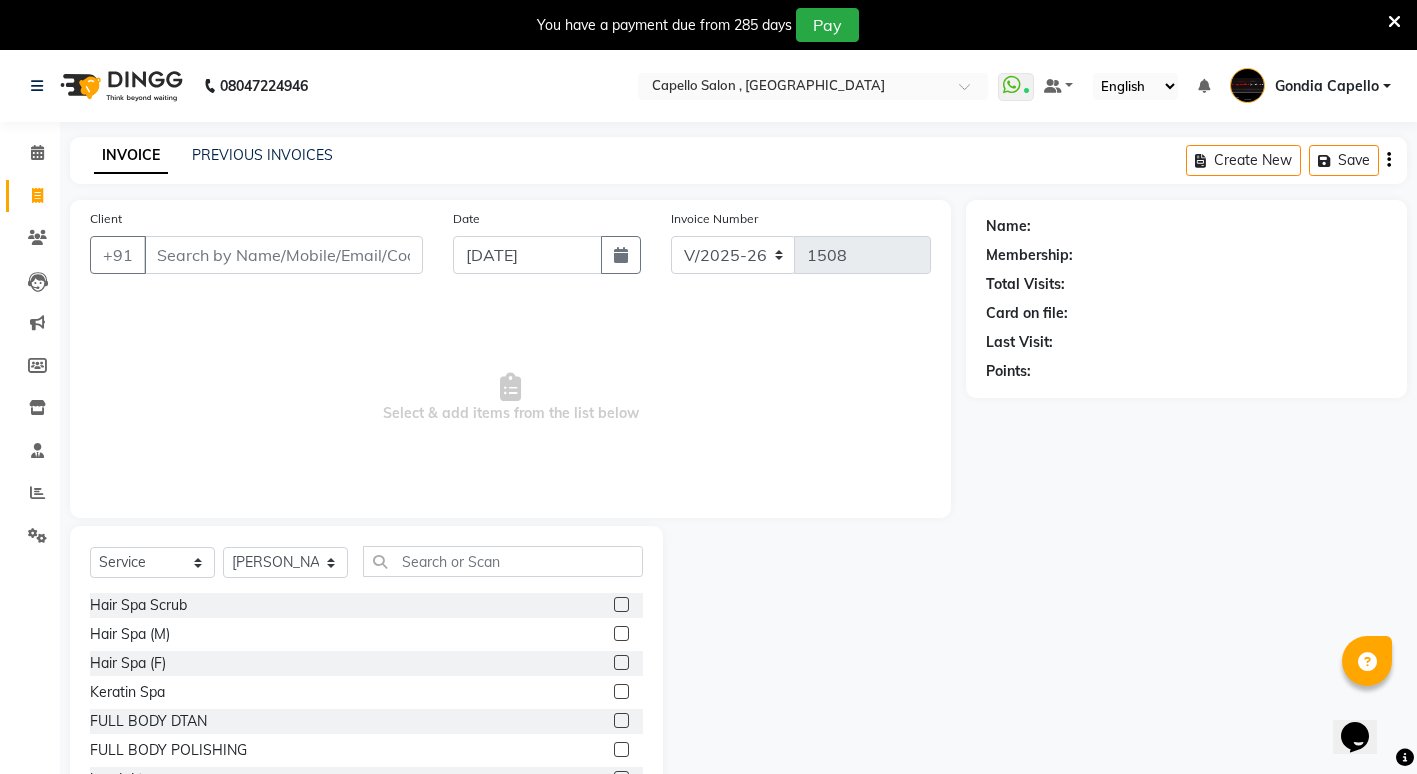 click on "Select  Service  Product  Membership  Package Voucher Prepaid Gift Card  Select Stylist ADMIN [PERSON_NAME] [PERSON_NAME] [PERSON_NAME] Gondia [PERSON_NAME] [PERSON_NAME] [PERSON_NAME] yewatkar [PERSON_NAME] [PERSON_NAME] [PERSON_NAME] (M) [PERSON_NAME] KURVE" 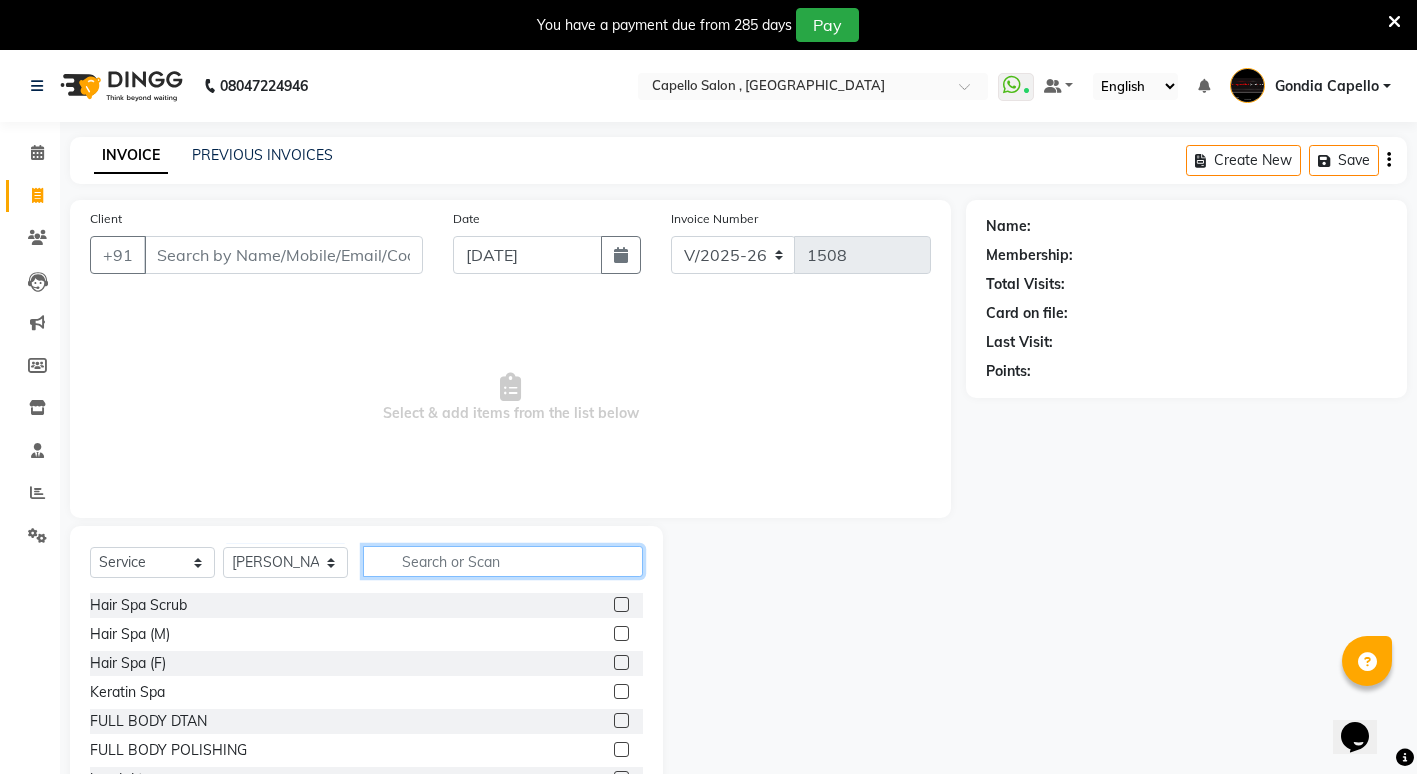 click 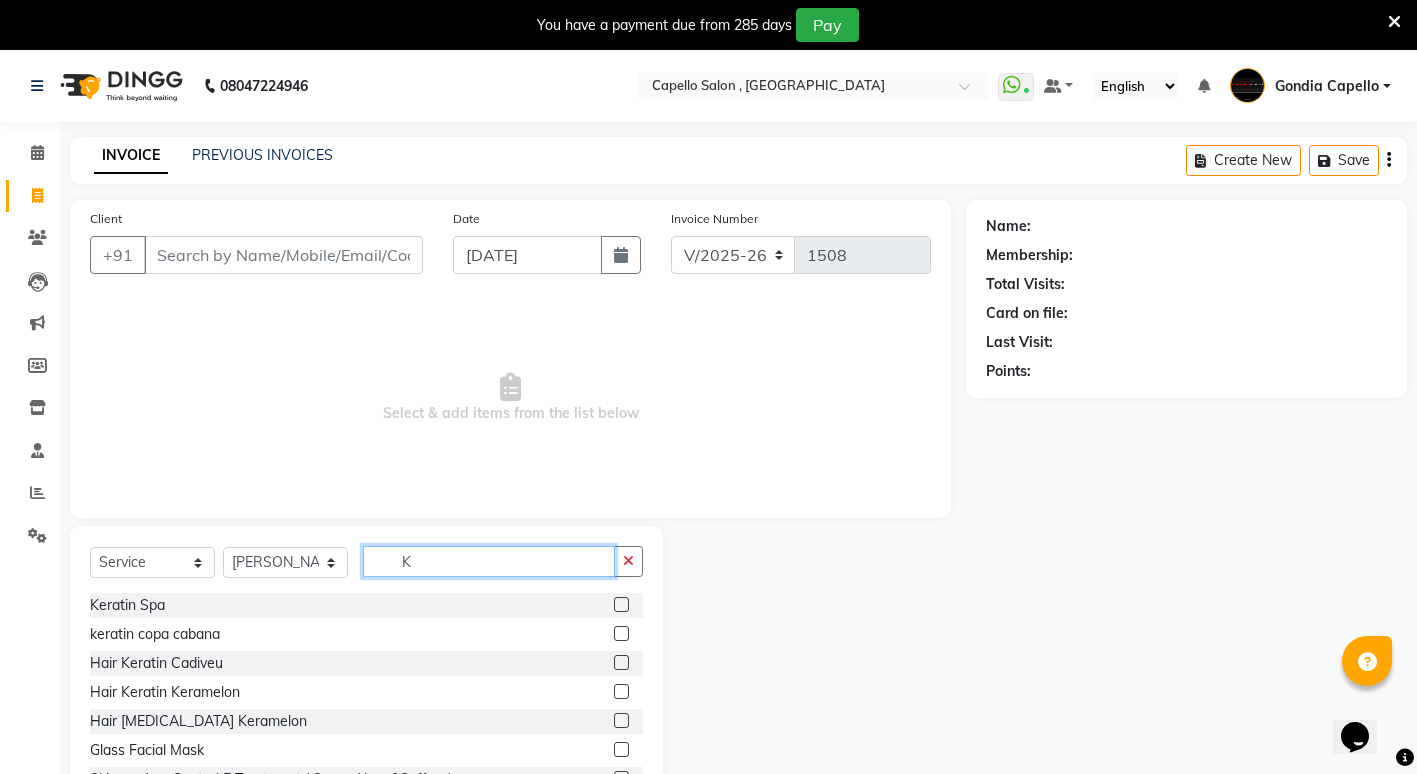 type on "K" 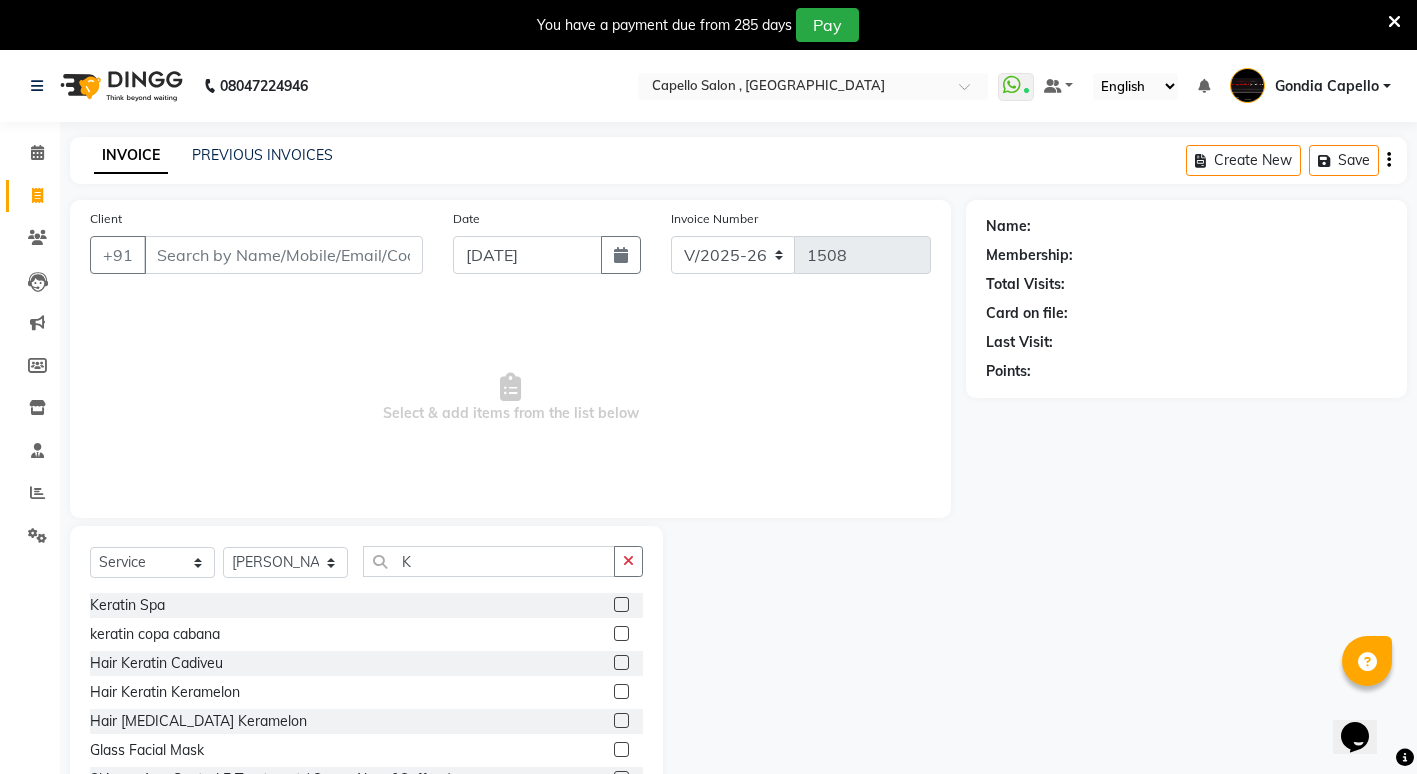 click 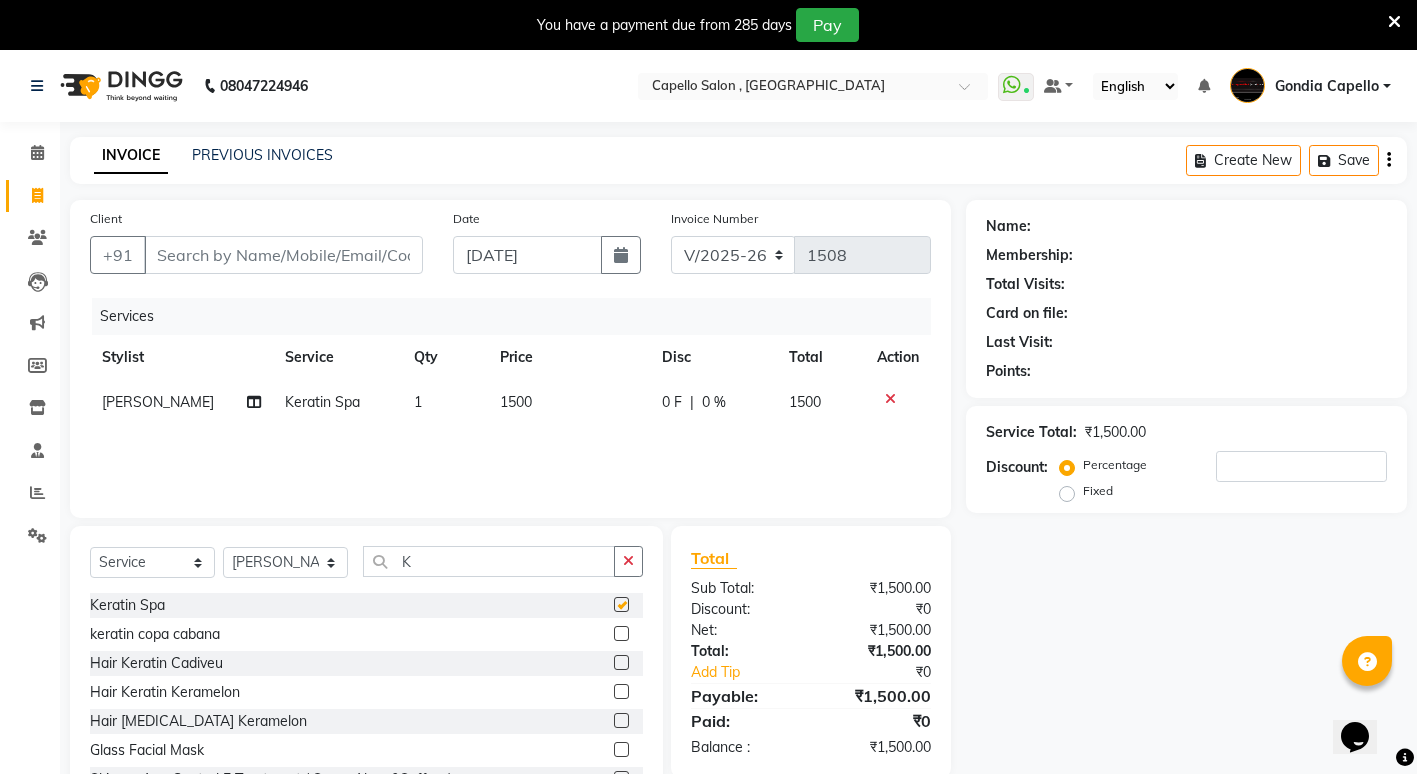 checkbox on "false" 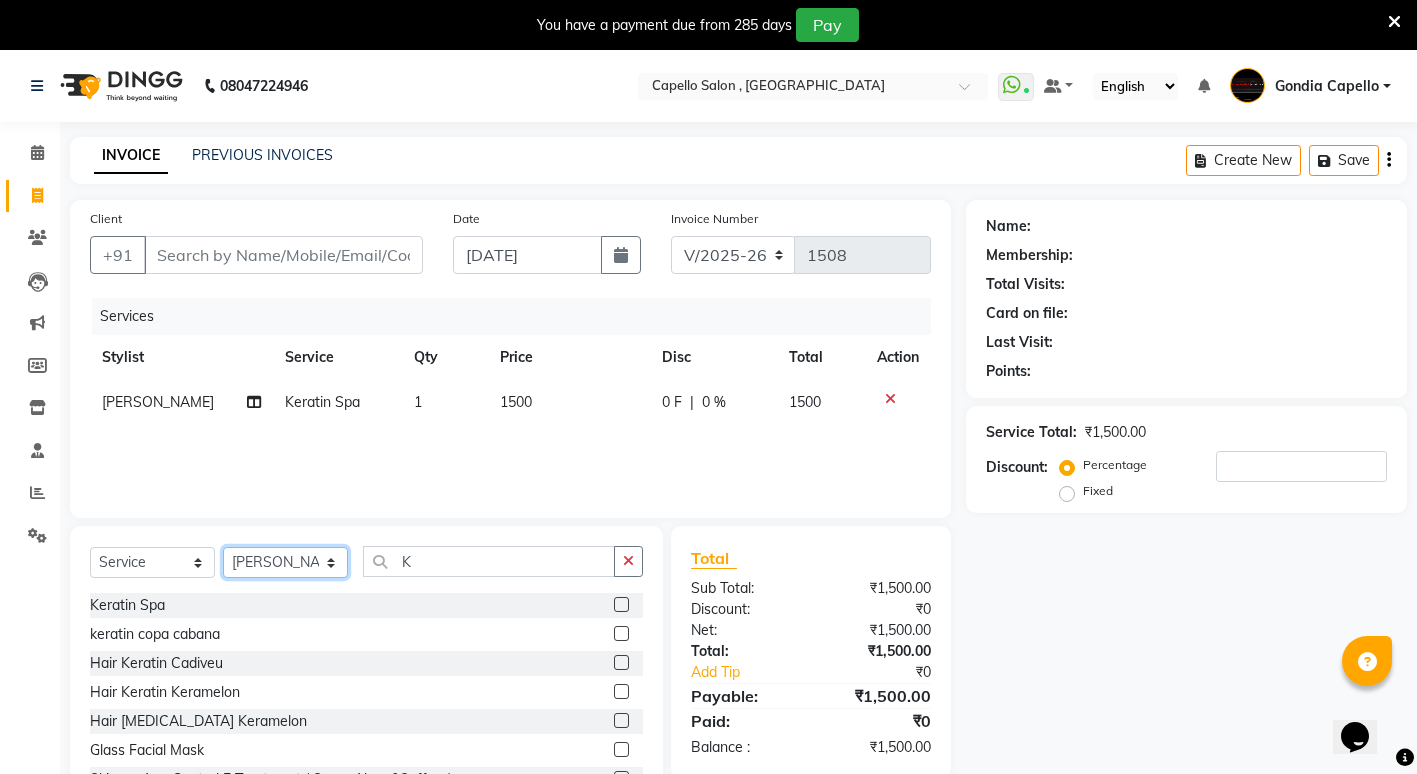 click on "Select Stylist ADMIN [PERSON_NAME] [PERSON_NAME] [PERSON_NAME] Gondia [PERSON_NAME] [PERSON_NAME] [PERSON_NAME] yewatkar [PERSON_NAME] [PERSON_NAME] [PERSON_NAME] (M) [PERSON_NAME]" 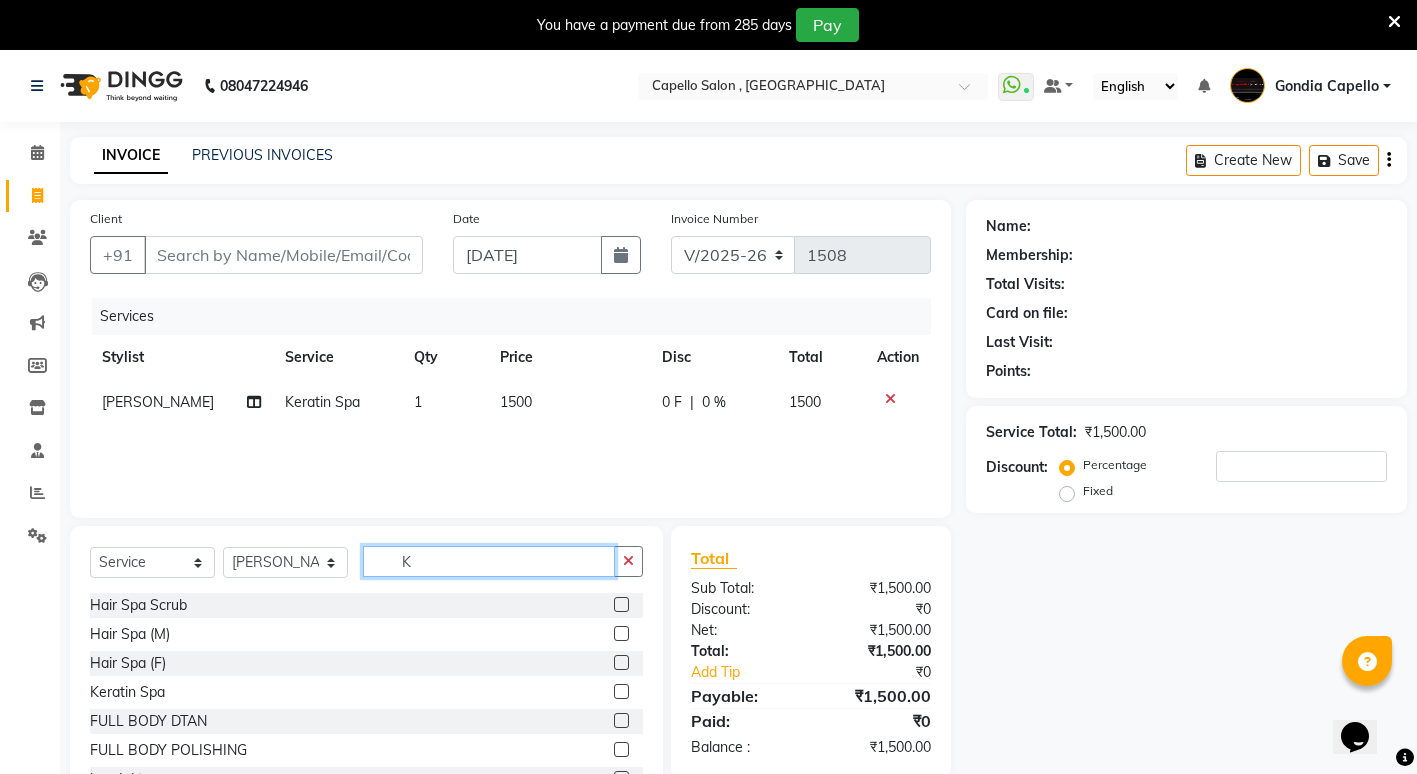 click on "K" 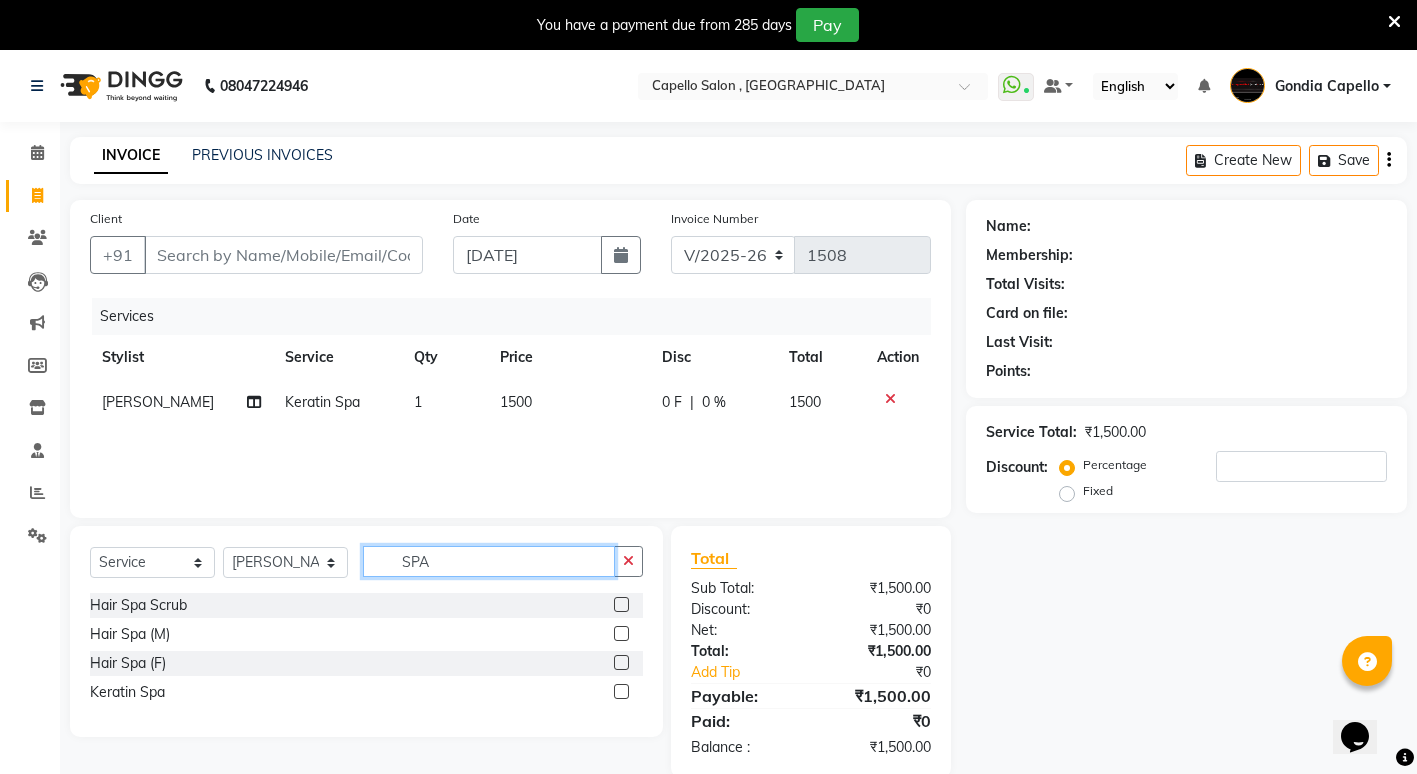 type on "SPA" 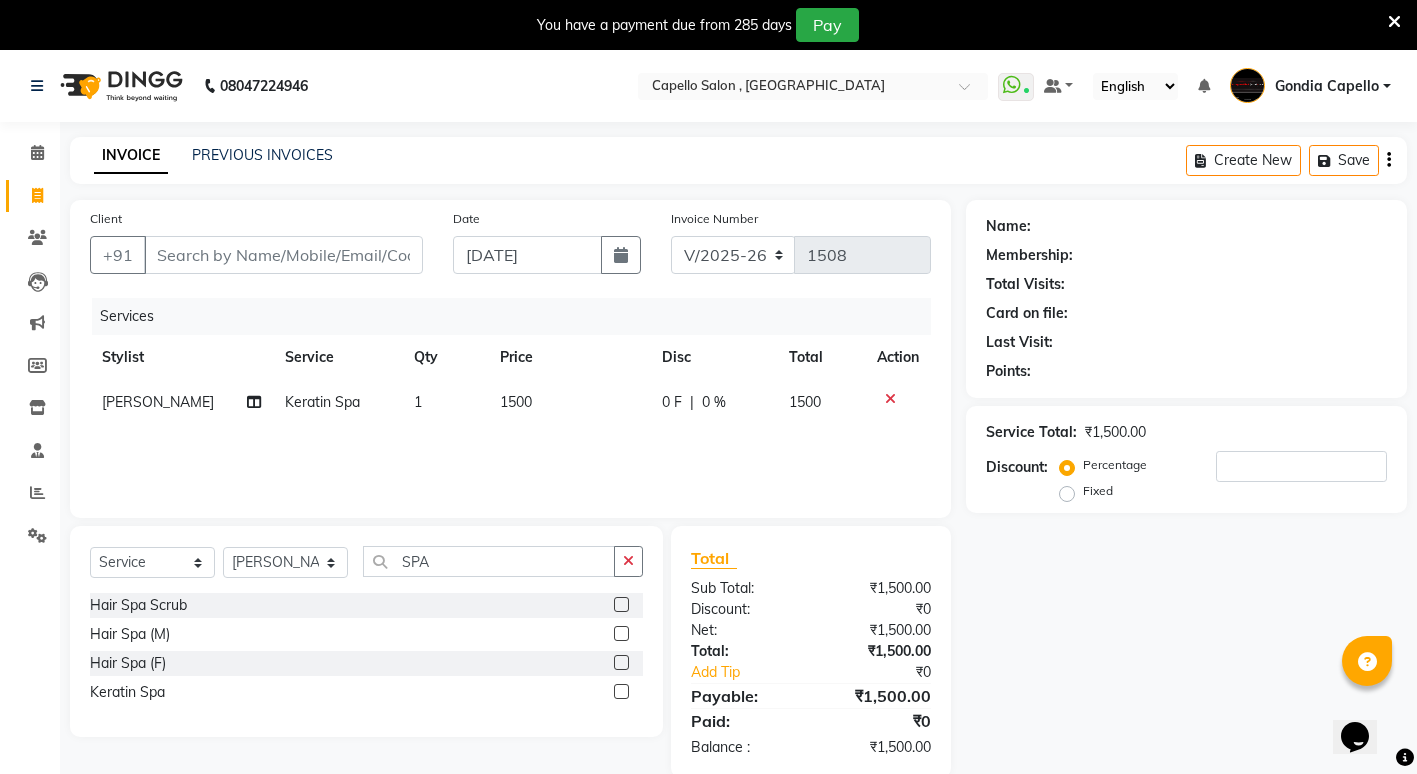 click on "1500" 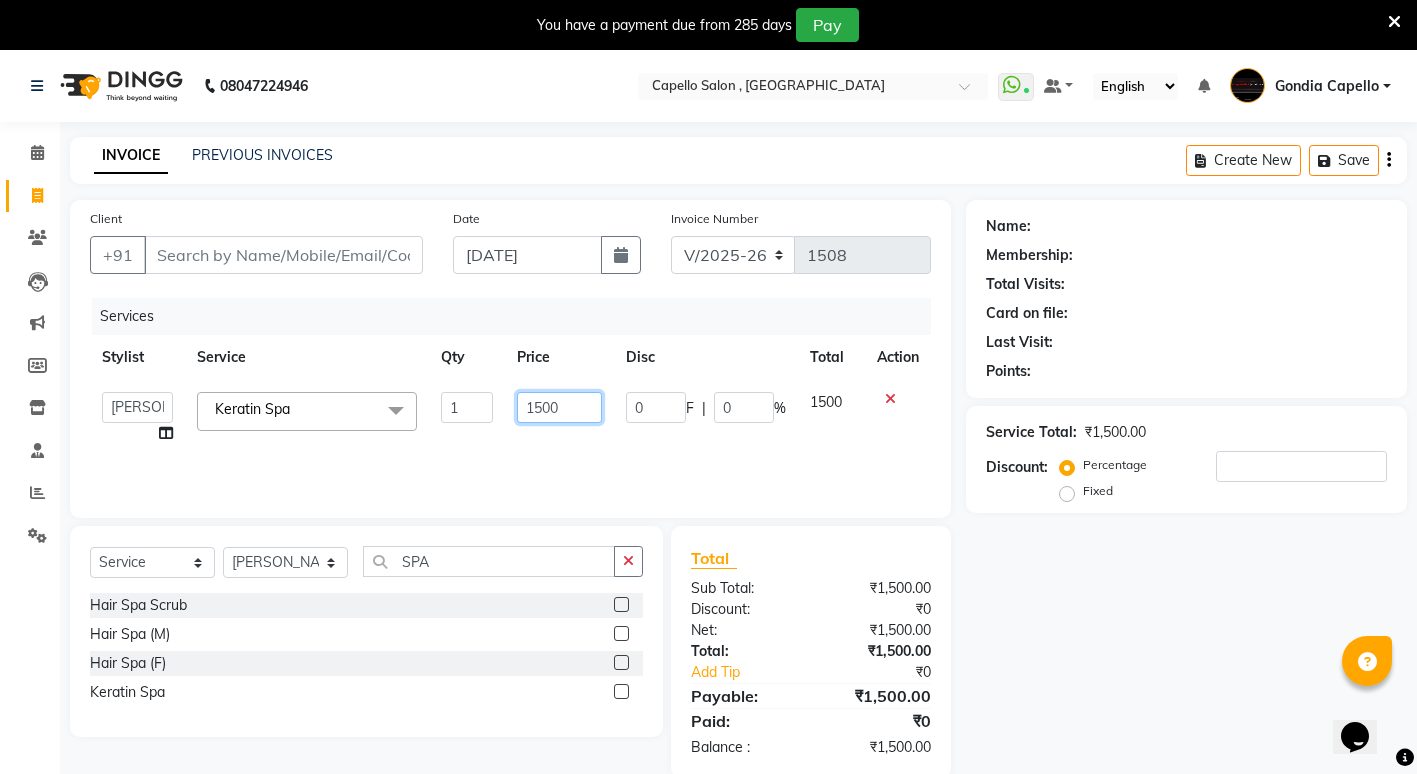 click on "1500" 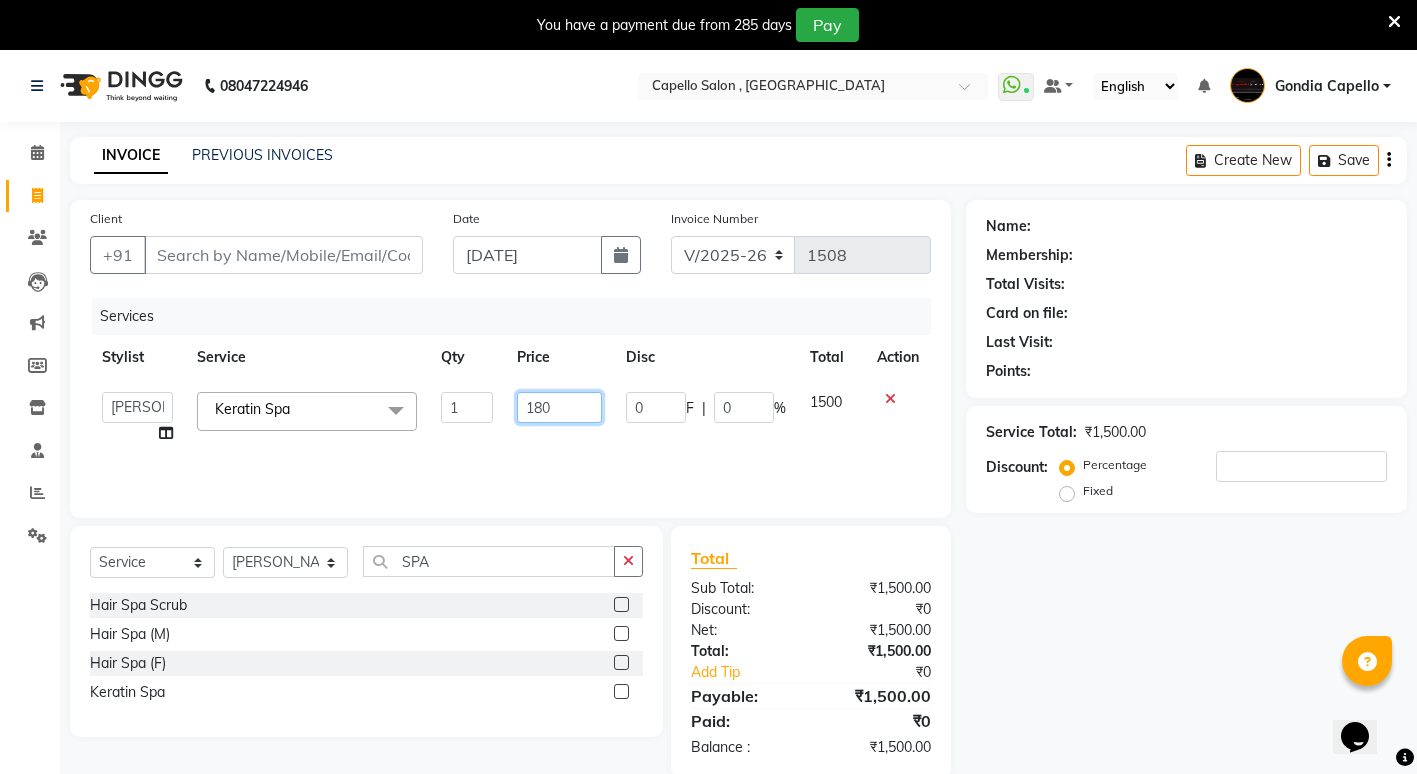 type on "1800" 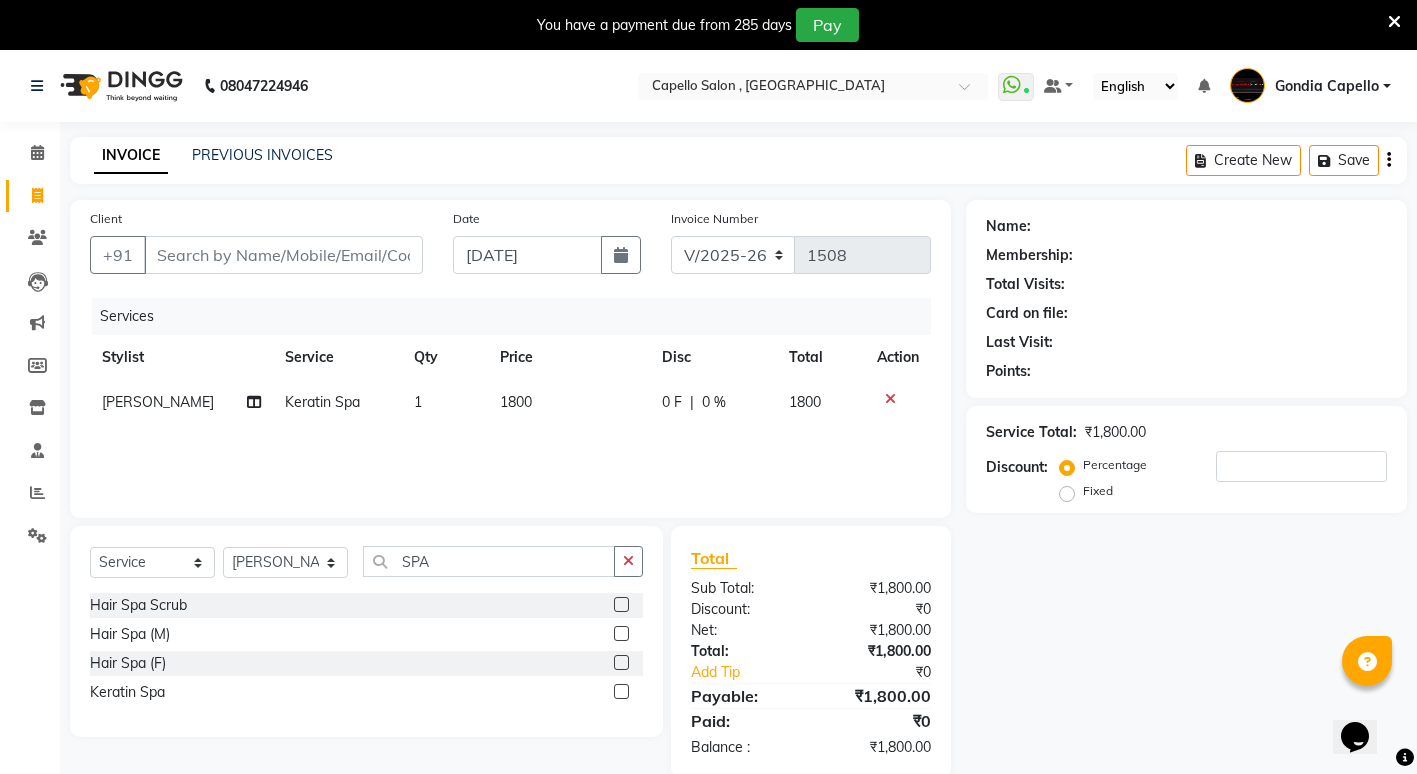 click on "Services Stylist Service Qty Price Disc Total Action [PERSON_NAME] Keratin Spa 1 1800 0 F | 0 % 1800" 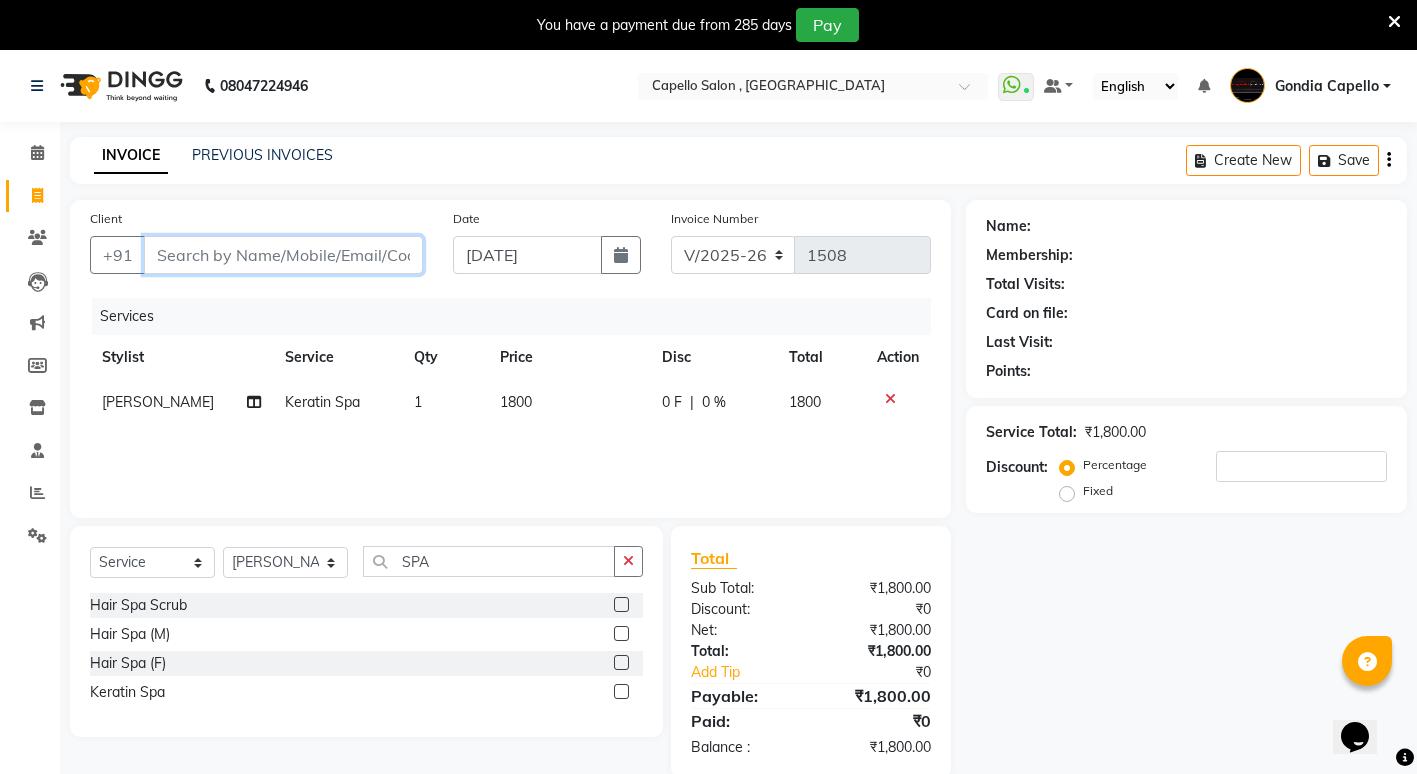 click on "Client" at bounding box center [283, 255] 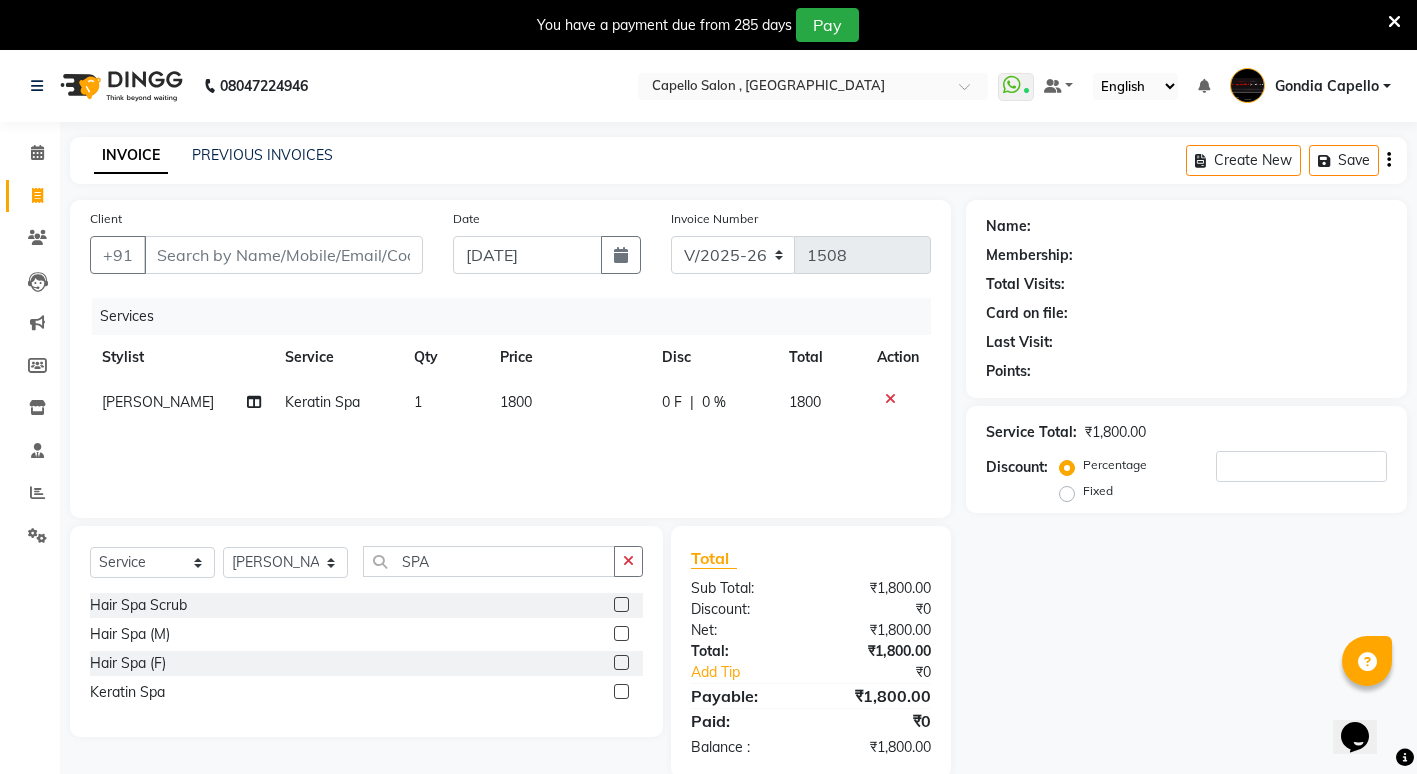 click on "Select  Service  Product  Membership  Package Voucher Prepaid Gift Card  Select Stylist ADMIN [PERSON_NAME] [PERSON_NAME] [PERSON_NAME] Gondia [PERSON_NAME] [PERSON_NAME] [PERSON_NAME] yewatkar [PERSON_NAME] [PERSON_NAME] [PERSON_NAME] (M) [PERSON_NAME] KURVE SPA" 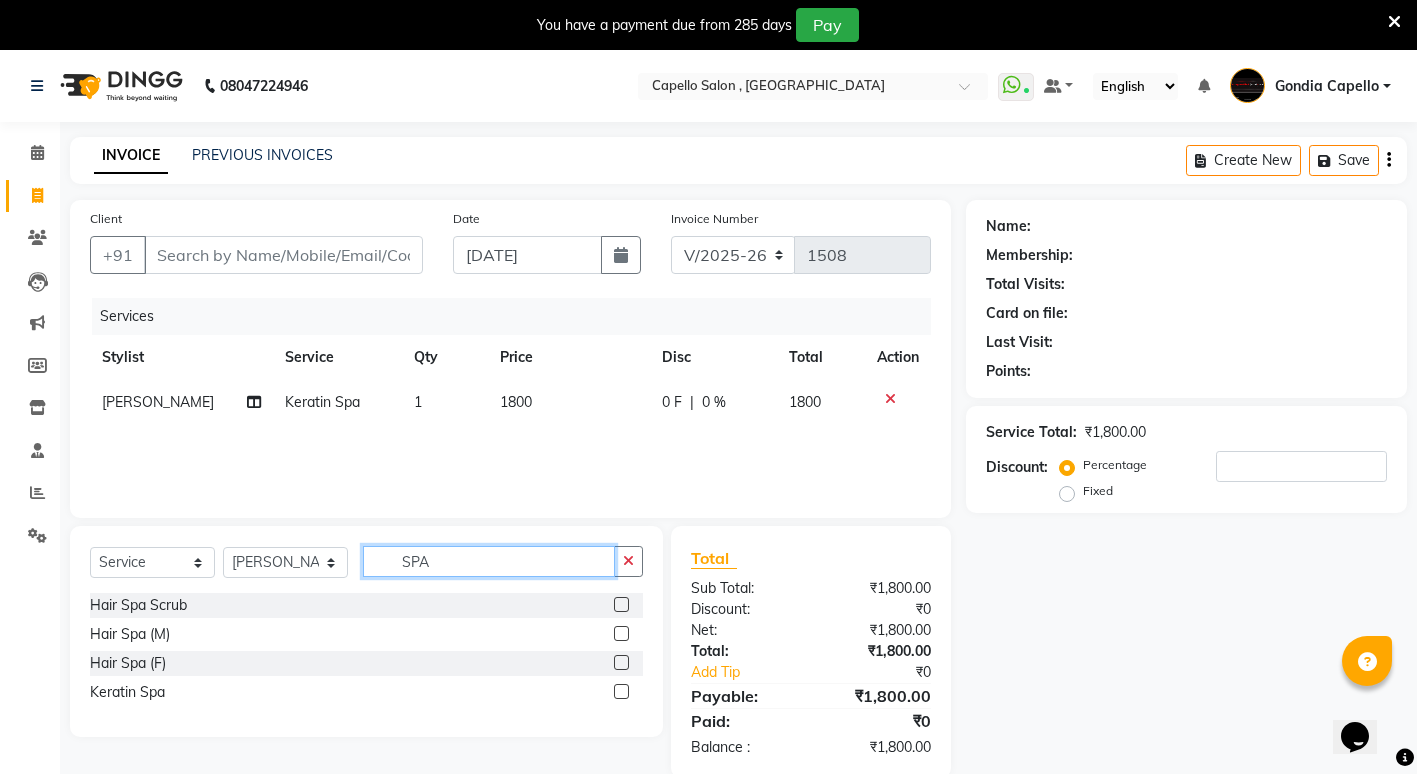 click on "SPA" 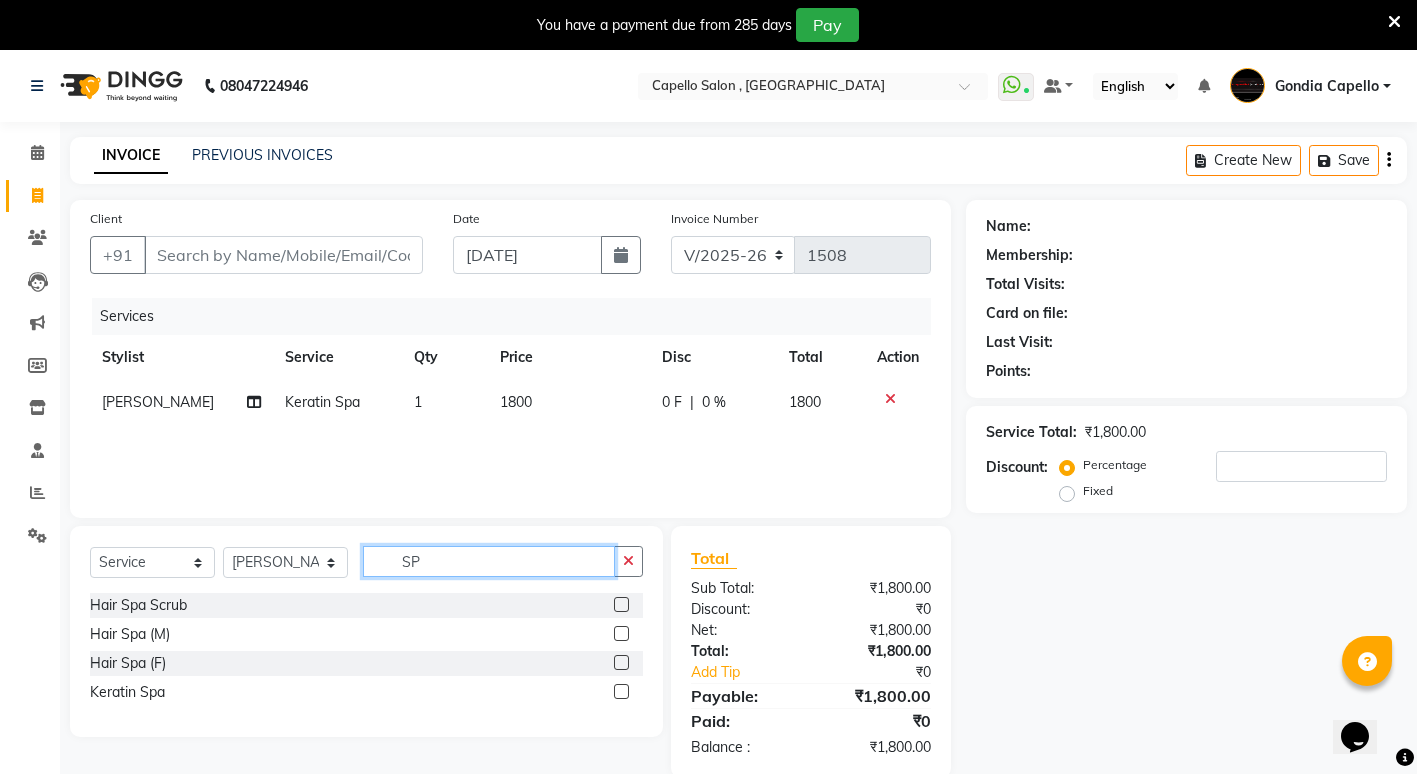 type on "S" 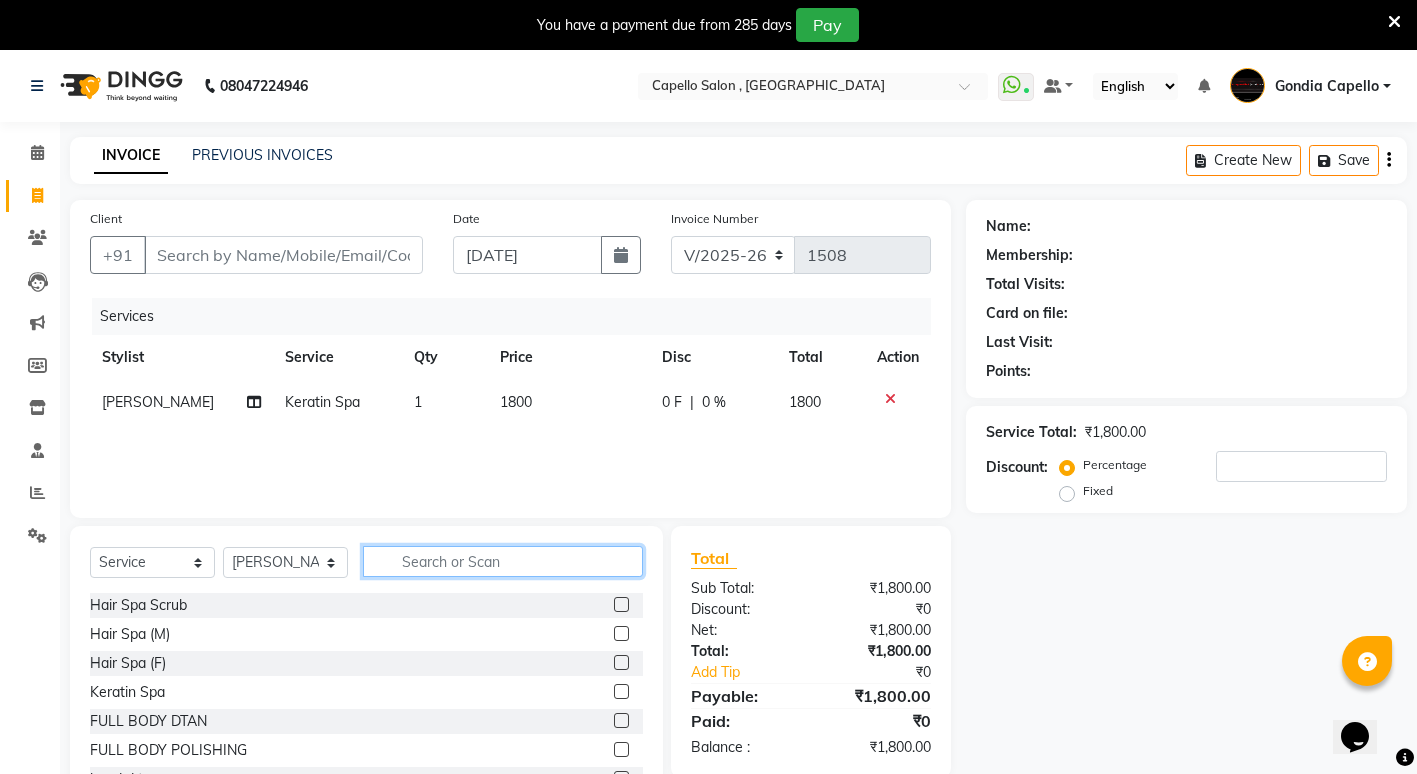 type 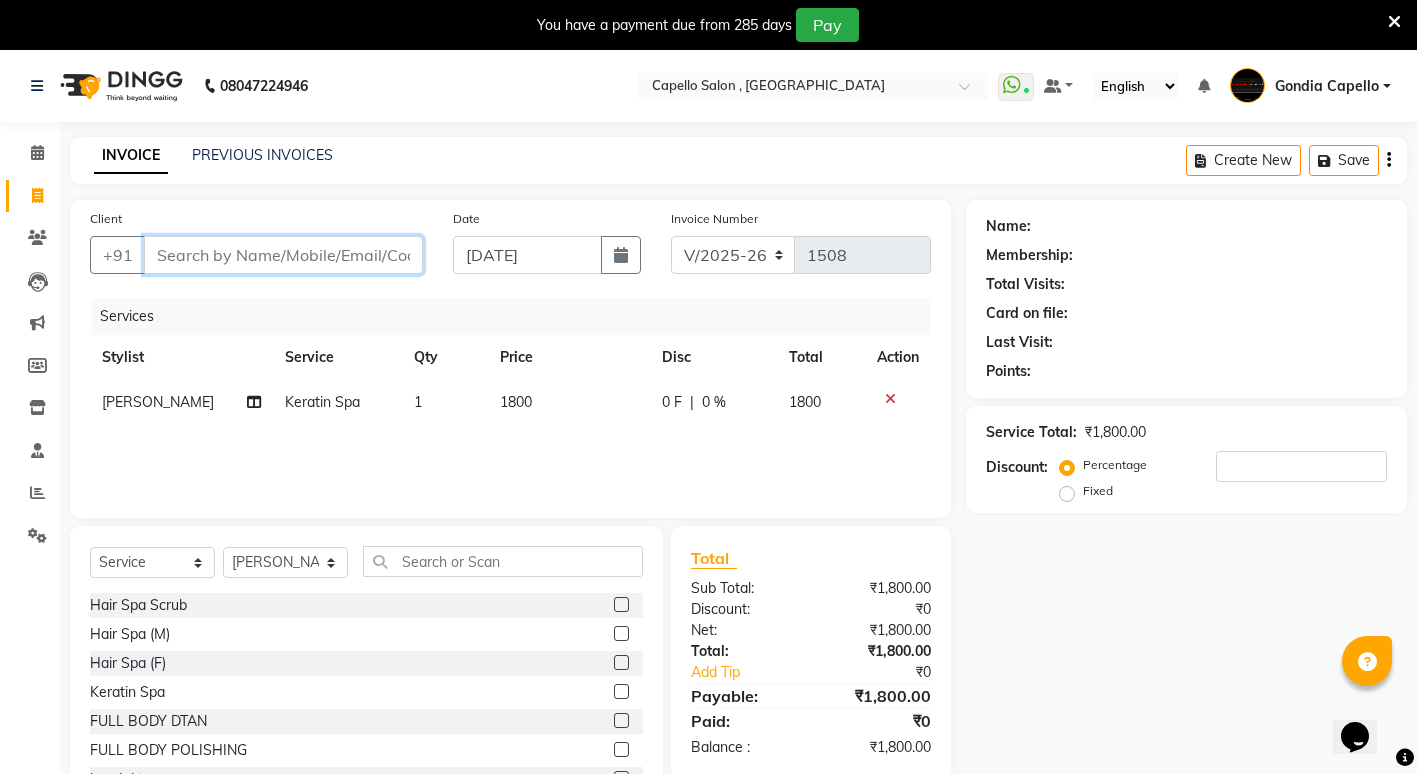 click on "Client" at bounding box center (283, 255) 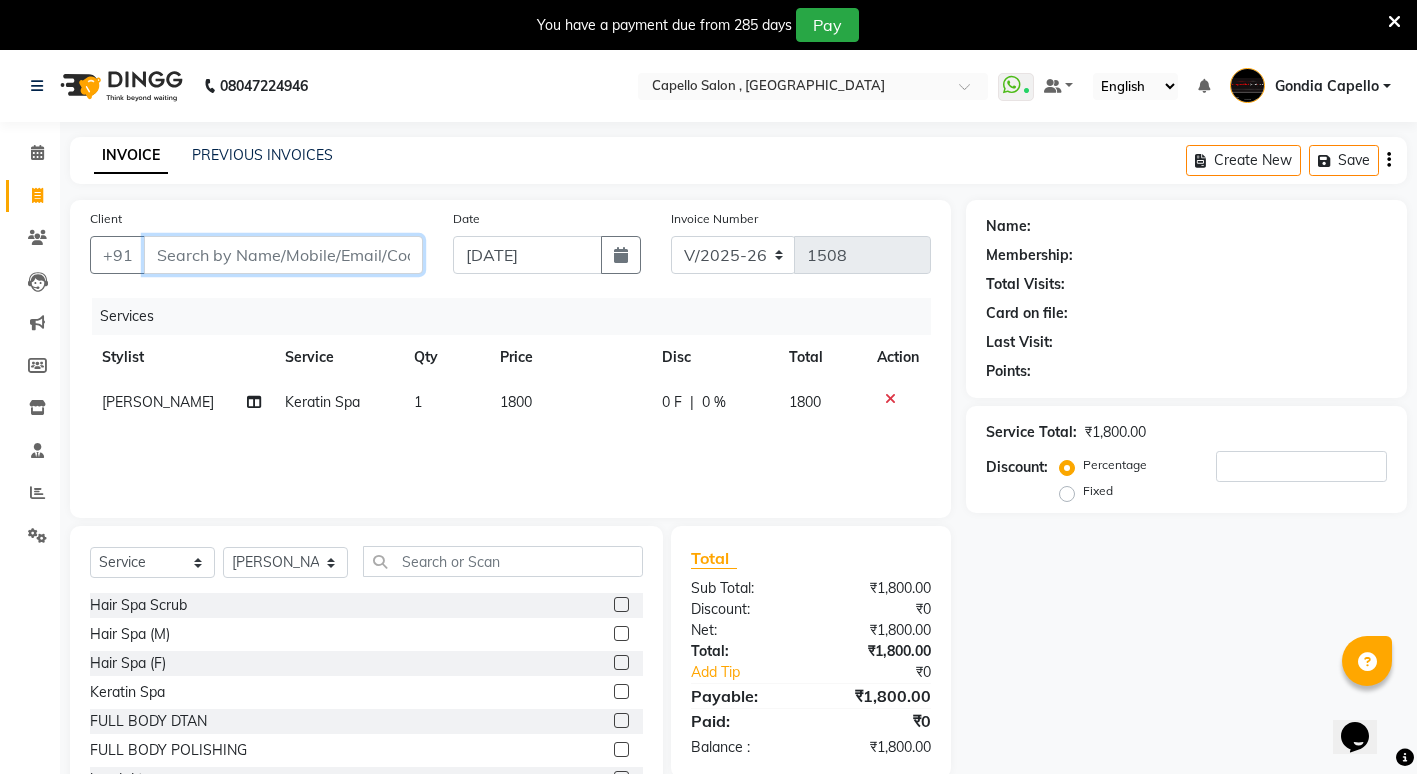 click on "Client" at bounding box center (283, 255) 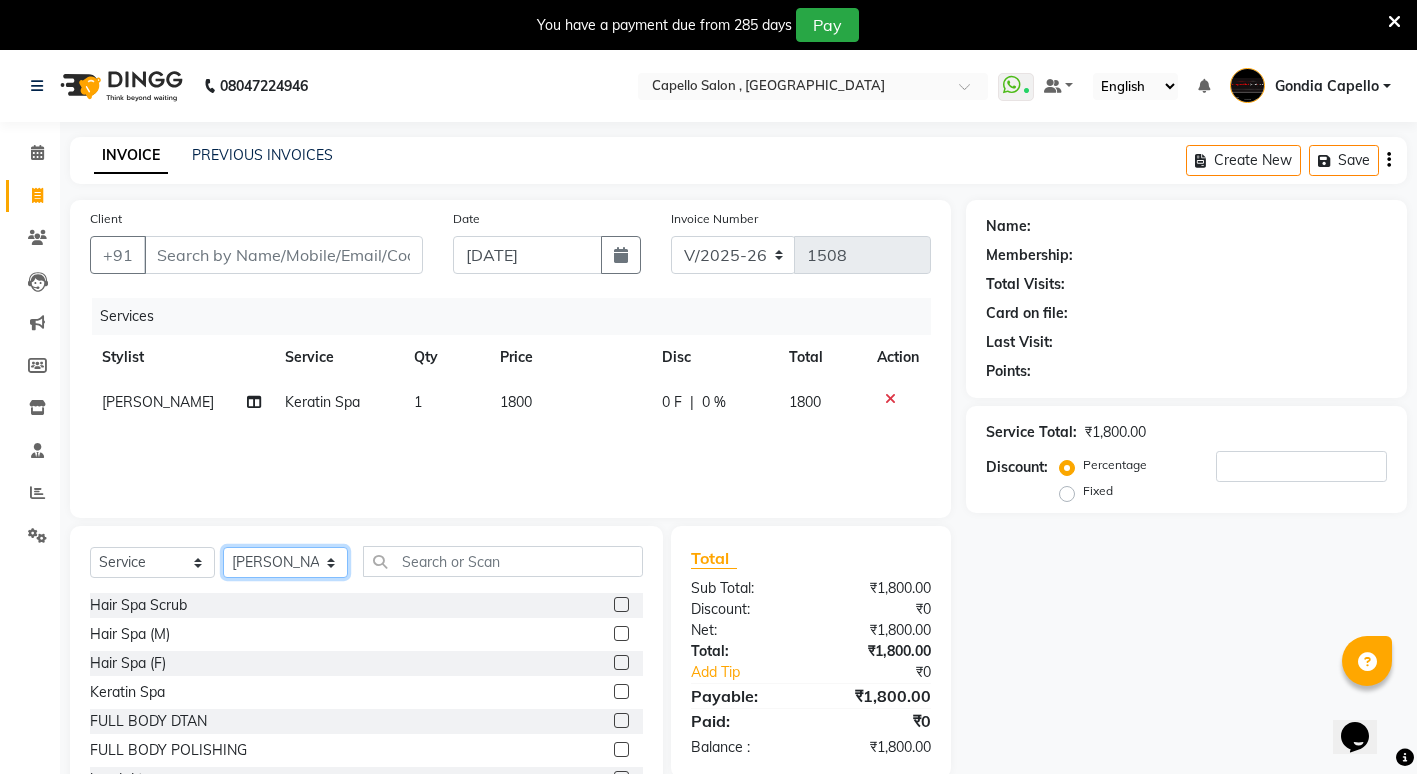 drag, startPoint x: 245, startPoint y: 578, endPoint x: 241, endPoint y: 562, distance: 16.492422 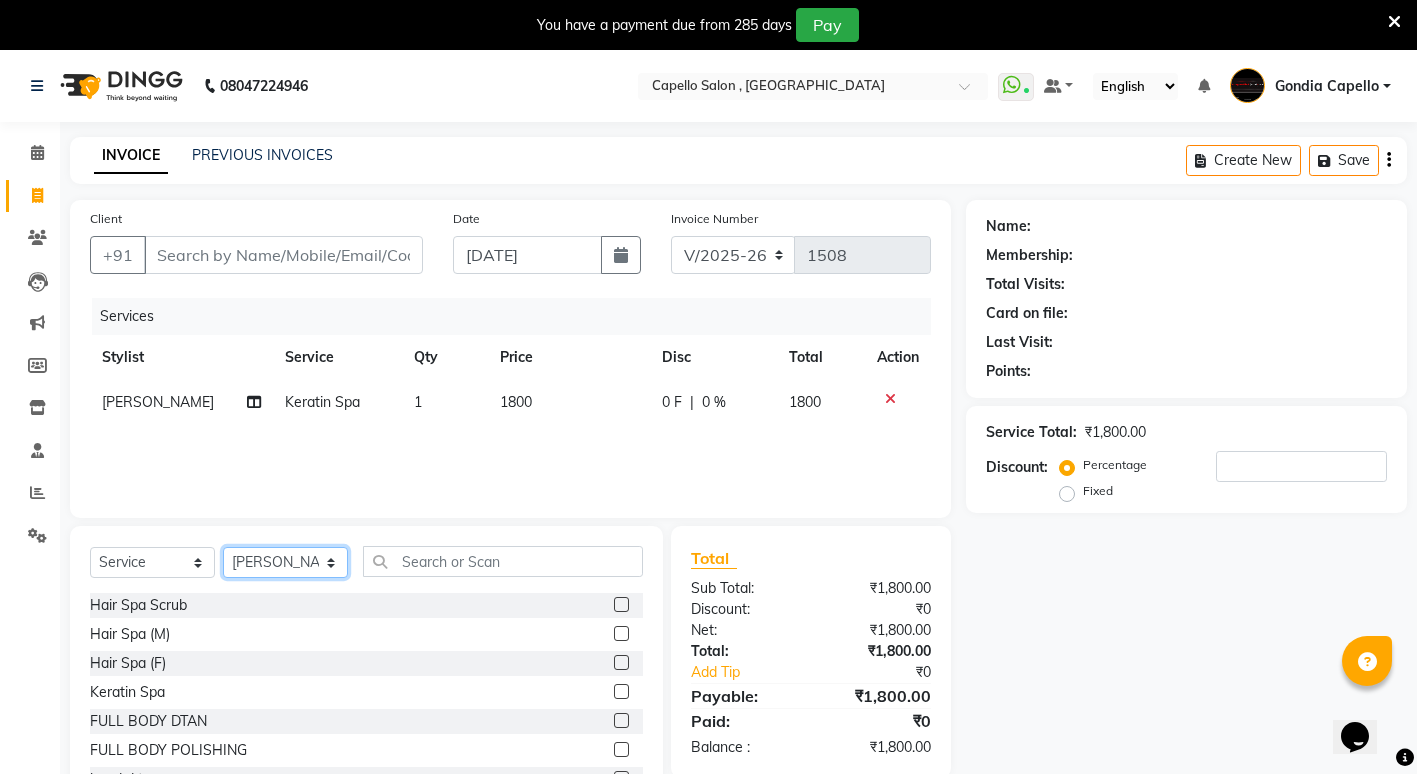 select on "14375" 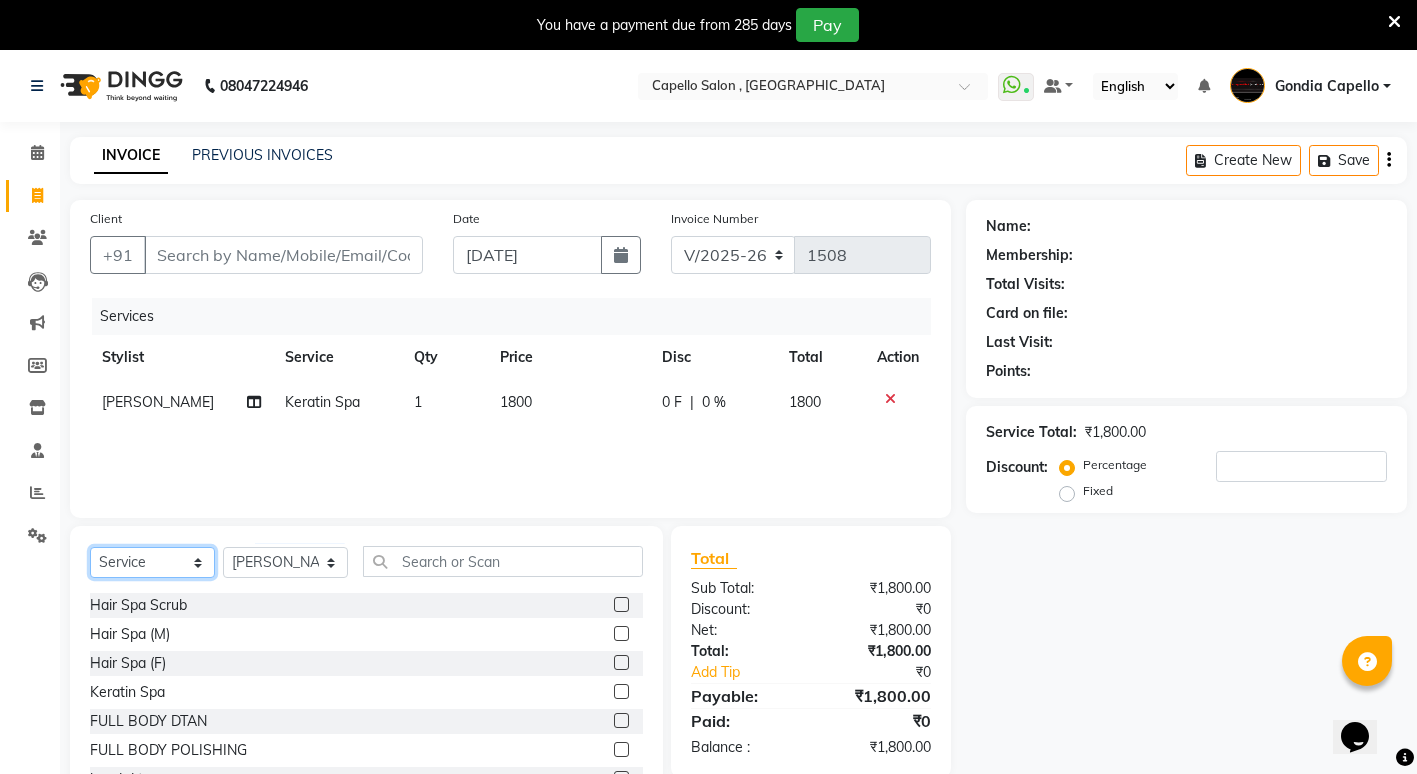drag, startPoint x: 146, startPoint y: 558, endPoint x: 135, endPoint y: 544, distance: 17.804493 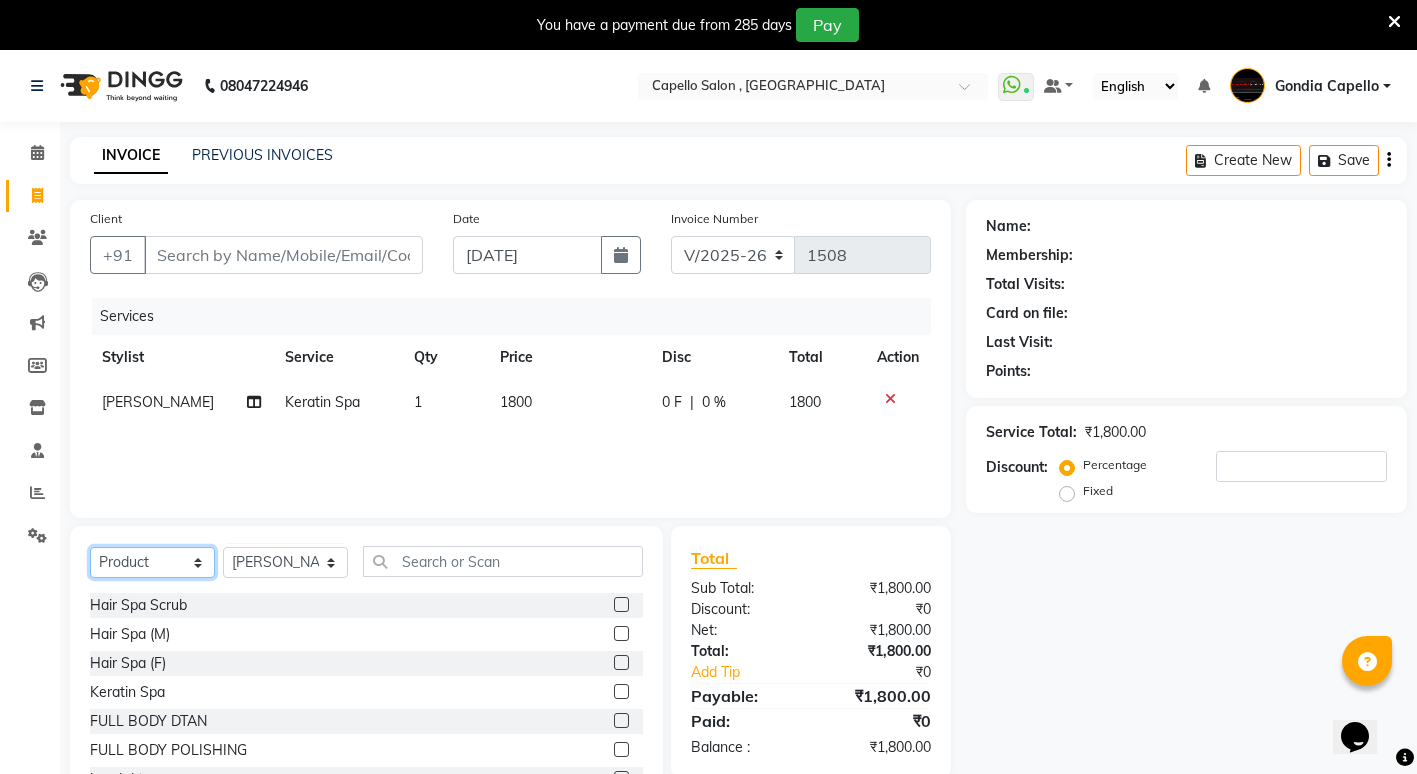 click on "Select  Service  Product  Membership  Package Voucher Prepaid Gift Card" 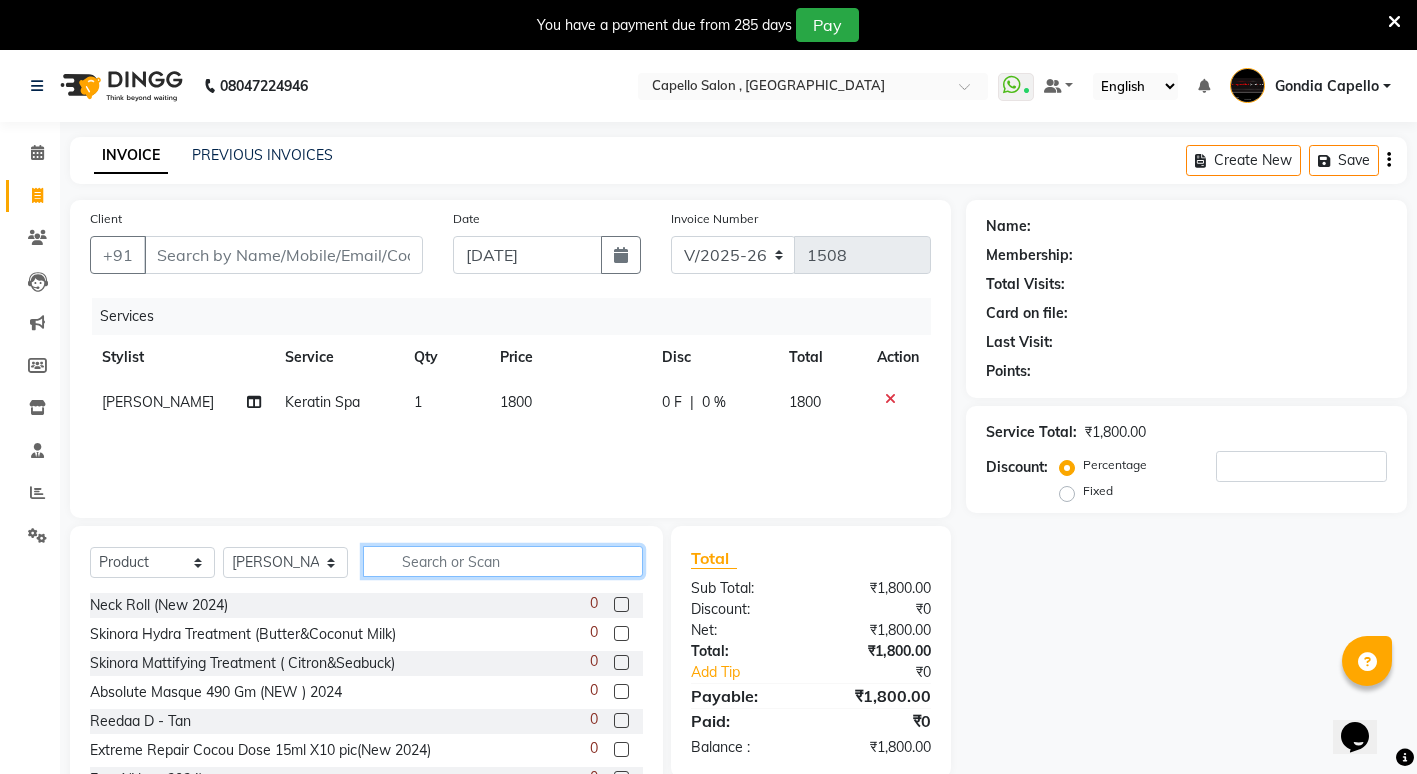 click 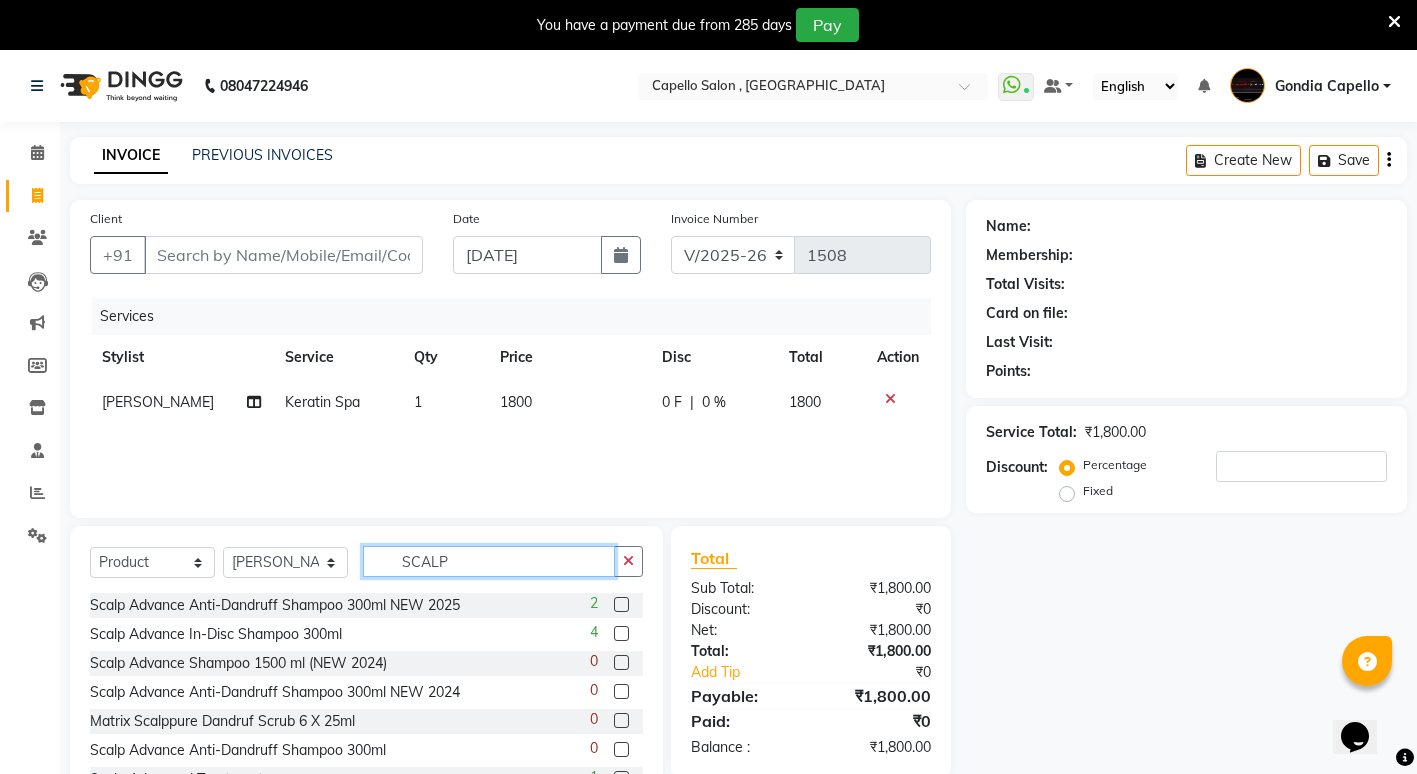 type on "SCALP" 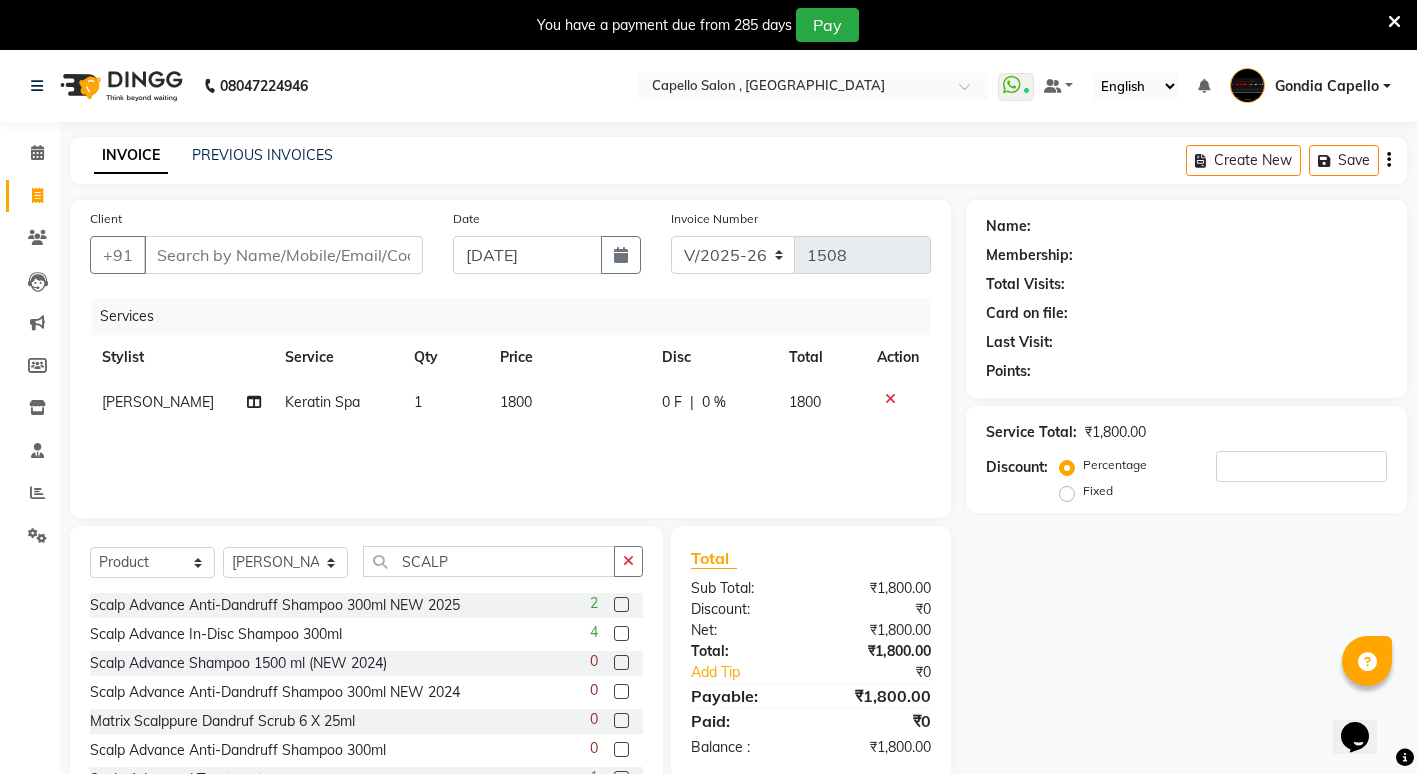 click 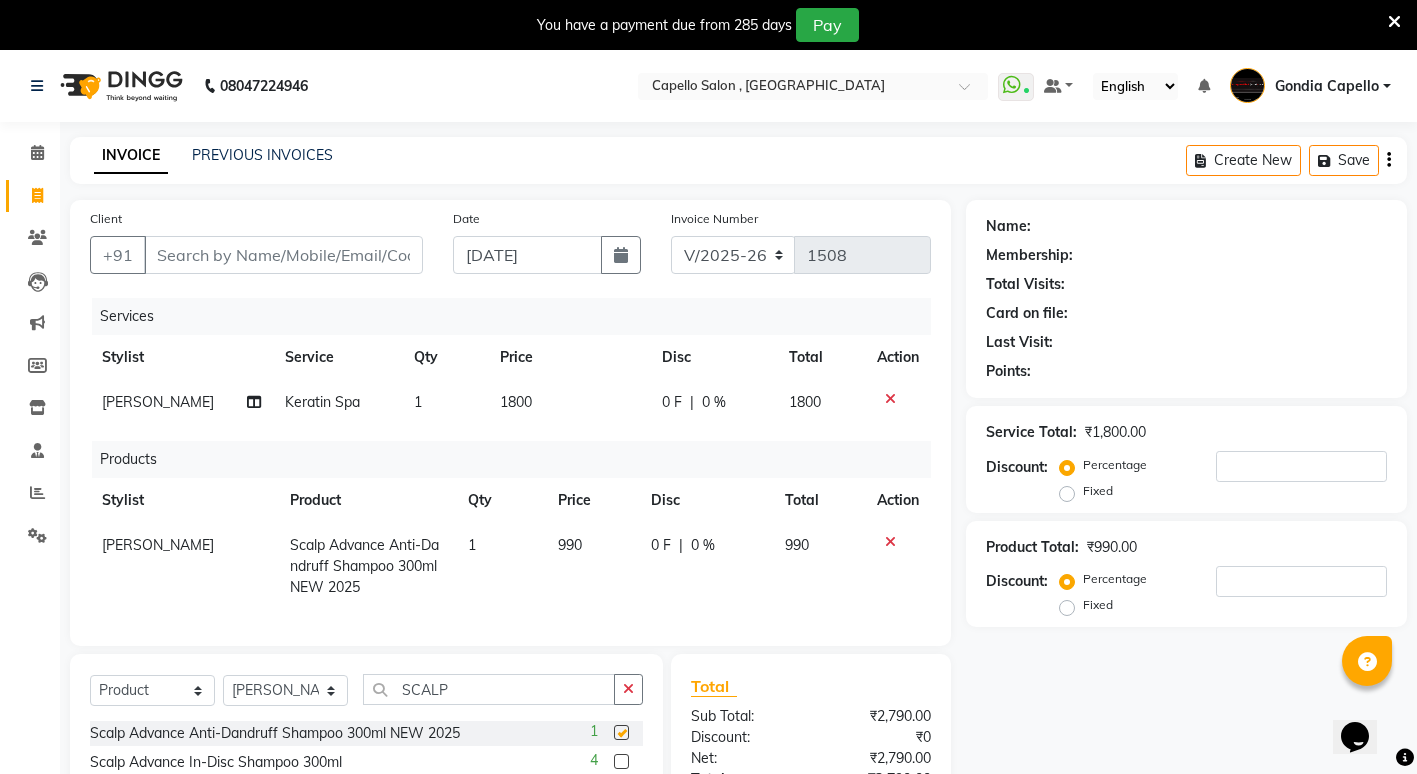 checkbox on "false" 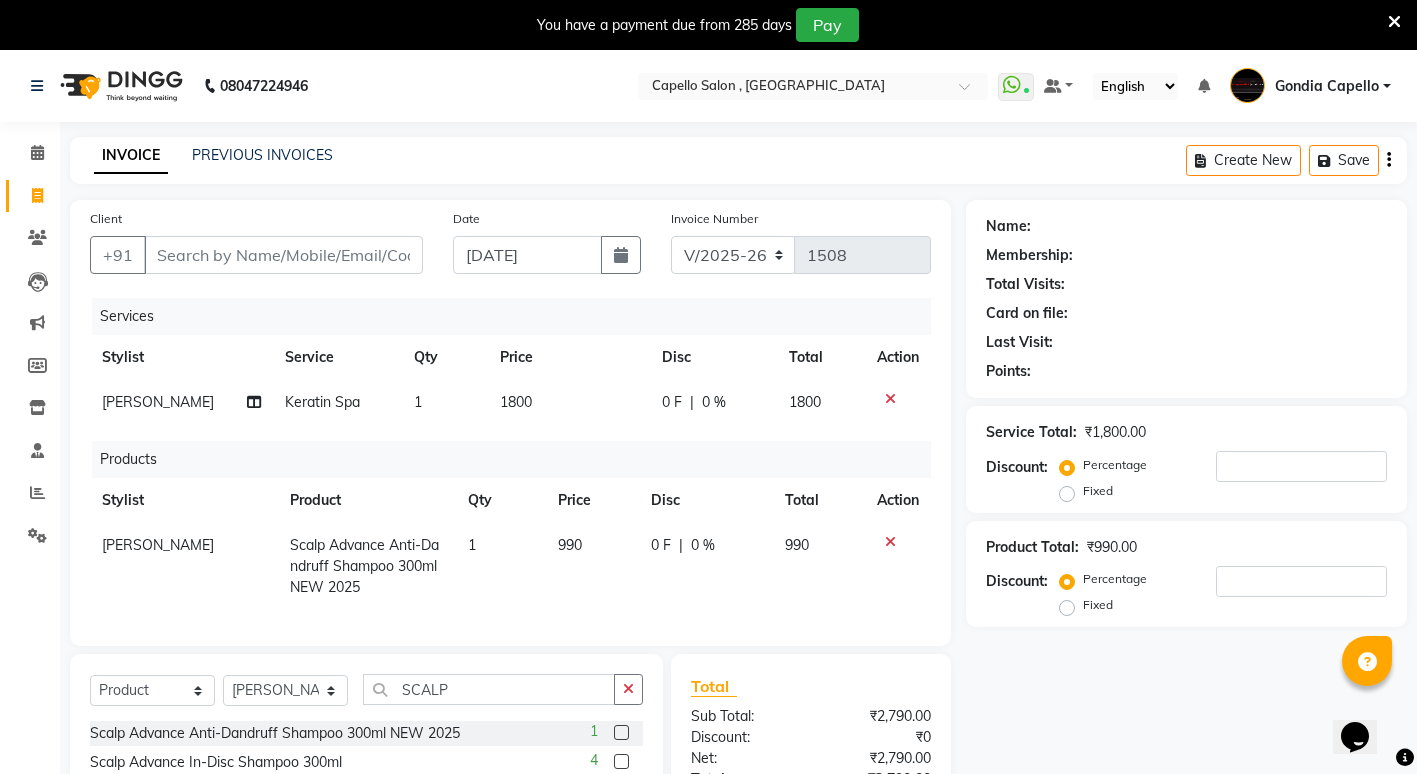 click on "1800" 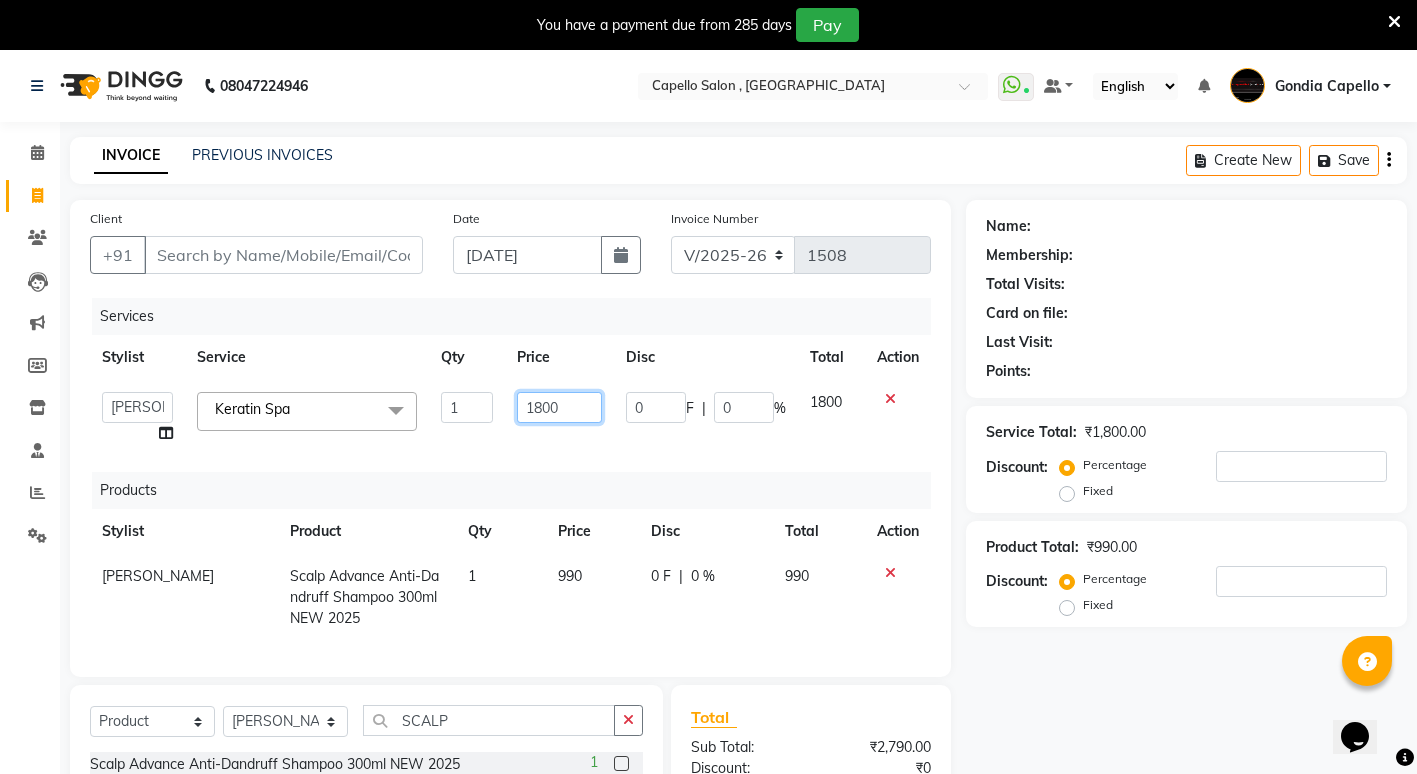 click on "1800" 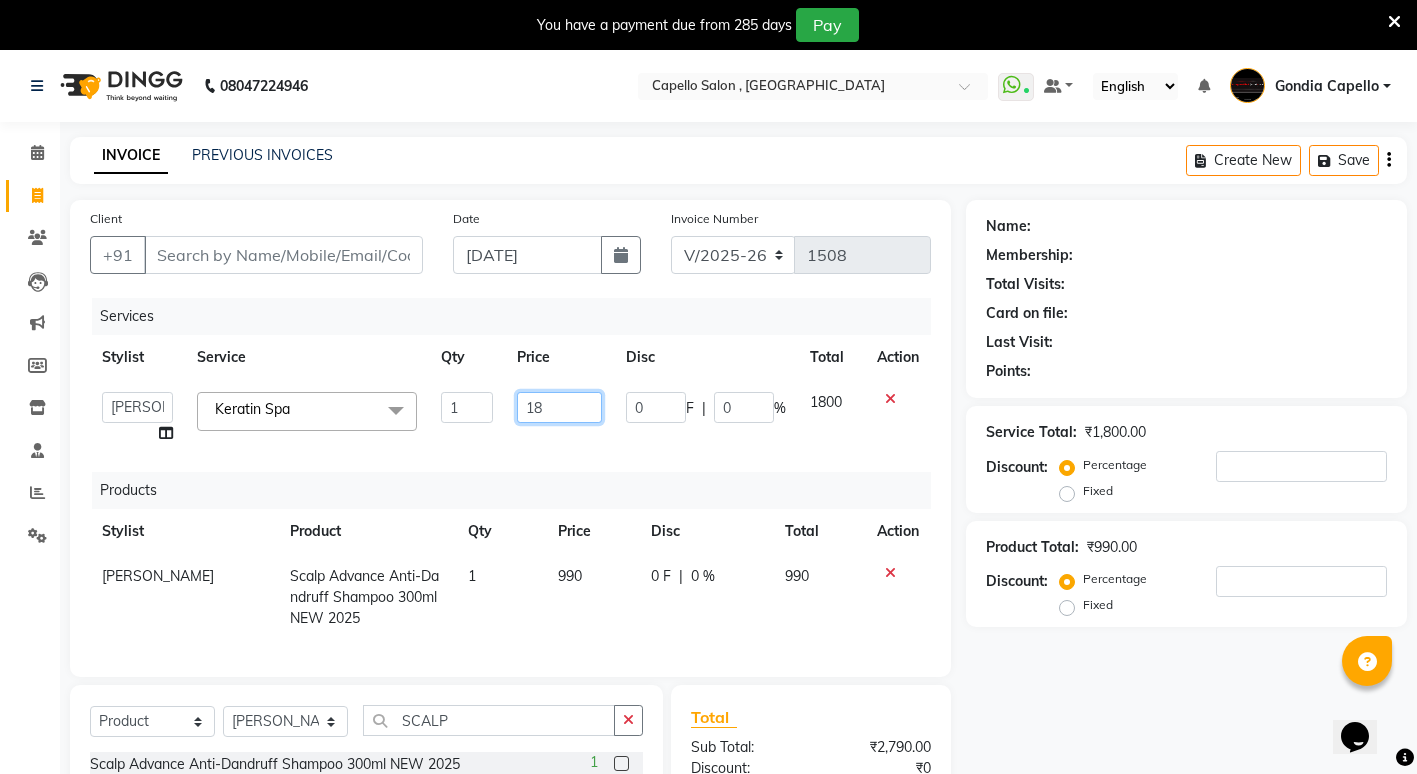 type on "1" 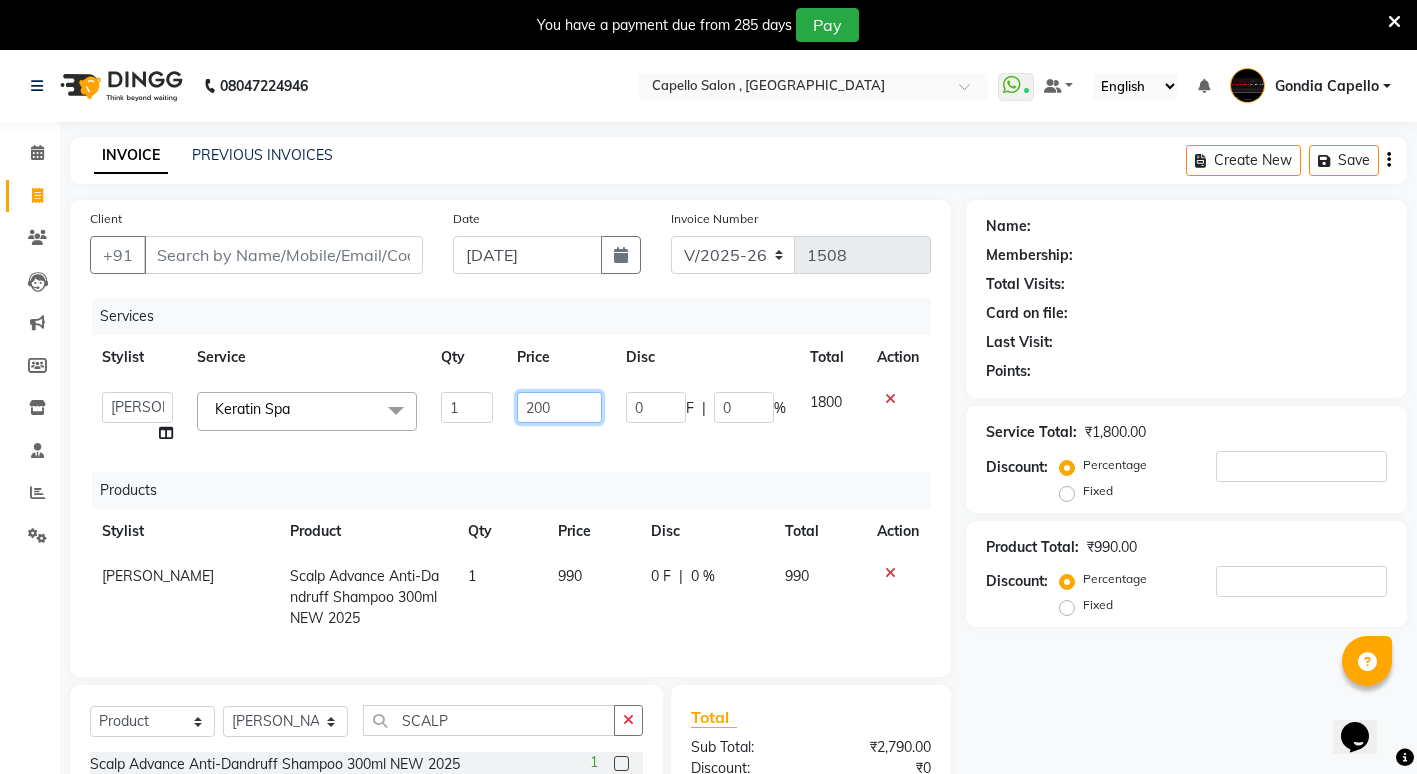 type on "2000" 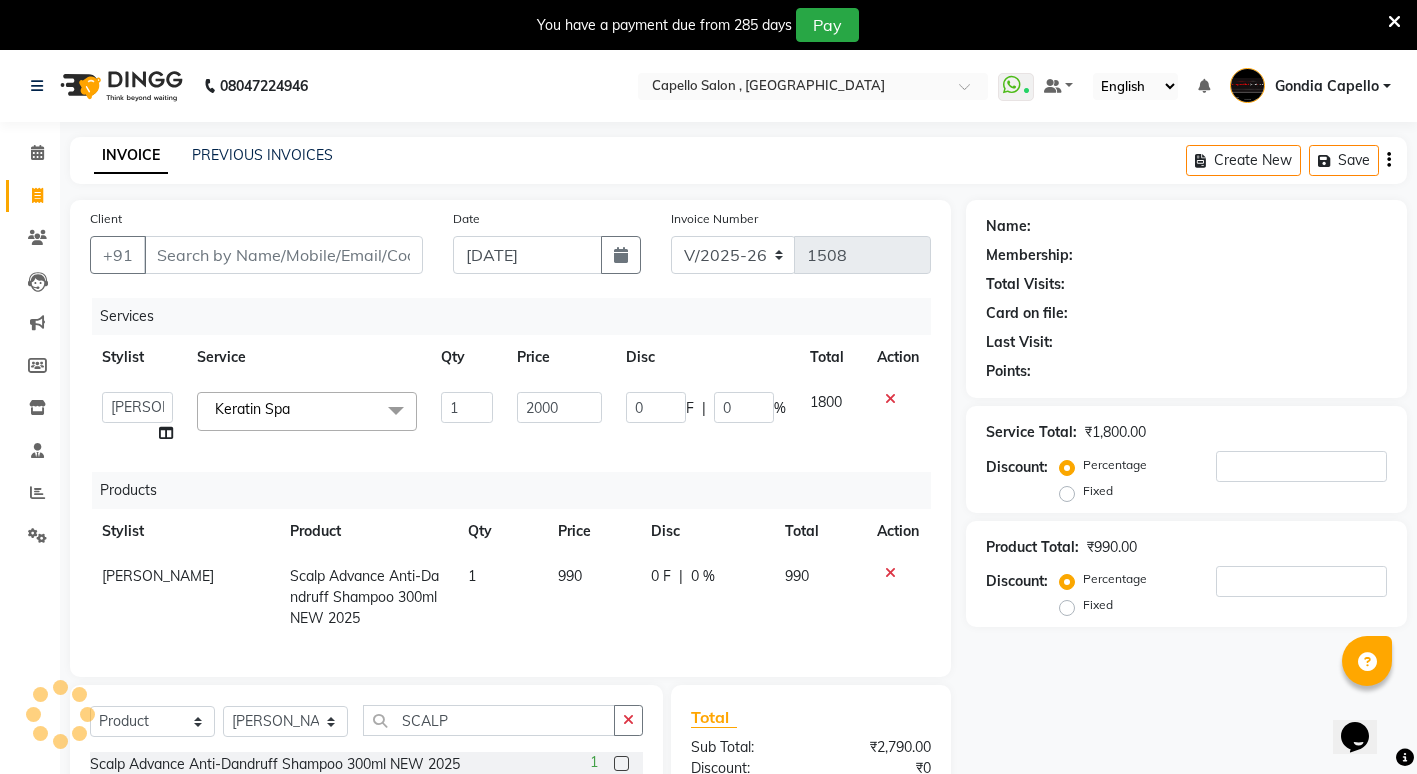 click on "Services Stylist Service Qty Price Disc Total Action  ADMIN   [PERSON_NAME]   [PERSON_NAME]   [PERSON_NAME]   Gondia [PERSON_NAME] [PERSON_NAME] [PERSON_NAME] yewatkar   [PERSON_NAME]   [PERSON_NAME]   [PERSON_NAME] (M)   [PERSON_NAME] KURVE  Keratin Spa  x Hair Spa Scrub Hair Spa (M) Hair Spa (F) Keratin Spa FULL BODY DTAN FULL BODY POLISHING hand d tan unde arms d tan keratin copa cabana chin [MEDICAL_DATA] copa cabana Hair Treatment Hair Treatment Smartbond Hair Smoothing Hair Straightening Hair Rebonding Hair Keratin Cadiveu Head Massage L Hair Keratin Keramelon Hair [MEDICAL_DATA] Keramelon Scalp Advance (F) Scalp Advance (M) Brillare head Massage Face Bleach Reflexology (U lux) 1400 Face D-Tan Face Clean Up Facial Actiblend Glass Facial Mask Signature Facial Deluxe Facial Luxury Facial Magical Facial Premium Facial Royal Treatment Skinora Age Control F Treatment ( Snow Algae&Saffron) Skinora Calming Treatment (Avacado & Oat) Skinora Hydra Treatment (Butter&Coconut Milk) Classic Manicure Classic Pedicure 1" 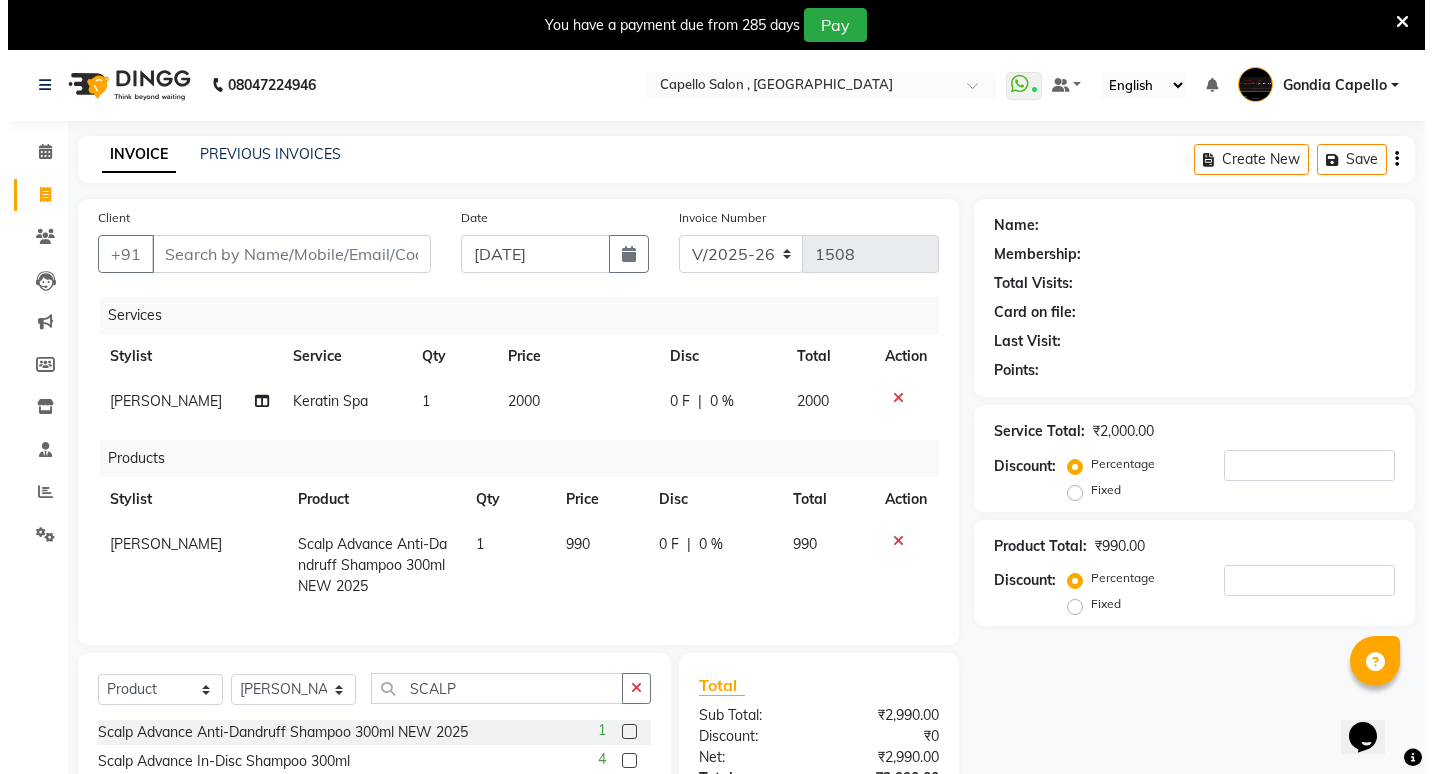 scroll, scrollTop: 0, scrollLeft: 0, axis: both 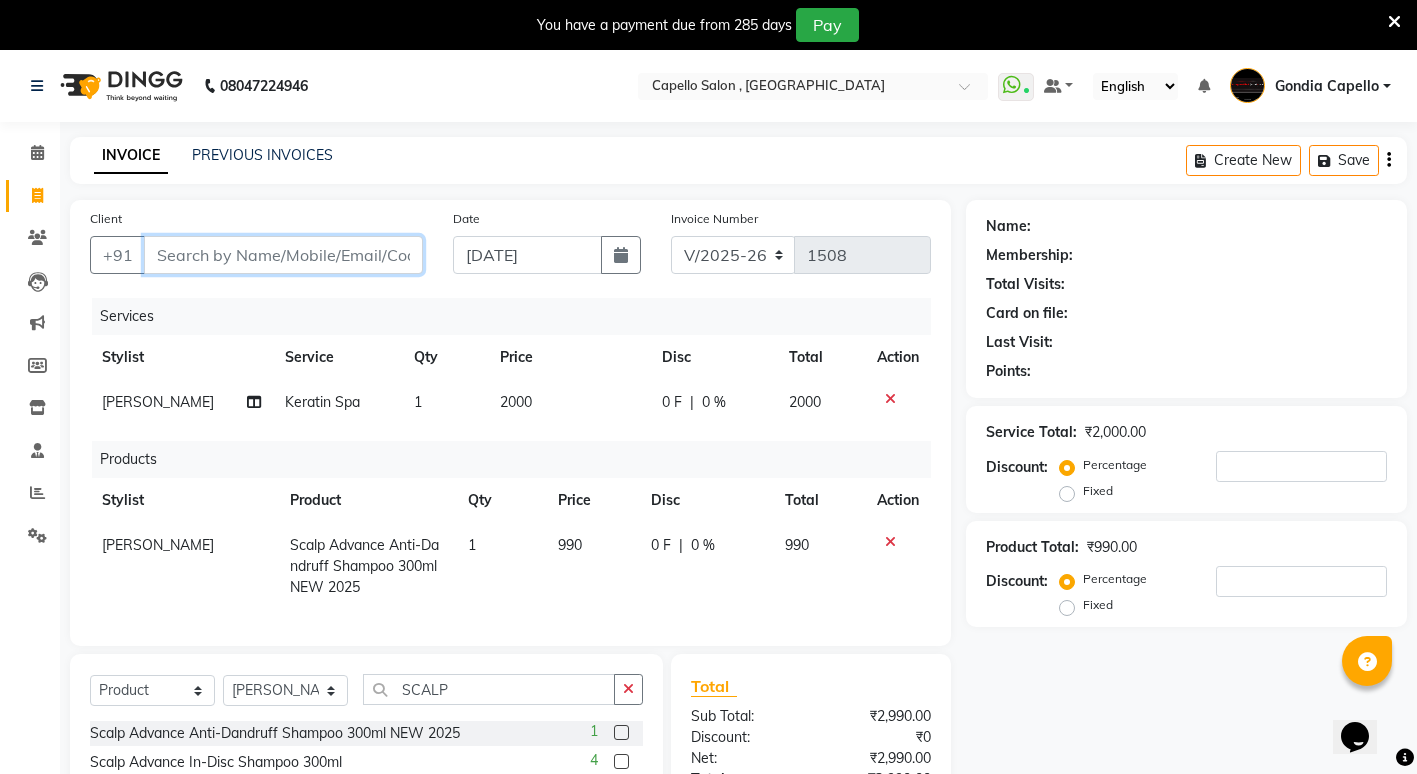 click on "Client" at bounding box center [283, 255] 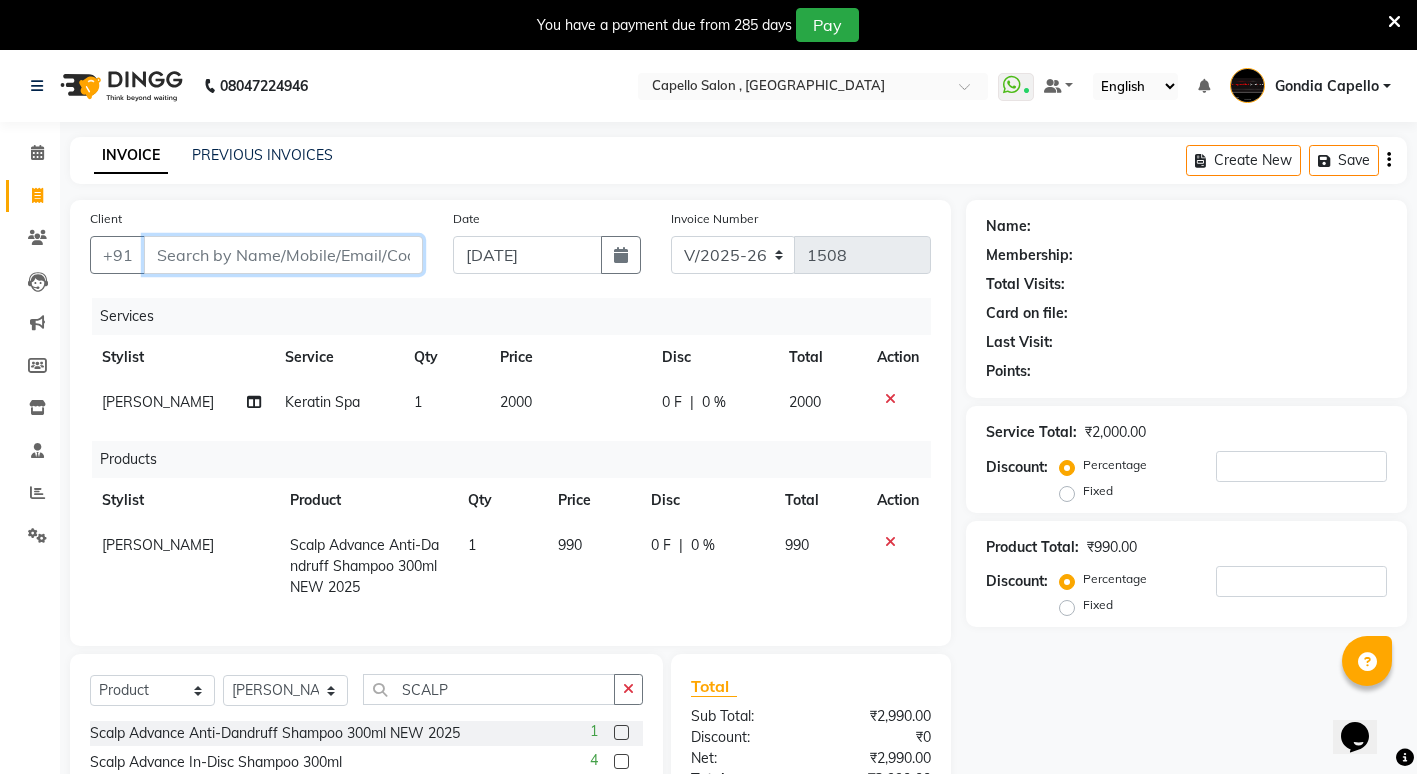 type on "9" 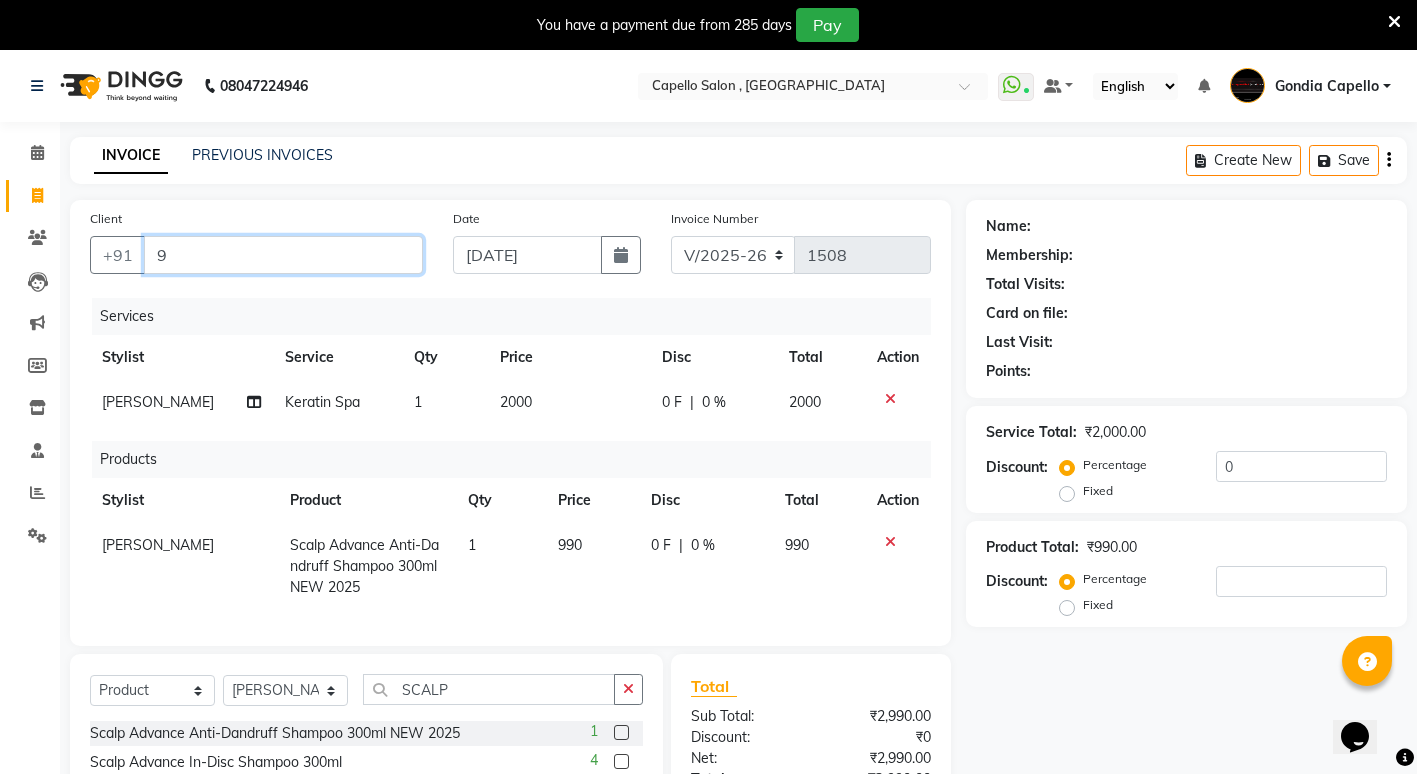 type on "0" 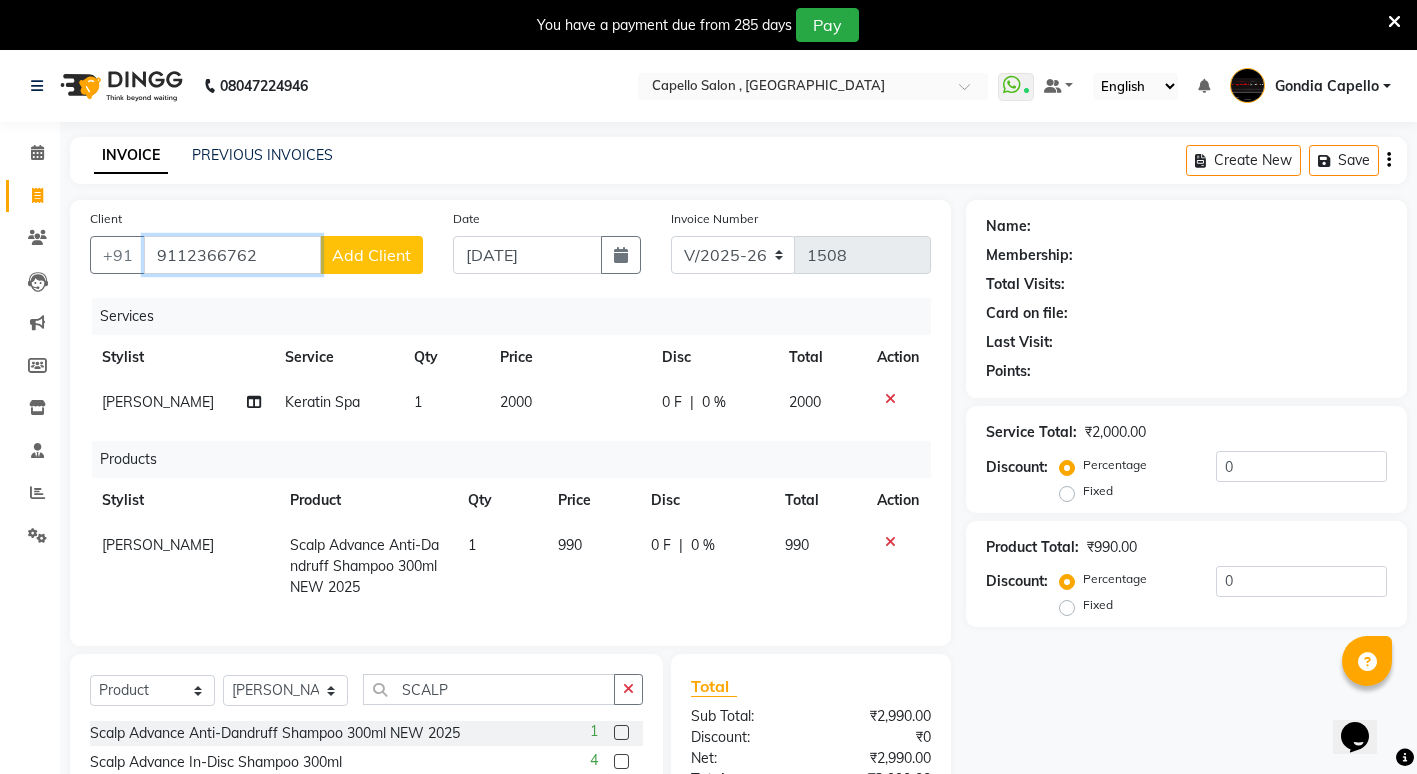 type on "9112366762" 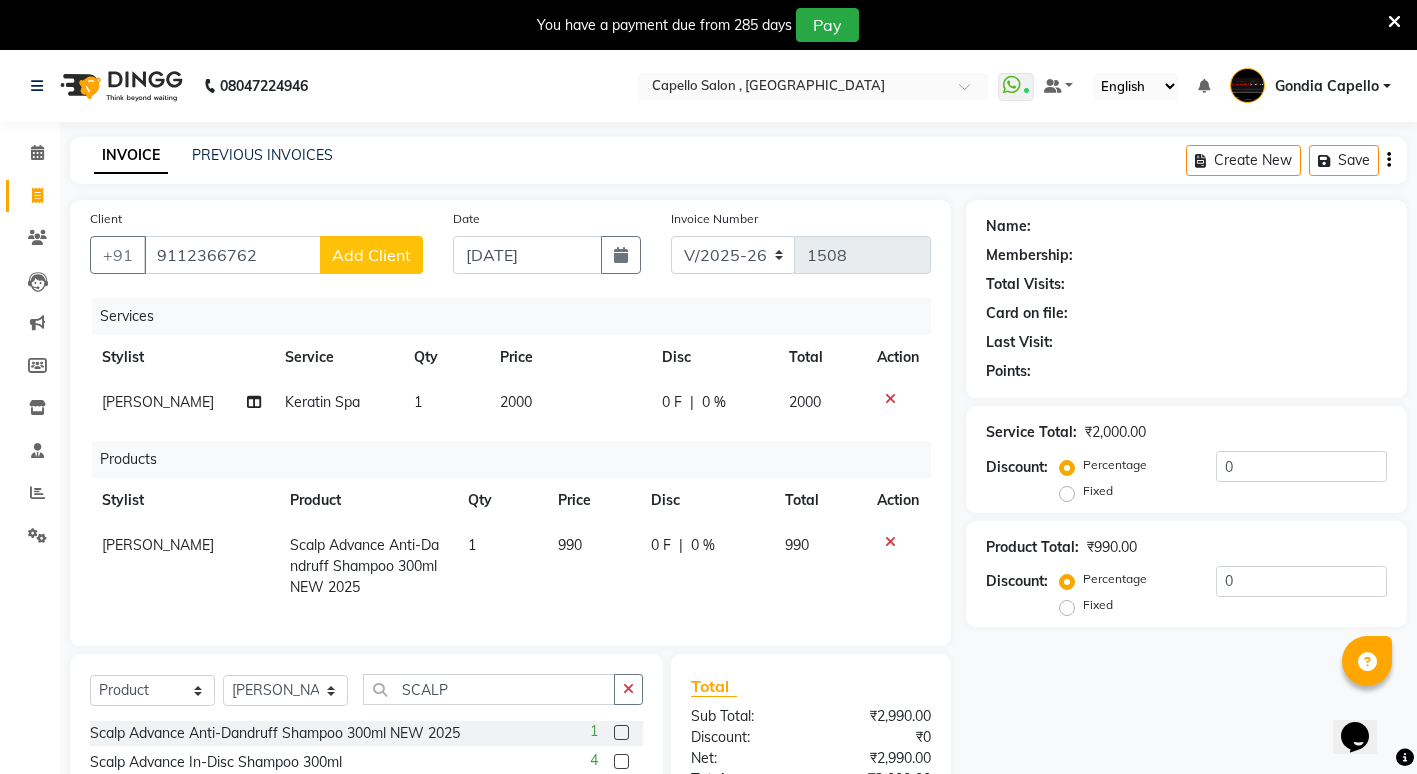 click on "Add Client" 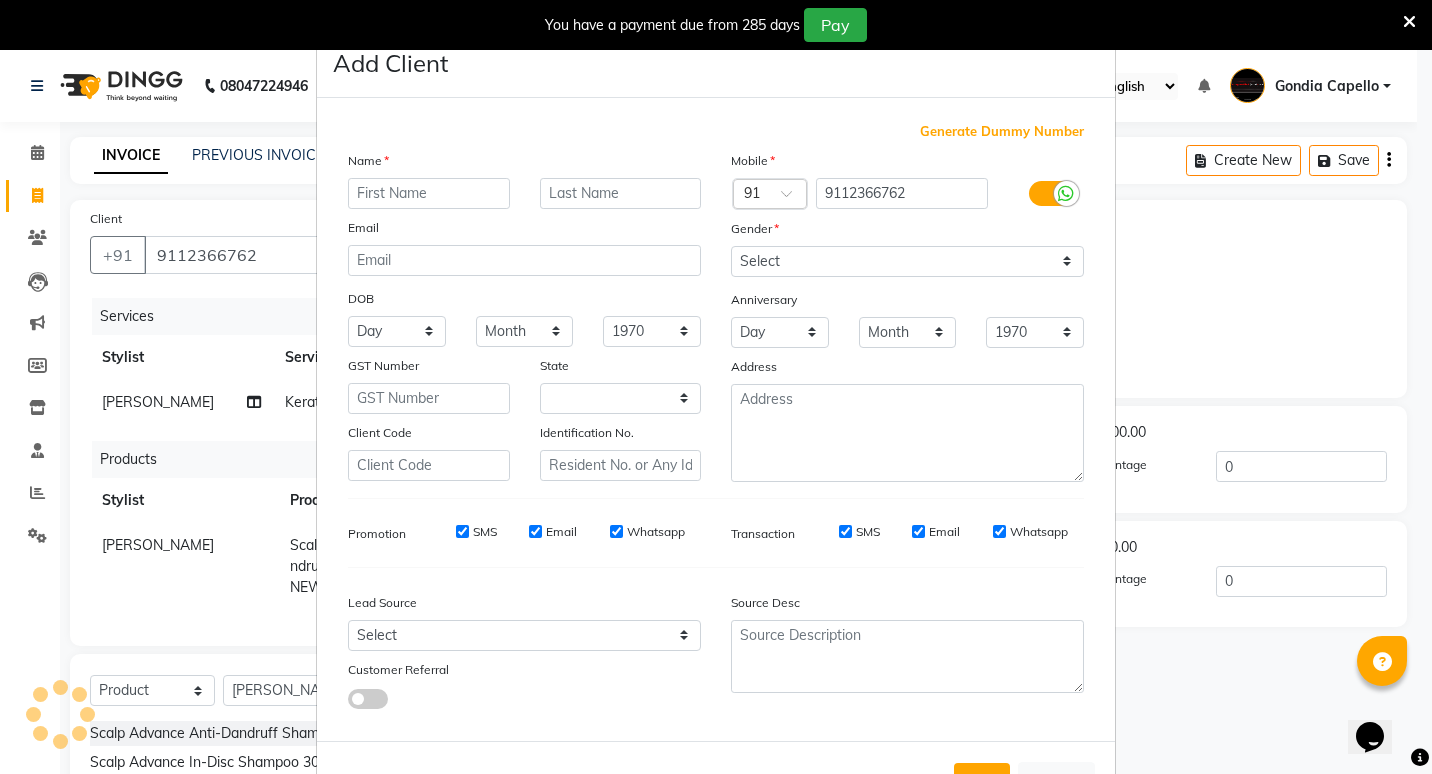 select on "22" 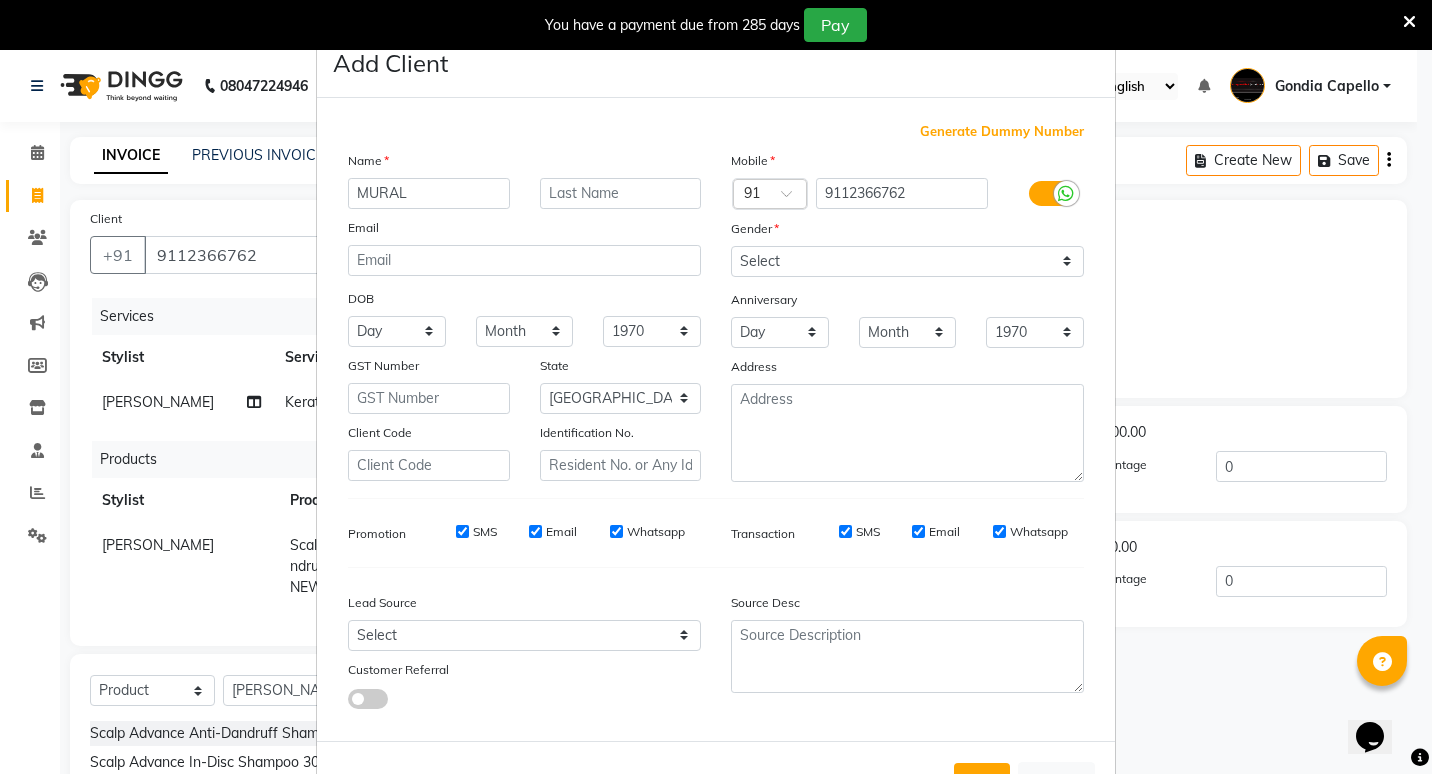 type on "MURAL" 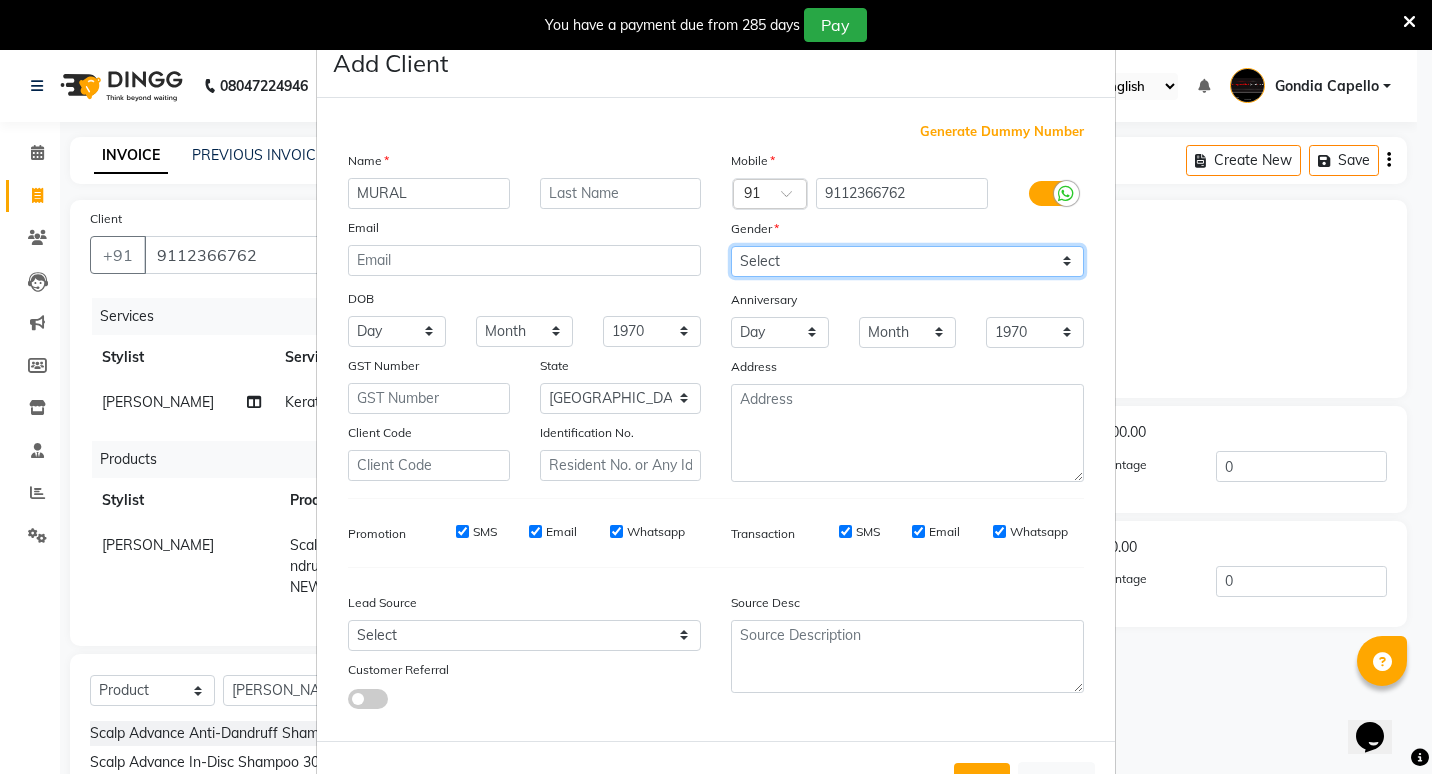 click on "Select [DEMOGRAPHIC_DATA] [DEMOGRAPHIC_DATA] Other Prefer Not To Say" at bounding box center (907, 261) 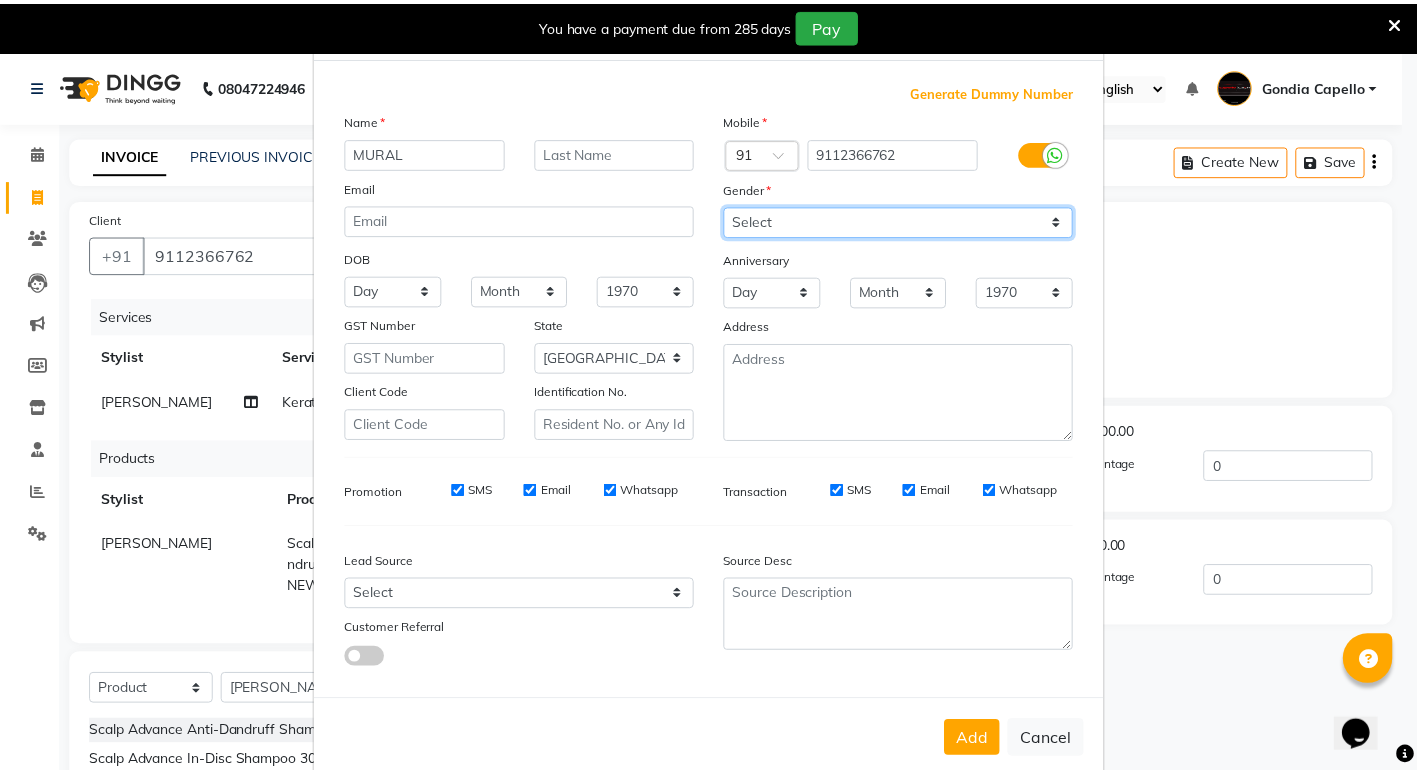 scroll, scrollTop: 75, scrollLeft: 0, axis: vertical 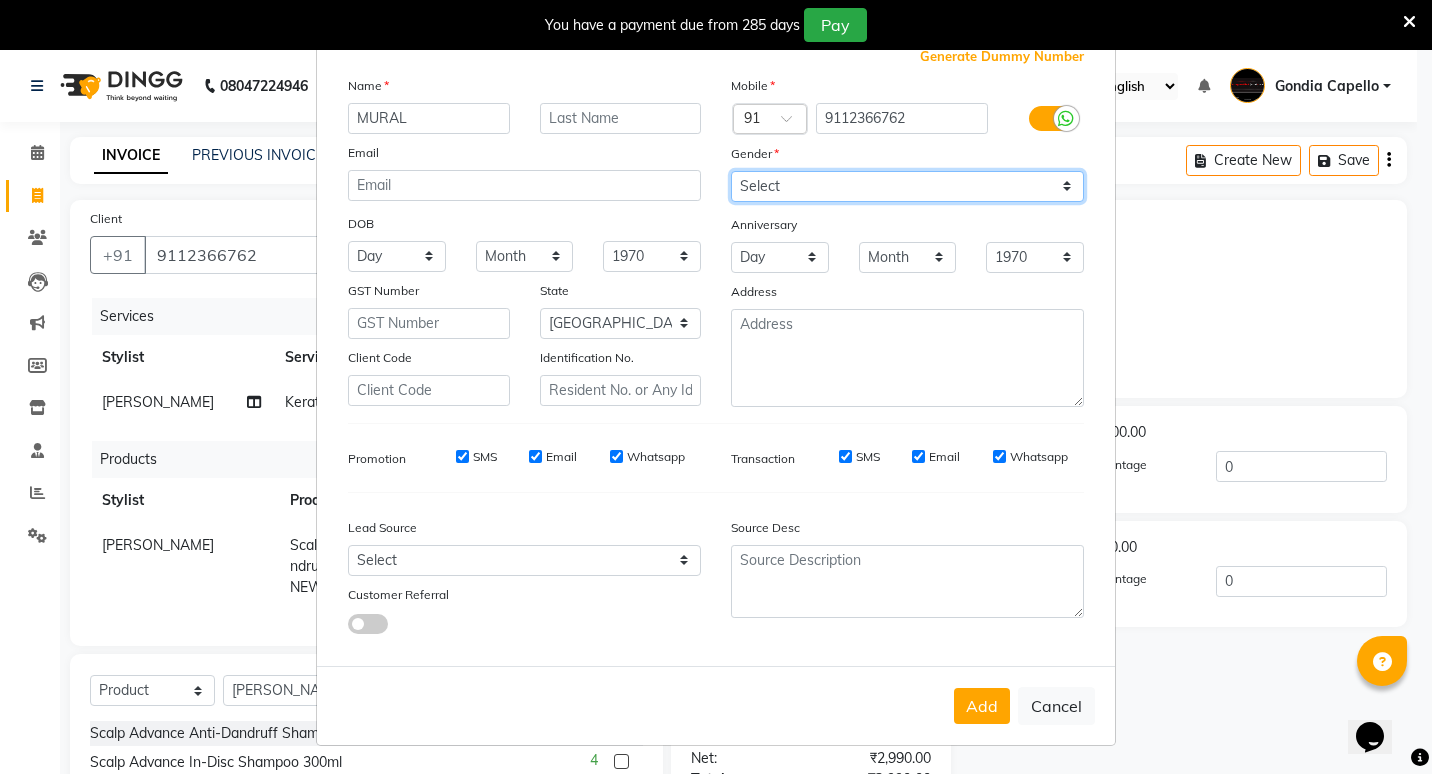click on "Select [DEMOGRAPHIC_DATA] [DEMOGRAPHIC_DATA] Other Prefer Not To Say" at bounding box center [907, 186] 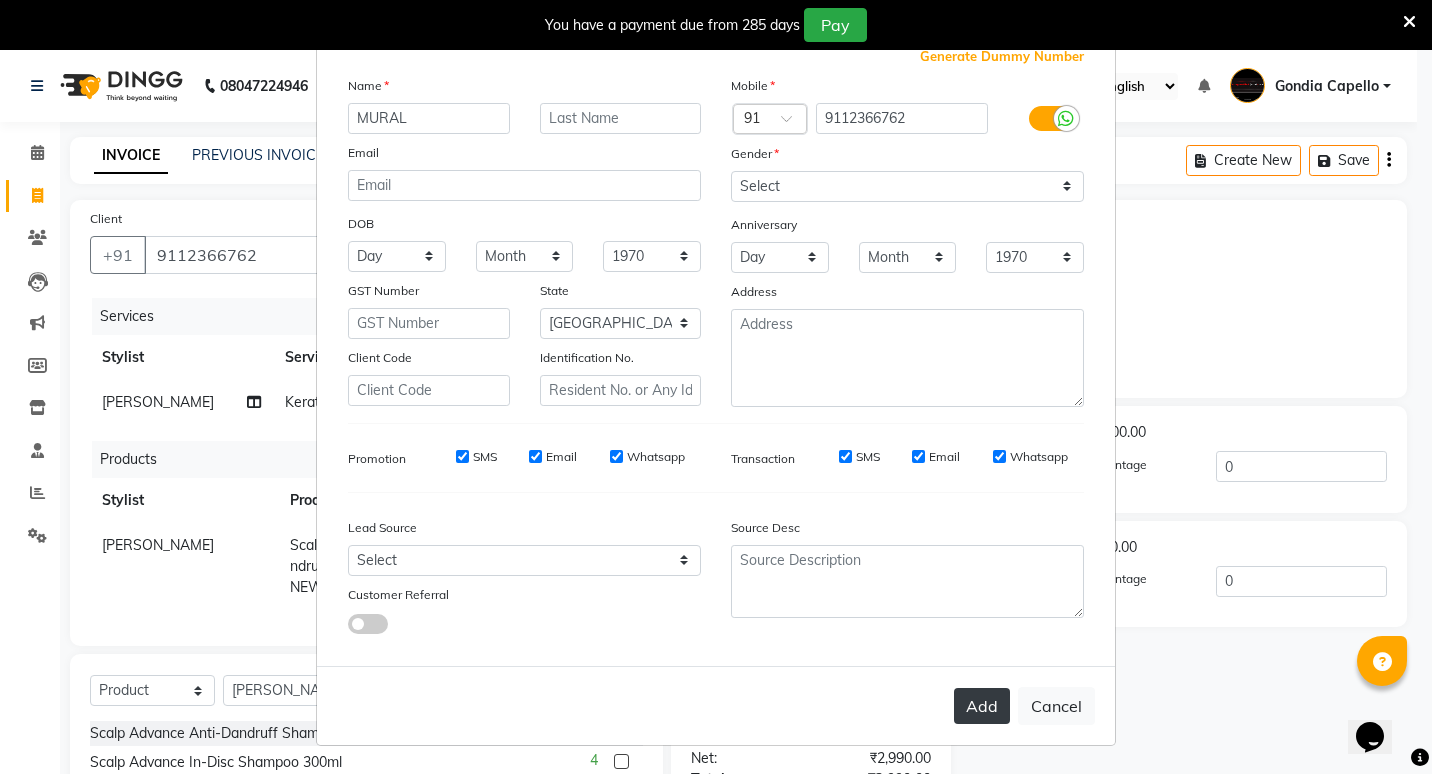 click on "Add" at bounding box center [982, 706] 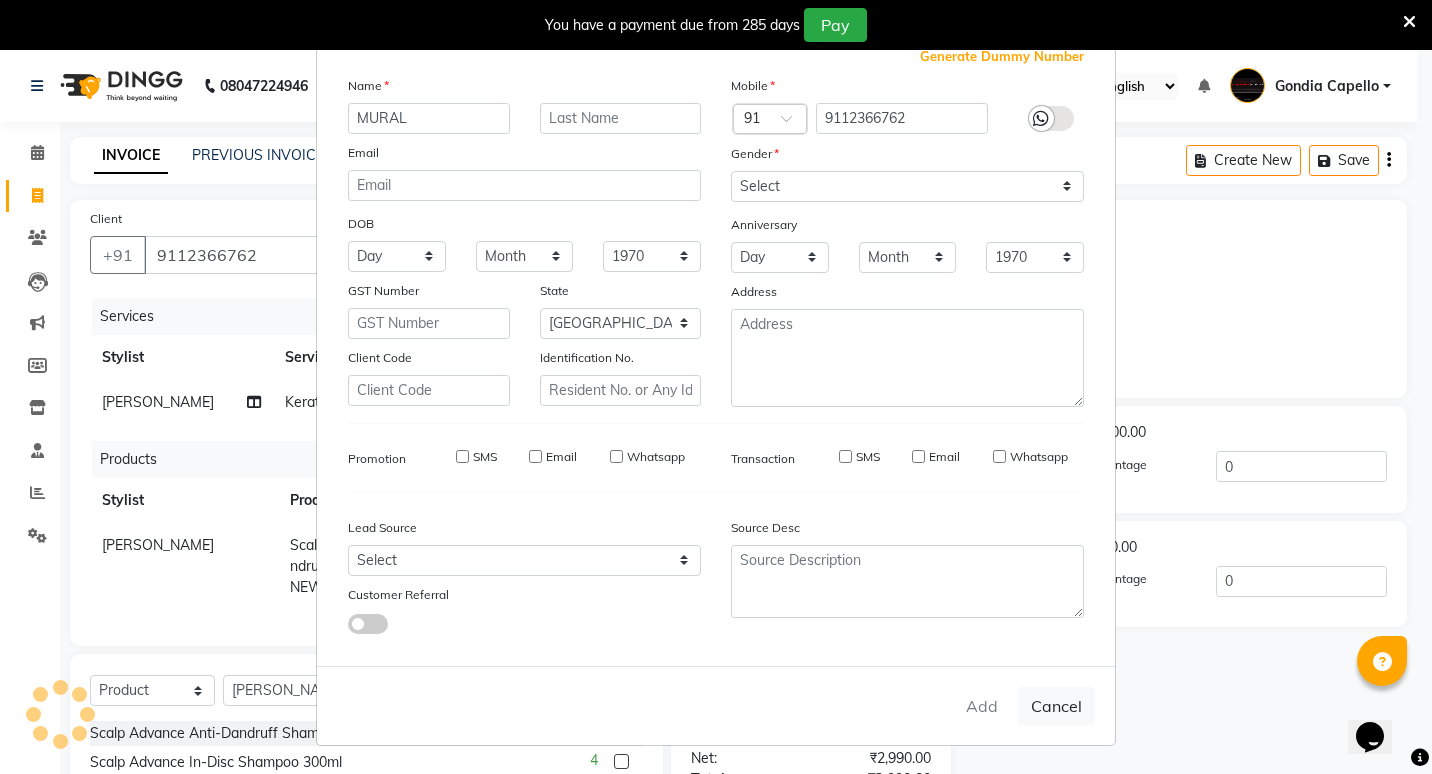 type 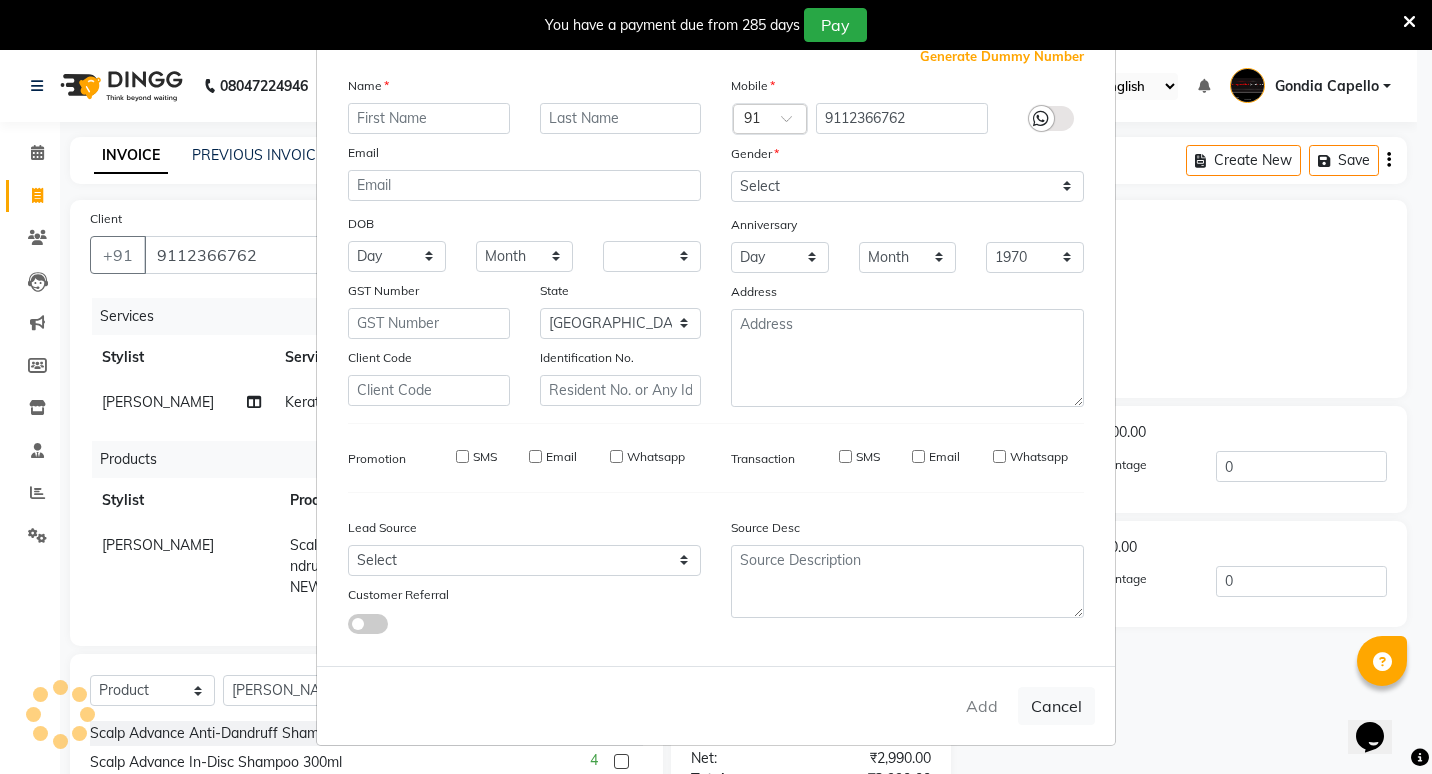 select on "null" 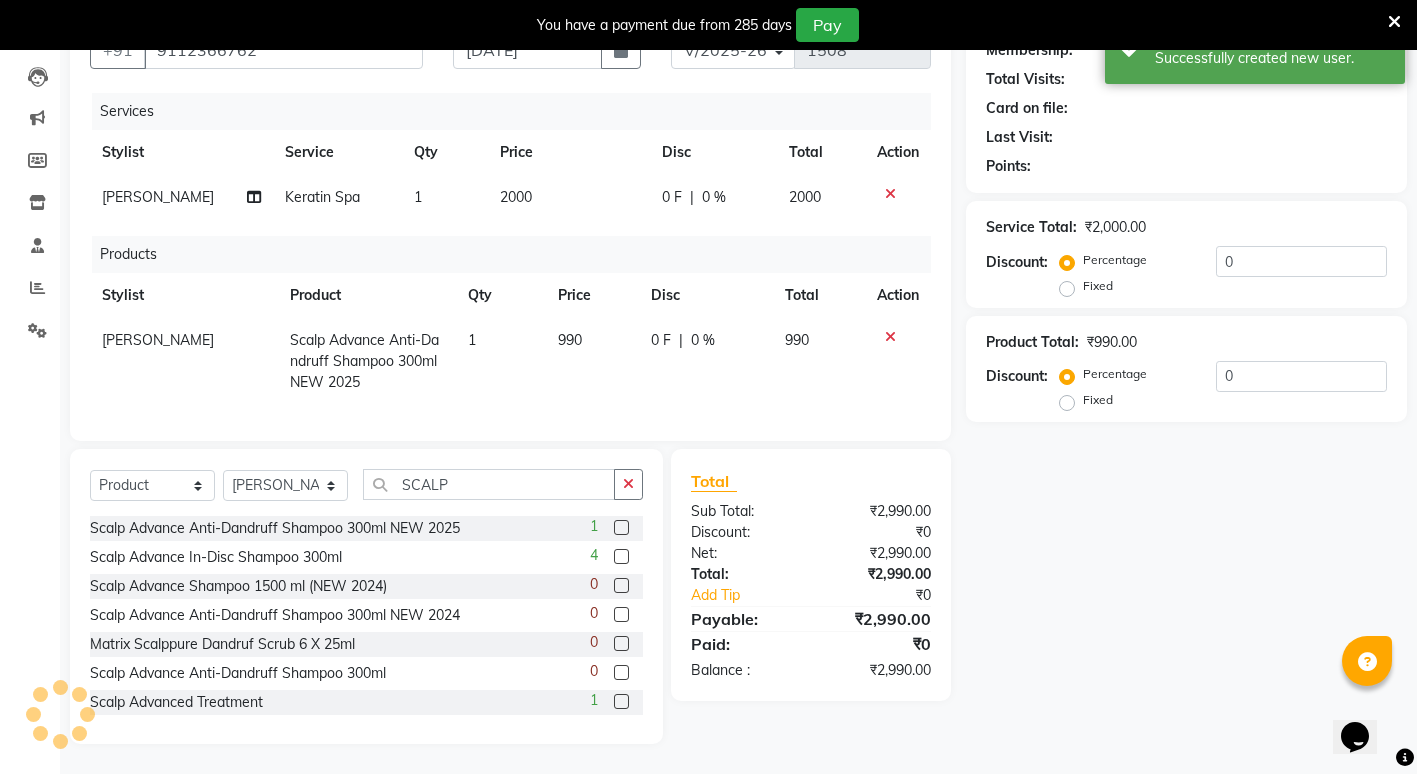 scroll, scrollTop: 220, scrollLeft: 0, axis: vertical 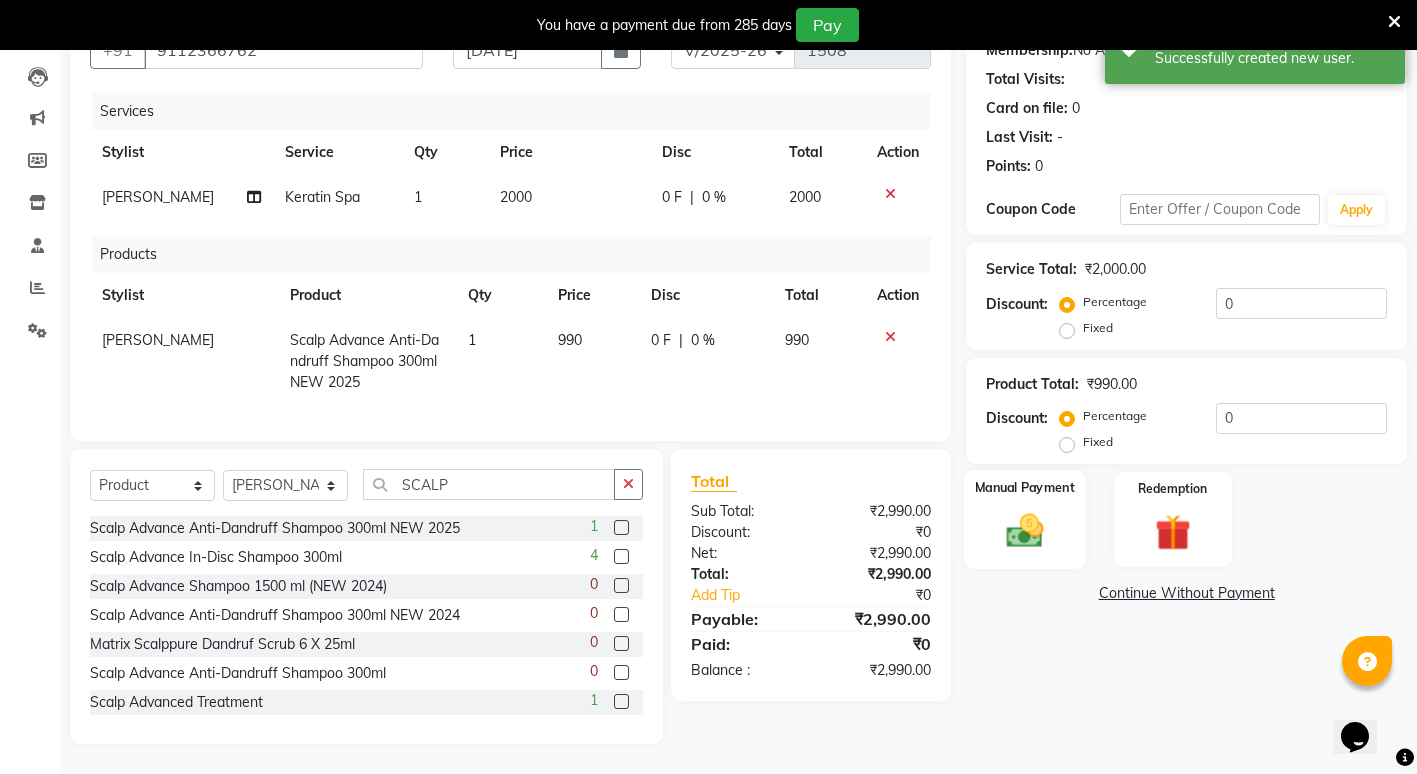 click 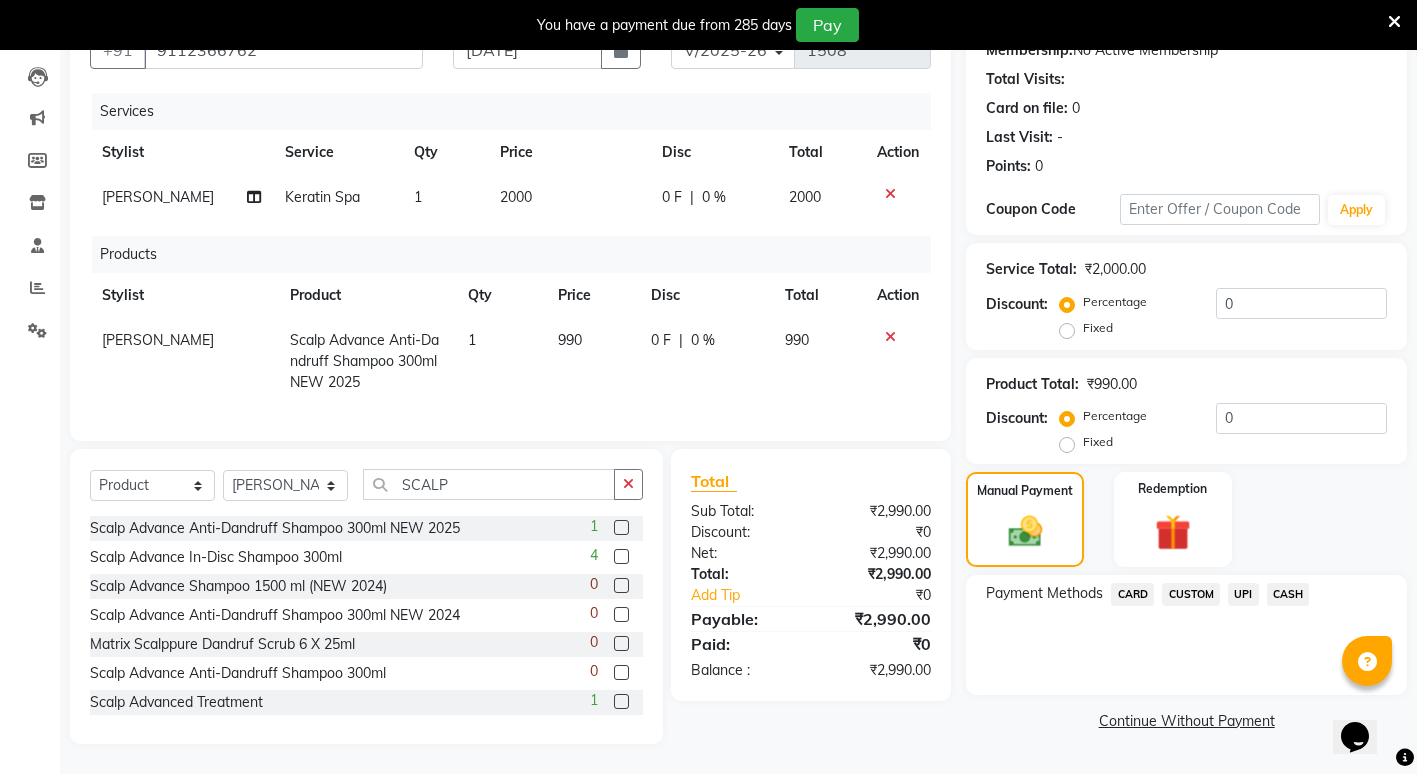 click on "990" 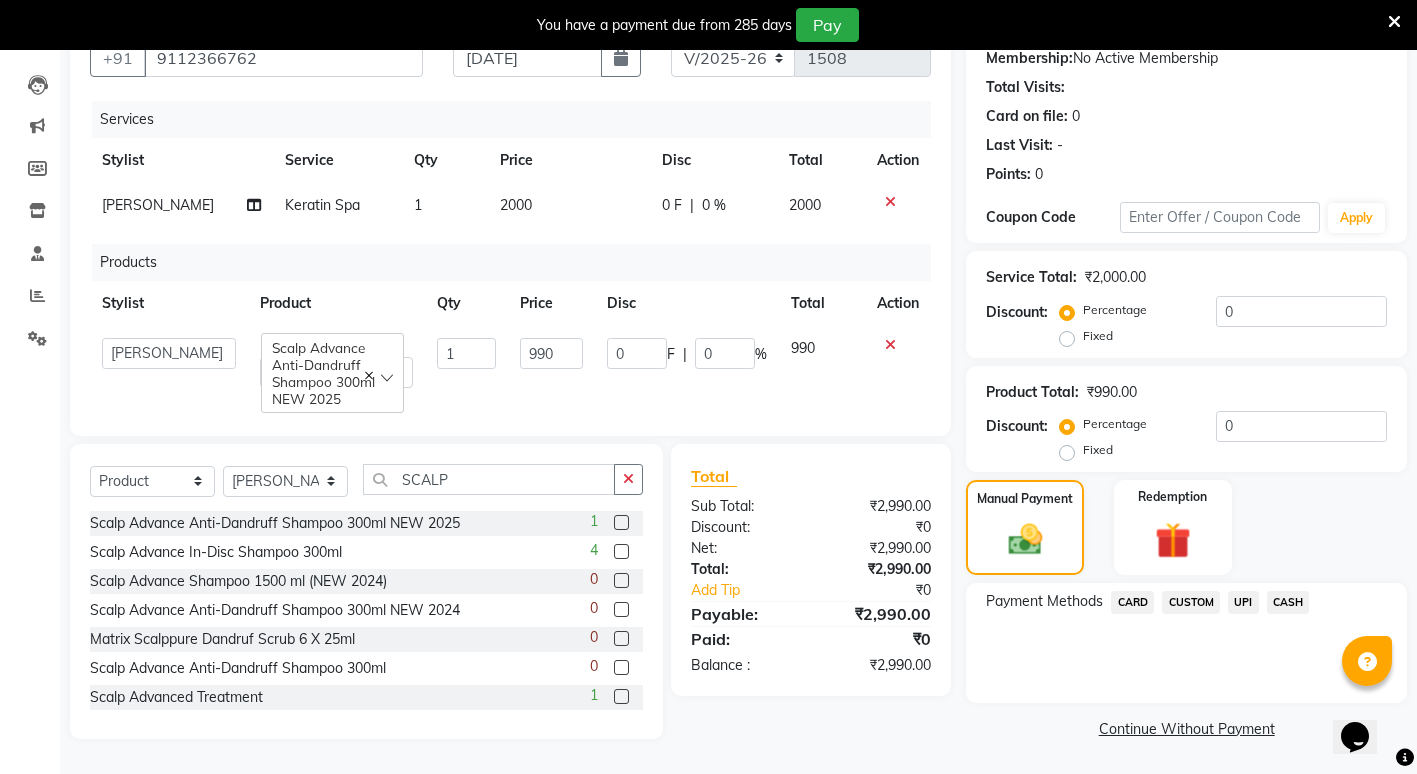 scroll, scrollTop: 197, scrollLeft: 0, axis: vertical 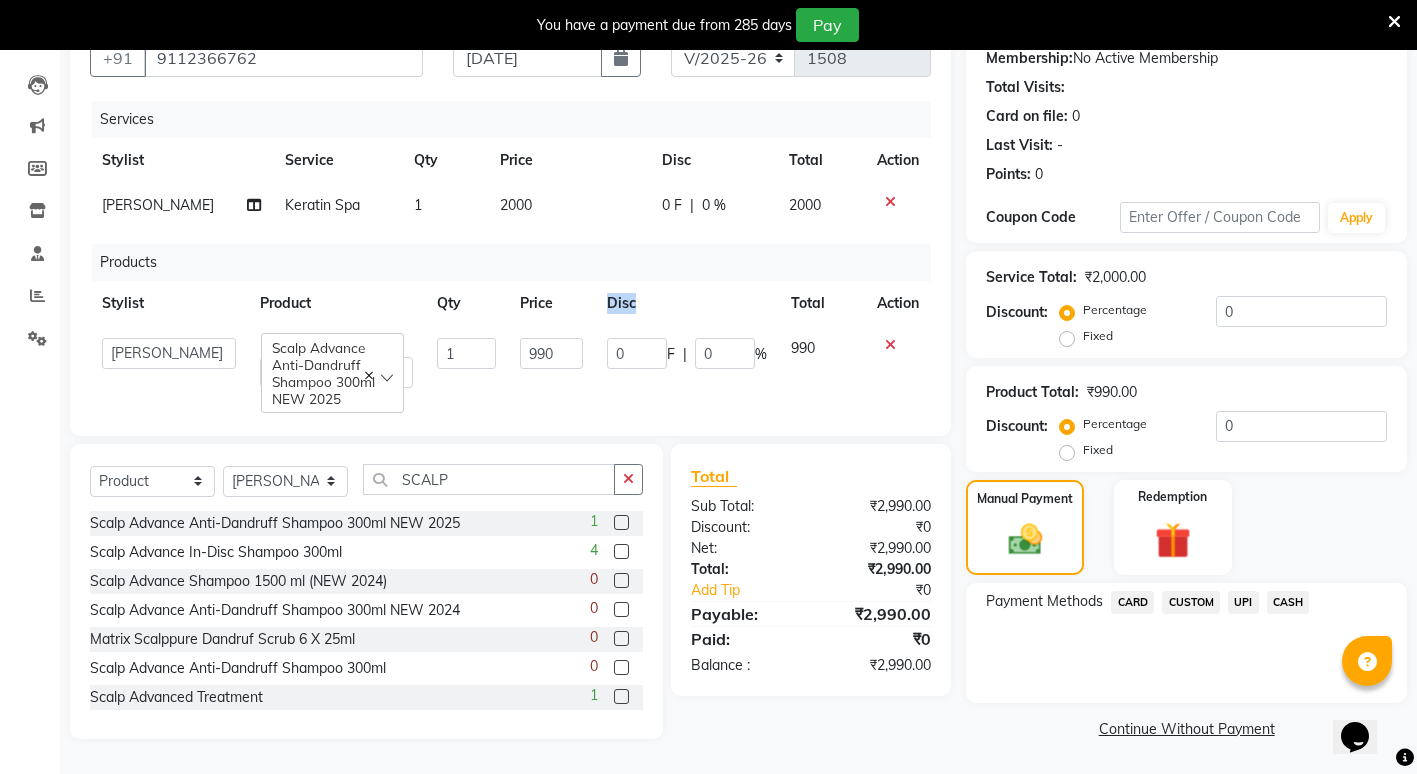 click on "Disc" 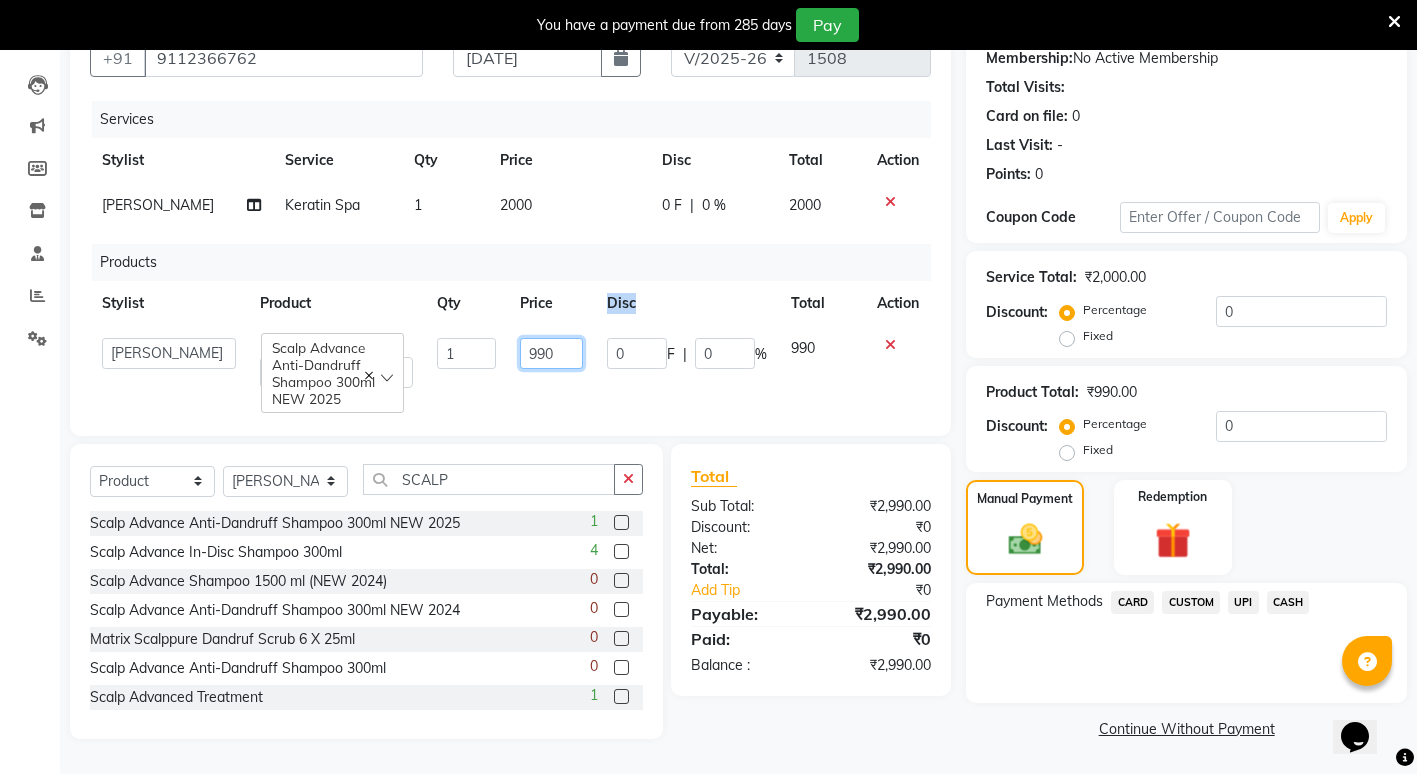 scroll, scrollTop: 207, scrollLeft: 0, axis: vertical 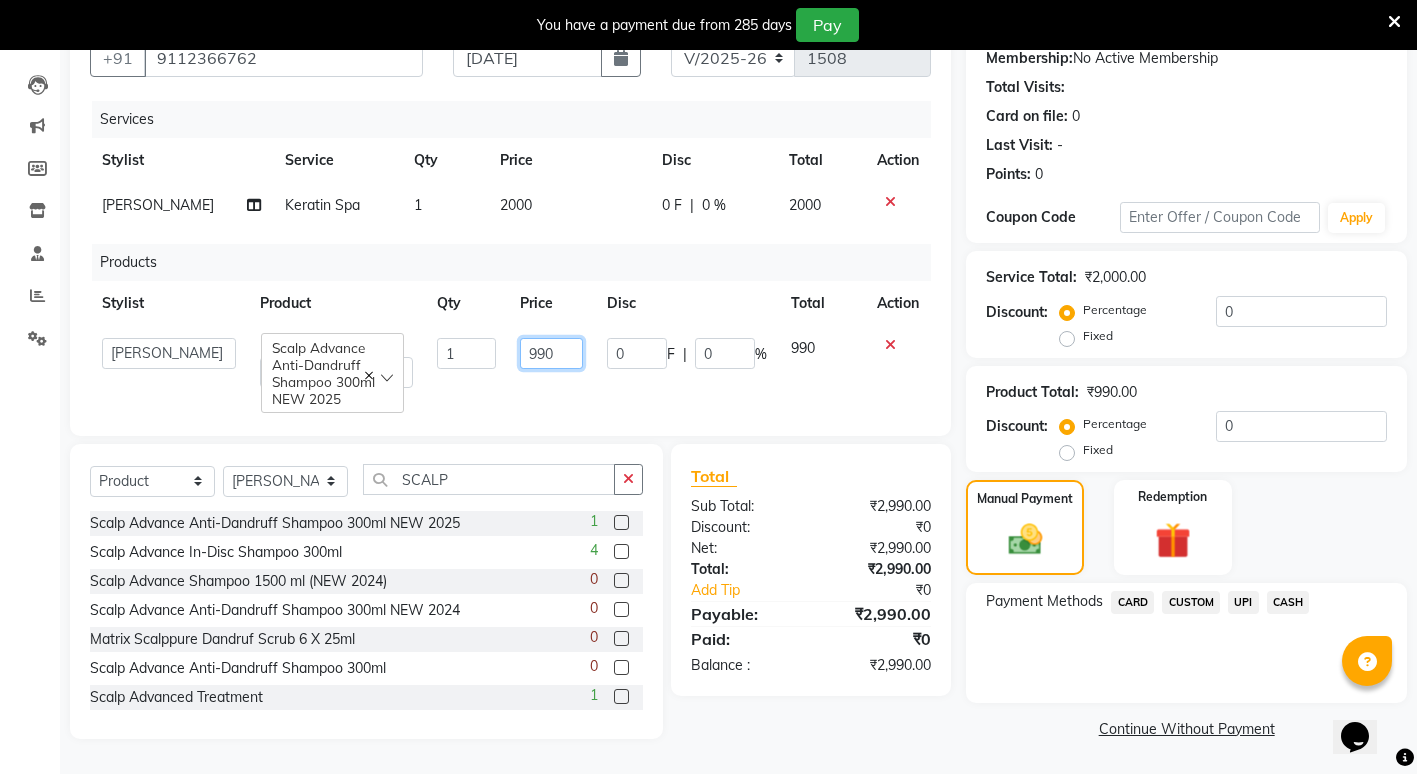 drag, startPoint x: 597, startPoint y: 323, endPoint x: 563, endPoint y: 350, distance: 43.416588 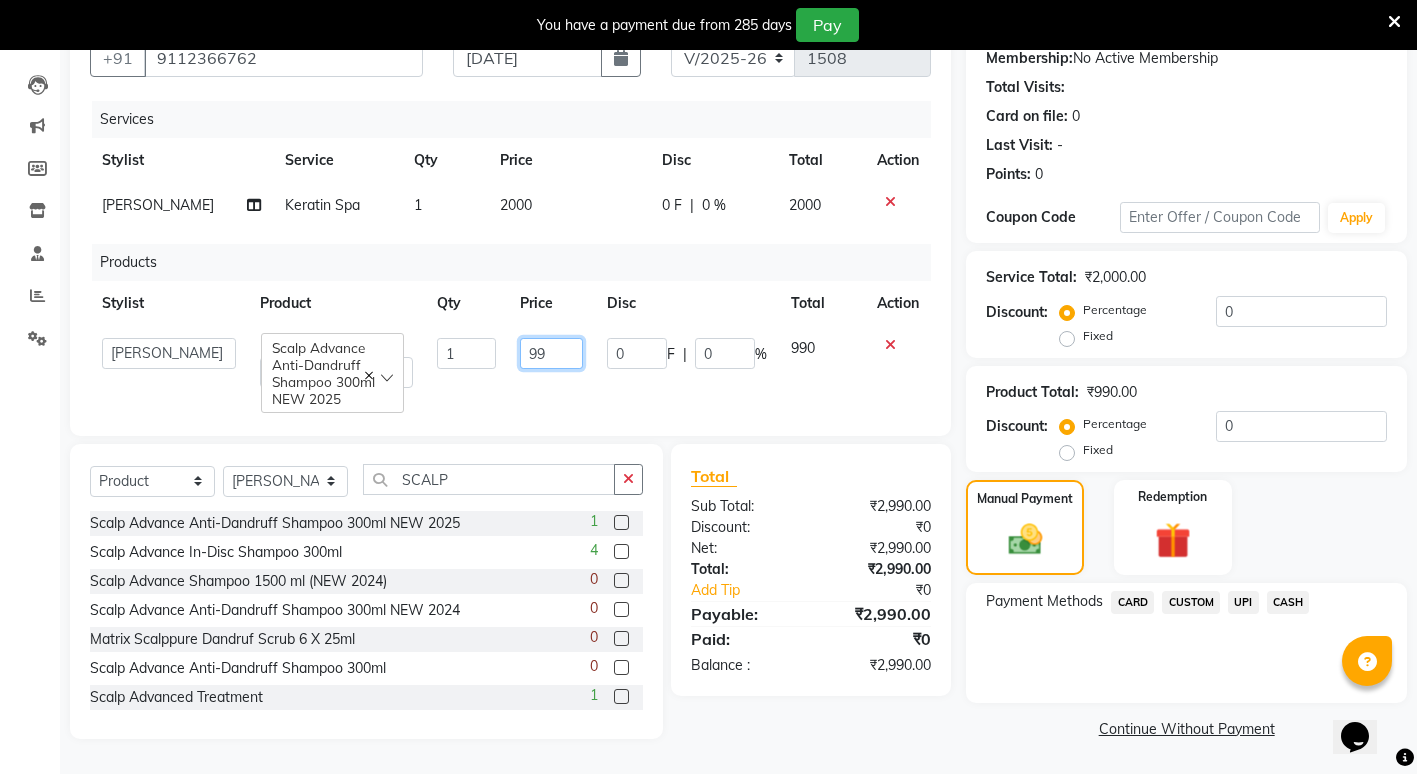 type on "9" 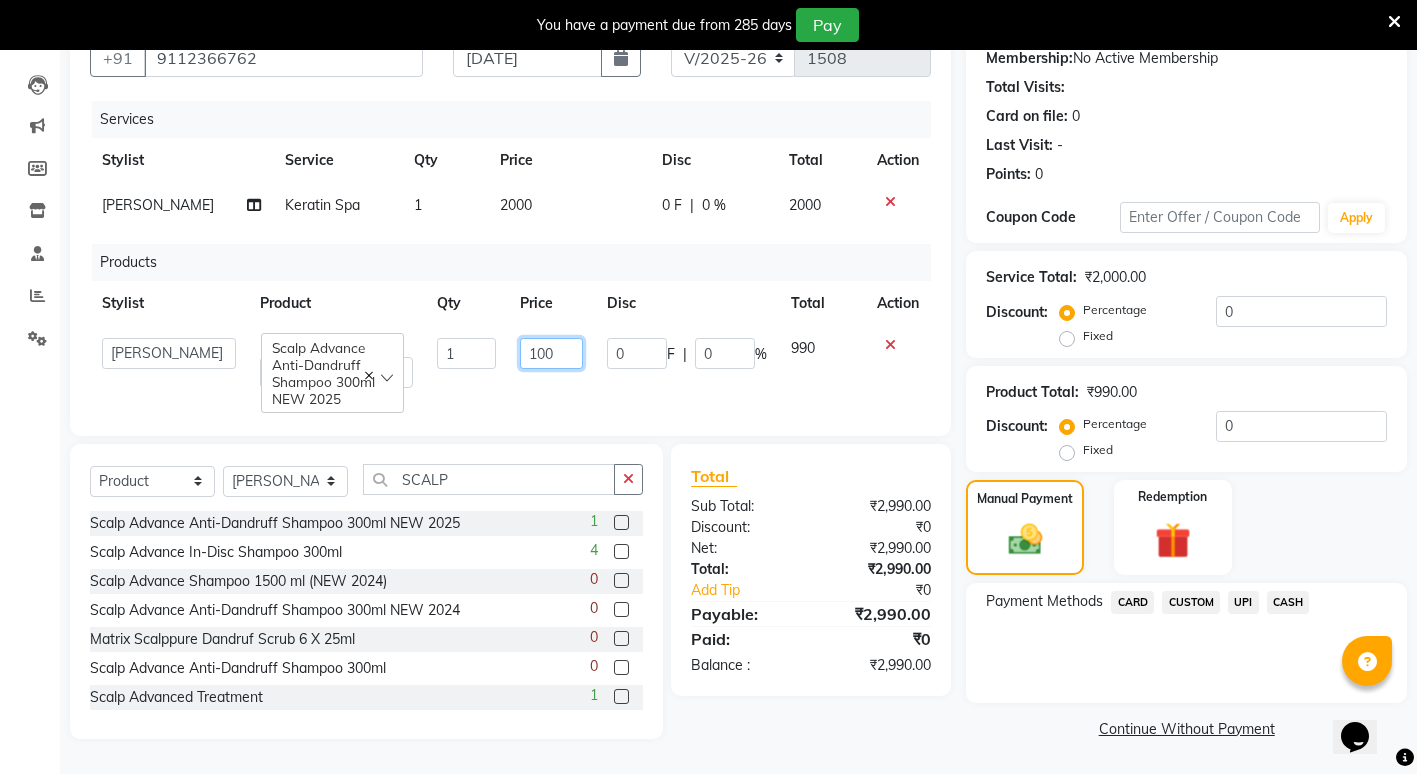 type on "1000" 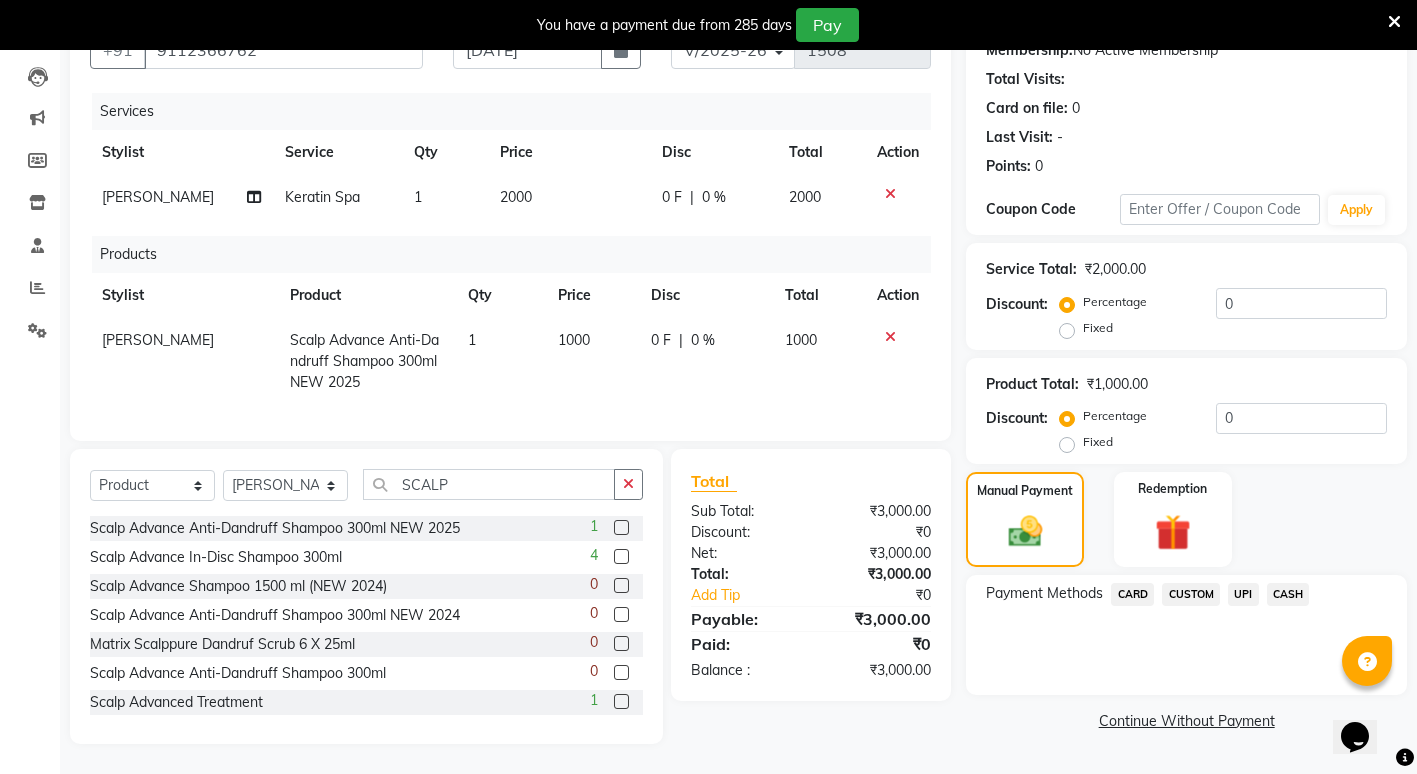 click on "Services Stylist Service Qty Price Disc Total Action [PERSON_NAME] Keratin Spa 1 2000 0 F | 0 % 2000 Products Stylist Product Qty Price Disc Total Action [PERSON_NAME] Scalp Advance Anti-[MEDICAL_DATA] Shampoo 300ml NEW 2025 1 1000 0 F | 0 % 1000" 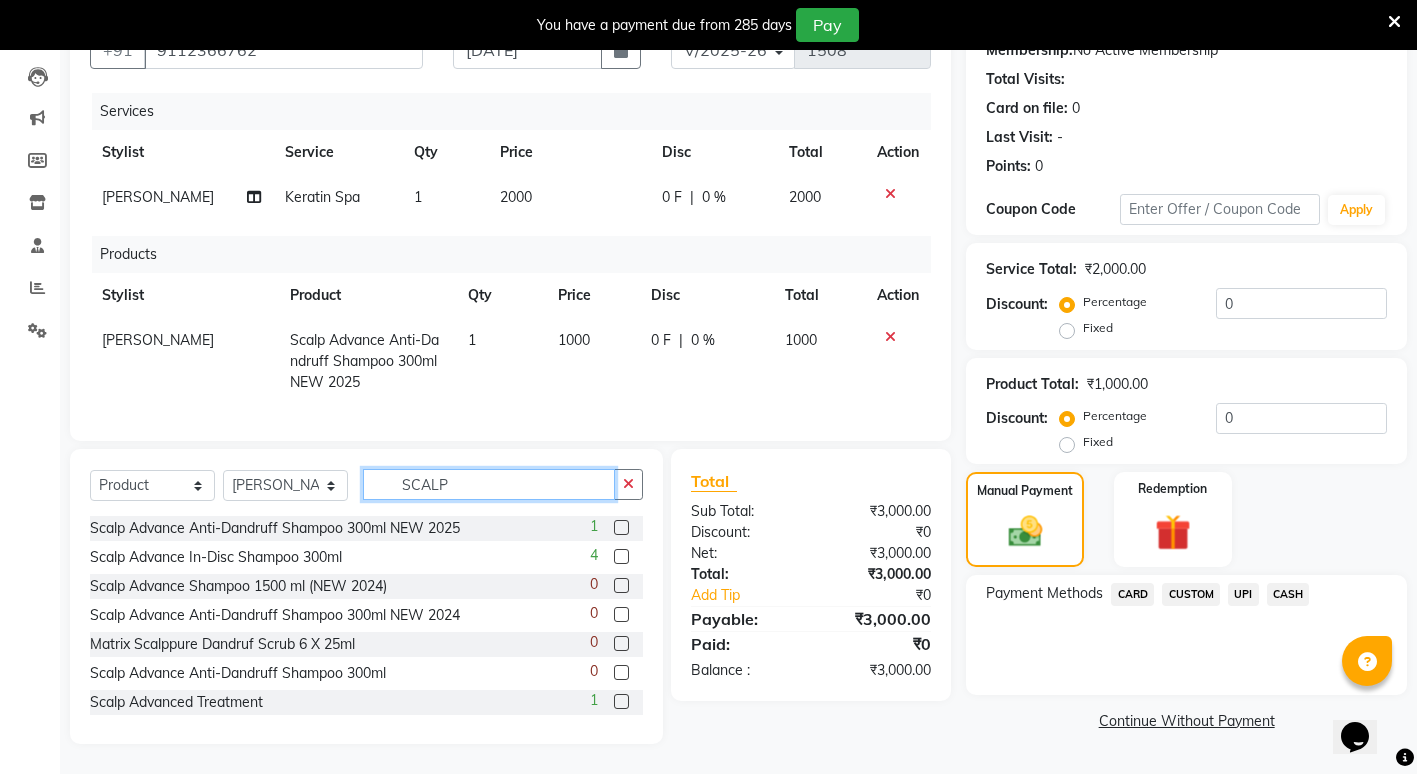 click on "SCALP" 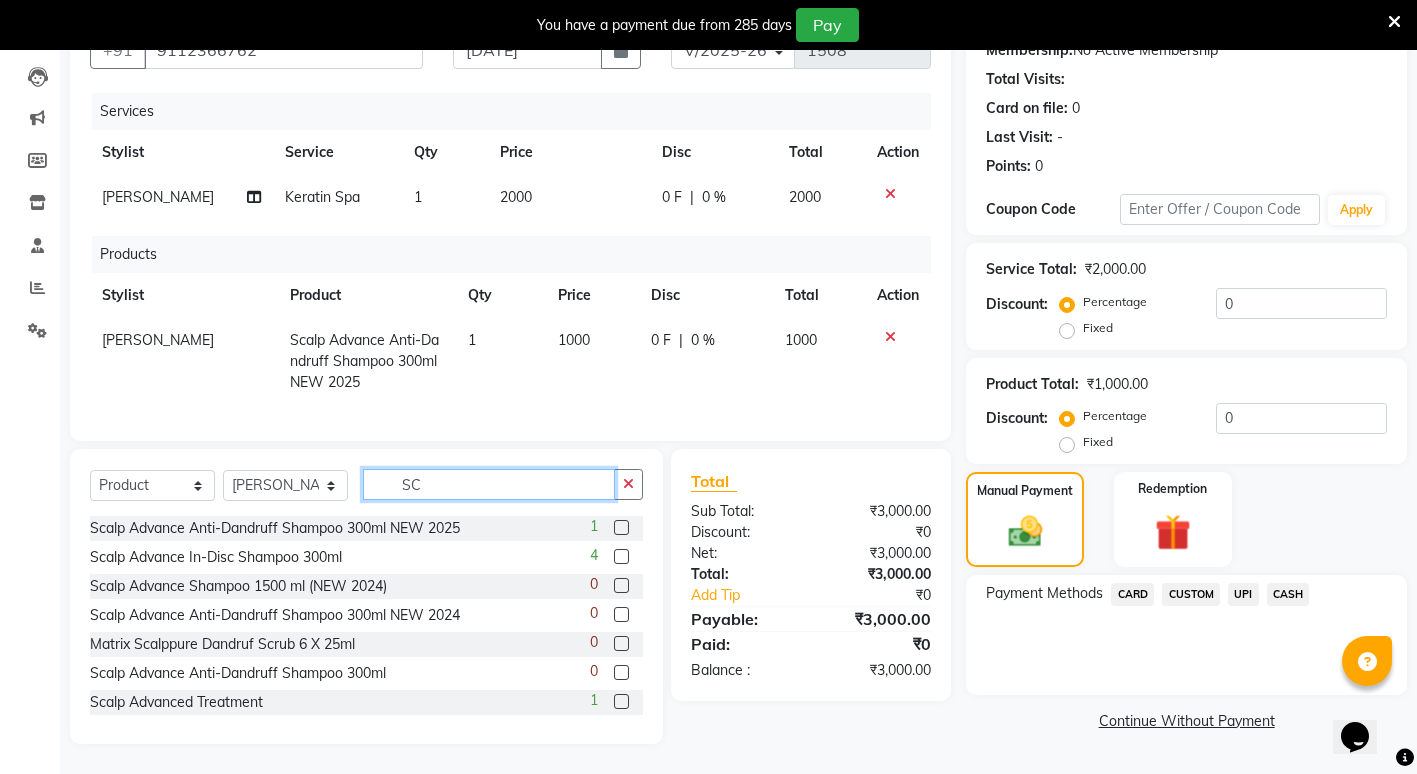 type on "S" 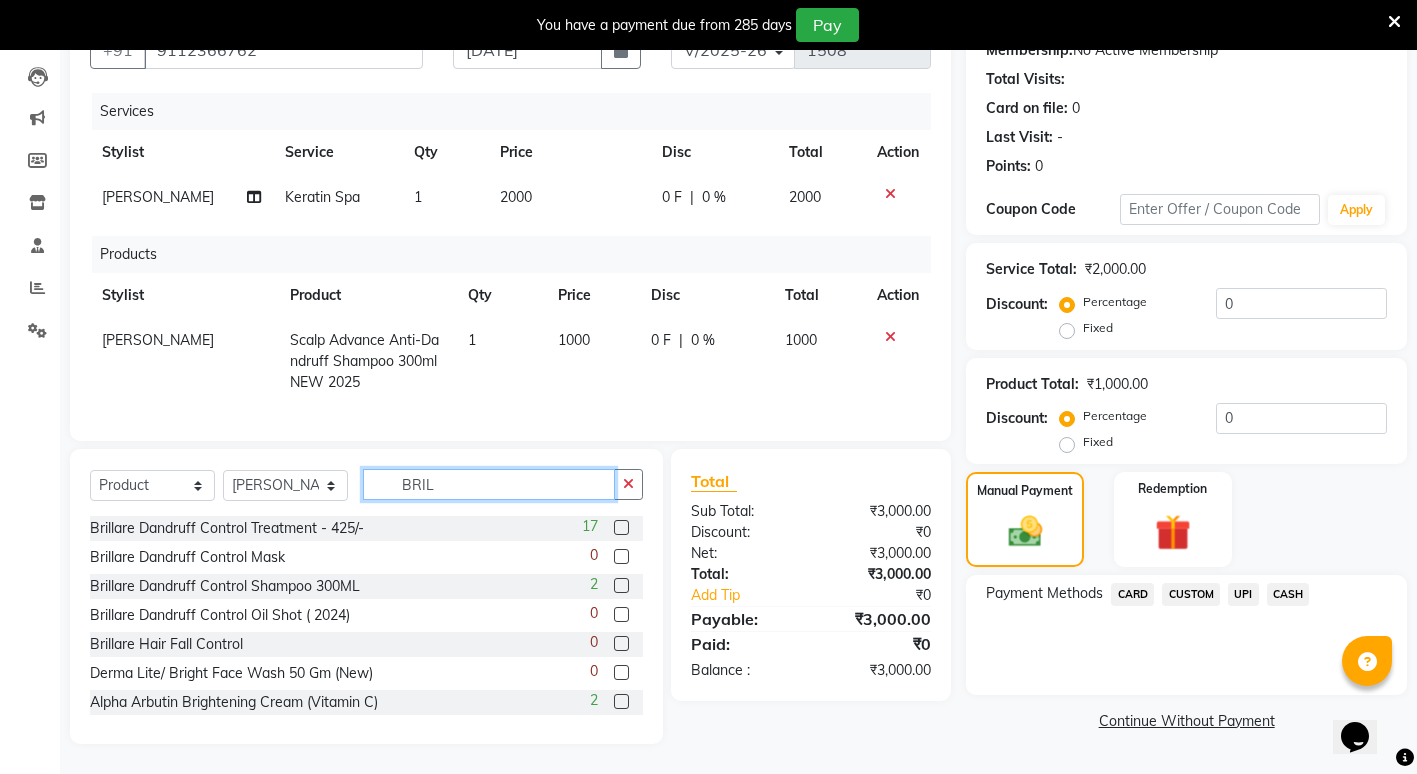 scroll, scrollTop: 197, scrollLeft: 0, axis: vertical 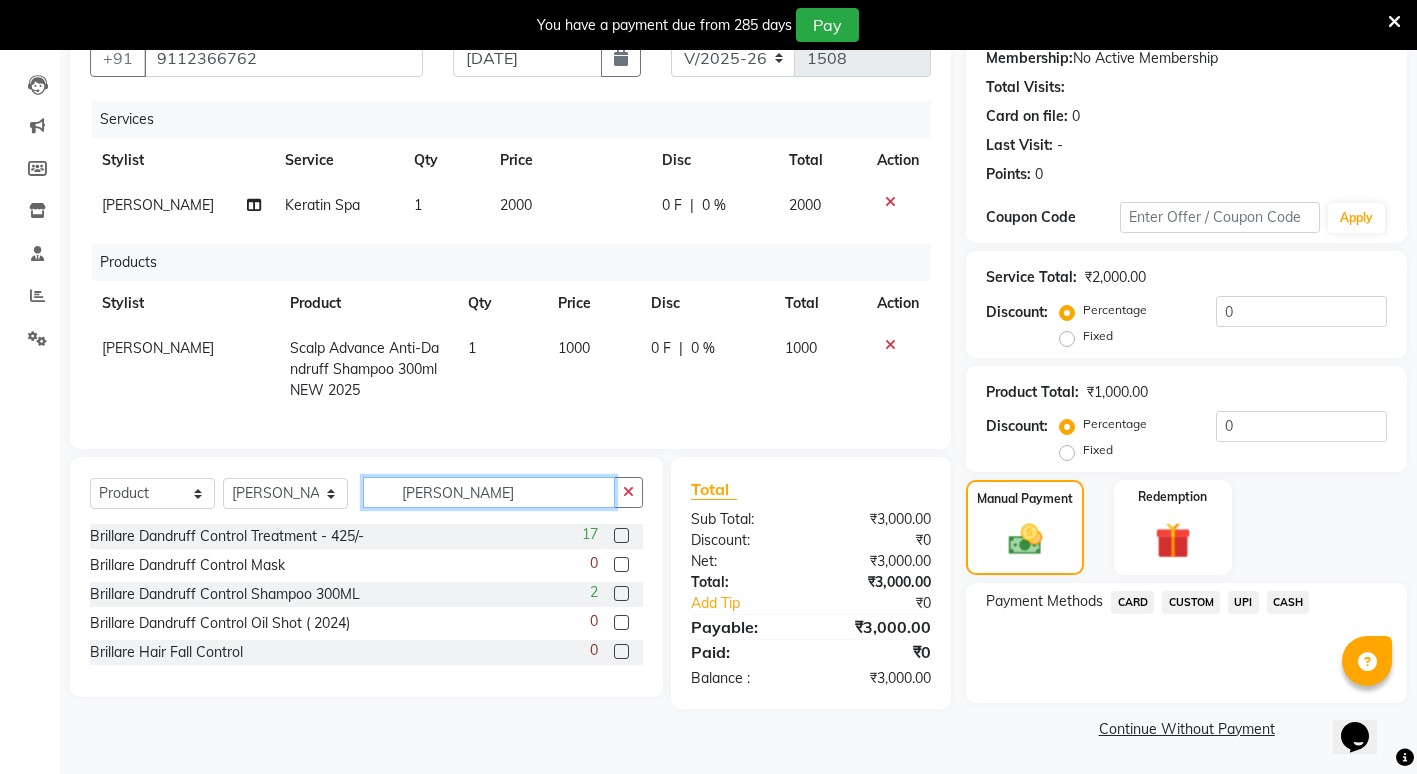 type on "[PERSON_NAME]" 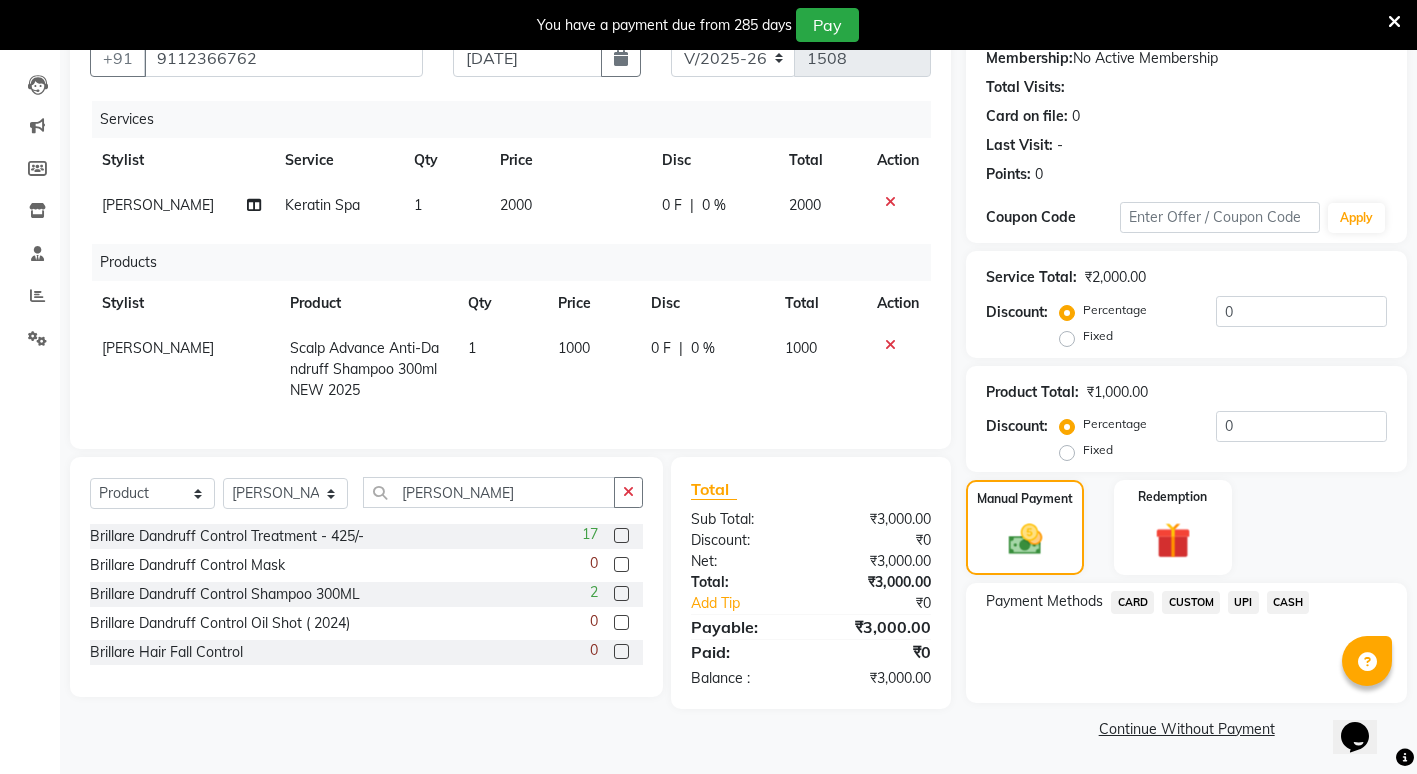 click 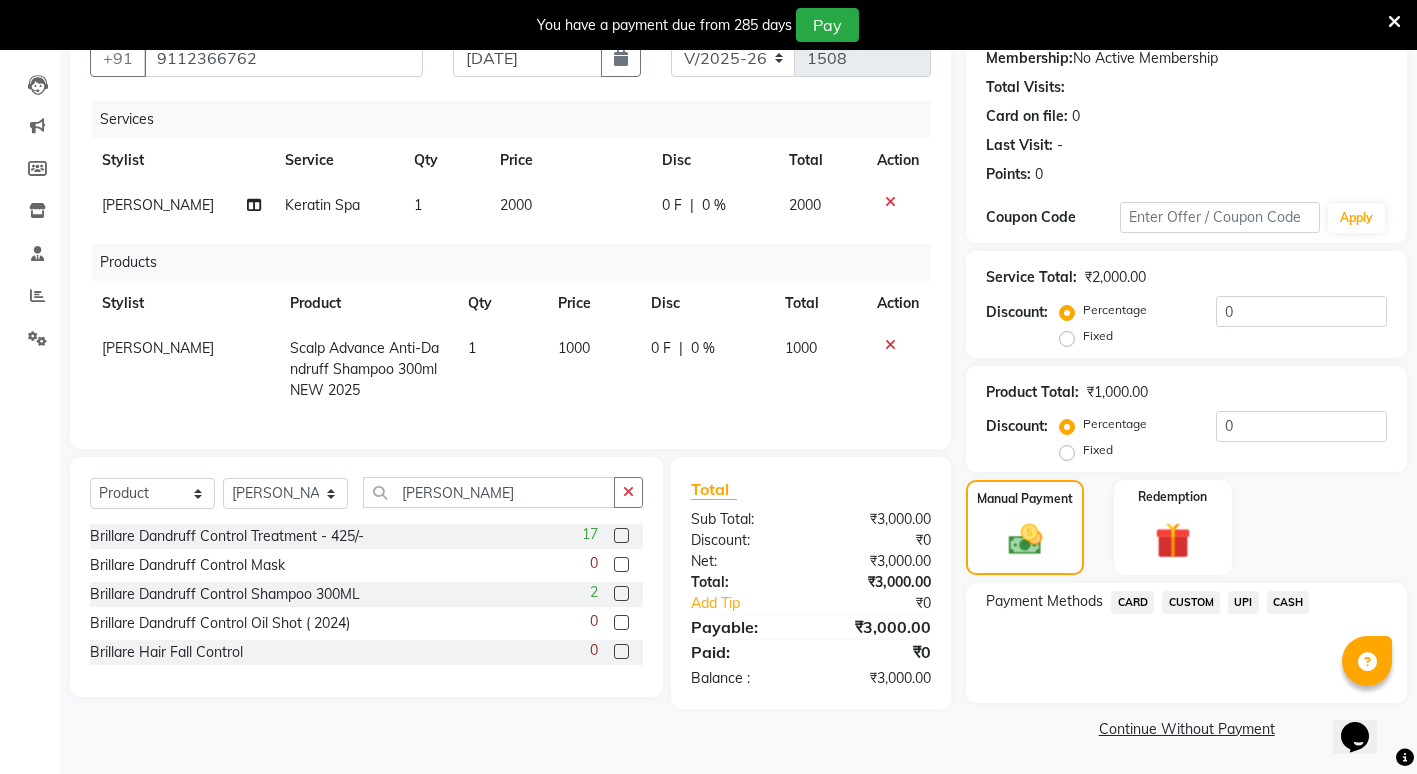 click 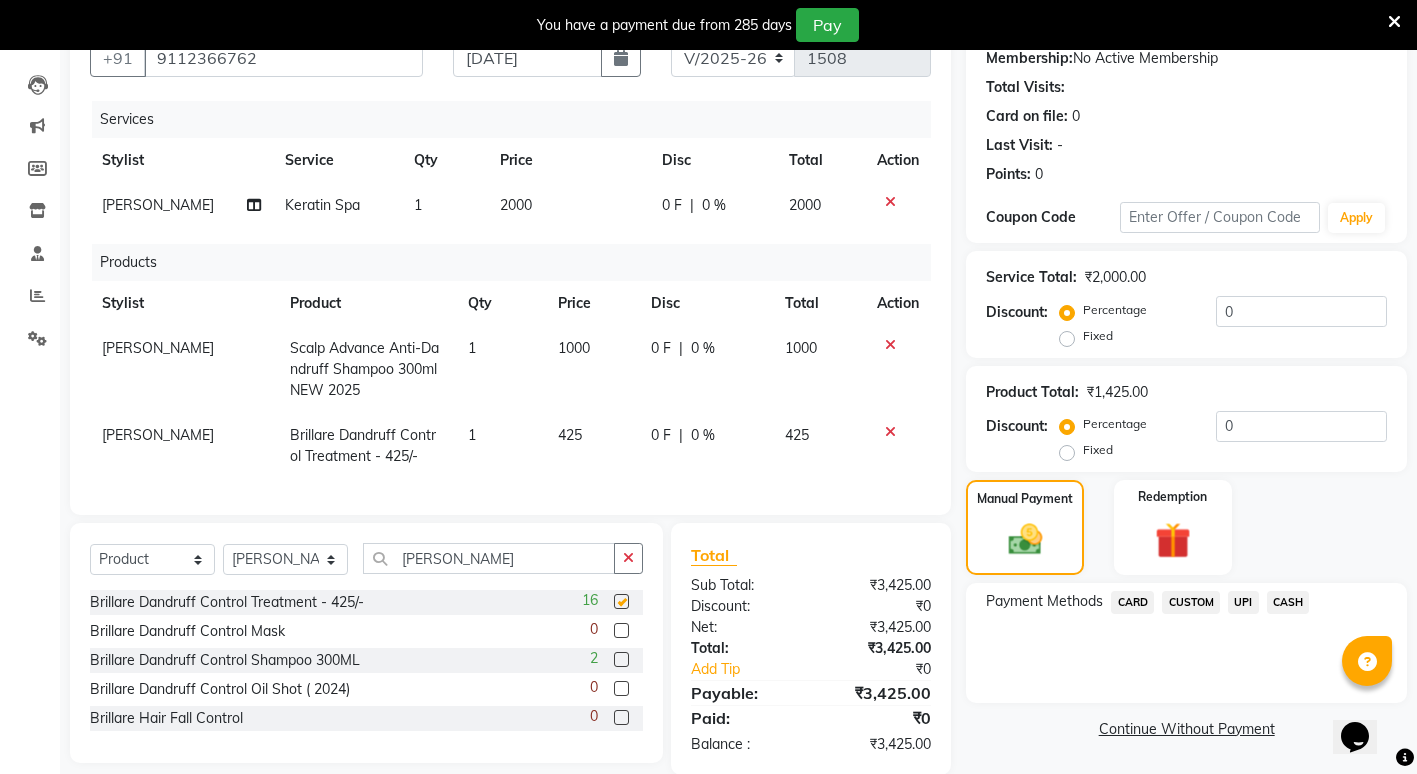 checkbox on "false" 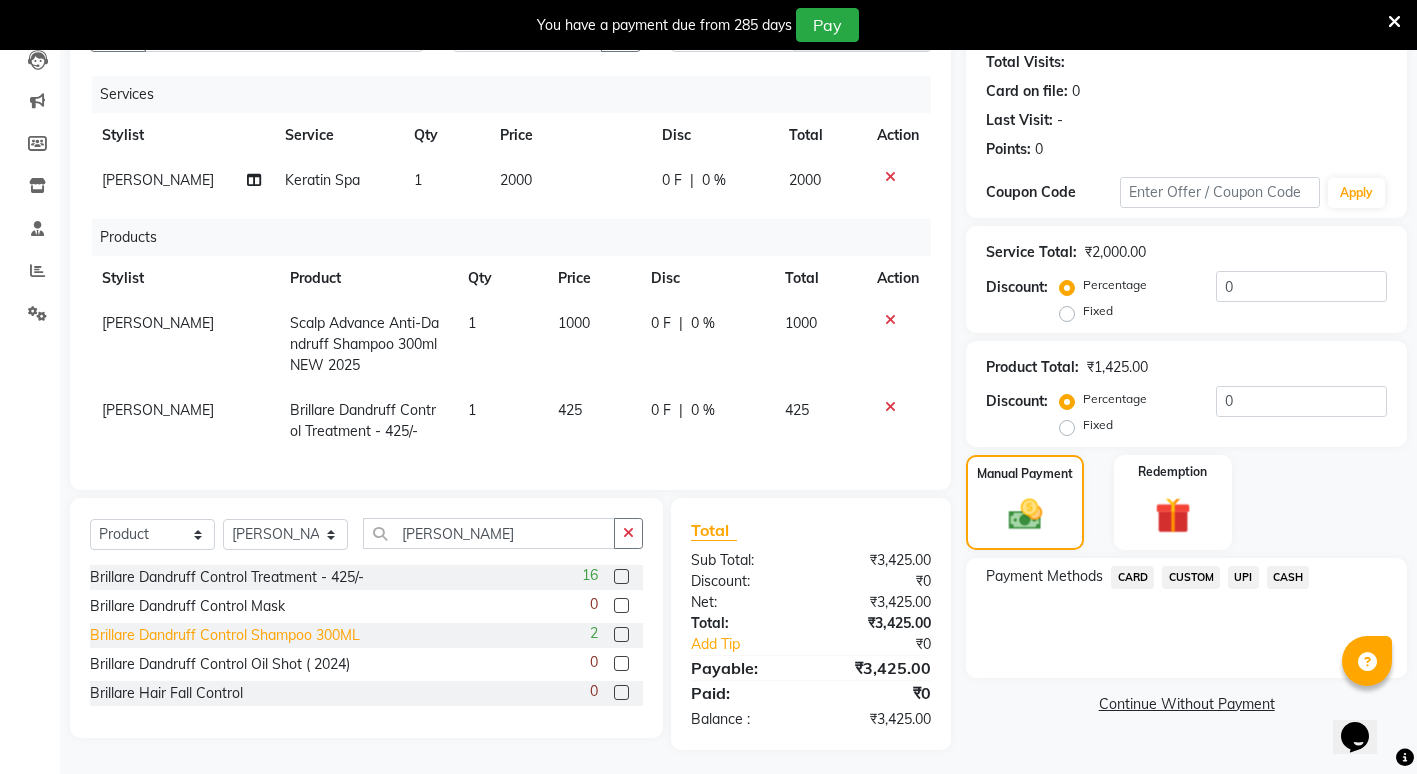scroll, scrollTop: 243, scrollLeft: 0, axis: vertical 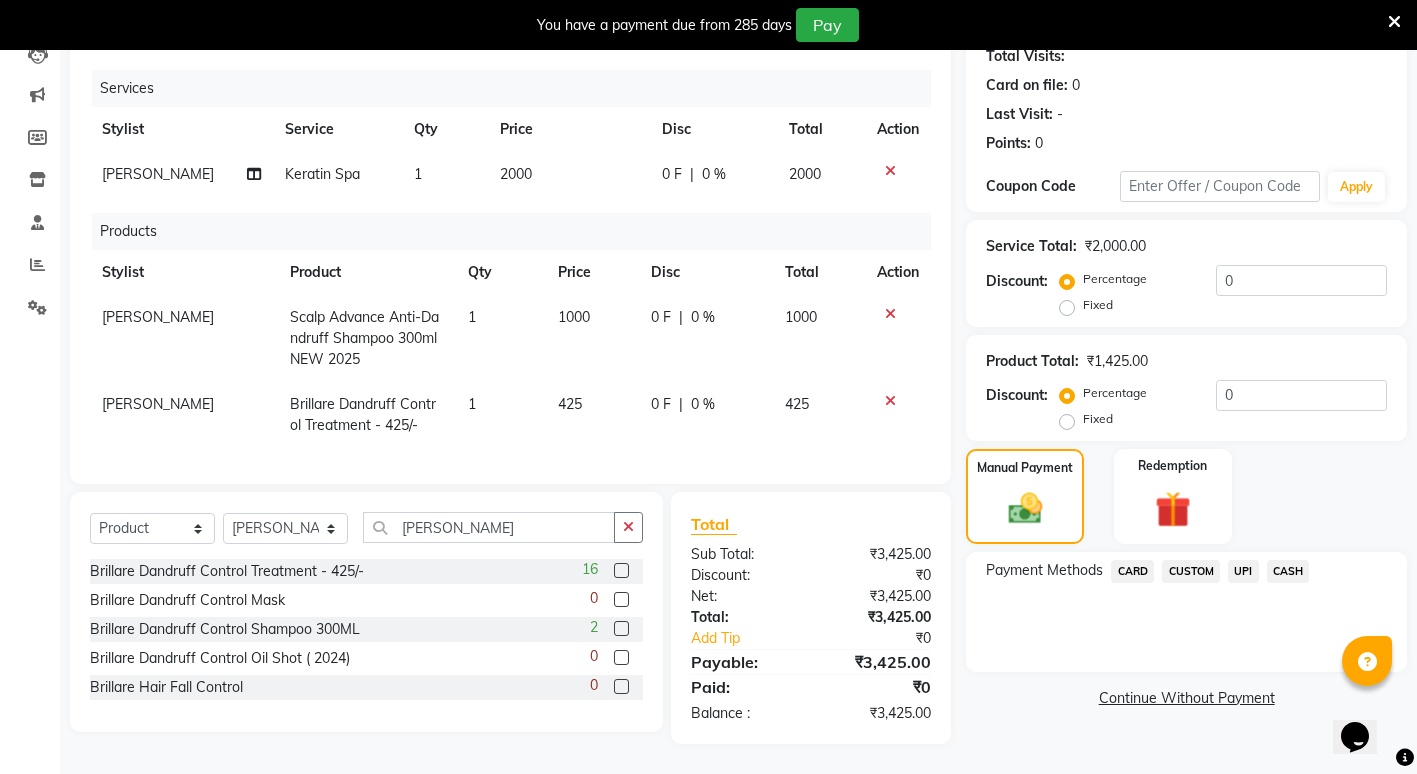 click on "425" 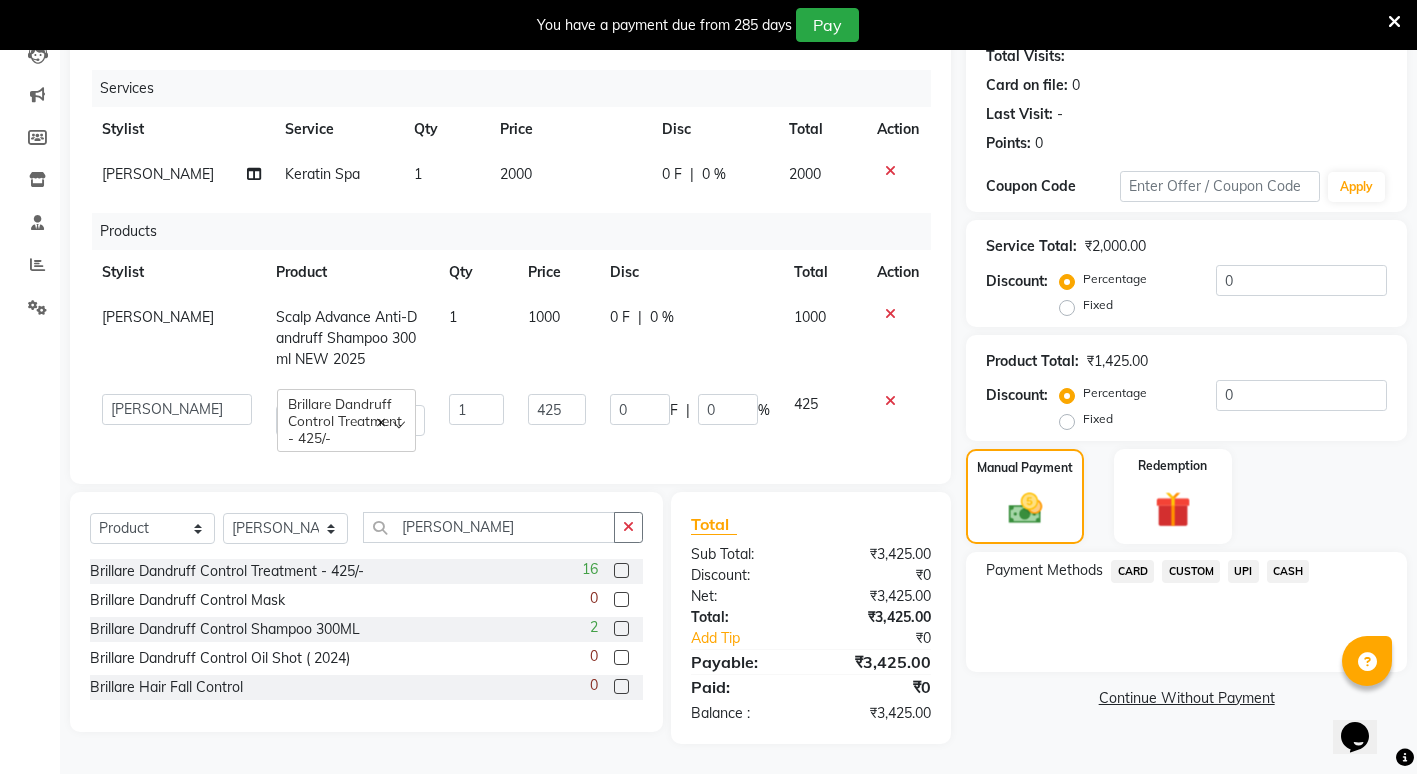 scroll, scrollTop: 243, scrollLeft: 0, axis: vertical 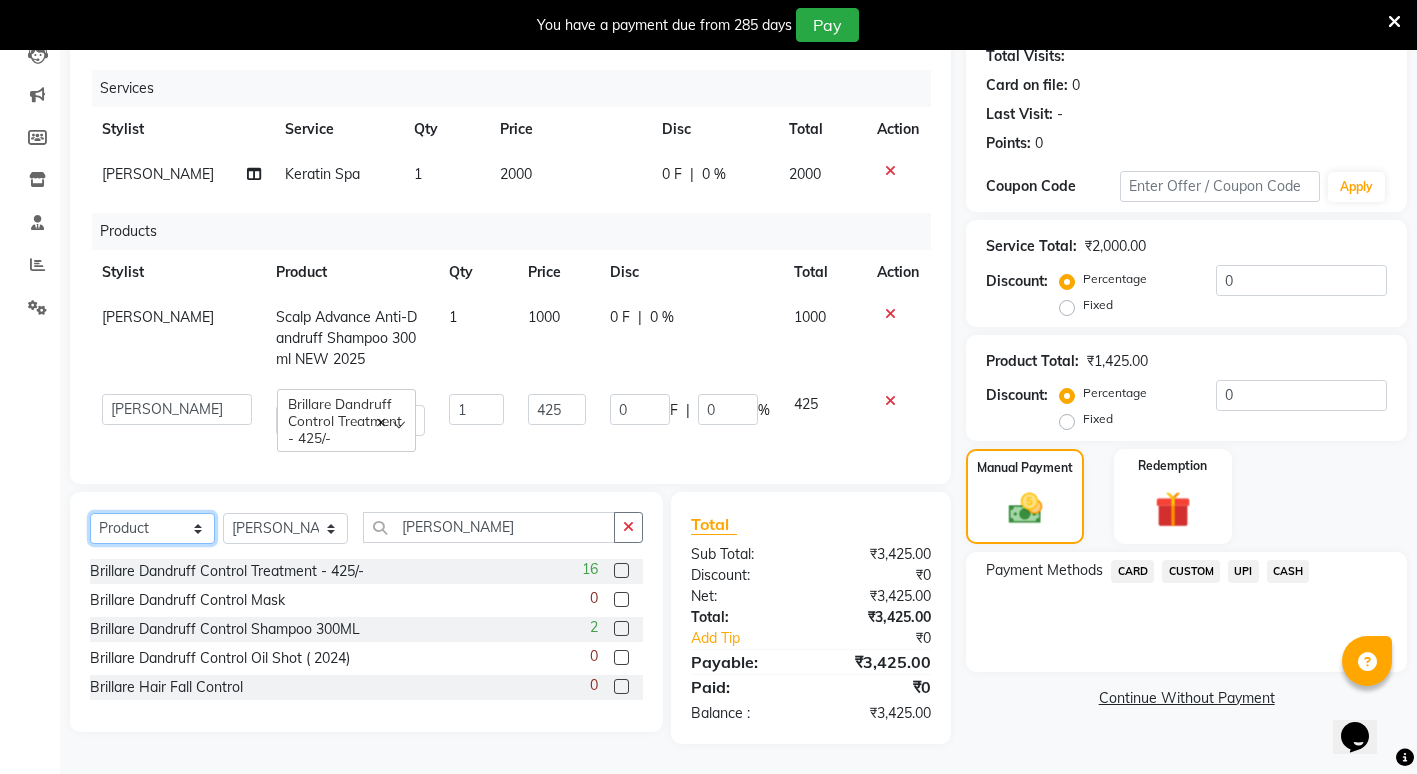 click on "Select  Service  Product  Membership  Package Voucher Prepaid Gift Card" 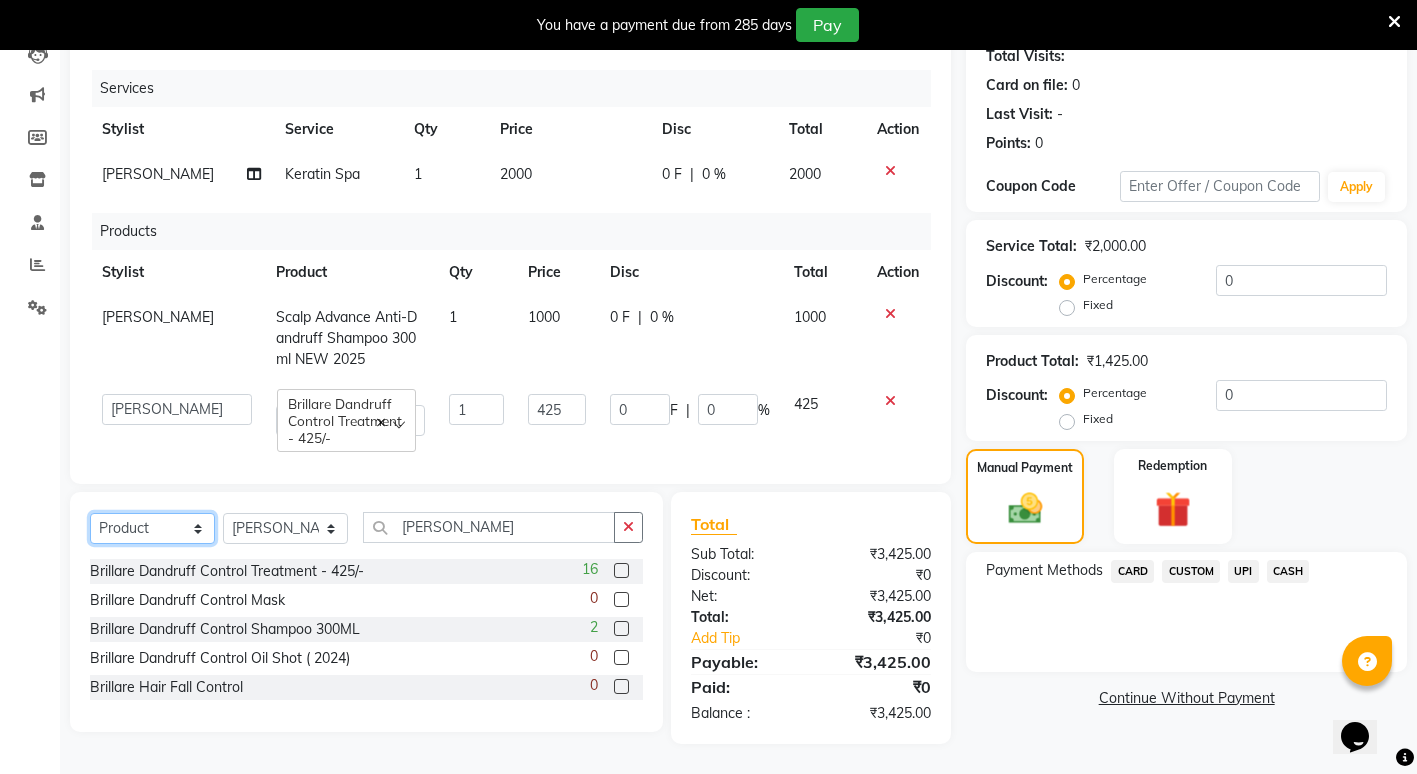 select on "service" 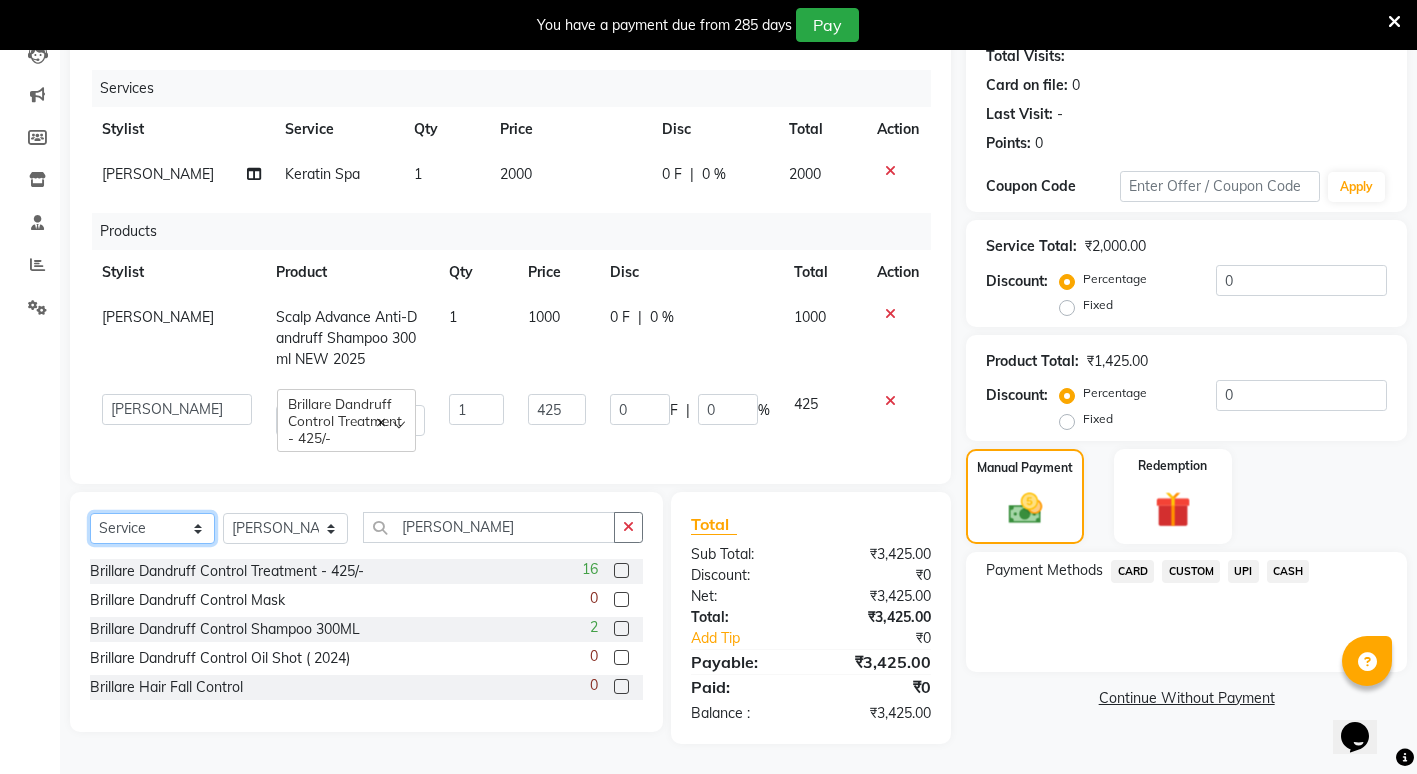 click on "Select  Service  Product  Membership  Package Voucher Prepaid Gift Card" 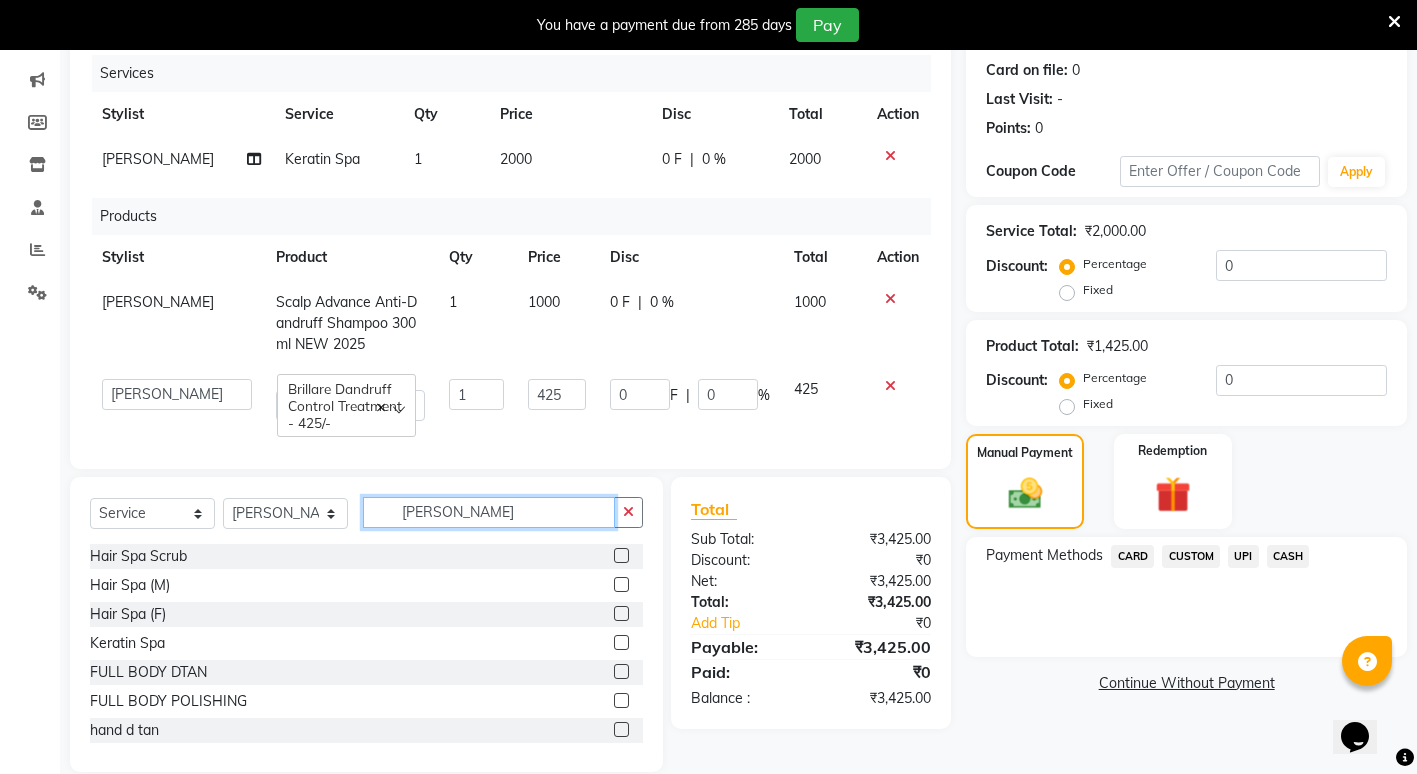 click on "[PERSON_NAME]" 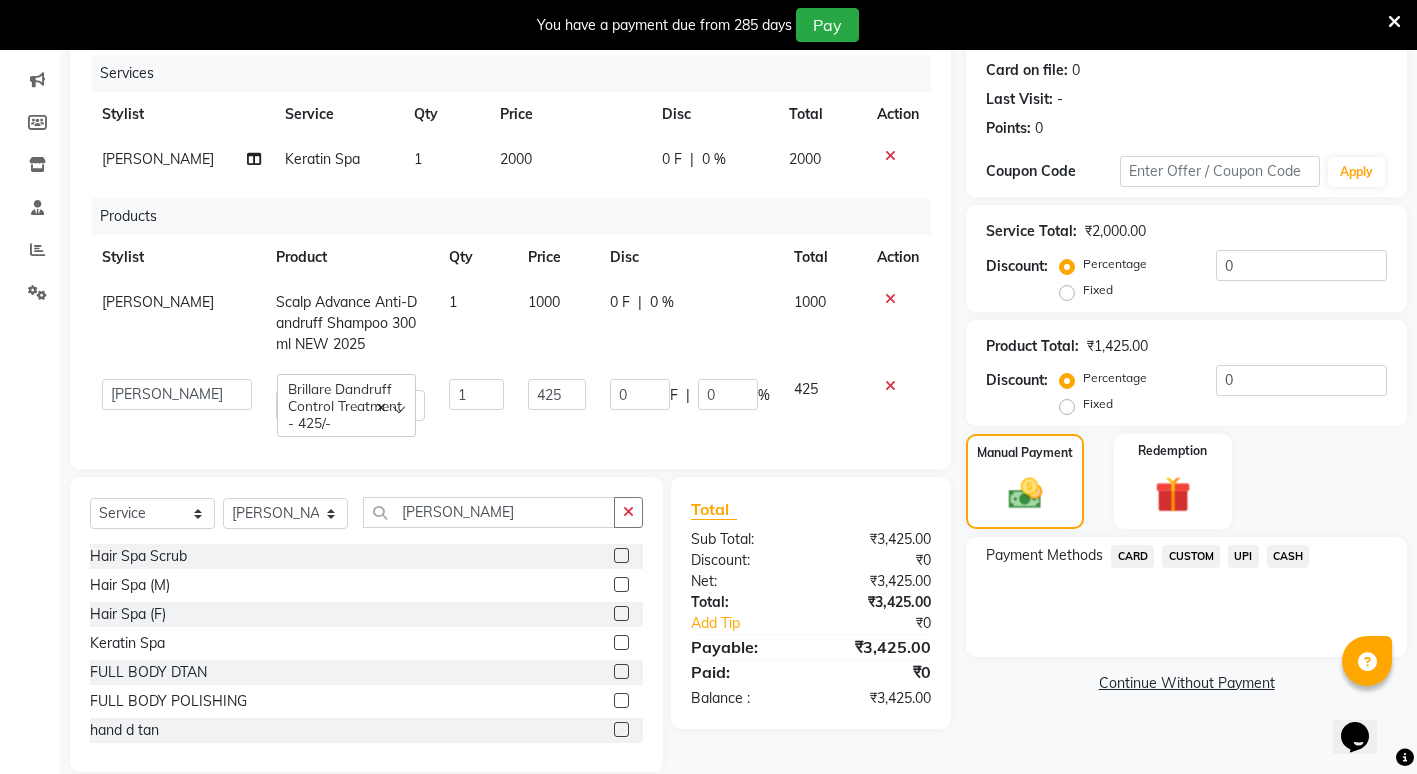 click 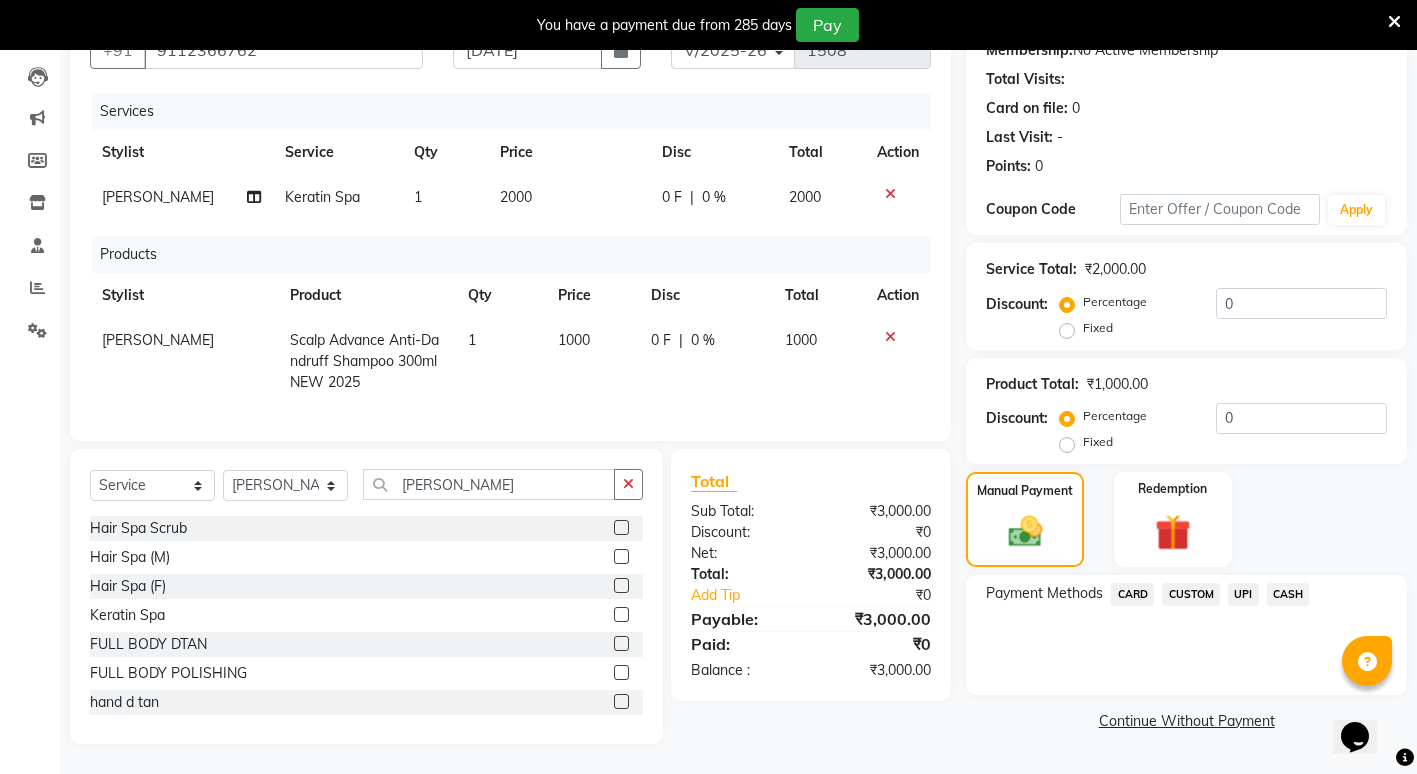 scroll, scrollTop: 220, scrollLeft: 0, axis: vertical 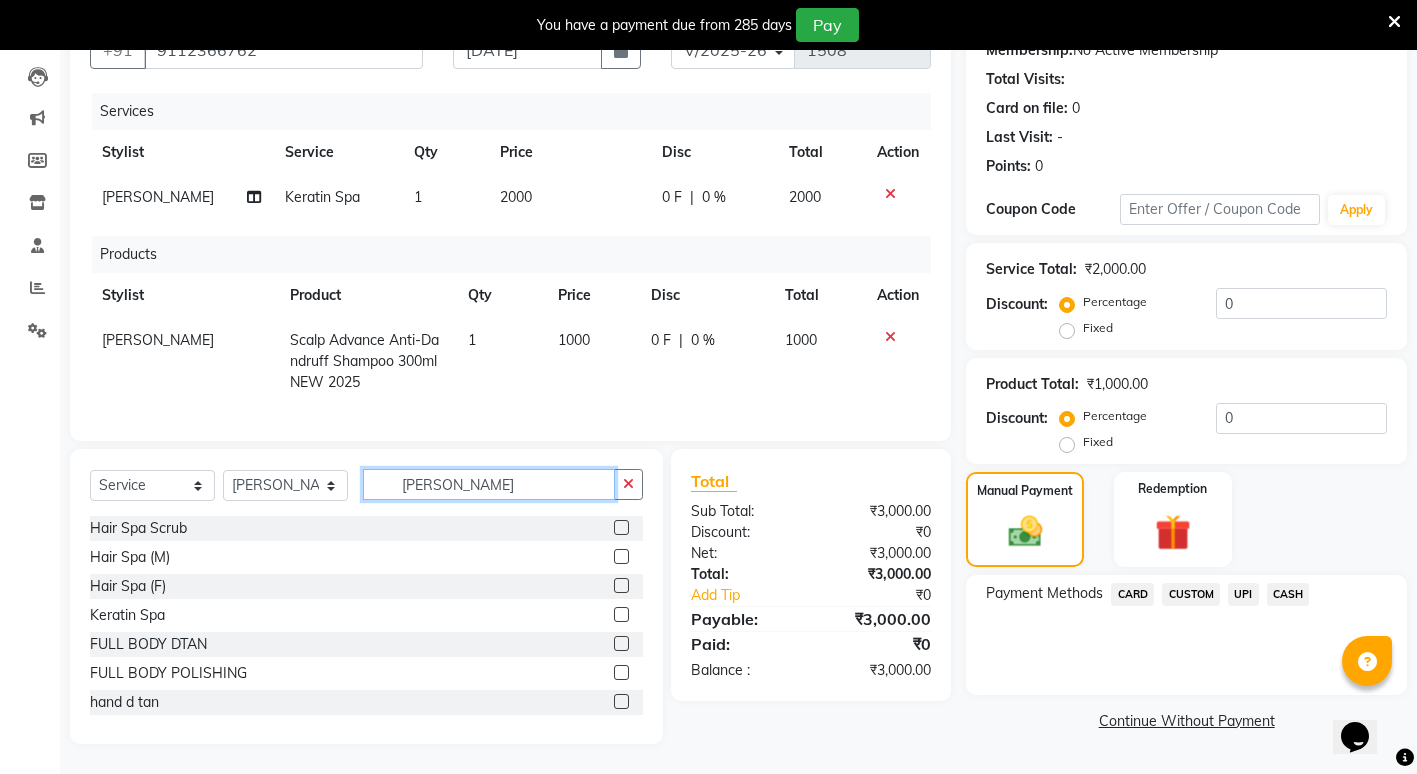 click on "[PERSON_NAME]" 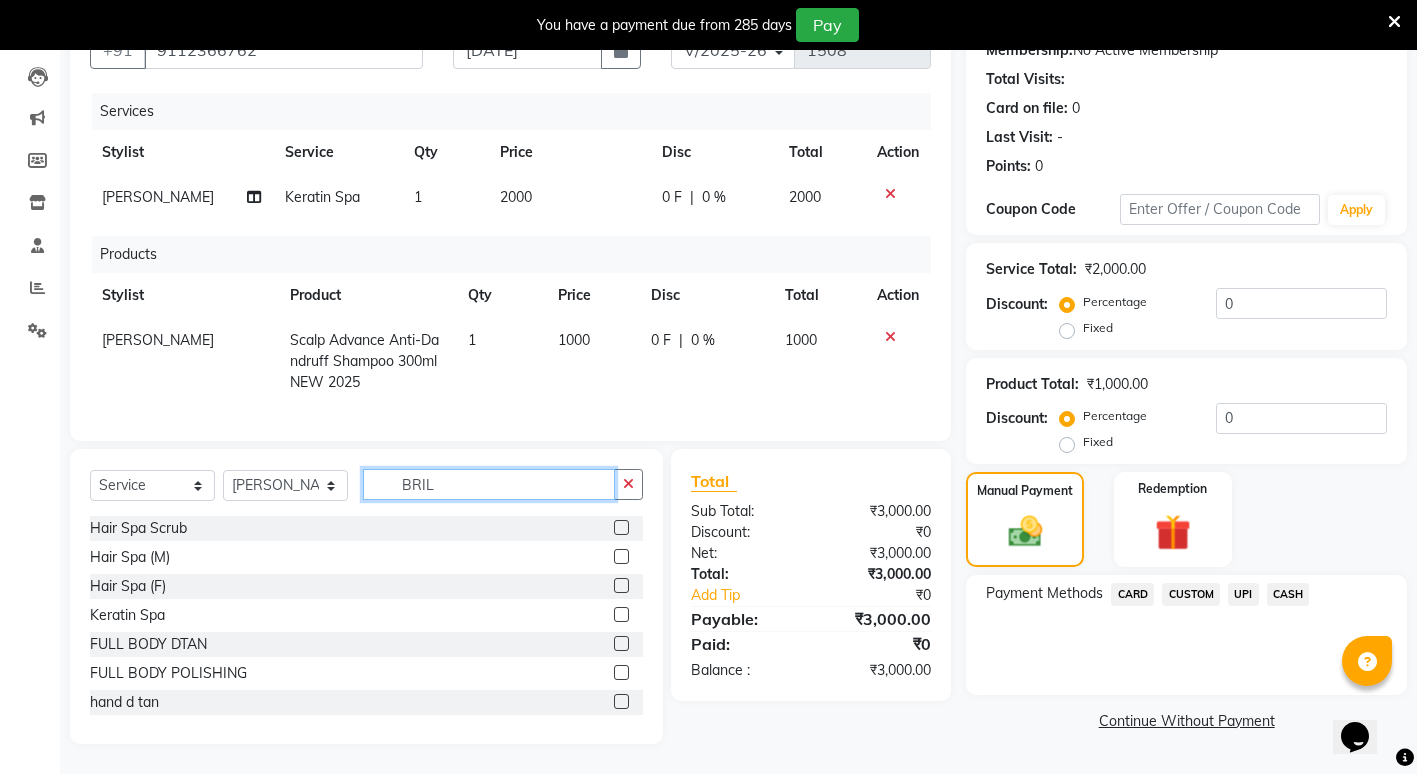 scroll, scrollTop: 197, scrollLeft: 0, axis: vertical 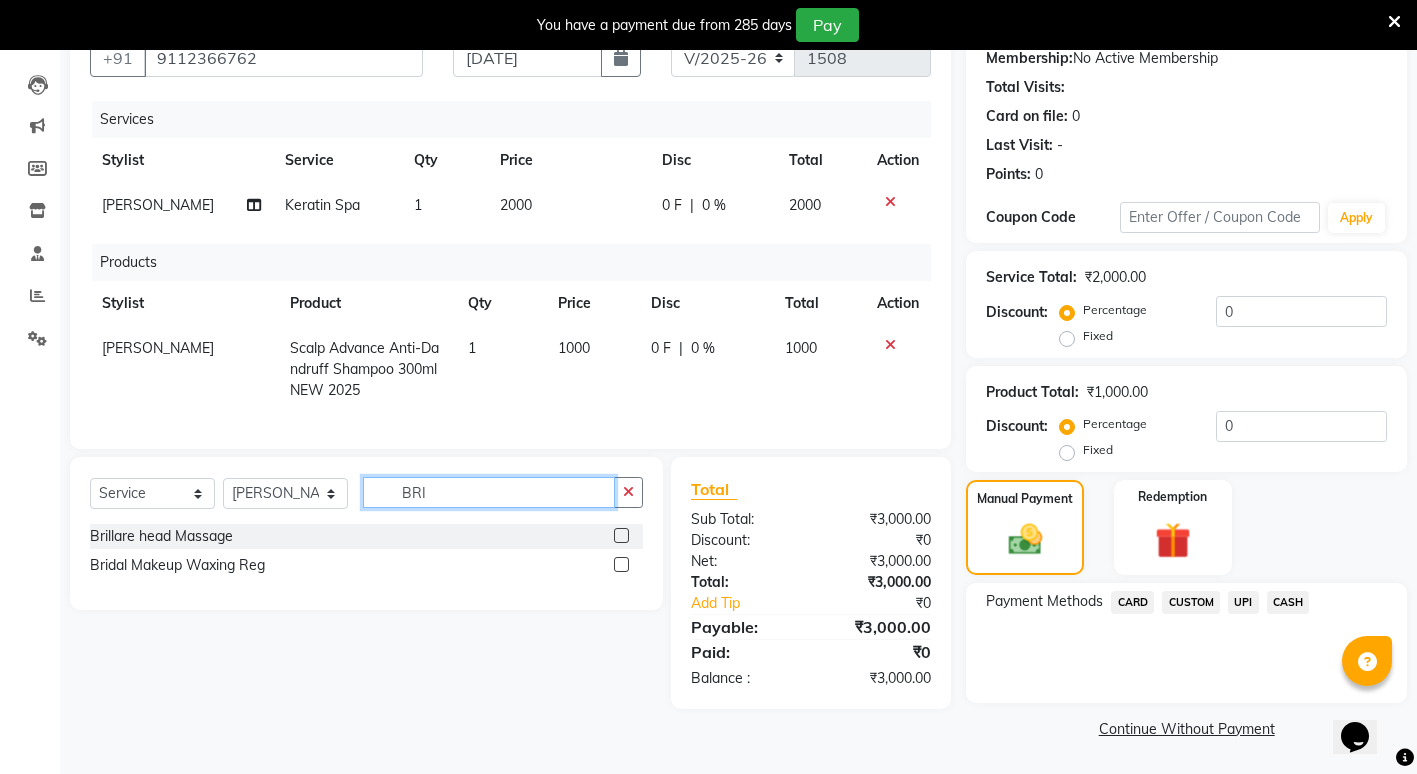 type on "BRI" 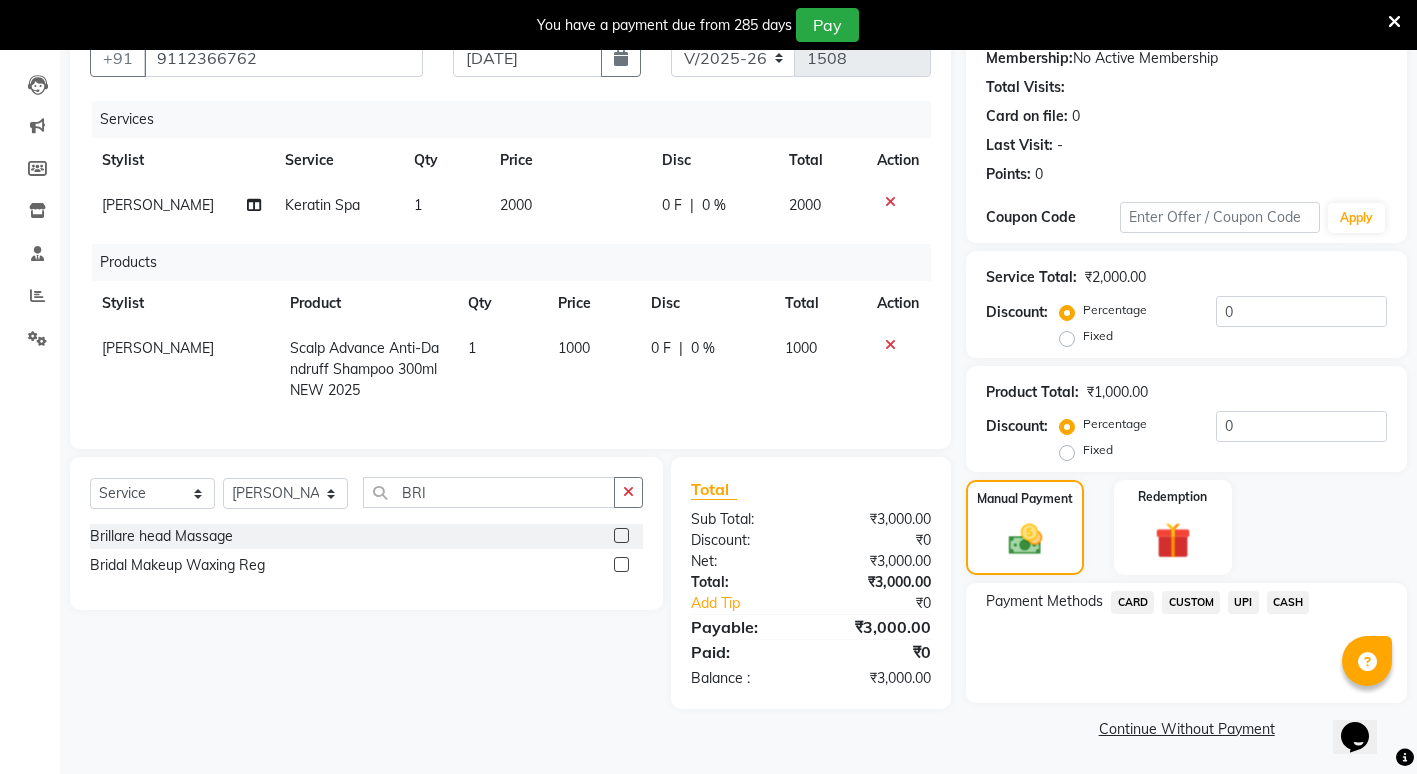 click 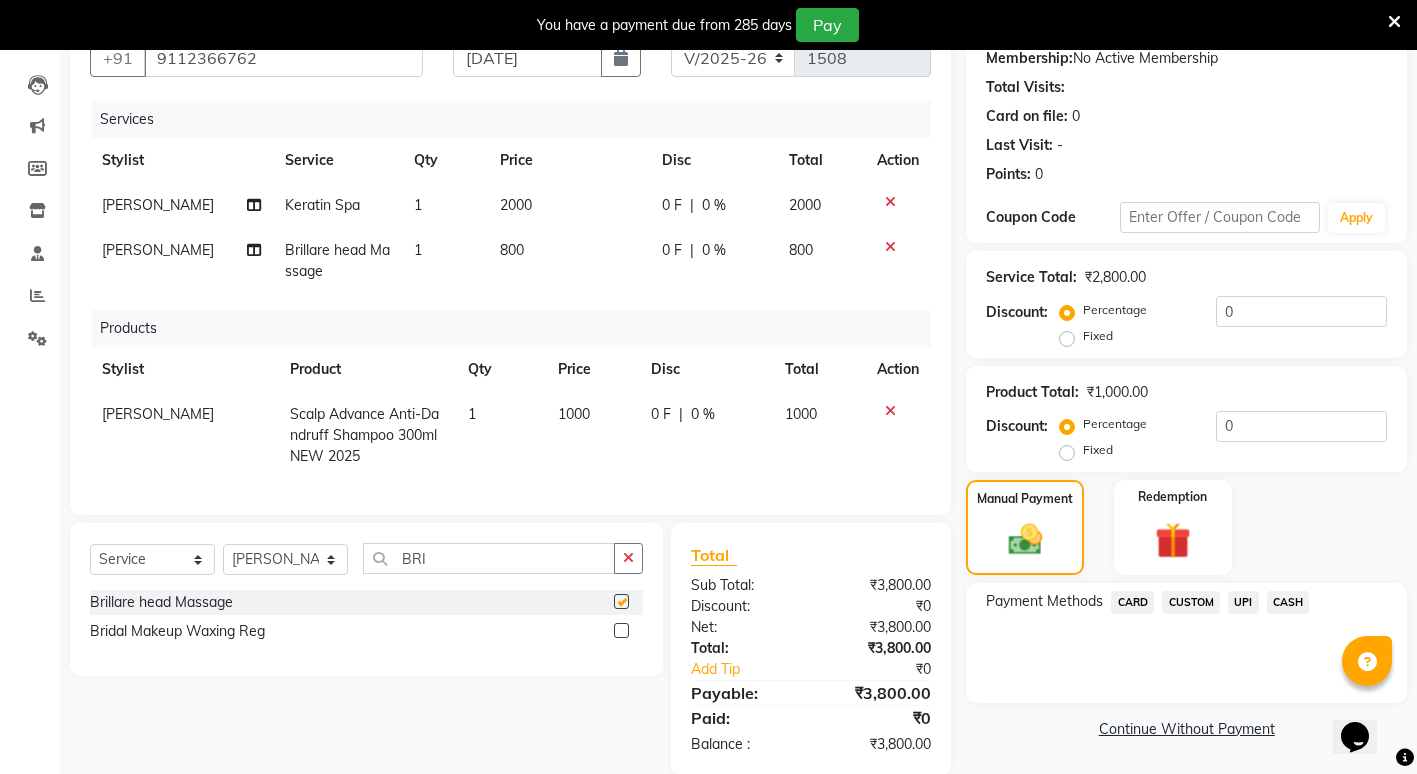 checkbox on "false" 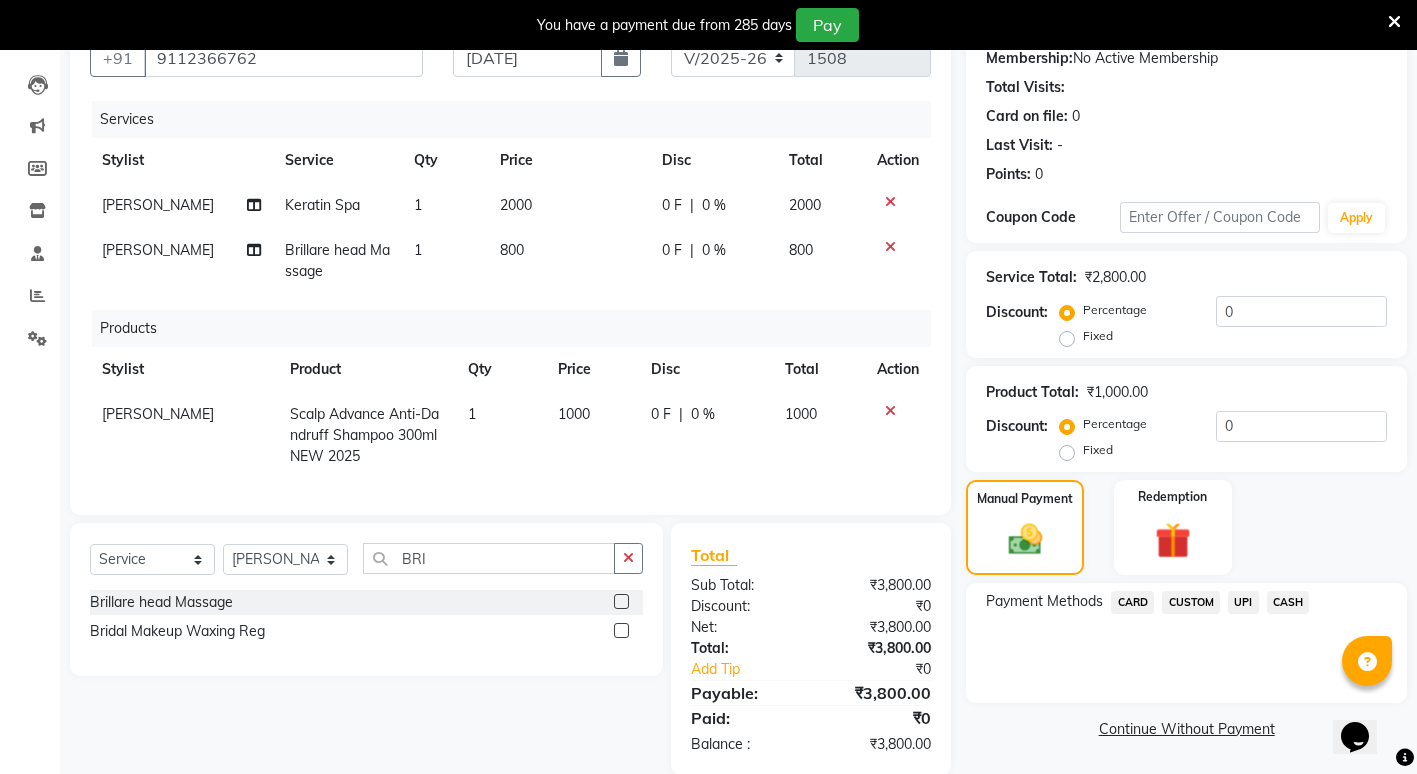 click on "800" 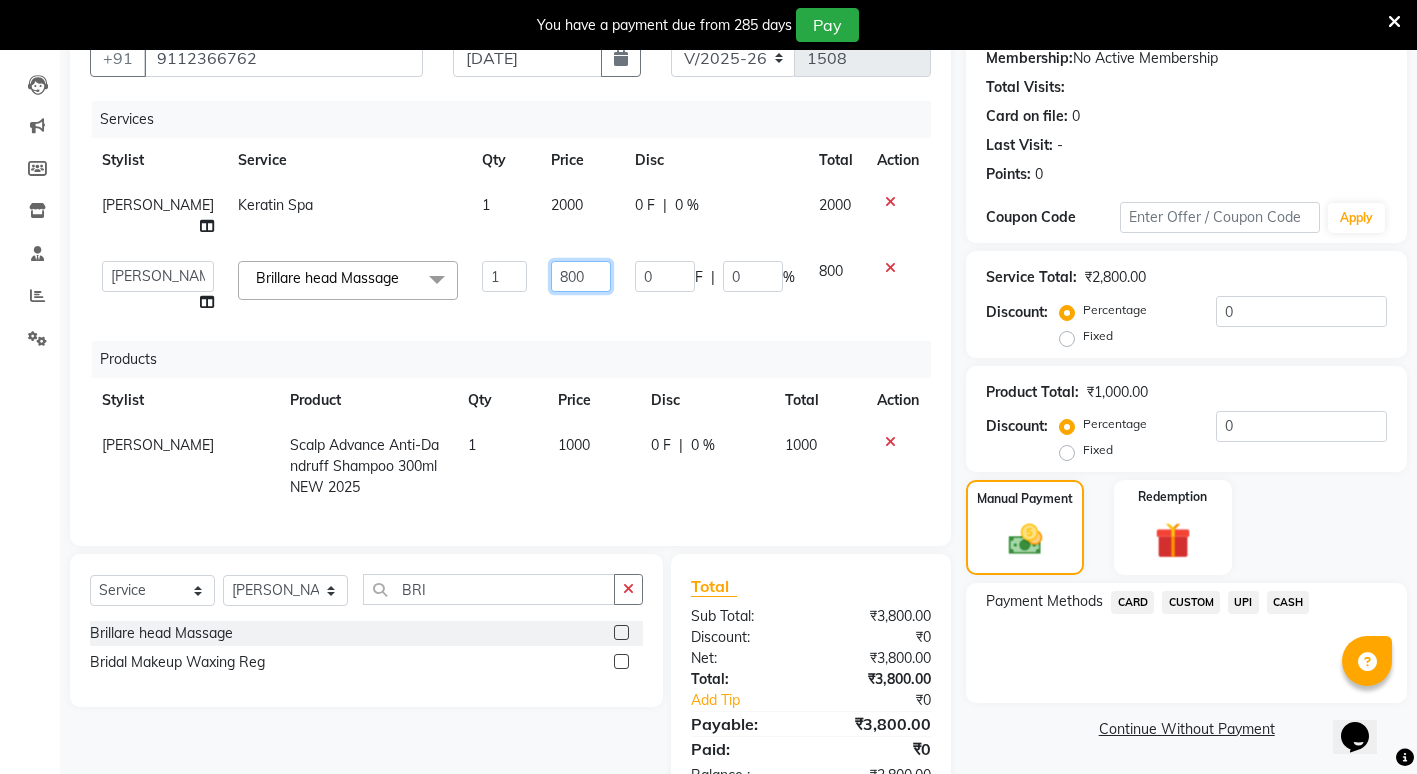 click on "800" 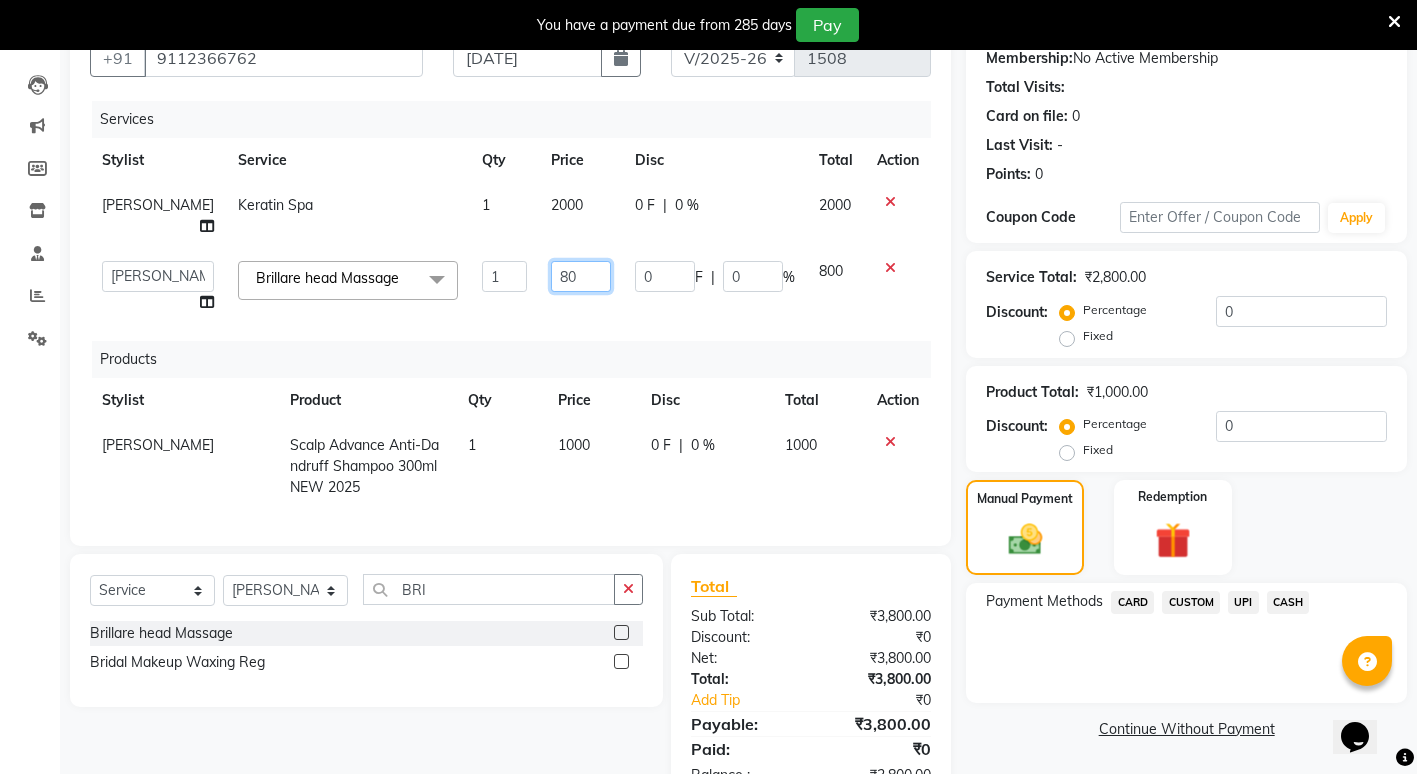 type on "8" 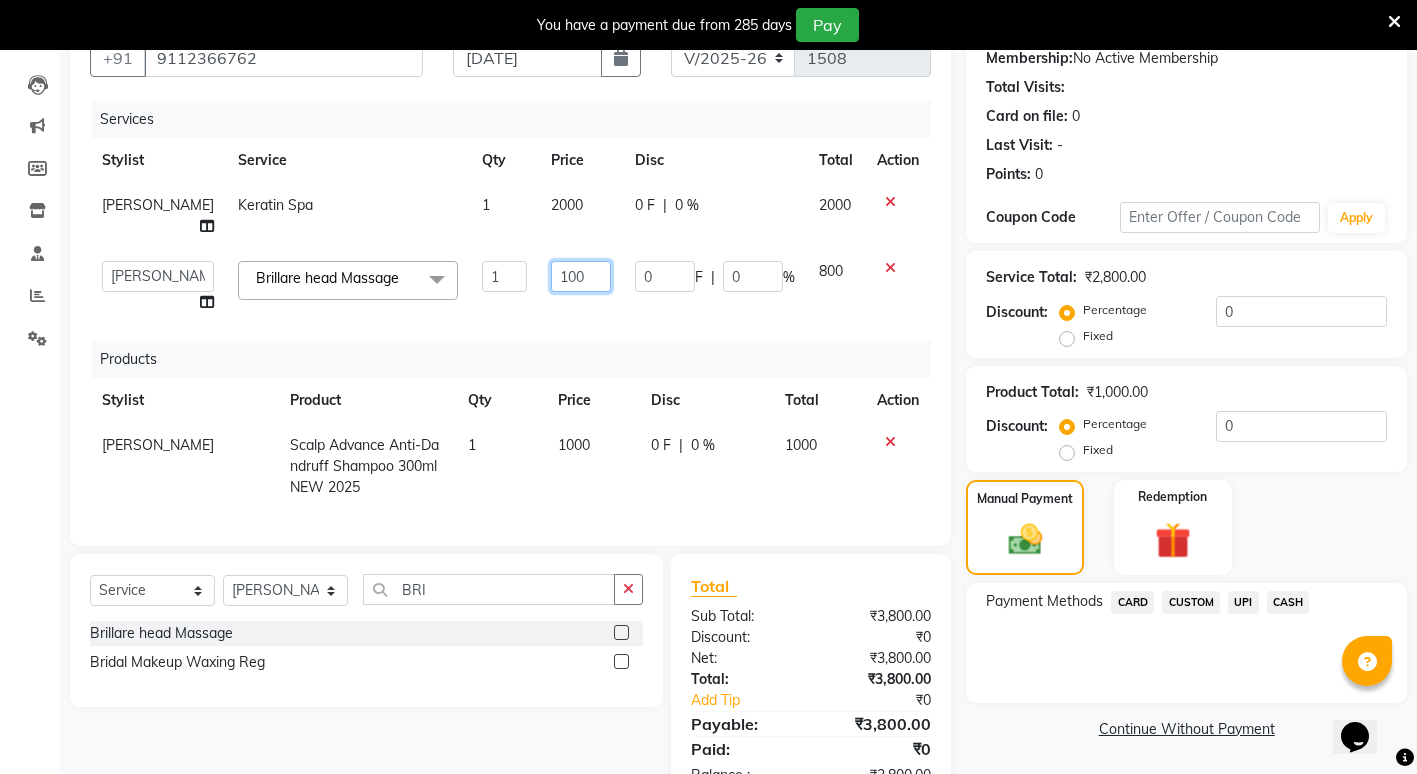 type on "1000" 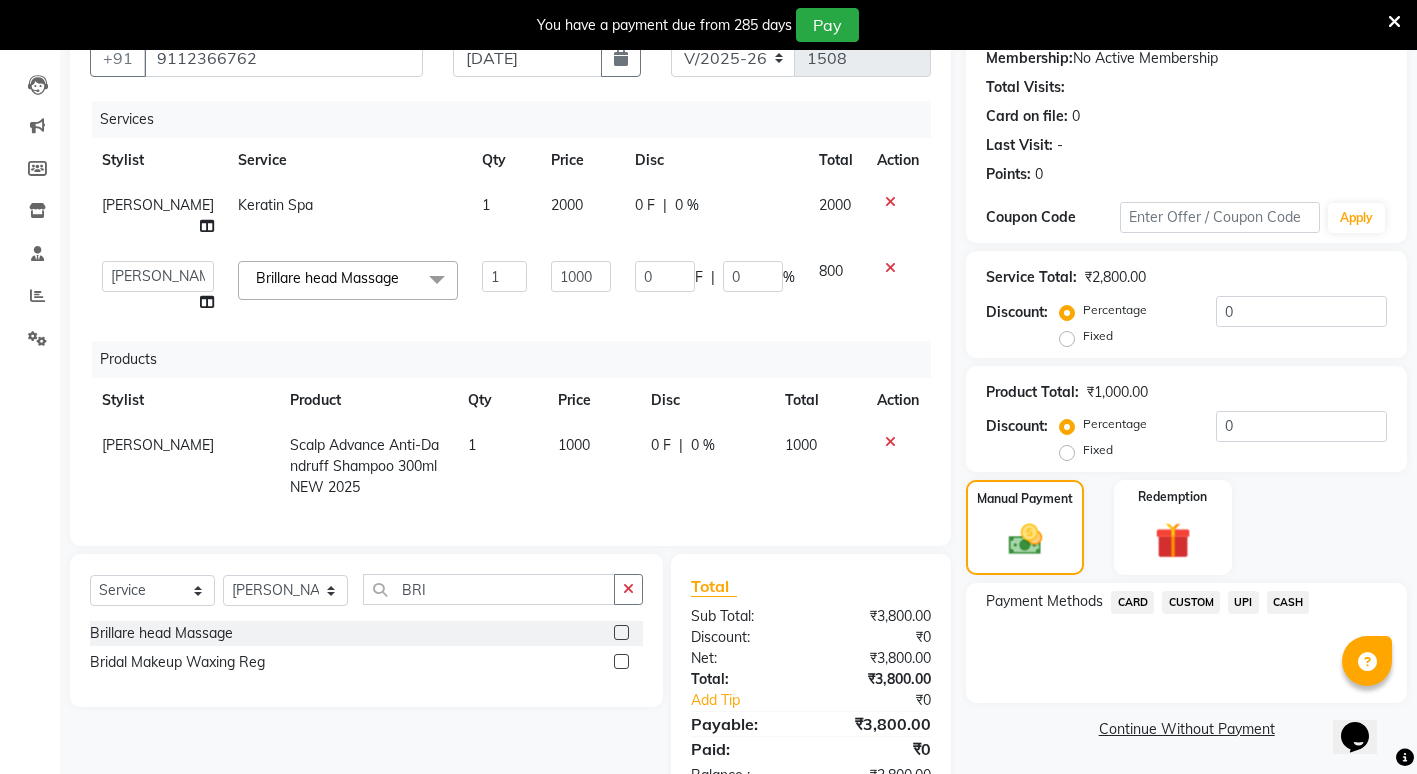 click on "Services Stylist Service Qty Price Disc Total Action [PERSON_NAME] Keratin Spa 1 2000 0 F | 0 % 2000  ADMIN   [PERSON_NAME]   [PERSON_NAME]   [PERSON_NAME]   Gondia [PERSON_NAME] [PERSON_NAME] [PERSON_NAME] yewatkar   [PERSON_NAME]   [PERSON_NAME]   [PERSON_NAME] (M)   [PERSON_NAME] KURVE  Brillare head Massage  x Hair Spa Scrub Hair Spa (M) Hair Spa (F) Keratin Spa FULL BODY DTAN FULL BODY POLISHING hand d tan unde arms d tan keratin copa cabana chin [MEDICAL_DATA] copa cabana Hair Treatment Hair Treatment Smartbond Hair Smoothing Hair Straightening Hair Rebonding Hair Keratin Cadiveu Head Massage L Hair Keratin Keramelon Hair [MEDICAL_DATA] Keramelon Scalp Advance (F) Scalp Advance (M) Brillare head Massage Face Bleach Reflexology (U lux) 1400 Face D-Tan Face Clean Up Facial Actiblend Glass Facial Mask Signature Facial Deluxe Facial Luxury Facial Magical Facial Premium Facial Royal Treatment Skinora Age Control F Treatment ( Snow Algae&Saffron) Skinora Calming Treatment (Avacado & Oat) Classic Manicure BKN 1 0" 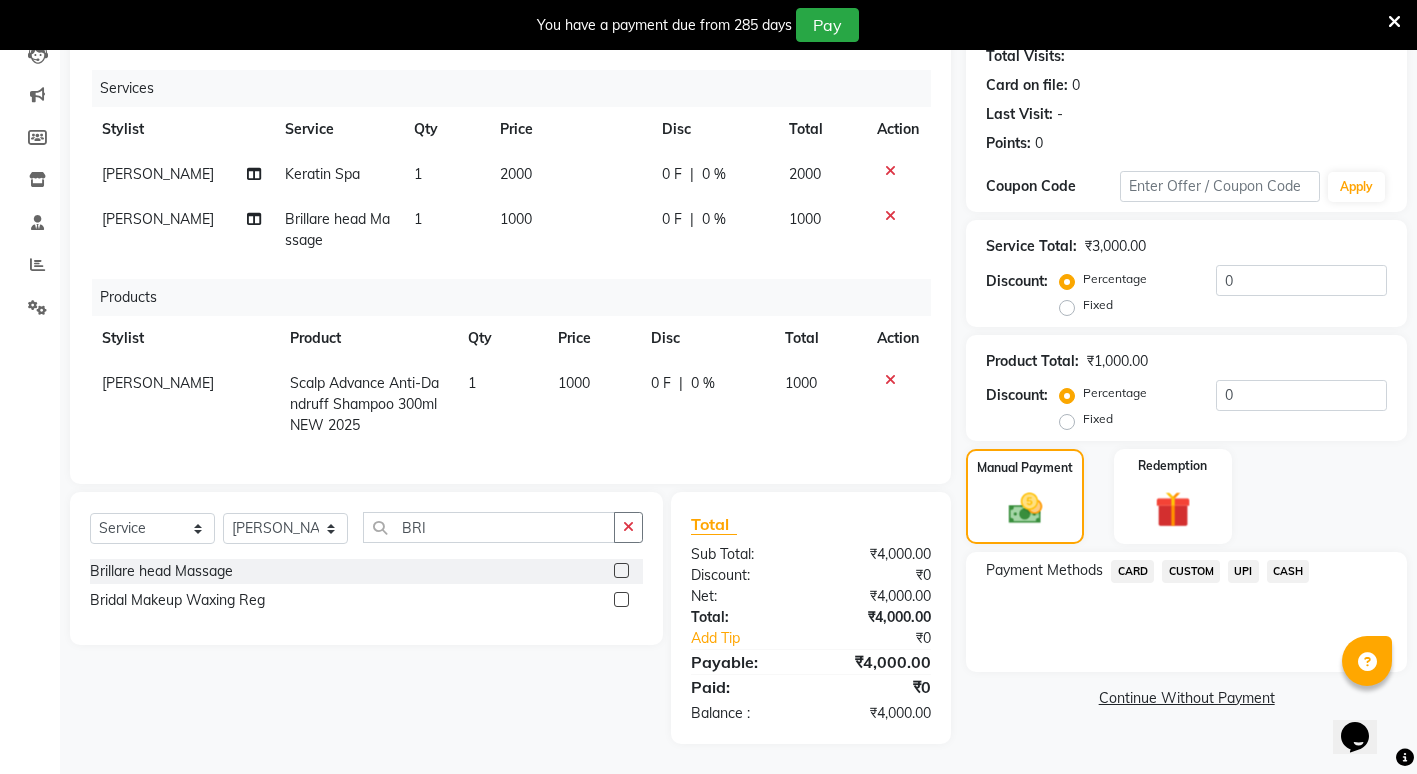 scroll, scrollTop: 243, scrollLeft: 0, axis: vertical 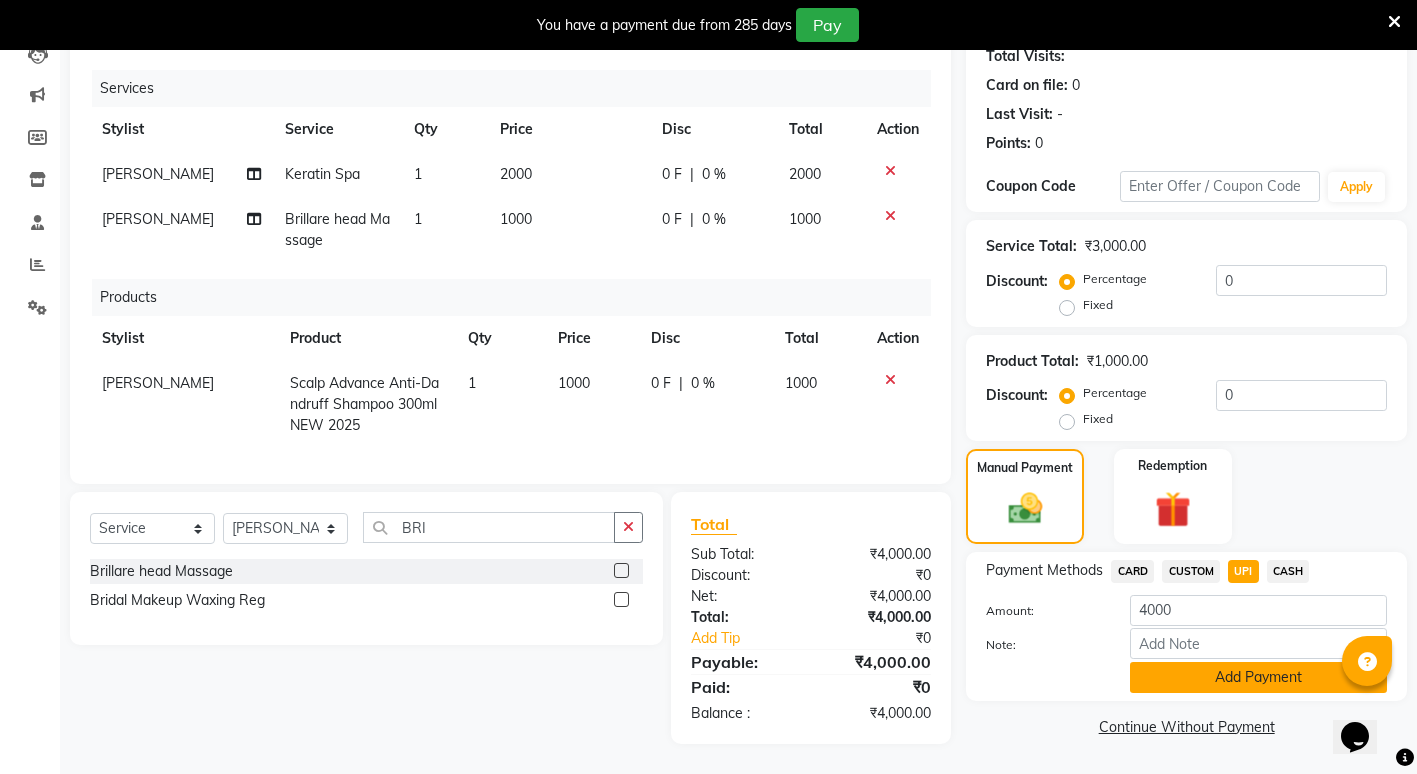 click on "Add Payment" 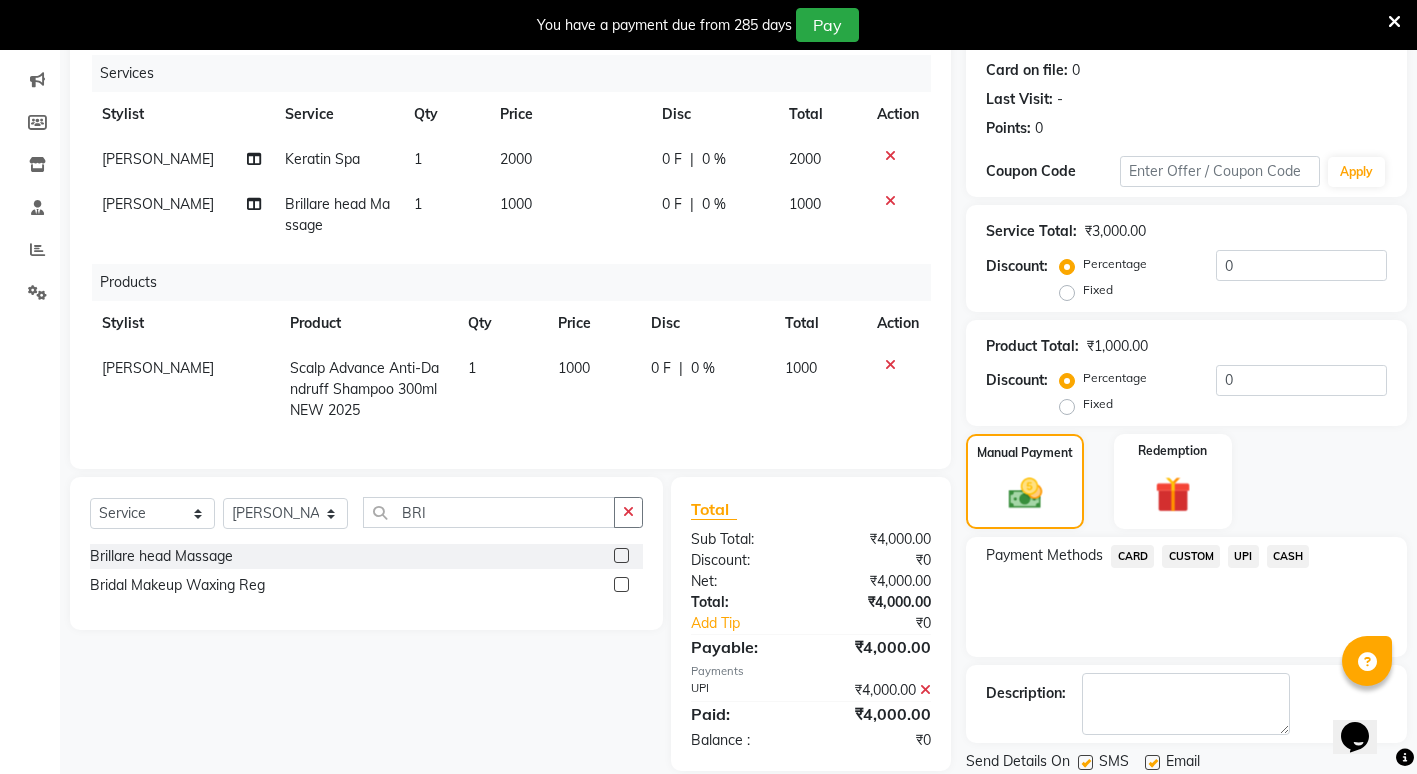 scroll, scrollTop: 310, scrollLeft: 0, axis: vertical 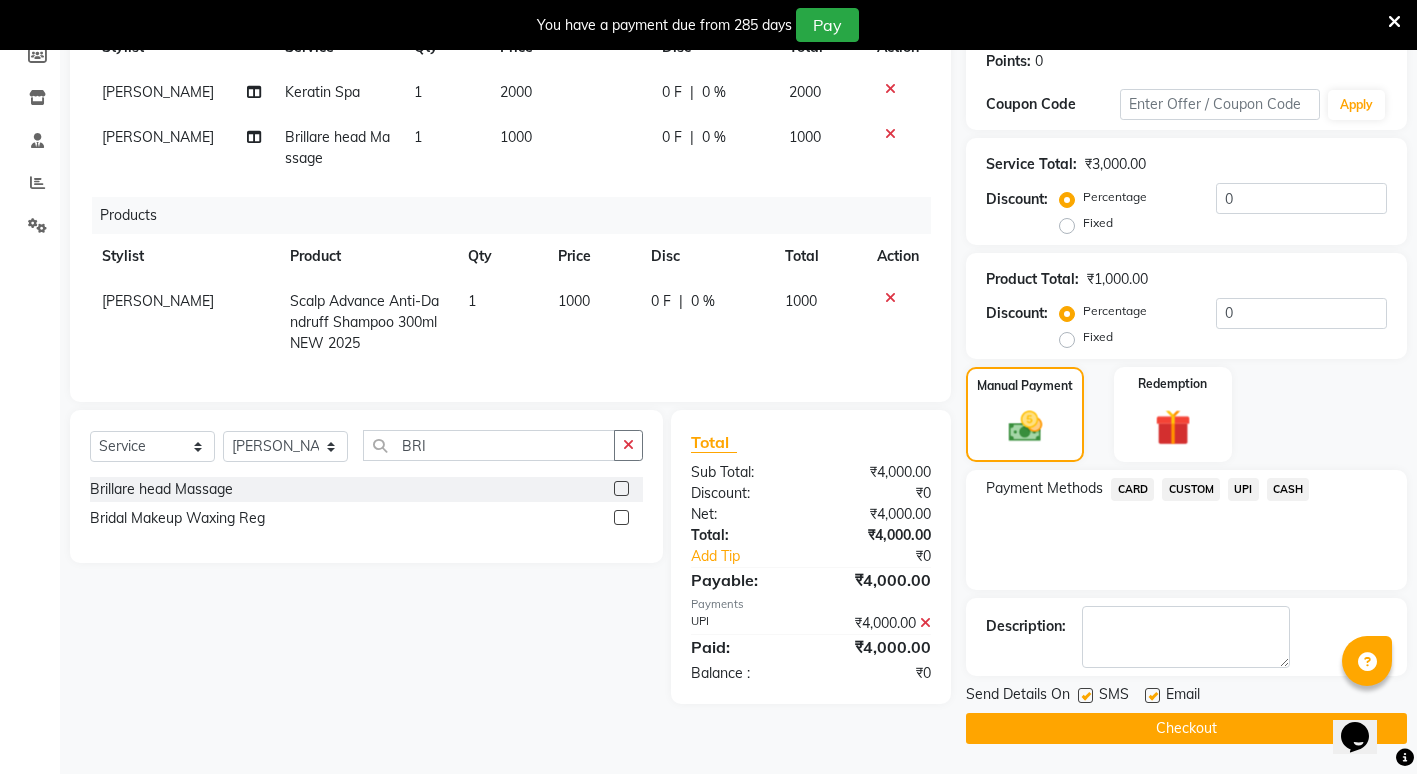 click on "Checkout" 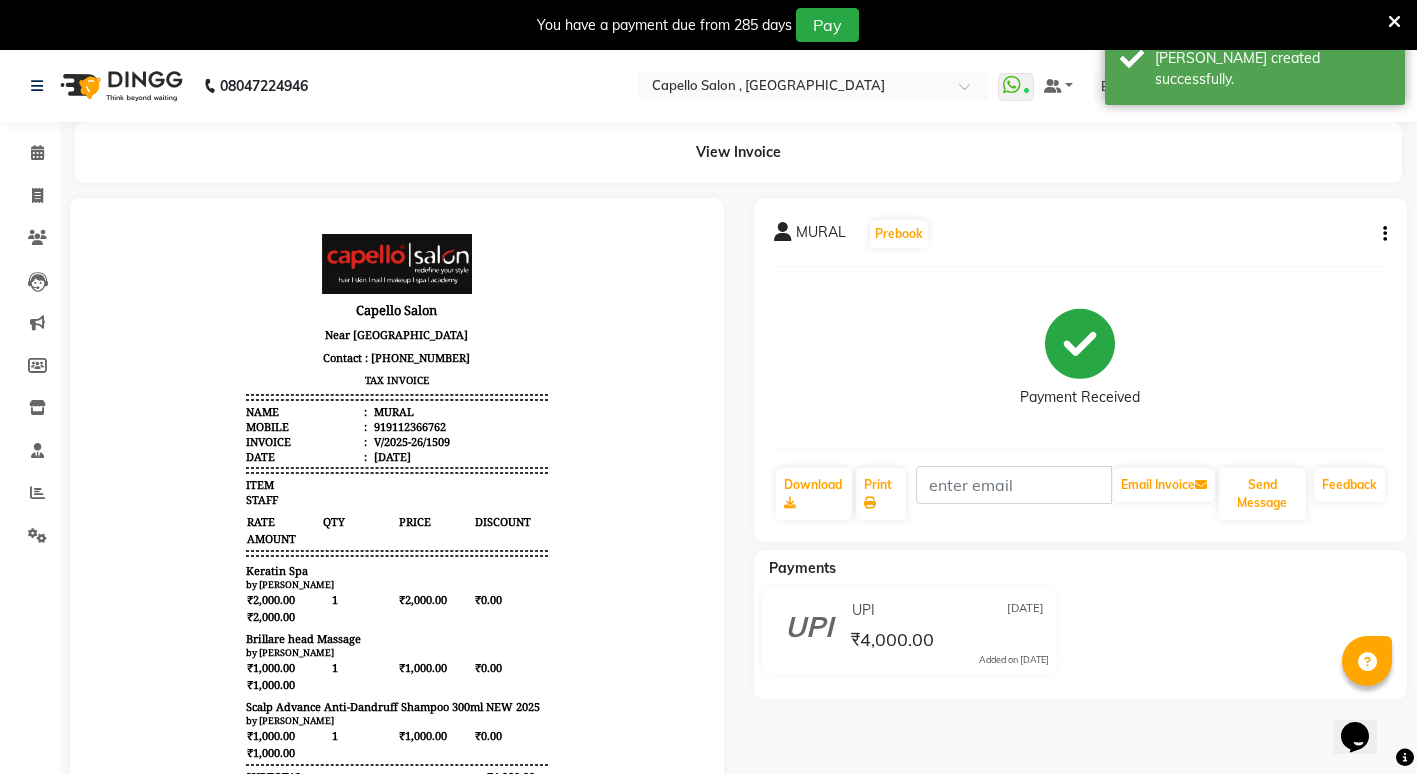 scroll, scrollTop: 0, scrollLeft: 0, axis: both 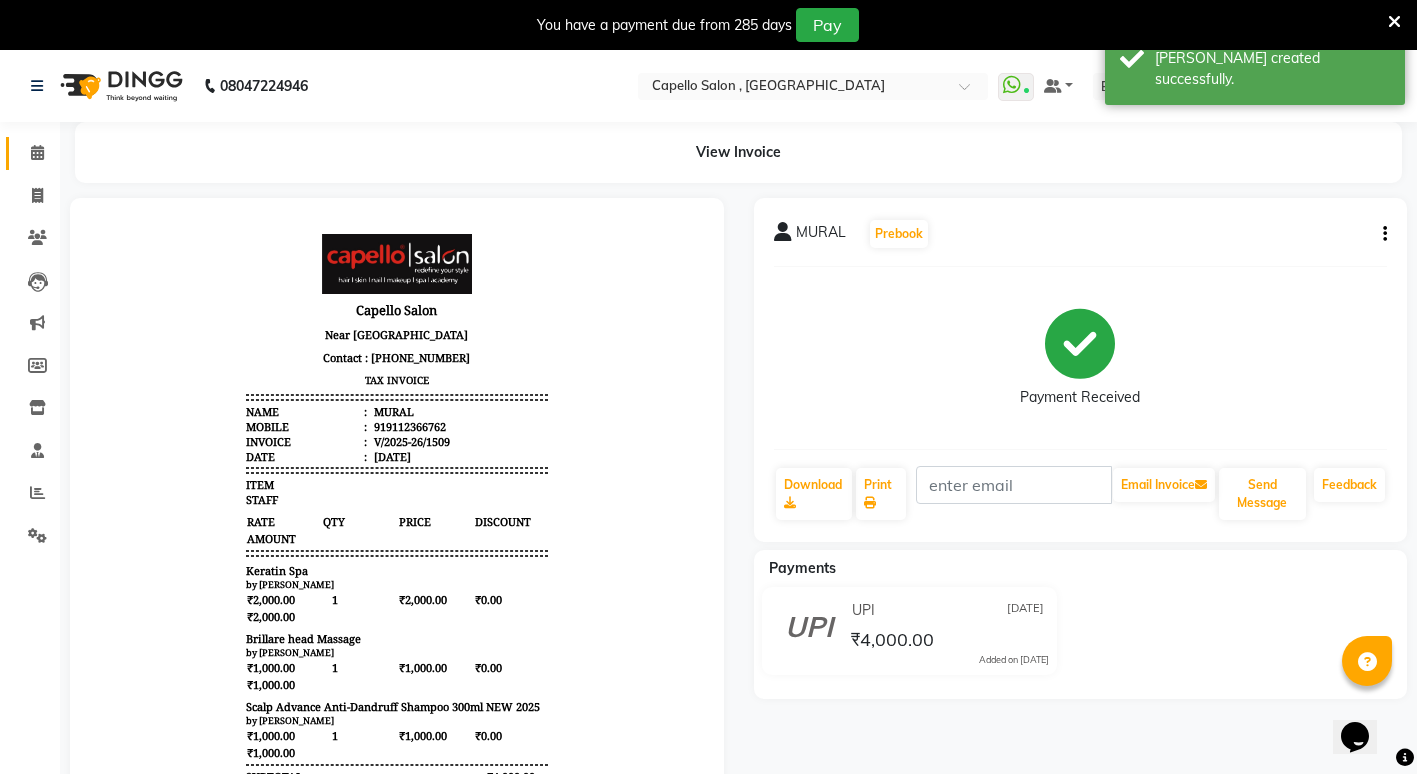 click on "Calendar" 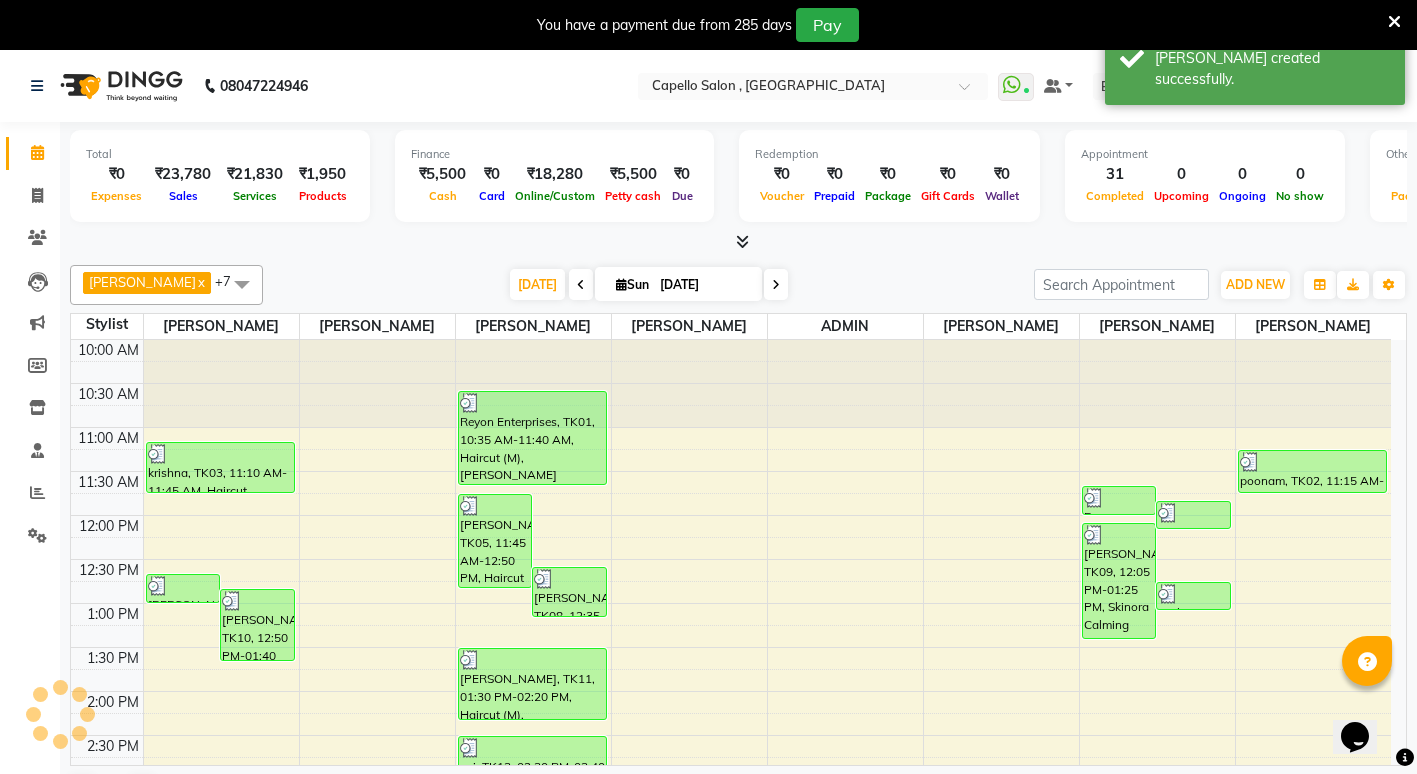 scroll, scrollTop: 651, scrollLeft: 0, axis: vertical 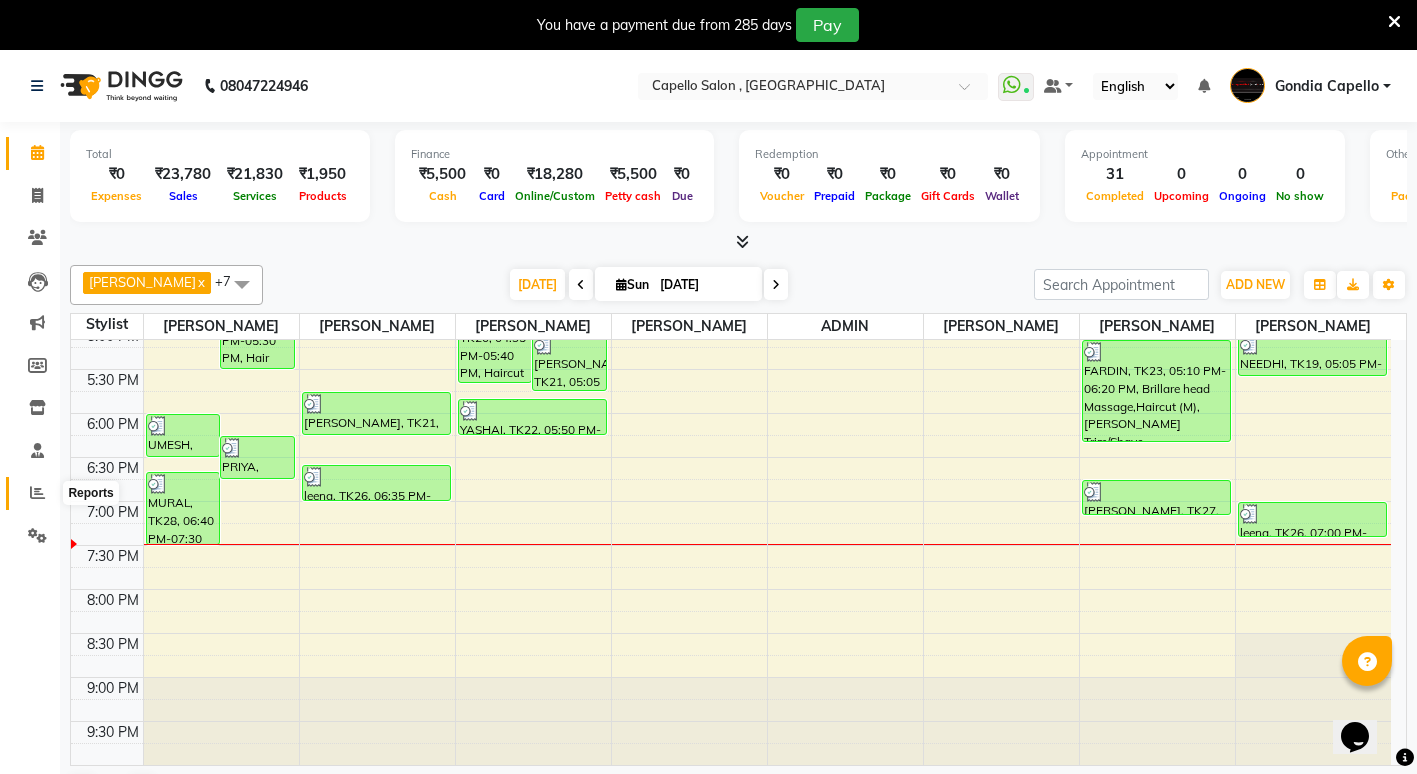 click 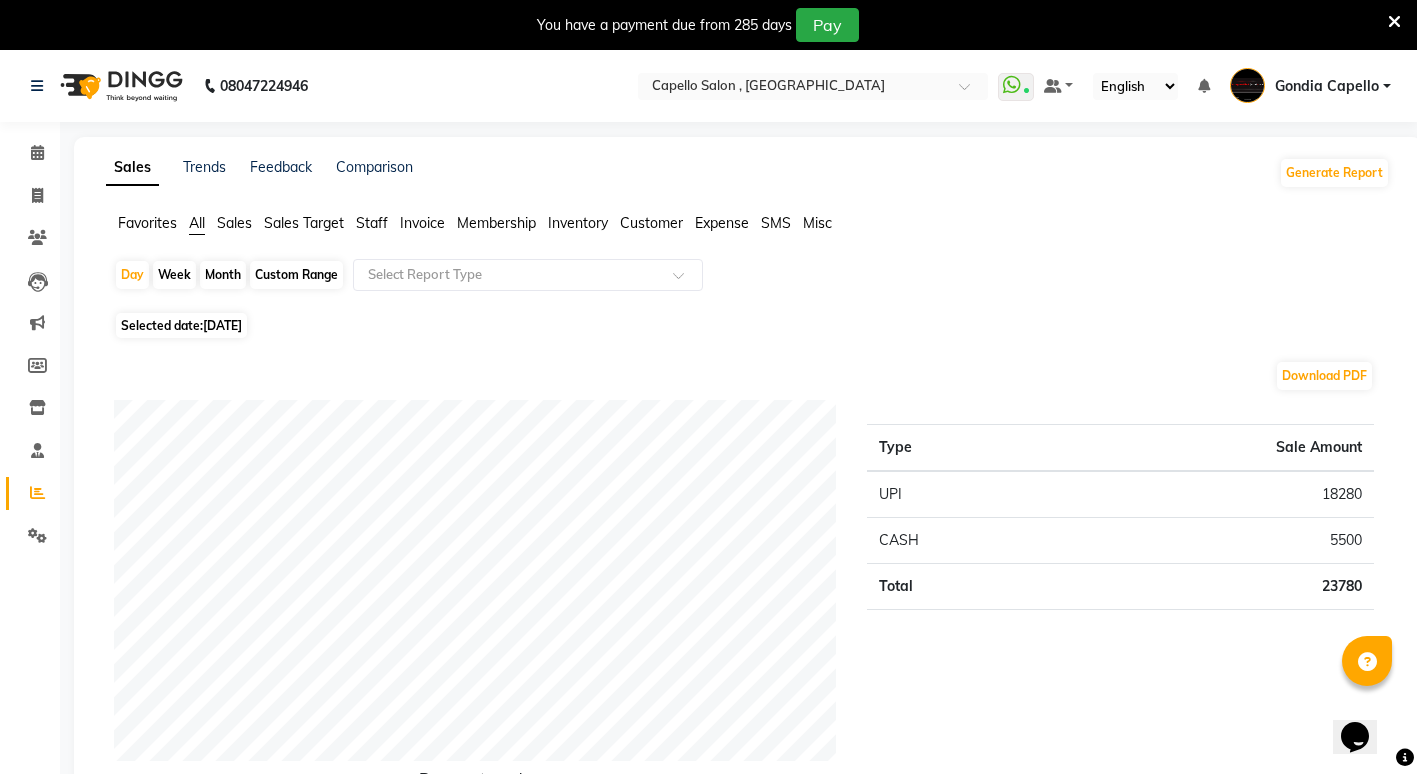 click on "Month" 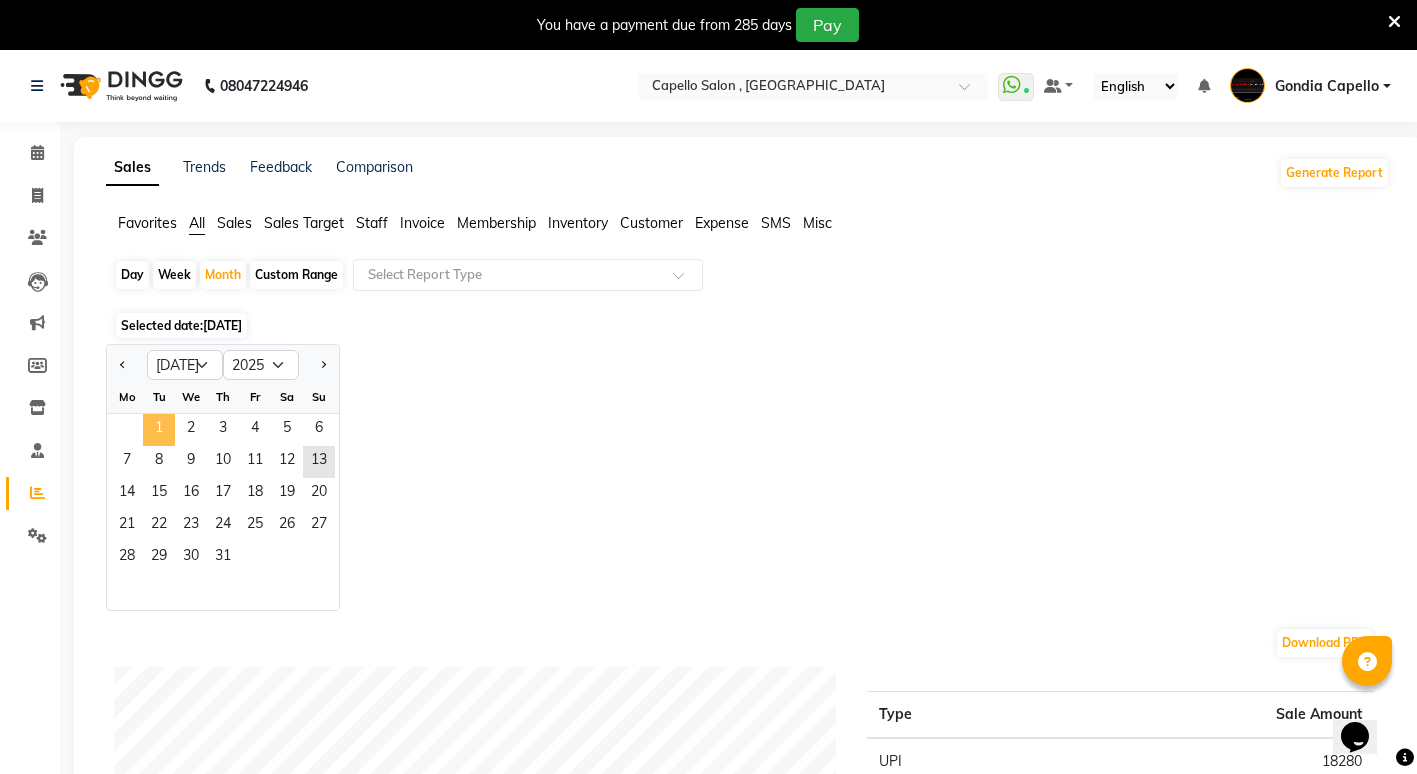 click on "1" 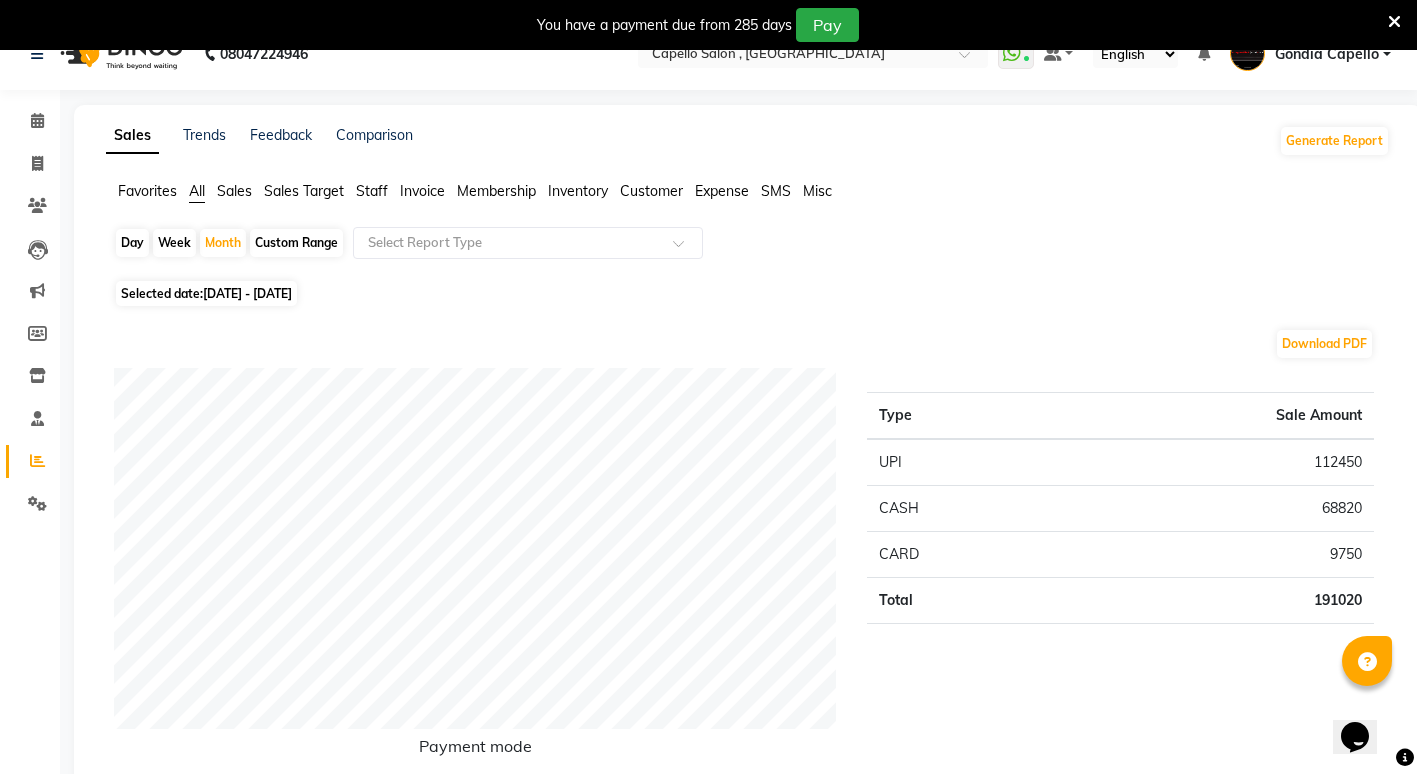 scroll, scrollTop: 0, scrollLeft: 0, axis: both 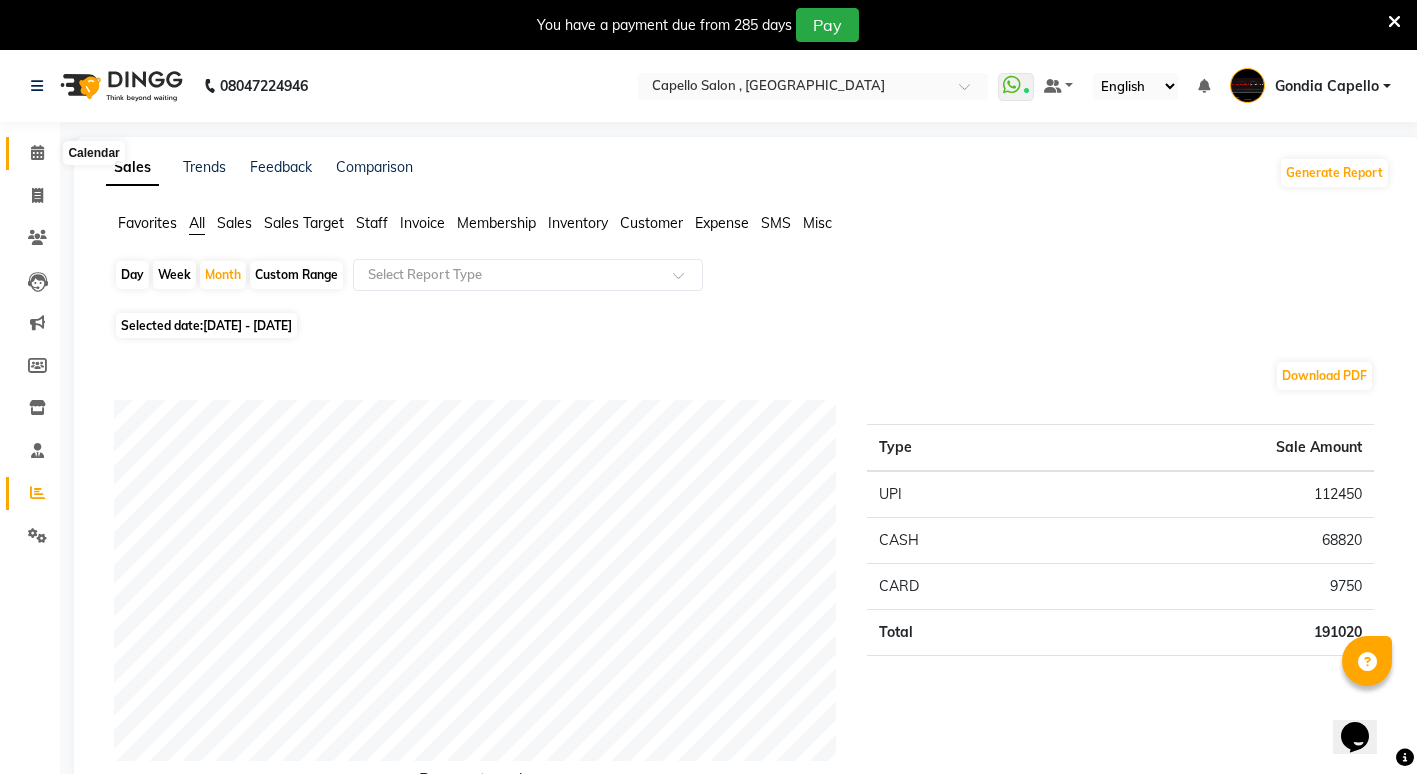click 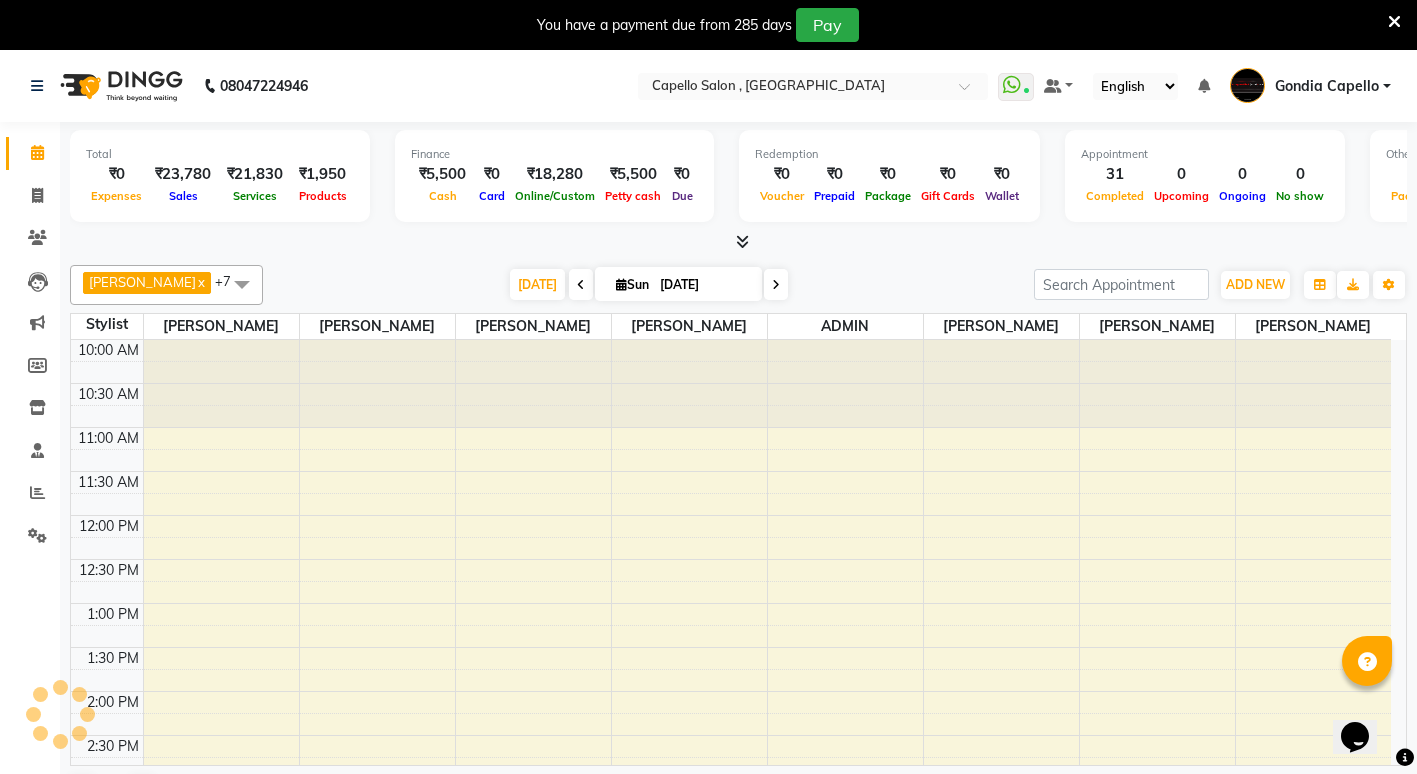 scroll, scrollTop: 613, scrollLeft: 0, axis: vertical 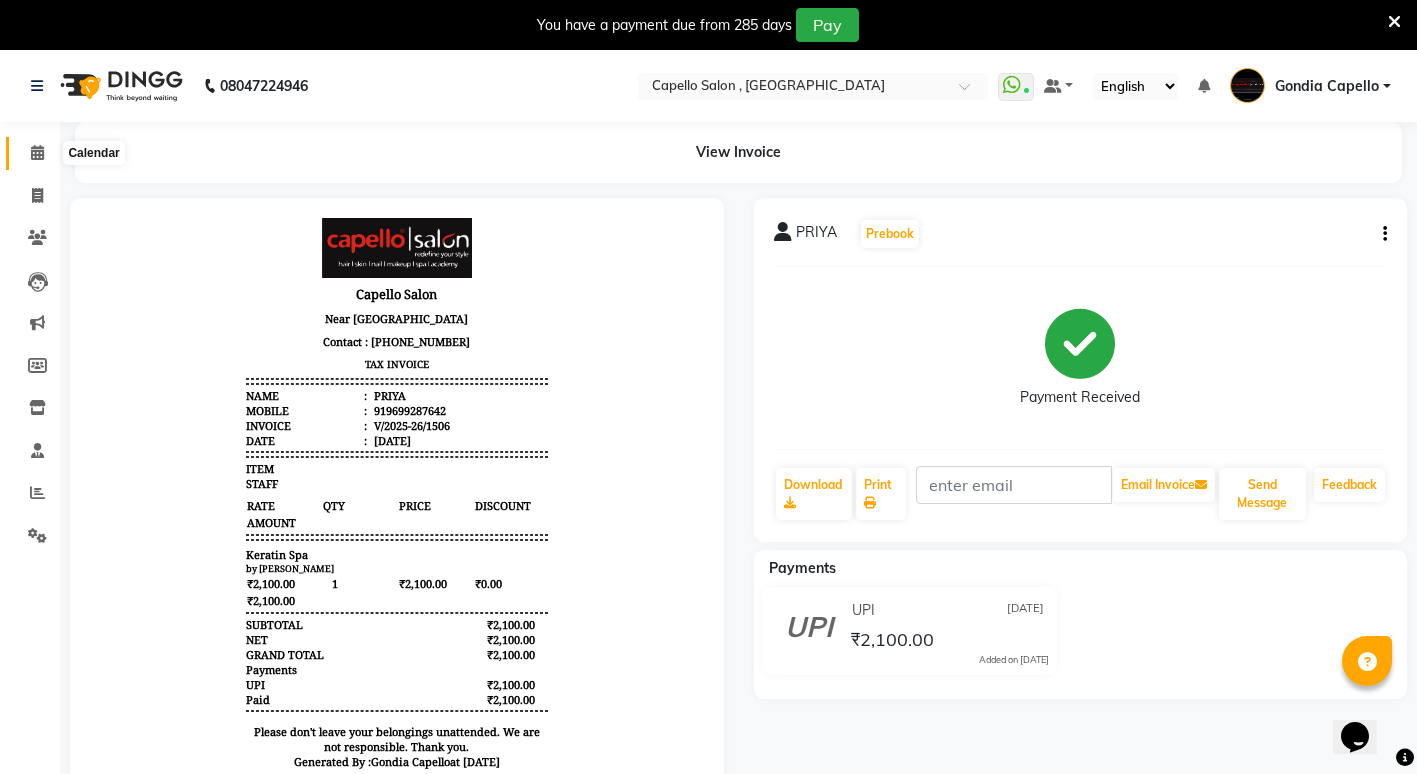 click 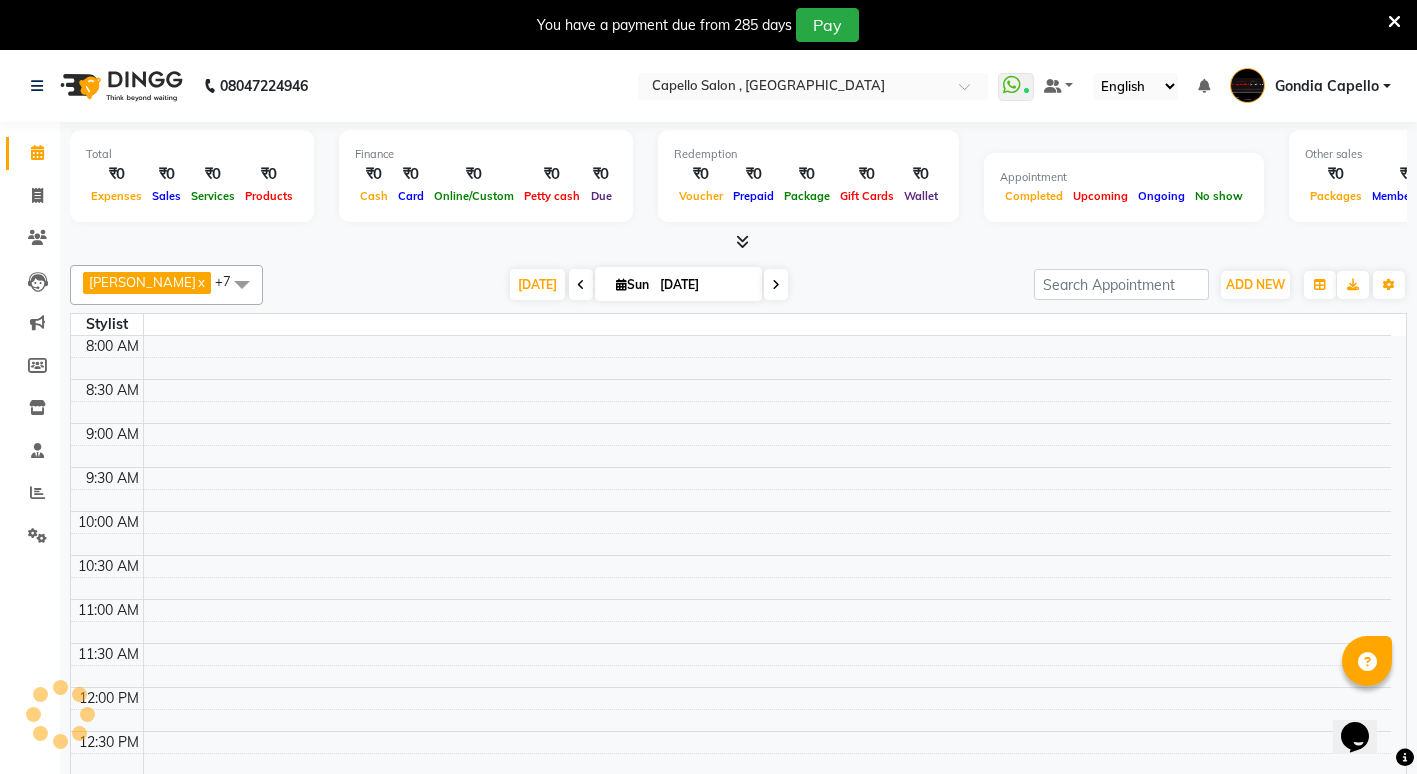 scroll, scrollTop: 0, scrollLeft: 0, axis: both 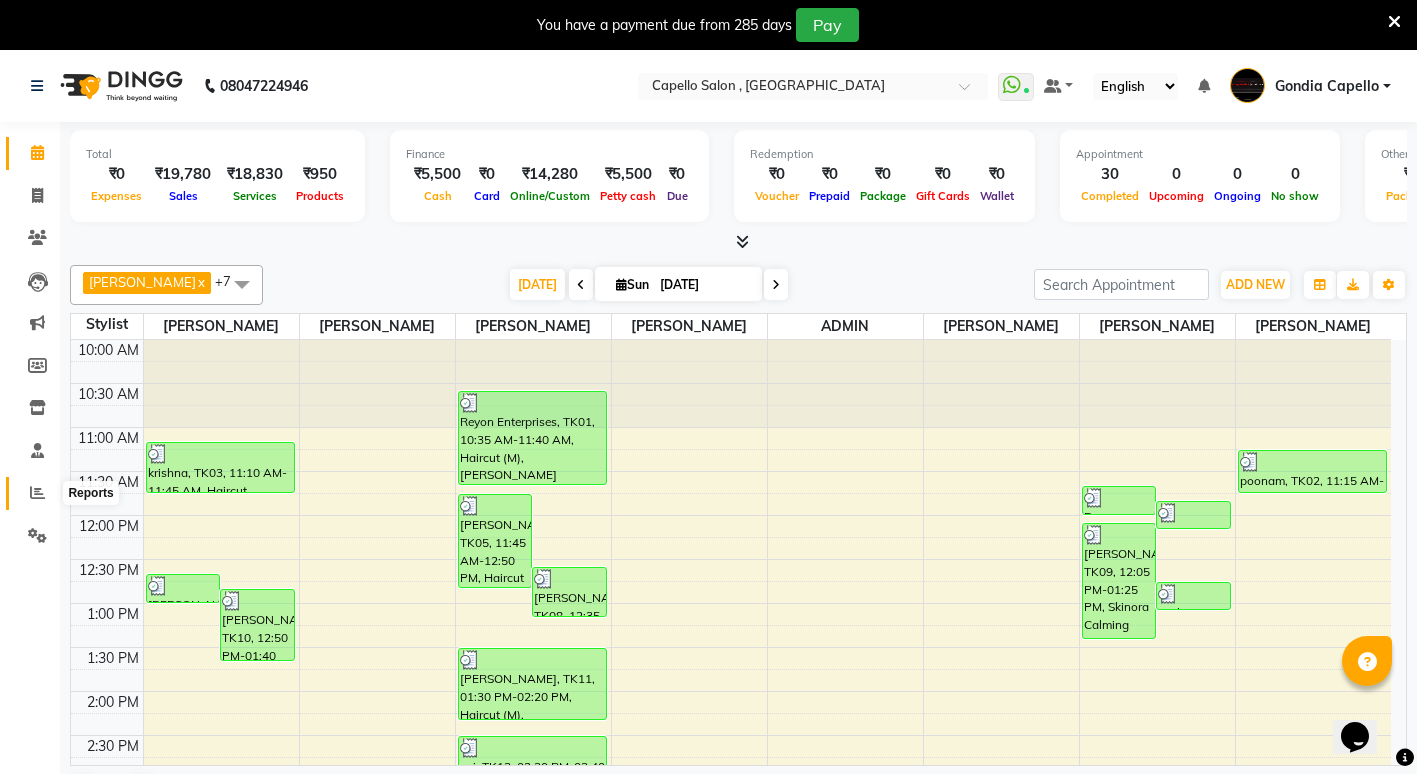 click 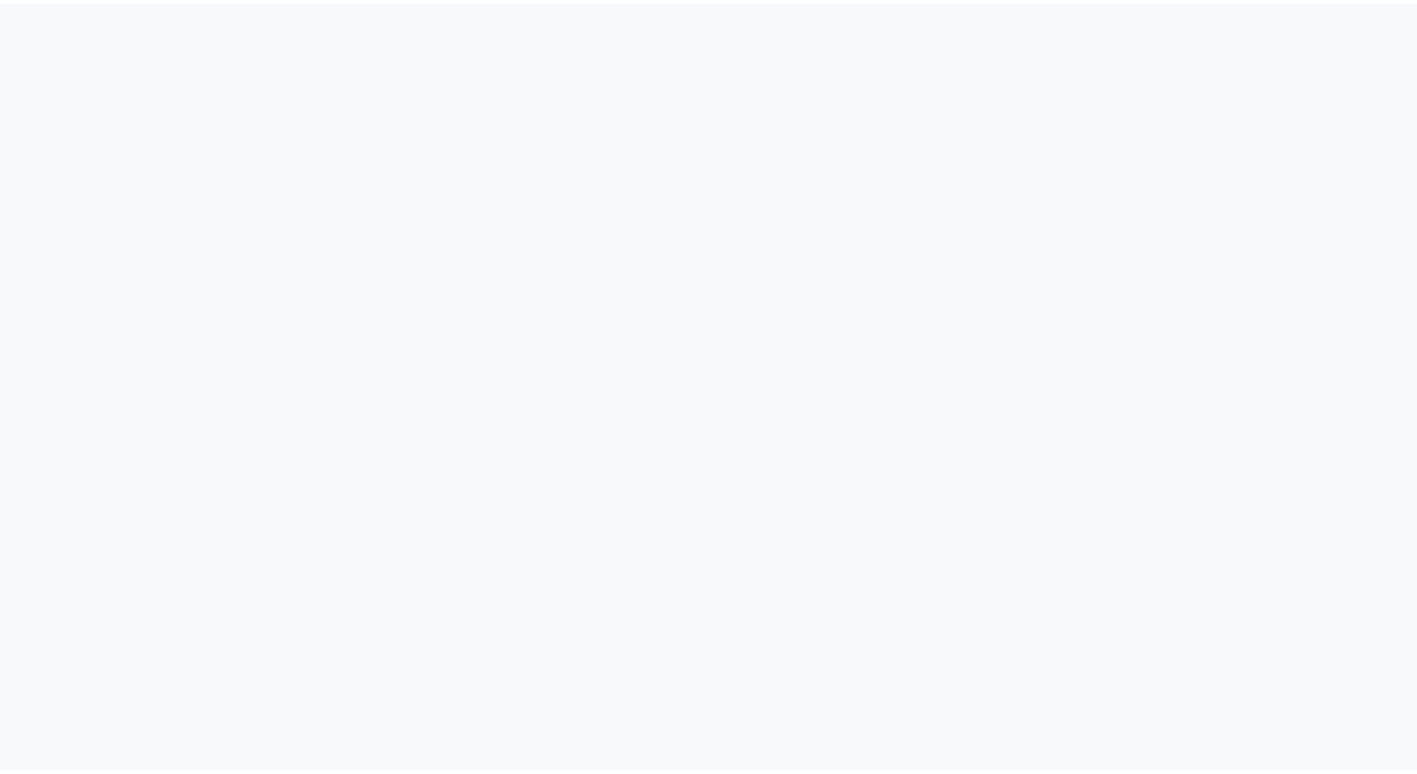 scroll, scrollTop: 0, scrollLeft: 0, axis: both 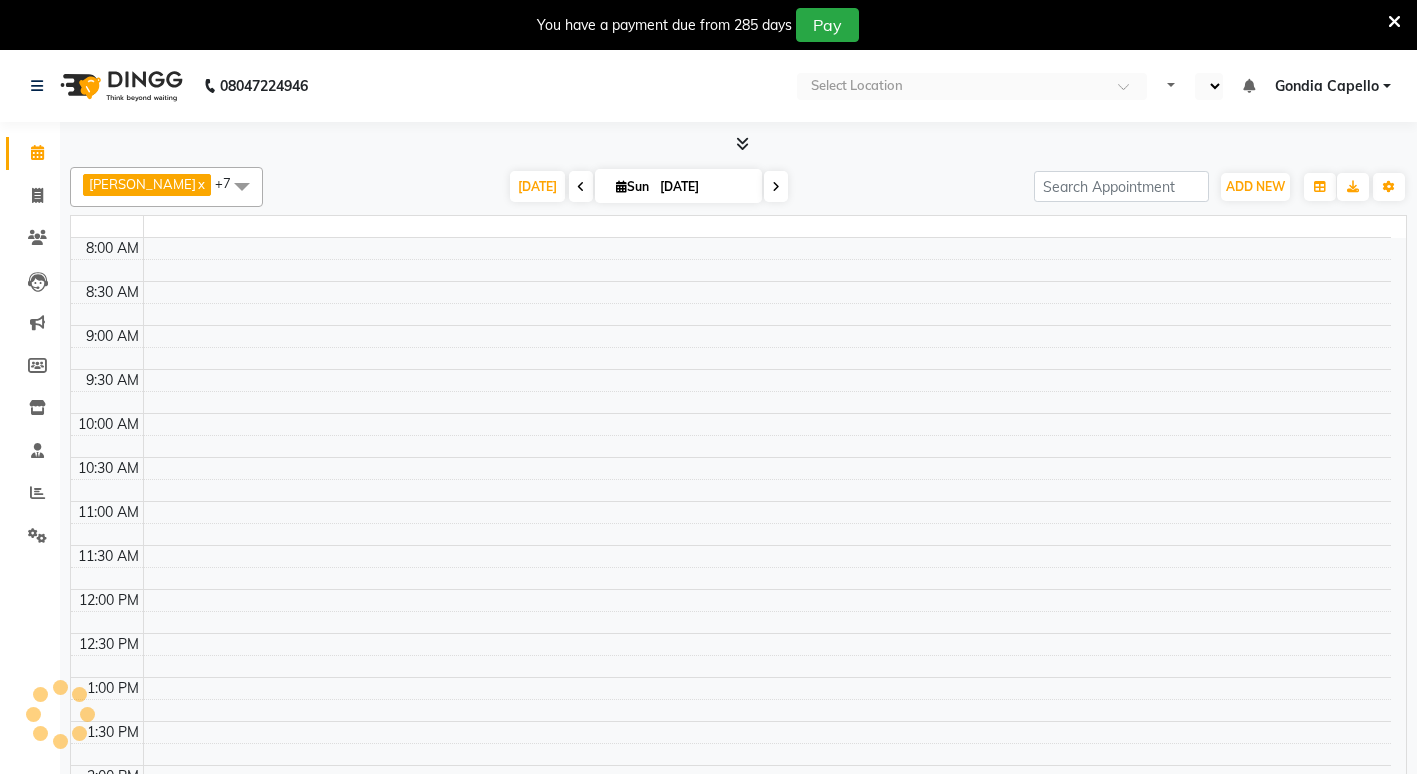 select on "en" 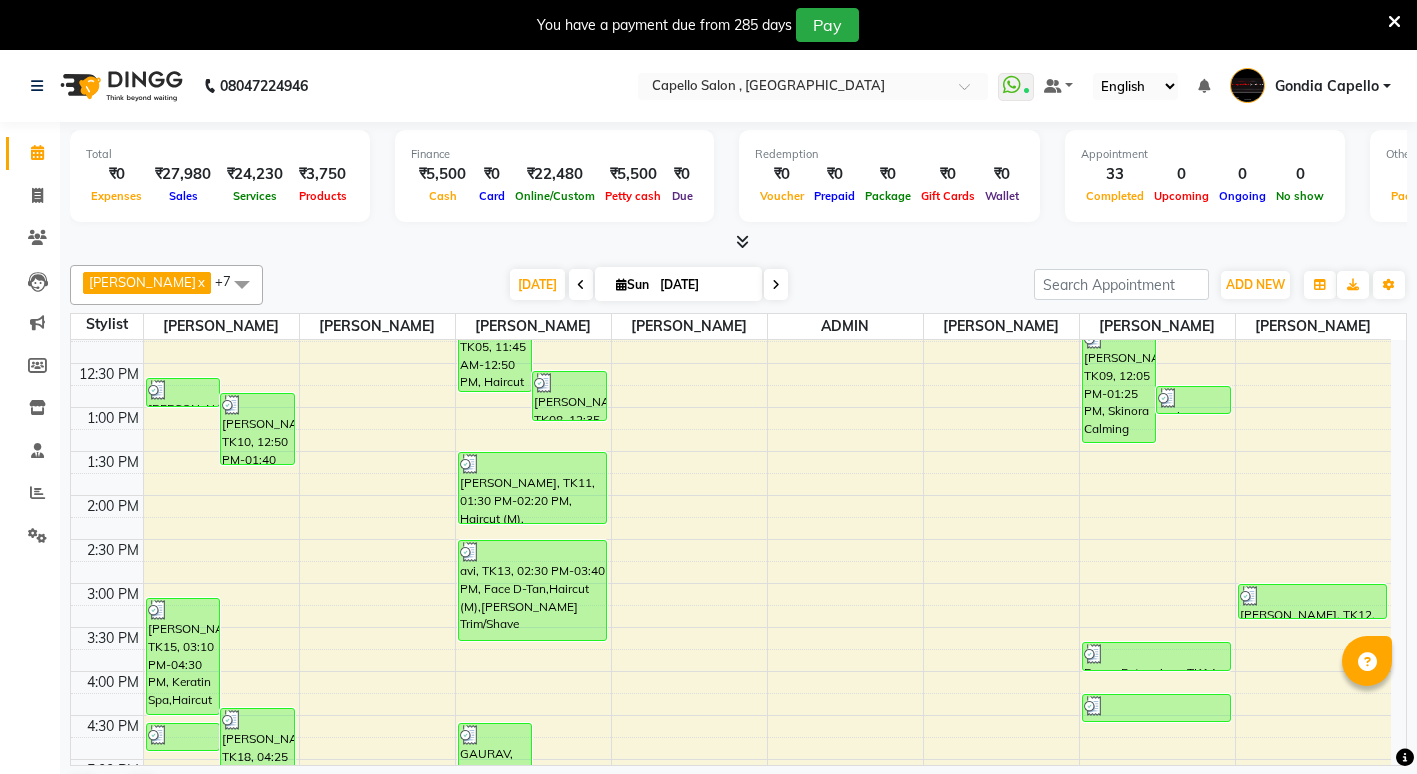scroll, scrollTop: 0, scrollLeft: 0, axis: both 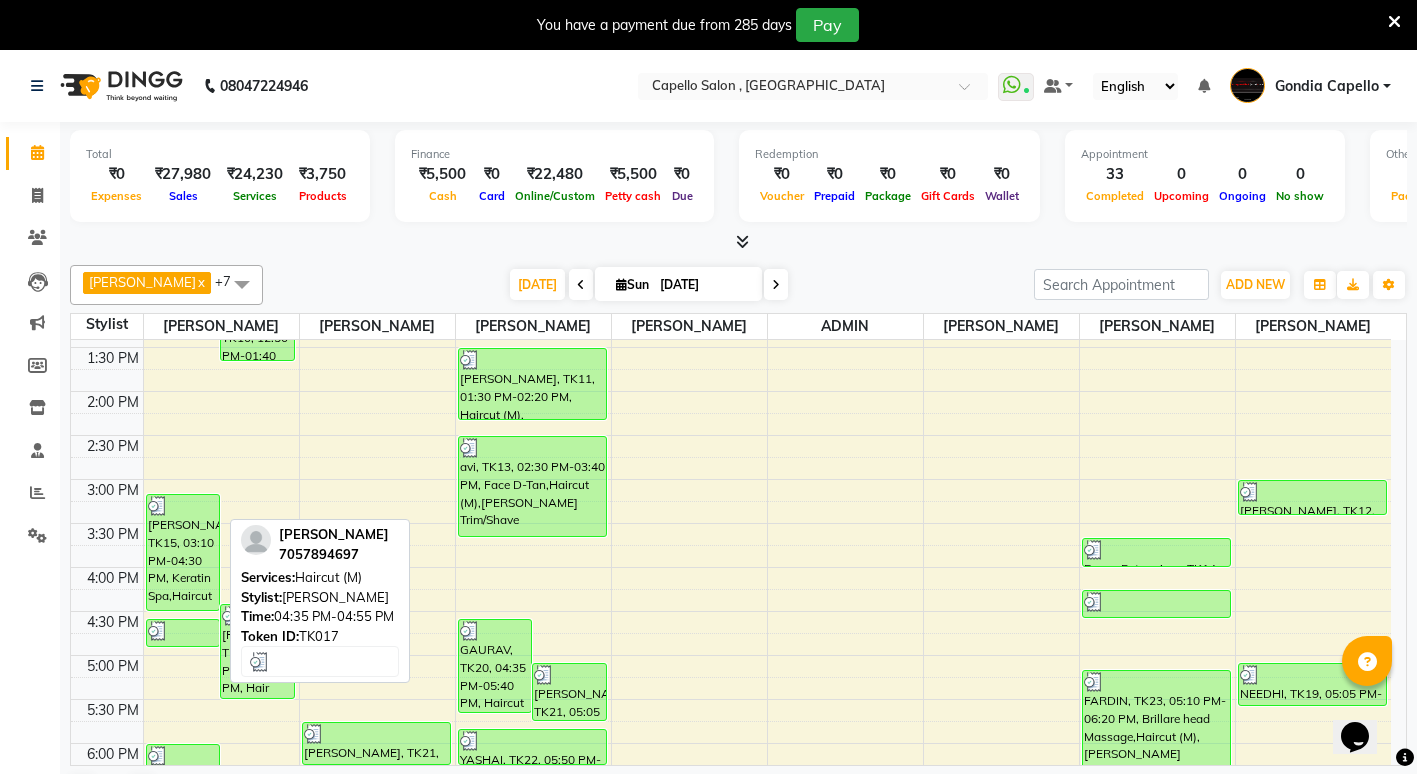 click at bounding box center [183, 631] 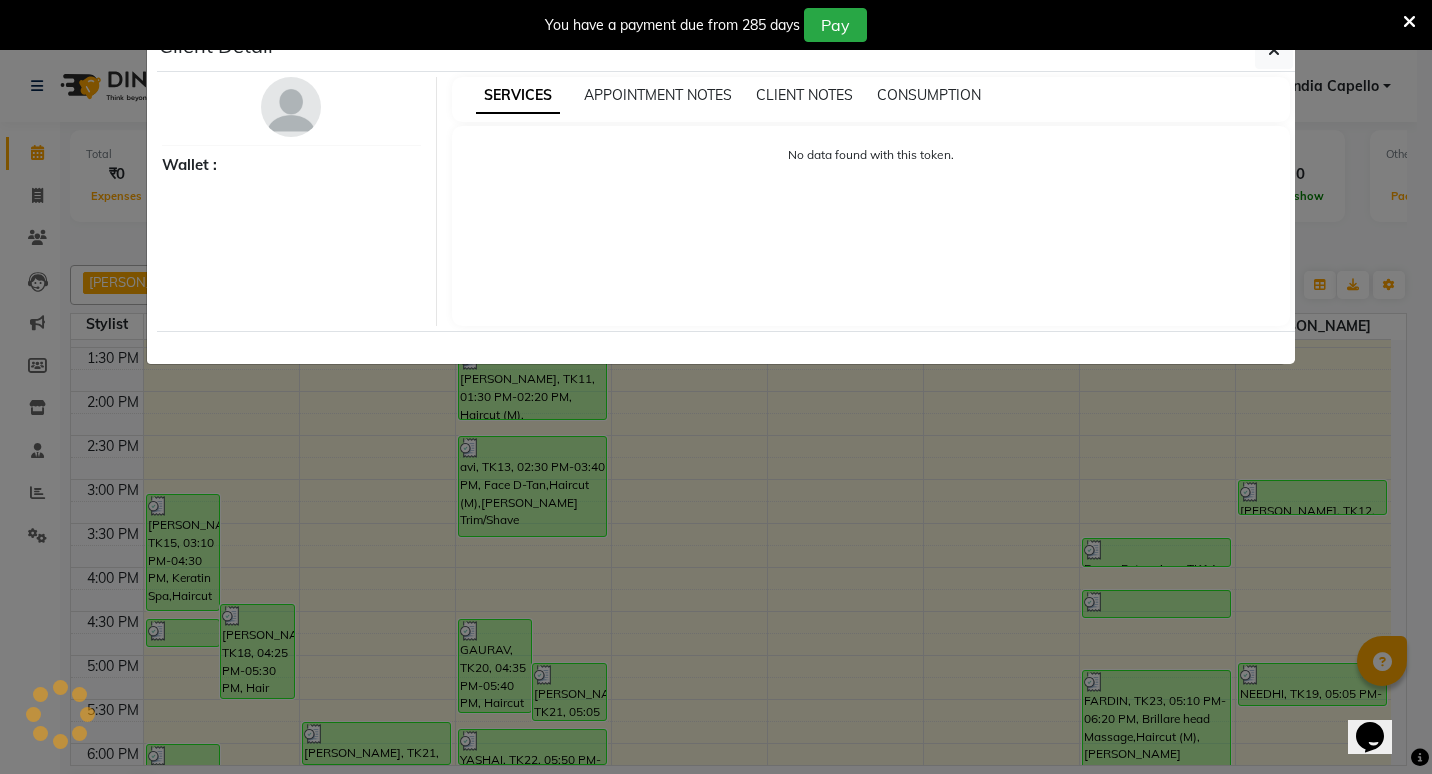 select on "3" 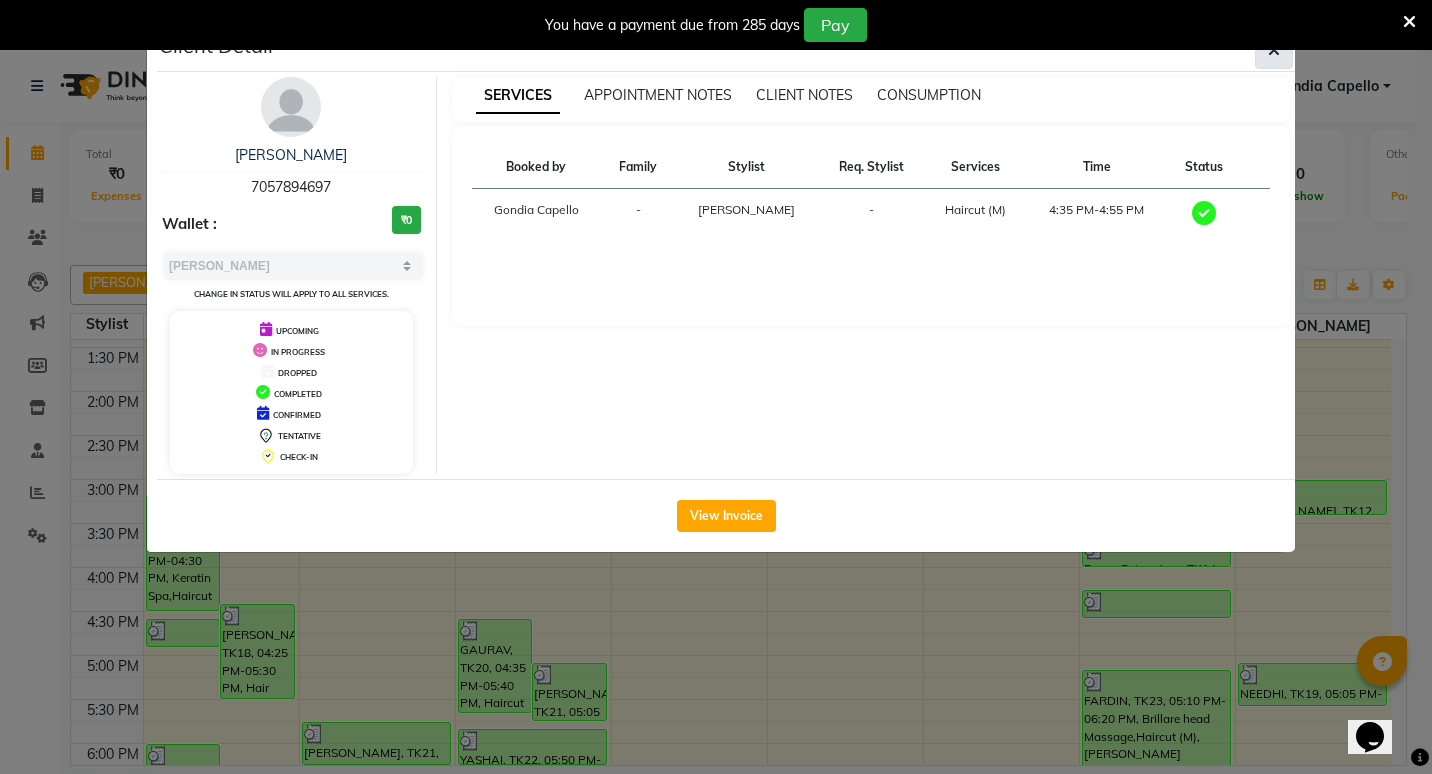 click 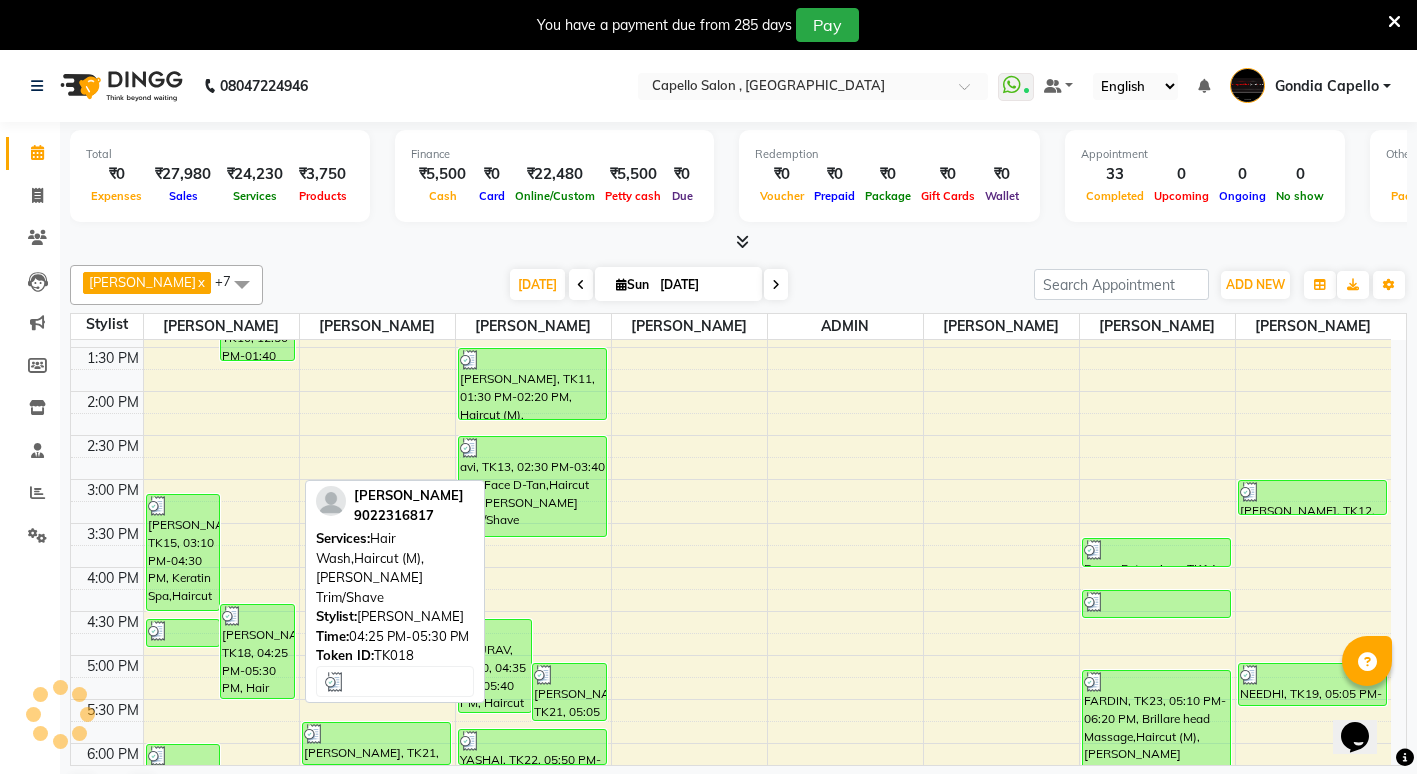 click on "[PERSON_NAME], TK18, 04:25 PM-05:30 PM, Hair Wash,Haircut (M),[PERSON_NAME] Trim/Shave" at bounding box center [257, 651] 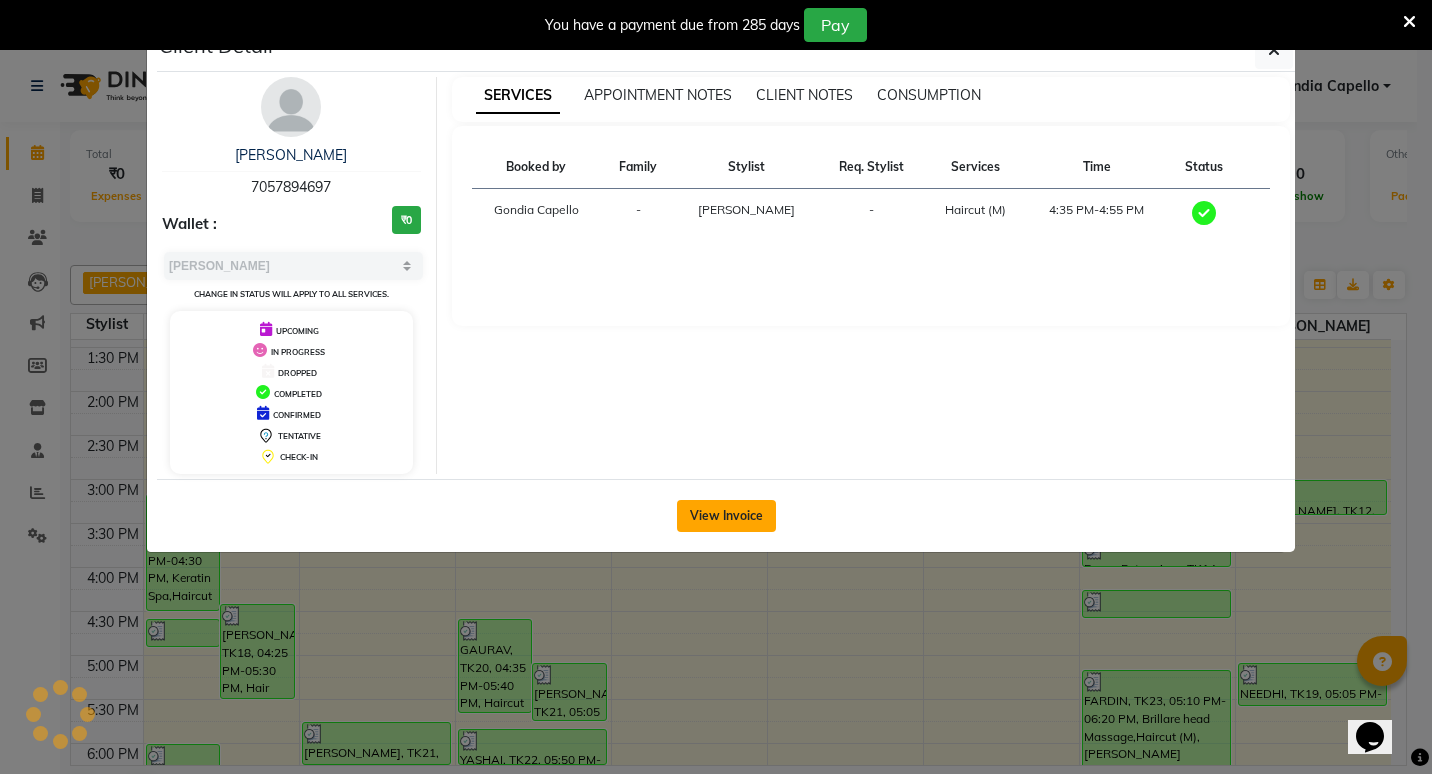 click on "View Invoice" 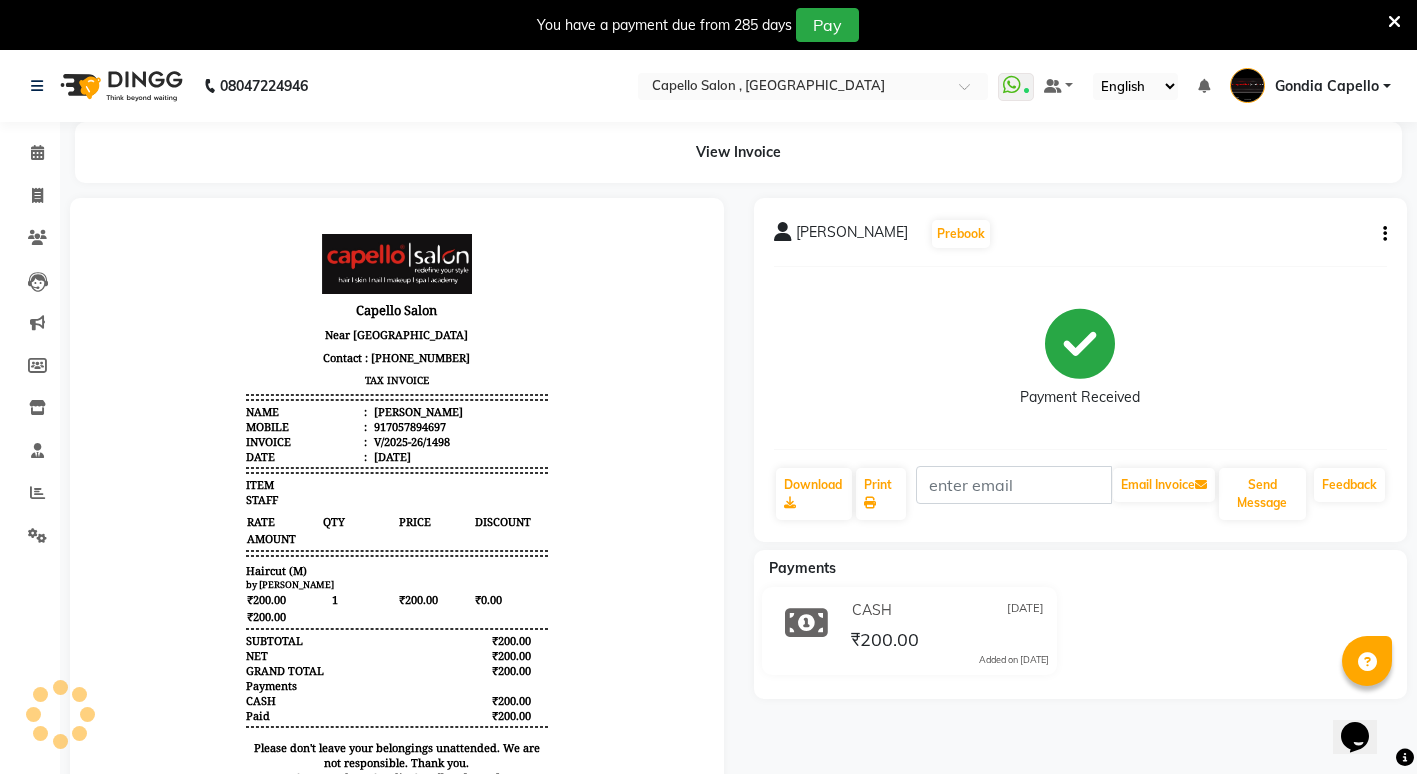 scroll, scrollTop: 0, scrollLeft: 0, axis: both 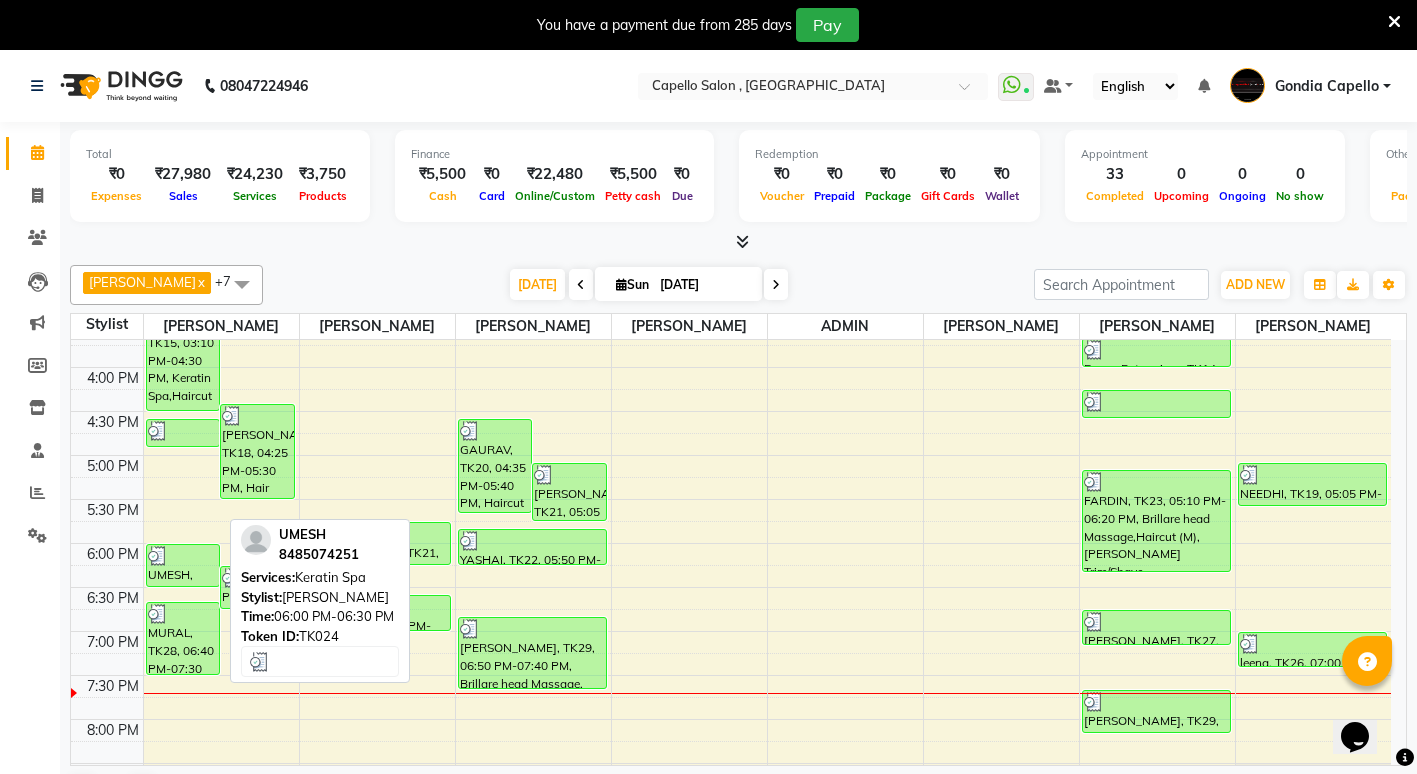 click on "UMESH, TK24, 06:00 PM-06:30 PM, [GEOGRAPHIC_DATA]" at bounding box center [183, 565] 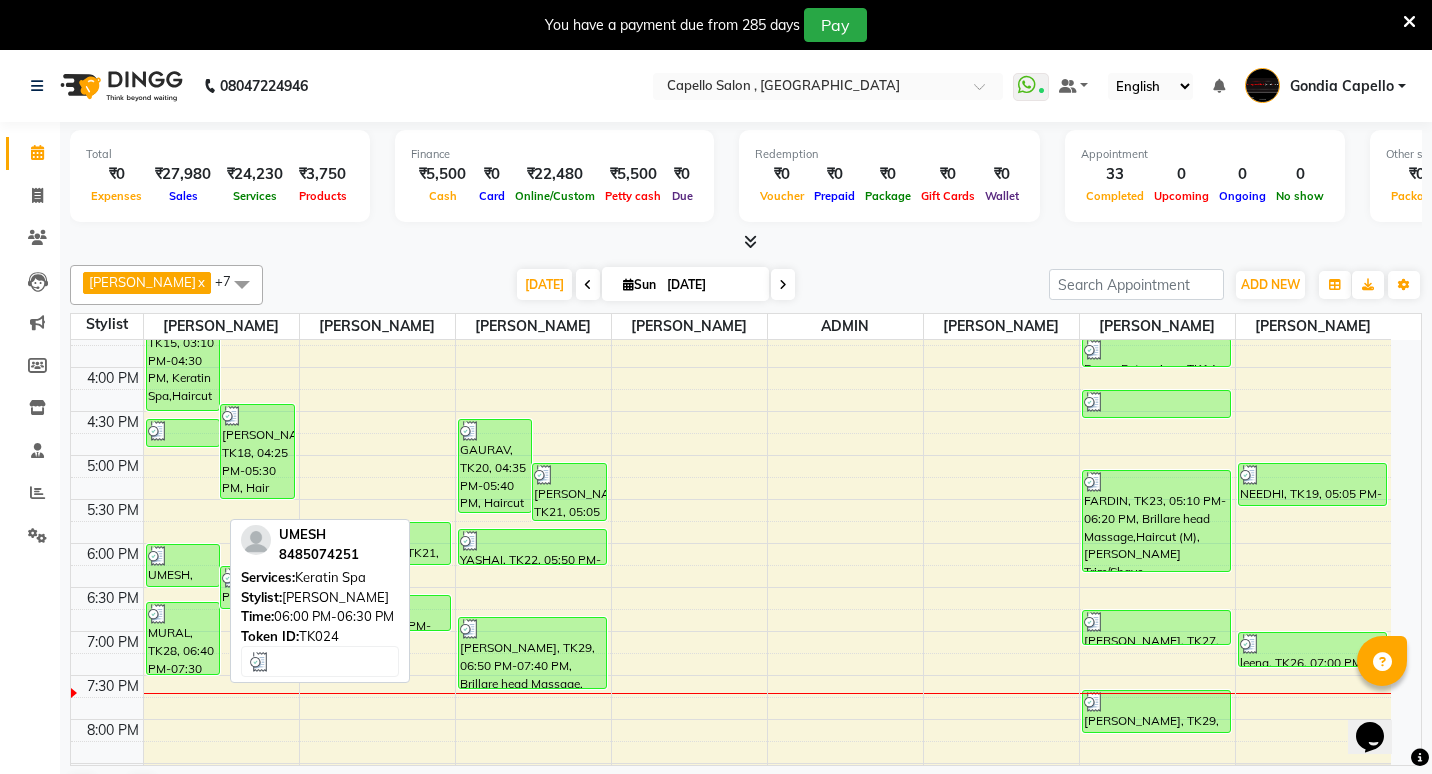 select on "3" 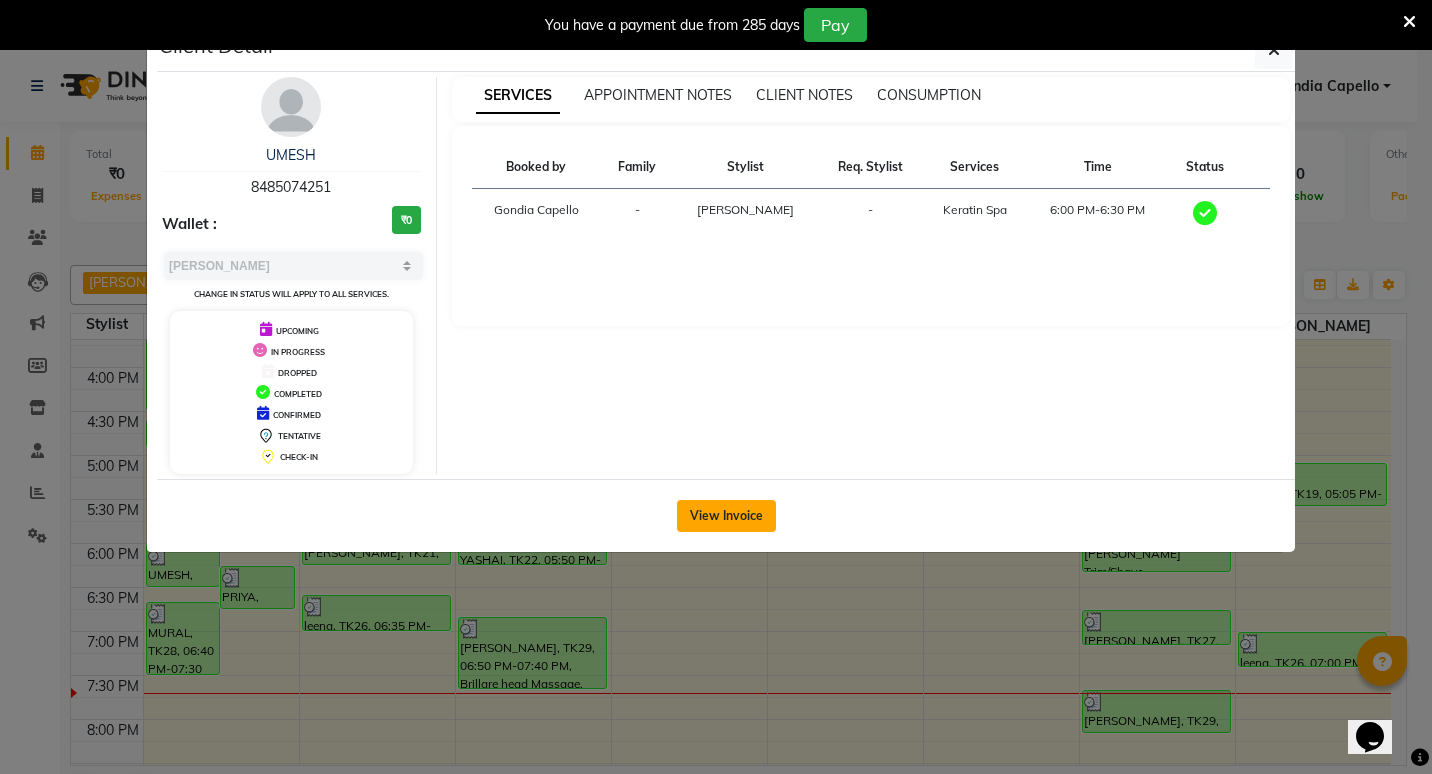 click on "View Invoice" 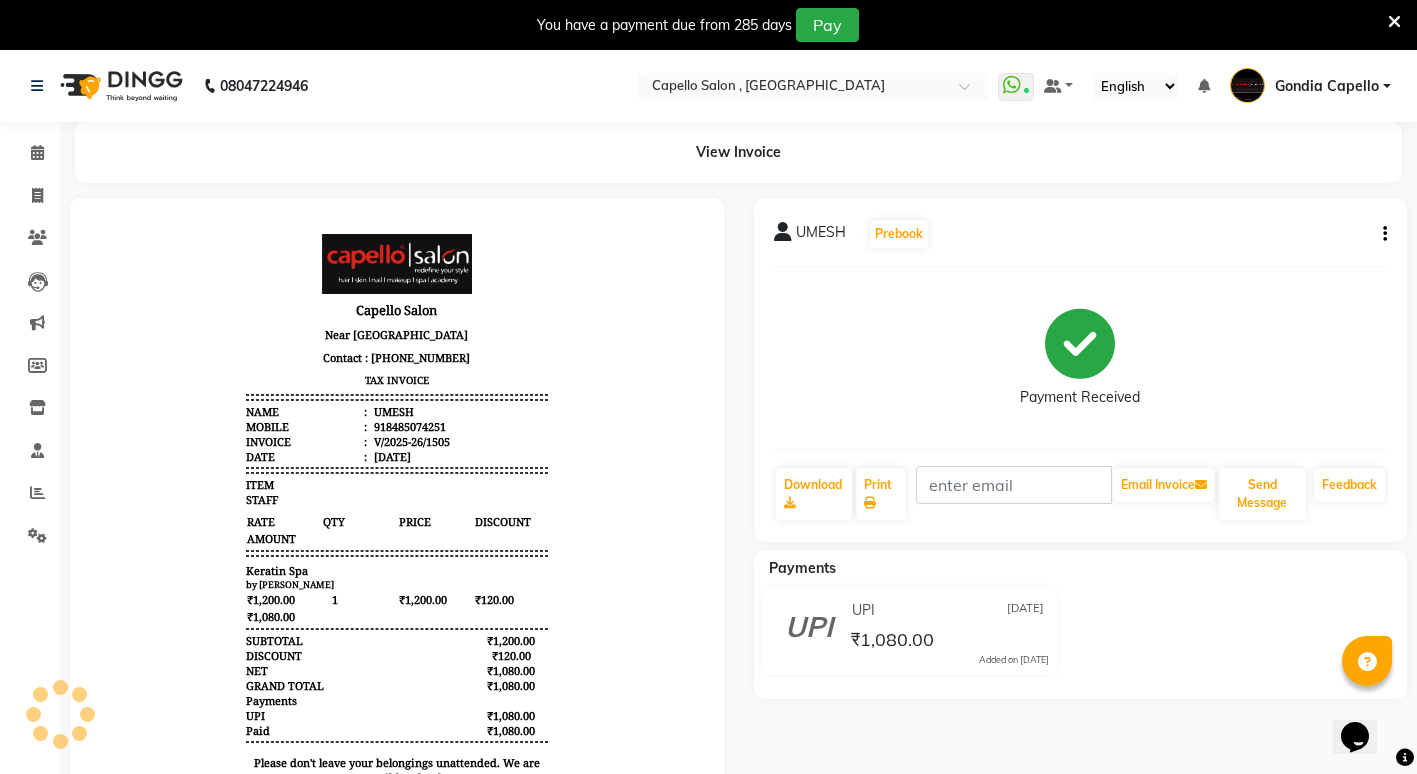 scroll, scrollTop: 0, scrollLeft: 0, axis: both 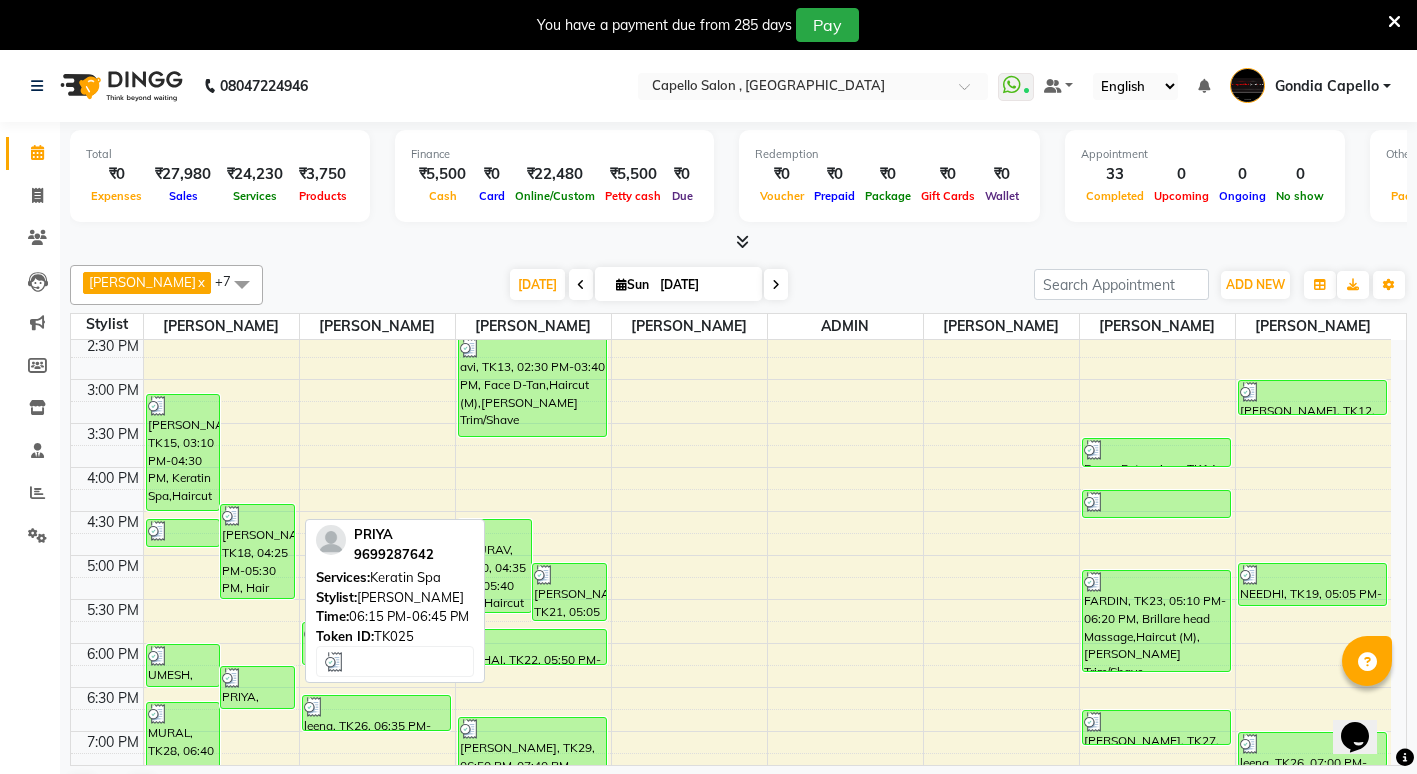 click on "PRIYA, TK25, 06:15 PM-06:45 PM, Keratin Spa" at bounding box center [257, 687] 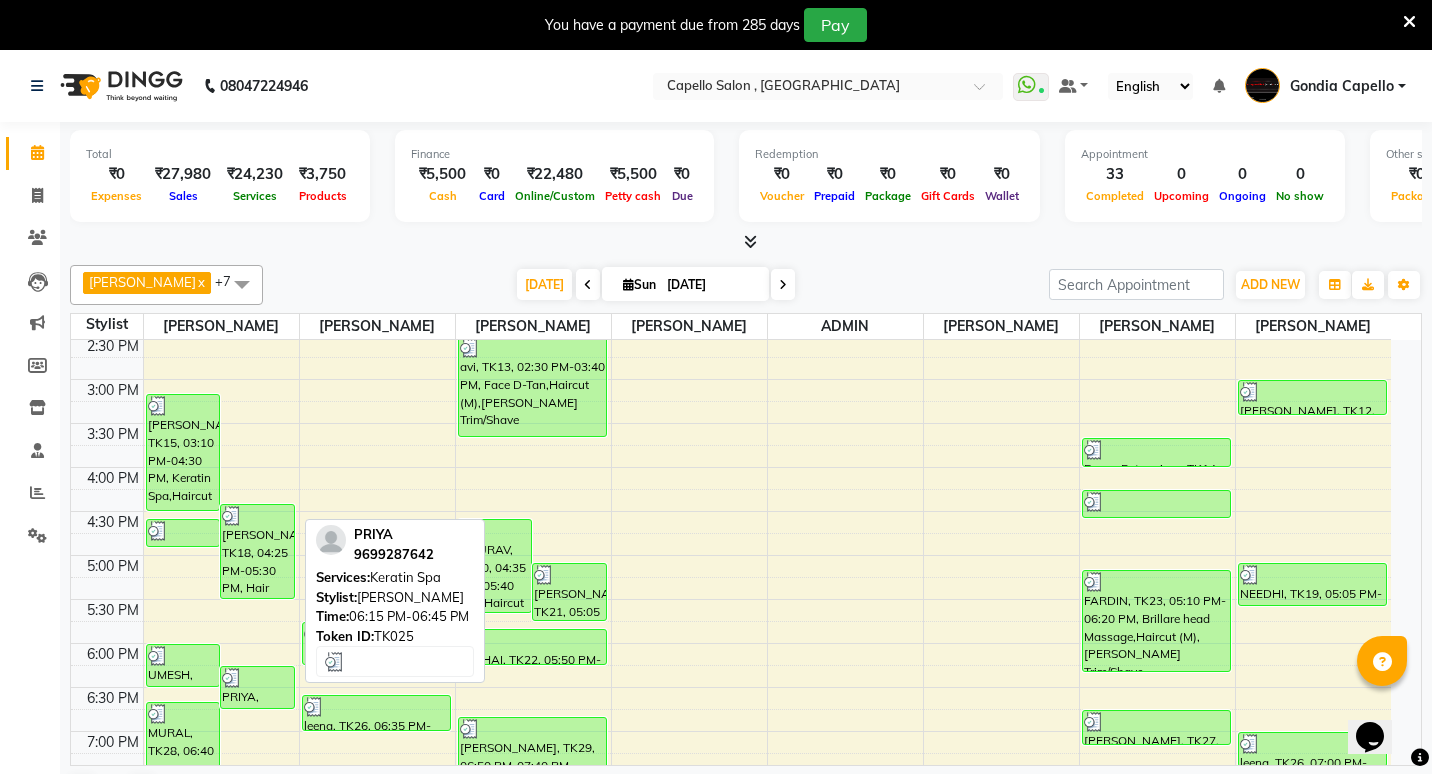 select on "3" 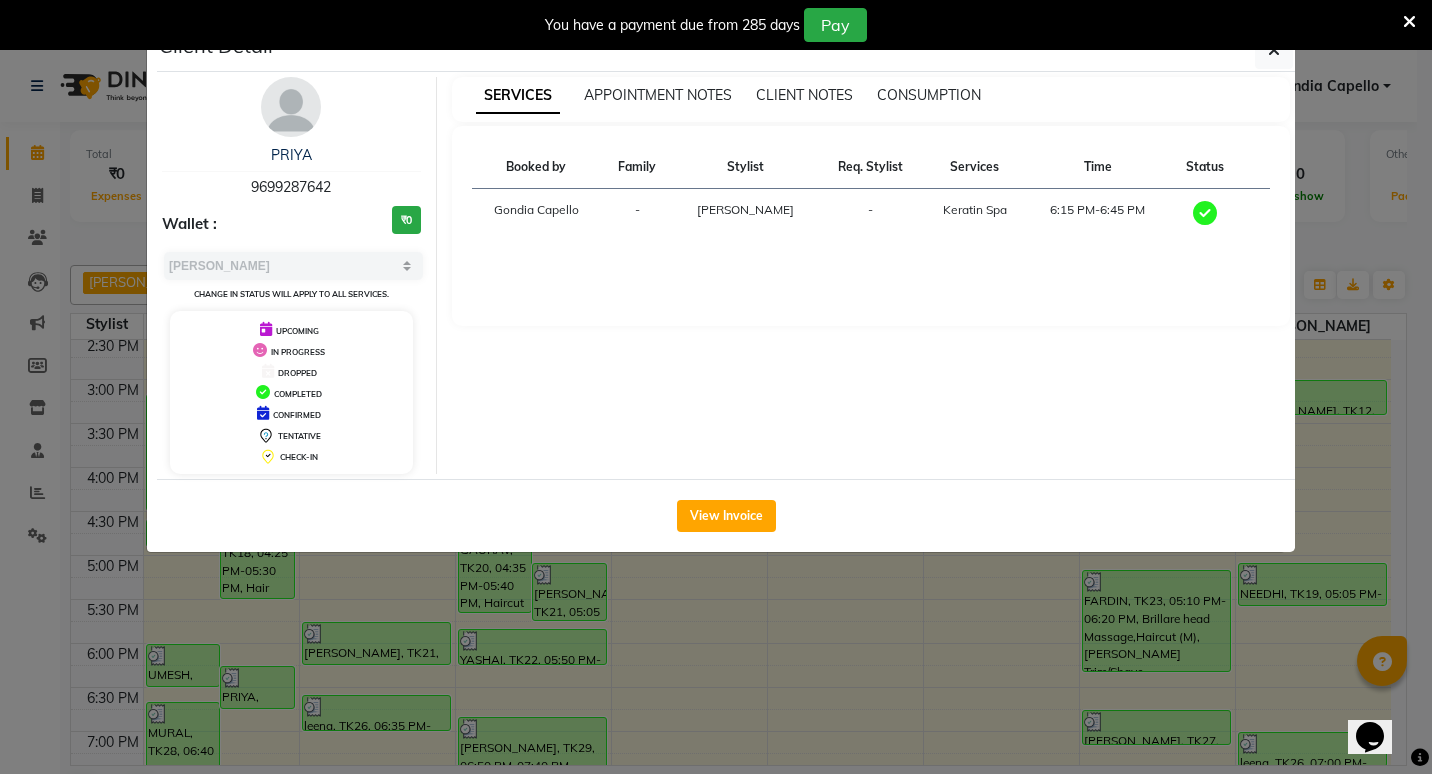 click on "You have a payment due from 285 days   Pay" at bounding box center [716, 25] 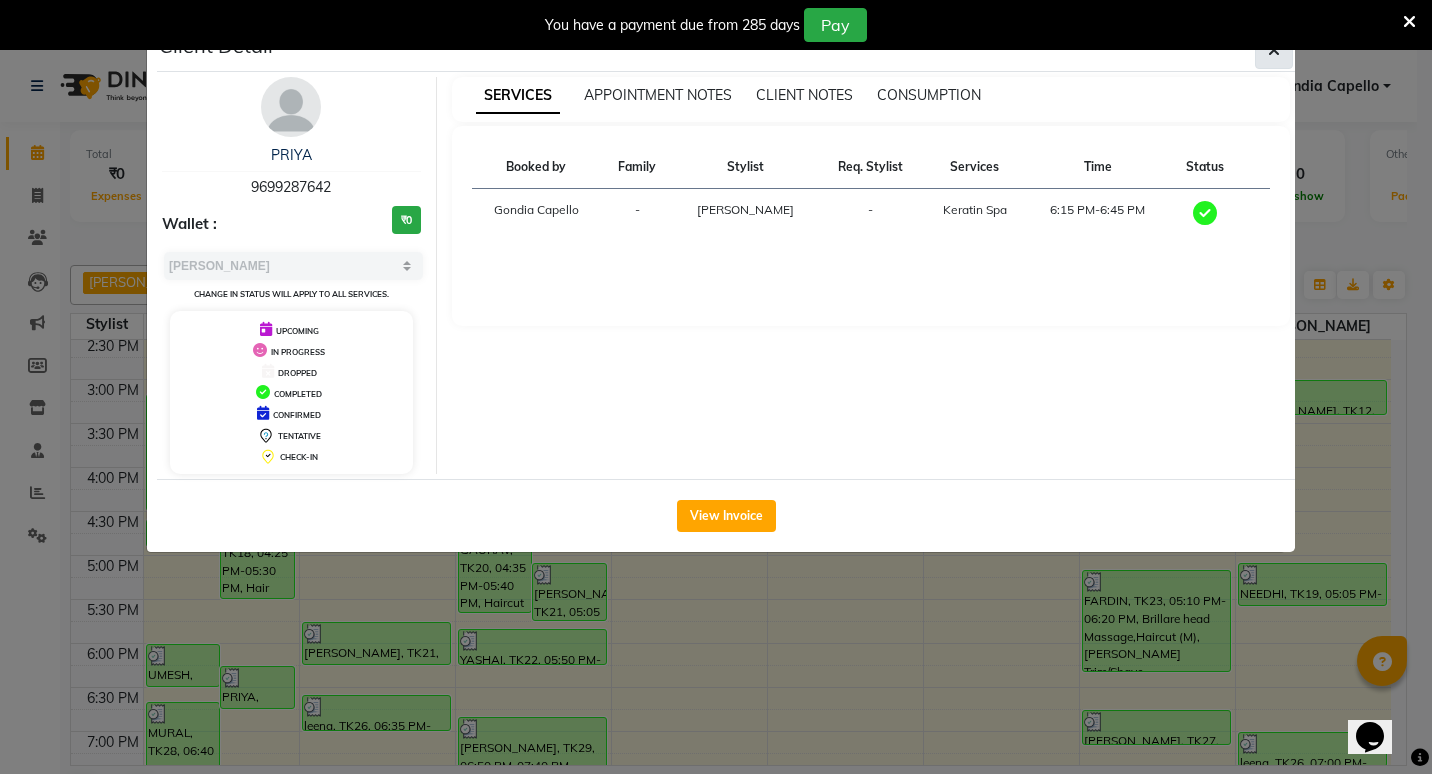 click 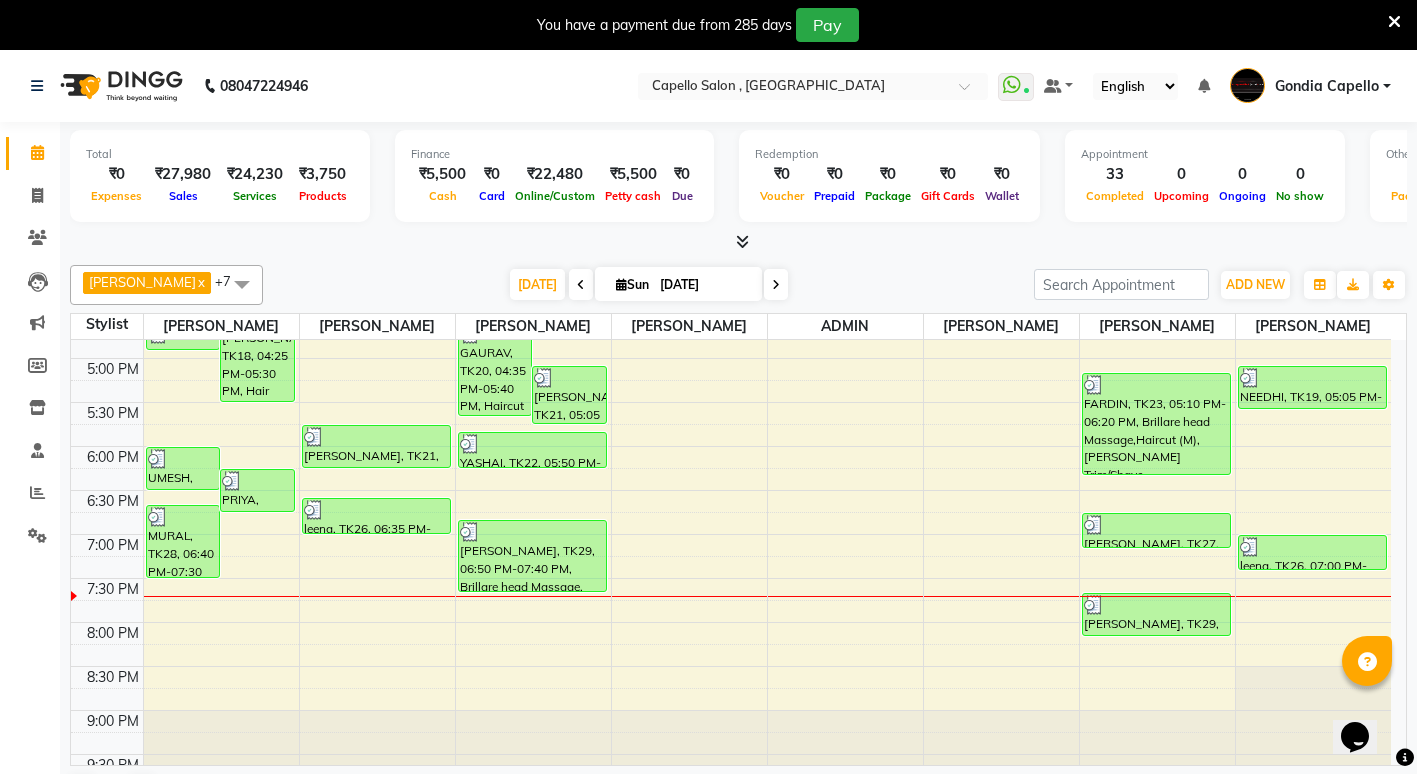 scroll, scrollTop: 651, scrollLeft: 0, axis: vertical 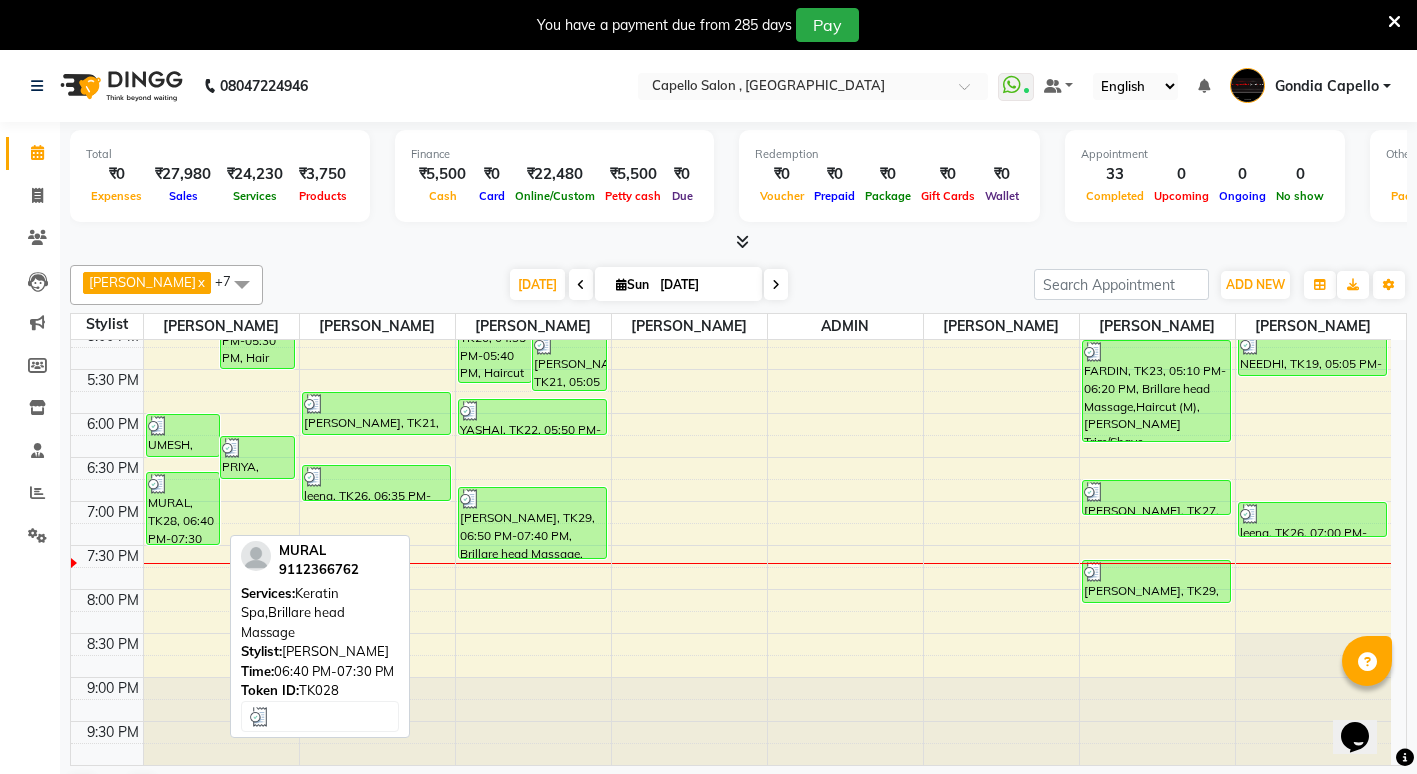 click on "MURAL, TK28, 06:40 PM-07:30 PM, [GEOGRAPHIC_DATA],Brillare head Massage" at bounding box center (183, 508) 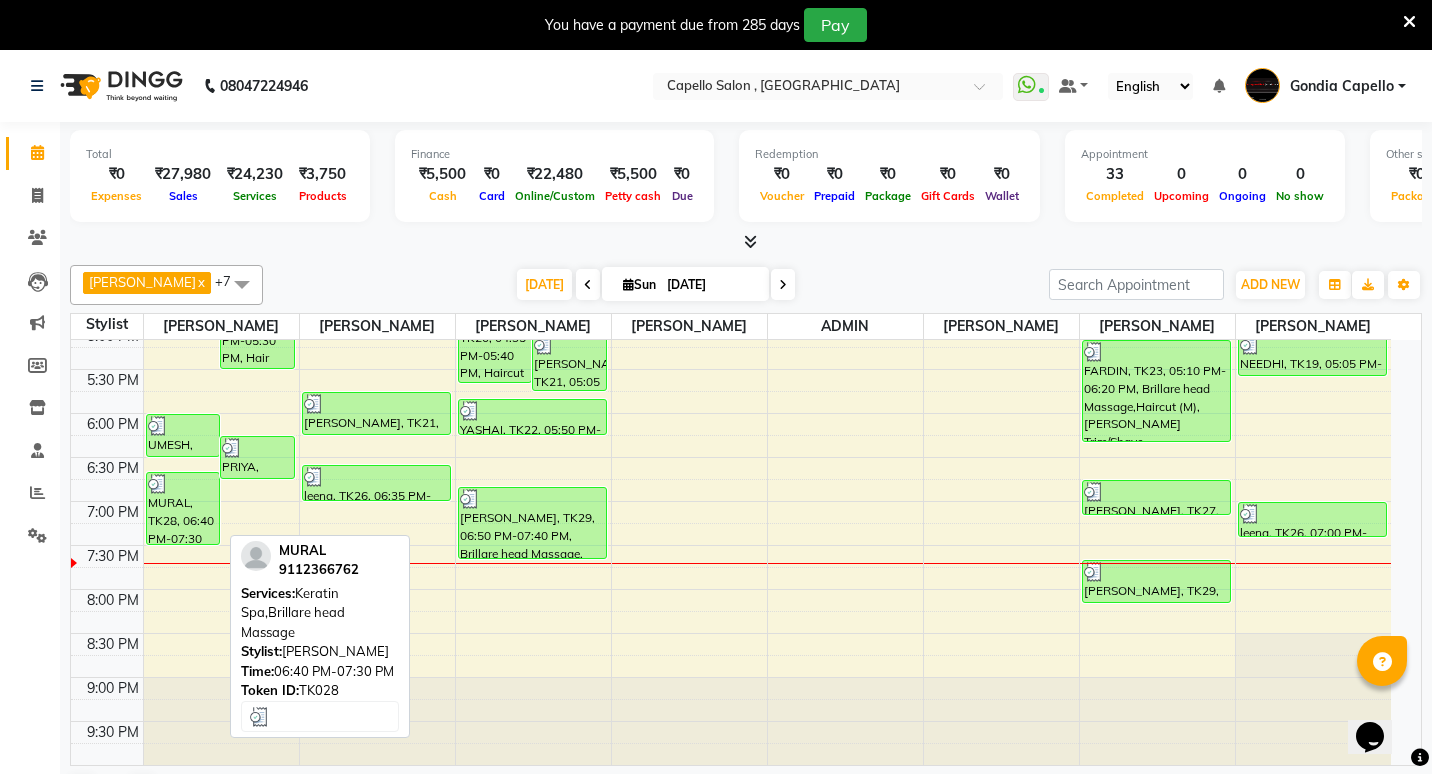 select on "3" 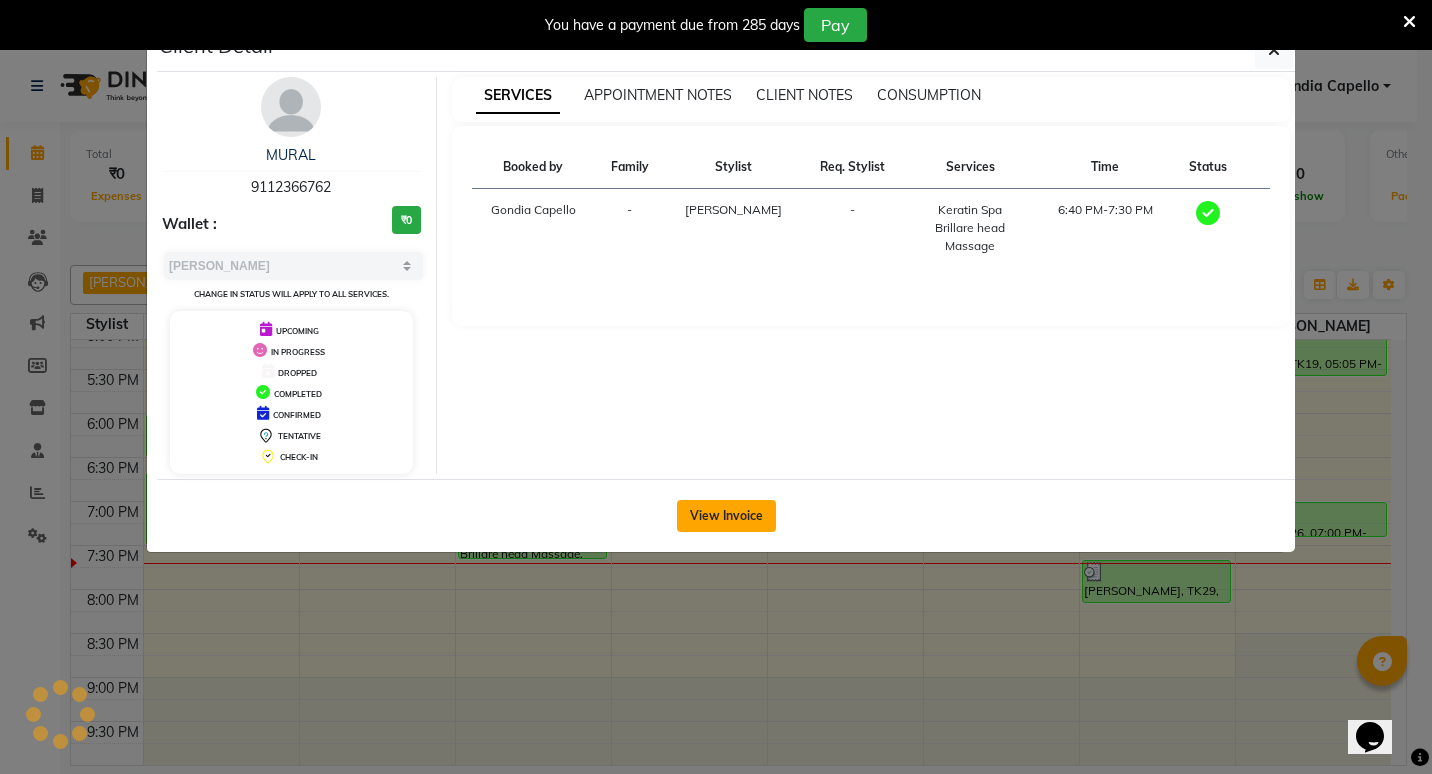 click on "View Invoice" 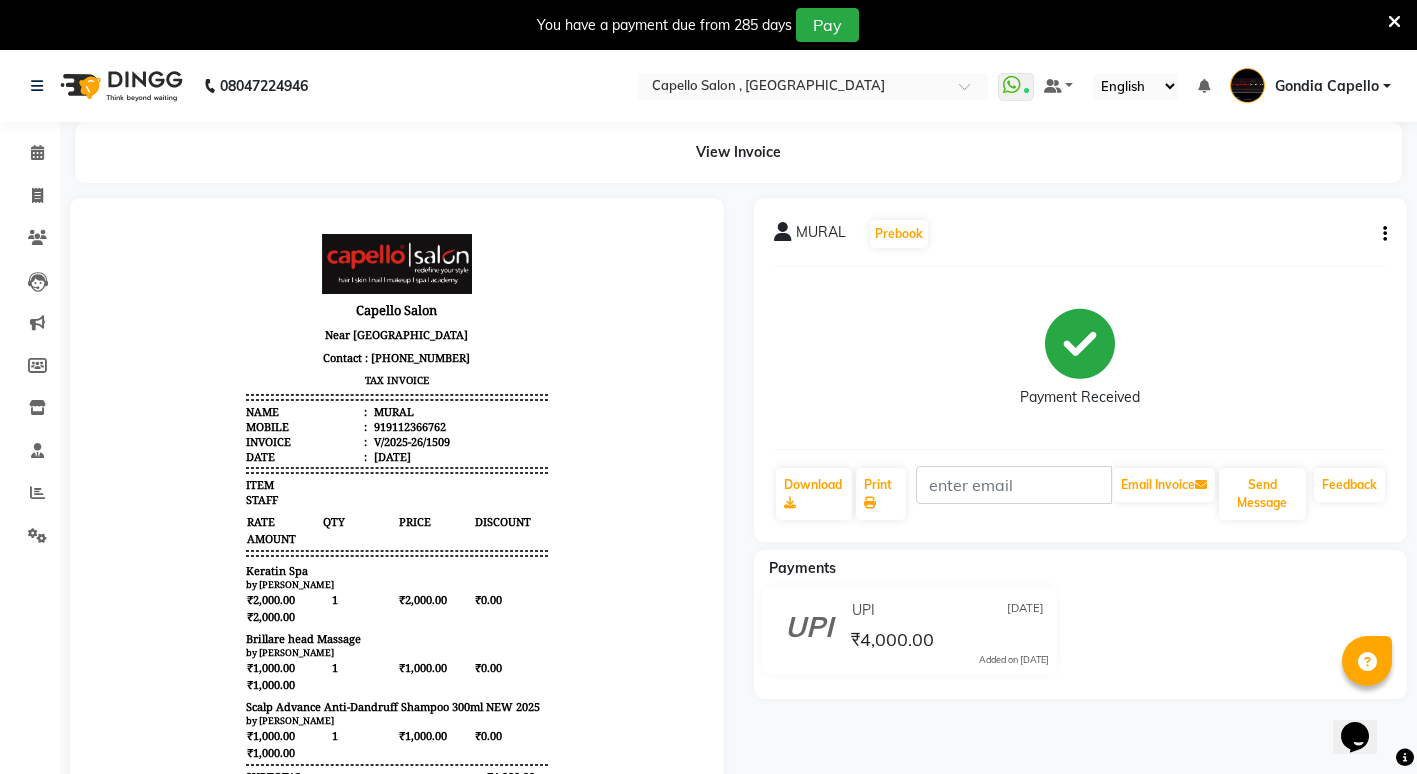 scroll, scrollTop: 0, scrollLeft: 0, axis: both 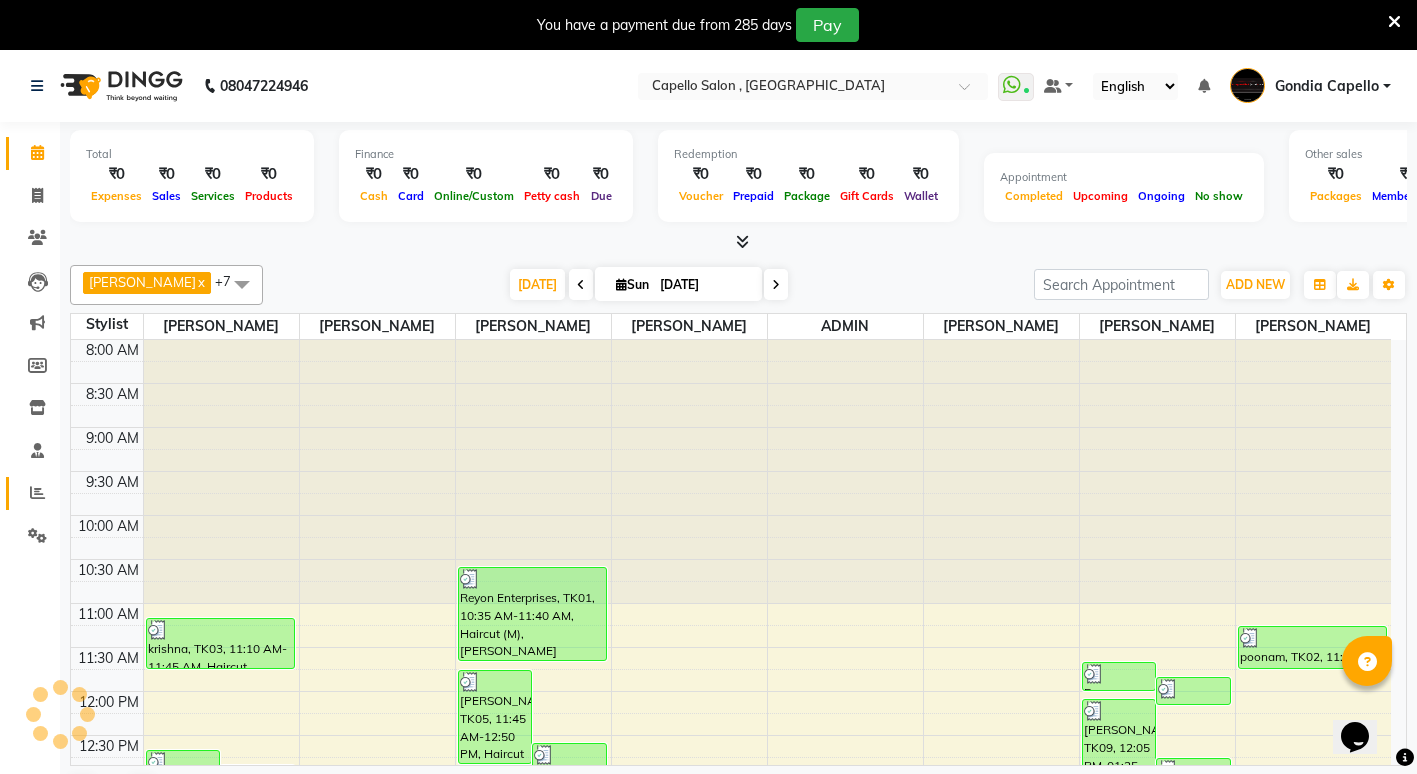 click on "Reports" 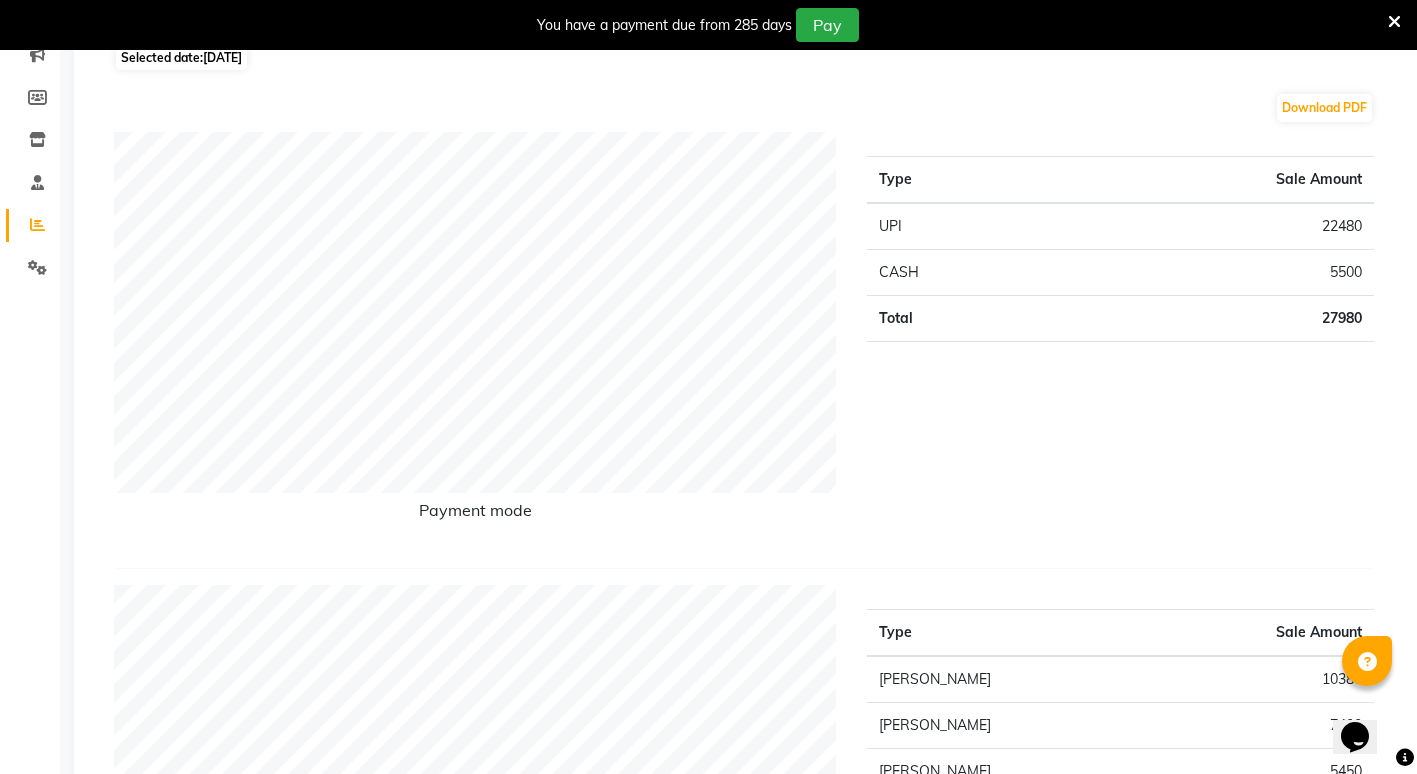 scroll, scrollTop: 100, scrollLeft: 0, axis: vertical 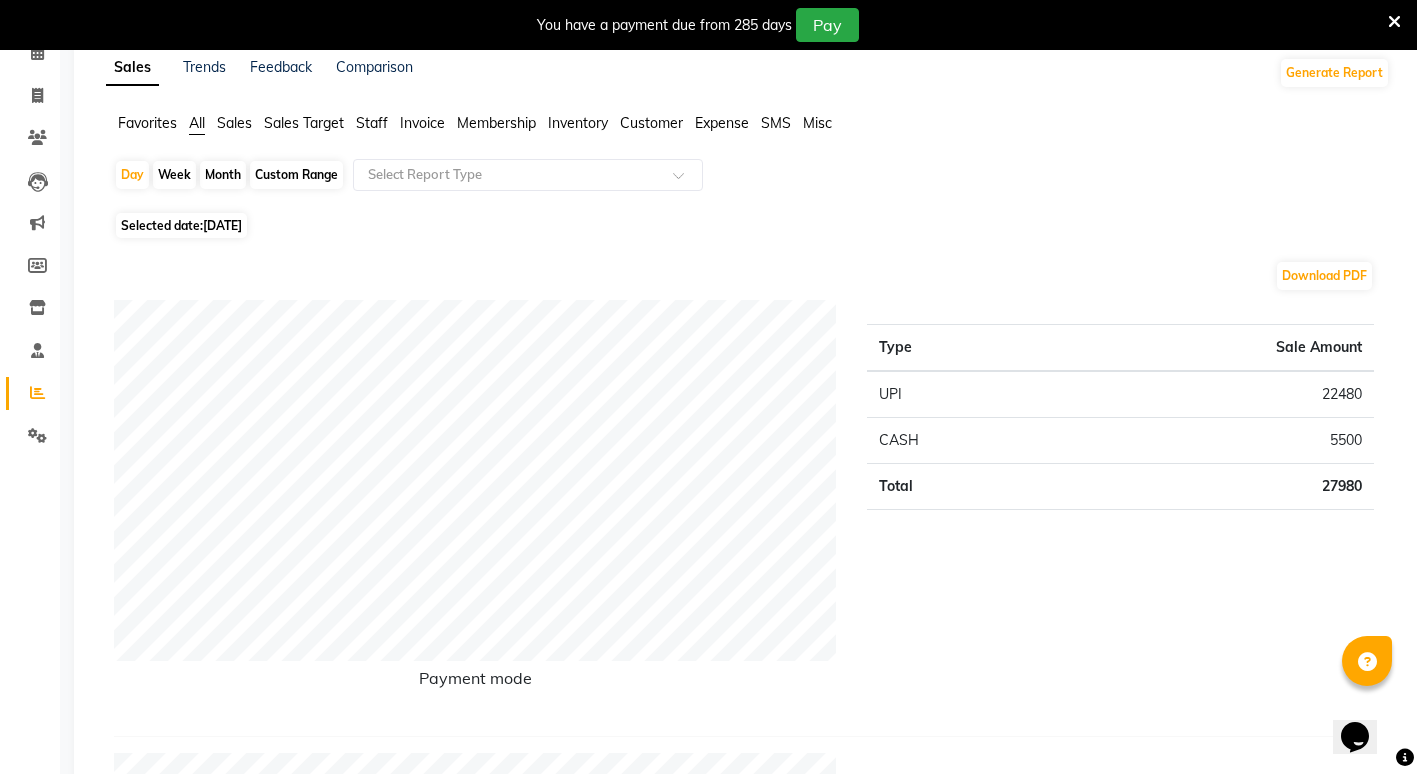 click on "Month" 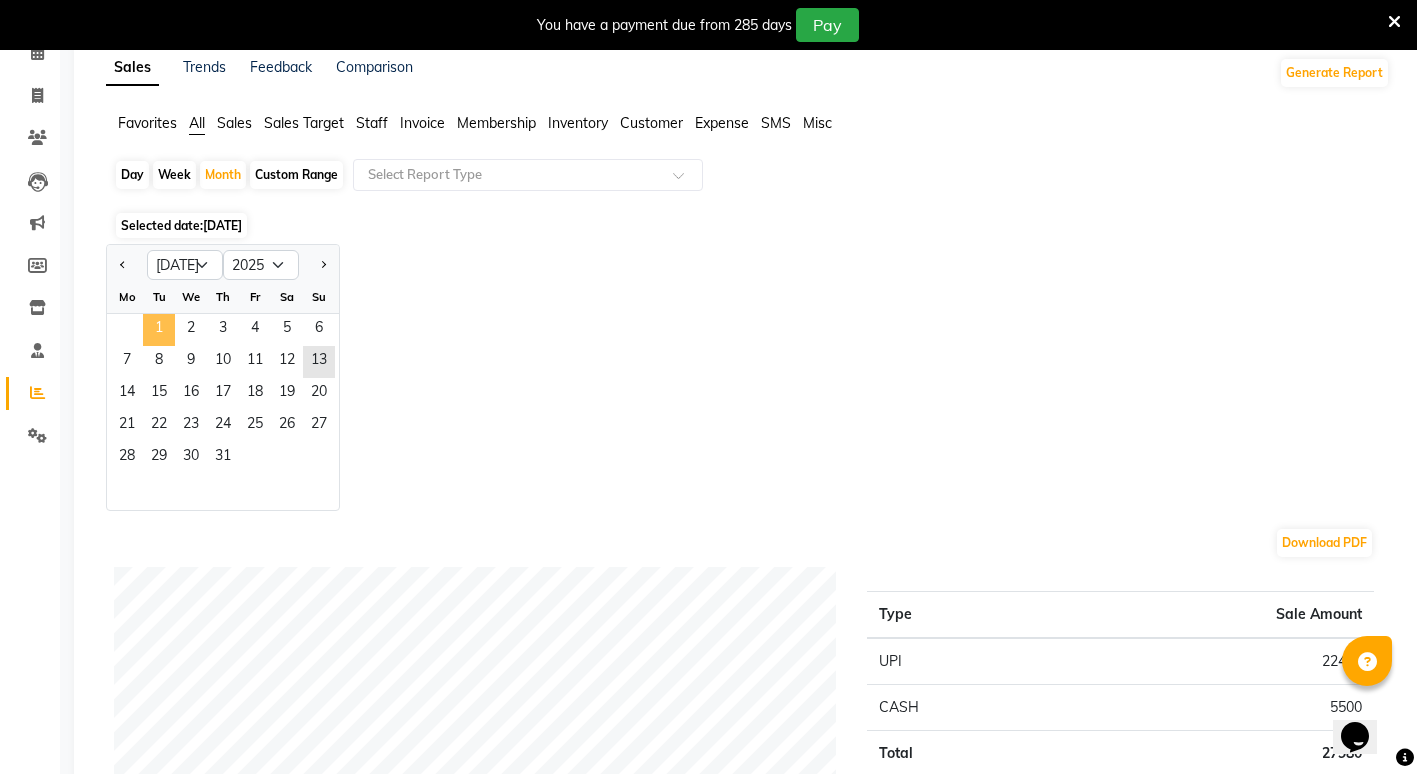 click on "1" 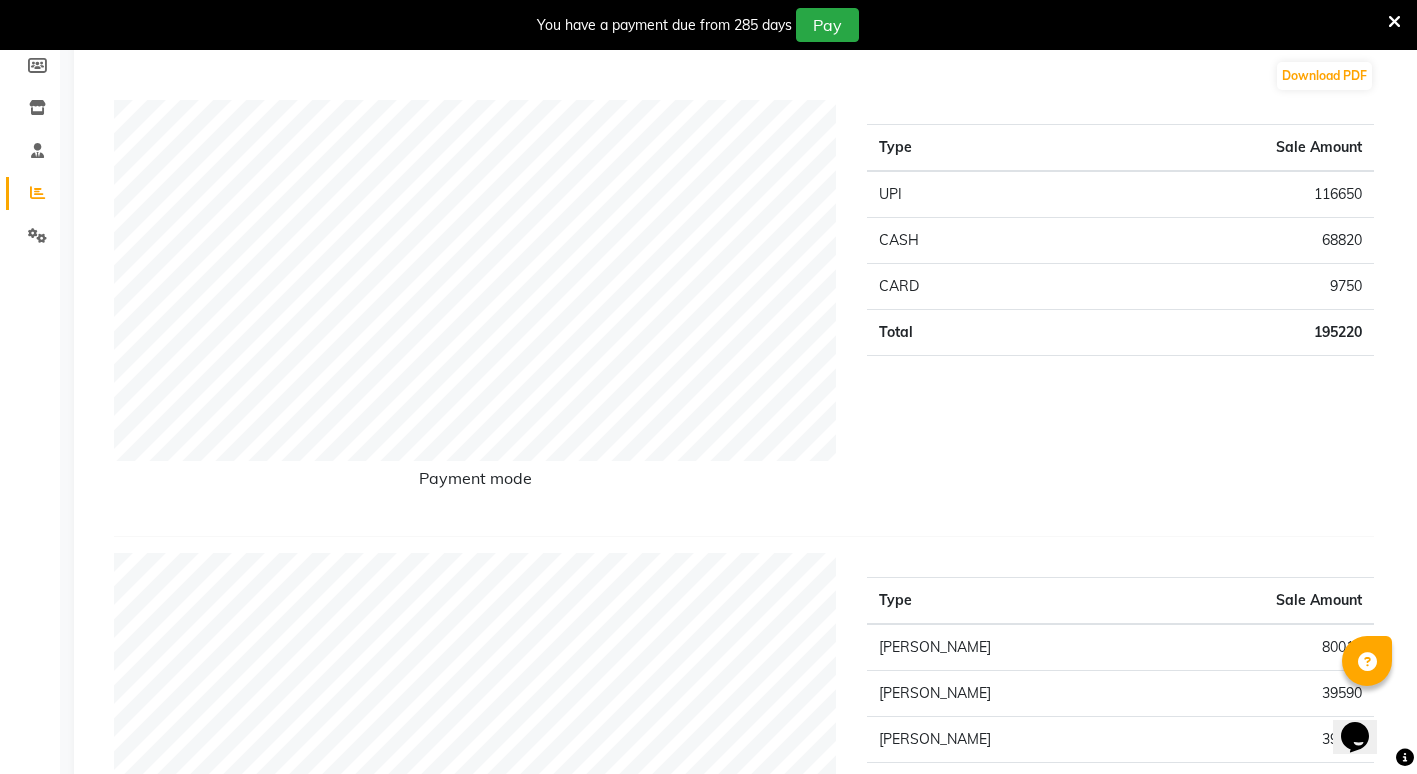 scroll, scrollTop: 600, scrollLeft: 0, axis: vertical 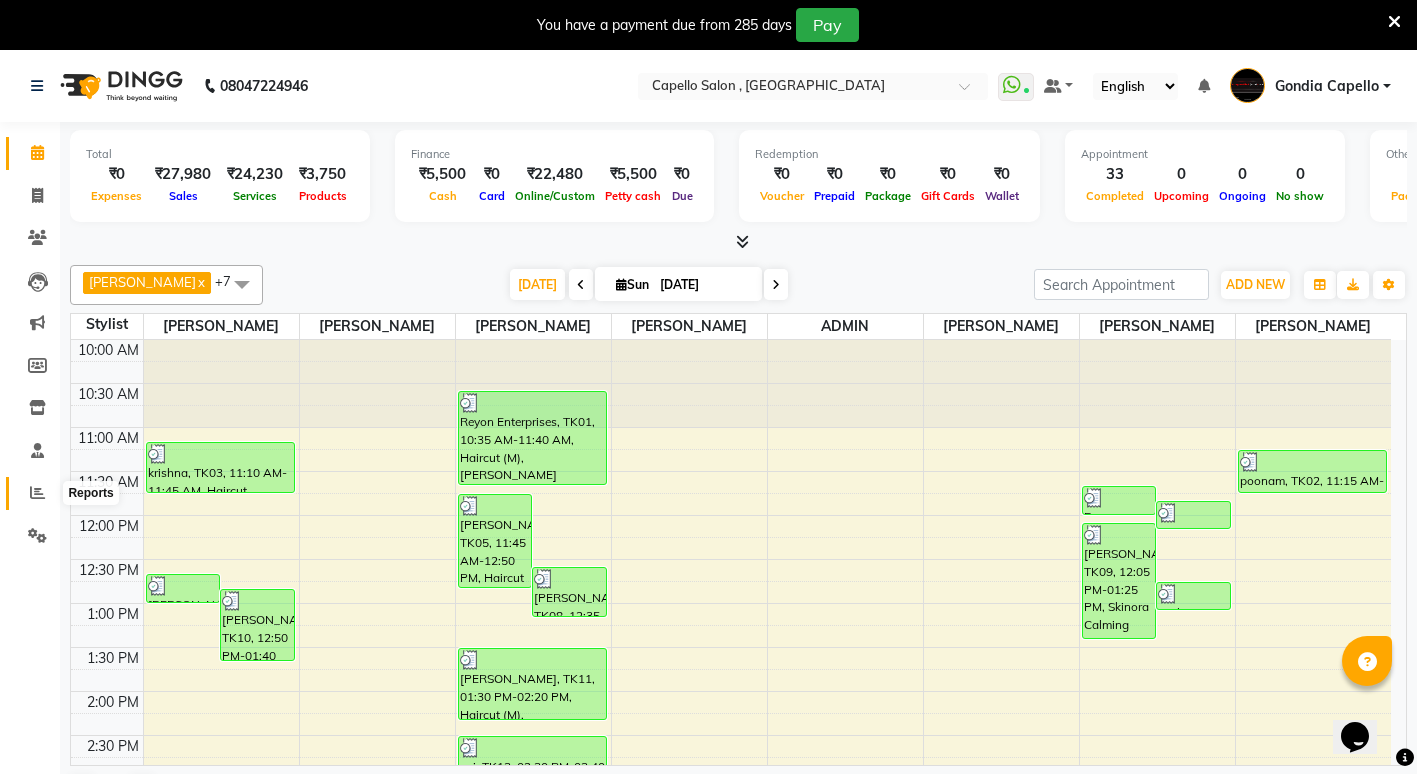 click 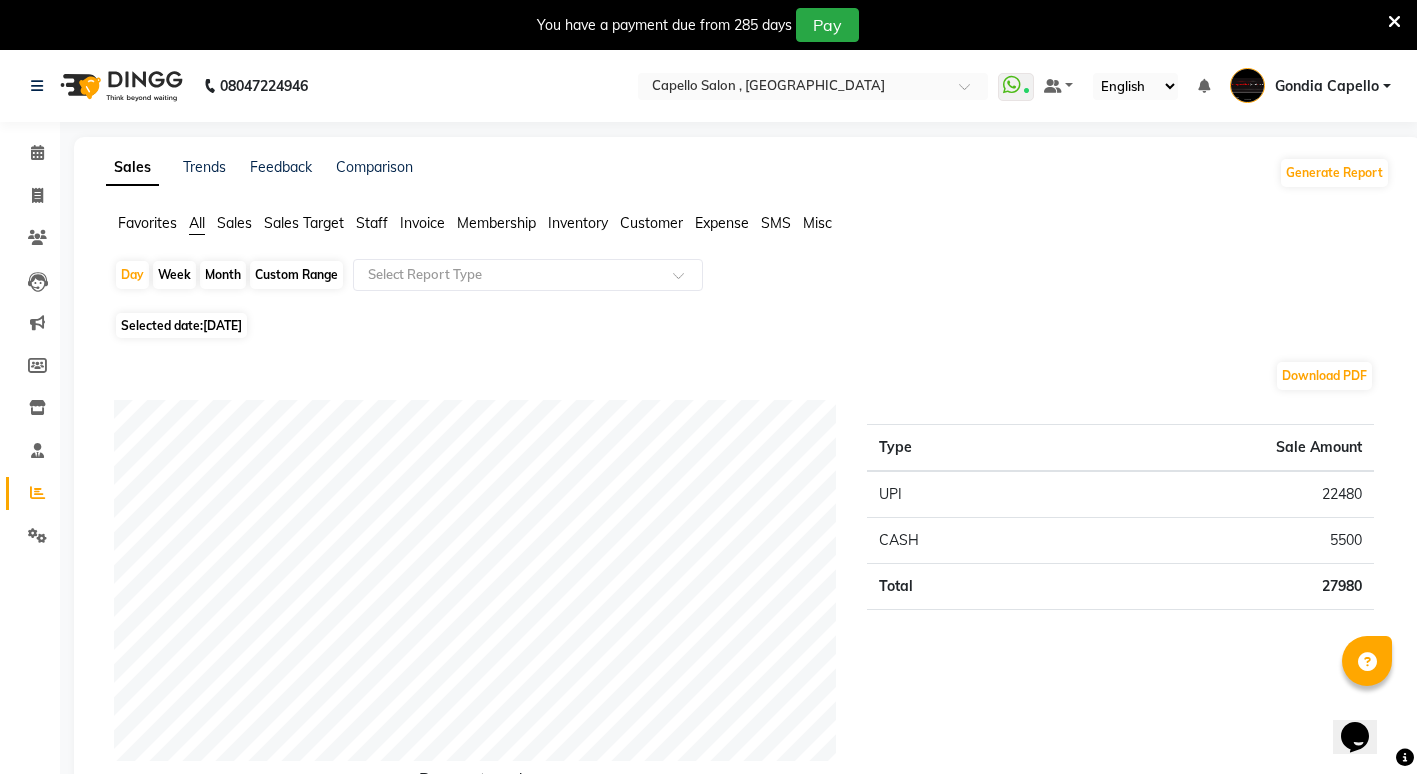 drag, startPoint x: 365, startPoint y: 224, endPoint x: 363, endPoint y: 234, distance: 10.198039 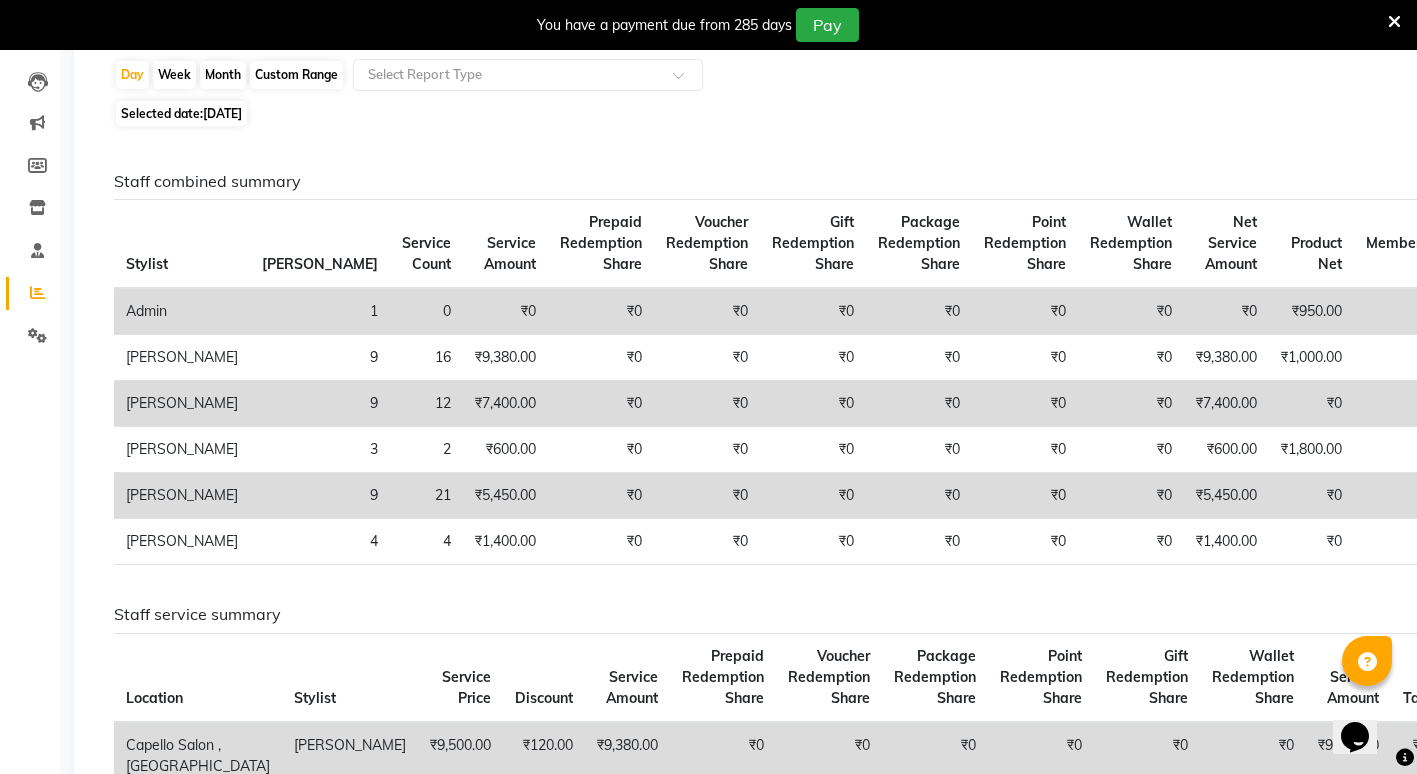 scroll, scrollTop: 0, scrollLeft: 0, axis: both 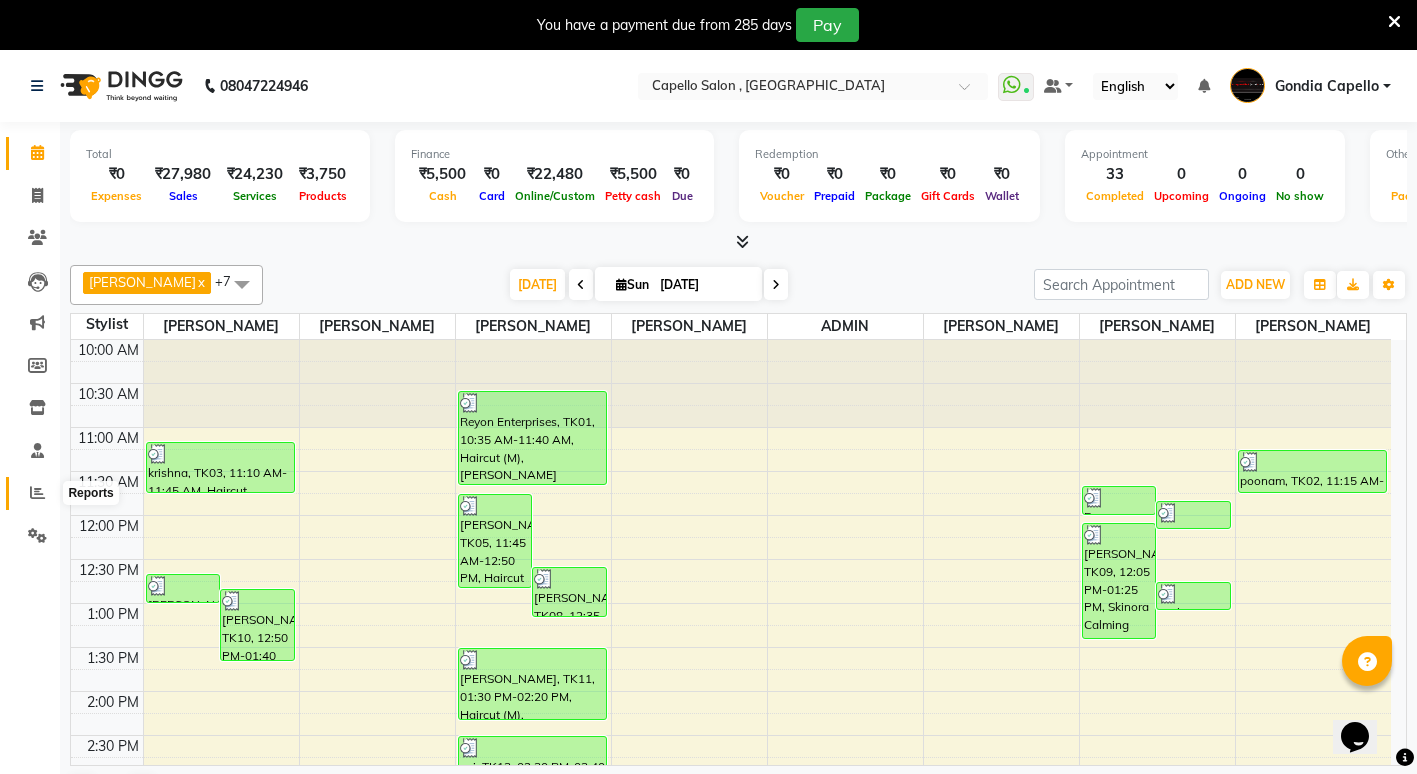 click 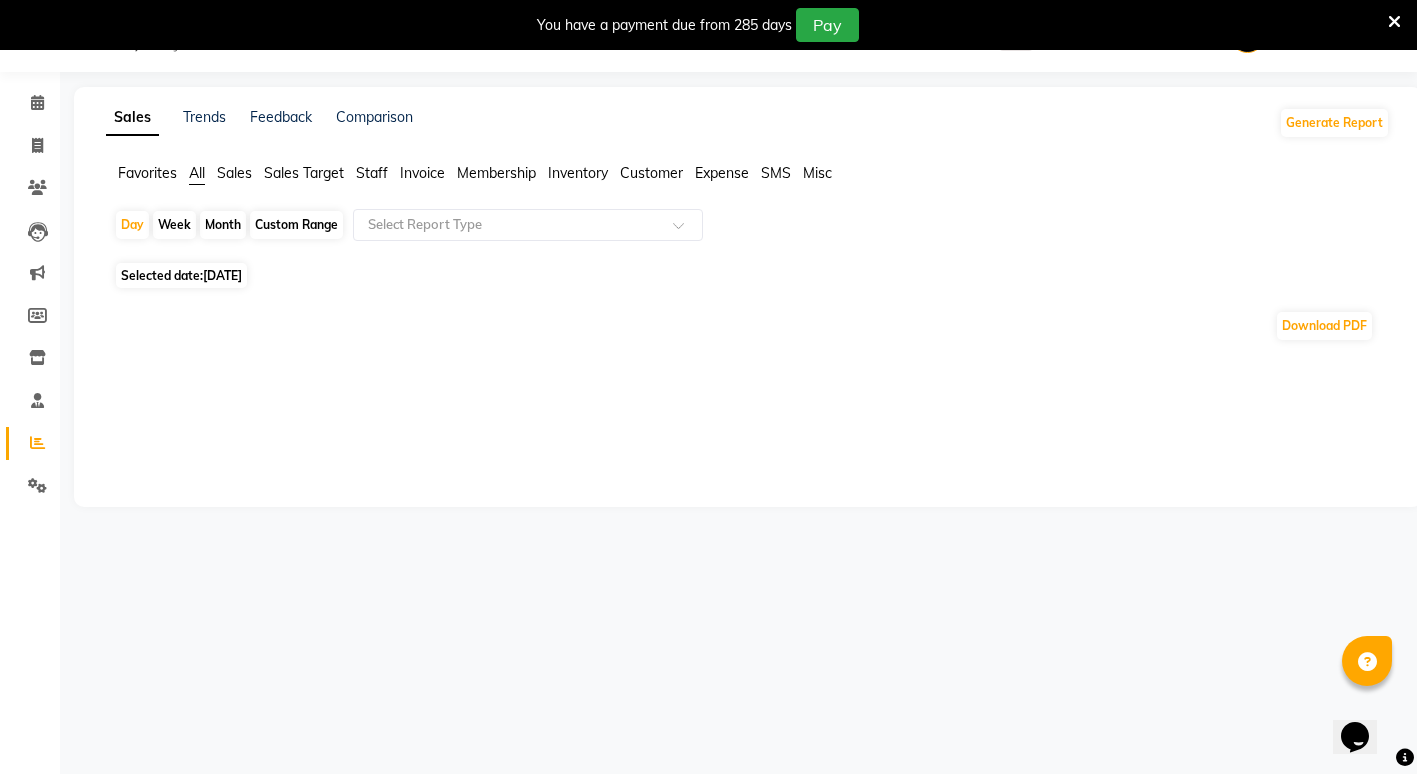 scroll, scrollTop: 0, scrollLeft: 0, axis: both 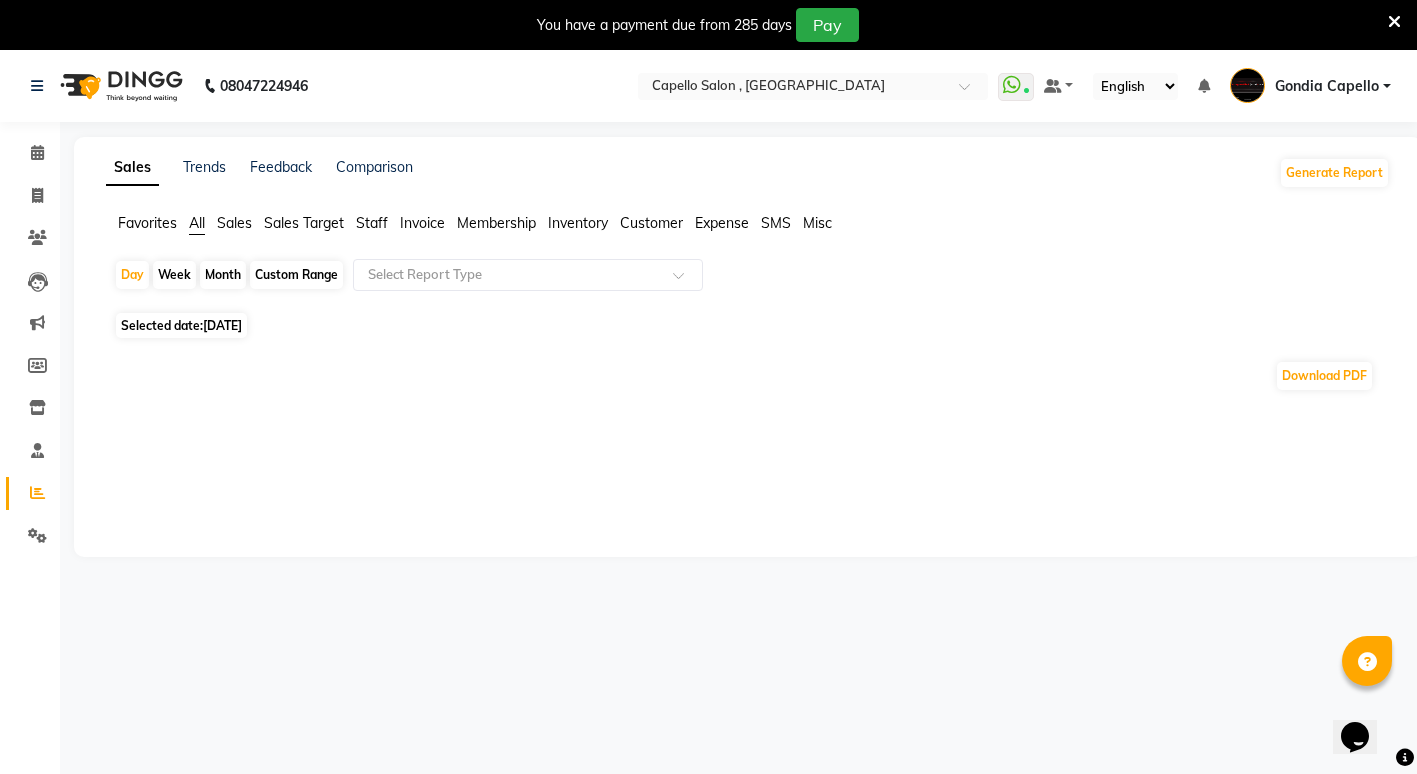 click on "Month" 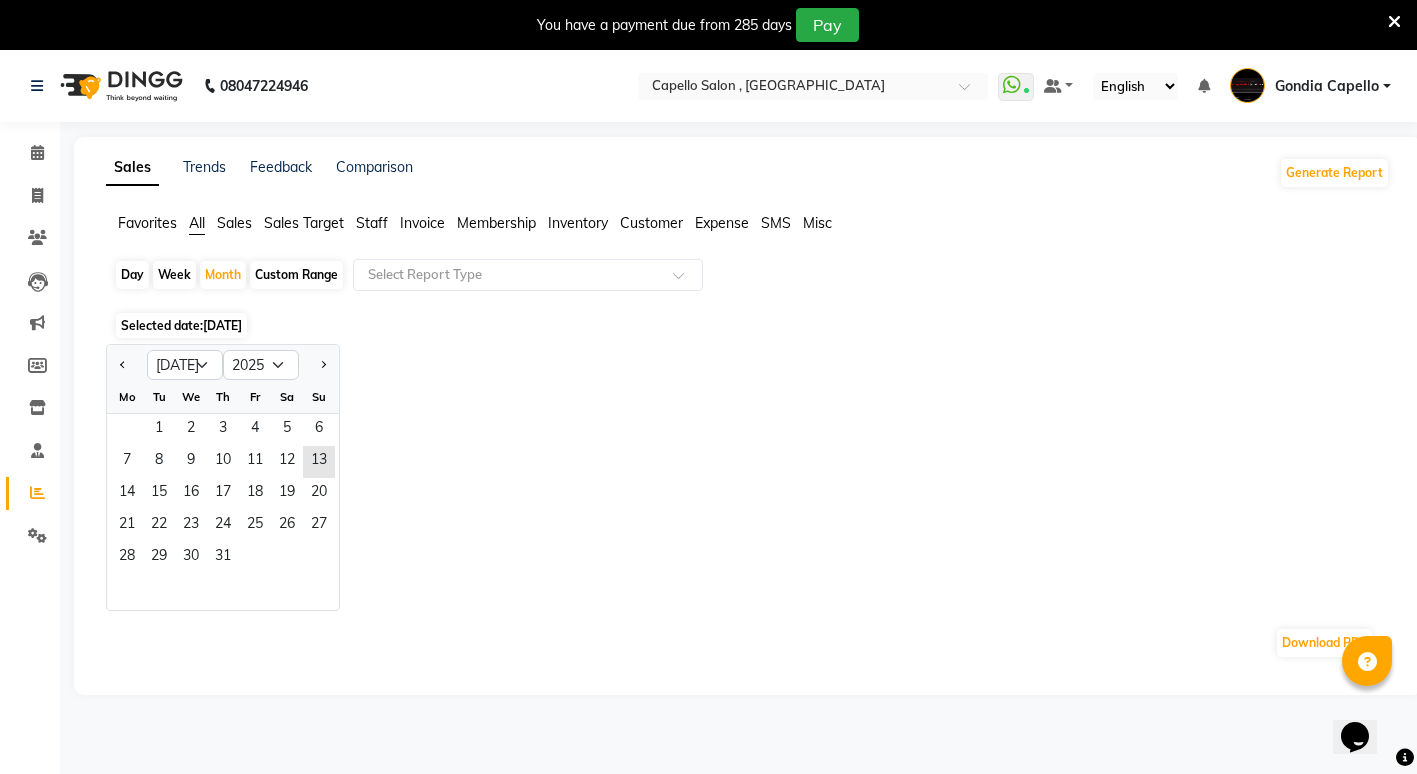 click on "Day" 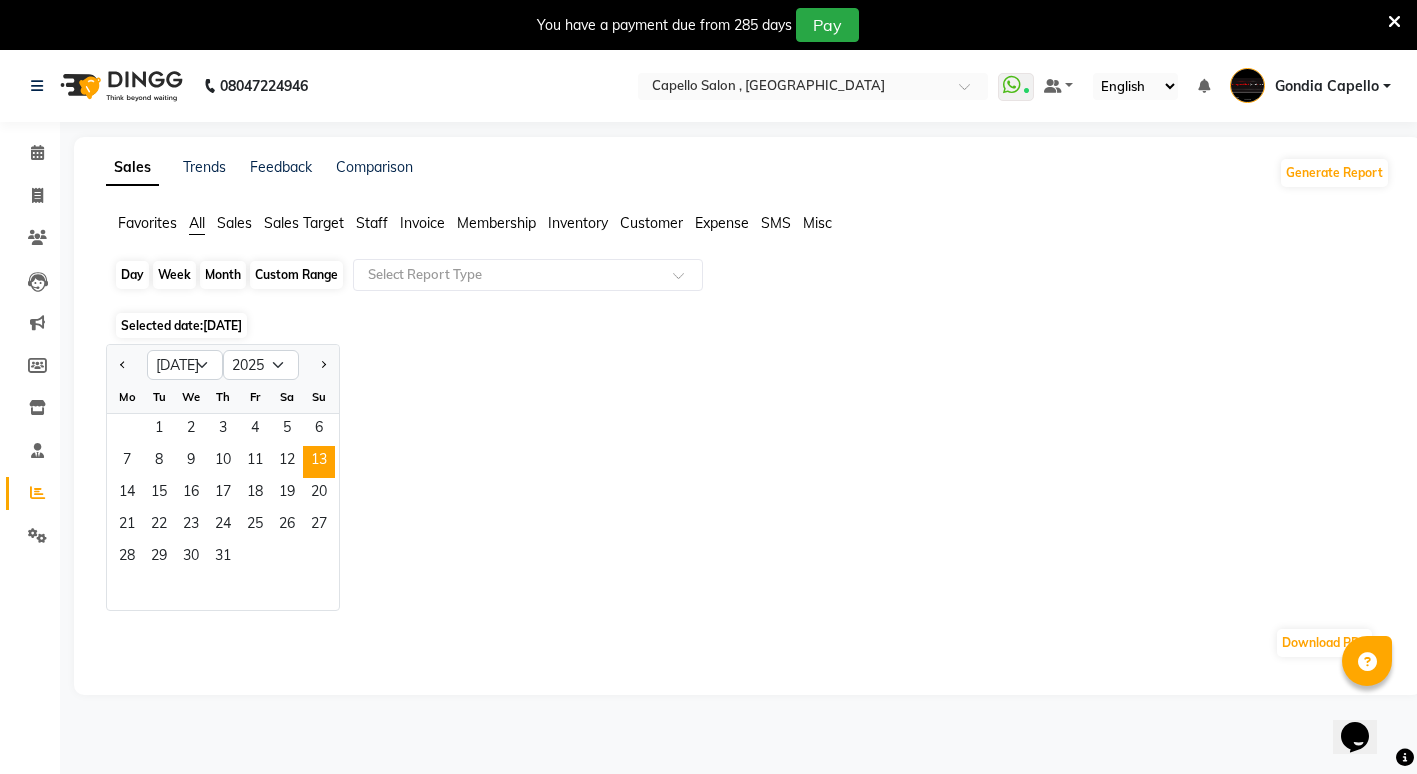 click on "Day" 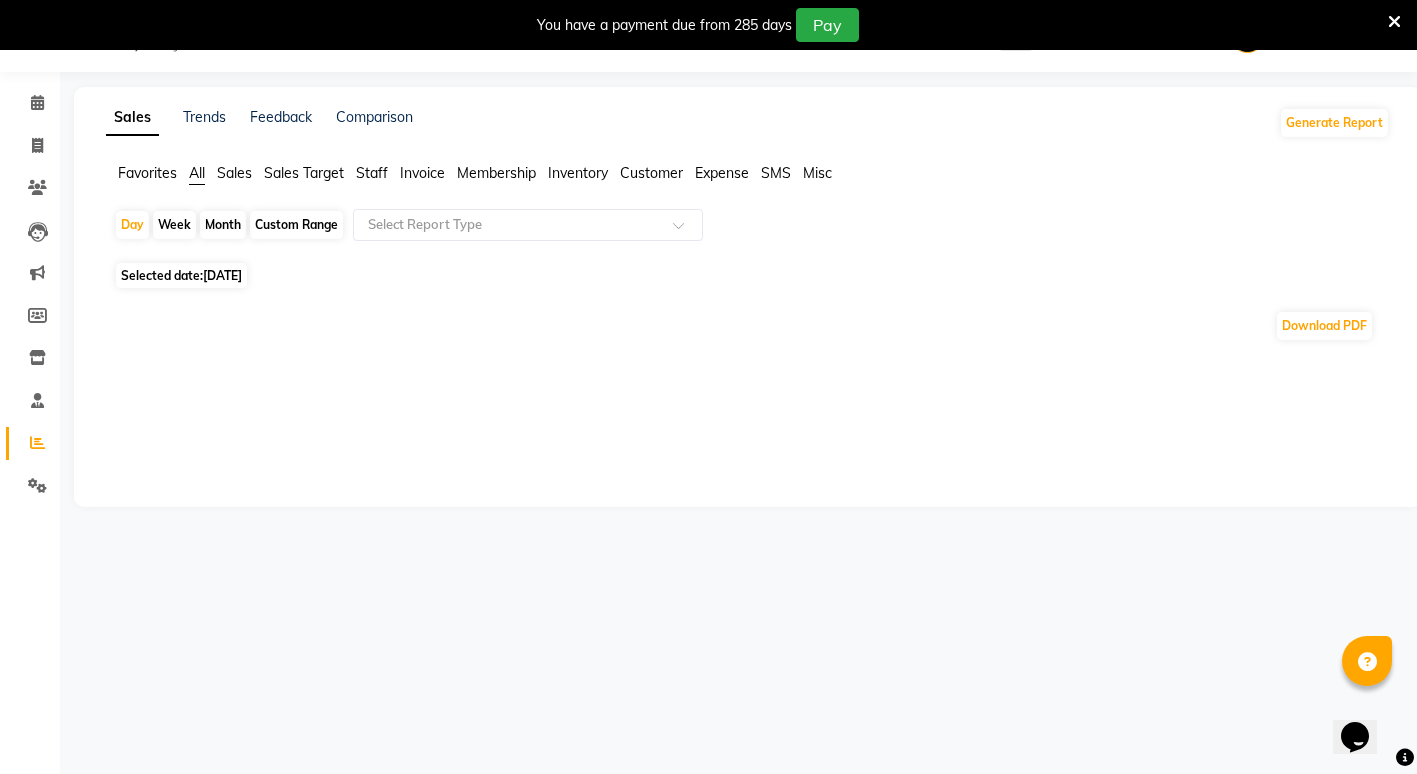 scroll, scrollTop: 0, scrollLeft: 0, axis: both 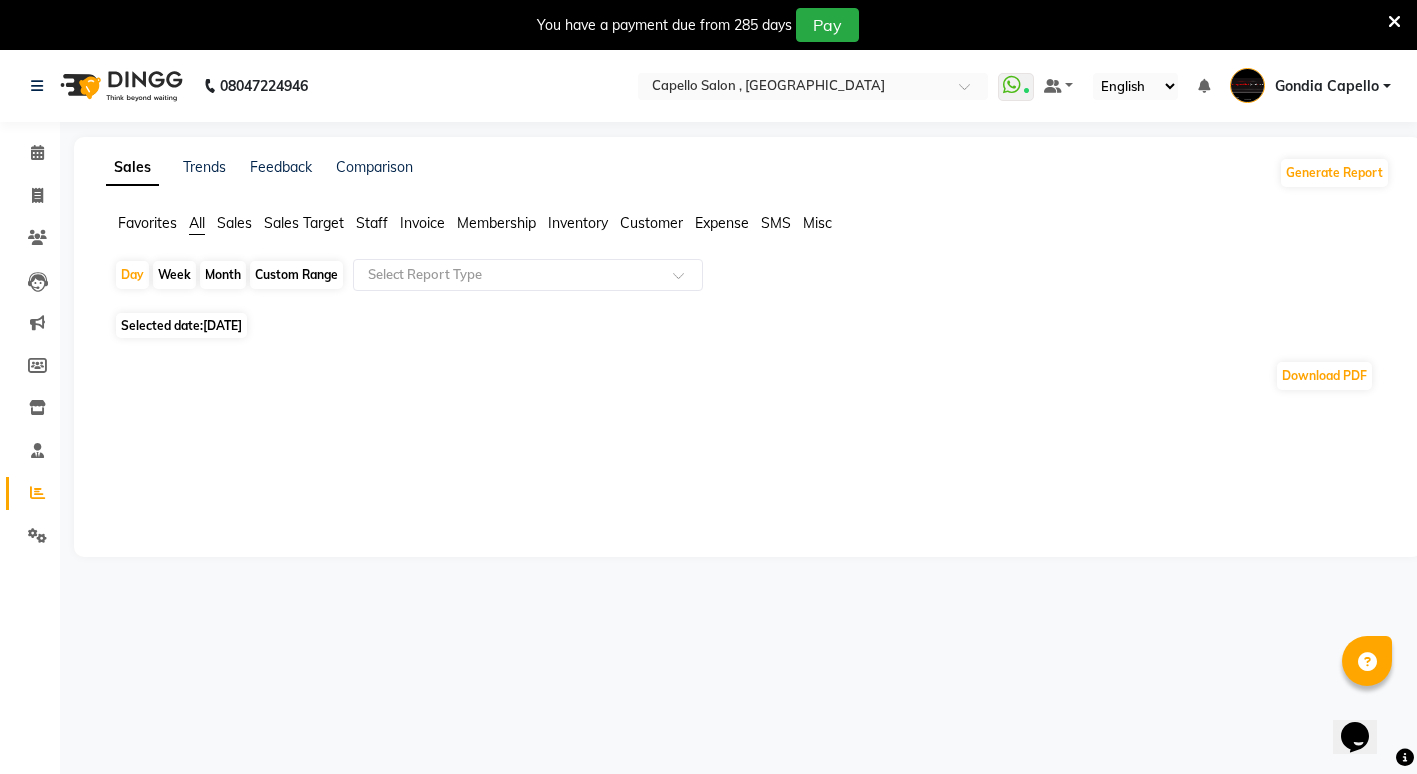 click on "Month" 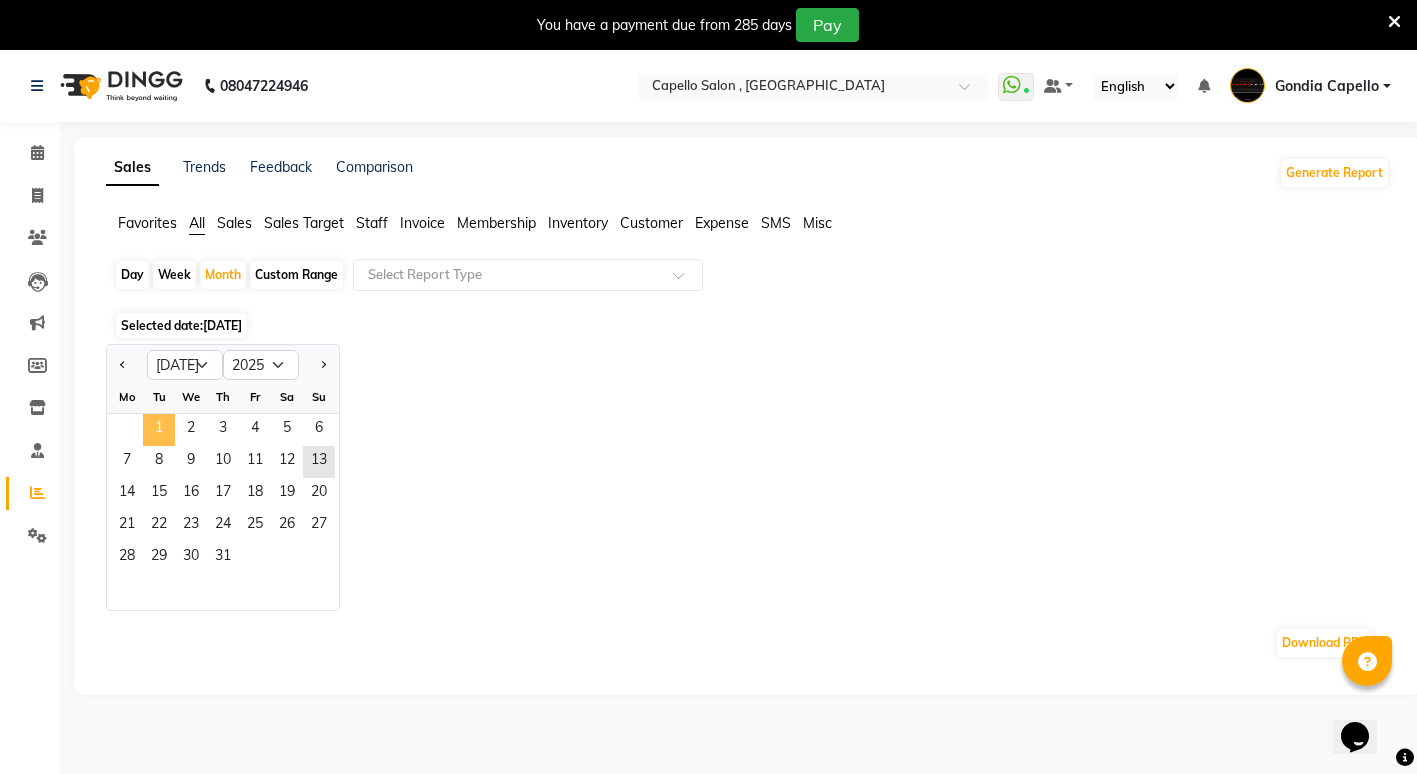 click on "1" 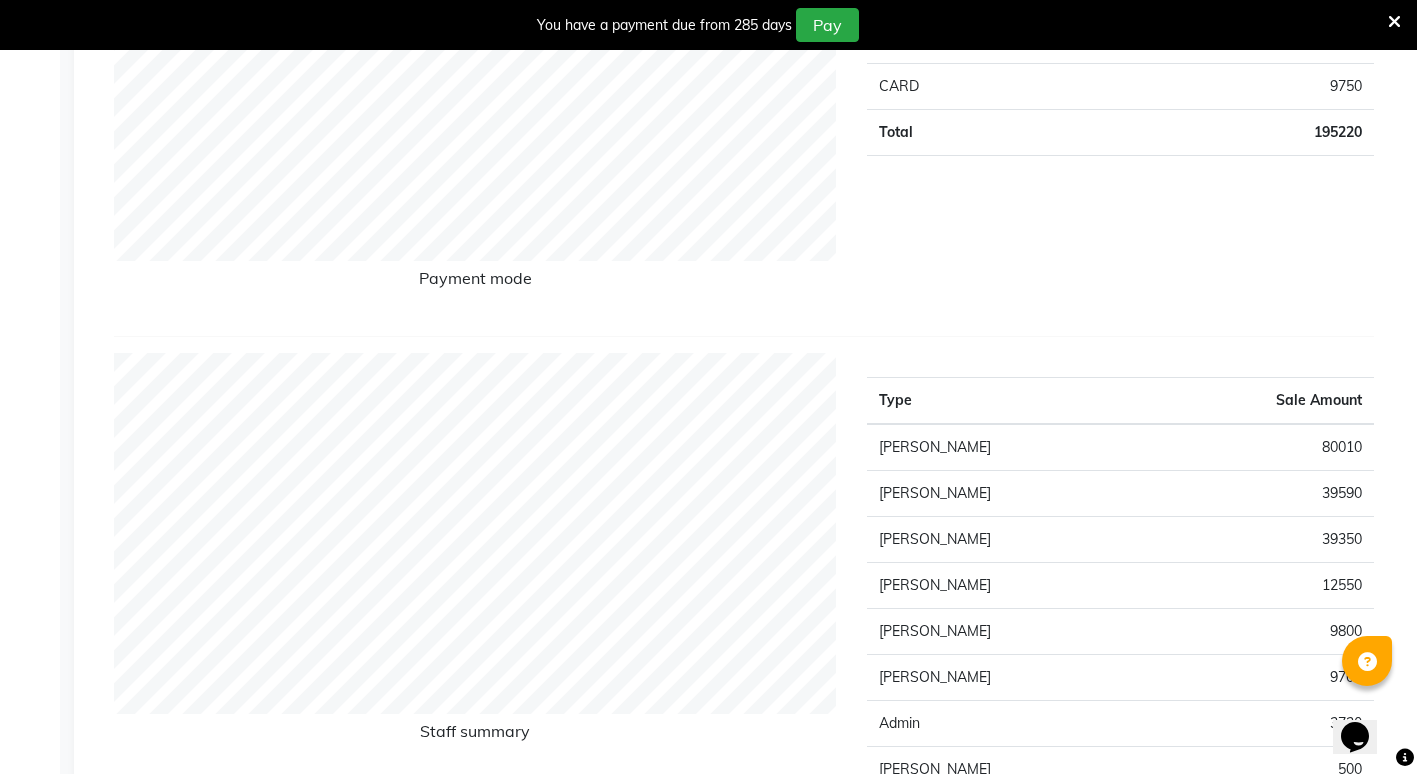 scroll, scrollTop: 0, scrollLeft: 0, axis: both 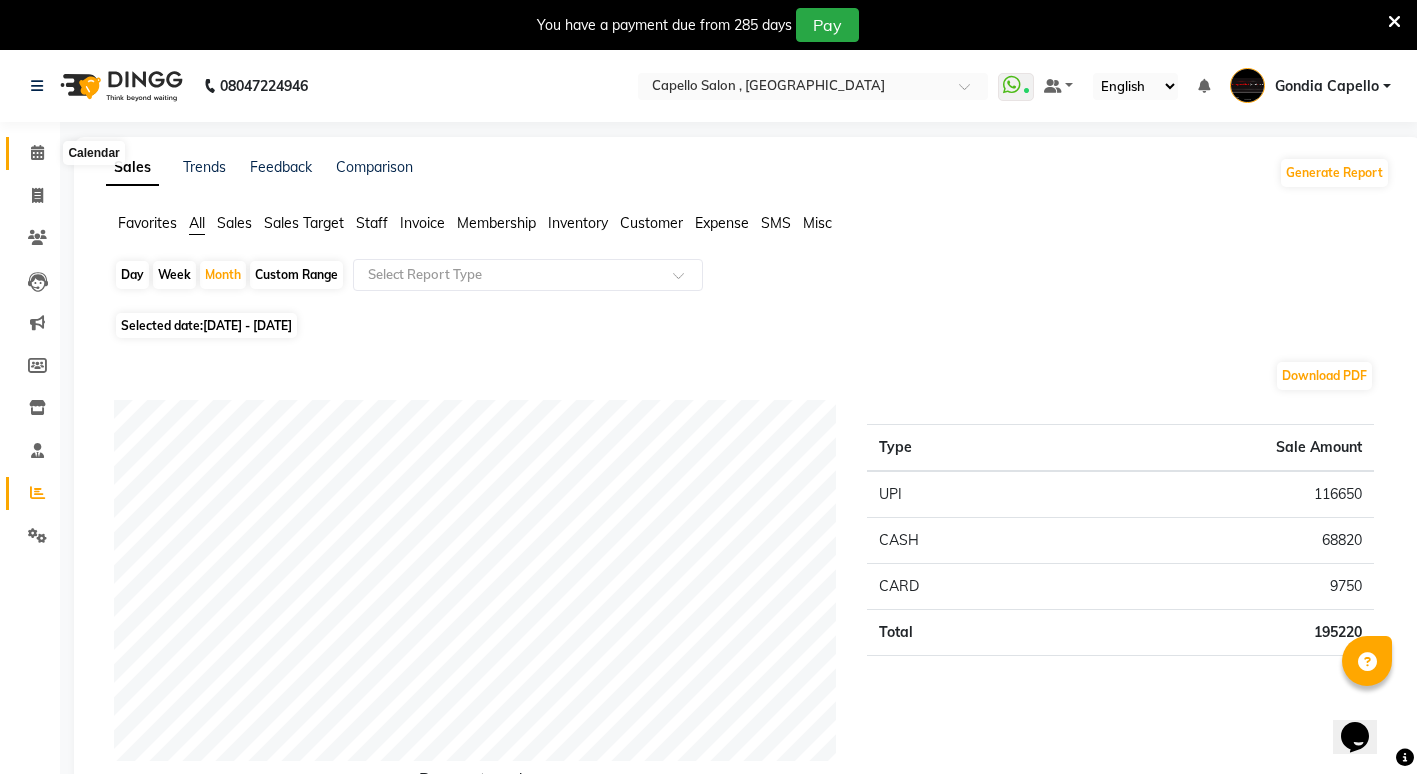 click 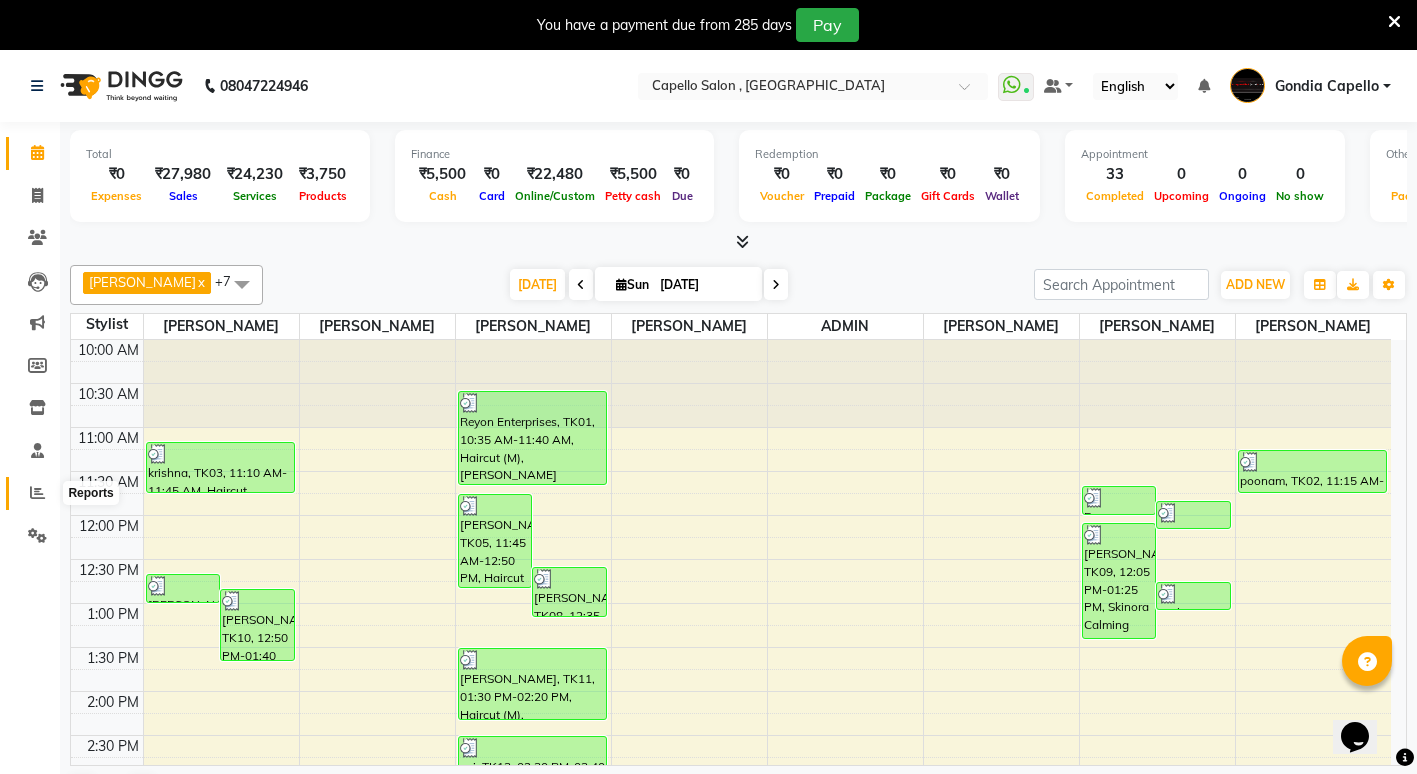 click 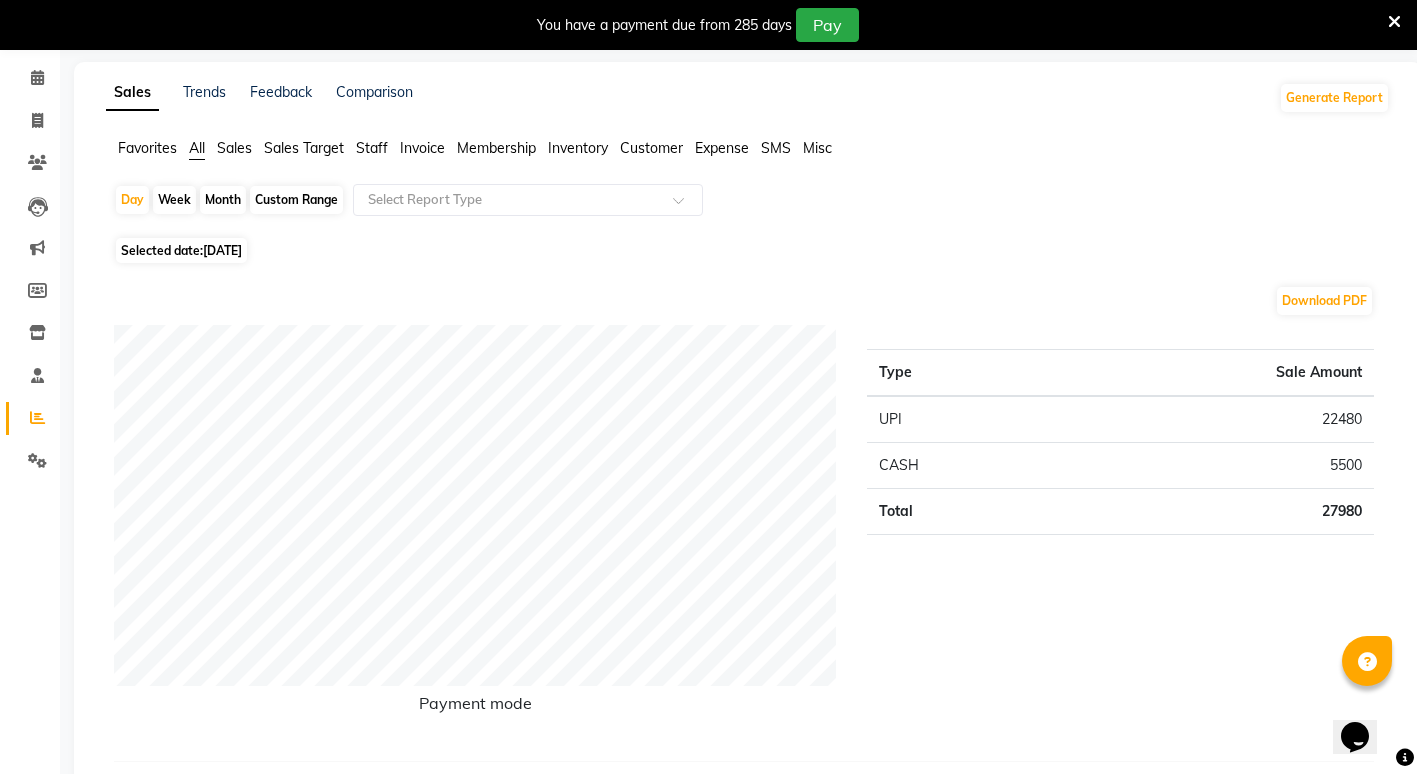 scroll, scrollTop: 0, scrollLeft: 0, axis: both 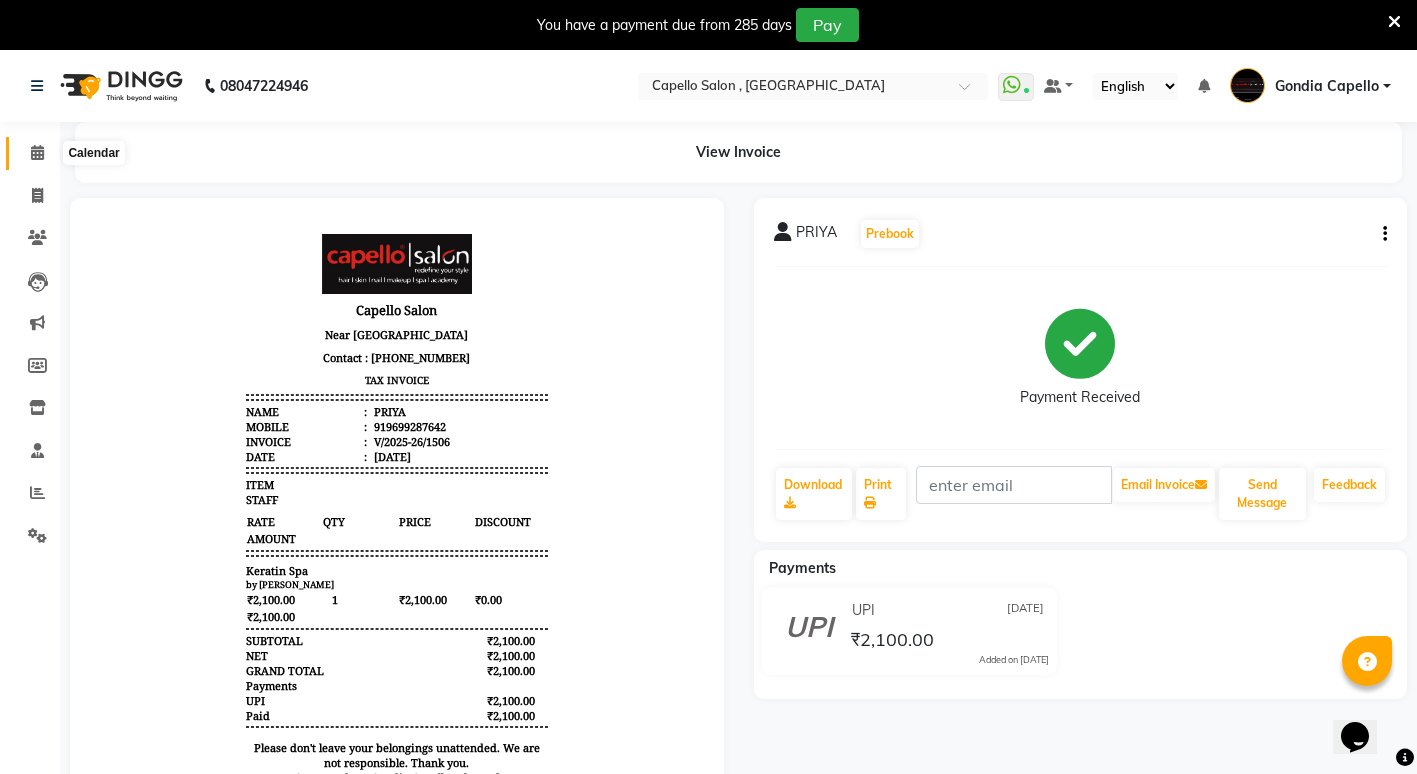 click 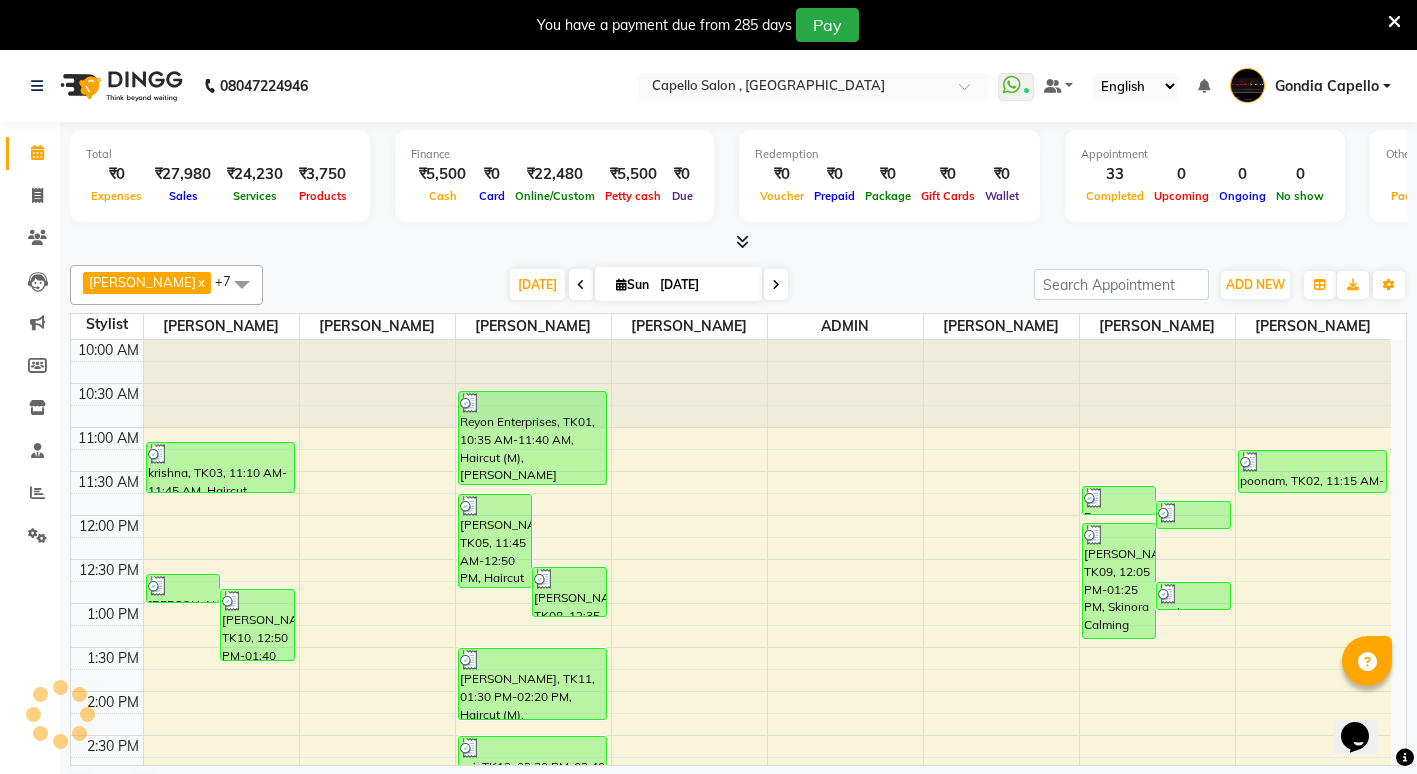 scroll, scrollTop: 0, scrollLeft: 0, axis: both 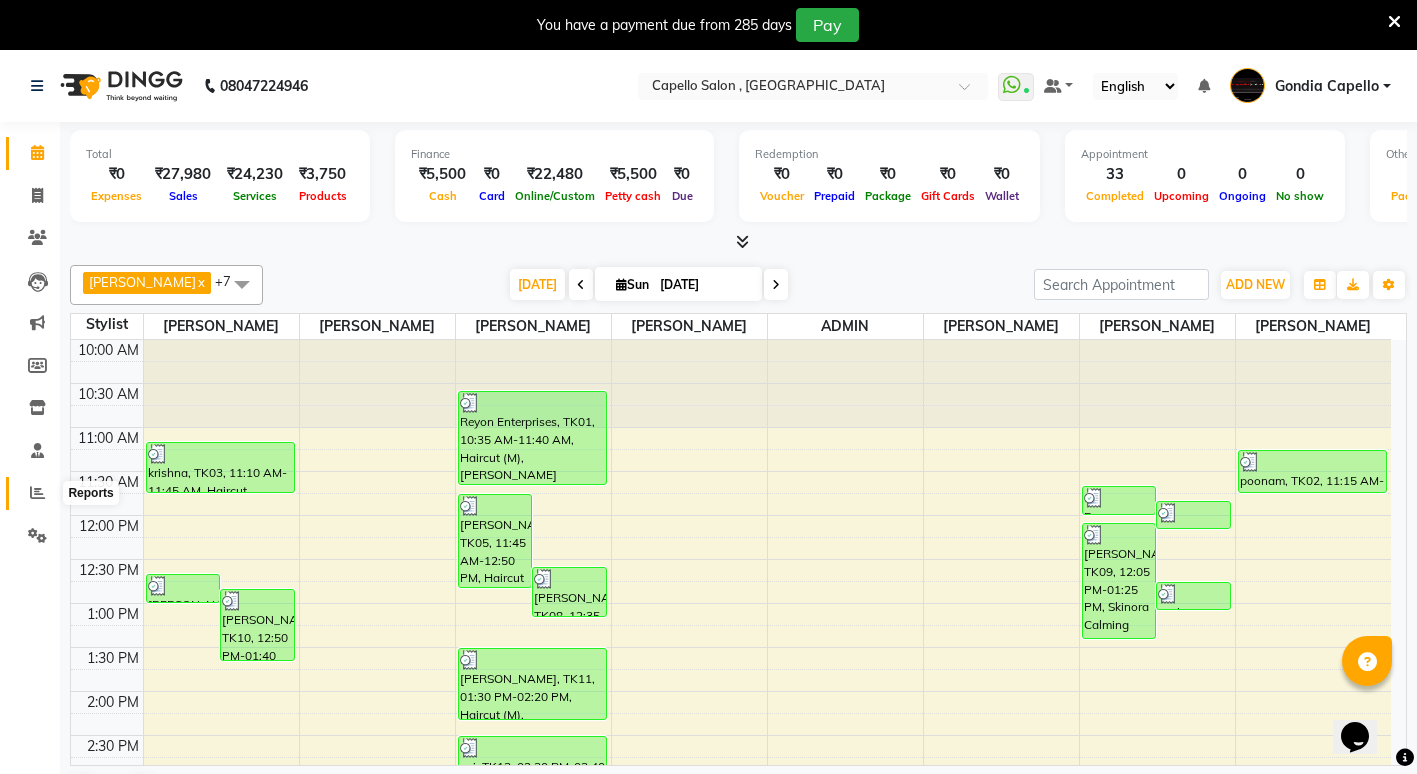 click 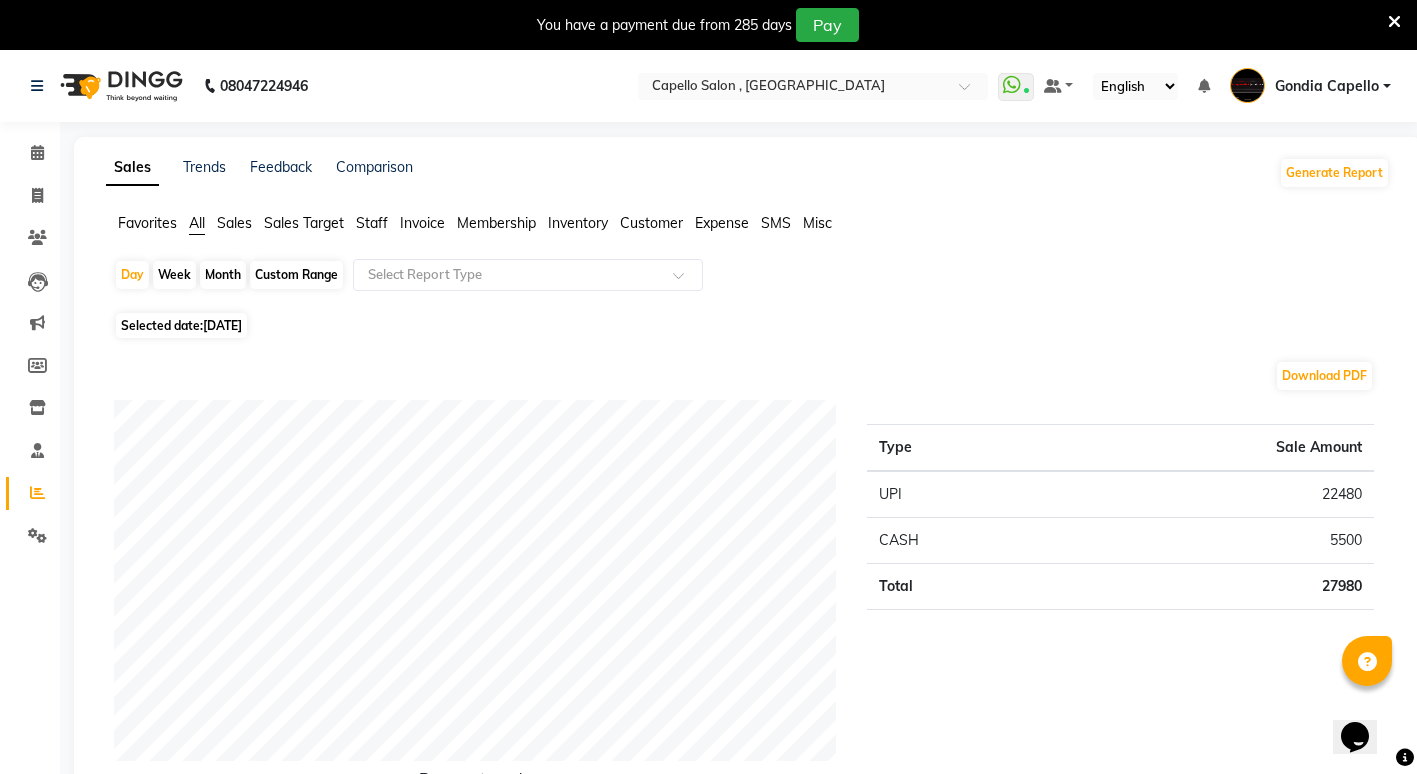 click on "Staff" 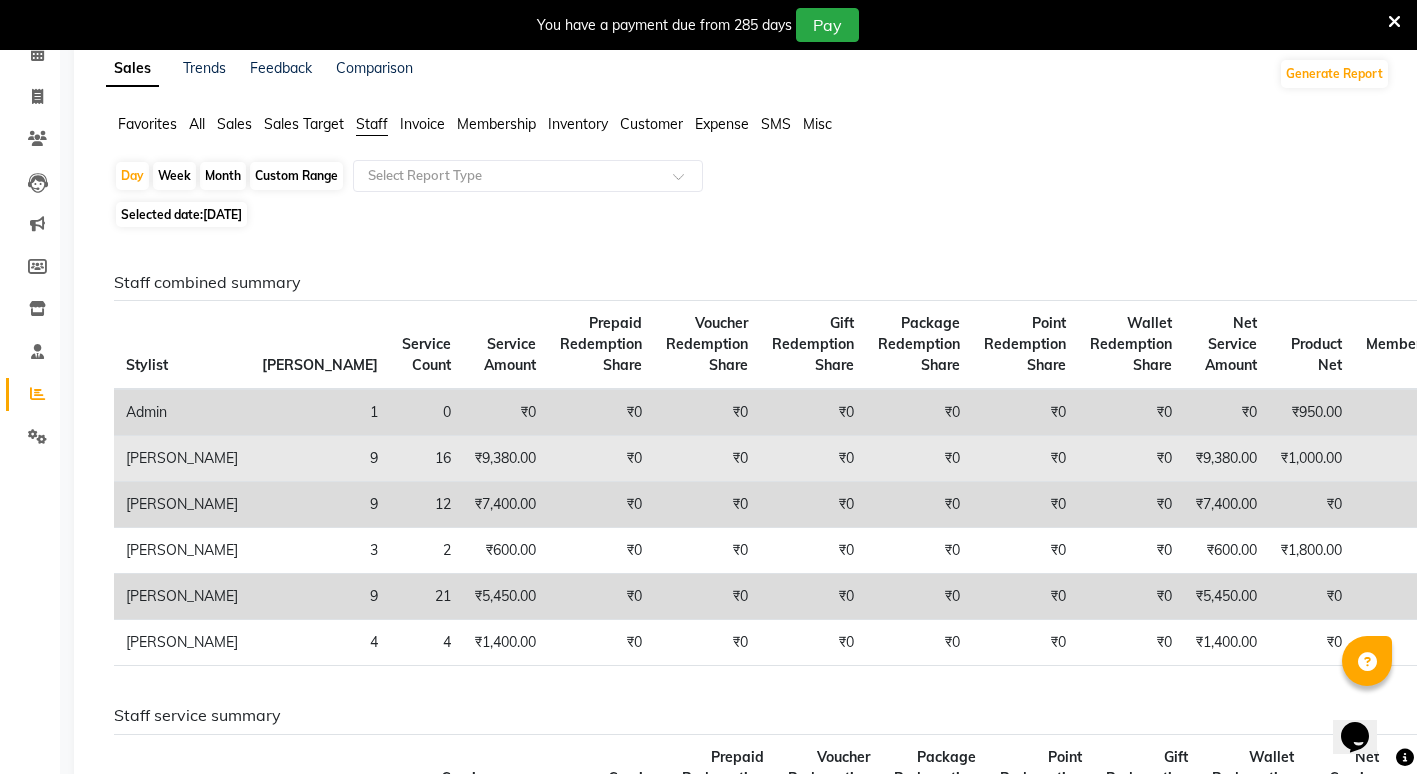 scroll, scrollTop: 0, scrollLeft: 0, axis: both 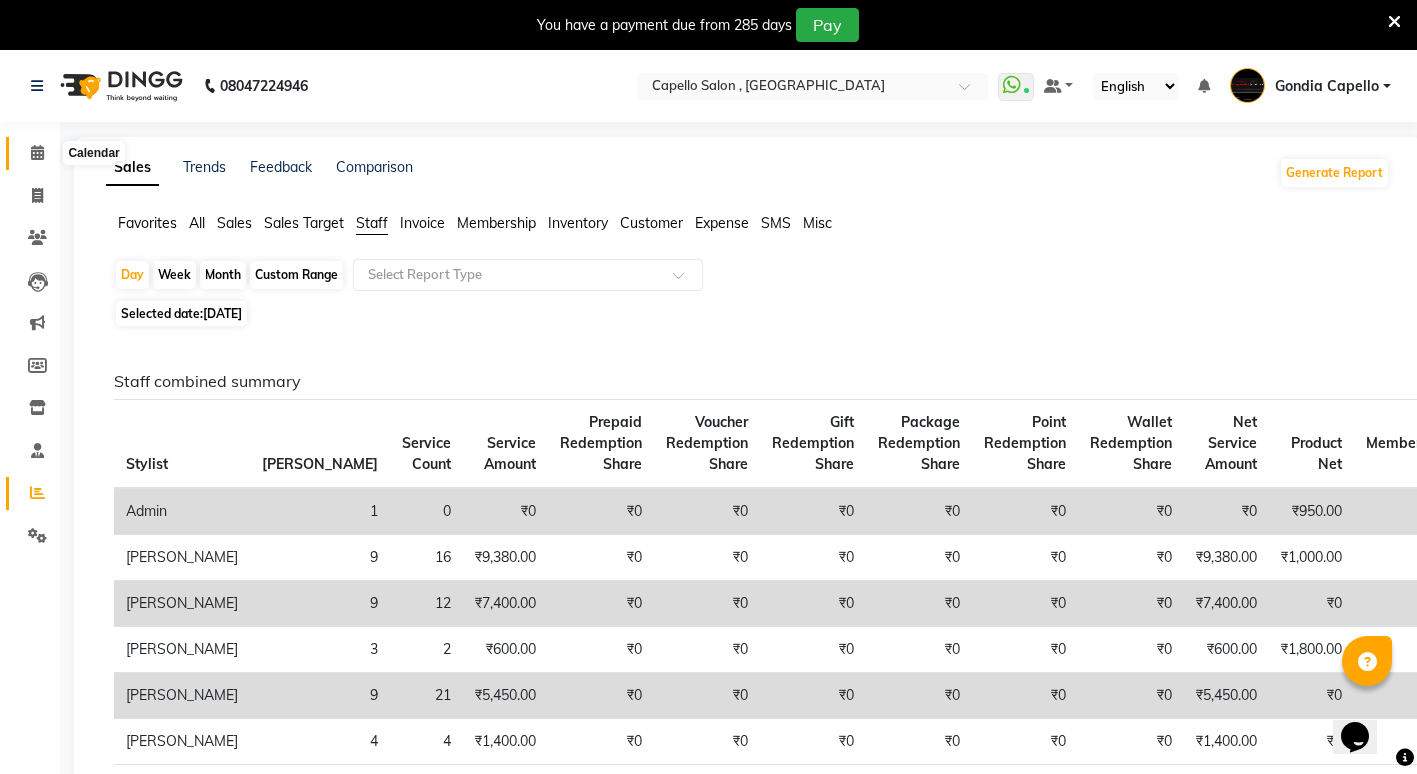 click 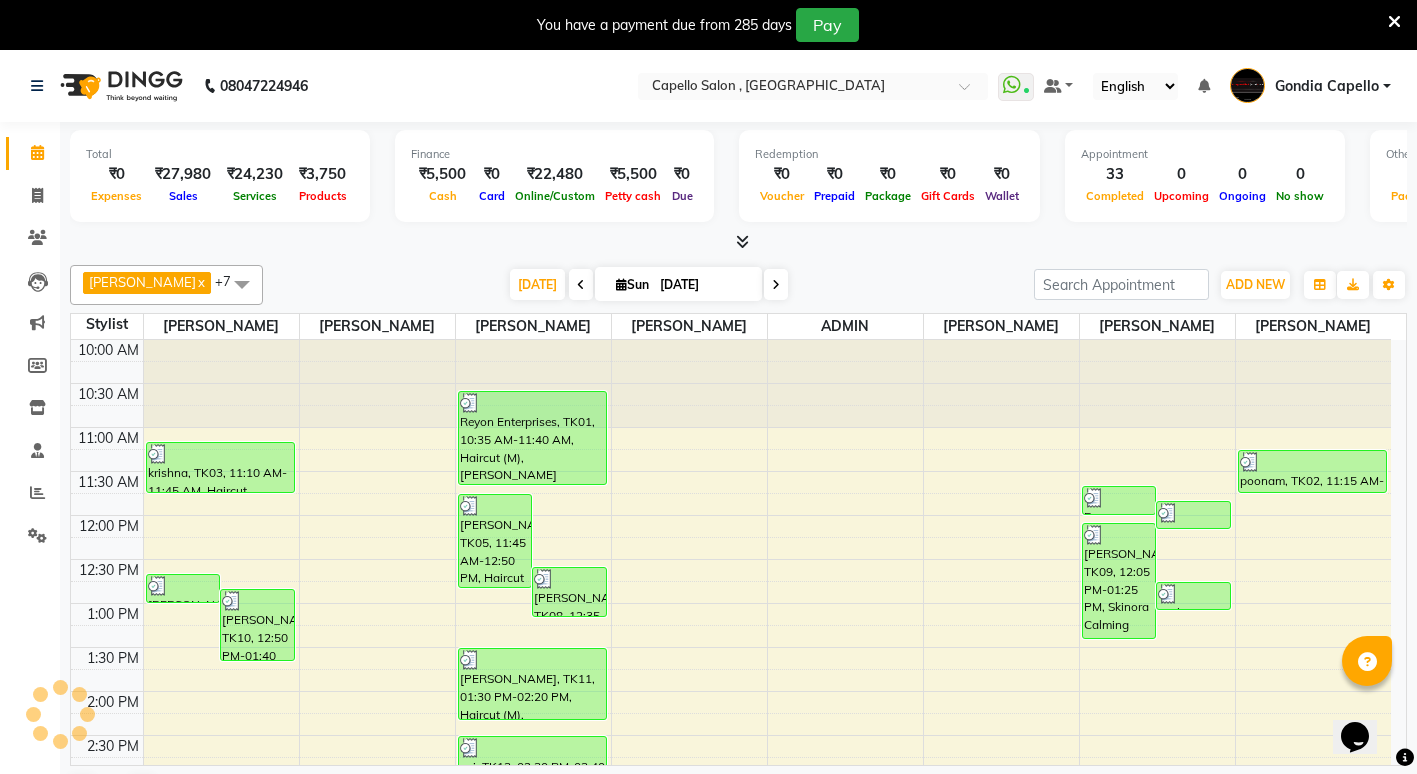 scroll, scrollTop: 0, scrollLeft: 0, axis: both 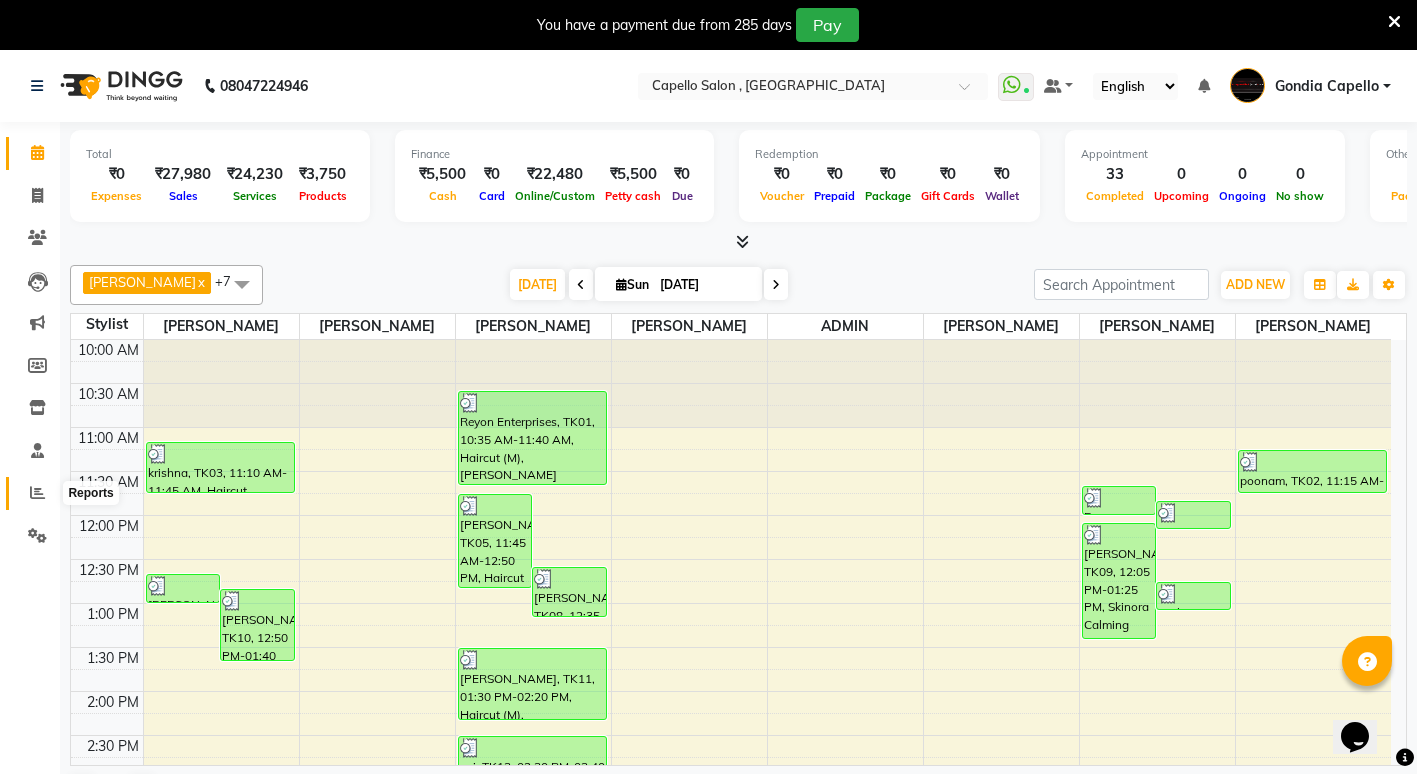 click 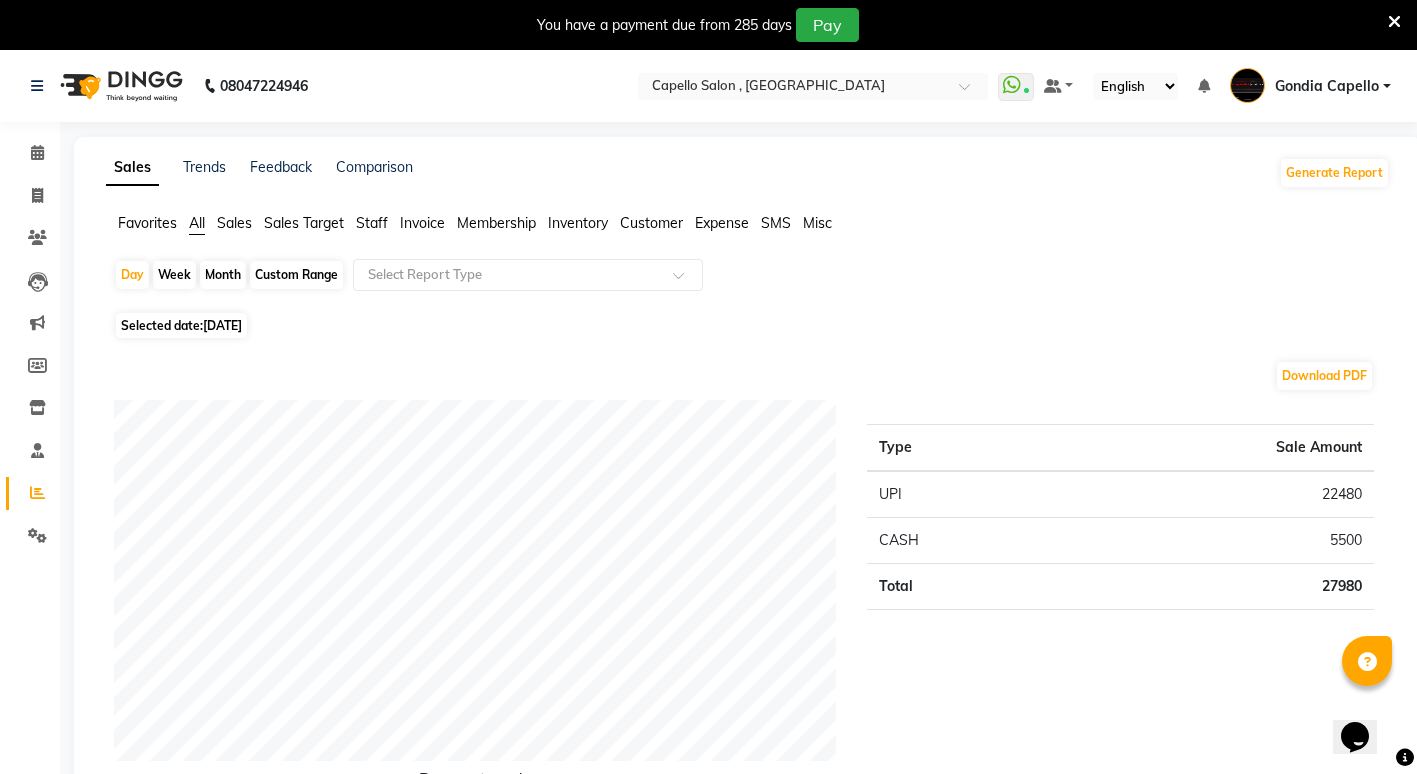 click on "Month" 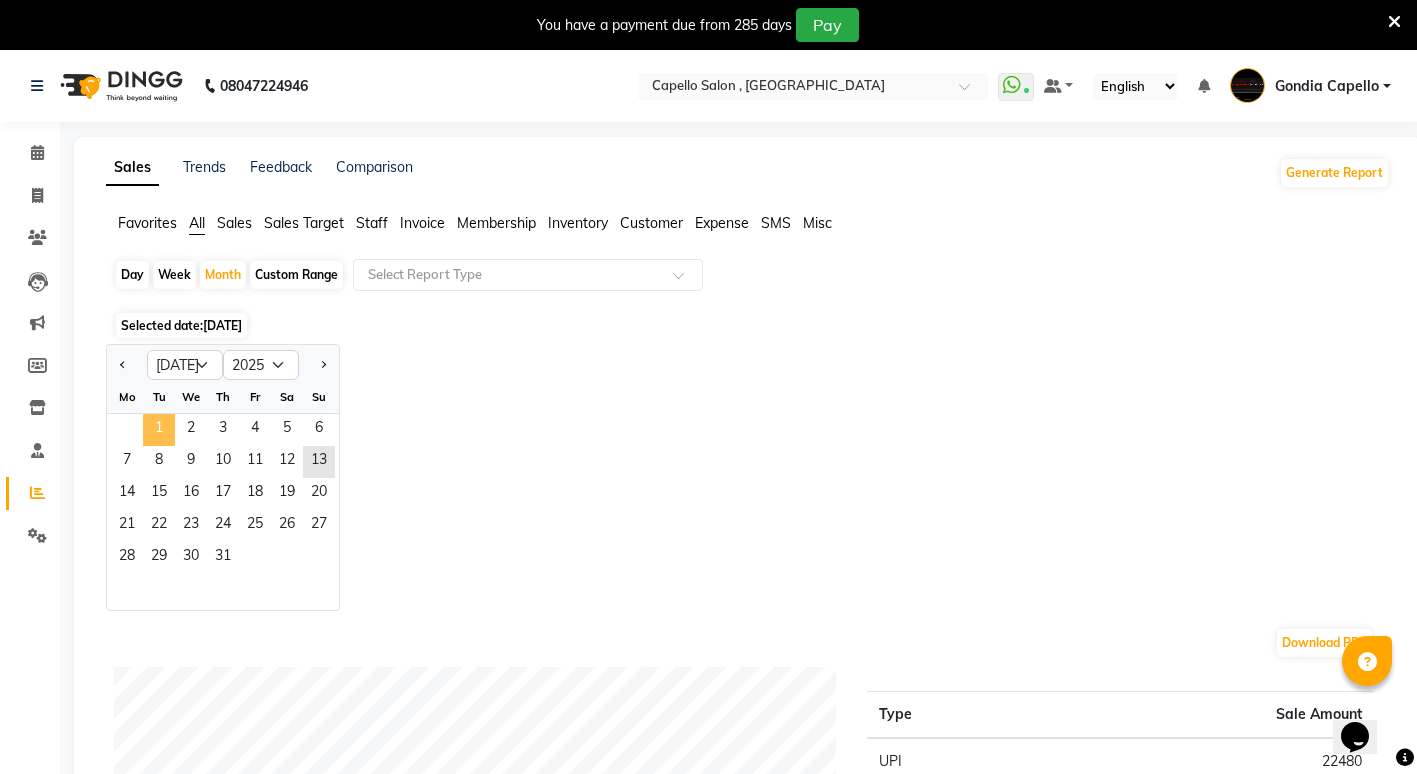 click on "1" 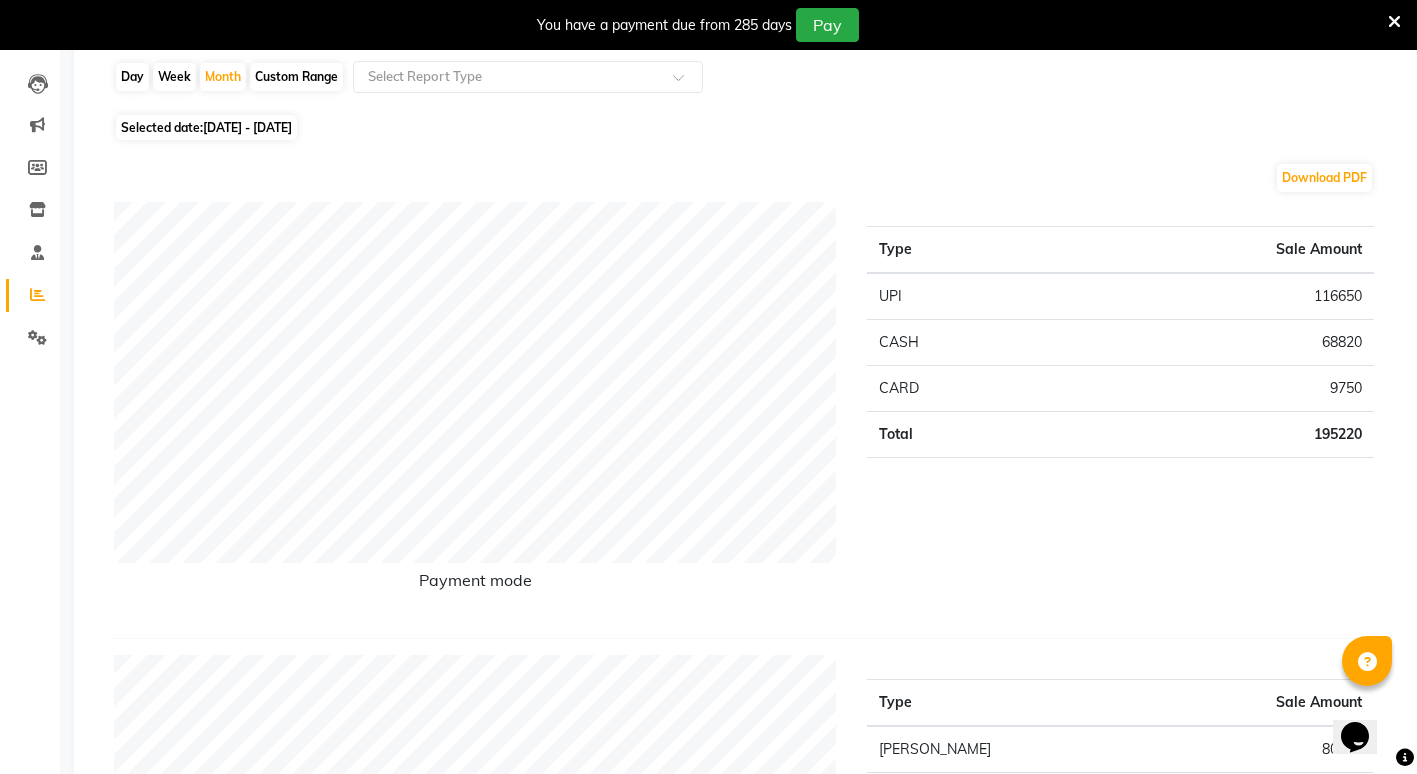 scroll, scrollTop: 0, scrollLeft: 0, axis: both 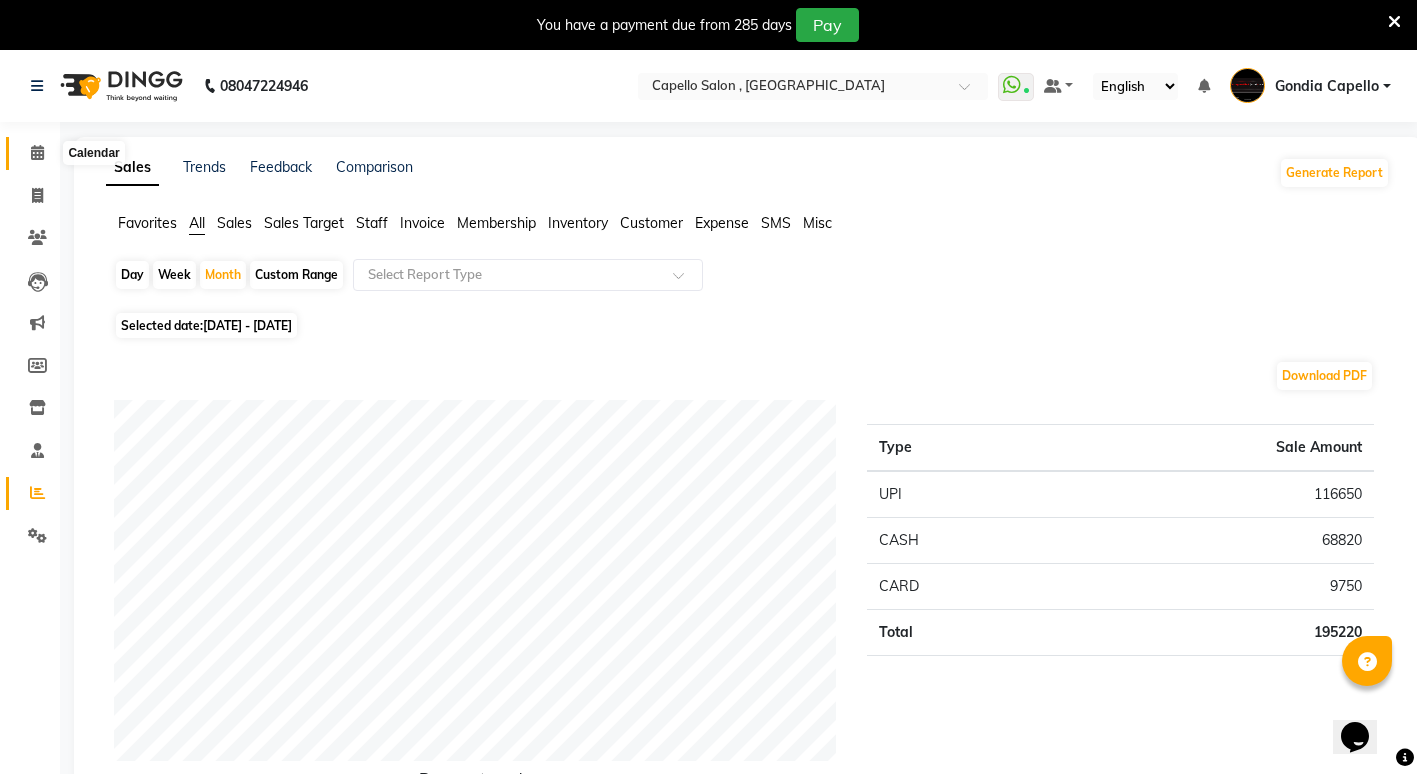 click 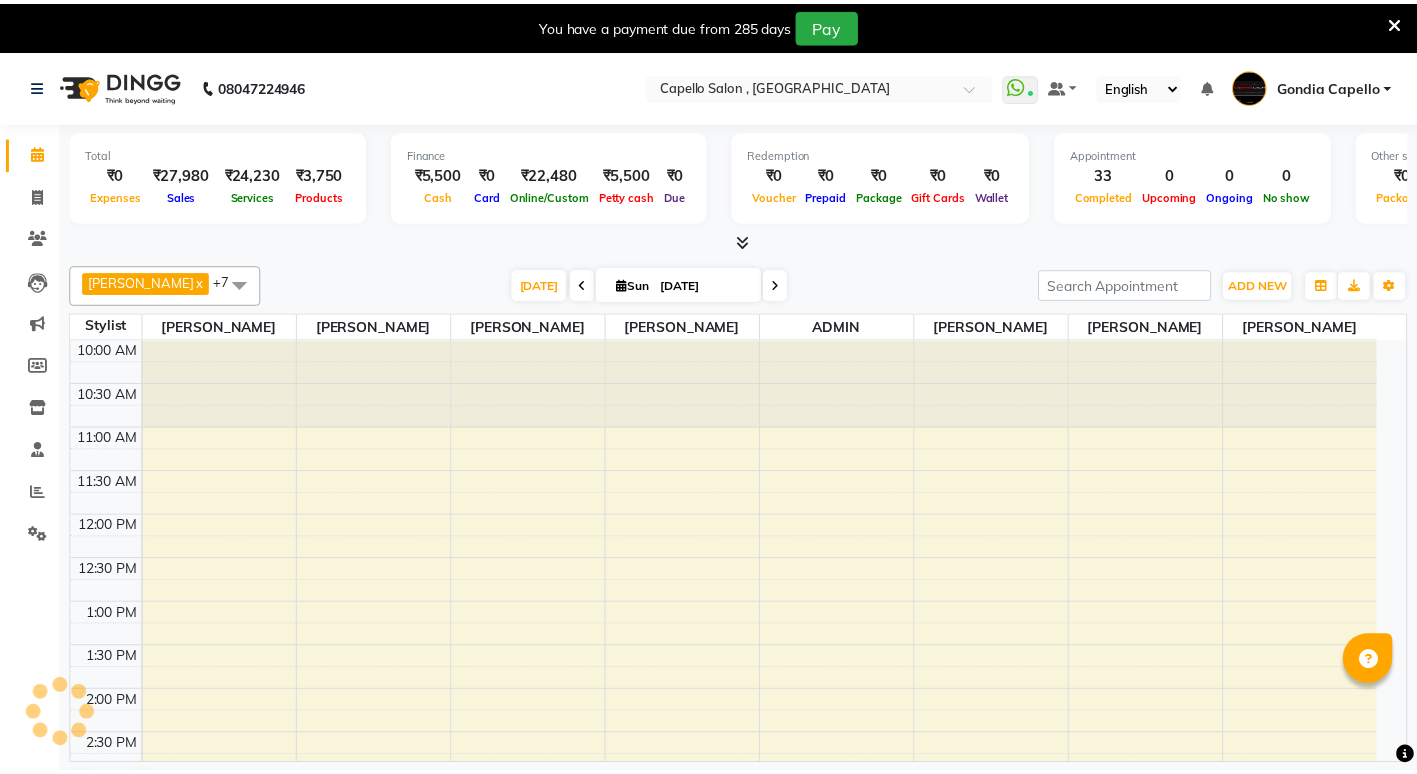 scroll, scrollTop: 0, scrollLeft: 0, axis: both 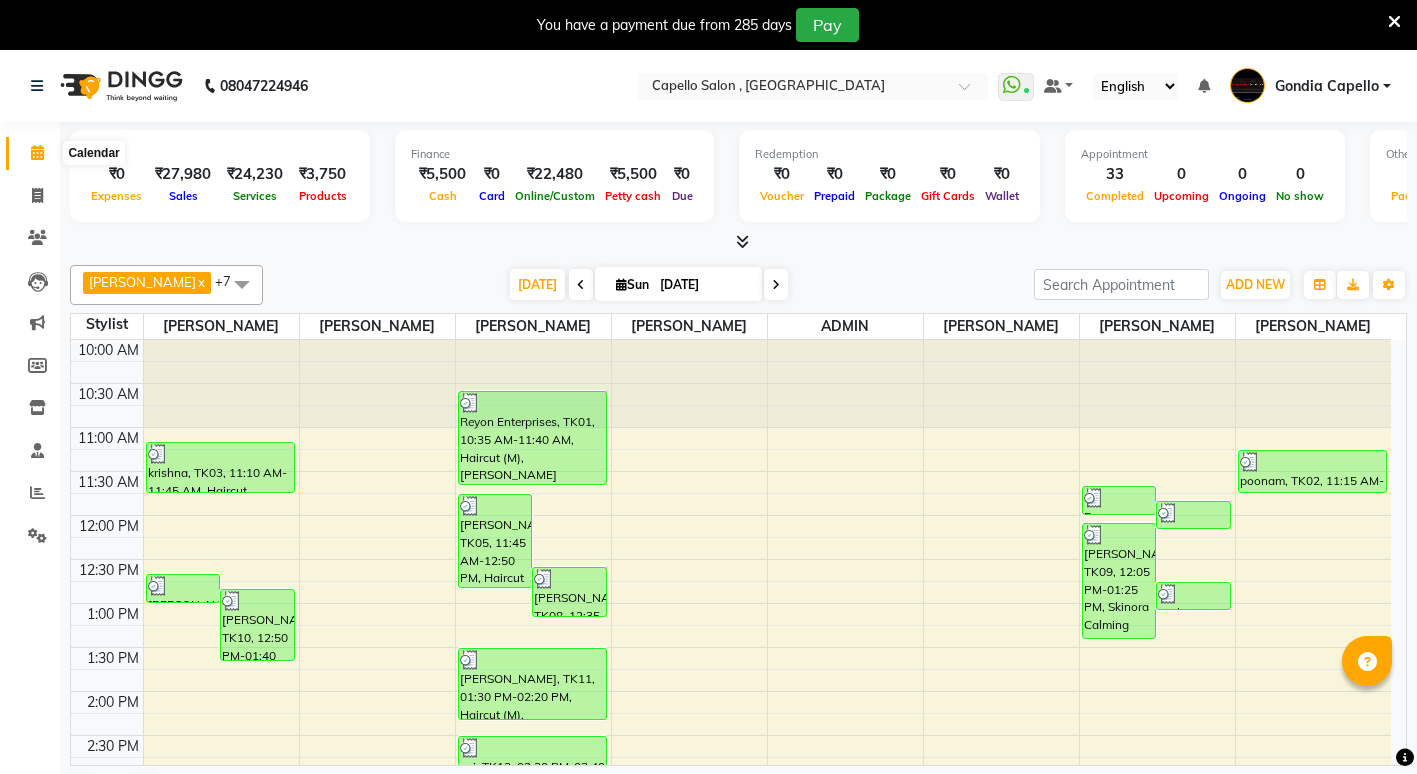 click 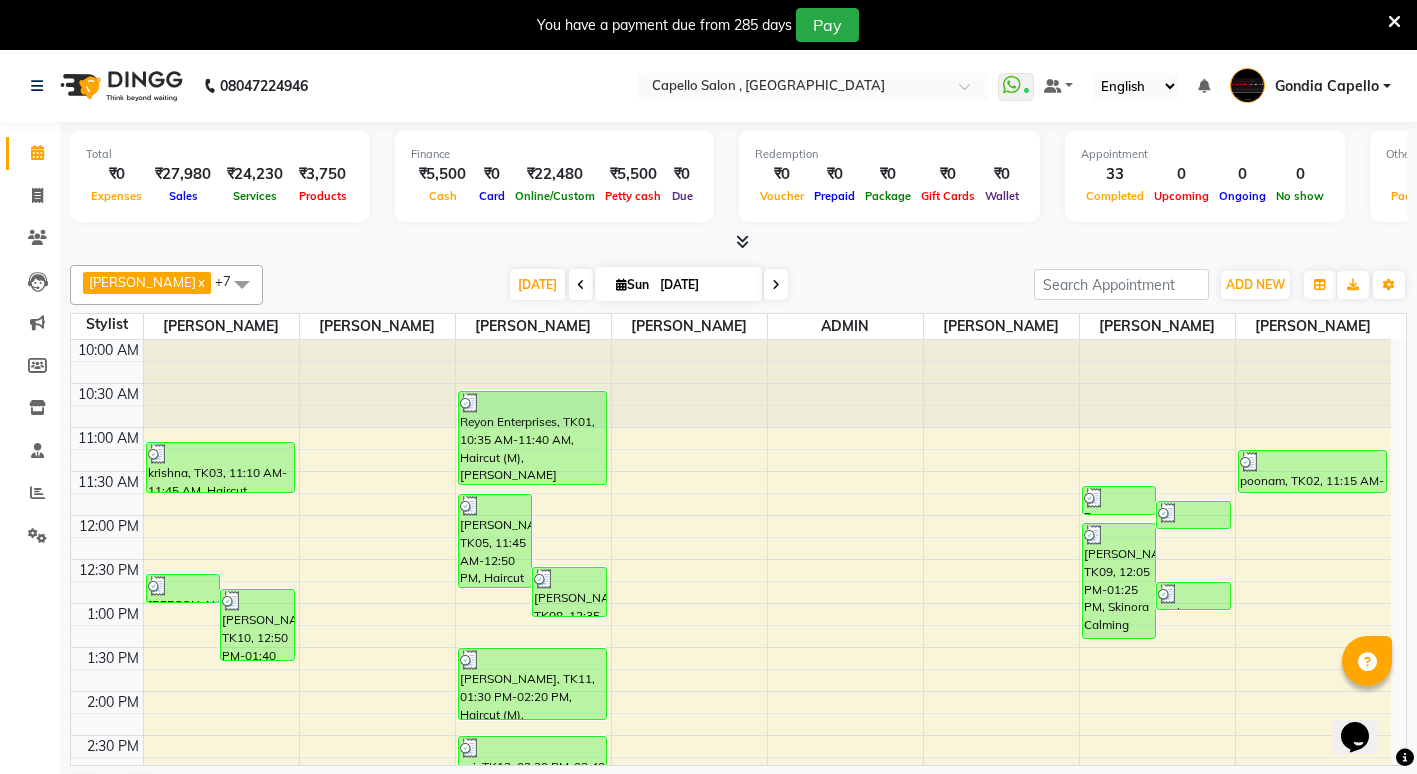 scroll, scrollTop: 0, scrollLeft: 0, axis: both 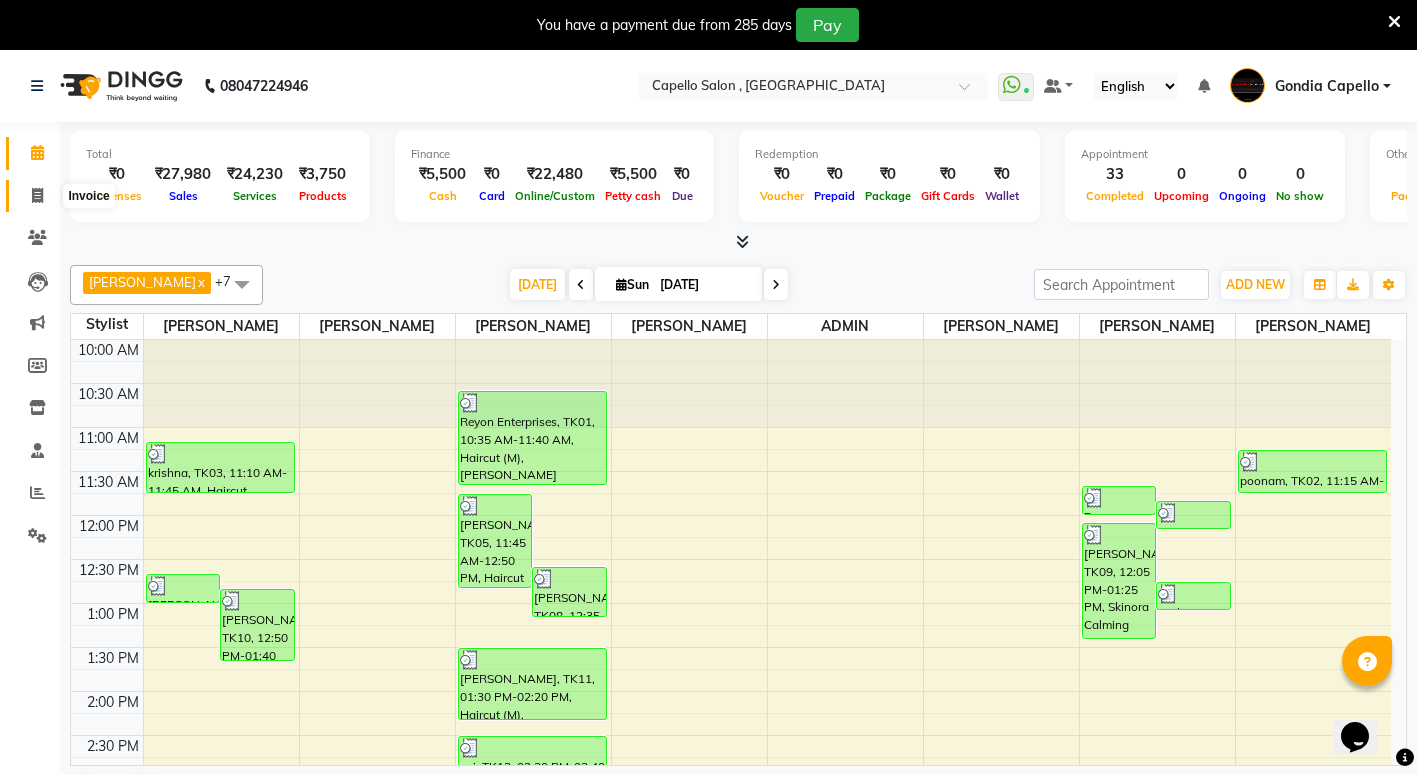 click 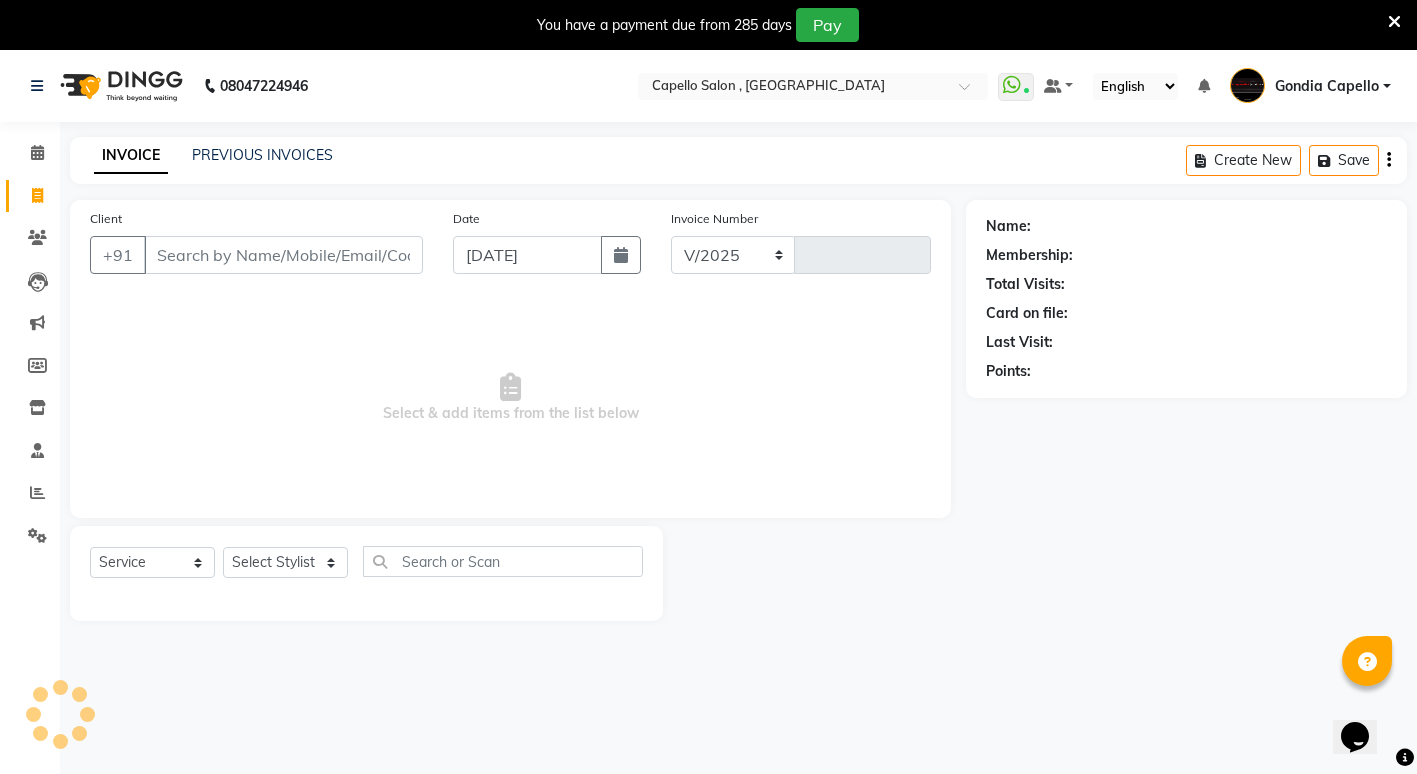 select on "853" 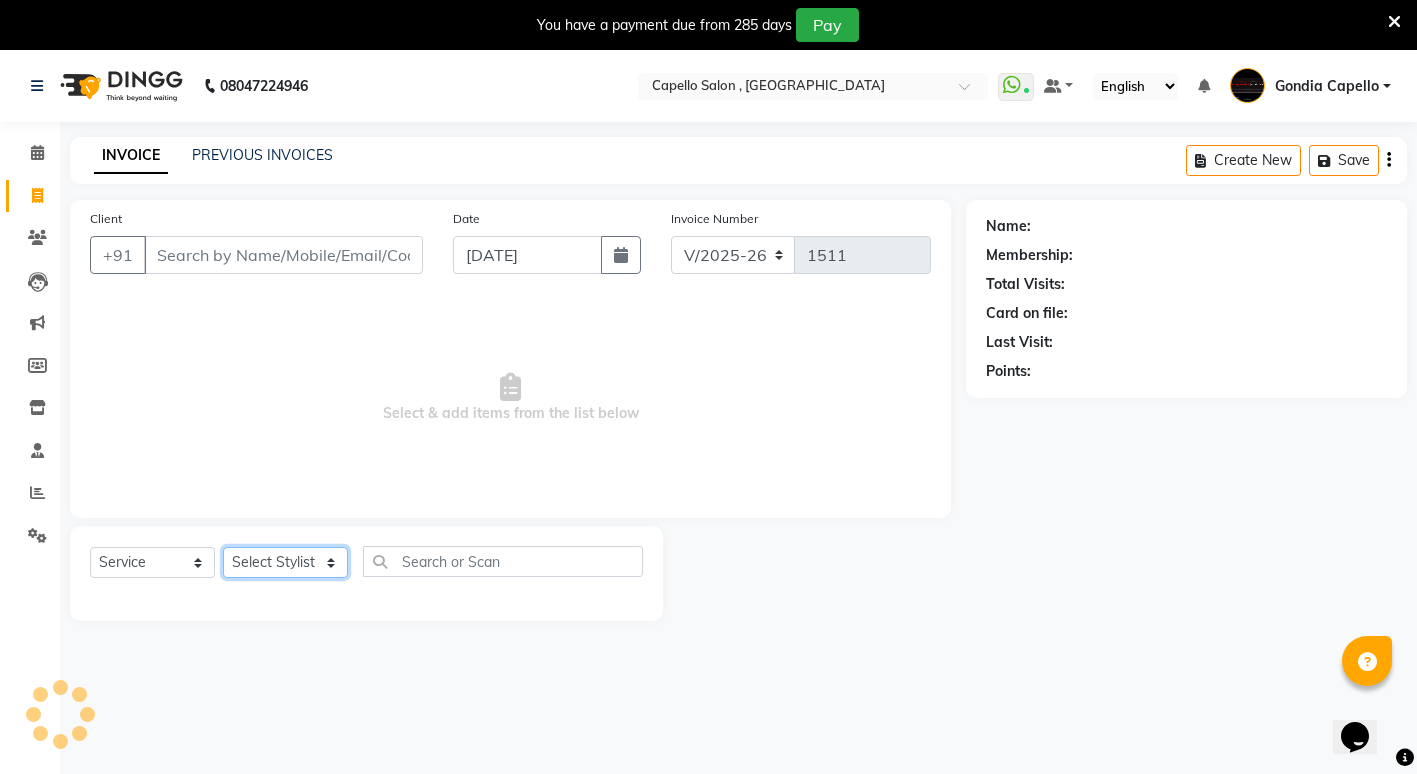 click on "Select Stylist" 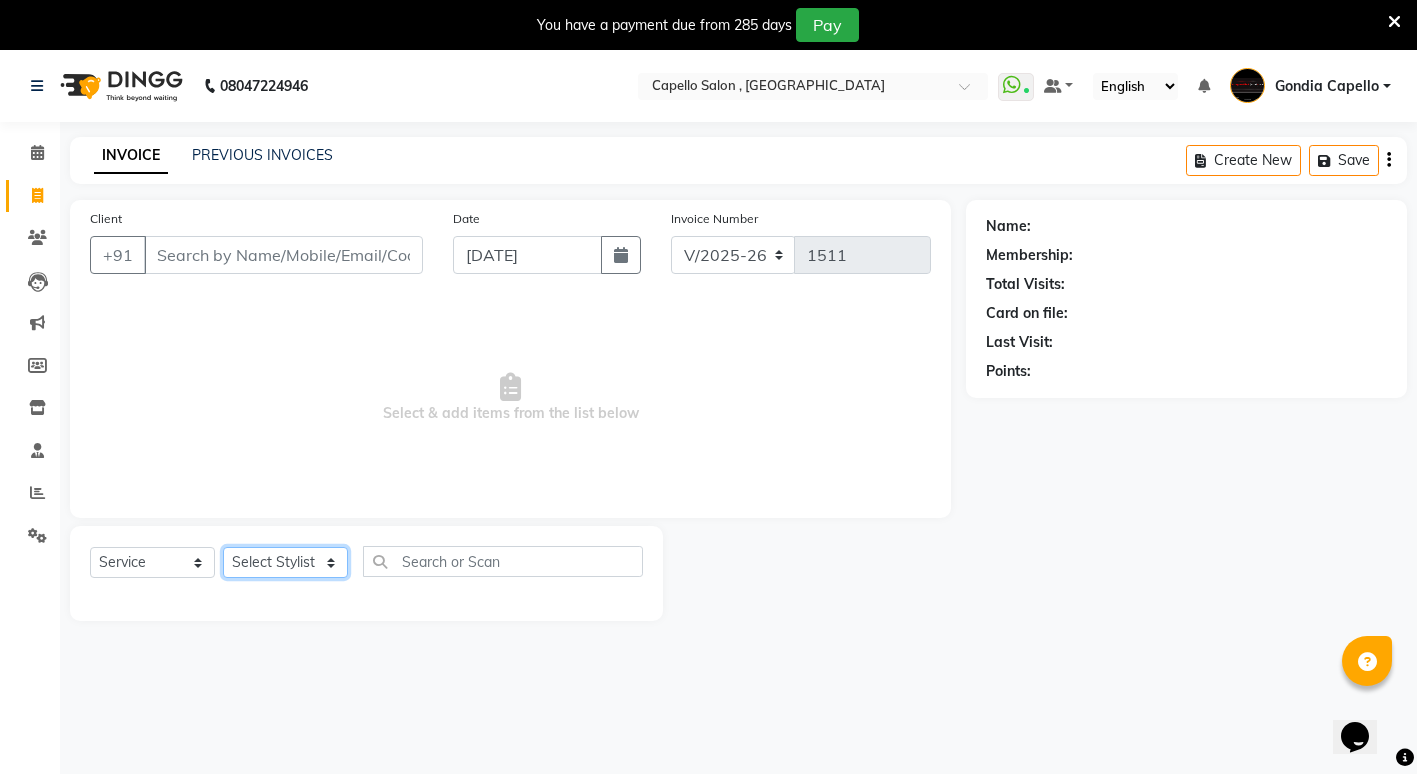 select on "16500" 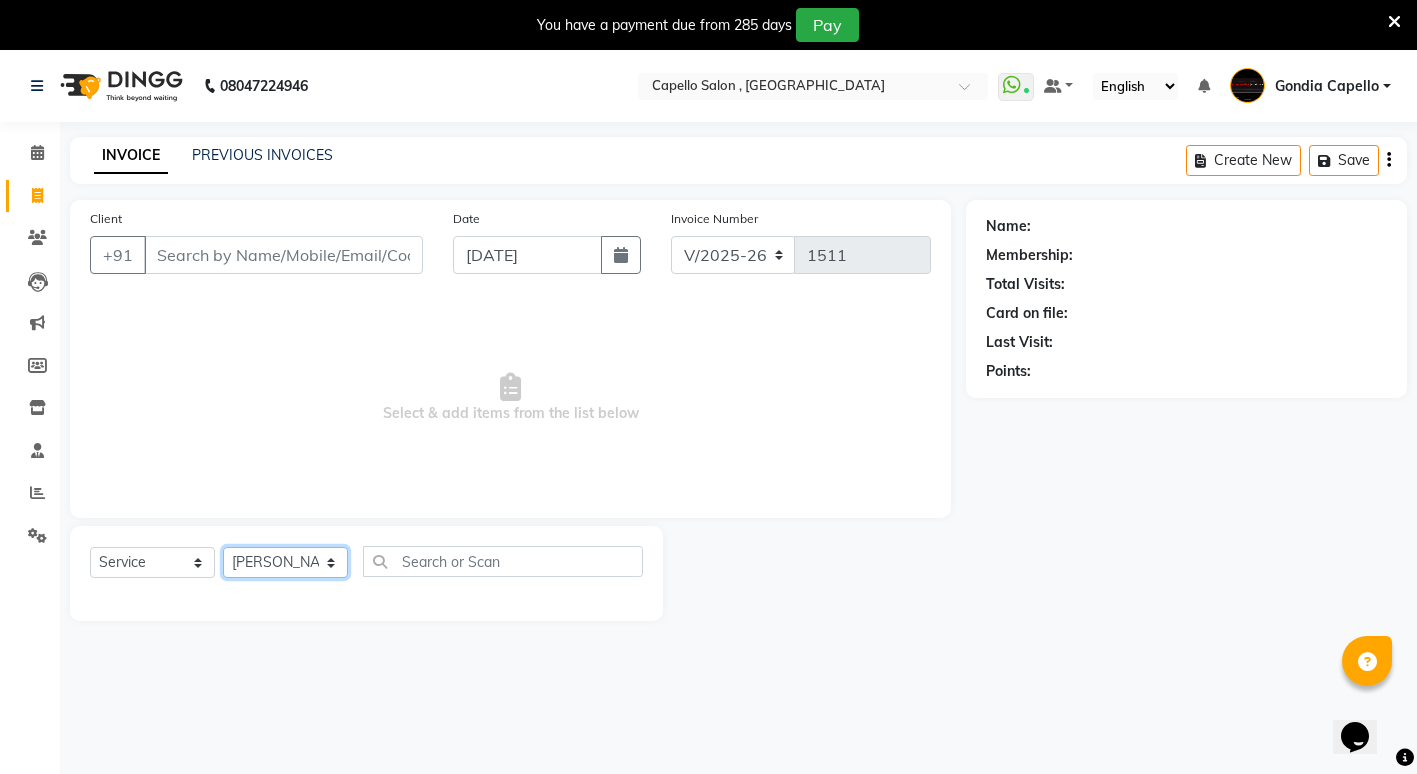 click on "Select Stylist ADMIN [PERSON_NAME] [PERSON_NAME] [PERSON_NAME] Gondia [PERSON_NAME] [PERSON_NAME] [PERSON_NAME] yewatkar [PERSON_NAME] [PERSON_NAME] [PERSON_NAME] (M) [PERSON_NAME]" 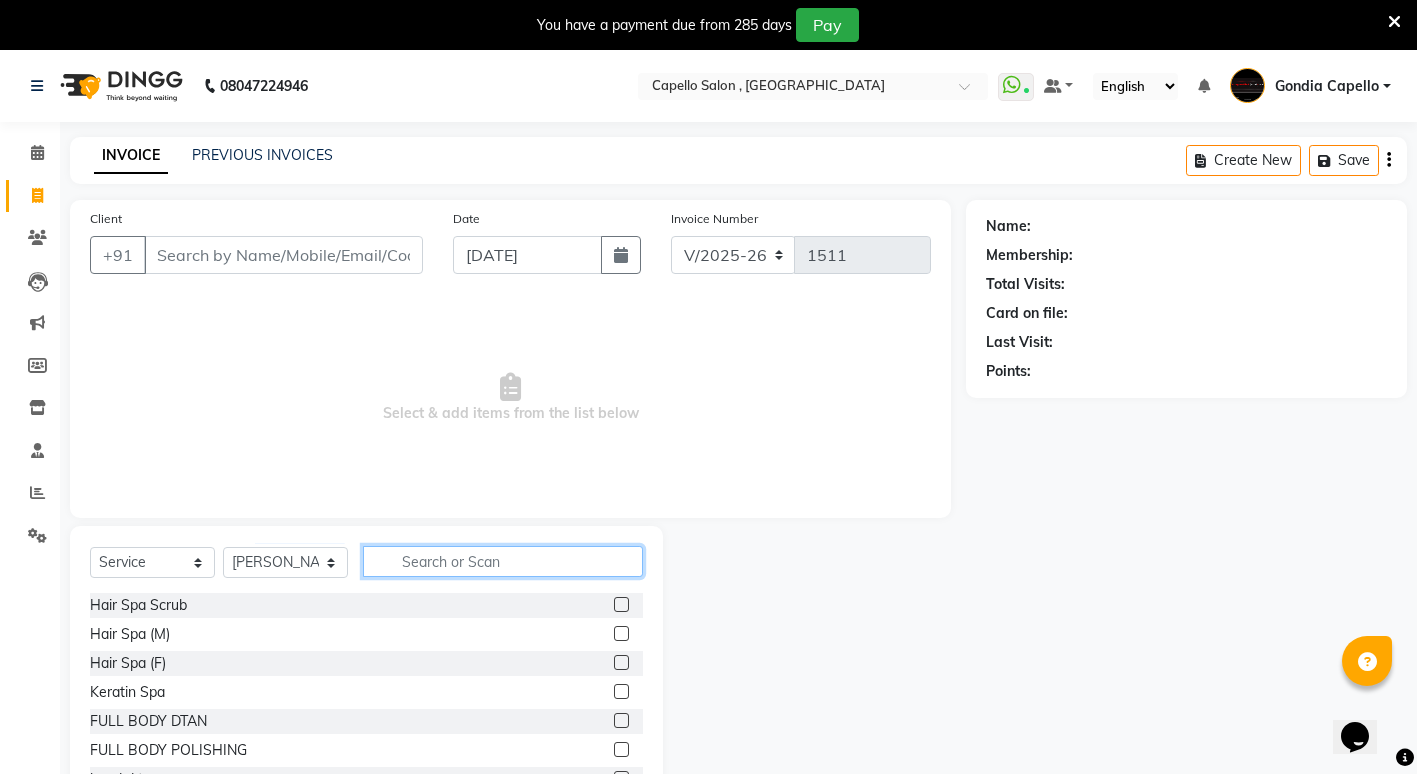 click 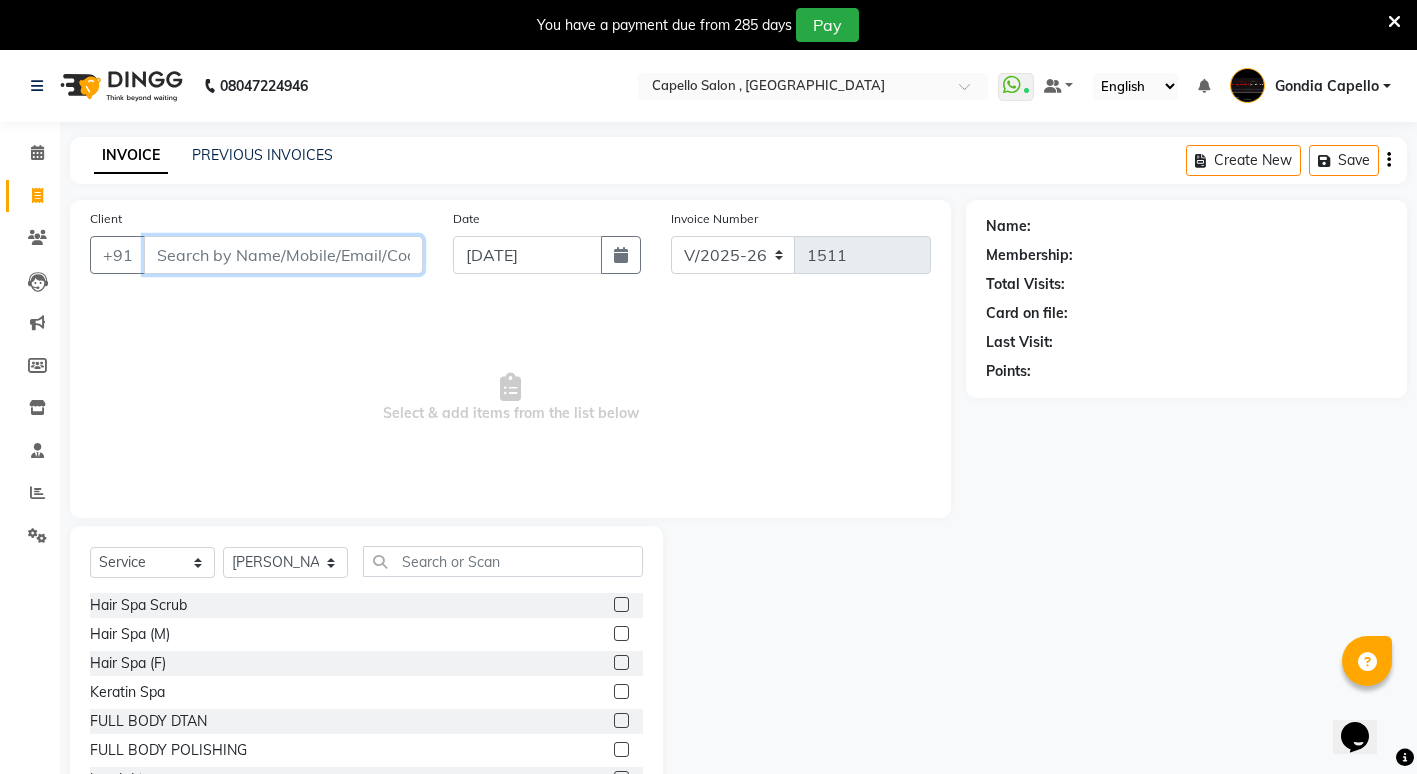 drag, startPoint x: 230, startPoint y: 246, endPoint x: 231, endPoint y: 258, distance: 12.0415945 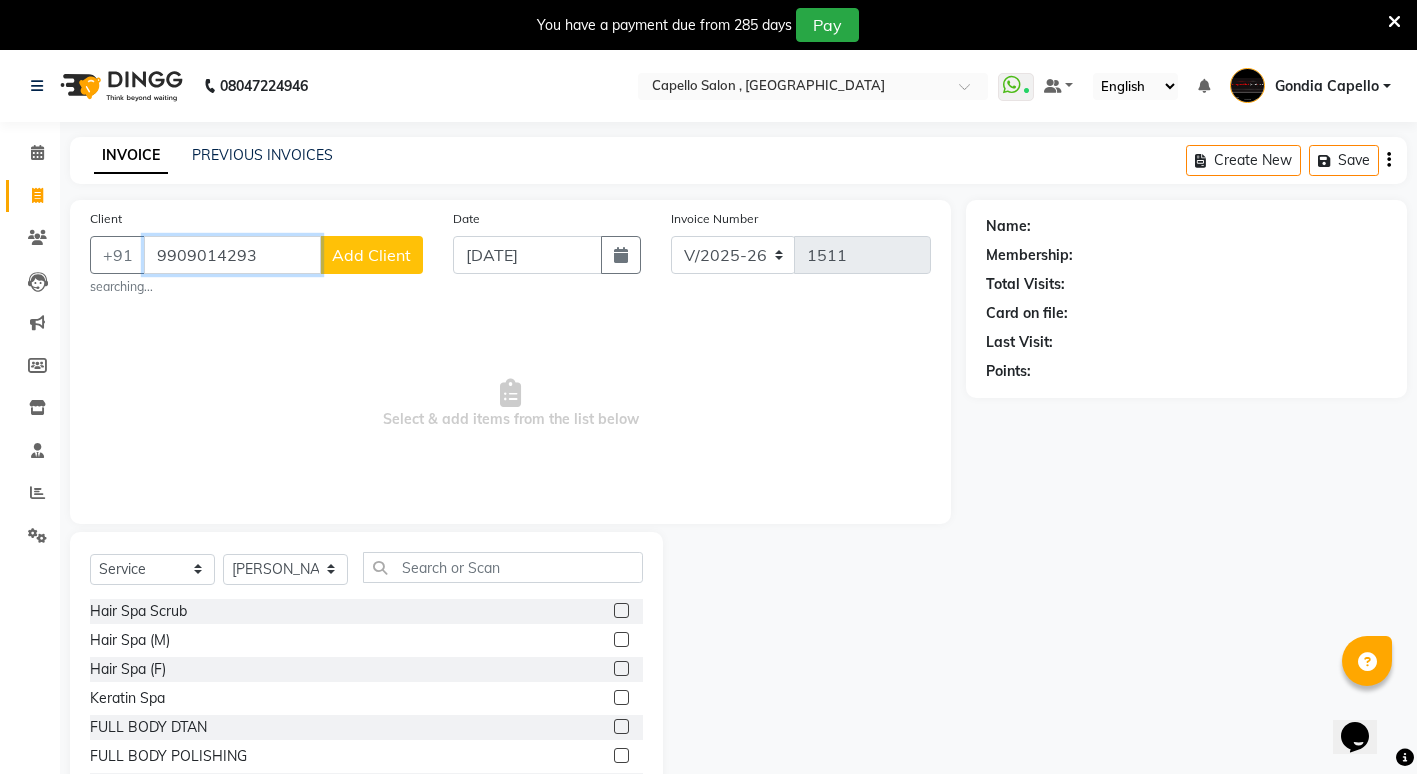 type on "9909014293" 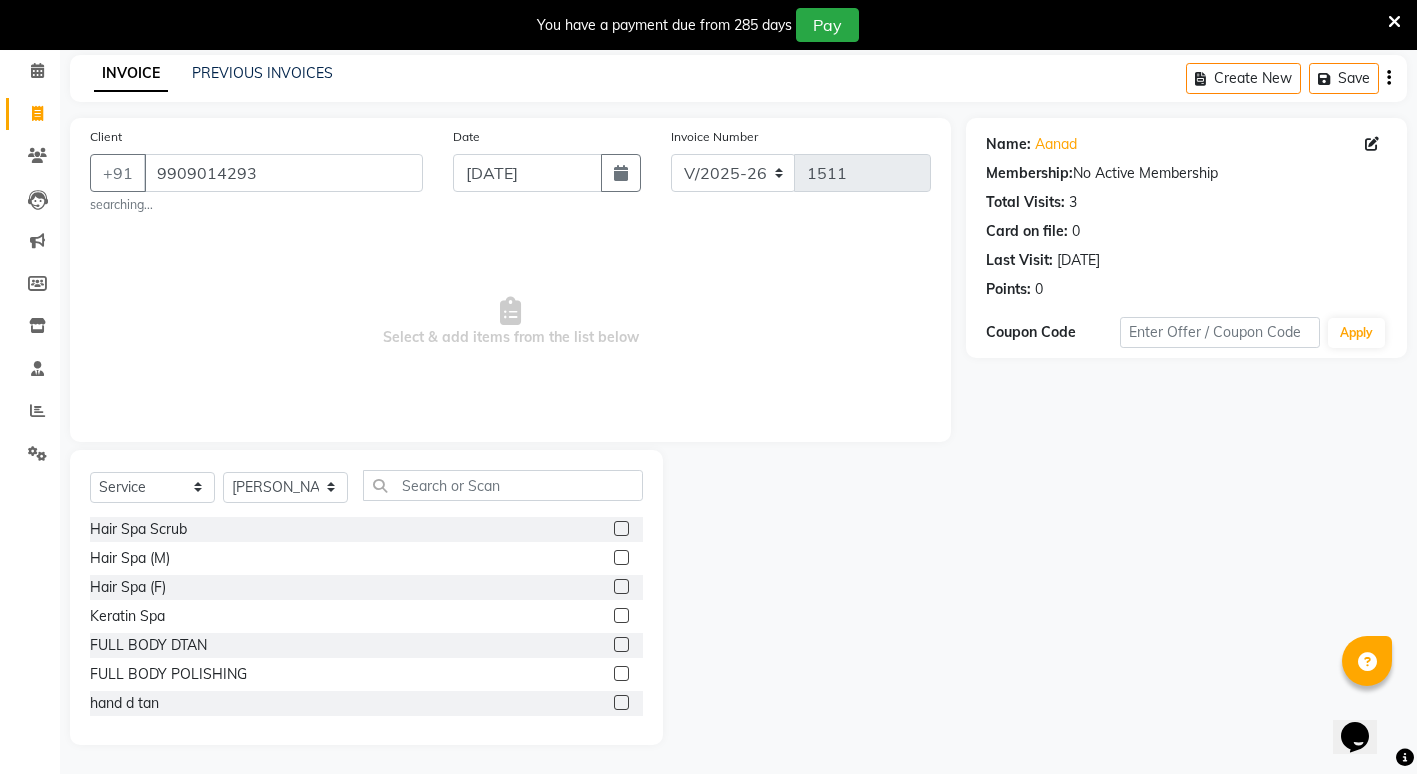 scroll, scrollTop: 83, scrollLeft: 0, axis: vertical 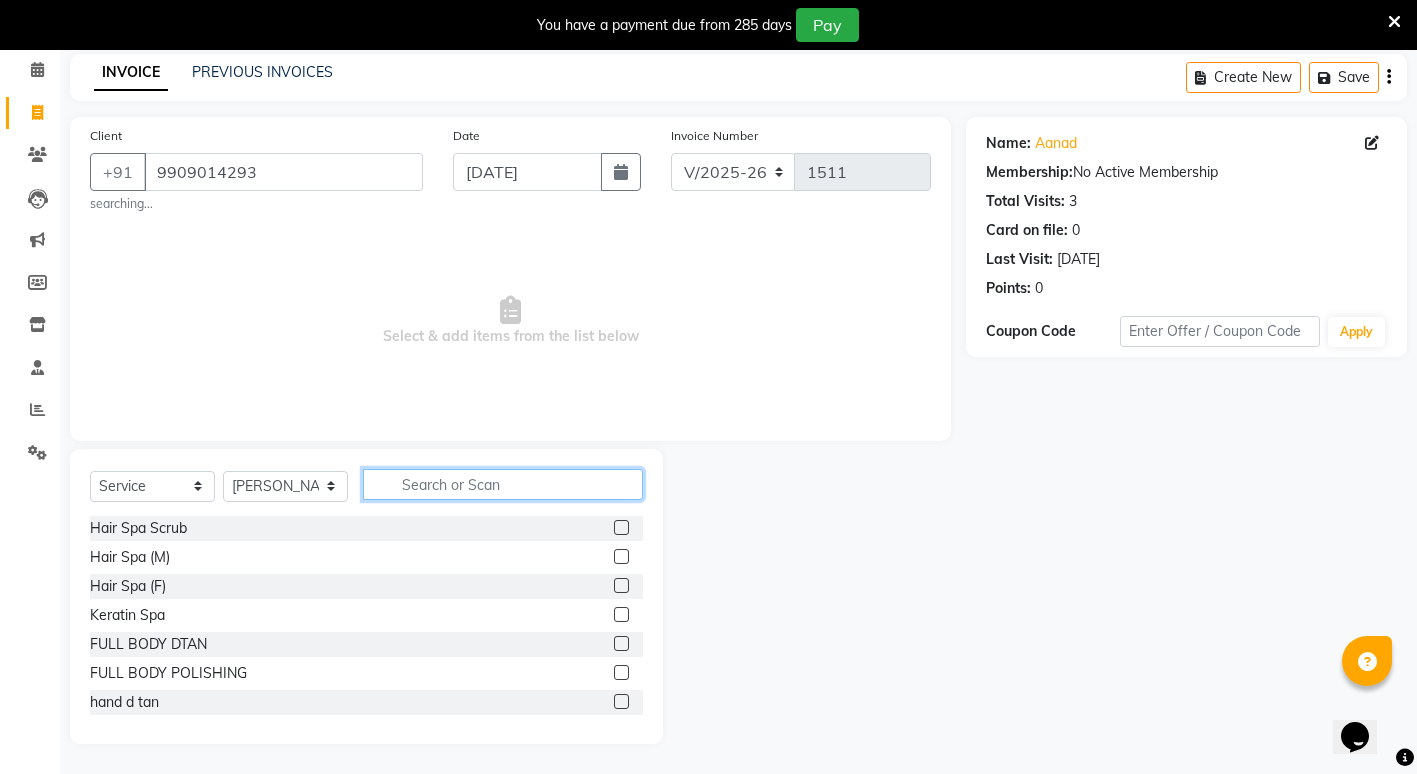 click 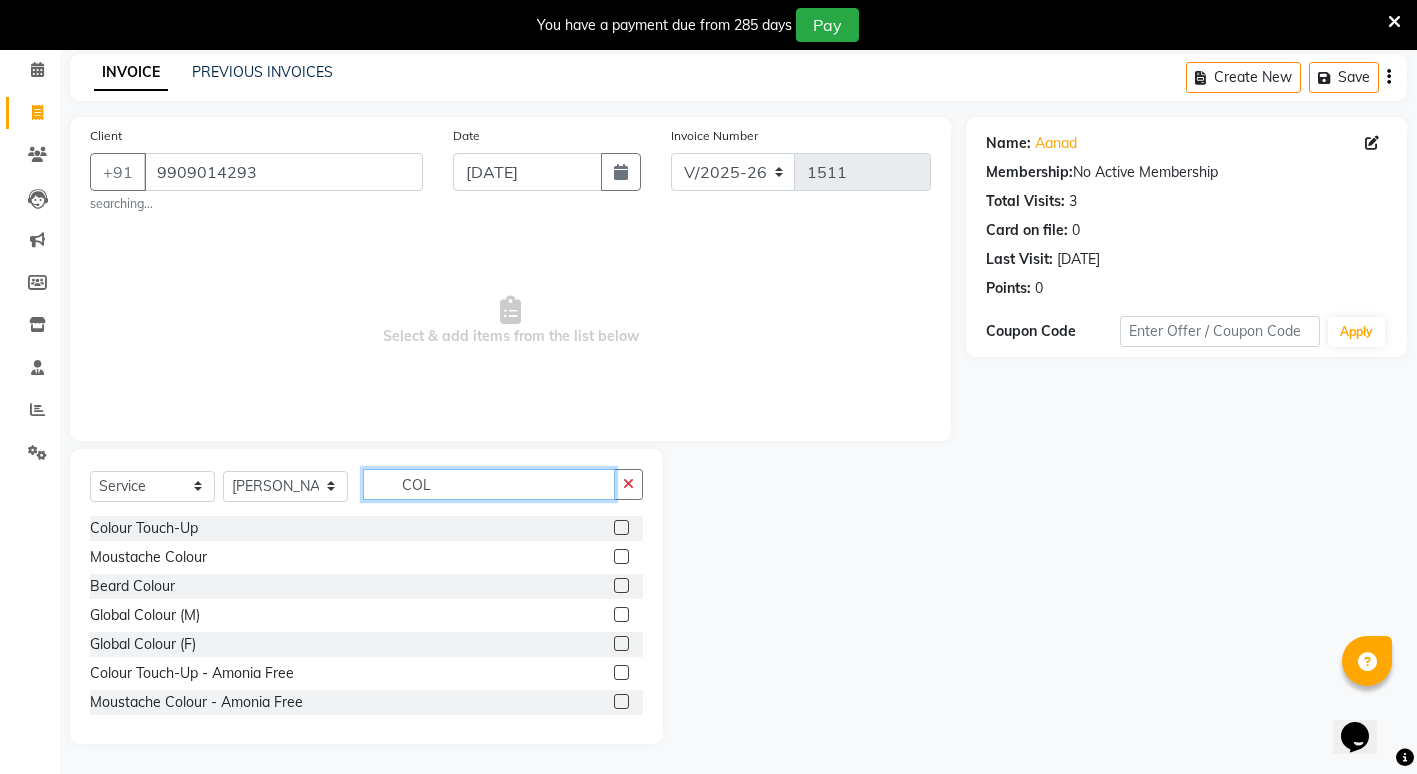 type on "COL" 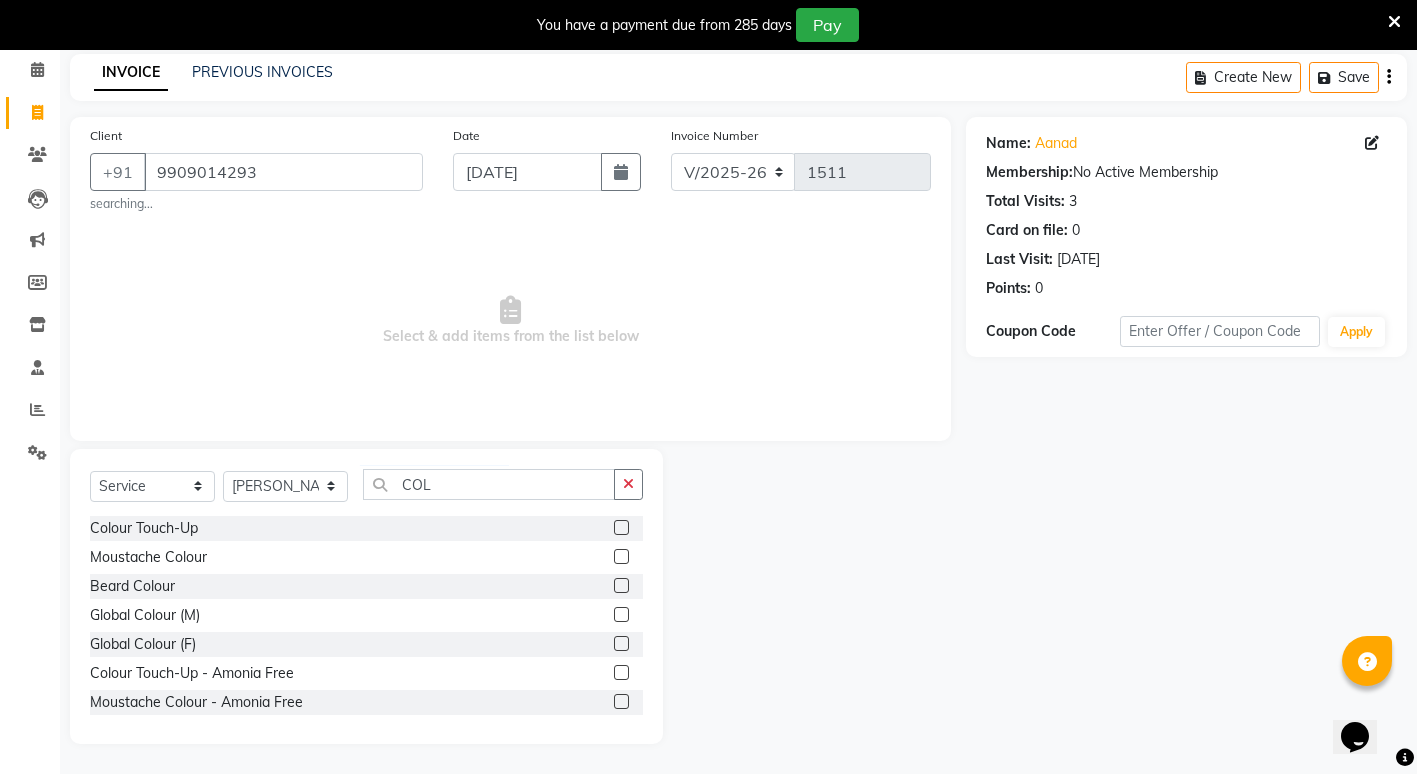 click 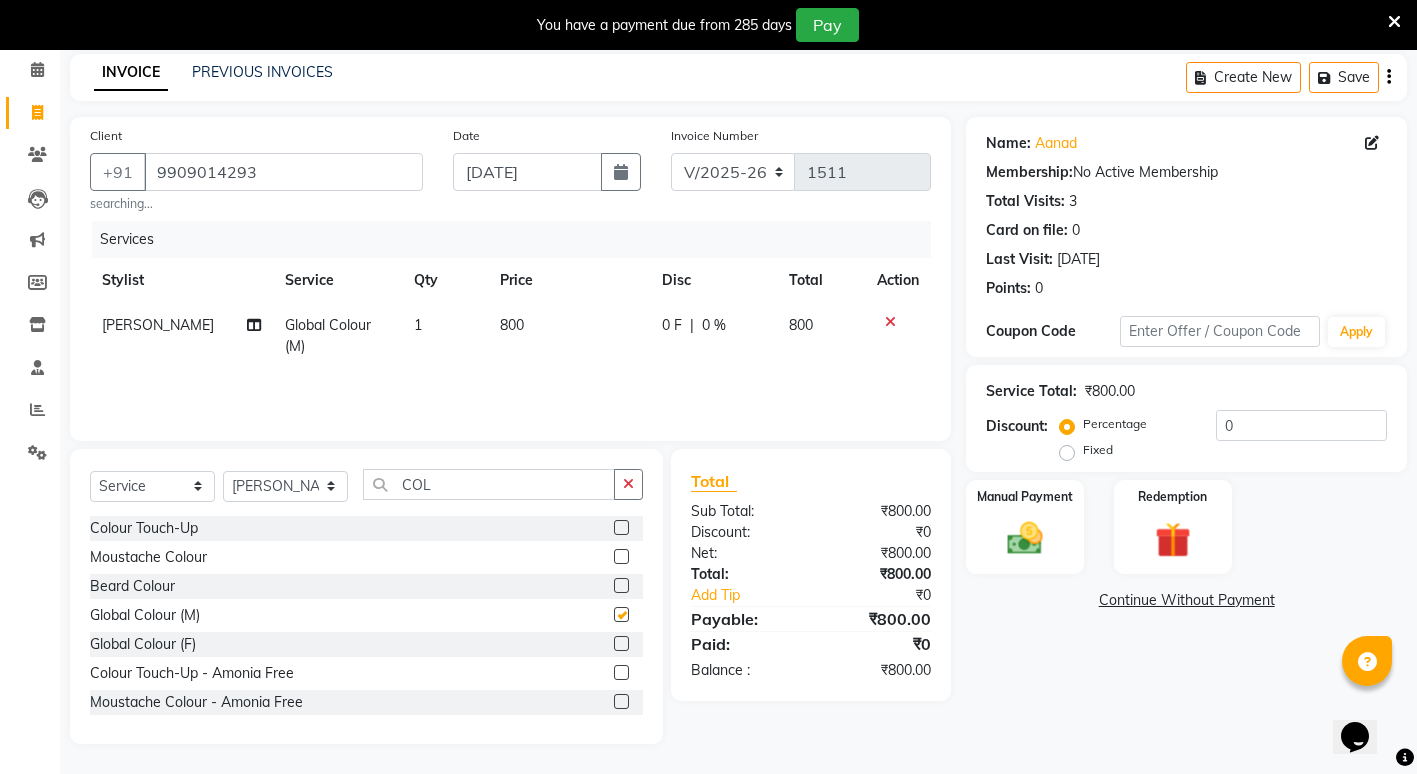 checkbox on "false" 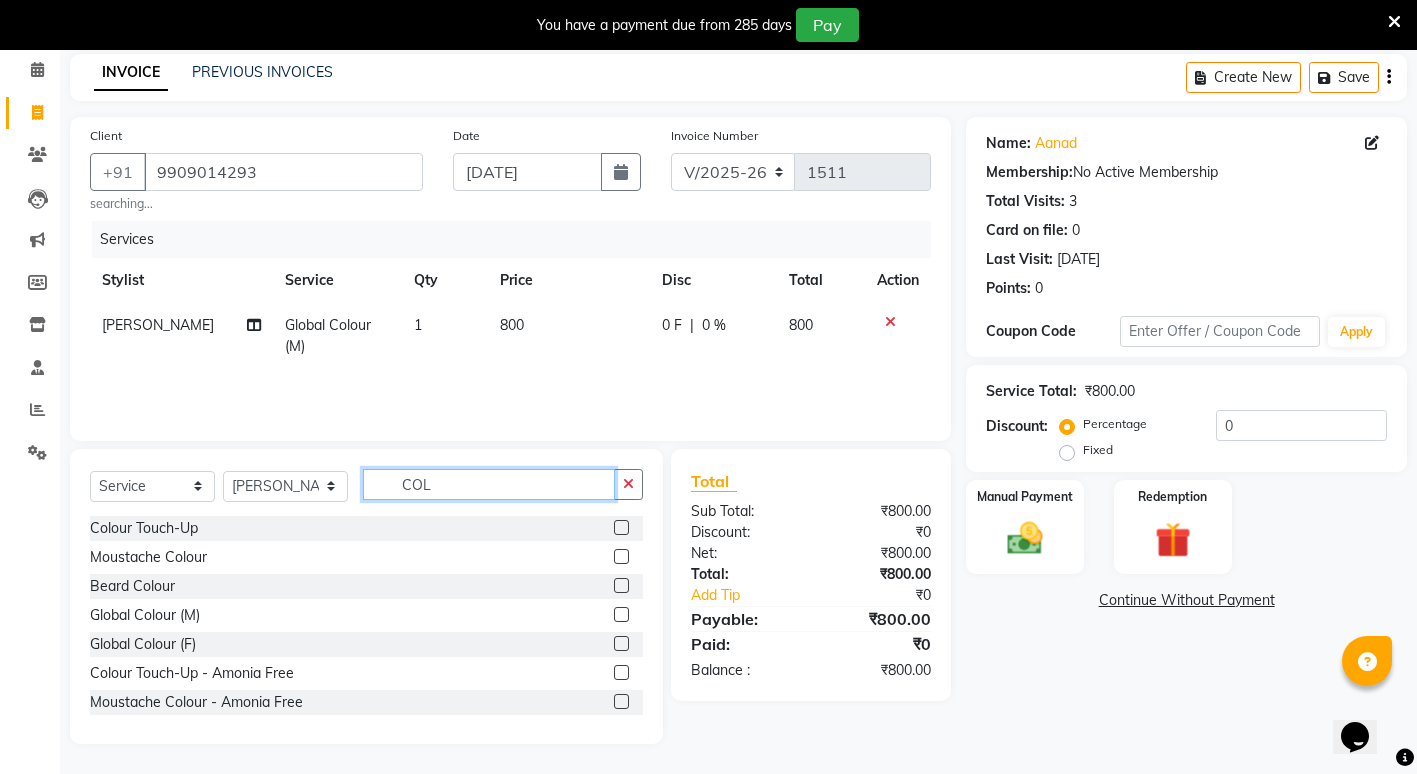 click on "COL" 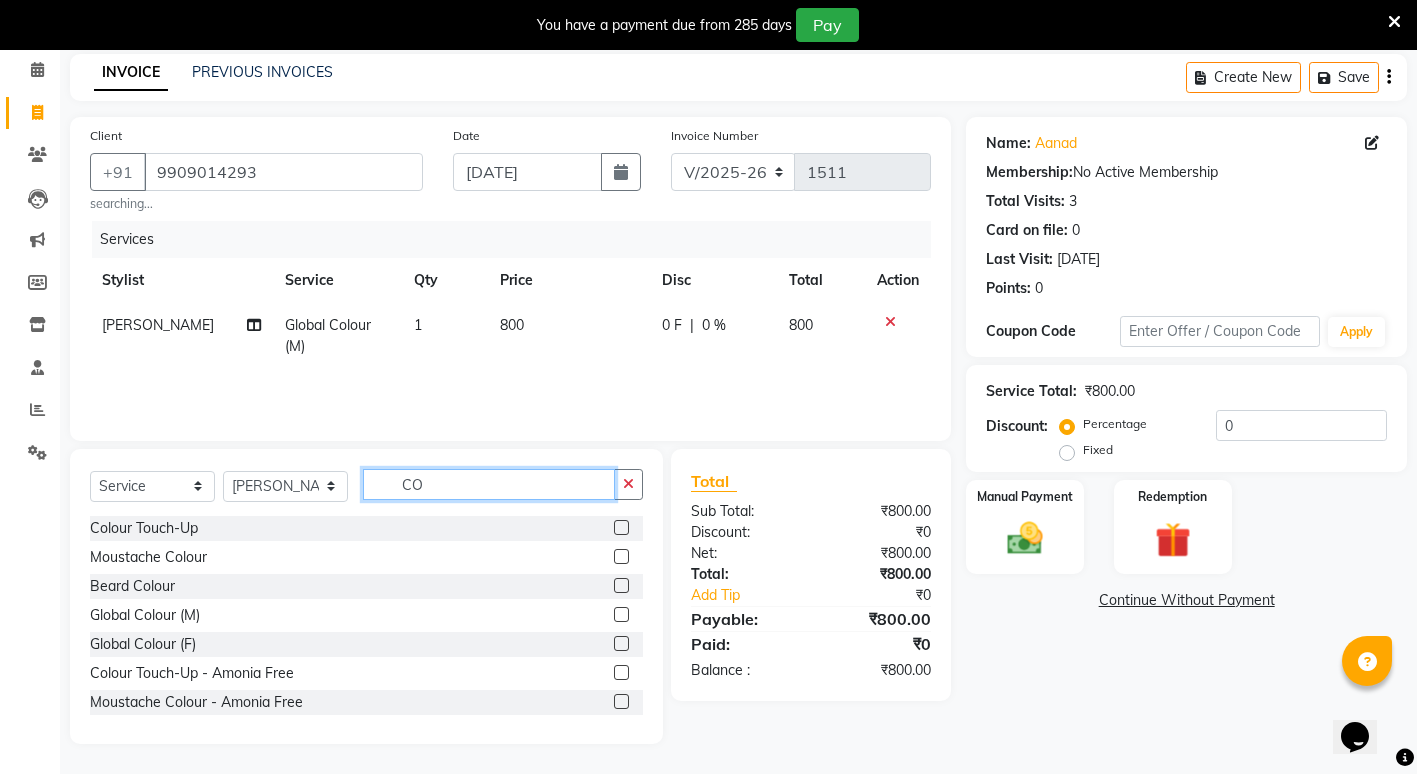 type on "C" 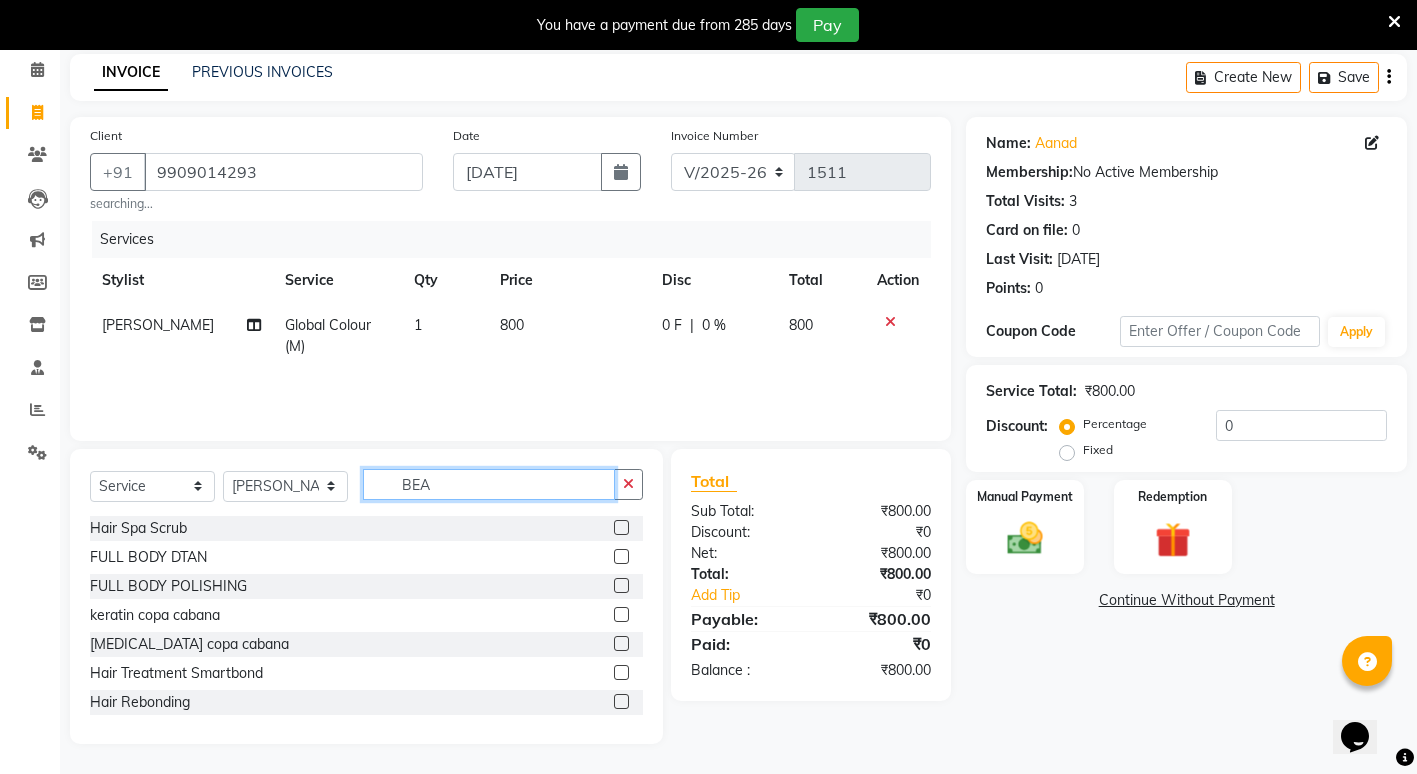 scroll, scrollTop: 50, scrollLeft: 0, axis: vertical 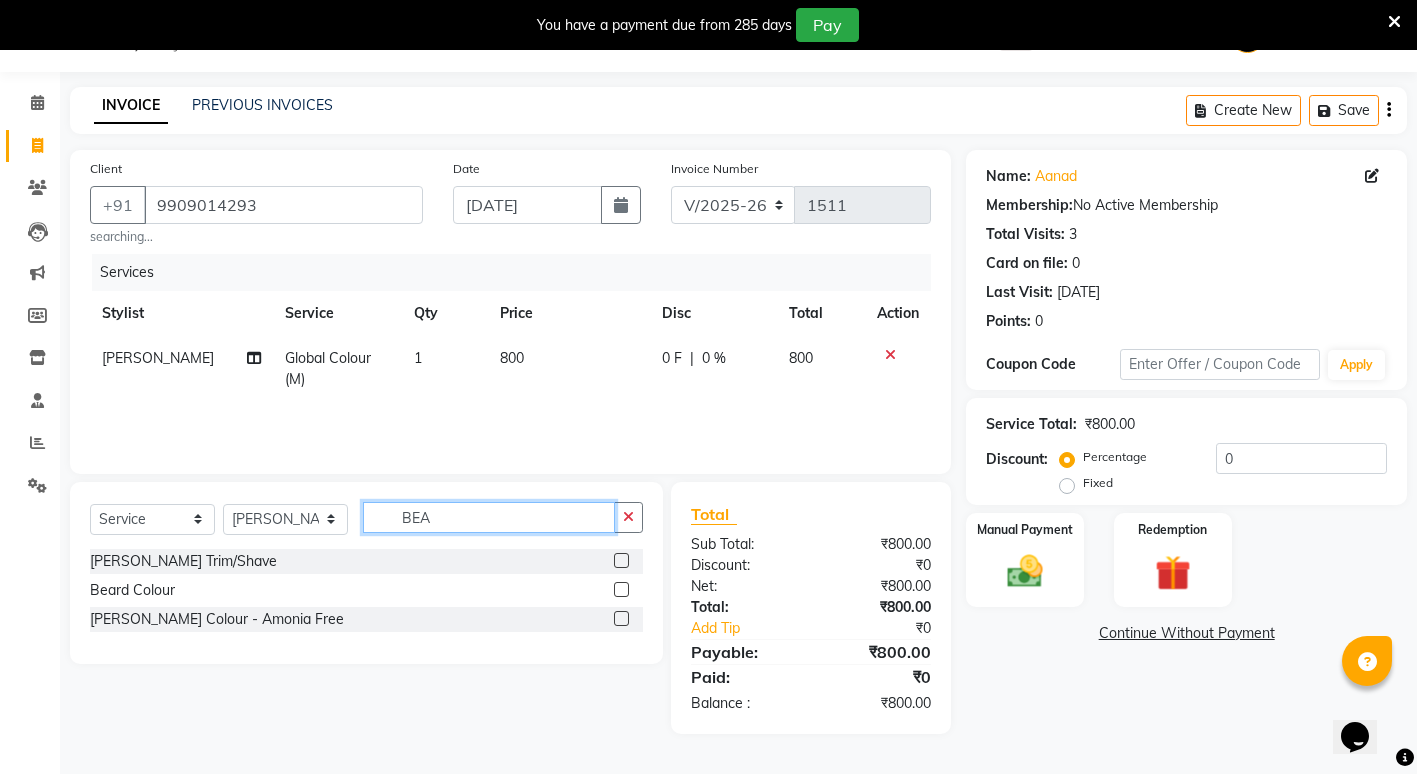 type on "BEA" 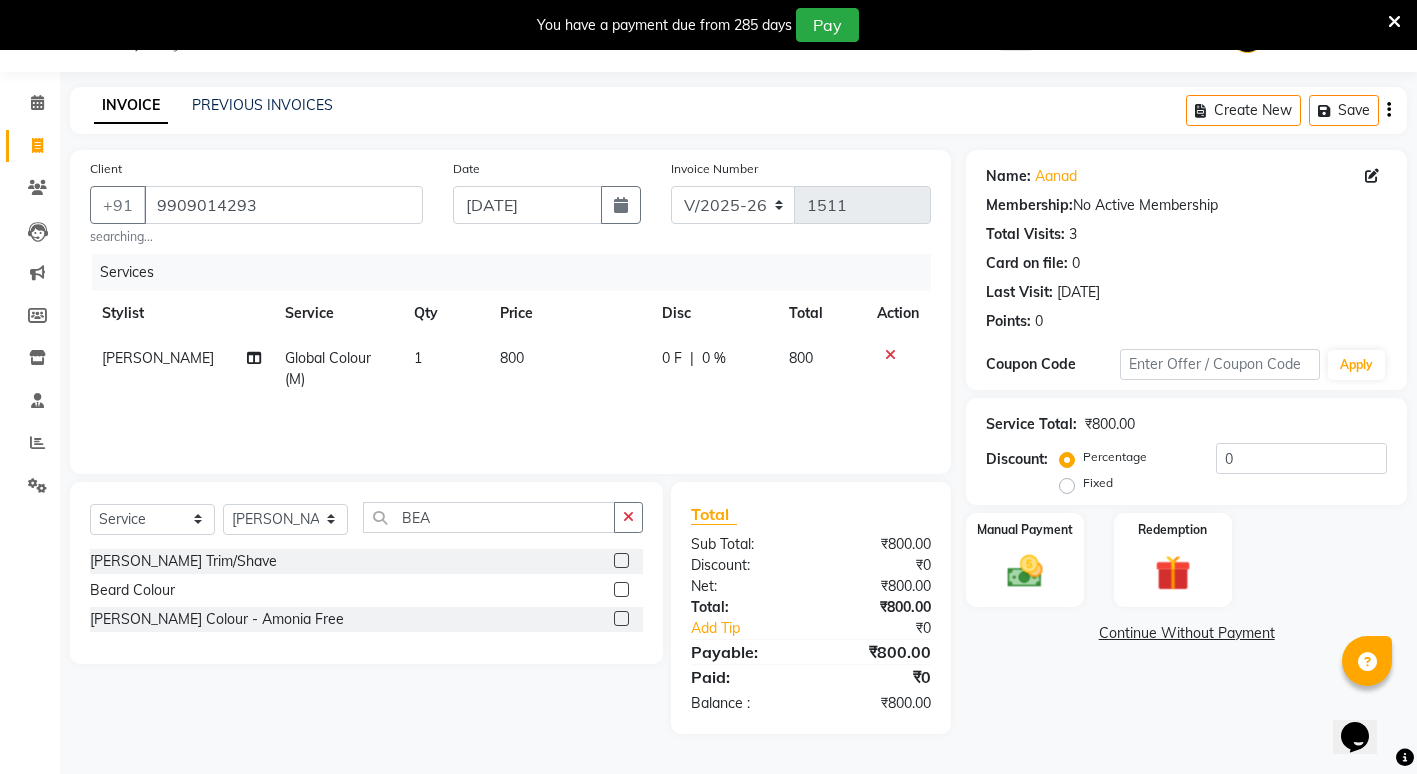 click 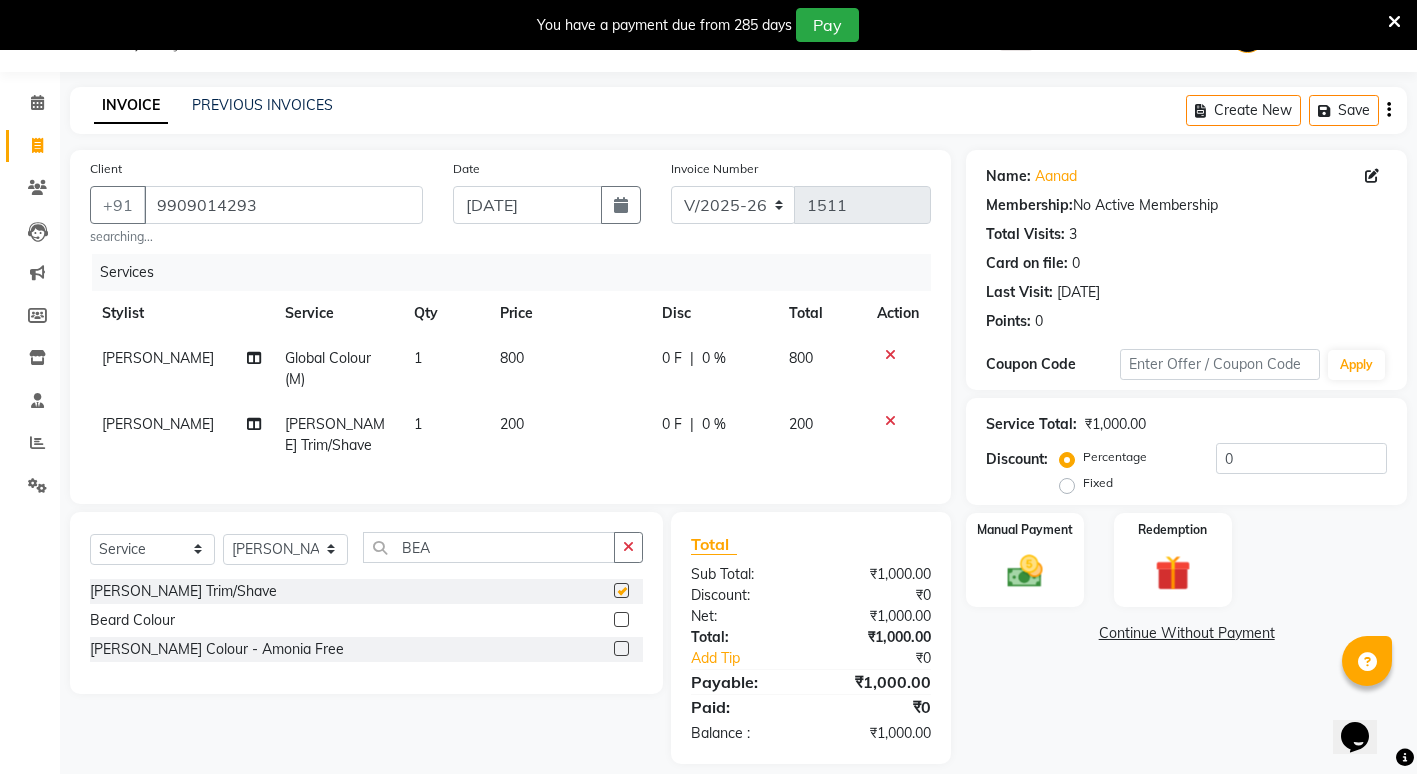 checkbox on "false" 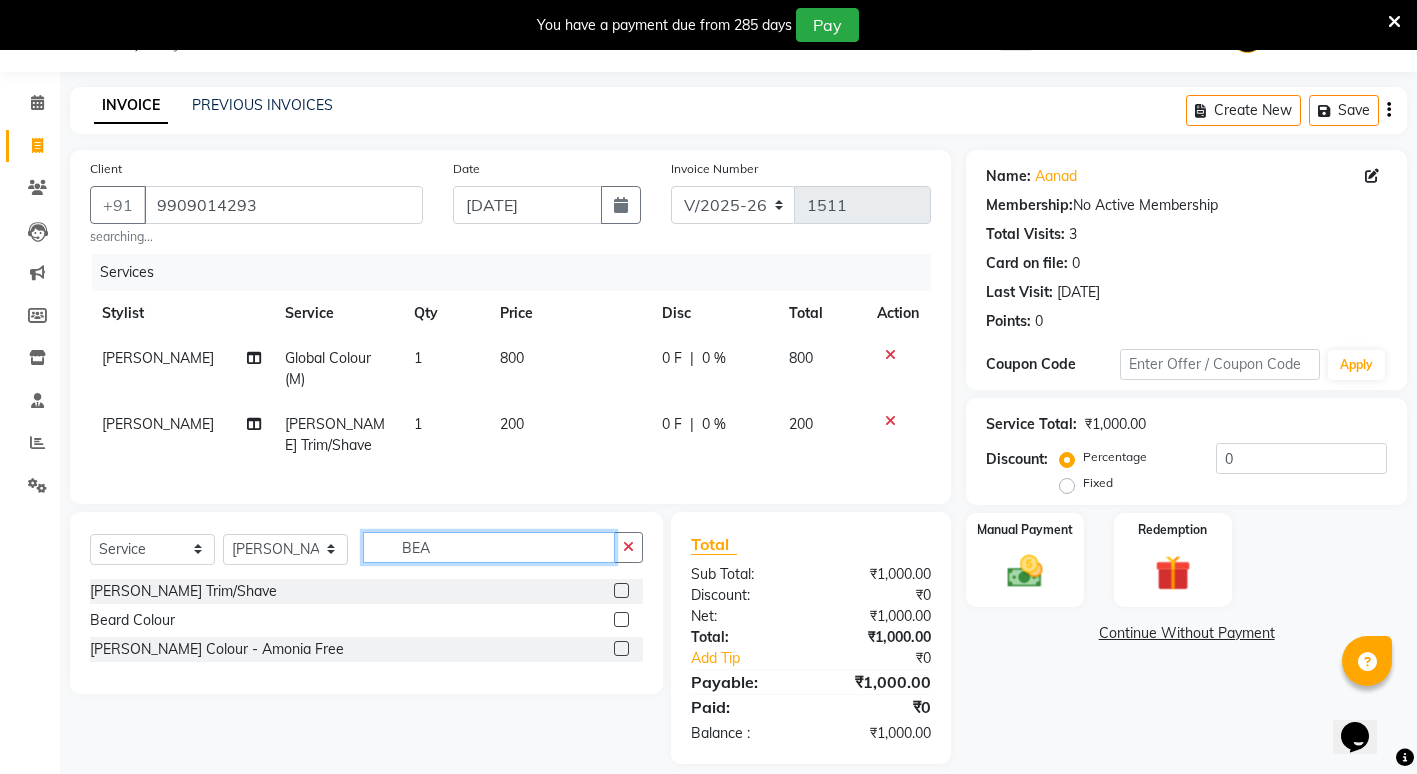 click on "BEA" 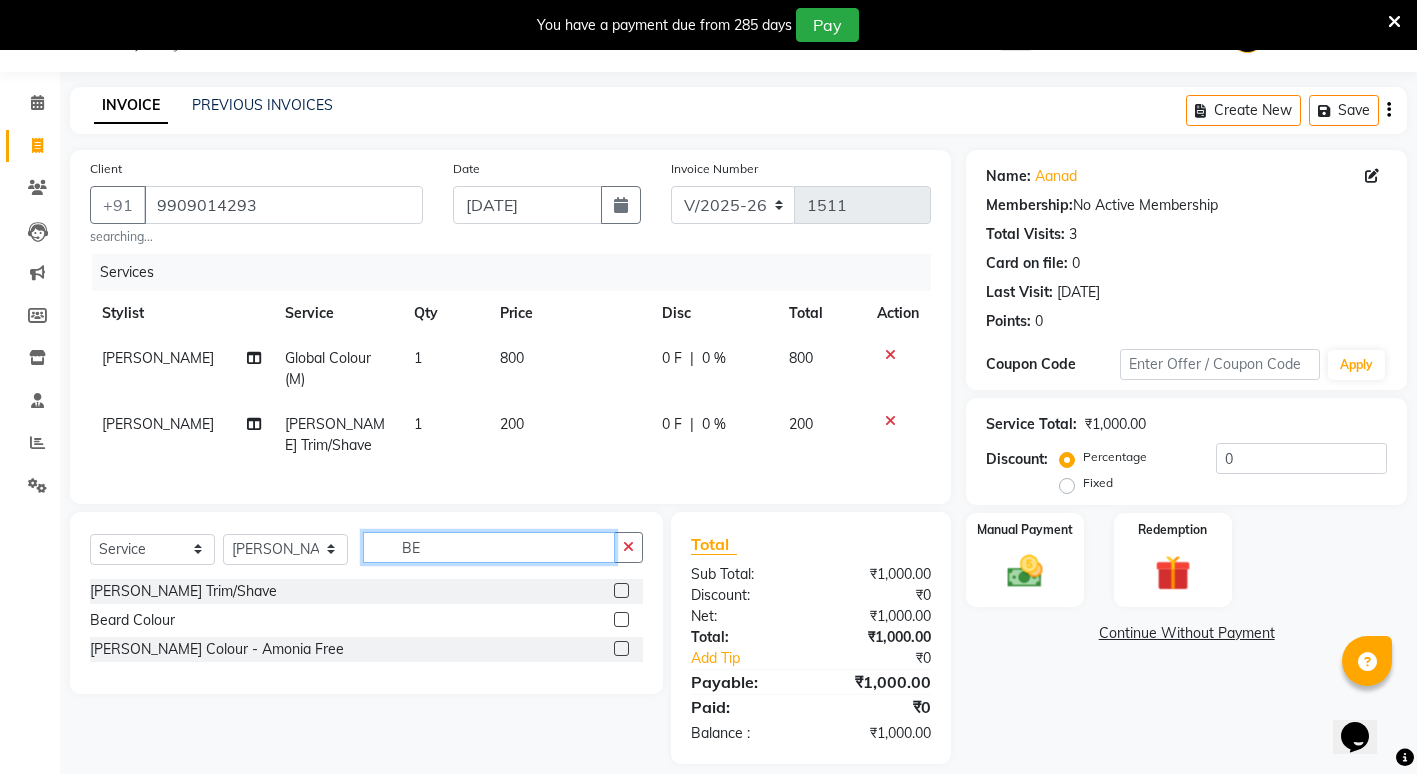 type on "B" 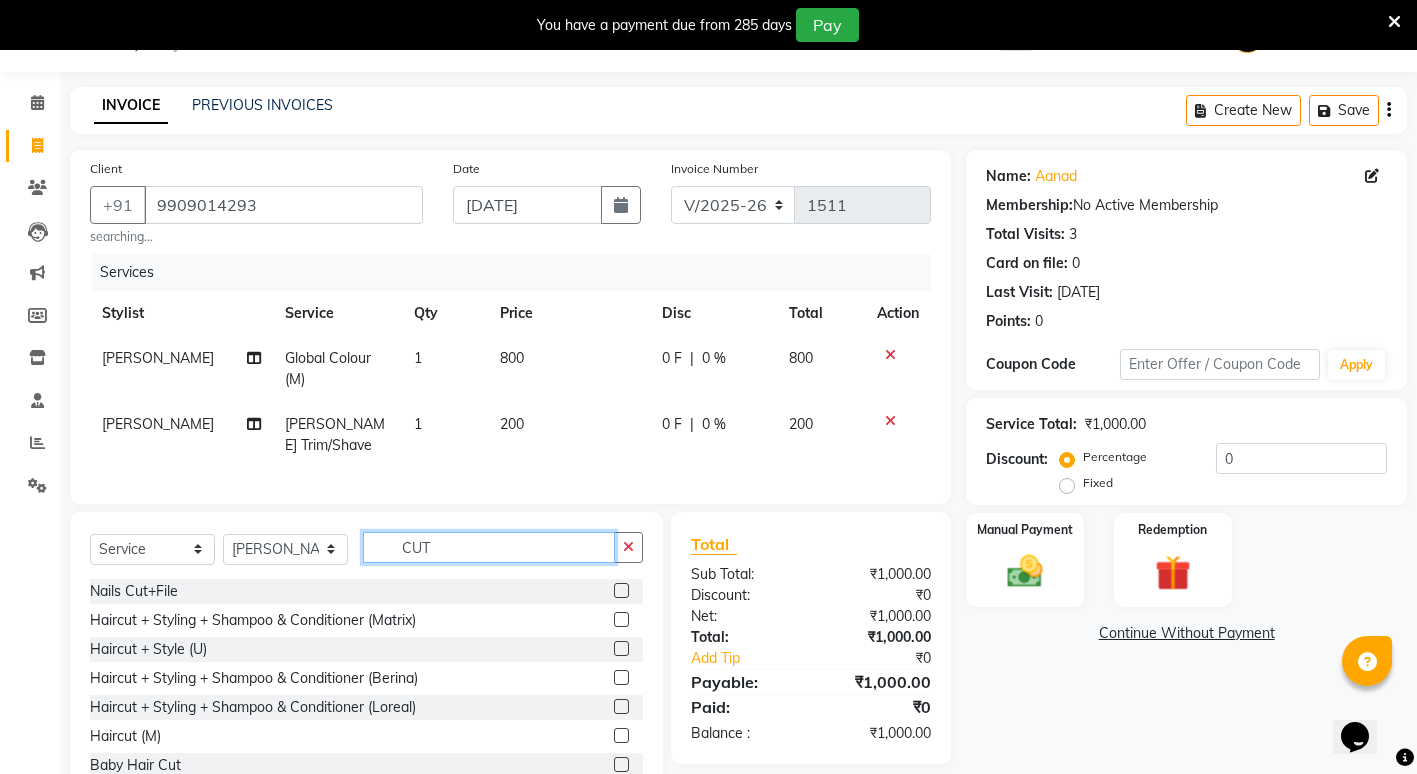 type on "CUT" 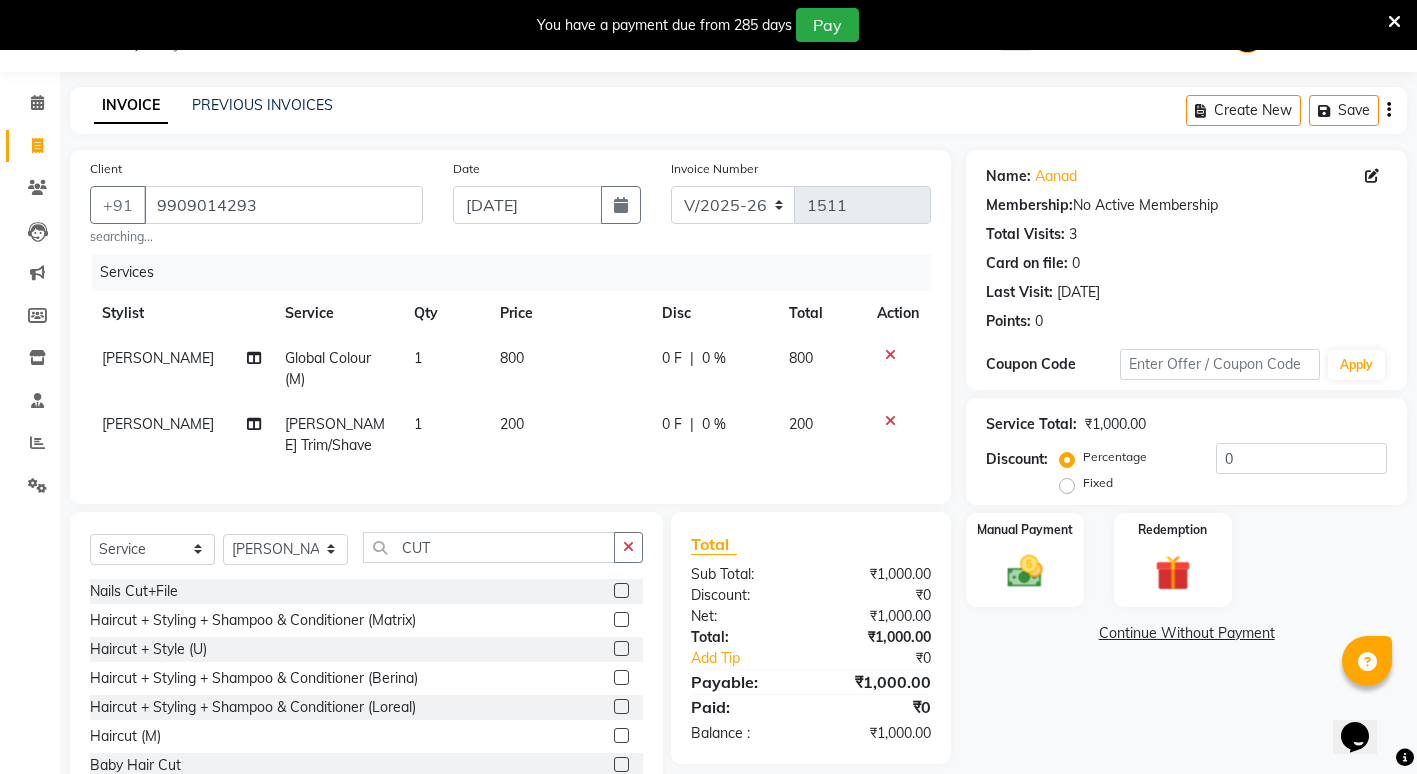click 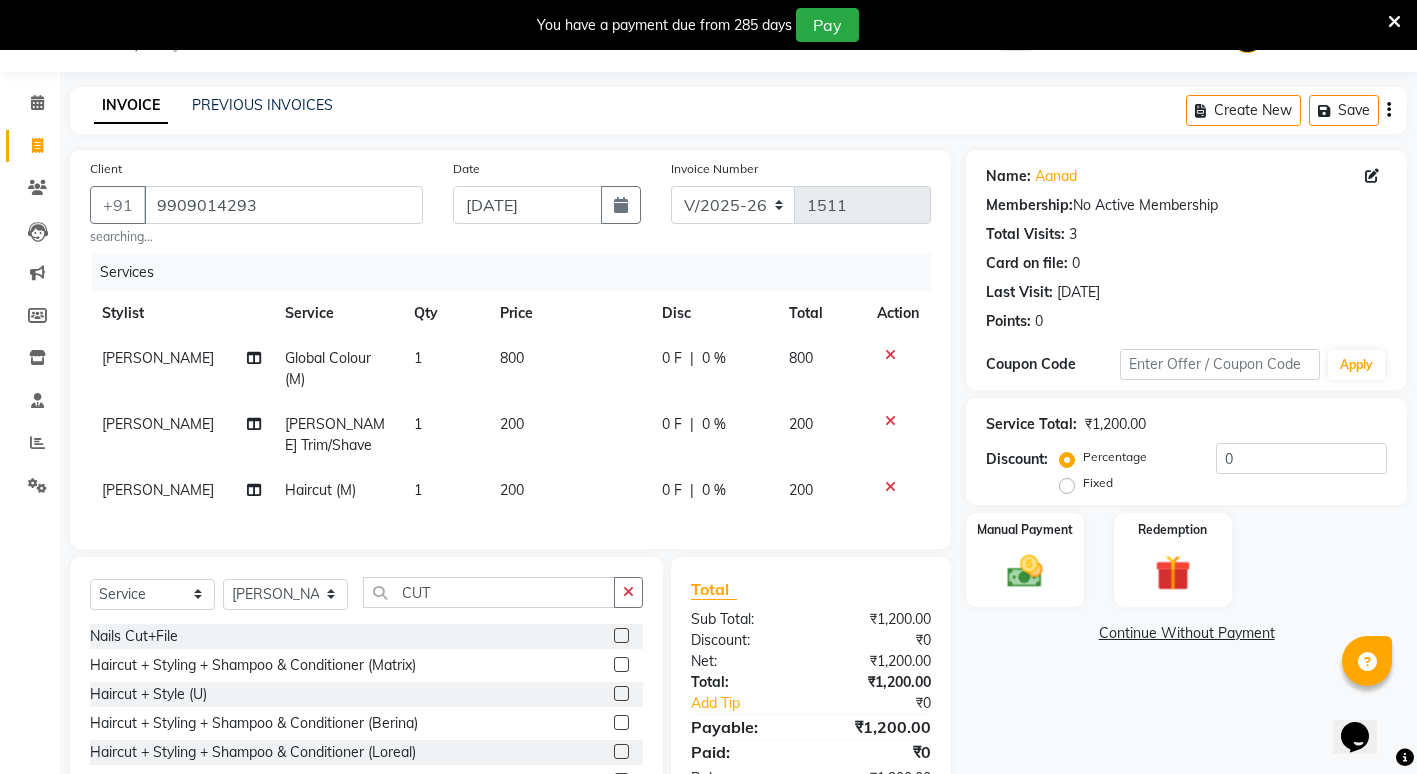 checkbox on "false" 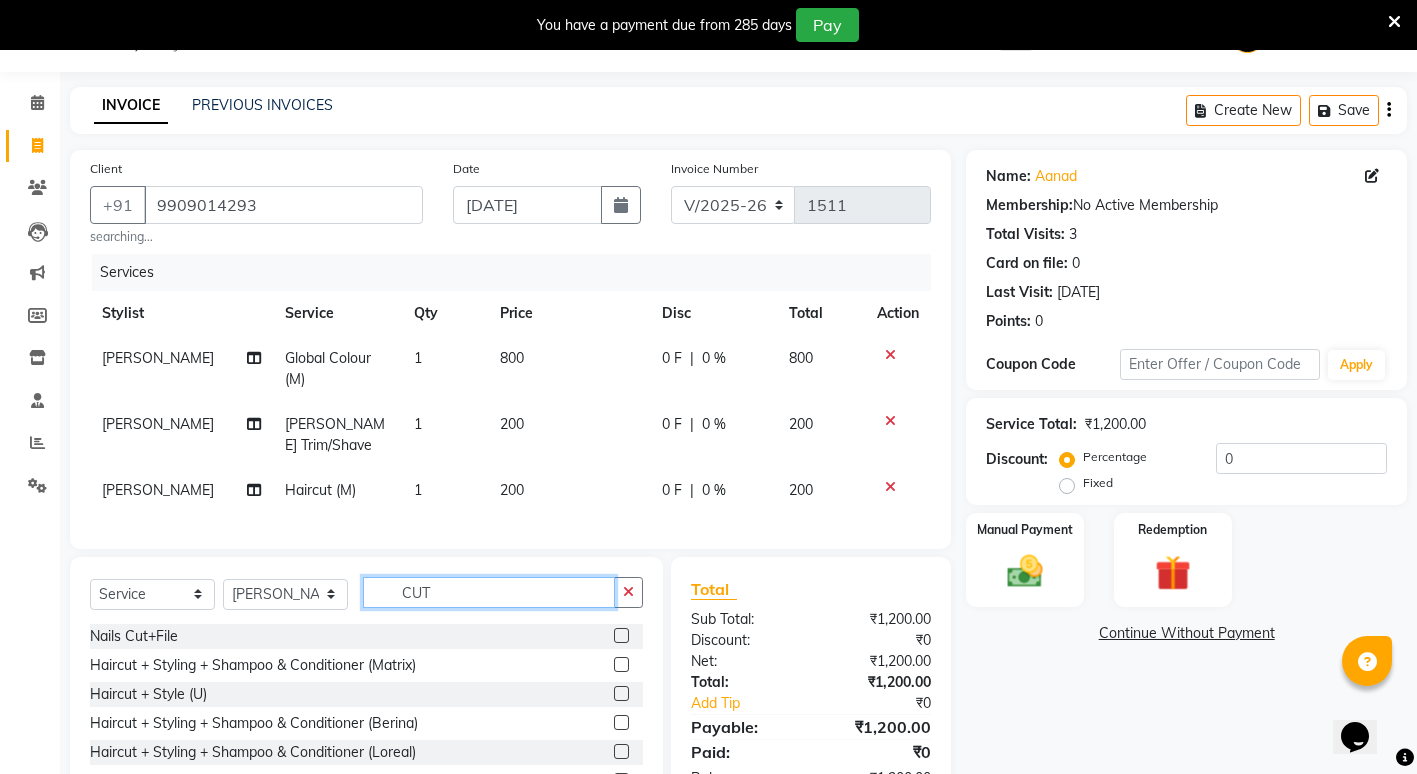 click on "CUT" 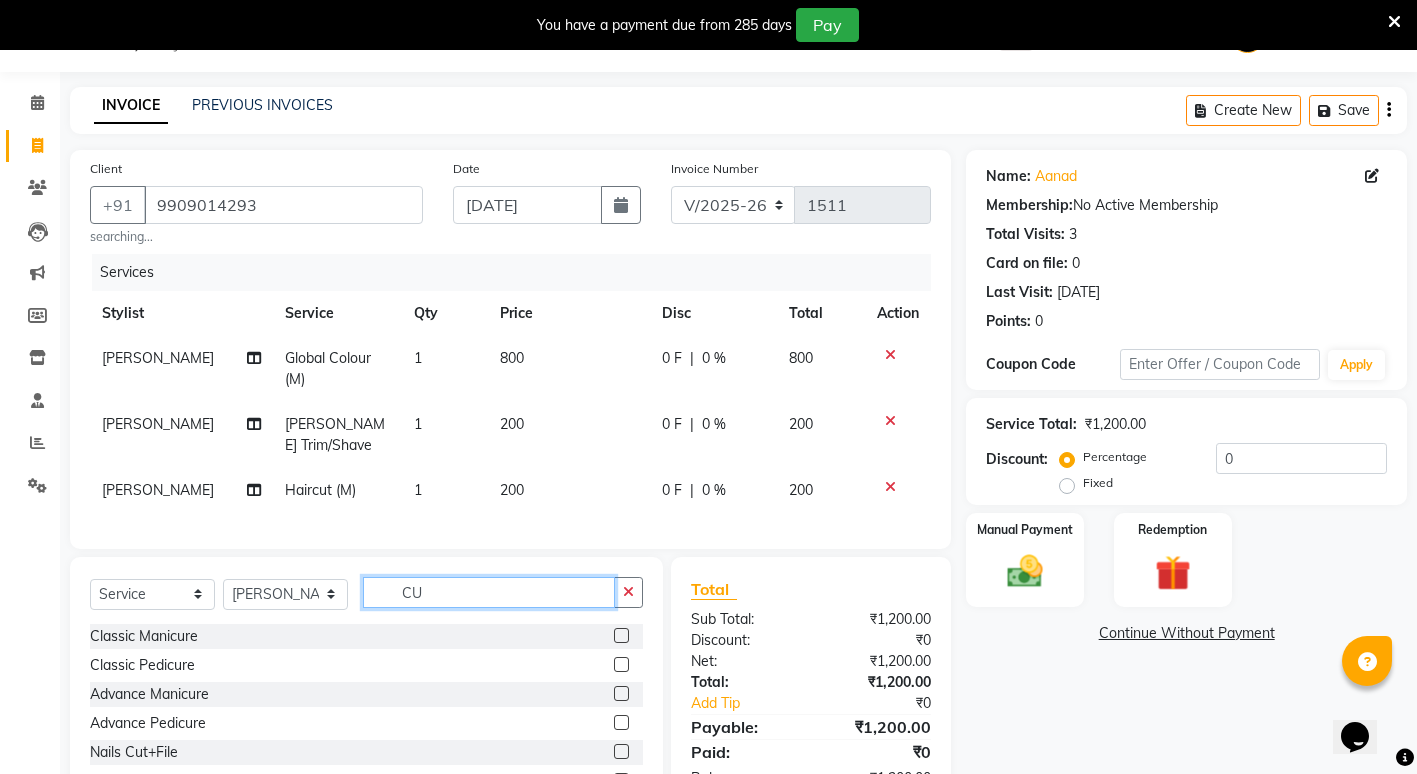 type on "C" 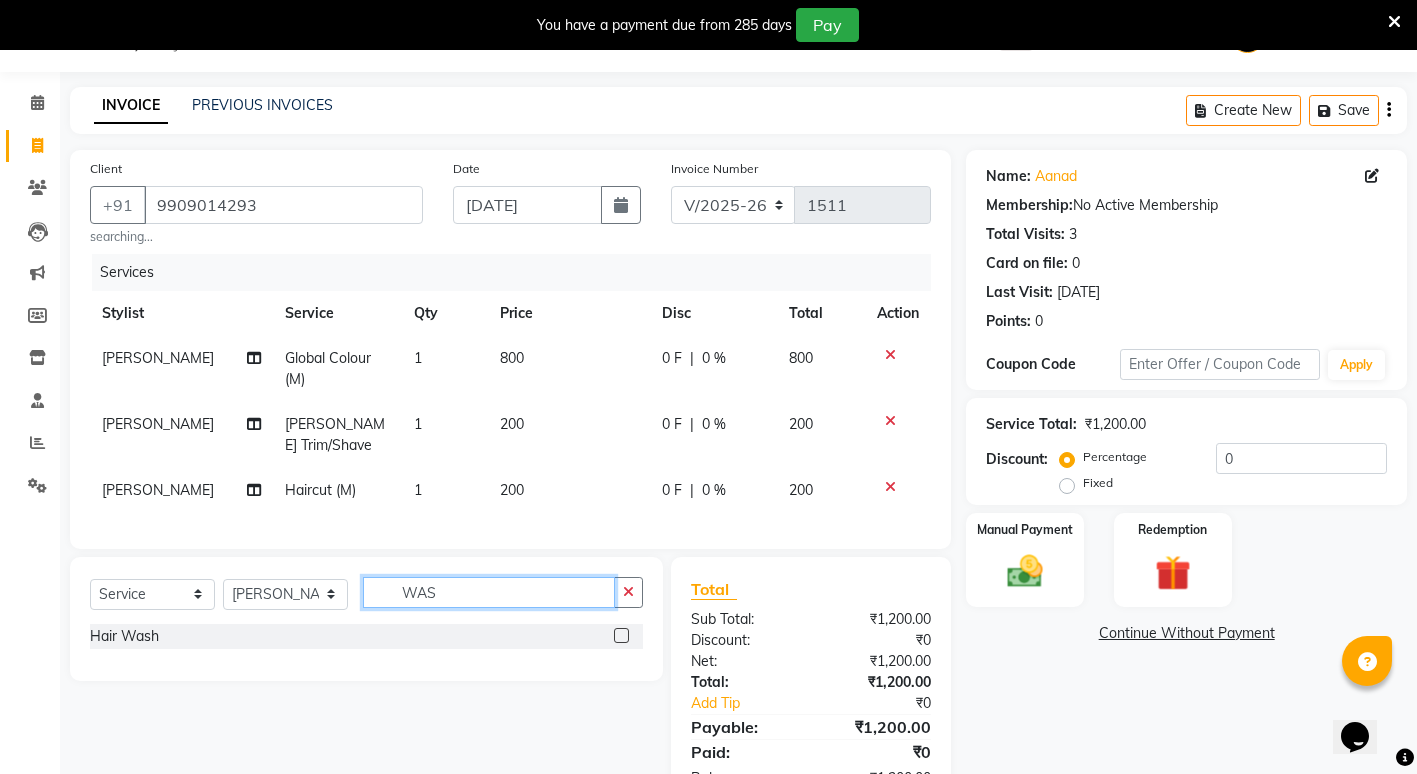 type on "WAS" 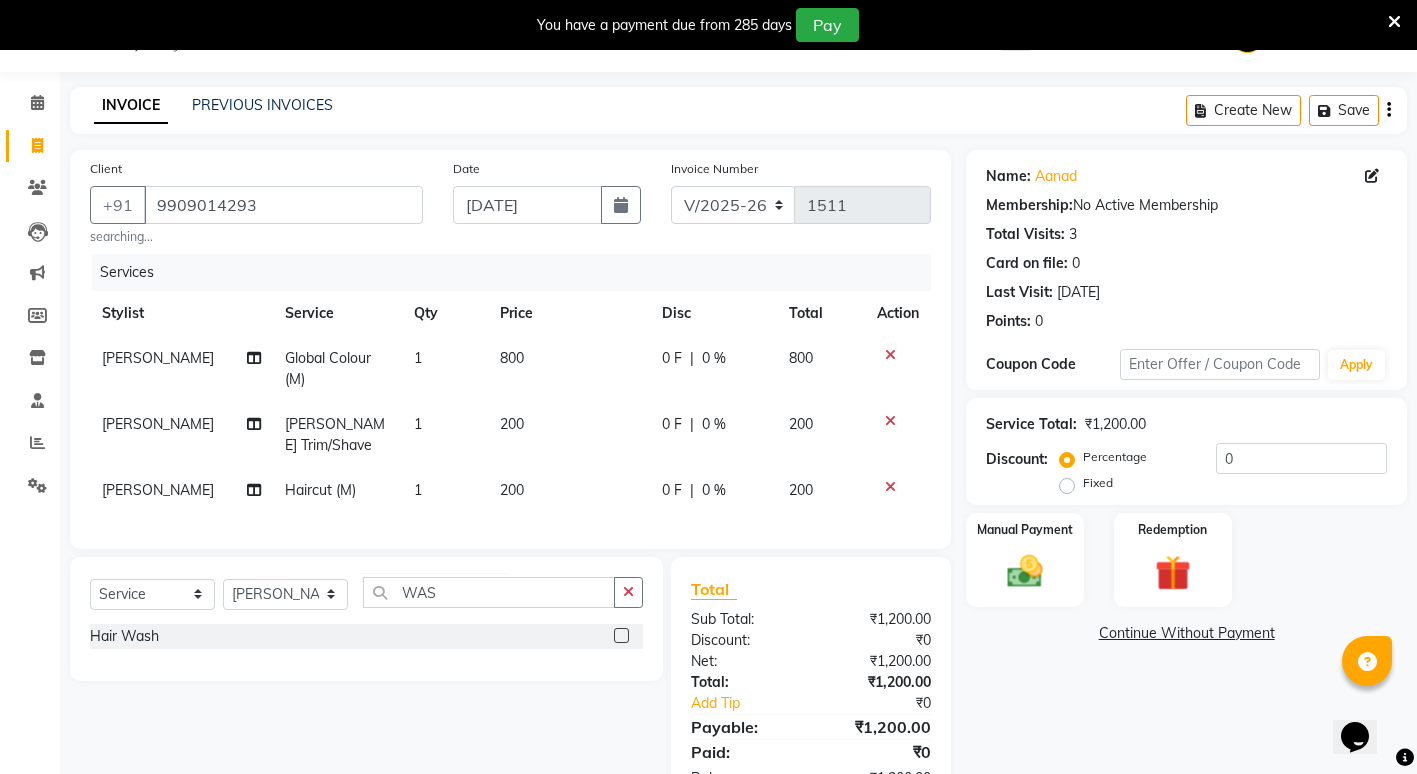click 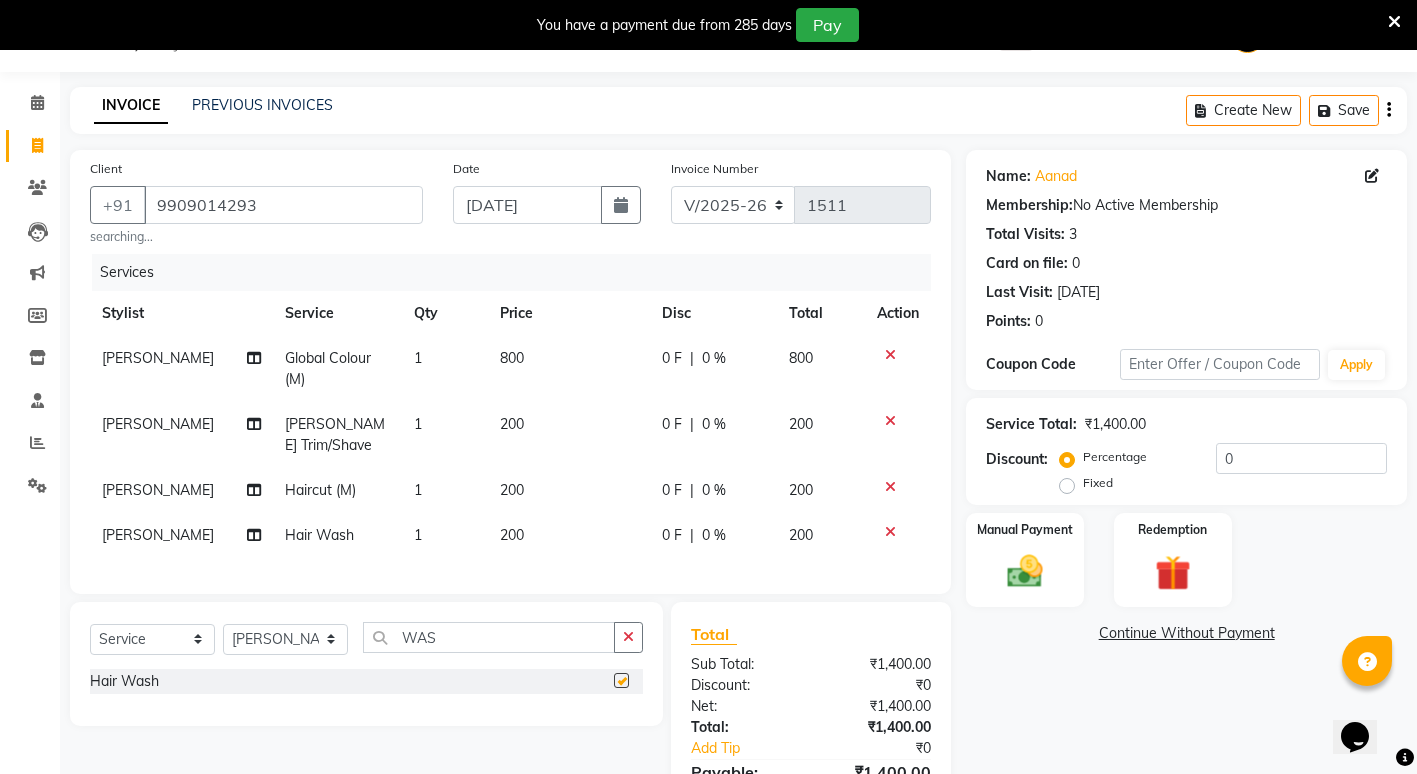 checkbox on "false" 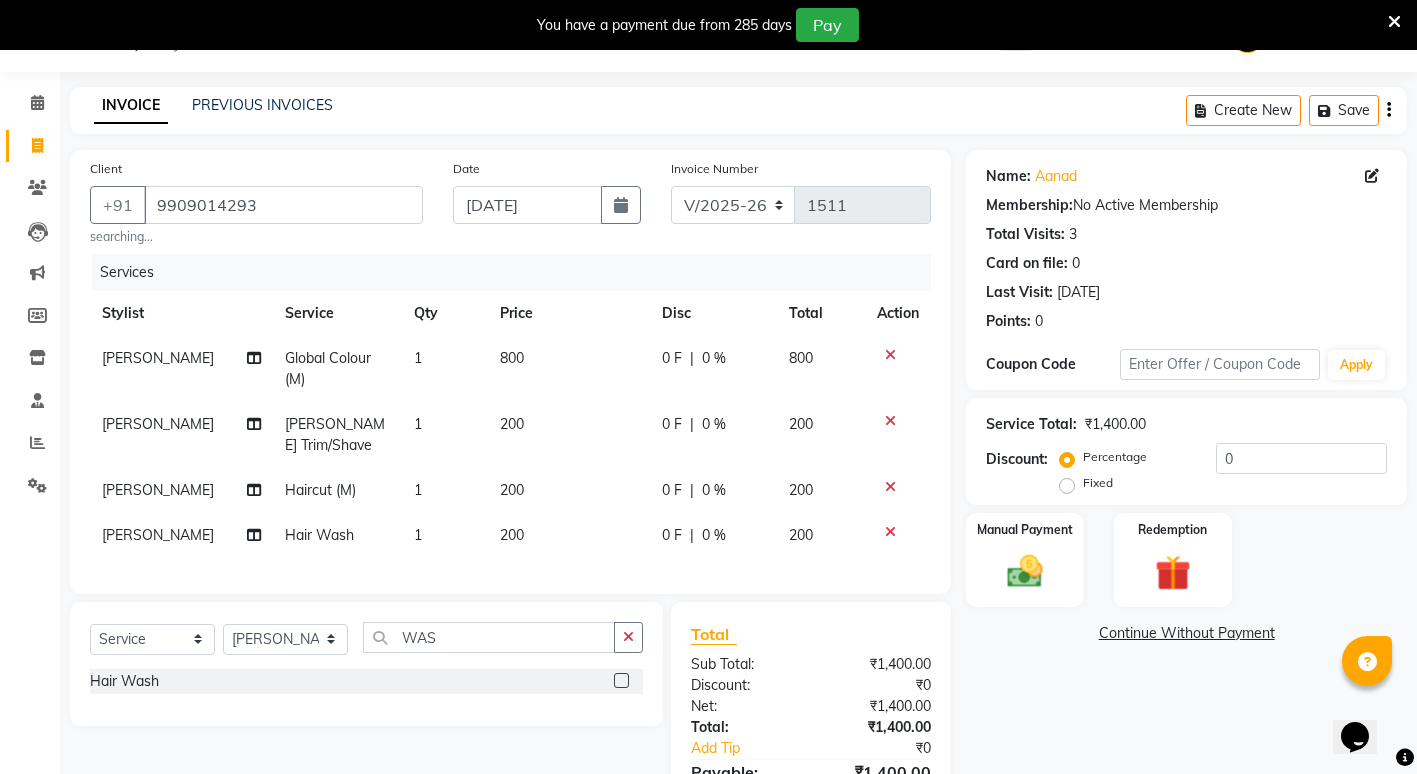 click on "200" 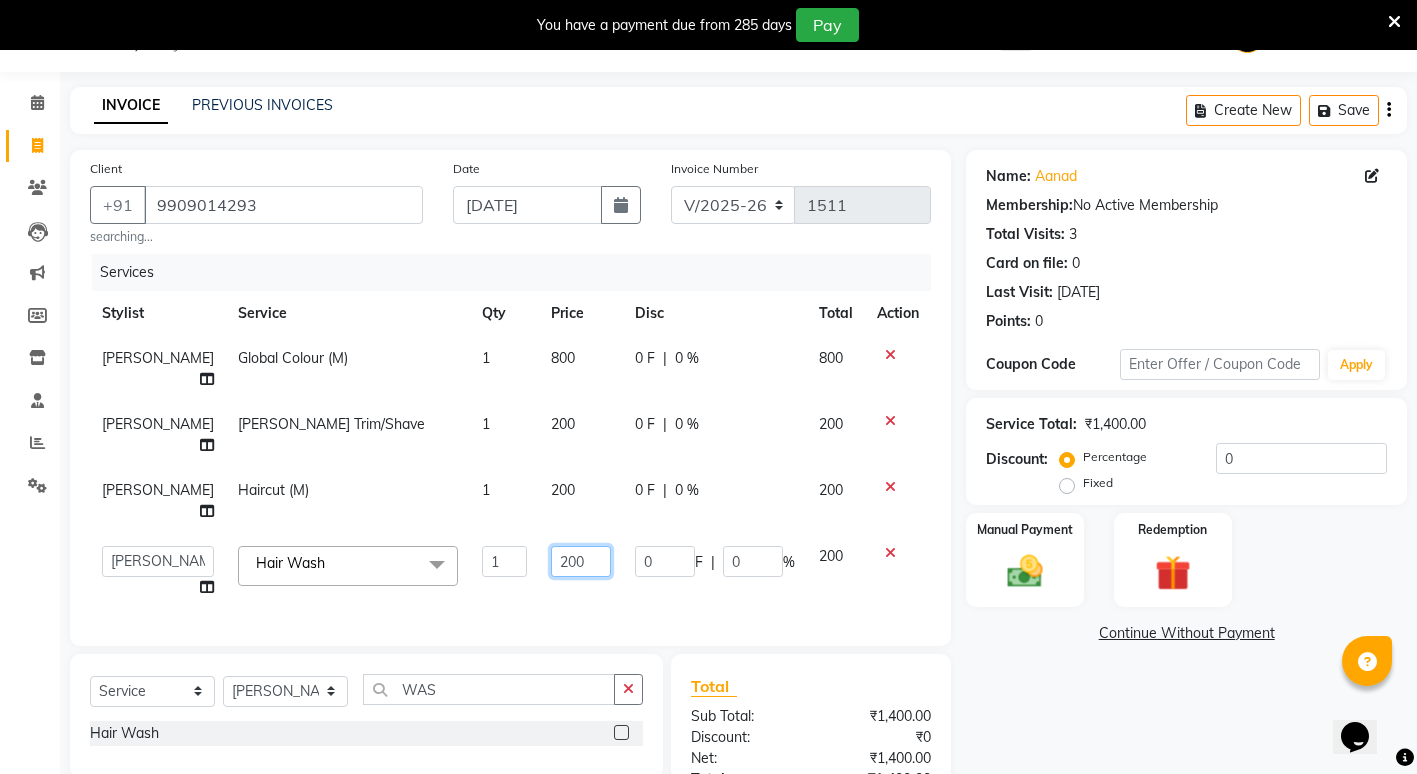 click on "200" 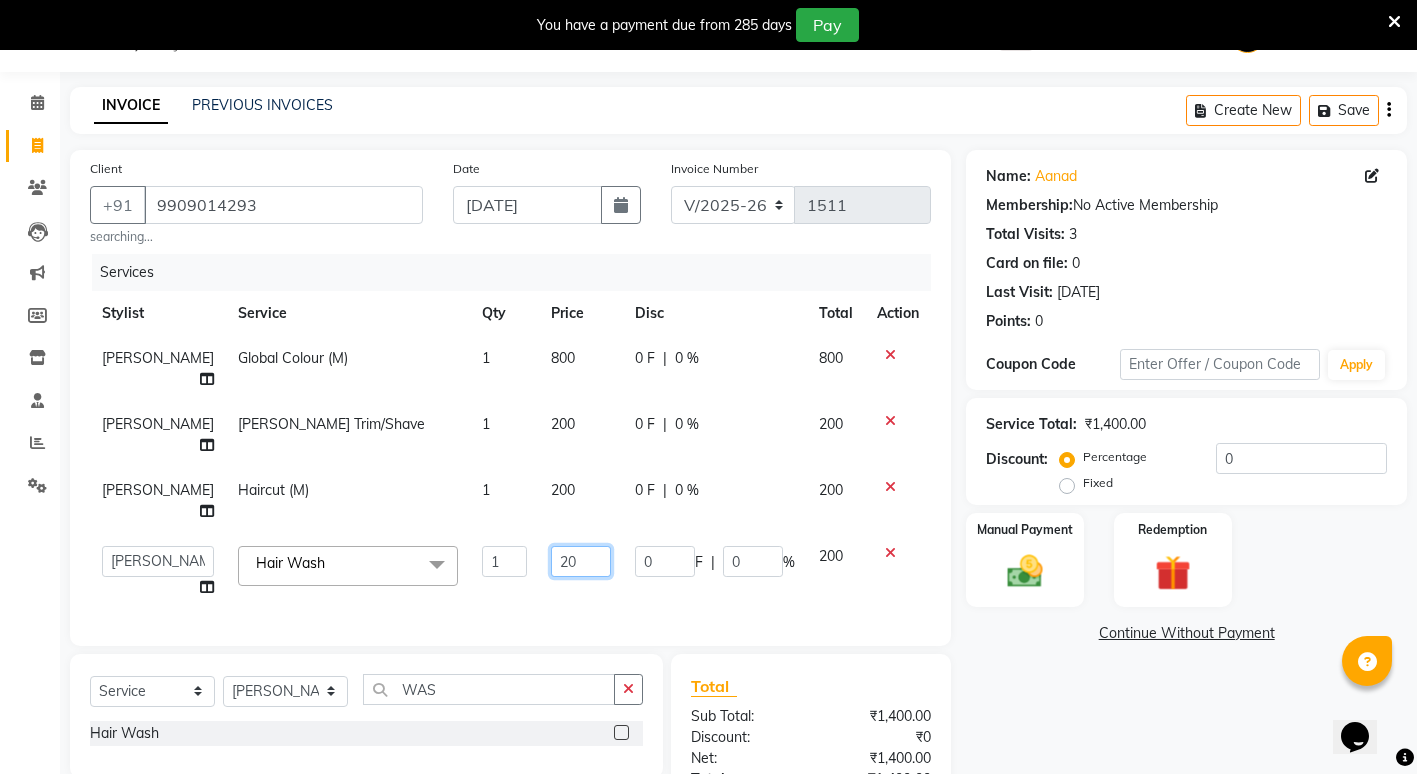 type on "2" 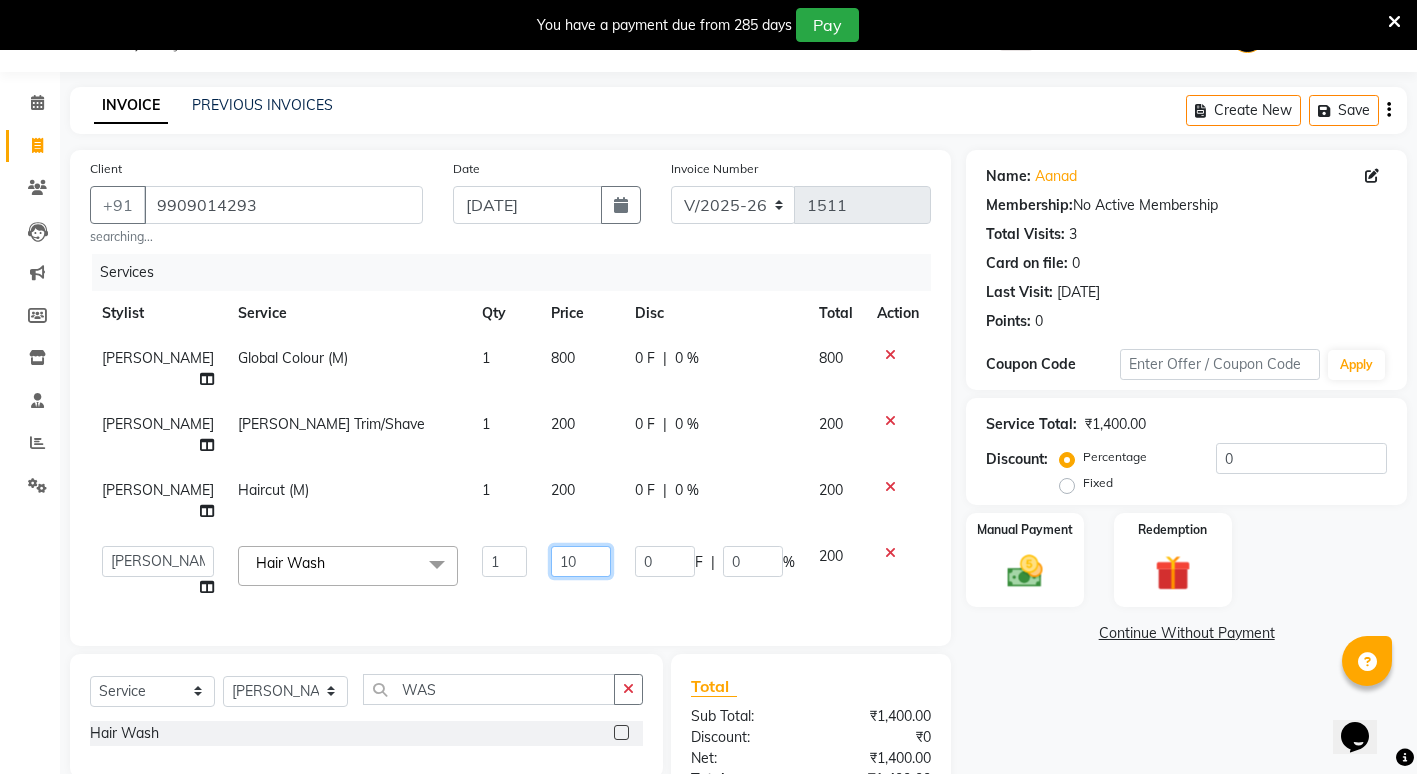 type on "100" 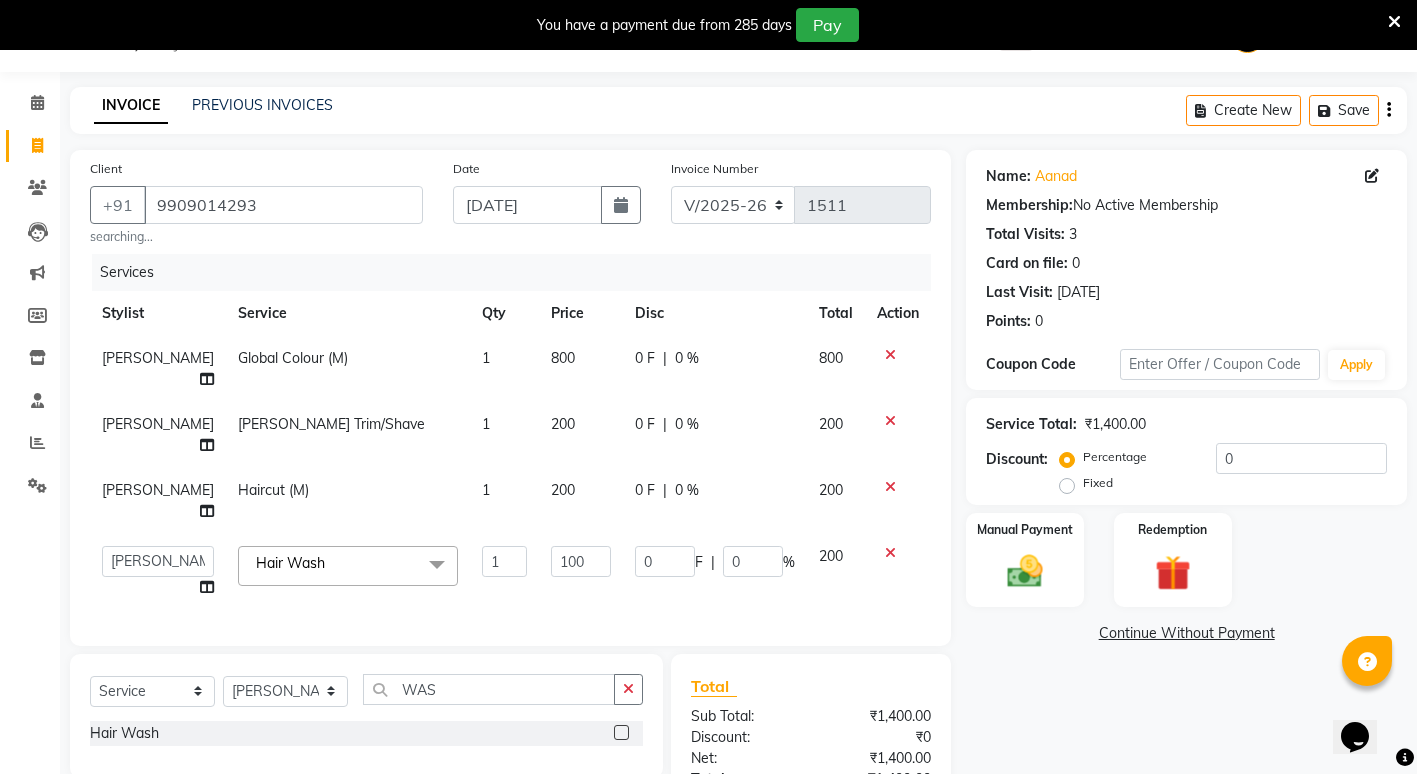 click on "Name: Aanad  Membership:  No Active Membership  Total Visits:  3 Card on file:  0 Last Visit:   18-05-2025 Points:   0  Coupon Code Apply Service Total:  ₹1,400.00  Discount:  Percentage   Fixed  0 Manual Payment Redemption  Continue Without Payment" 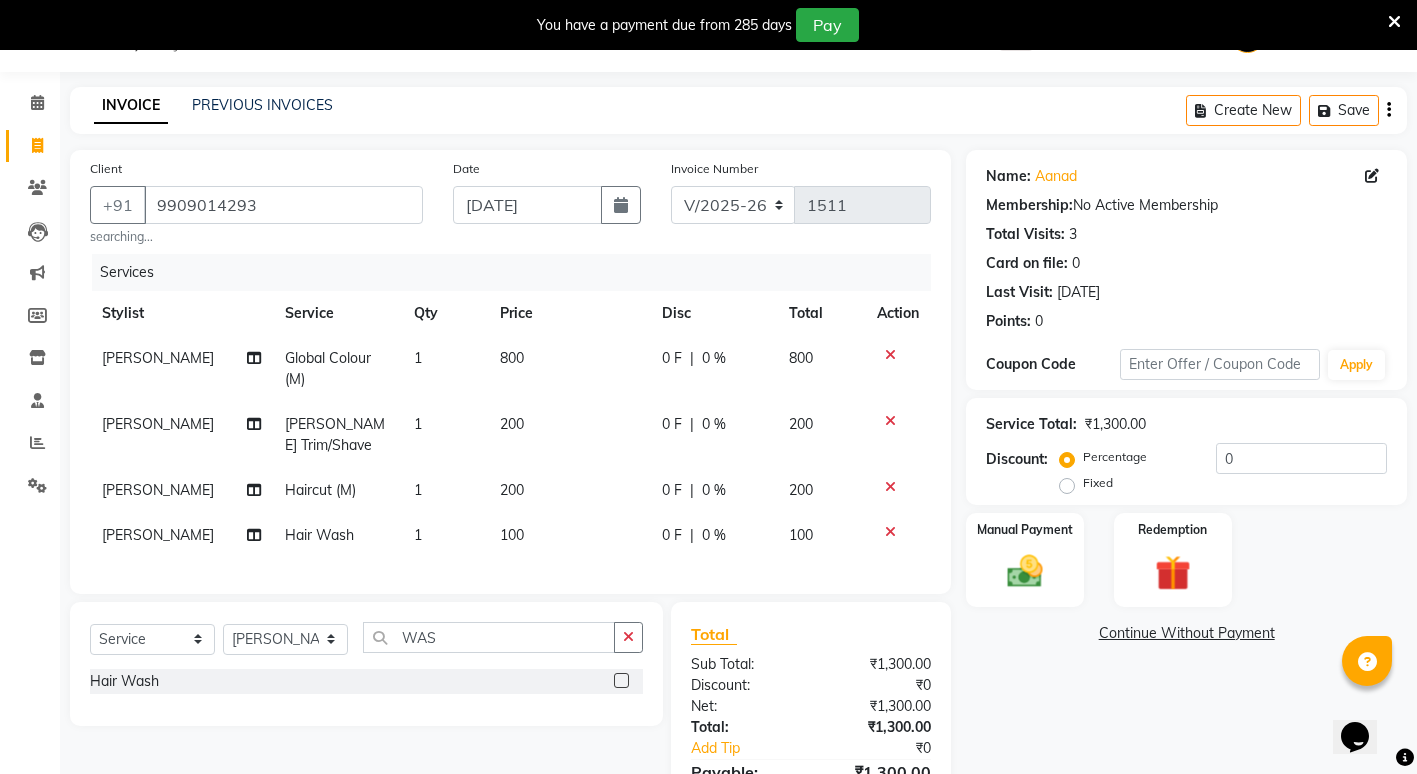 scroll, scrollTop: 175, scrollLeft: 0, axis: vertical 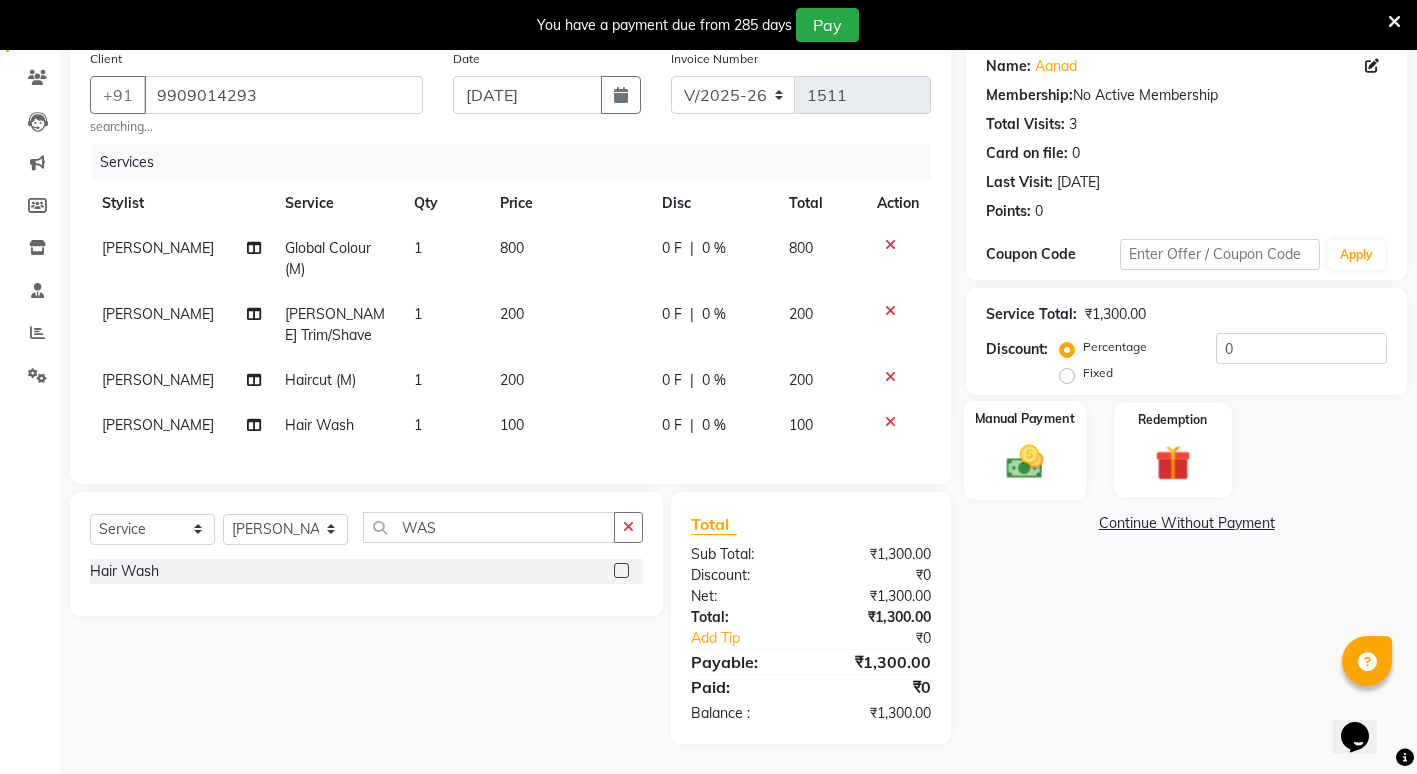 click 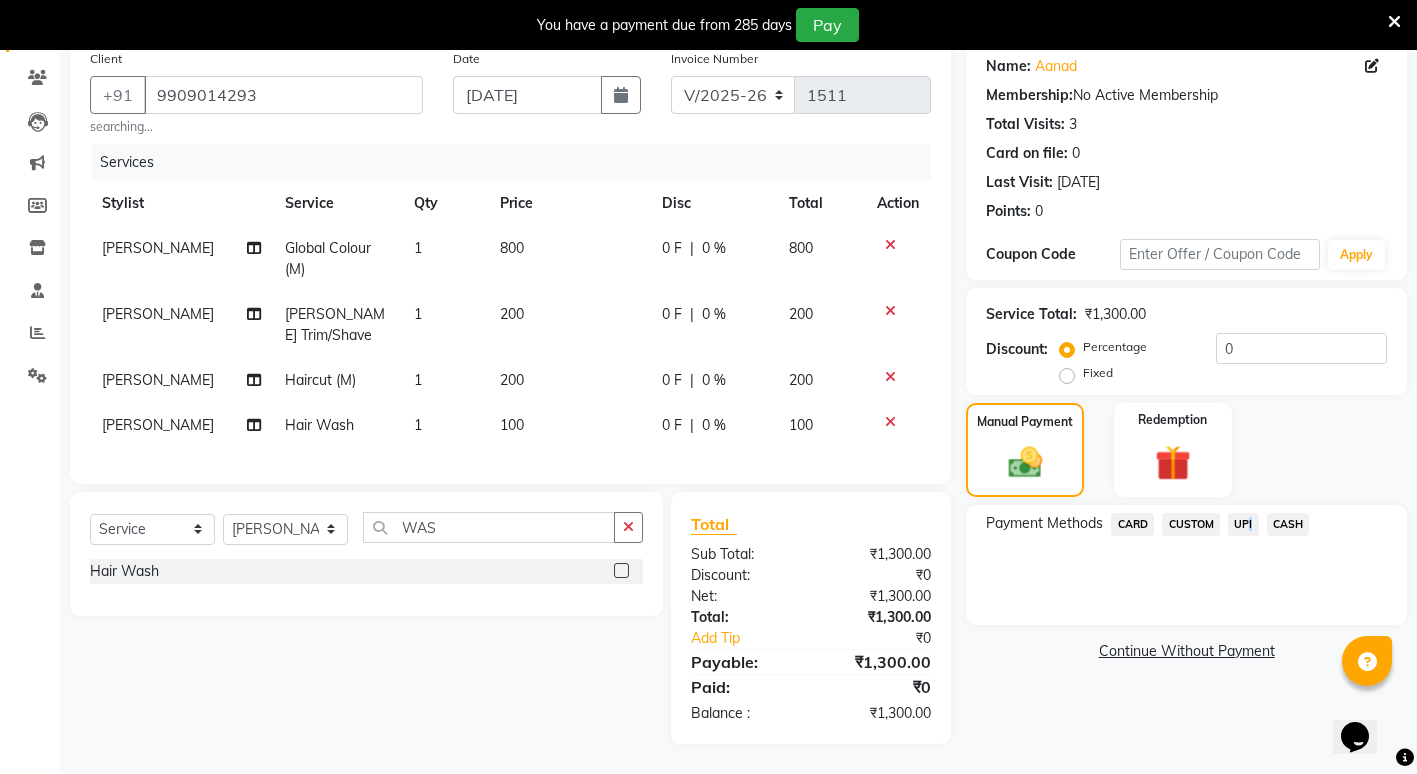 click on "UPI" 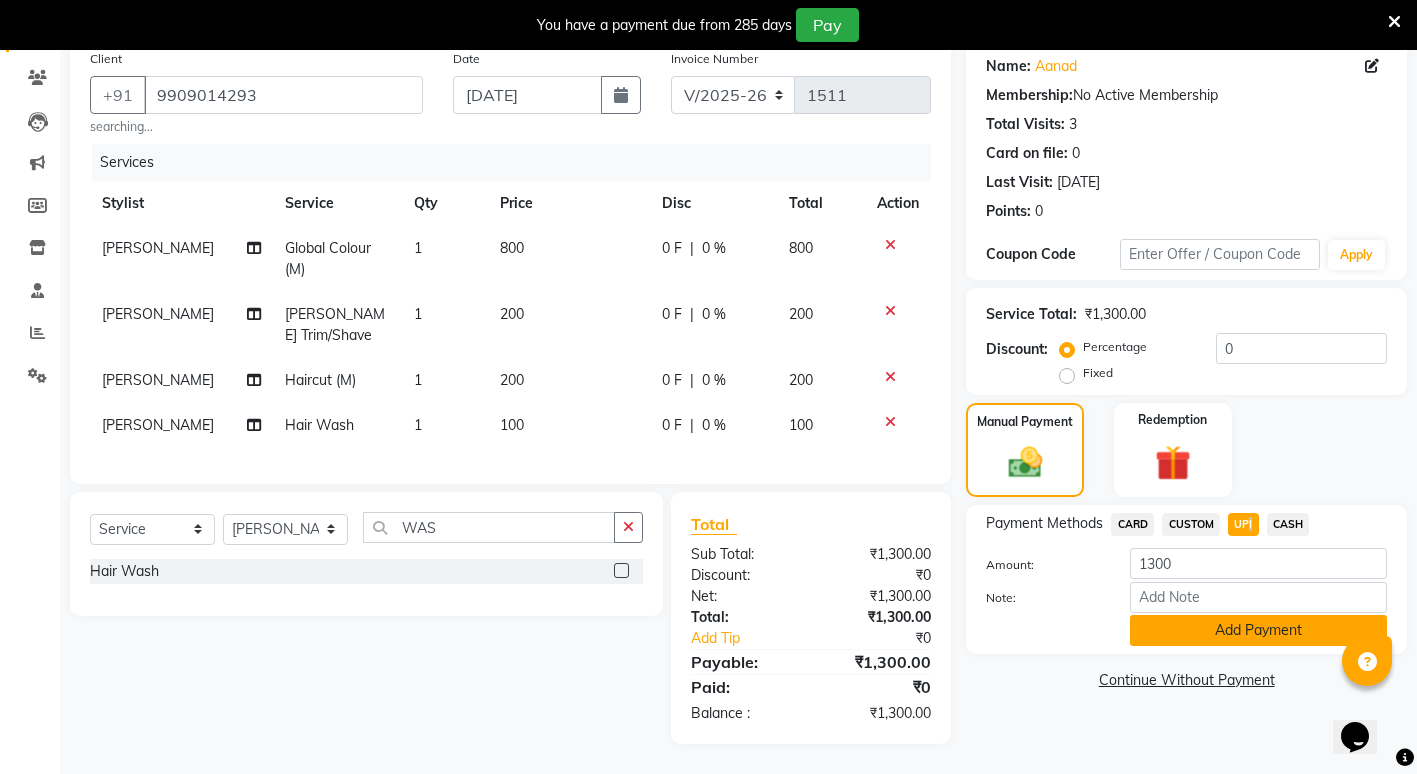 click on "Add Payment" 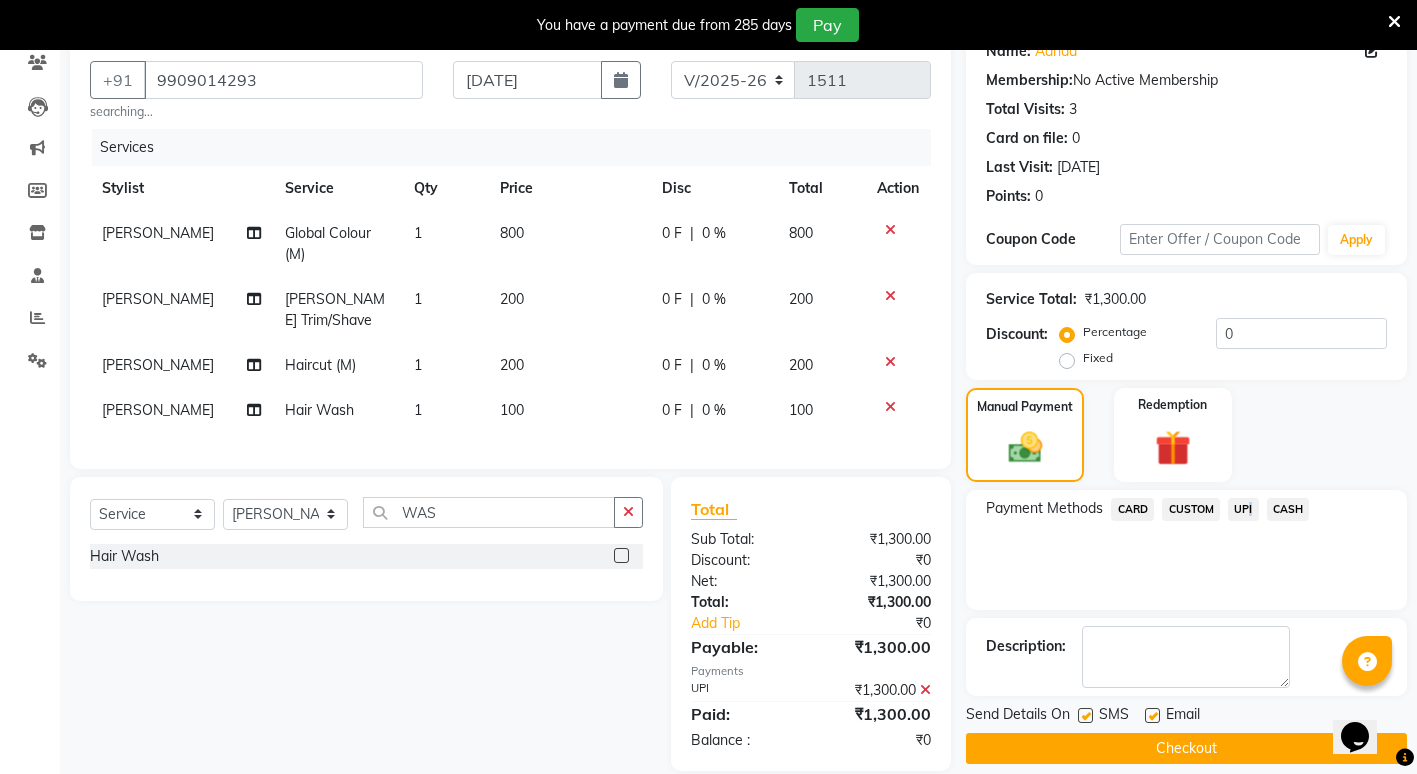 scroll, scrollTop: 217, scrollLeft: 0, axis: vertical 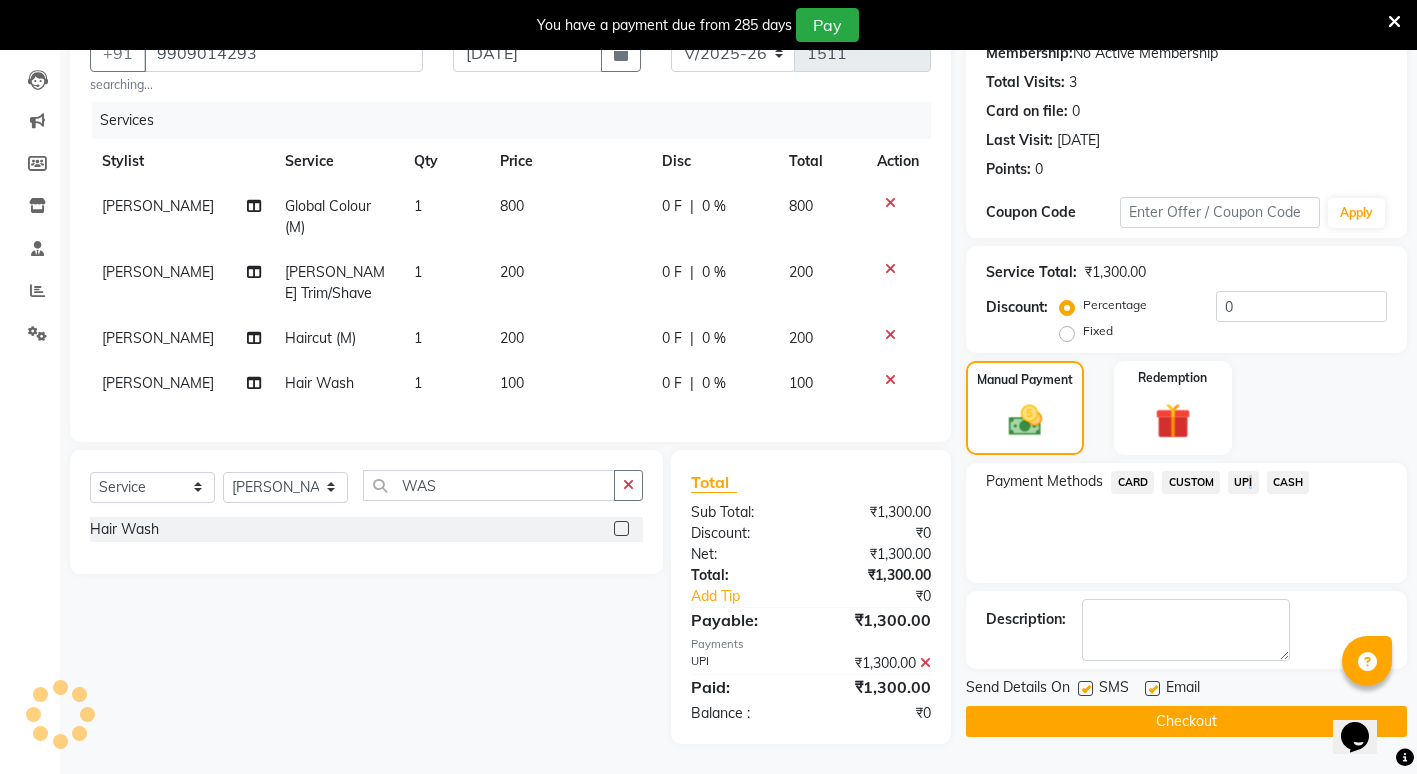 click on "Checkout" 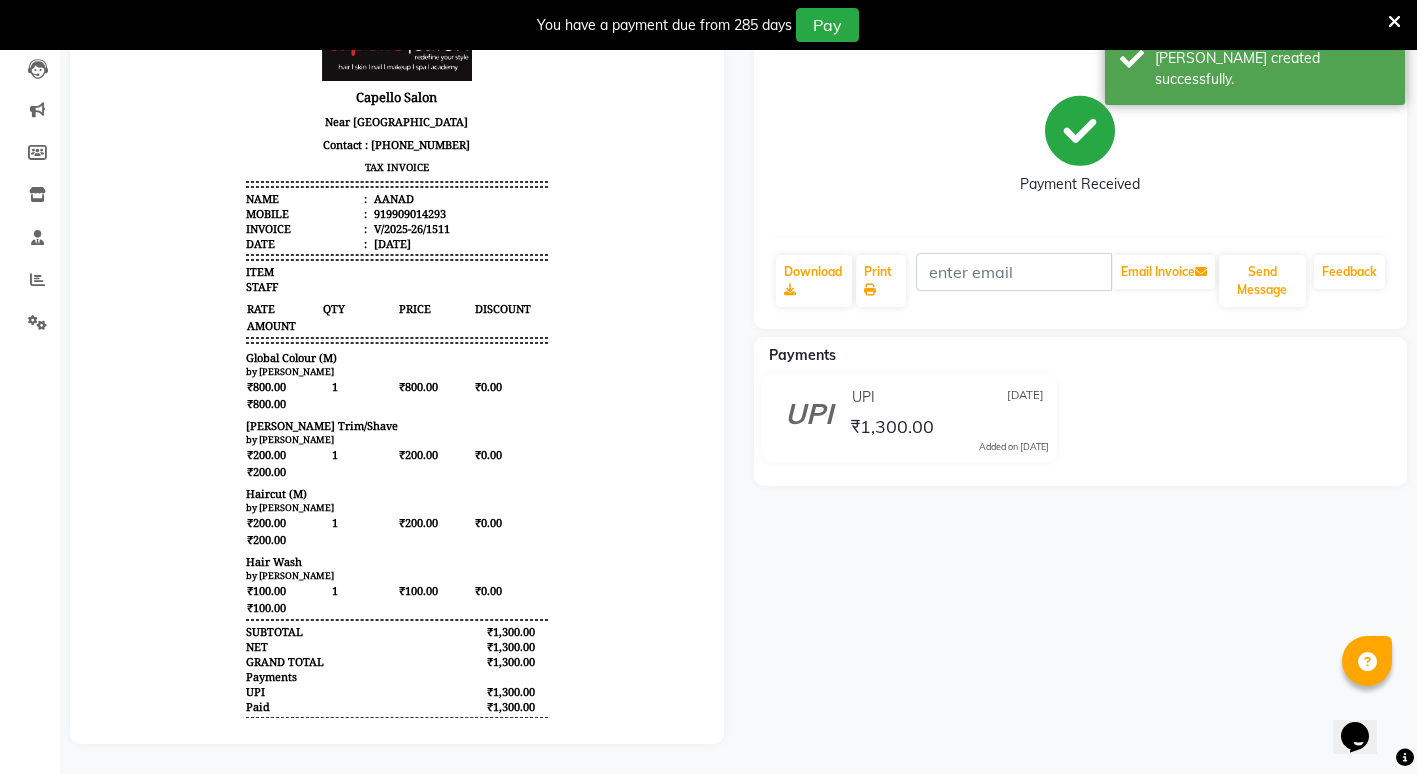 scroll, scrollTop: 0, scrollLeft: 0, axis: both 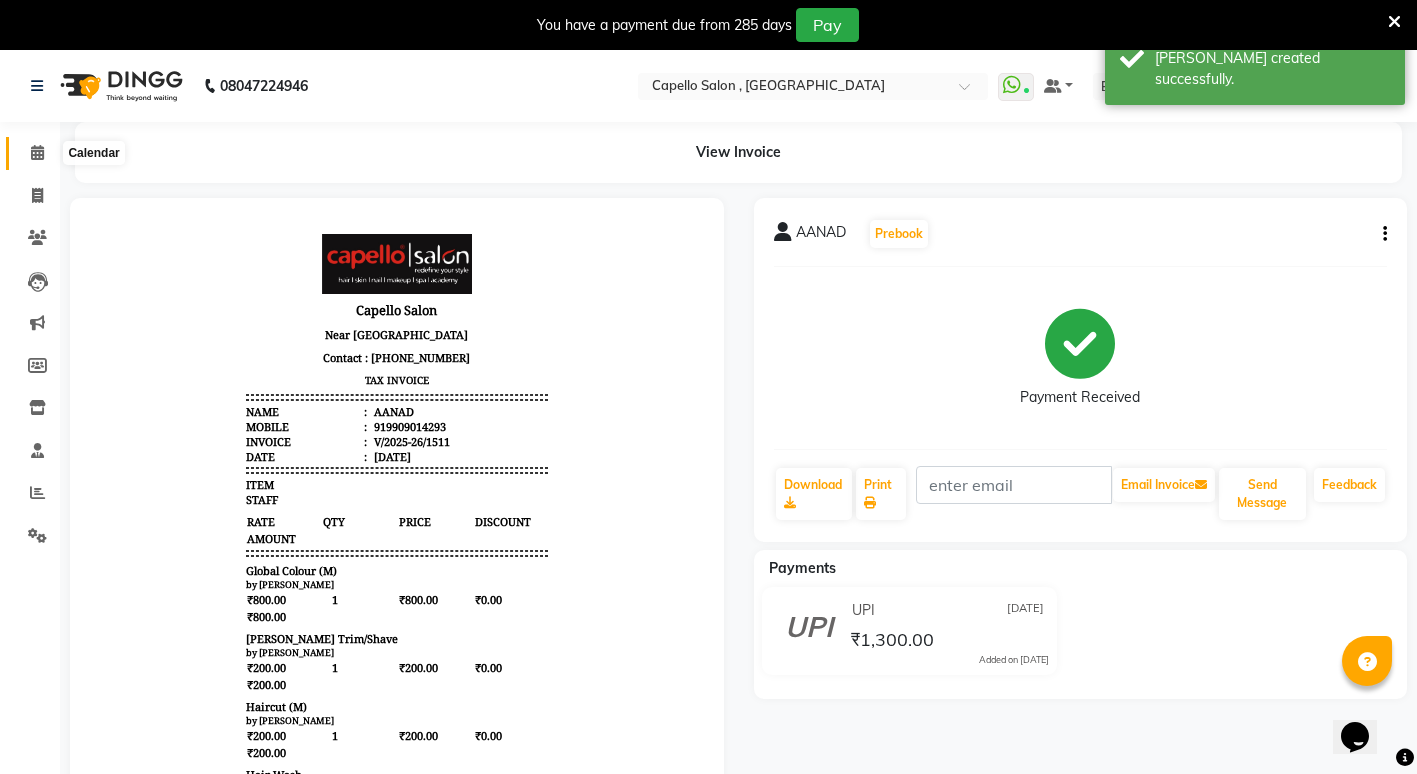 click 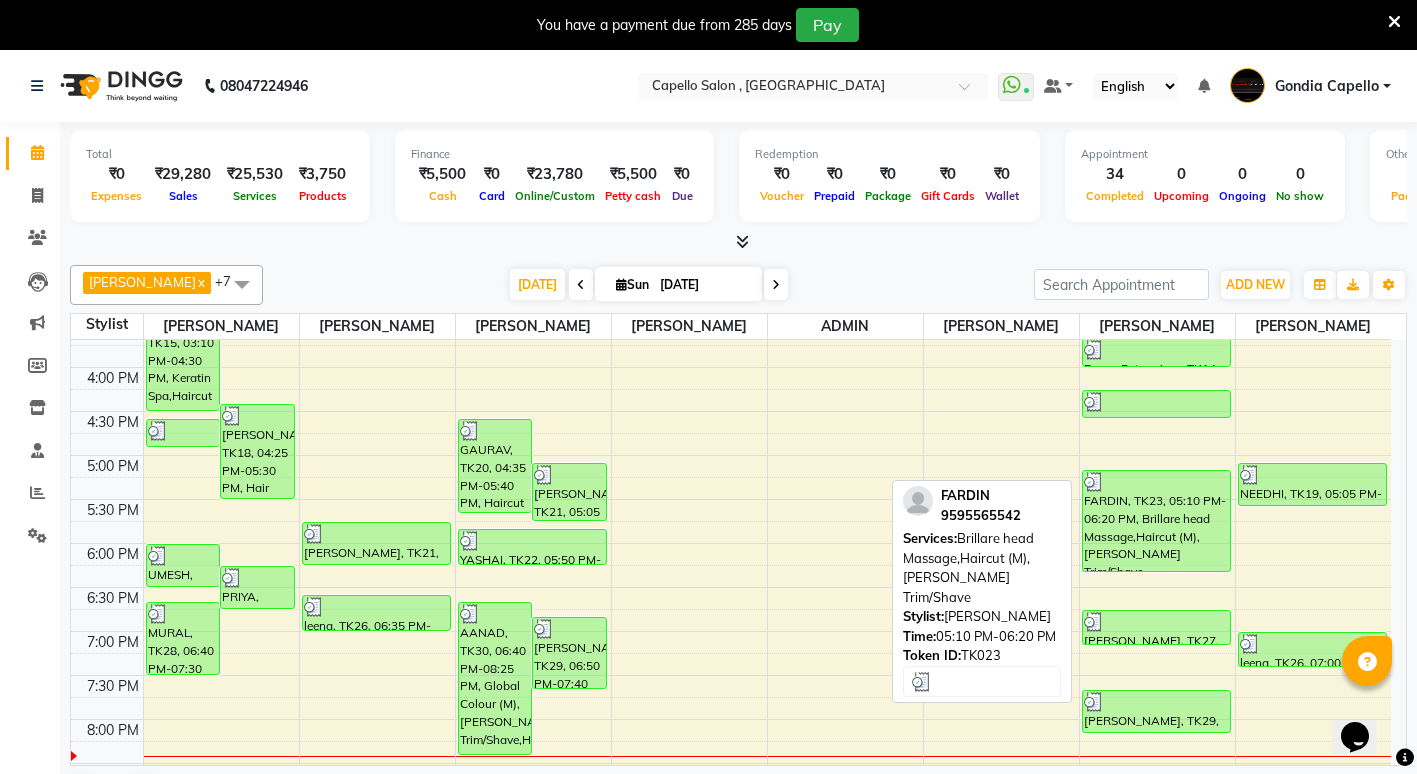 scroll, scrollTop: 0, scrollLeft: 0, axis: both 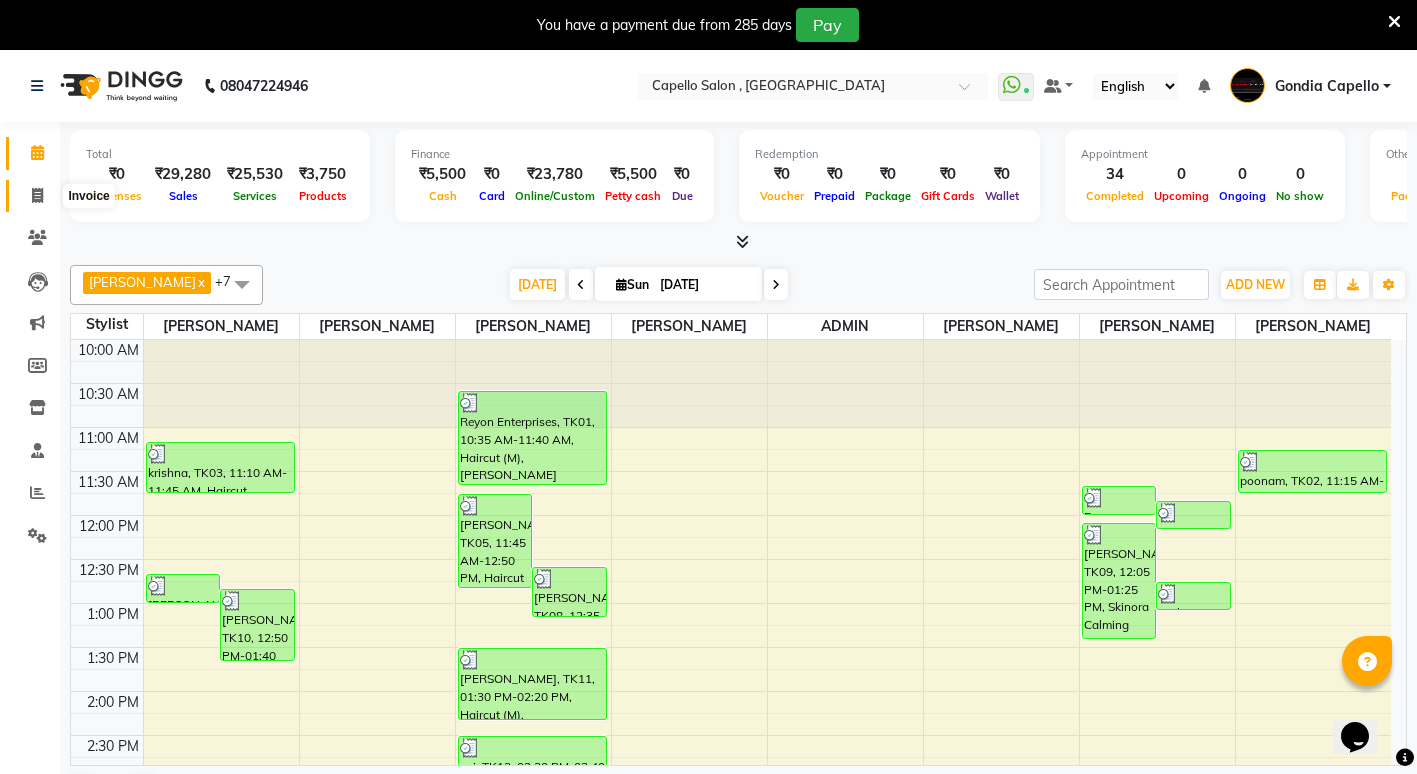 click 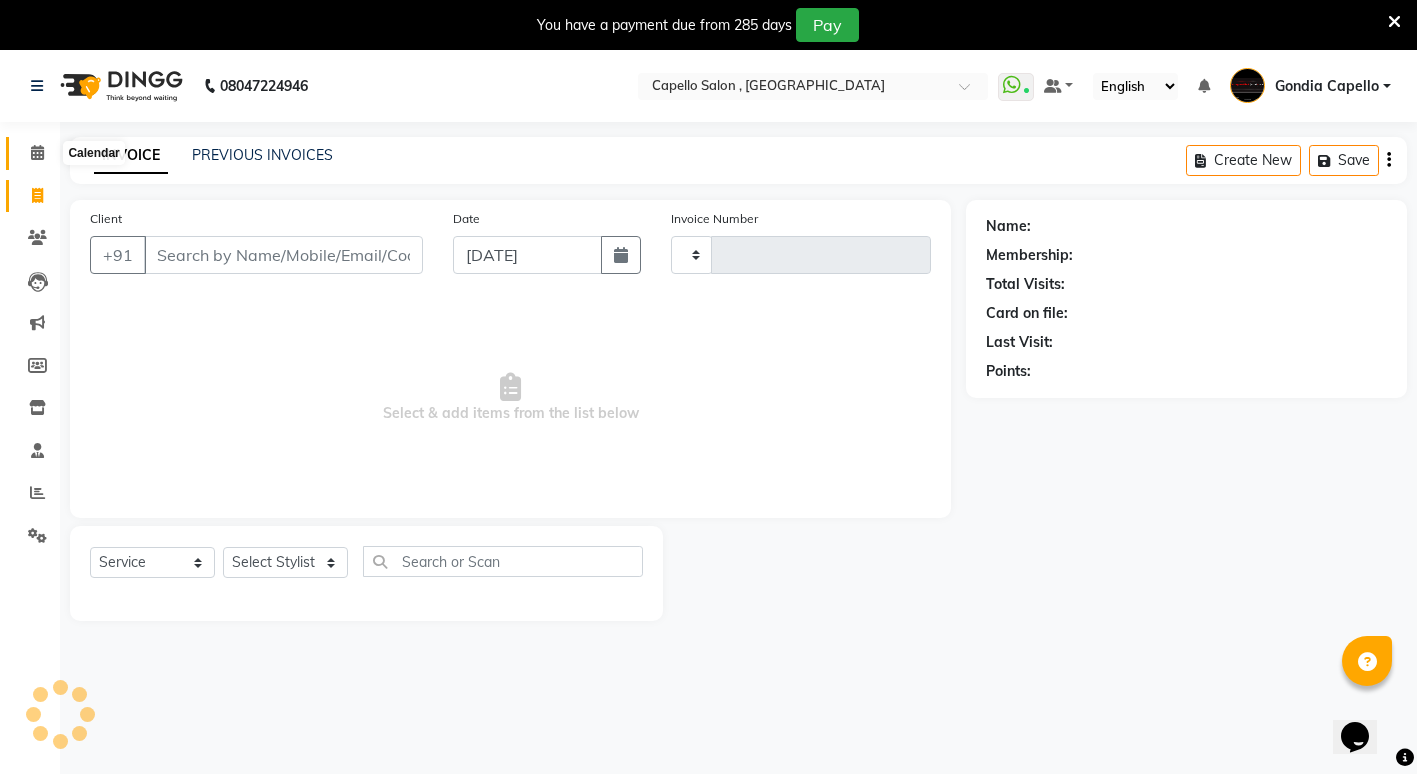 type on "1512" 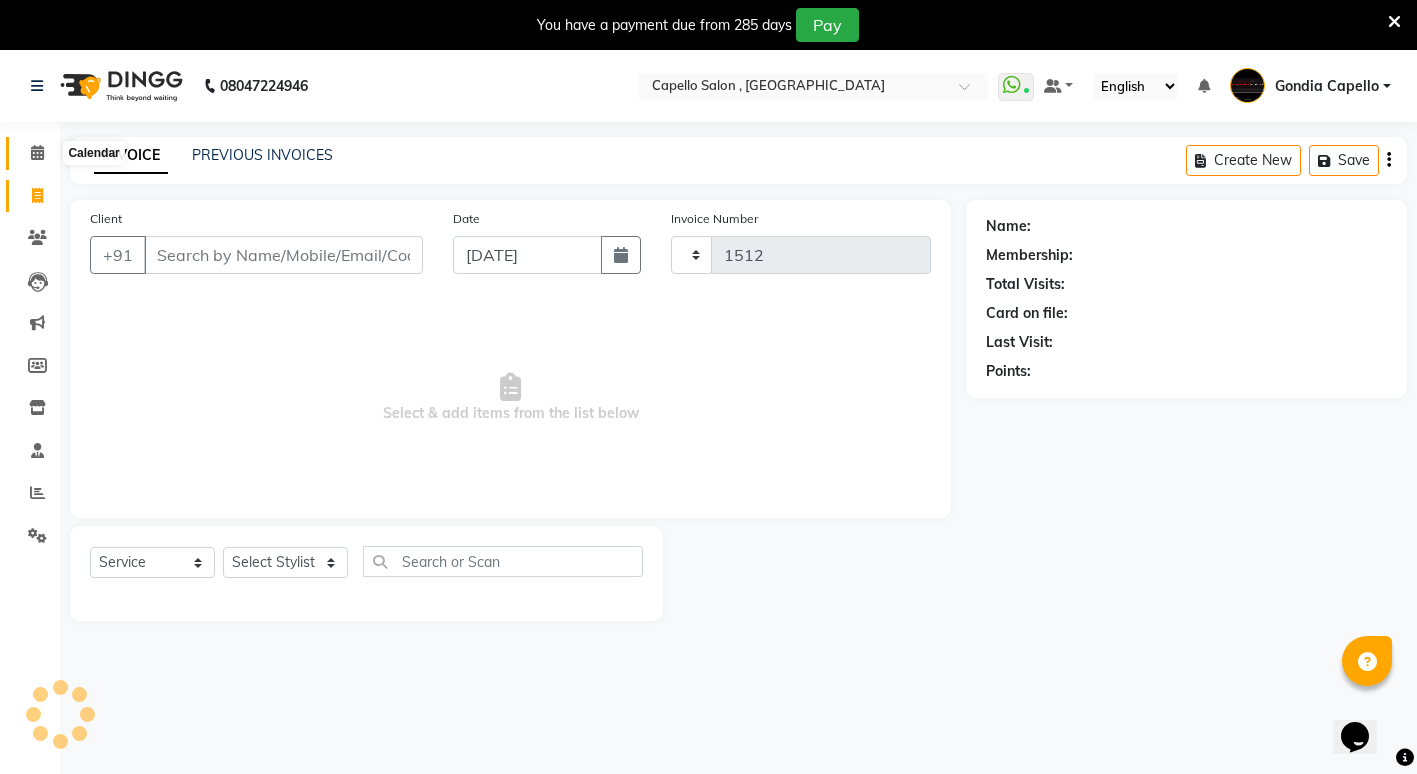 select on "853" 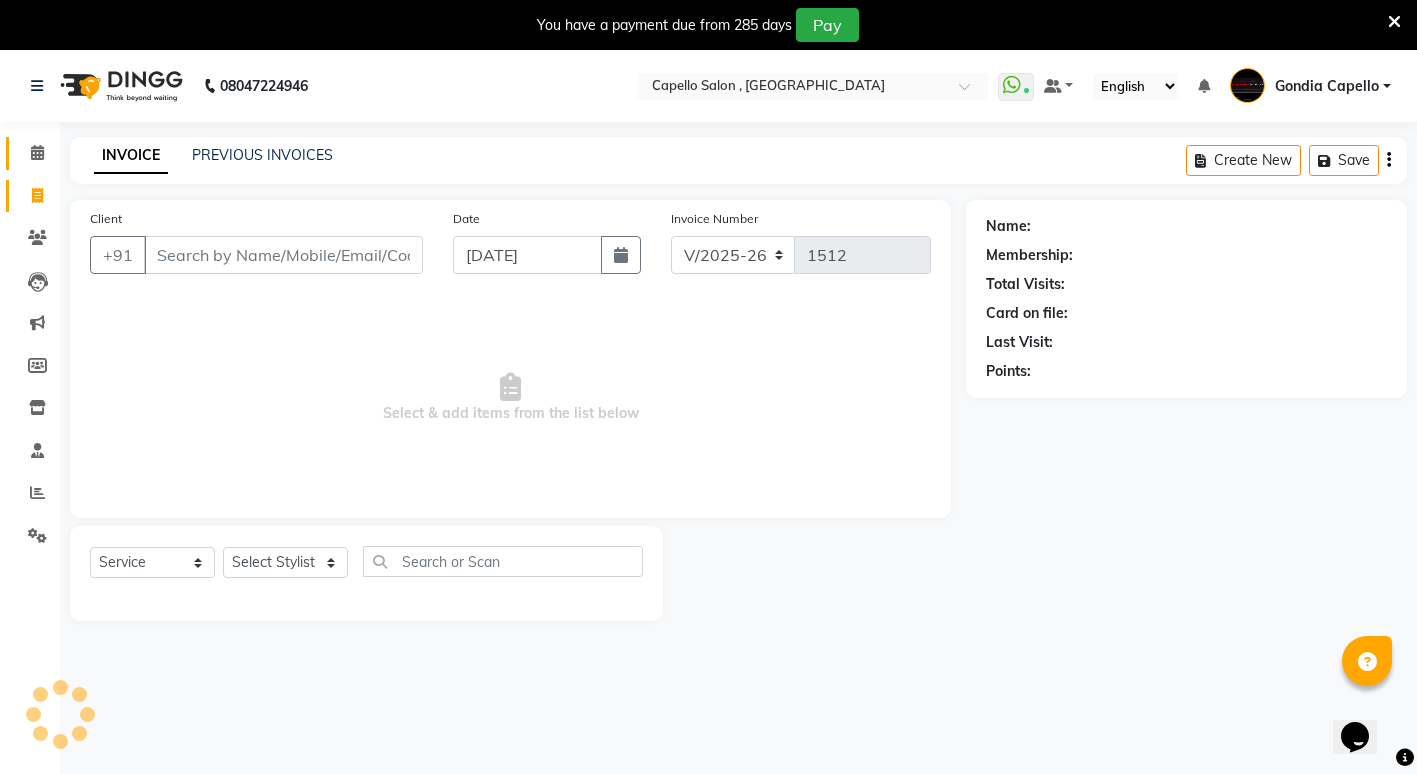 click 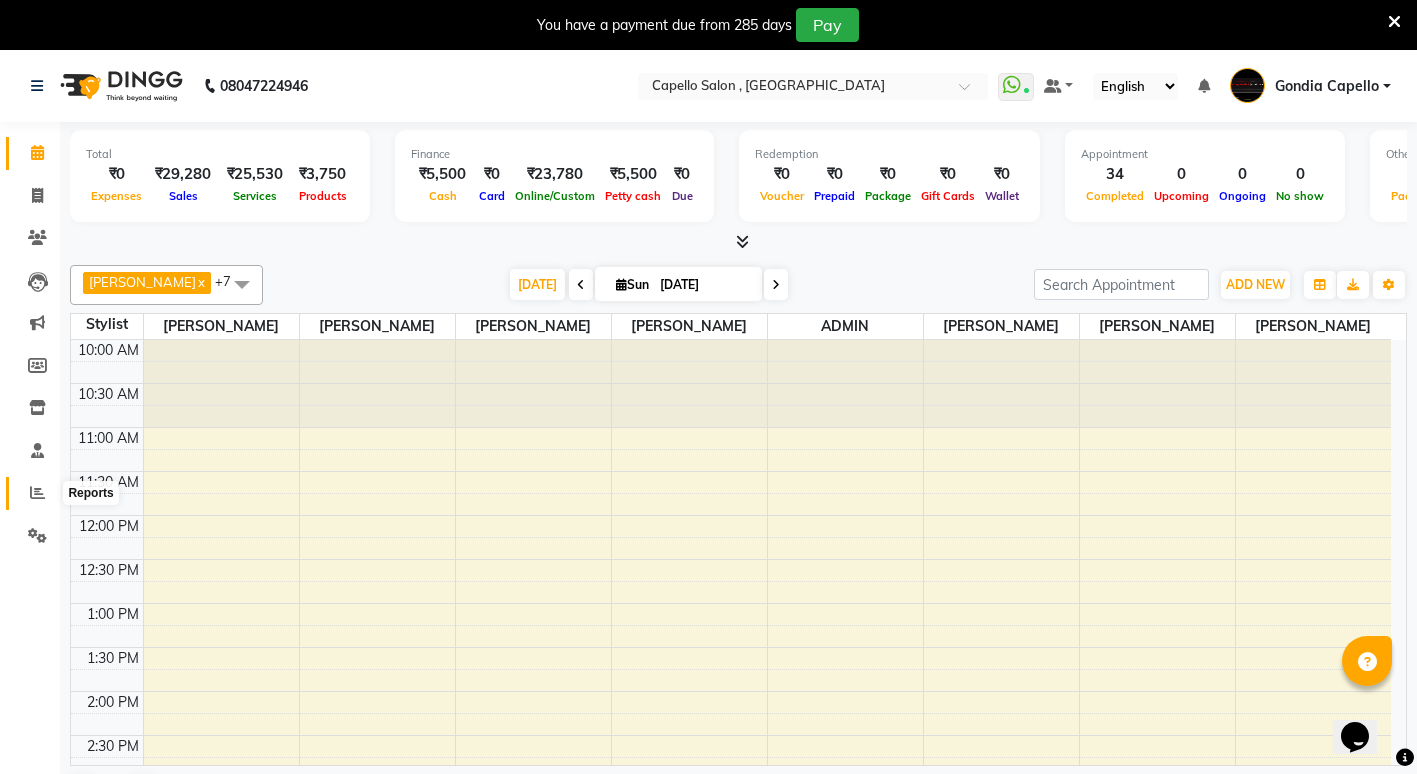 scroll, scrollTop: 0, scrollLeft: 0, axis: both 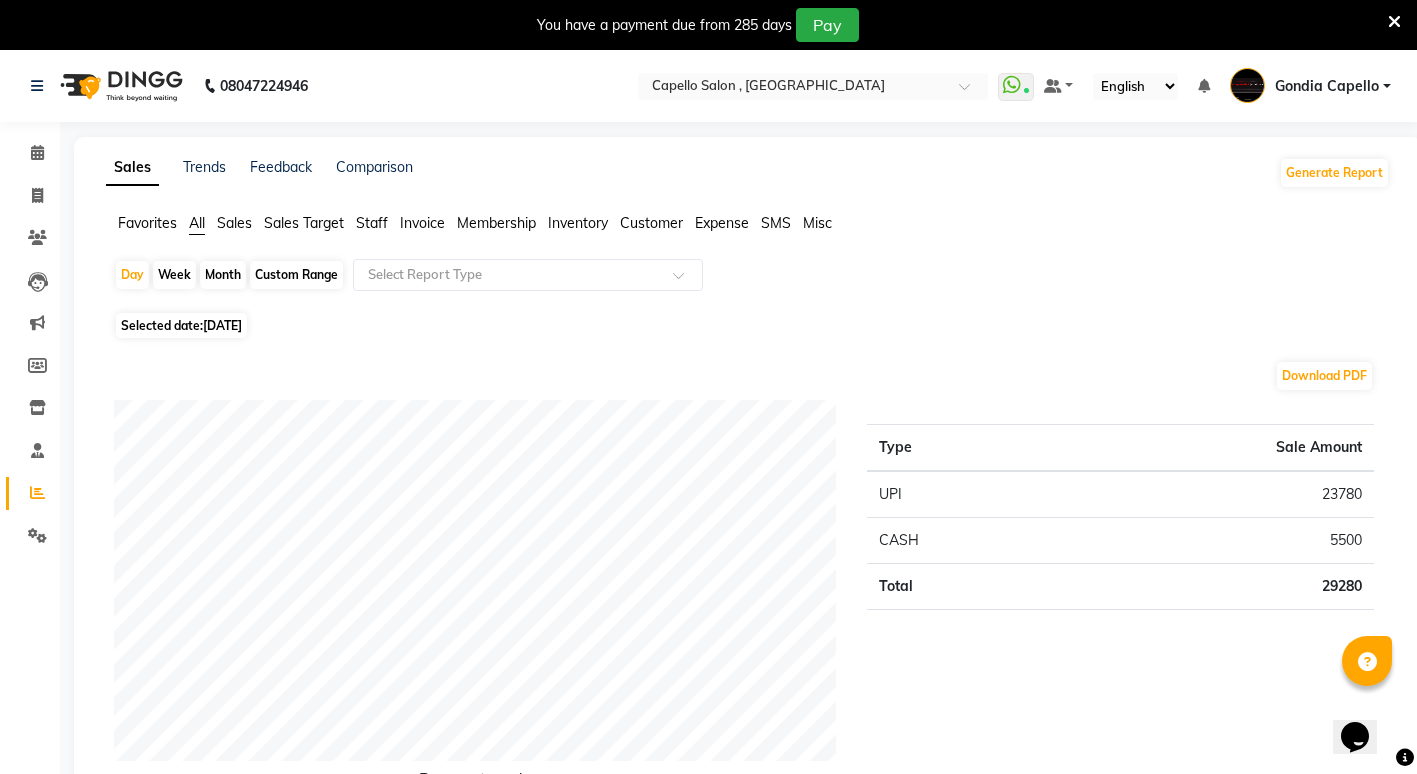 click on "Month" 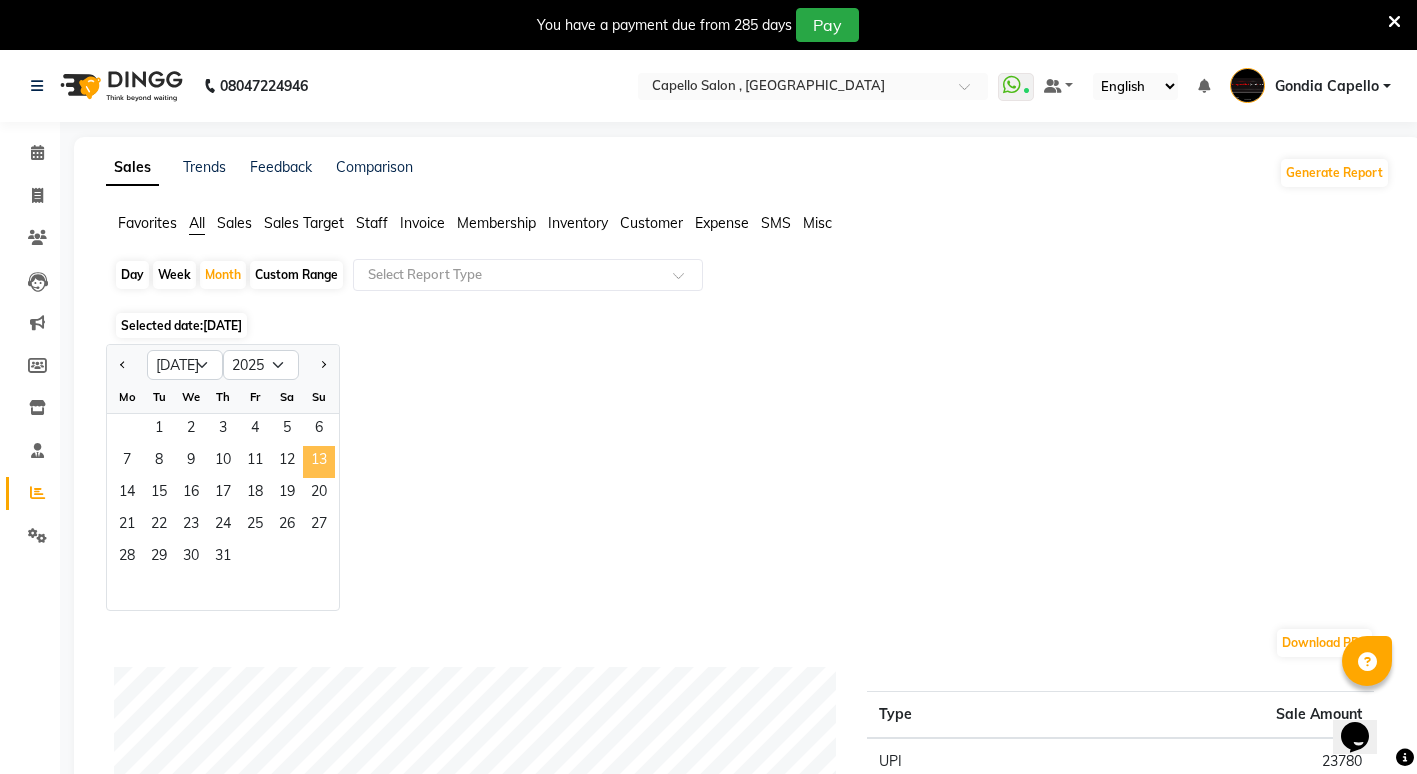 click on "13" 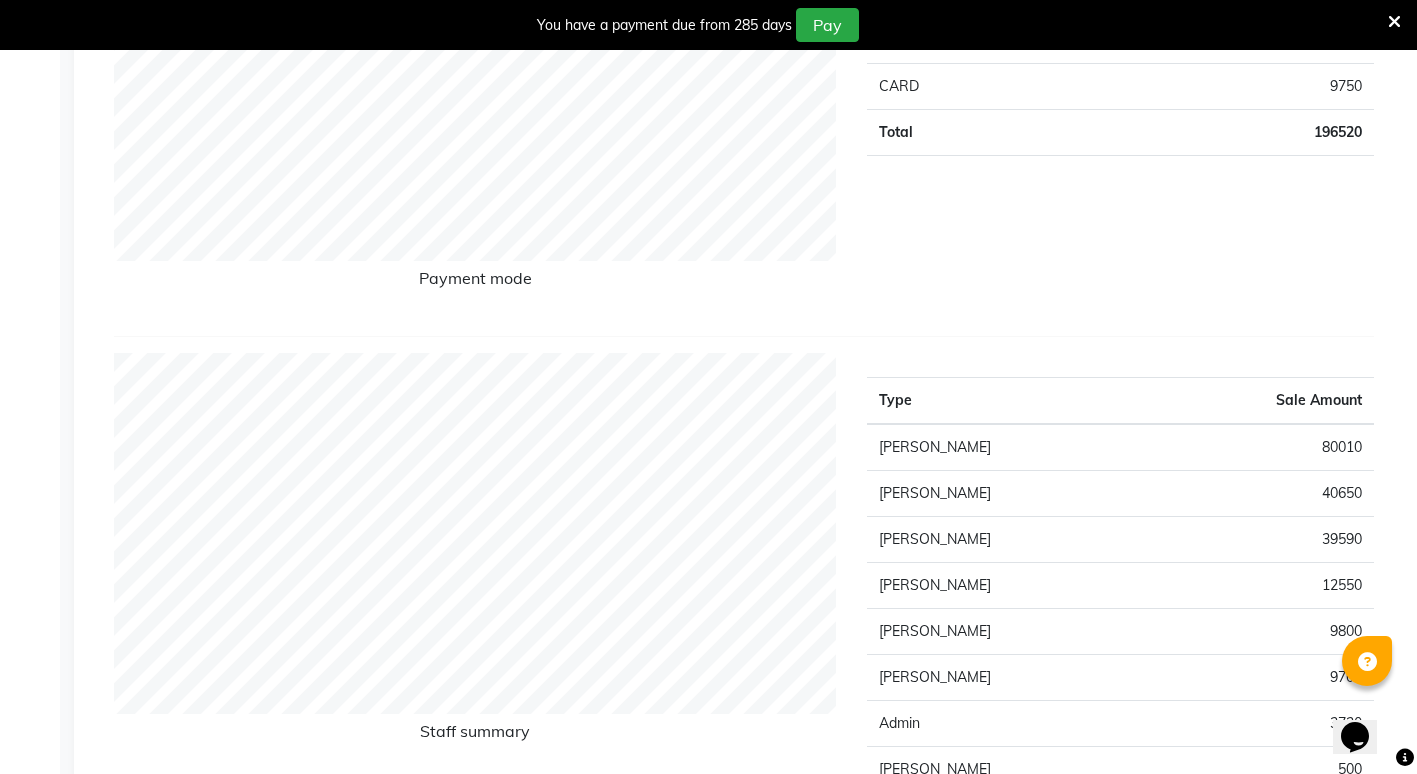 scroll, scrollTop: 0, scrollLeft: 0, axis: both 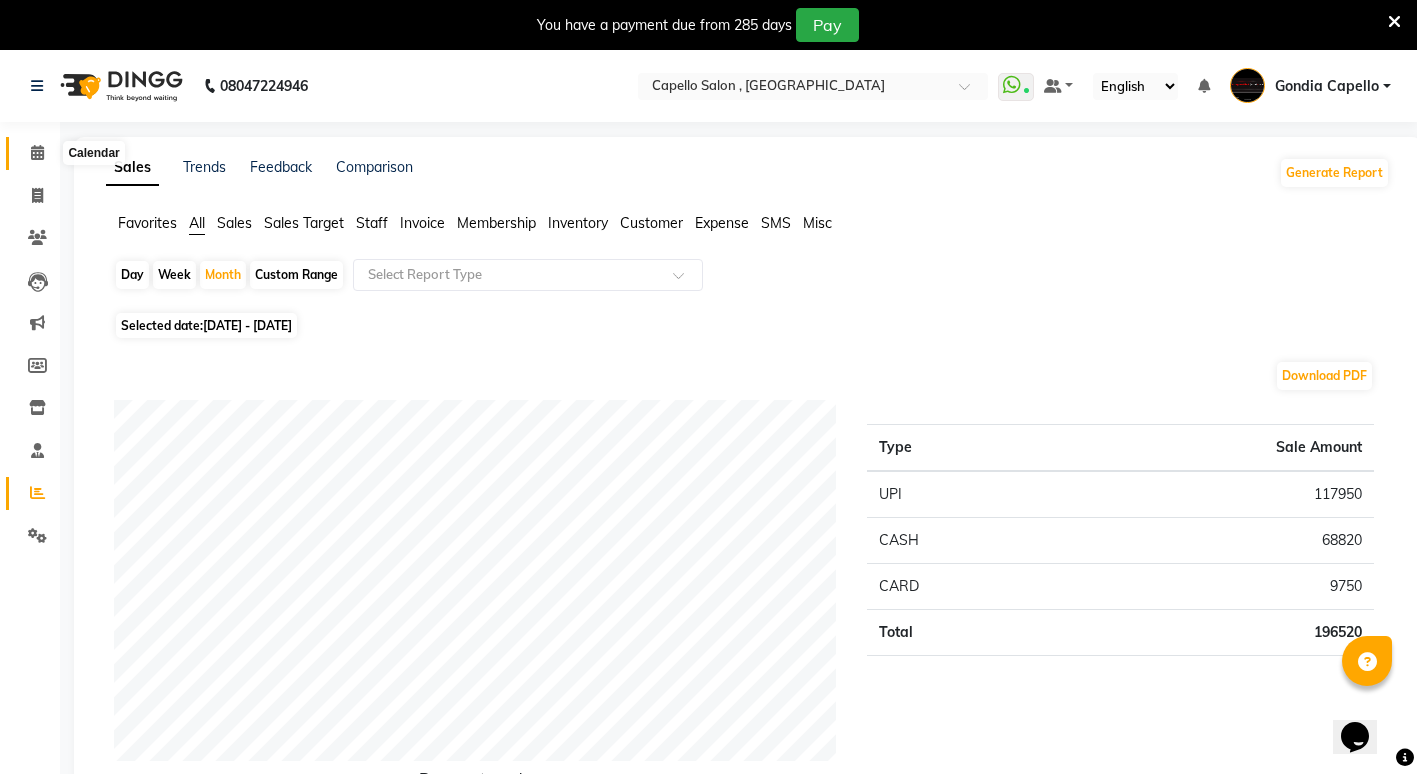 click 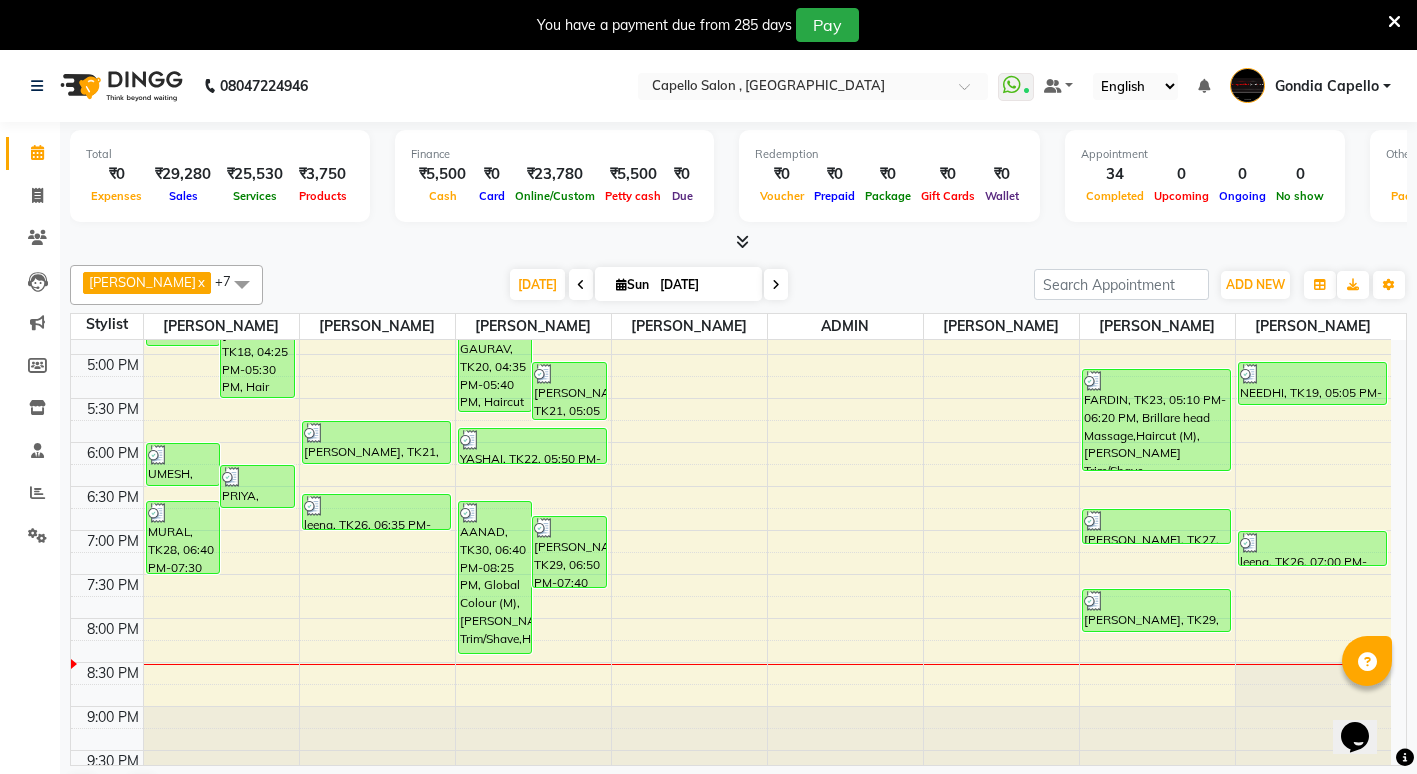 scroll, scrollTop: 651, scrollLeft: 0, axis: vertical 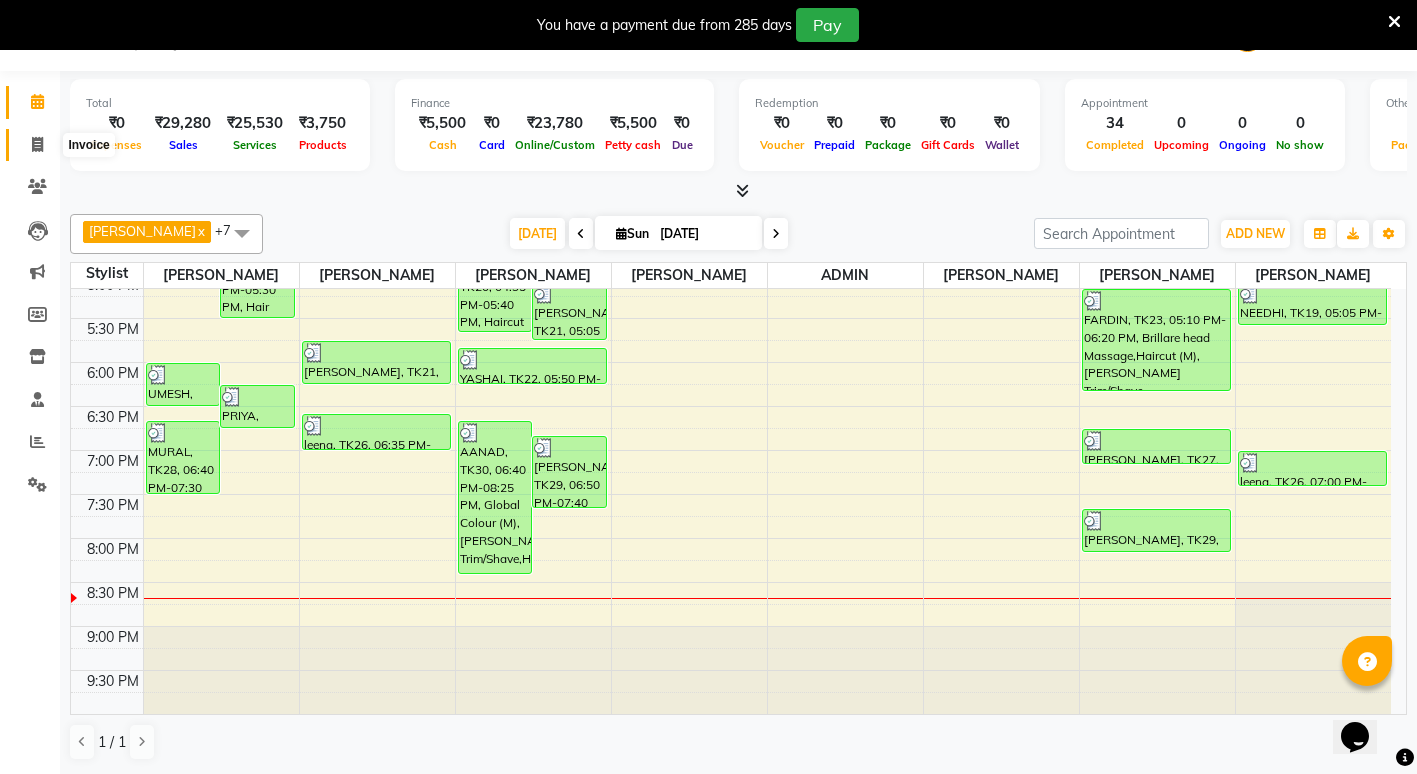 click 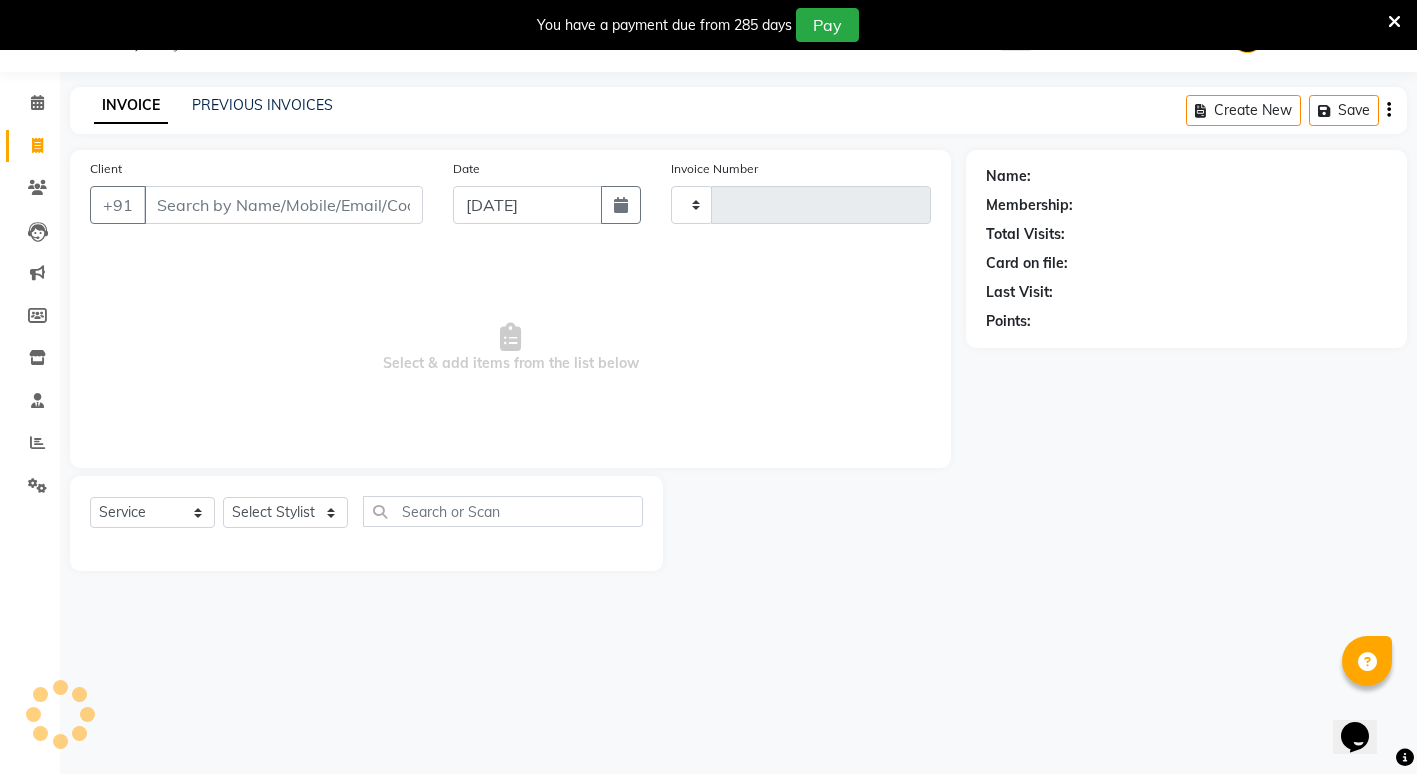 type on "1512" 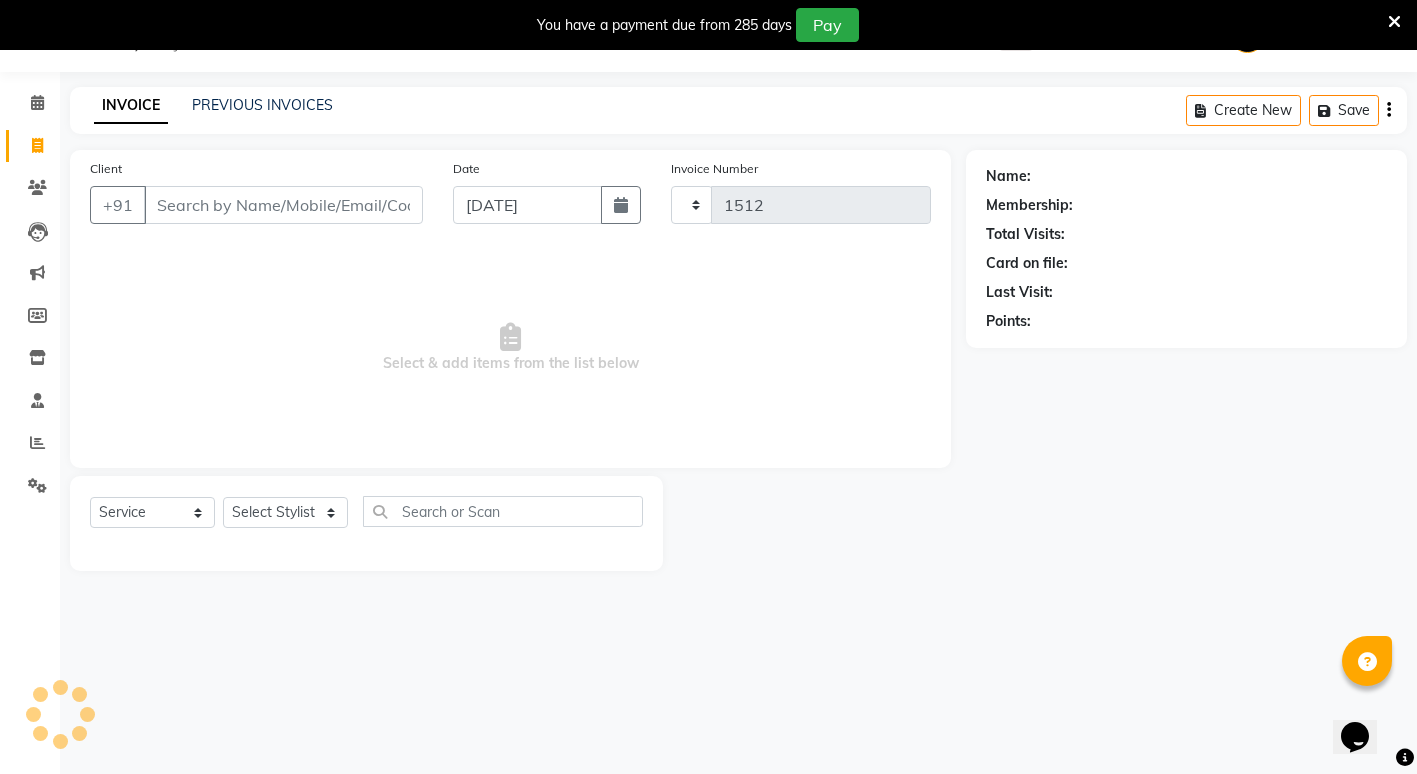 select on "853" 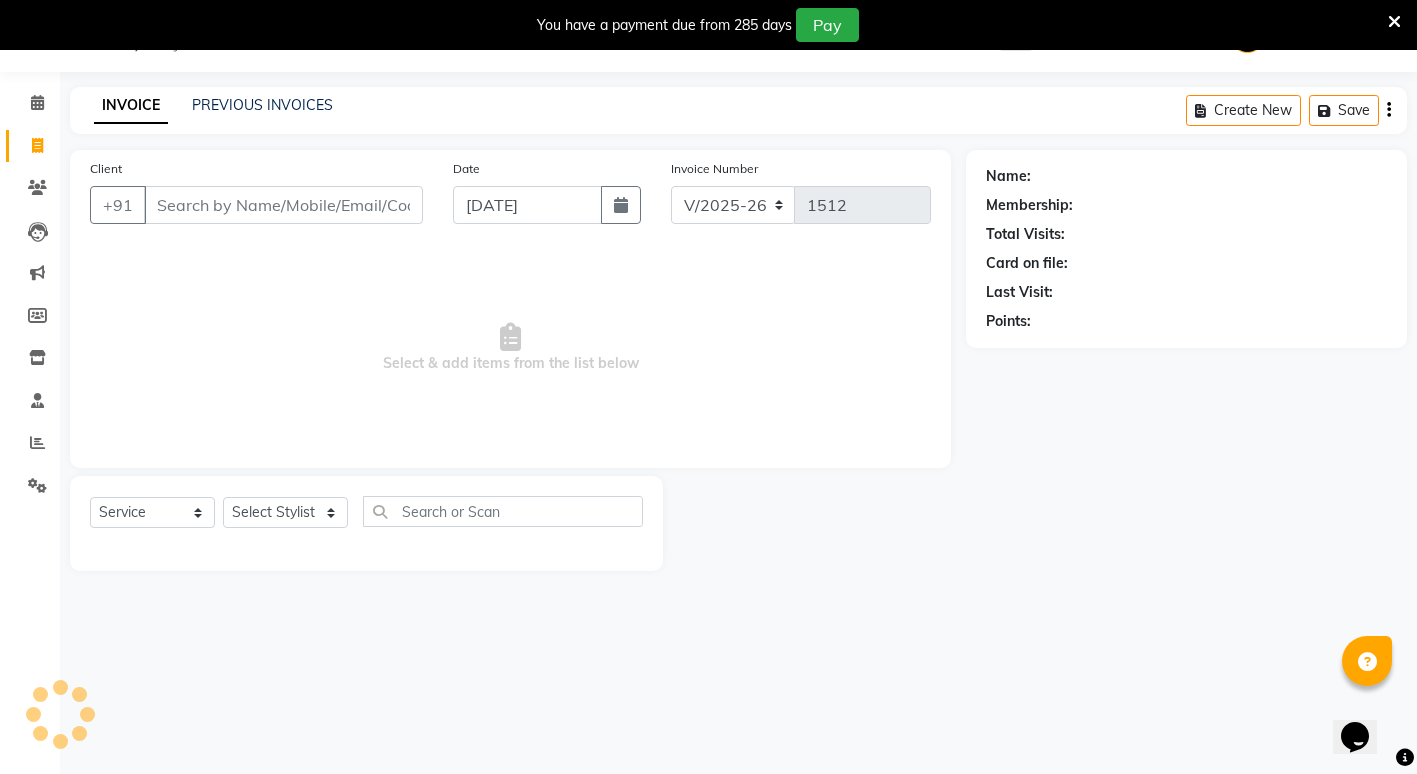 scroll, scrollTop: 50, scrollLeft: 0, axis: vertical 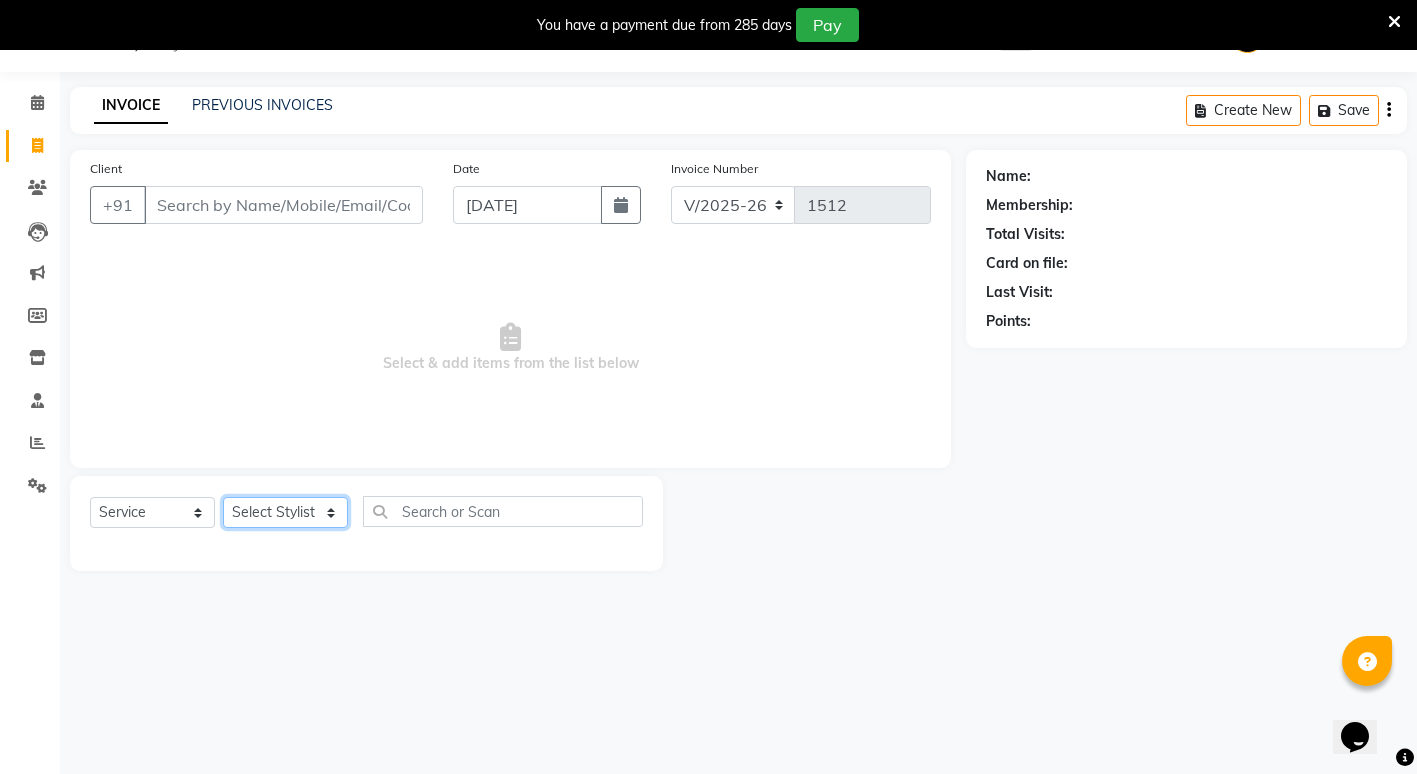 click on "Select Stylist ADMIN ANIKET BAGDE BHASKAR KAWDE GAURAV KHOBRAGADE Gondia Capello NIKHIL KANETKAR  NITIN TANDE priyanshi yewatkar Rahul Suryawanshi SHUBHANGI BANSOD Uma Khandare (M) YAKSHITA KURVE" 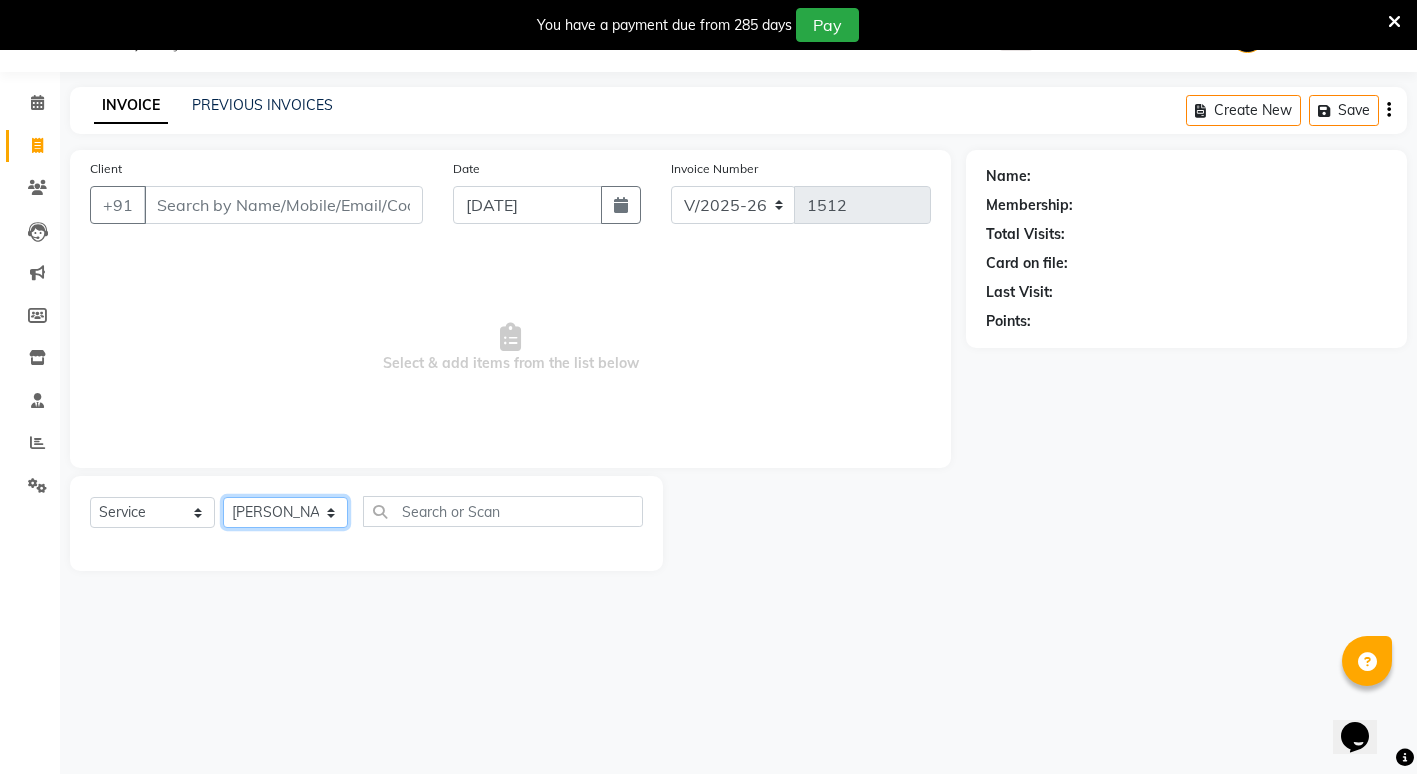click on "Select Stylist ADMIN ANIKET BAGDE BHASKAR KAWDE GAURAV KHOBRAGADE Gondia Capello NIKHIL KANETKAR  NITIN TANDE priyanshi yewatkar Rahul Suryawanshi SHUBHANGI BANSOD Uma Khandare (M) YAKSHITA KURVE" 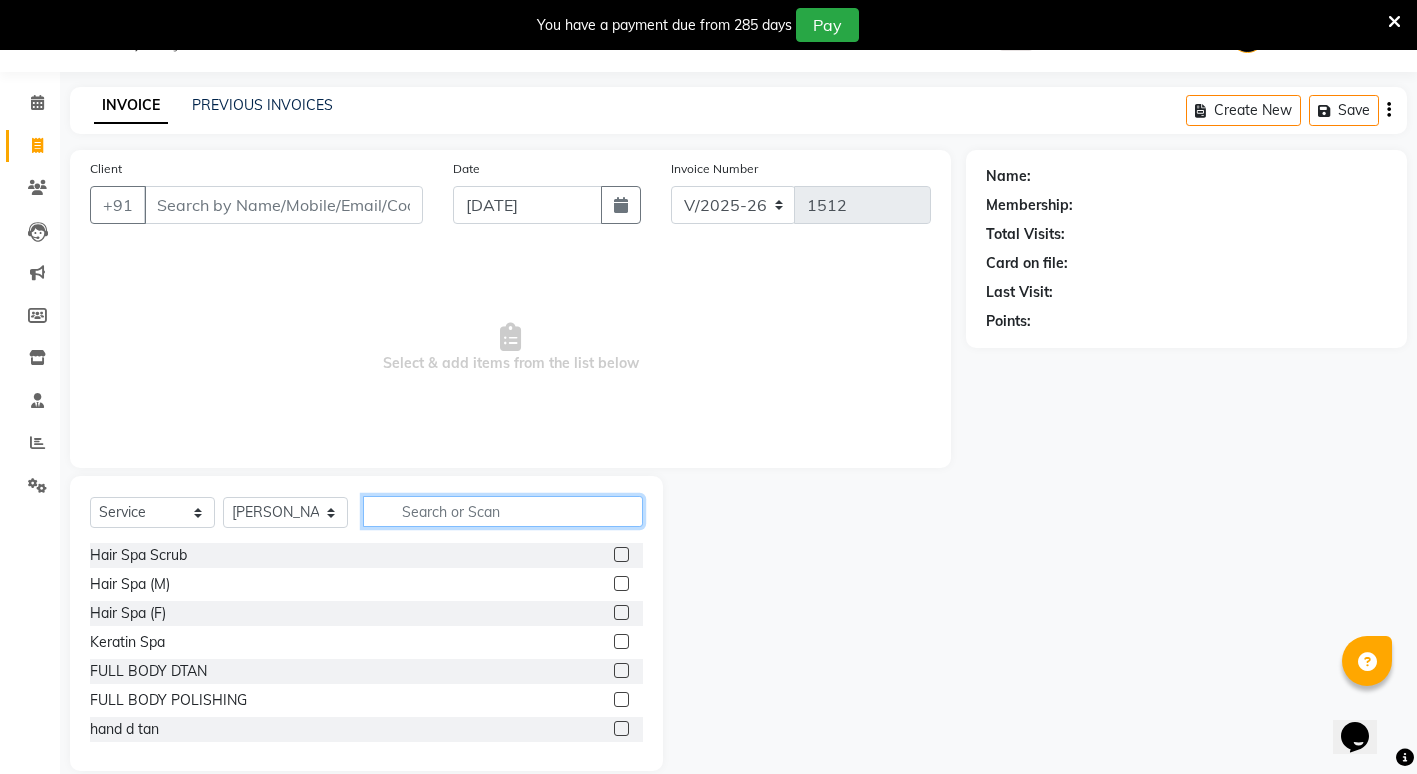 click 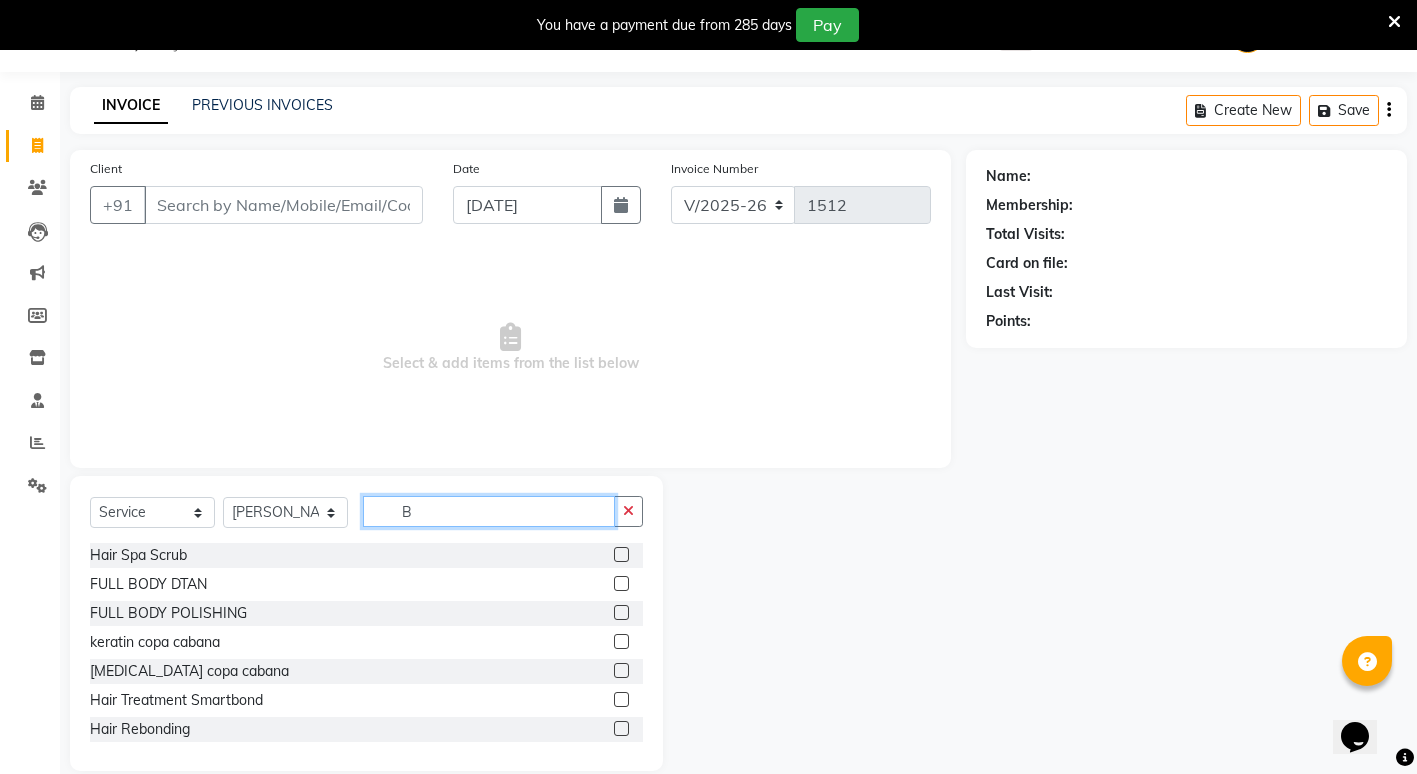 type on "B" 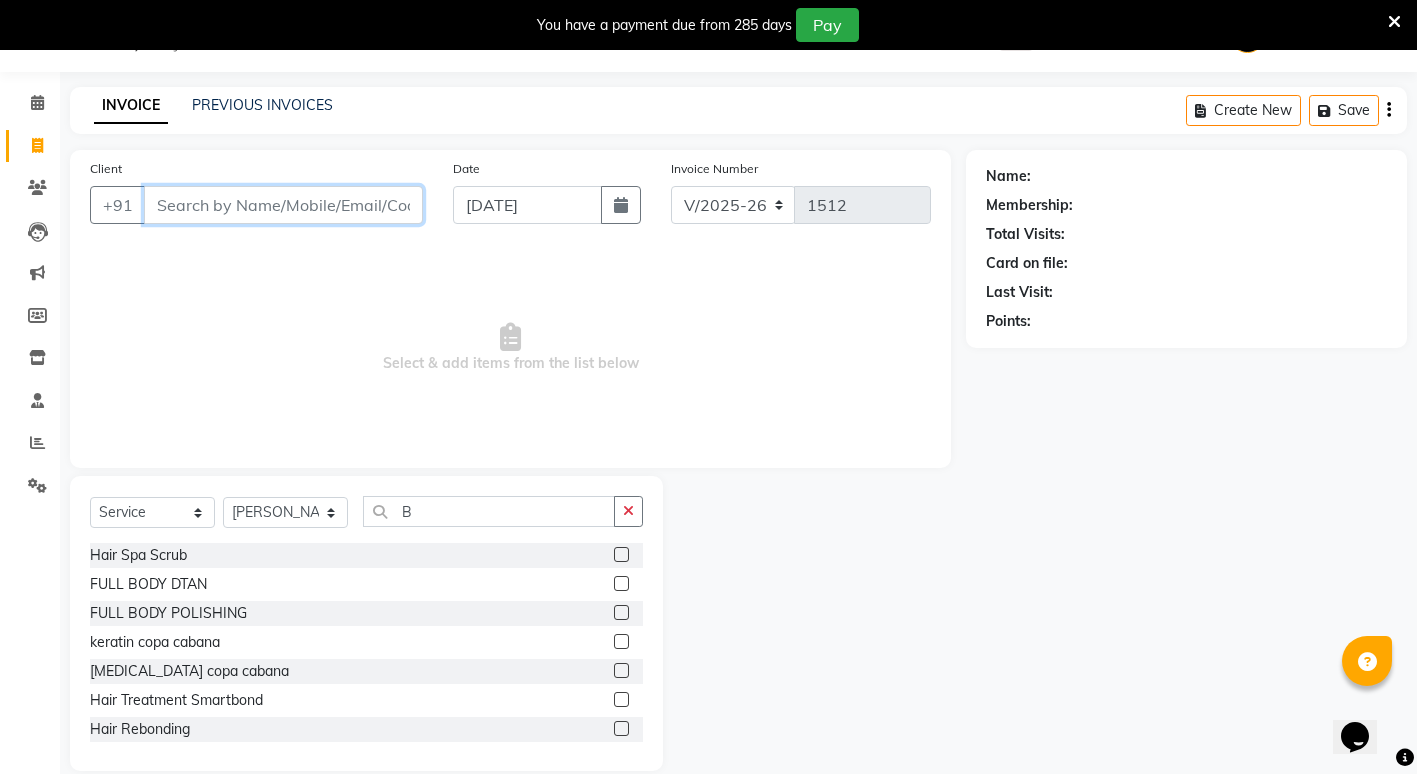 click on "Client" at bounding box center (283, 205) 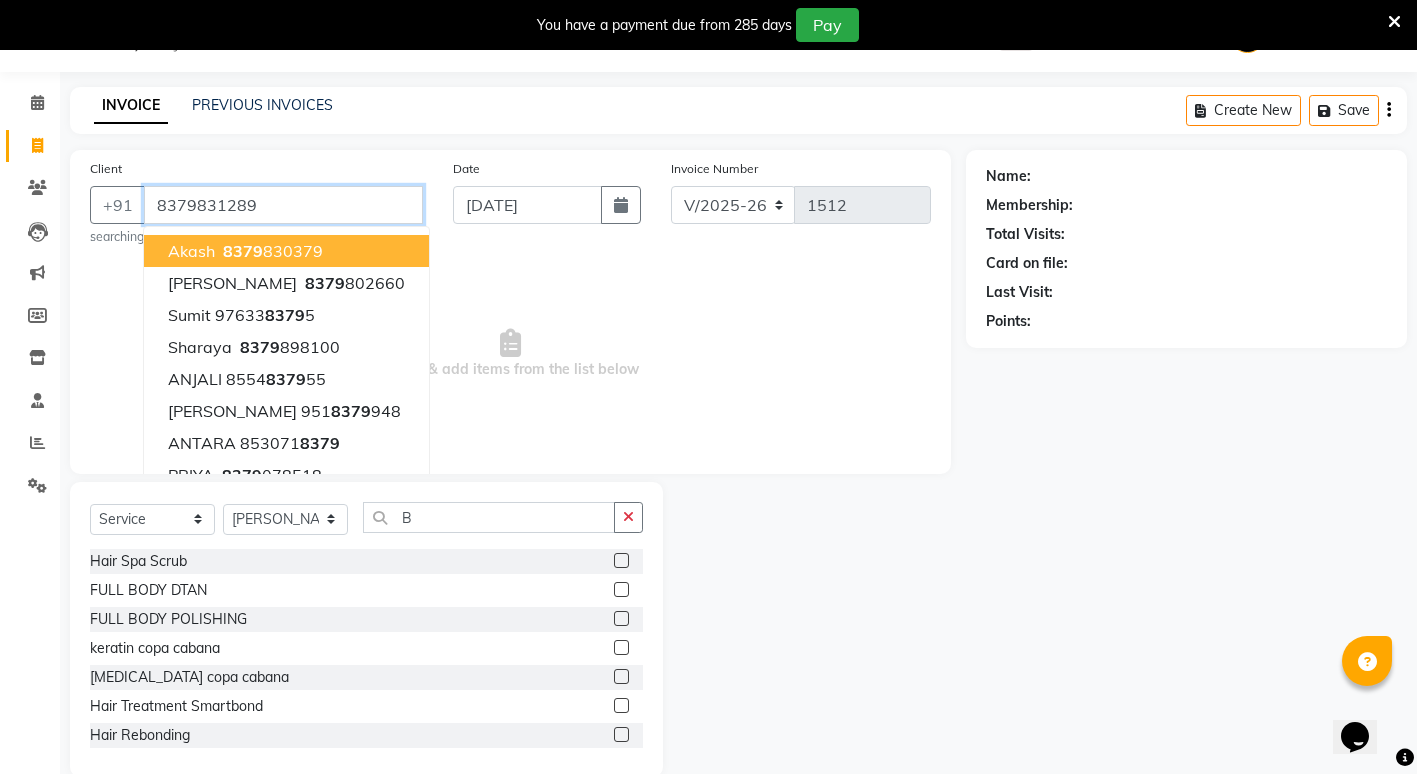 type on "8379831289" 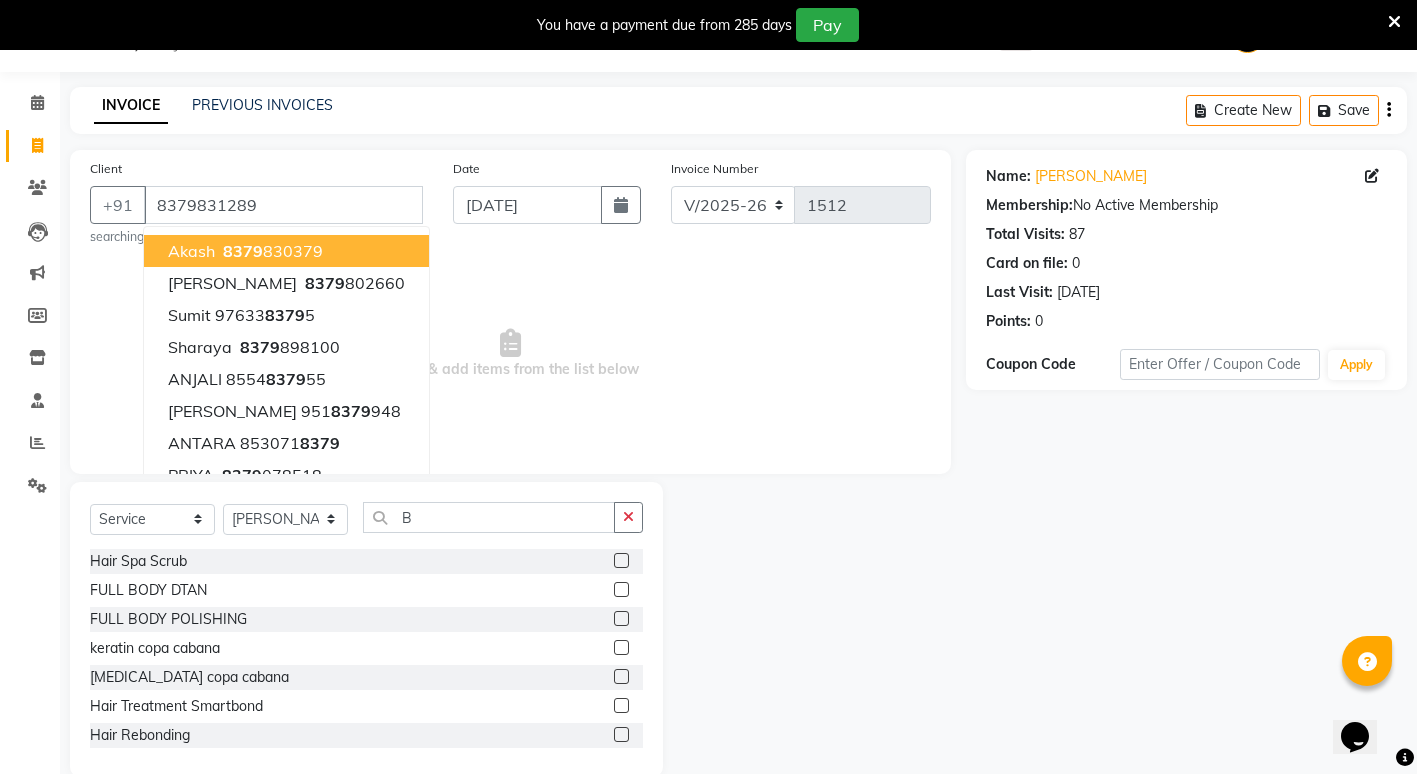click on "Name: Pratik Agrawal Membership:  No Active Membership  Total Visits:  87 Card on file:  0 Last Visit:   02-07-2025 Points:   0  Coupon Code Apply" 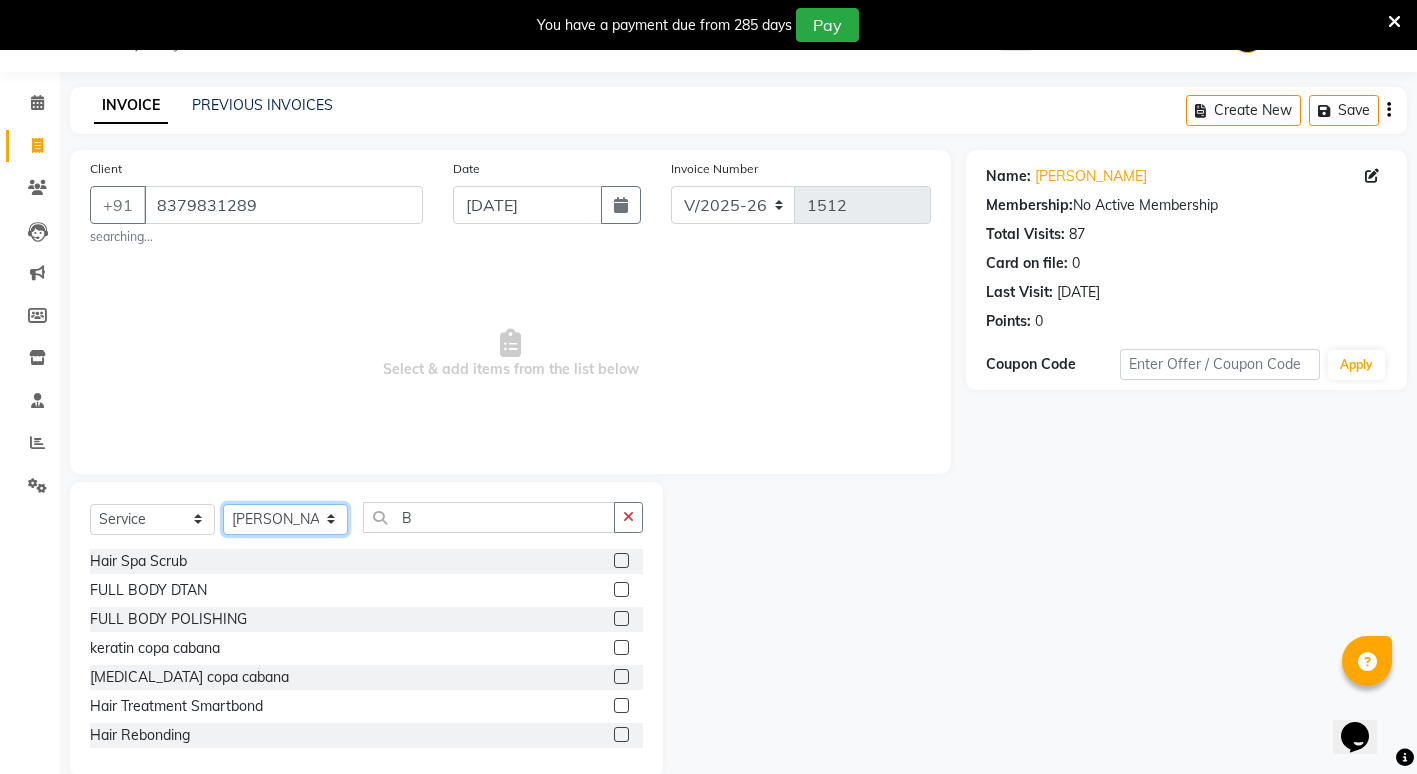 click on "Select Stylist ADMIN ANIKET BAGDE BHASKAR KAWDE GAURAV KHOBRAGADE Gondia Capello NIKHIL KANETKAR  NITIN TANDE priyanshi yewatkar Rahul Suryawanshi SHUBHANGI BANSOD Uma Khandare (M) YAKSHITA KURVE" 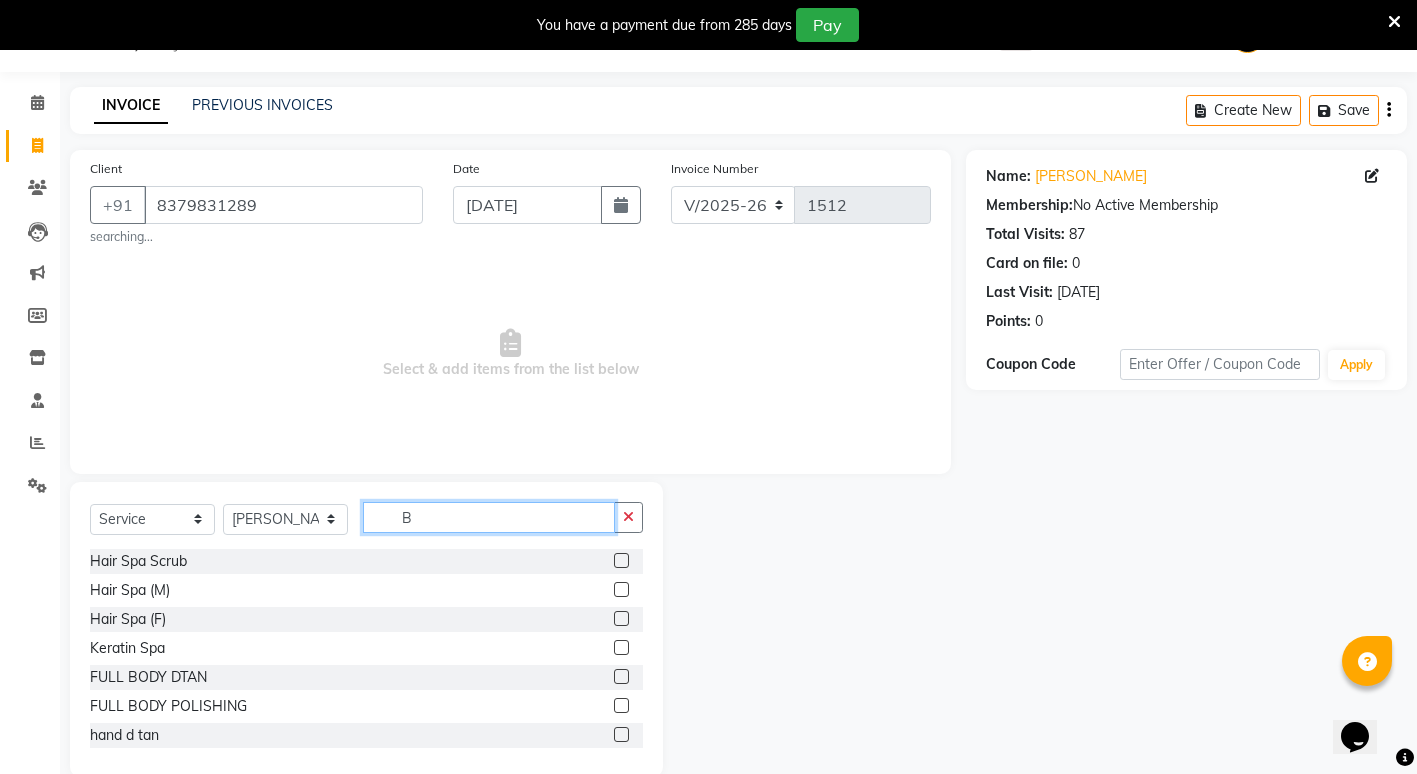 click on "B" 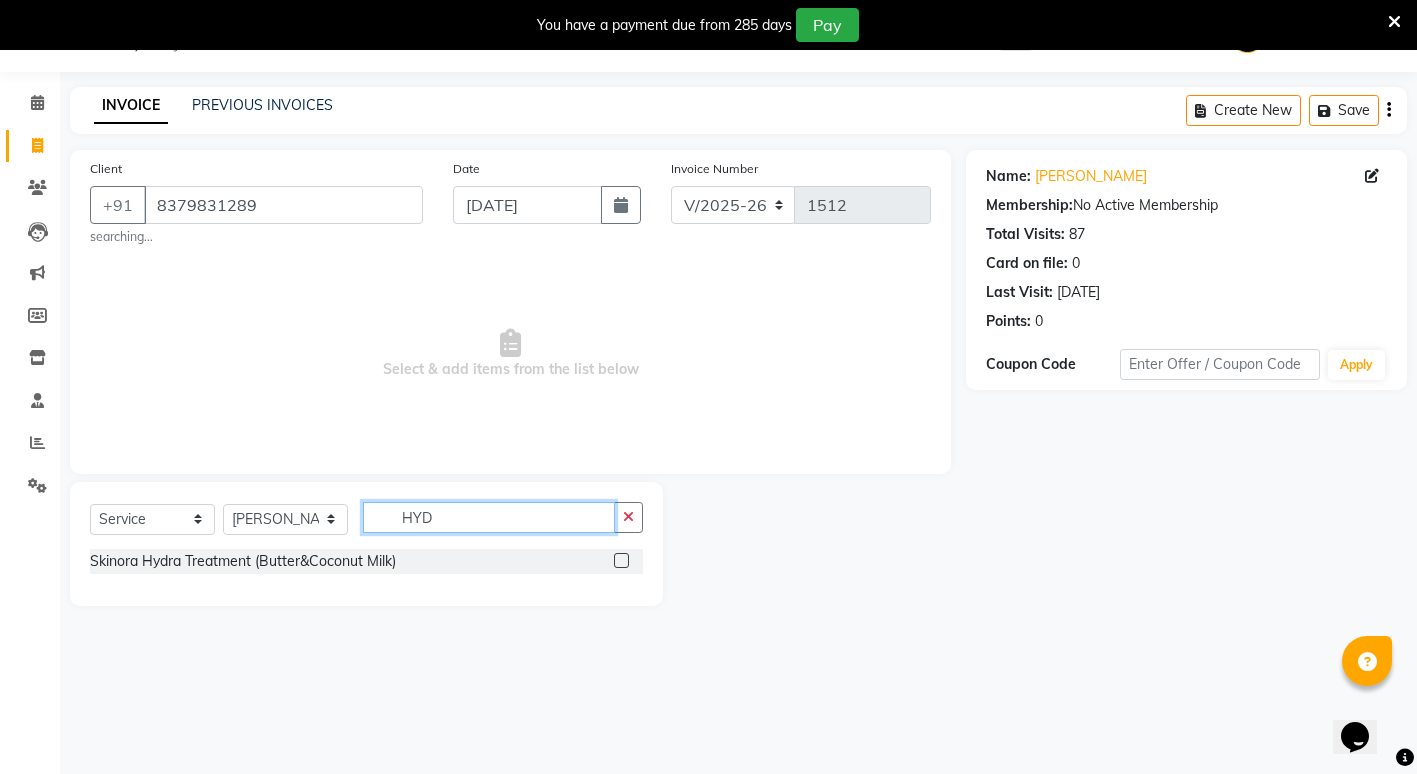 type on "HYD" 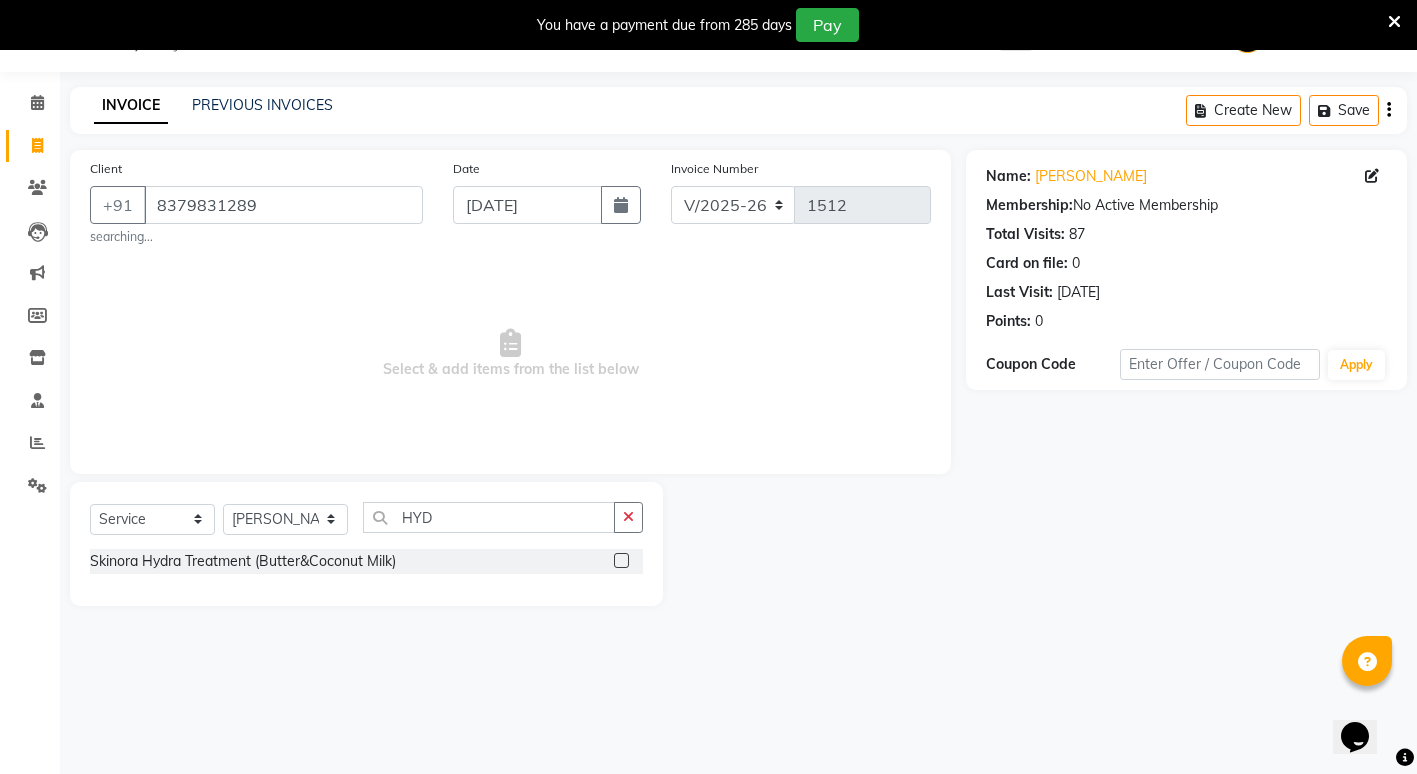 click 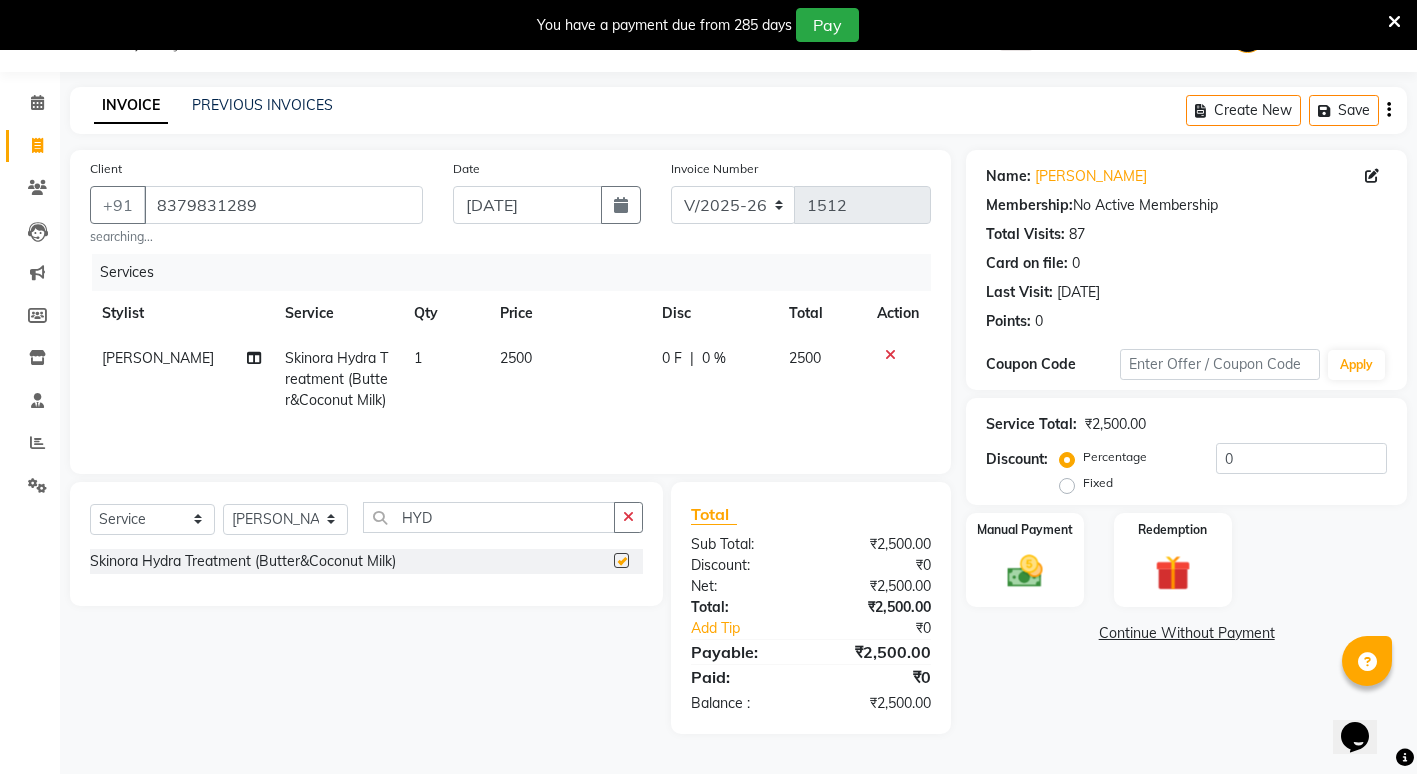 checkbox on "false" 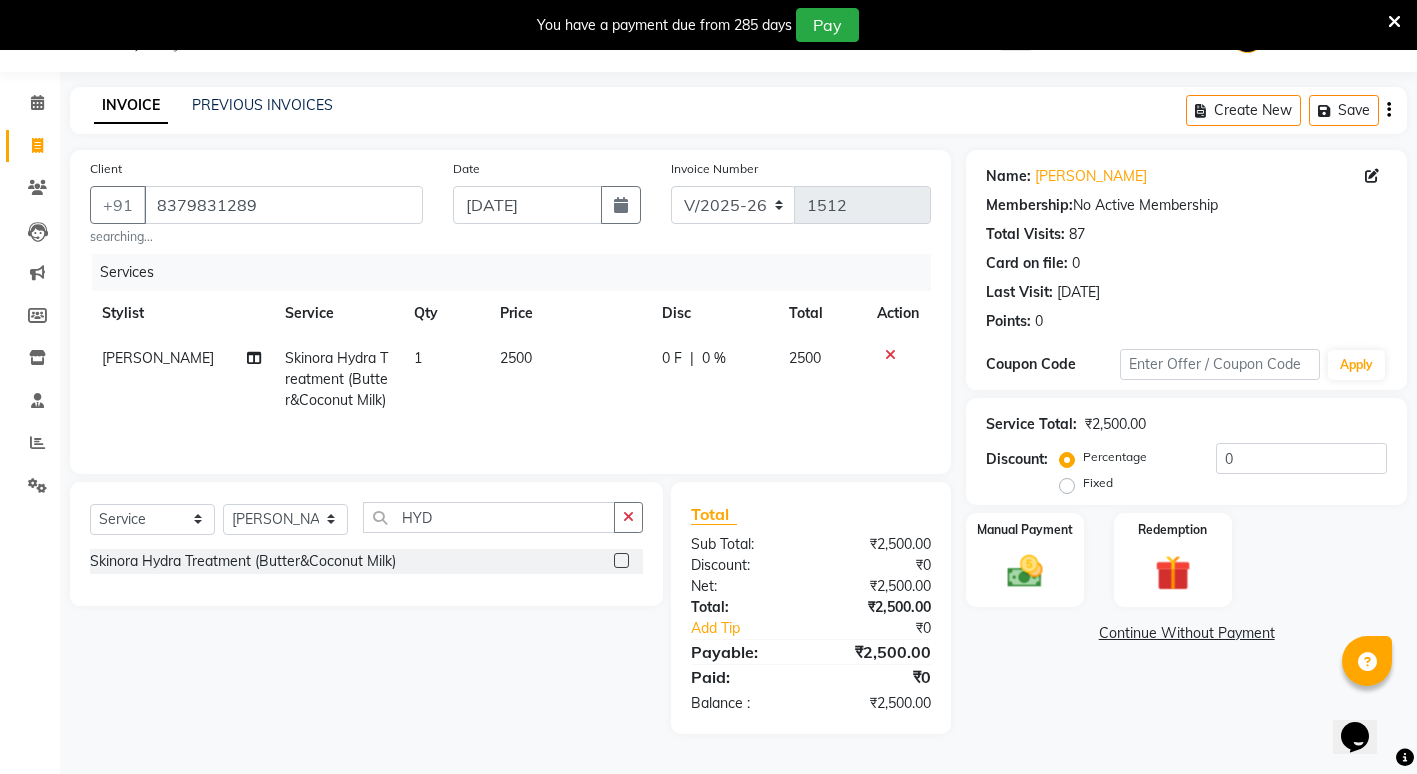 click on "2500" 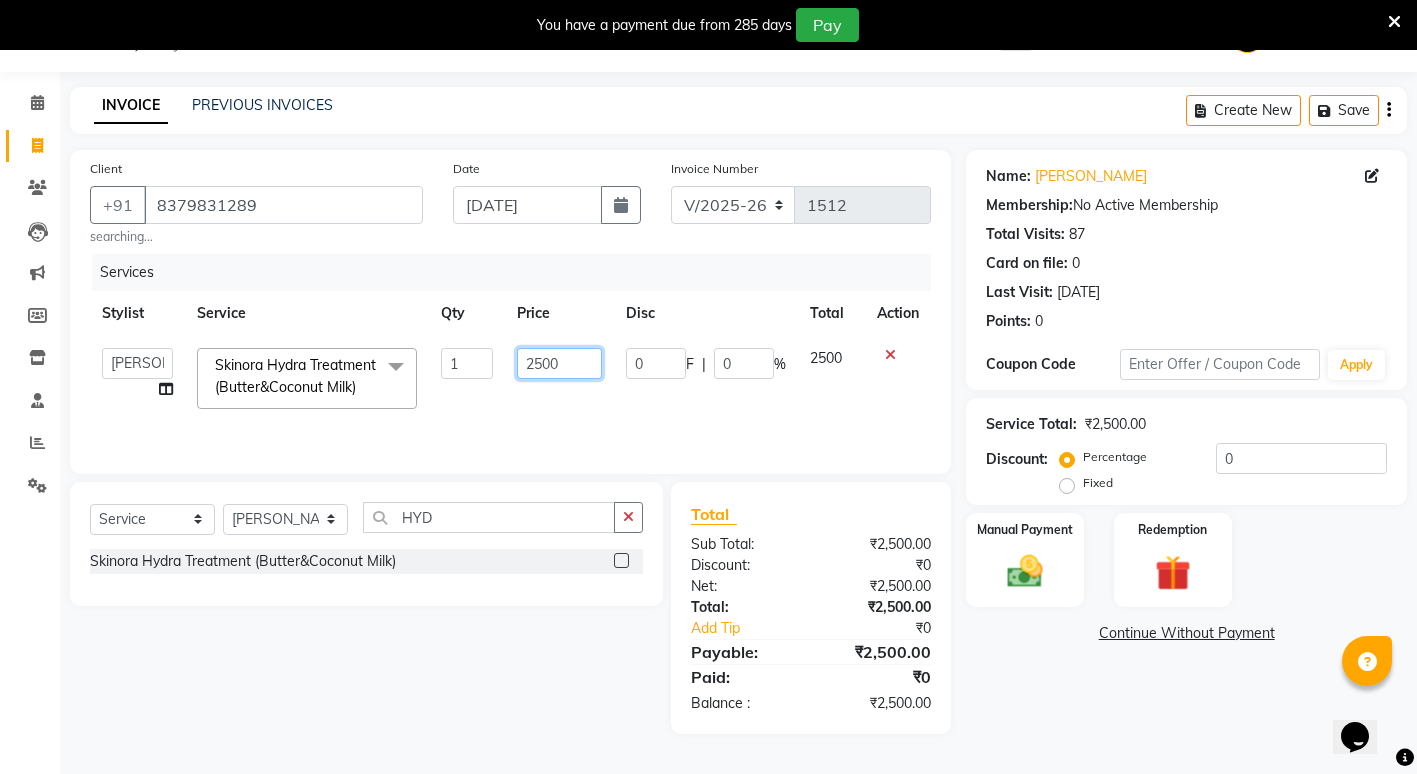 click on "2500" 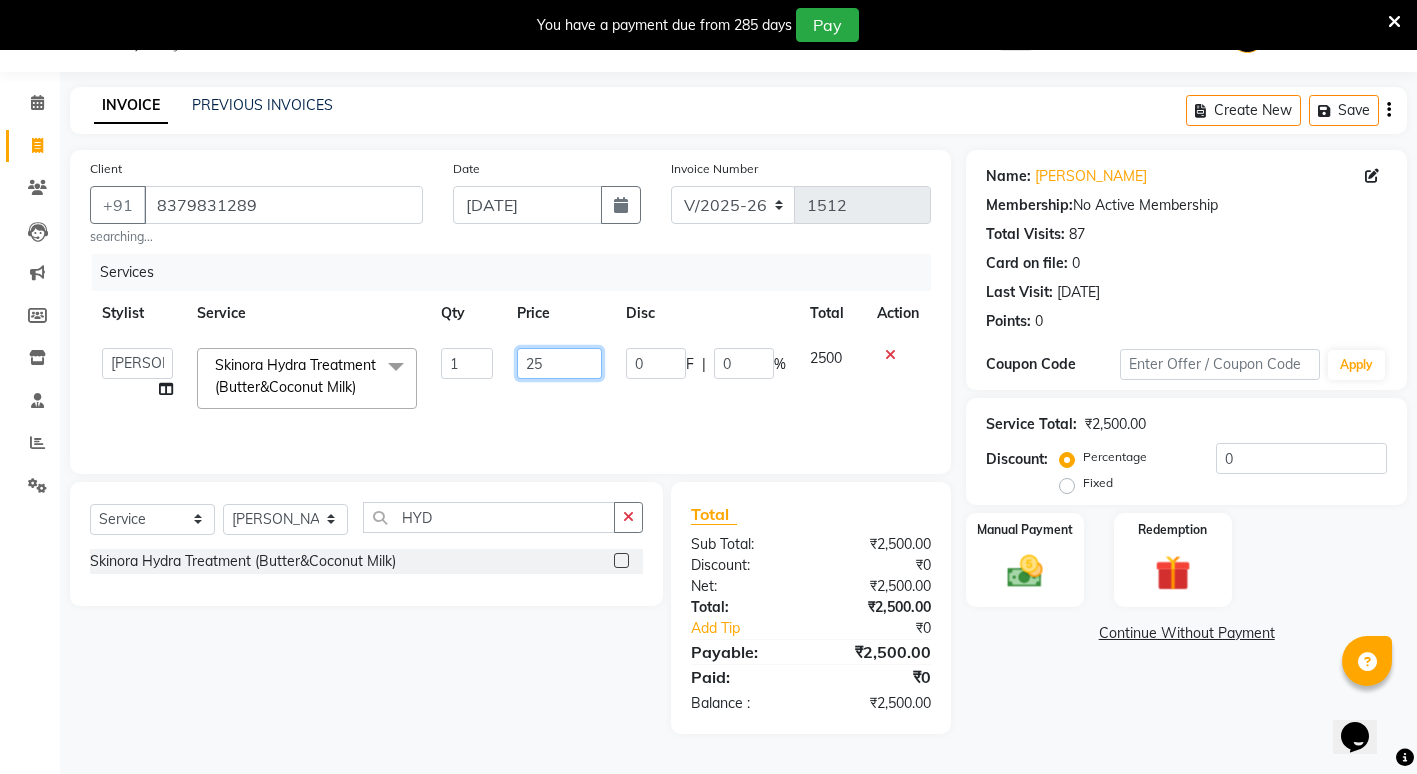 type on "2" 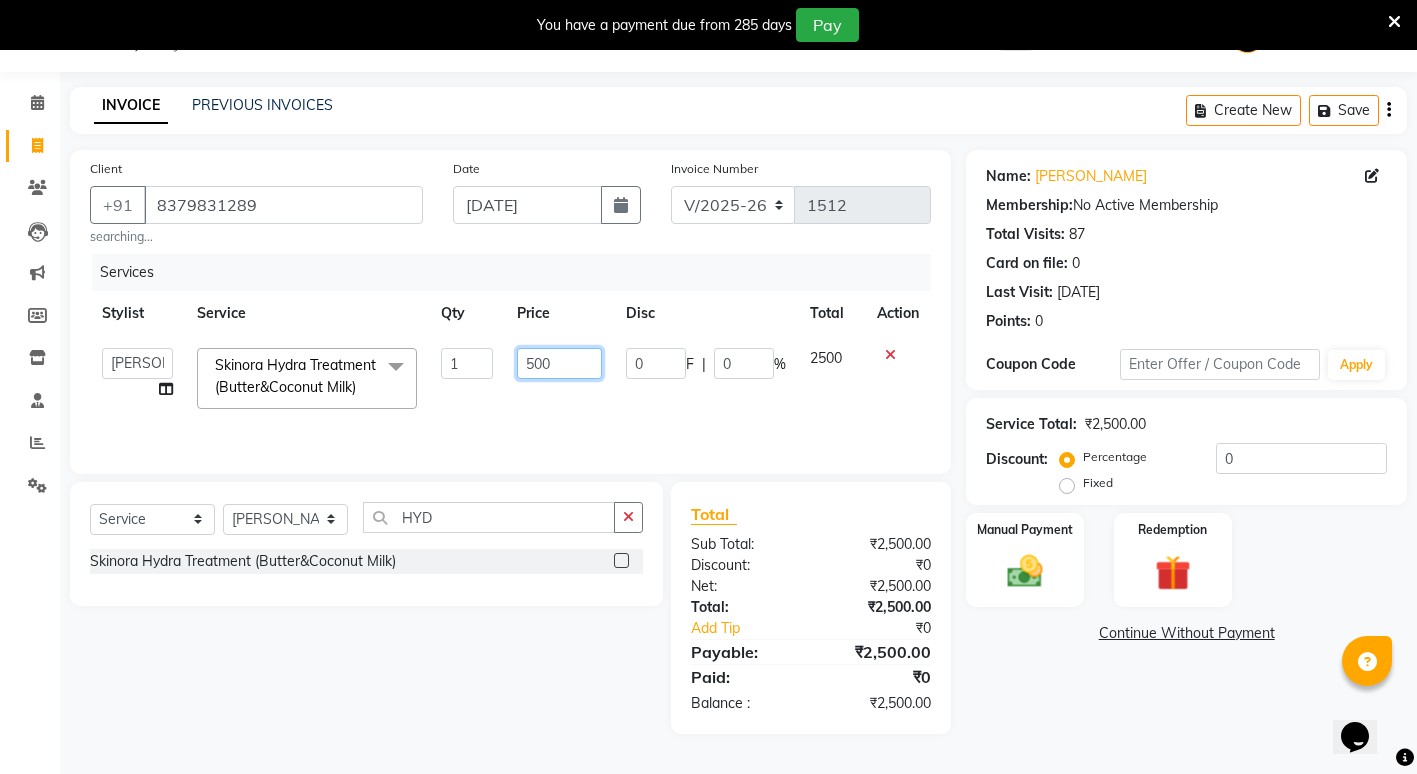 type on "5000" 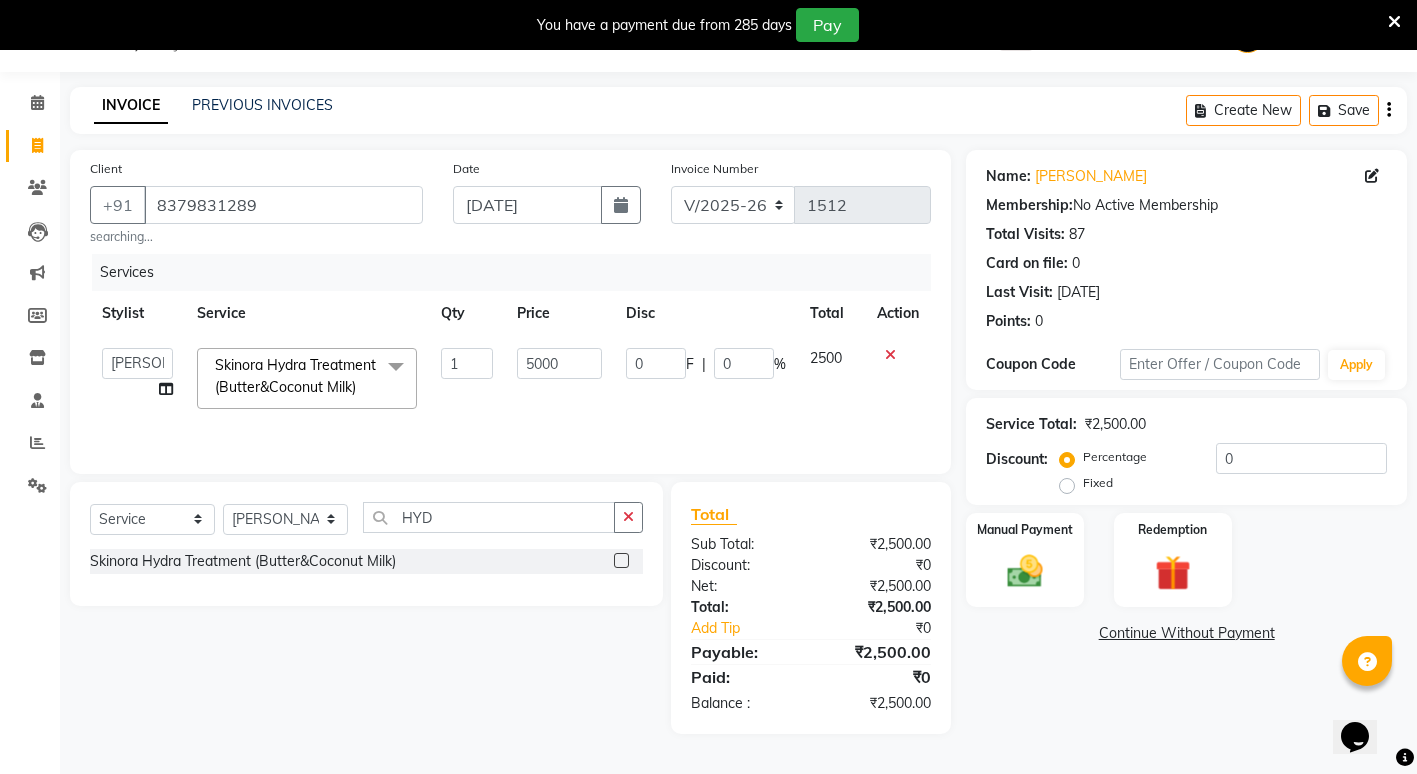 click on "Name: Pratik Agrawal Membership:  No Active Membership  Total Visits:  87 Card on file:  0 Last Visit:   02-07-2025 Points:   0  Coupon Code Apply Service Total:  ₹2,500.00  Discount:  Percentage   Fixed  0 Manual Payment Redemption  Continue Without Payment" 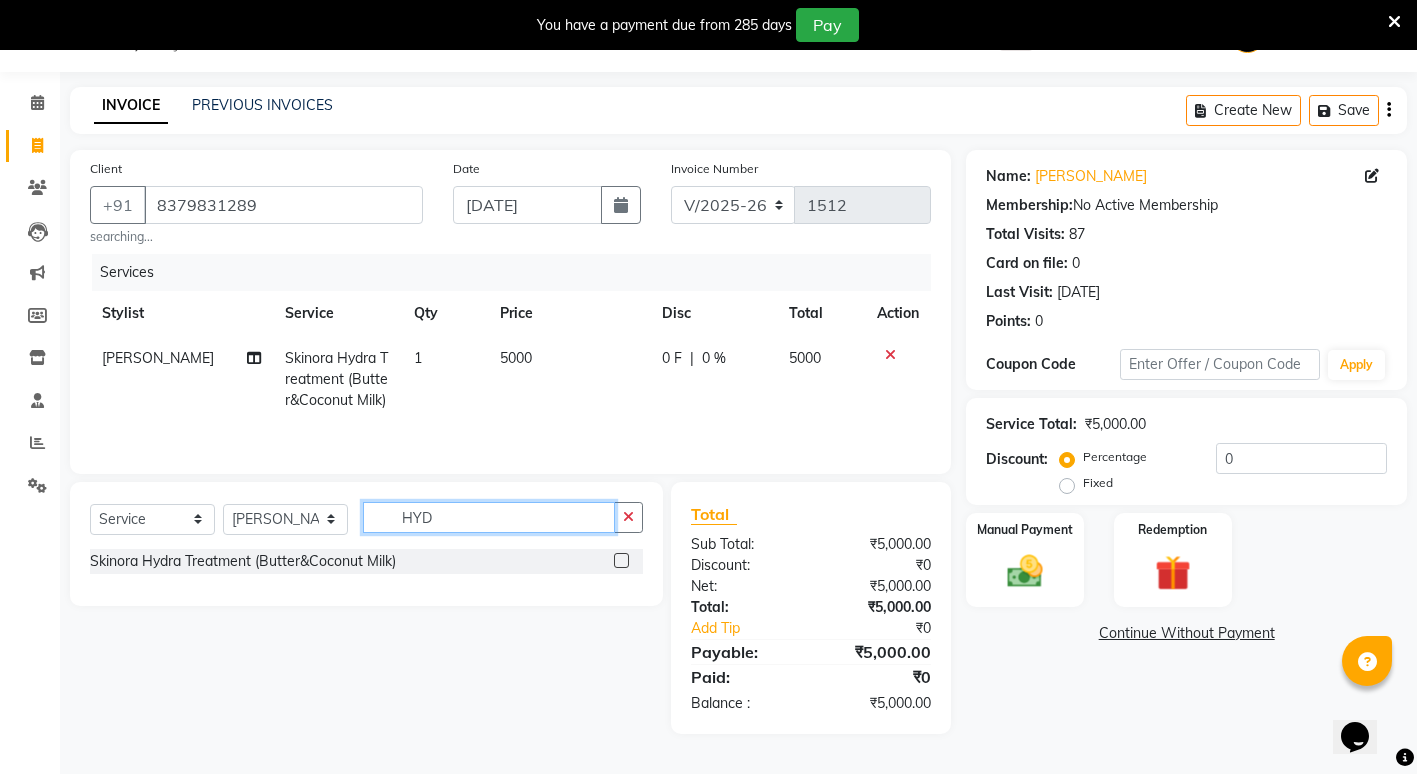click on "HYD" 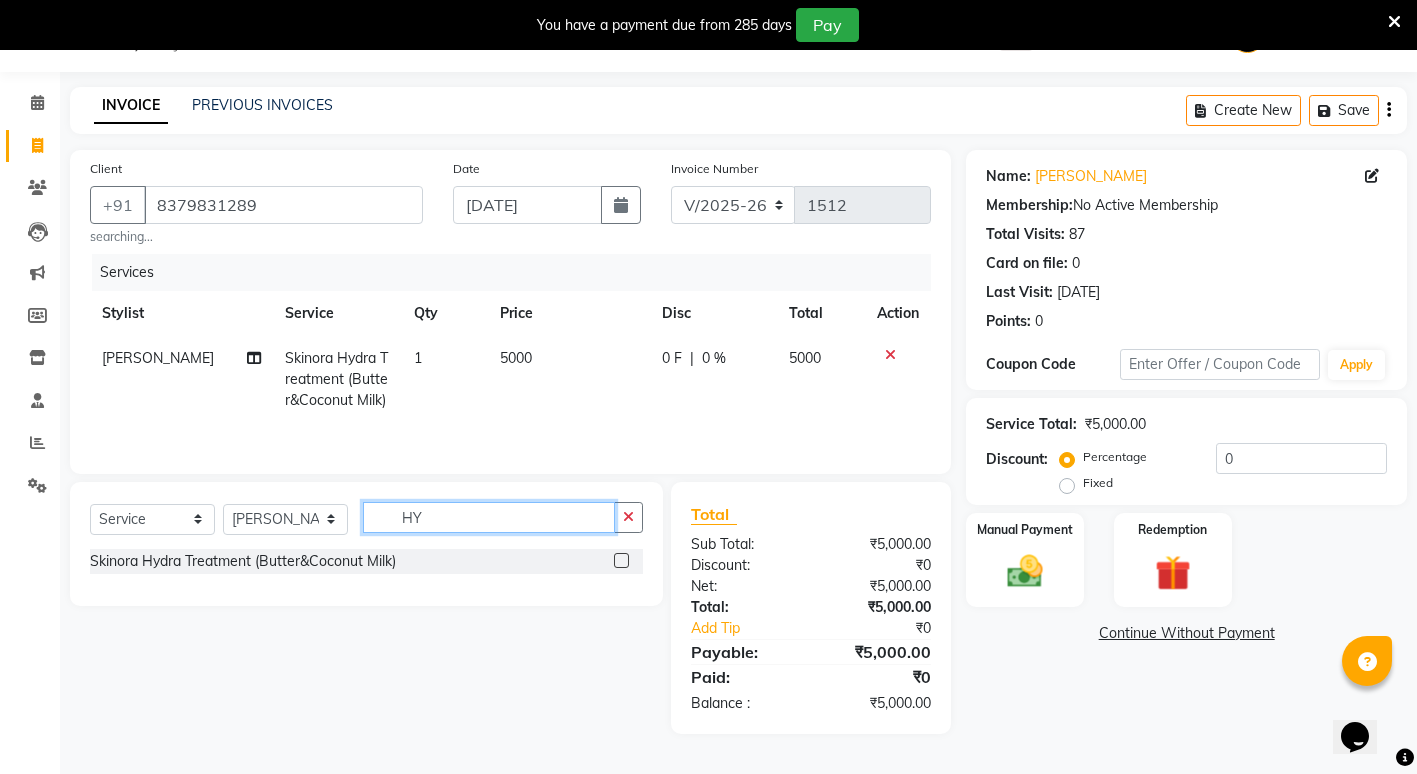 type on "H" 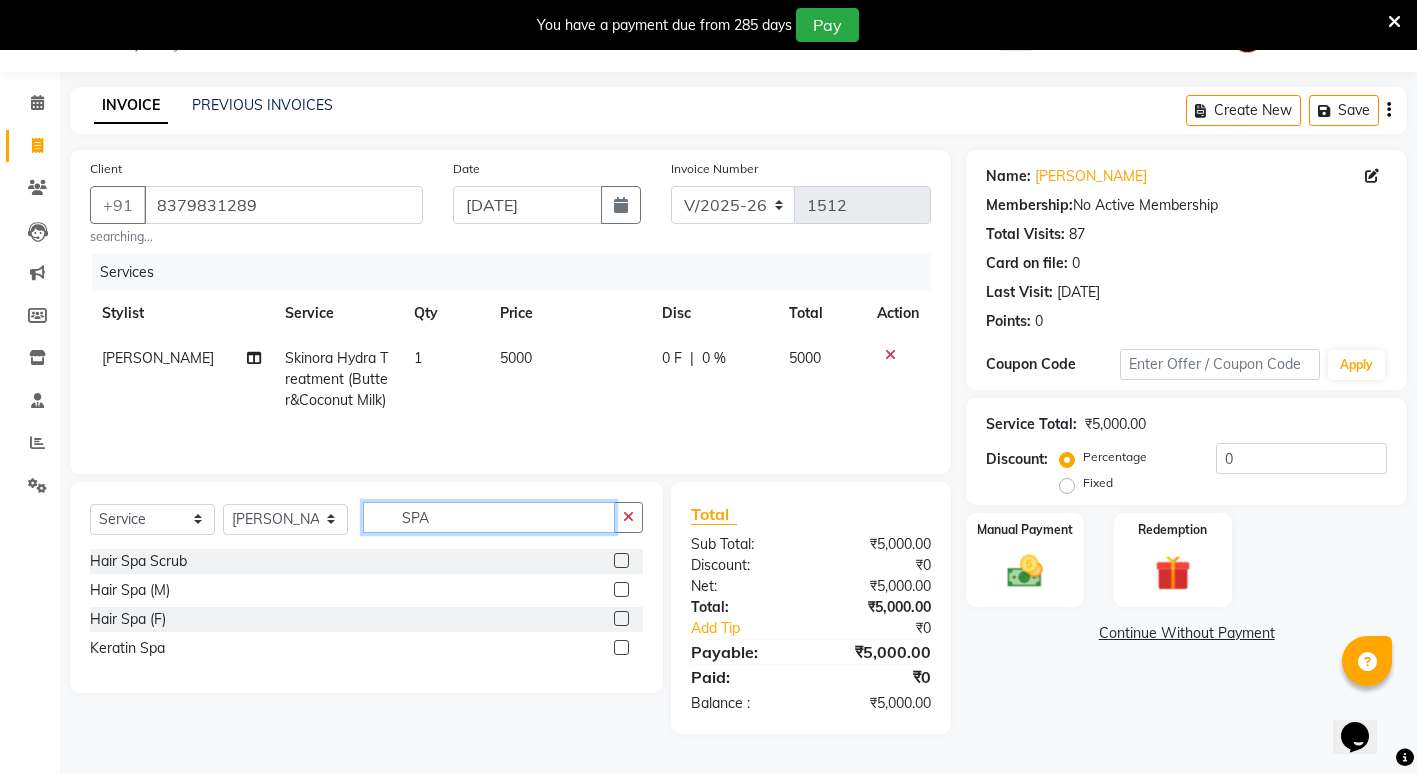 type on "SPA" 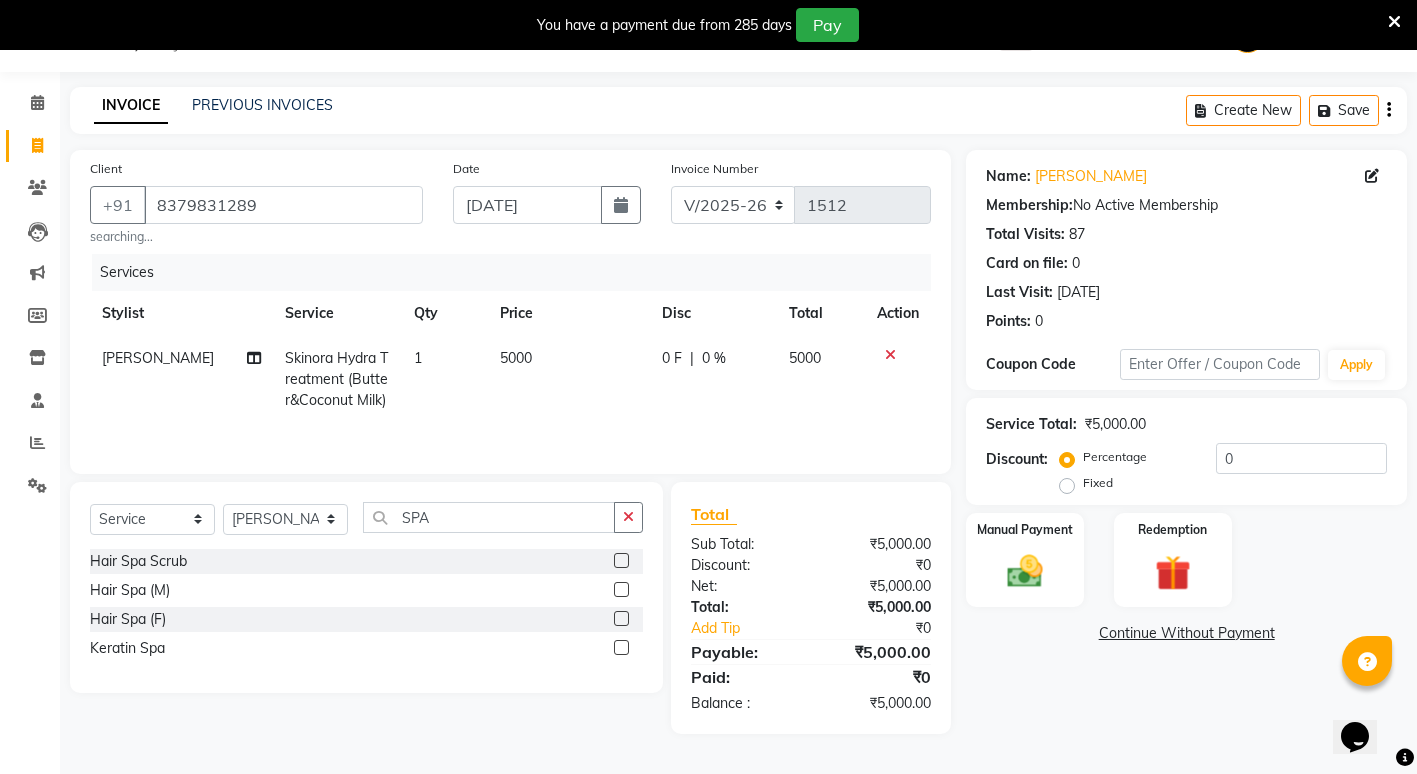 click 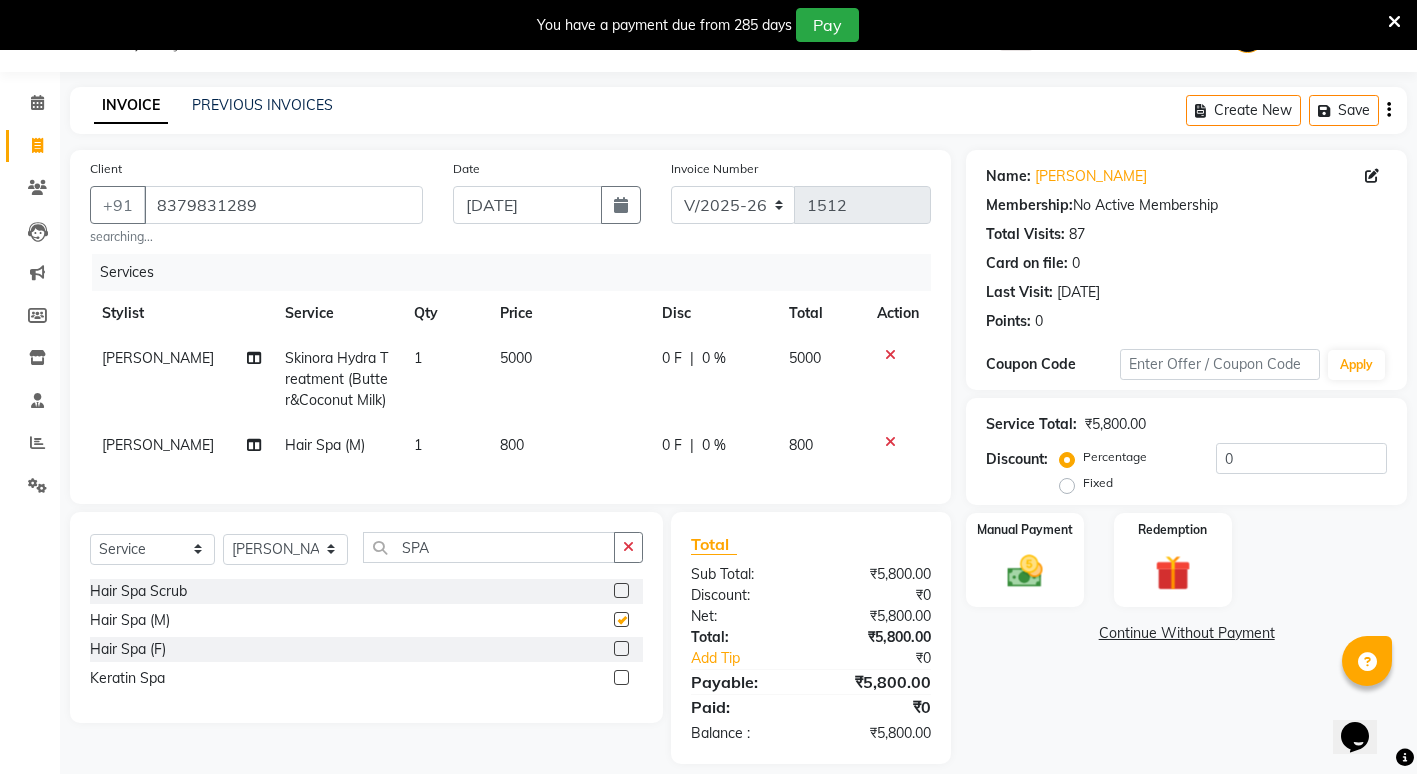 checkbox on "false" 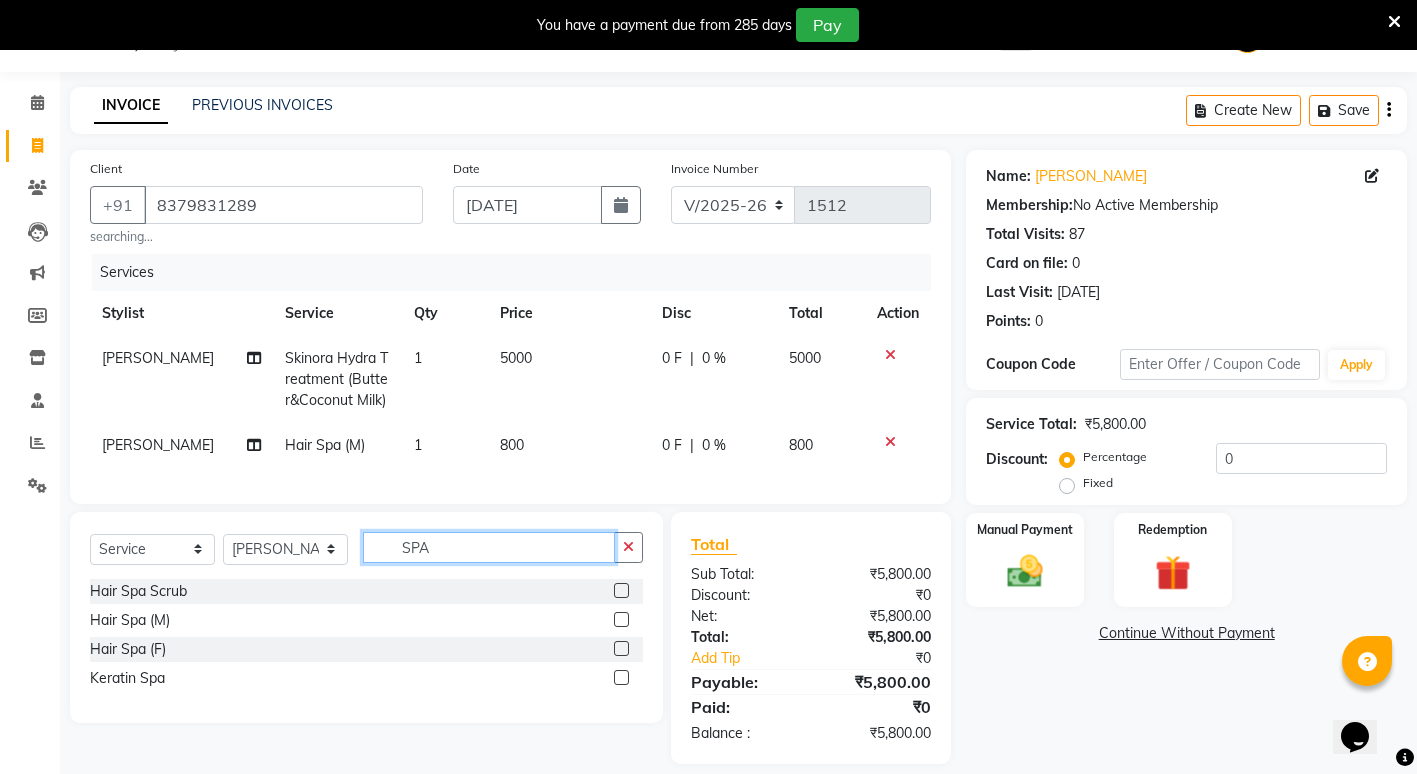 click on "SPA" 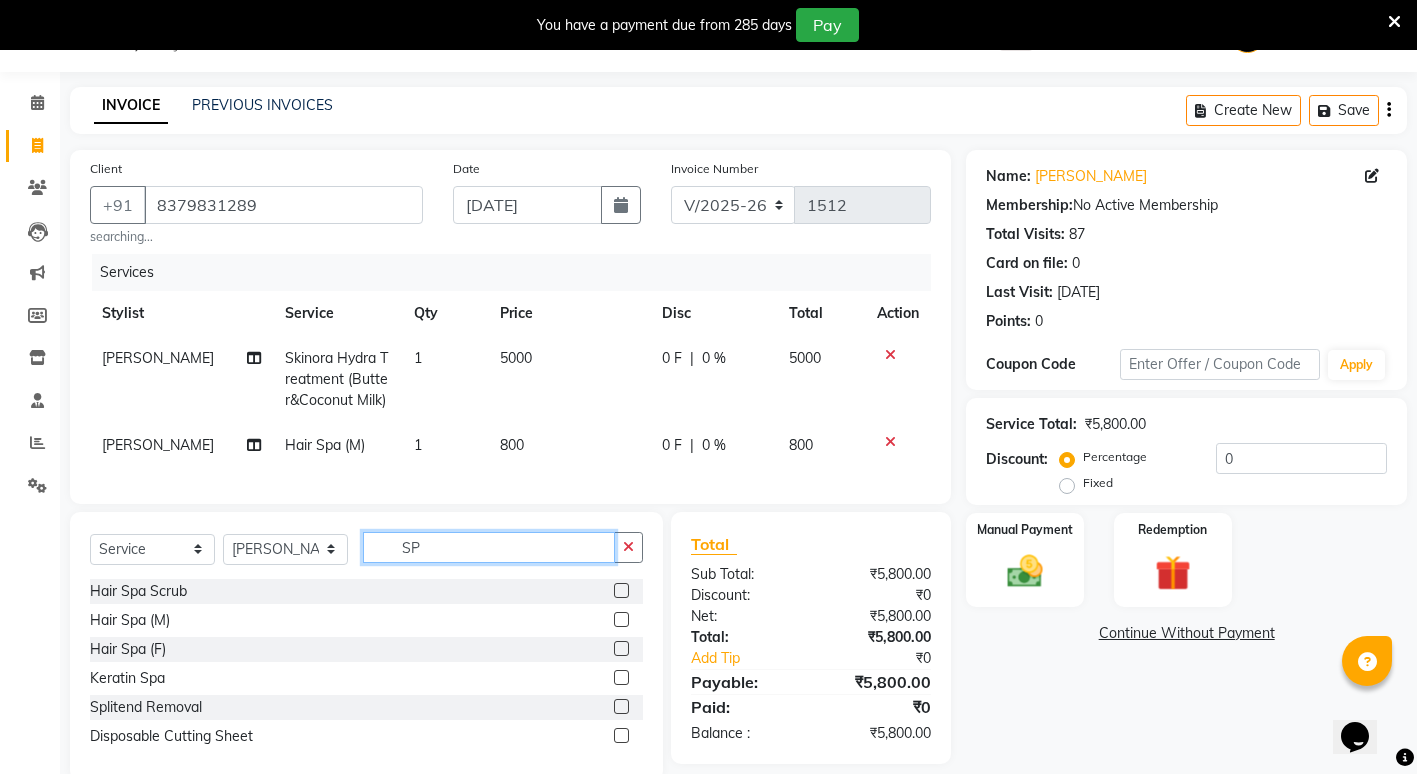 type on "S" 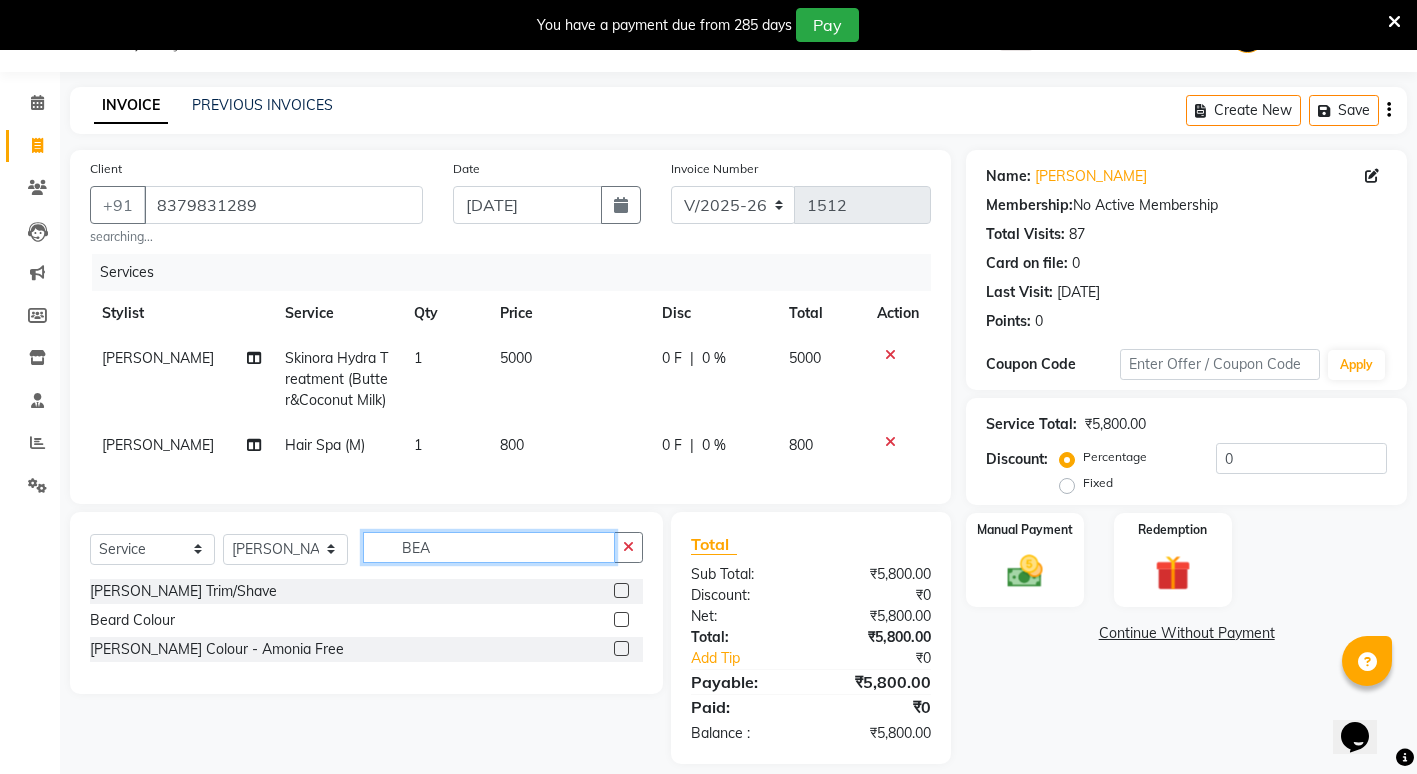 type on "BEA" 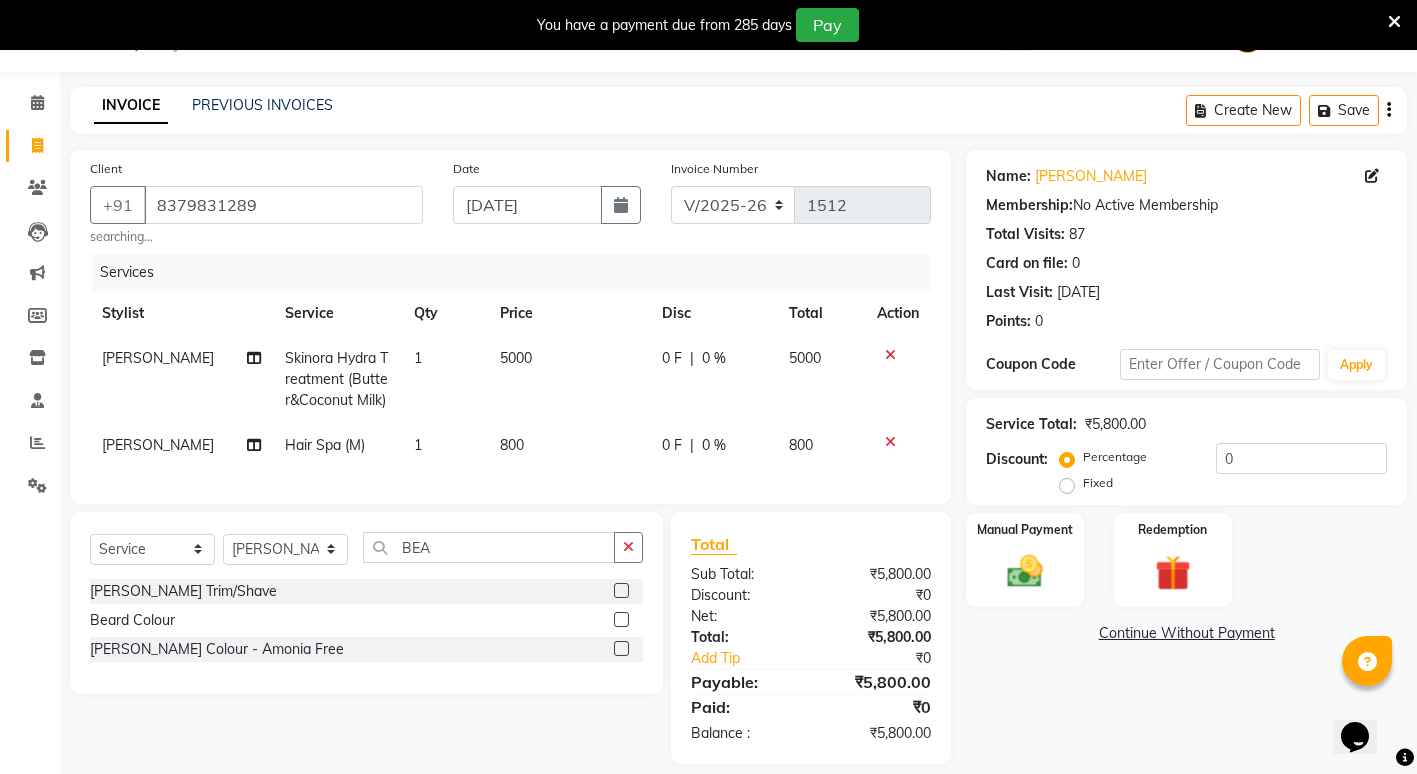 click 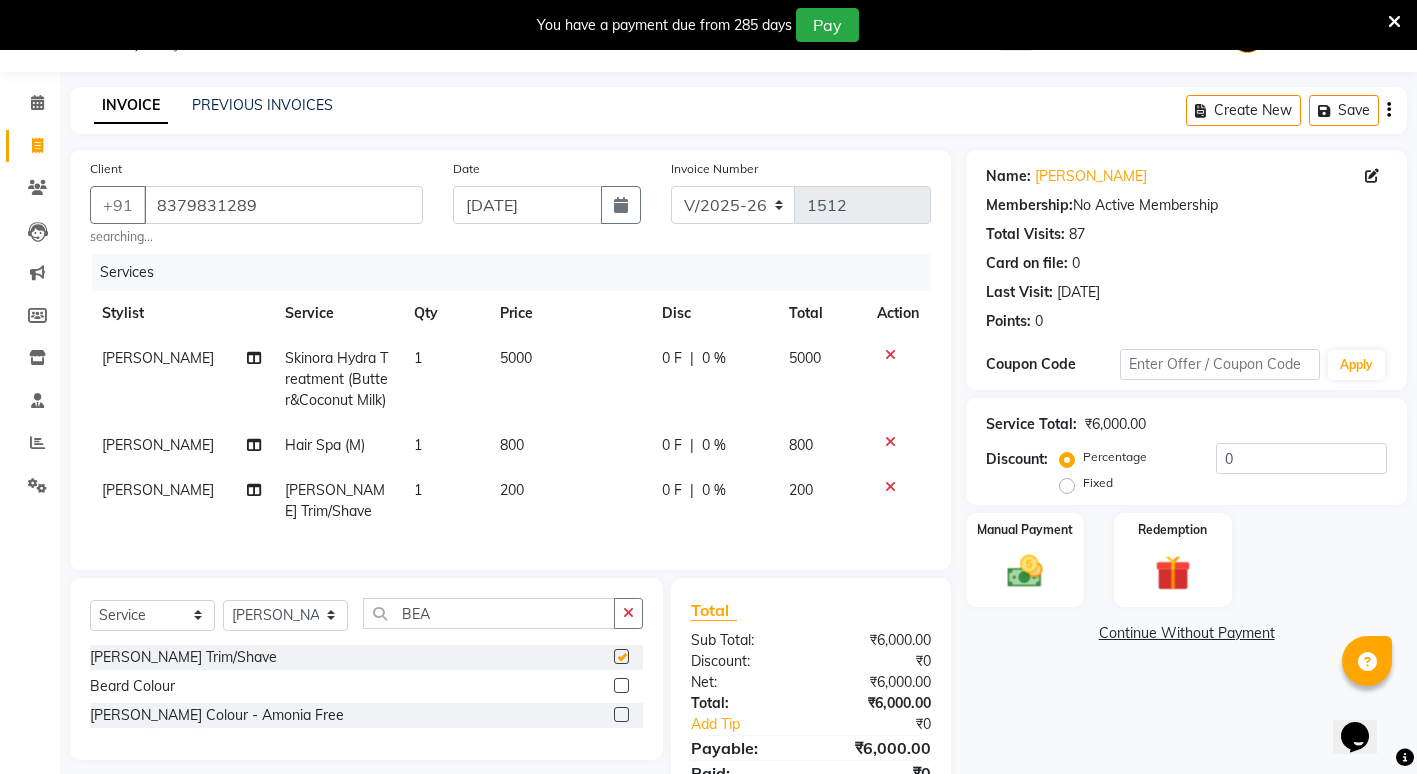 checkbox on "false" 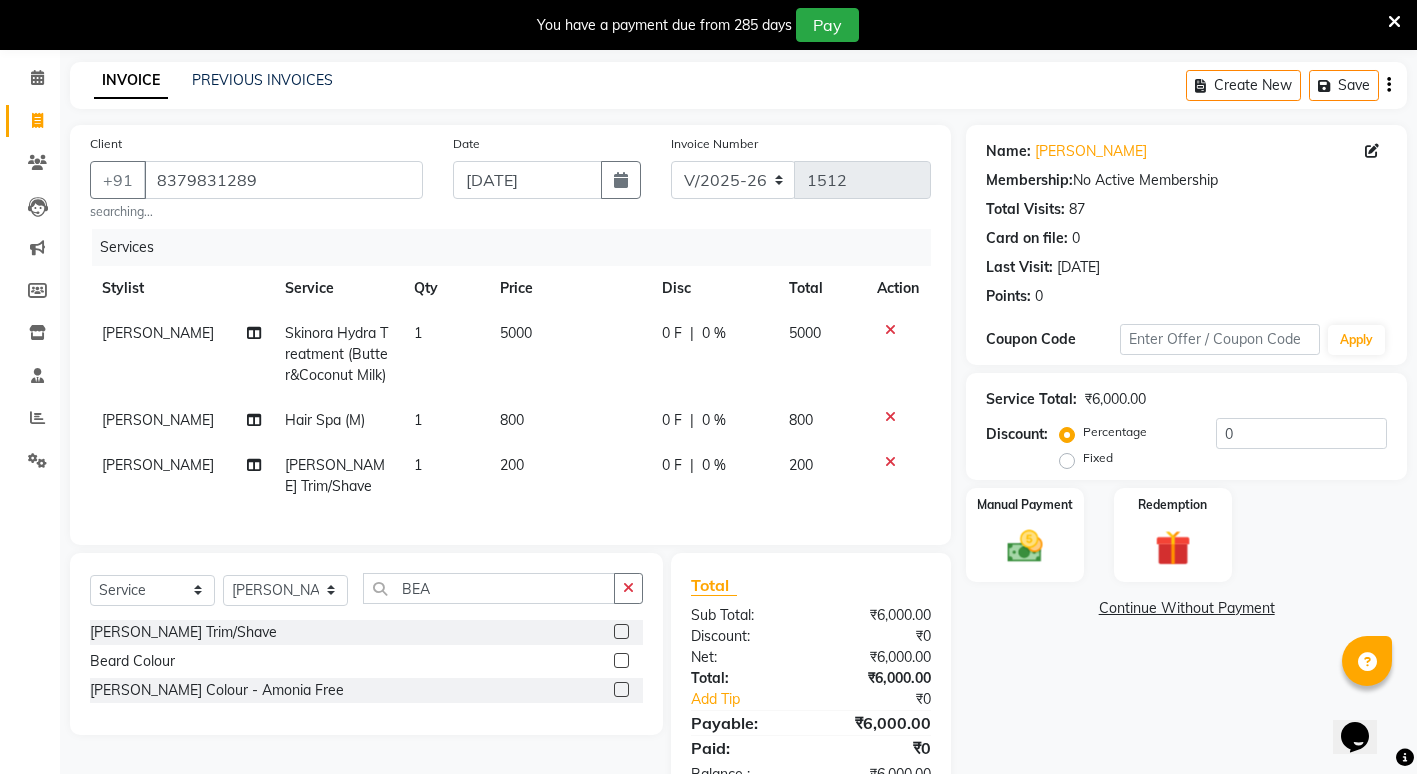 scroll, scrollTop: 150, scrollLeft: 0, axis: vertical 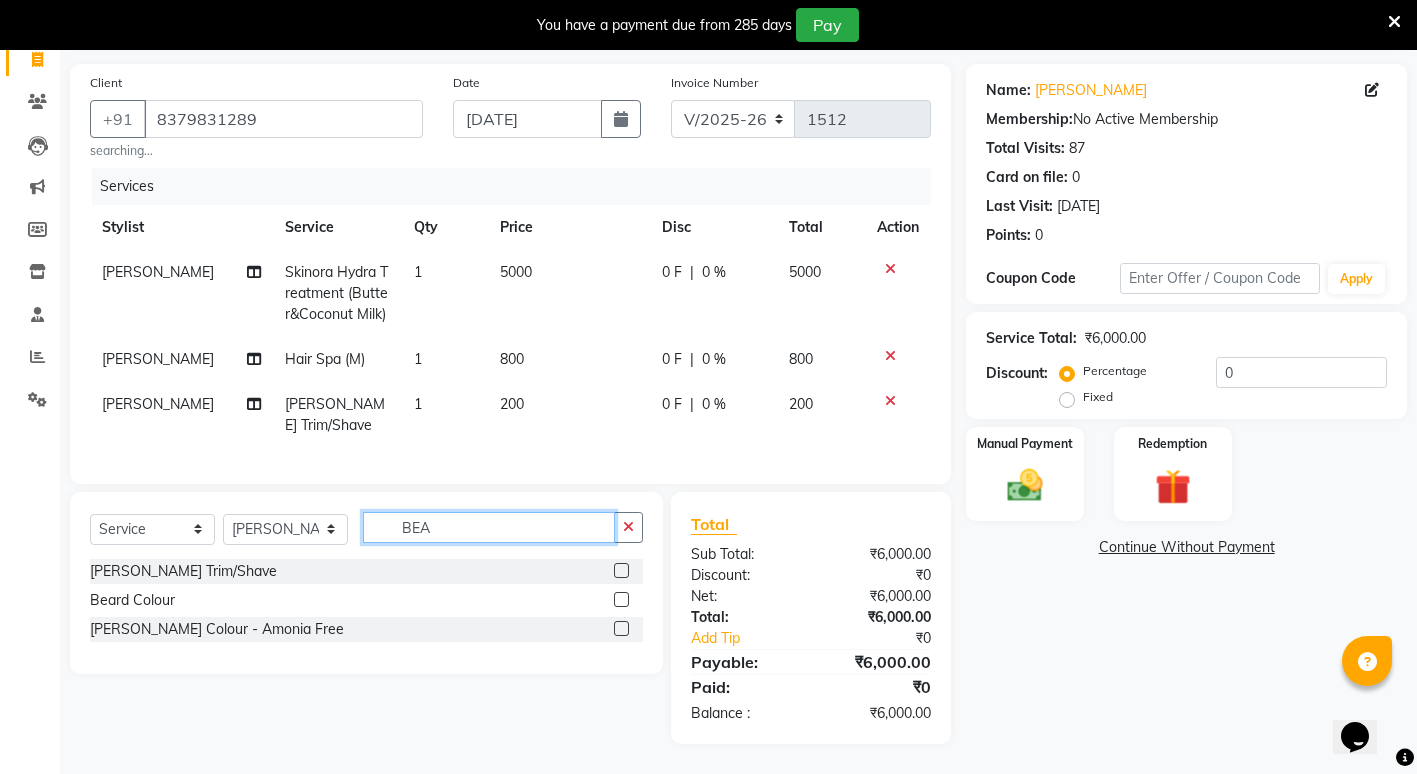 click on "BEA" 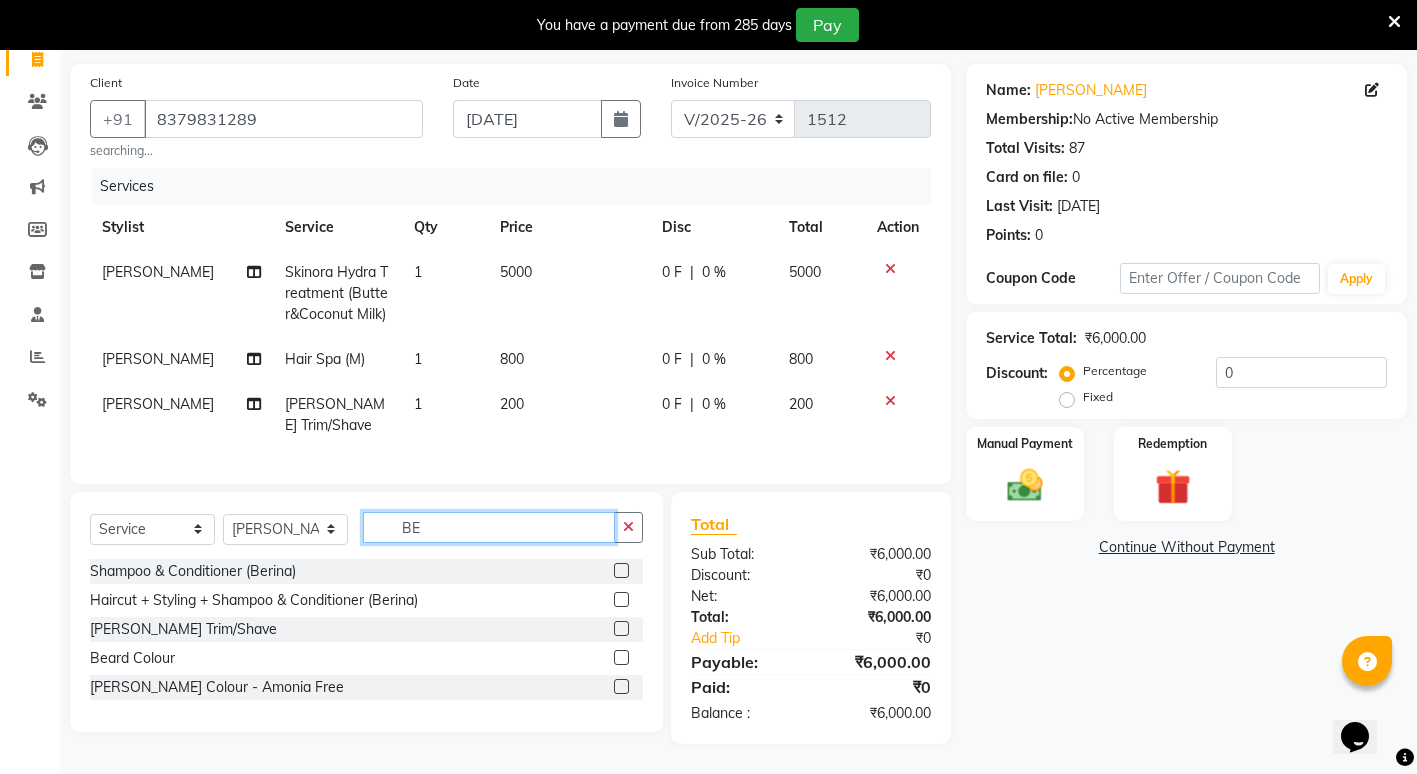 type on "B" 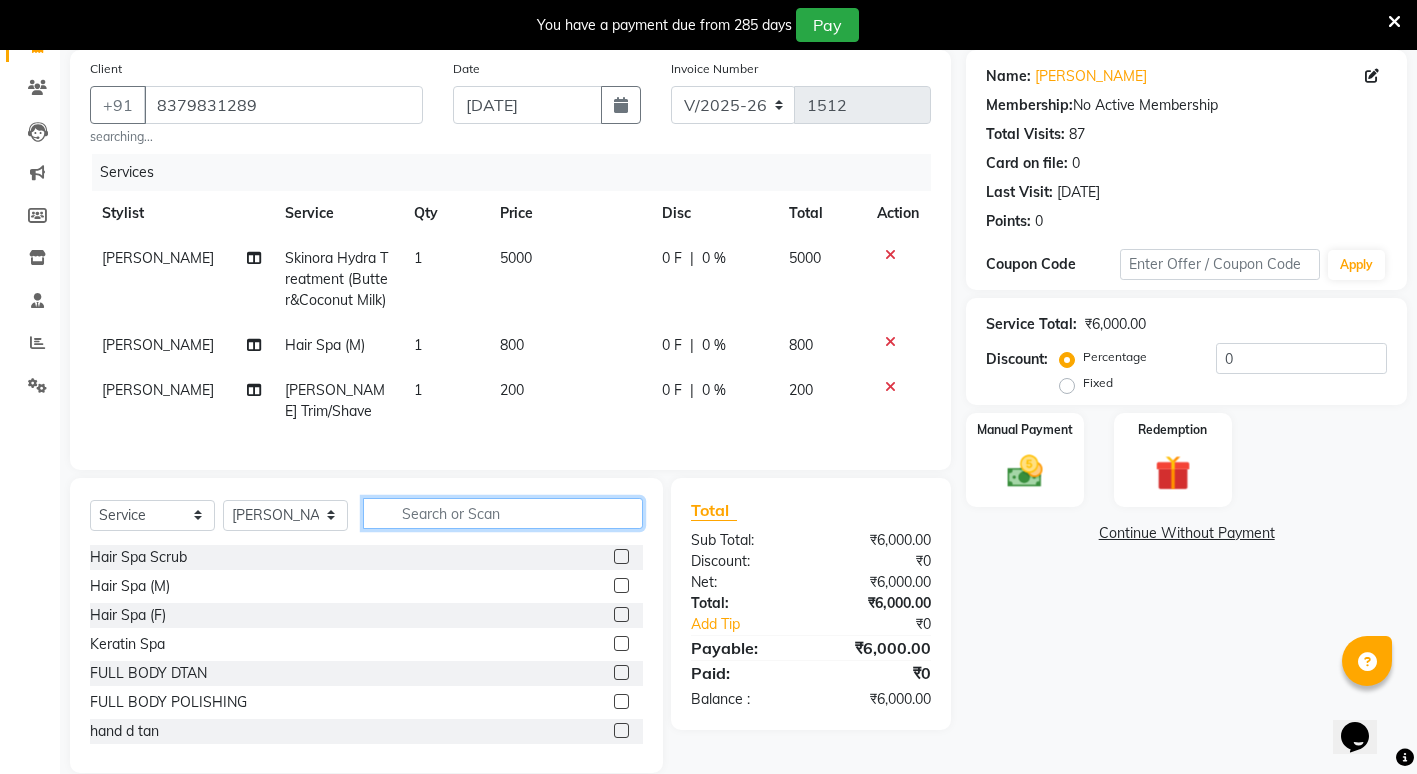 type 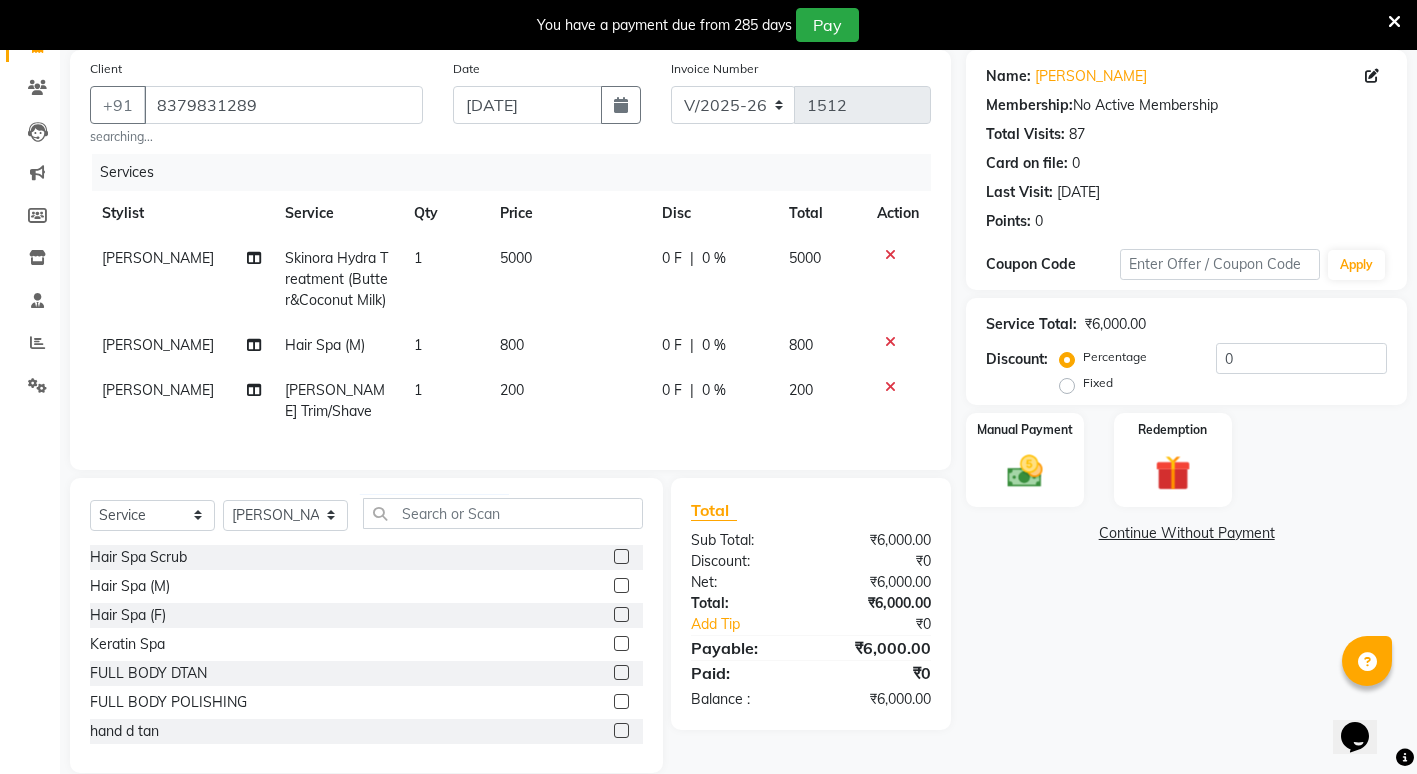 click on "800" 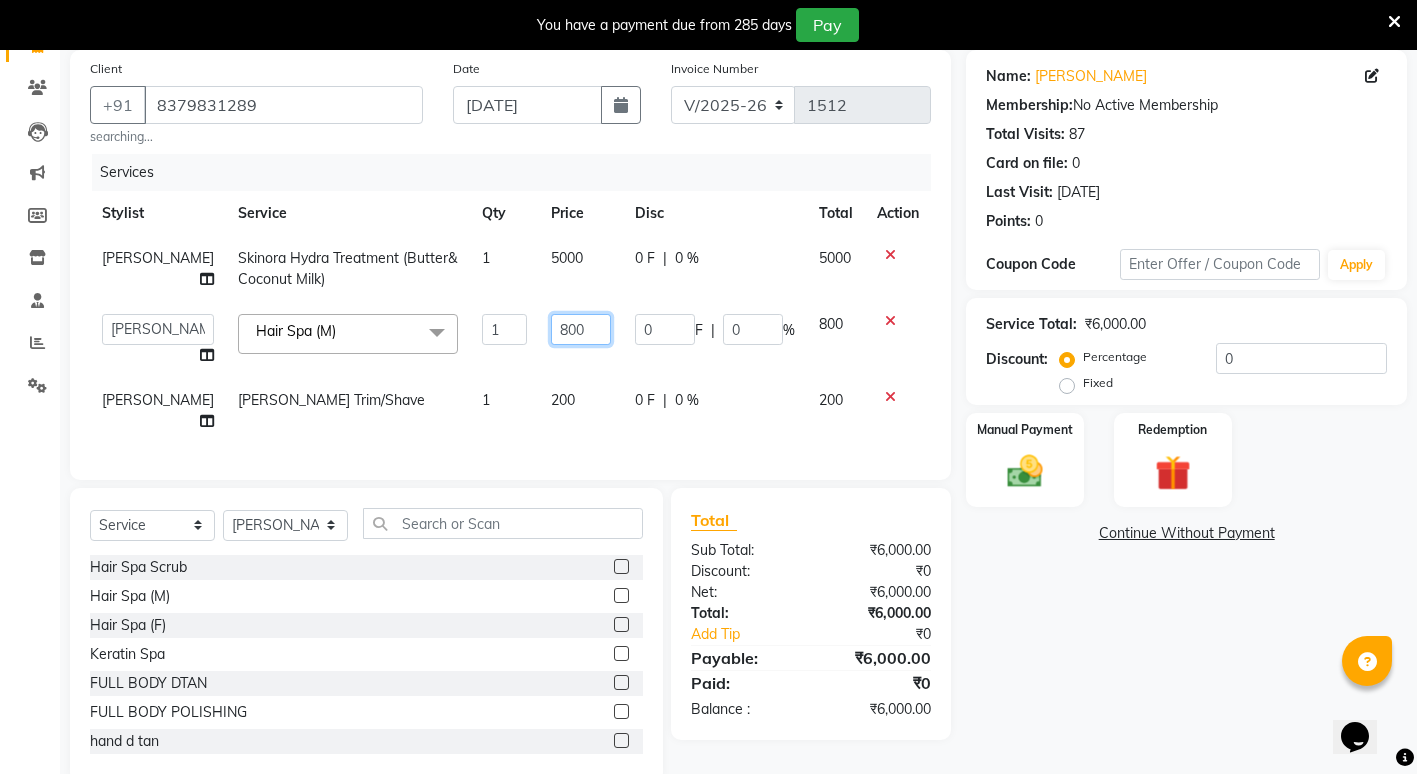 click on "800" 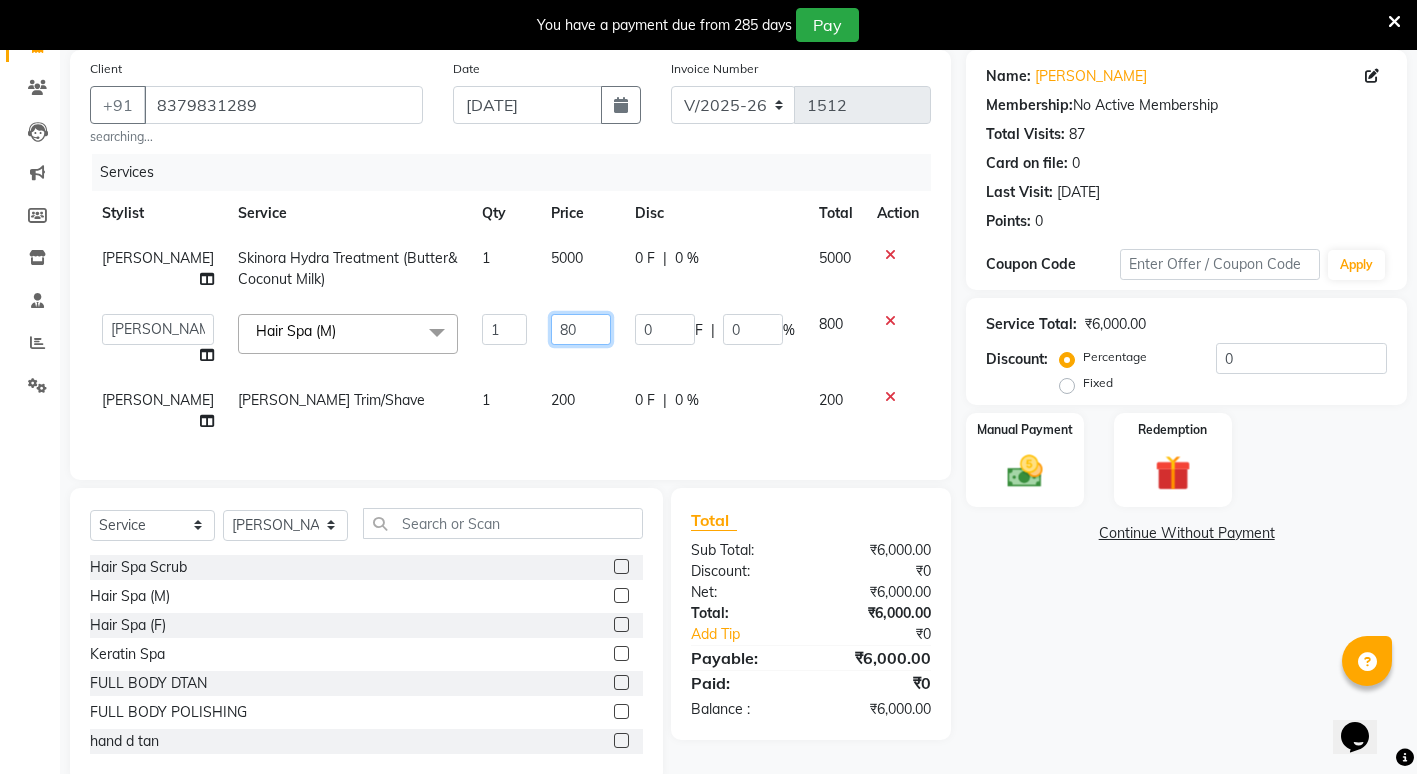 type on "8" 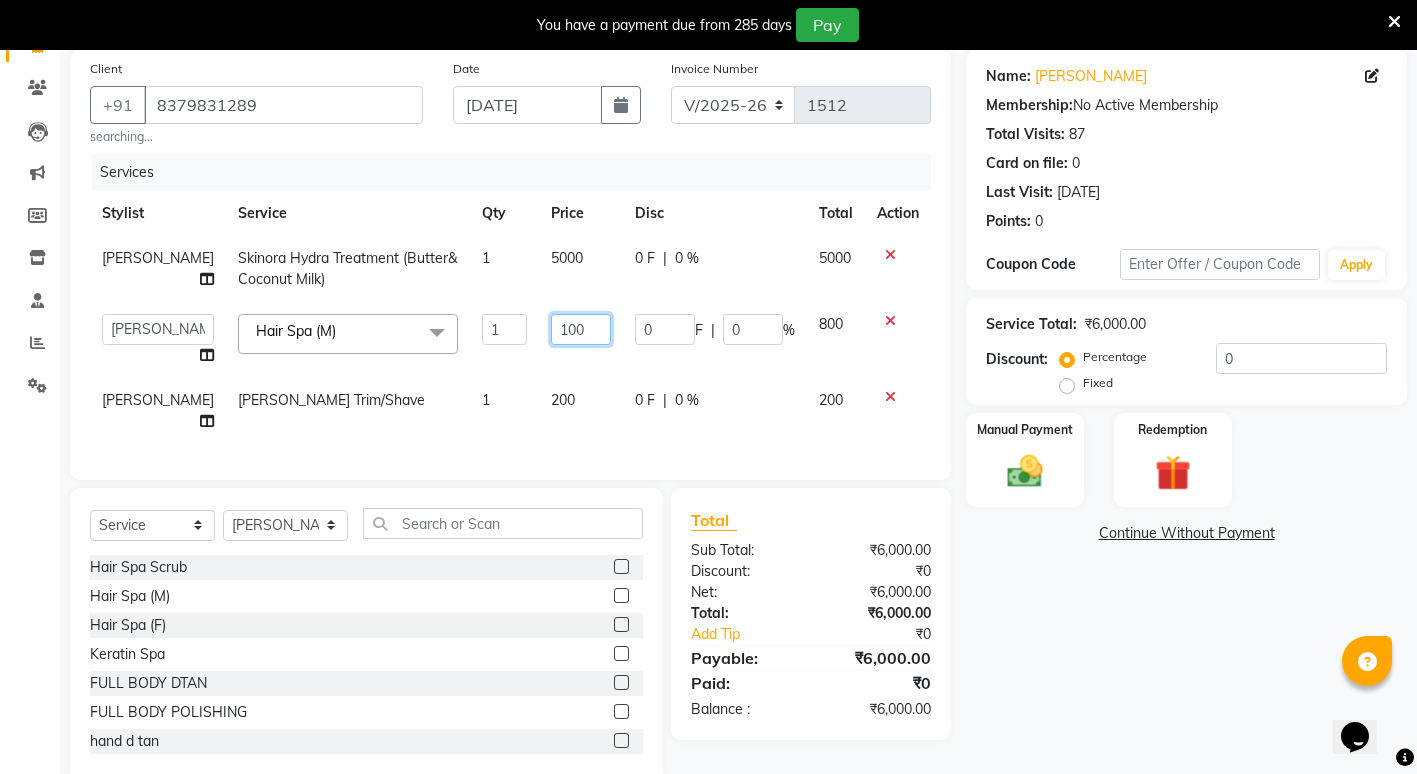 type on "1000" 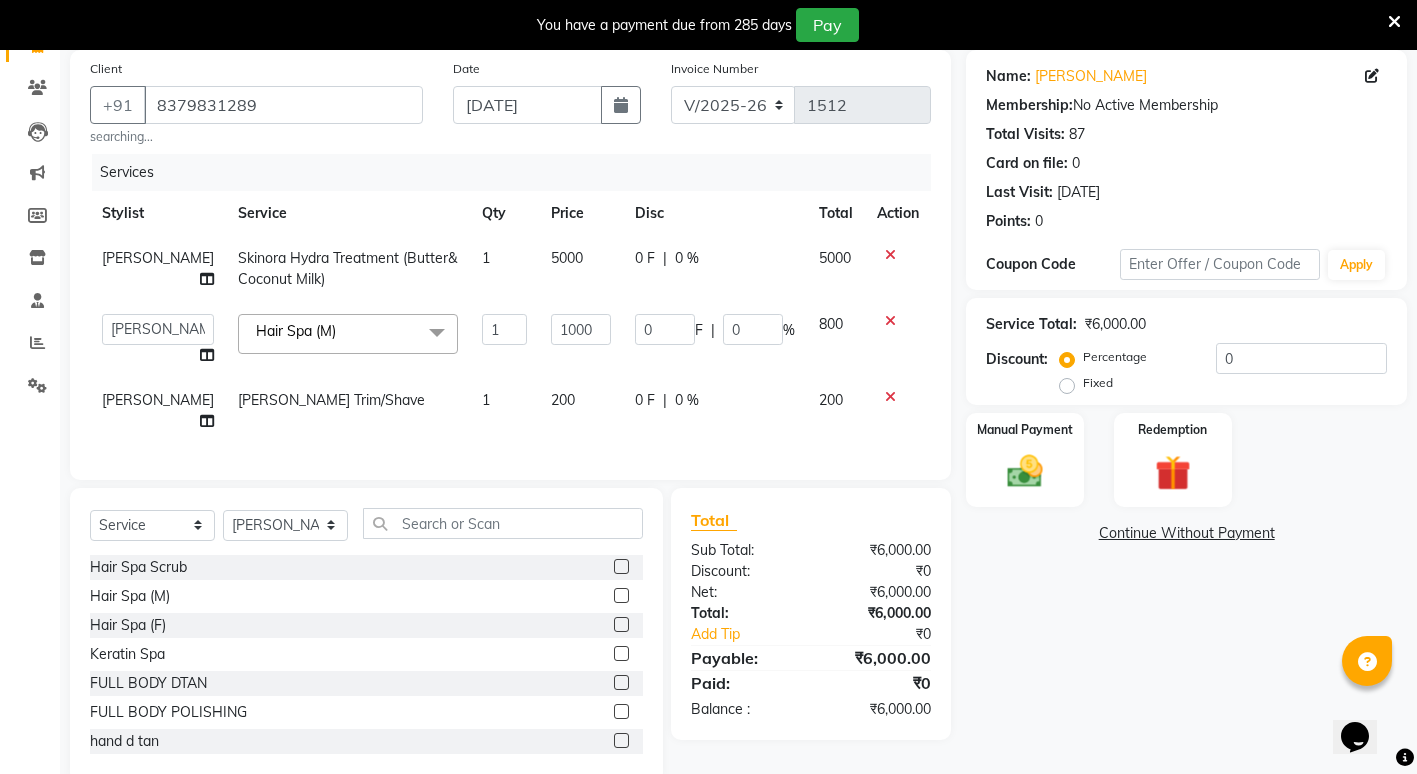 click on "Name: Pratik Agrawal Membership:  No Active Membership  Total Visits:  87 Card on file:  0 Last Visit:   02-07-2025 Points:   0  Coupon Code Apply Service Total:  ₹6,000.00  Discount:  Percentage   Fixed  0 Manual Payment Redemption  Continue Without Payment" 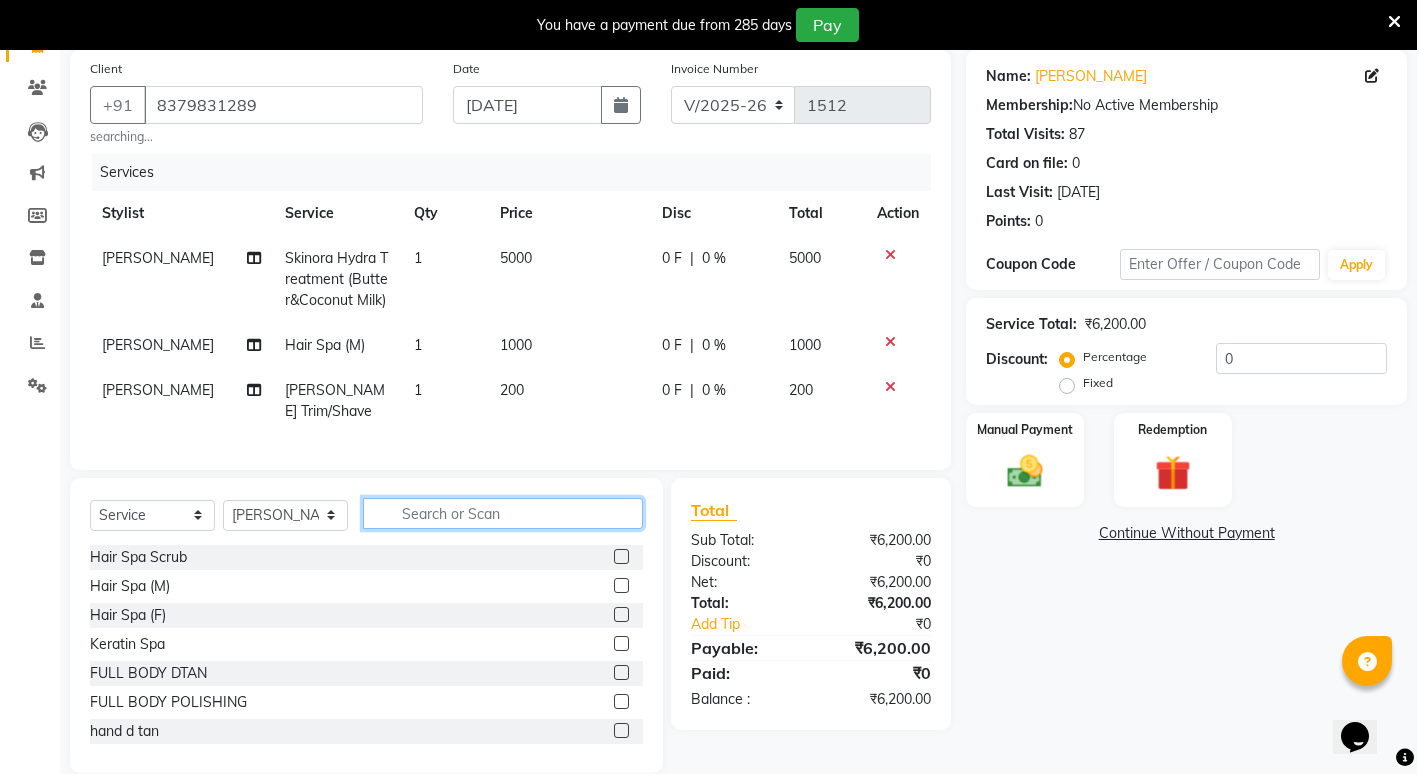click 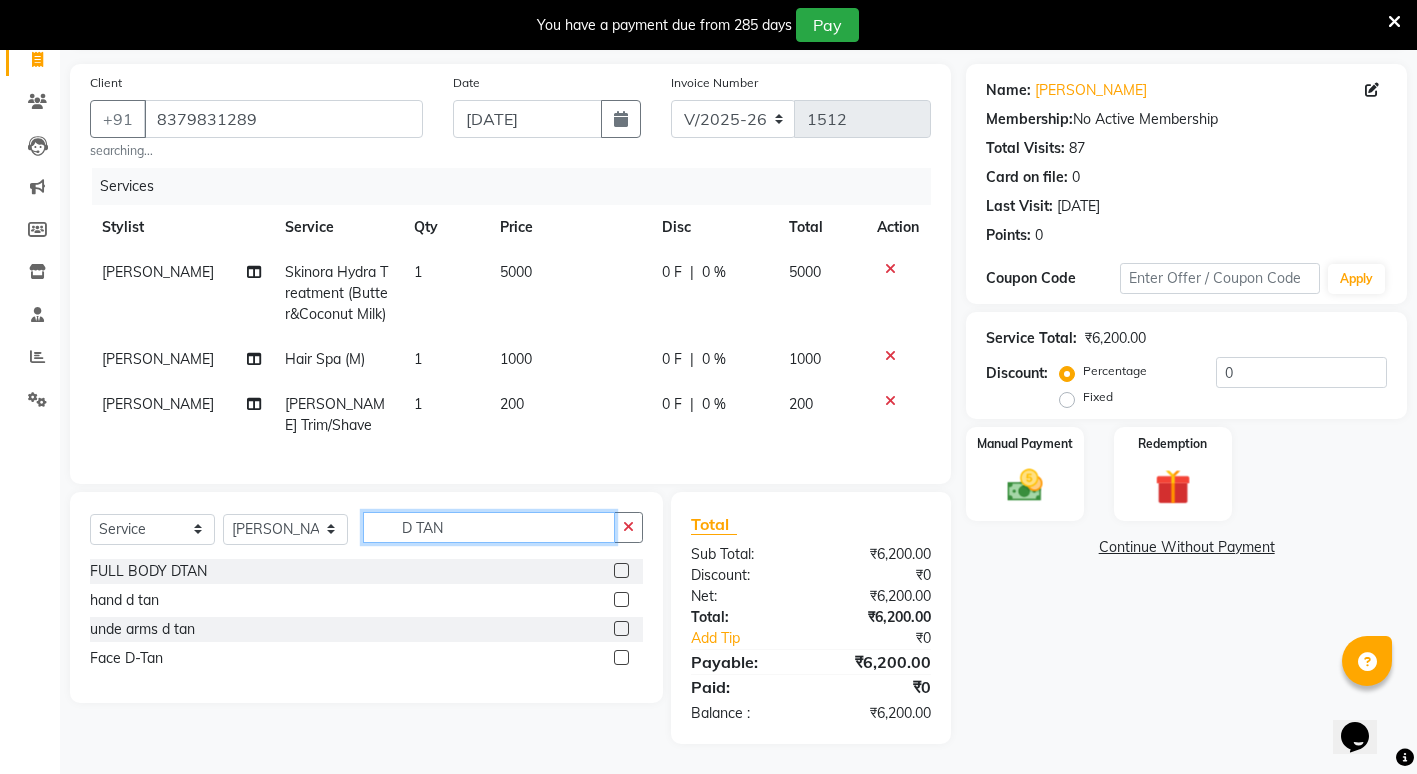 type on "D TAN" 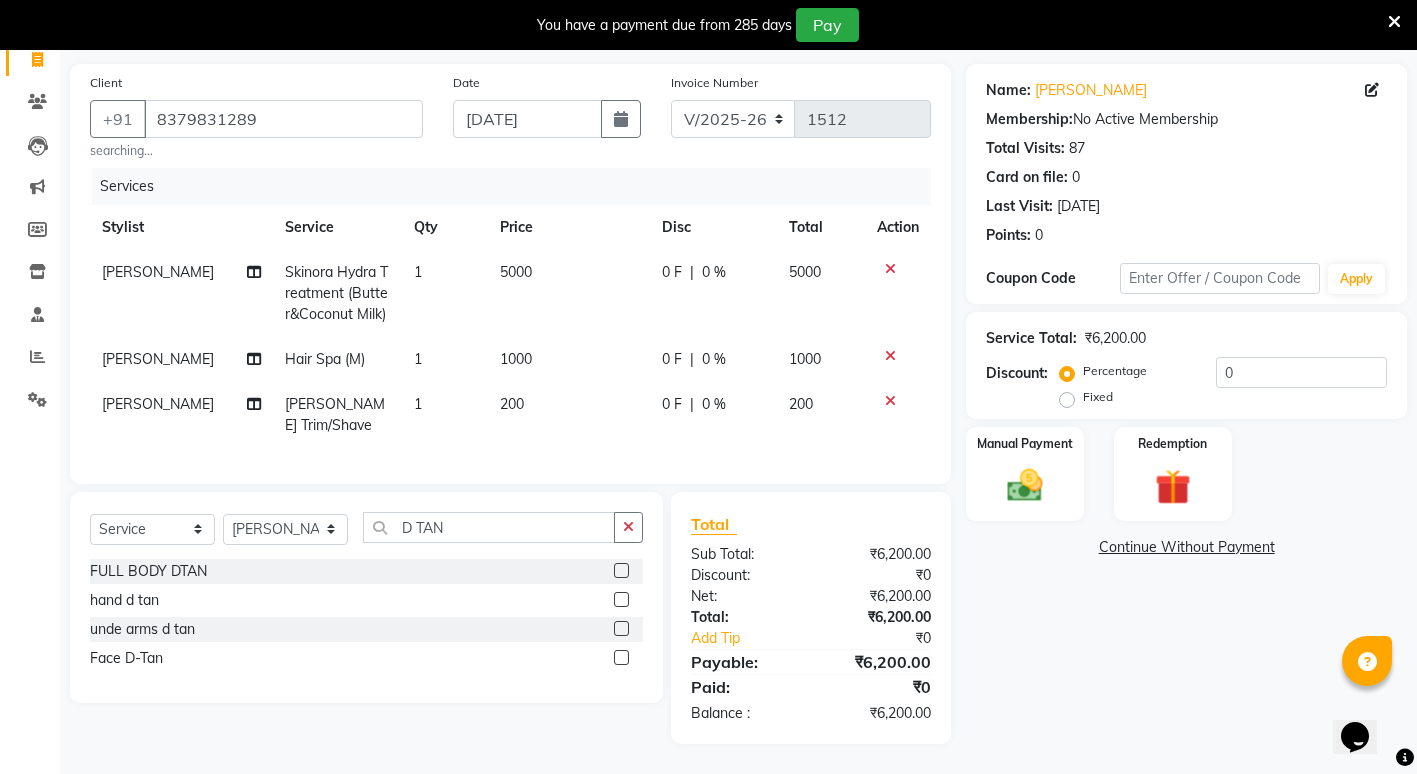 click 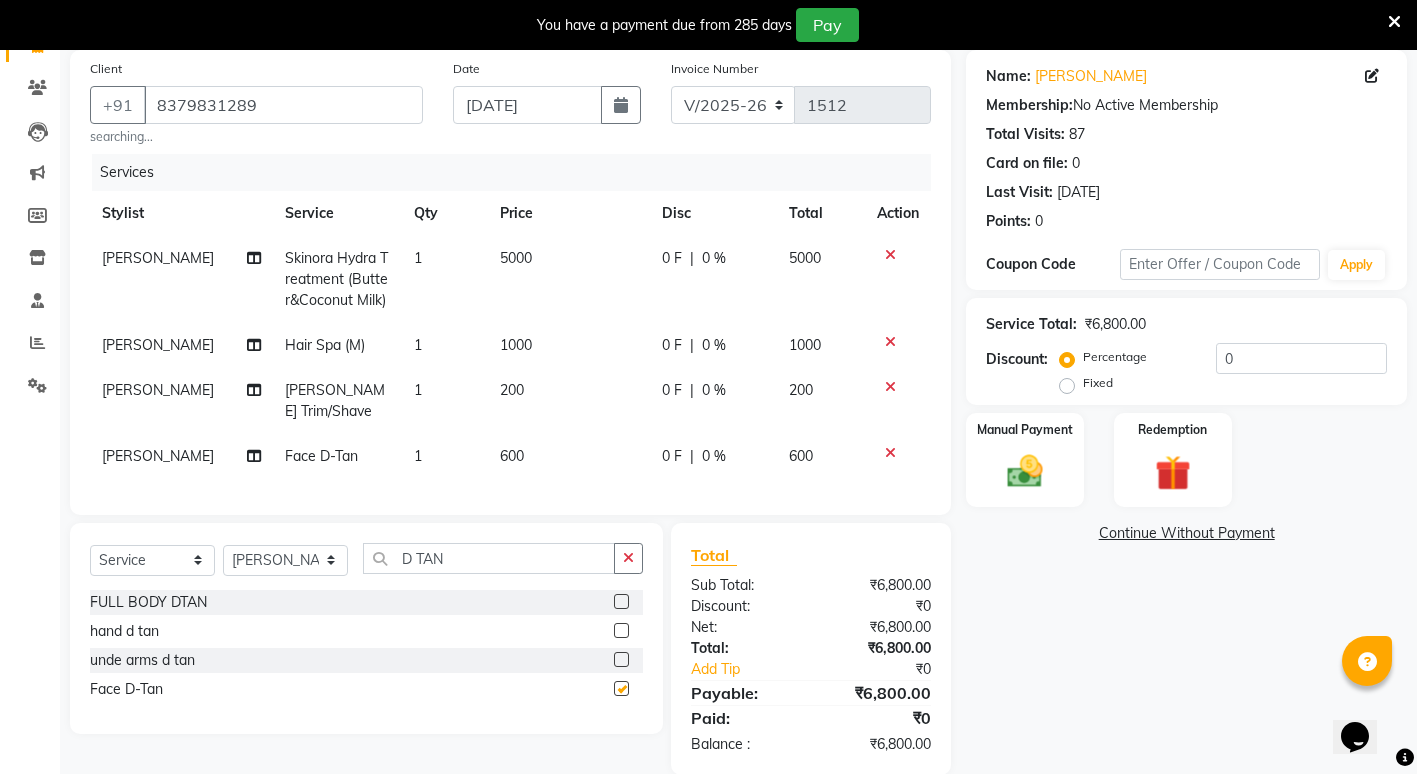 checkbox on "false" 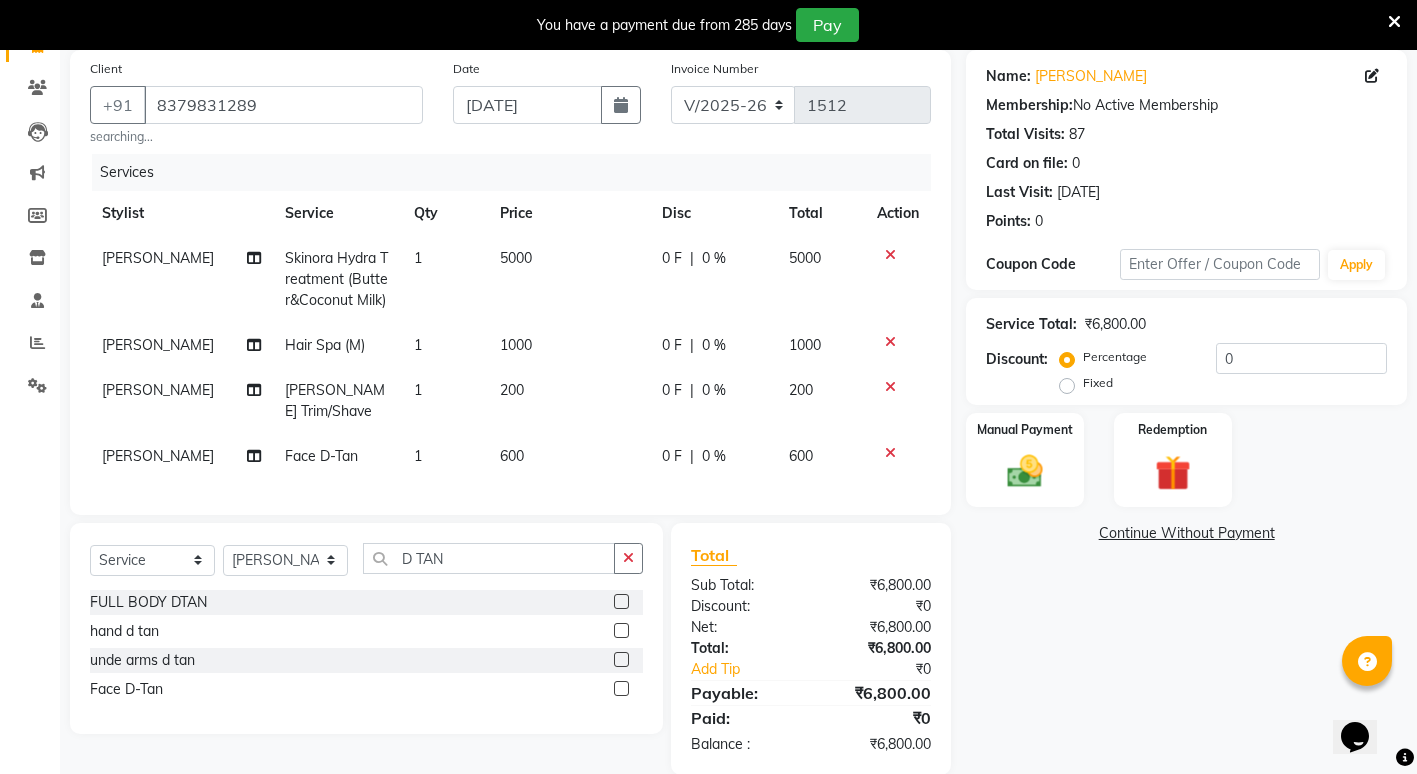 click on "600" 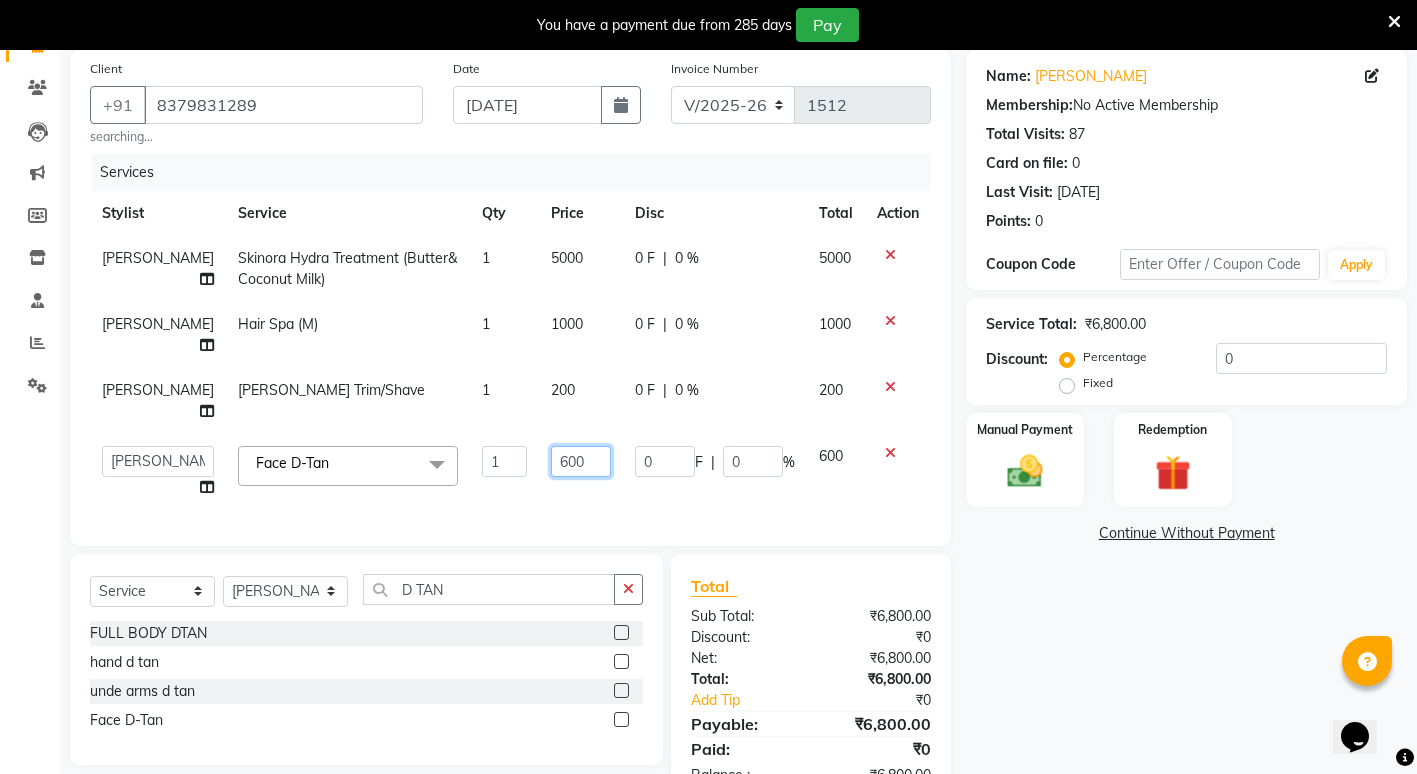 click on "600" 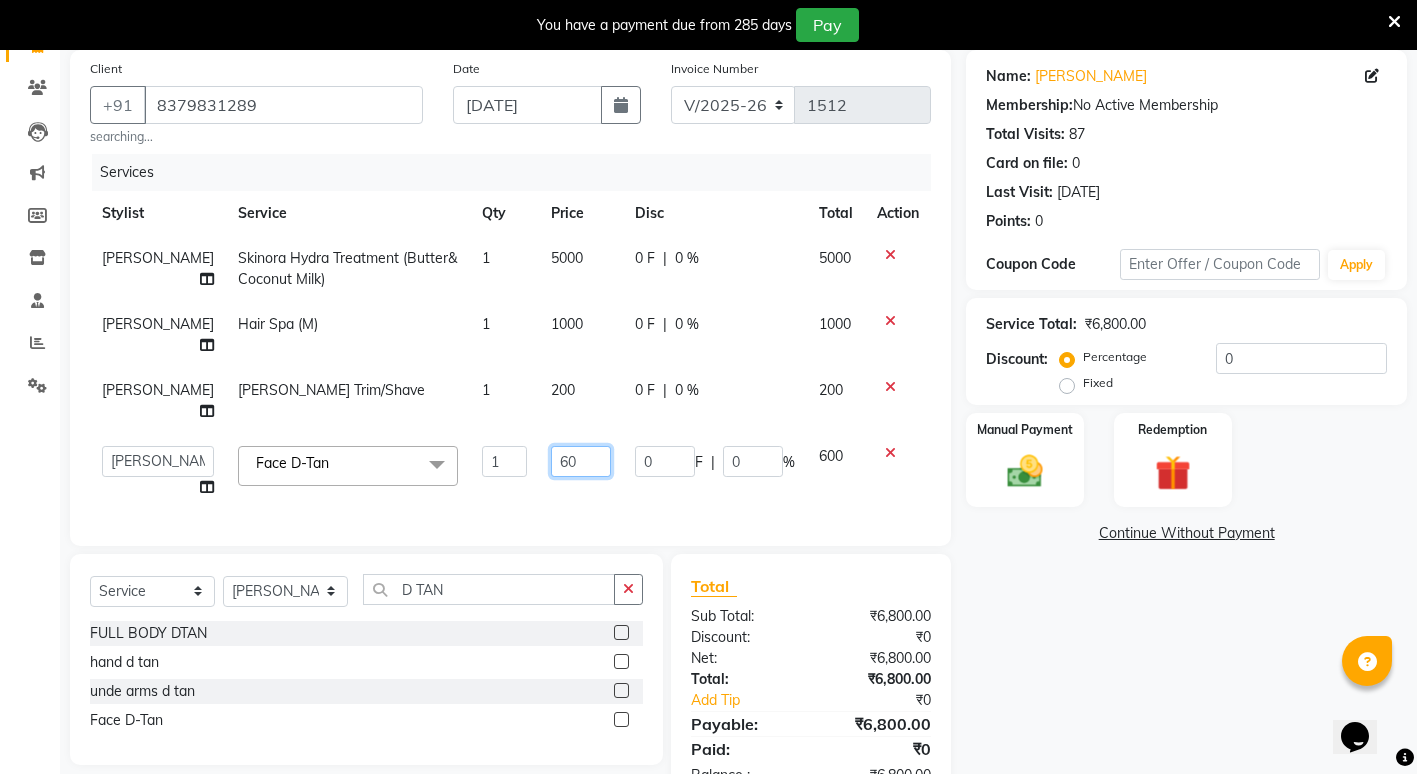type on "6" 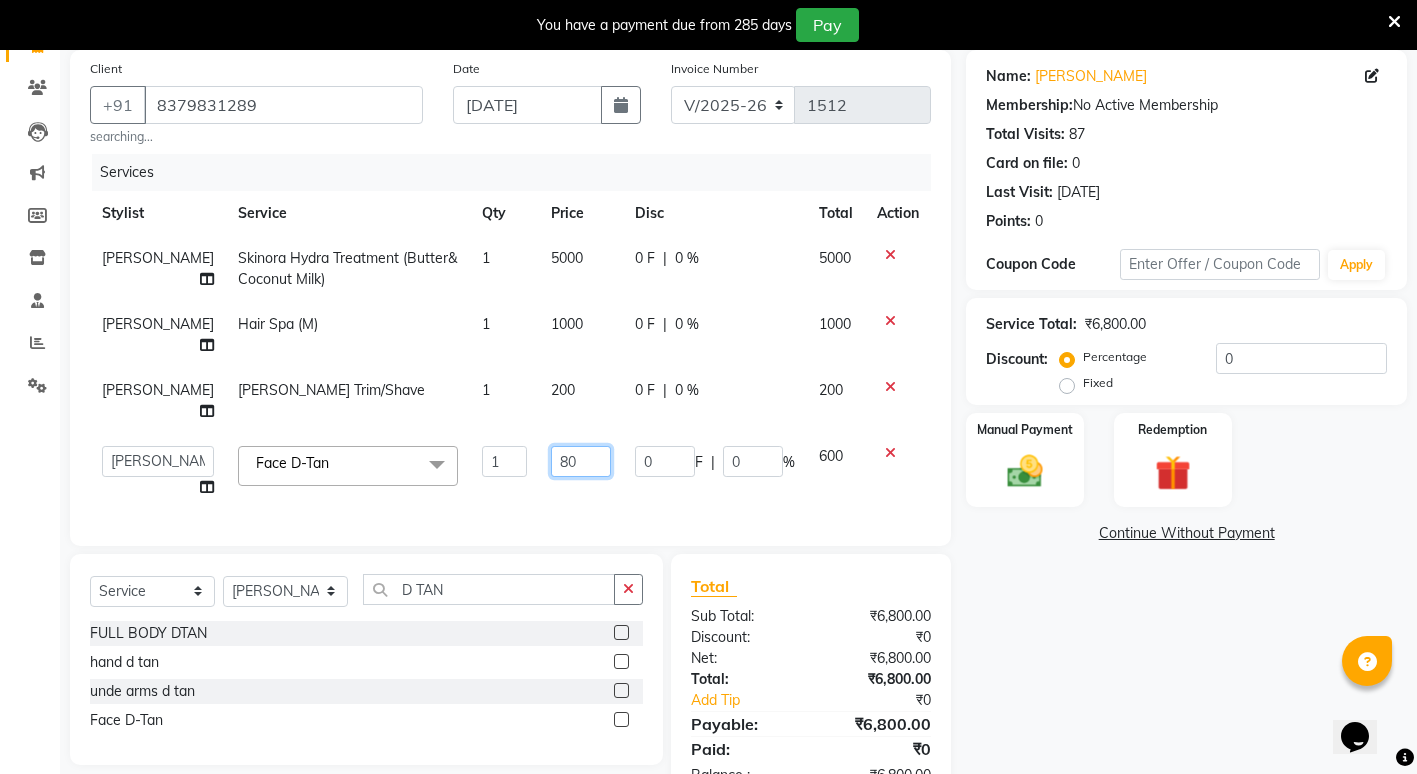 type on "800" 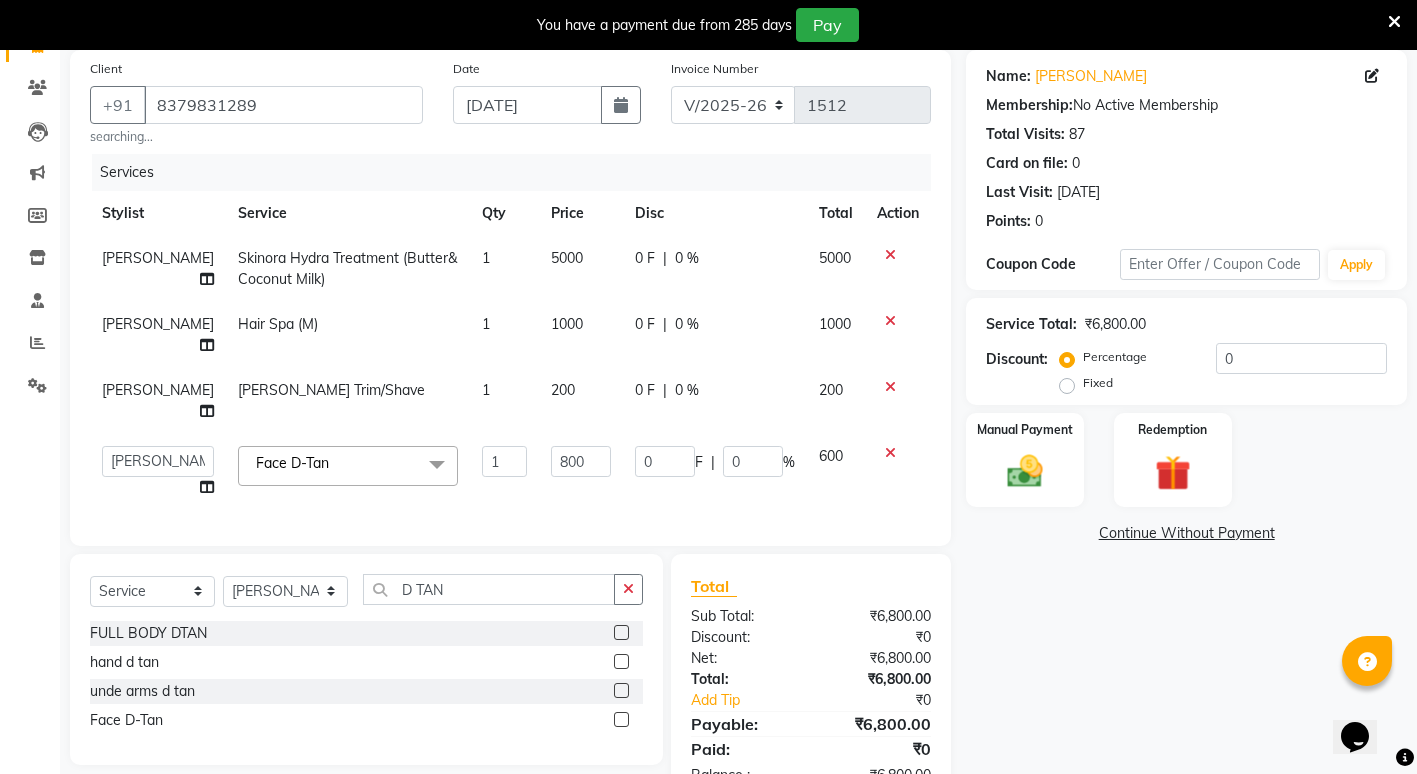 click on "Name: Pratik Agrawal Membership:  No Active Membership  Total Visits:  87 Card on file:  0 Last Visit:   02-07-2025 Points:   0  Coupon Code Apply Service Total:  ₹6,800.00  Discount:  Percentage   Fixed  0 Manual Payment Redemption  Continue Without Payment" 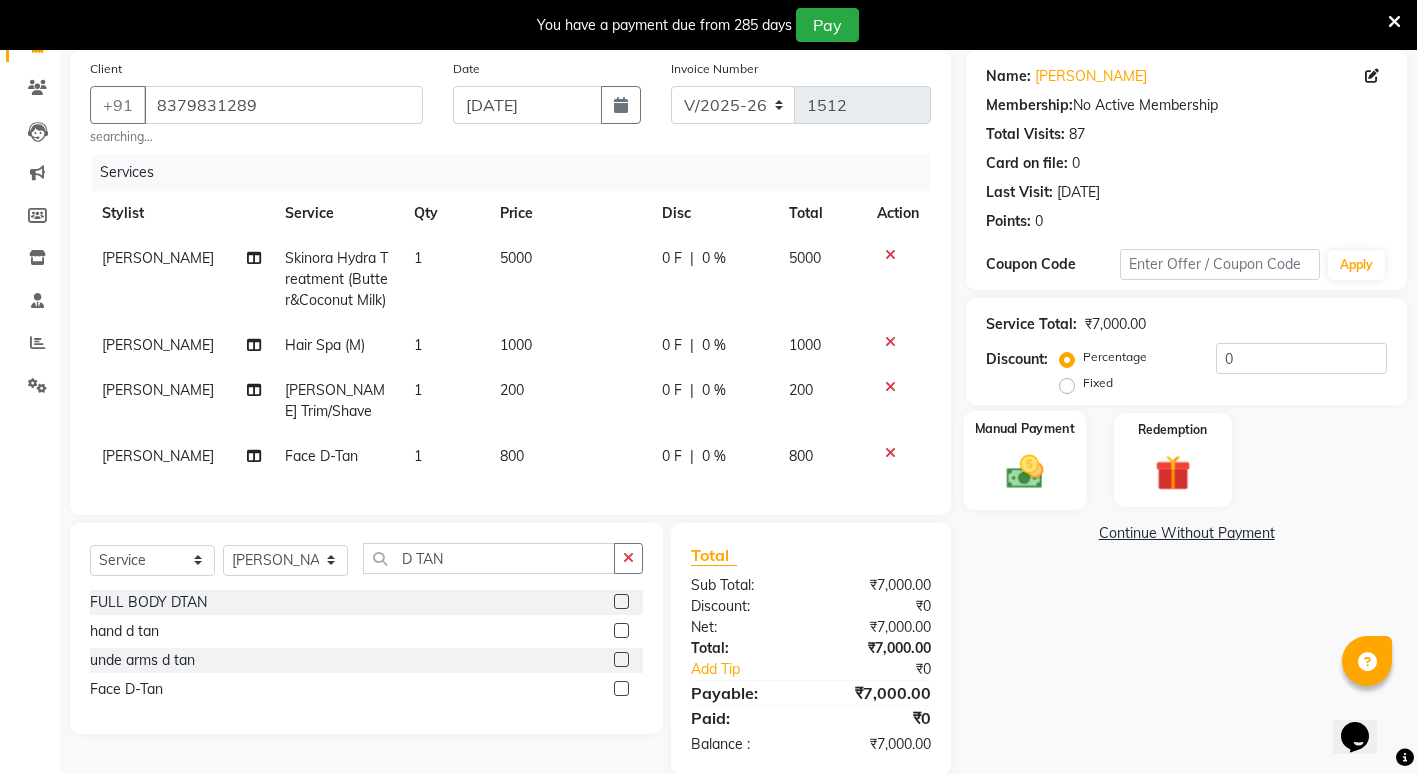 click on "Manual Payment" 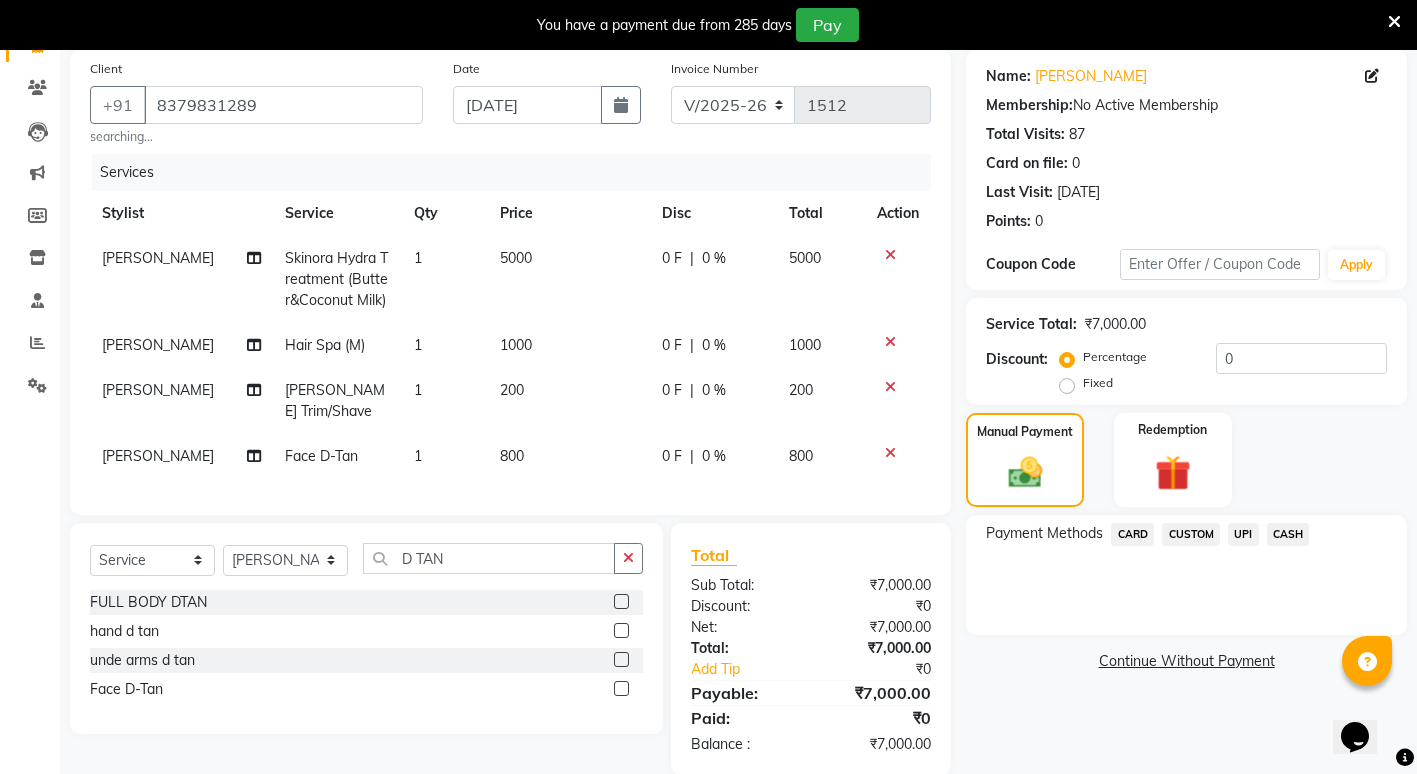 click on "CASH" 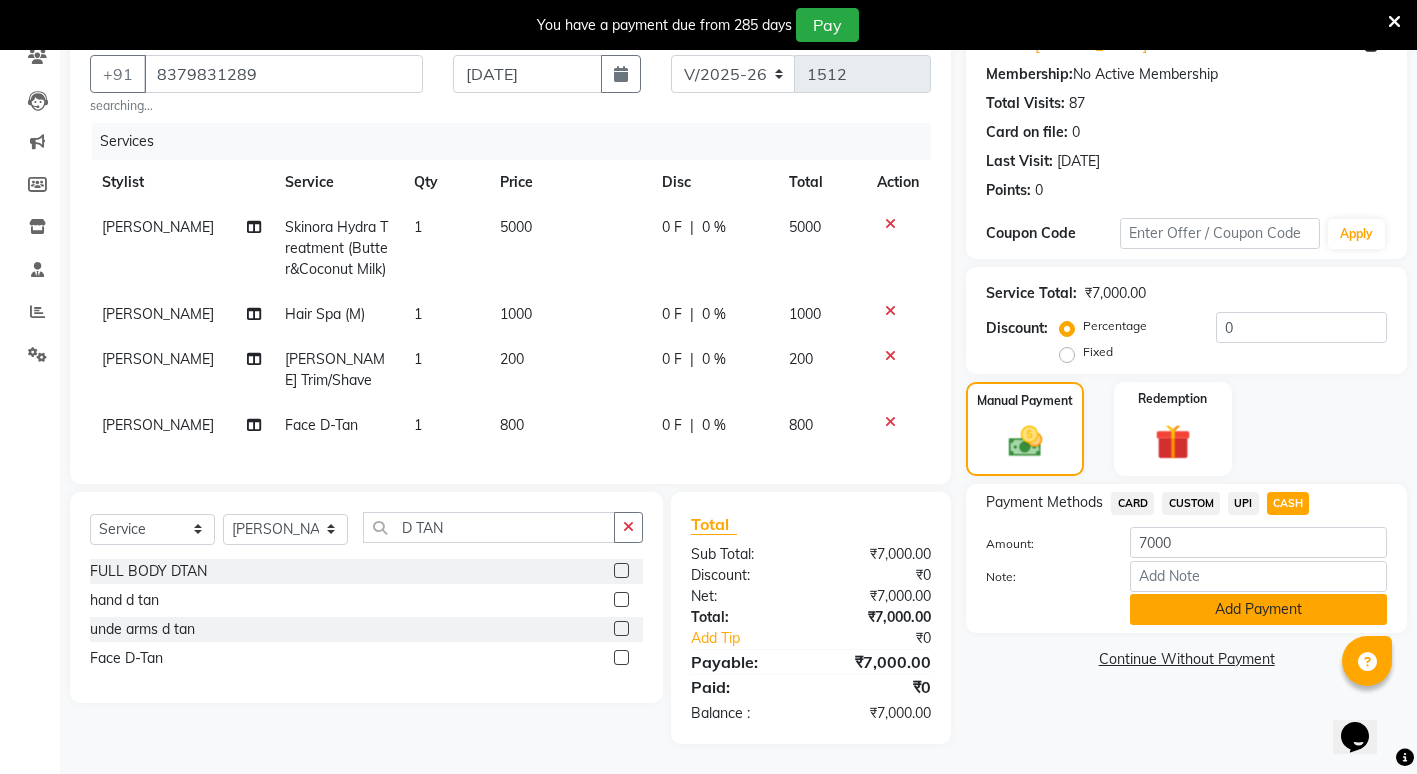 click on "Add Payment" 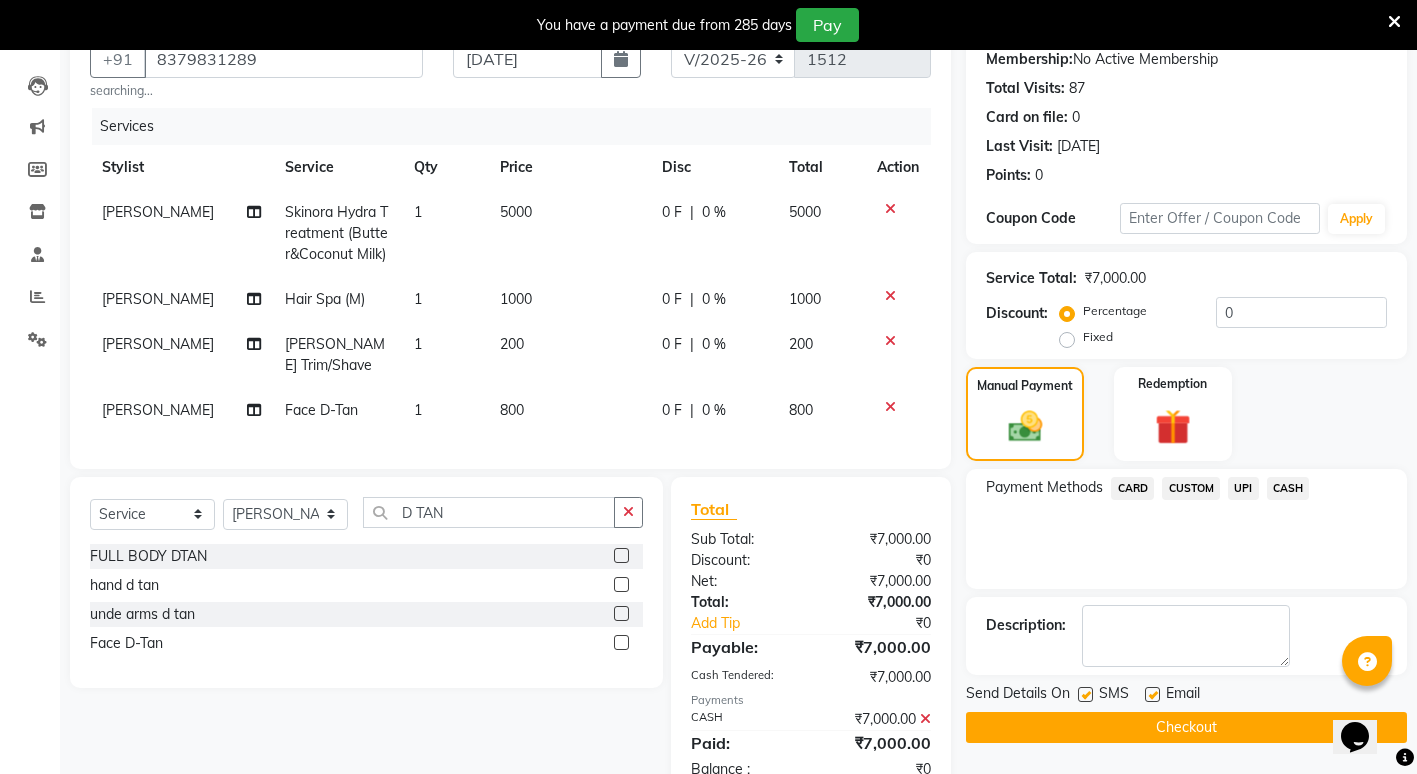 scroll, scrollTop: 267, scrollLeft: 0, axis: vertical 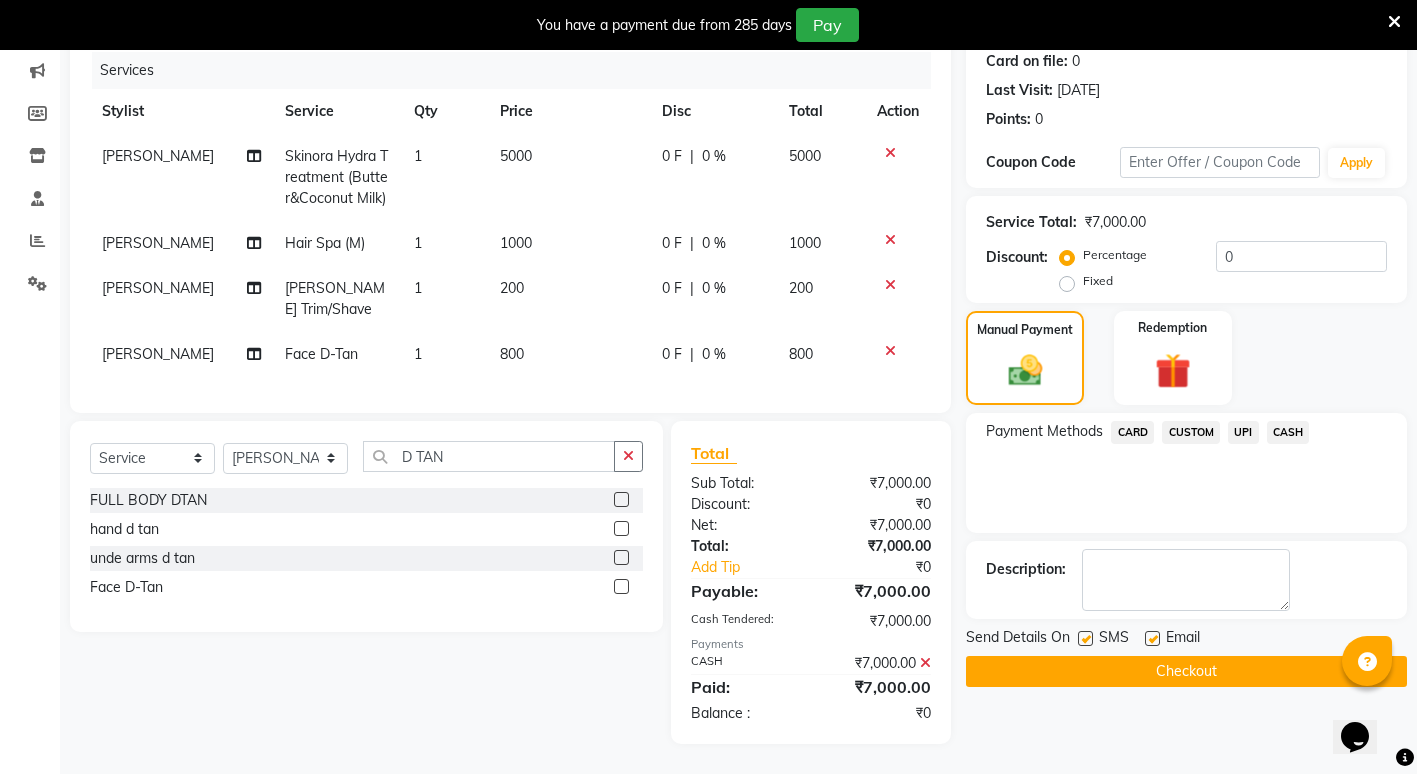 click on "Checkout" 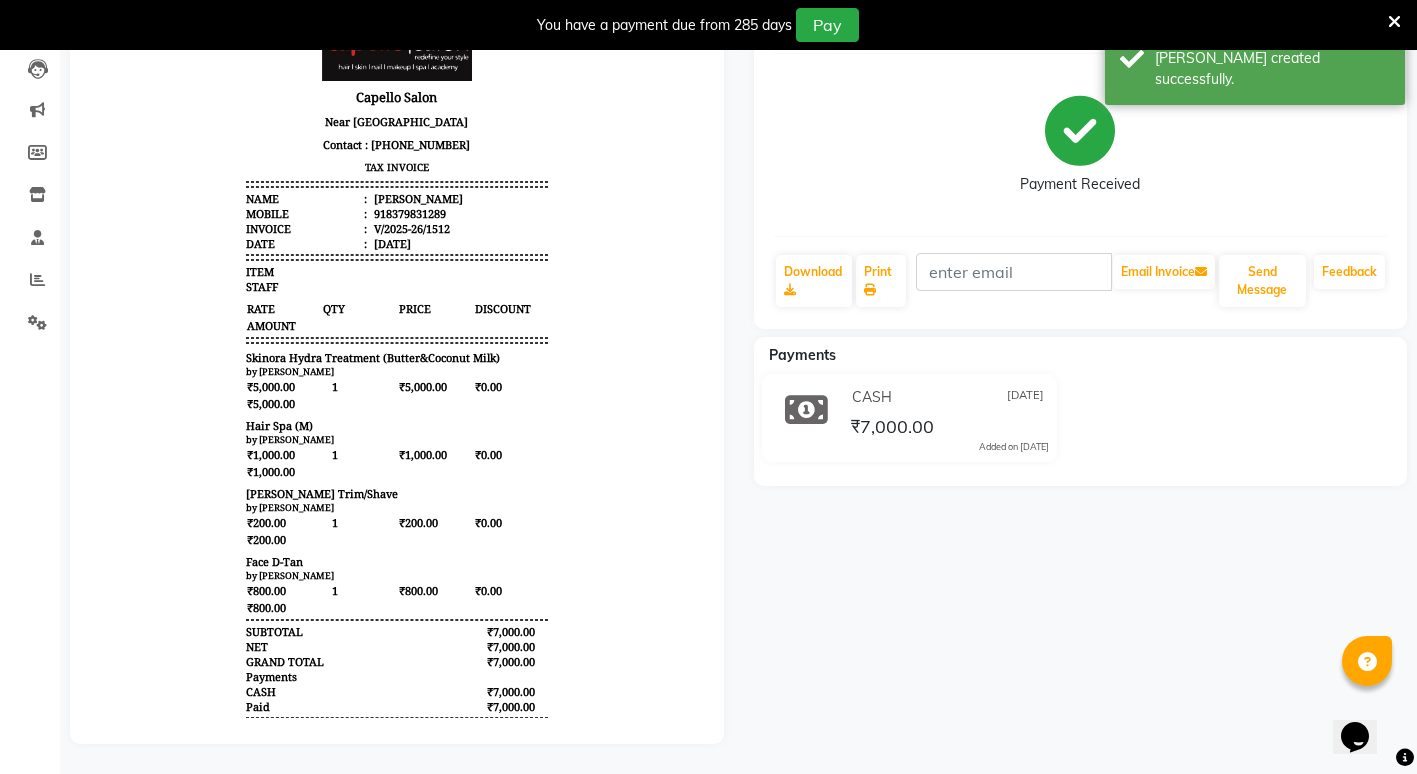 scroll, scrollTop: 0, scrollLeft: 0, axis: both 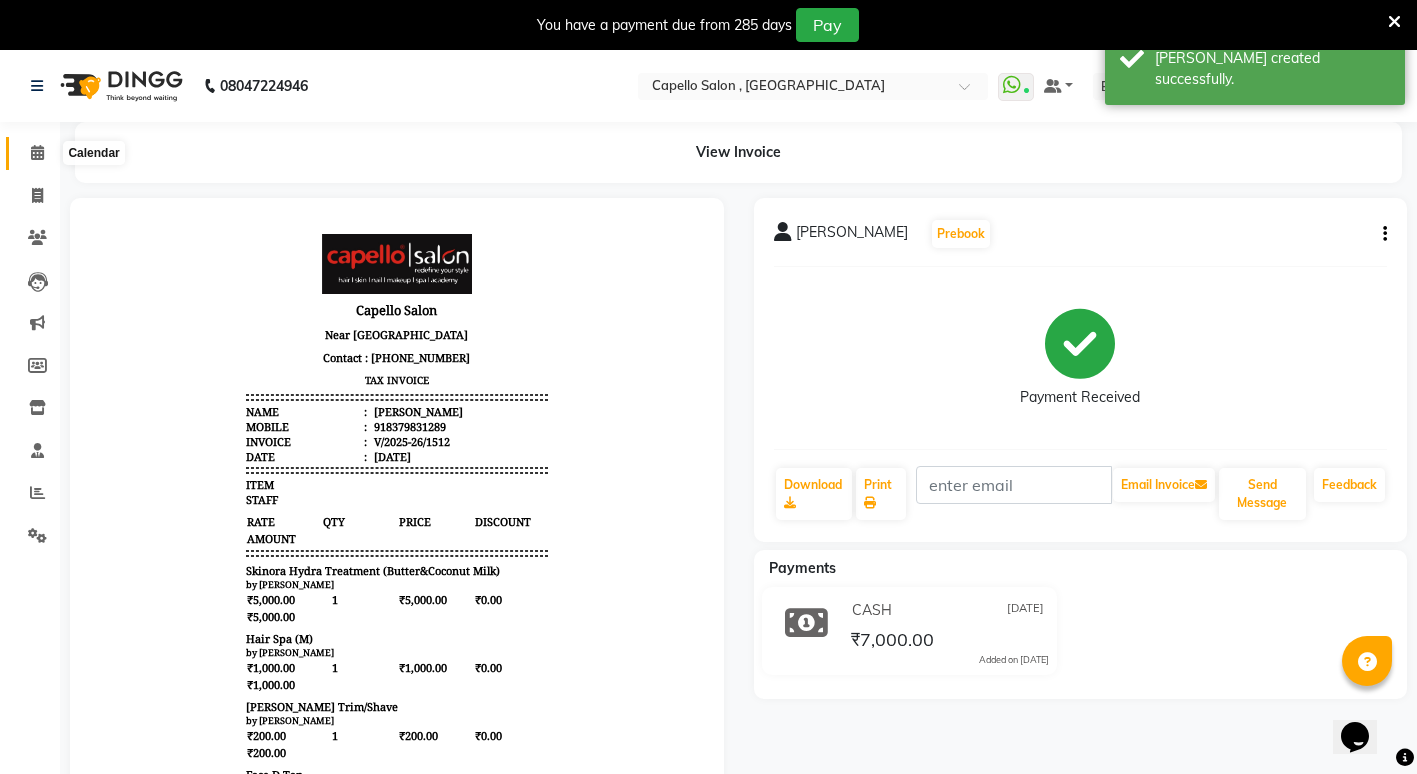 click 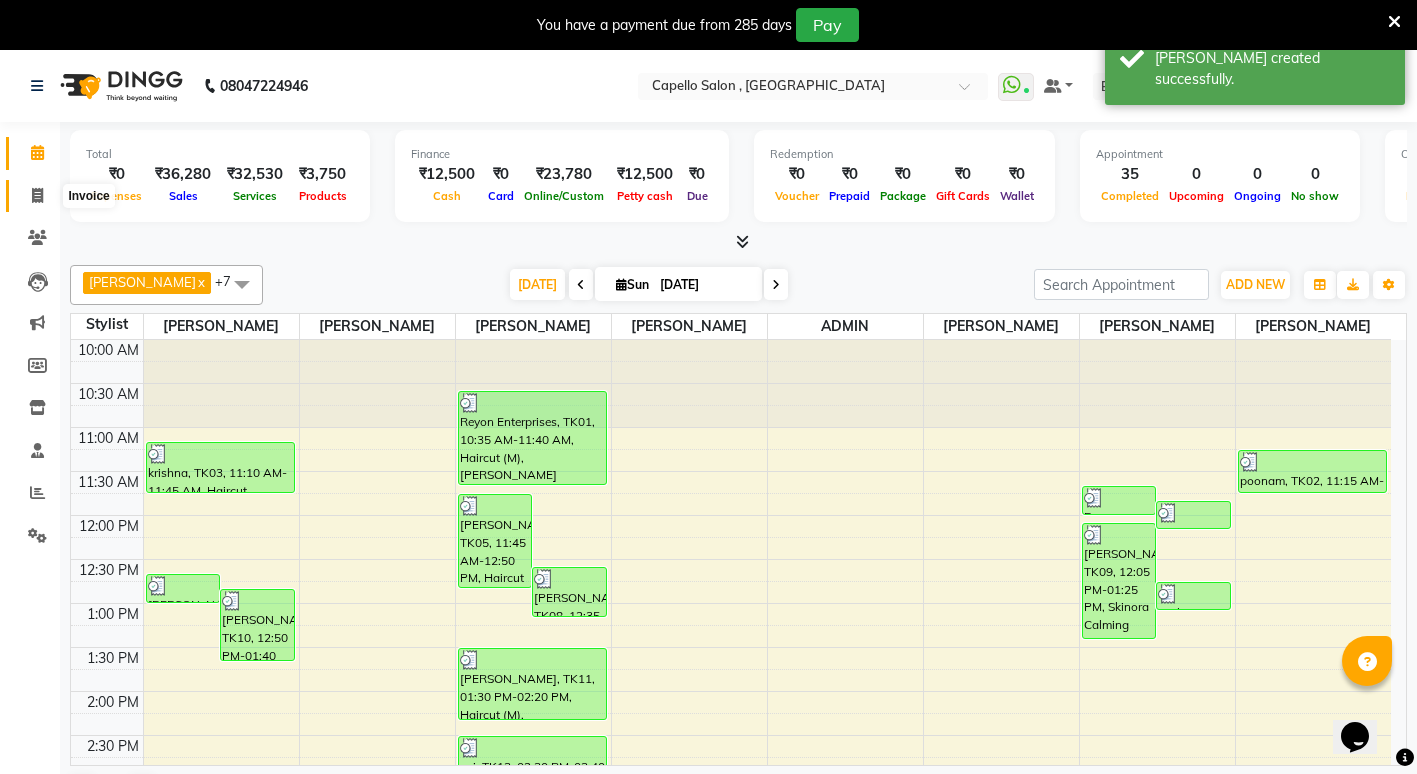 click 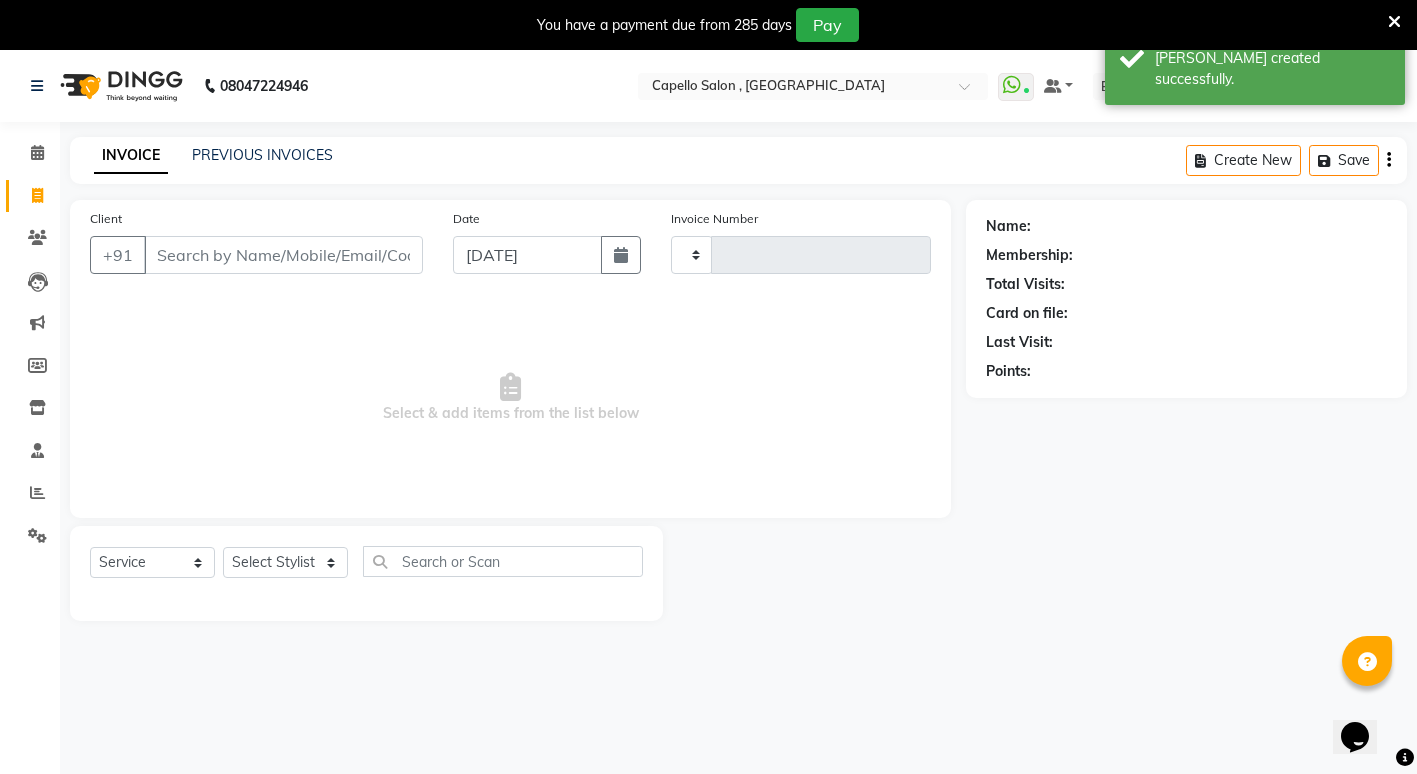type on "1513" 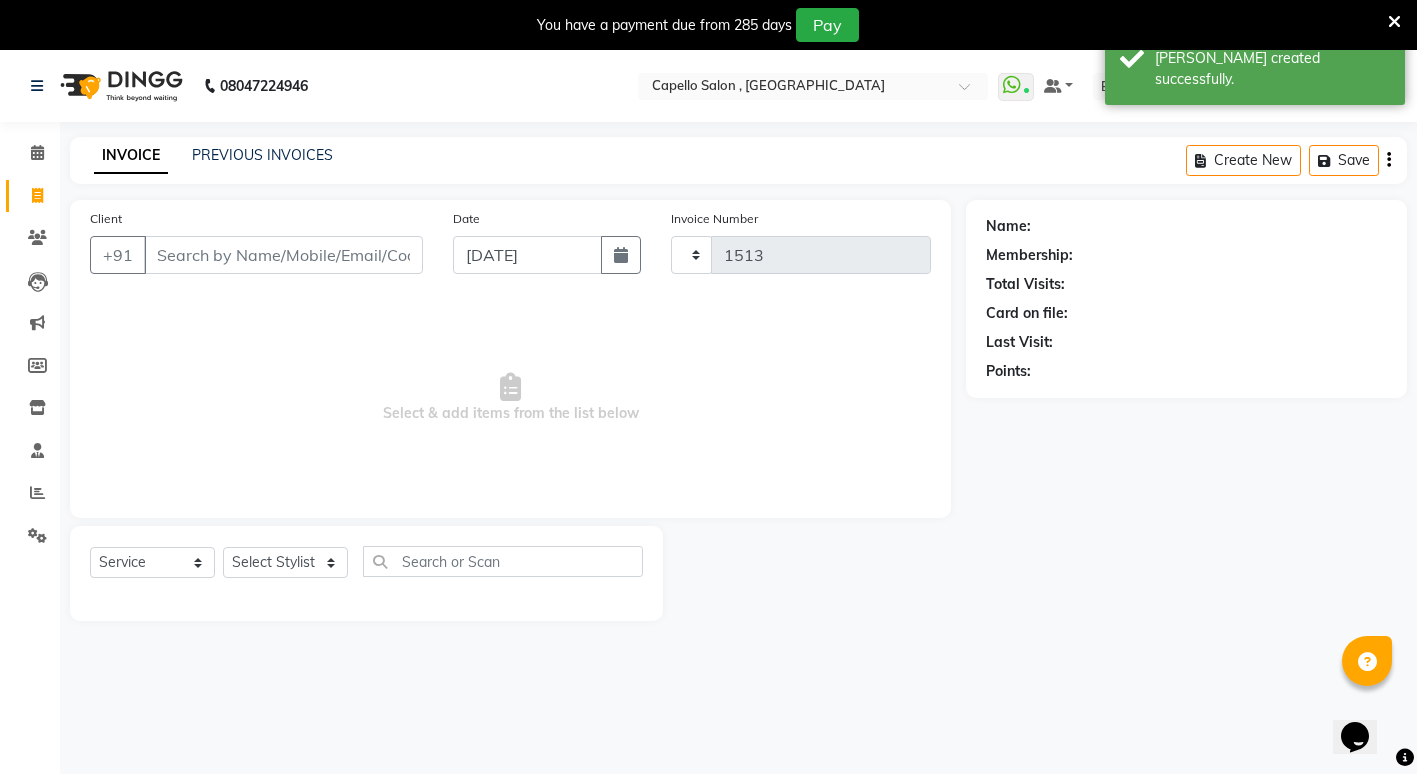 select on "853" 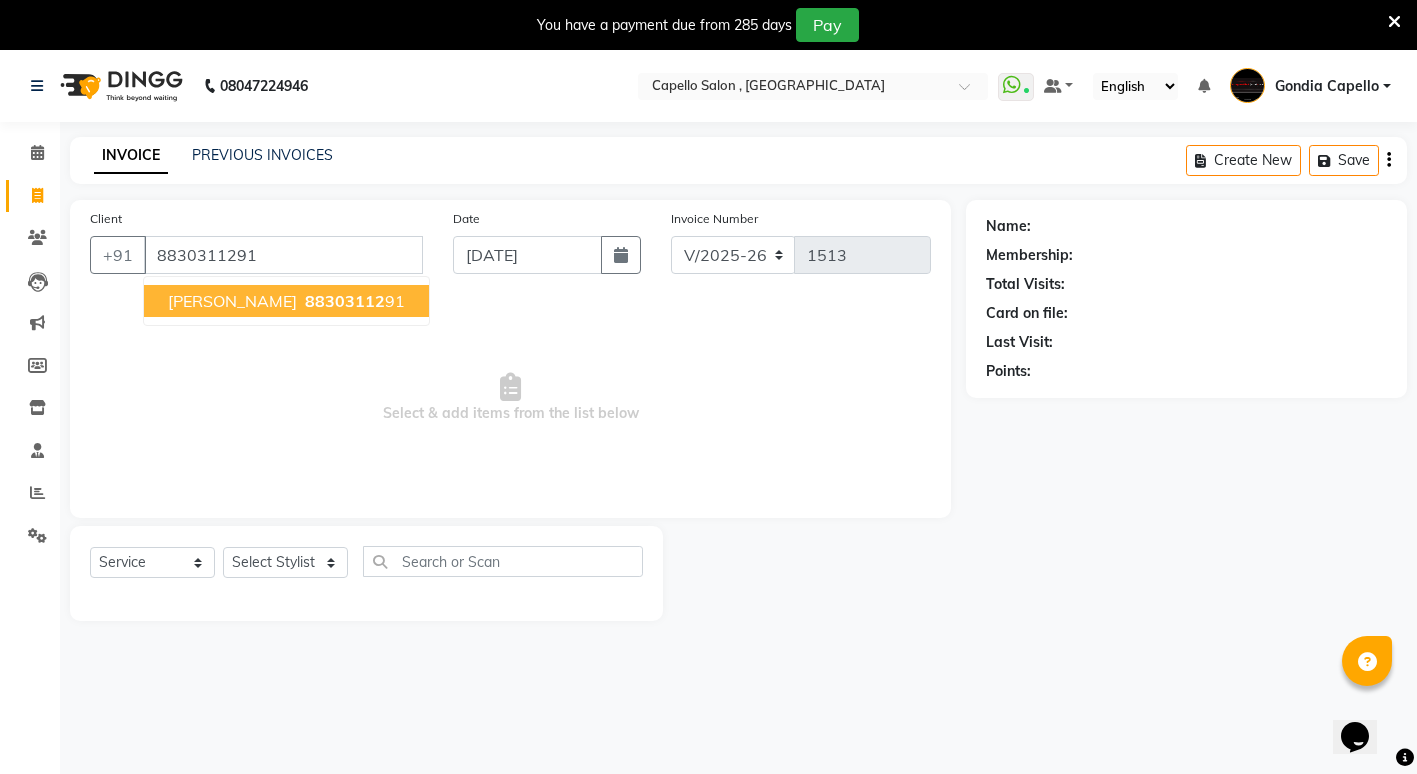 type on "8830311291" 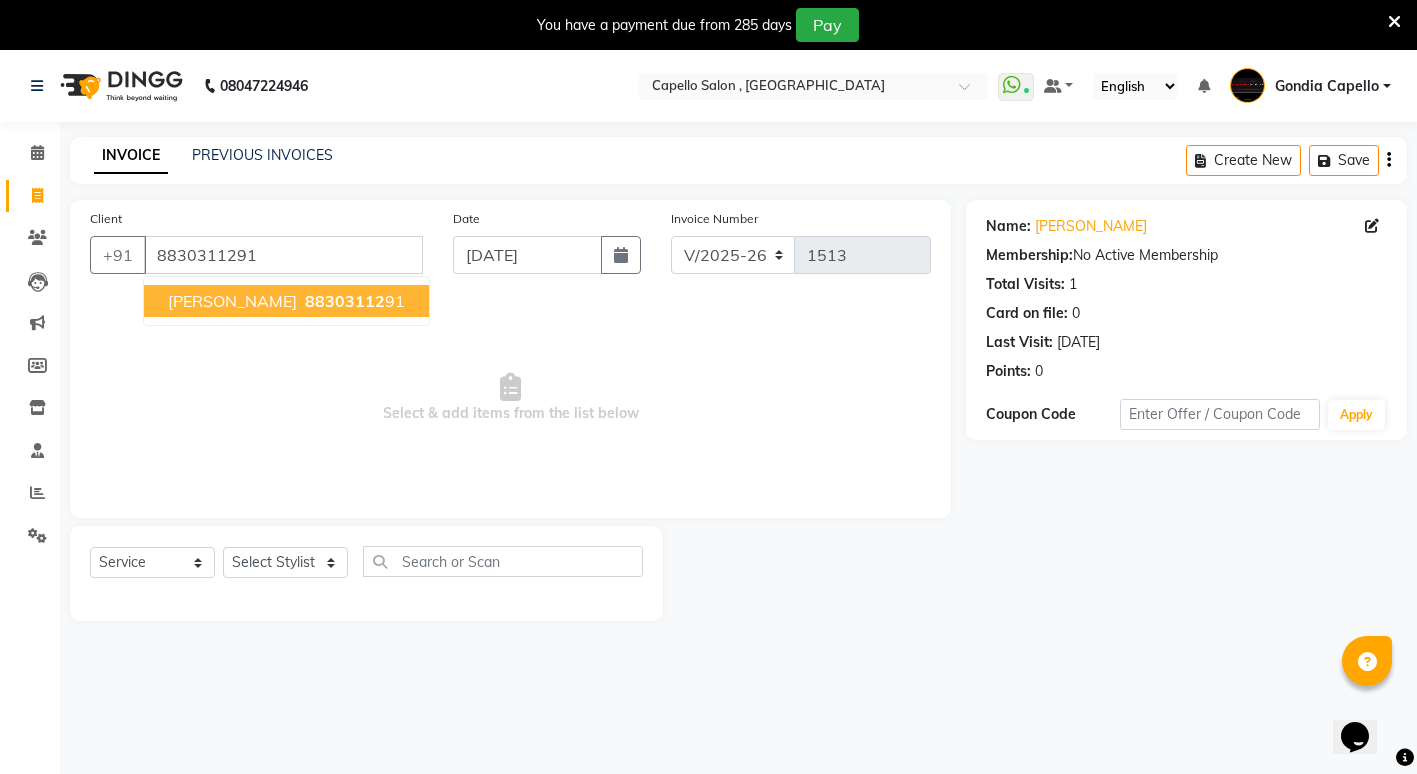 click on "08047224946 Select Location × Capello Salon , Gondia  WhatsApp Status  ✕ Status:  Connected Most Recent Message: 13-07-2025     07:38 PM Recent Service Activity: 13-07-2025     08:17 PM Default Panel My Panel English ENGLISH Español العربية मराठी हिंदी ગુજરાતી தமிழ் 中文 Notifications nothing to show Gondia Capello Manage Profile Change Password Sign out  Version:3.15.4  ☀ Capello Salon , Gondia  Calendar  Invoice  Clients  Leads   Marketing  Members  Inventory  Staff  Reports  Settings Completed InProgress Upcoming Dropped Tentative Check-In Confirm Bookings Generate Report Segments Page Builder INVOICE PREVIOUS INVOICES Create New   Save  Client +91 8830311291 KAVISH   88303112 91 Date 13-07-2025 Invoice Number V/2025 V/2025-26 1513  Select & add items from the list below  Select  Service  Product  Membership  Package Voucher Prepaid Gift Card  Select Stylist ADMIN ANIKET BAGDE BHASKAR KAWDE GAURAV KHOBRAGADE Gondia Capello NIKHIL KANETKAR" at bounding box center [708, 437] 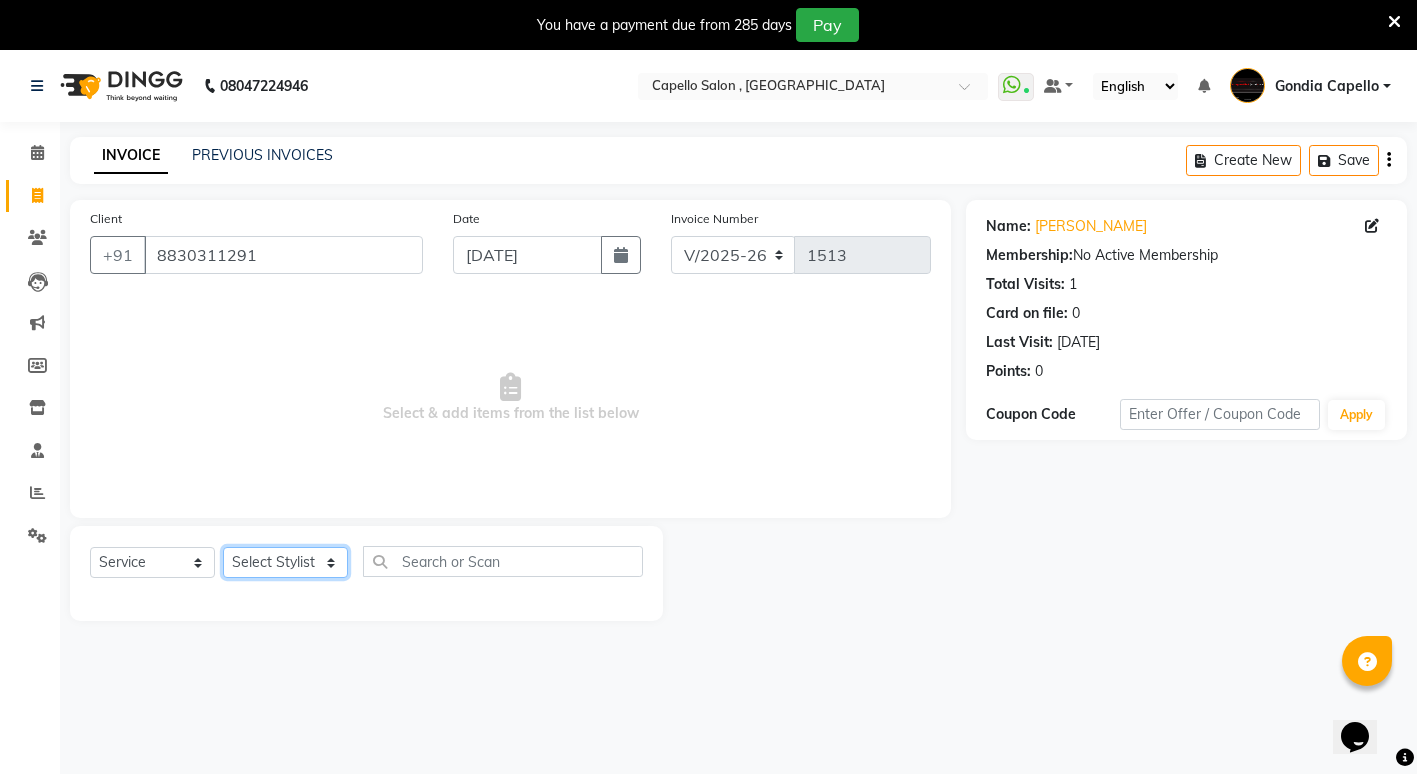 click on "Select Stylist ADMIN ANIKET BAGDE BHASKAR KAWDE GAURAV KHOBRAGADE Gondia Capello NIKHIL KANETKAR  NITIN TANDE priyanshi yewatkar Rahul Suryawanshi SHUBHANGI BANSOD Uma Khandare (M) YAKSHITA KURVE" 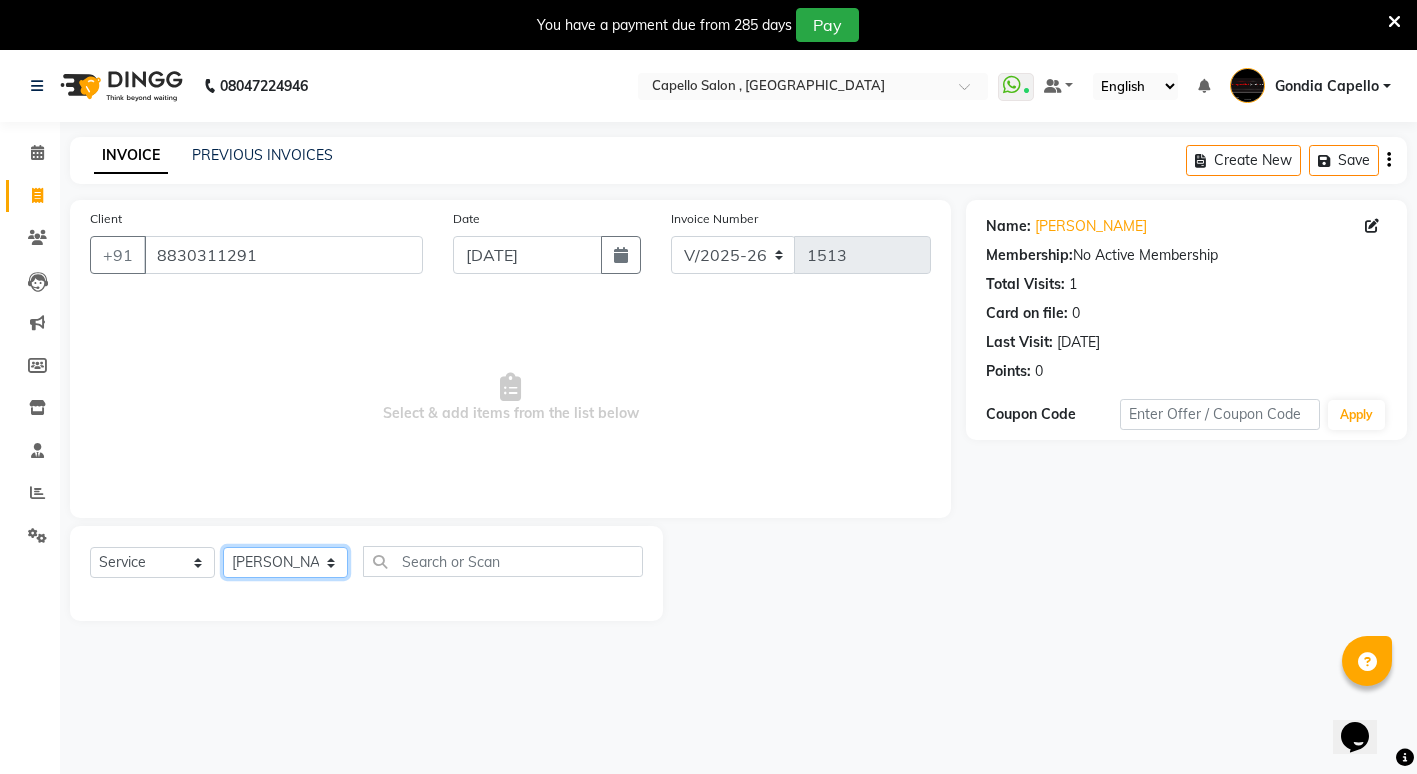 click on "Select Stylist ADMIN ANIKET BAGDE BHASKAR KAWDE GAURAV KHOBRAGADE Gondia Capello NIKHIL KANETKAR  NITIN TANDE priyanshi yewatkar Rahul Suryawanshi SHUBHANGI BANSOD Uma Khandare (M) YAKSHITA KURVE" 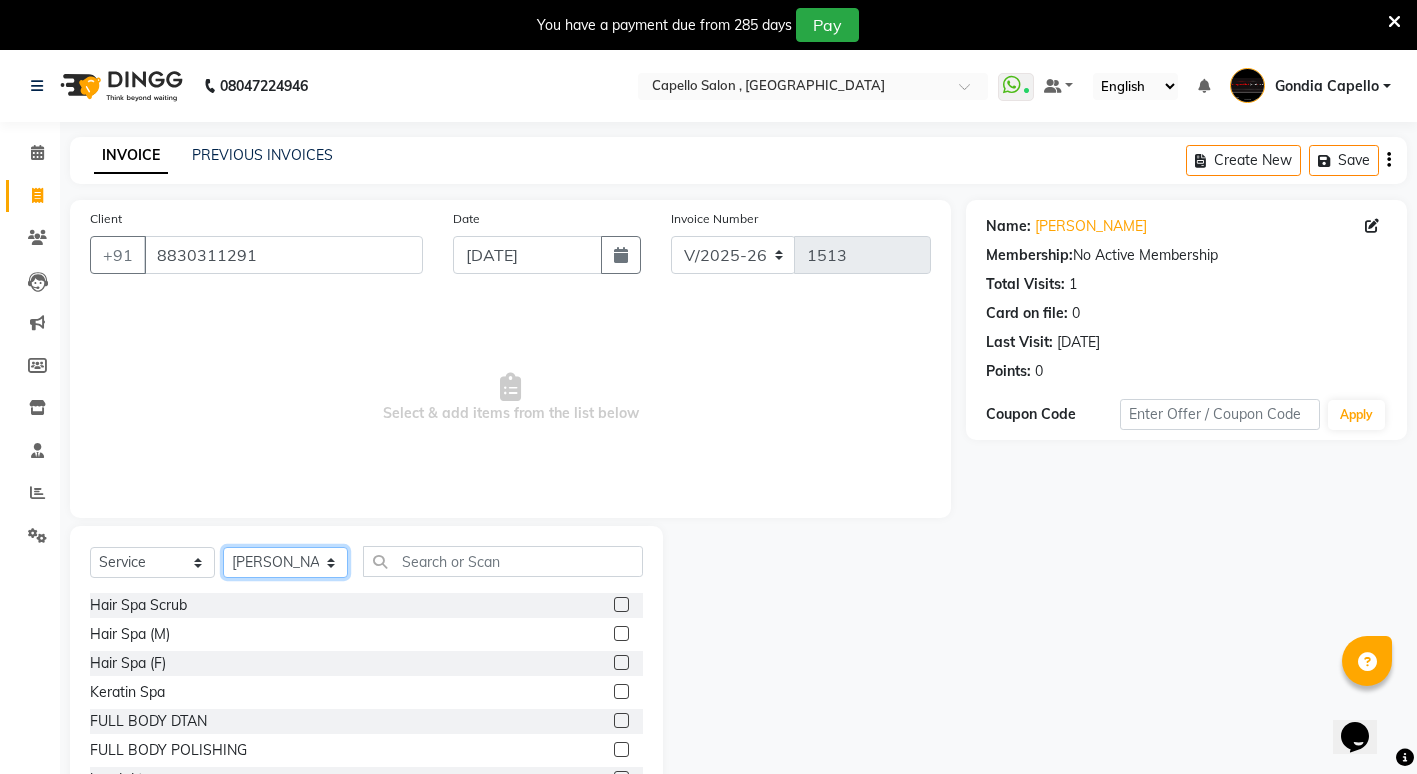 click on "Select Stylist ADMIN ANIKET BAGDE BHASKAR KAWDE GAURAV KHOBRAGADE Gondia Capello NIKHIL KANETKAR  NITIN TANDE priyanshi yewatkar Rahul Suryawanshi SHUBHANGI BANSOD Uma Khandare (M) YAKSHITA KURVE" 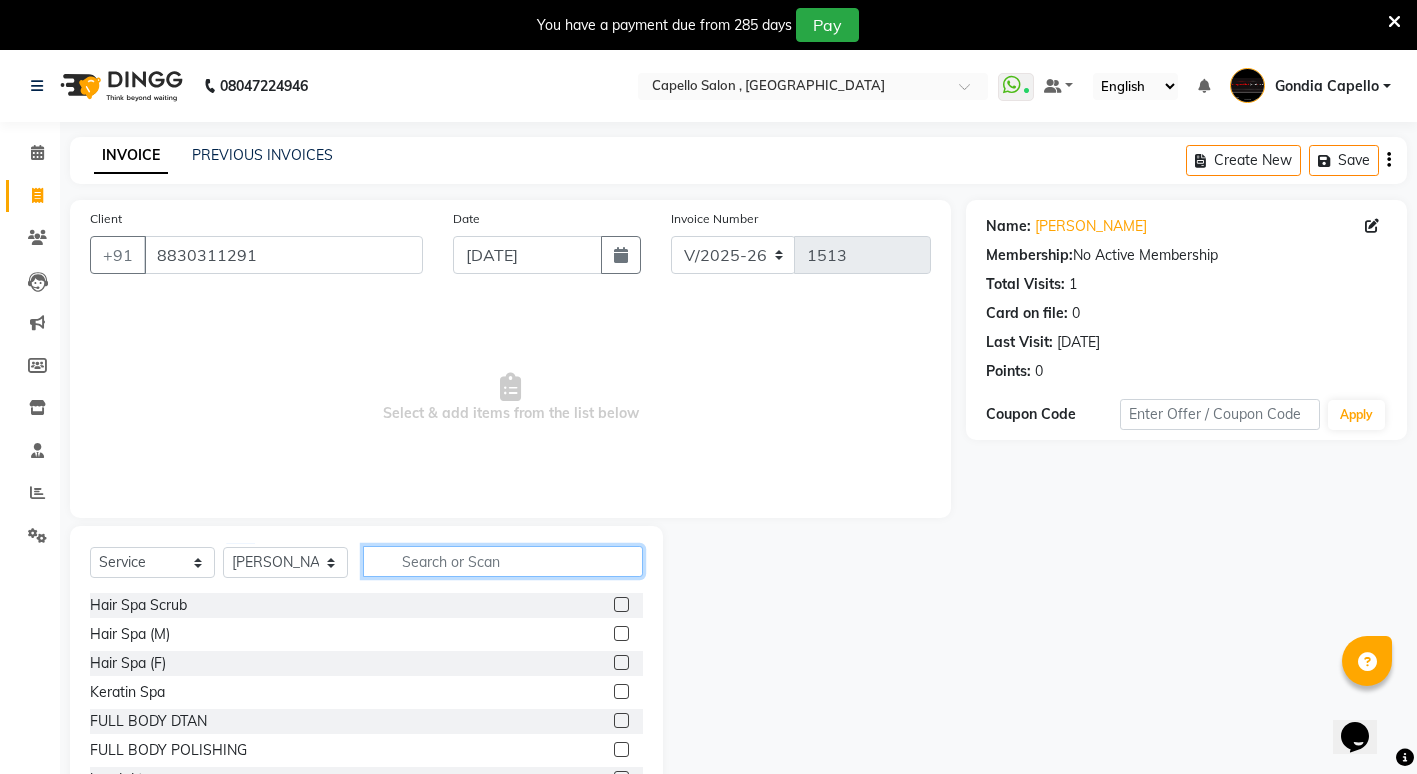 click 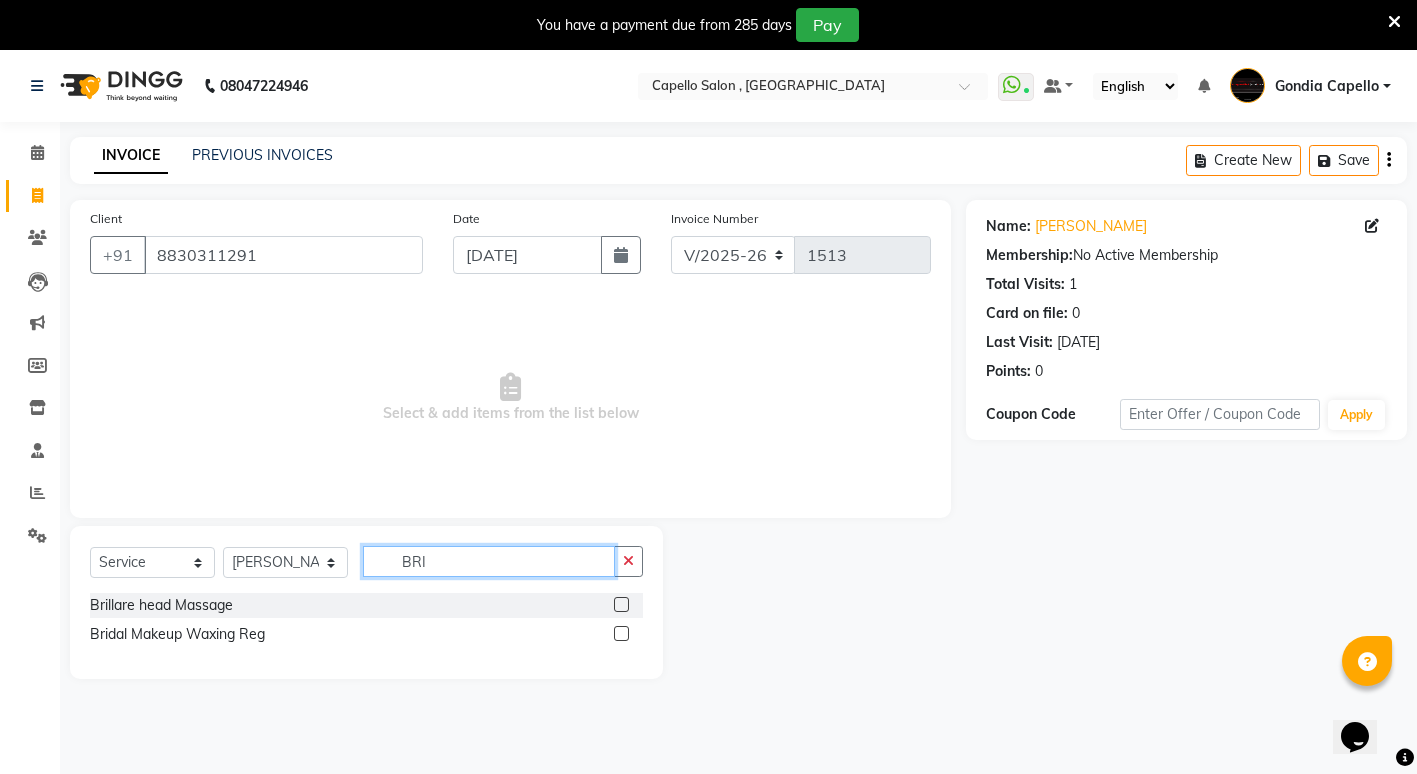 type on "BRI" 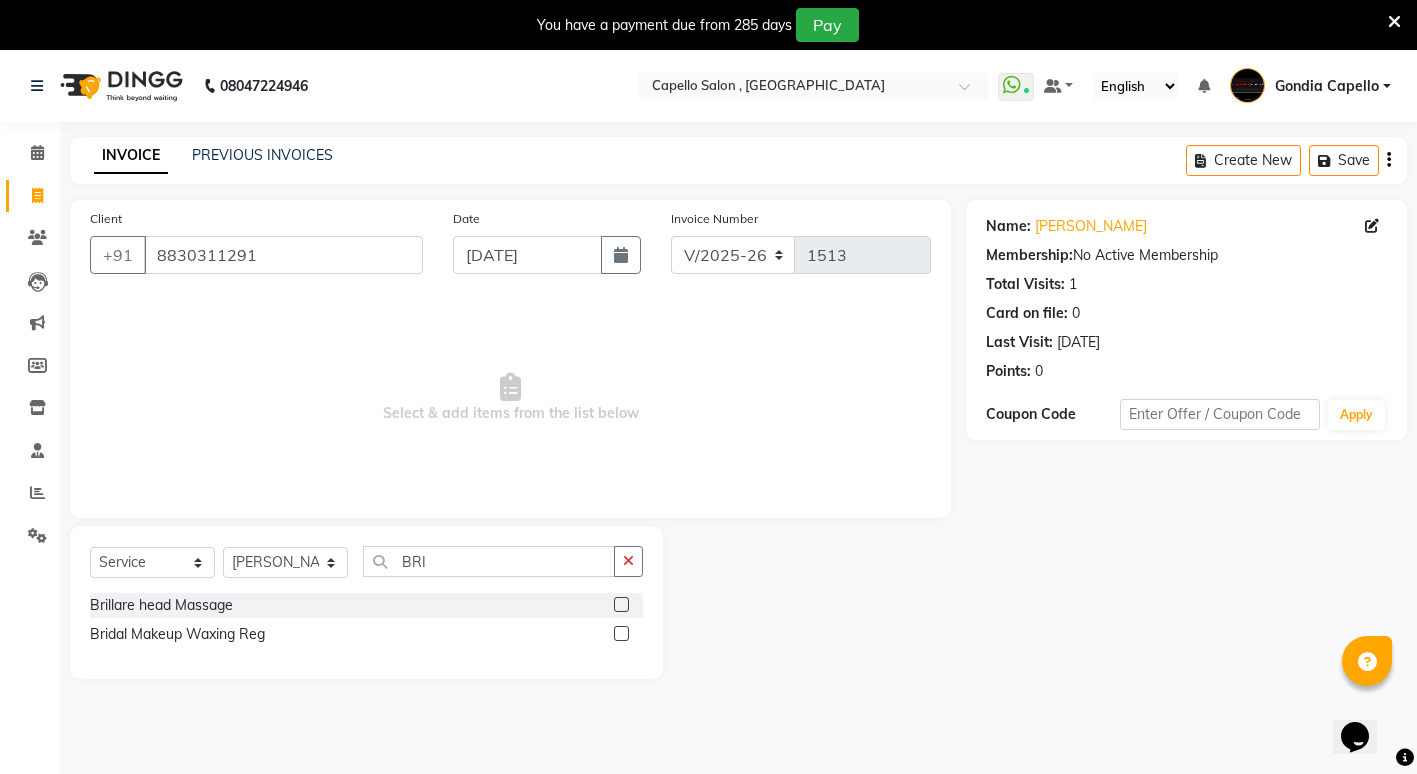 click 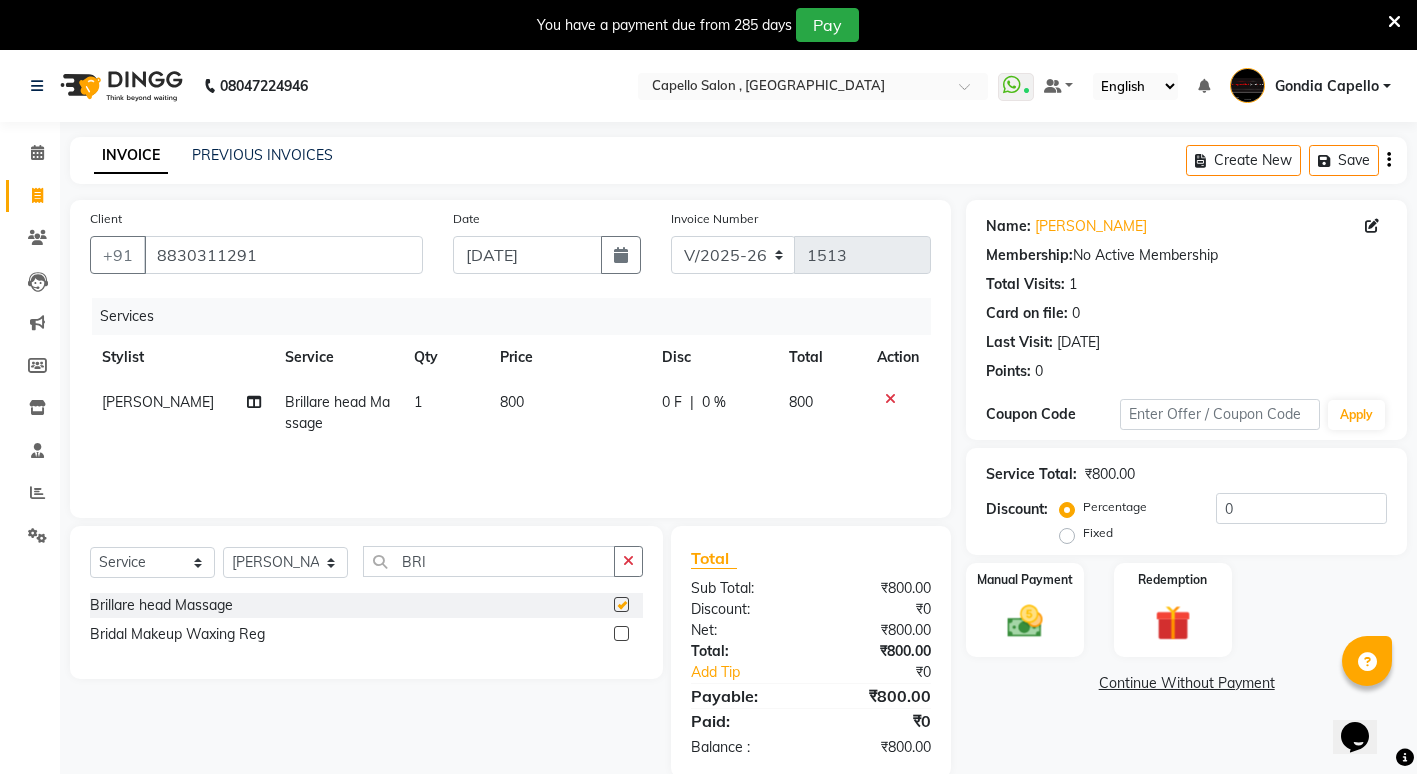 checkbox on "false" 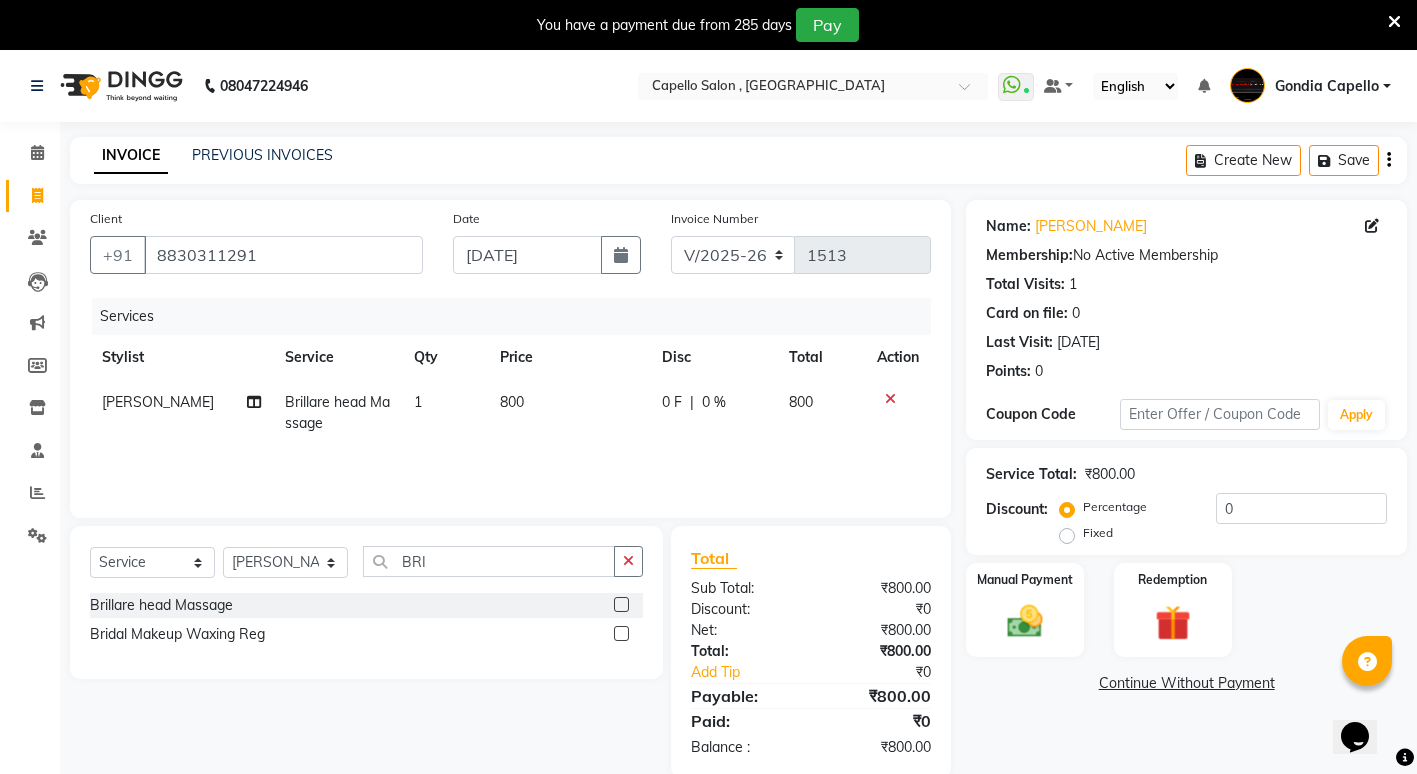 click on "800" 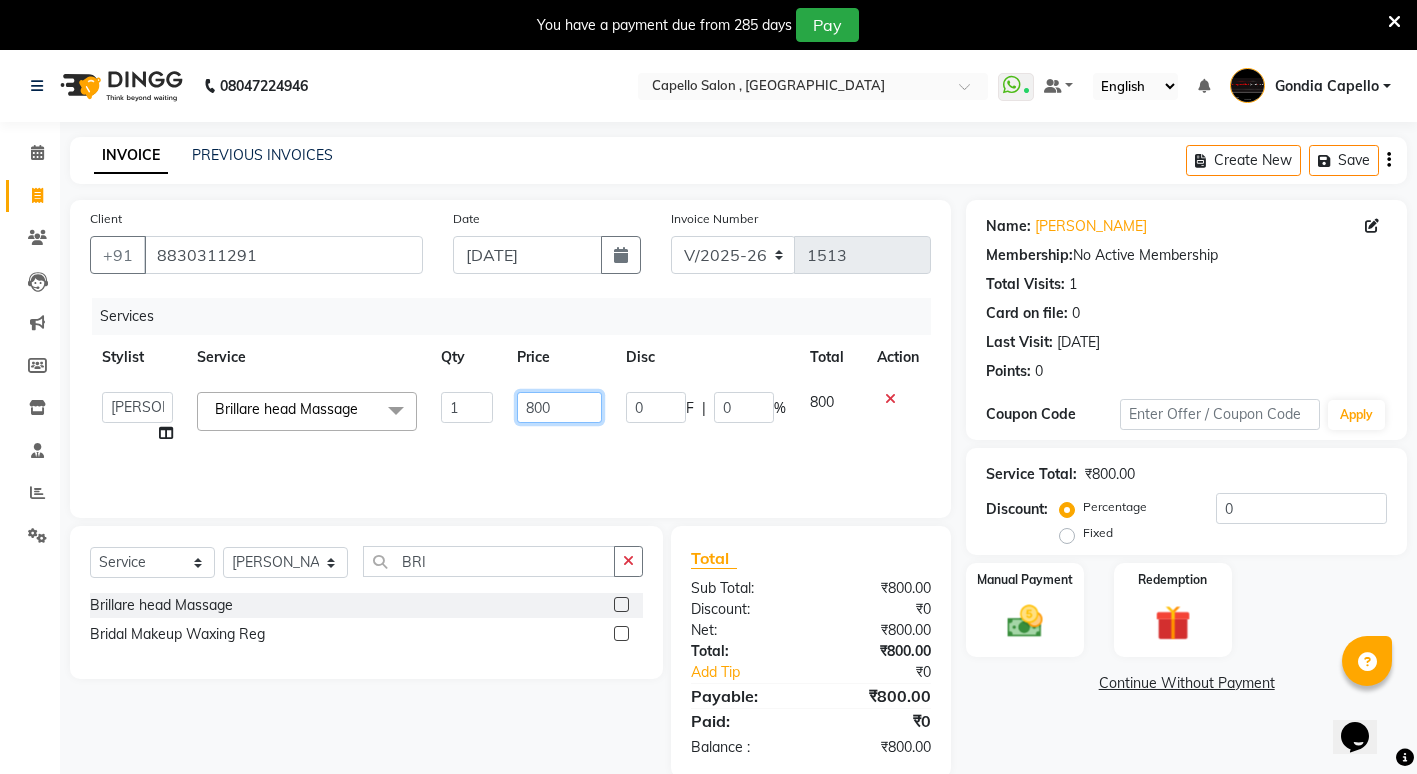 click on "800" 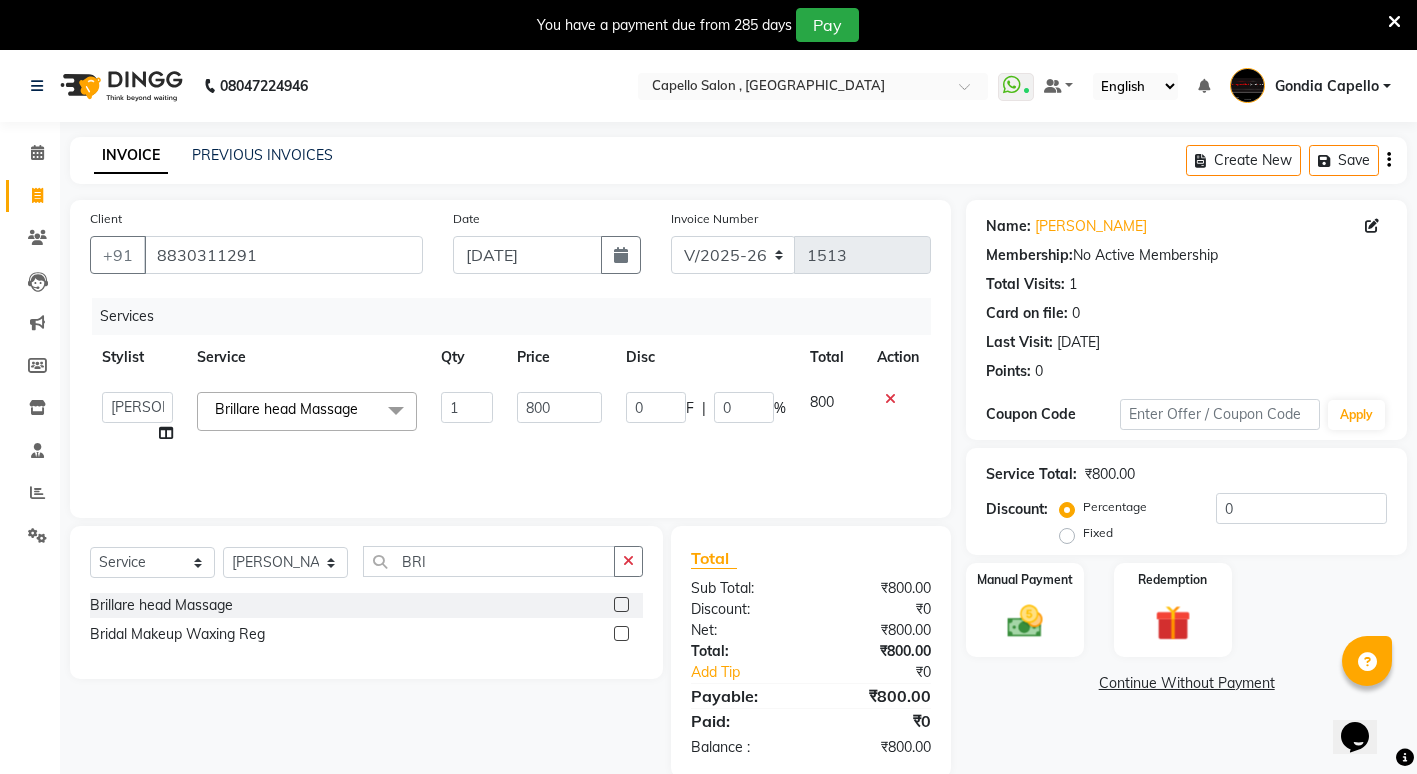 click on "Continue Without Payment" 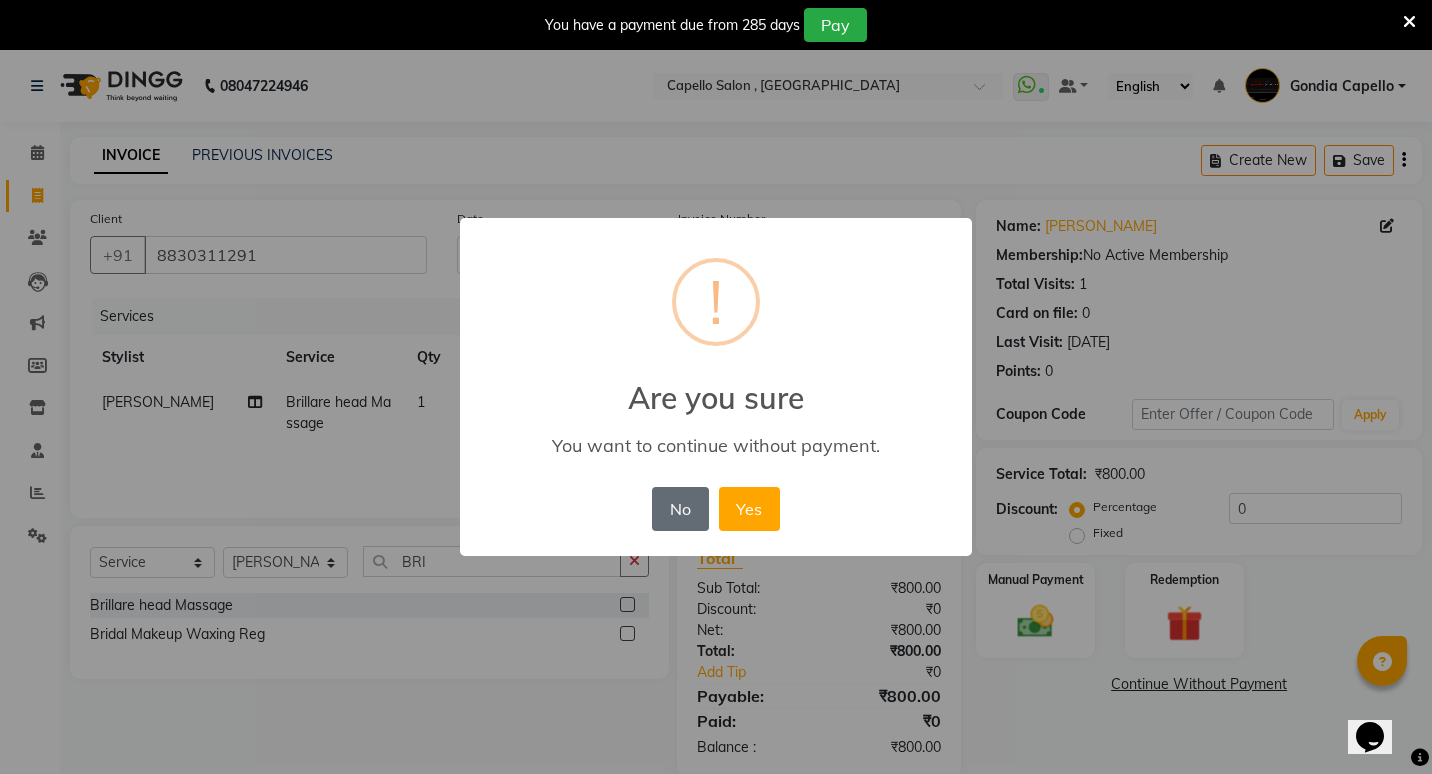 click on "No" at bounding box center (680, 509) 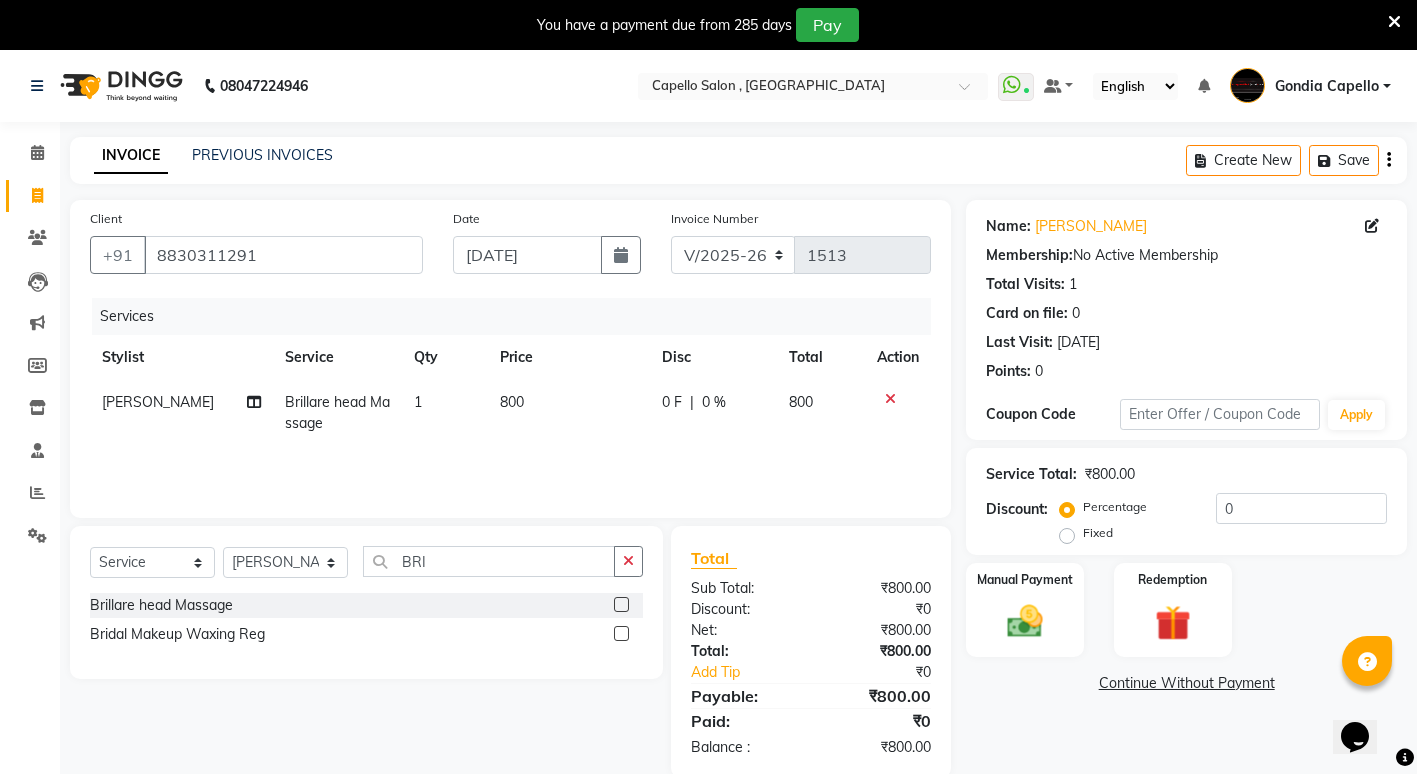 scroll, scrollTop: 50, scrollLeft: 0, axis: vertical 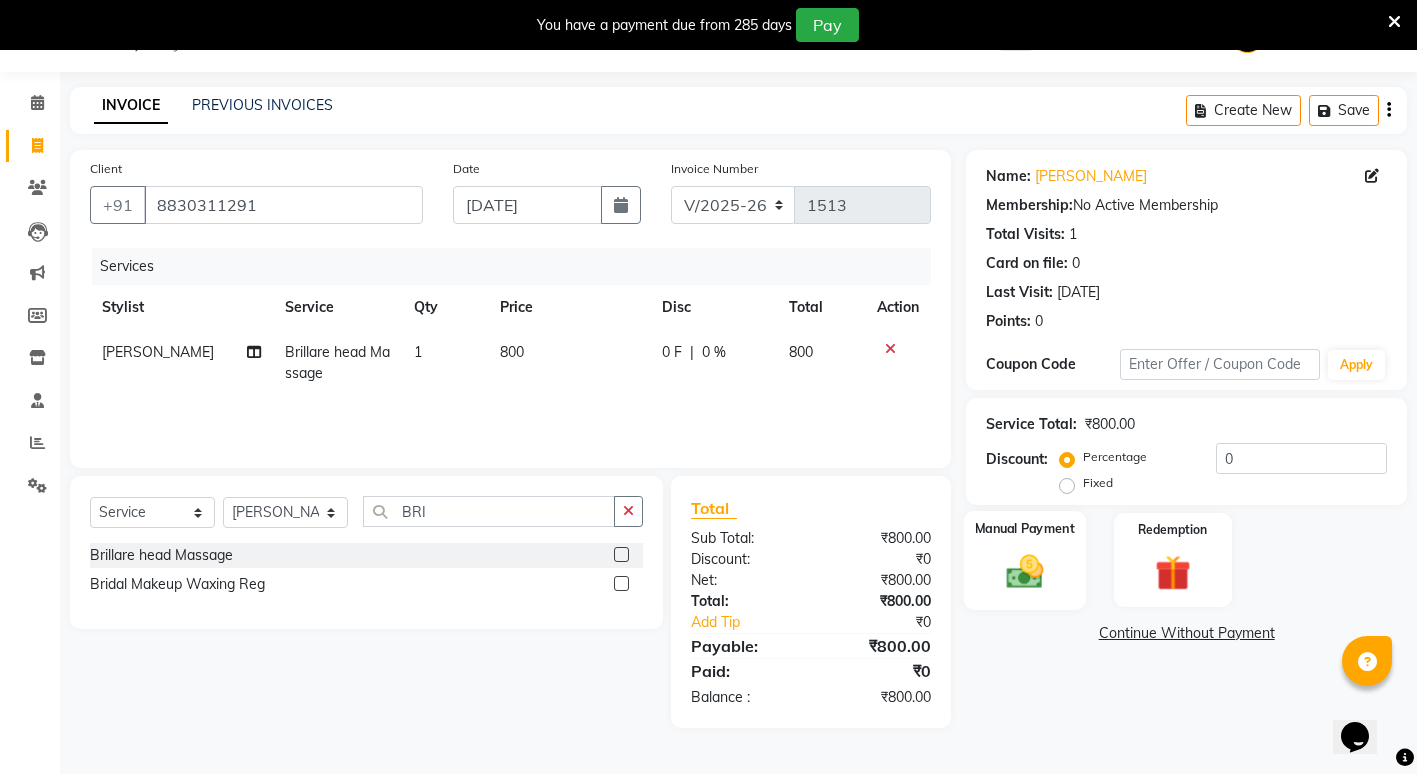 click on "Manual Payment" 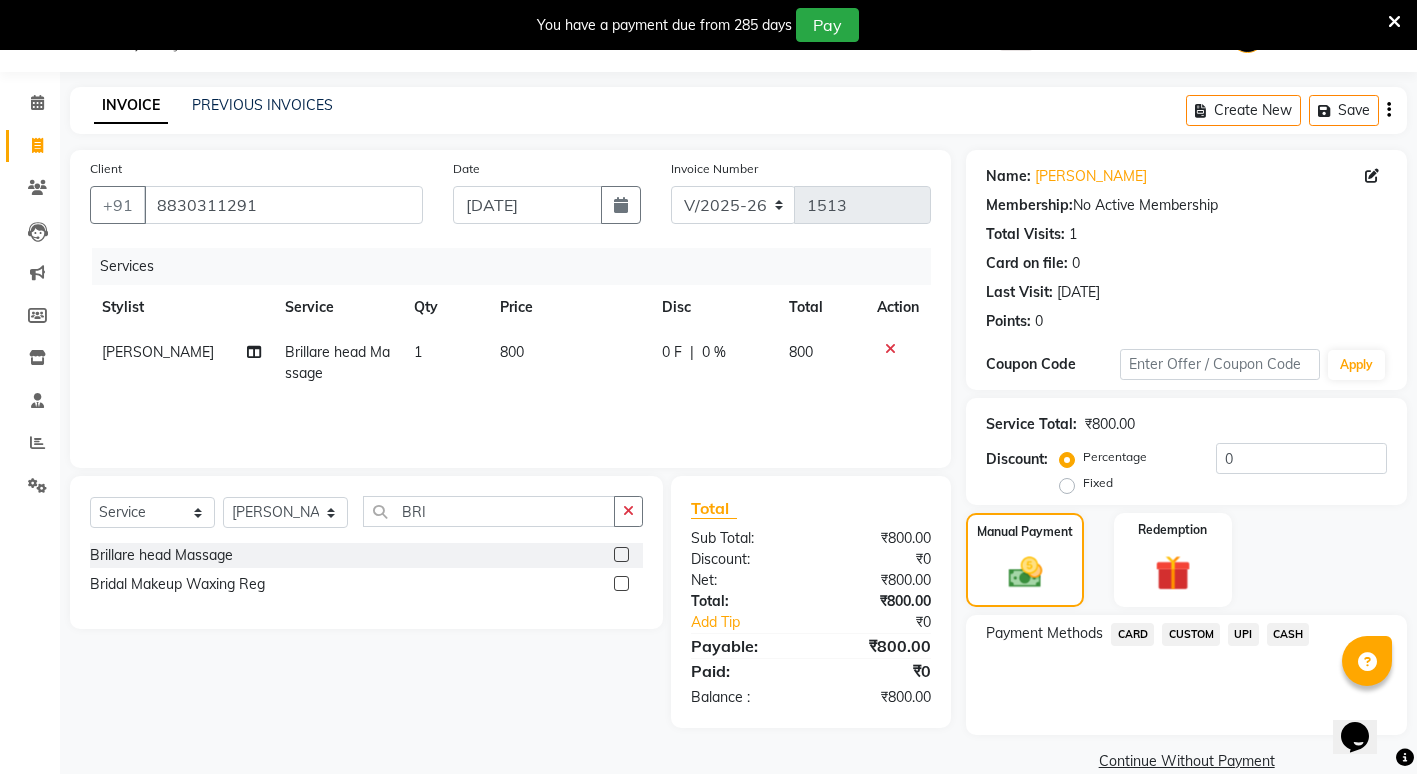 click on "UPI" 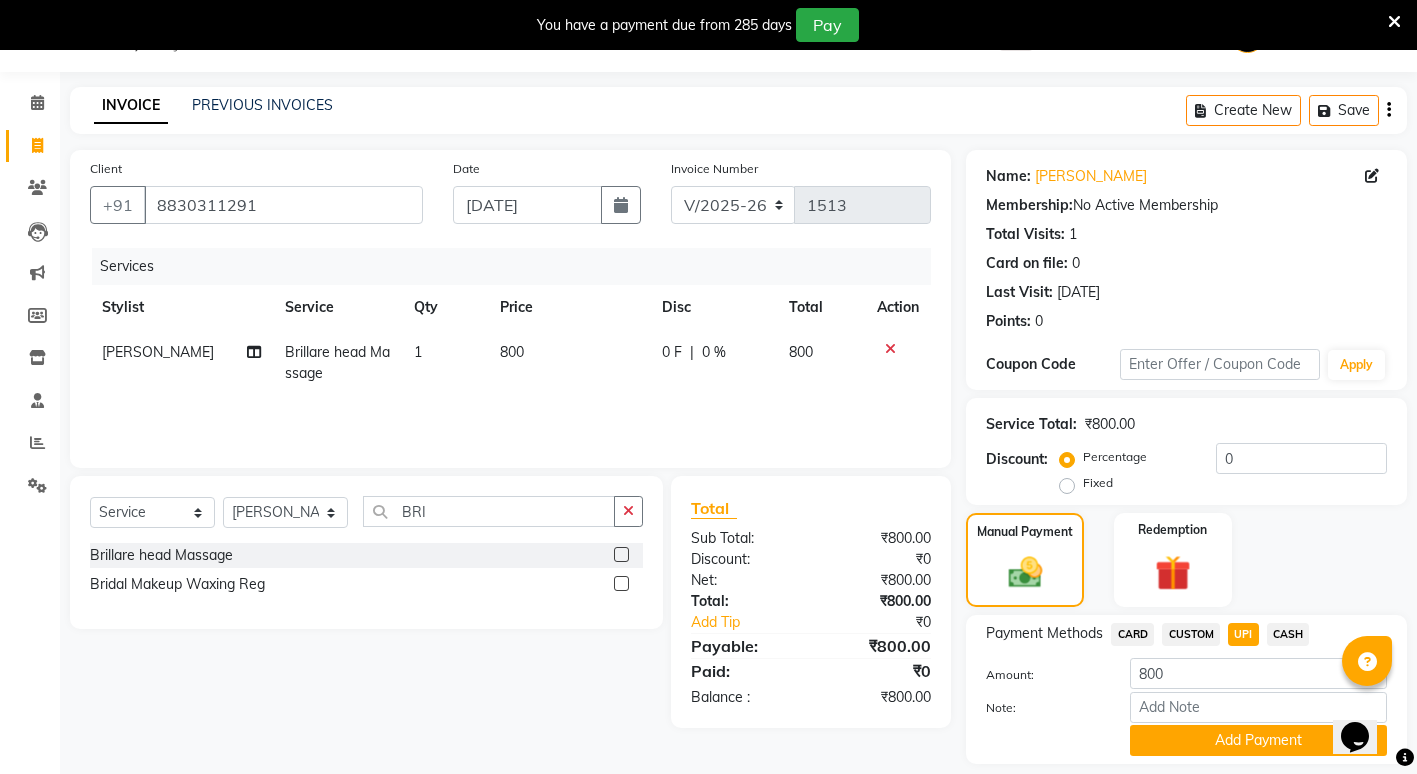 scroll, scrollTop: 111, scrollLeft: 0, axis: vertical 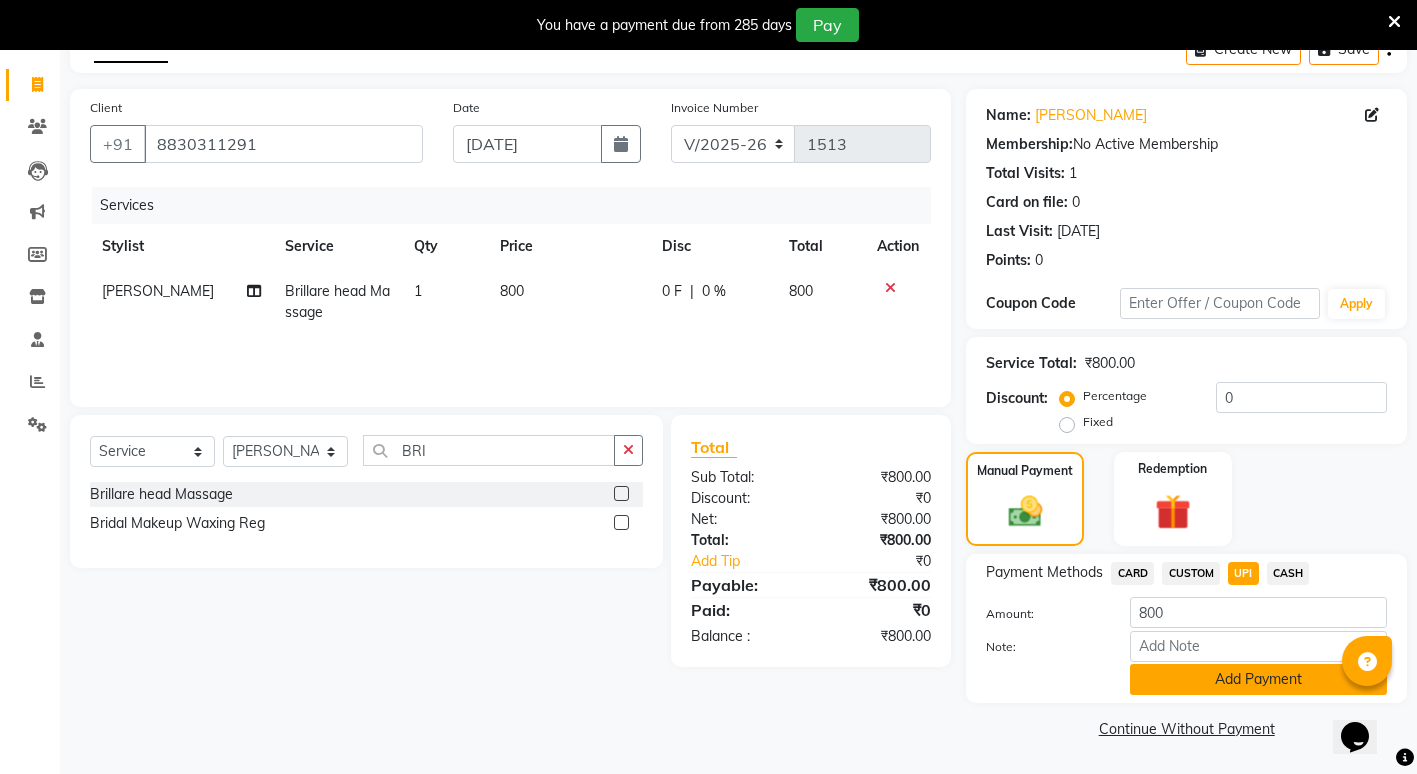 click on "Add Payment" 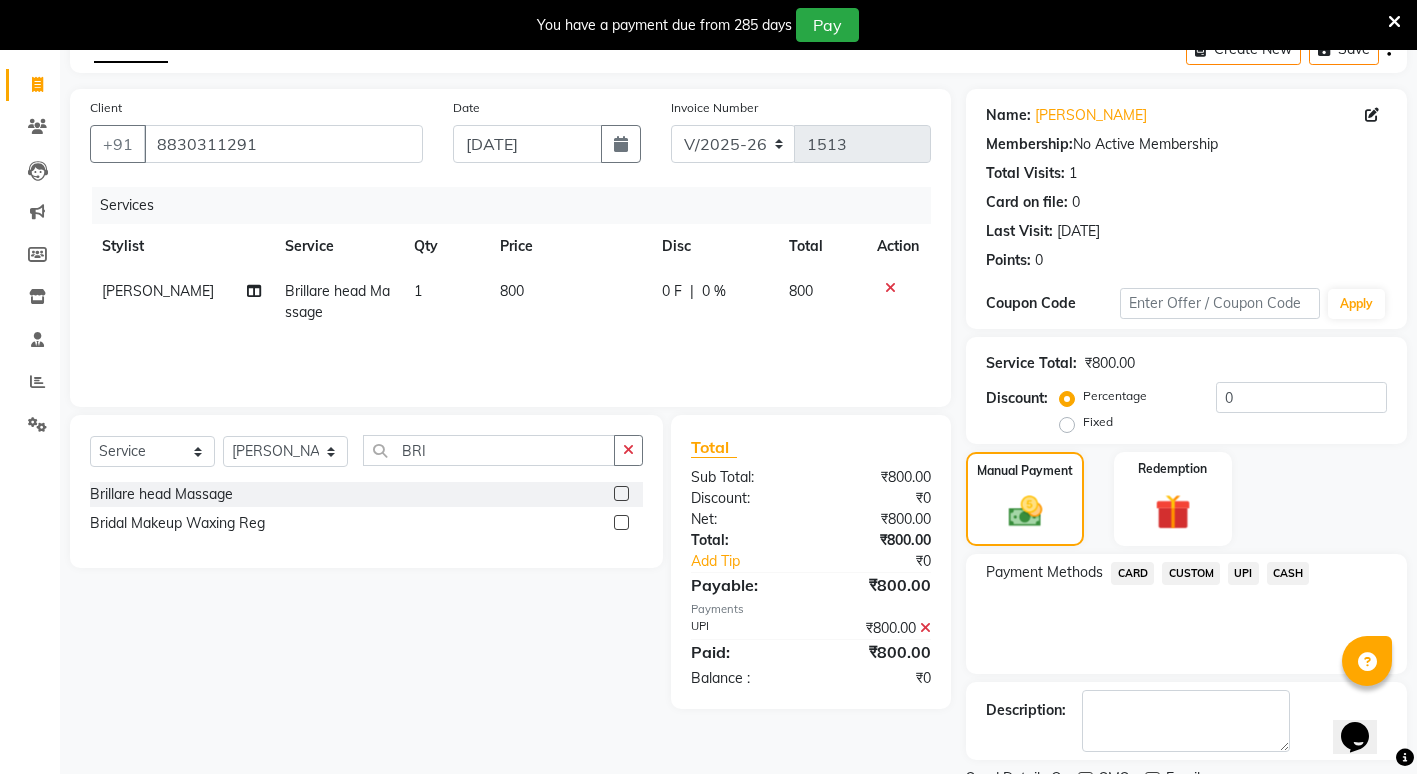 scroll, scrollTop: 195, scrollLeft: 0, axis: vertical 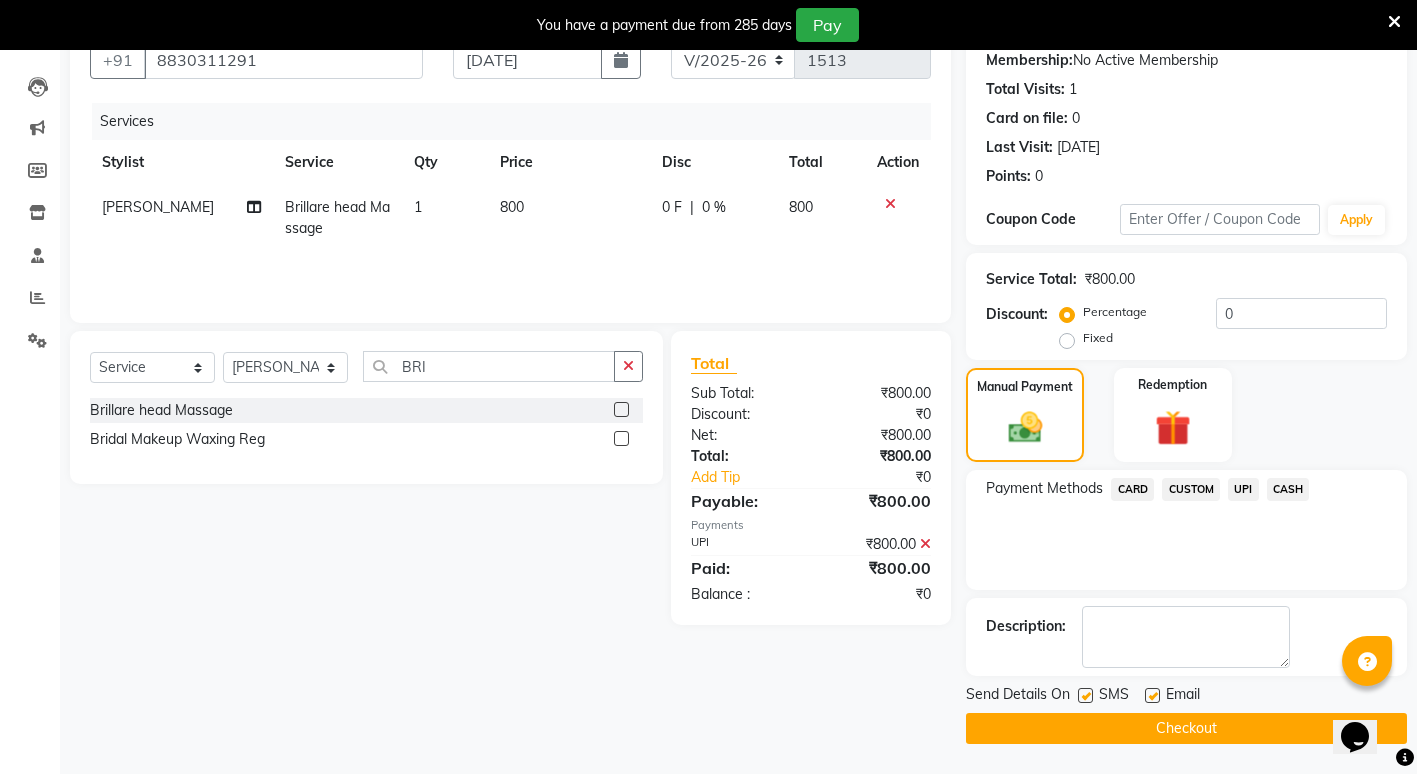click on "Checkout" 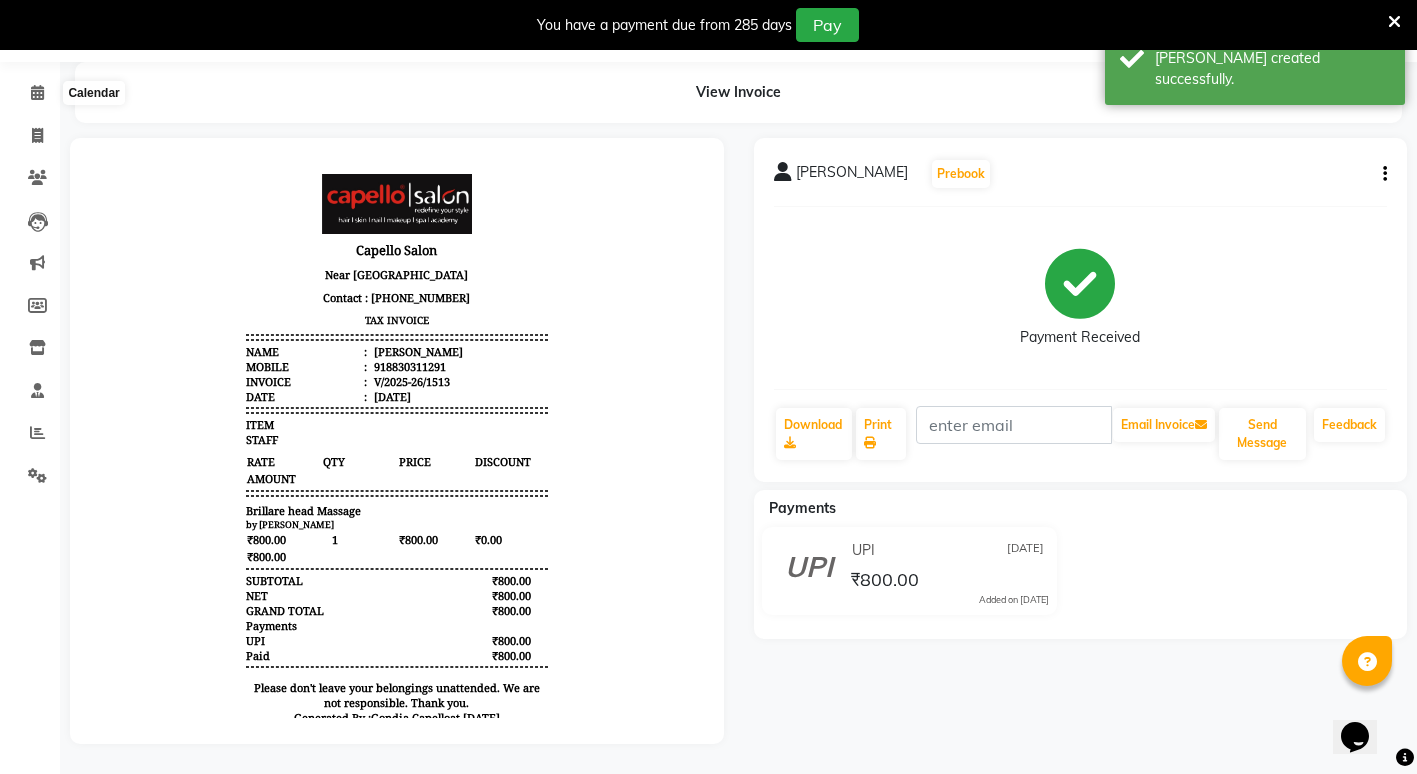 scroll, scrollTop: 0, scrollLeft: 0, axis: both 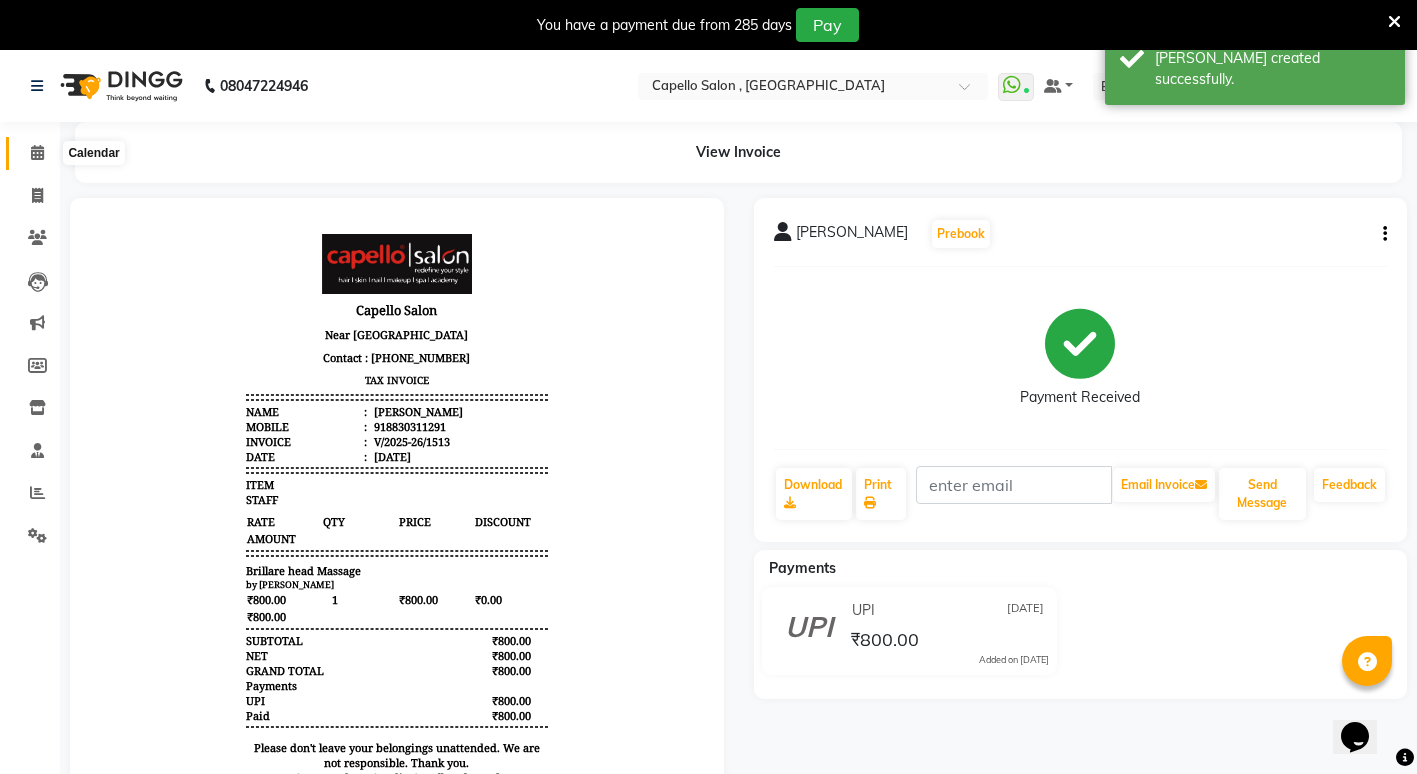 click 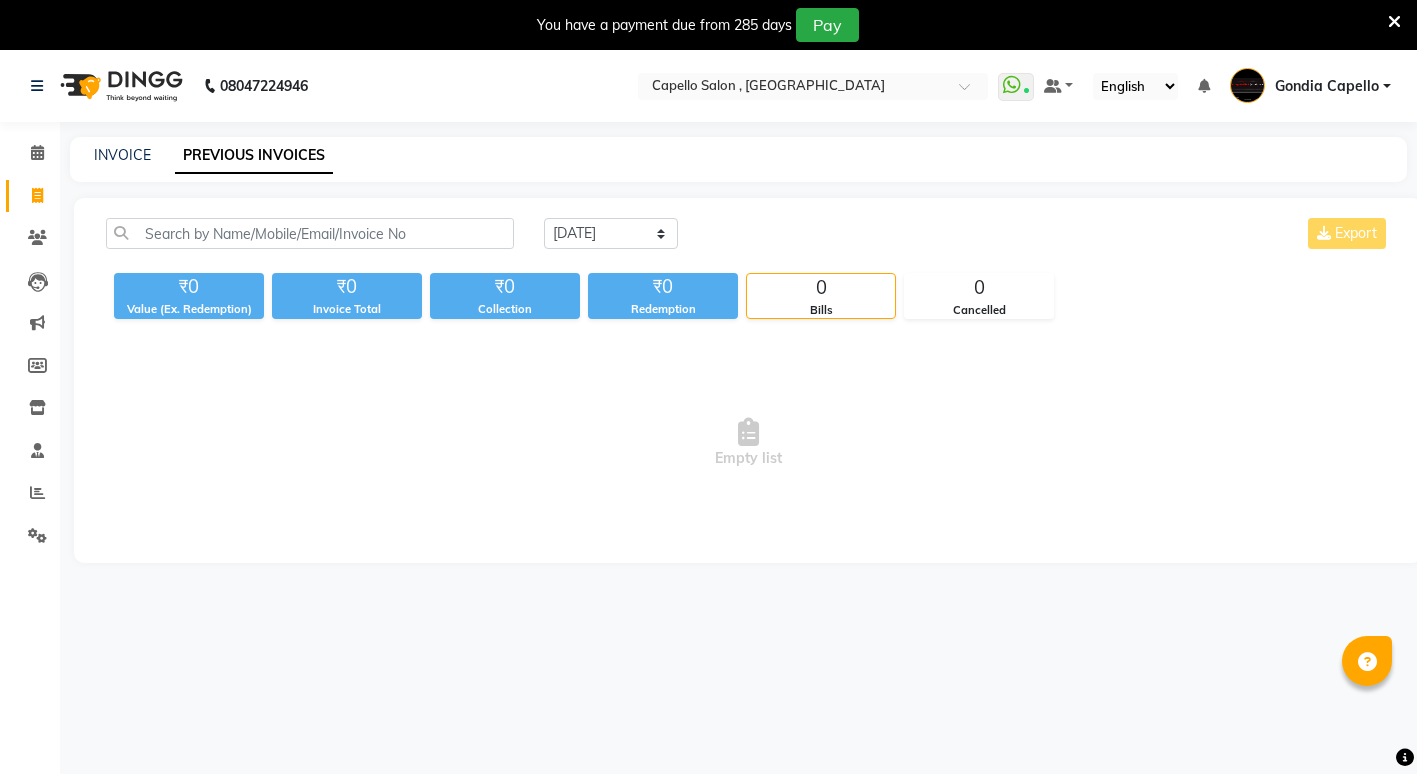 scroll, scrollTop: 0, scrollLeft: 0, axis: both 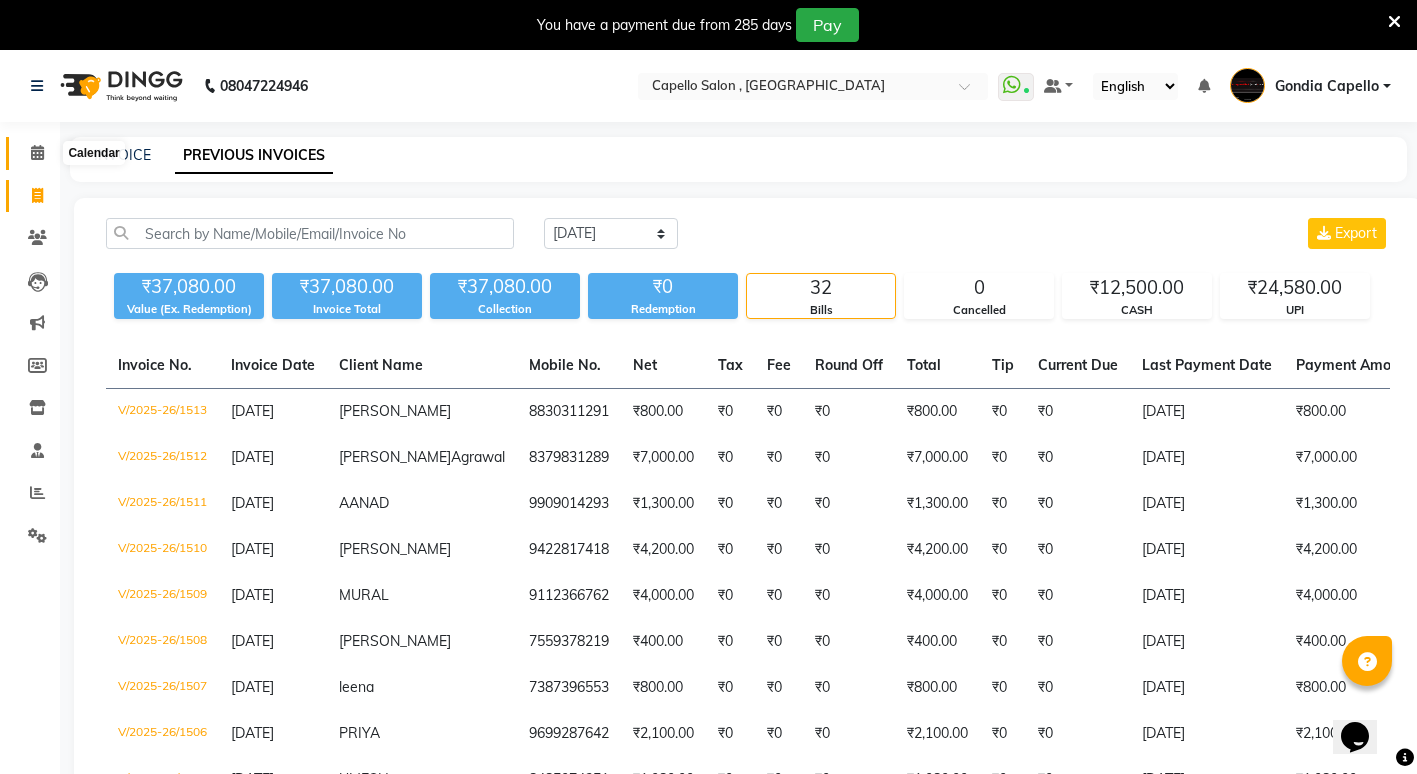 click 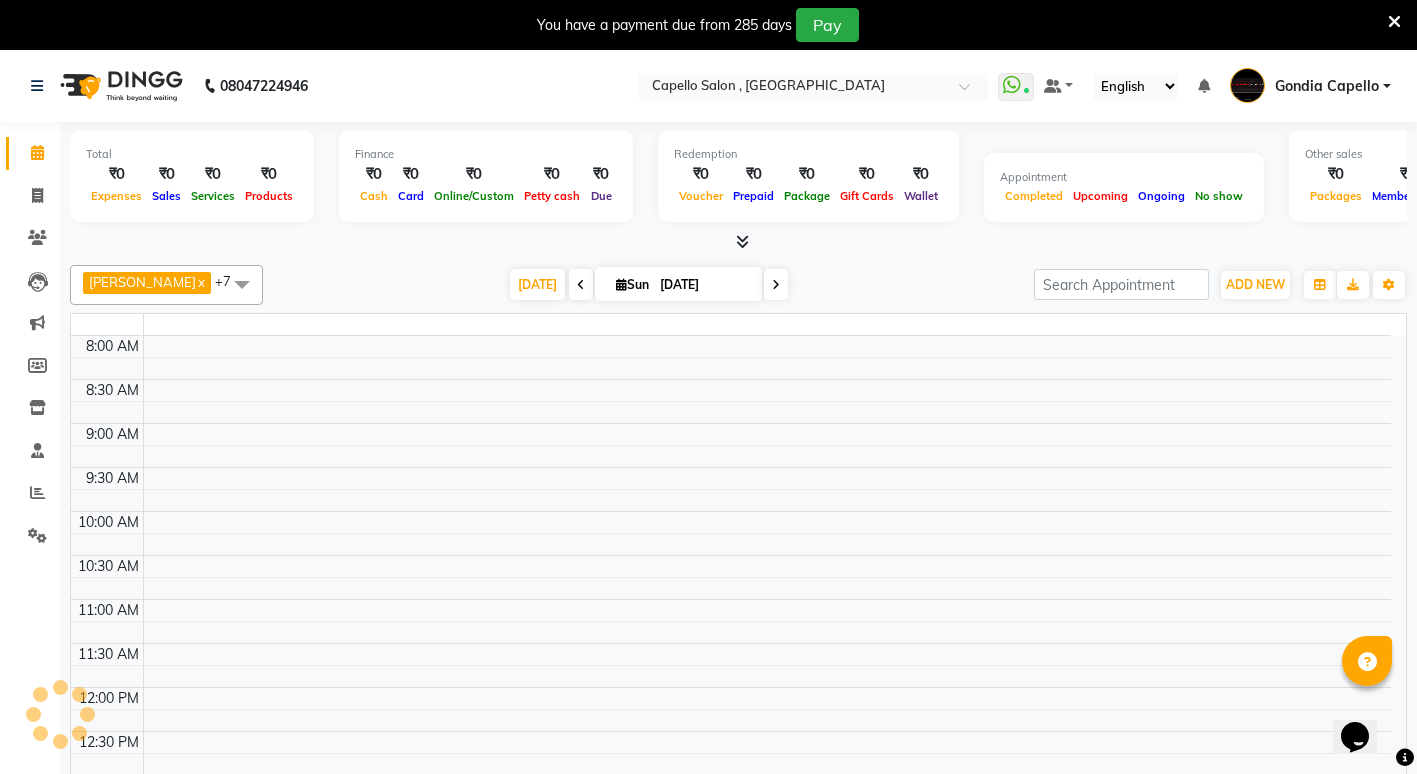 scroll, scrollTop: 0, scrollLeft: 0, axis: both 